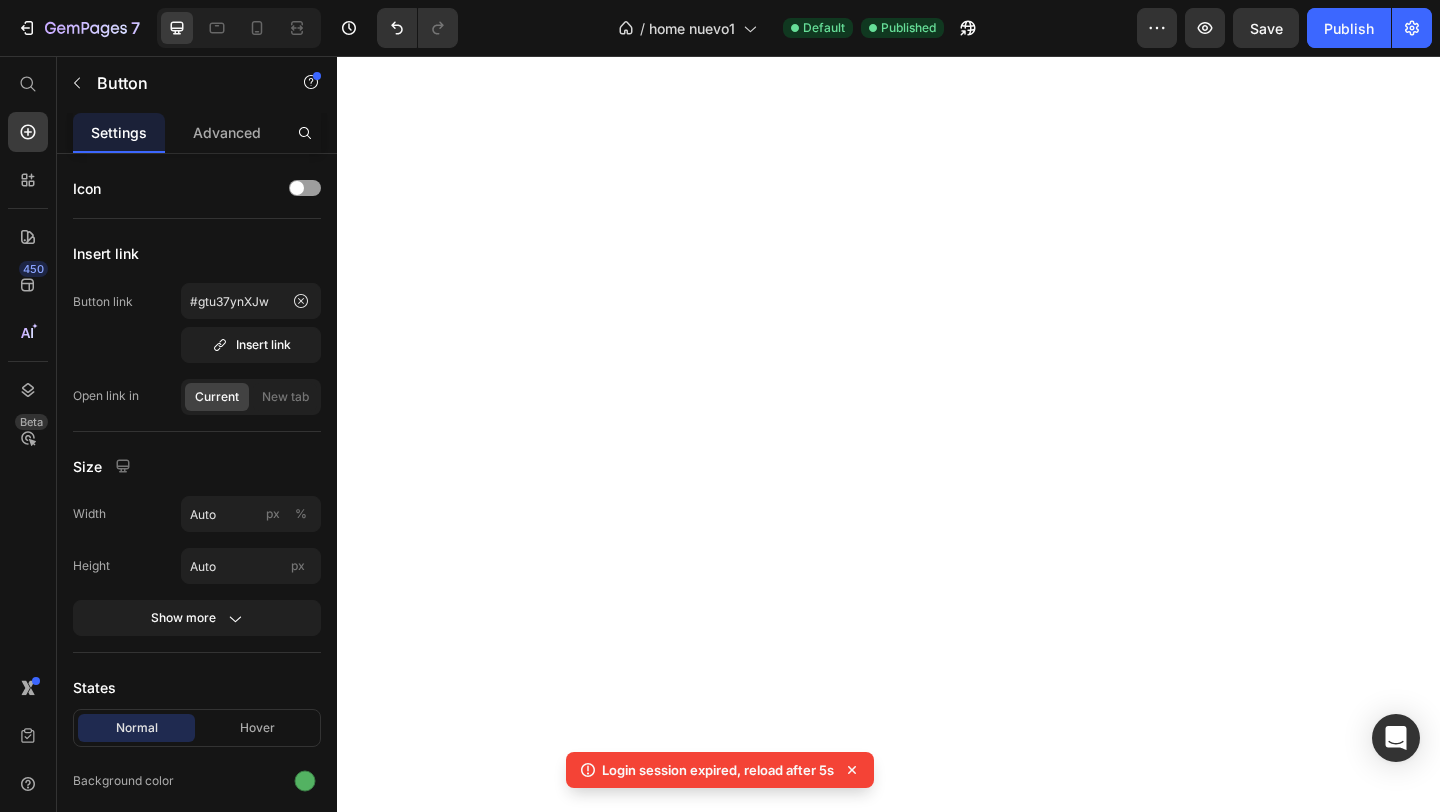 scroll, scrollTop: 0, scrollLeft: 0, axis: both 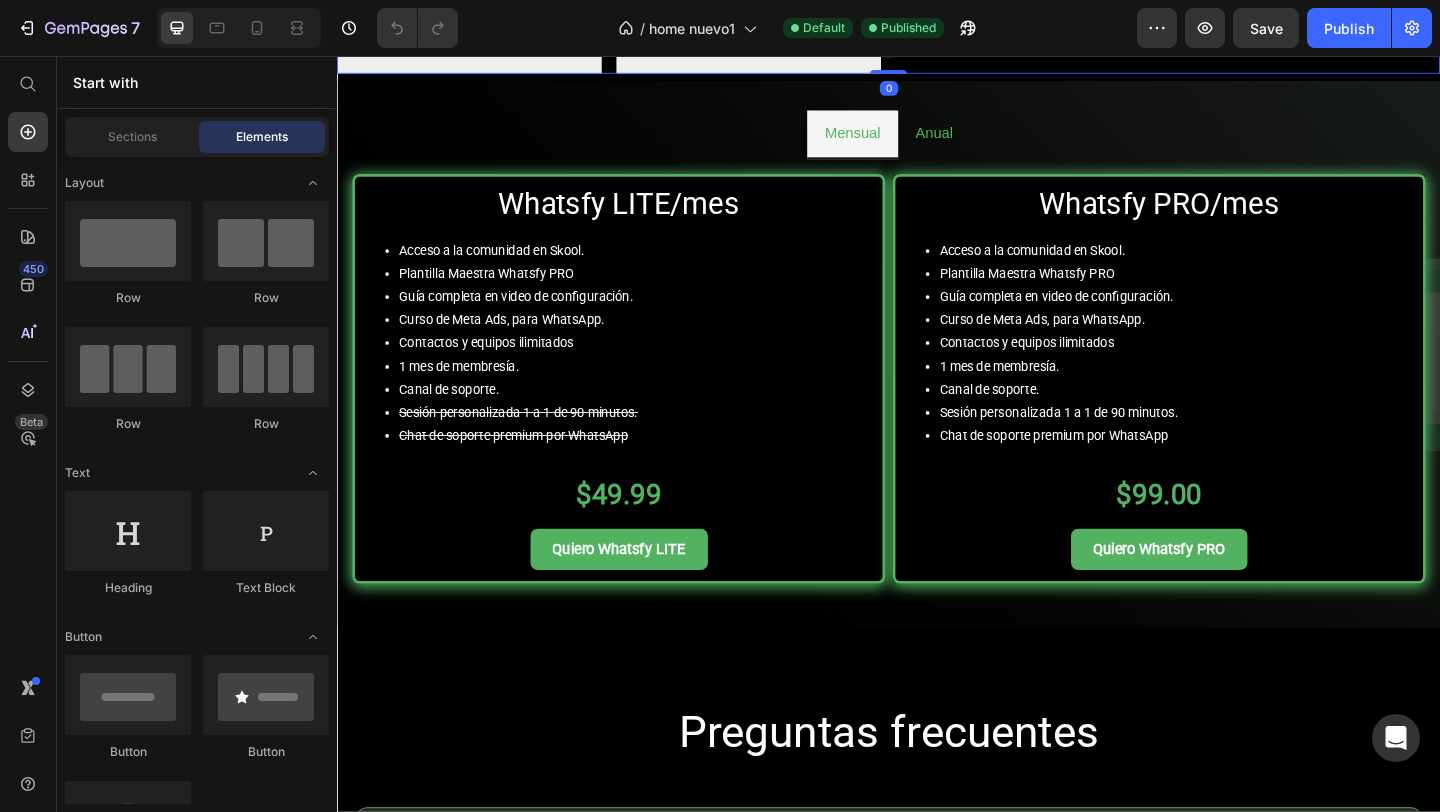 click on "Publish the page to see the content.
Custom Code
Publish the page to see the content.
Custom Code" at bounding box center (937, 48) 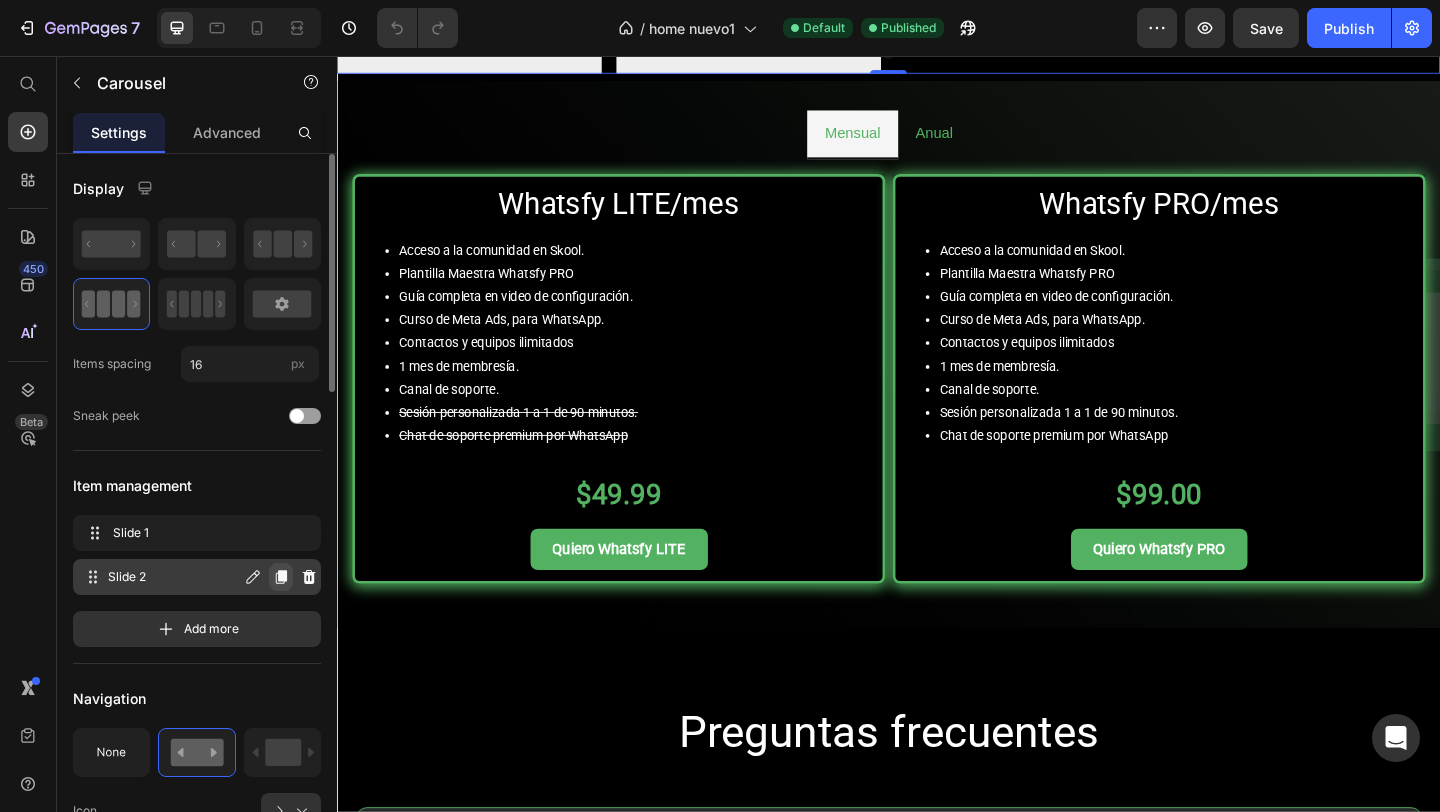 click 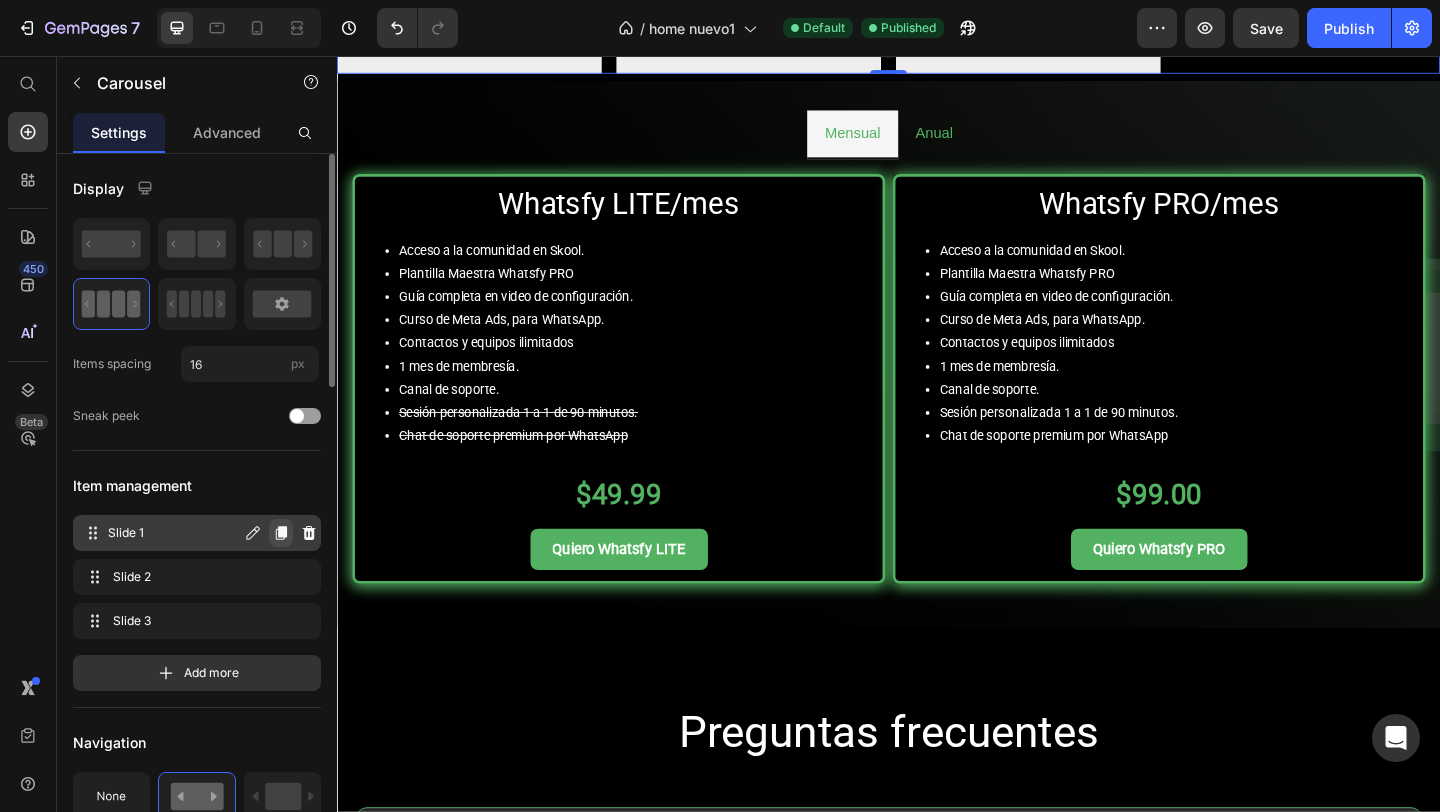 click 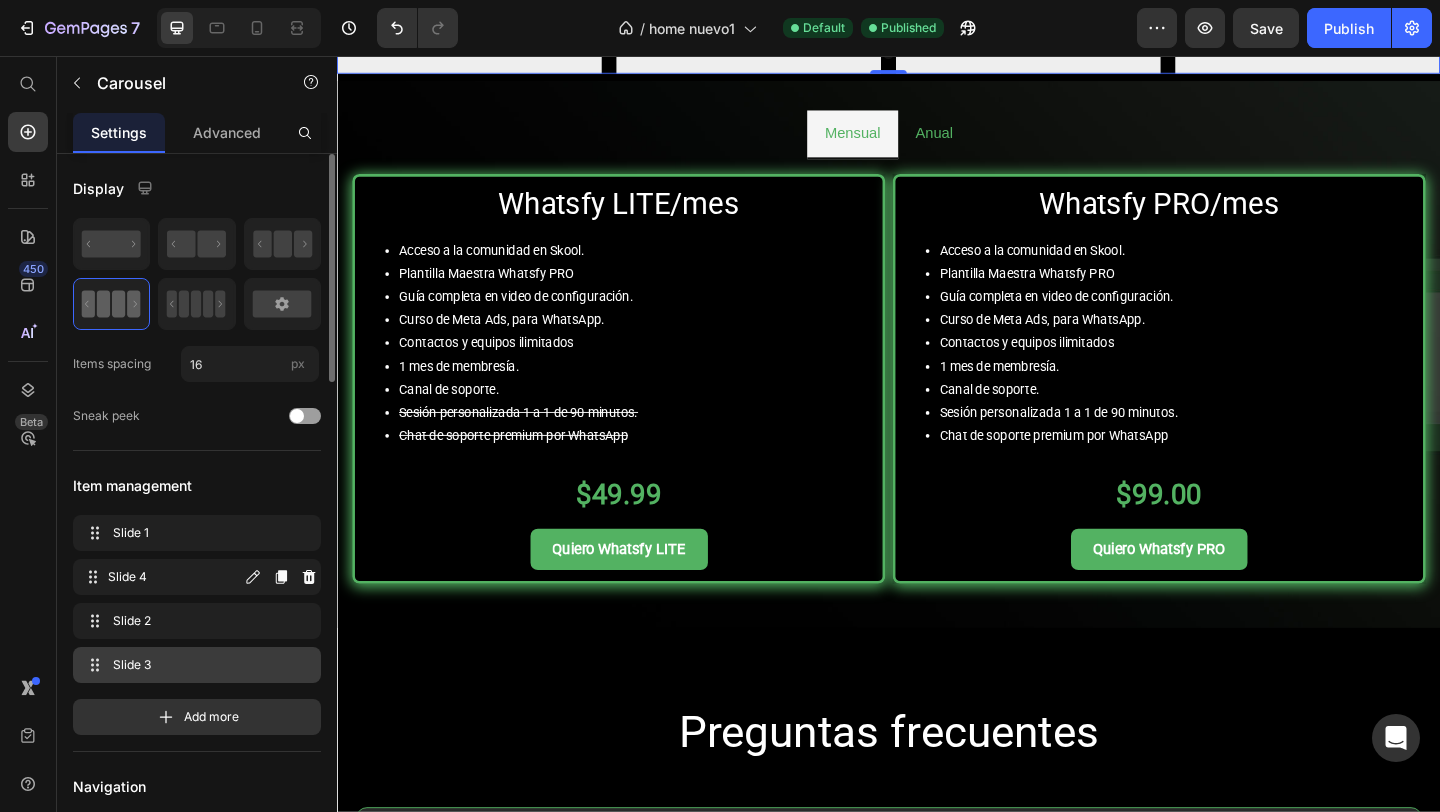 type 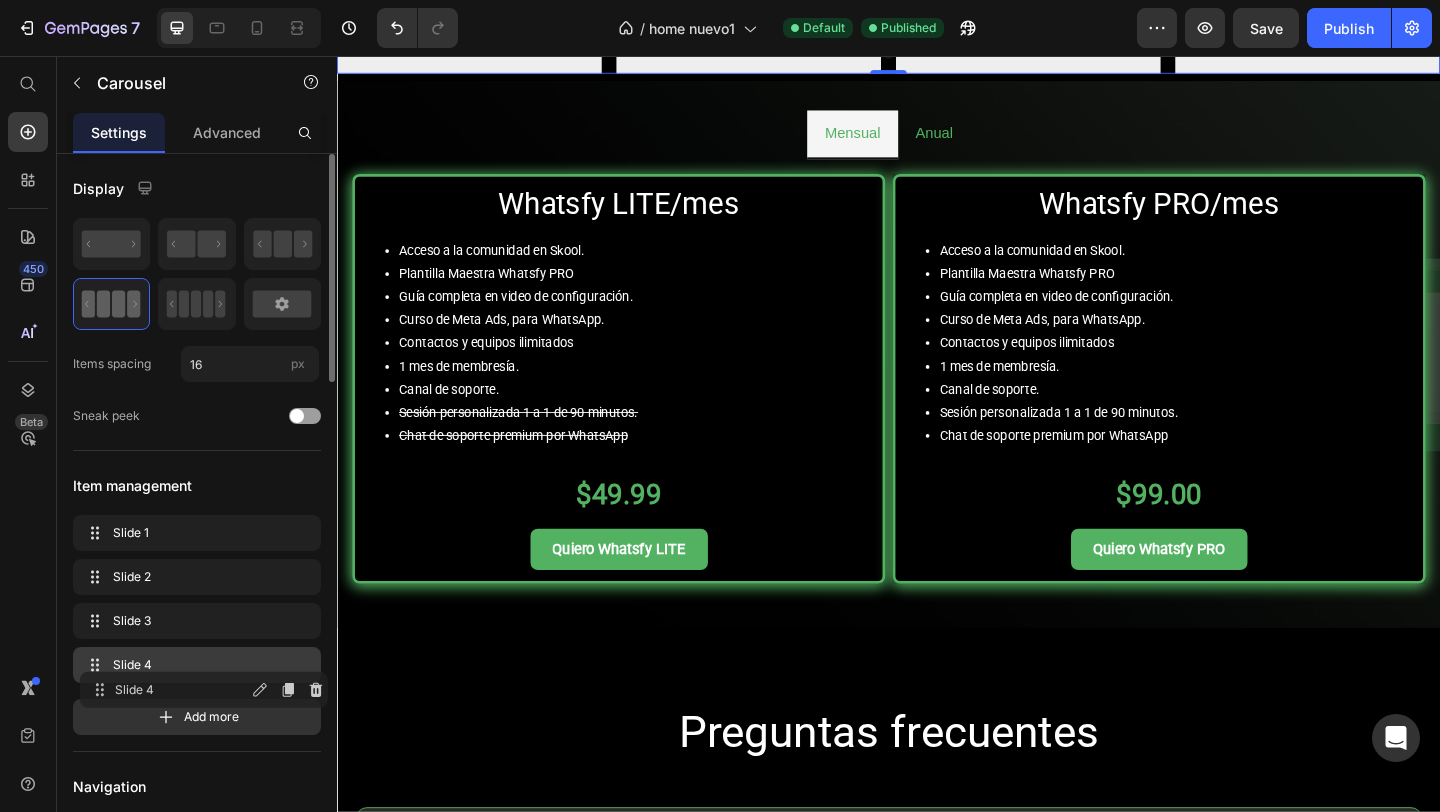 drag, startPoint x: 95, startPoint y: 575, endPoint x: 101, endPoint y: 685, distance: 110.16351 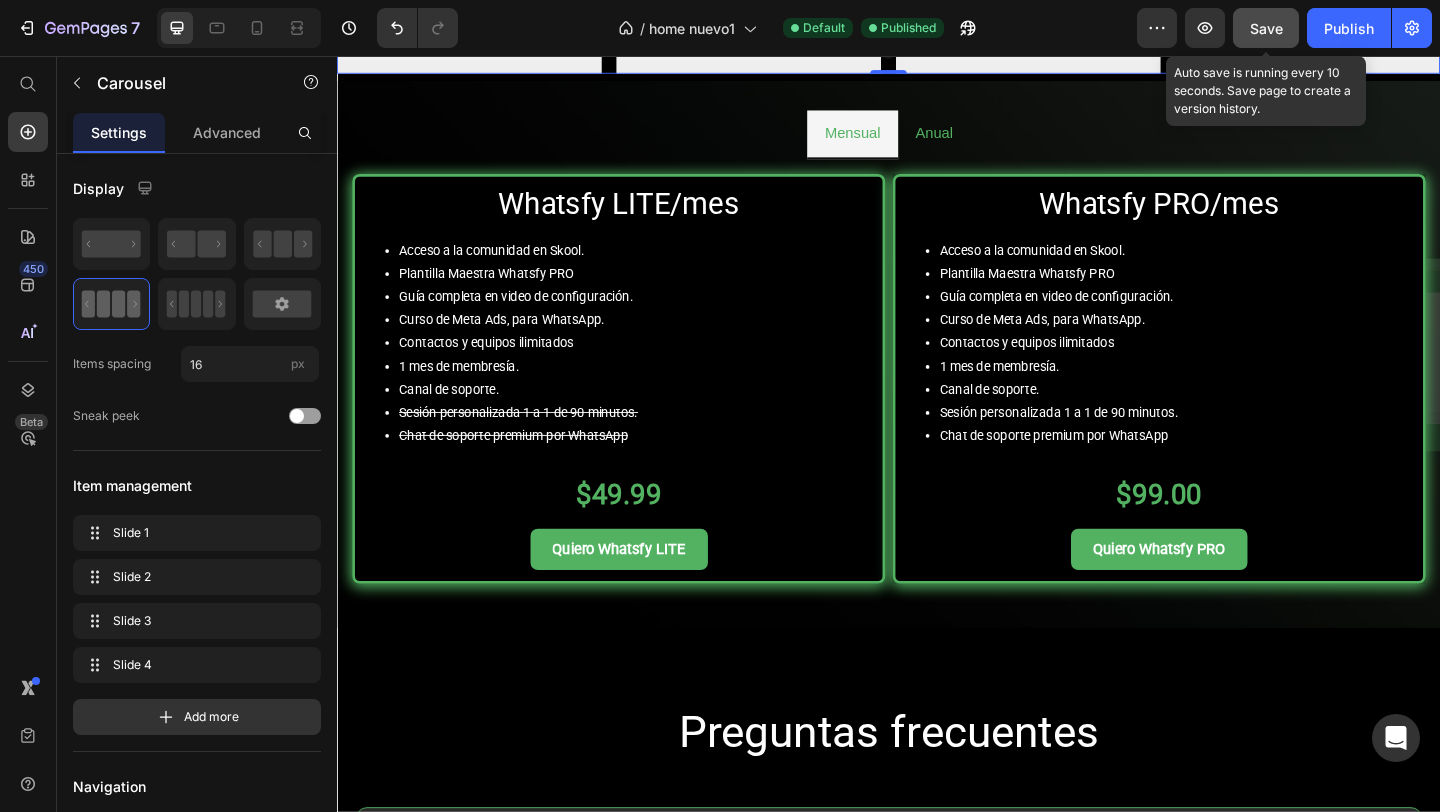 click on "Save" at bounding box center [1266, 28] 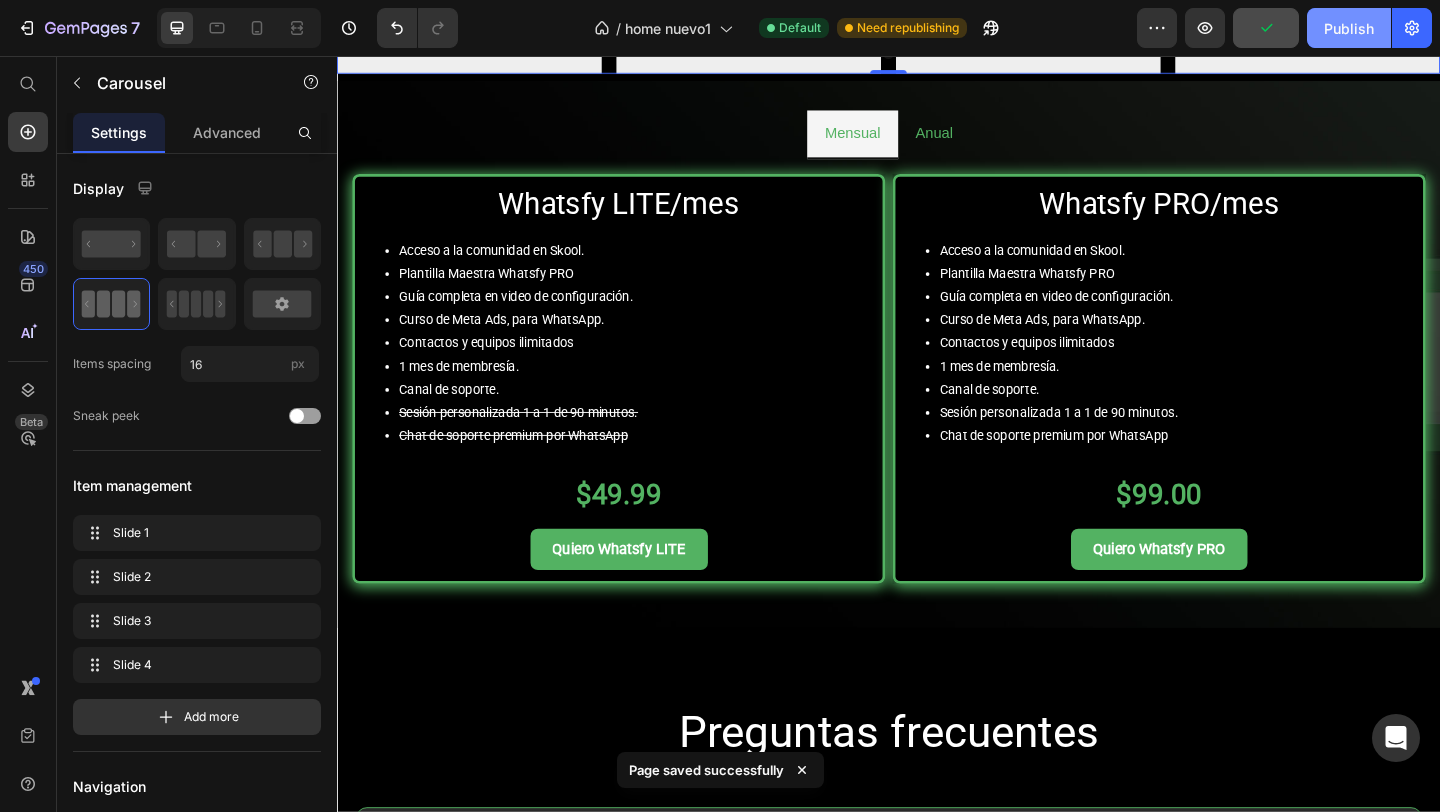 click on "Publish" at bounding box center [1349, 28] 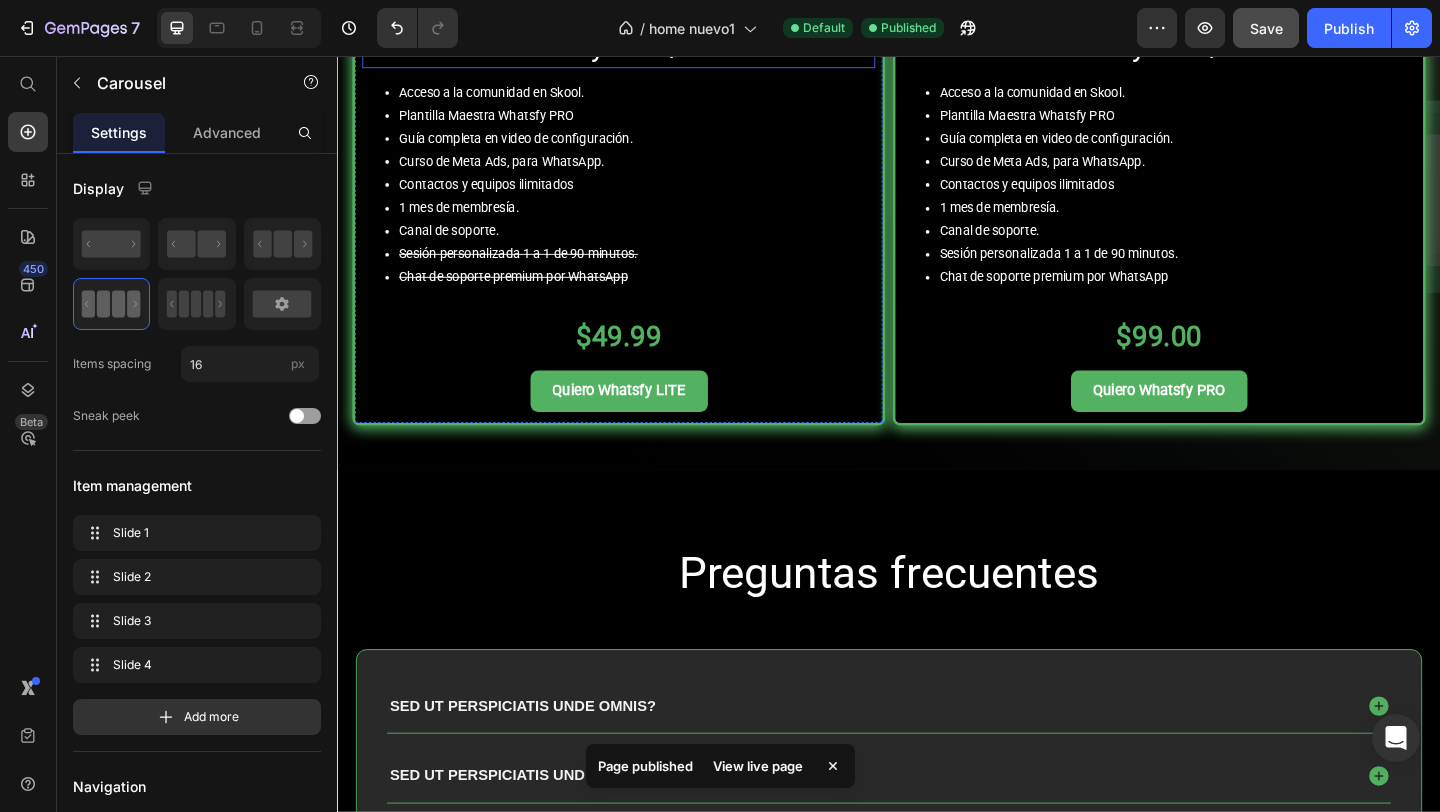 scroll, scrollTop: 2818, scrollLeft: 0, axis: vertical 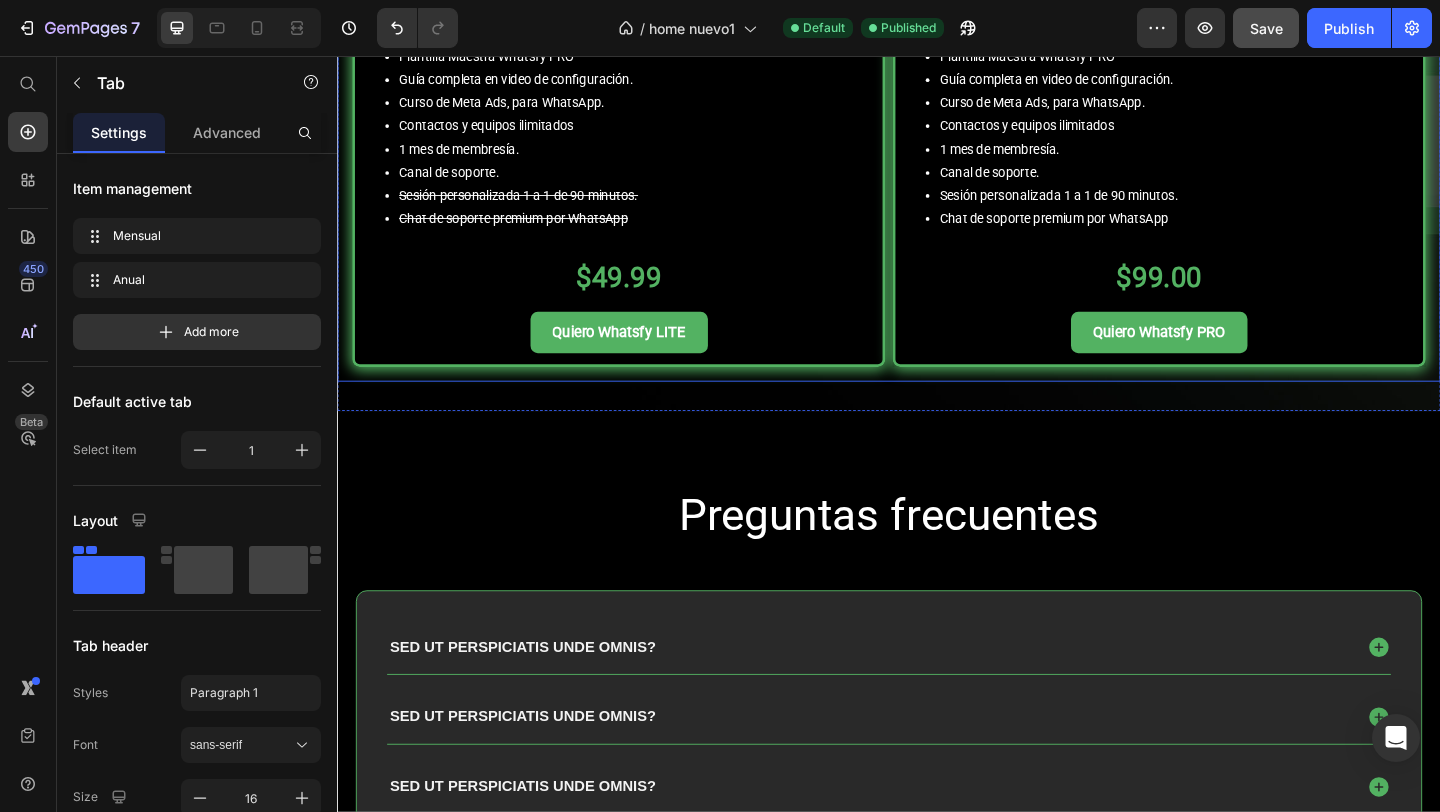 click on "Anual" at bounding box center (986, -96) 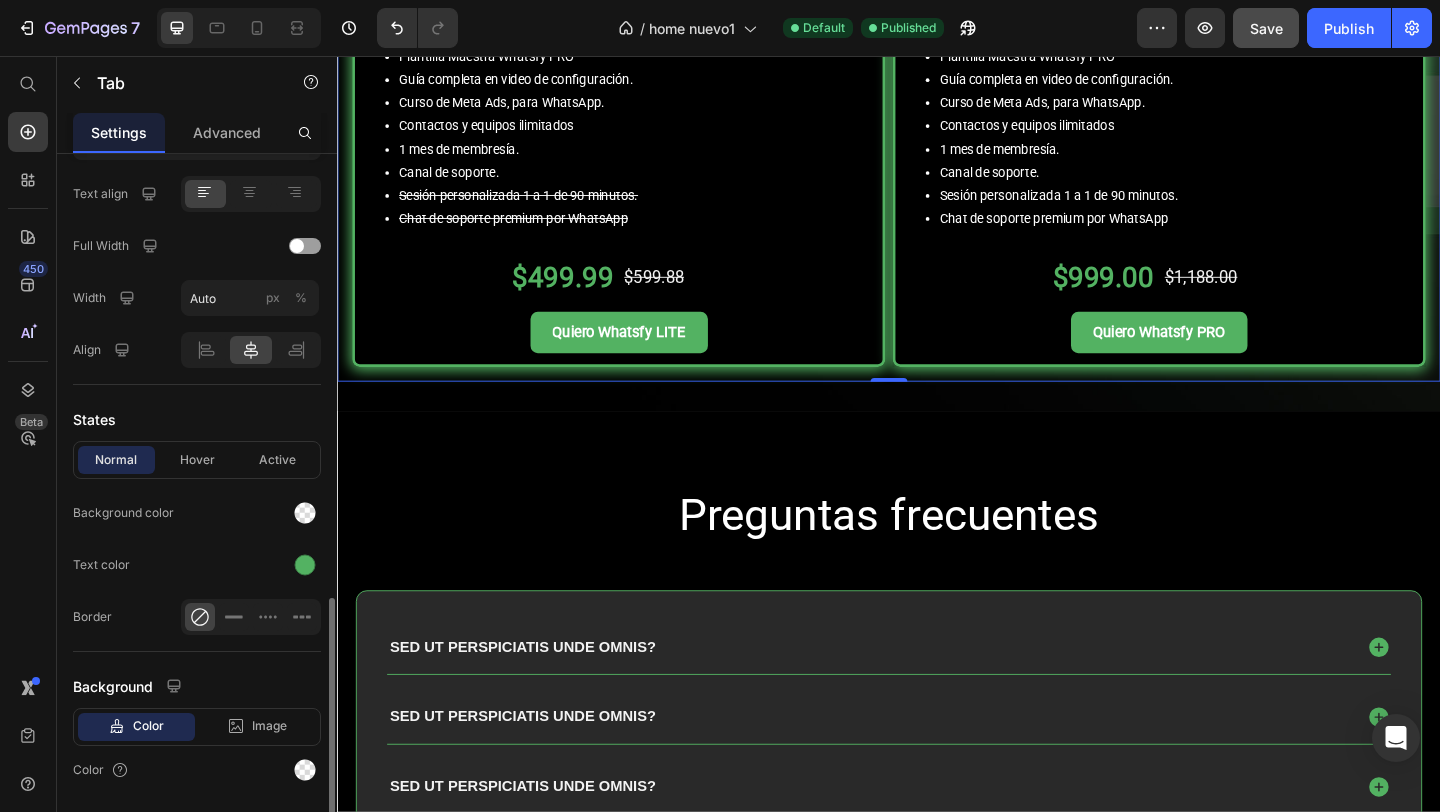 scroll, scrollTop: 822, scrollLeft: 0, axis: vertical 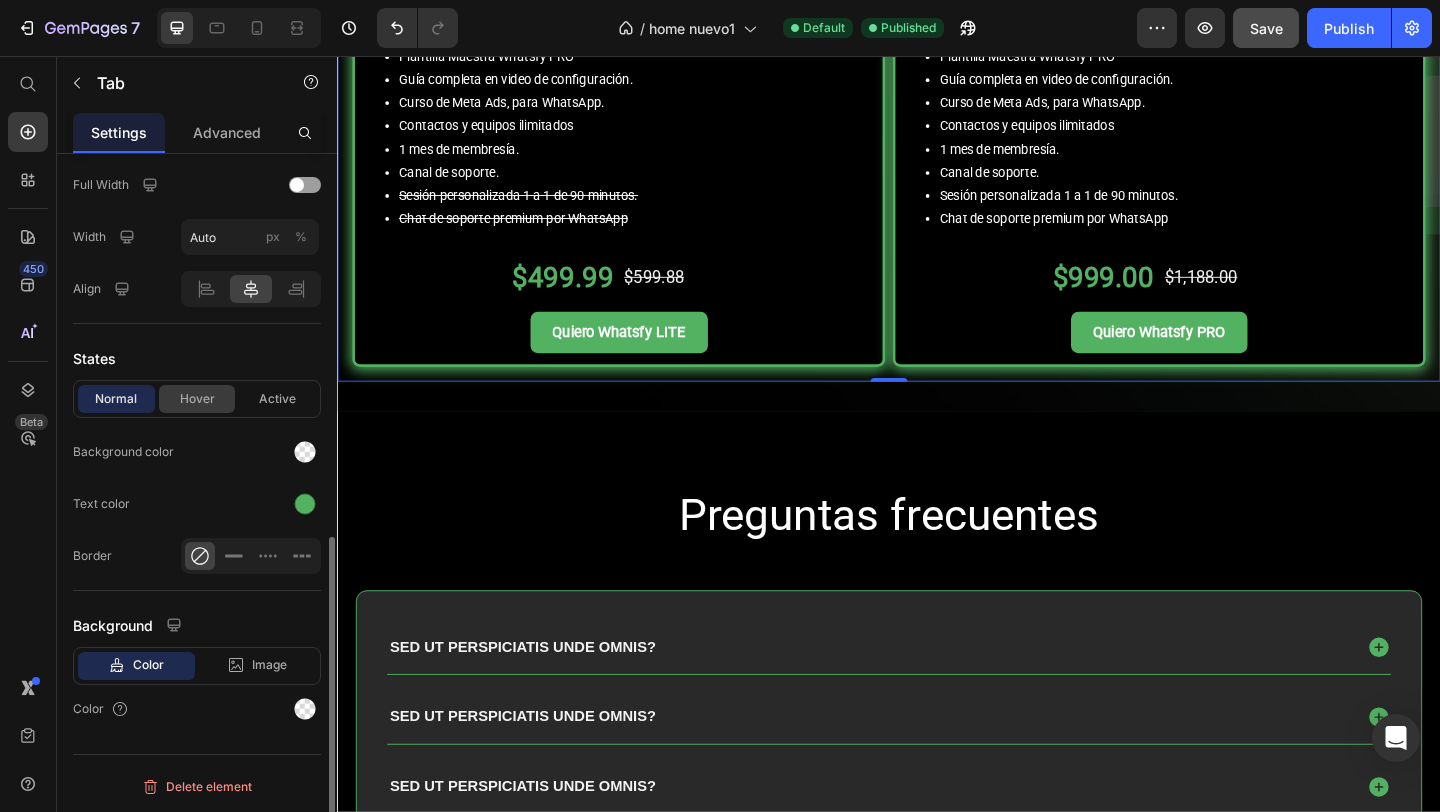 click on "Hover" at bounding box center (197, 399) 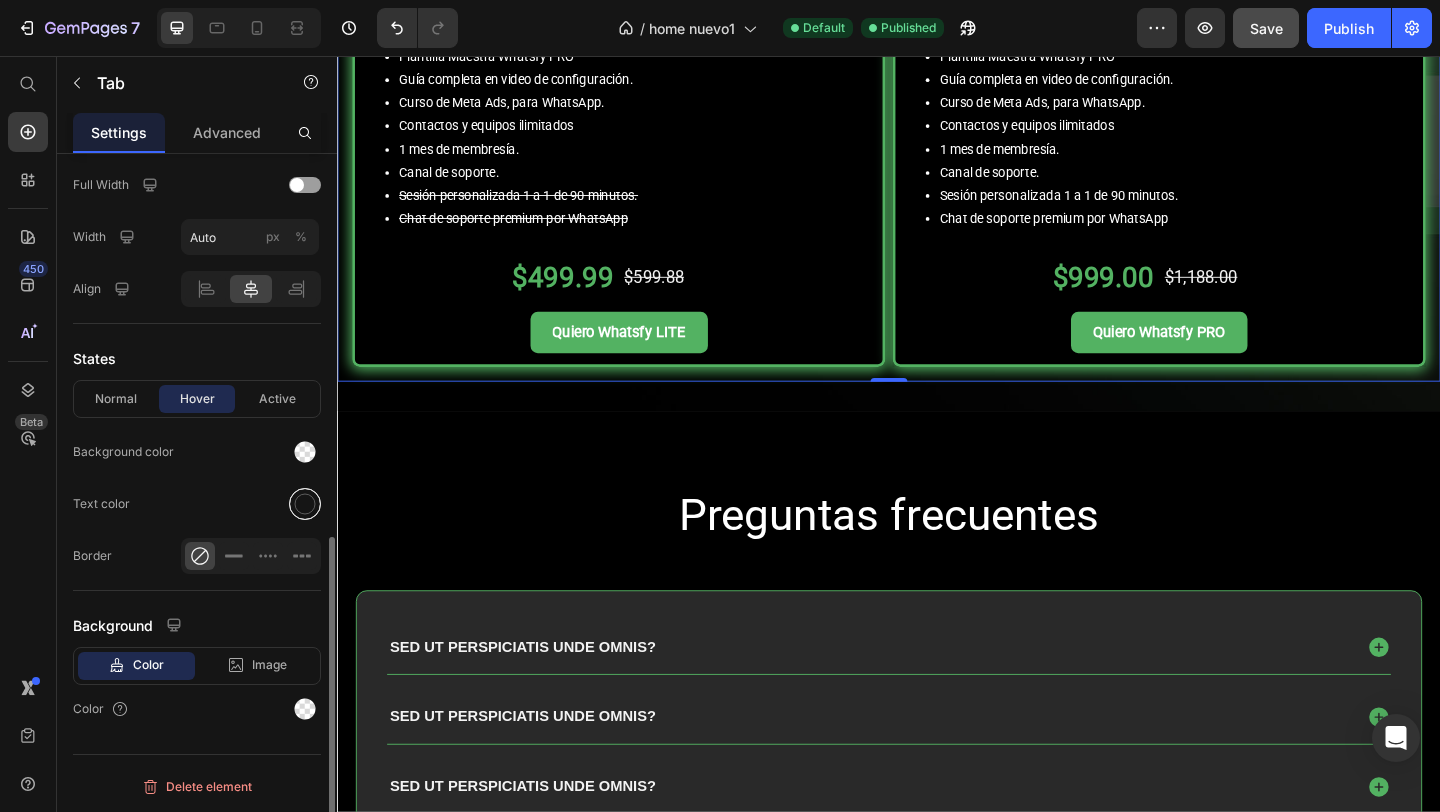 click at bounding box center [305, 504] 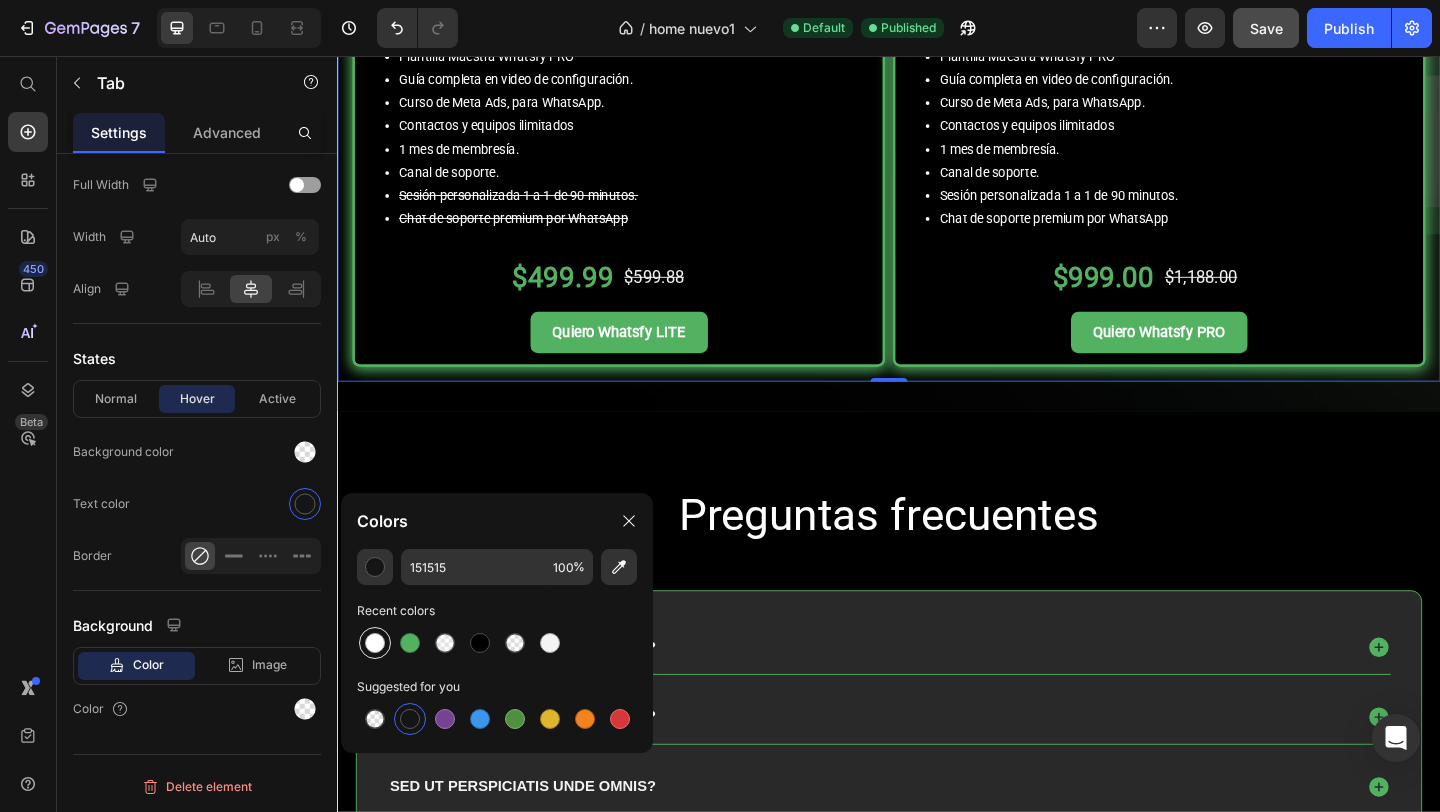 click at bounding box center (375, 643) 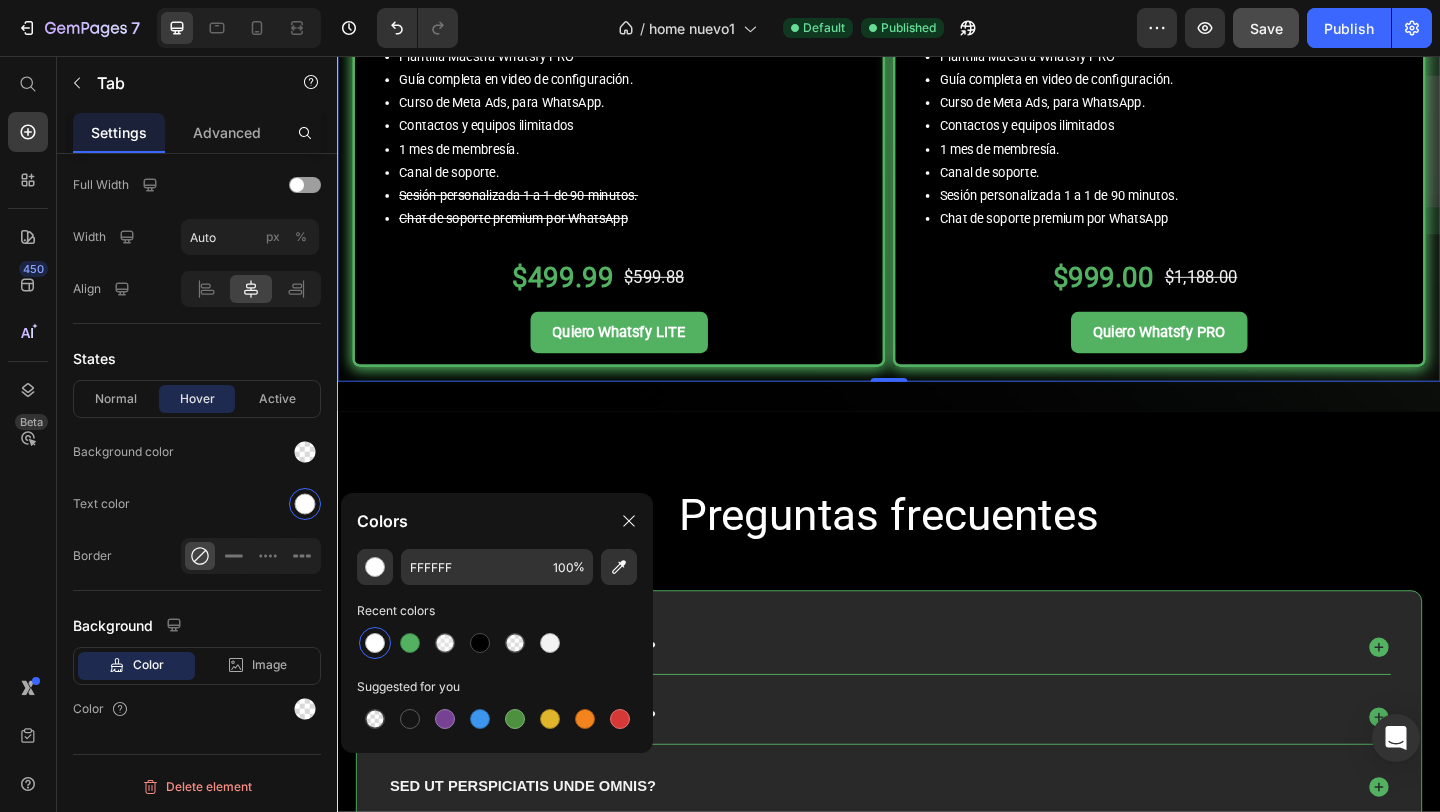 click on "Mensual Anual" at bounding box center [937, -95] 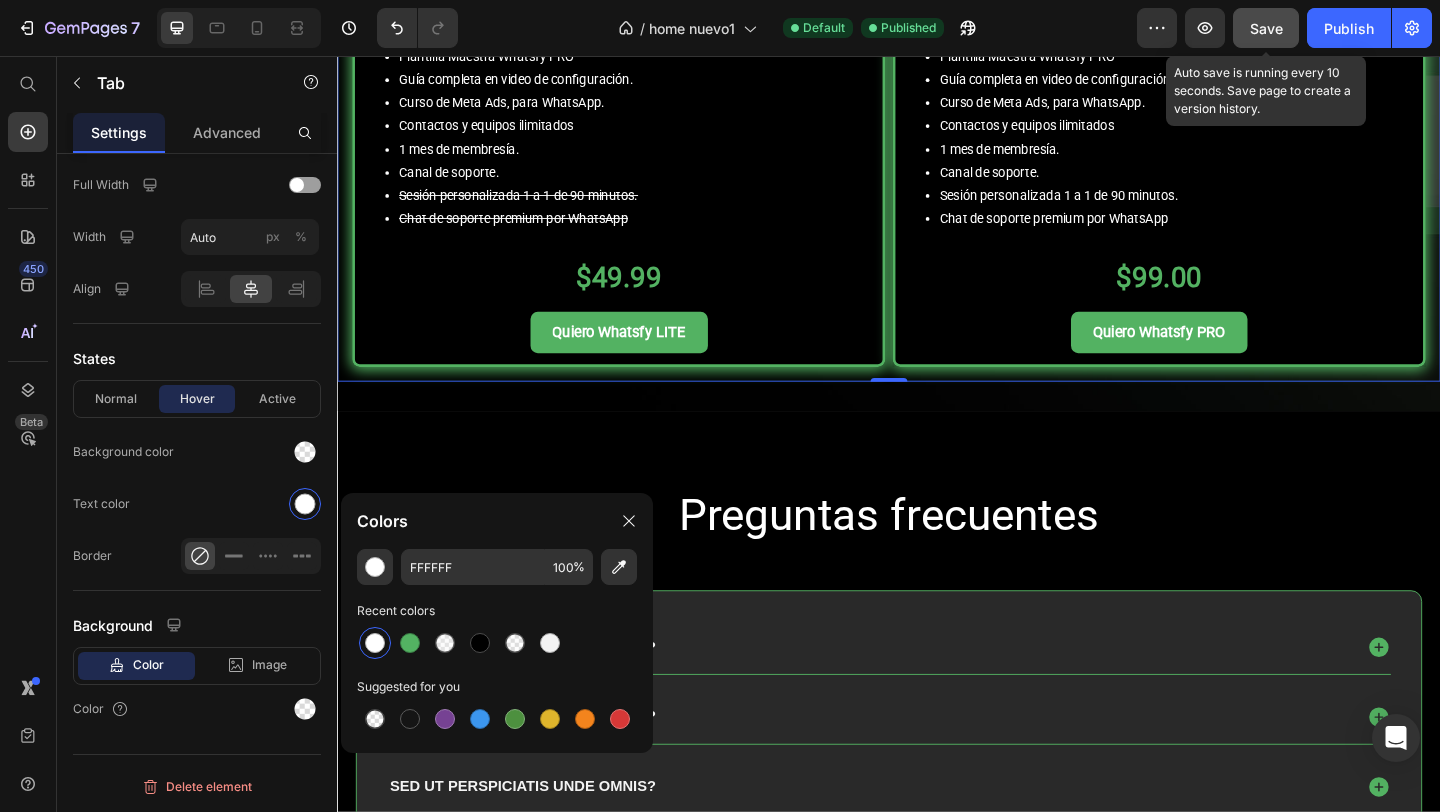 click on "Save" at bounding box center (1266, 28) 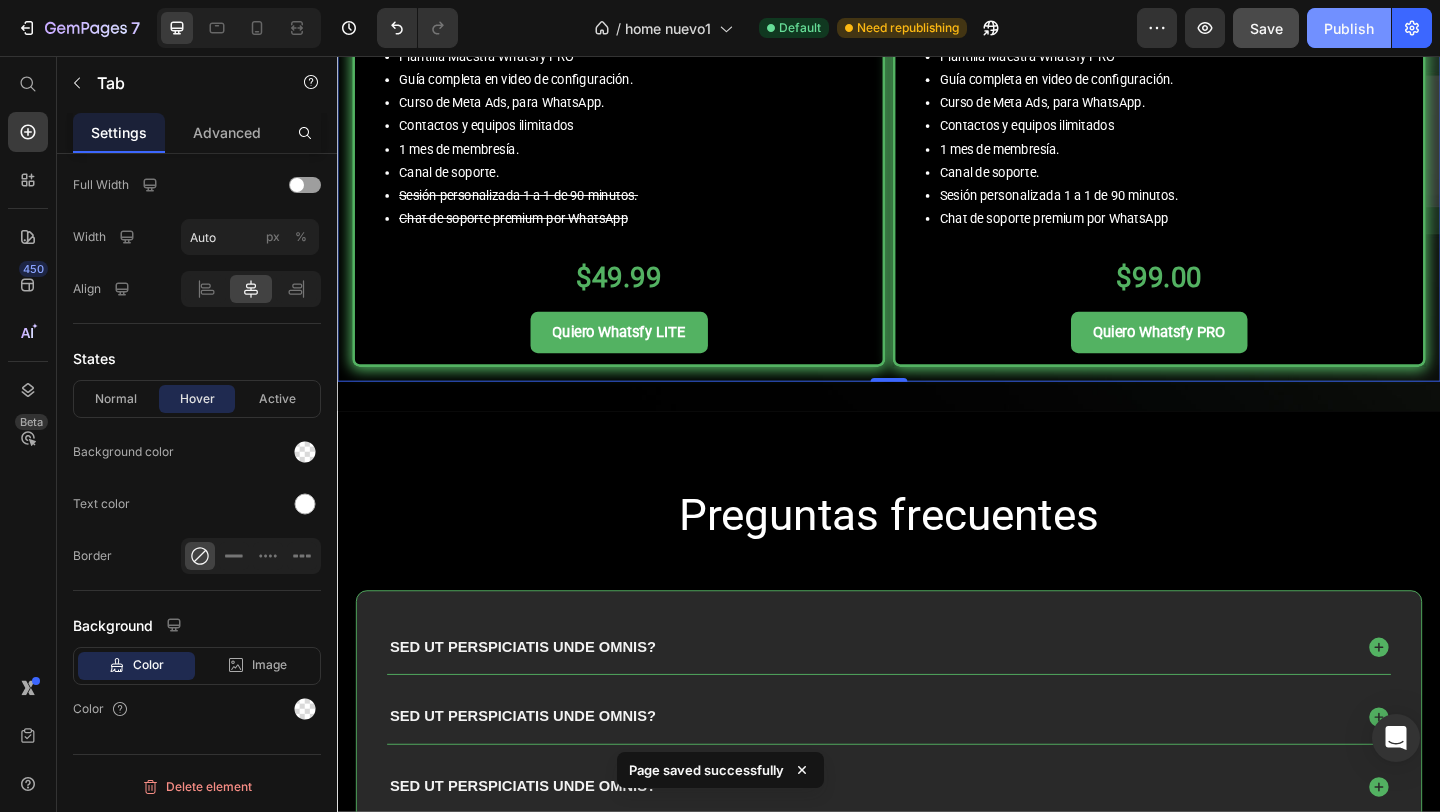 click on "Publish" at bounding box center (1349, 28) 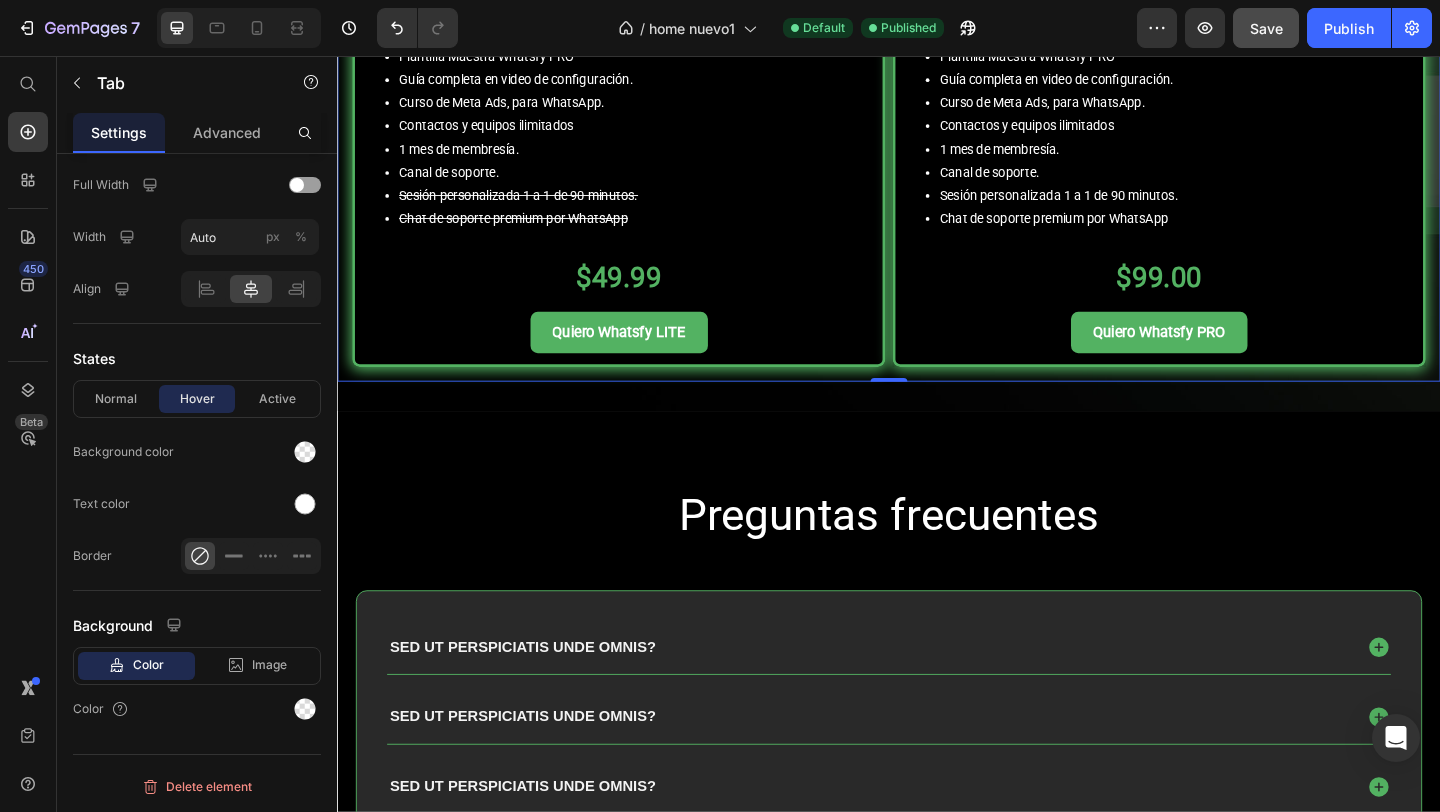 click on "Anual" at bounding box center [986, -95] 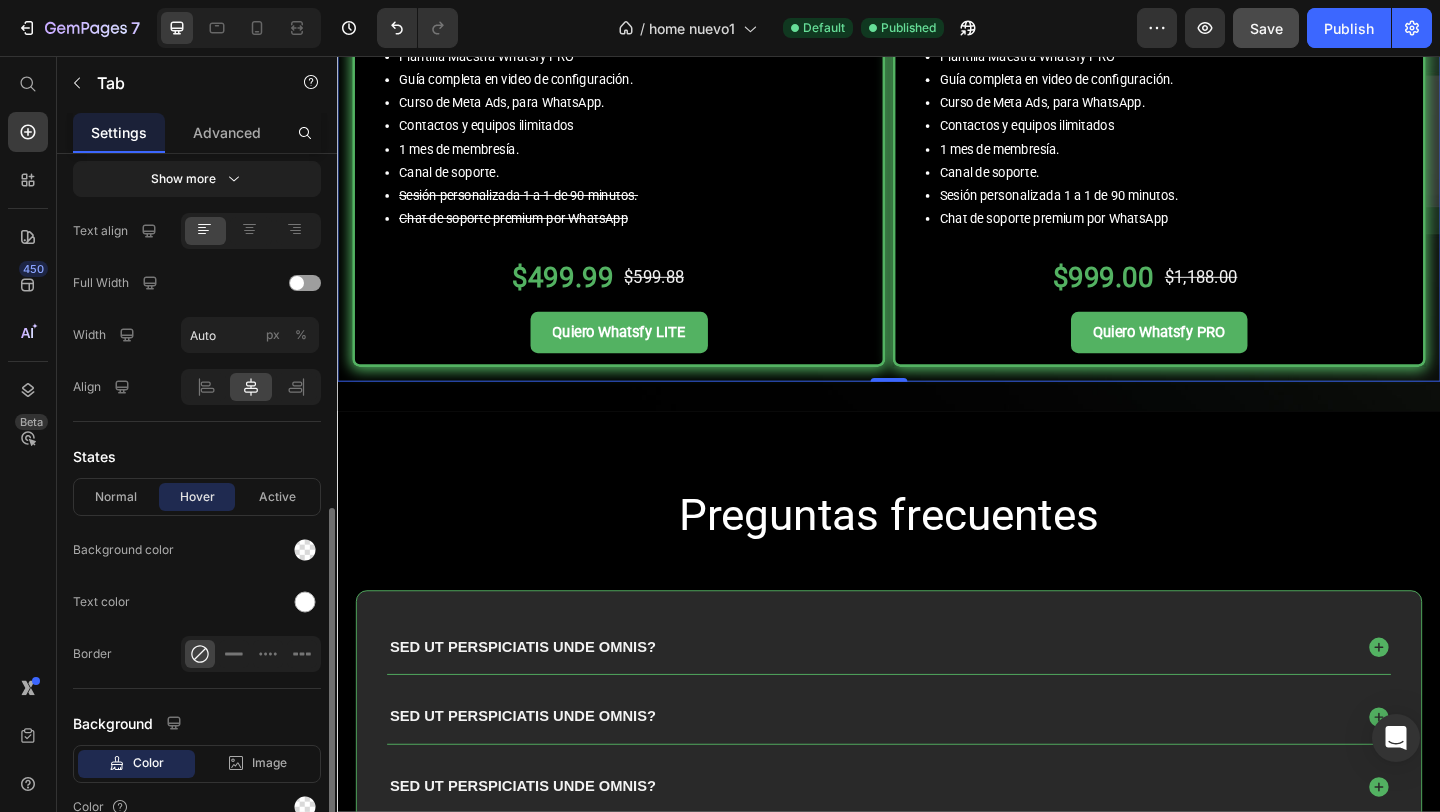 scroll, scrollTop: 722, scrollLeft: 0, axis: vertical 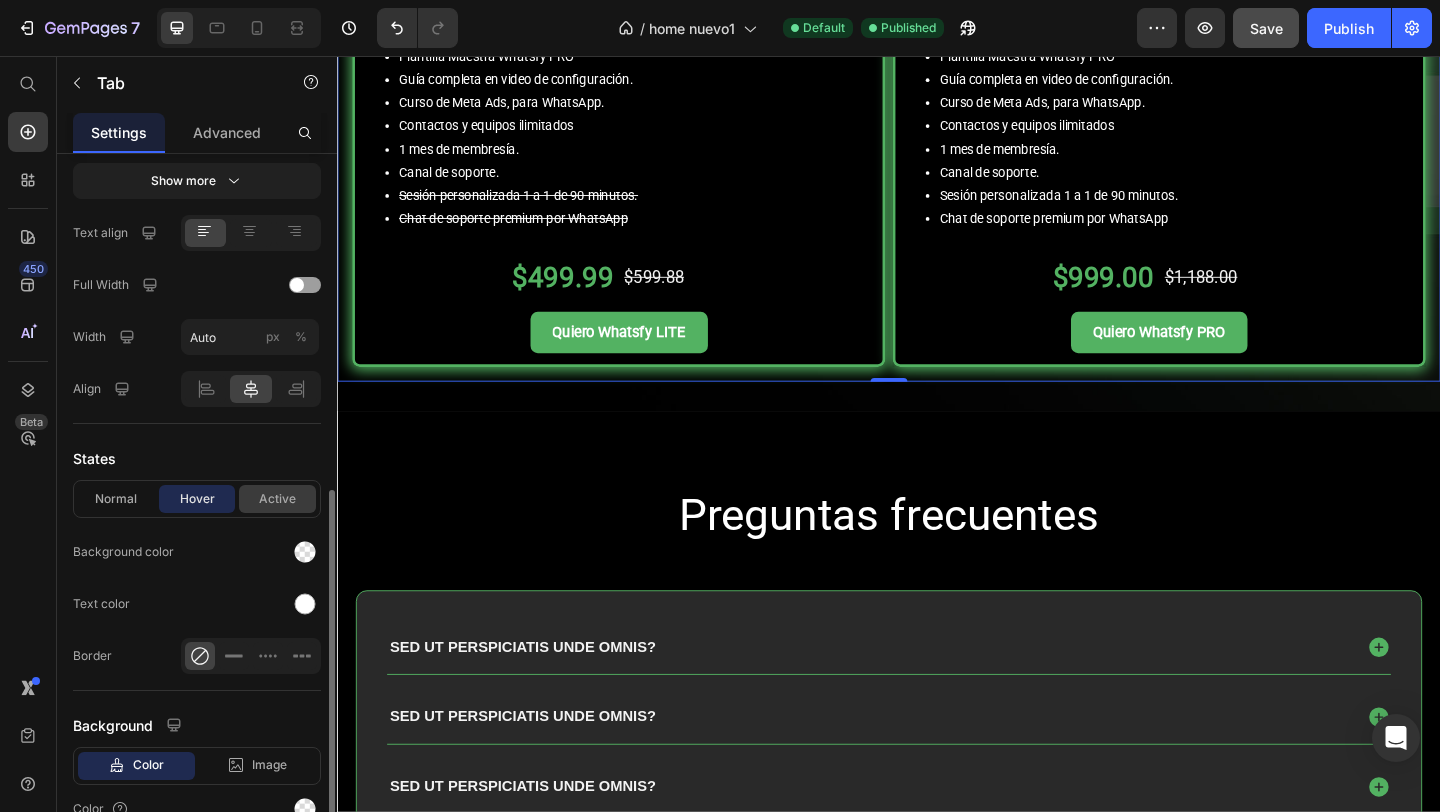 click on "Active" at bounding box center (277, 499) 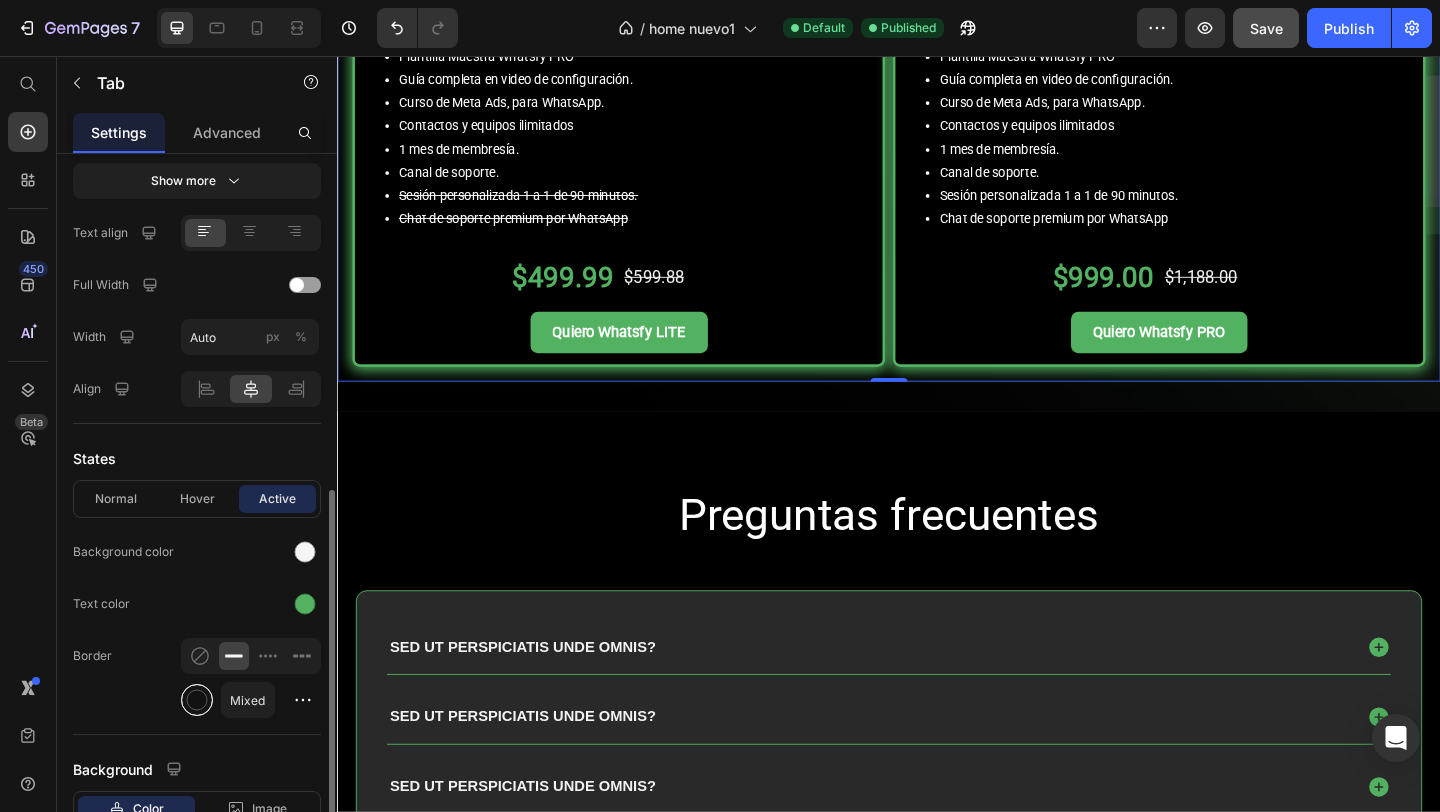 click at bounding box center [197, 700] 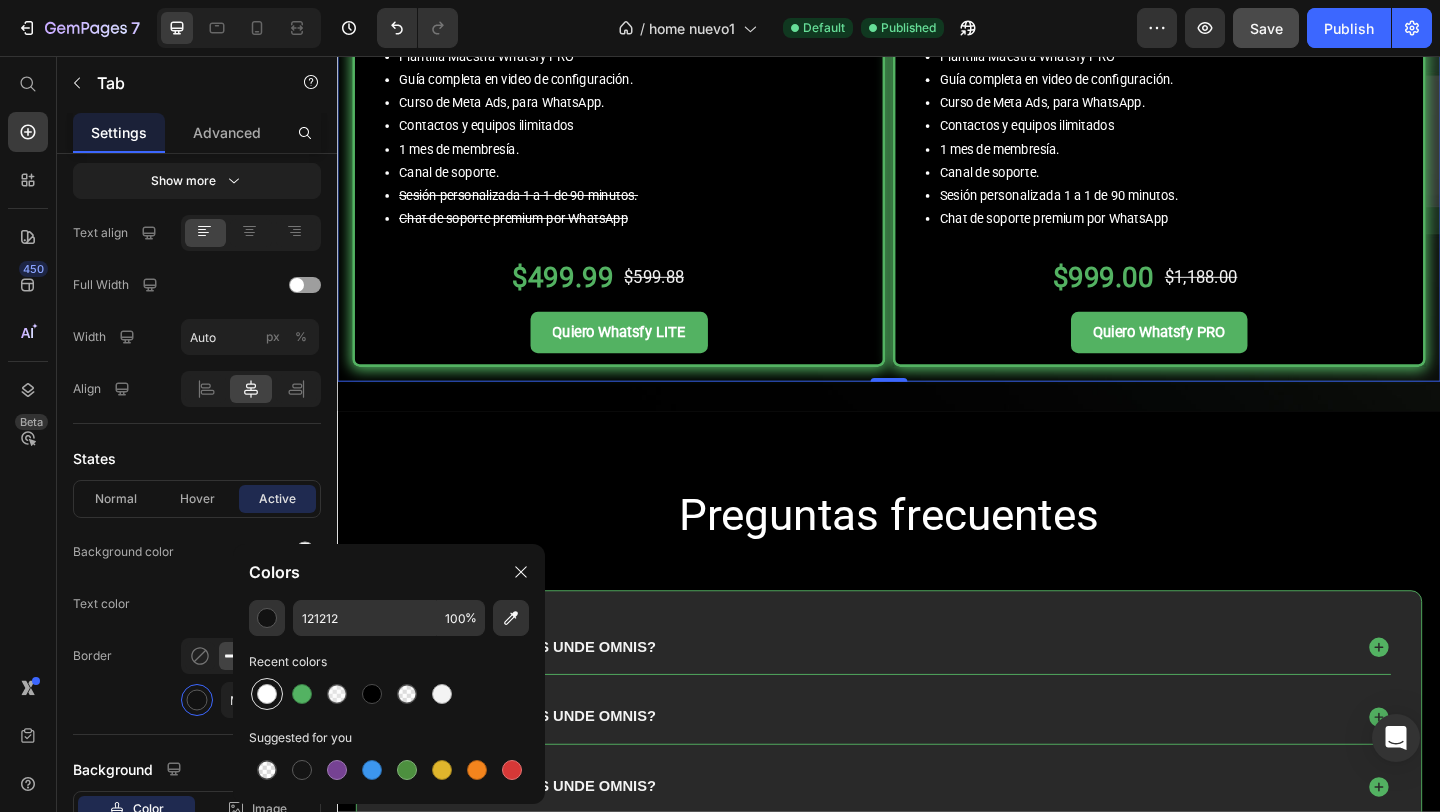 click at bounding box center (267, 694) 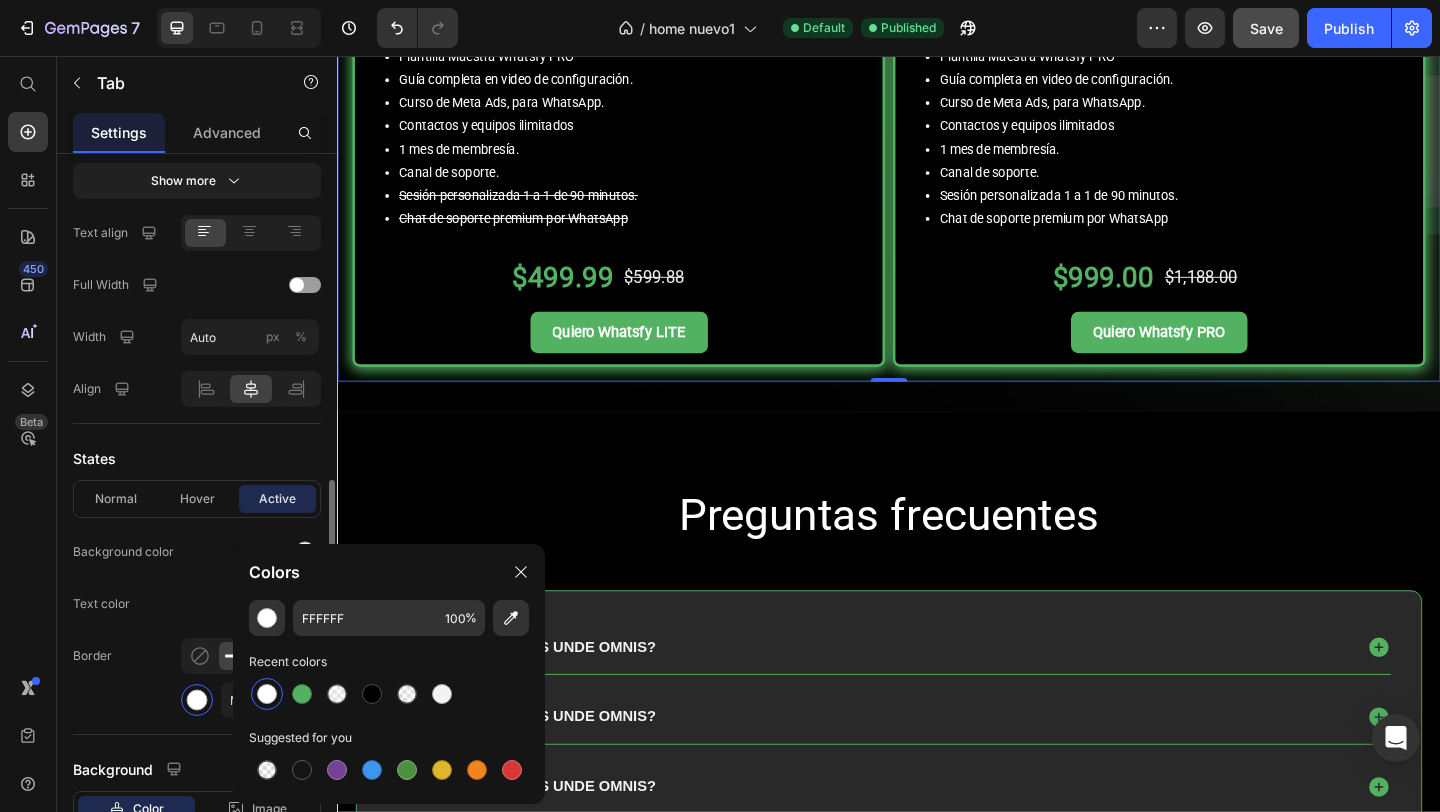 click on "Text color" 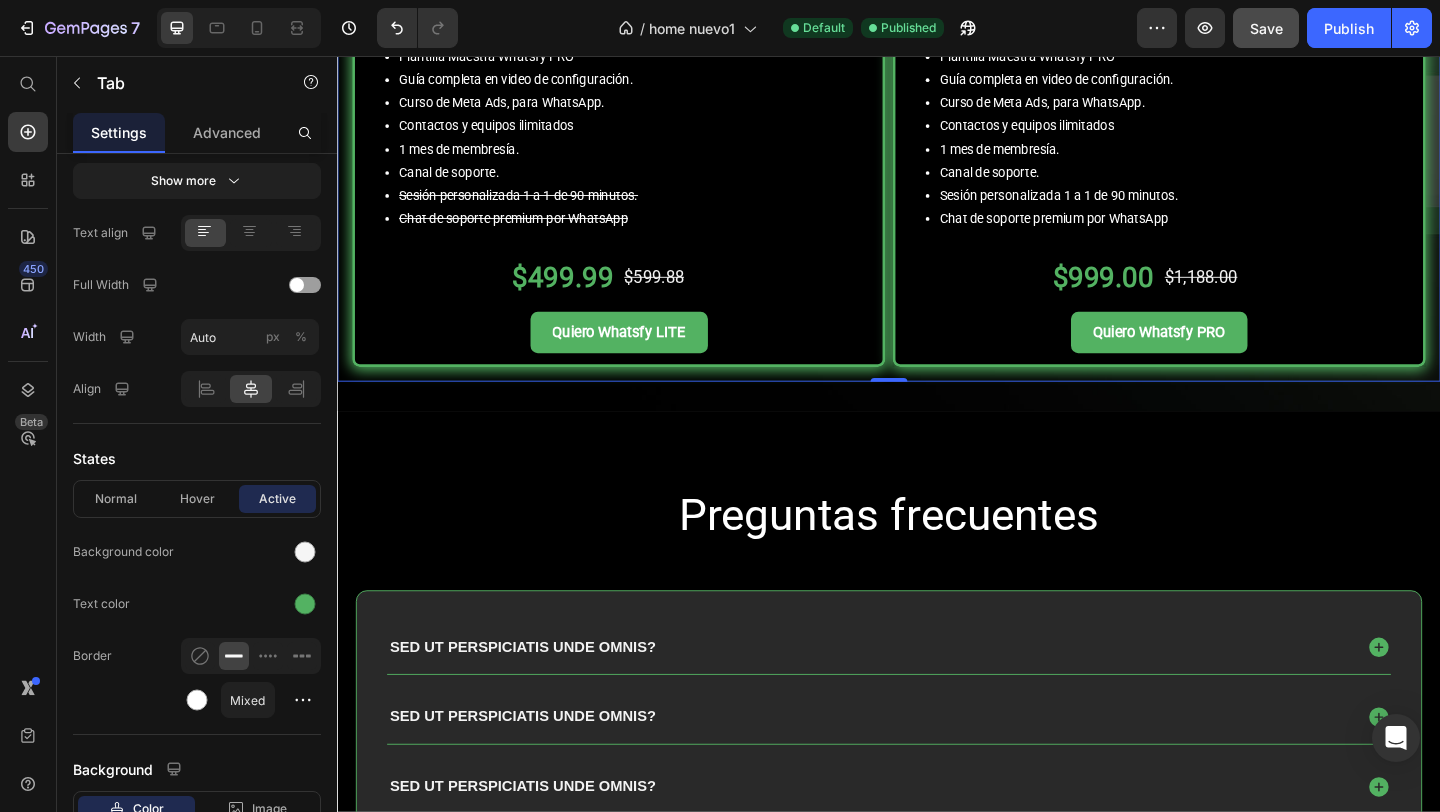 click on "Mensual" at bounding box center (897, -95) 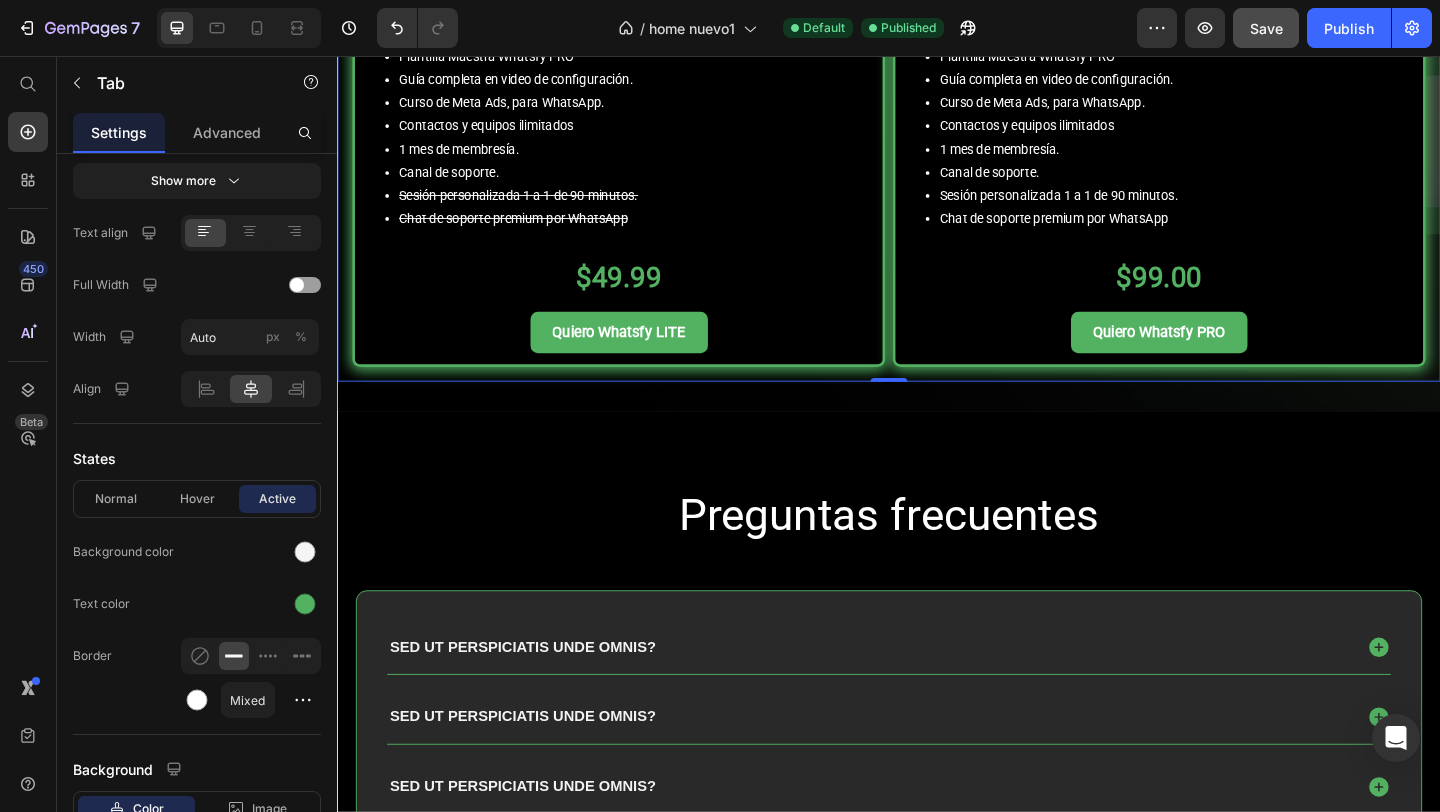 click on "Anual" at bounding box center [986, -95] 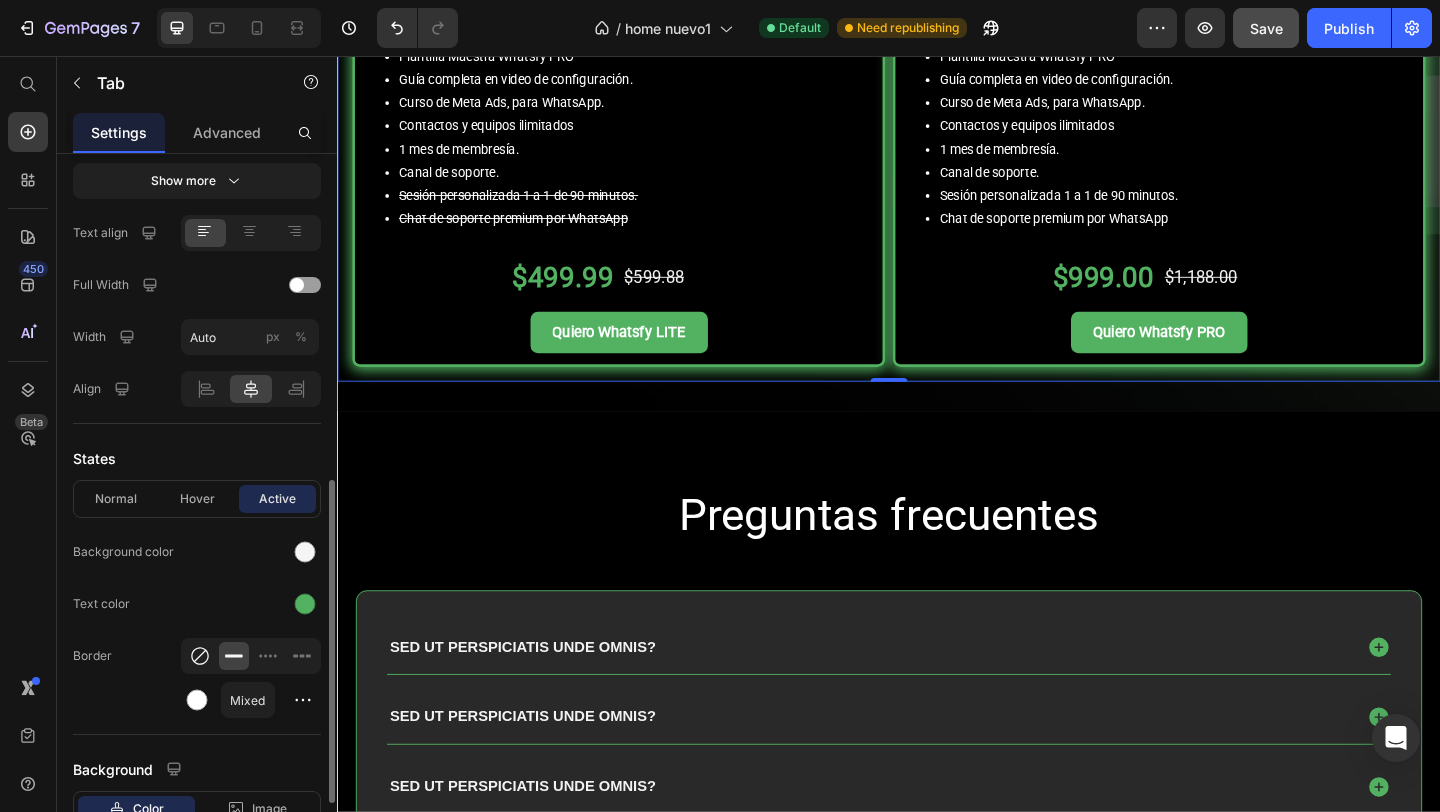 click 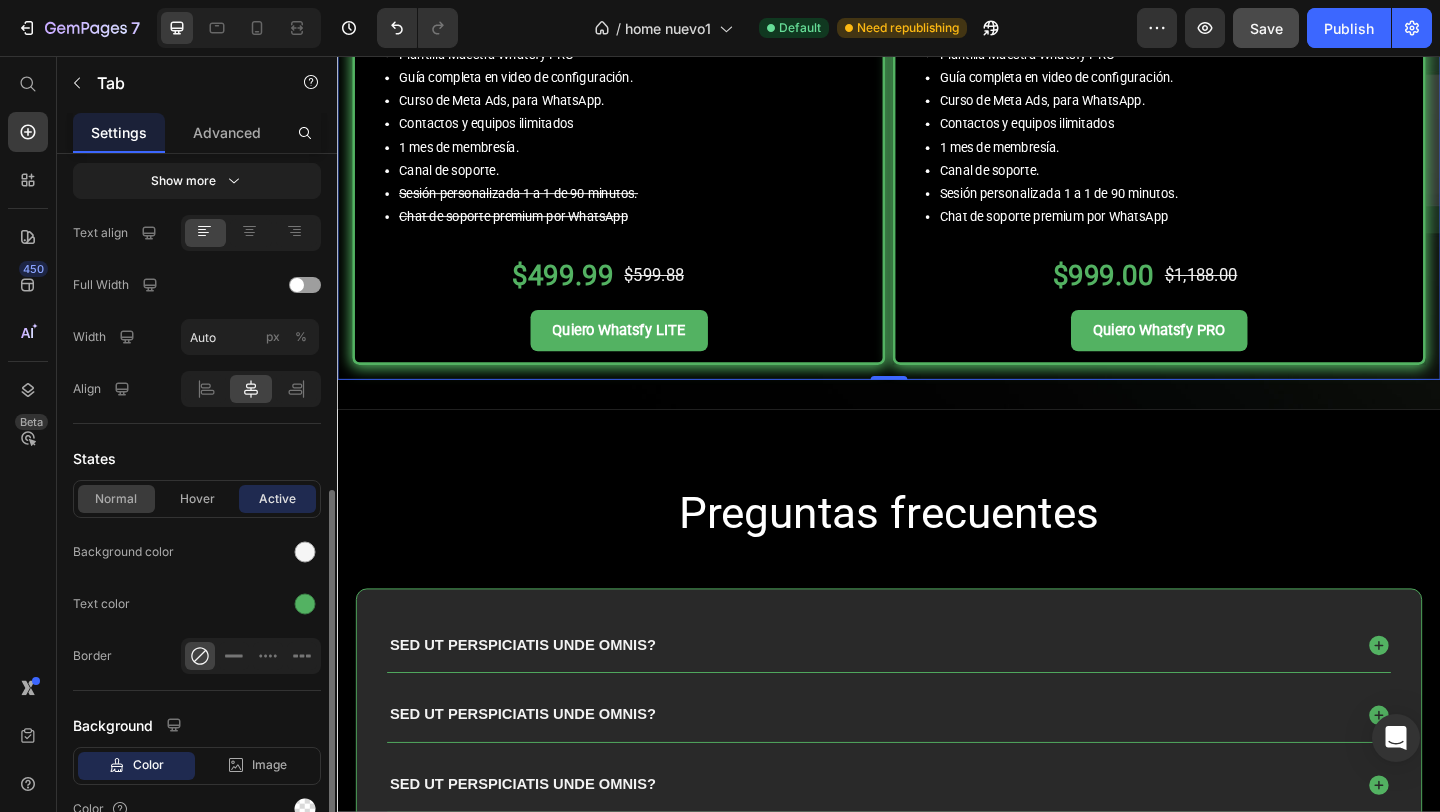 click on "Normal" at bounding box center [116, 499] 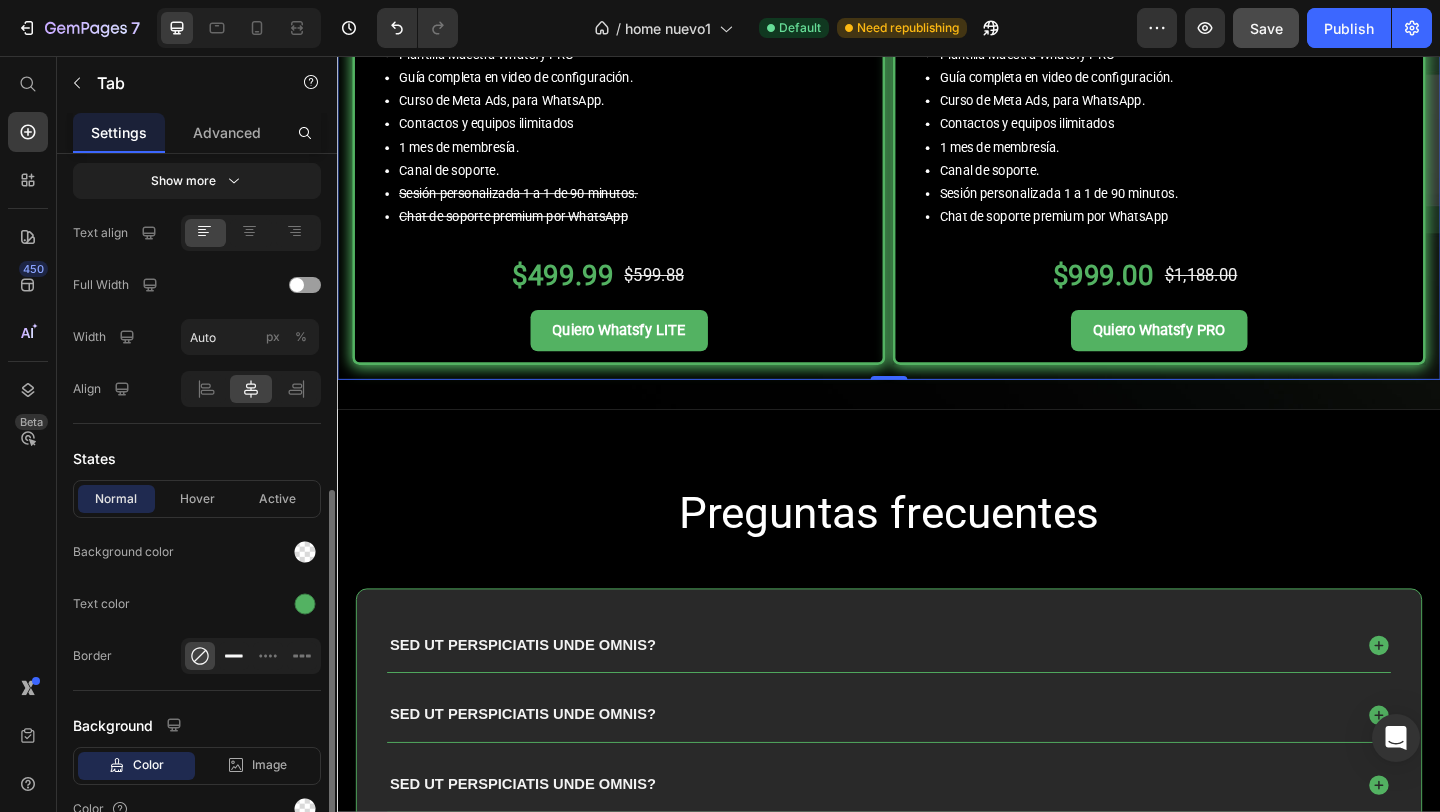 click 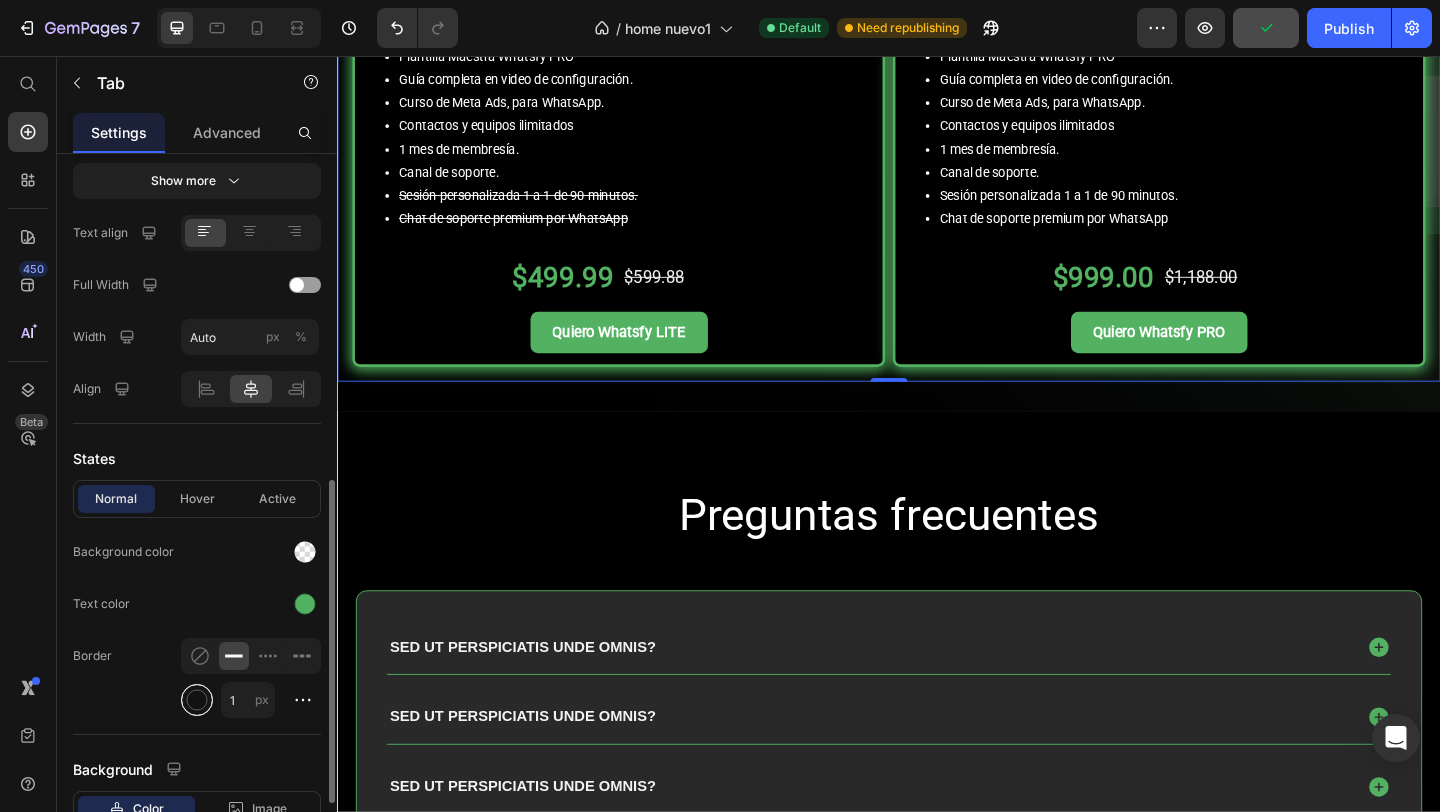 click at bounding box center [197, 700] 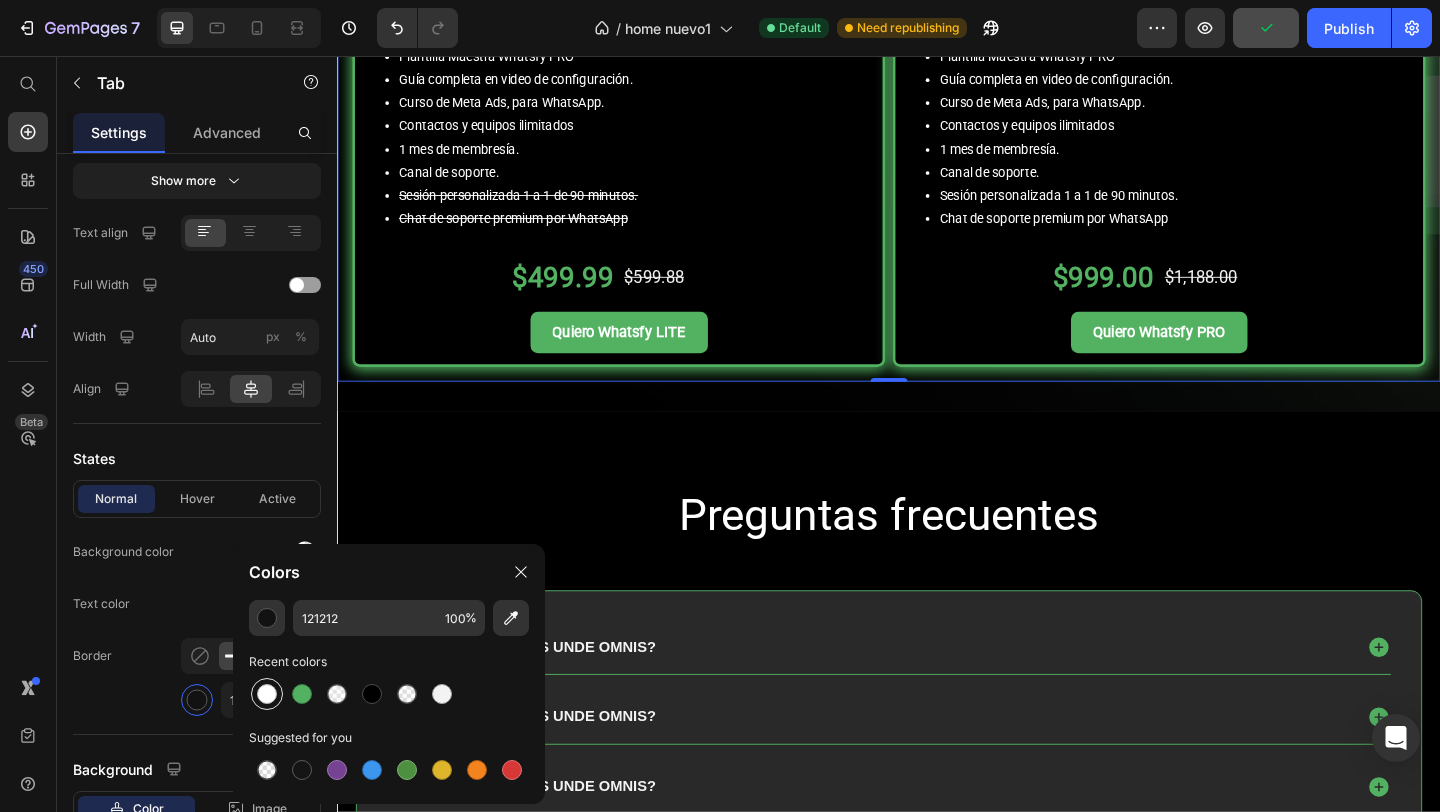 click at bounding box center [267, 694] 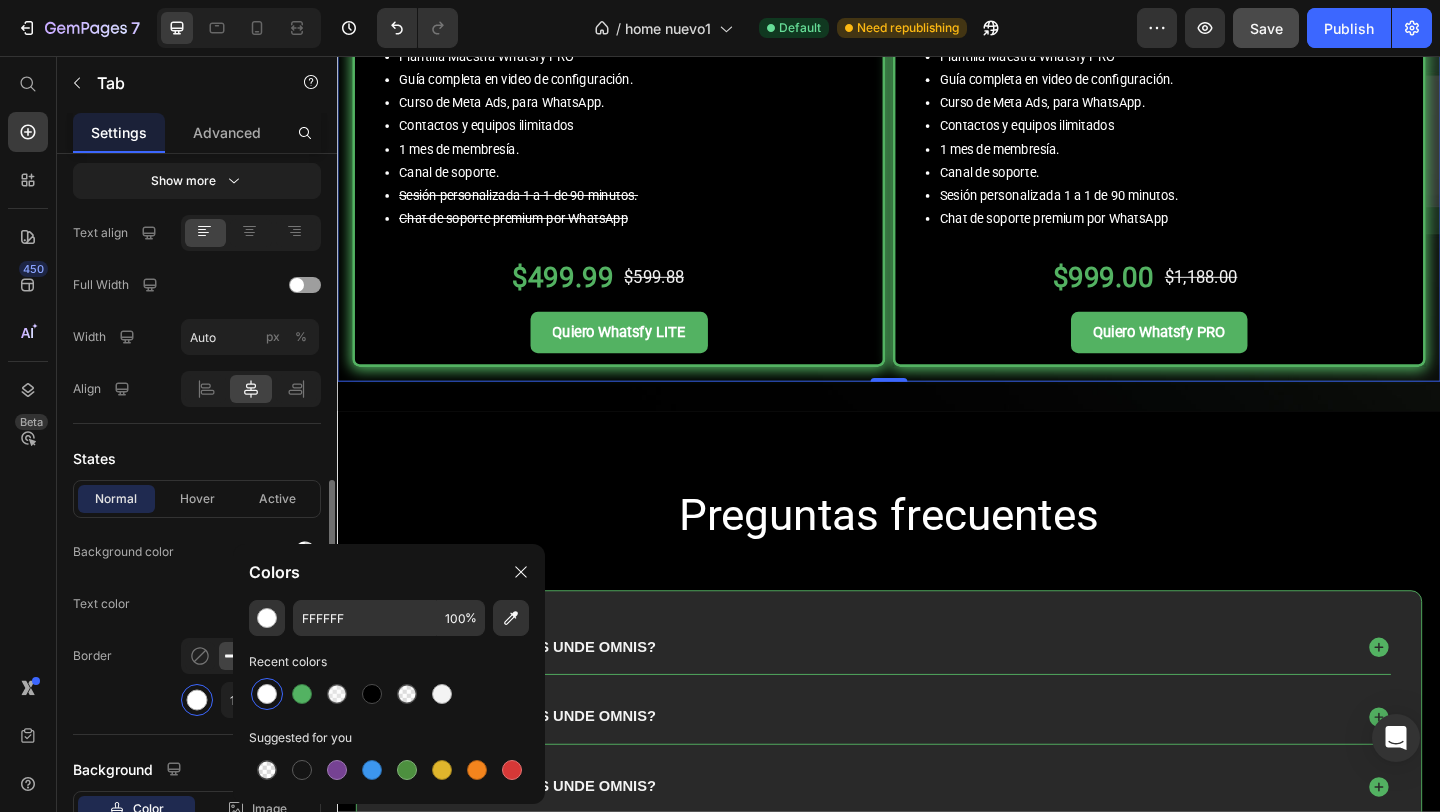 click on "Text color" 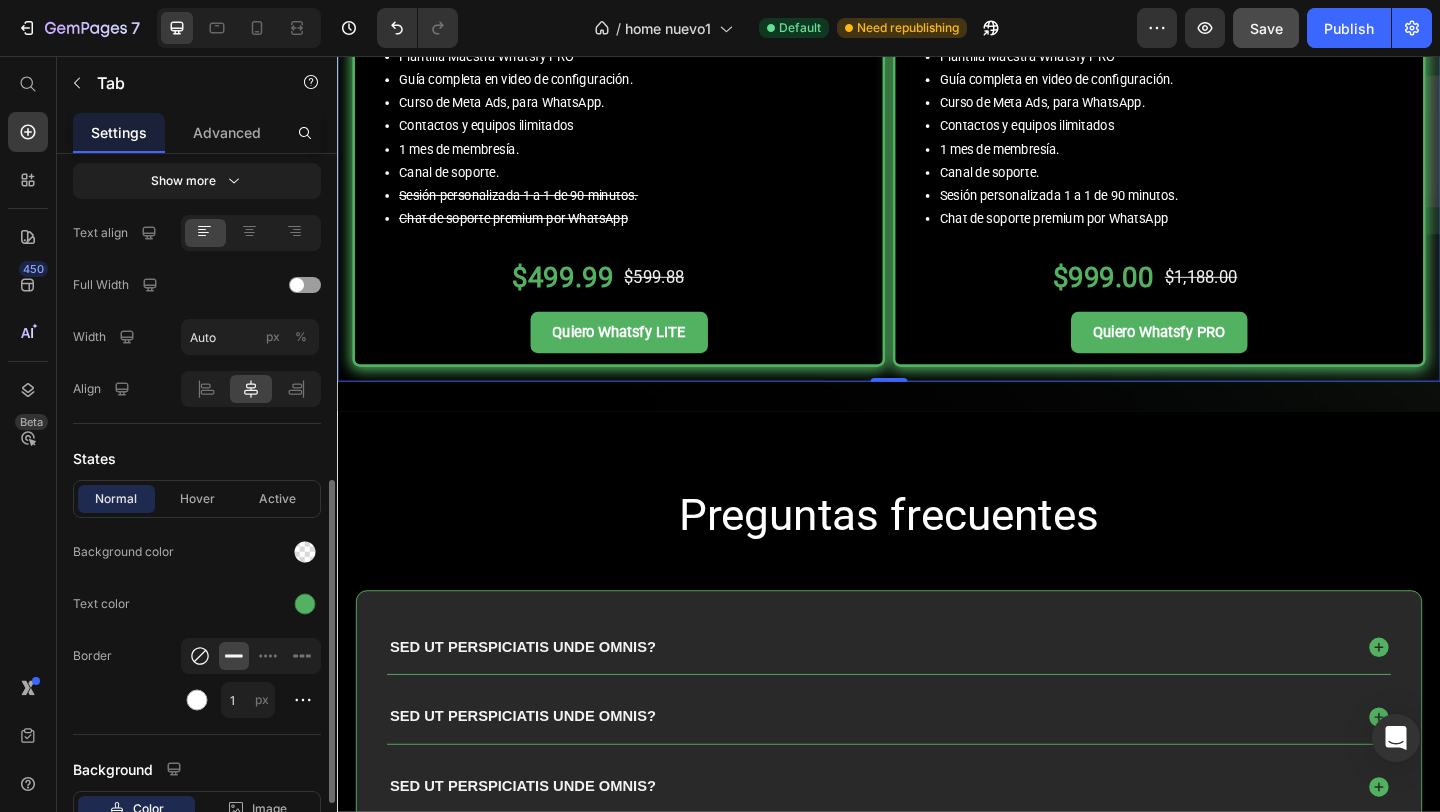 click 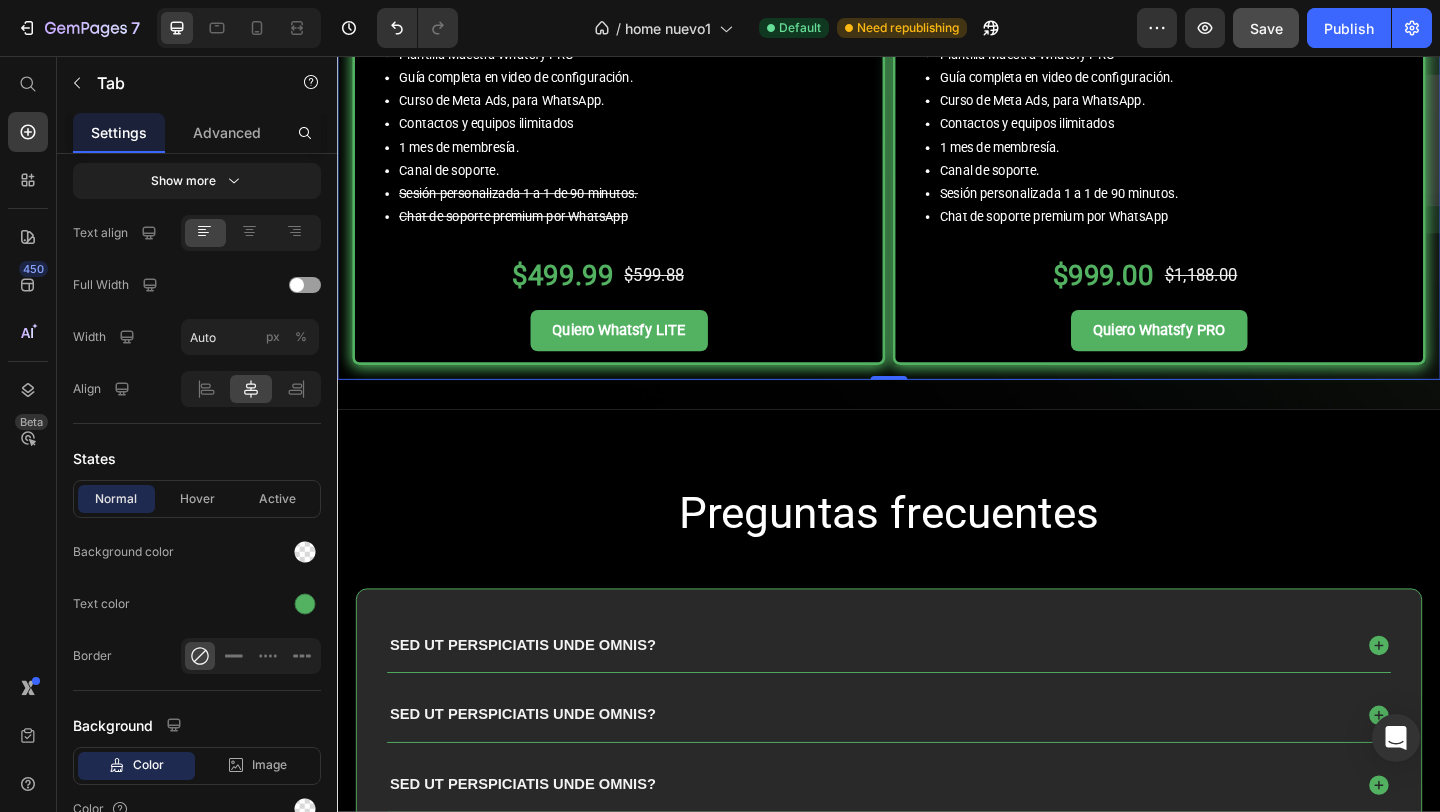 click on "Mensual" at bounding box center [897, -96] 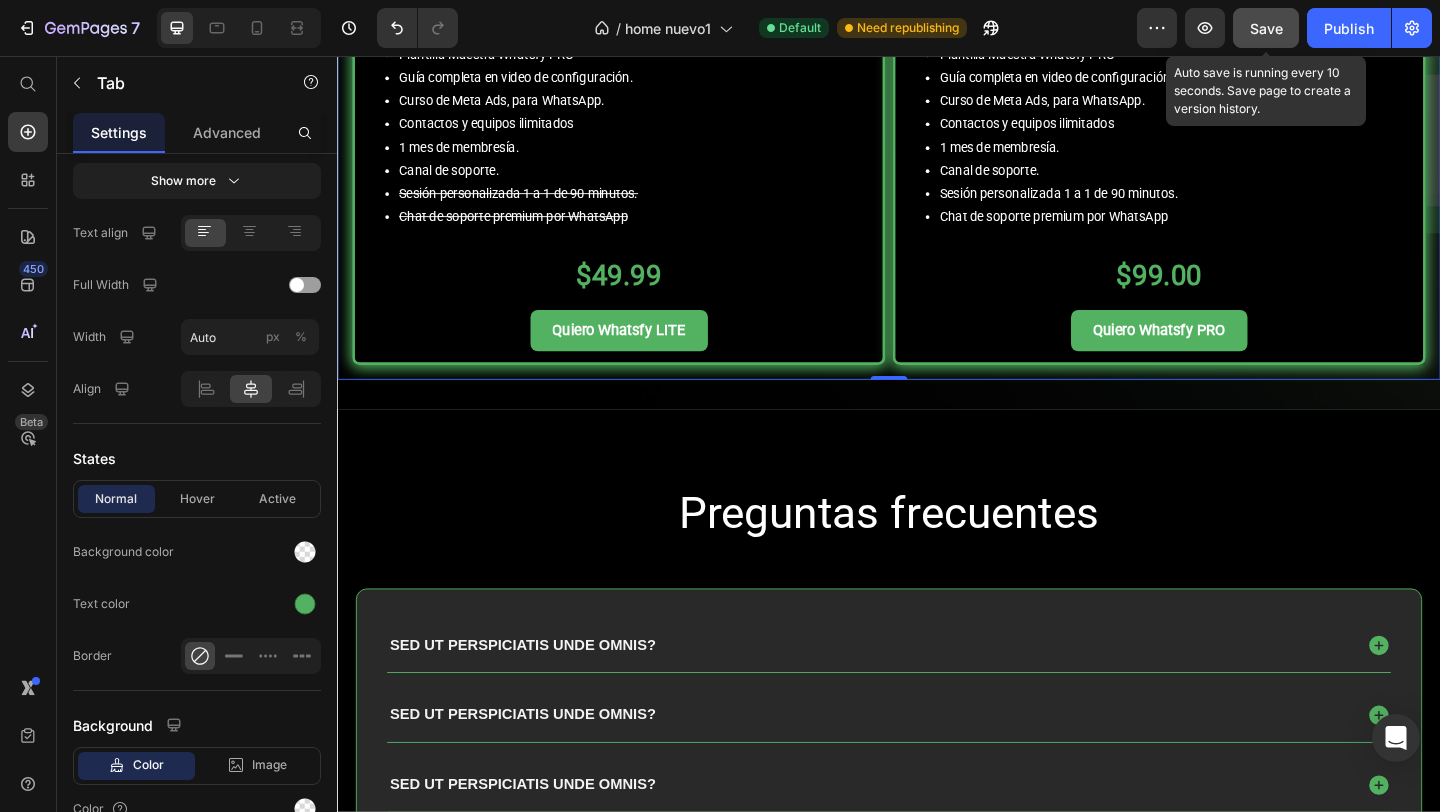 click on "Save" 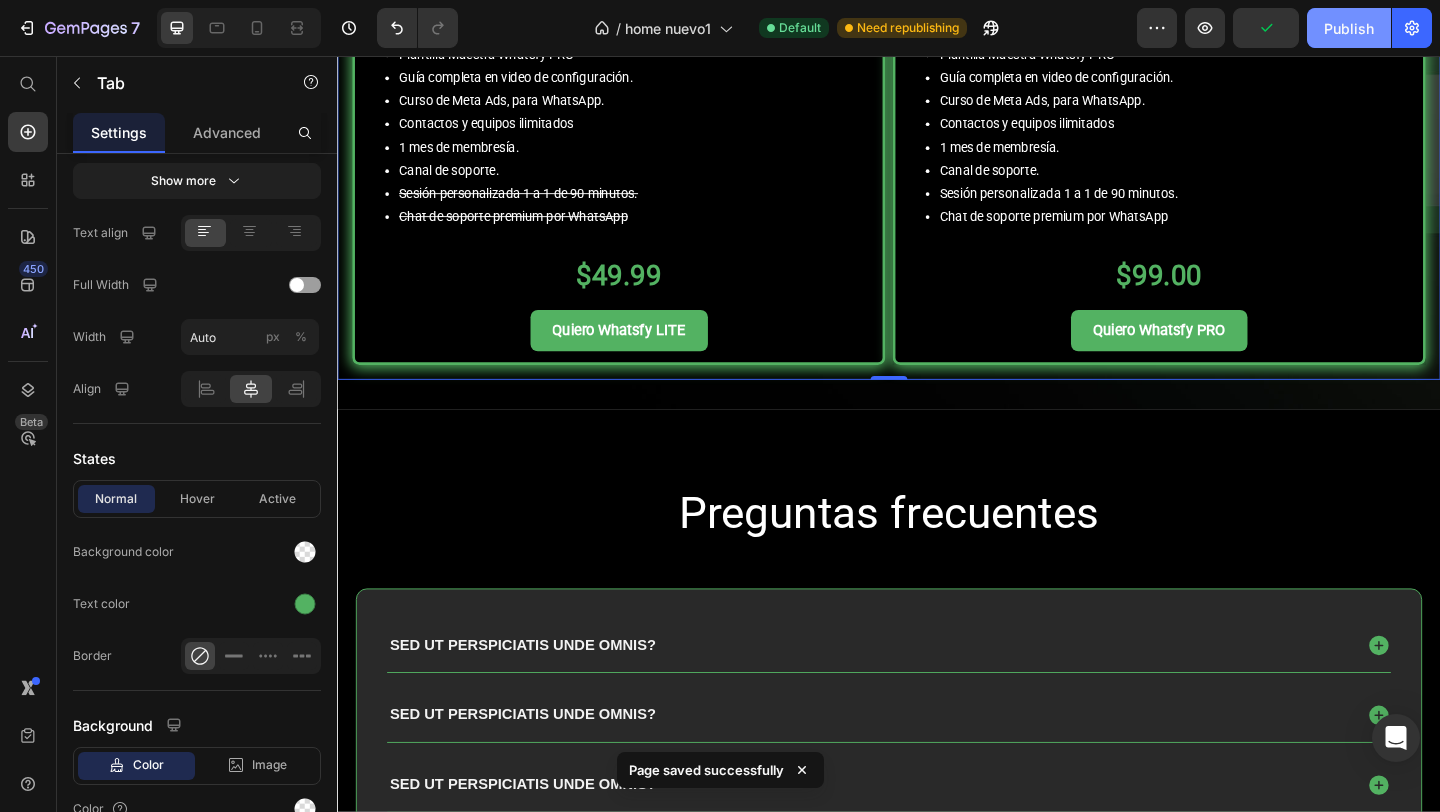 click on "Publish" at bounding box center [1349, 28] 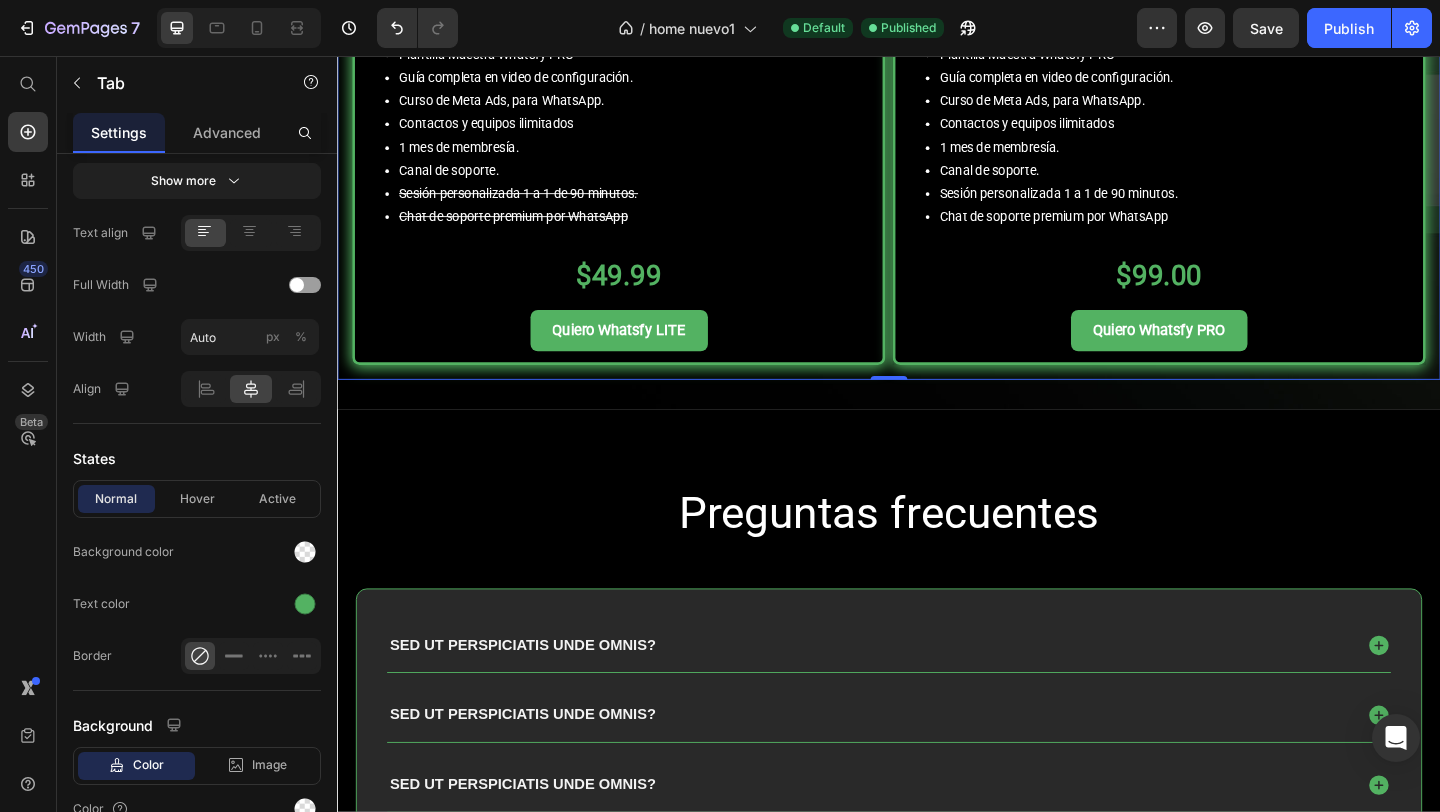click on "Mensual" at bounding box center [897, -96] 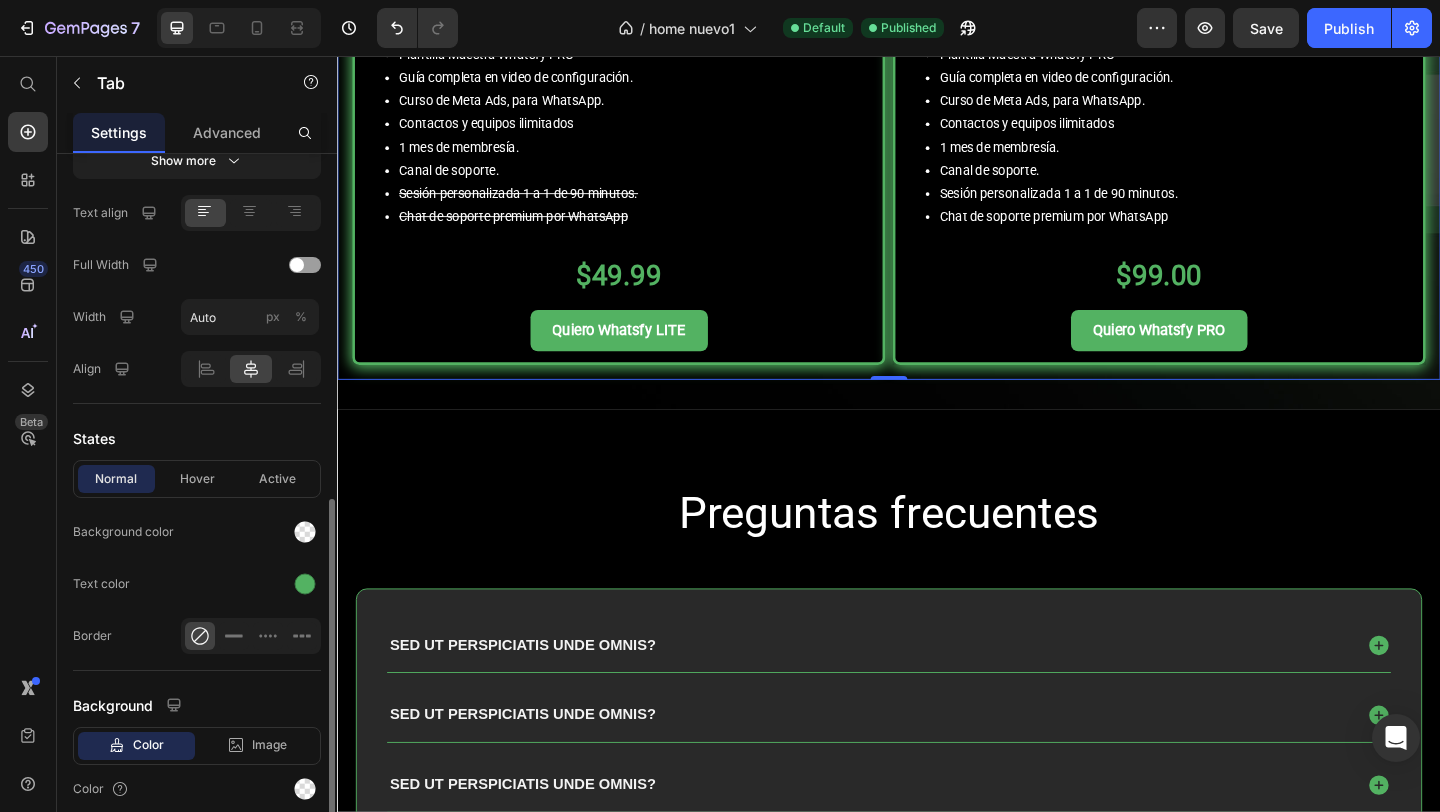 scroll, scrollTop: 822, scrollLeft: 0, axis: vertical 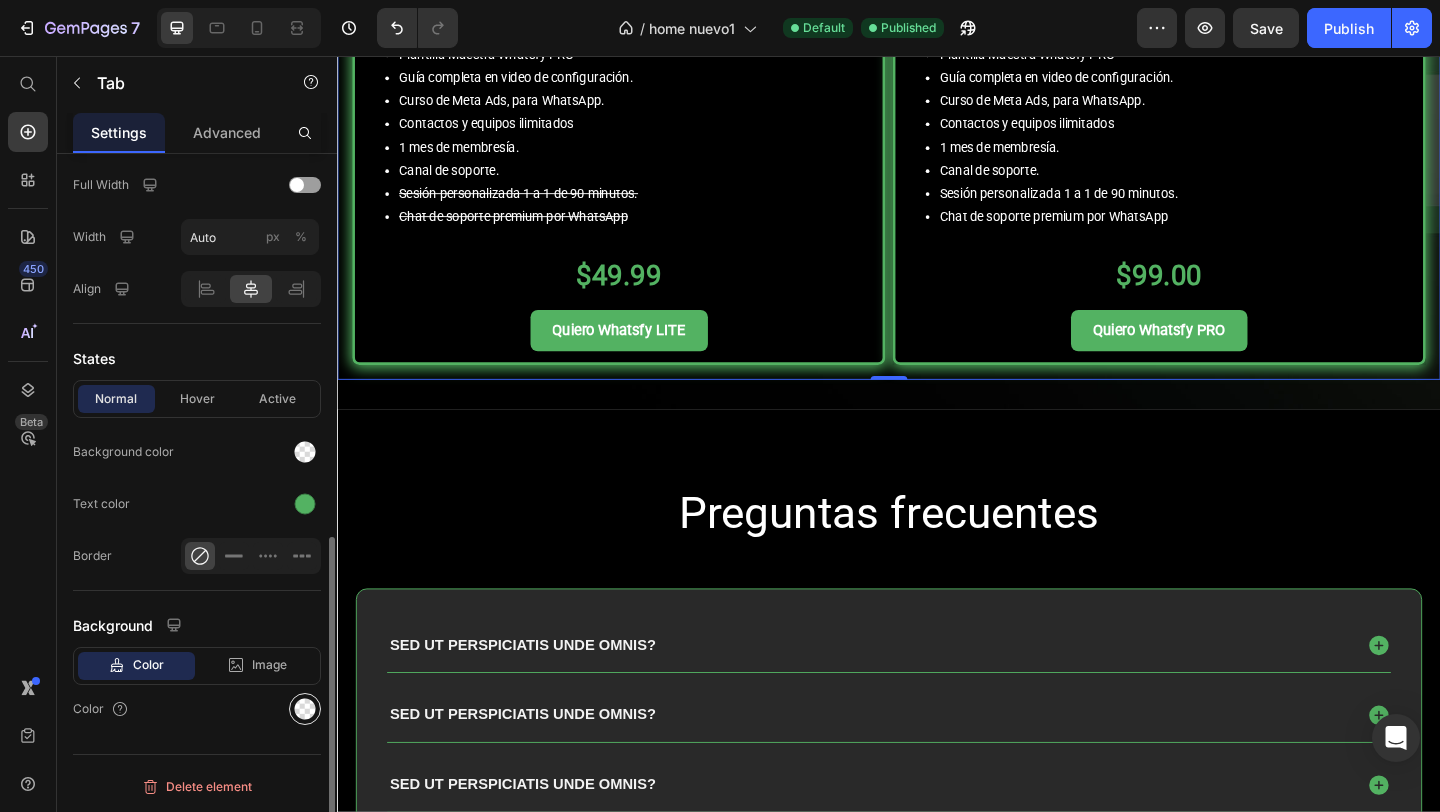 click at bounding box center [305, 709] 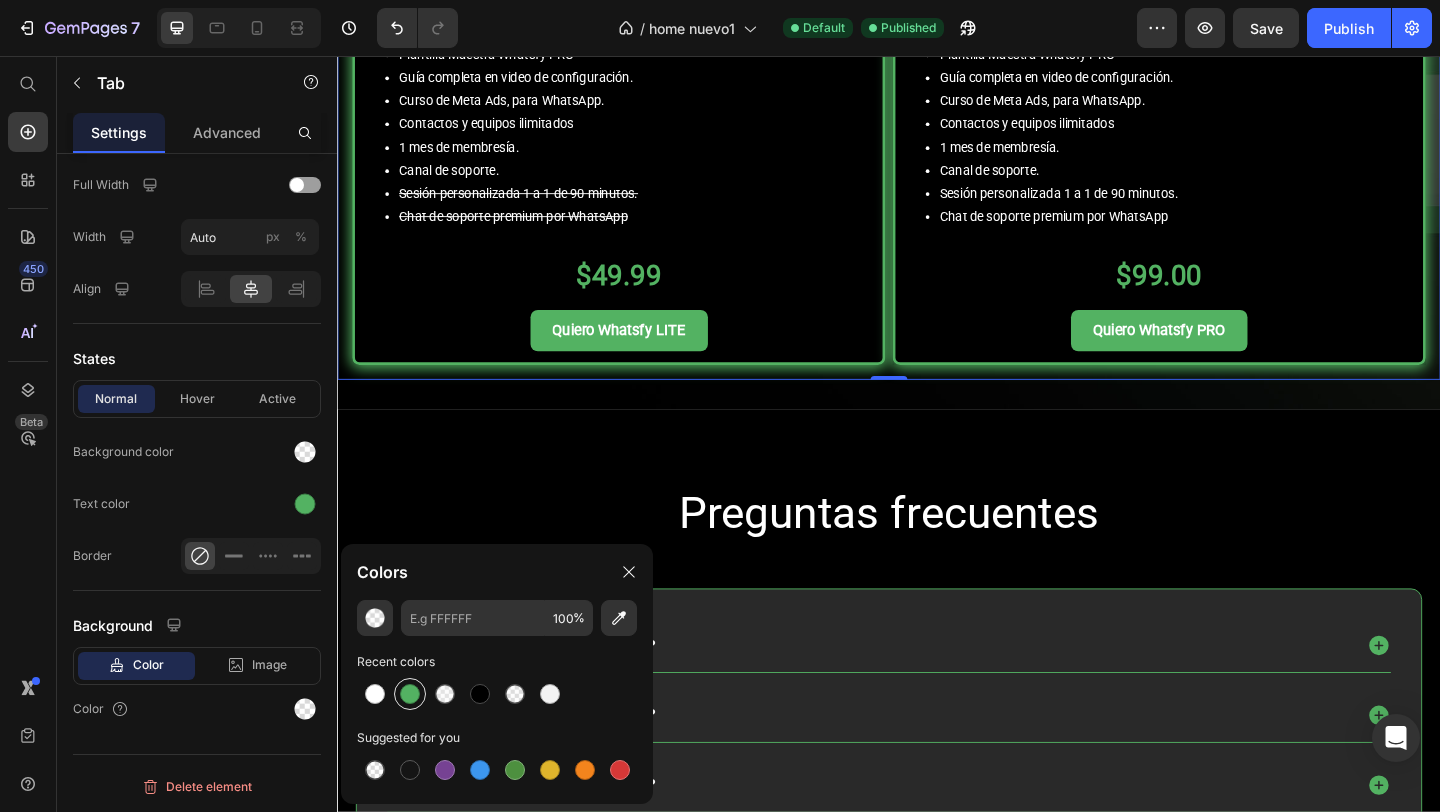 click at bounding box center [410, 694] 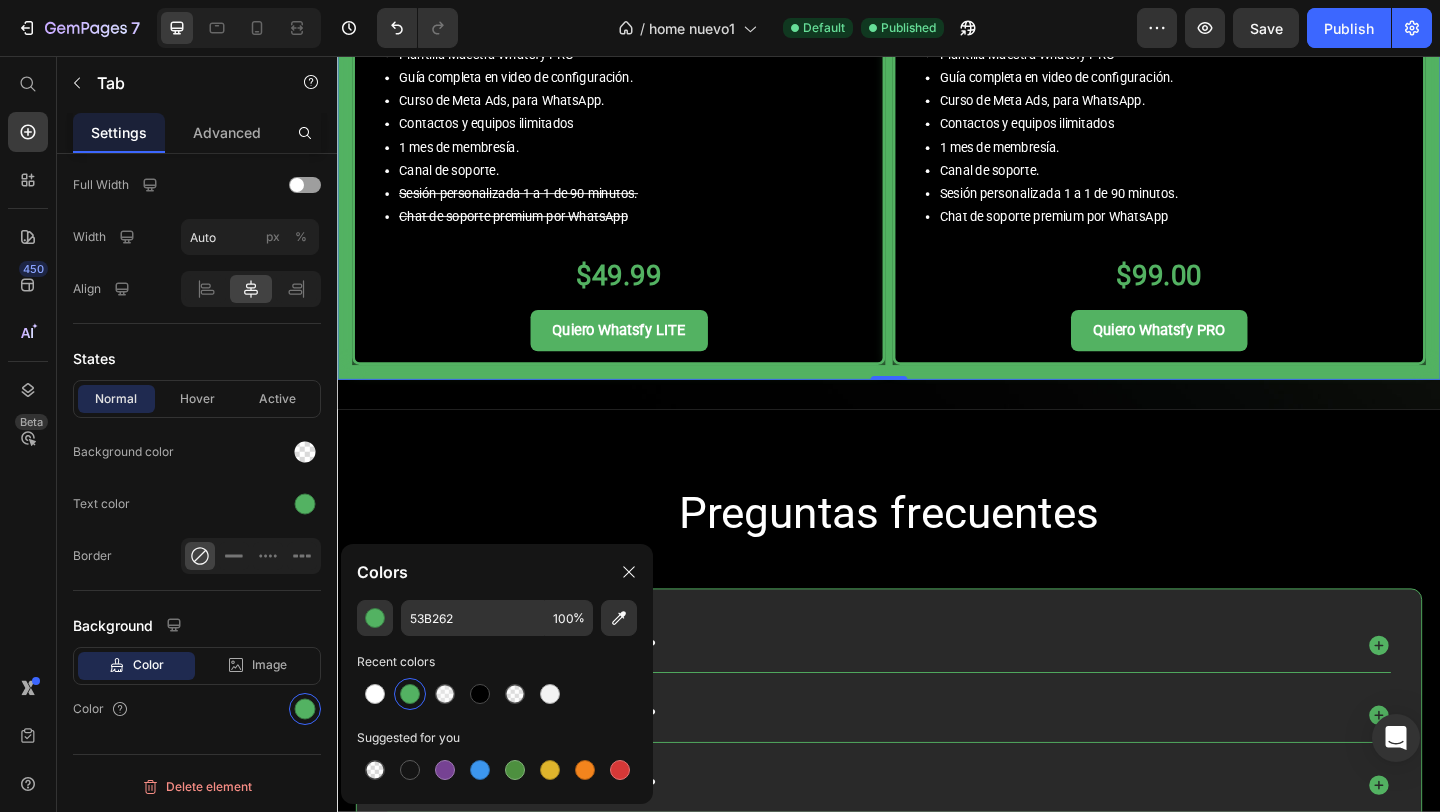 type on "000000" 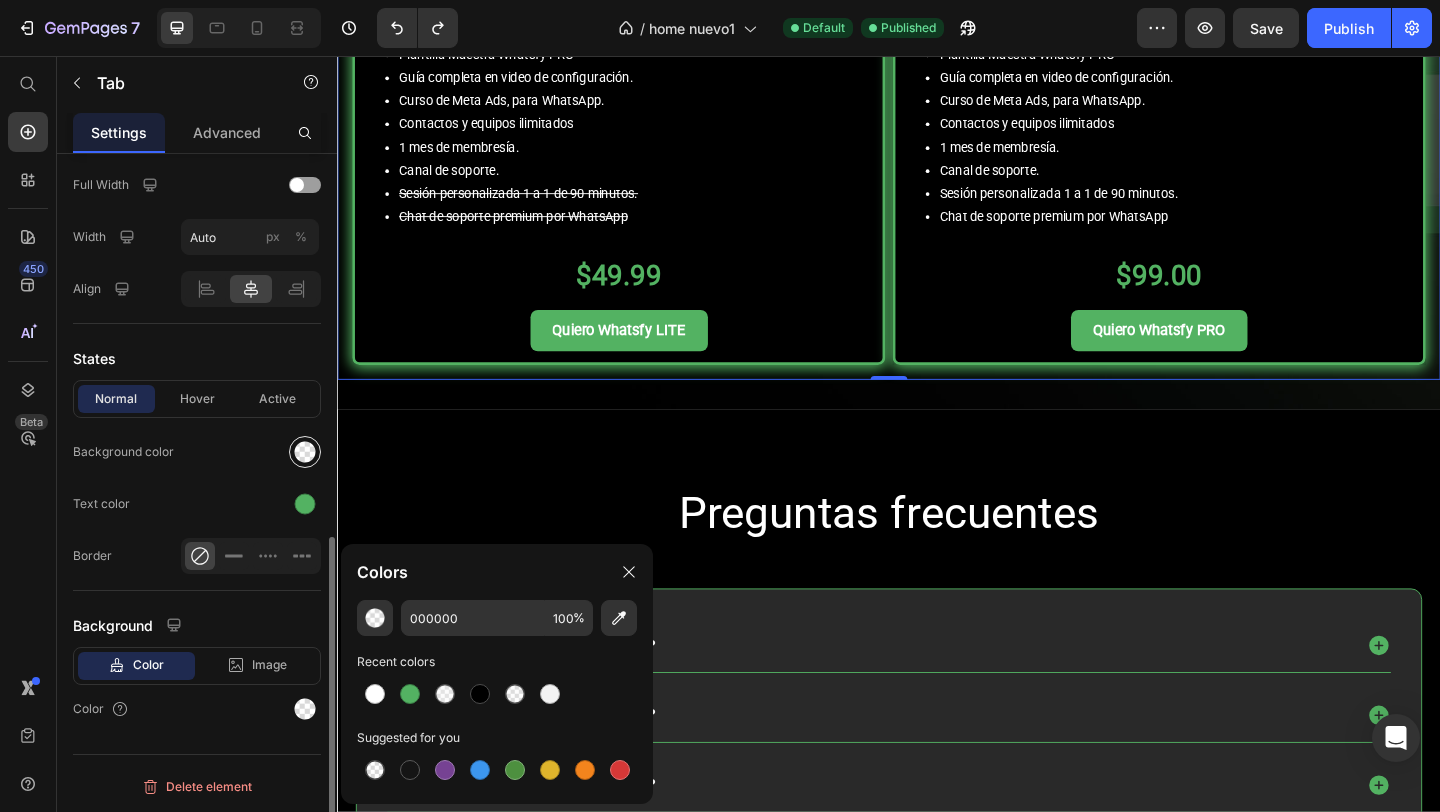 click at bounding box center (305, 452) 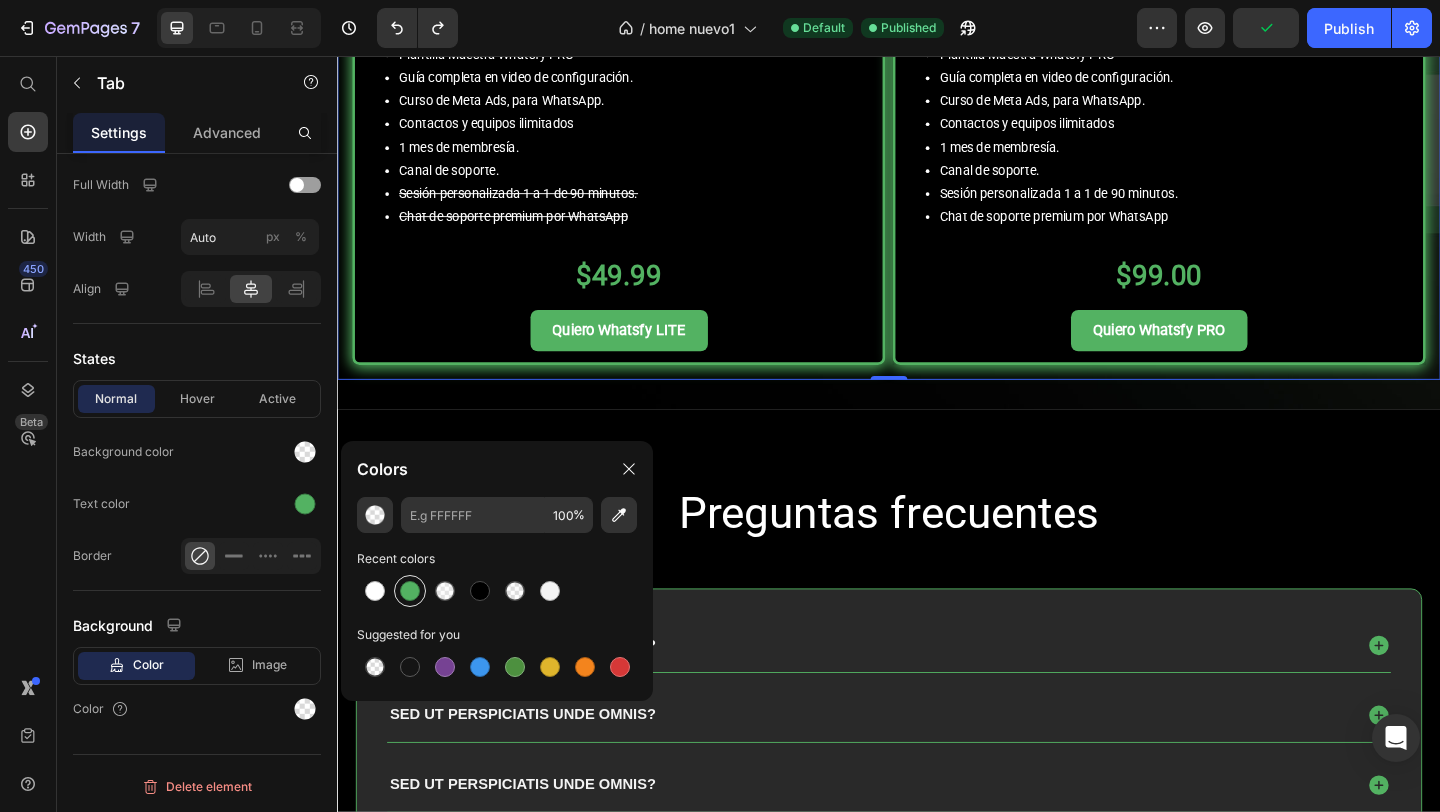 click at bounding box center (410, 591) 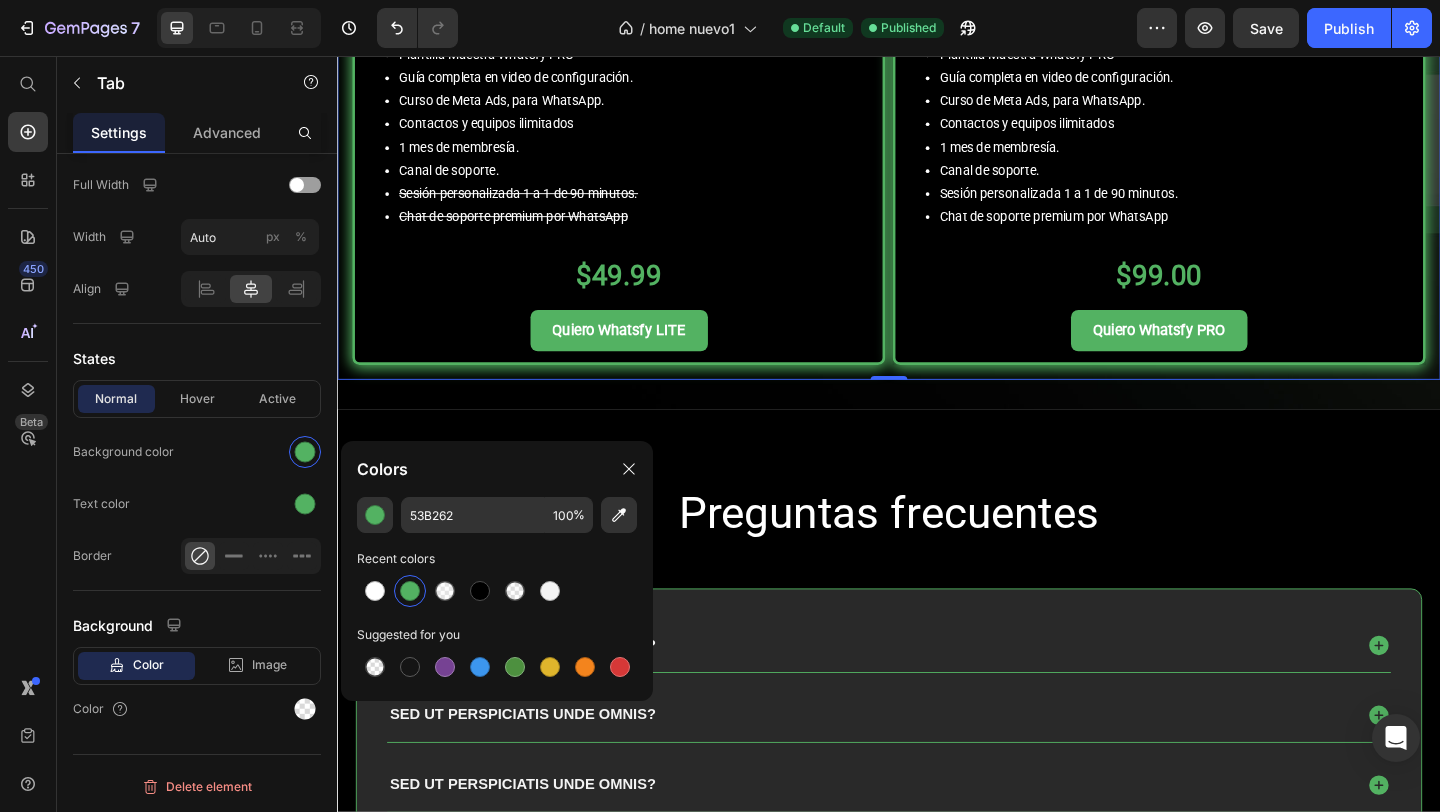 type on "000000" 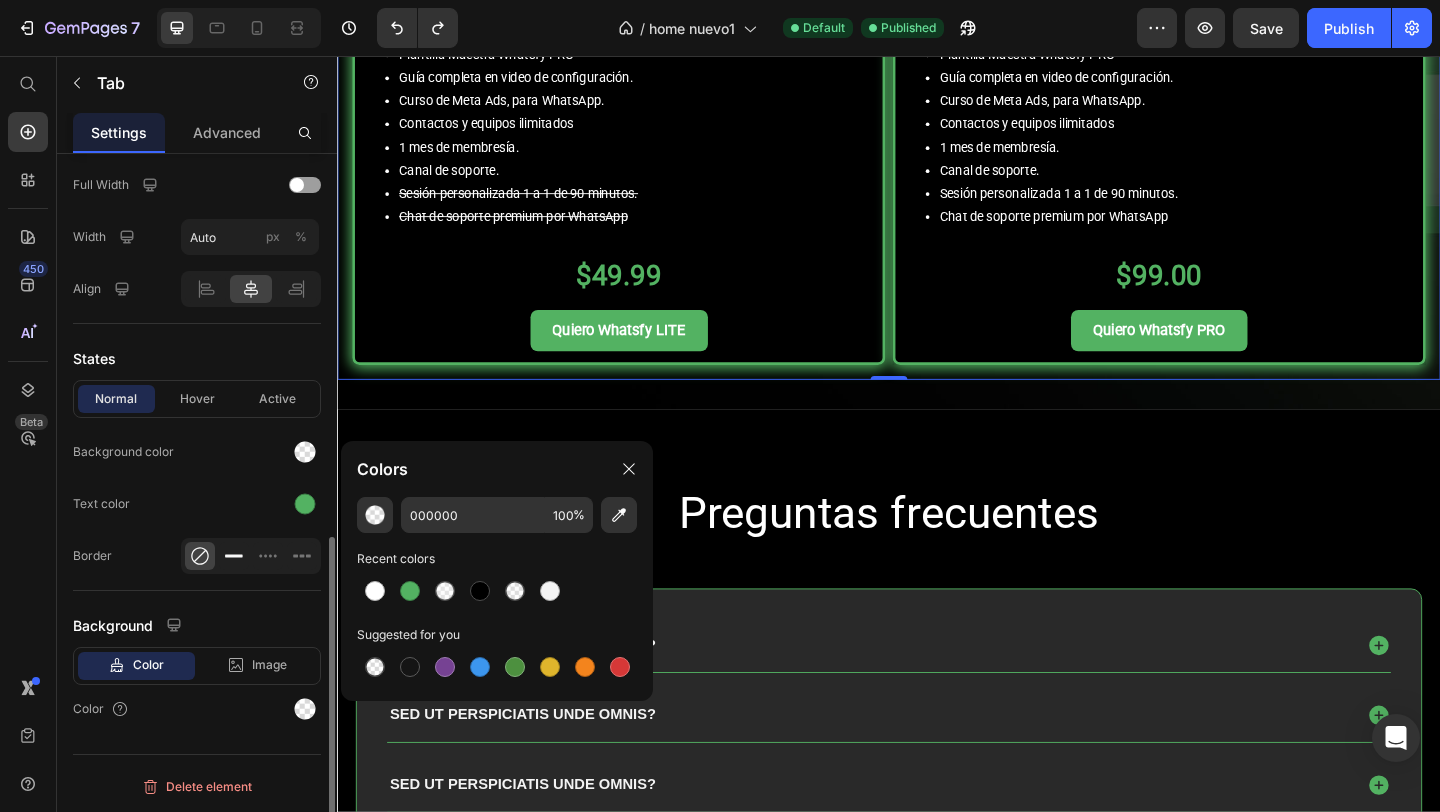click 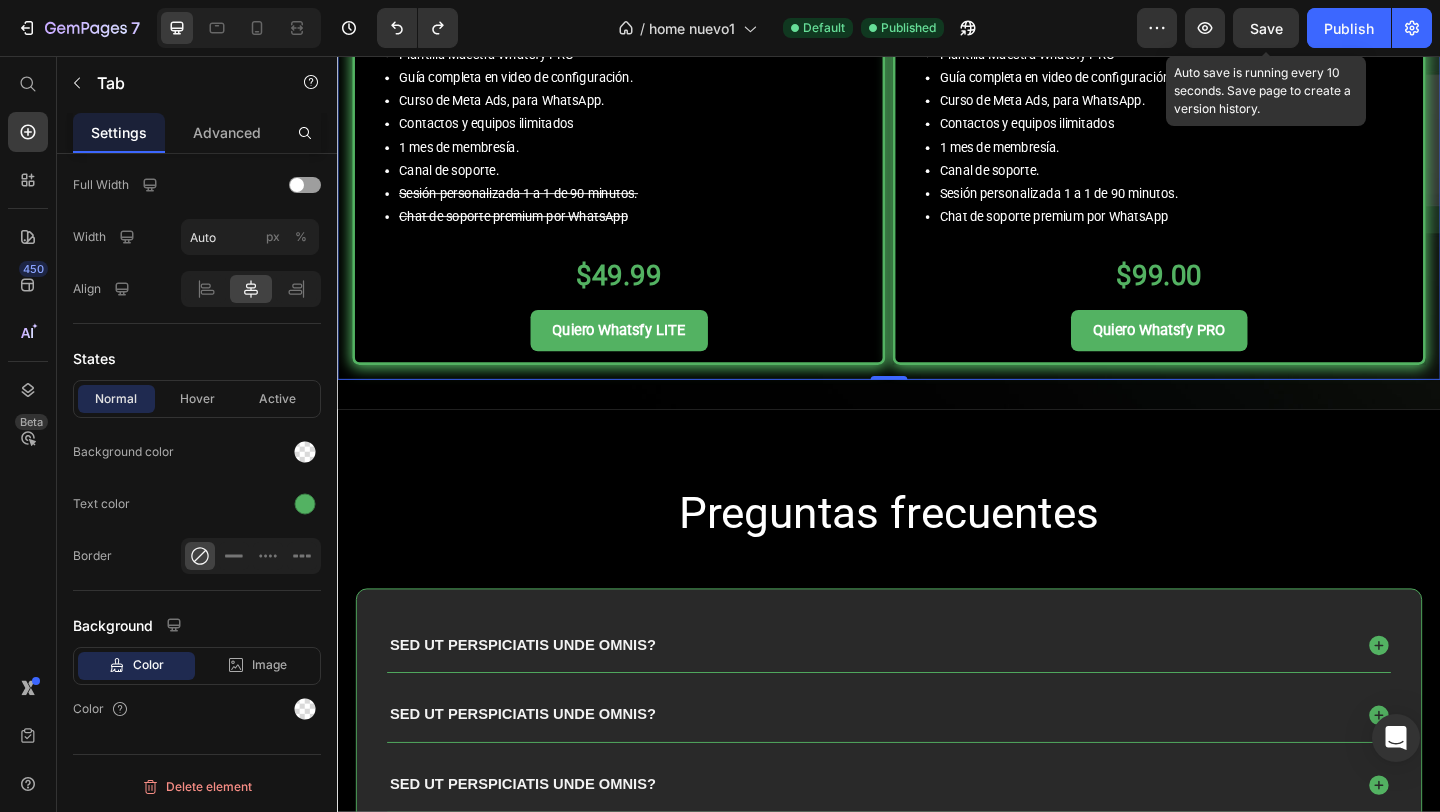 click on "Save" at bounding box center (1266, 28) 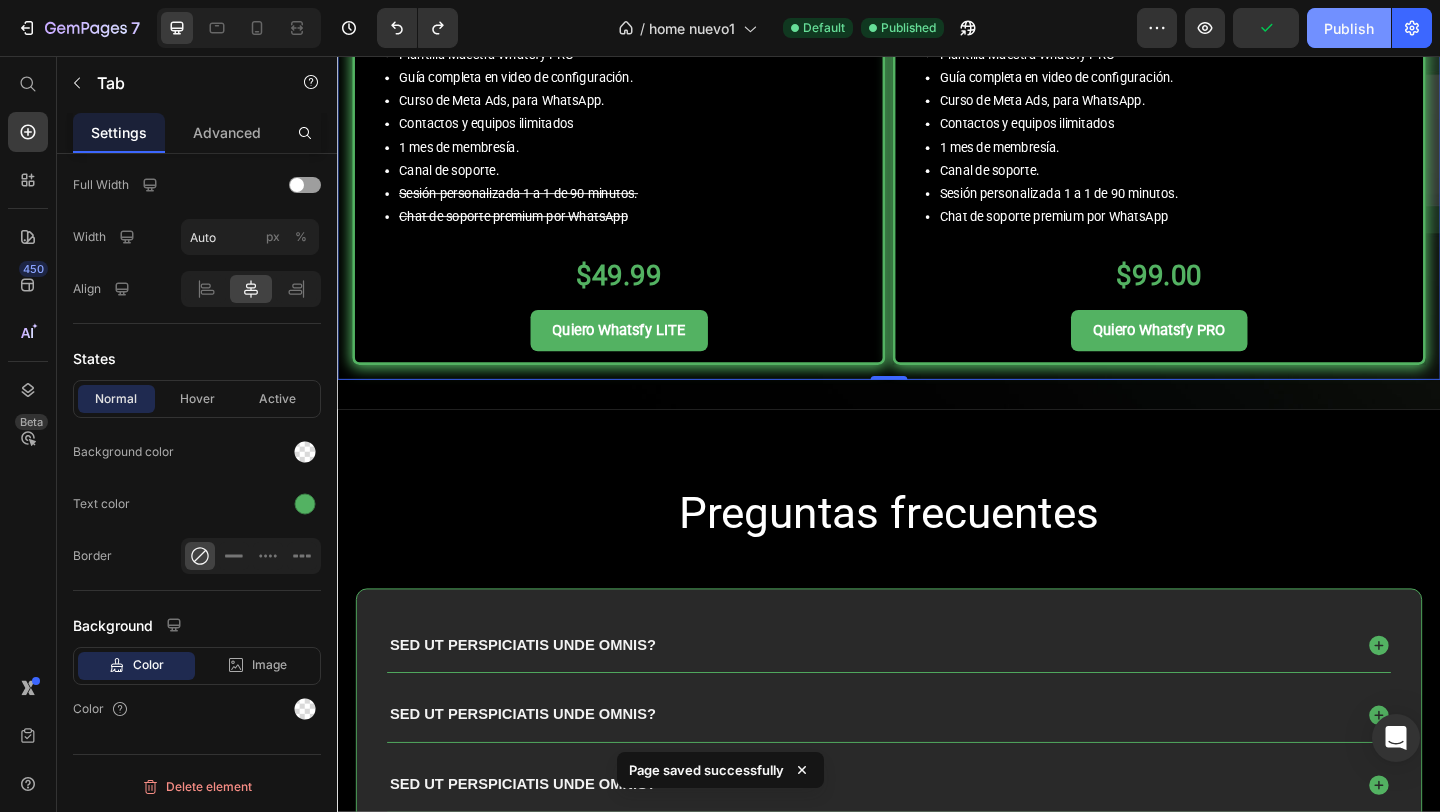 click on "Publish" at bounding box center (1349, 28) 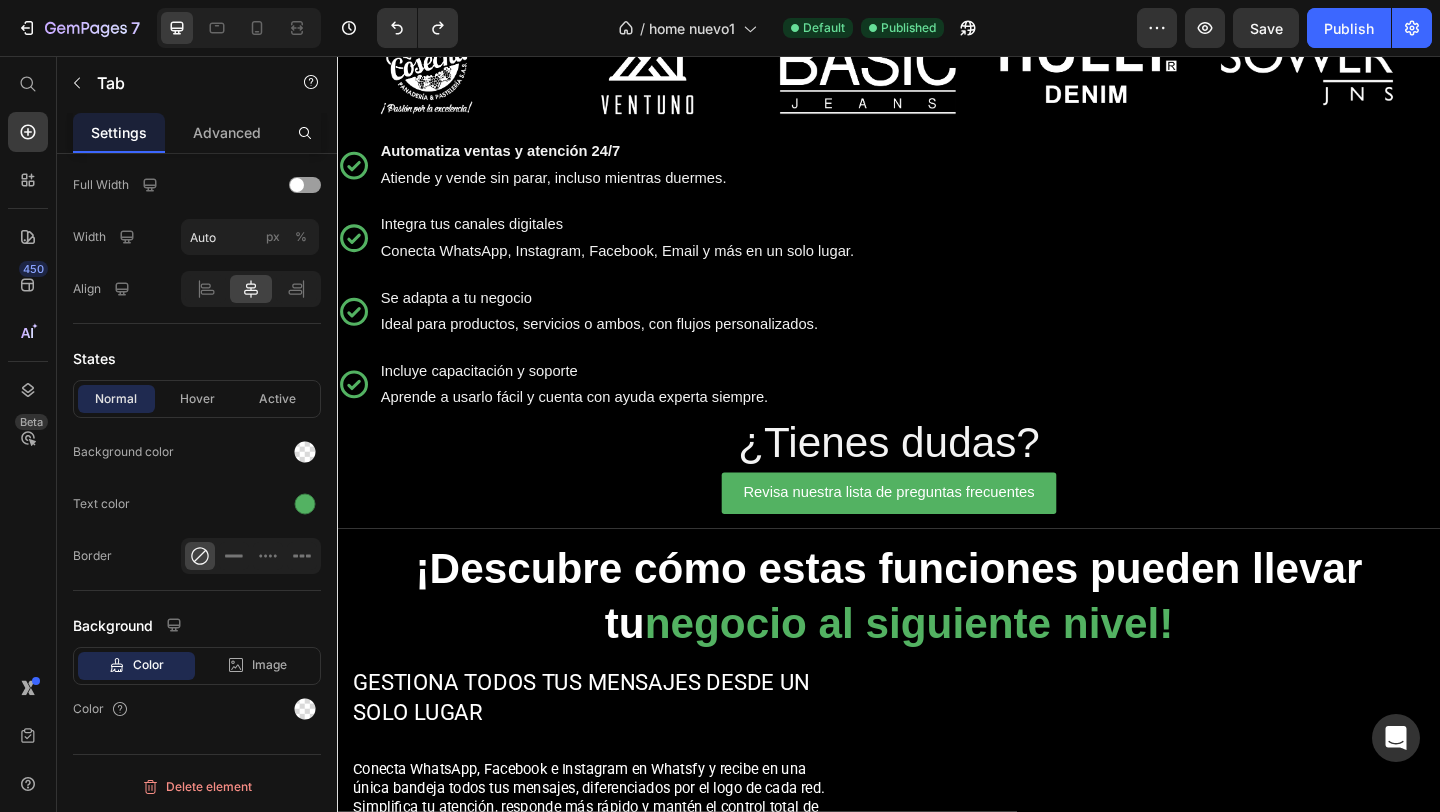 scroll, scrollTop: 460, scrollLeft: 0, axis: vertical 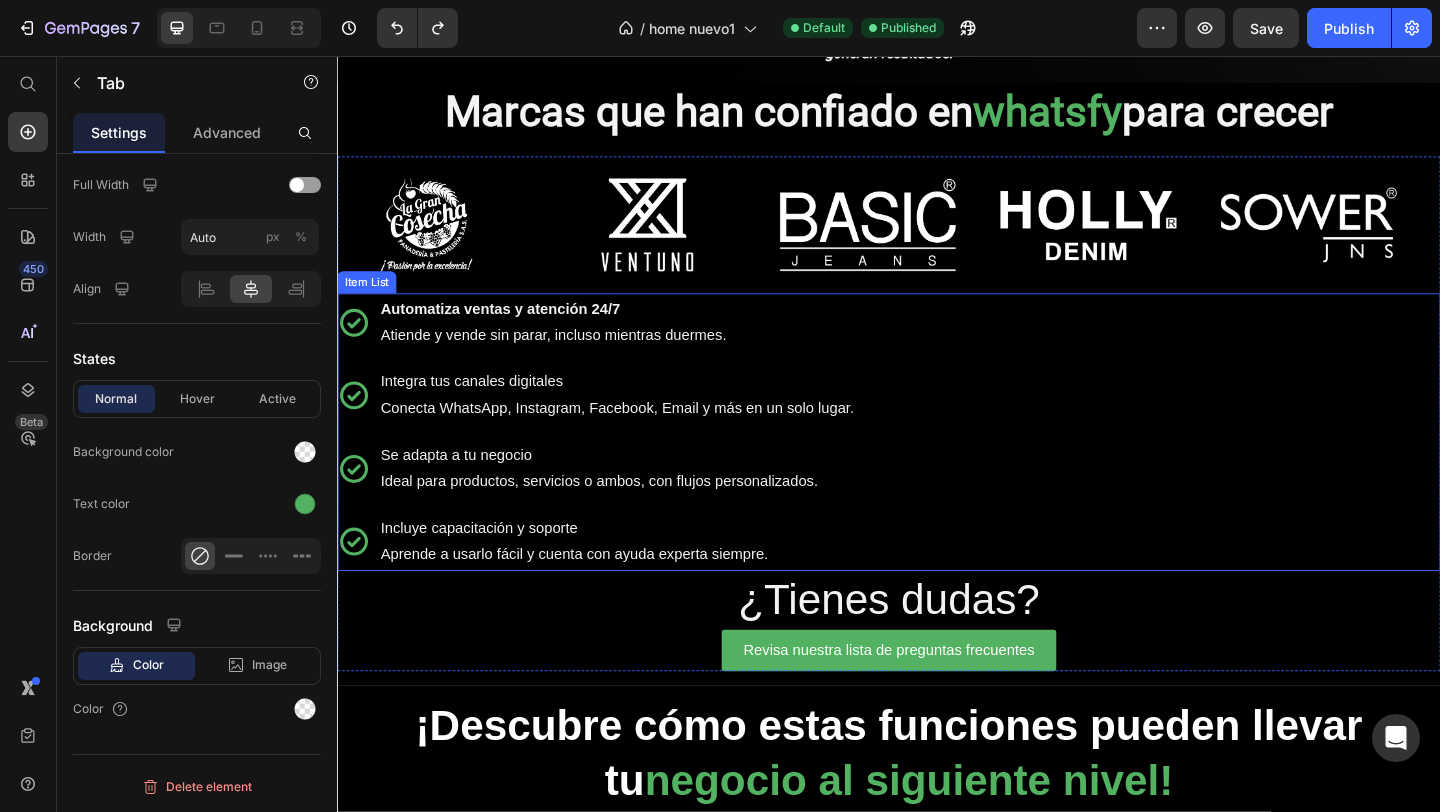 click on "Automatiza ventas y atención 24/7 Atiende y vende sin parar, incluso mientras duermes." at bounding box center (641, 346) 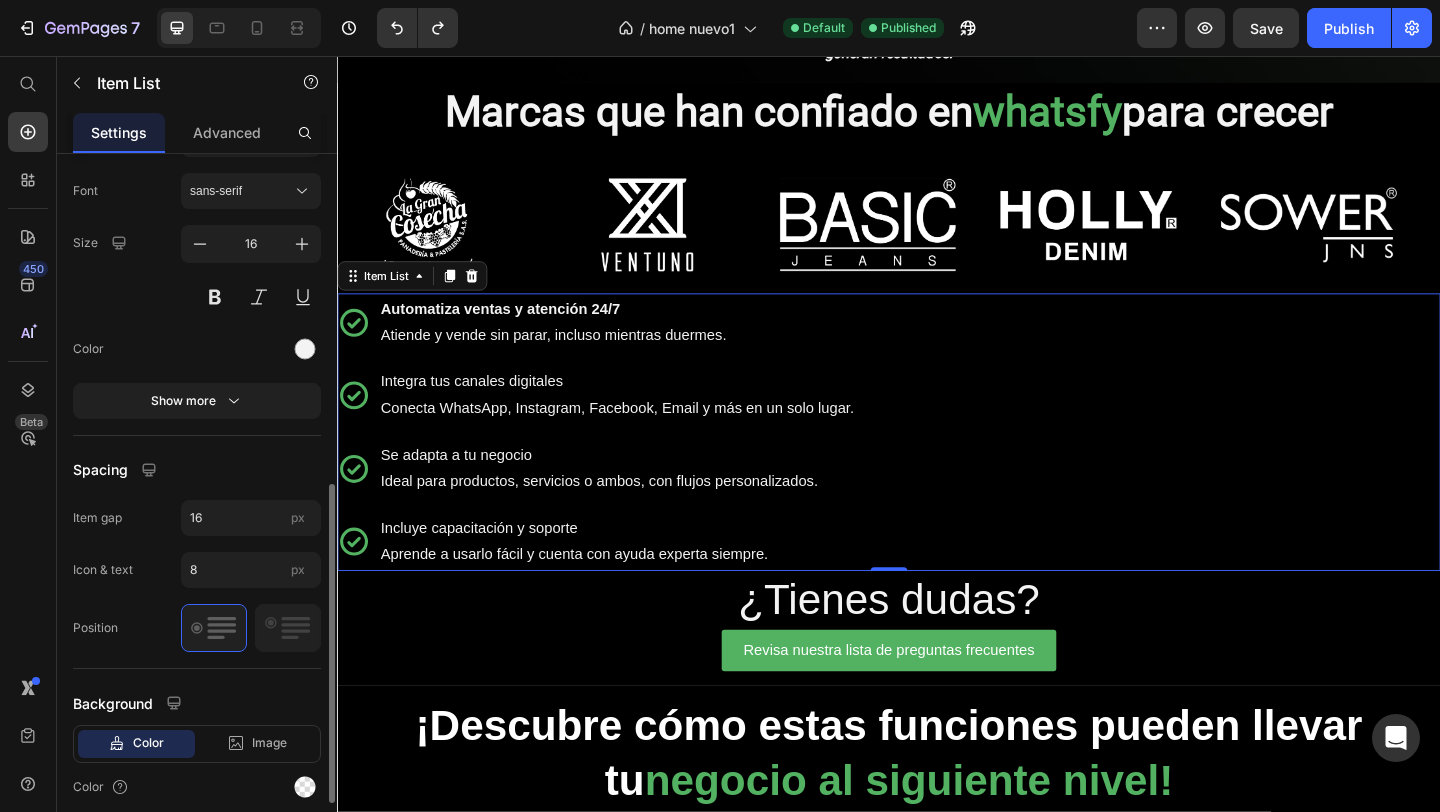 scroll, scrollTop: 739, scrollLeft: 0, axis: vertical 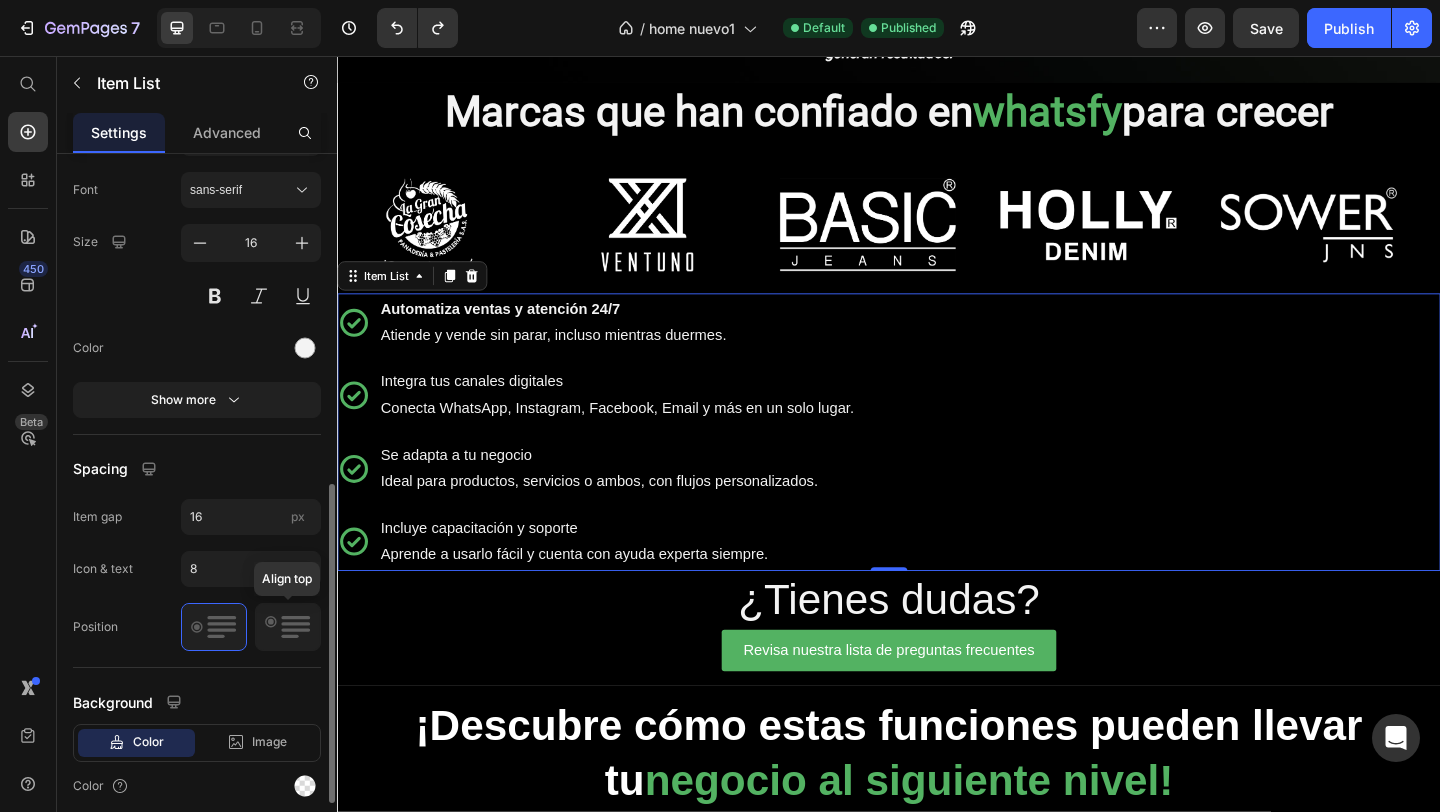 click 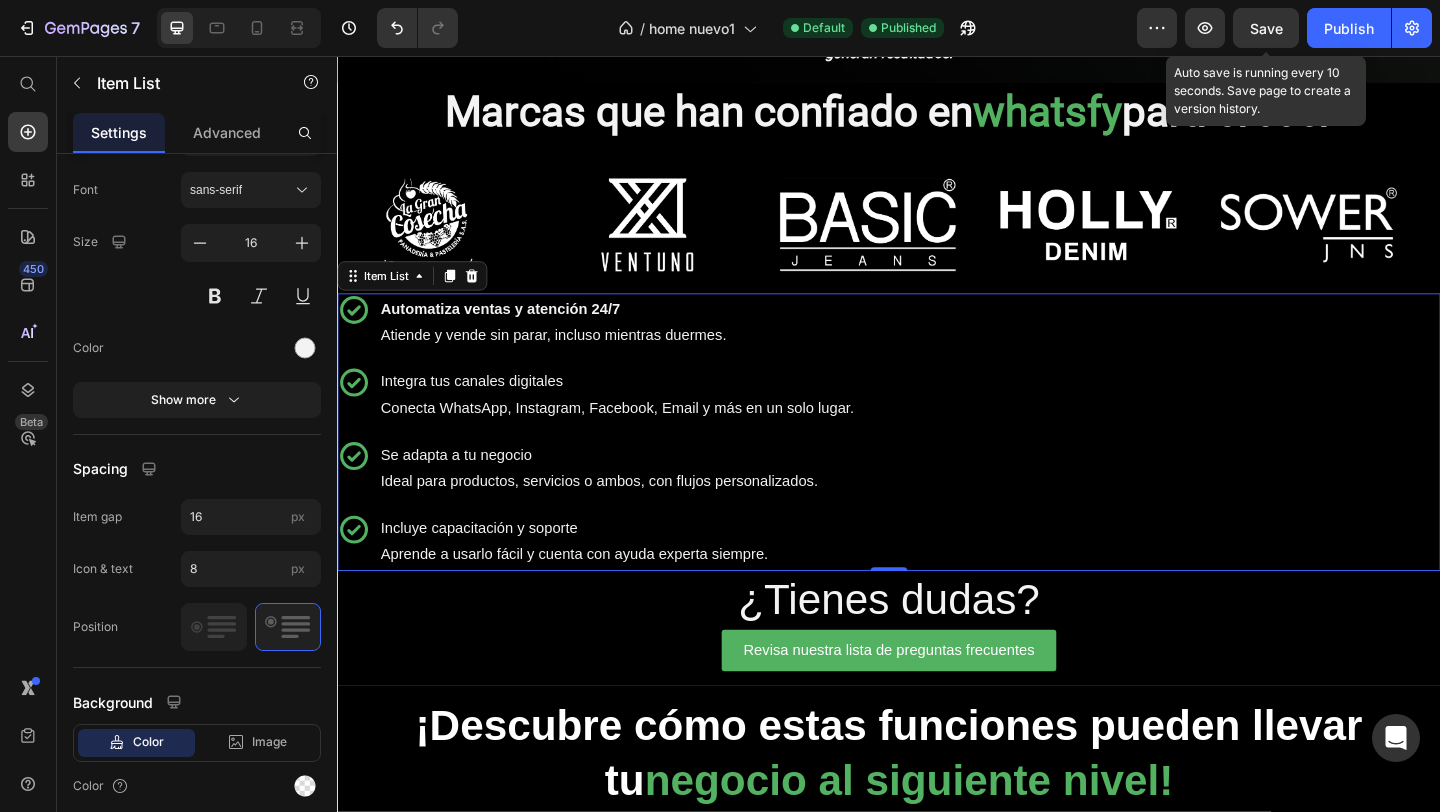 click on "Save" at bounding box center [1266, 28] 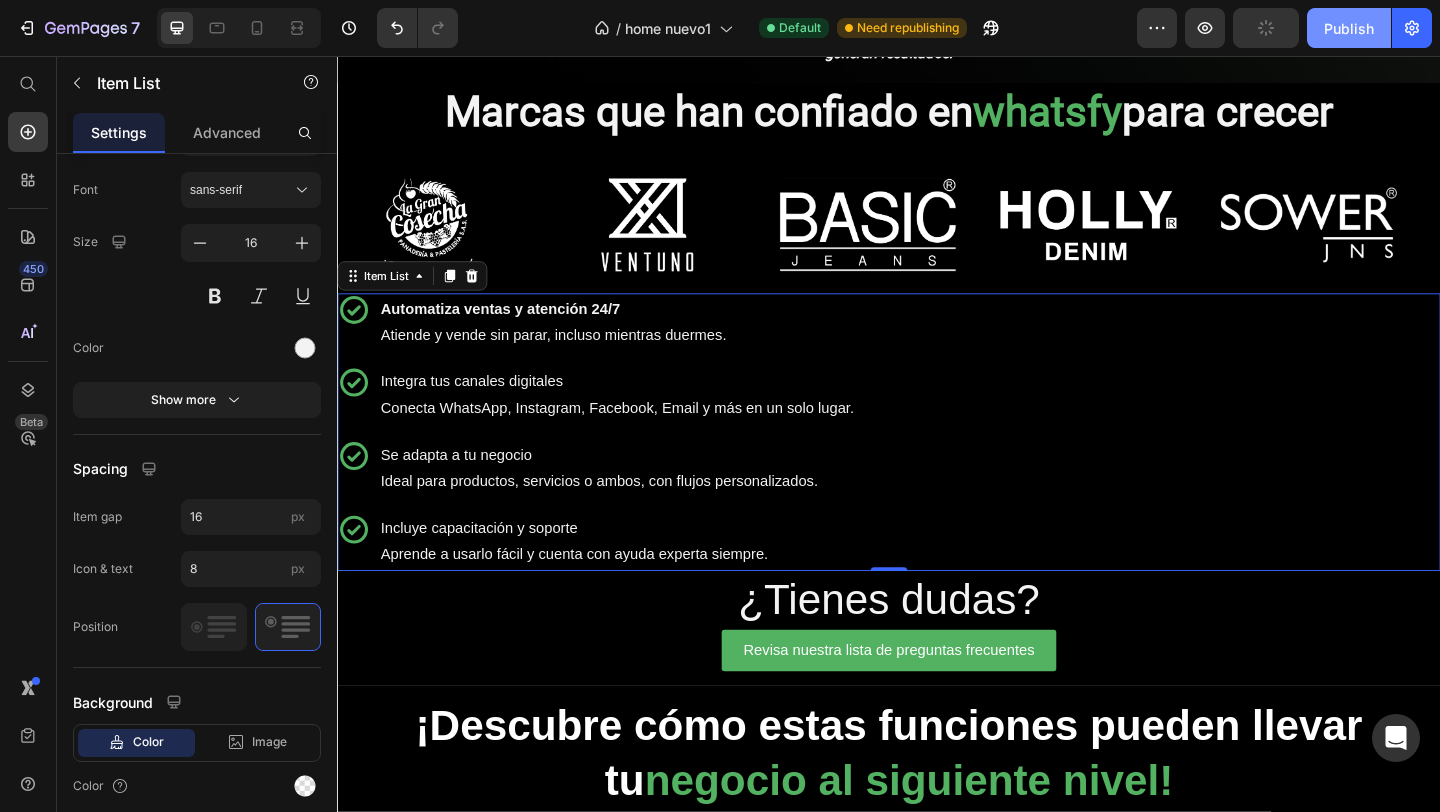 click on "Publish" at bounding box center (1349, 28) 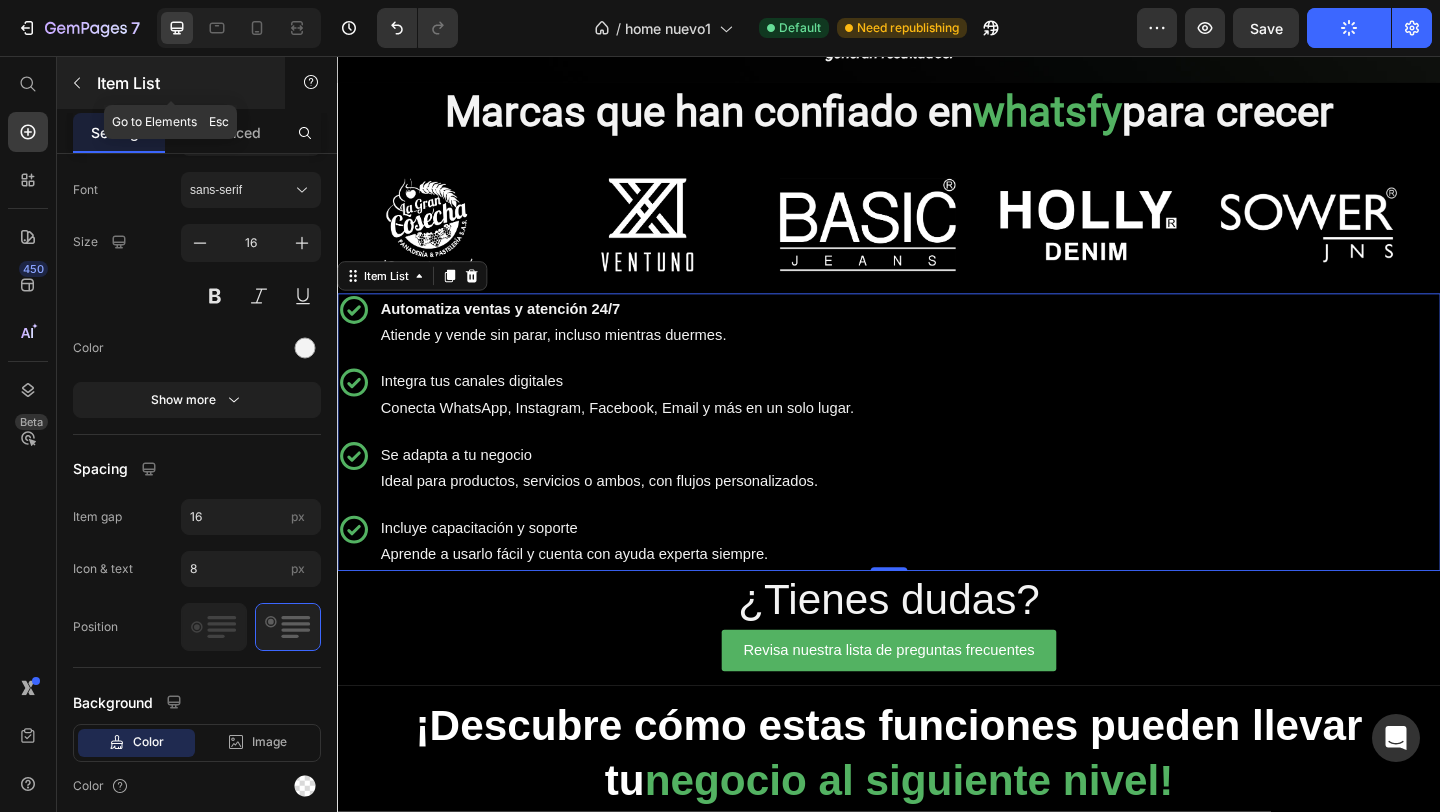 click at bounding box center (77, 83) 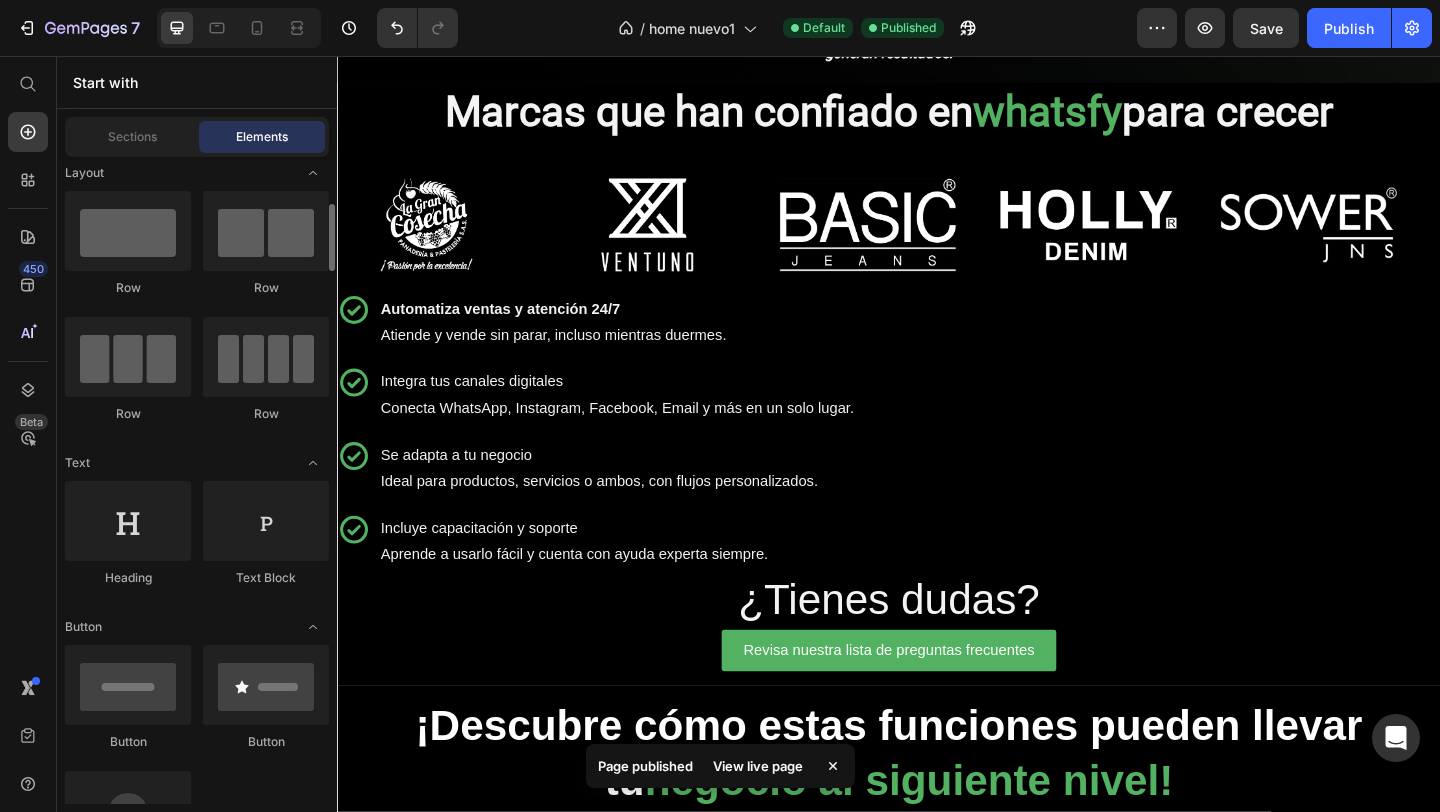 scroll, scrollTop: 0, scrollLeft: 0, axis: both 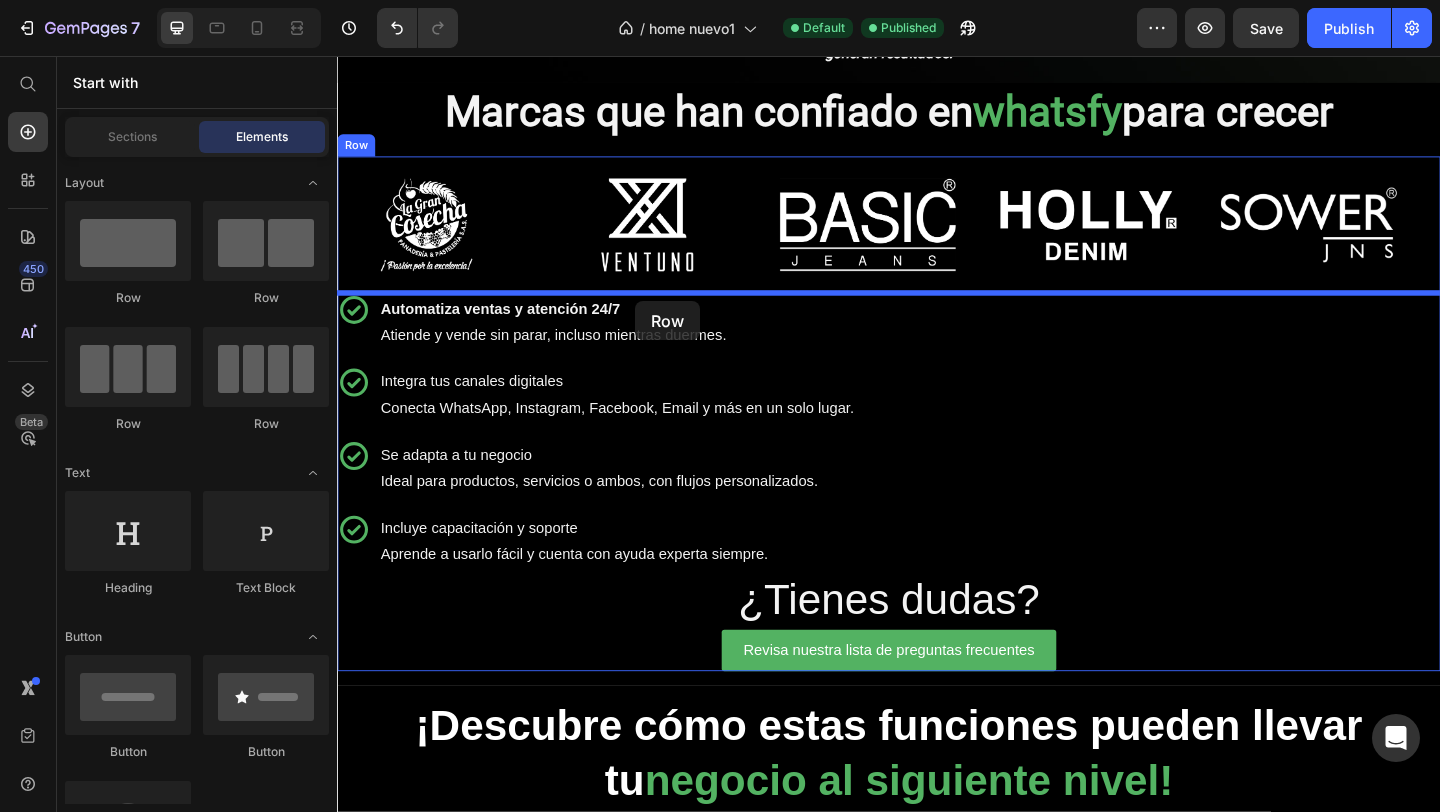 drag, startPoint x: 470, startPoint y: 303, endPoint x: 658, endPoint y: 316, distance: 188.44893 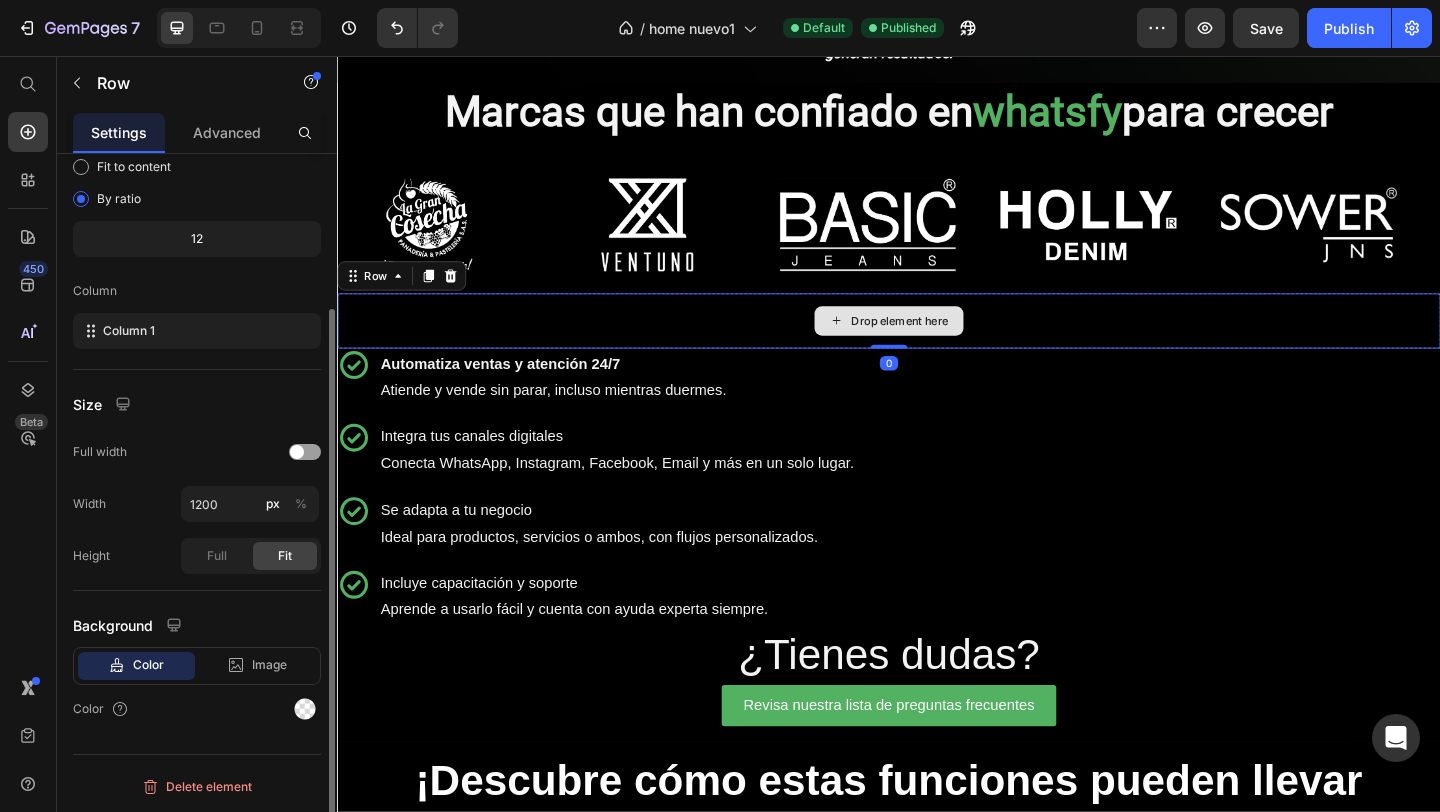 scroll, scrollTop: 0, scrollLeft: 0, axis: both 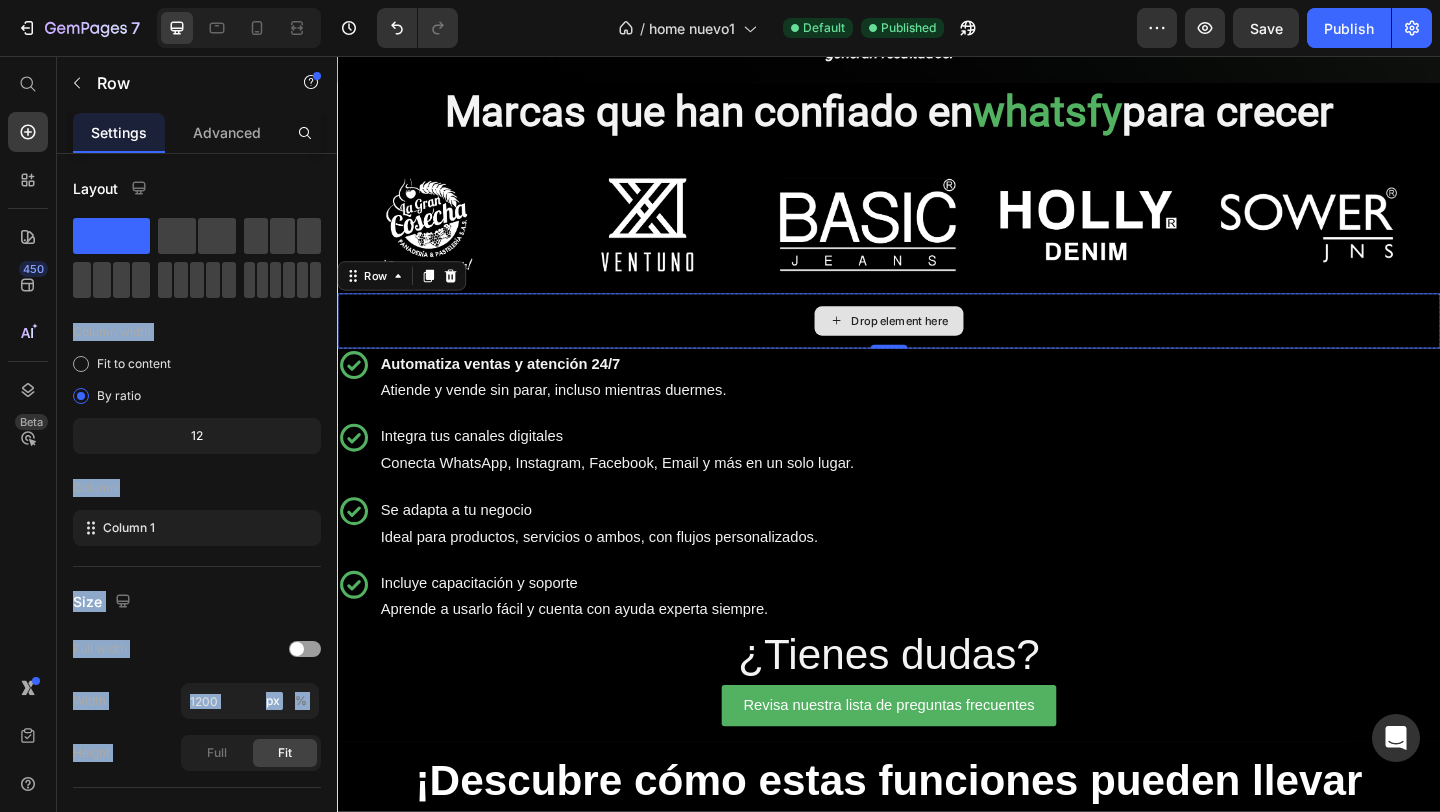 drag, startPoint x: 531, startPoint y: 289, endPoint x: 690, endPoint y: 343, distance: 167.91962 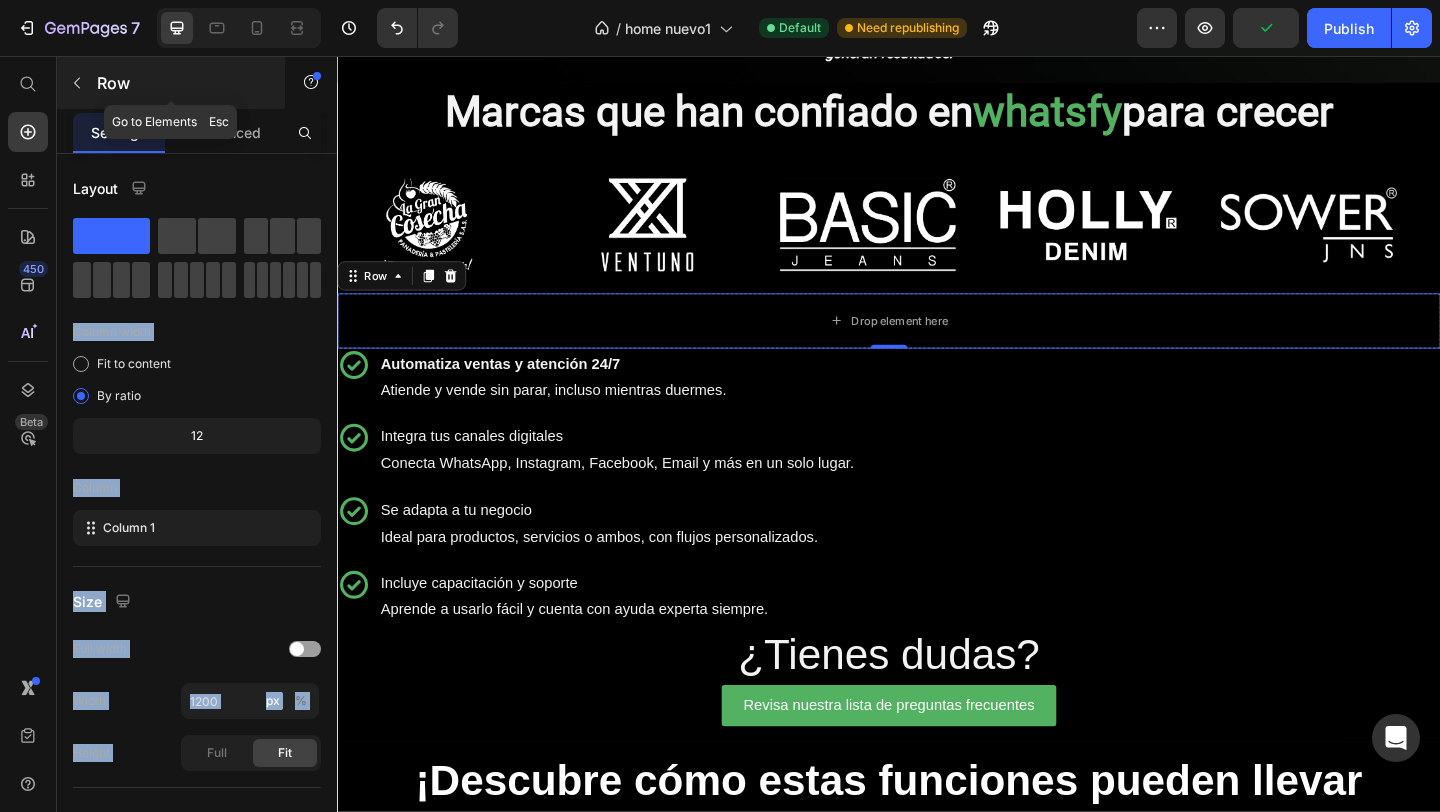 click 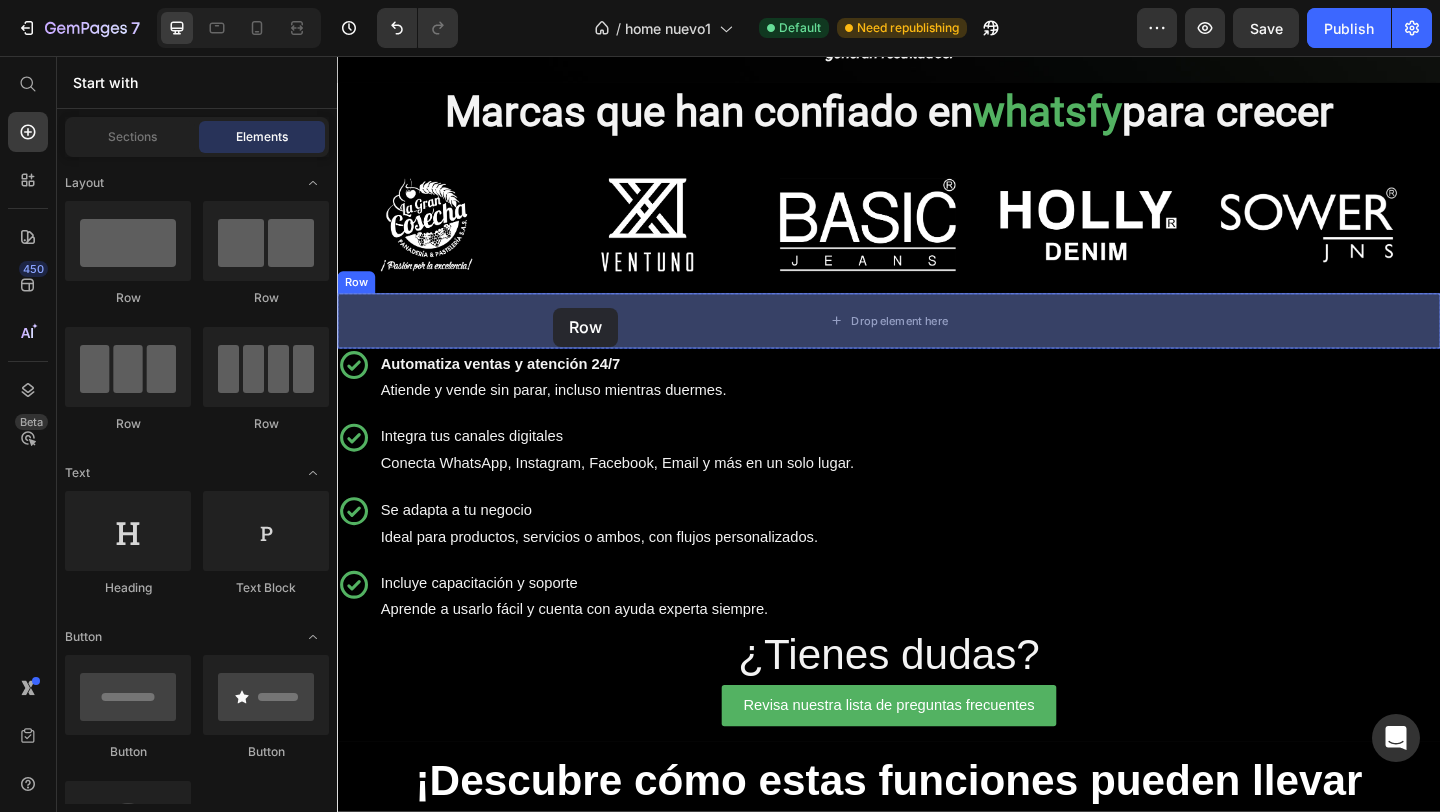 drag, startPoint x: 595, startPoint y: 299, endPoint x: 572, endPoint y: 330, distance: 38.600517 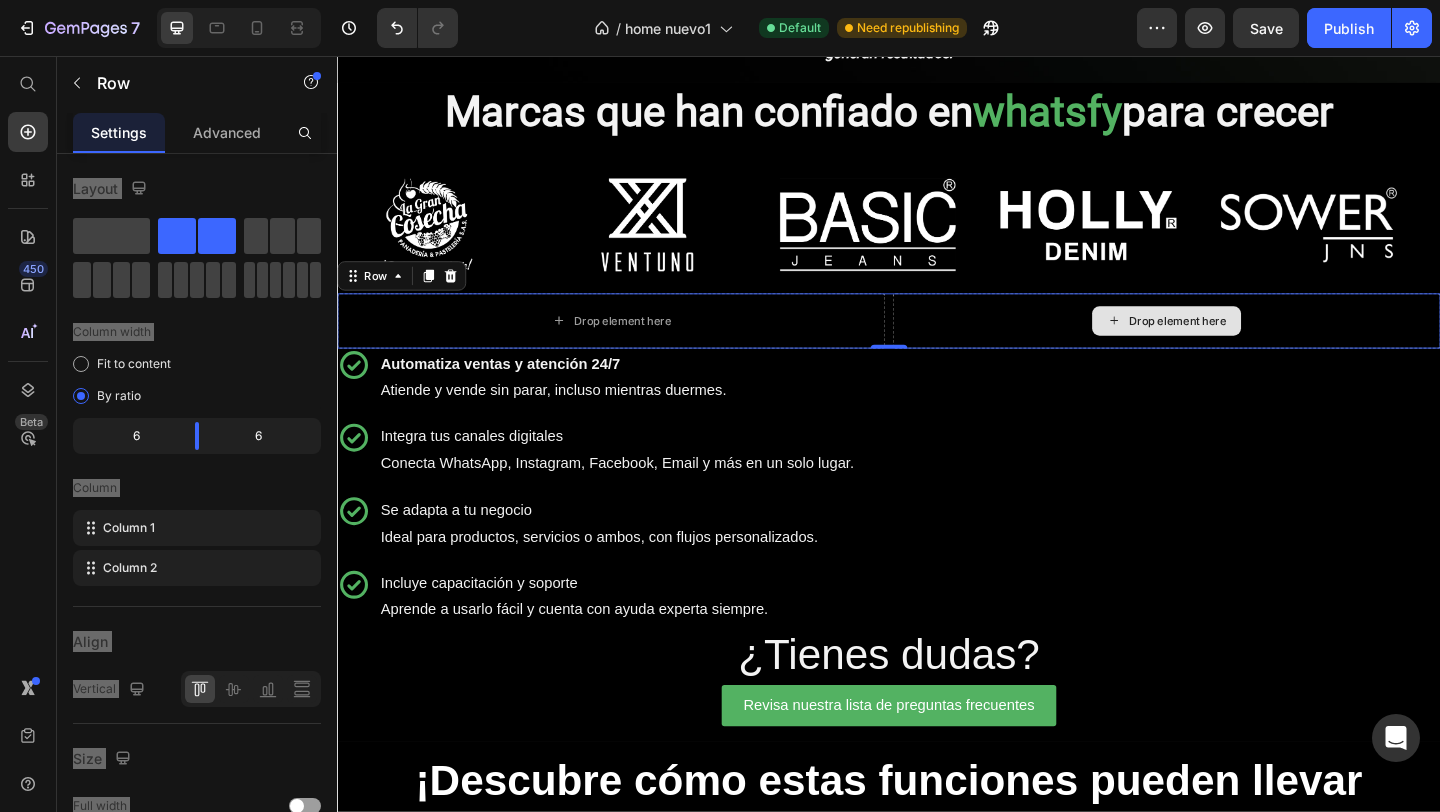 click on "Drop element here" at bounding box center [1239, 344] 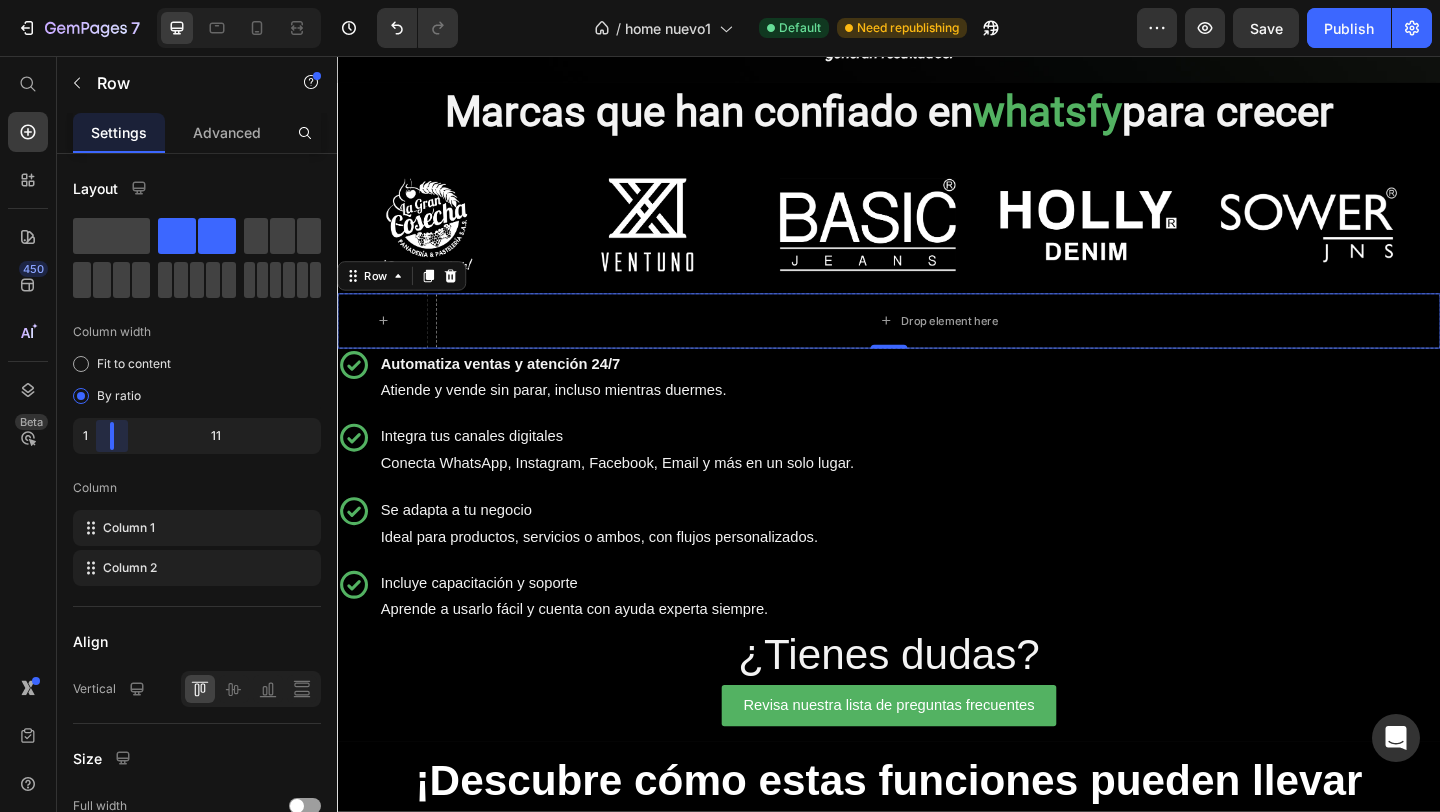 drag, startPoint x: 199, startPoint y: 434, endPoint x: 64, endPoint y: 417, distance: 136.06616 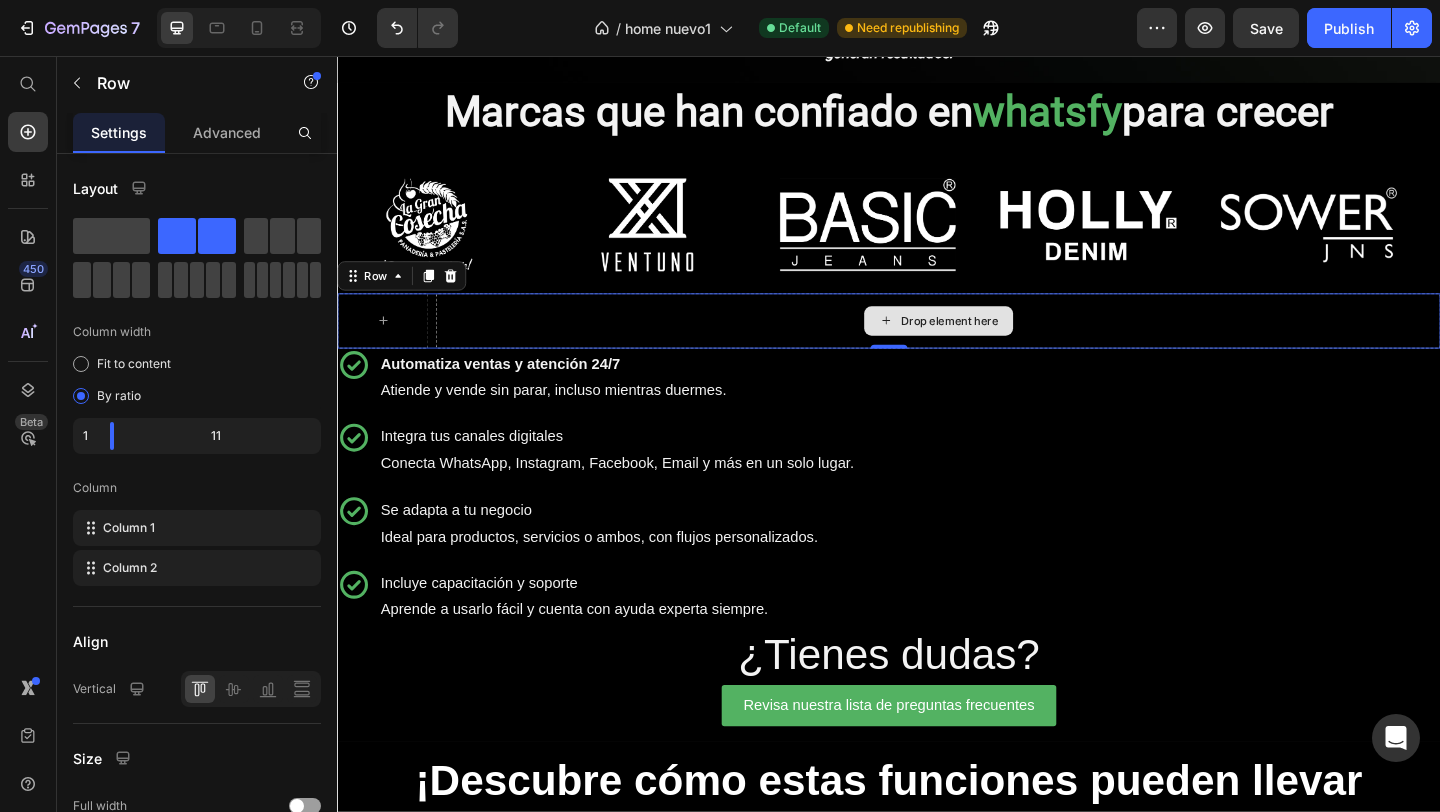 click on "Drop element here" at bounding box center (990, 344) 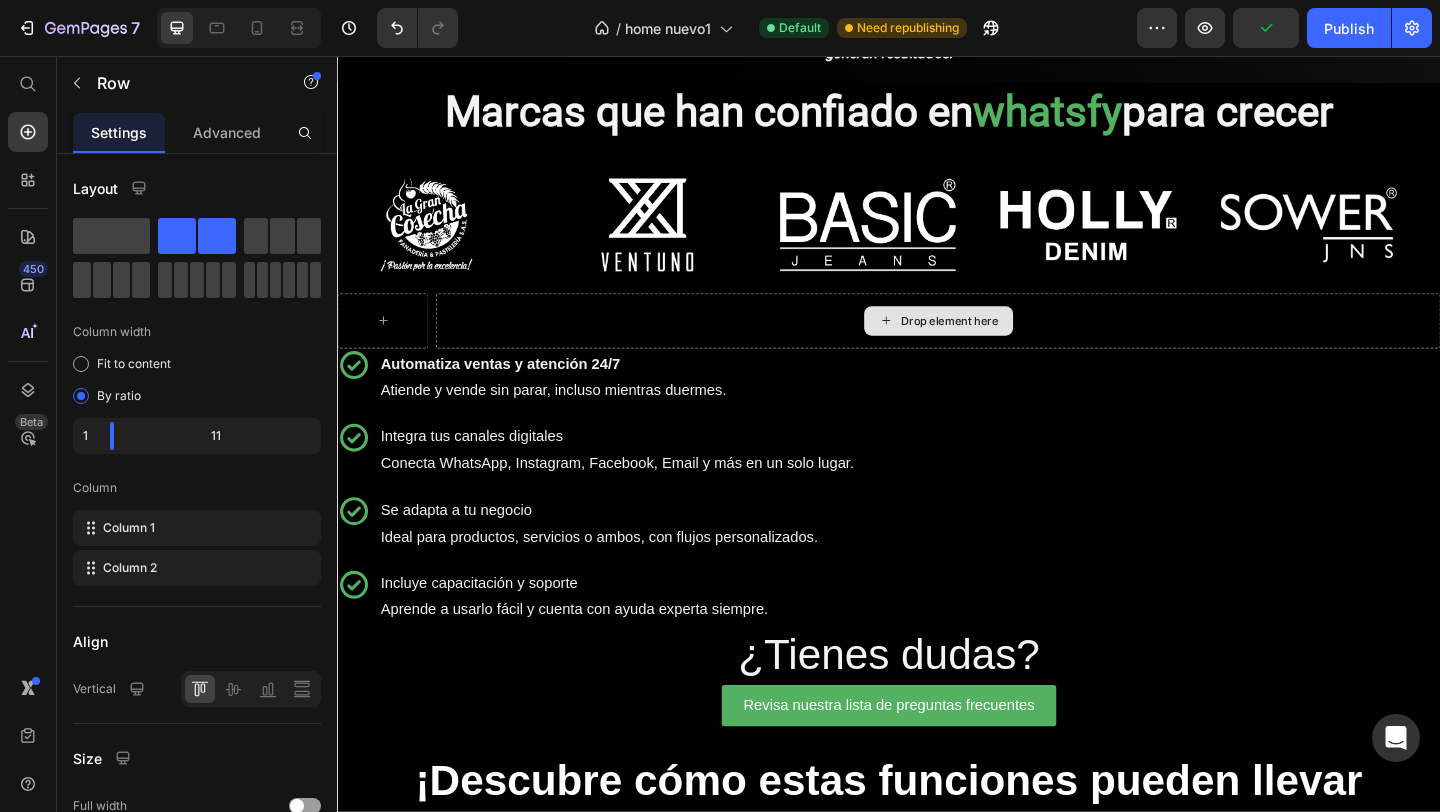 click 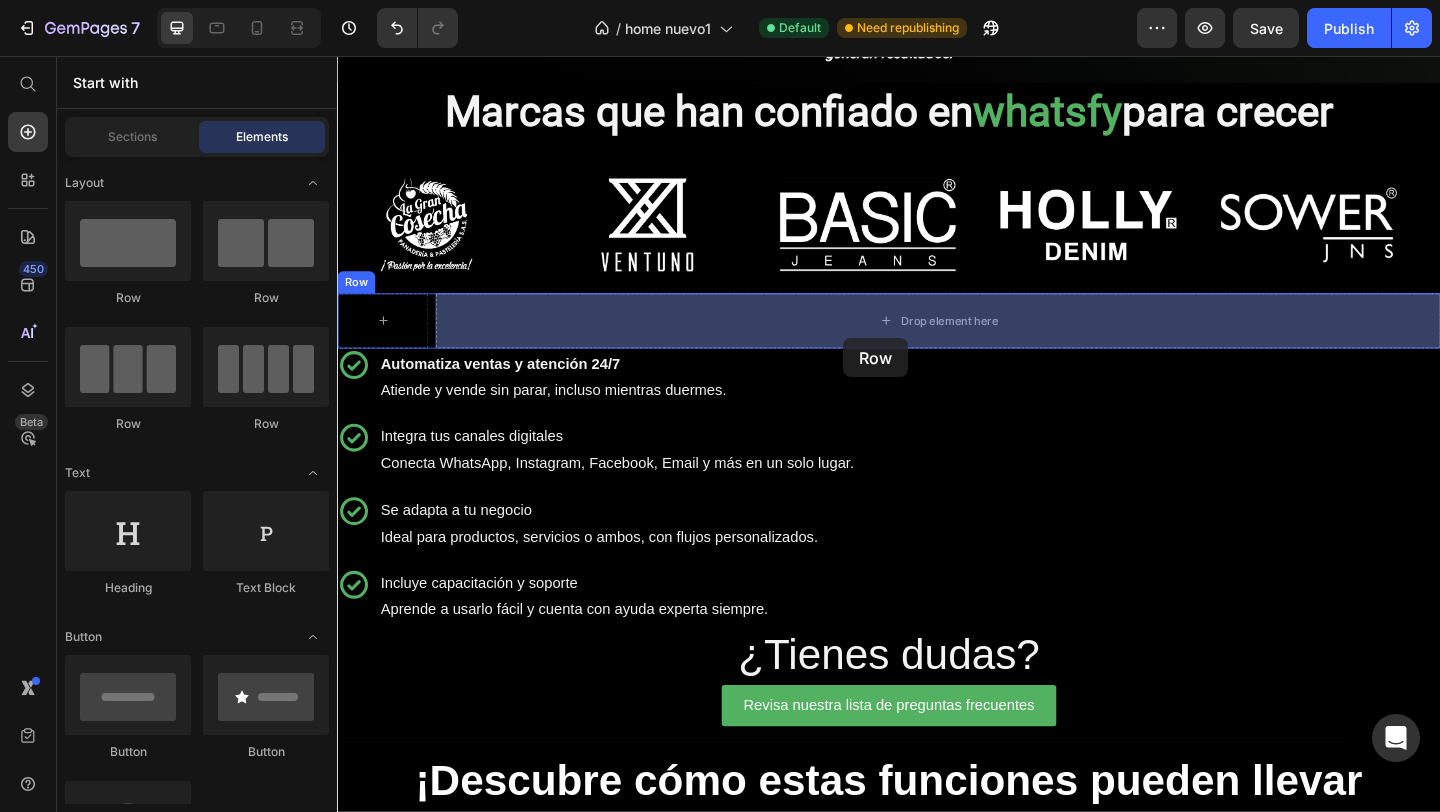drag, startPoint x: 480, startPoint y: 304, endPoint x: 888, endPoint y: 363, distance: 412.24387 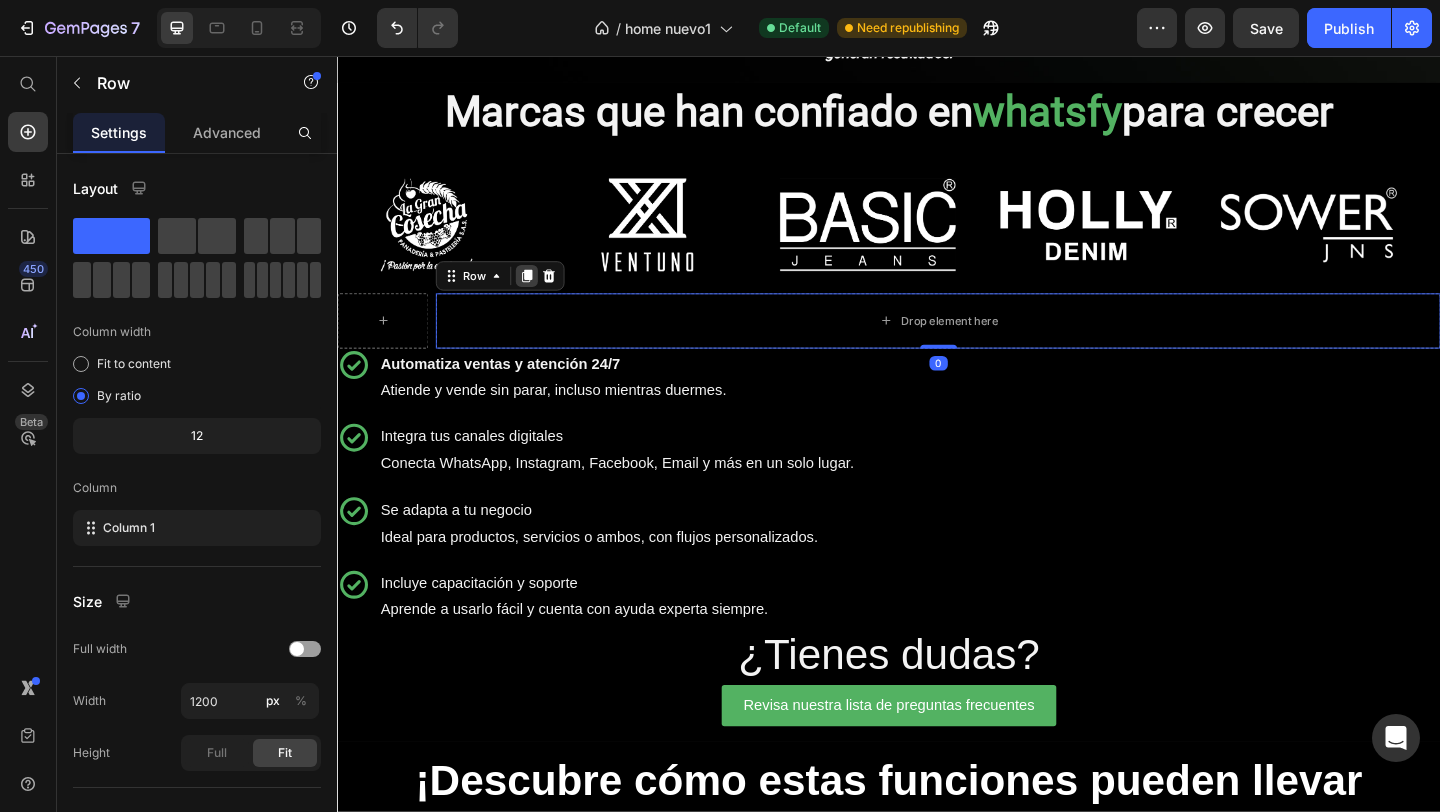 click 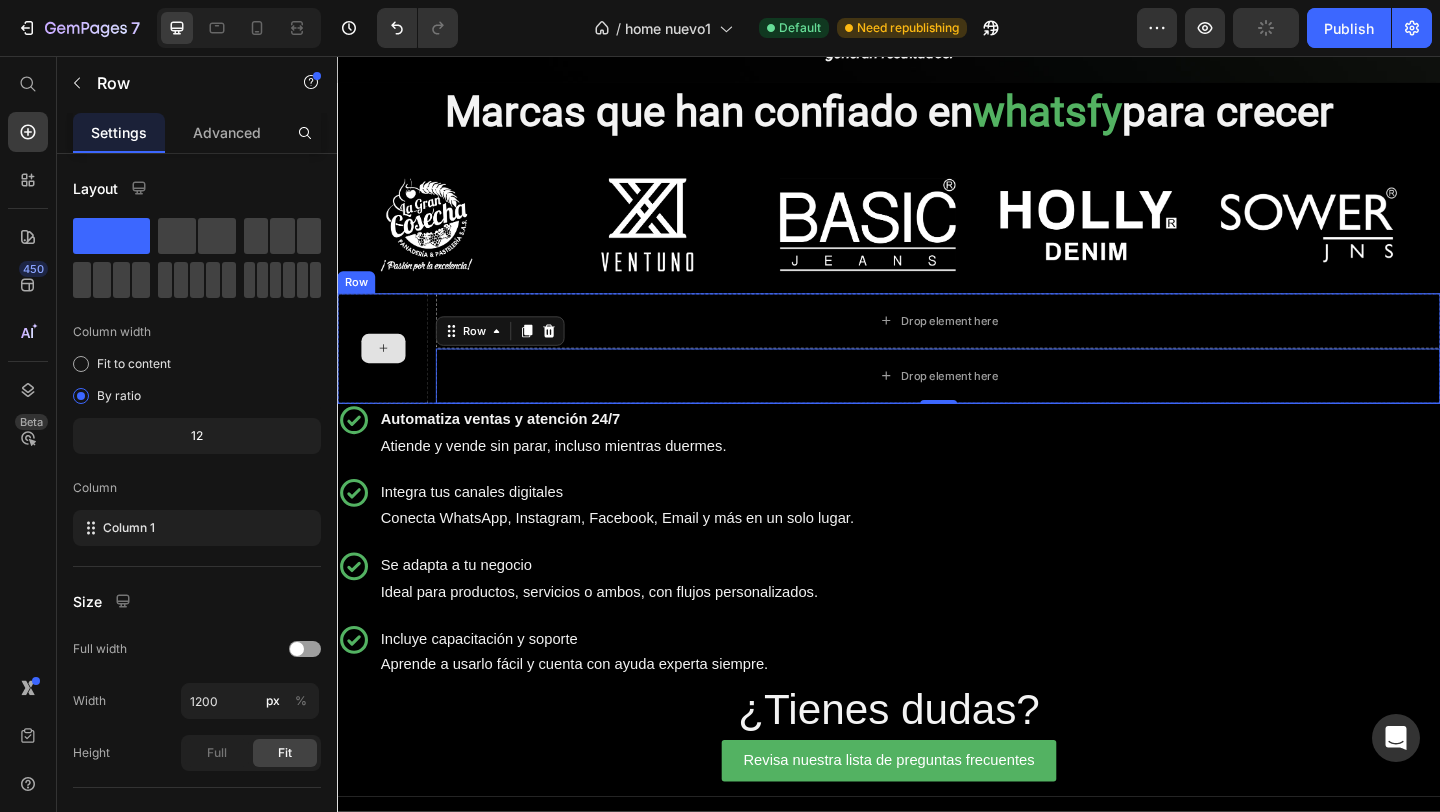 click at bounding box center (386, 374) 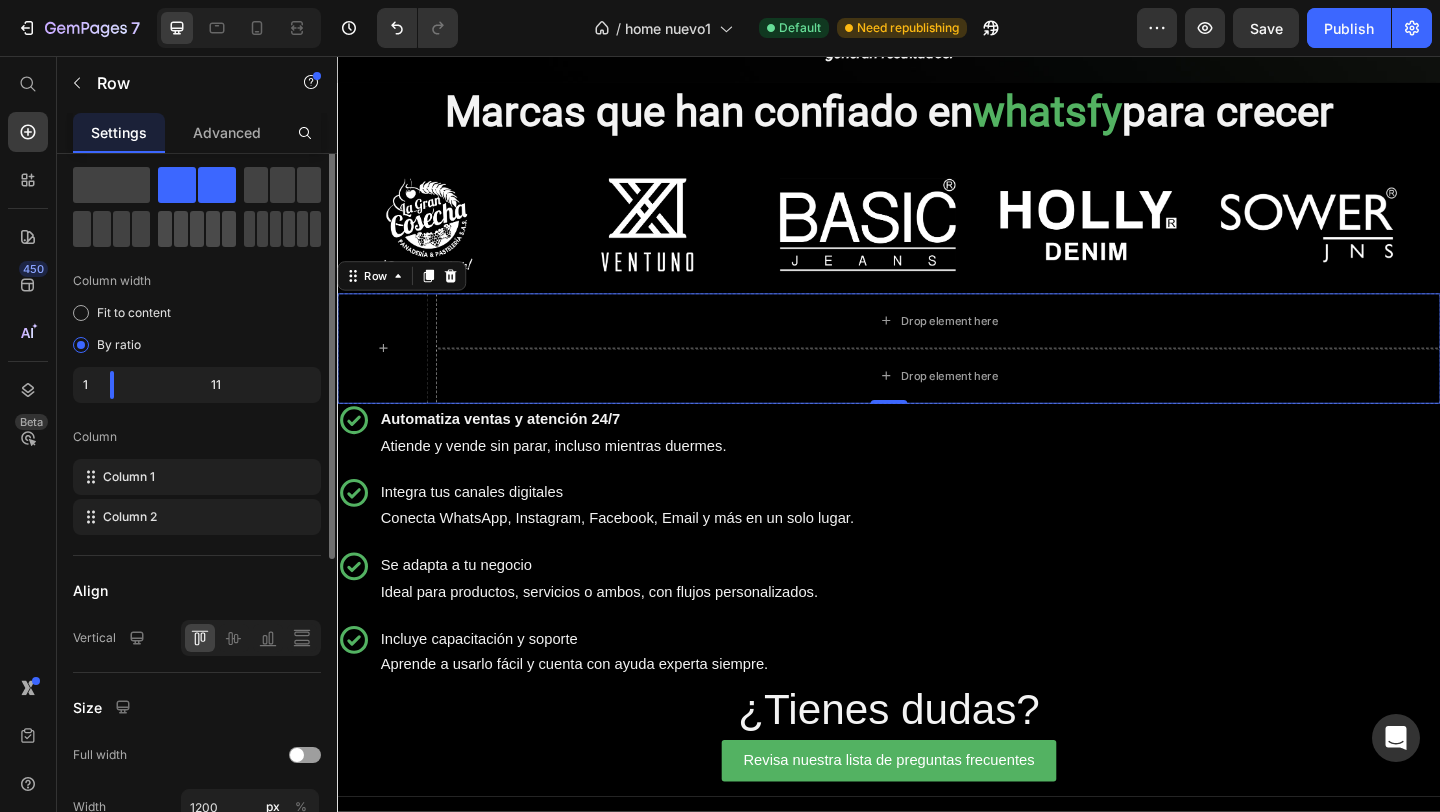 scroll, scrollTop: 0, scrollLeft: 0, axis: both 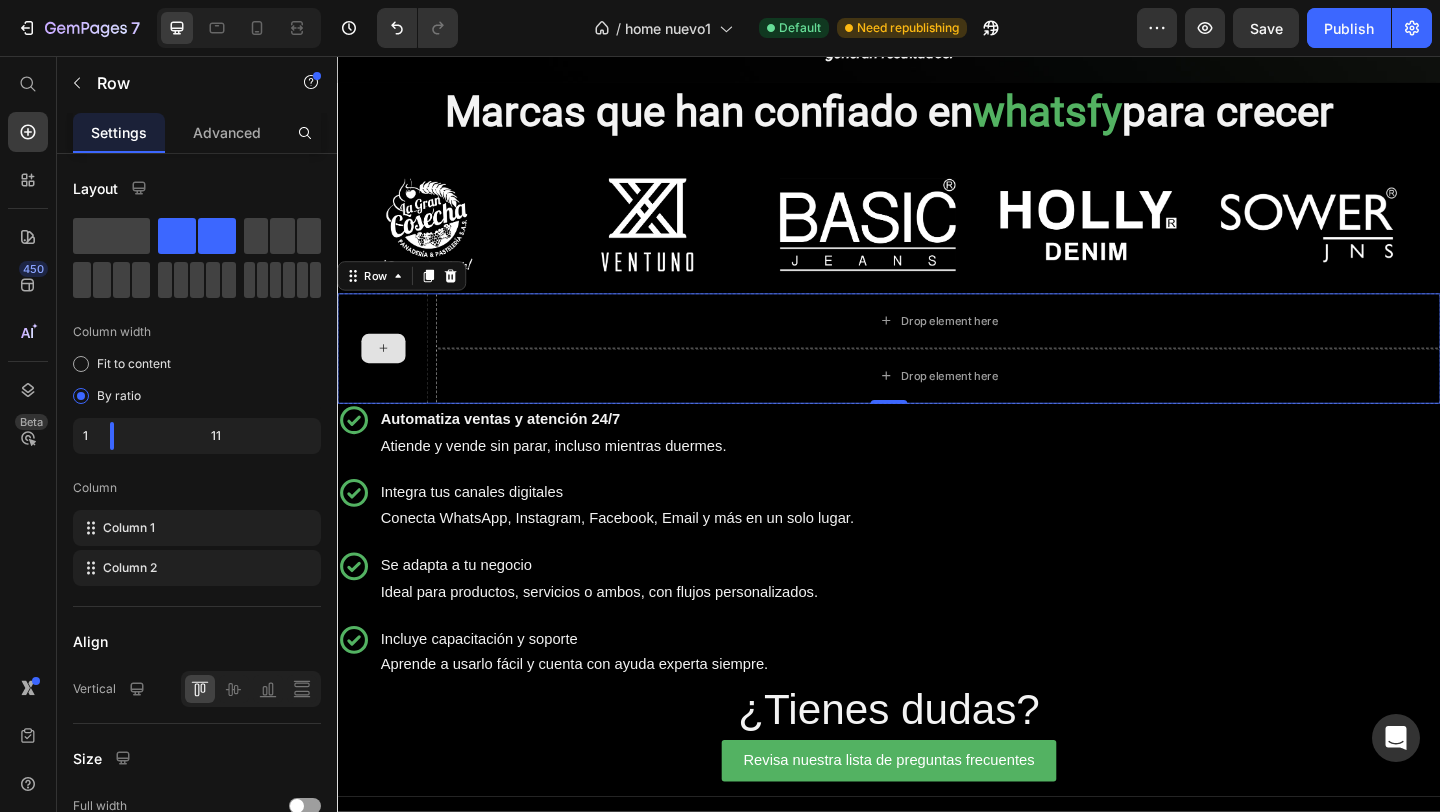 drag, startPoint x: 452, startPoint y: 291, endPoint x: 416, endPoint y: 362, distance: 79.60528 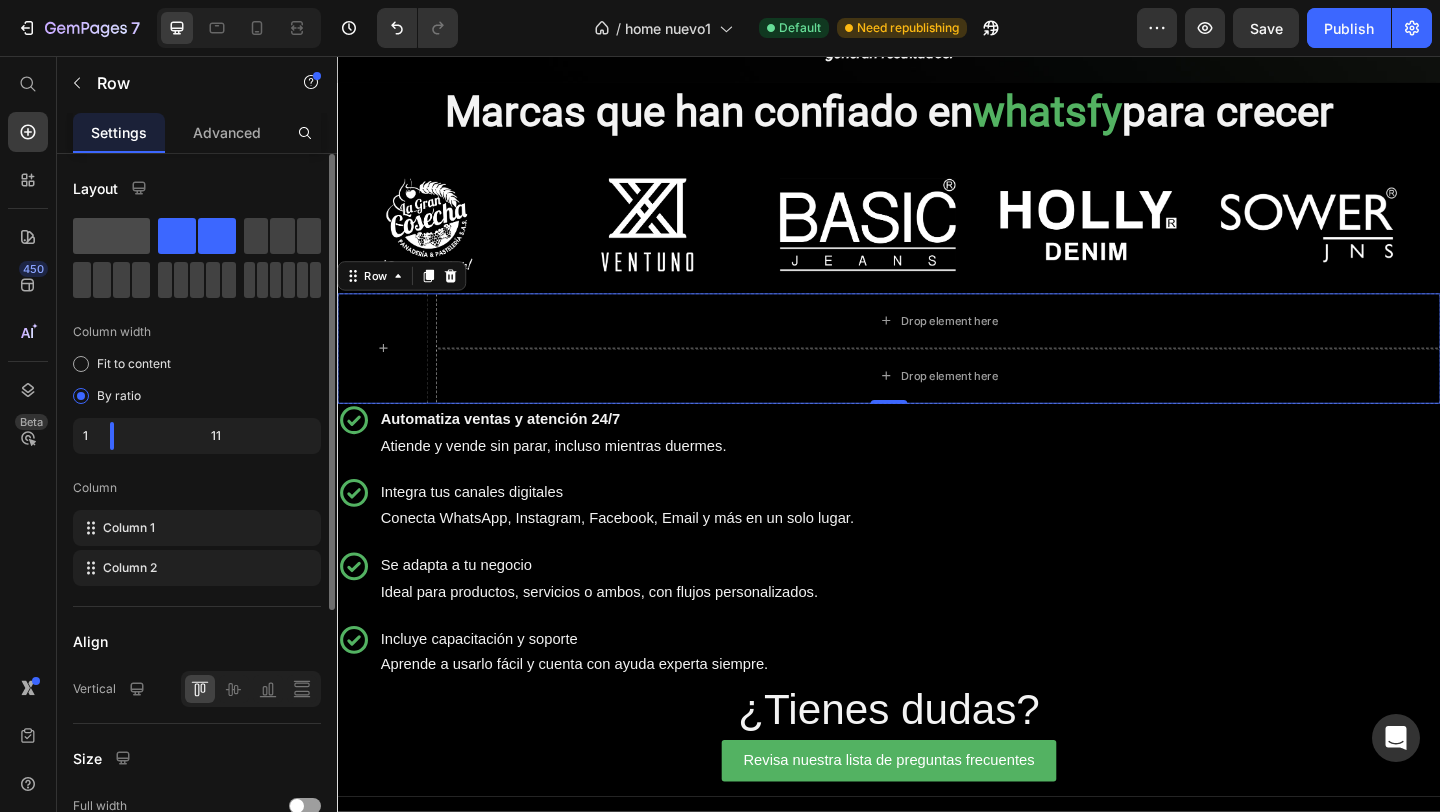 click 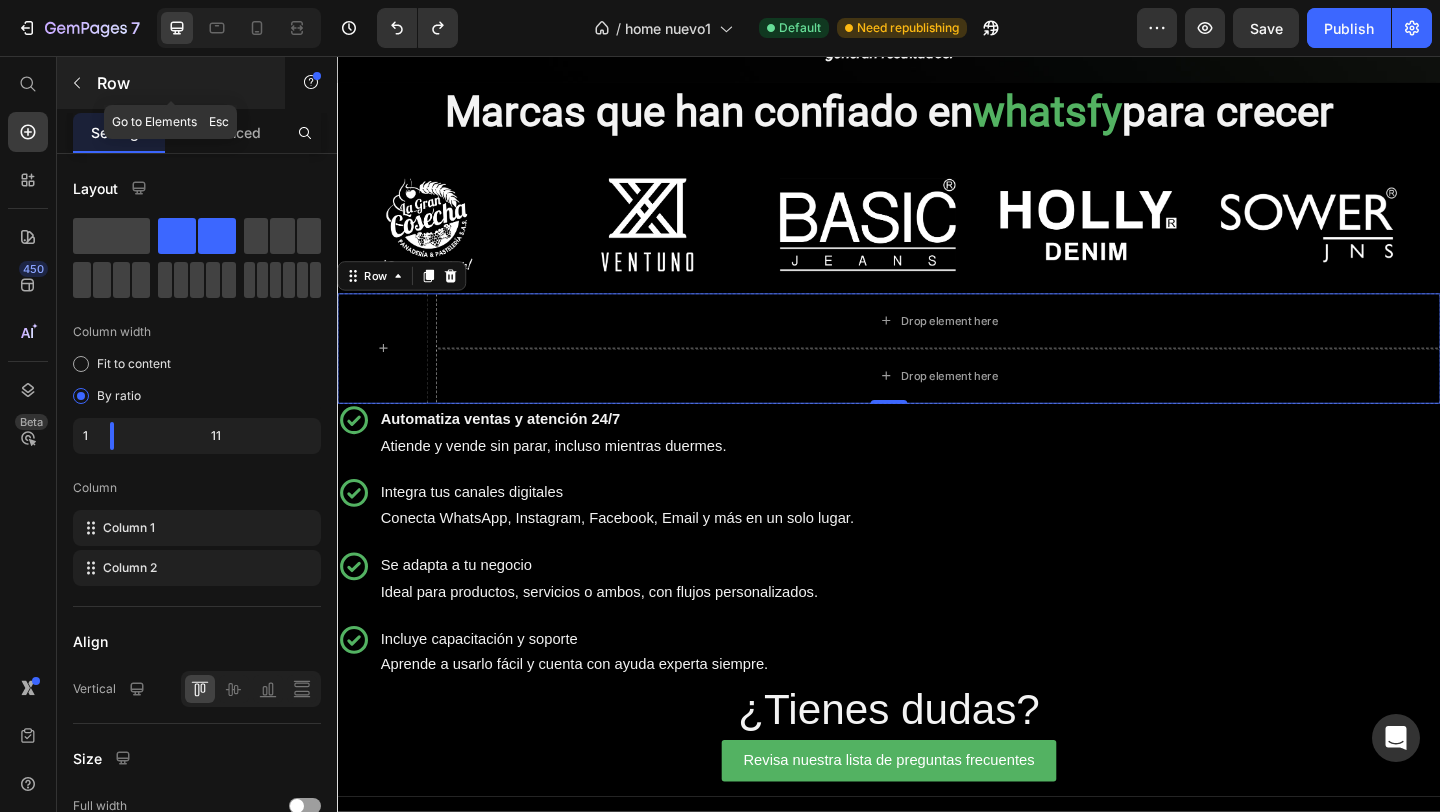 click 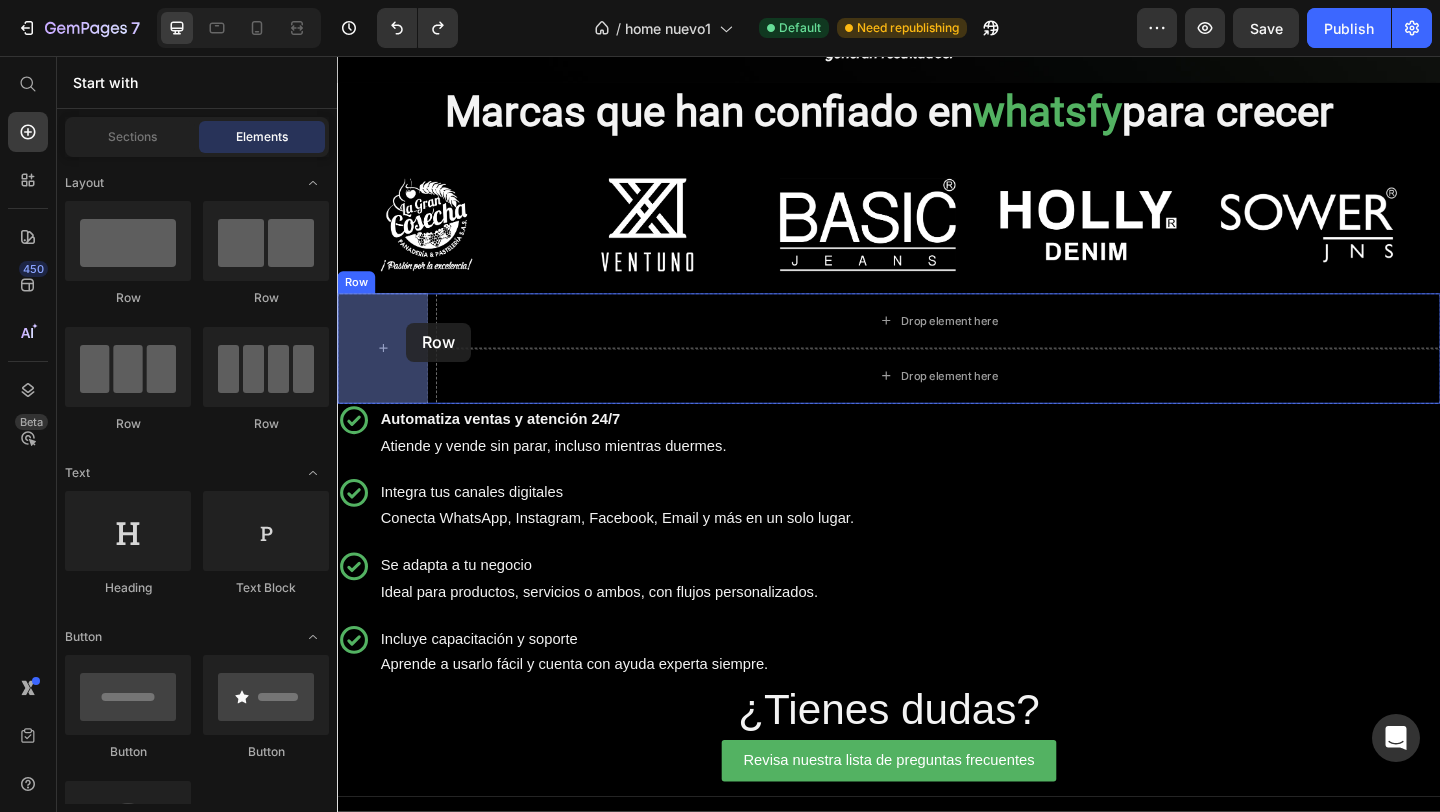 drag, startPoint x: 486, startPoint y: 302, endPoint x: 402, endPoint y: 338, distance: 91.389275 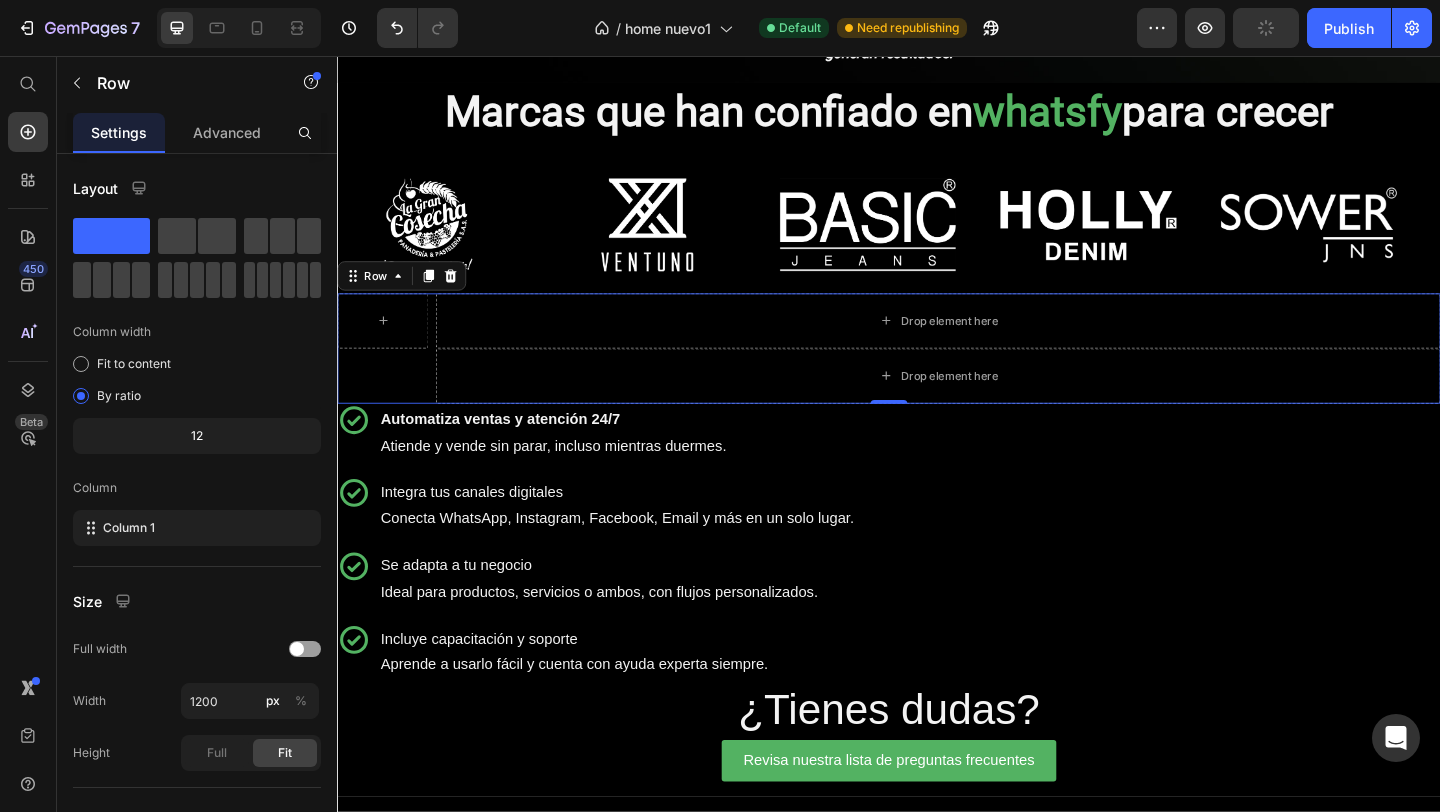 click on "Row" at bounding box center (386, 374) 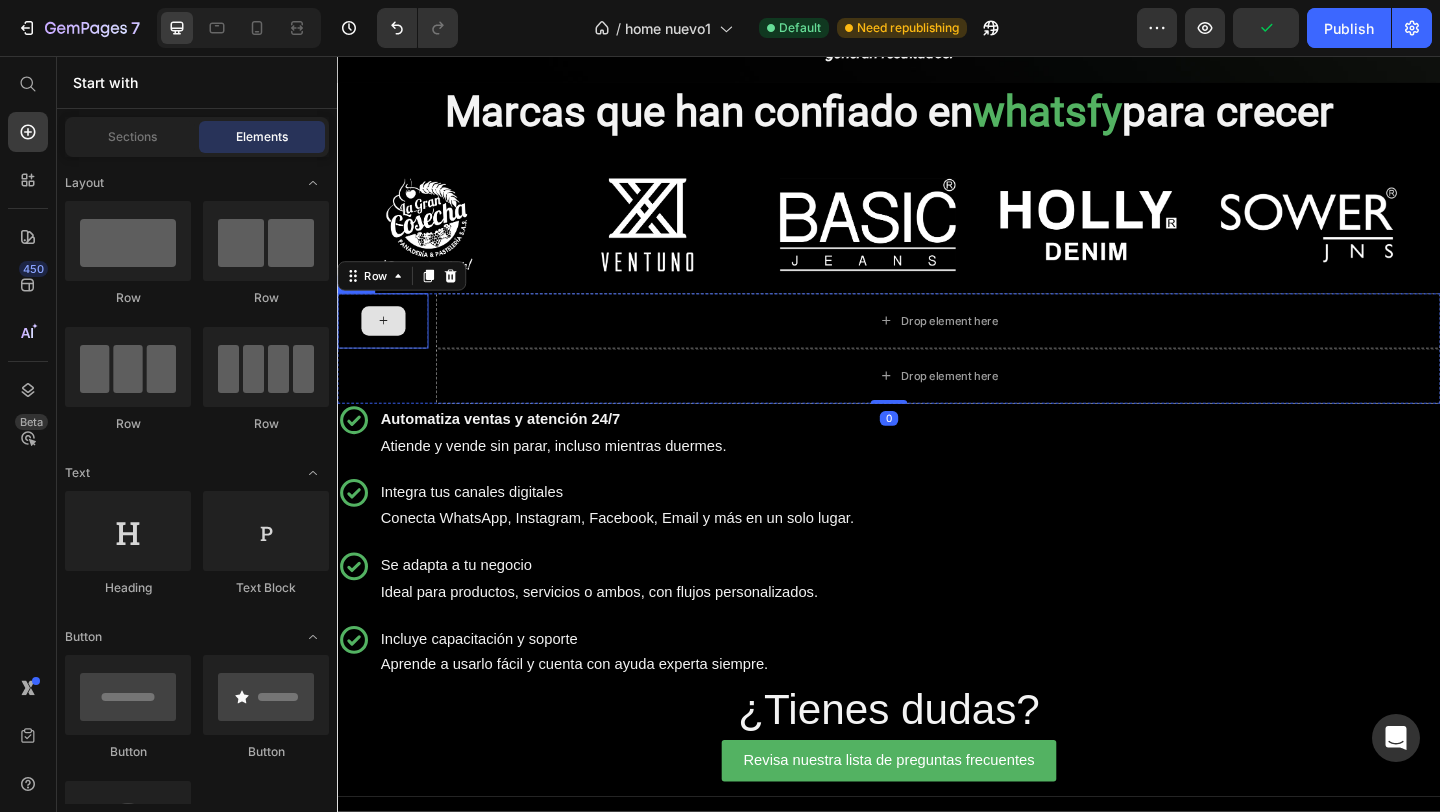 click at bounding box center [387, 344] 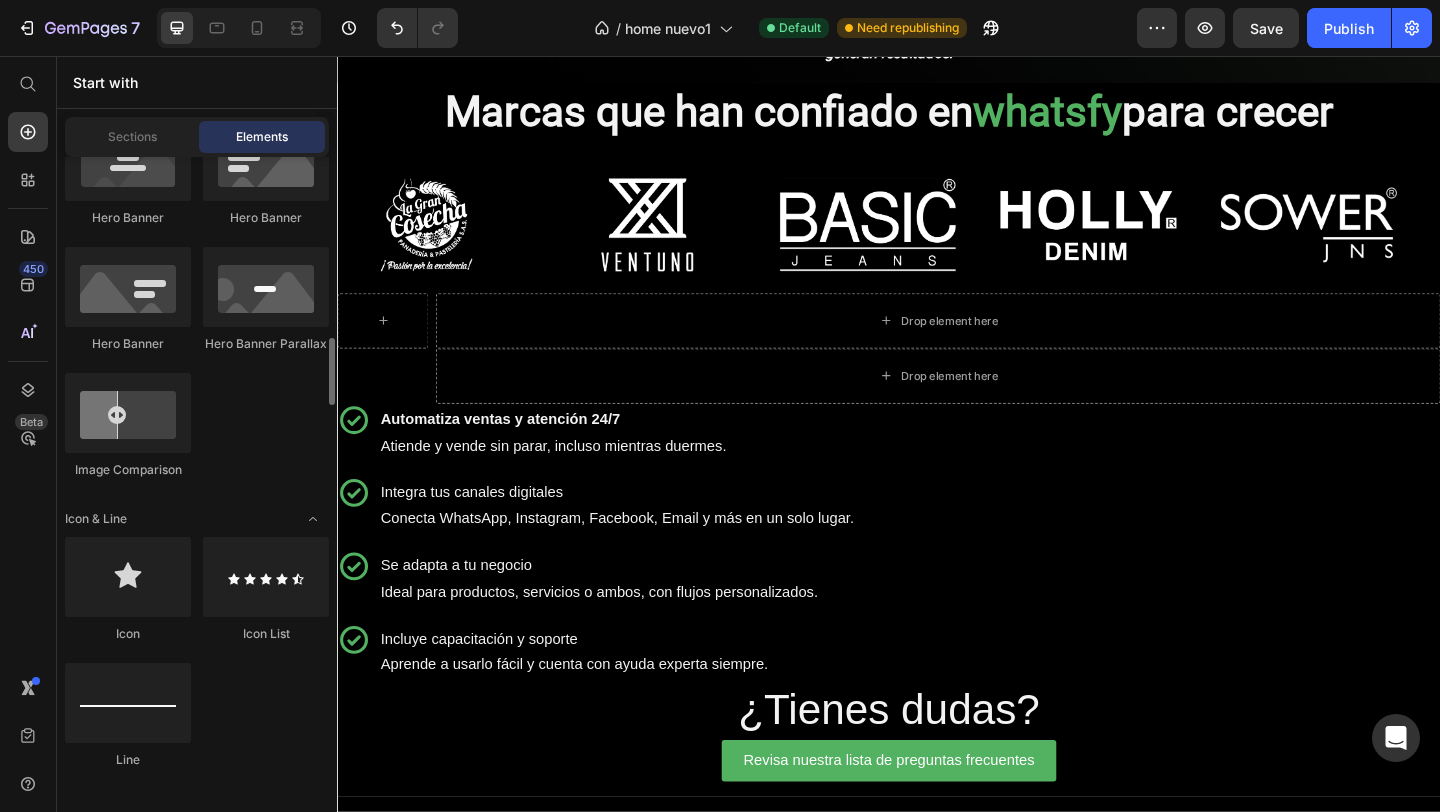scroll, scrollTop: 1139, scrollLeft: 0, axis: vertical 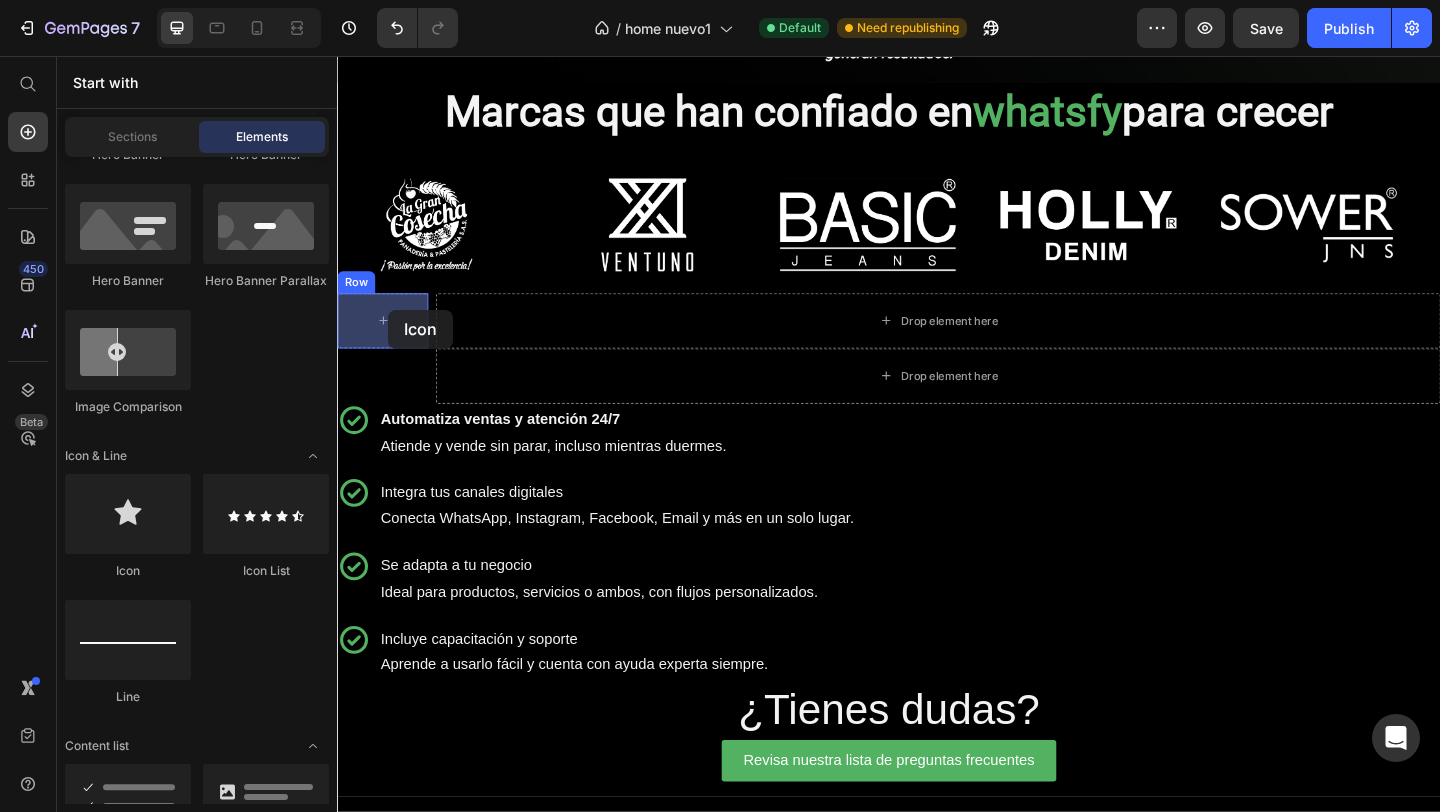 drag, startPoint x: 494, startPoint y: 587, endPoint x: 389, endPoint y: 332, distance: 275.77164 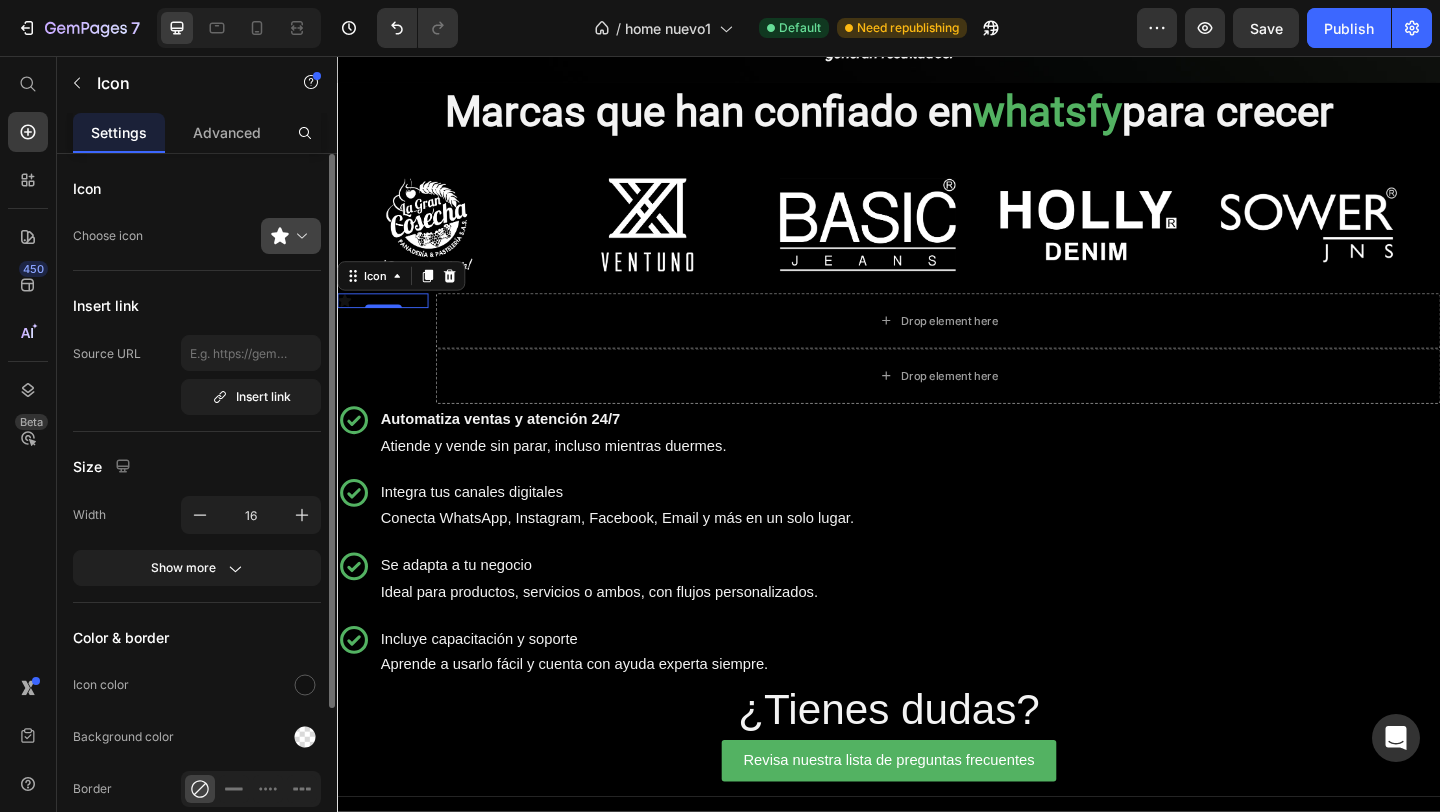 click at bounding box center (299, 236) 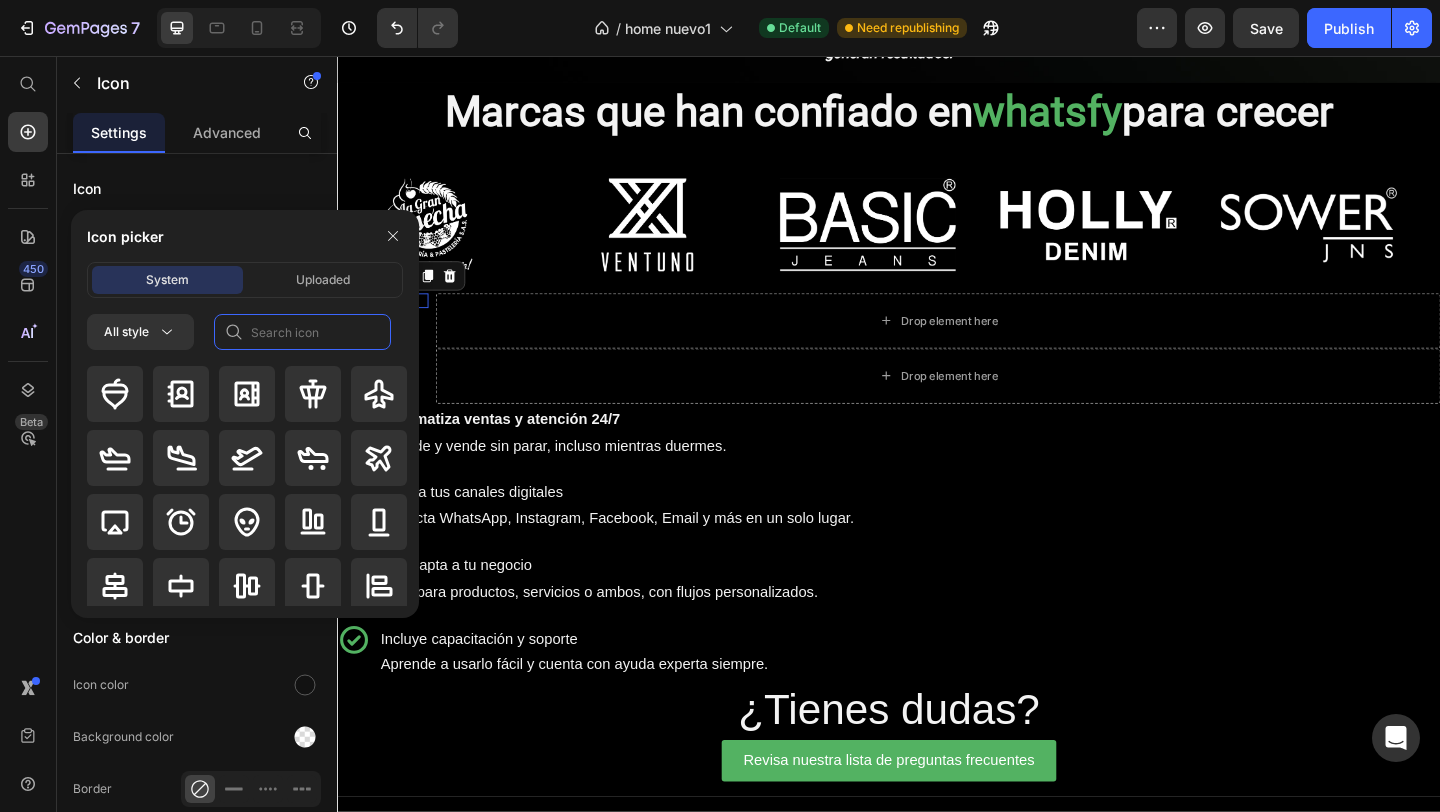 click 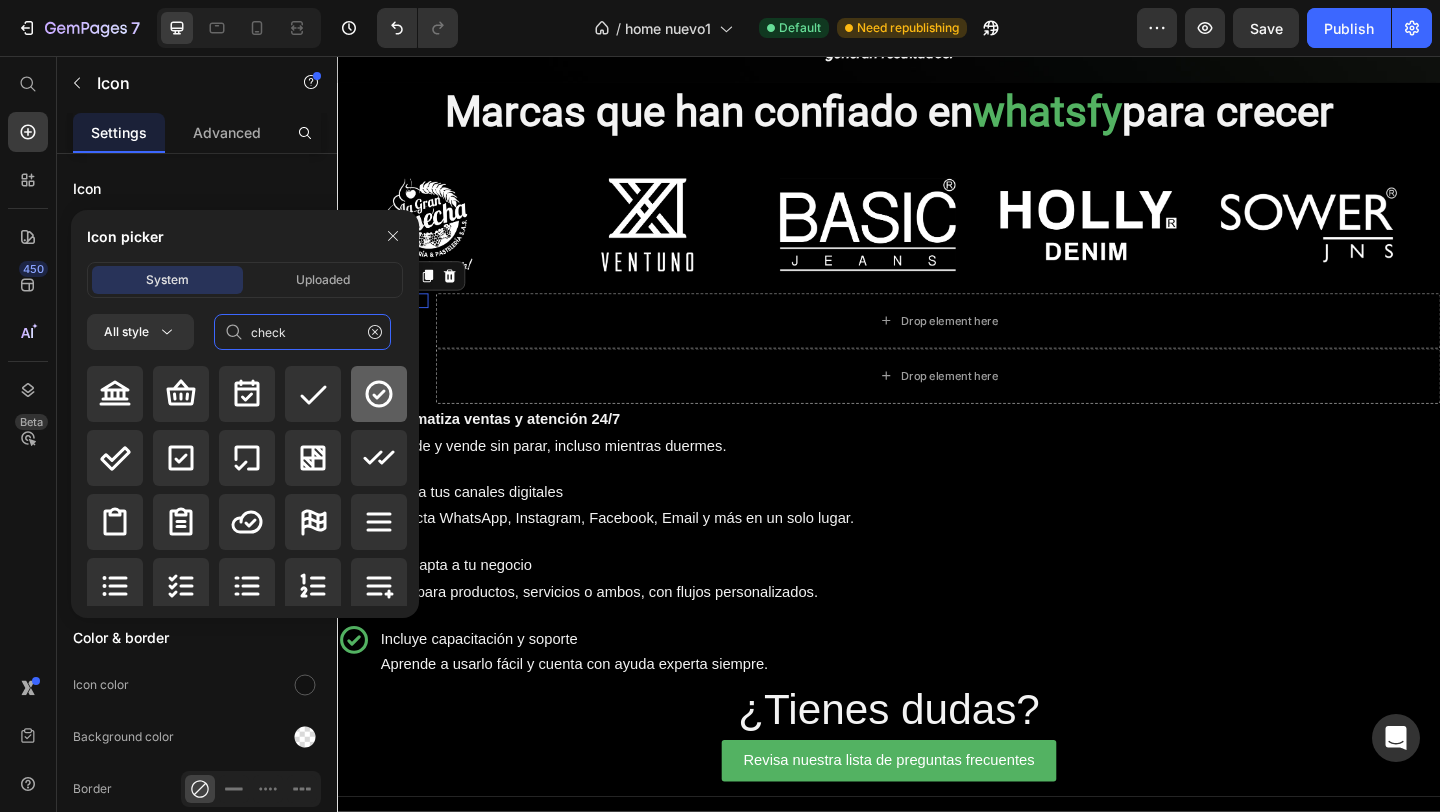 type on "check" 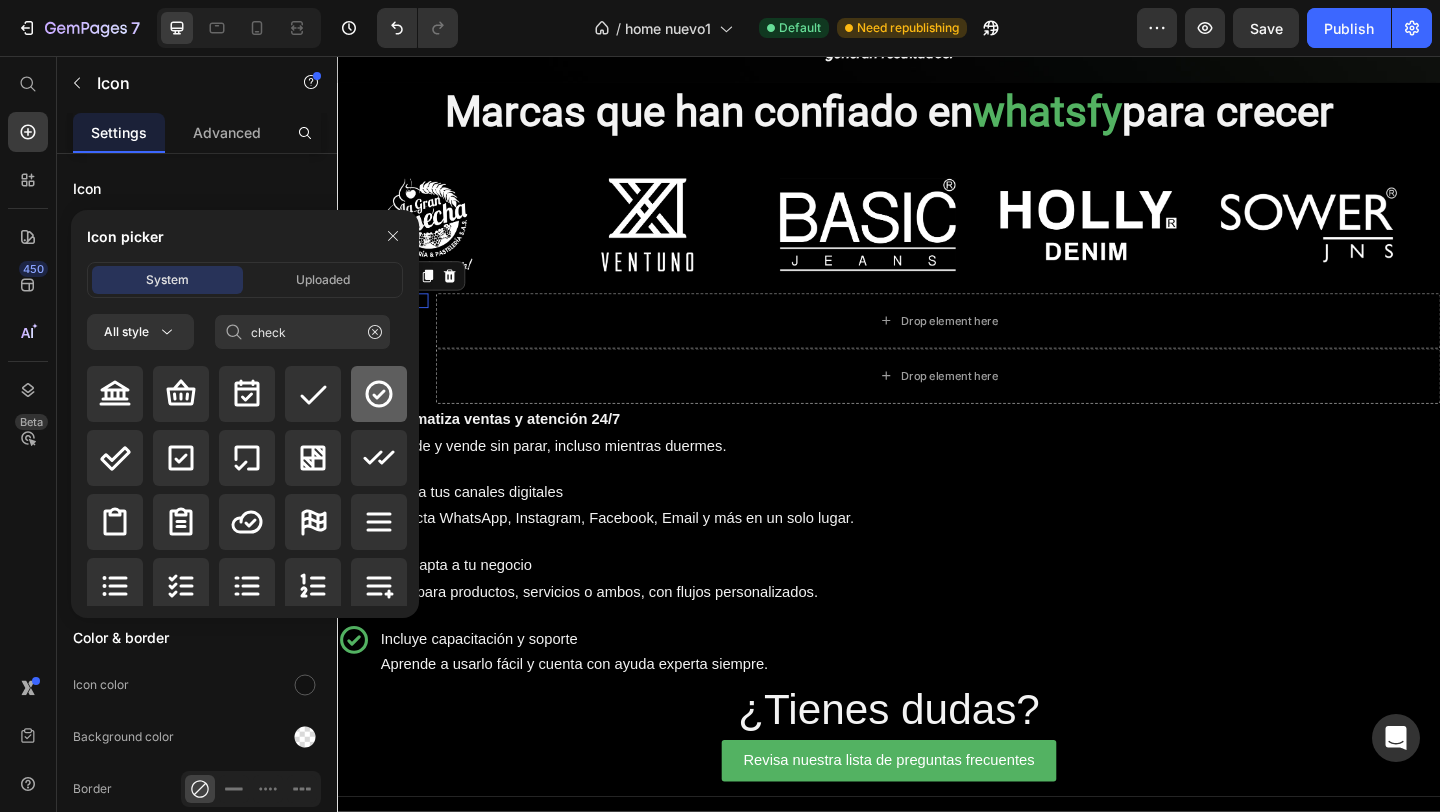 click 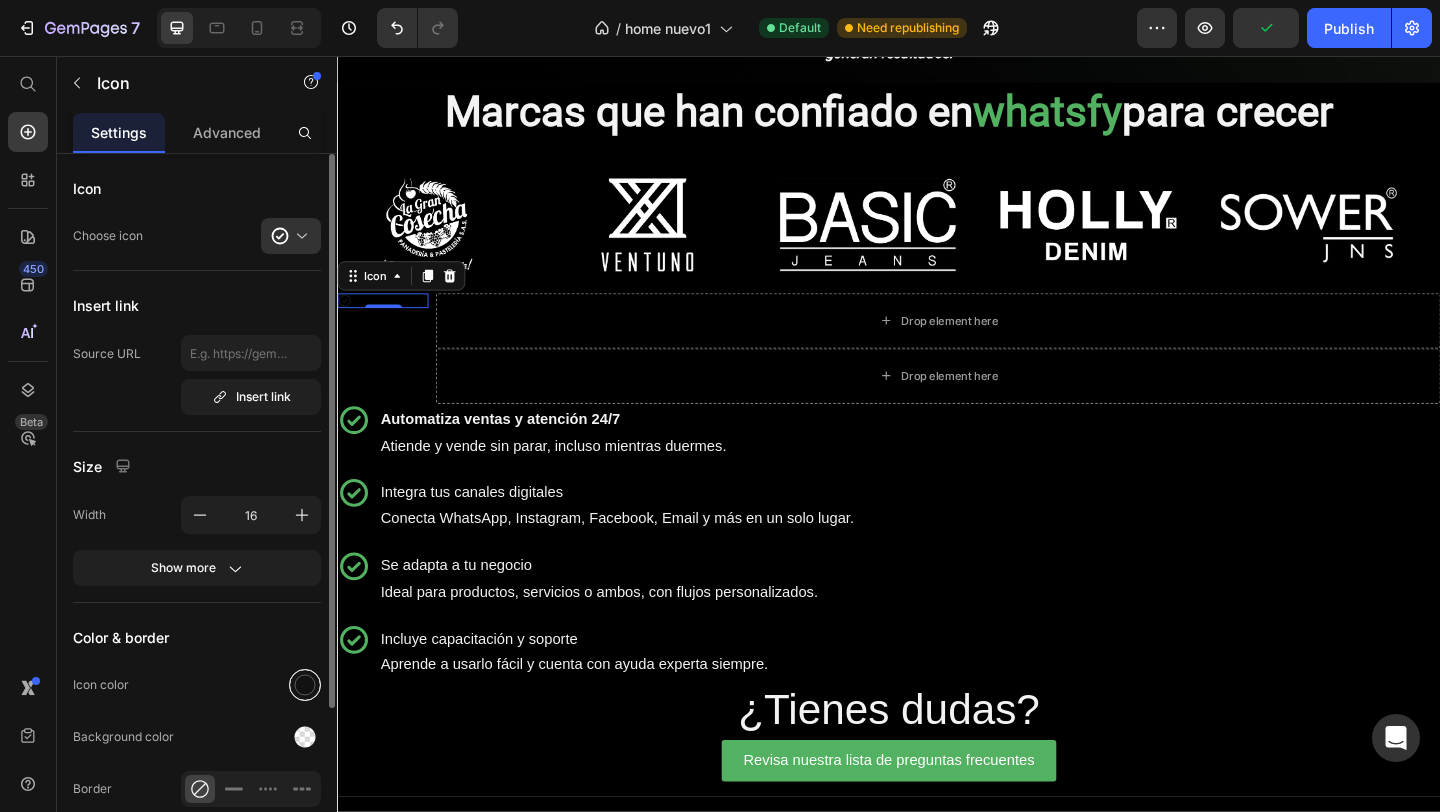 click at bounding box center [305, 685] 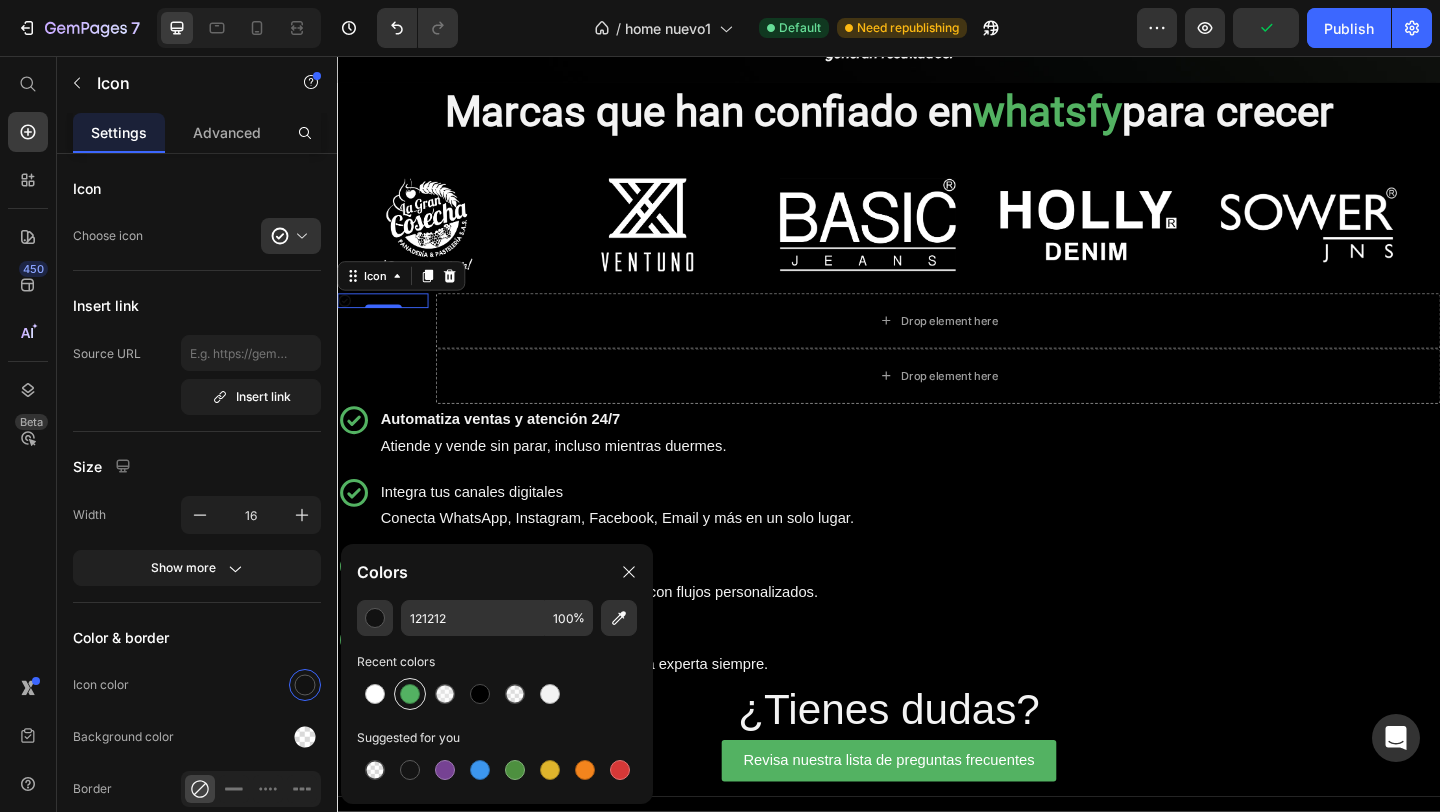 click at bounding box center [410, 694] 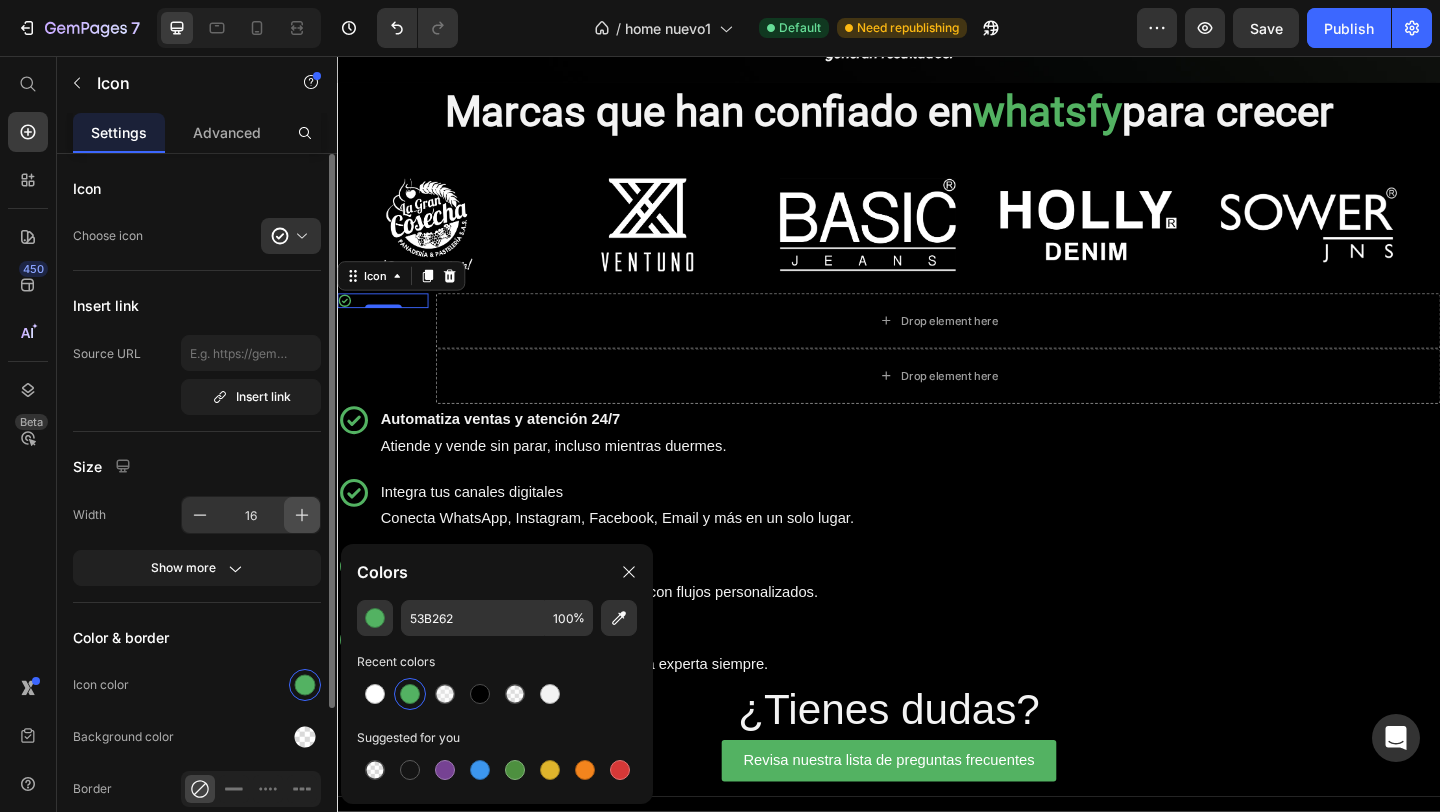 click 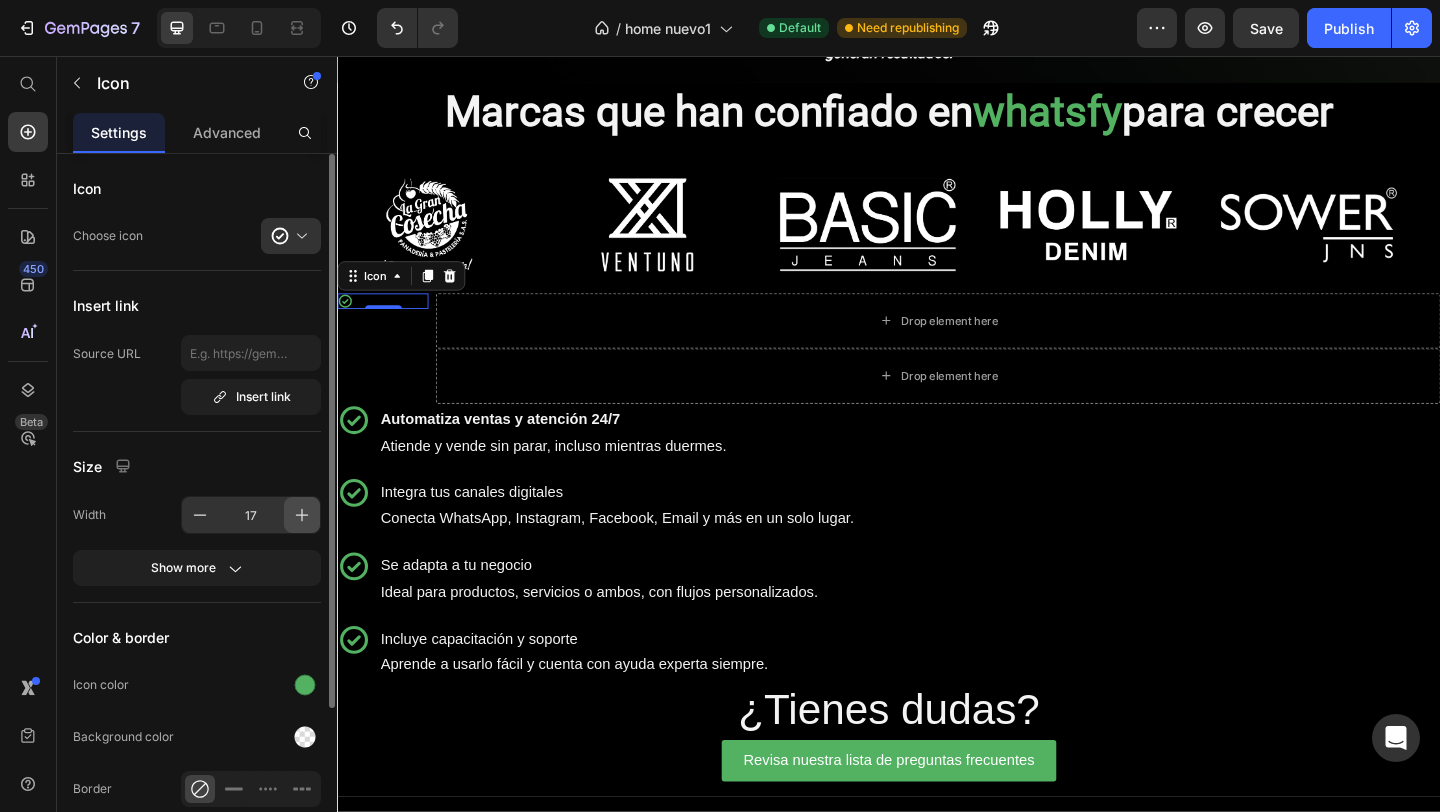 click 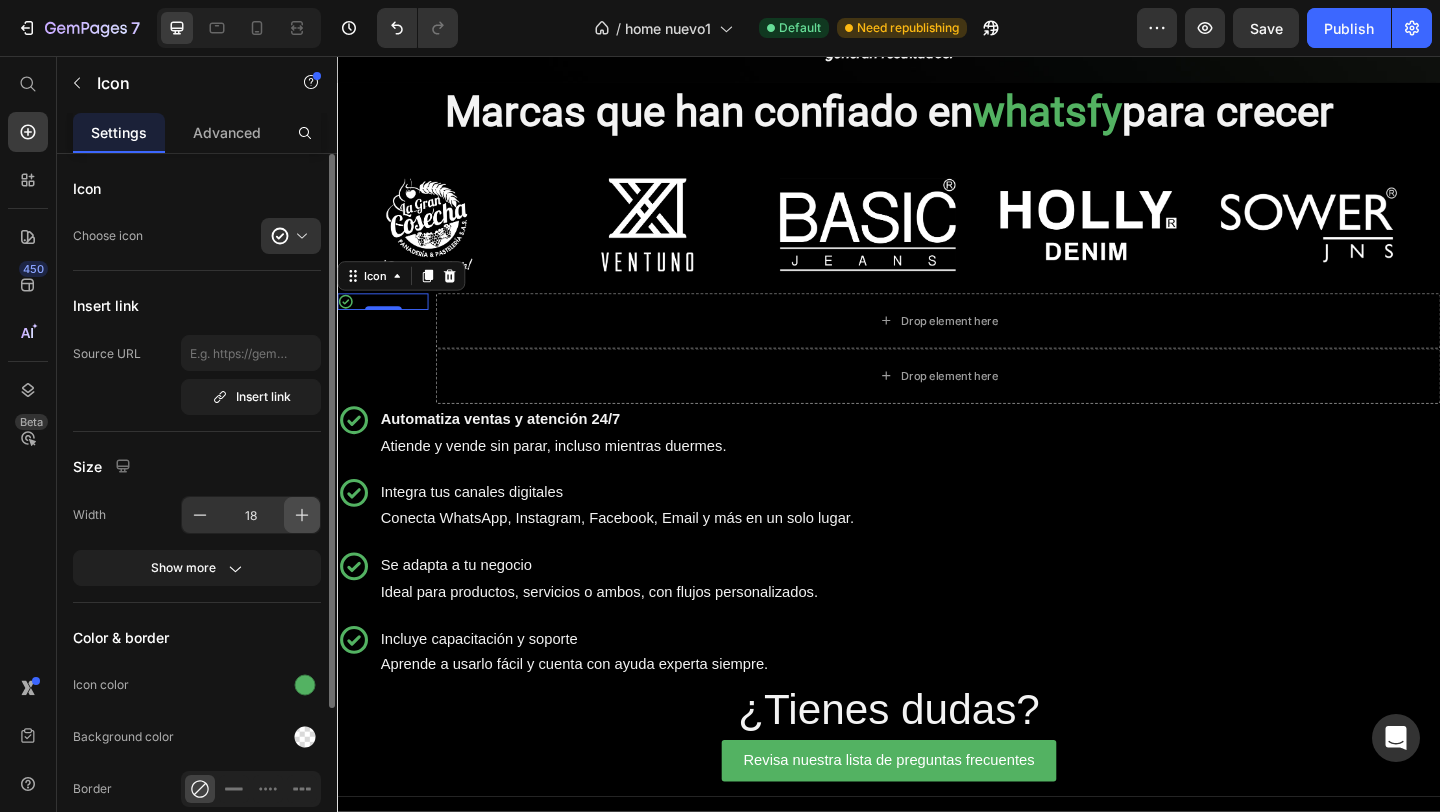 click 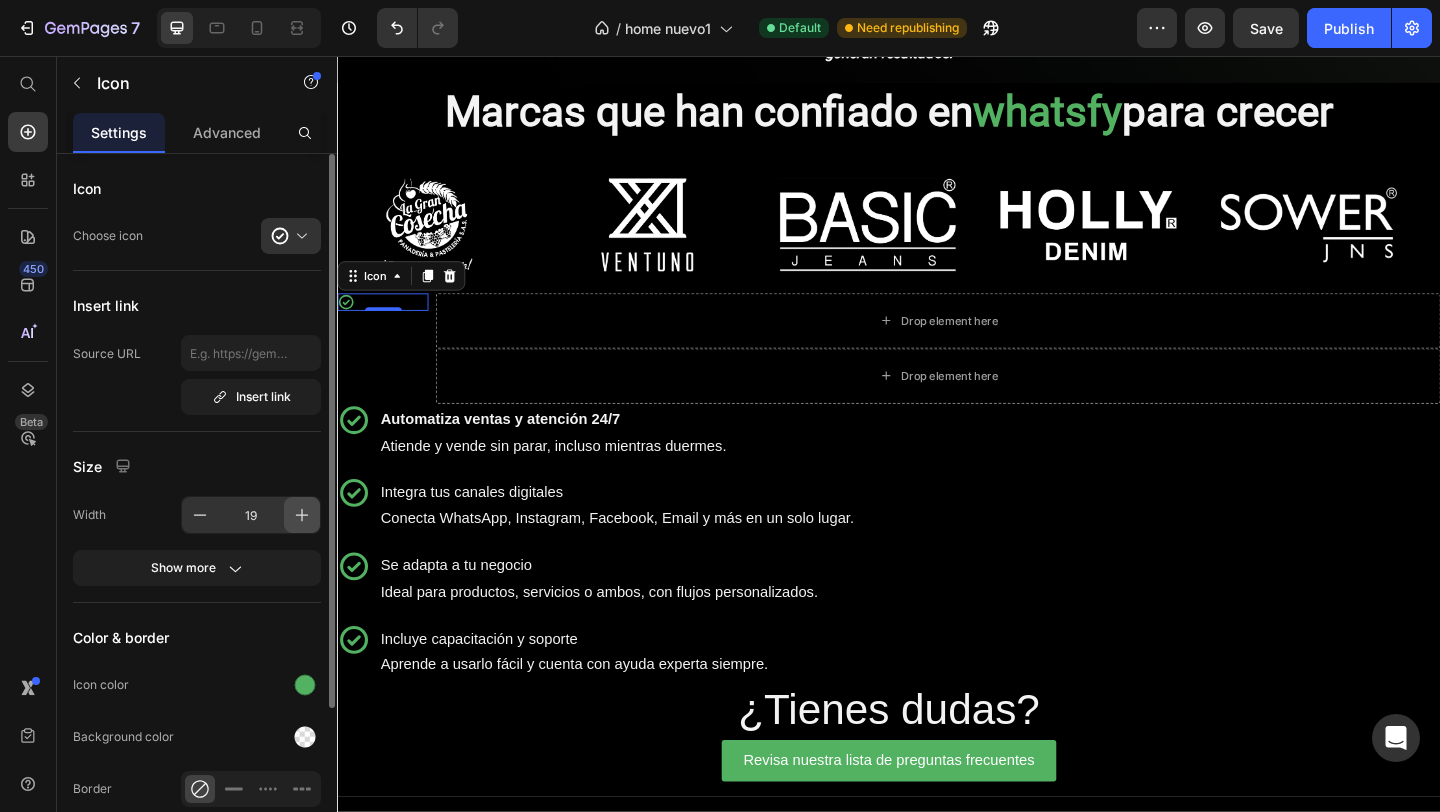 click 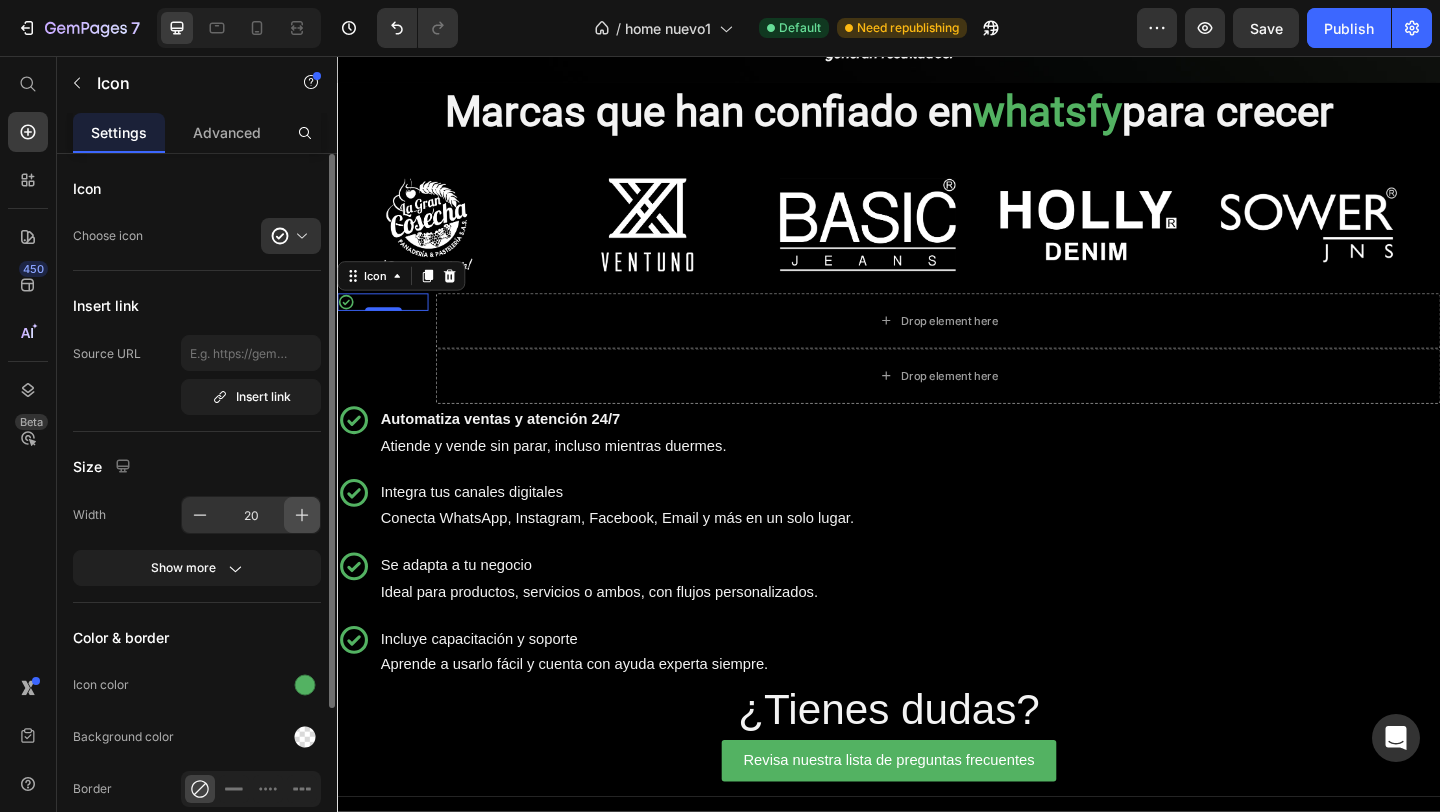 click 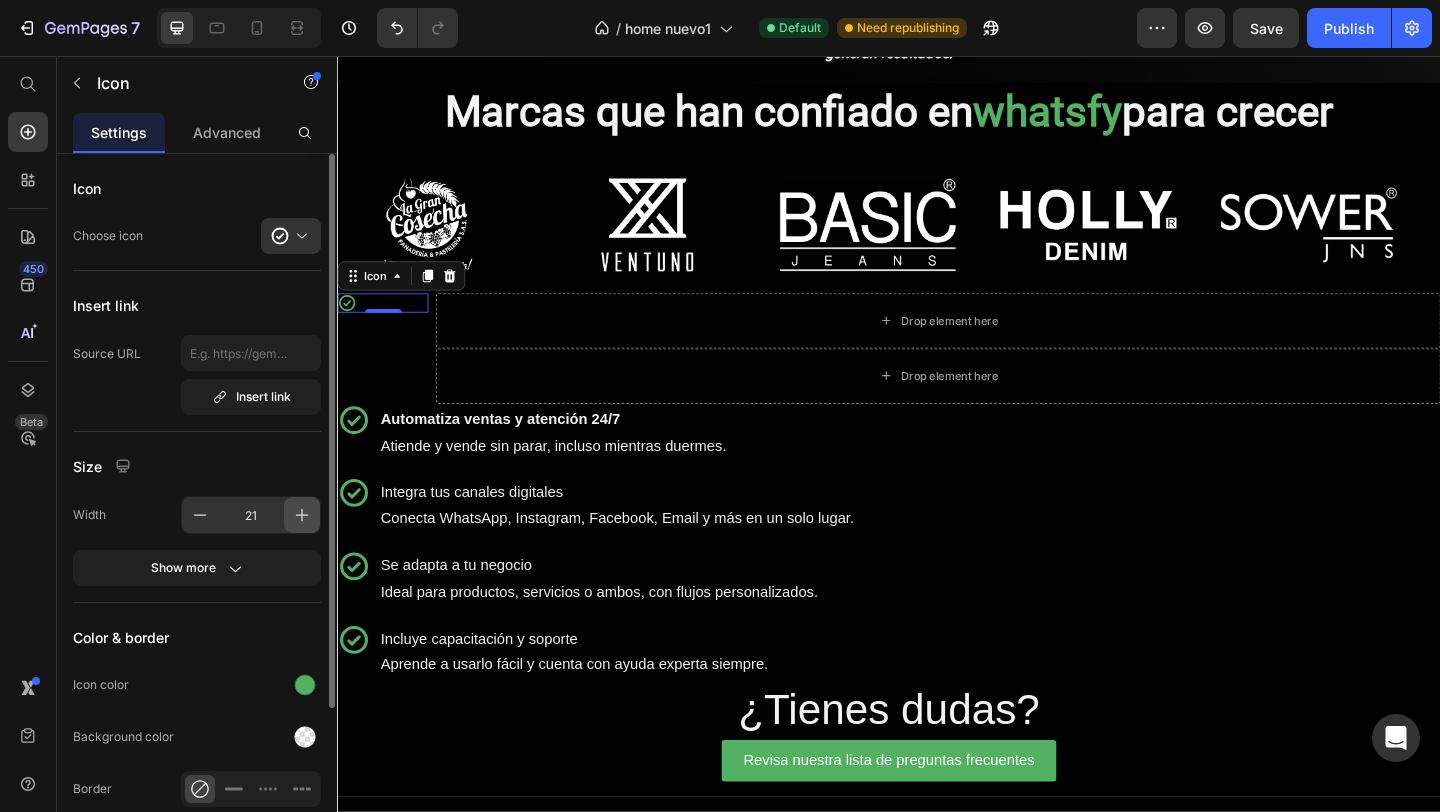 click 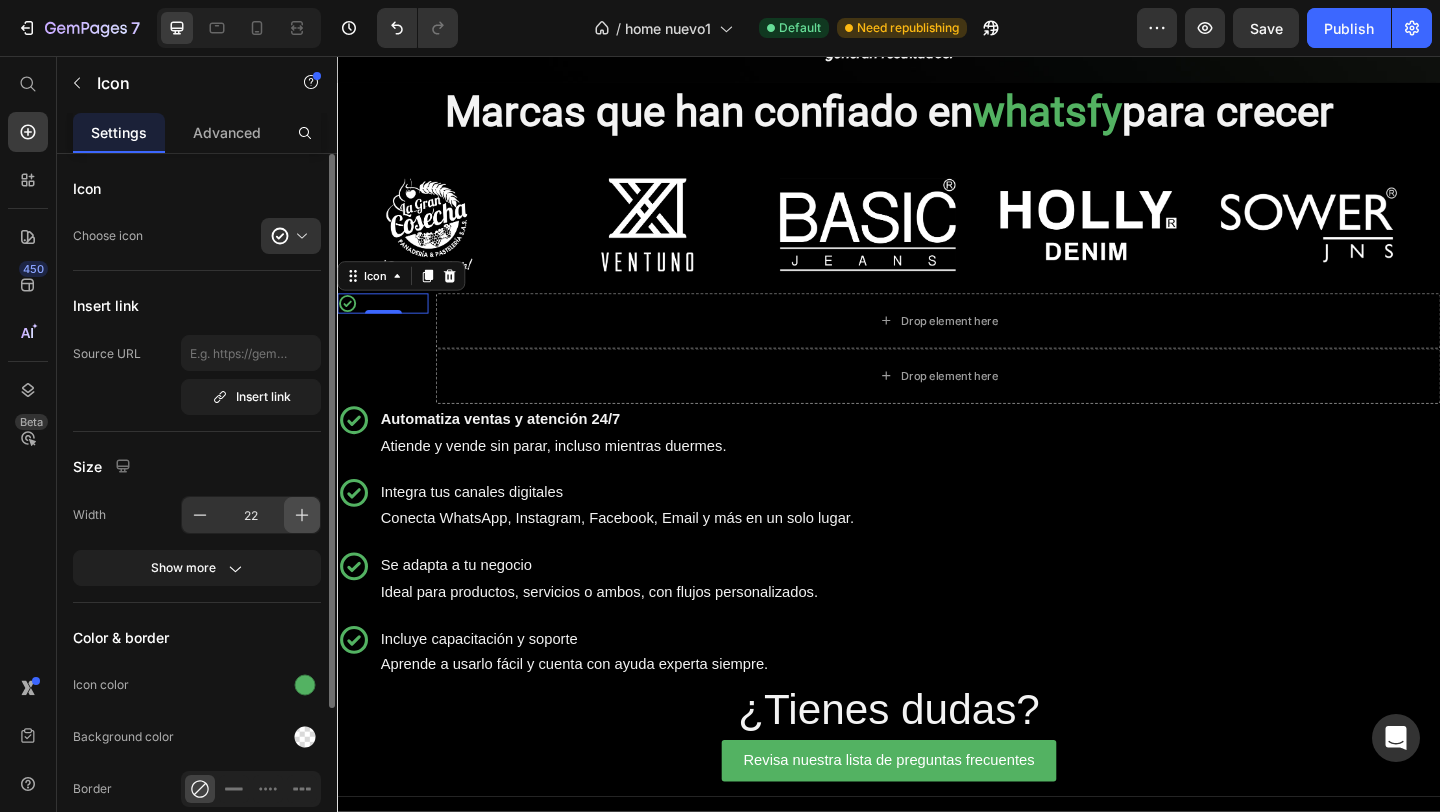 click 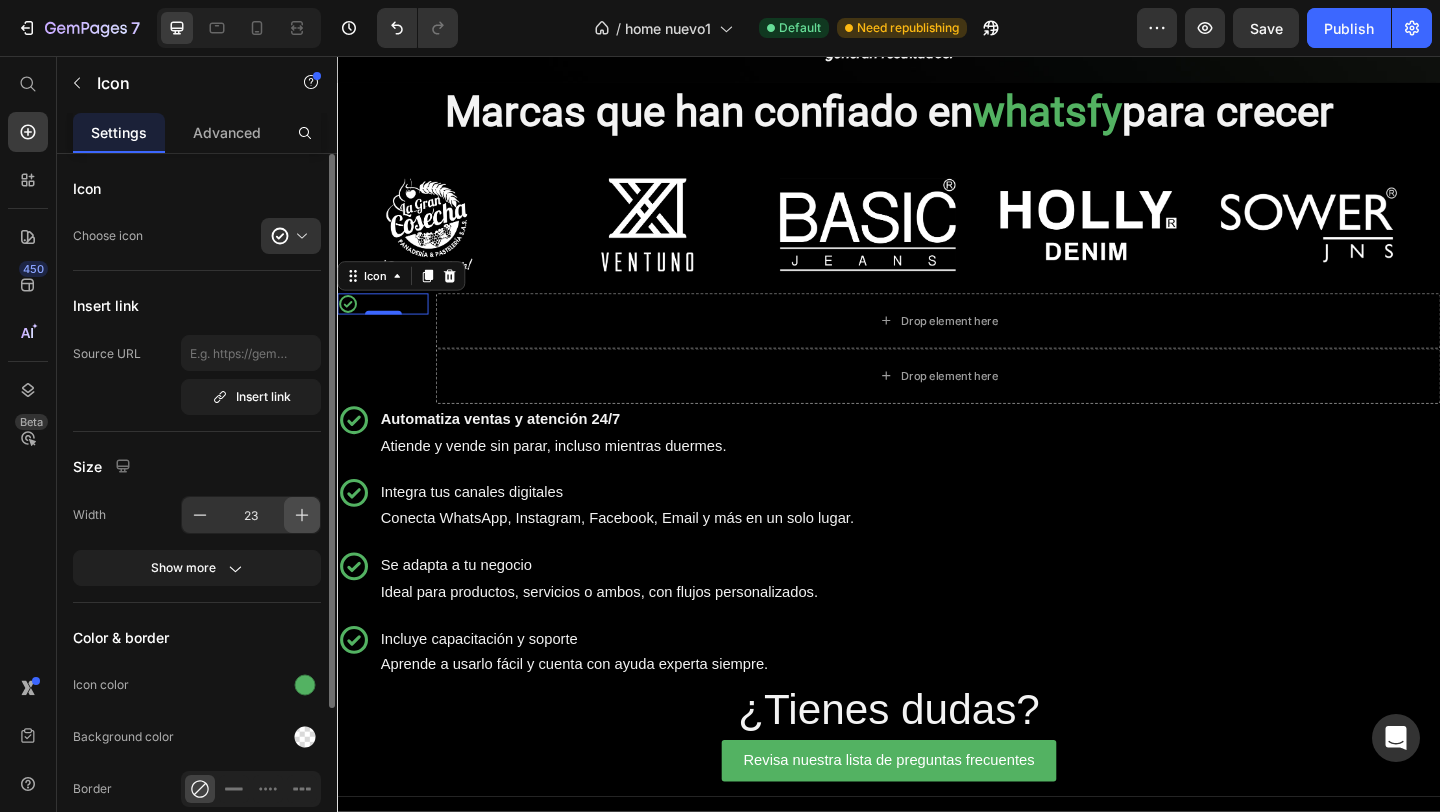 click 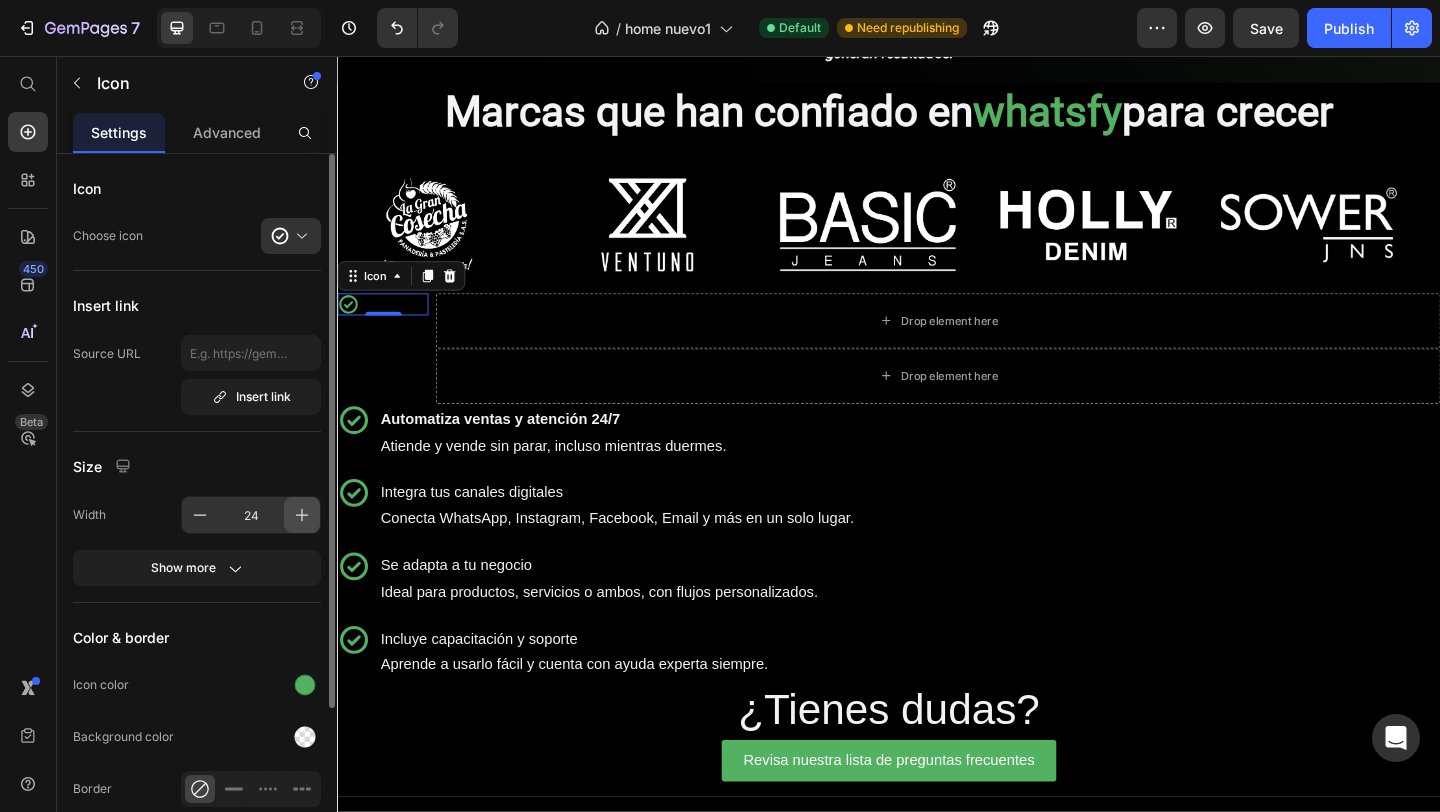 click 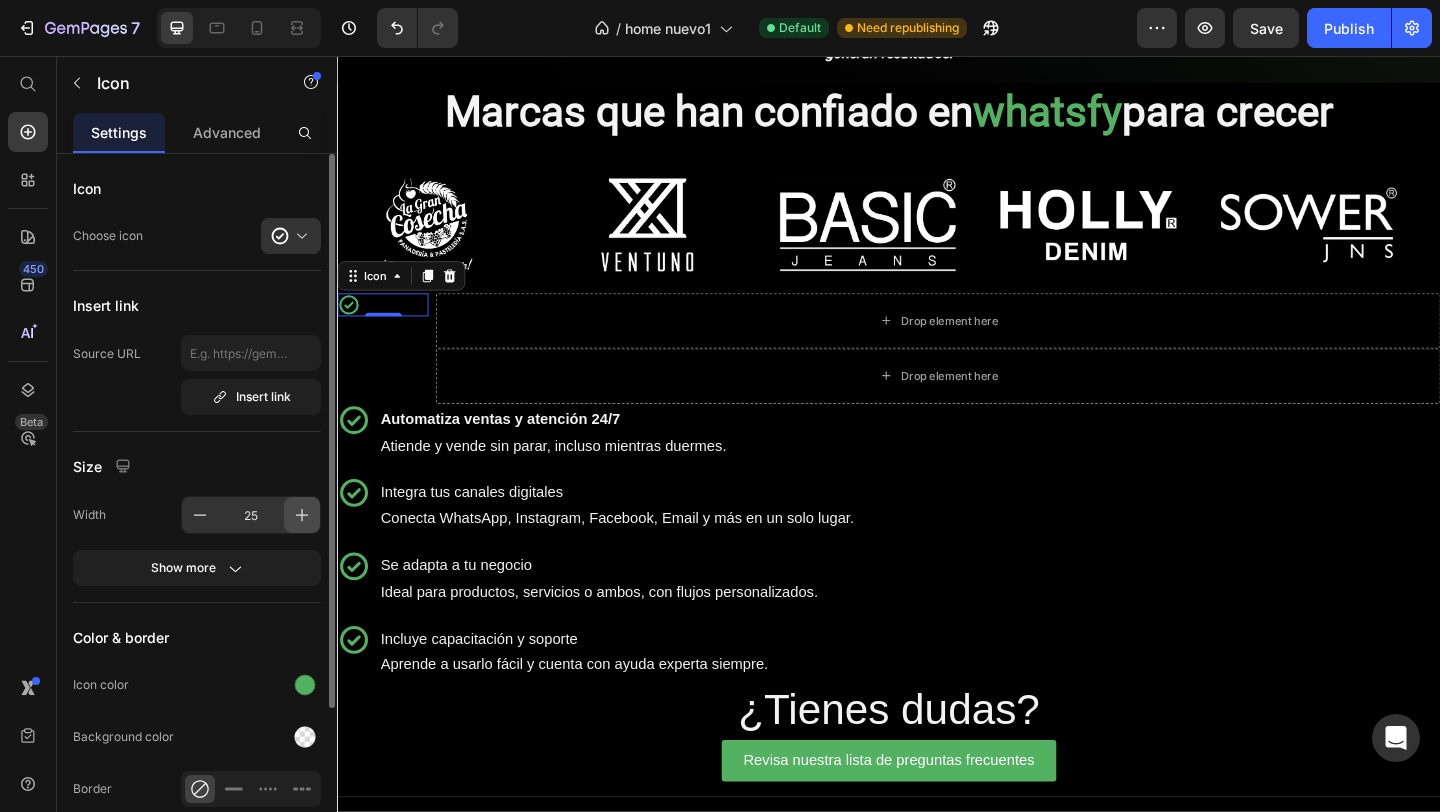 click 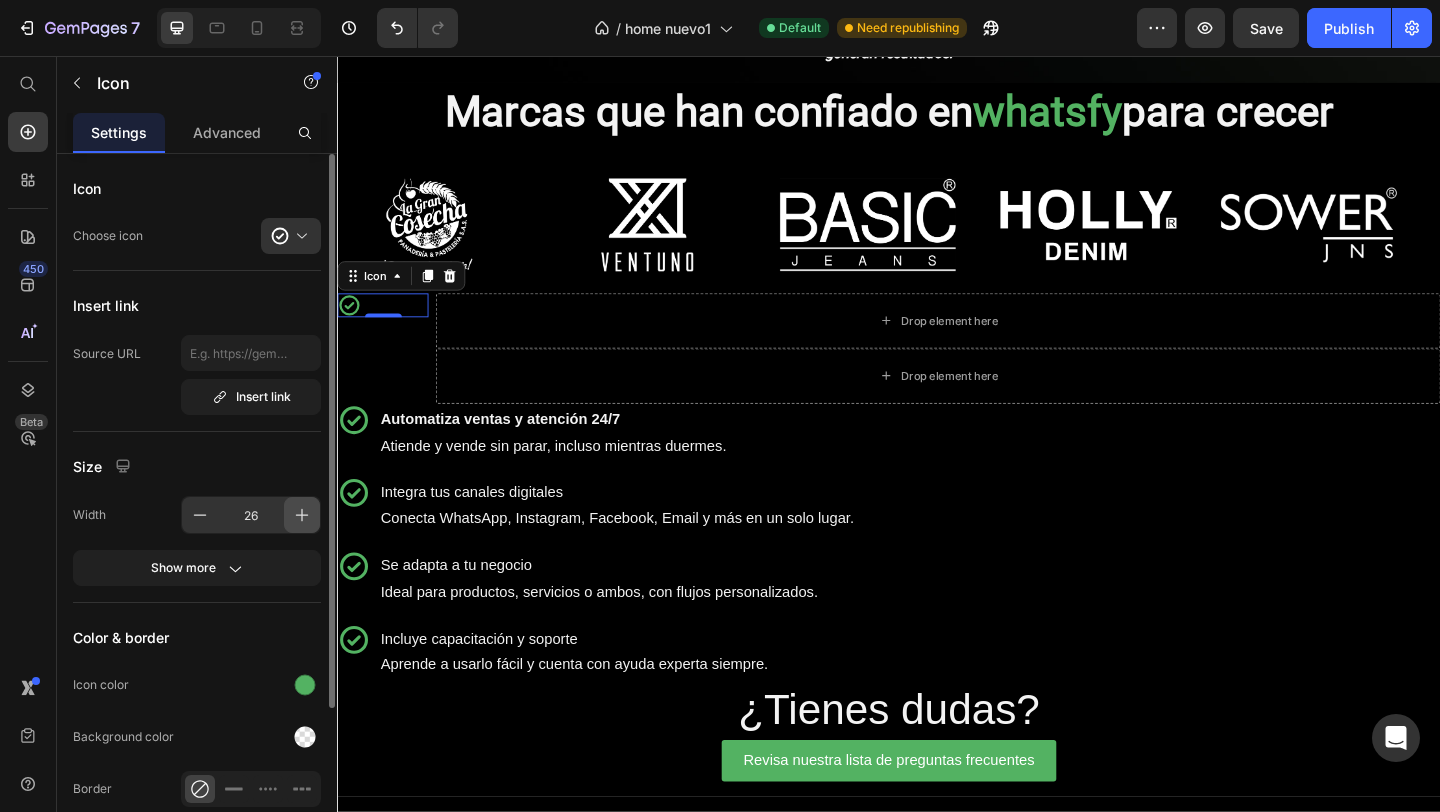 click 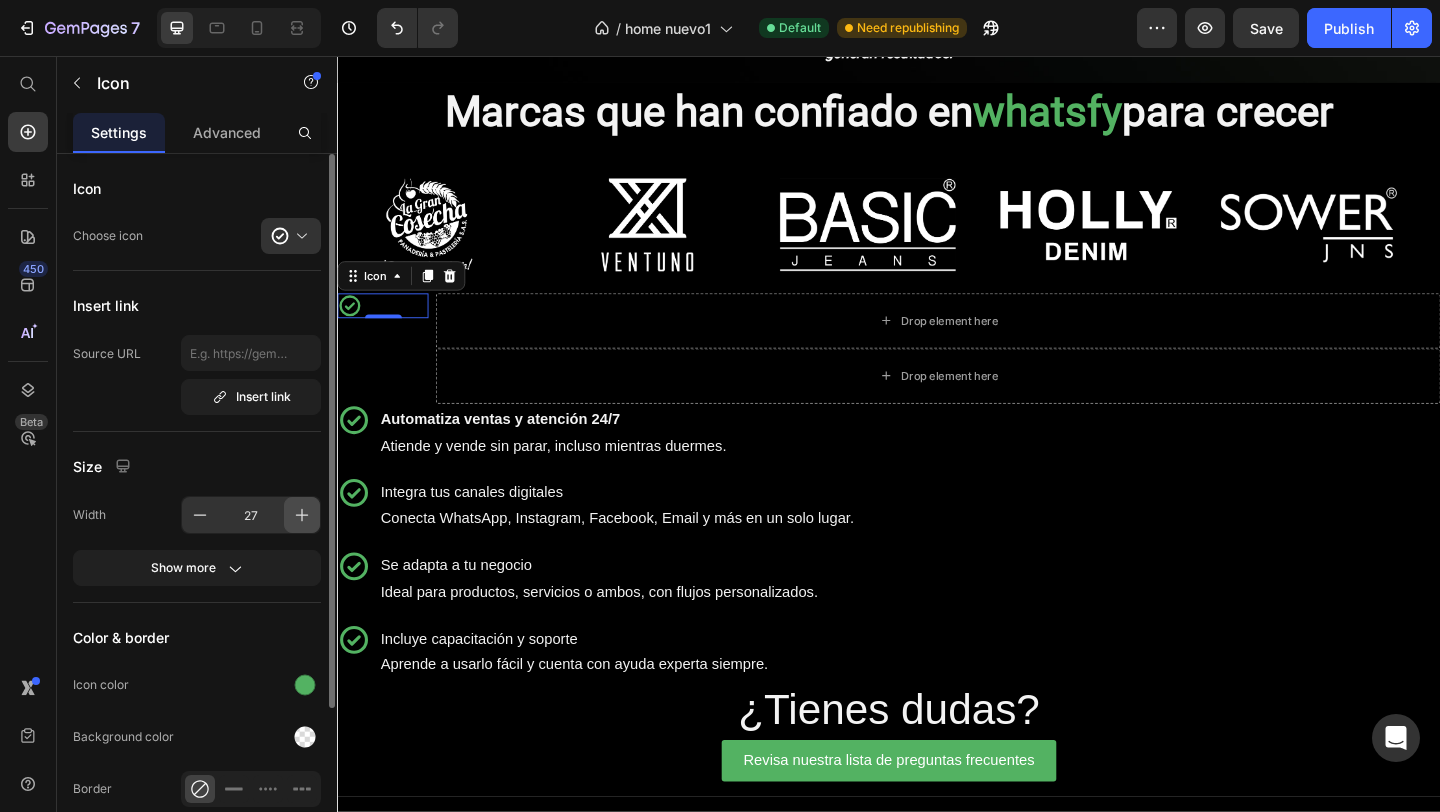 click 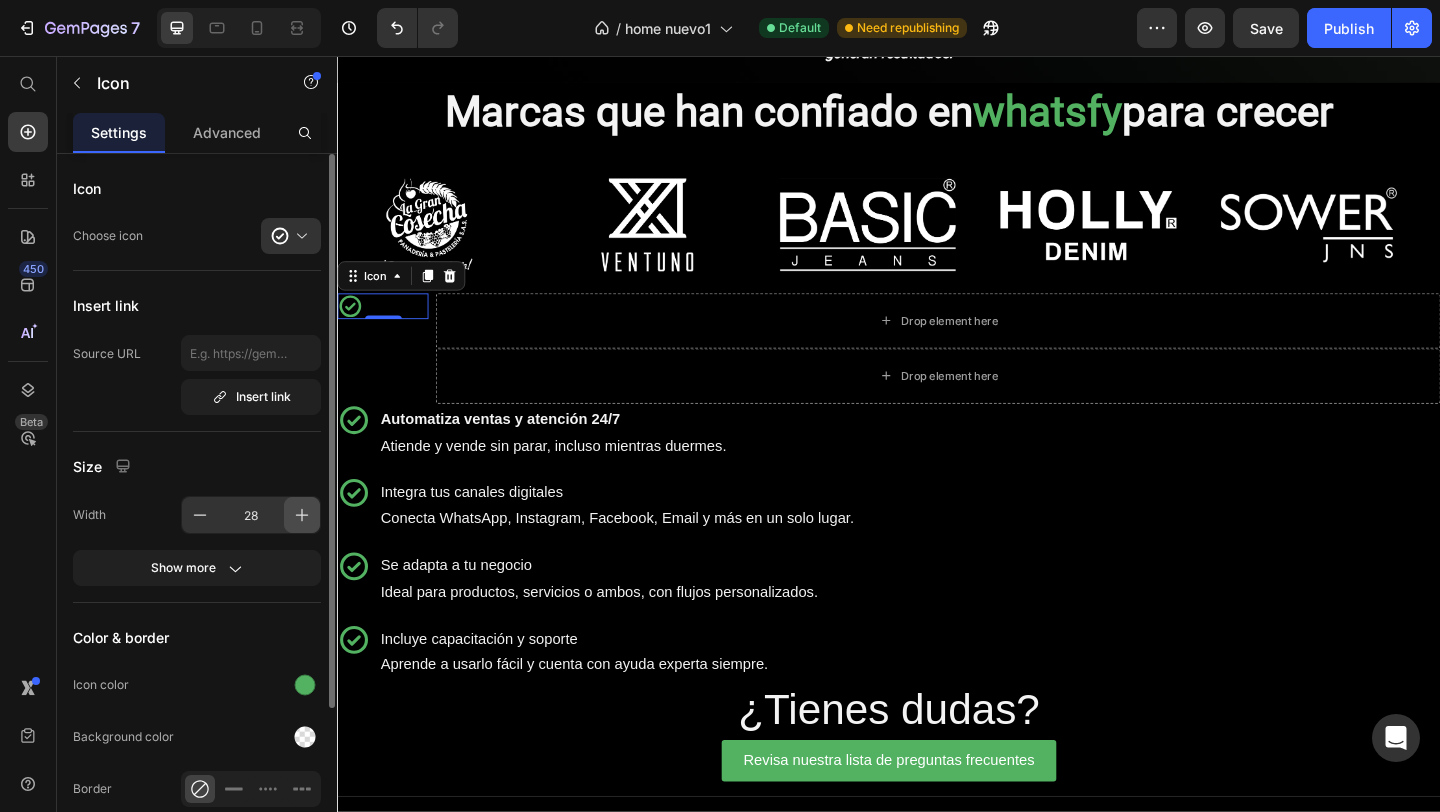 click 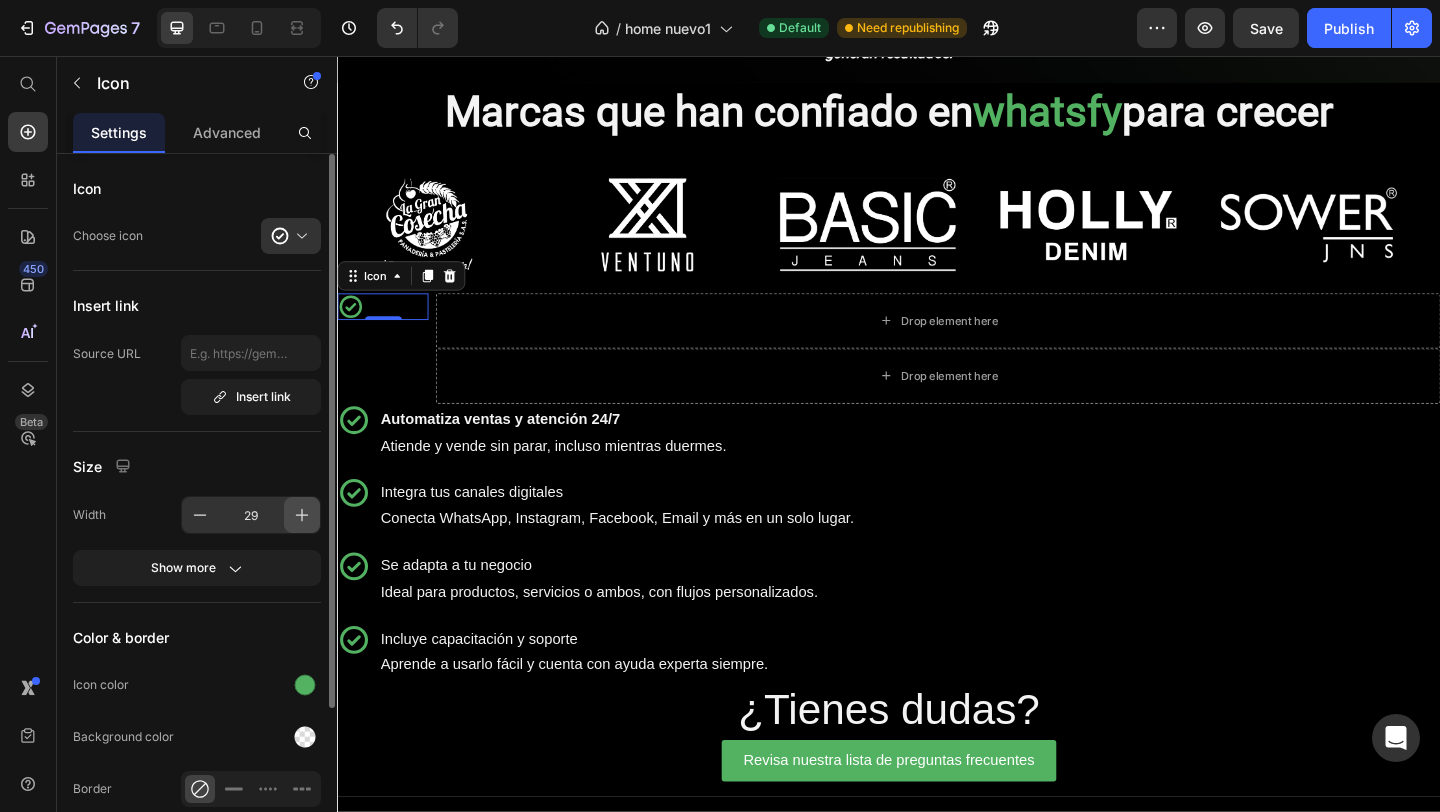 click 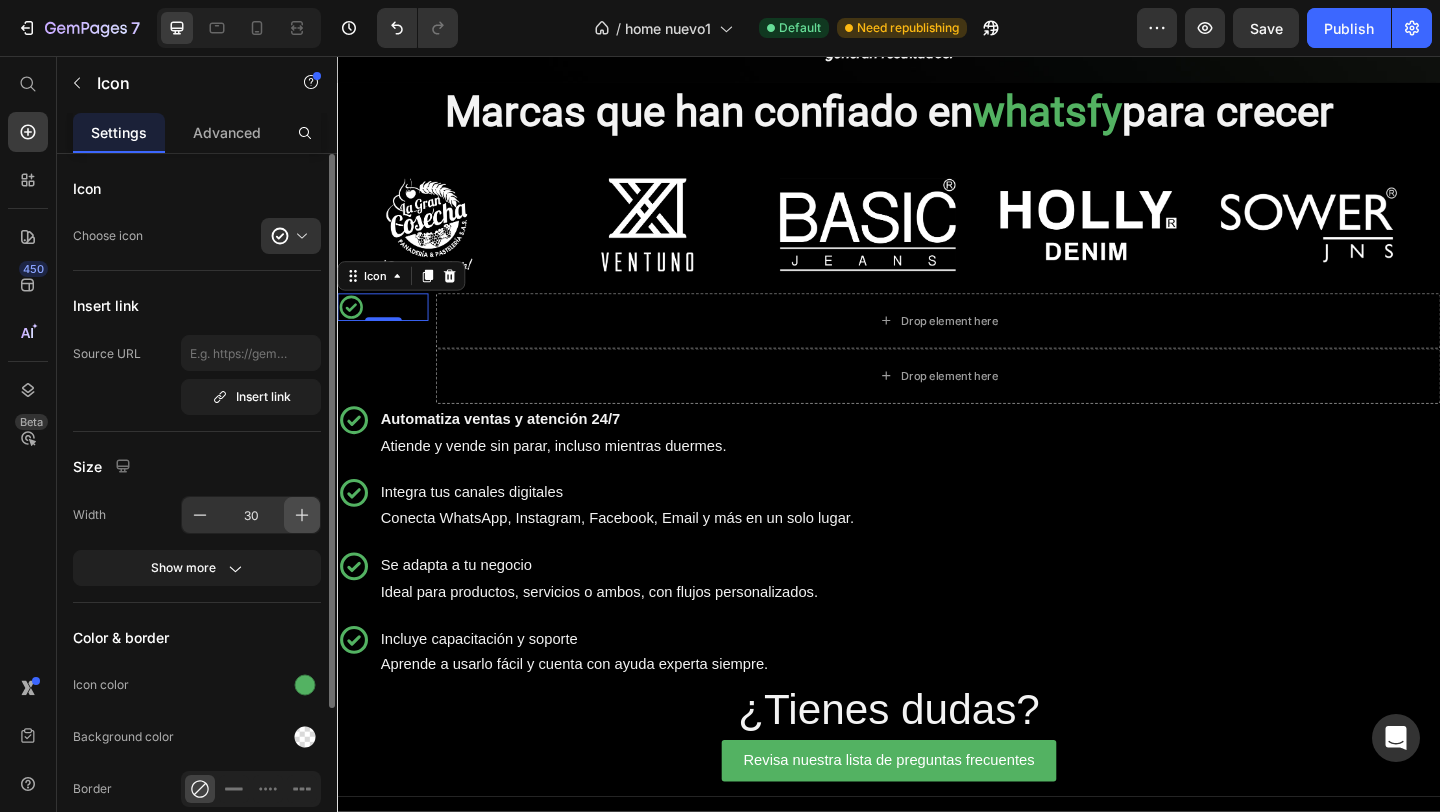 click 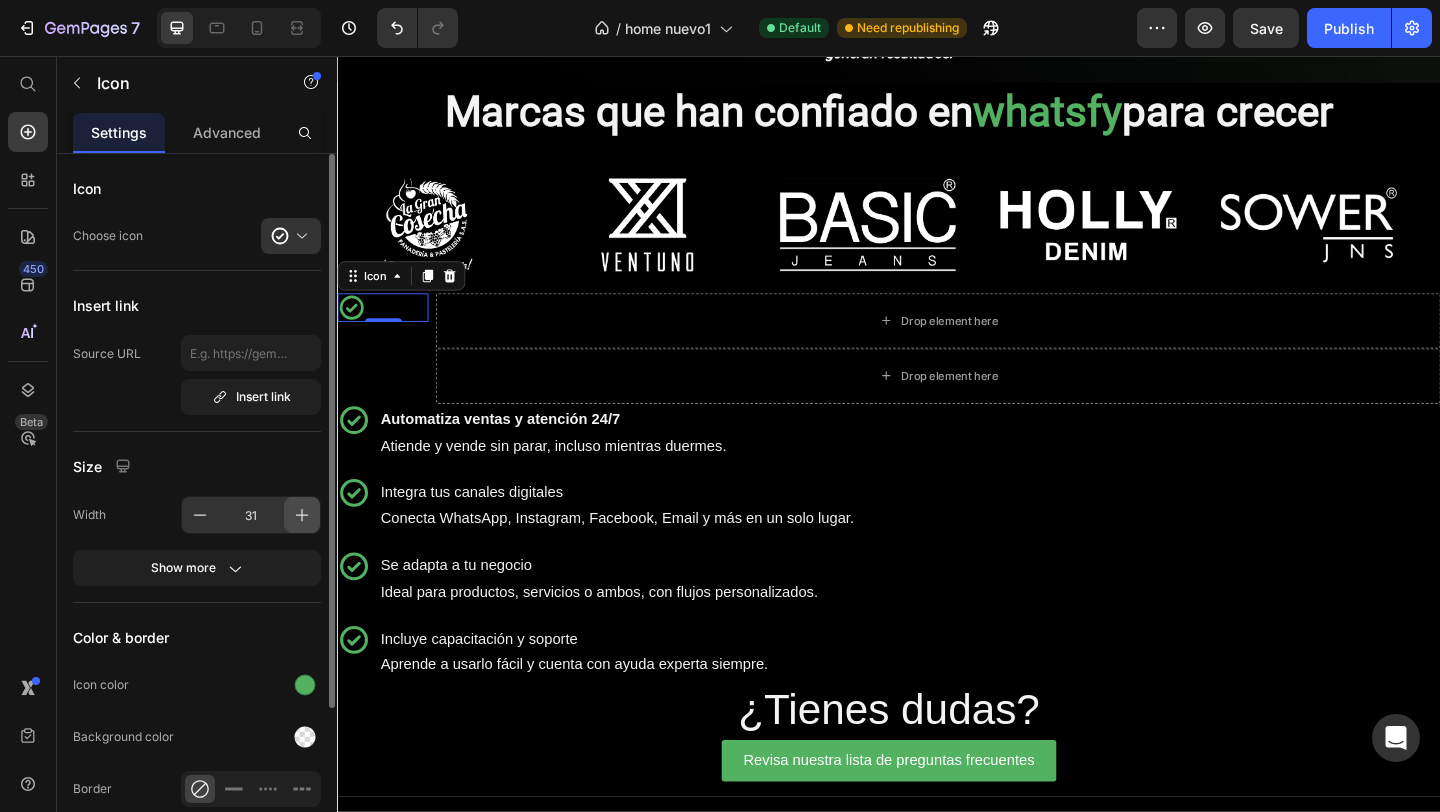 click 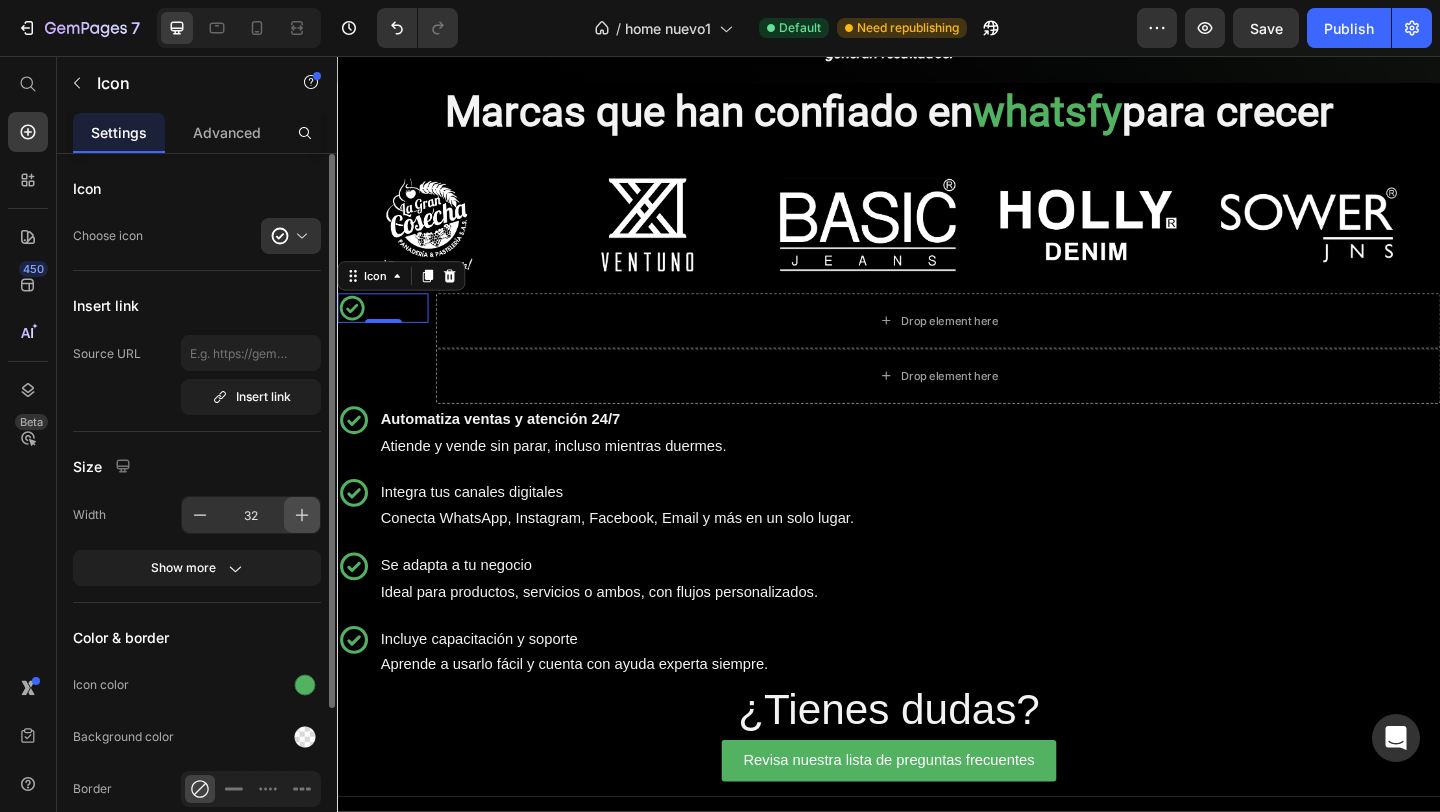 click 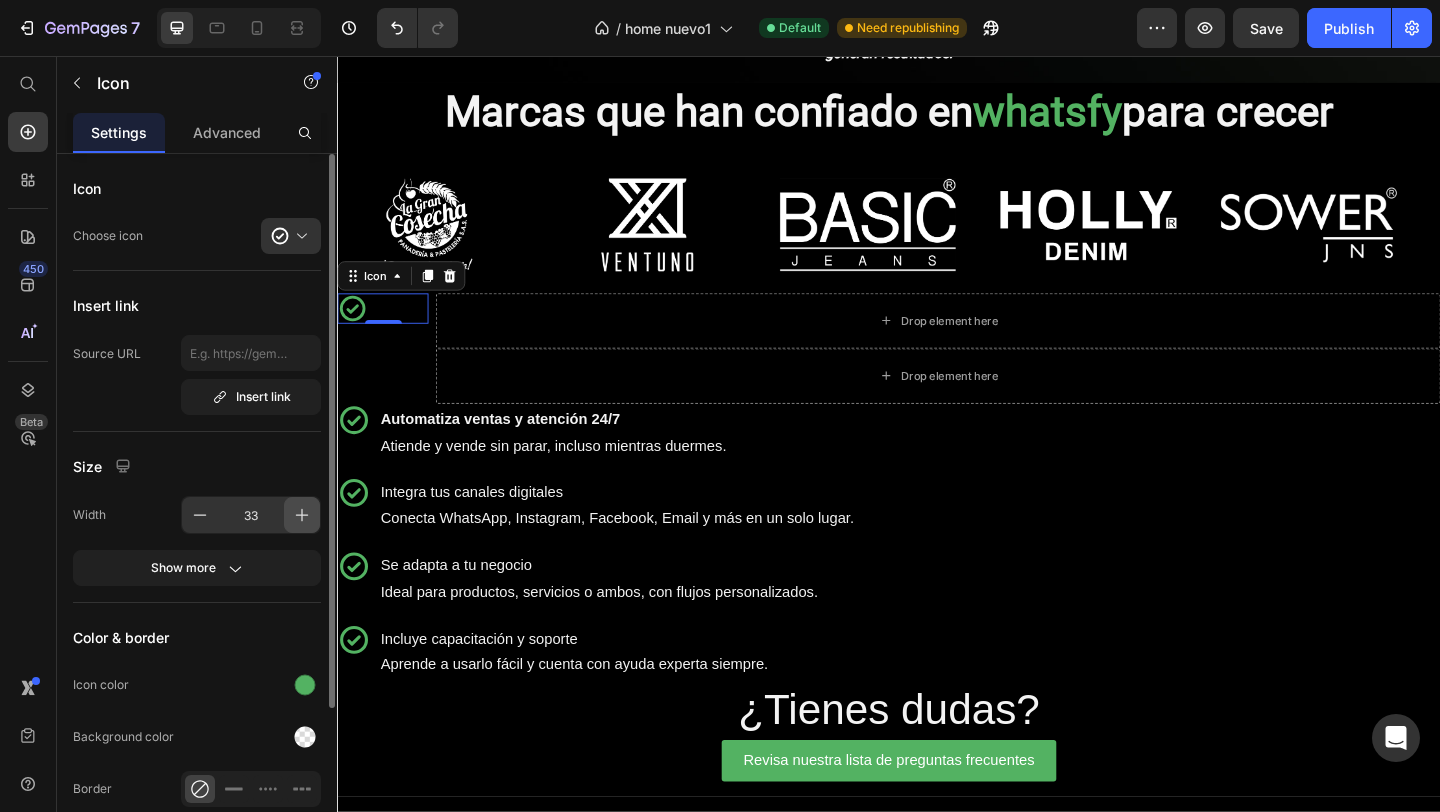 click 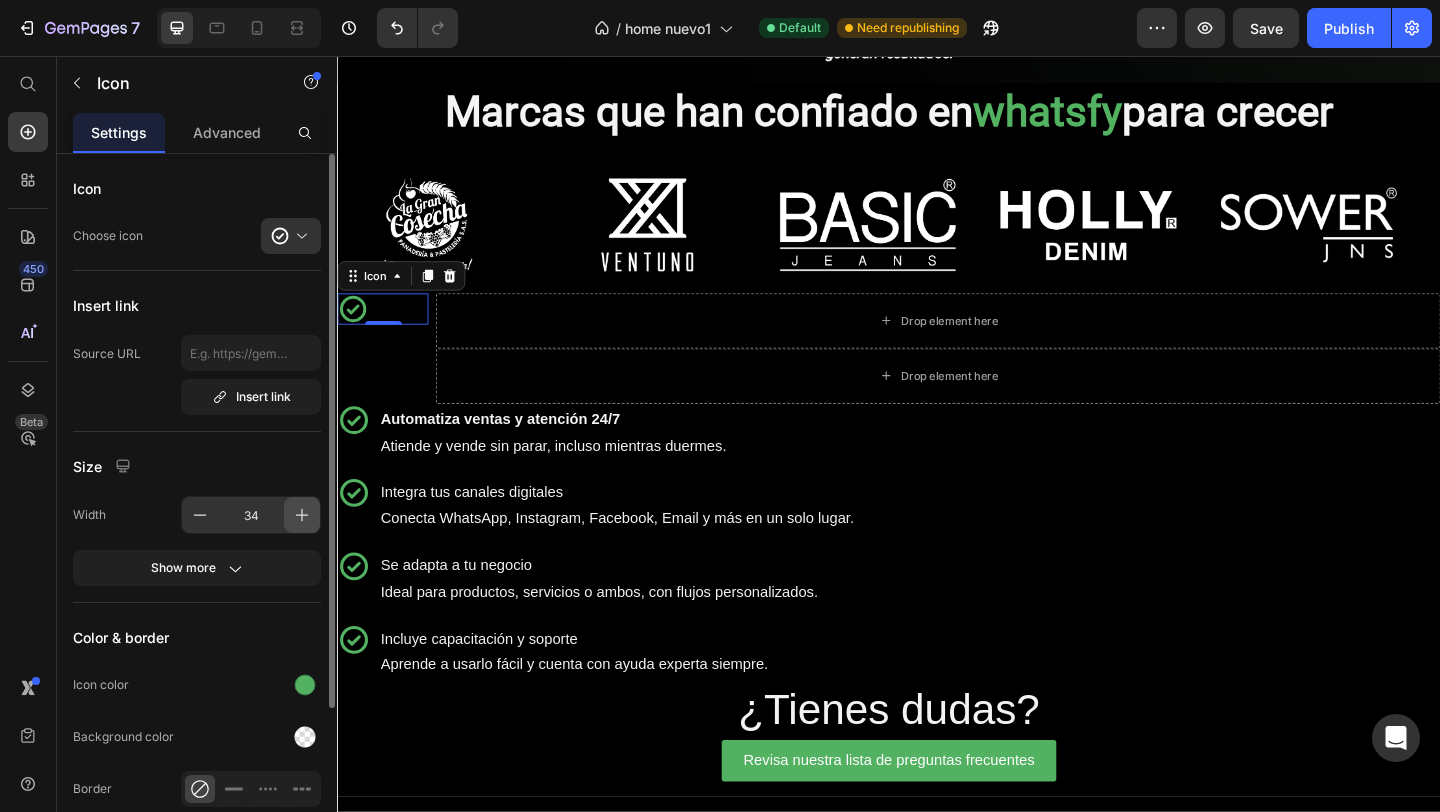 click 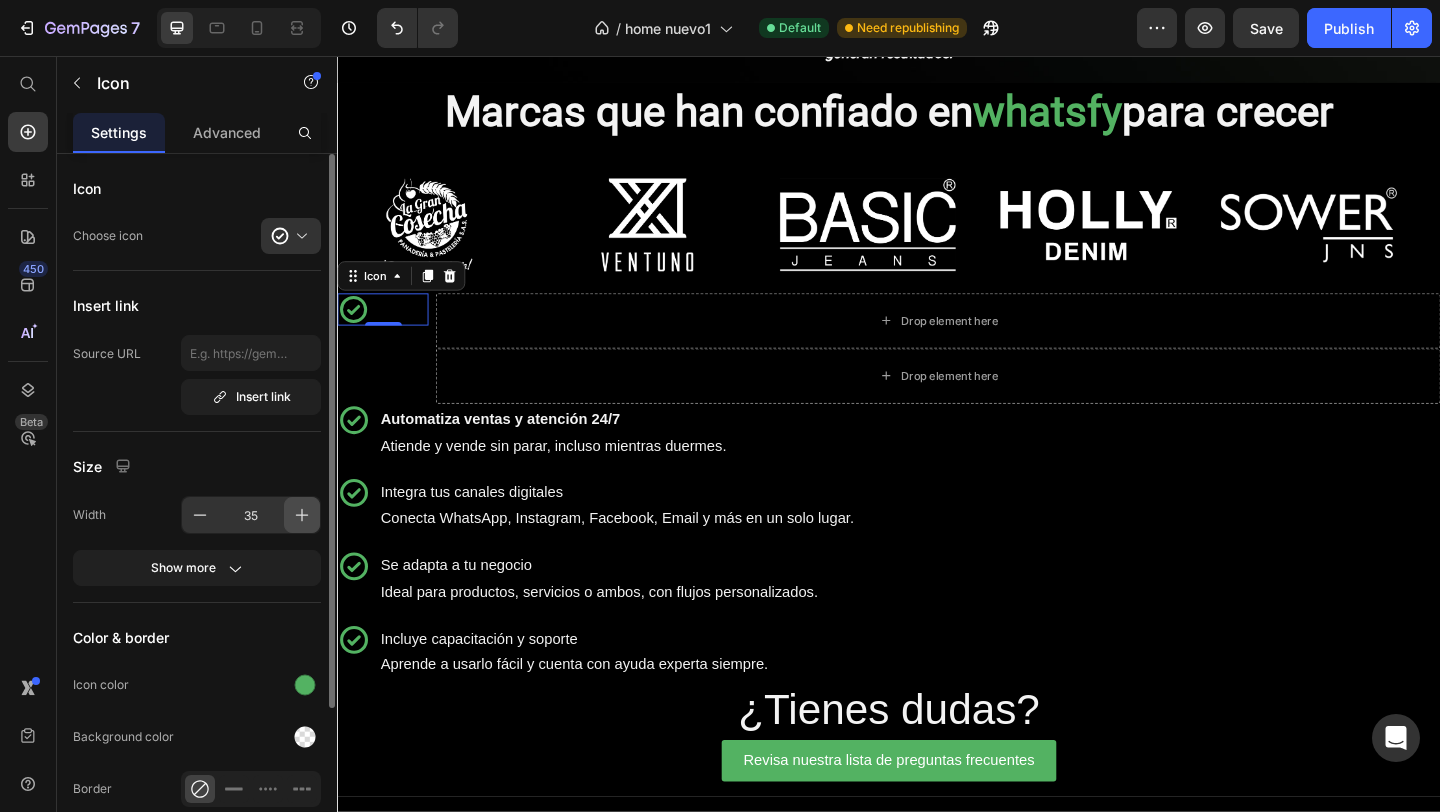 click 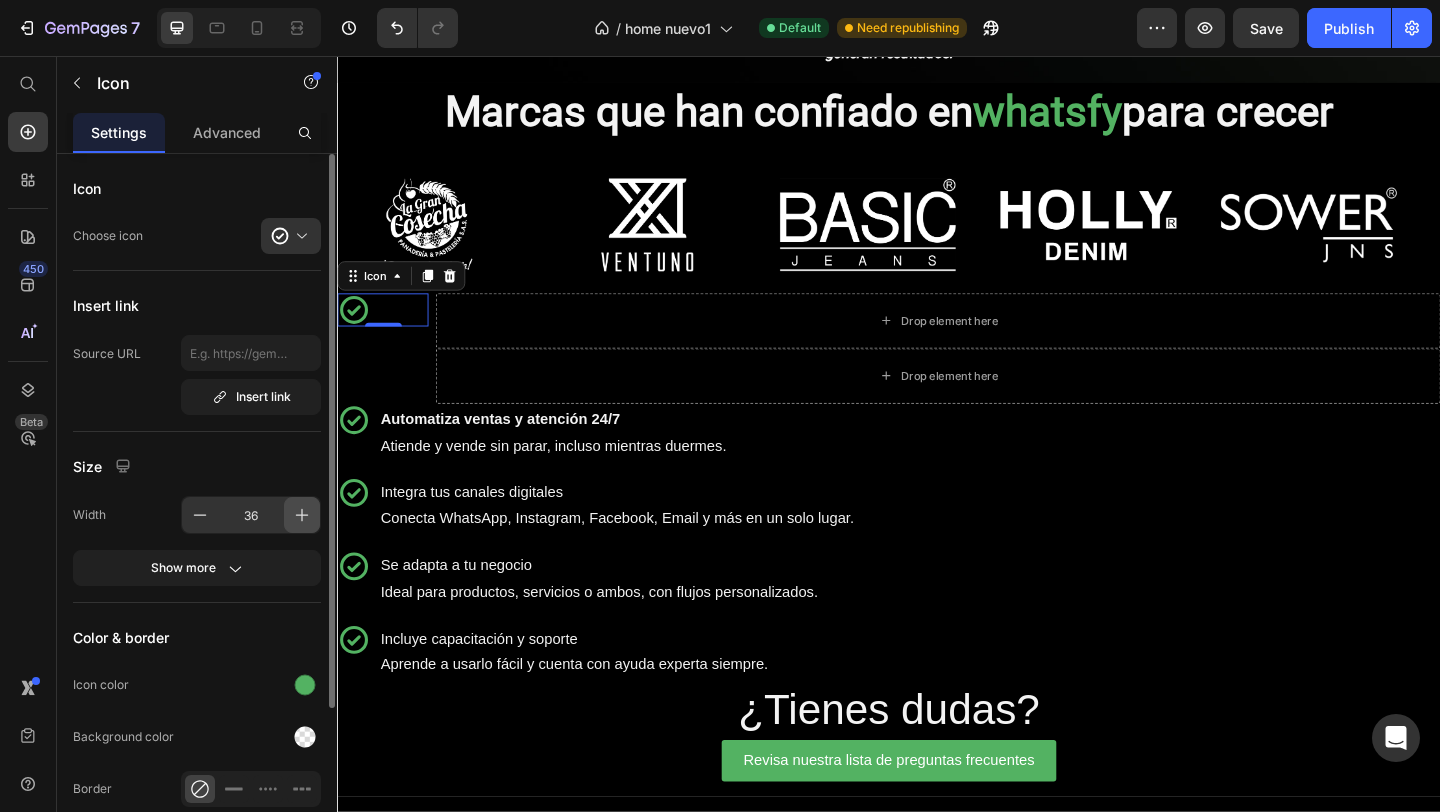 click 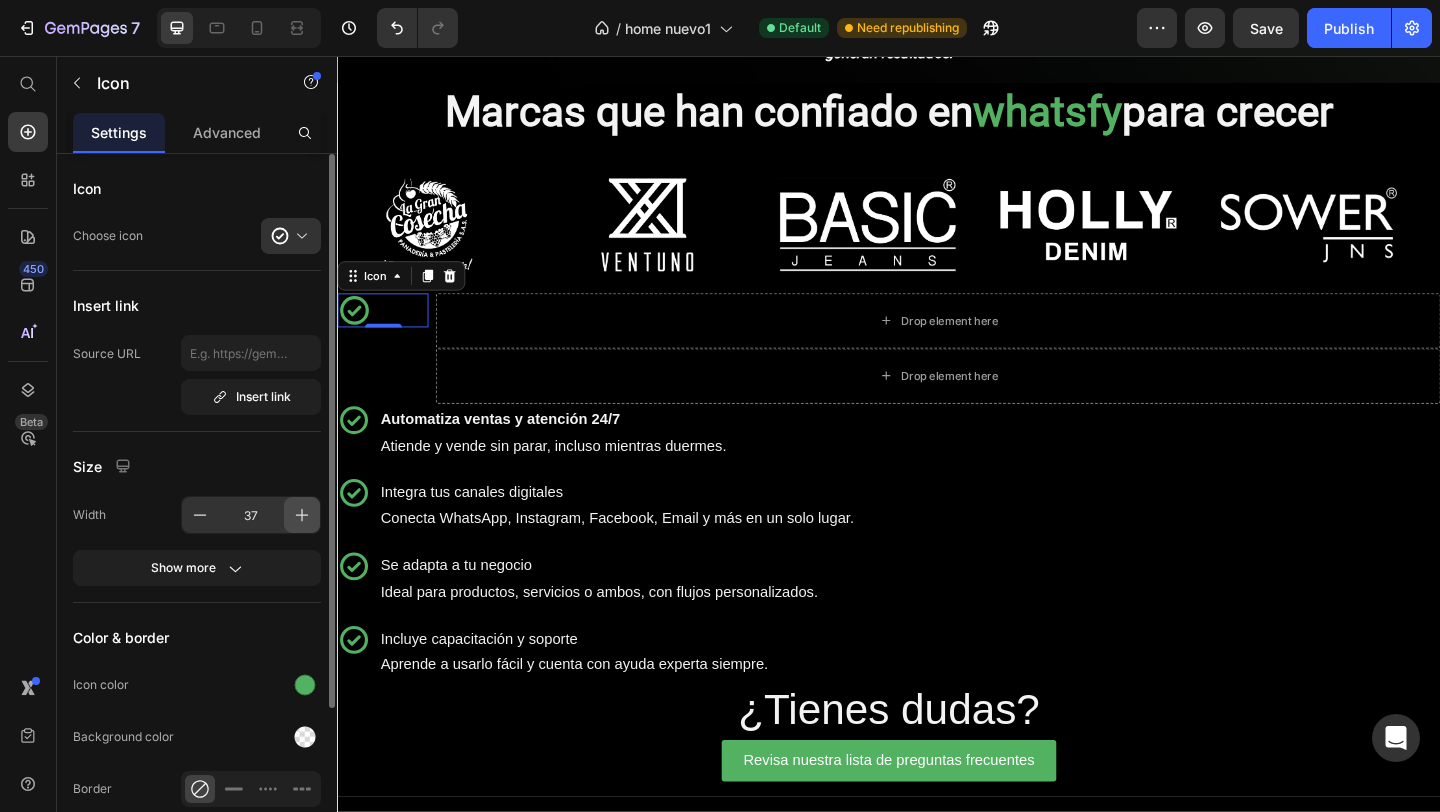 click 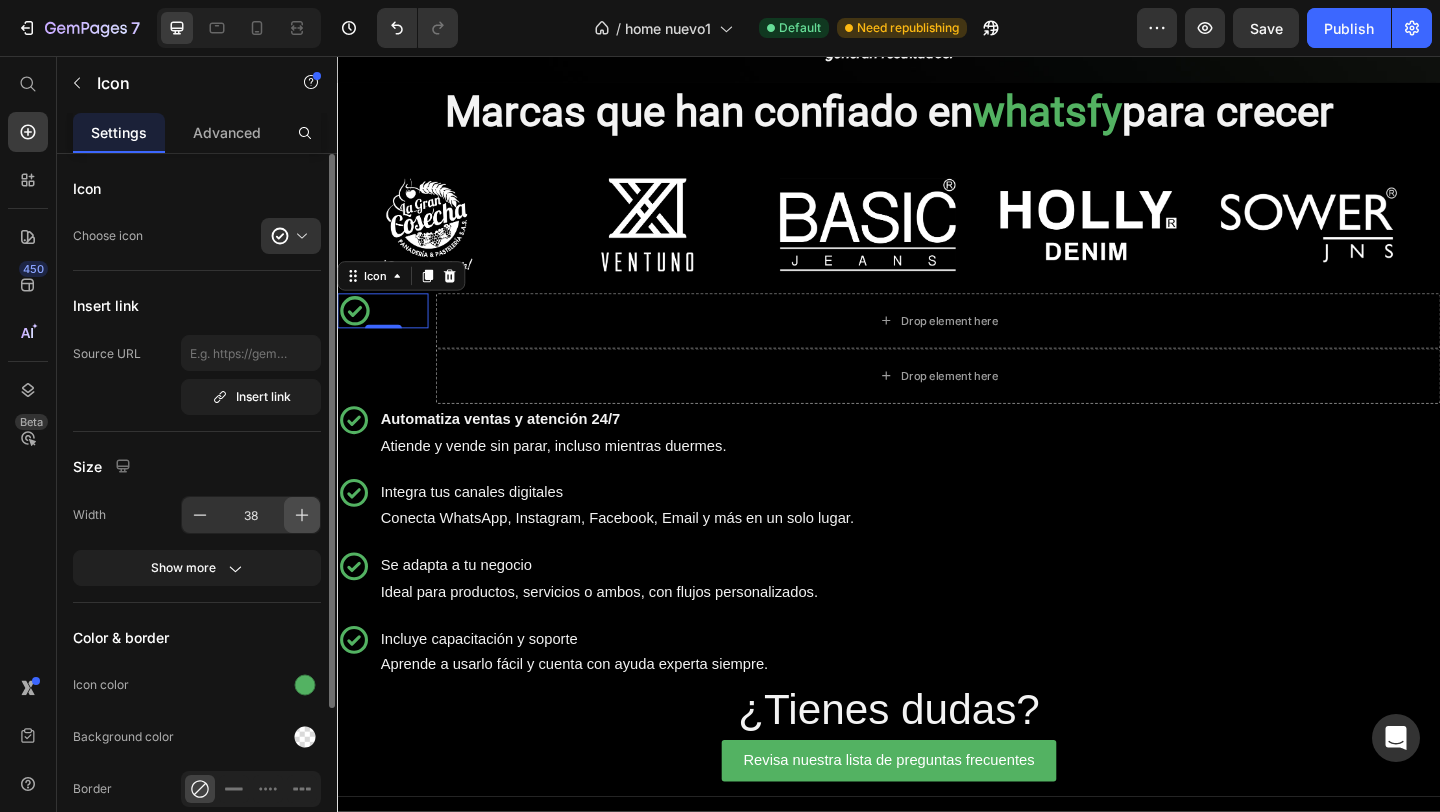 click 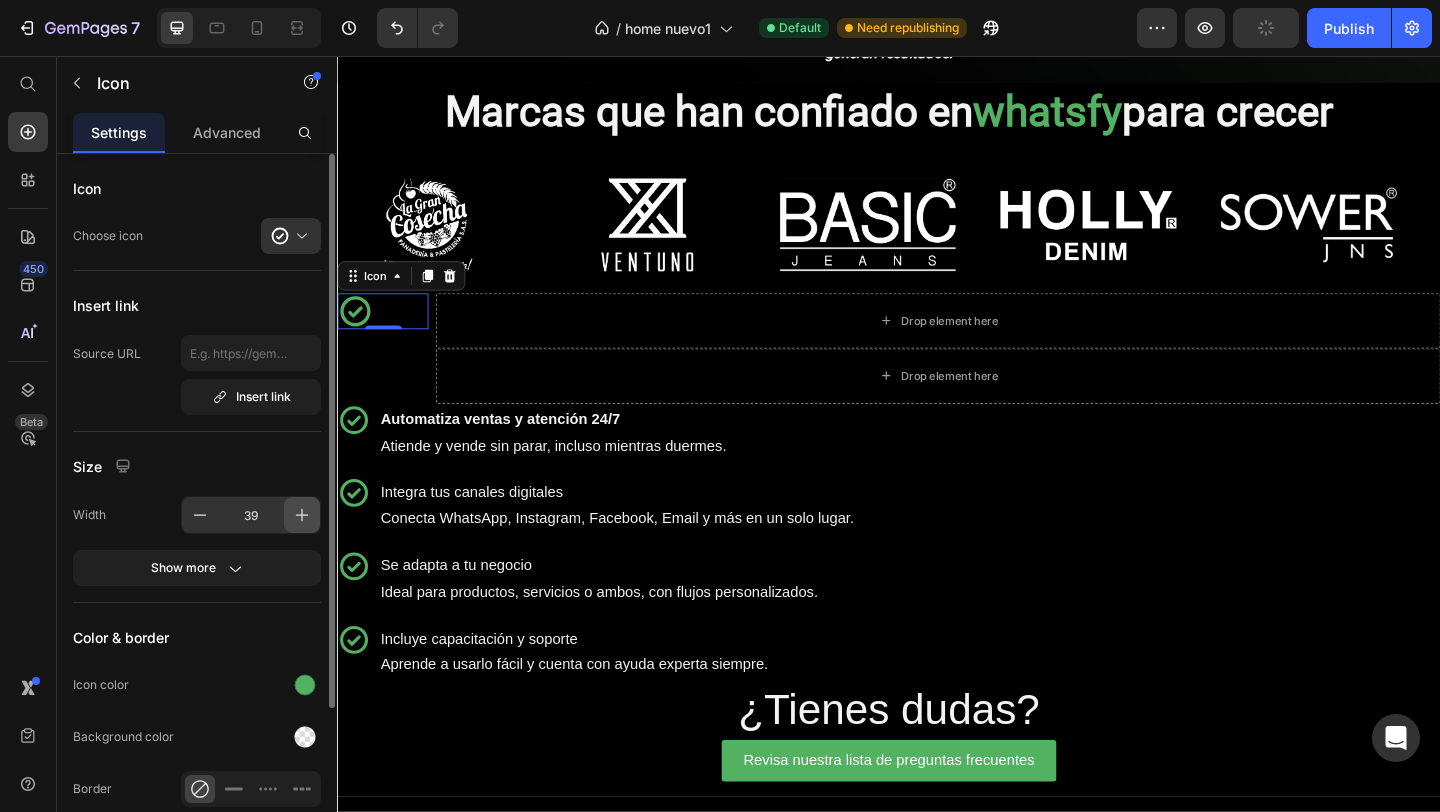 click 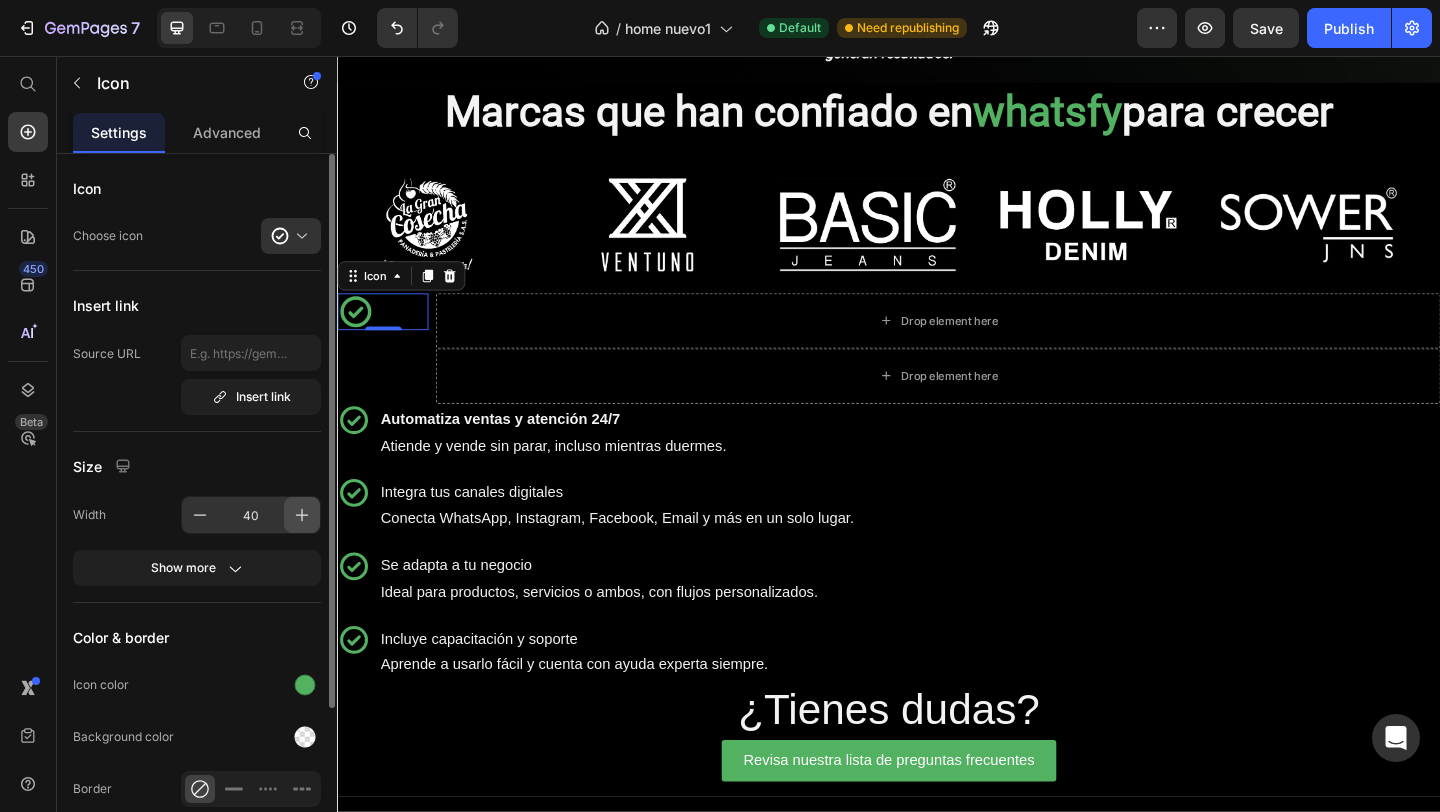 click 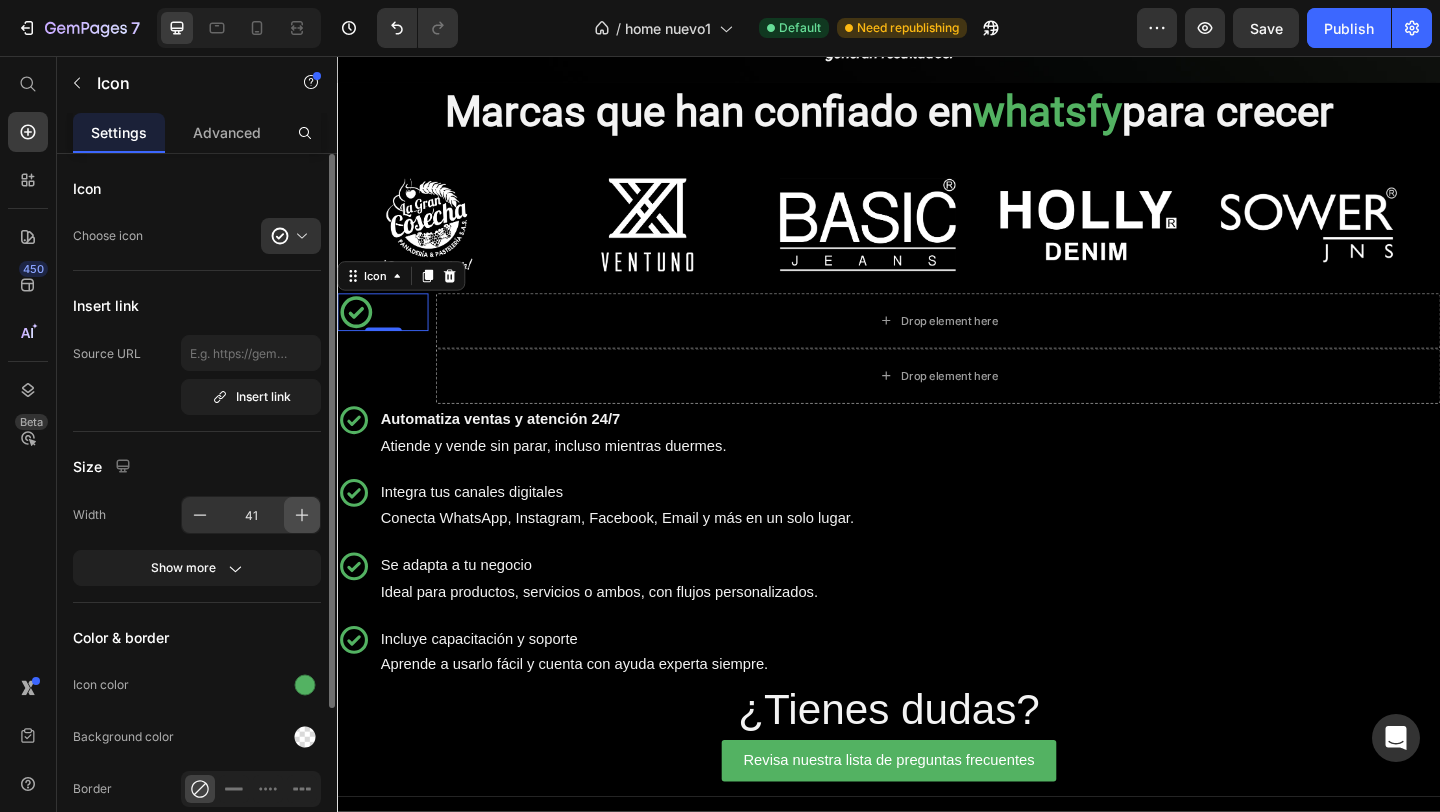 click 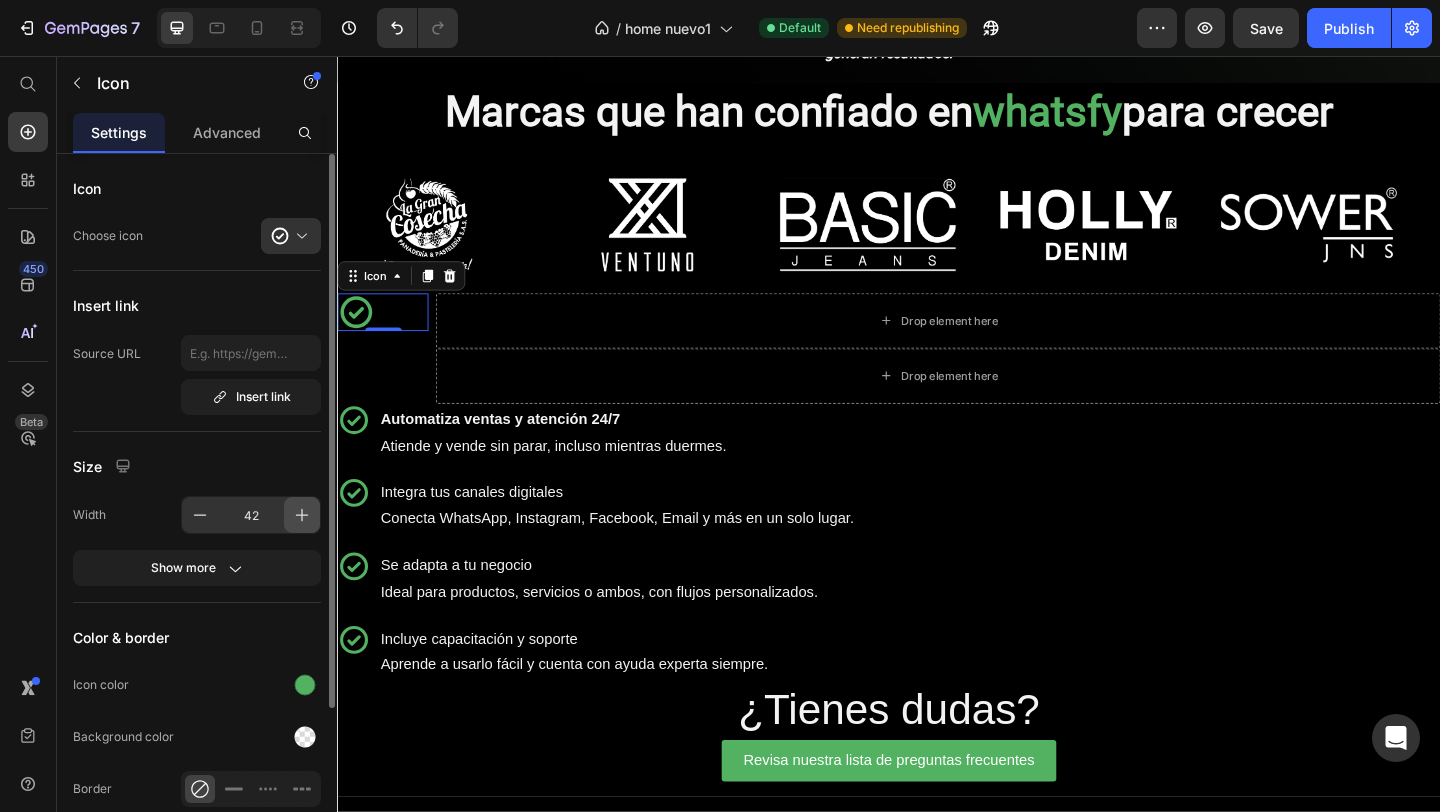 click 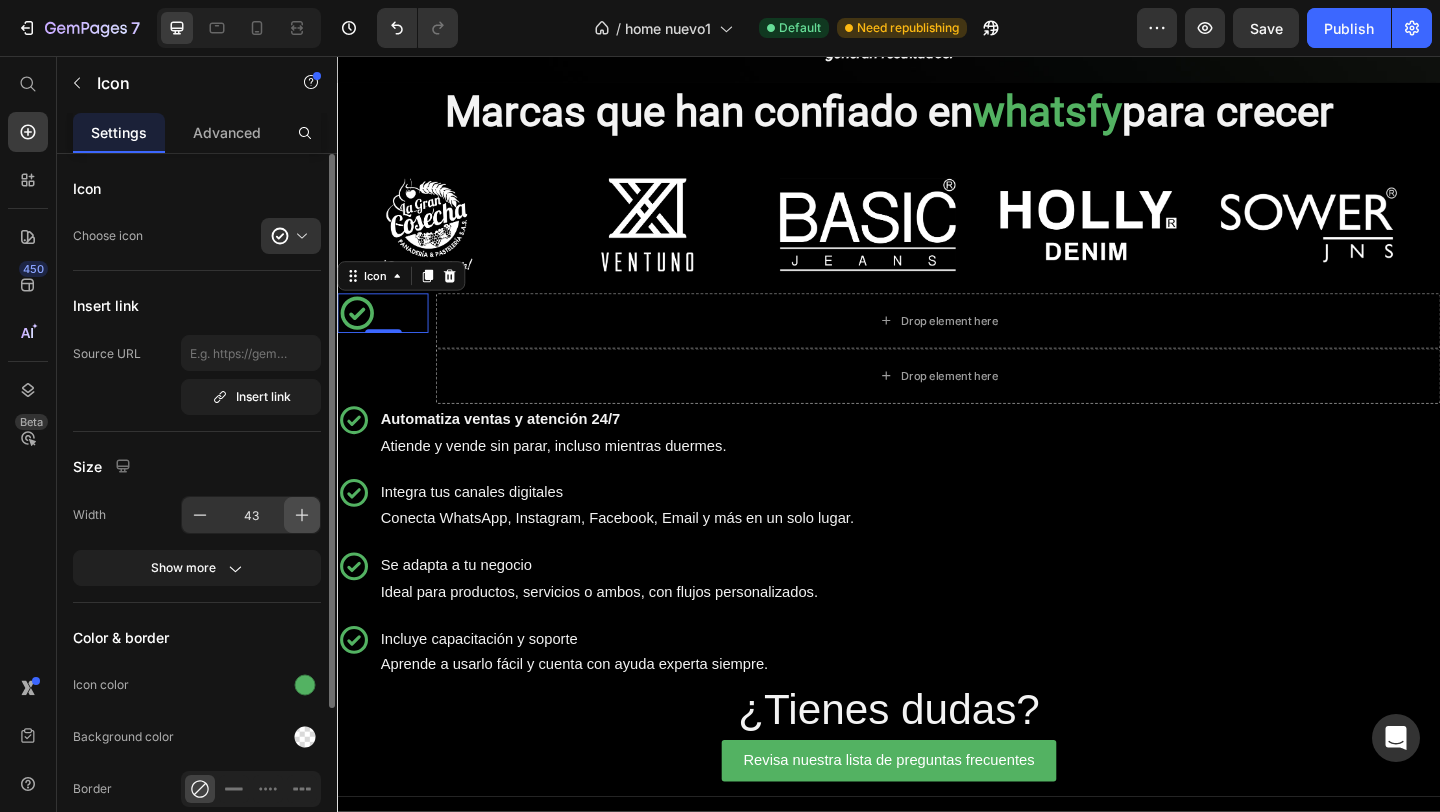 click 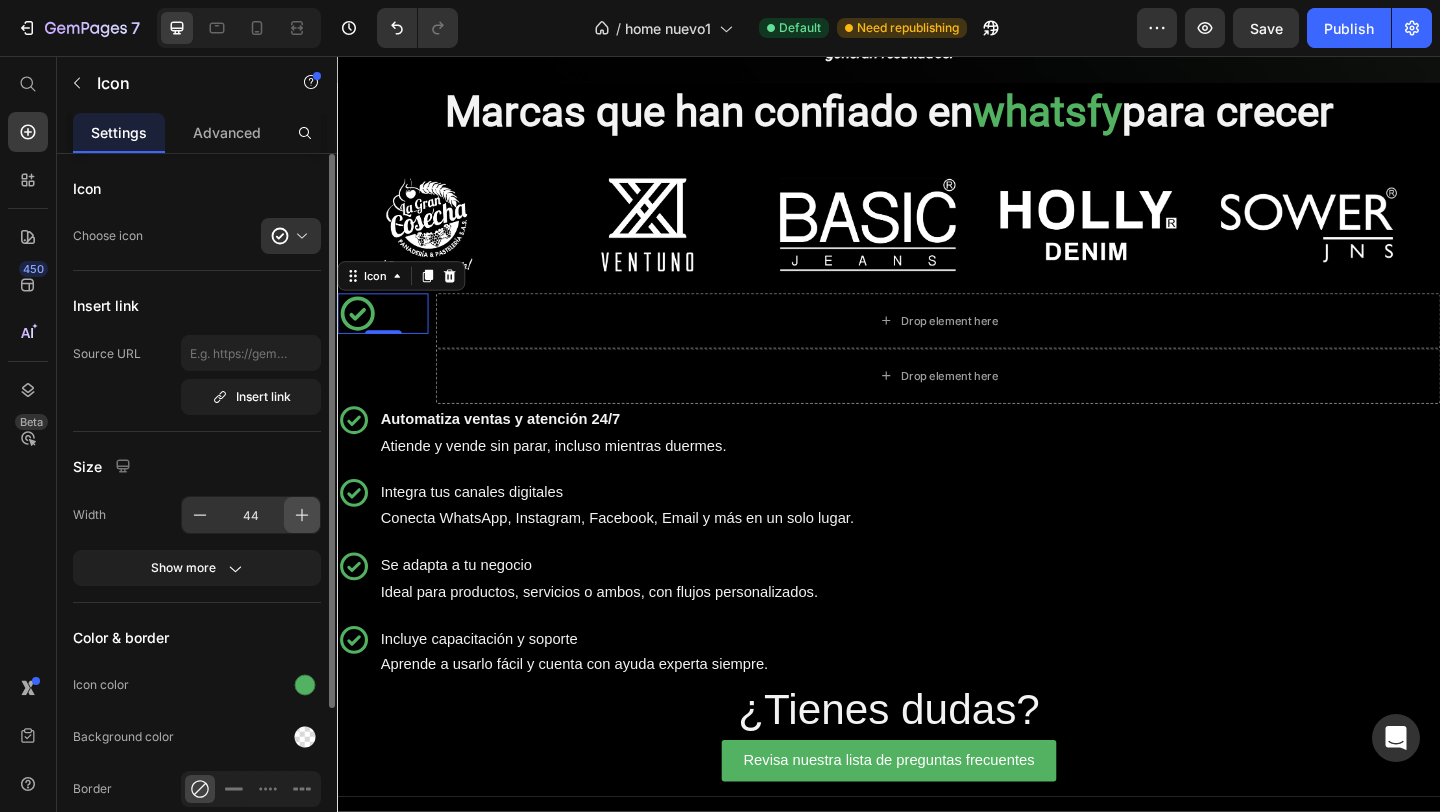 click 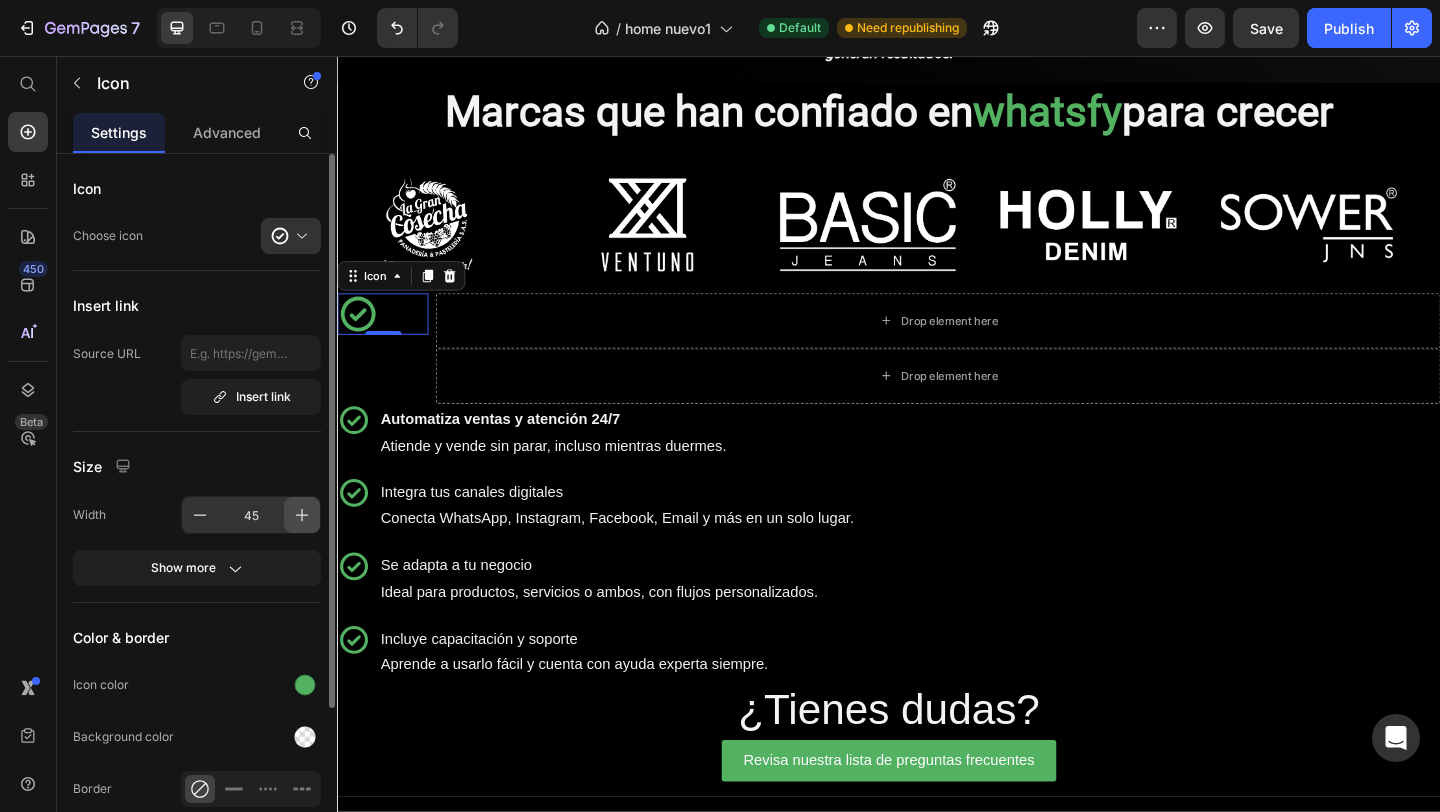 click 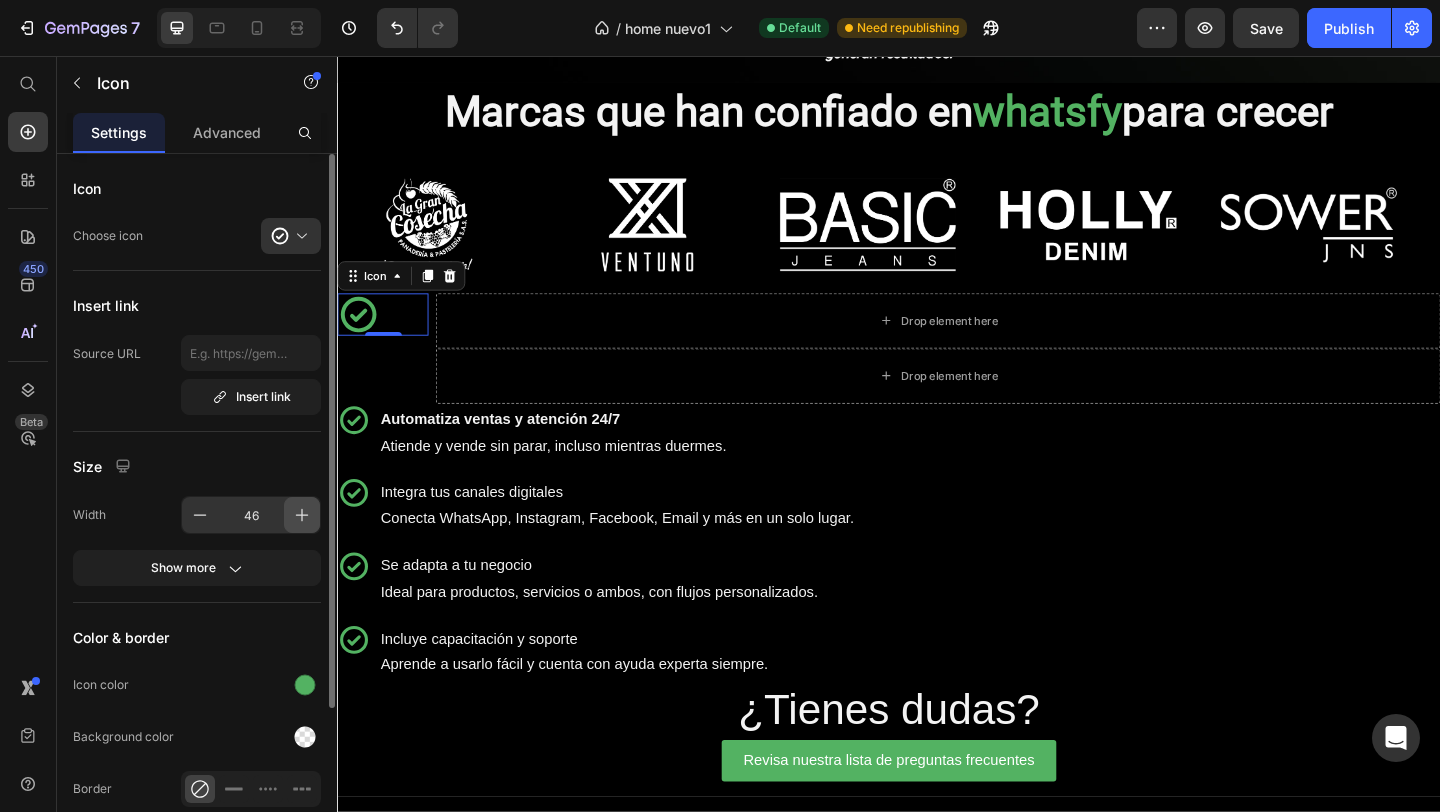 click 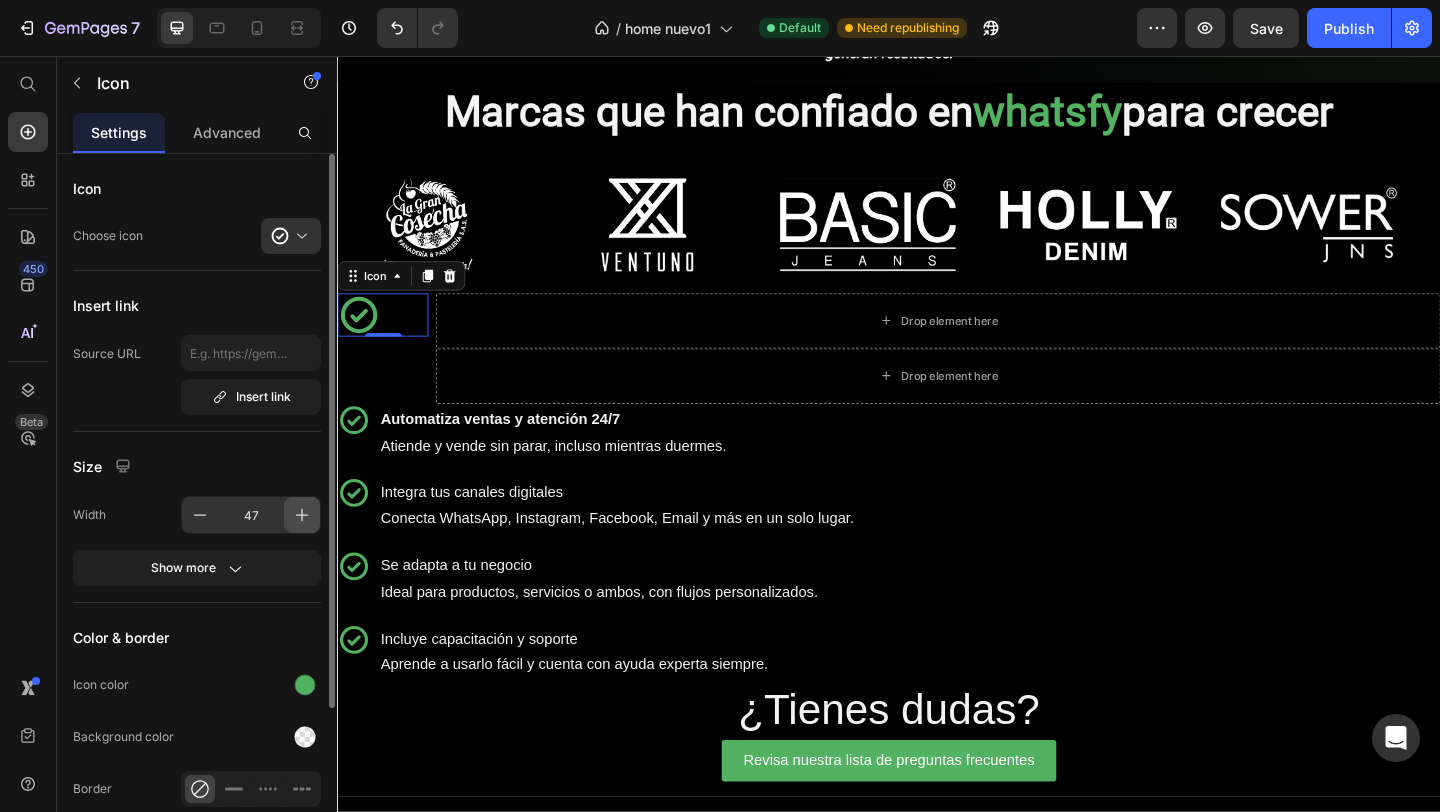 click at bounding box center (302, 515) 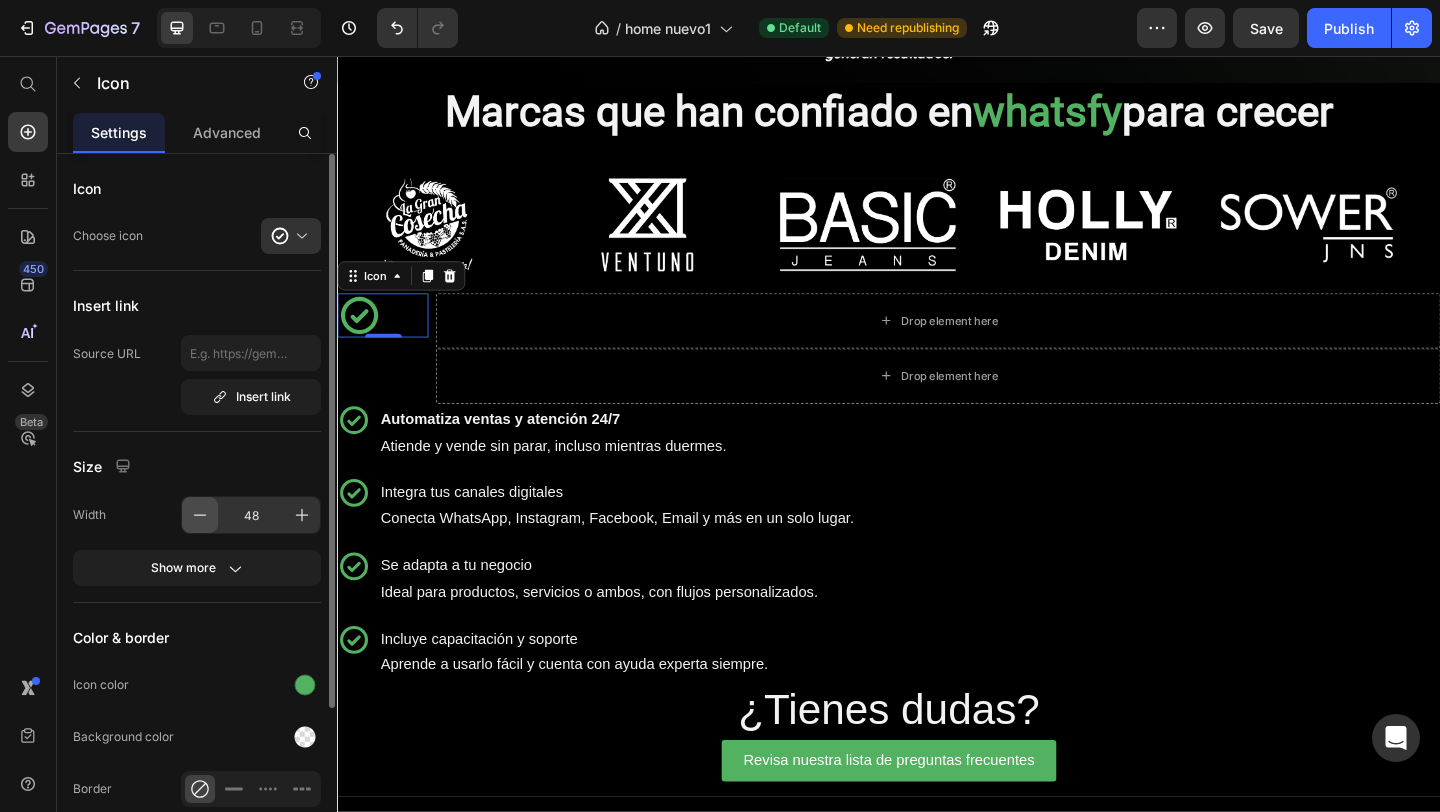 click 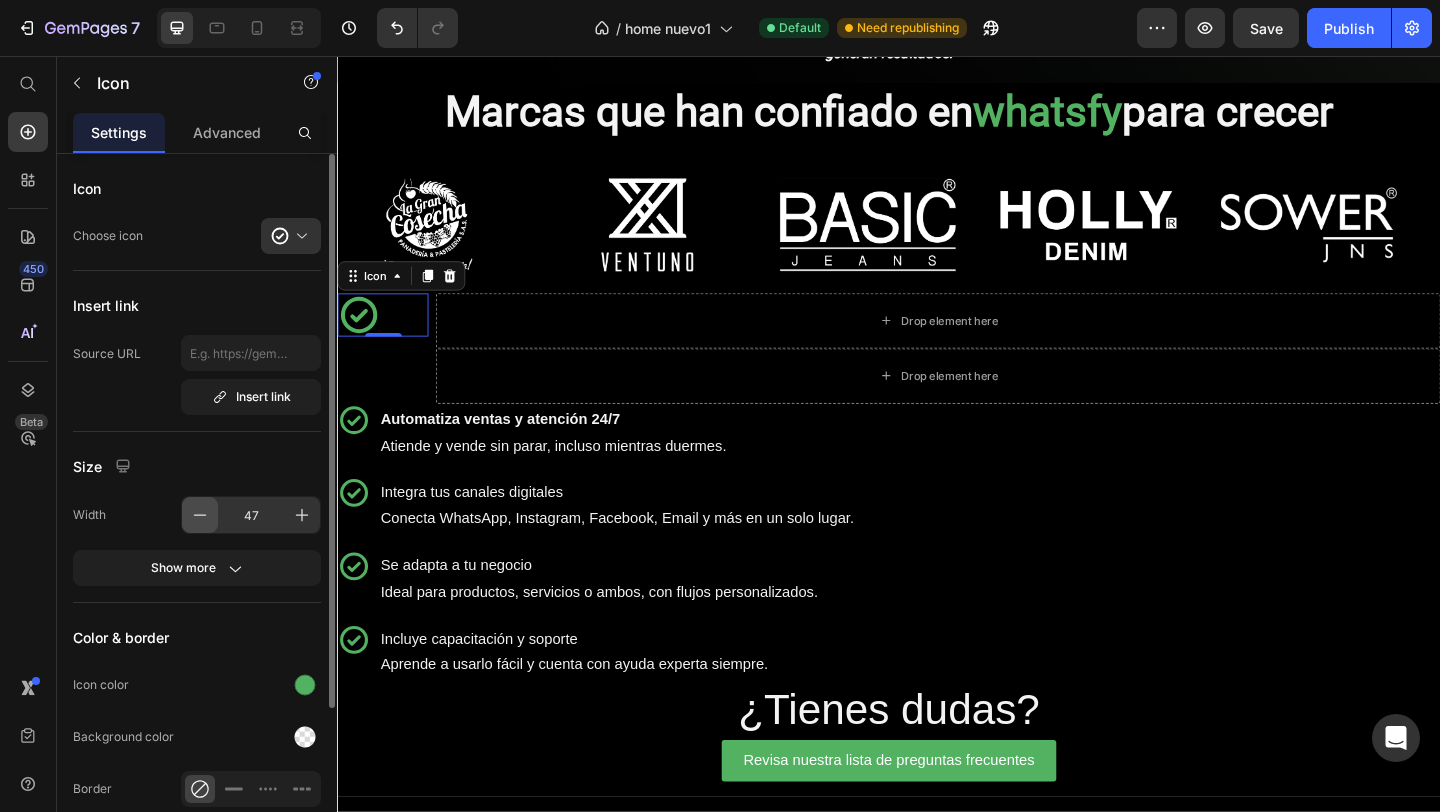 click 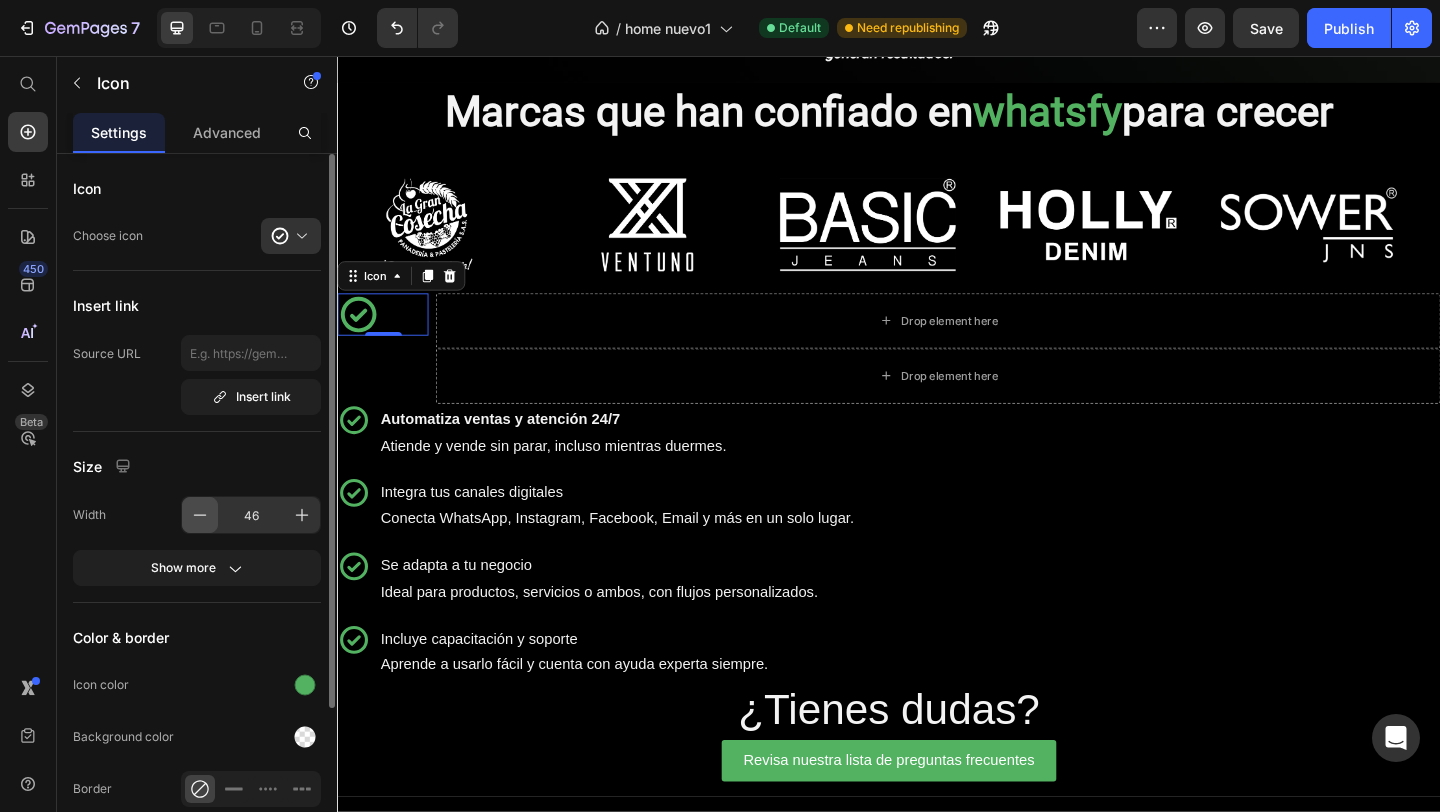 click 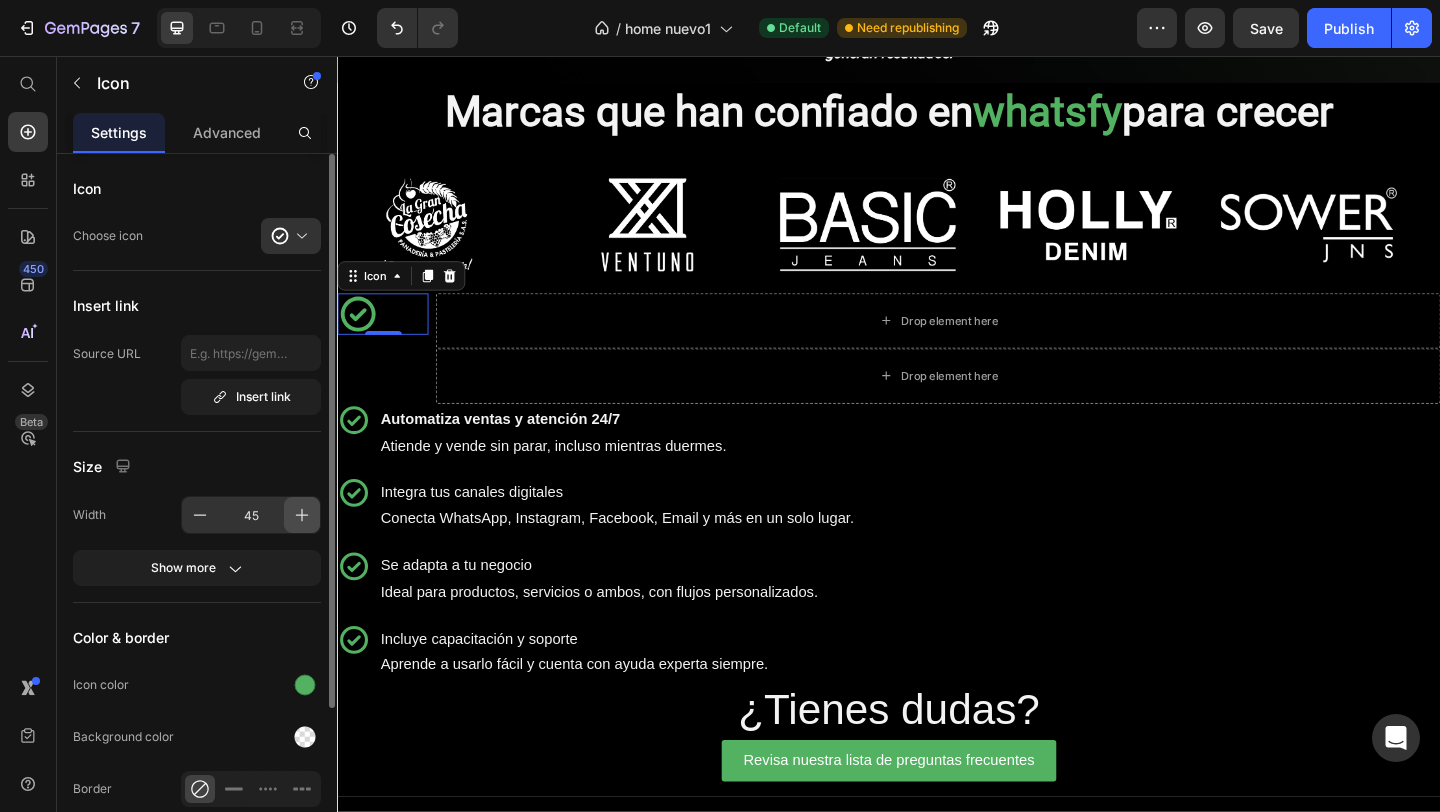 click 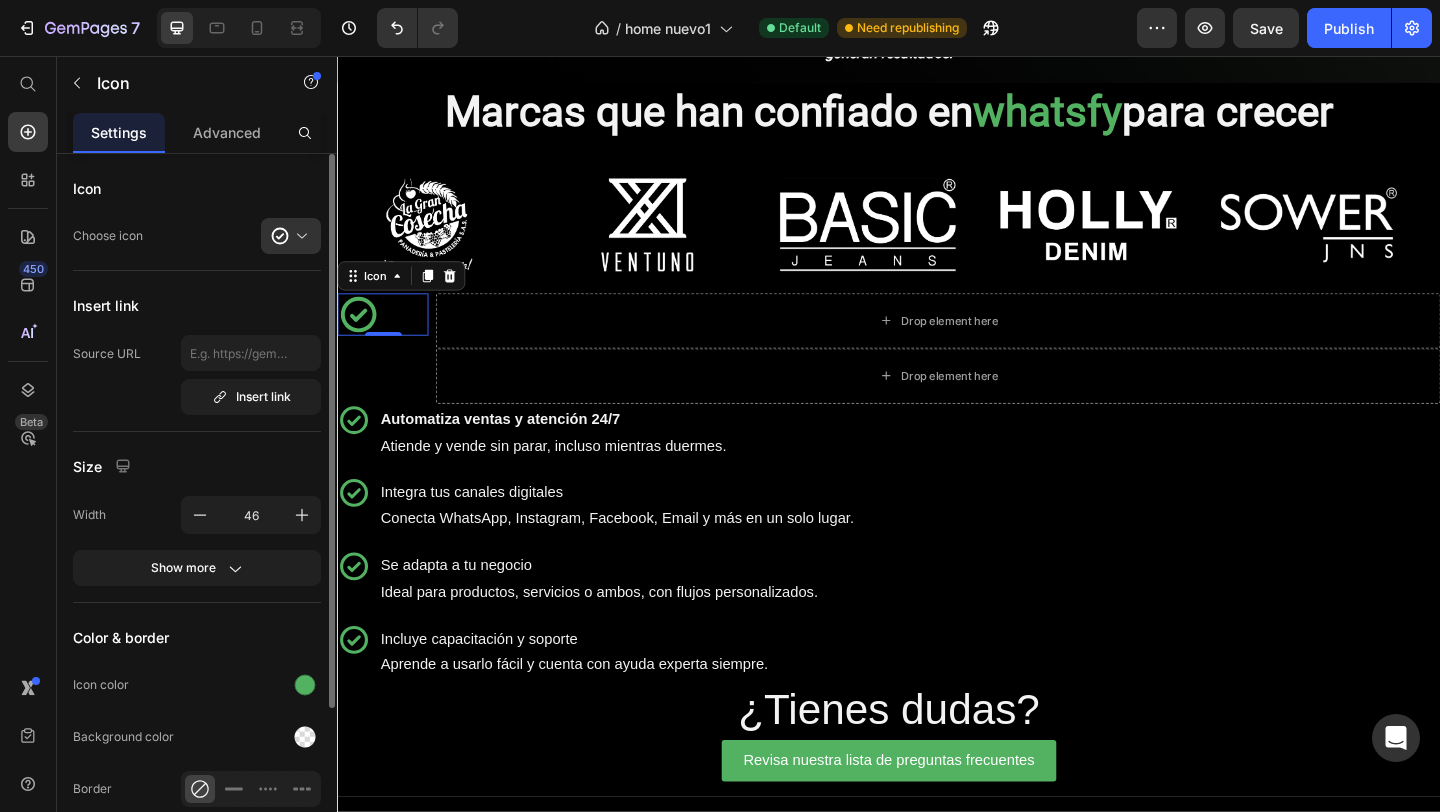scroll, scrollTop: 207, scrollLeft: 0, axis: vertical 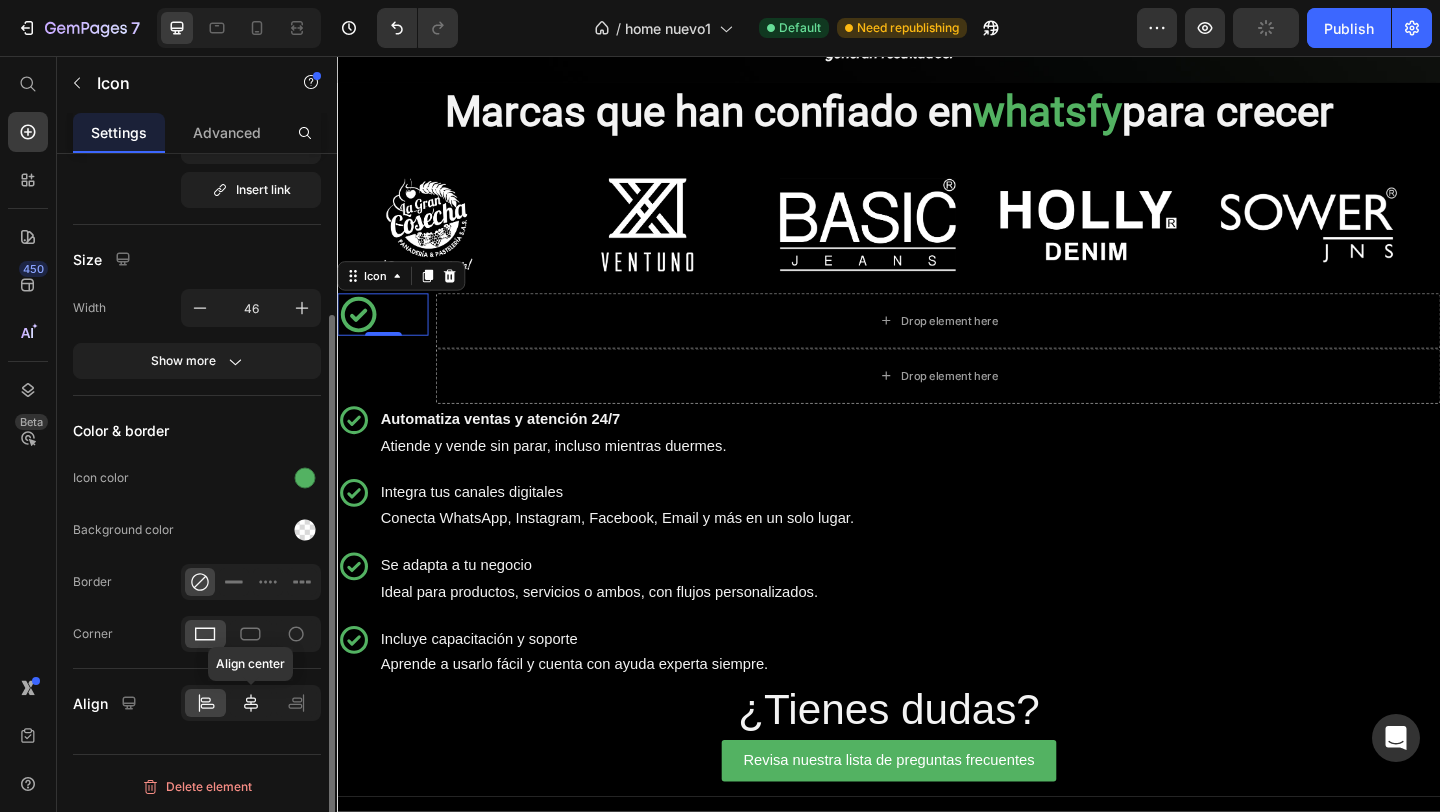 click 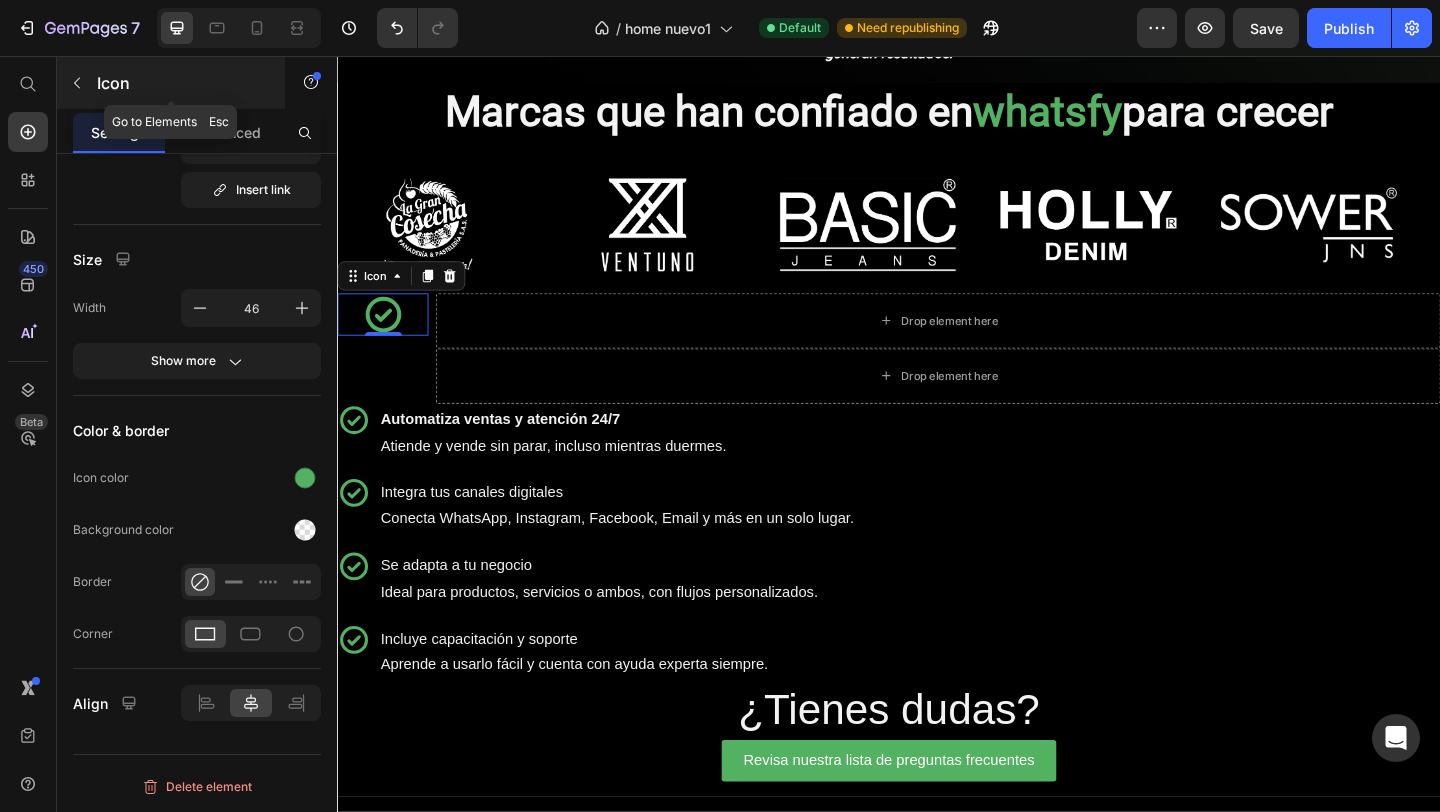 click 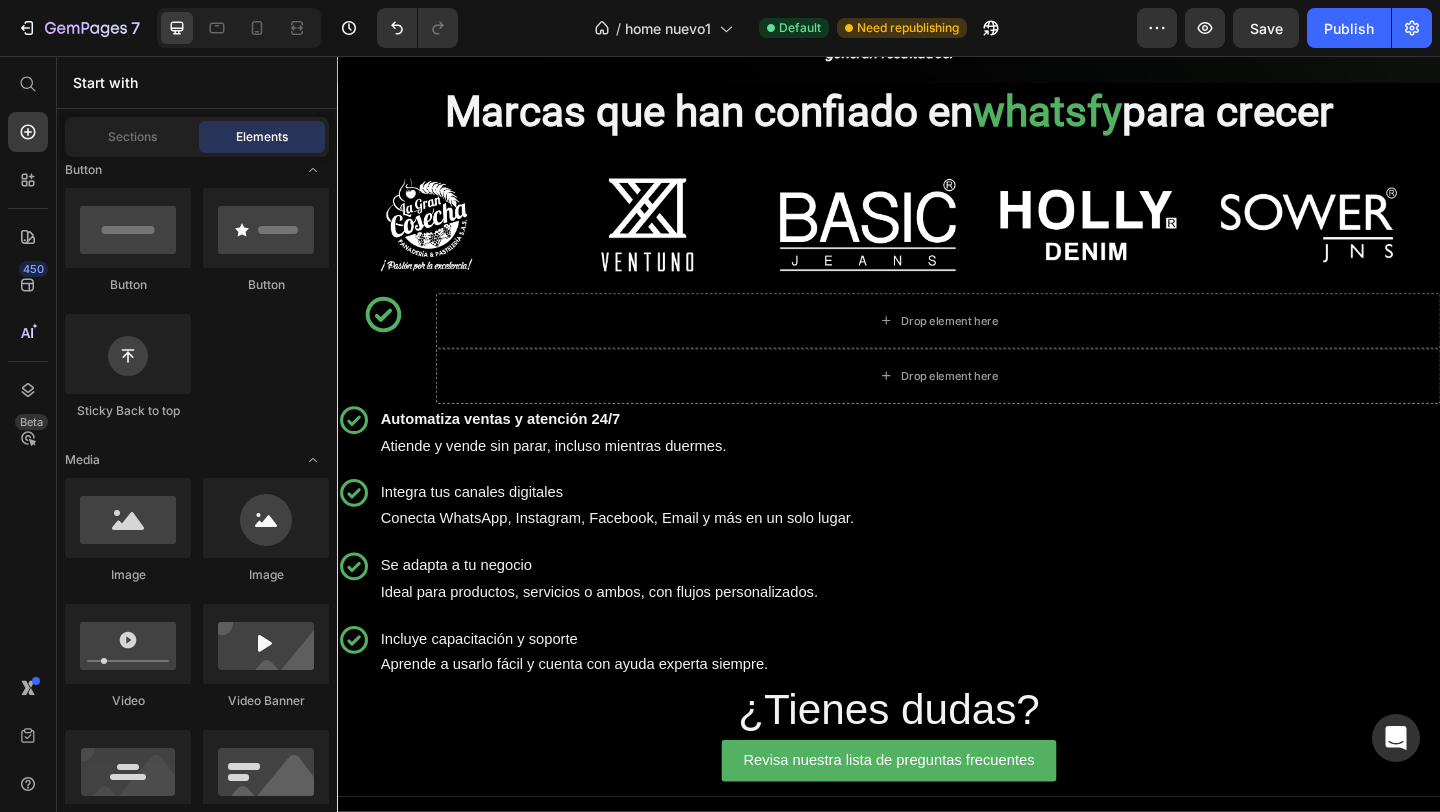 scroll, scrollTop: 0, scrollLeft: 0, axis: both 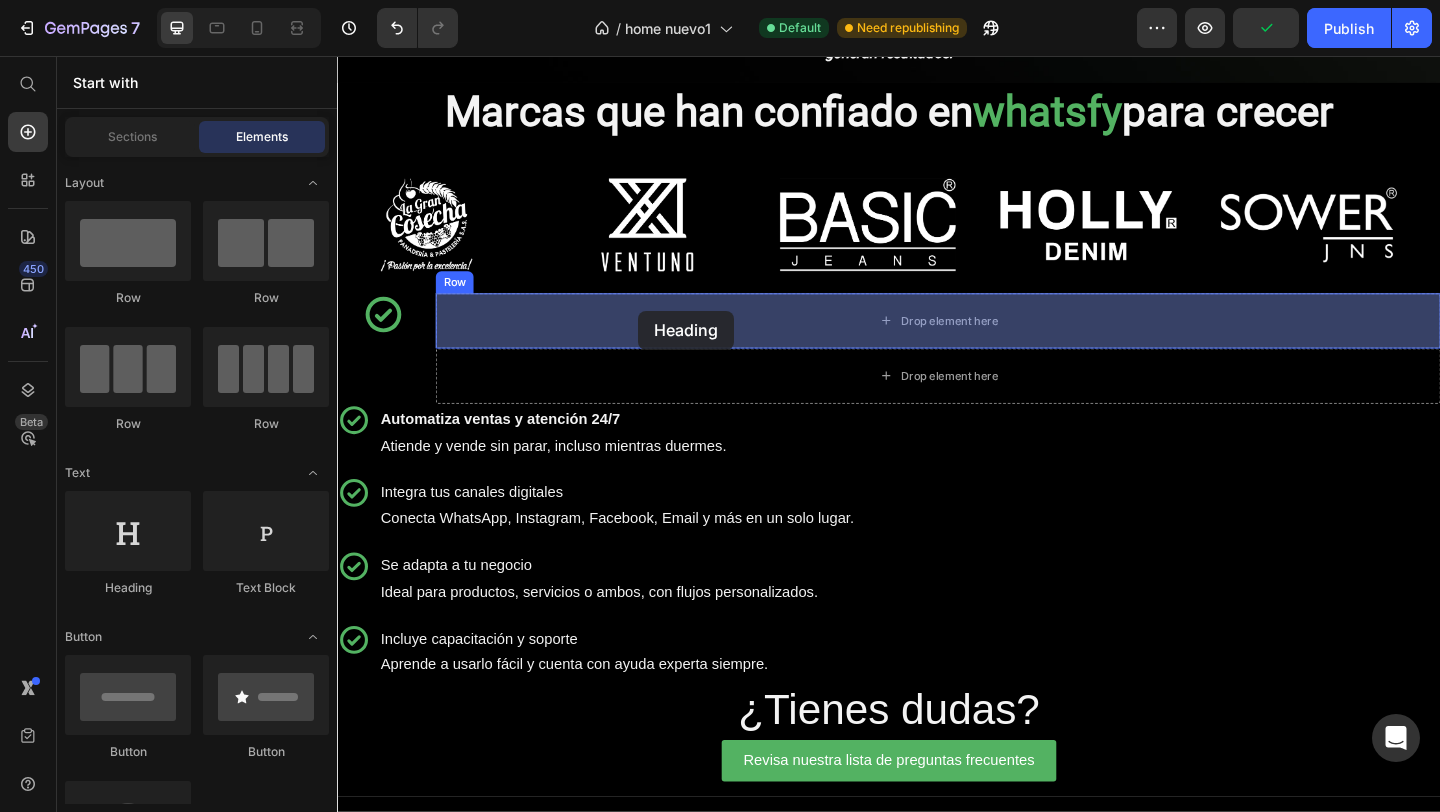 drag, startPoint x: 480, startPoint y: 602, endPoint x: 665, endPoint y: 332, distance: 327.29956 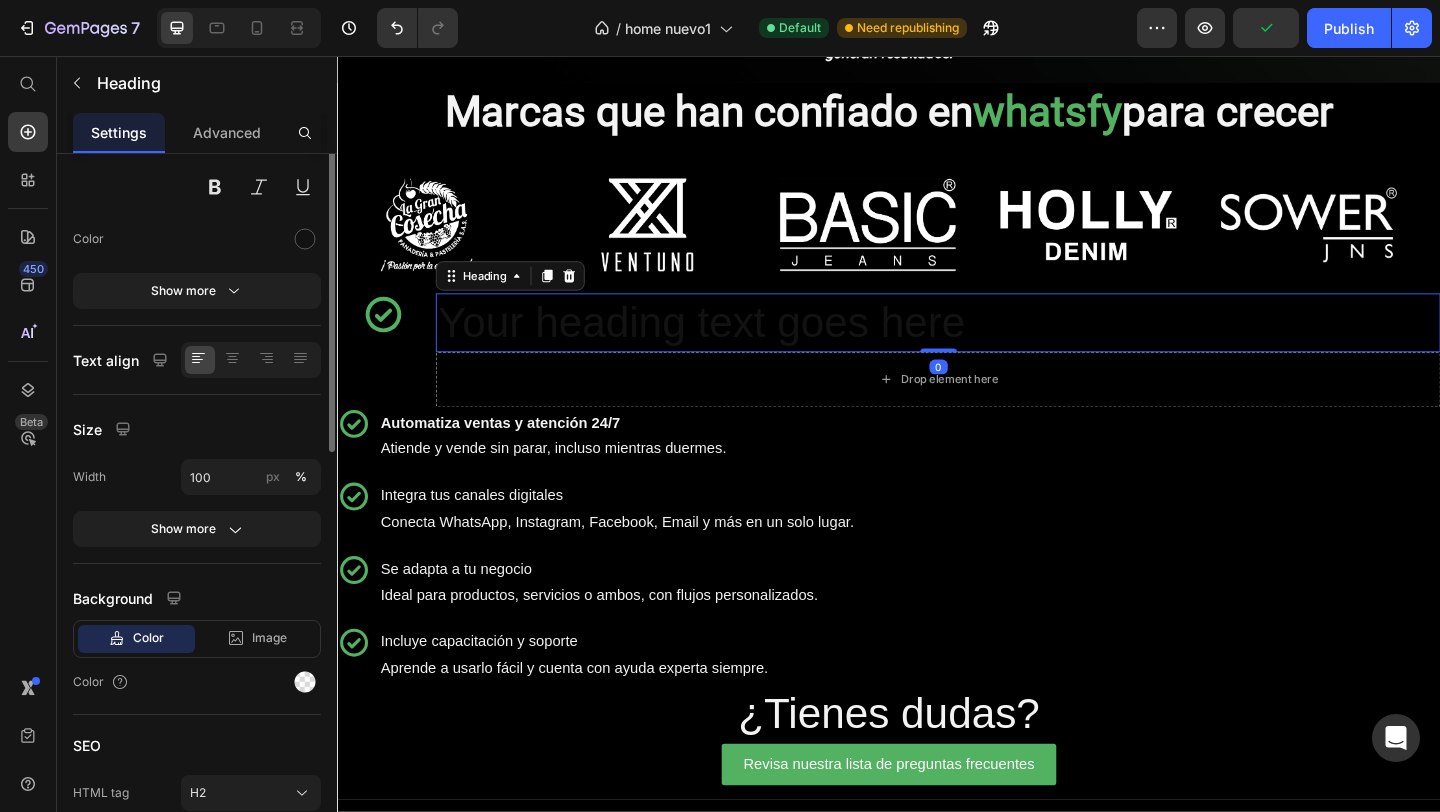 scroll, scrollTop: 0, scrollLeft: 0, axis: both 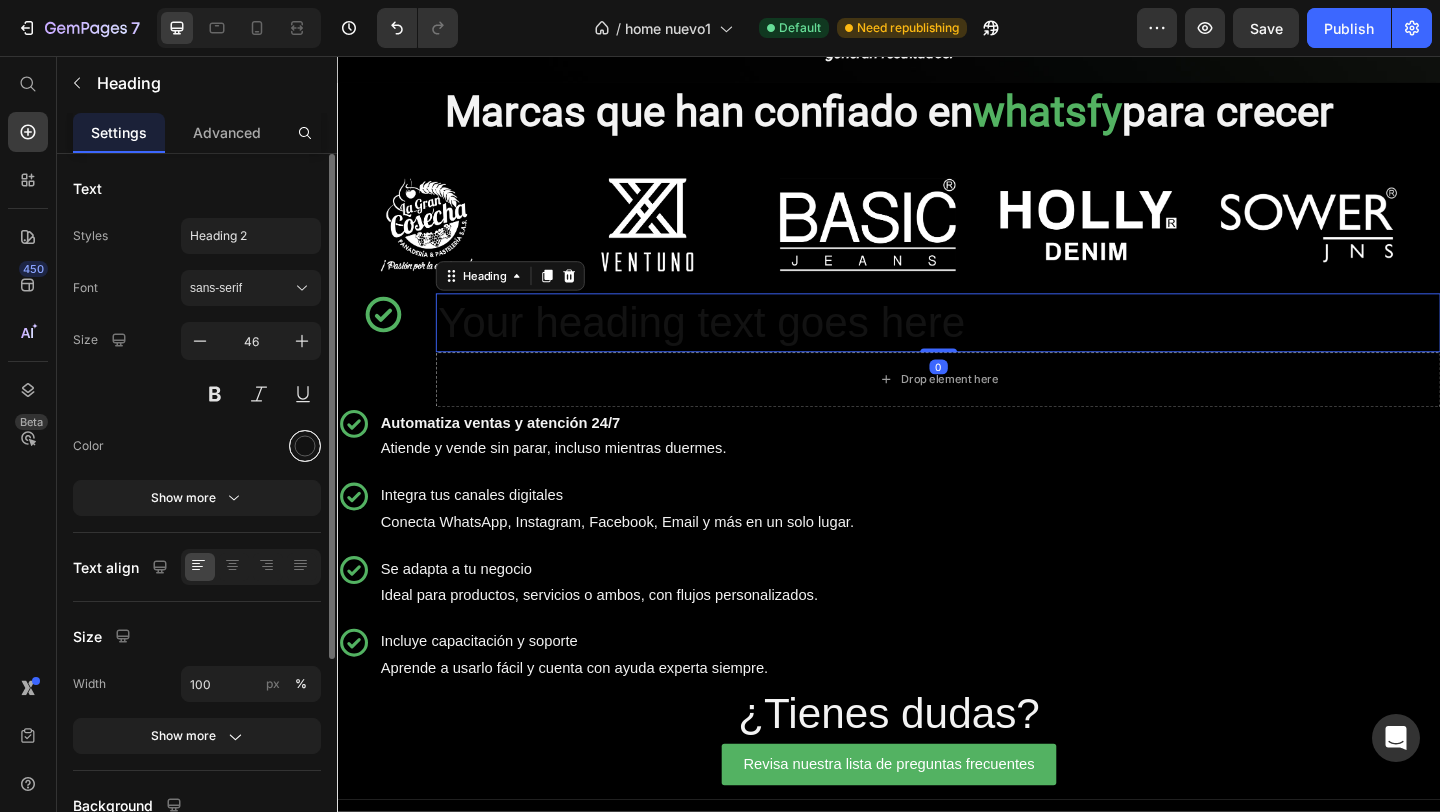 click at bounding box center (305, 446) 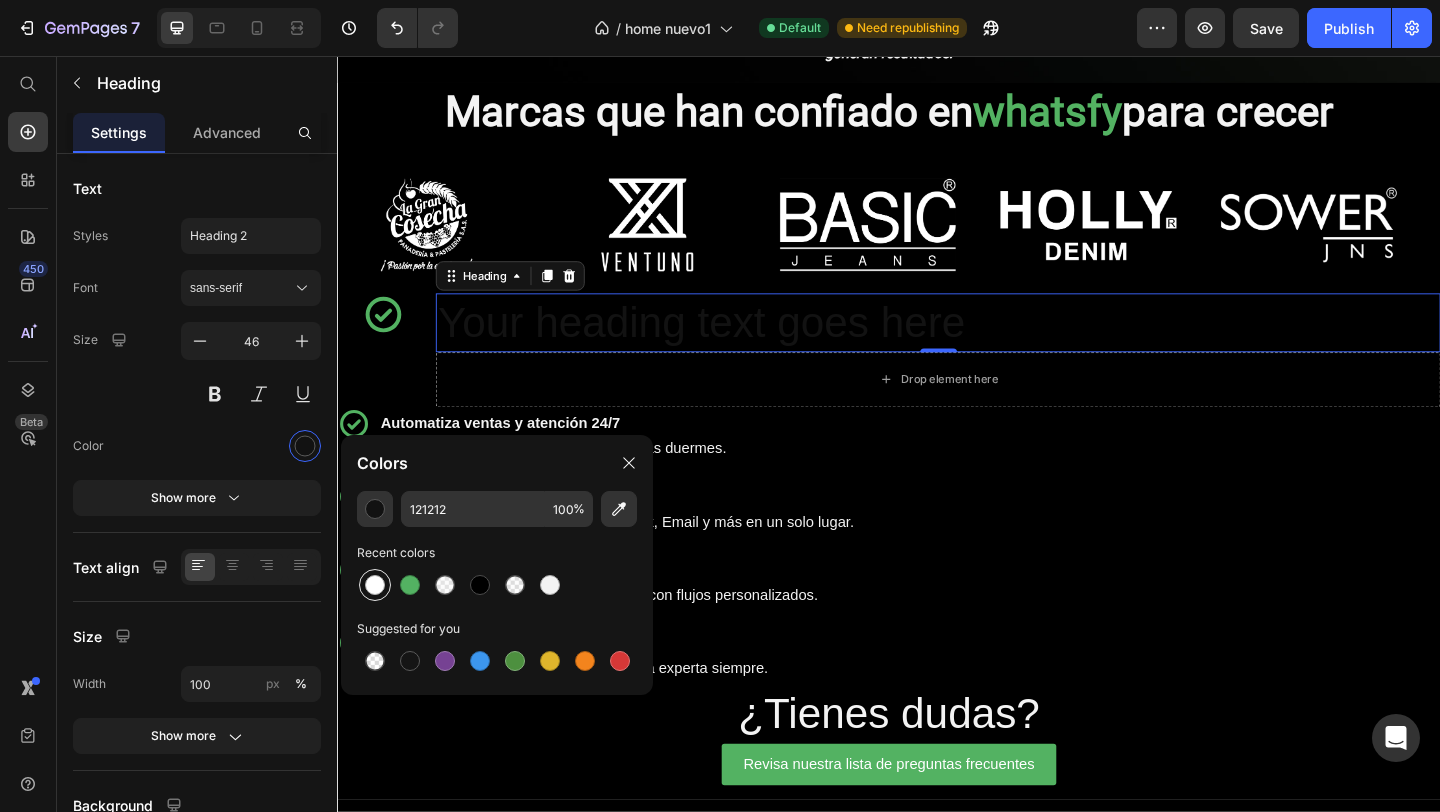 click at bounding box center (375, 585) 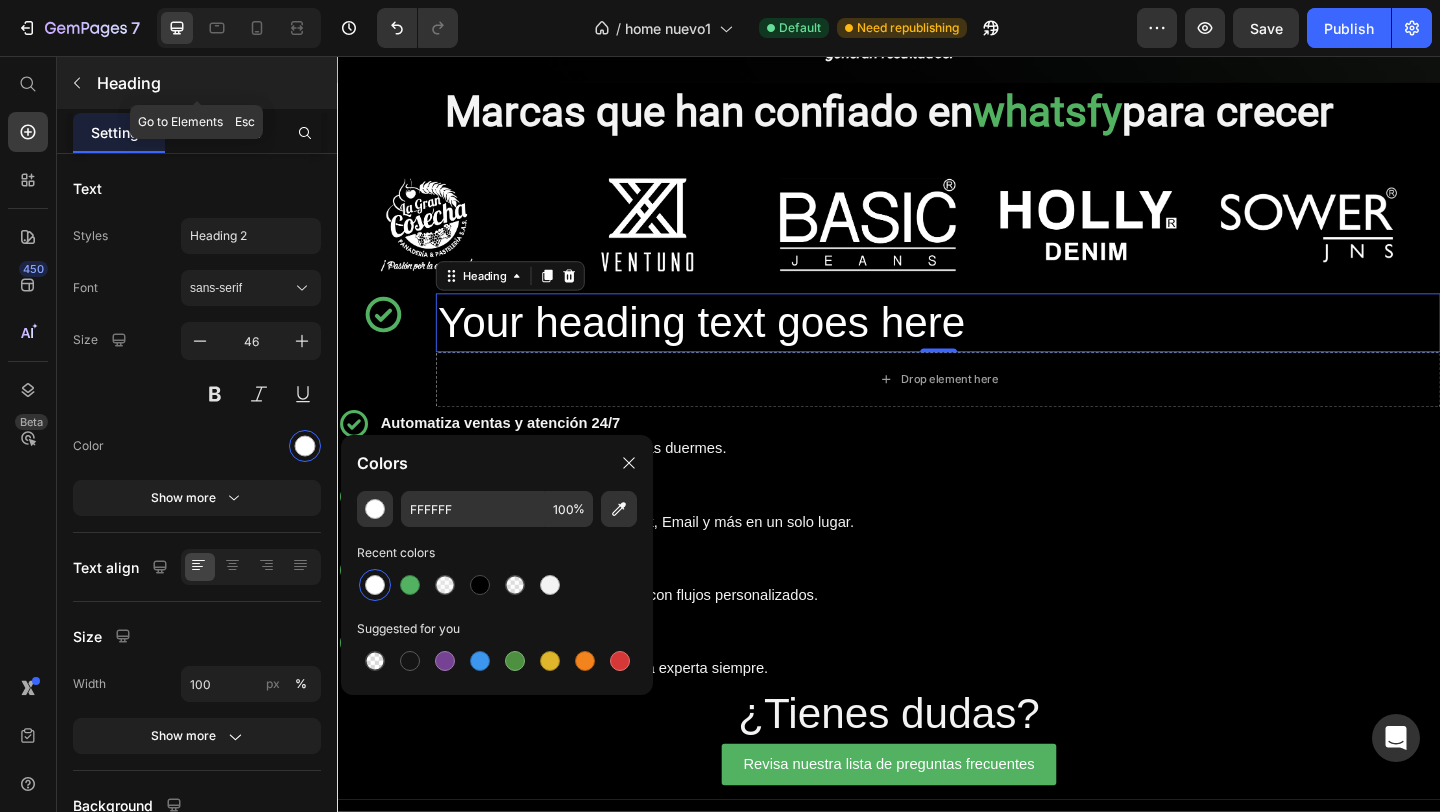 click 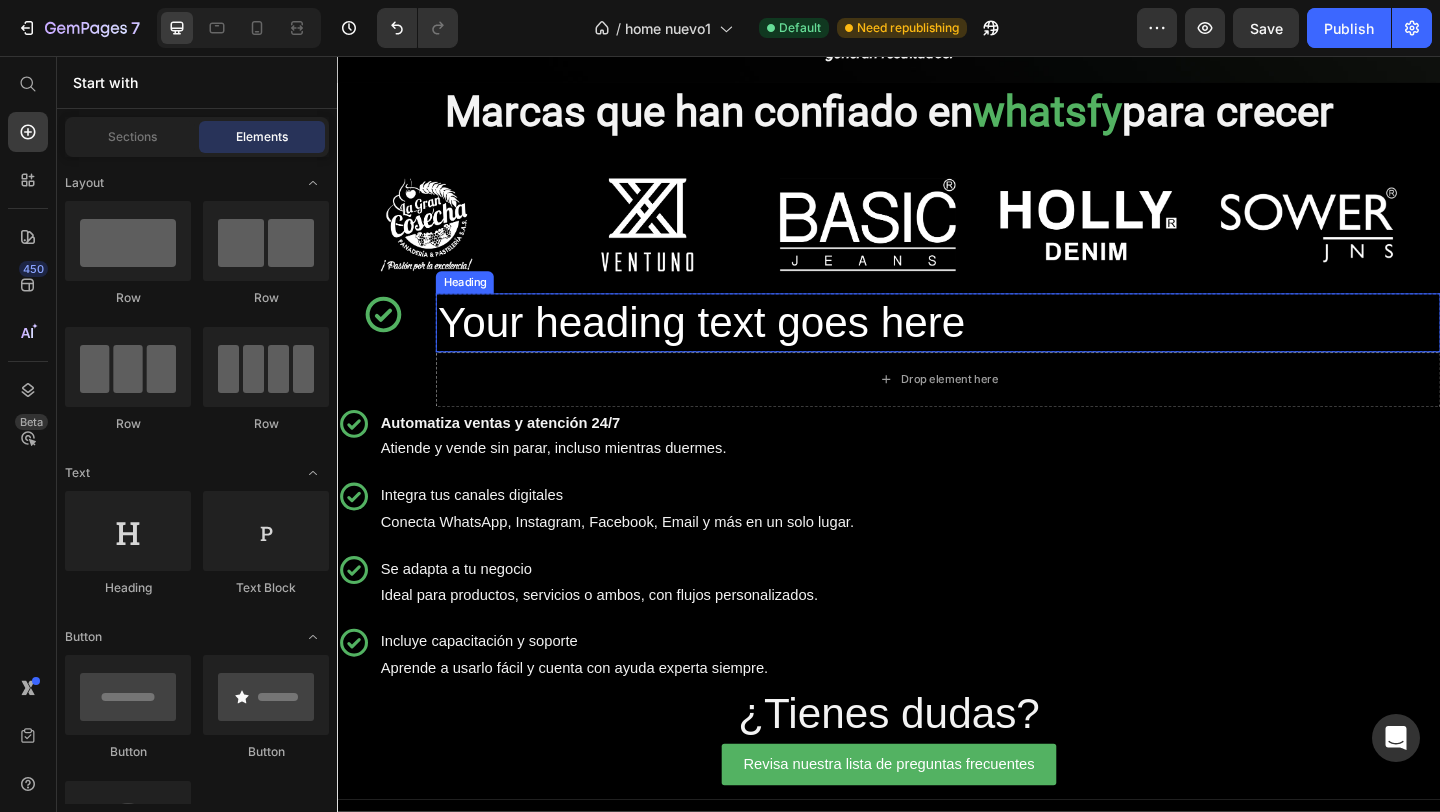 click on "Your heading text goes here" at bounding box center (990, 346) 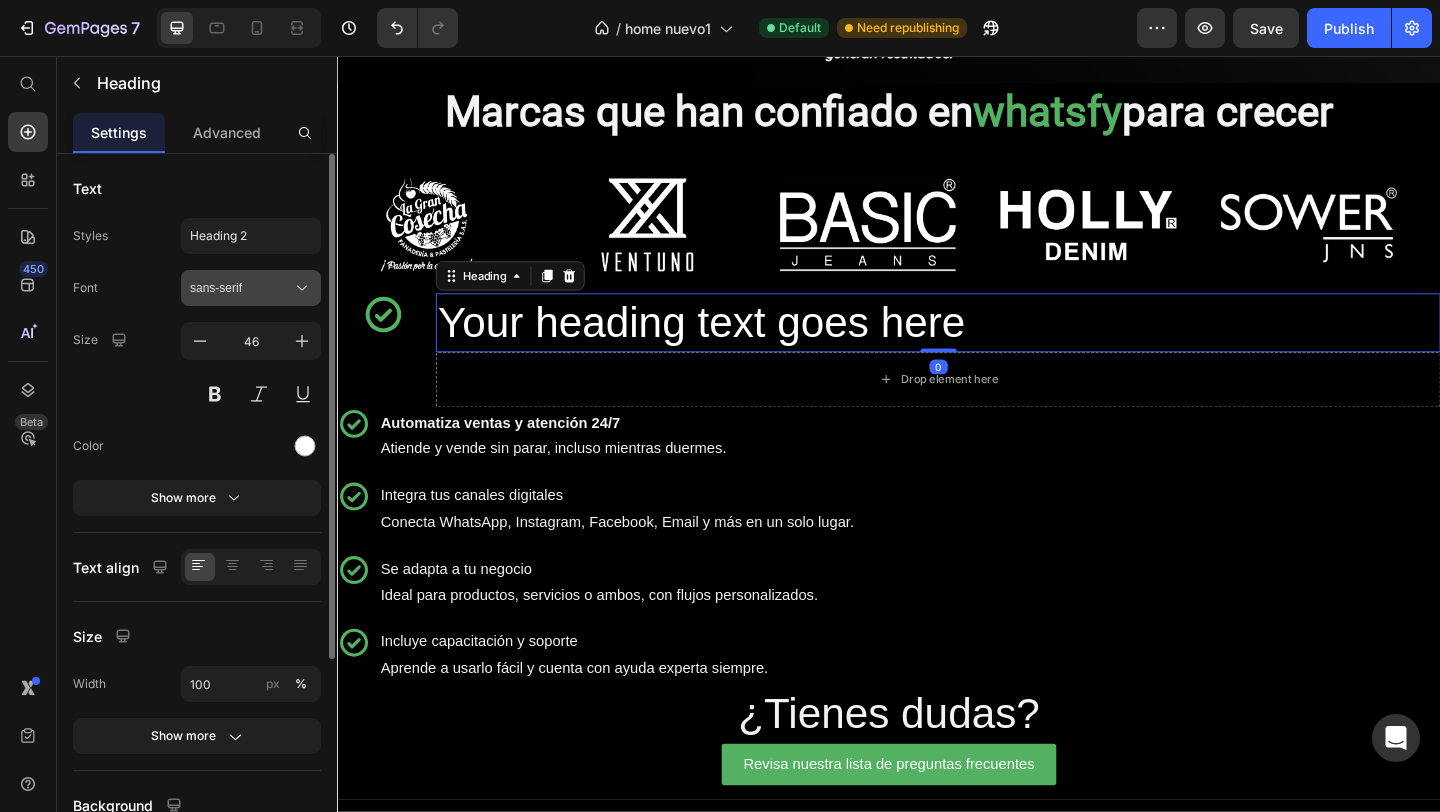 click on "sans-serif" at bounding box center (241, 288) 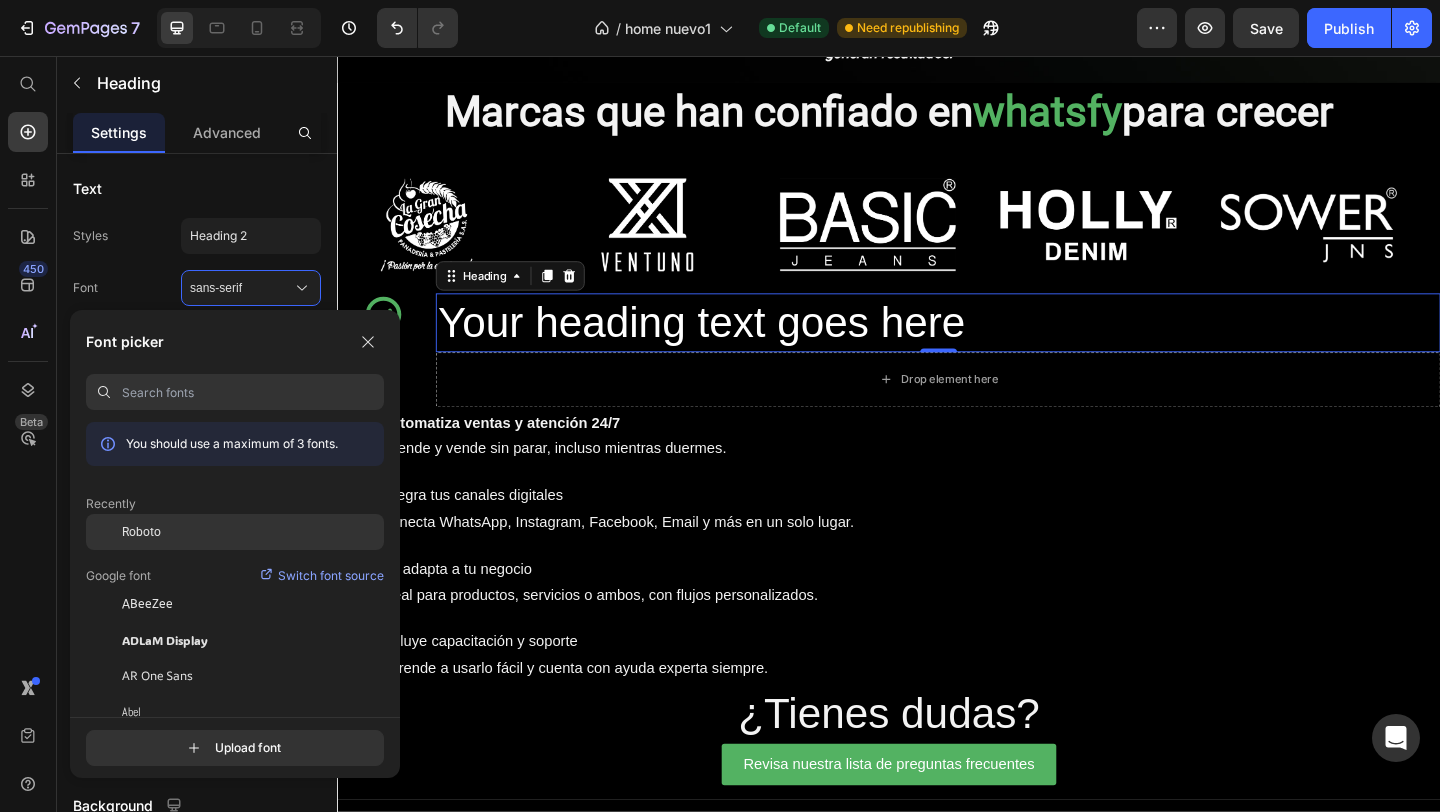 click on "Roboto" 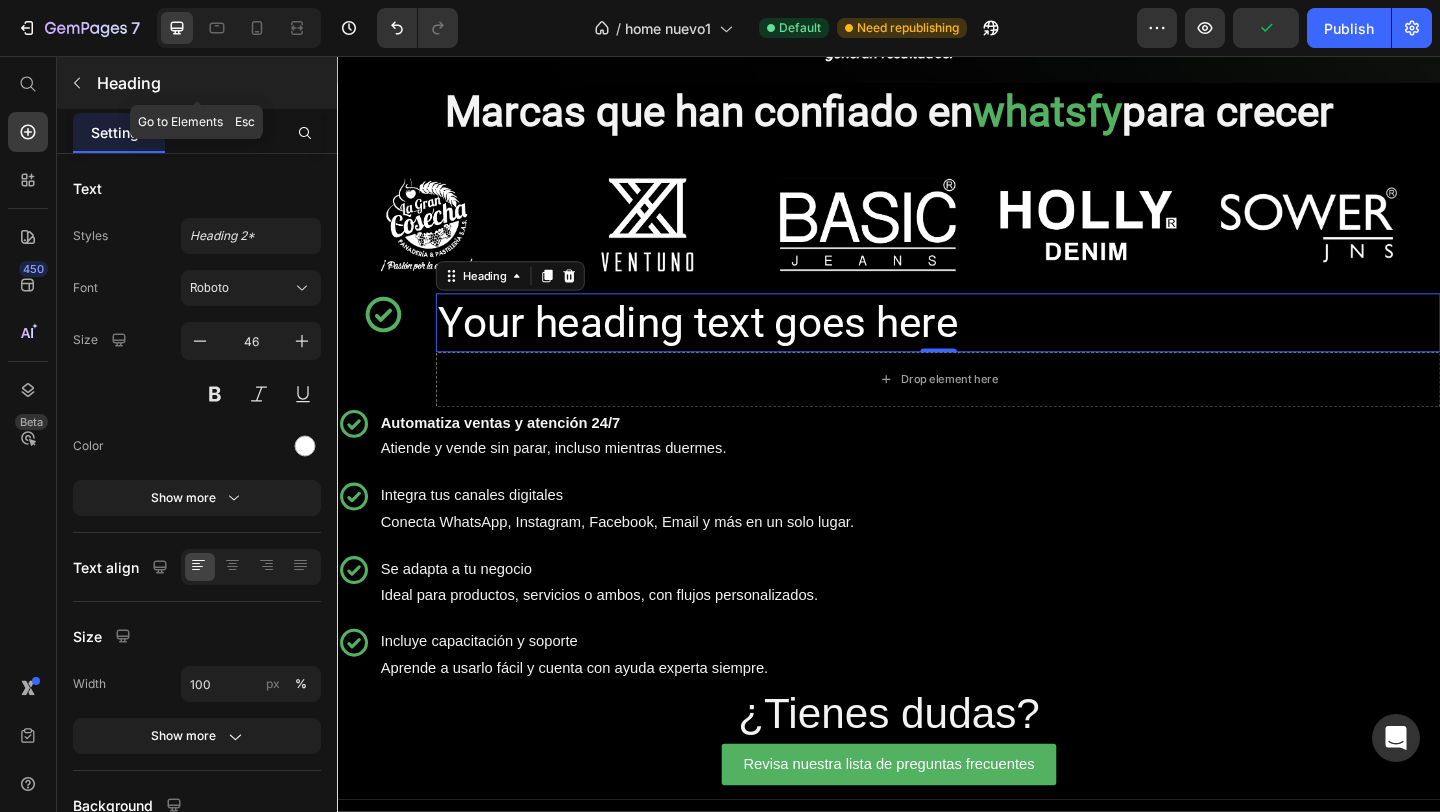 click 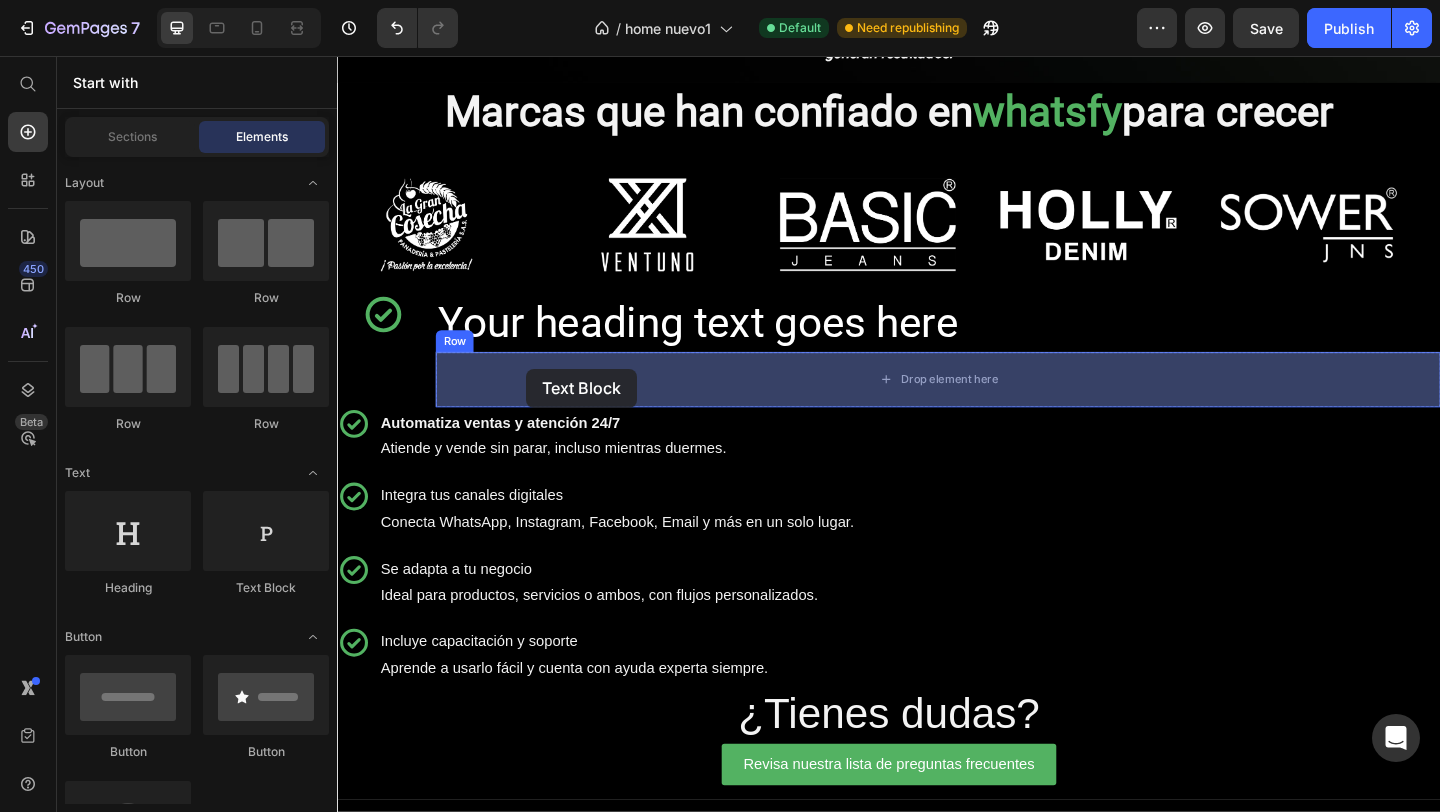 drag, startPoint x: 588, startPoint y: 592, endPoint x: 543, endPoint y: 396, distance: 201.09947 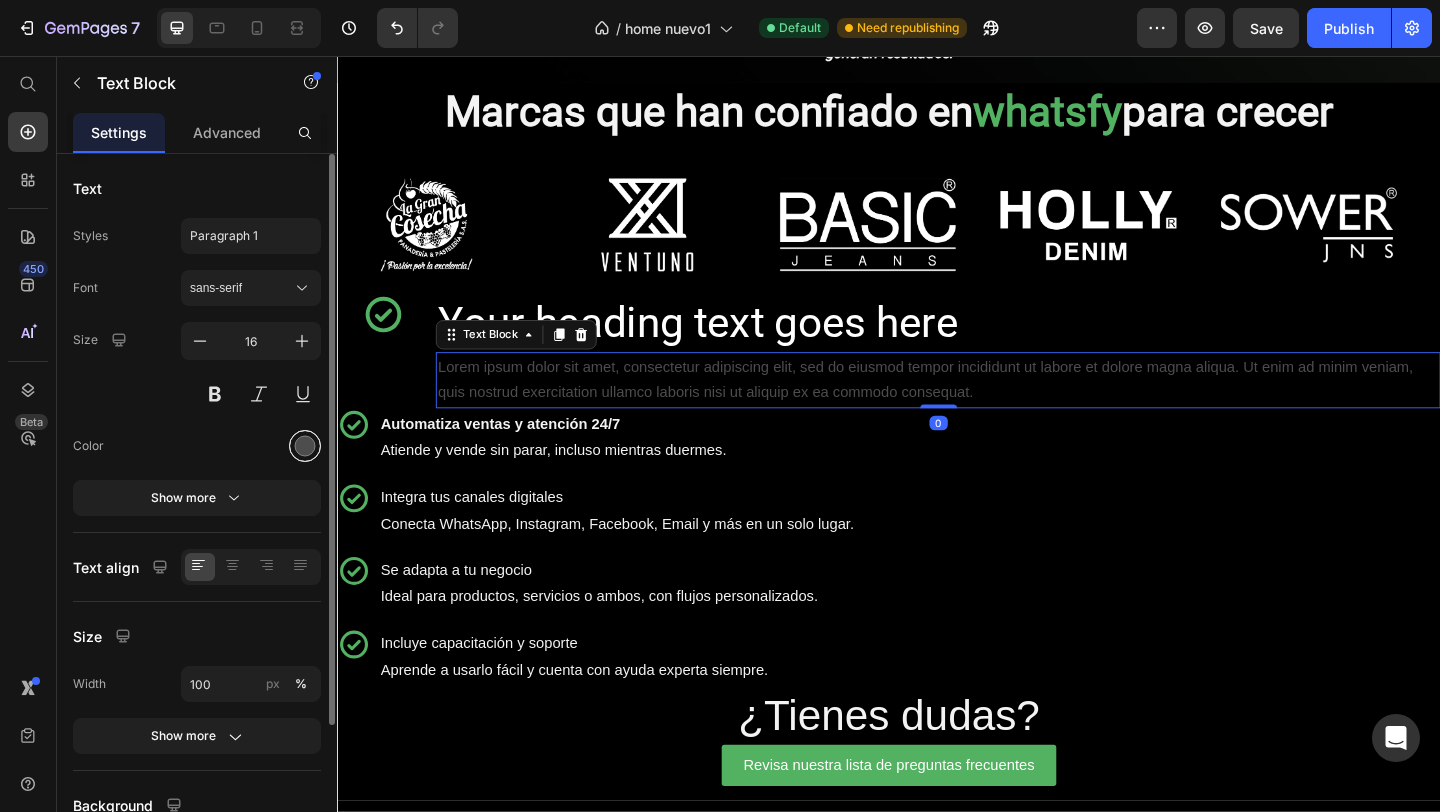 click at bounding box center (305, 446) 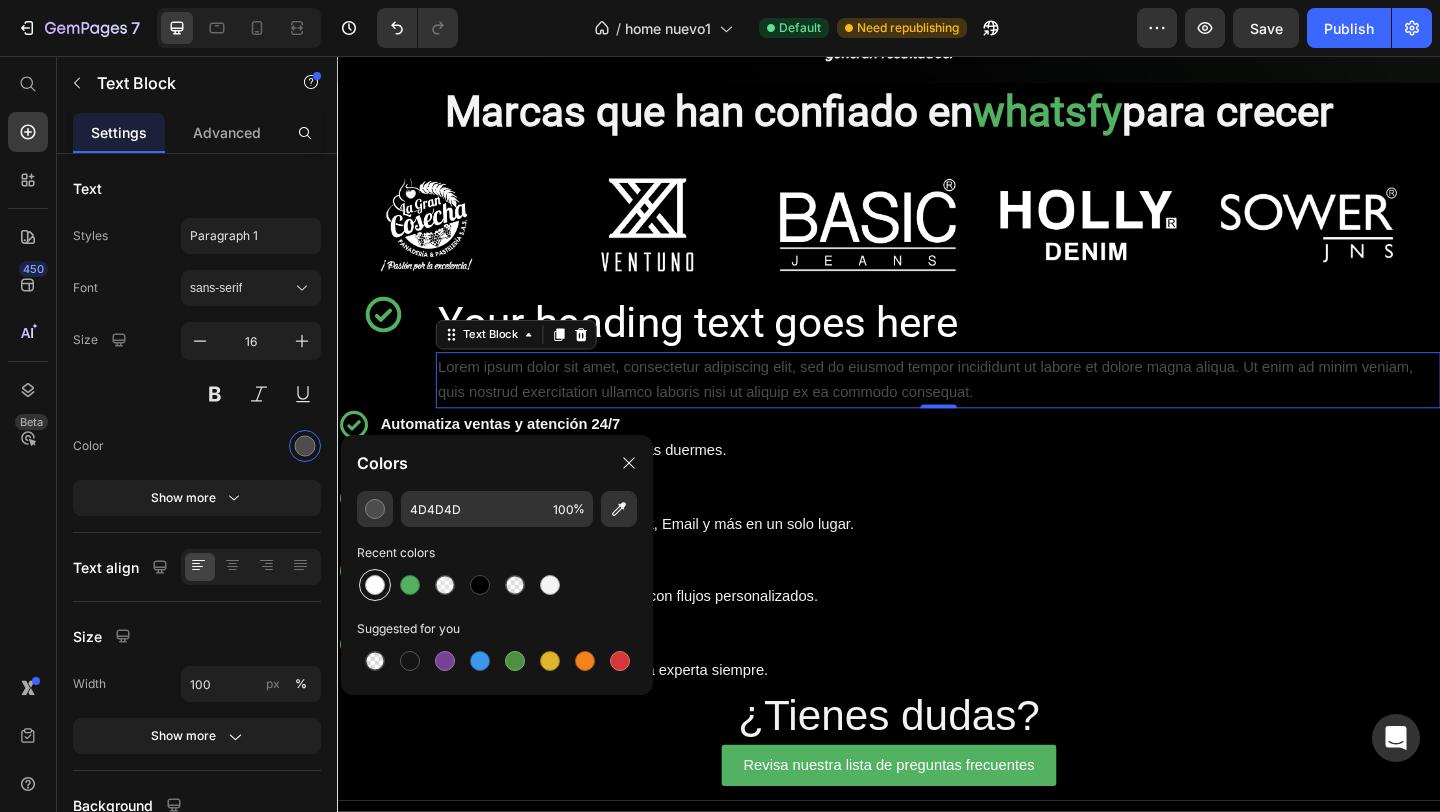 click at bounding box center [375, 585] 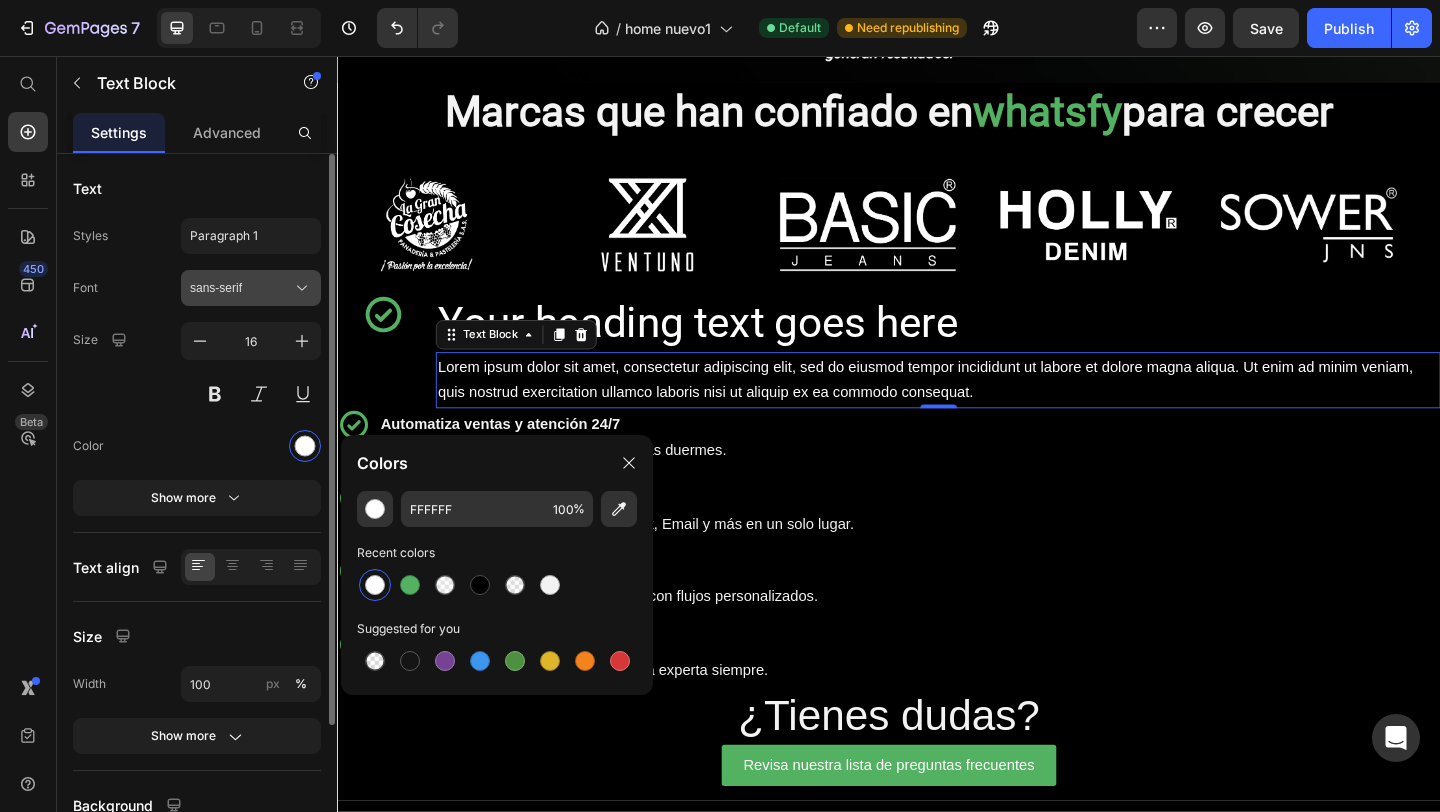 click on "sans-serif" at bounding box center (241, 288) 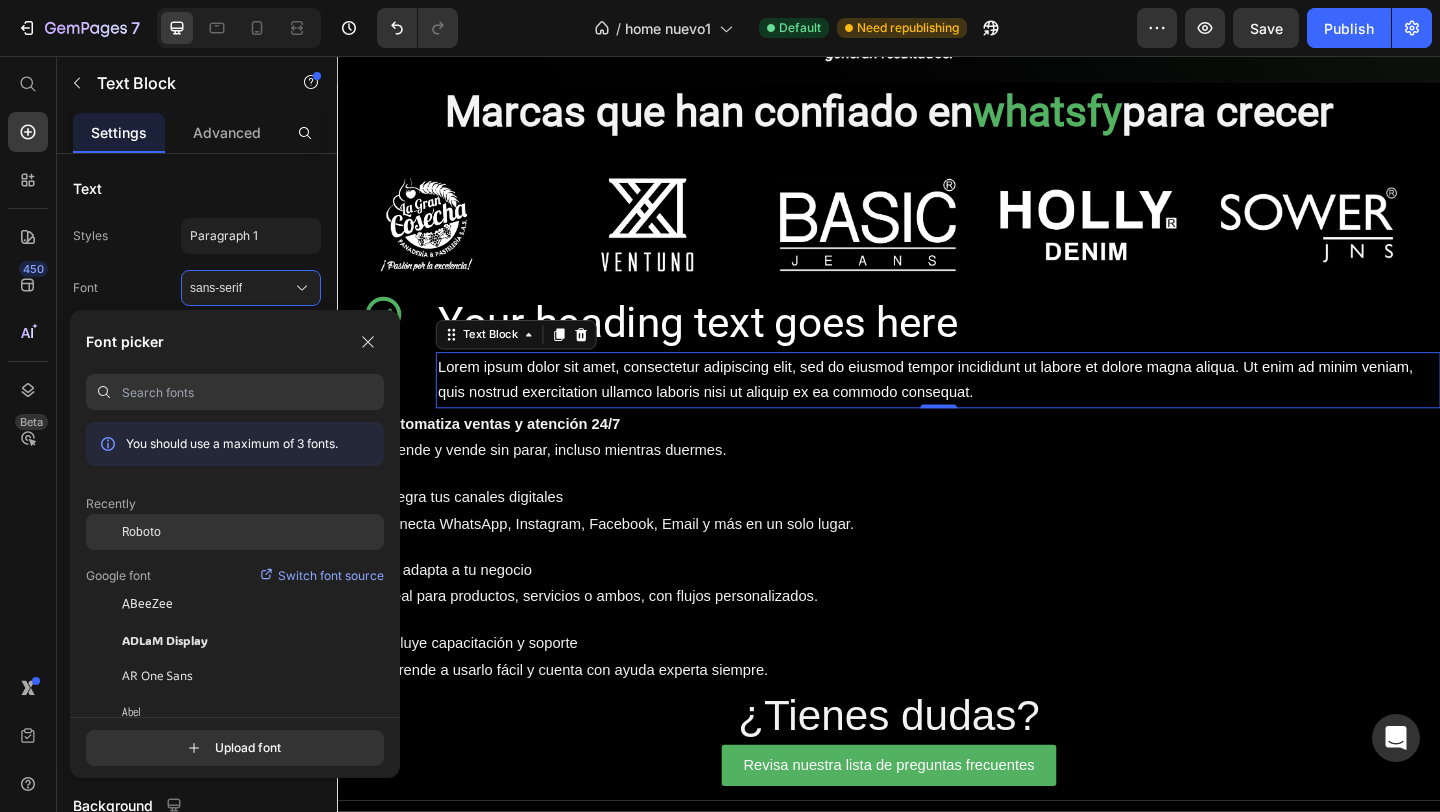 click on "Roboto" 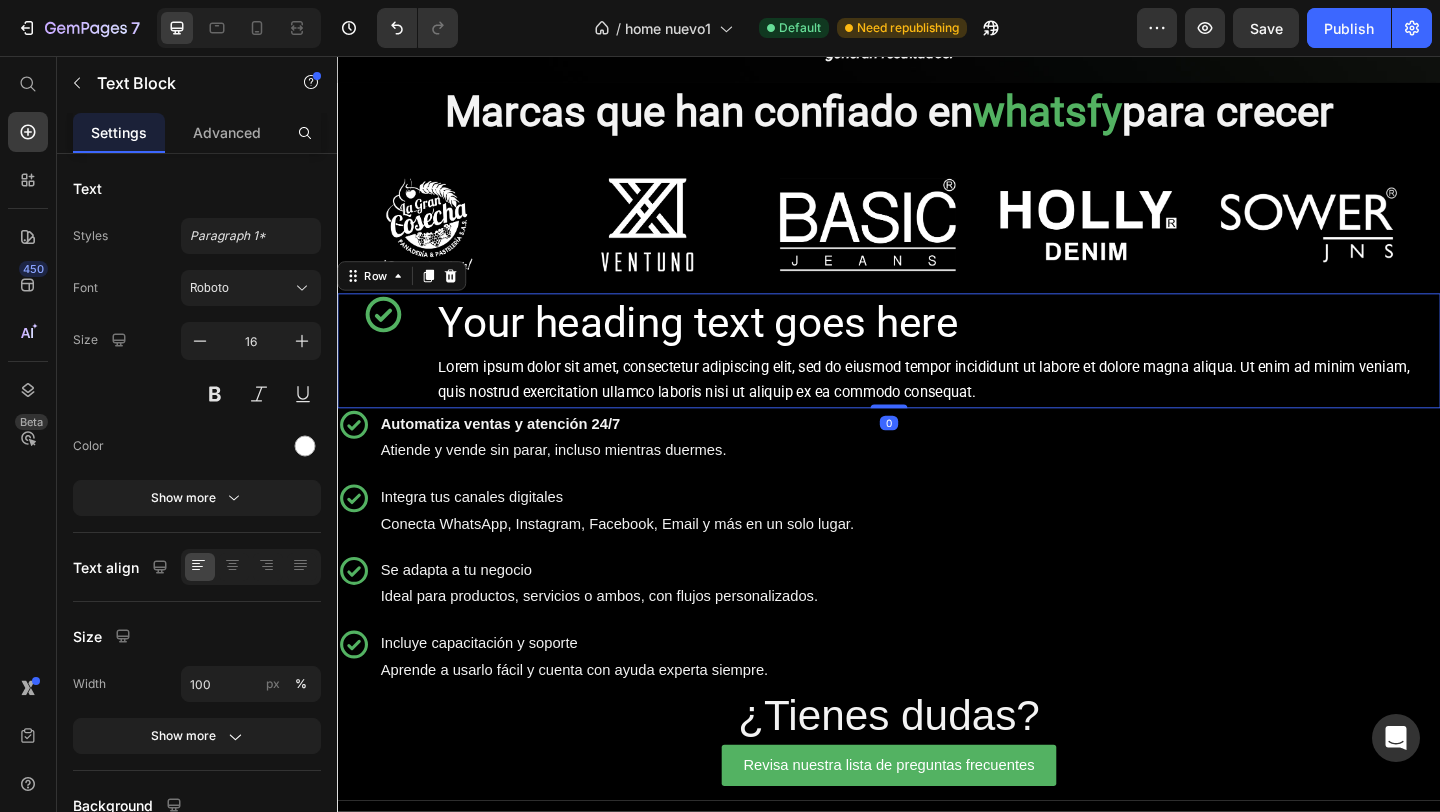 click on "Icon Row" at bounding box center [386, 376] 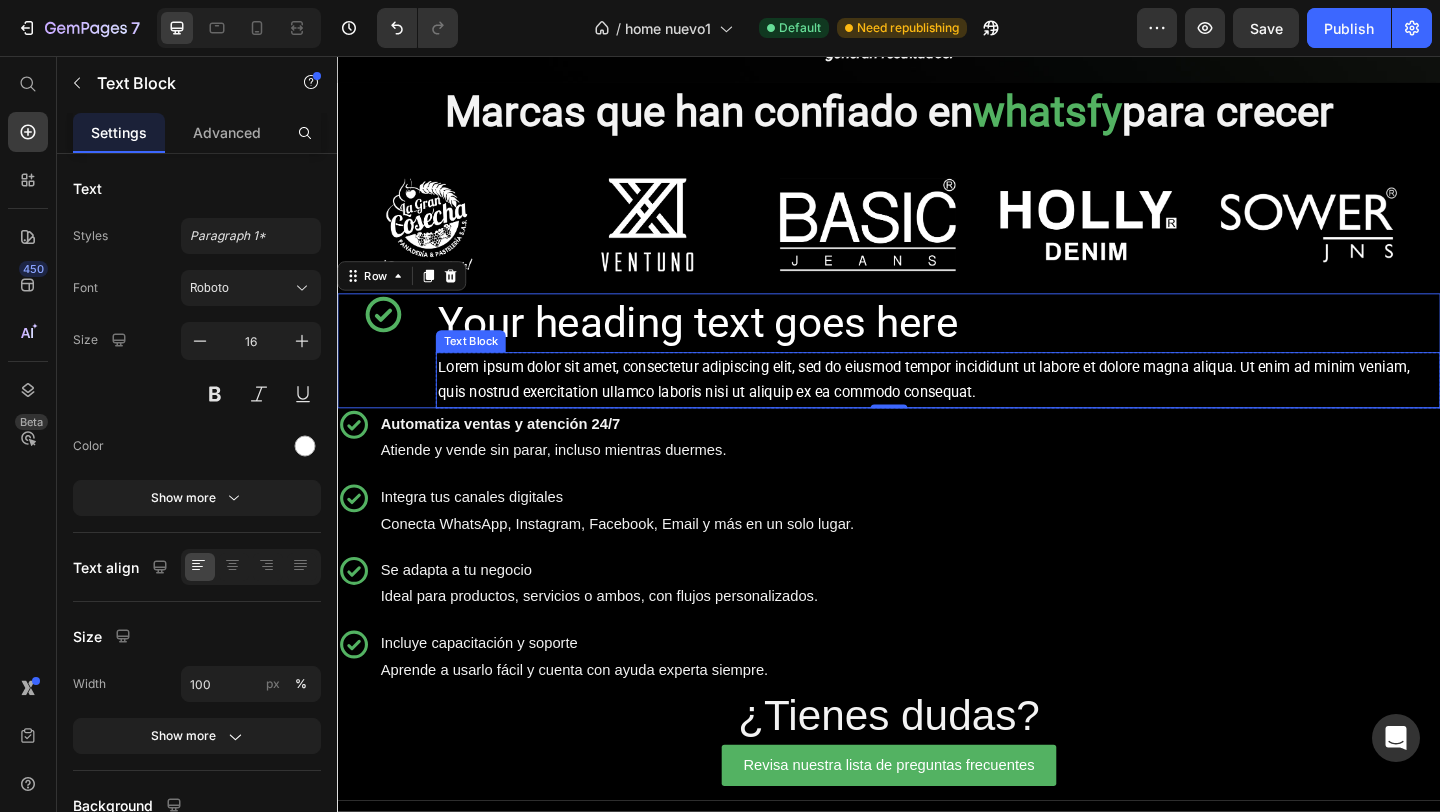 click on "Lorem ipsum dolor sit amet, consectetur adipiscing elit, sed do eiusmod tempor incididunt ut labore et dolore magna aliqua. Ut enim ad minim veniam, quis nostrud exercitation ullamco laboris nisi ut aliquip ex ea commodo consequat." at bounding box center [990, 409] 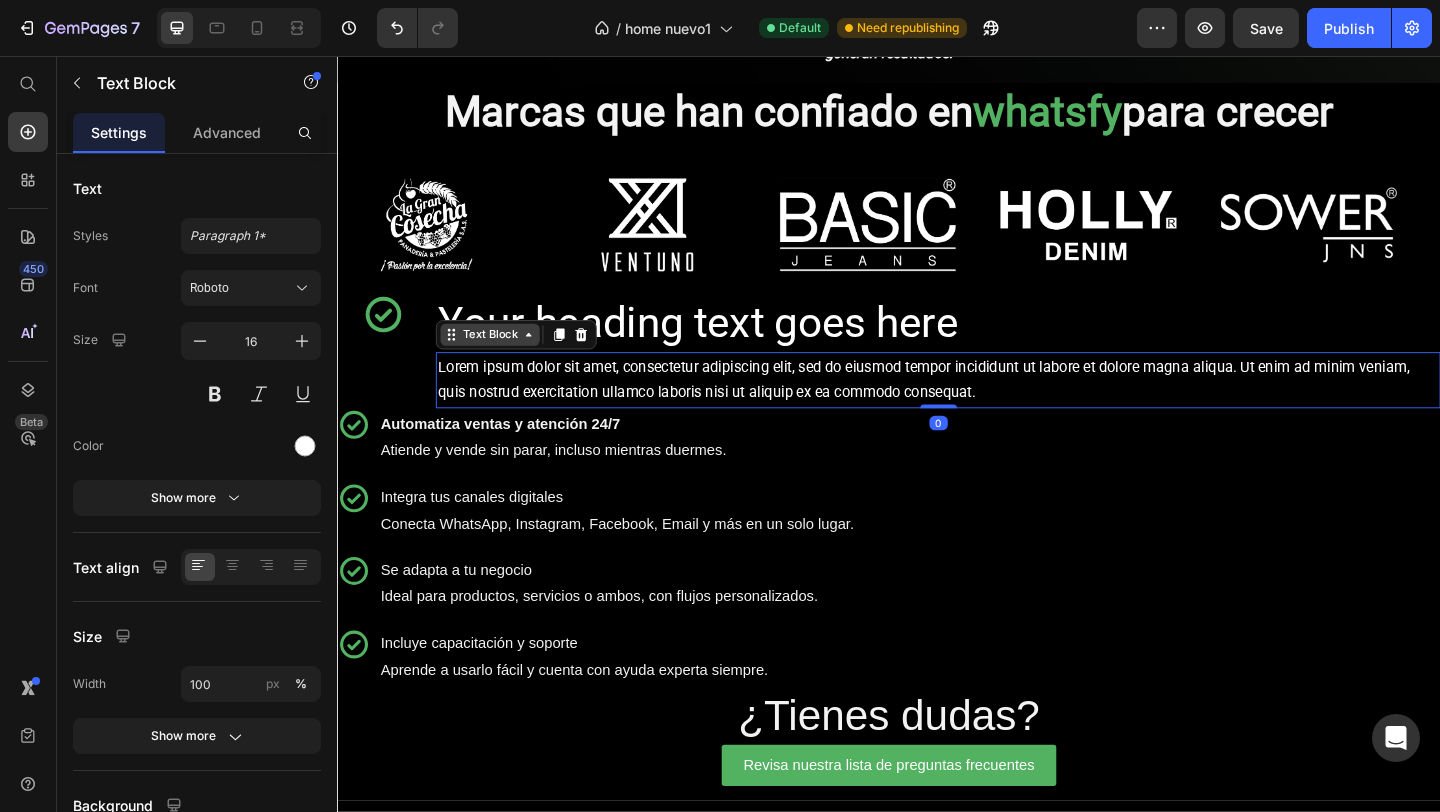 click on "Text Block" at bounding box center [503, 359] 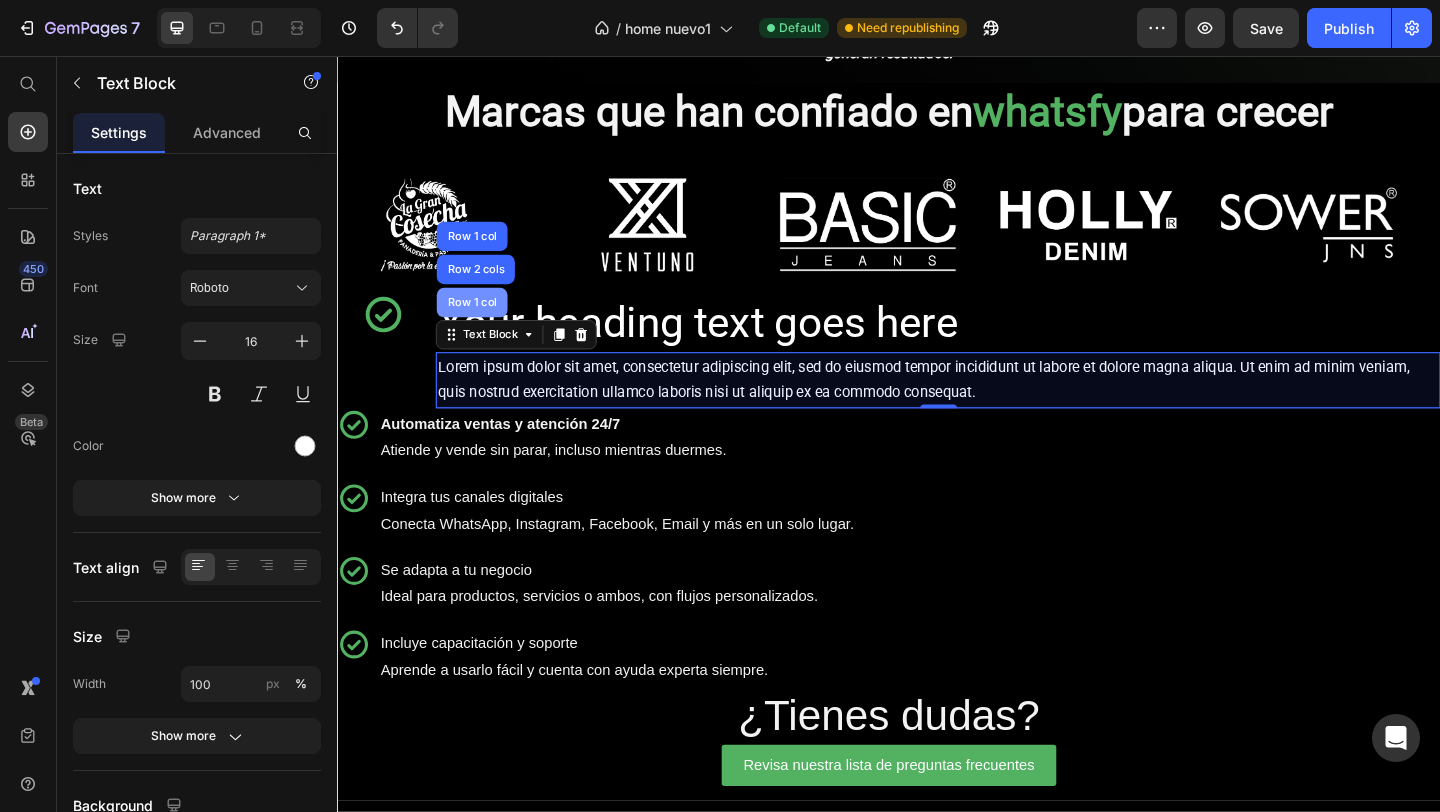 click on "Row 1 col" at bounding box center (483, 324) 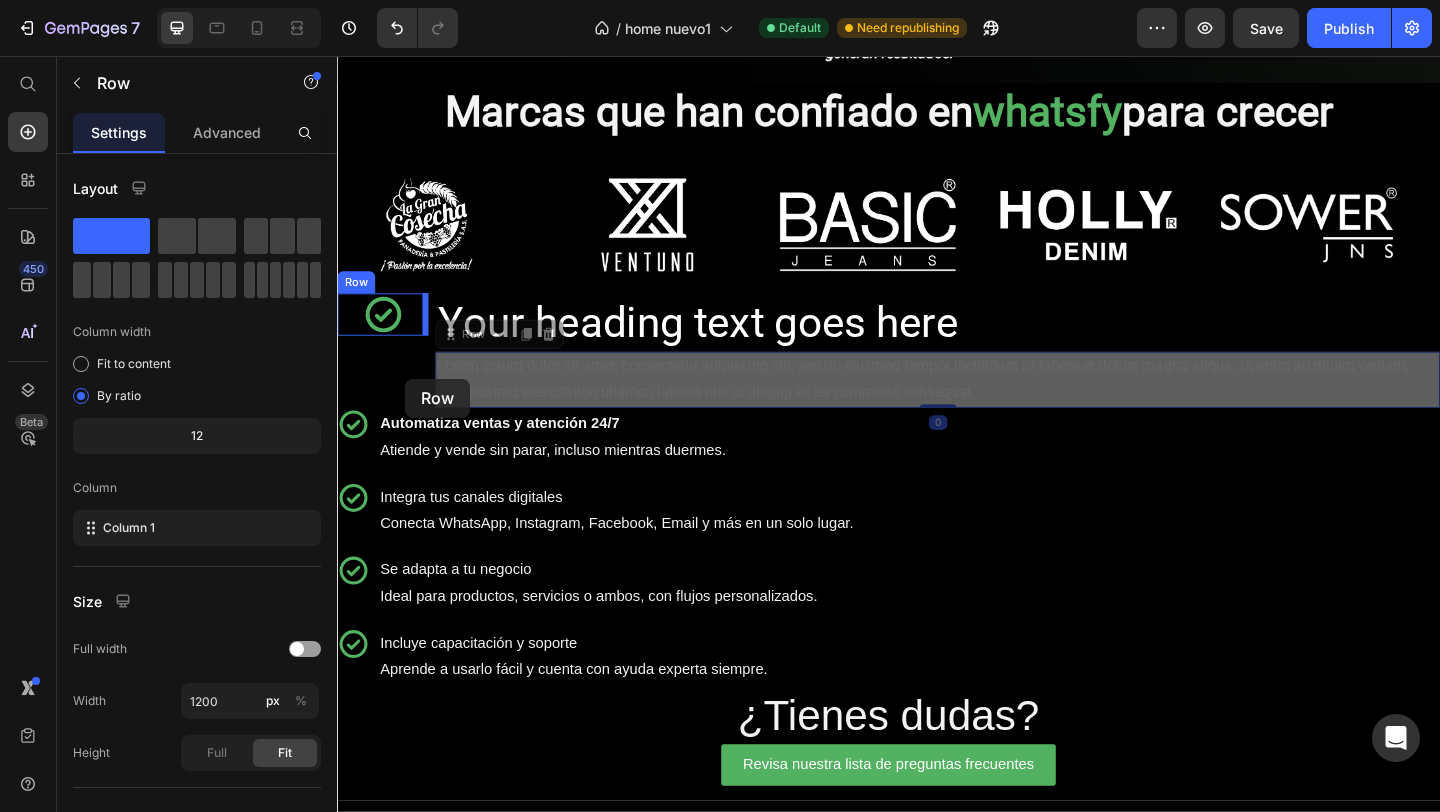 drag, startPoint x: 466, startPoint y: 366, endPoint x: 410, endPoint y: 407, distance: 69.40461 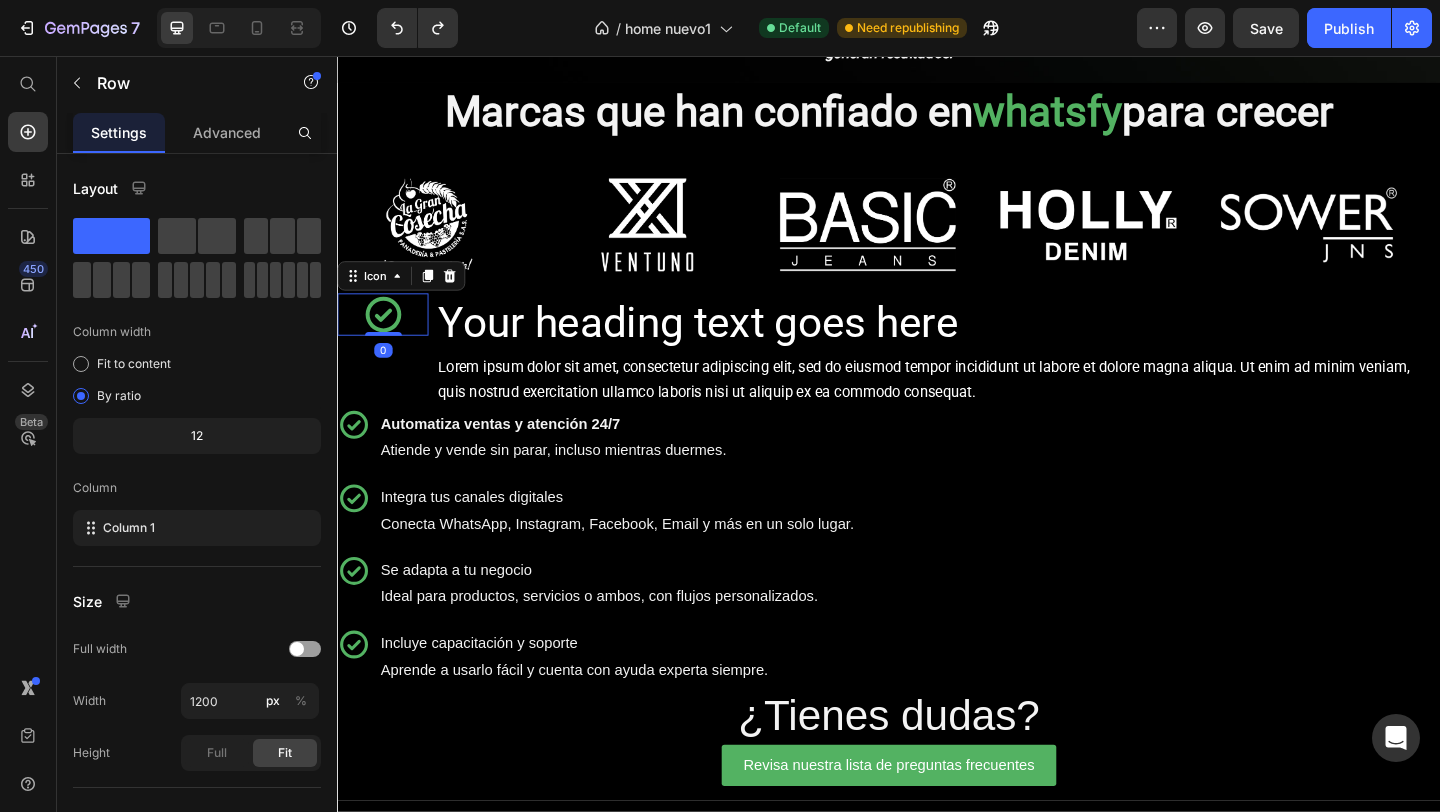 click on "Icon   0" at bounding box center [386, 337] 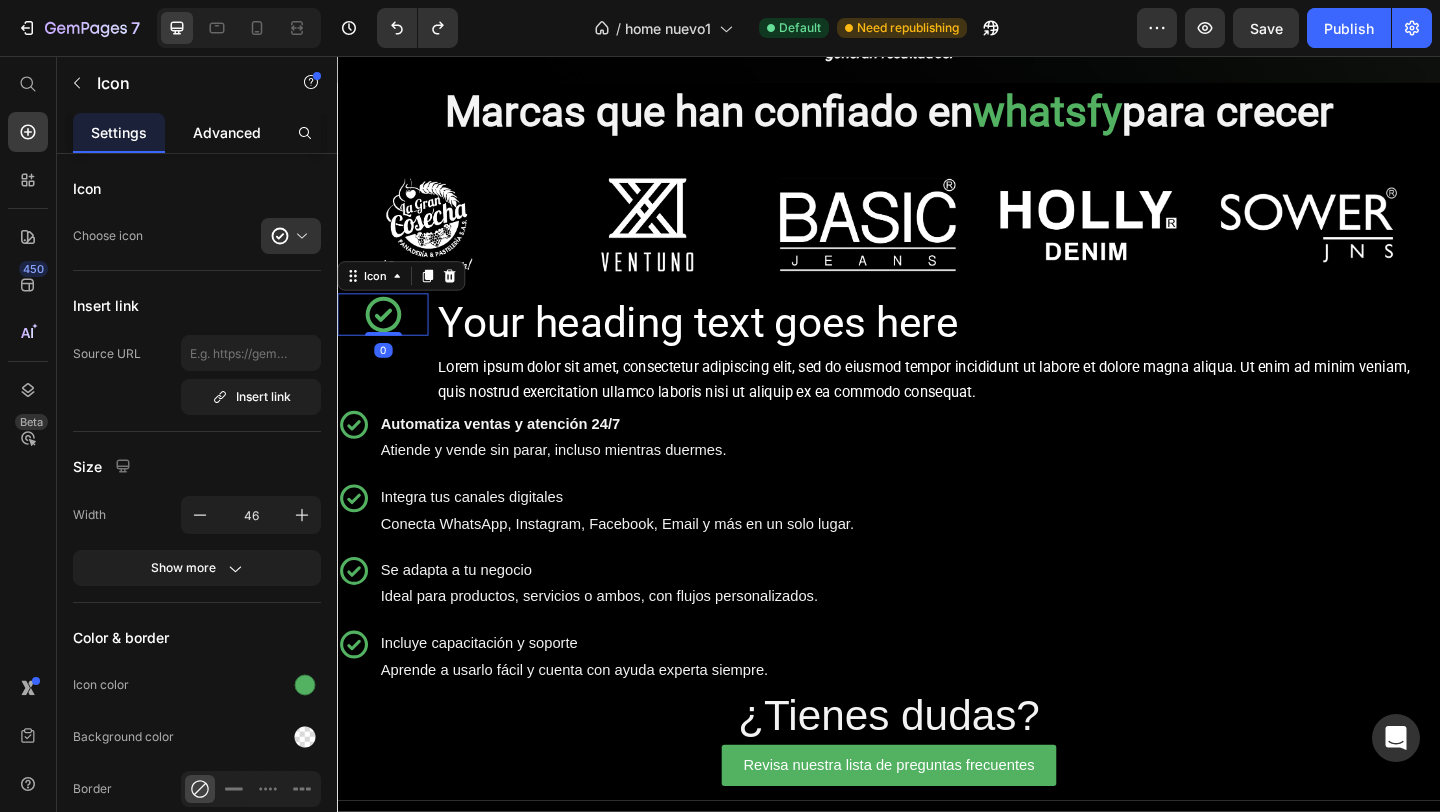 click on "Advanced" 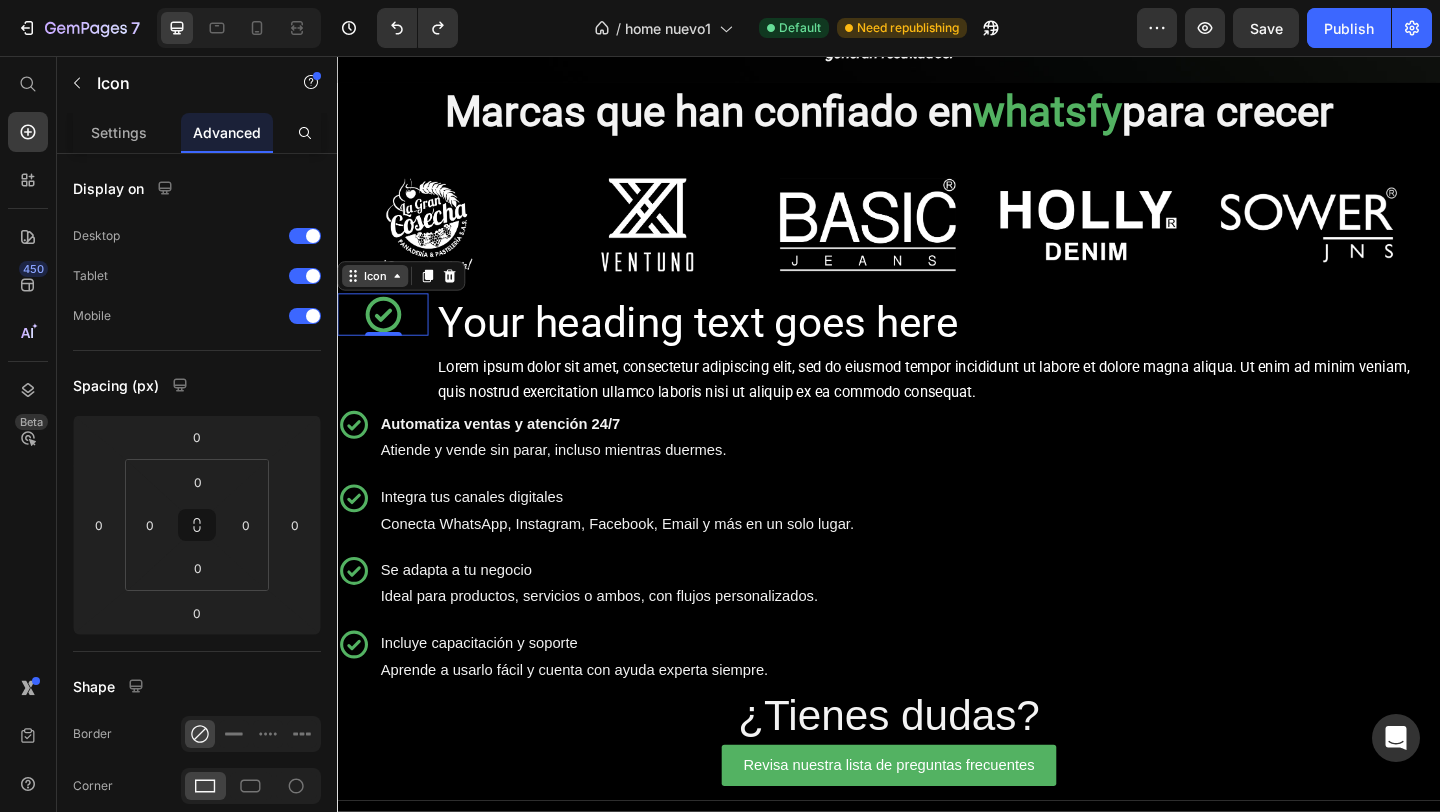 click on "Icon" at bounding box center [378, 295] 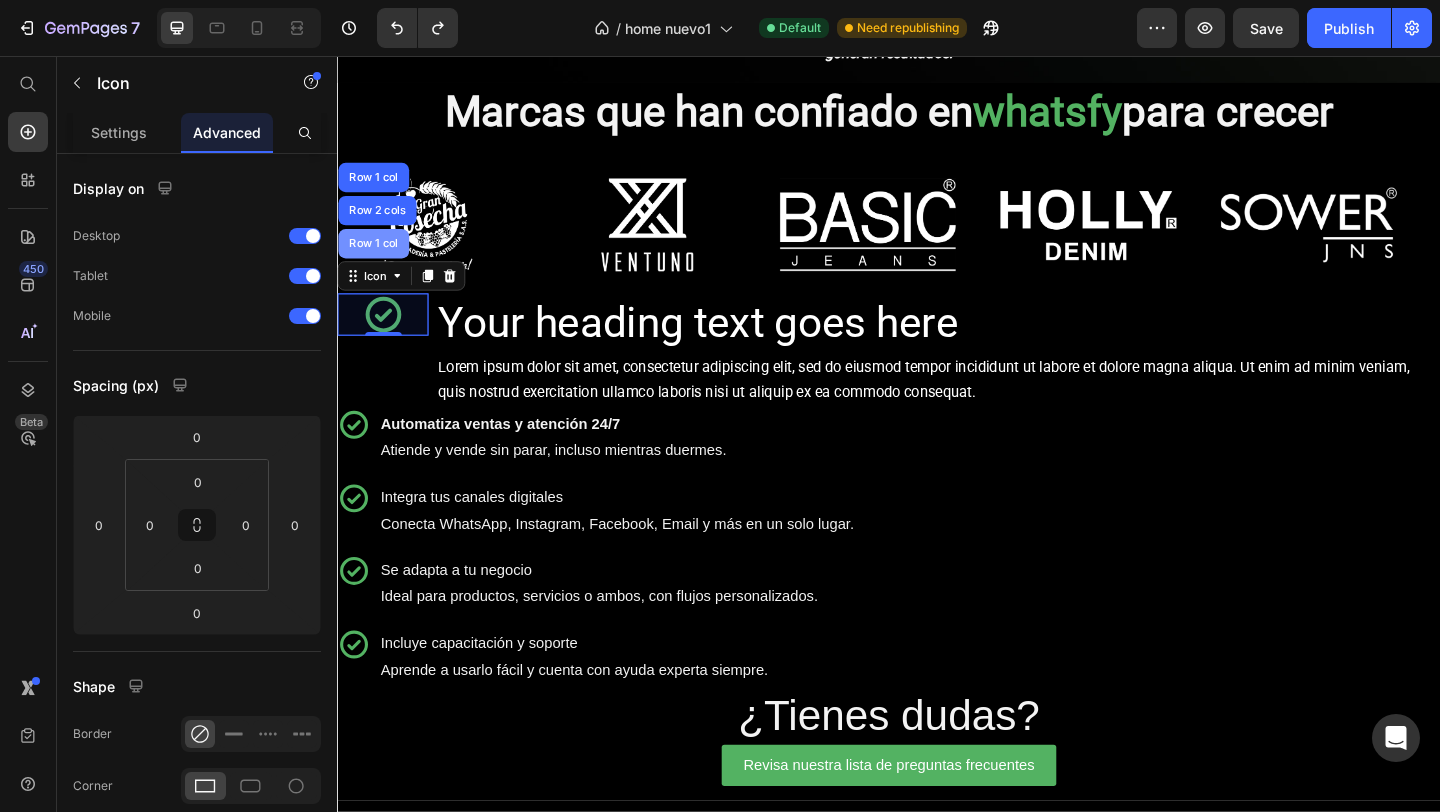click on "Row 1 col" at bounding box center [376, 260] 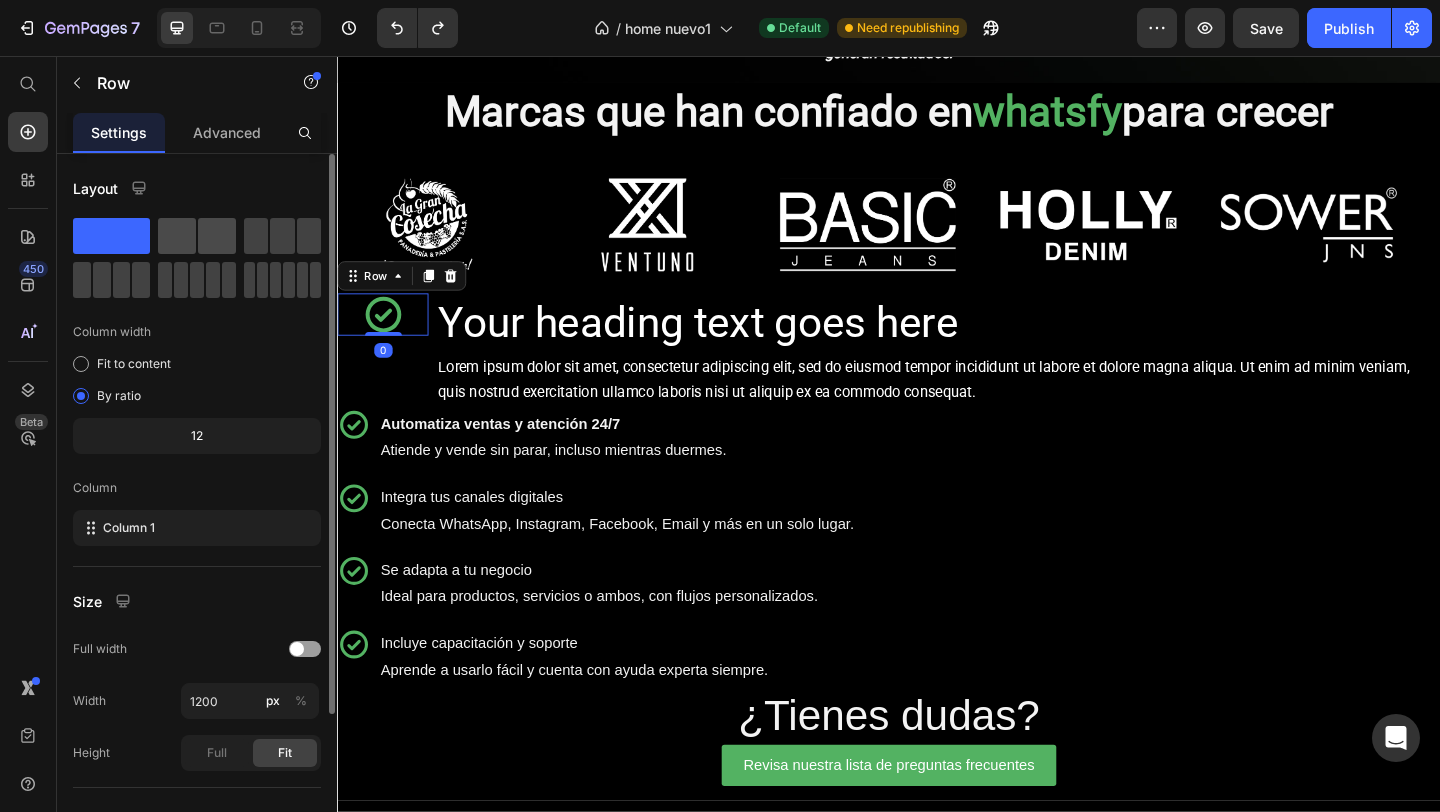 click 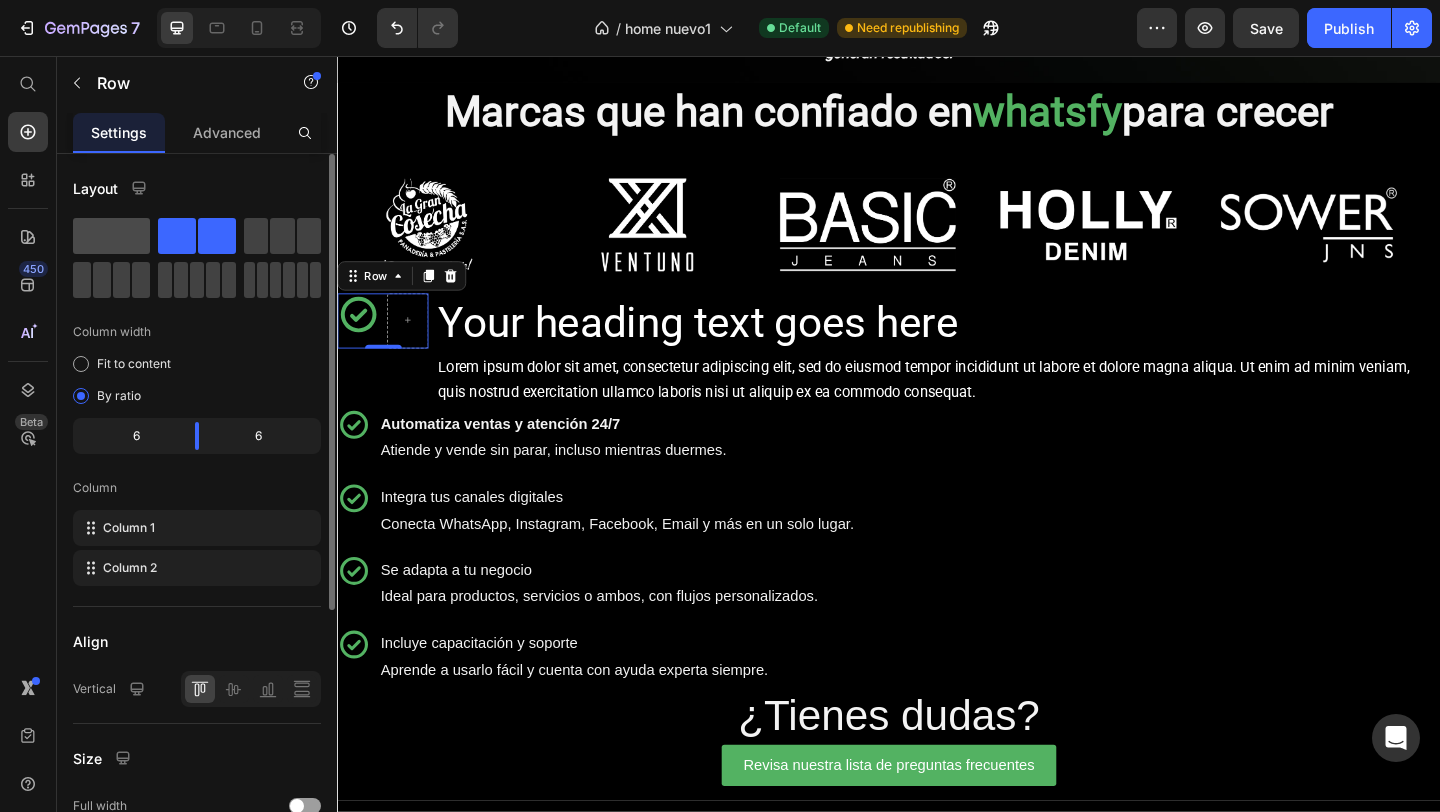 click 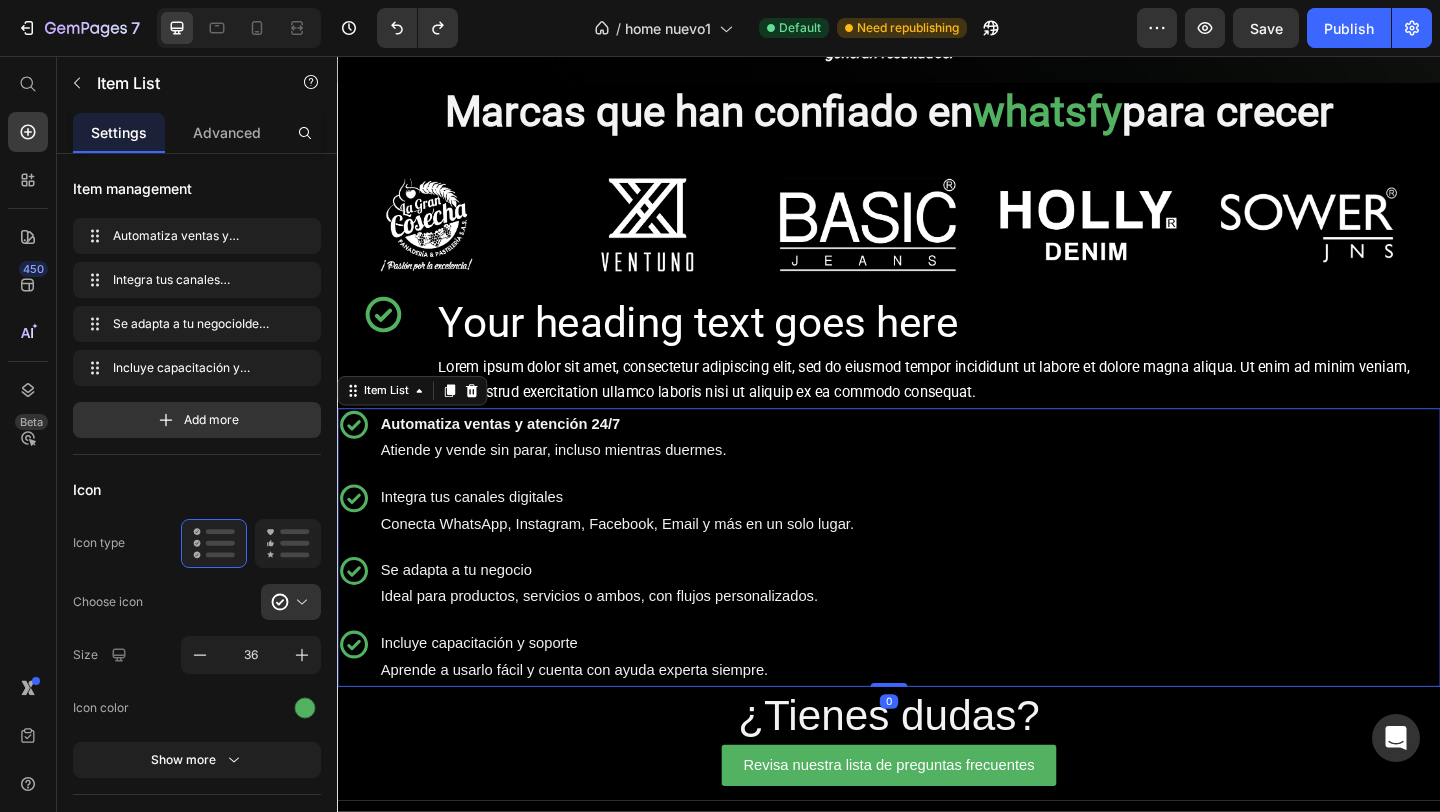 click on "Automatiza ventas y atención 24/7 Atiende y vende sin parar, incluso mientras duermes." at bounding box center (641, 471) 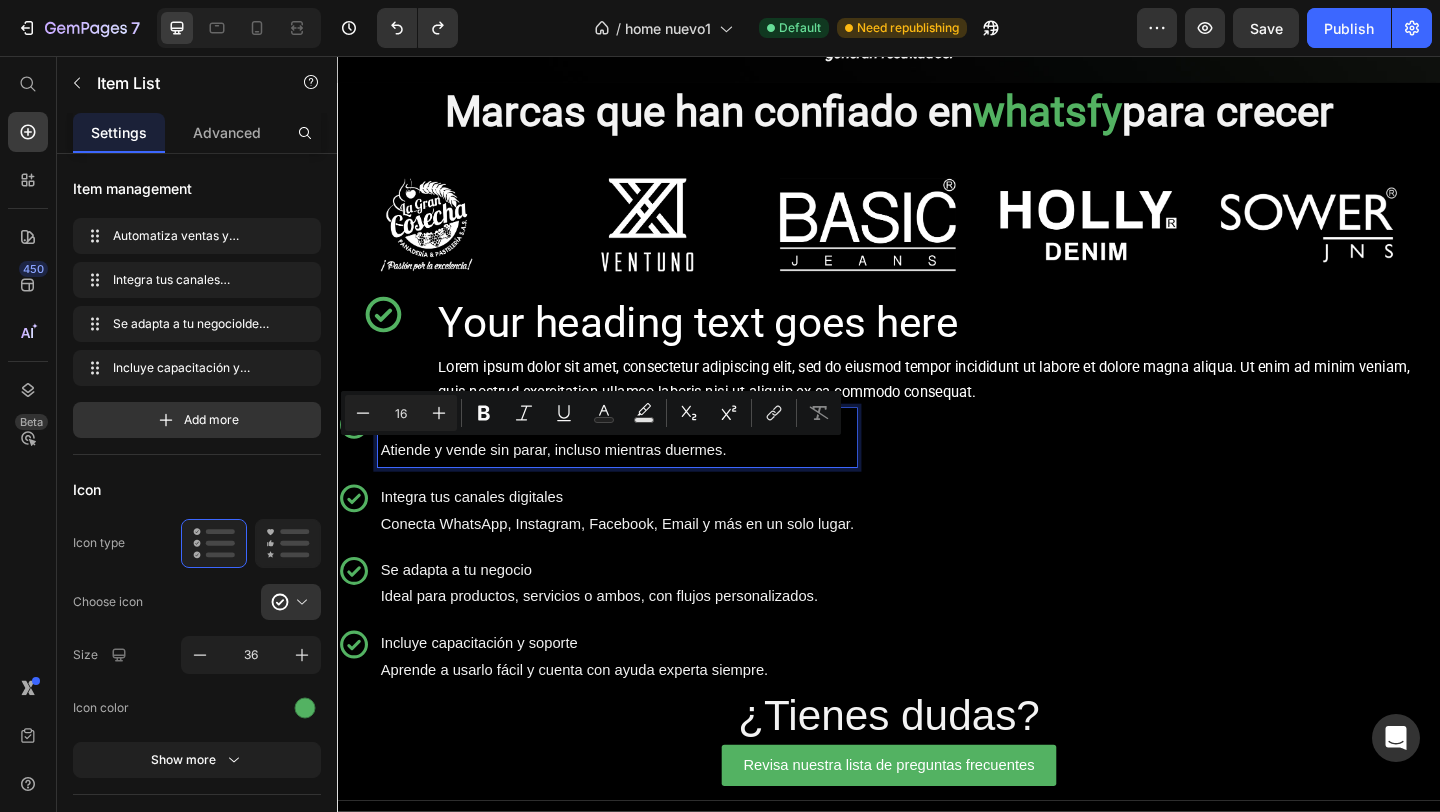 click on "Automatiza ventas y atención 24/7 Atiende y vende sin parar, incluso mientras duermes." at bounding box center (641, 471) 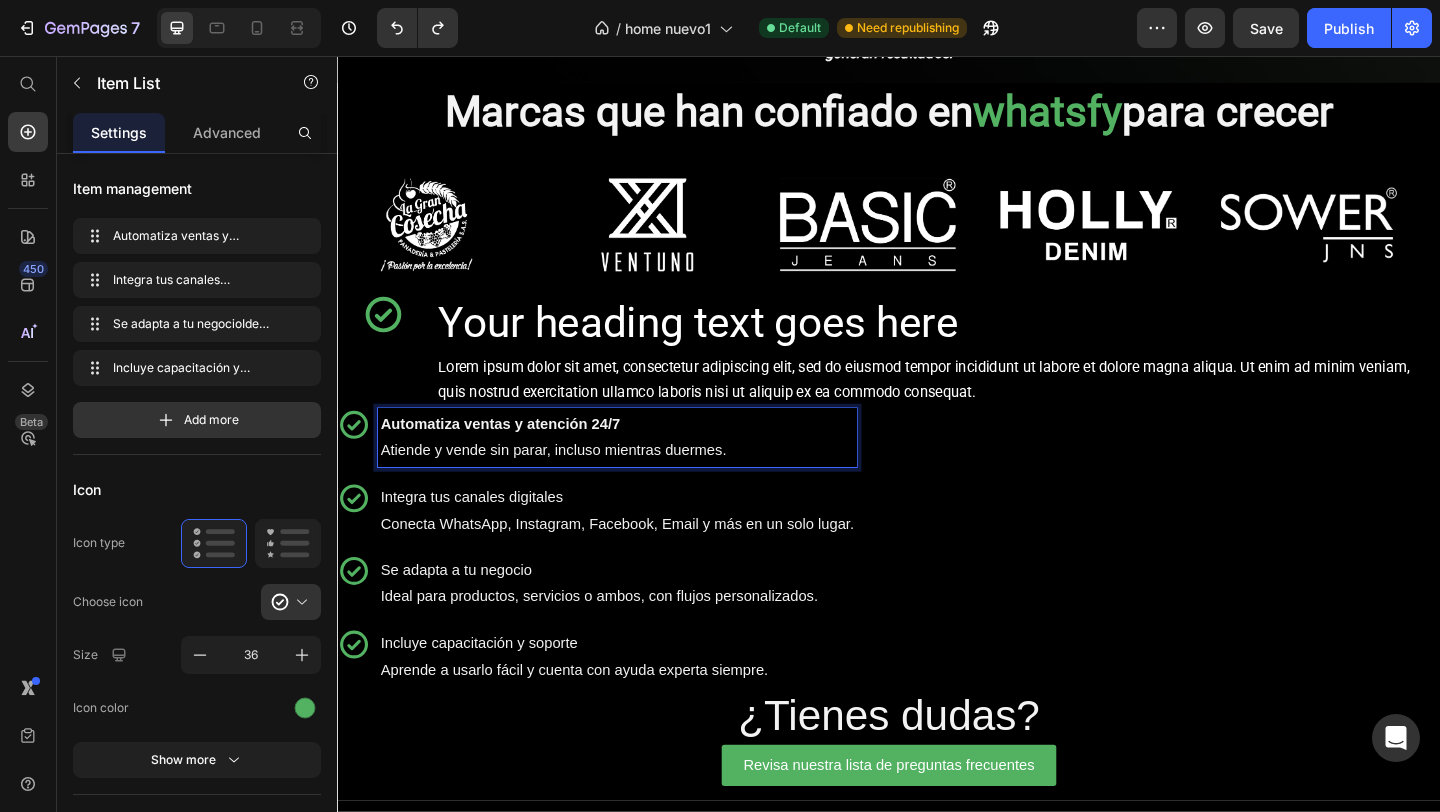 click on "Automatiza ventas y atención 24/7 Atiende y vende sin parar, incluso mientras duermes." at bounding box center [641, 471] 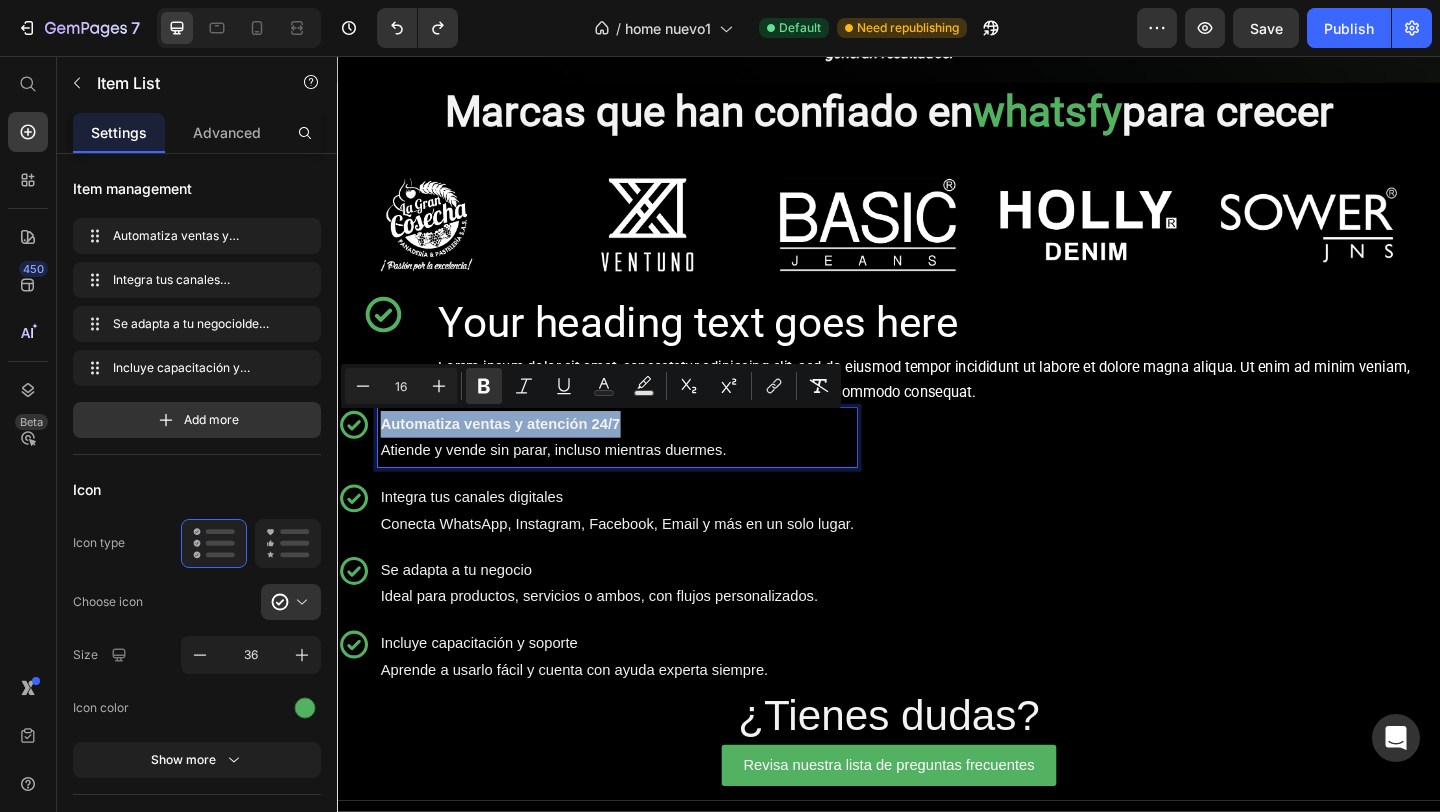 drag, startPoint x: 651, startPoint y: 452, endPoint x: 384, endPoint y: 445, distance: 267.09174 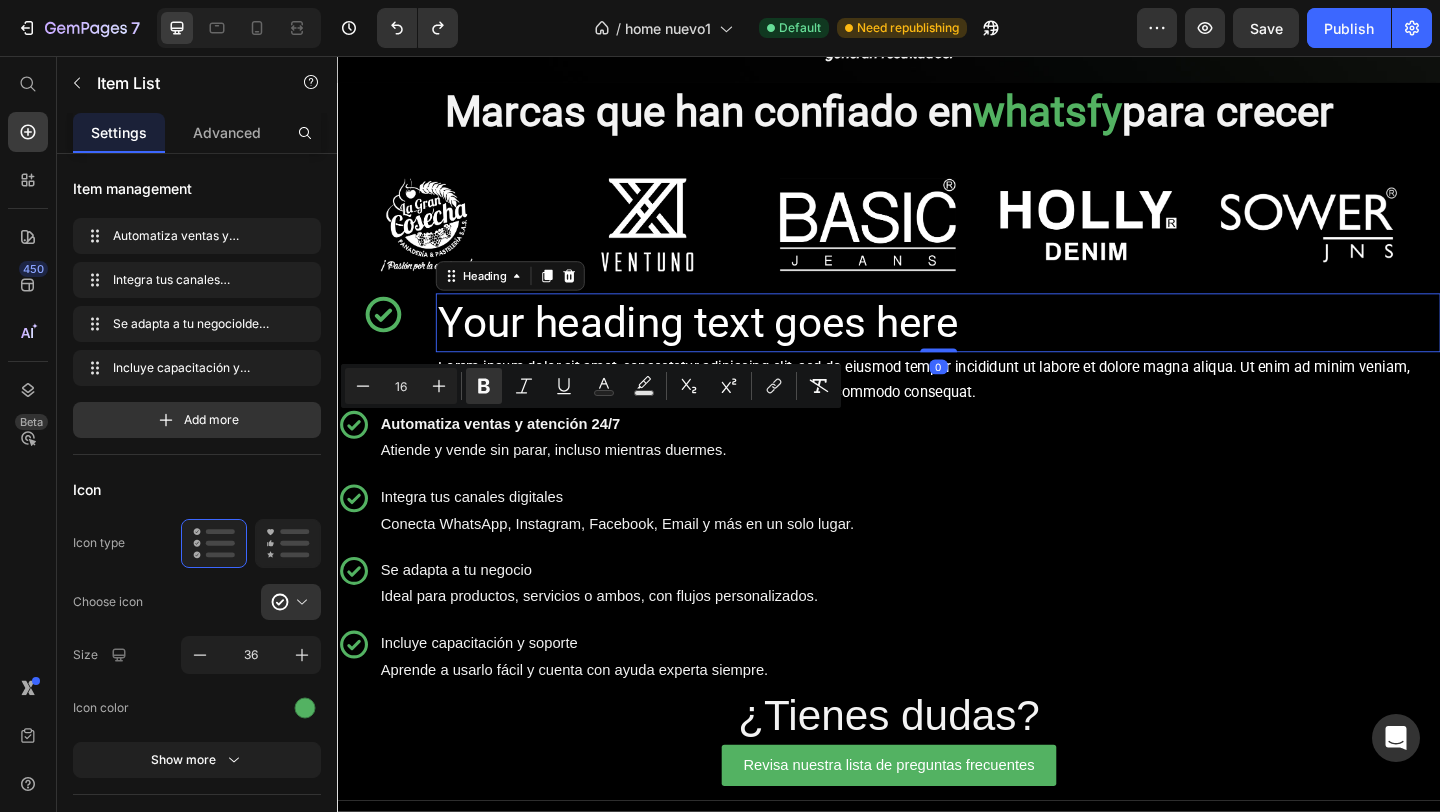 click on "Your heading text goes here" at bounding box center [990, 346] 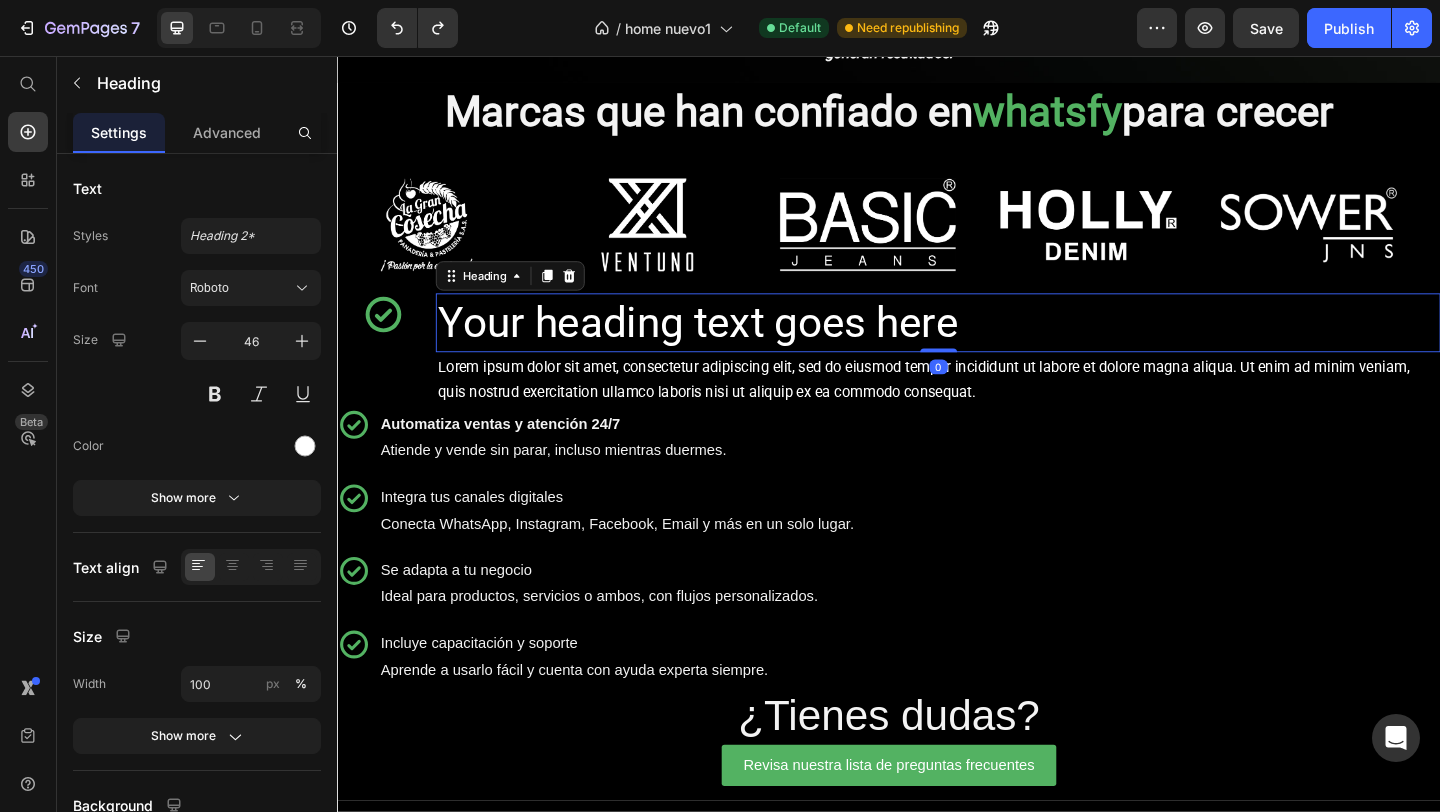 click on "Your heading text goes here" at bounding box center (990, 346) 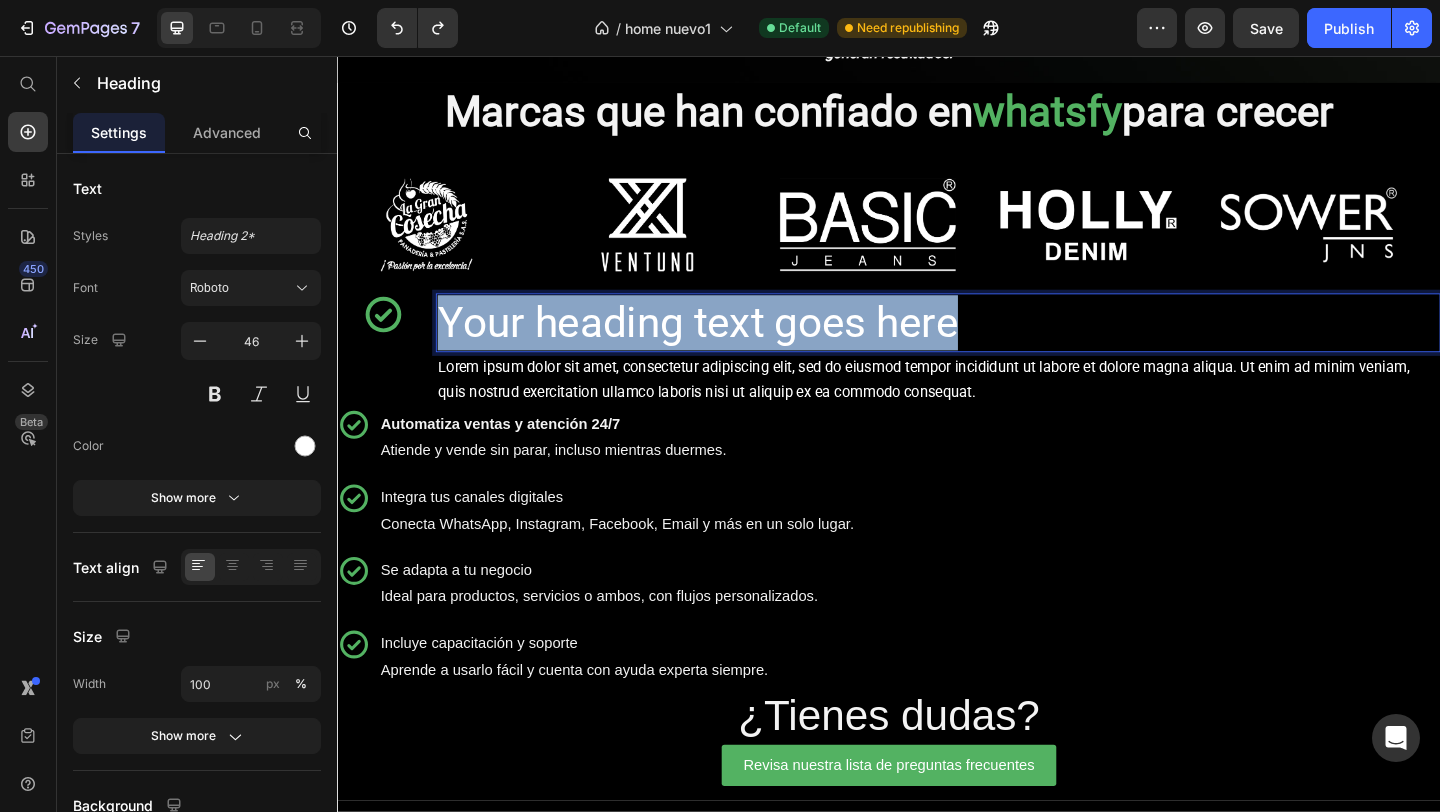 click on "Your heading text goes here" at bounding box center [990, 346] 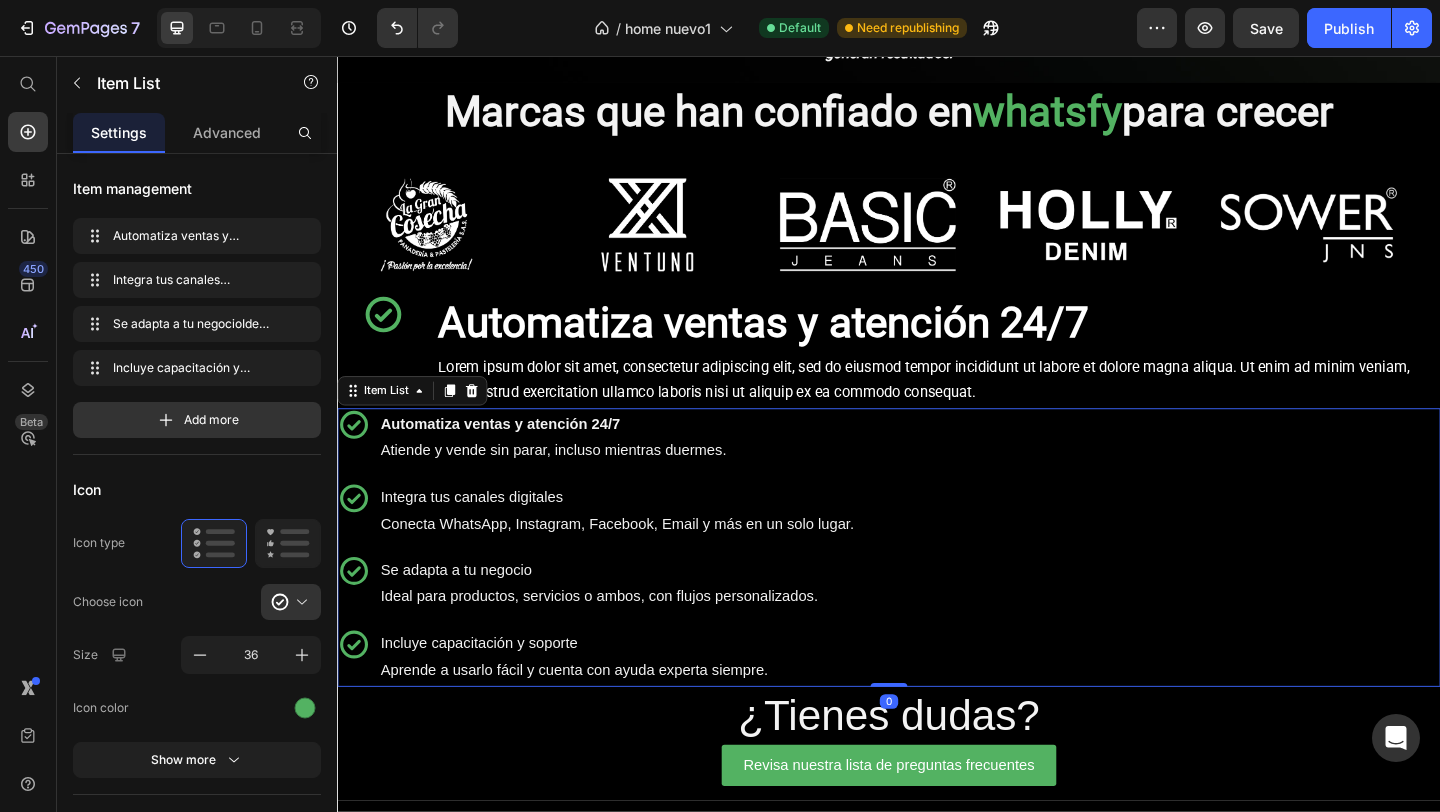click on "Automatiza ventas y atención 24/7 Atiende y vende sin parar, incluso mientras duermes." at bounding box center [641, 471] 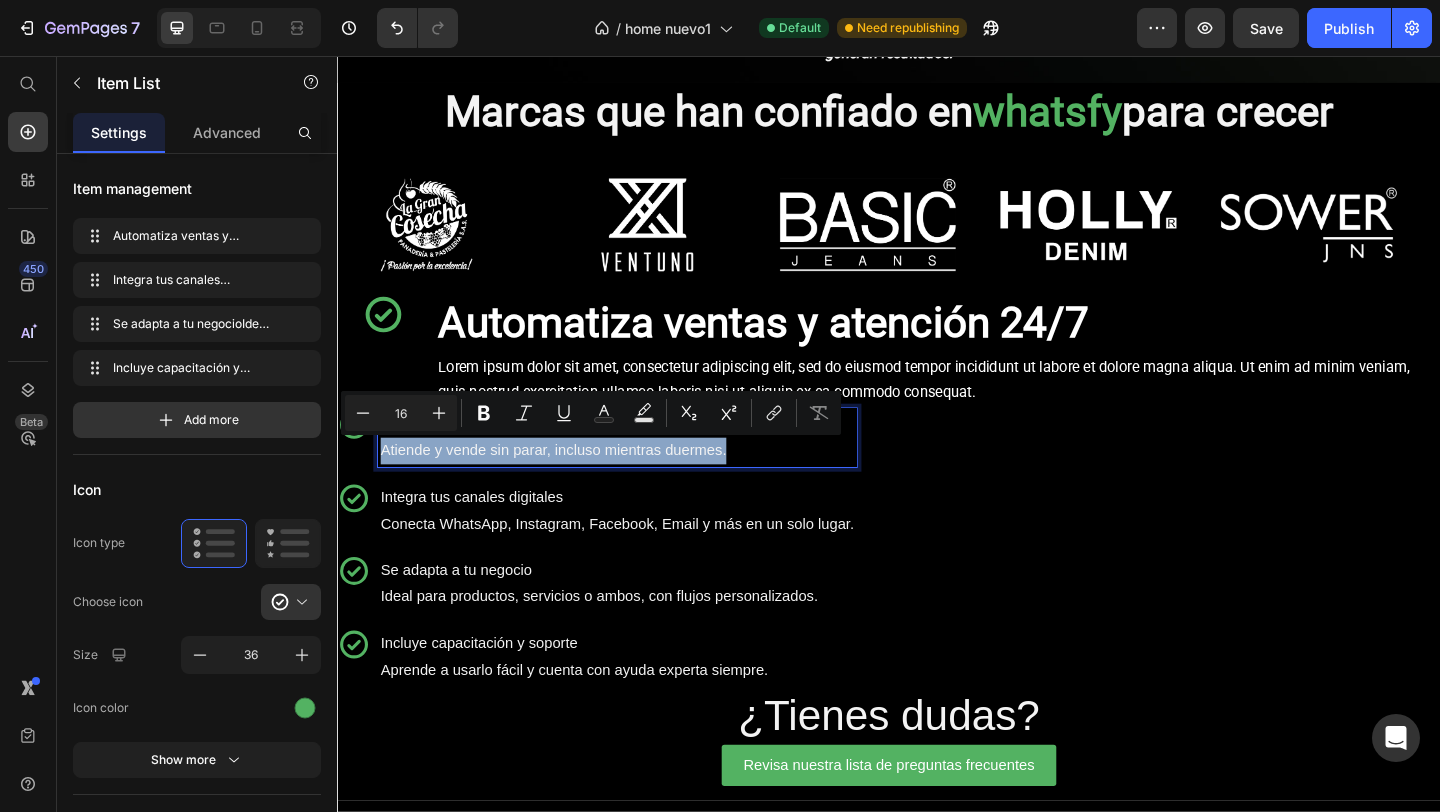 drag, startPoint x: 769, startPoint y: 489, endPoint x: 374, endPoint y: 489, distance: 395 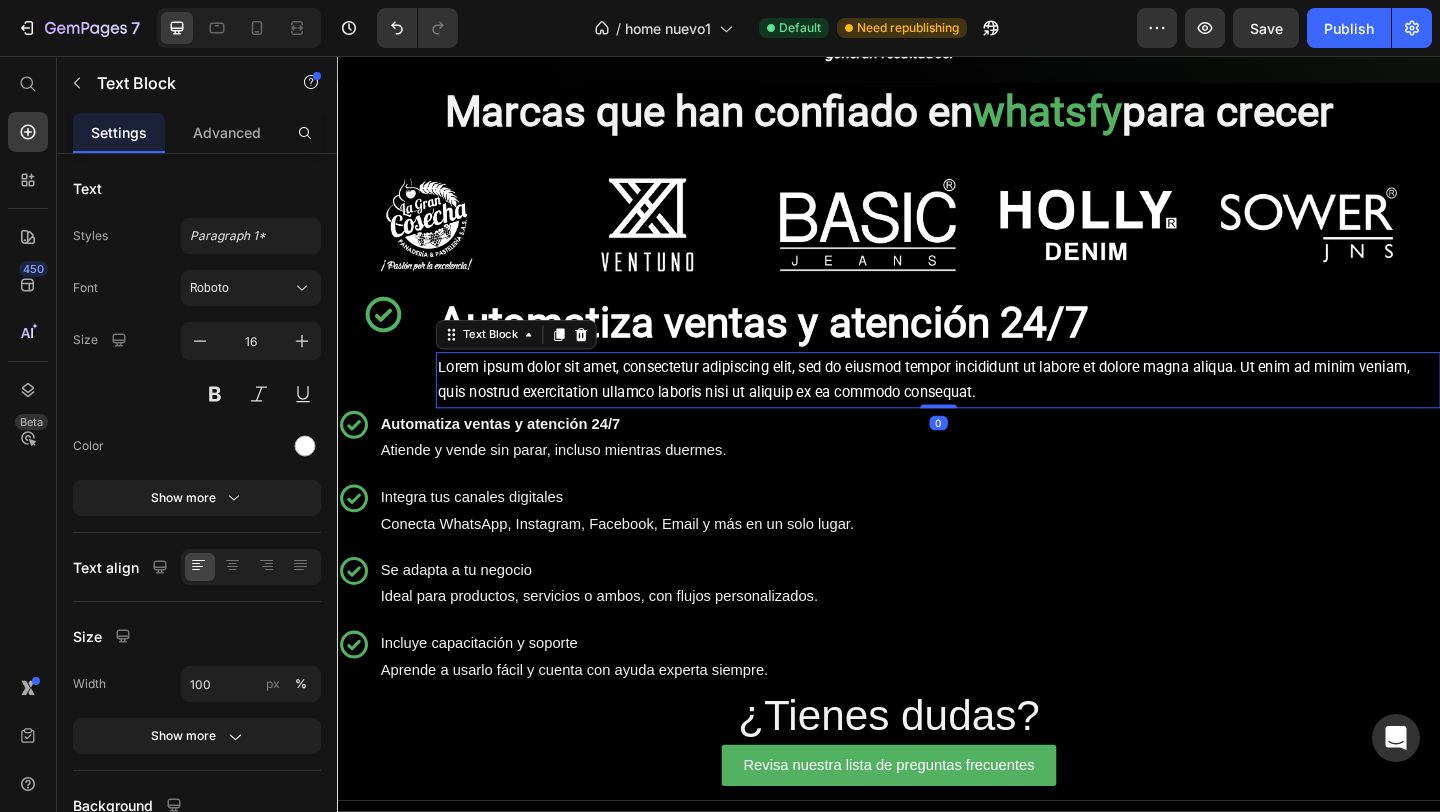 click on "Lorem ipsum dolor sit amet, consectetur adipiscing elit, sed do eiusmod tempor incididunt ut labore et dolore magna aliqua. Ut enim ad minim veniam, quis nostrud exercitation ullamco laboris nisi ut aliquip ex ea commodo consequat." at bounding box center (990, 409) 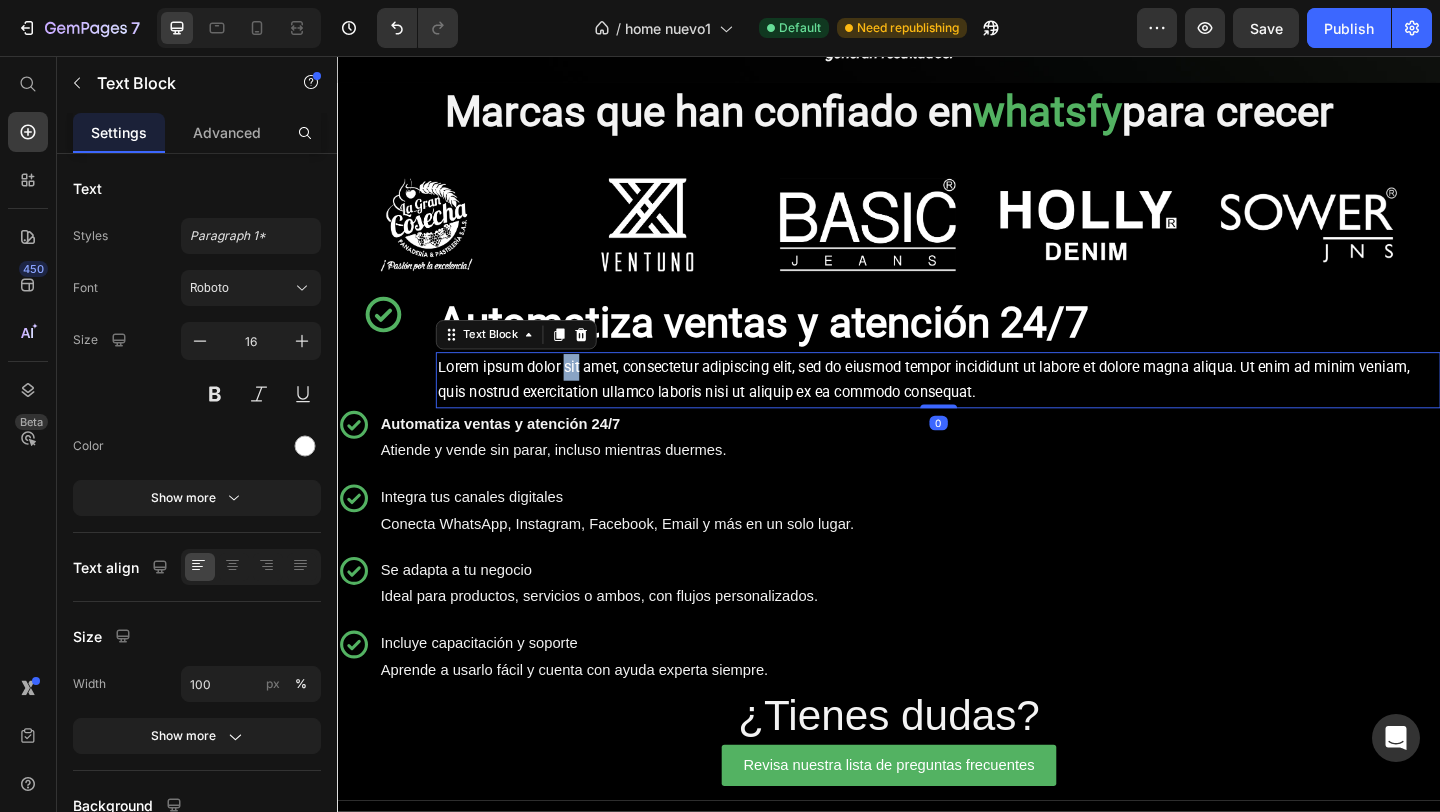 click on "Lorem ipsum dolor sit amet, consectetur adipiscing elit, sed do eiusmod tempor incididunt ut labore et dolore magna aliqua. Ut enim ad minim veniam, quis nostrud exercitation ullamco laboris nisi ut aliquip ex ea commodo consequat." at bounding box center (990, 409) 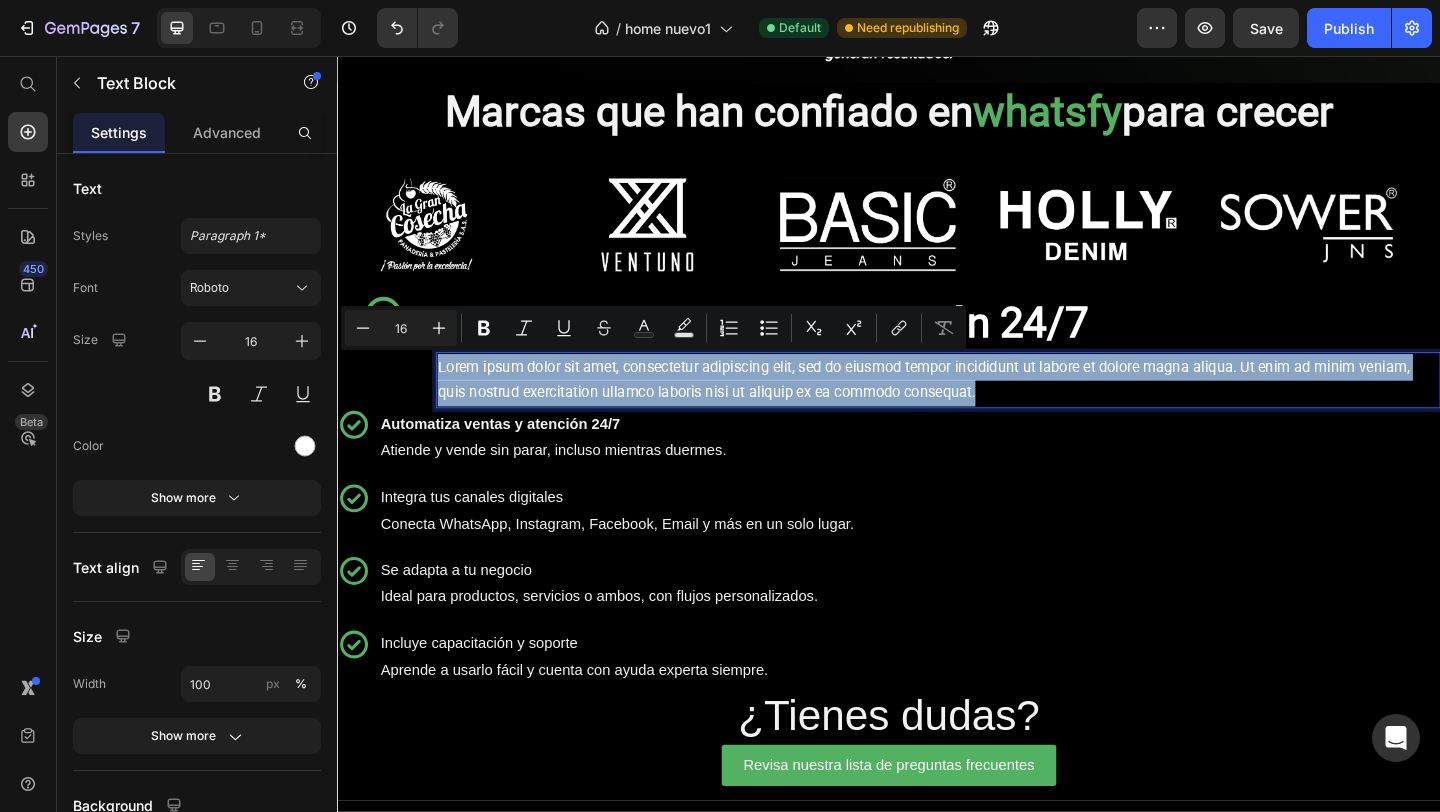 click on "Lorem ipsum dolor sit amet, consectetur adipiscing elit, sed do eiusmod tempor incididunt ut labore et dolore magna aliqua. Ut enim ad minim veniam, quis nostrud exercitation ullamco laboris nisi ut aliquip ex ea commodo consequat." at bounding box center (990, 409) 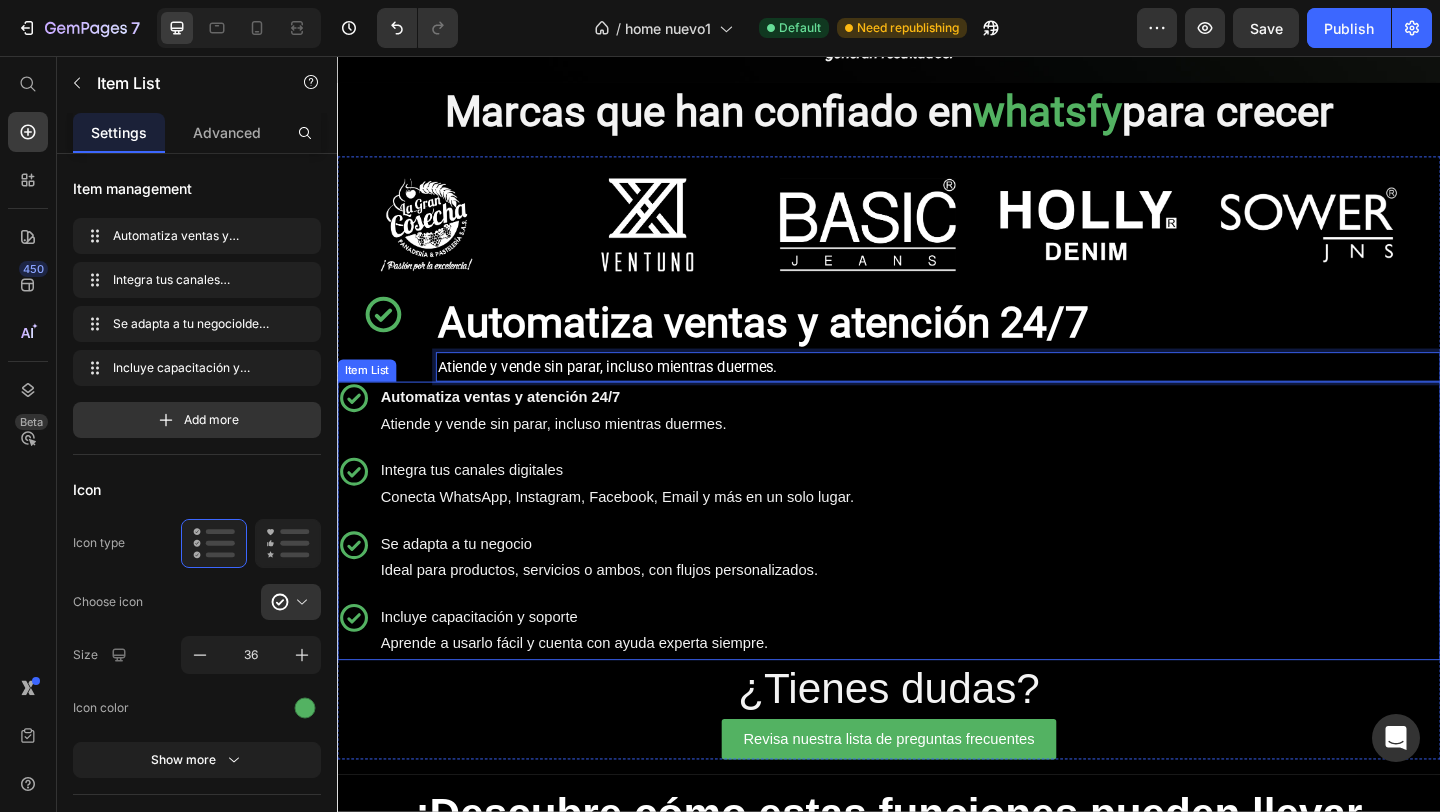 click on "Automatiza ventas y atención 24/7 Atiende y vende sin parar, incluso mientras duermes." at bounding box center [641, 442] 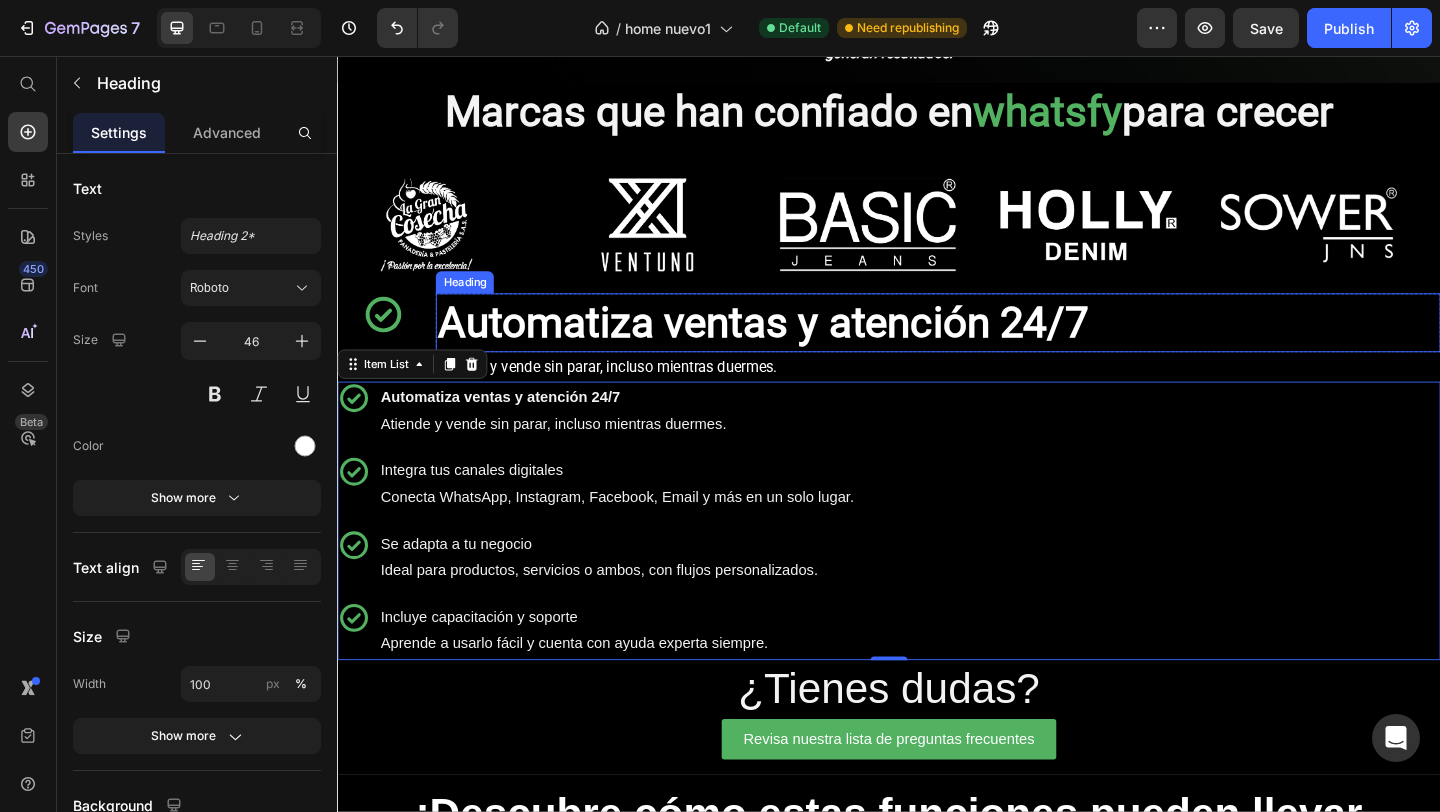 click on "Automatiza ventas y atención 24/7" at bounding box center [800, 345] 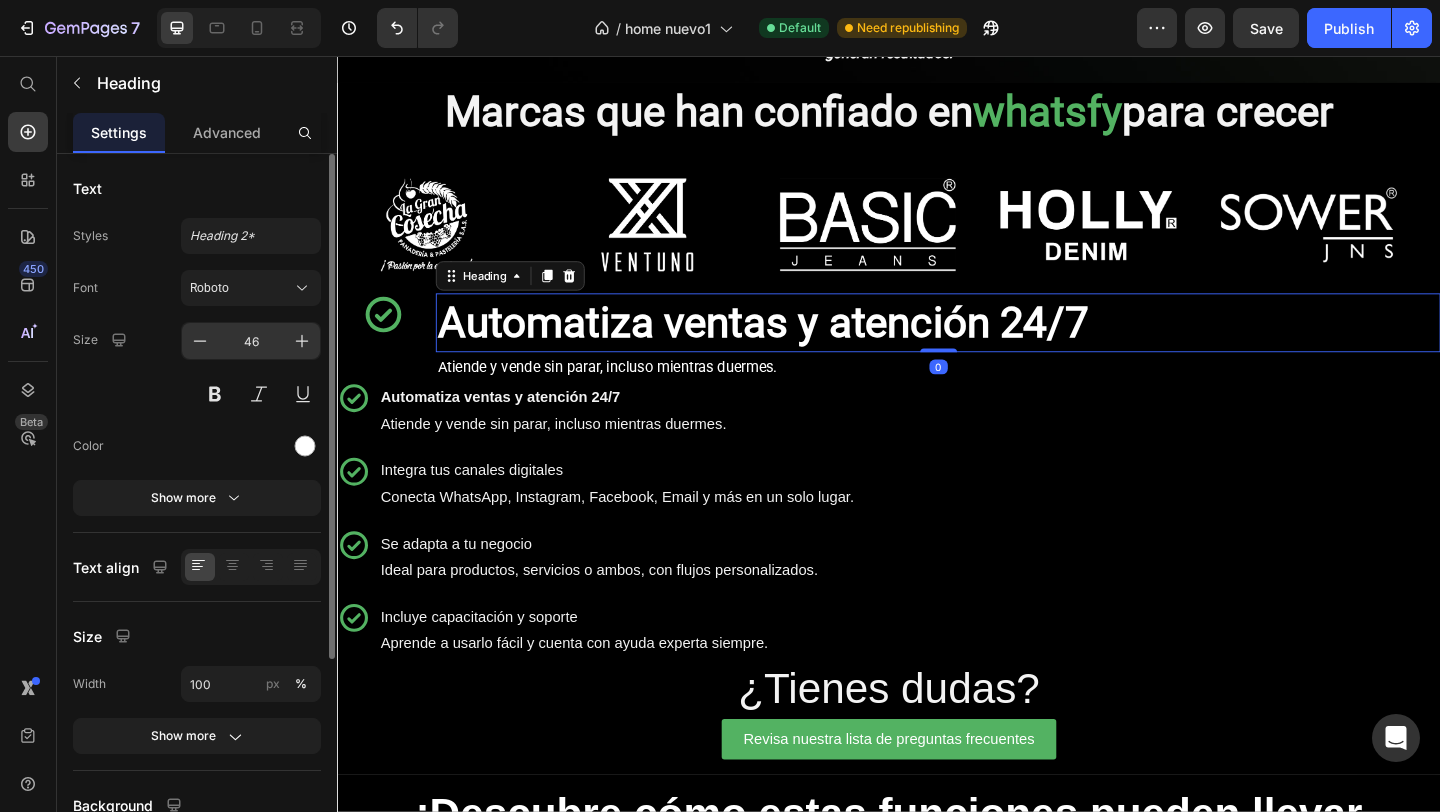 click on "46" at bounding box center (251, 341) 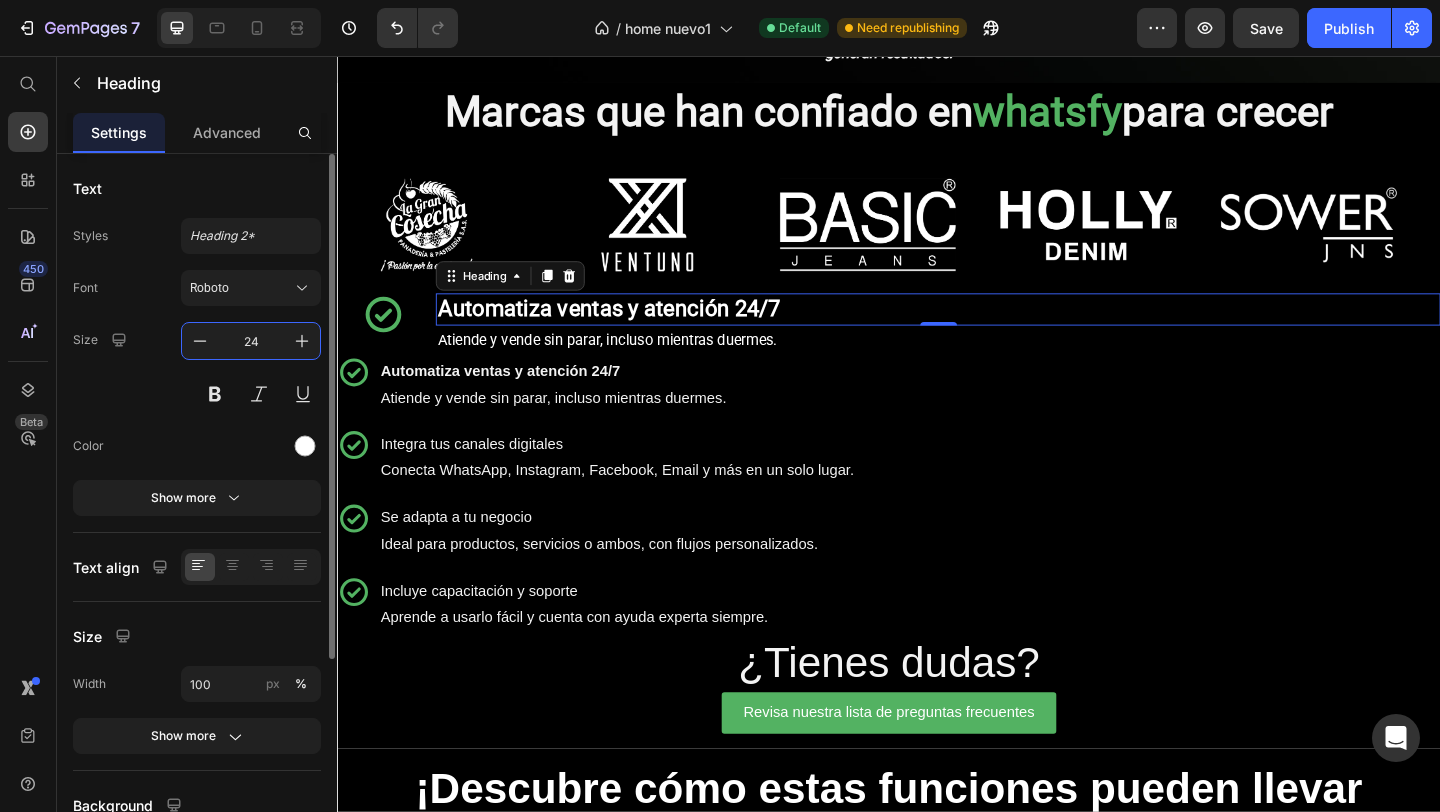 drag, startPoint x: 263, startPoint y: 338, endPoint x: 227, endPoint y: 338, distance: 36 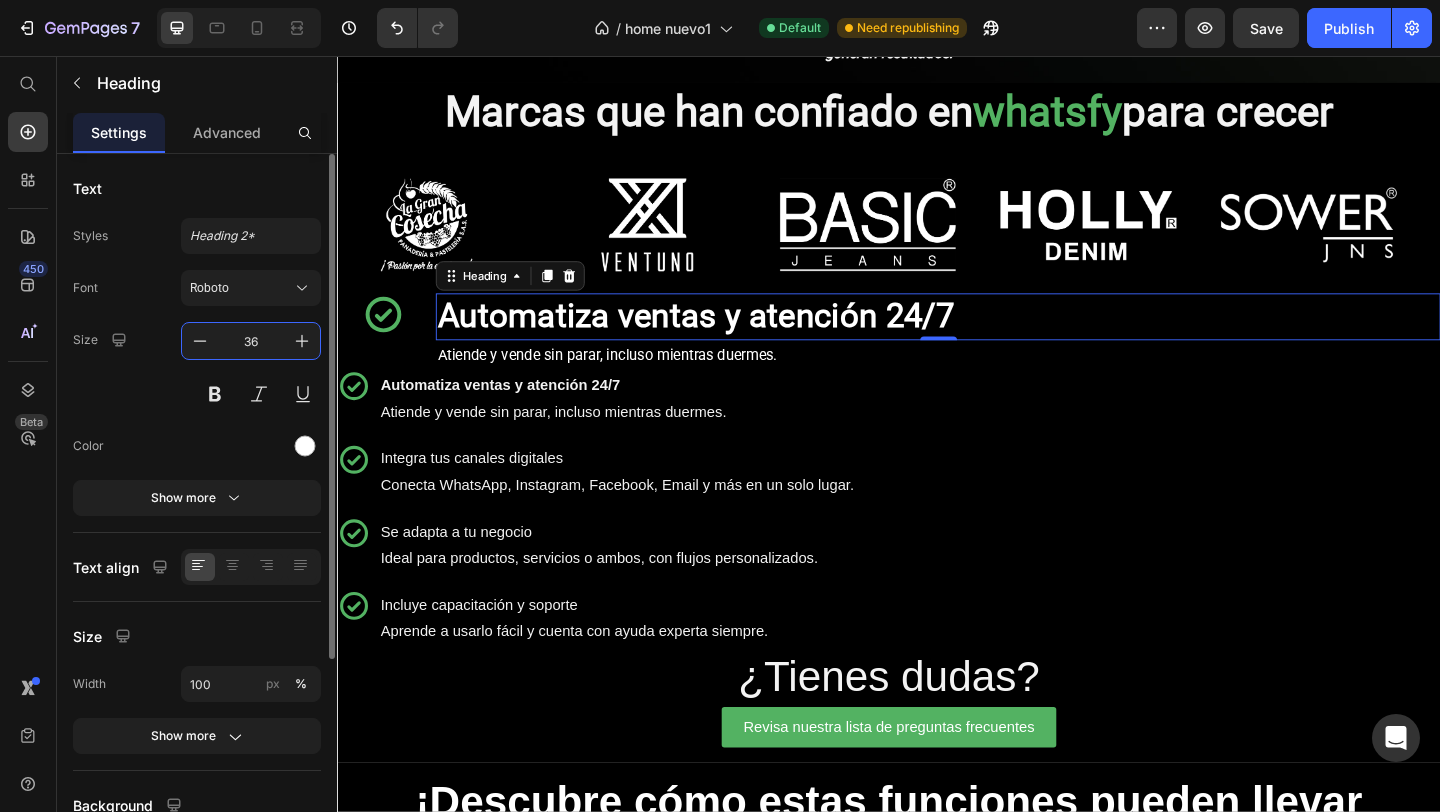 type on "36" 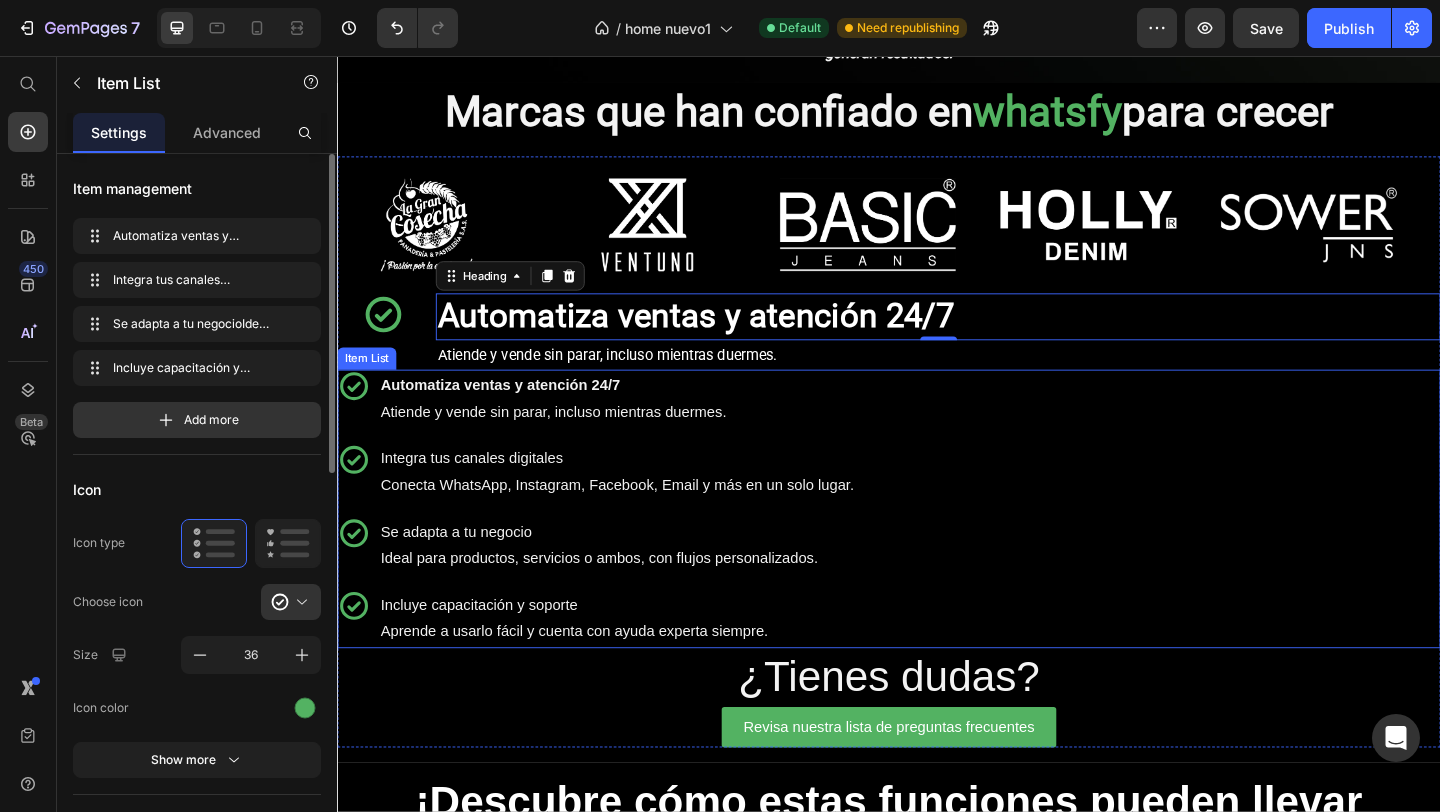 click on "Automatiza ventas y atención 24/7 Atiende y vende sin parar, incluso mientras duermes." at bounding box center [641, 429] 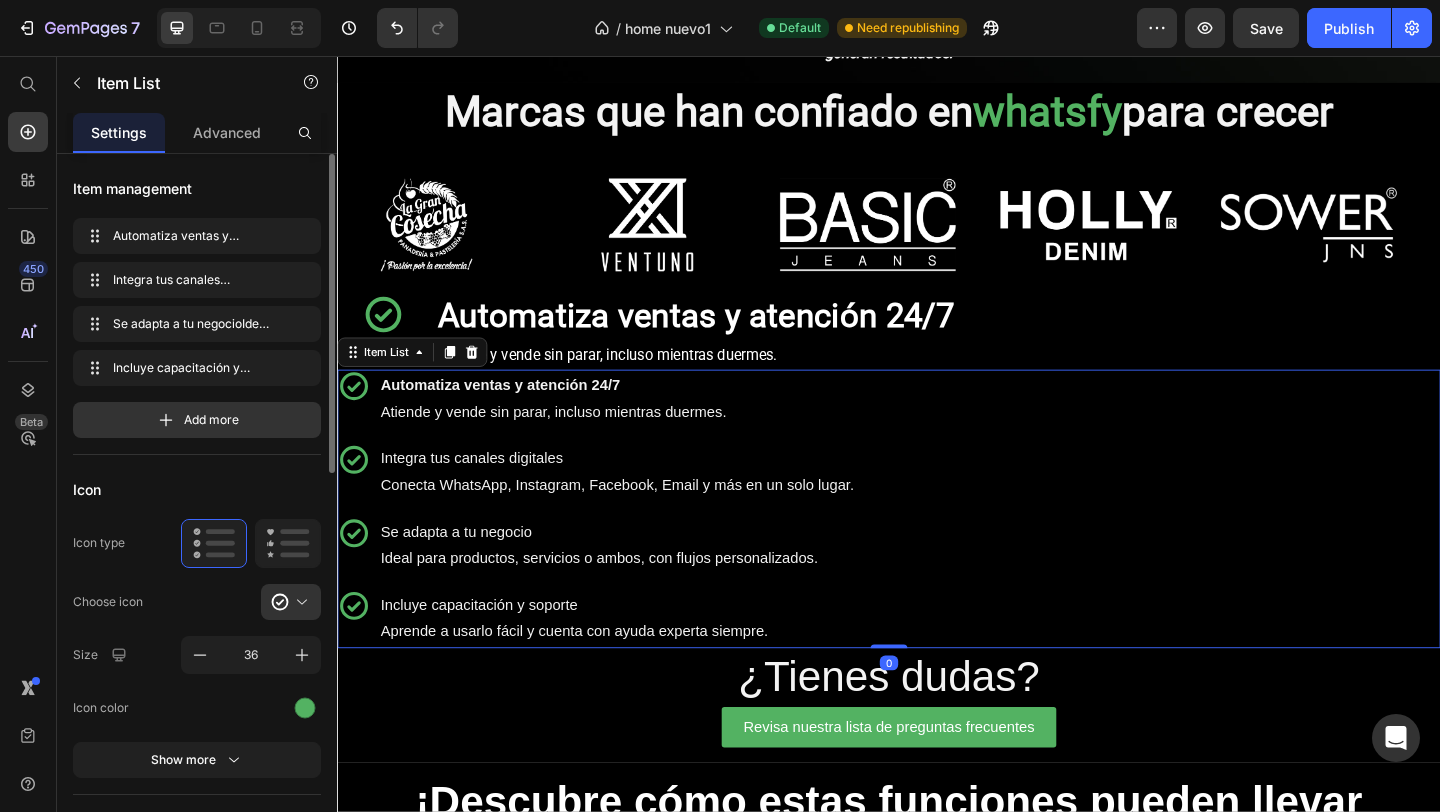 click on "Automatiza ventas y atención 24/7 Atiende y vende sin parar, incluso mientras duermes.
Integra tus canales digitales Conecta WhatsApp, Instagram, Facebook, Email y más en un solo lugar.
Se adapta a tu negocio Ideal para productos, servicios o ambos, con flujos personalizados.
Incluye capacitación y soporte Aprende a usarlo fácil y cuenta con ayuda experta siempre." at bounding box center (937, 548) 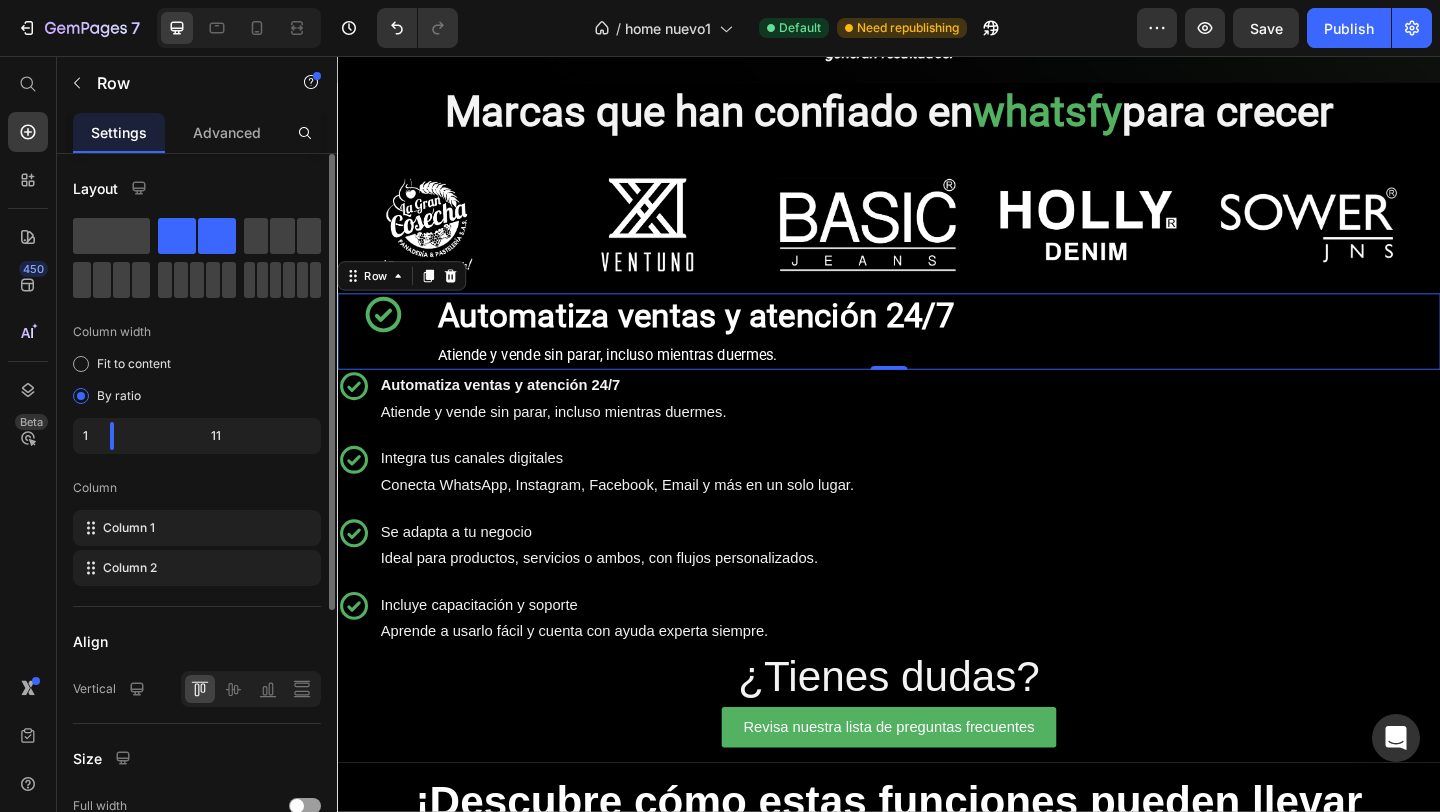 click on "Icon Row ⁠⁠⁠⁠⁠⁠⁠ Automatiza ventas y atención 24/7 Heading Row Atiende y vende sin parar, incluso mientras duermes. Text Block Row Row   0" at bounding box center (937, 356) 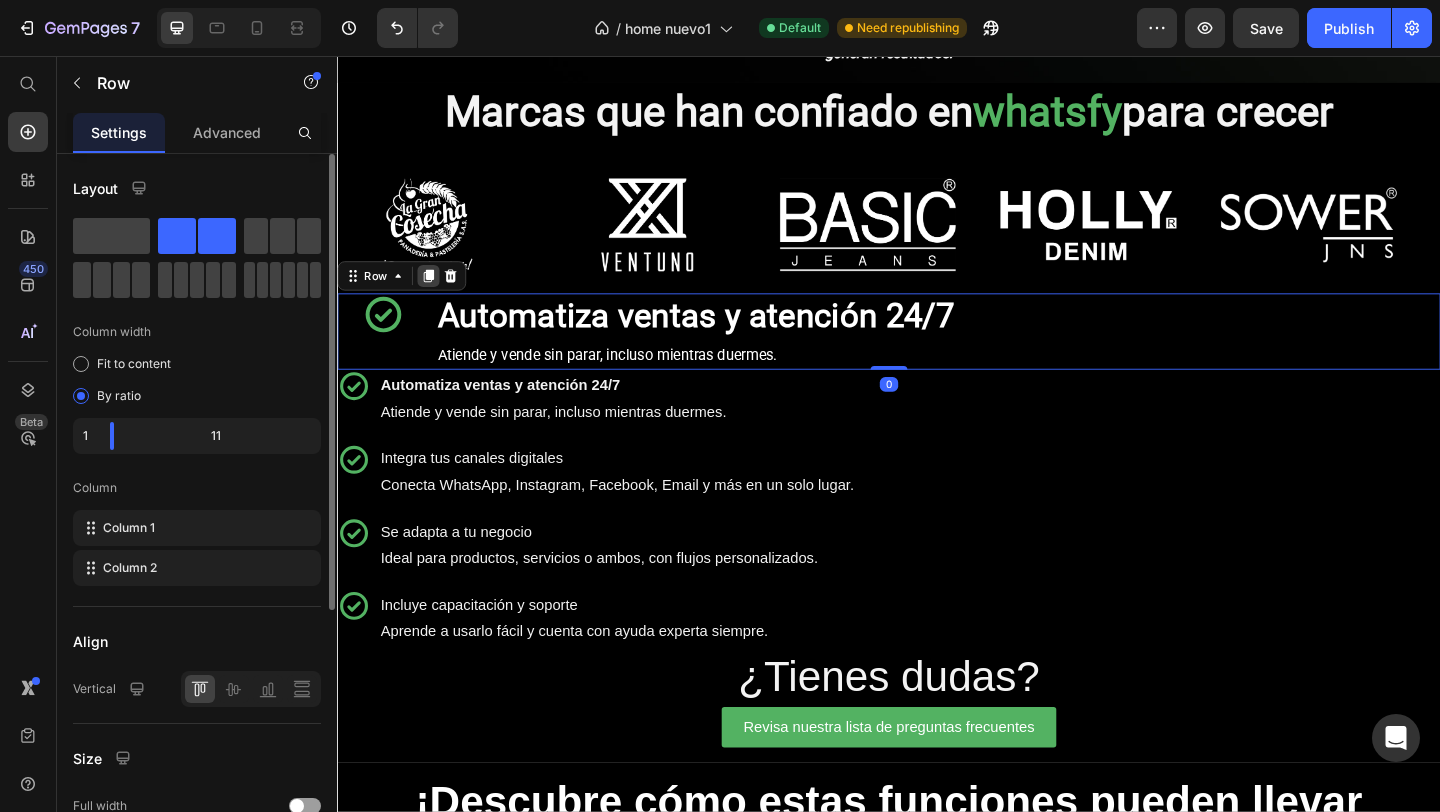 click 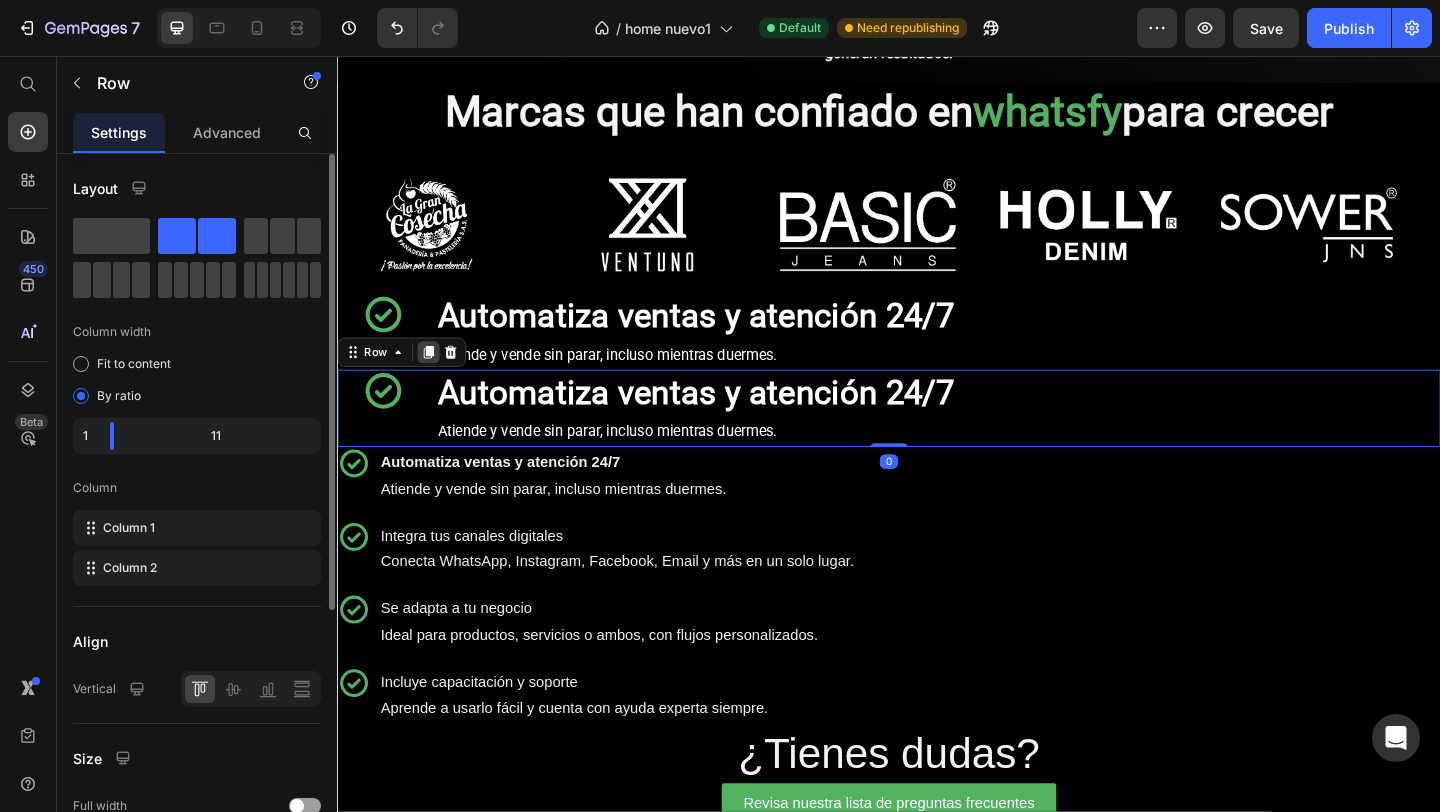 click 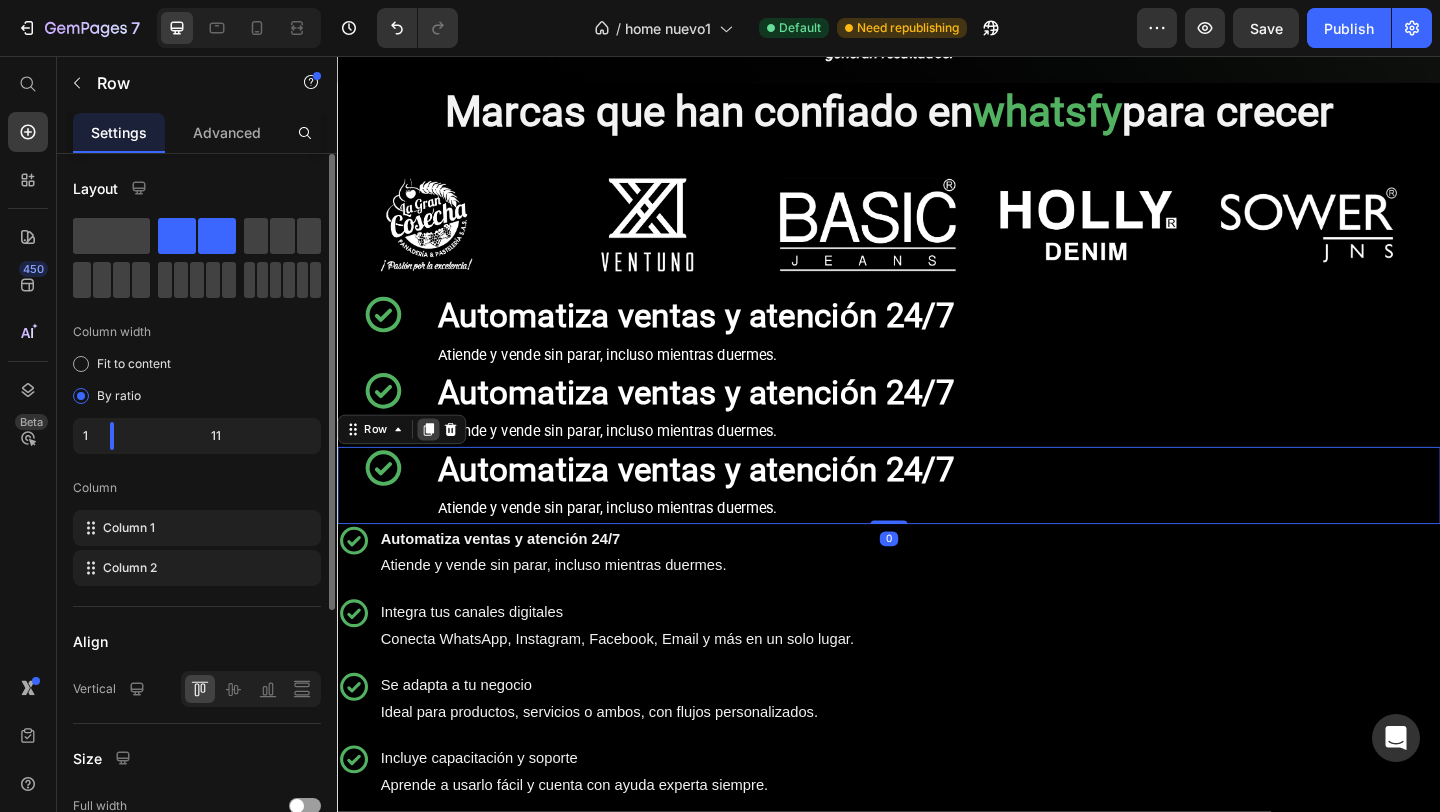 click 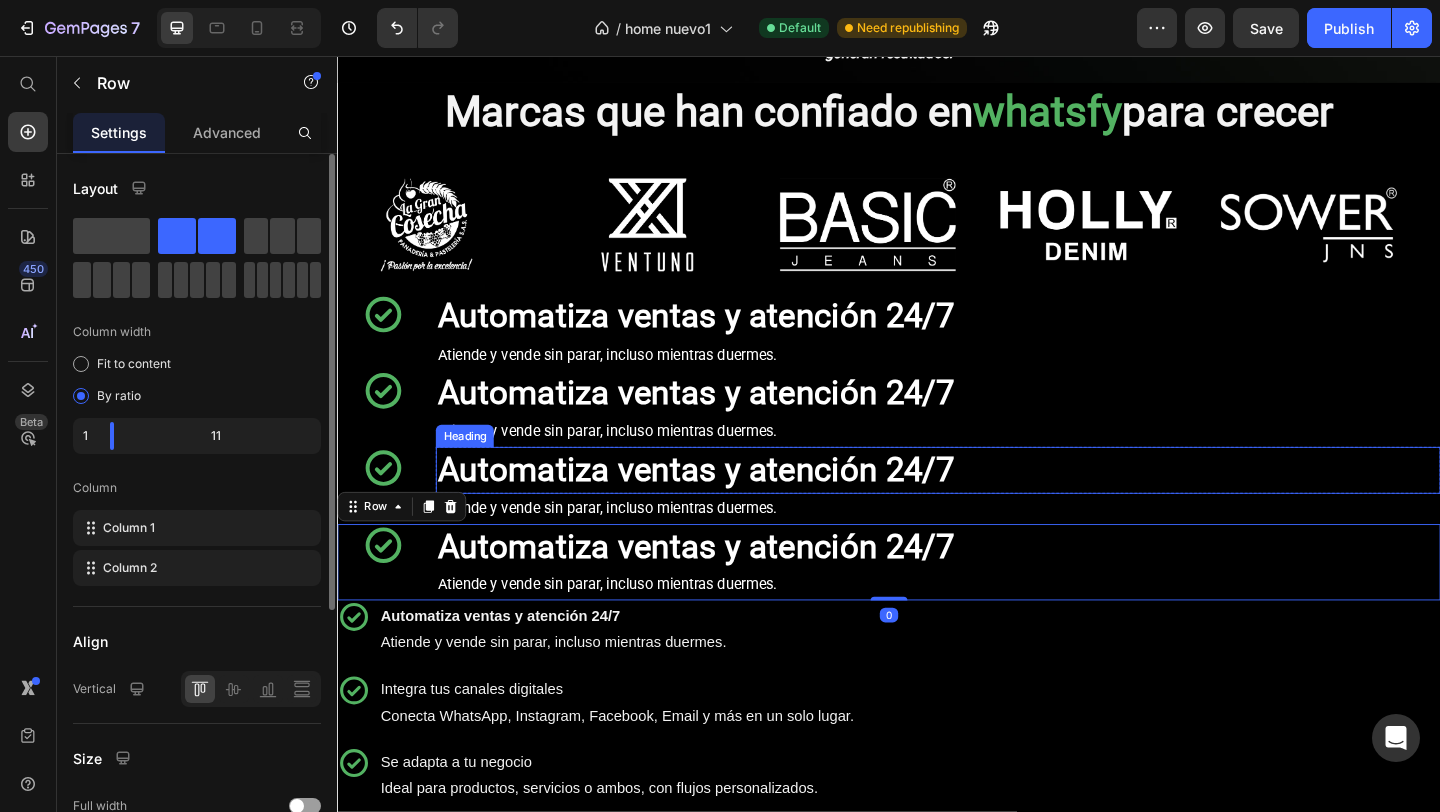 scroll, scrollTop: 595, scrollLeft: 0, axis: vertical 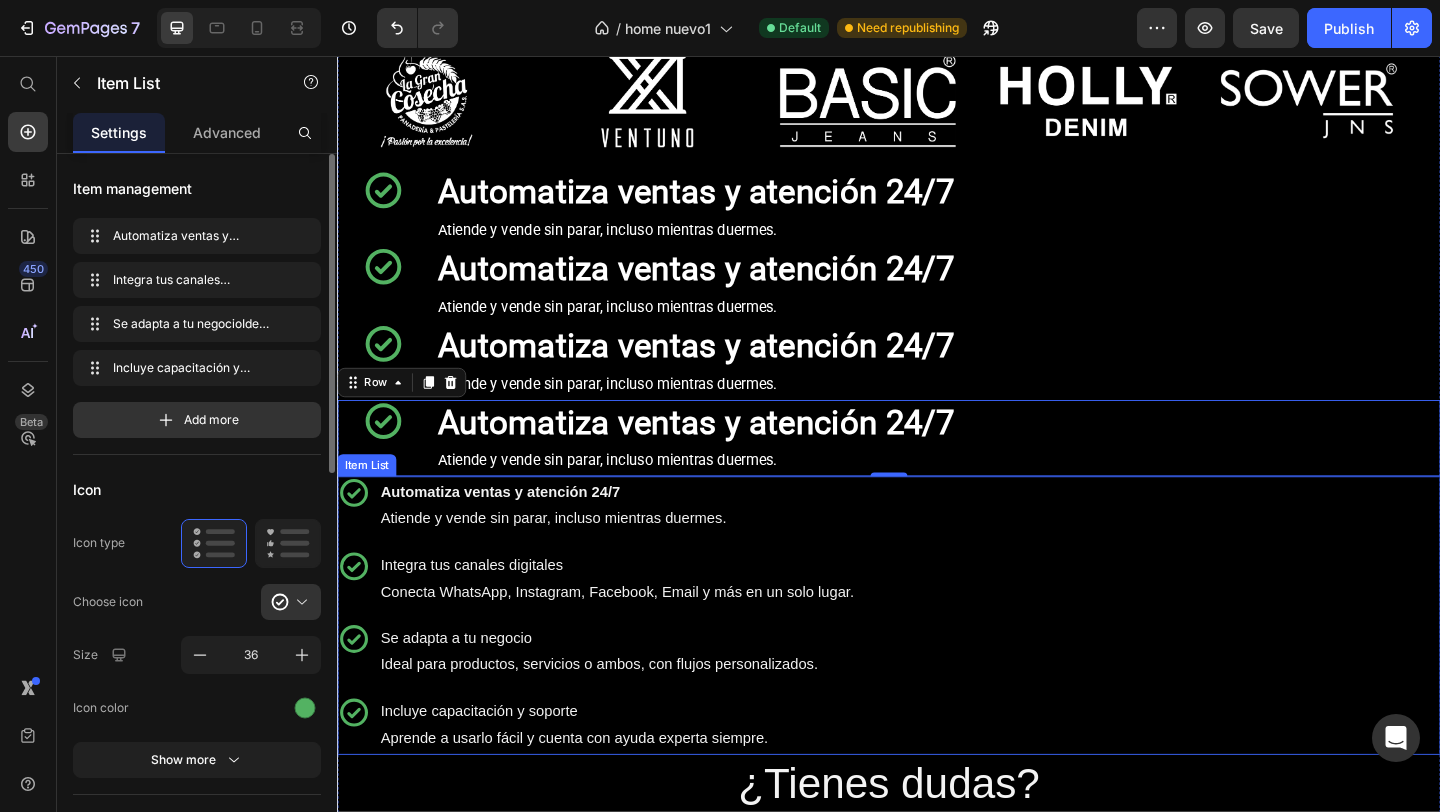 click on "Integra tus canales digitales Conecta WhatsApp, Instagram, Facebook, Email y más en un solo lugar." at bounding box center [641, 625] 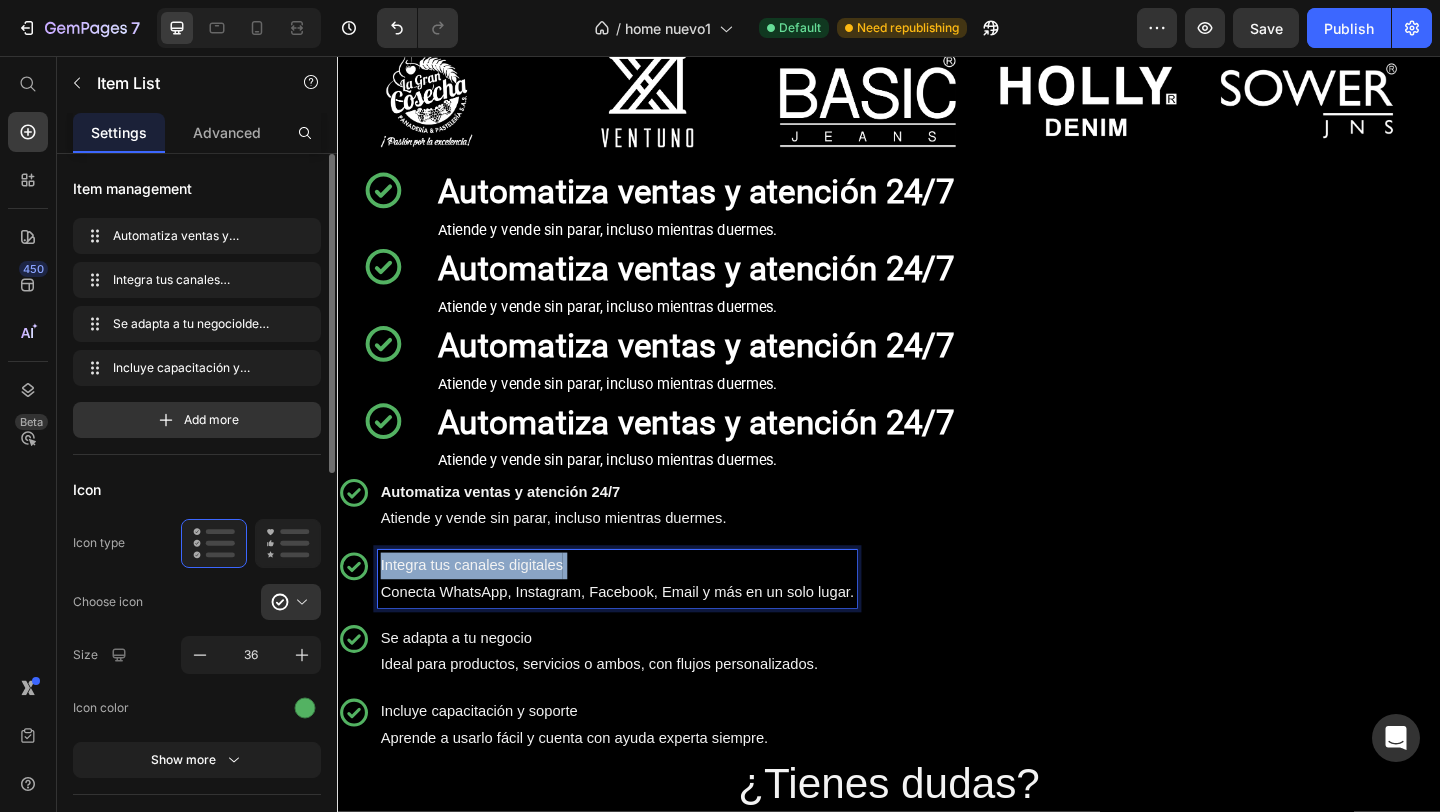 click on "Integra tus canales digitales Conecta WhatsApp, Instagram, Facebook, Email y más en un solo lugar." at bounding box center [641, 625] 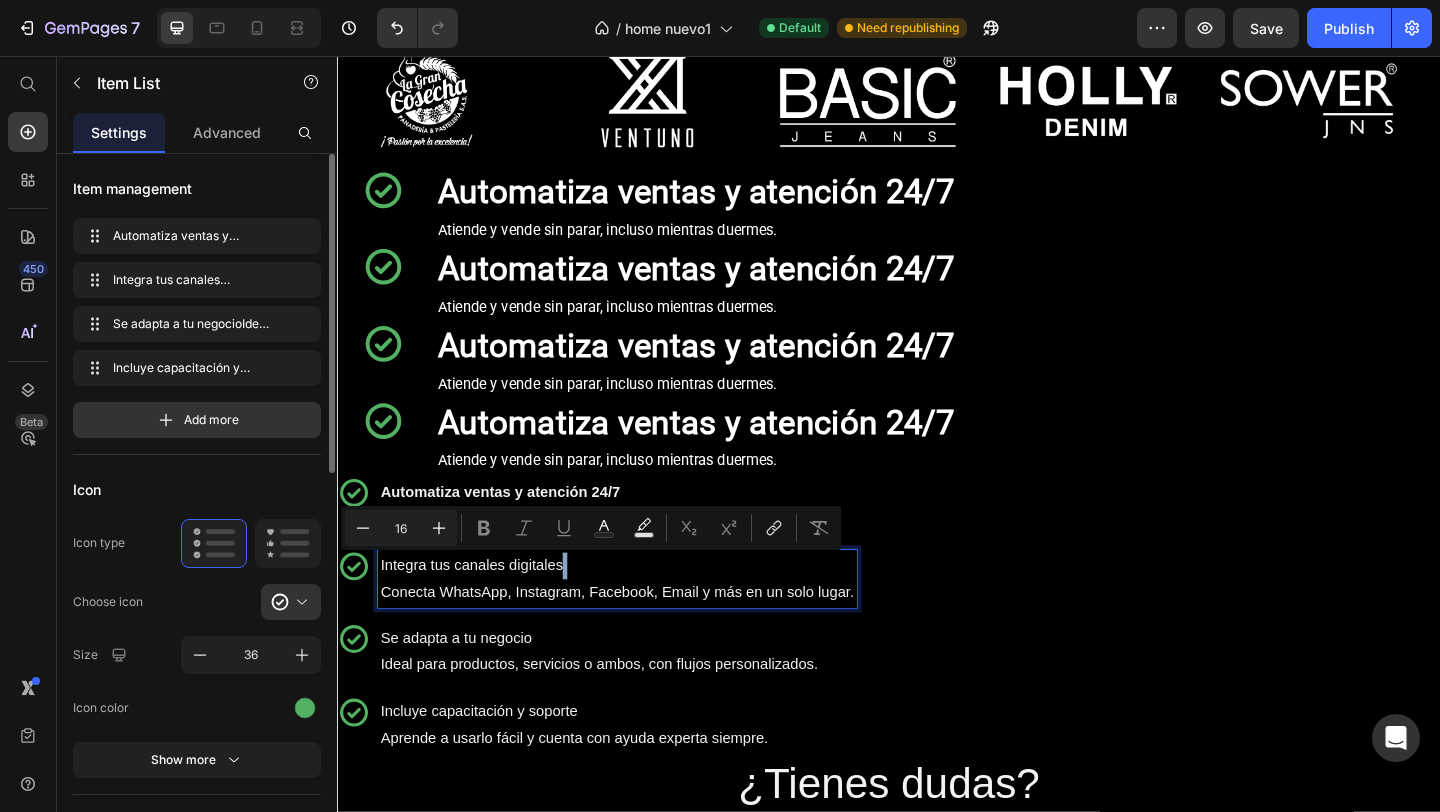click on "Integra tus canales digitales Conecta WhatsApp, Instagram, Facebook, Email y más en un solo lugar." at bounding box center (641, 625) 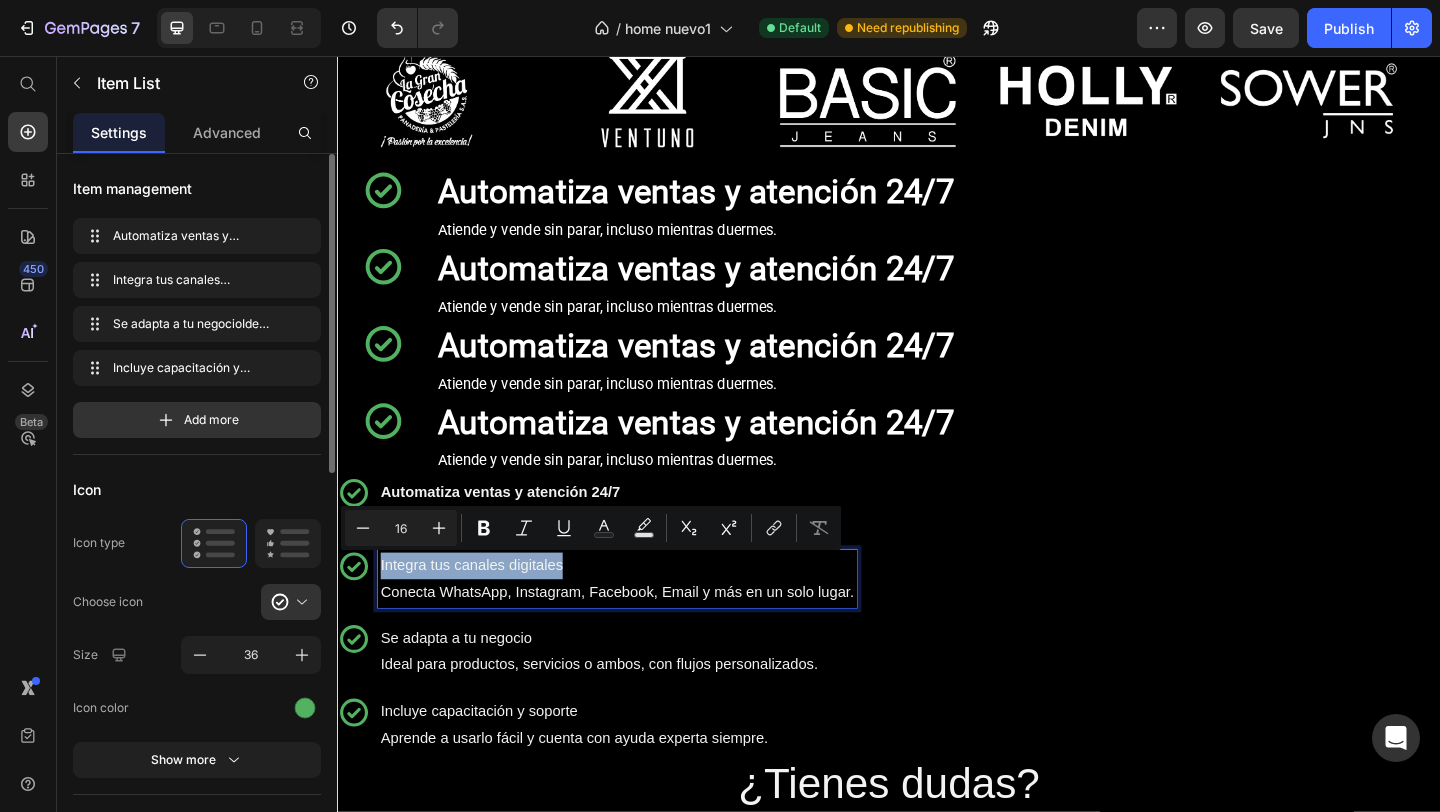 drag, startPoint x: 580, startPoint y: 615, endPoint x: 378, endPoint y: 607, distance: 202.15836 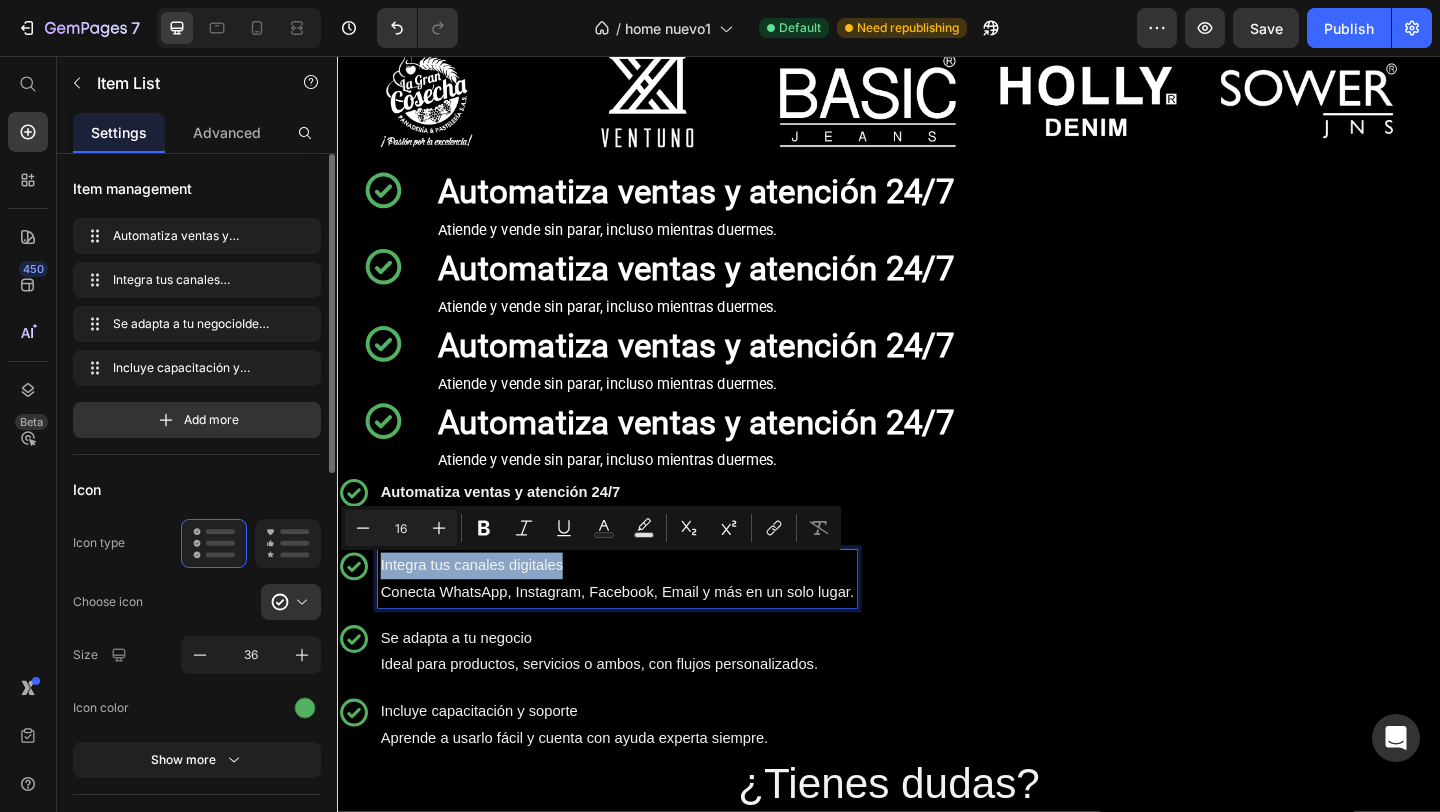 click on "Integra tus canales digitales Conecta WhatsApp, Instagram, Facebook, Email y más en un solo lugar." at bounding box center [619, 625] 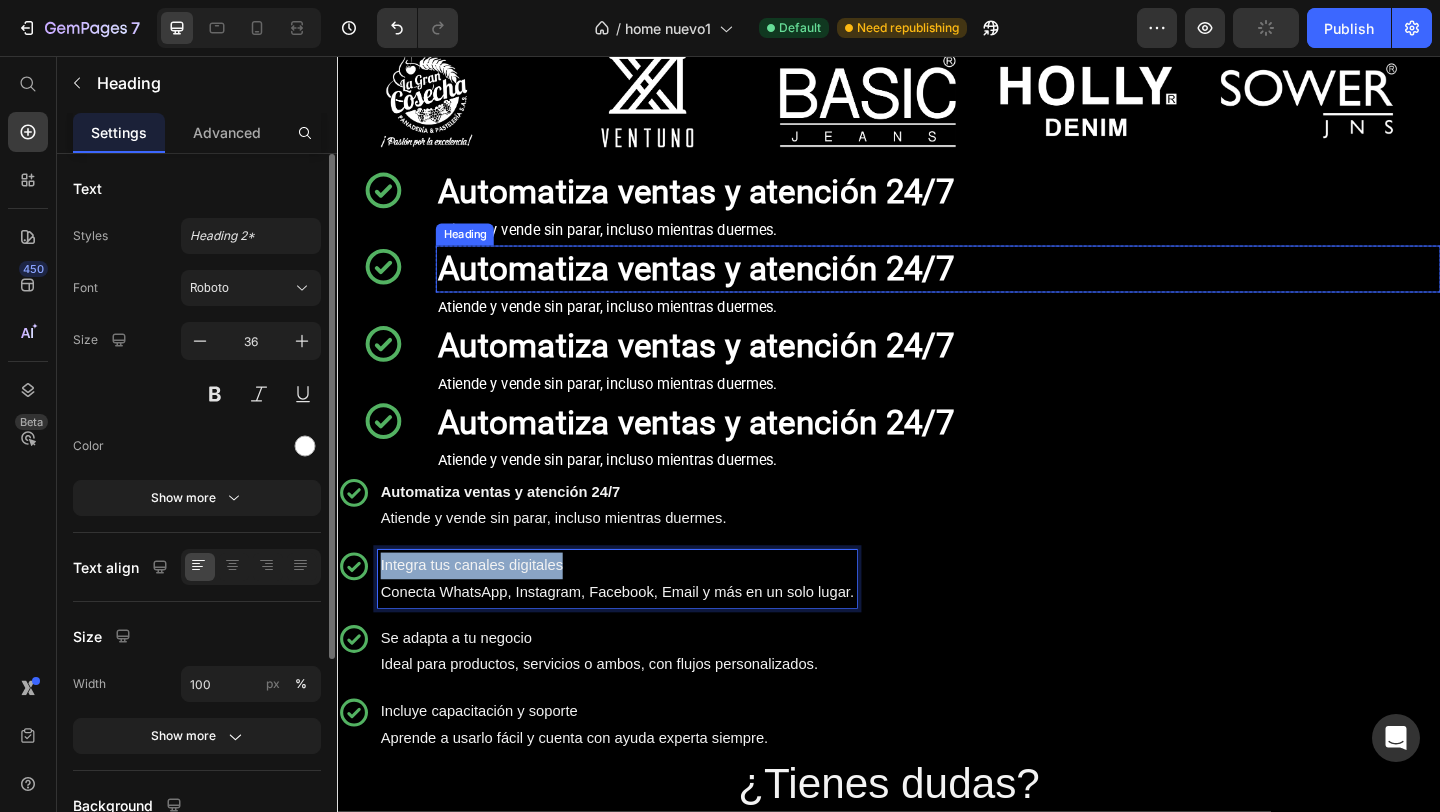click on "Automatiza ventas y atención 24/7" at bounding box center (727, 287) 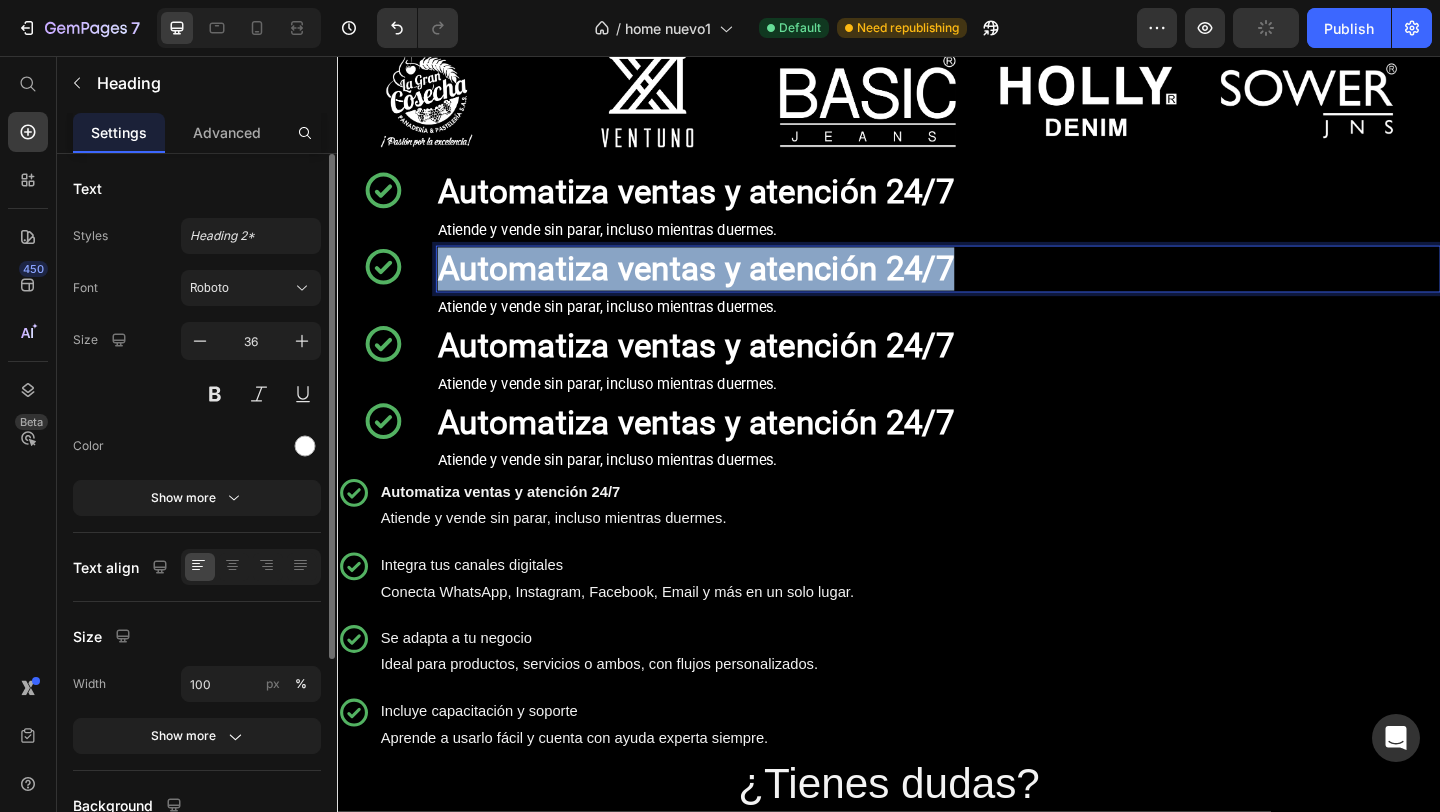click on "Automatiza ventas y atención 24/7" at bounding box center (727, 287) 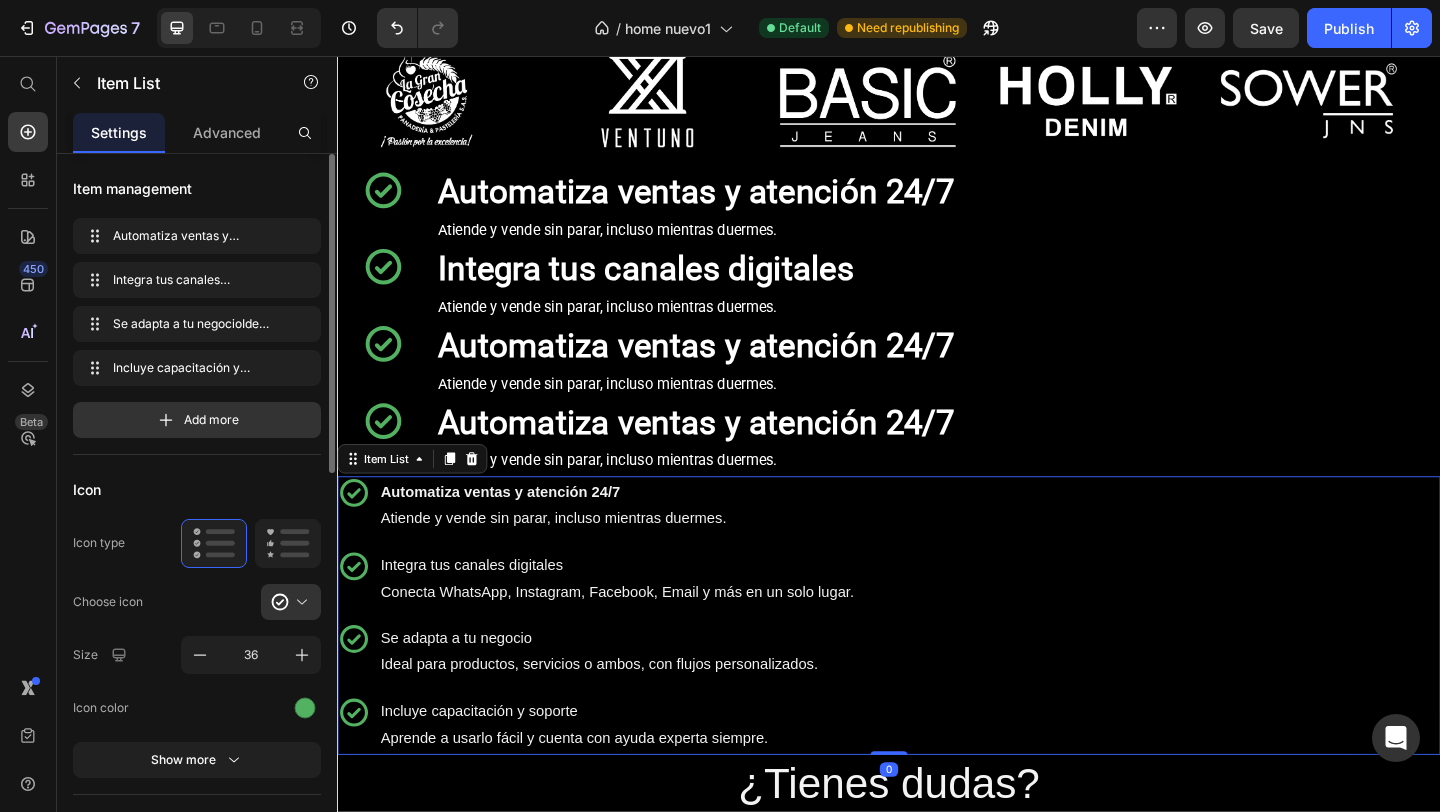 click on "Se adapta a tu negocio Ideal para productos, servicios o ambos, con flujos personalizados." at bounding box center (641, 704) 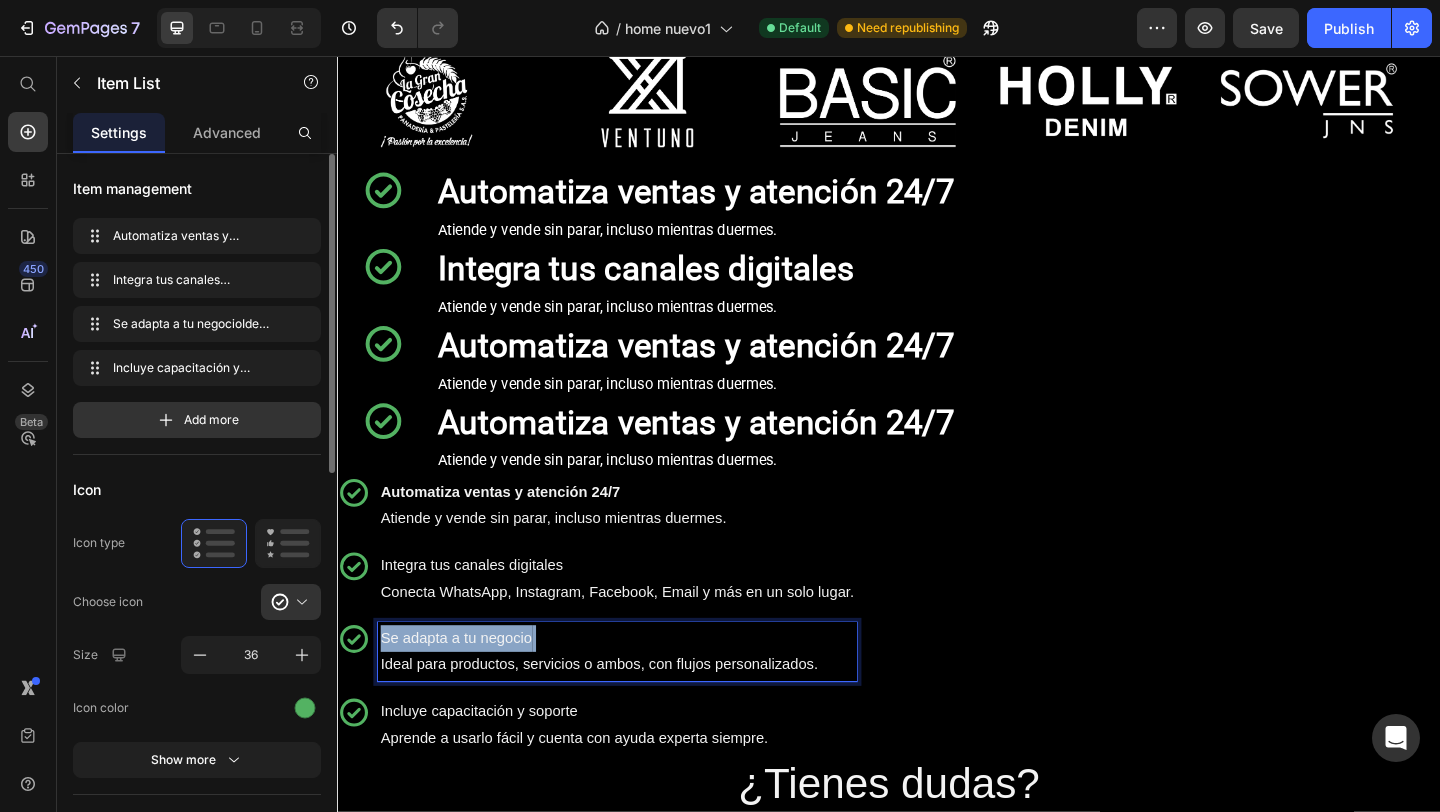 click on "Se adapta a tu negocio Ideal para productos, servicios o ambos, con flujos personalizados." at bounding box center [641, 704] 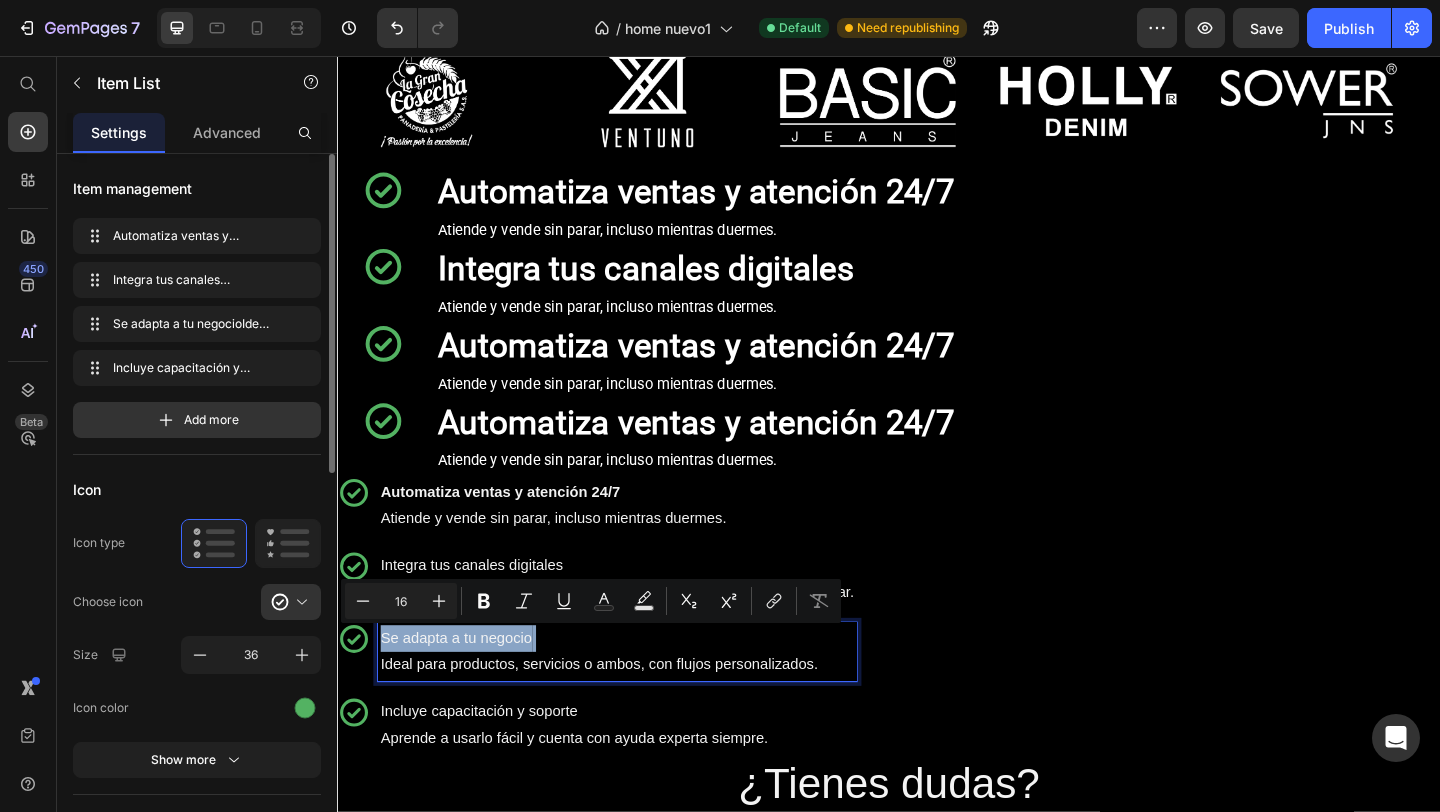 copy on "Se adapta a tu negocio" 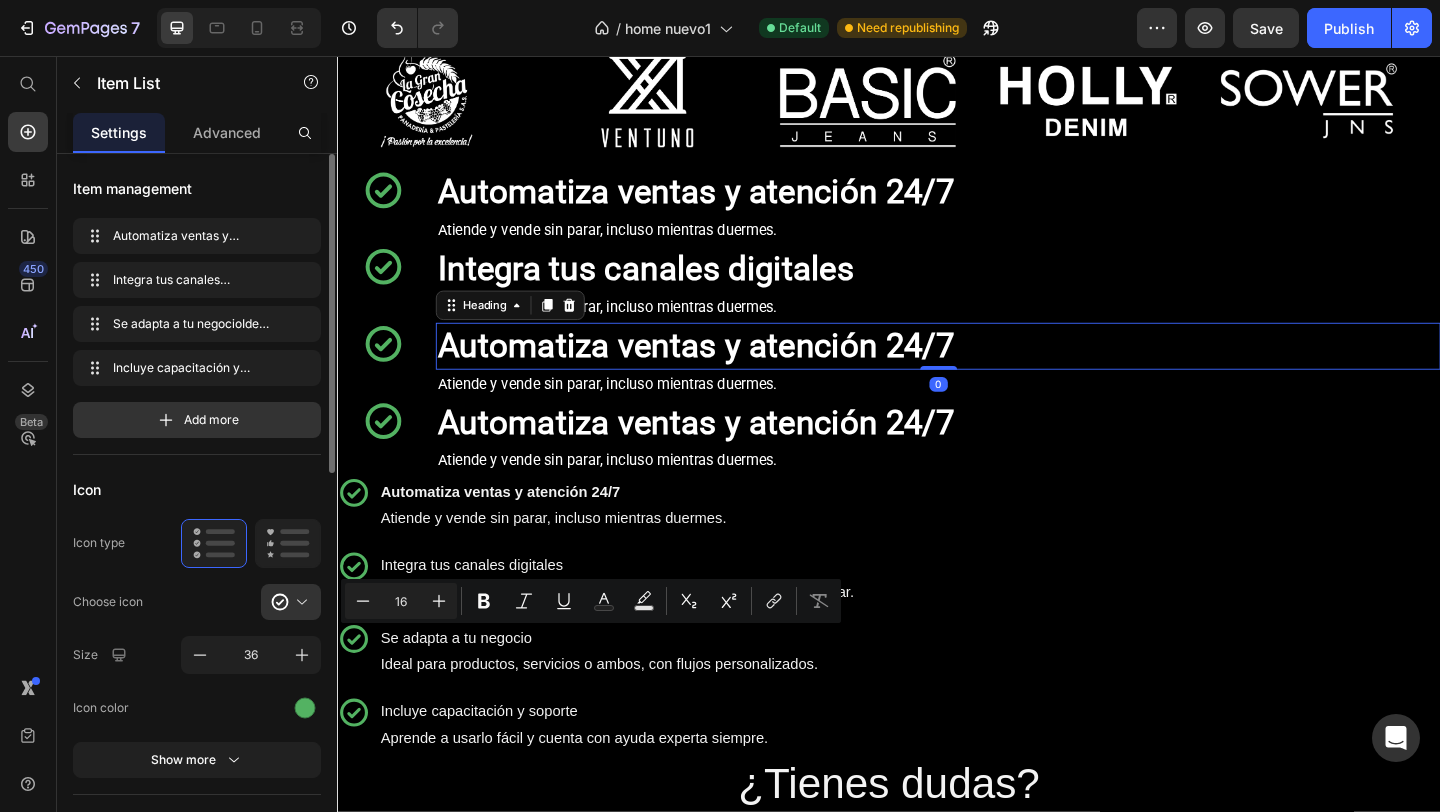 click on "Automatiza ventas y atención 24/7" at bounding box center (727, 371) 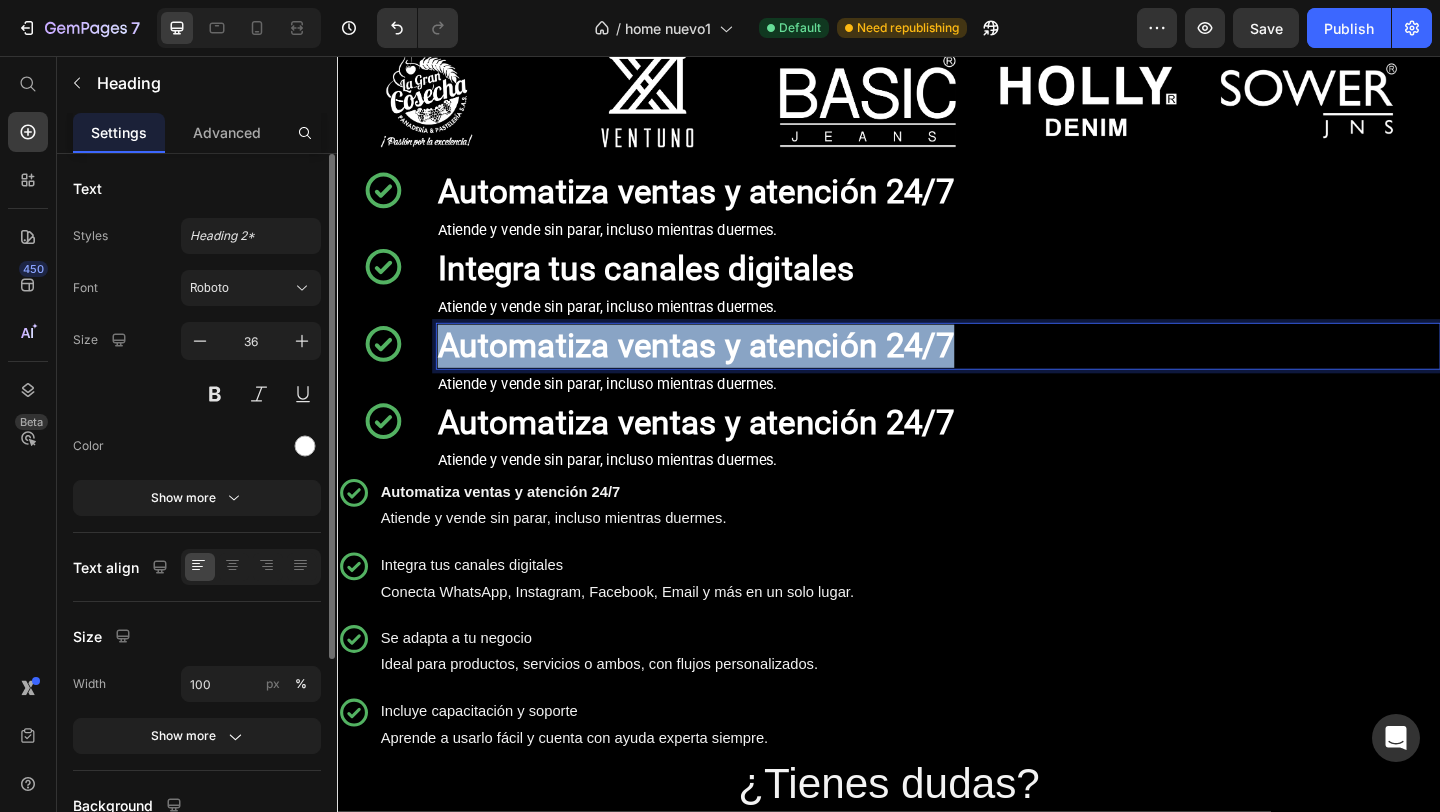 click on "Automatiza ventas y atención 24/7" at bounding box center (727, 371) 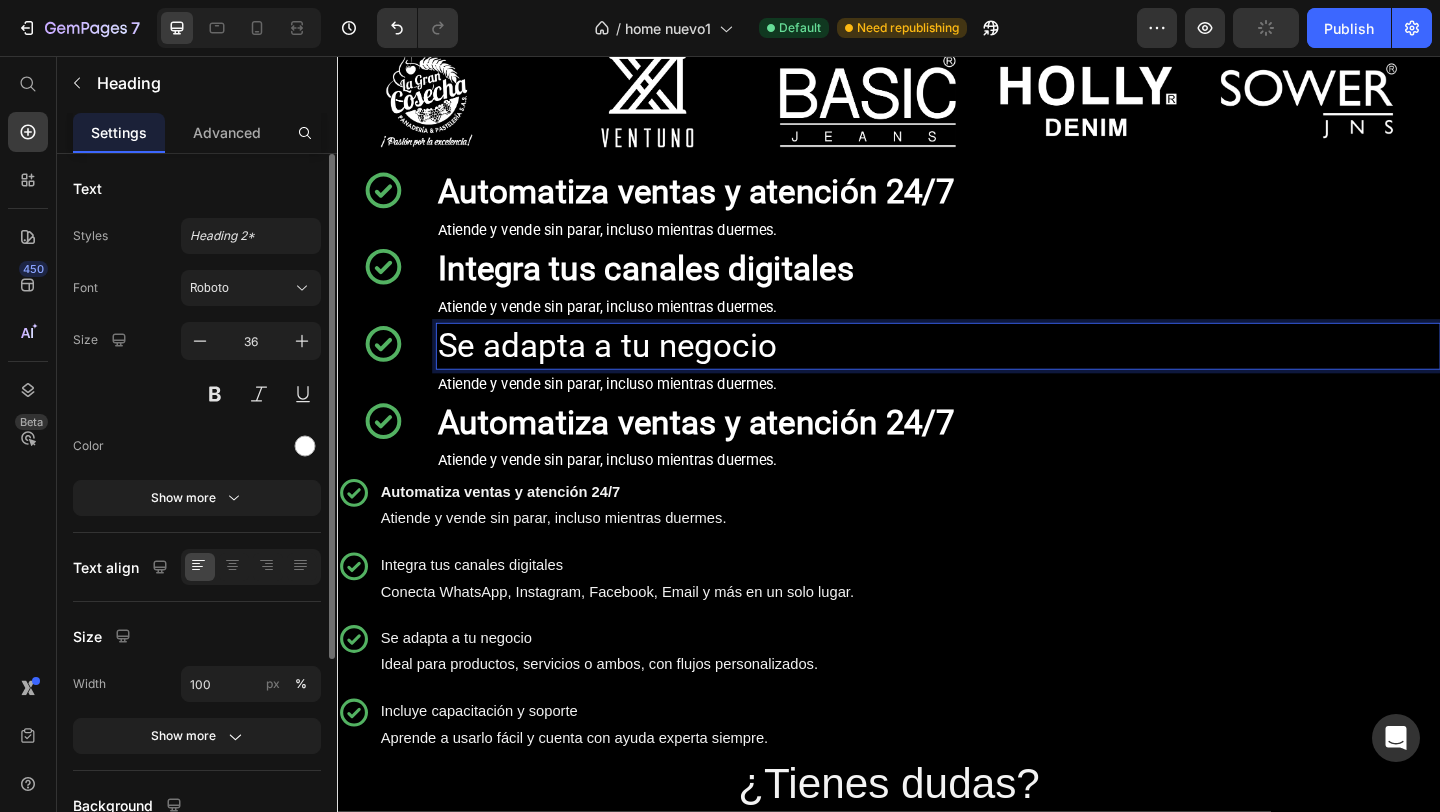 click on "Se adapta a tu negocio" at bounding box center [990, 371] 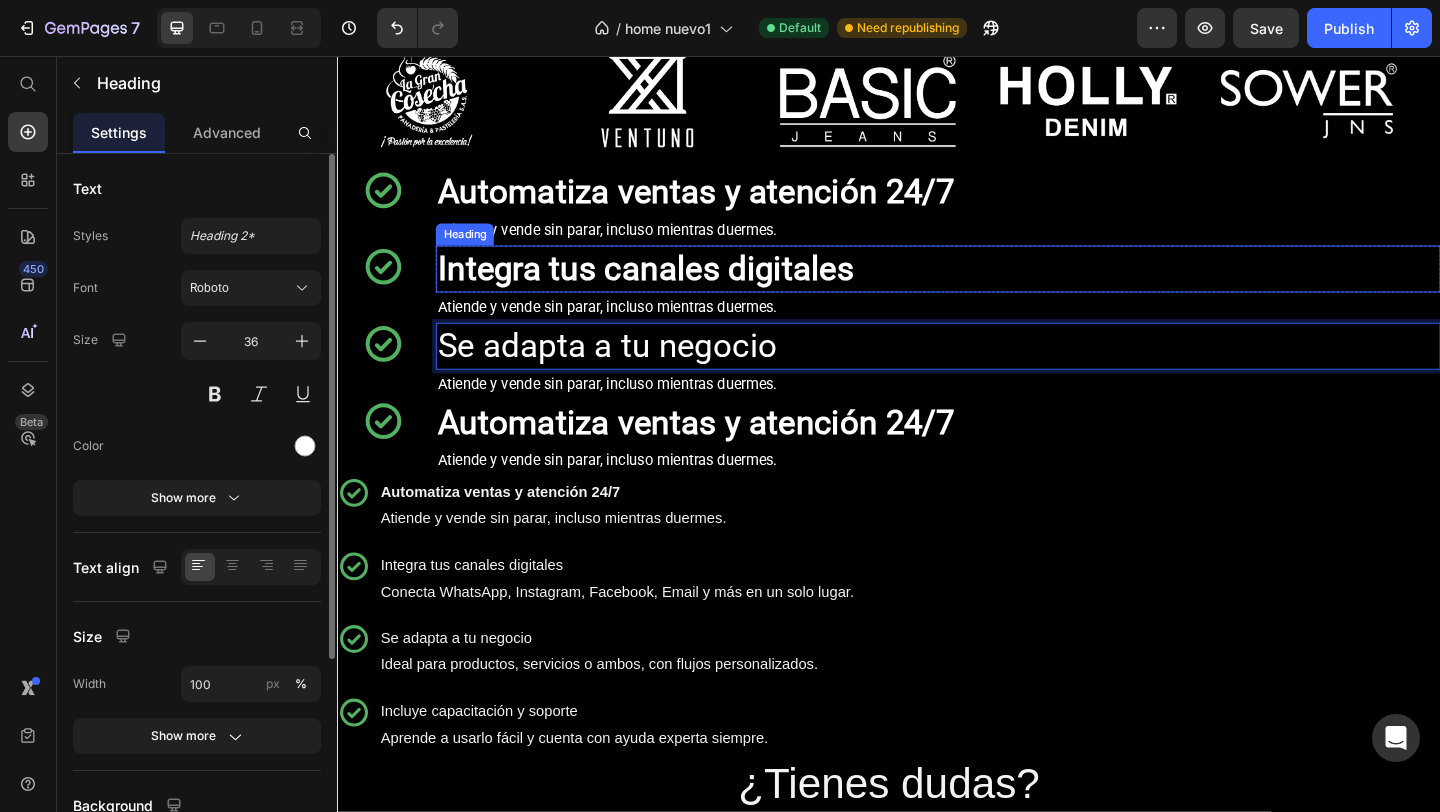 click on "⁠⁠⁠⁠⁠⁠⁠ Integra tus canales digitales" at bounding box center (990, 287) 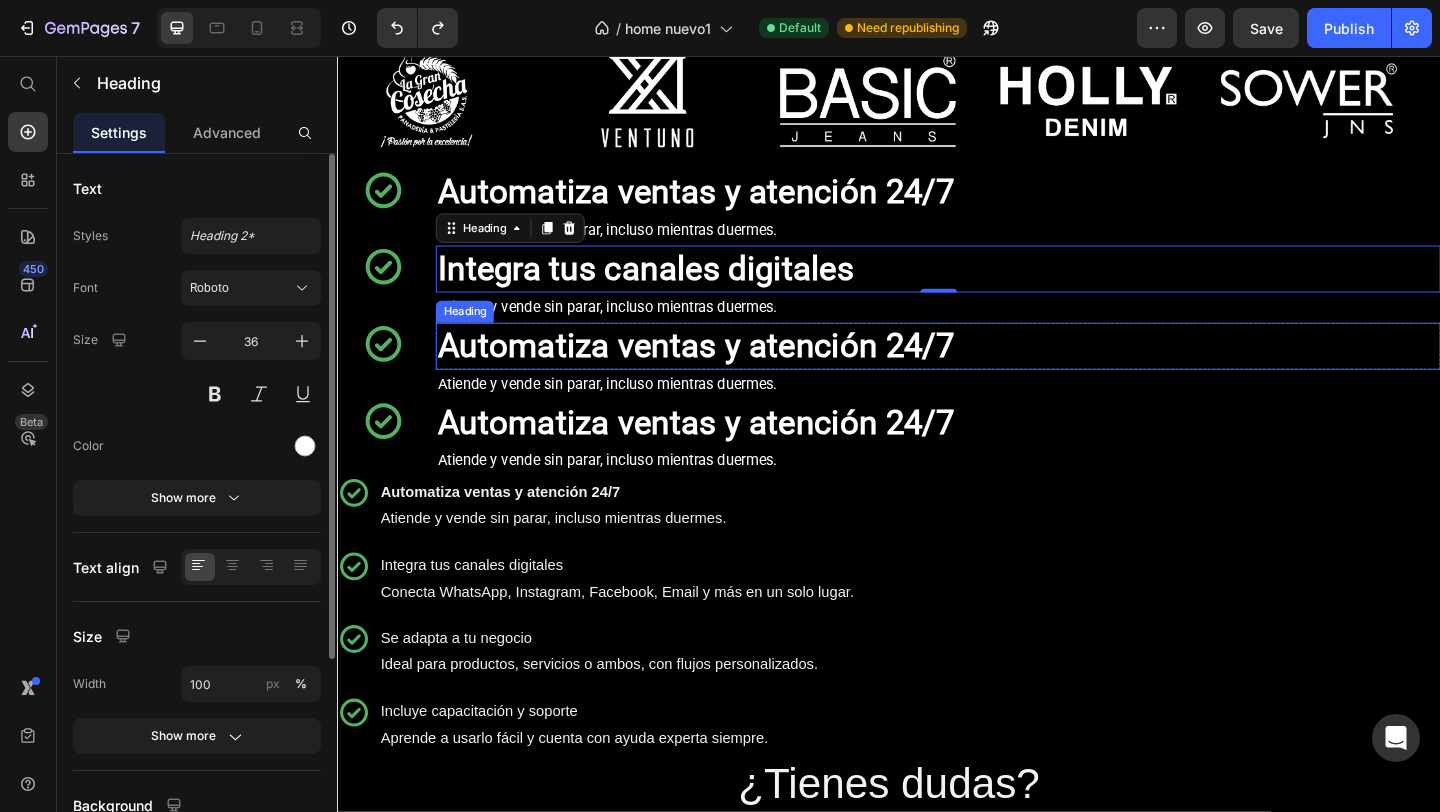 click on "Automatiza ventas y atención 24/7" at bounding box center (727, 371) 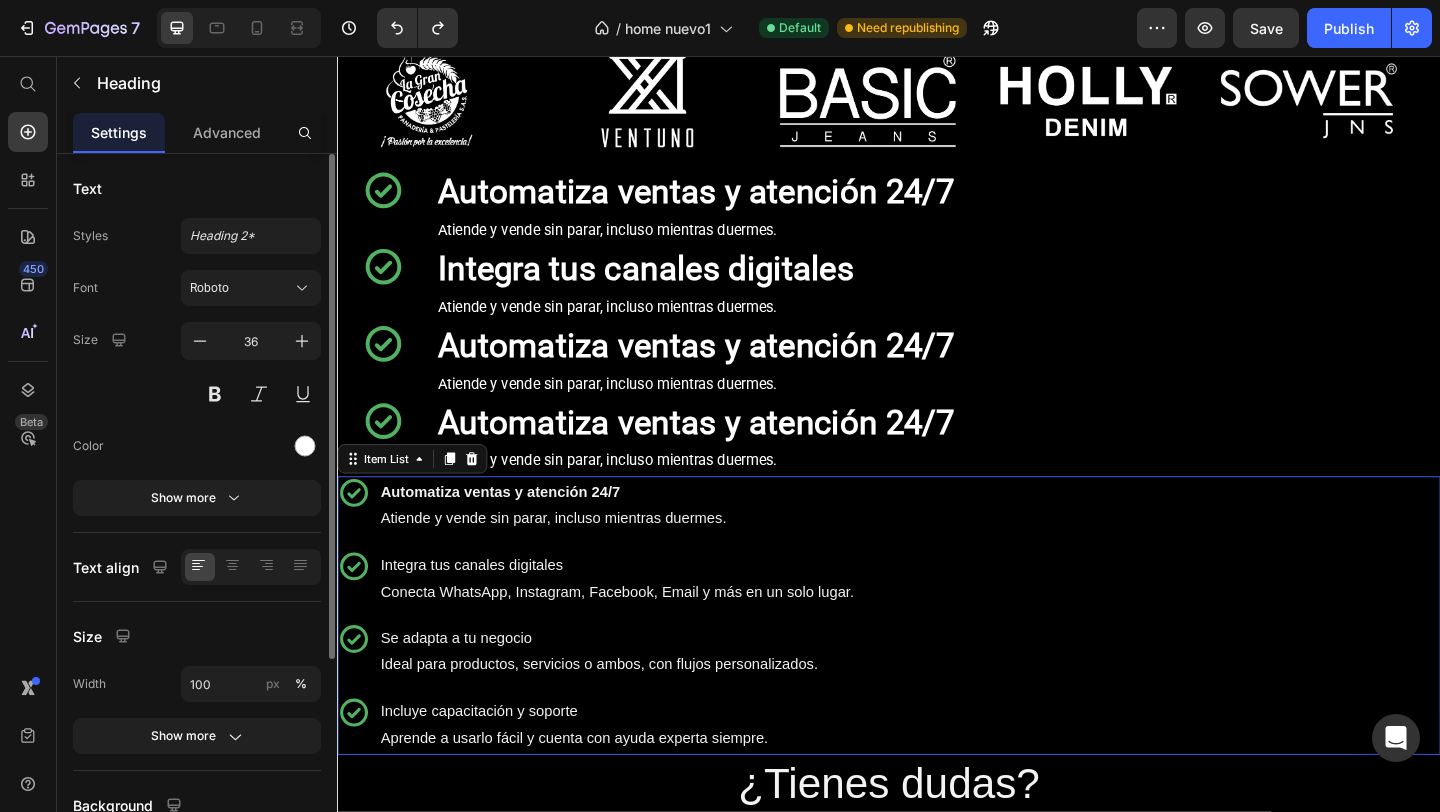 click on "Se adapta a tu negocio Ideal para productos, servicios o ambos, con flujos personalizados." at bounding box center (641, 704) 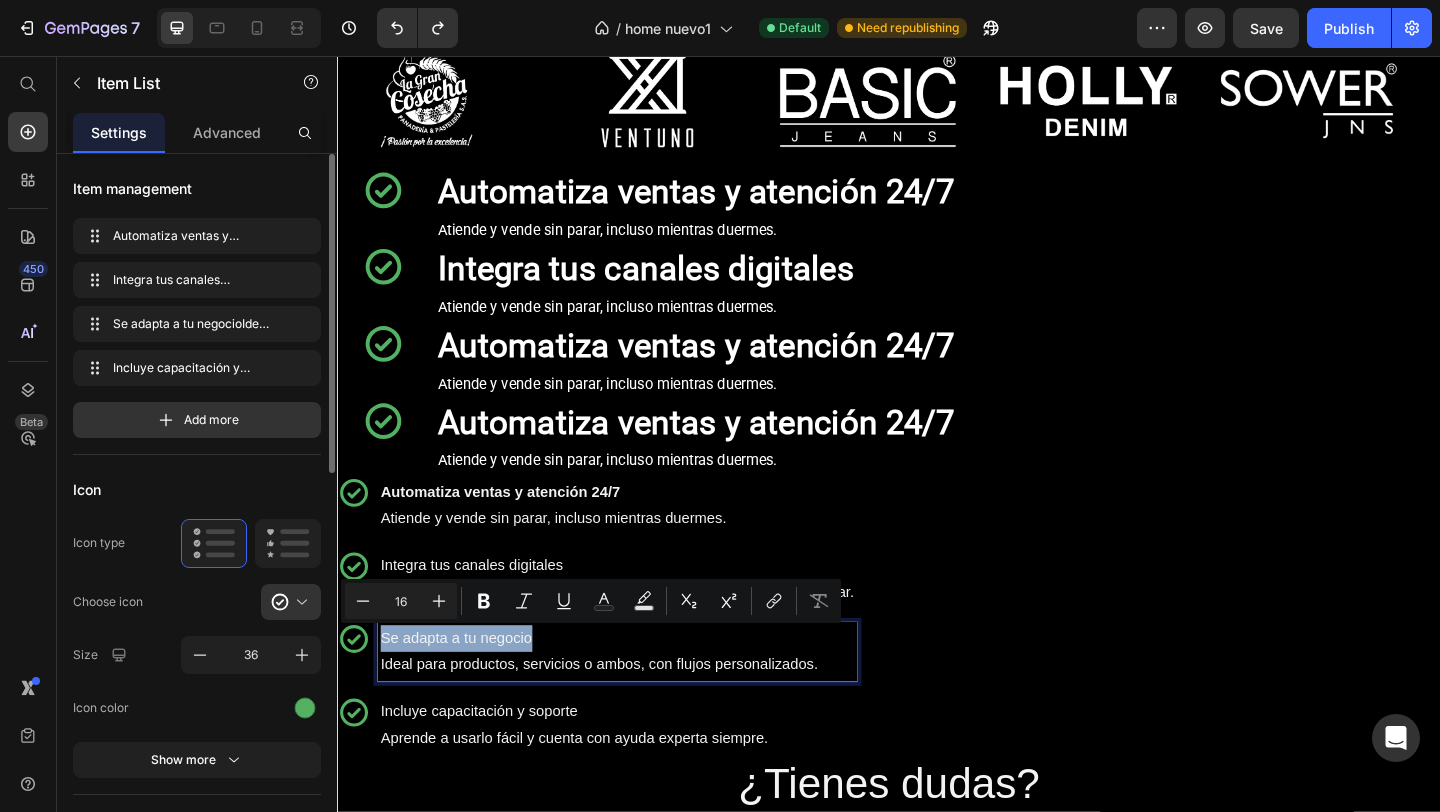 drag, startPoint x: 549, startPoint y: 692, endPoint x: 389, endPoint y: 684, distance: 160.19987 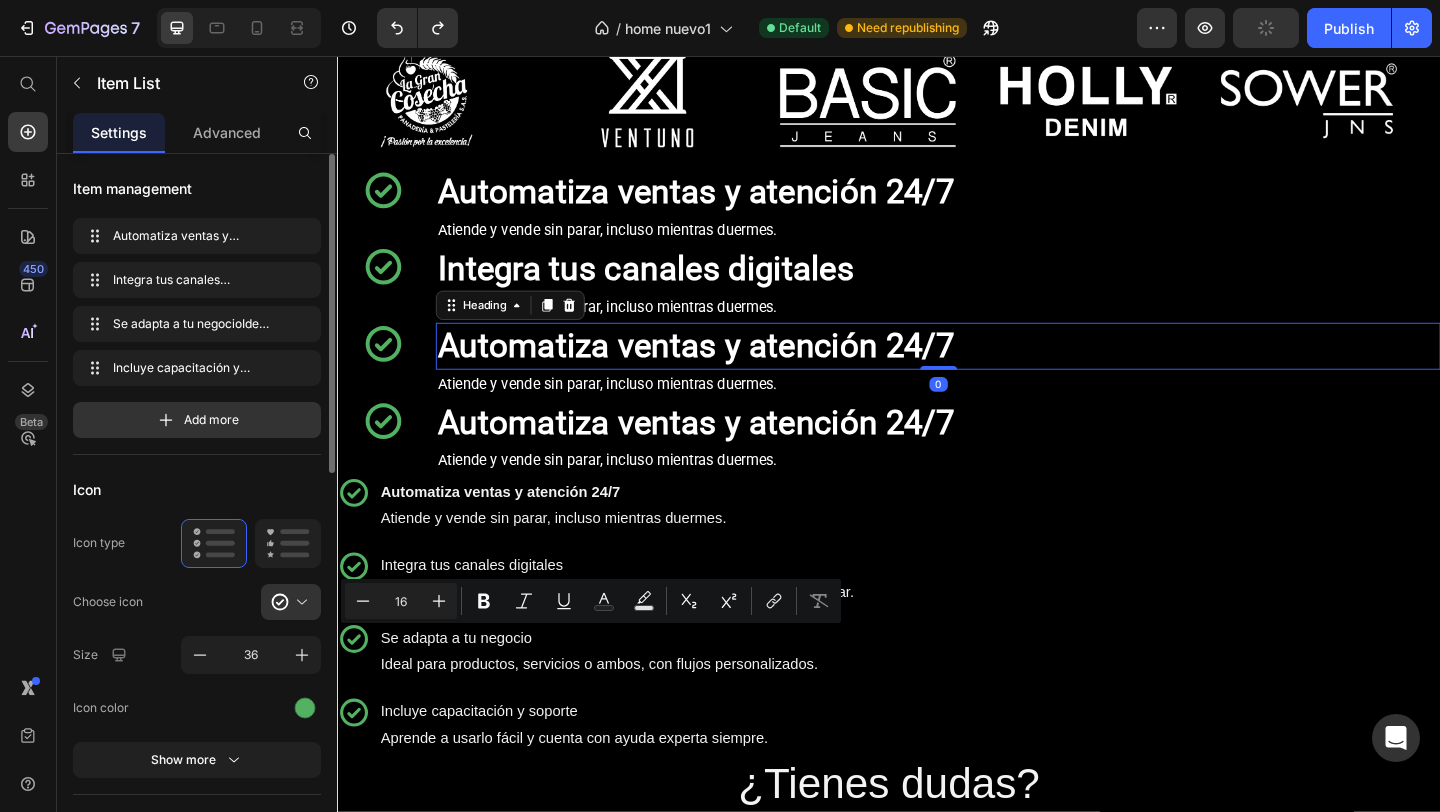 click on "Automatiza ventas y atención 24/7" at bounding box center (727, 371) 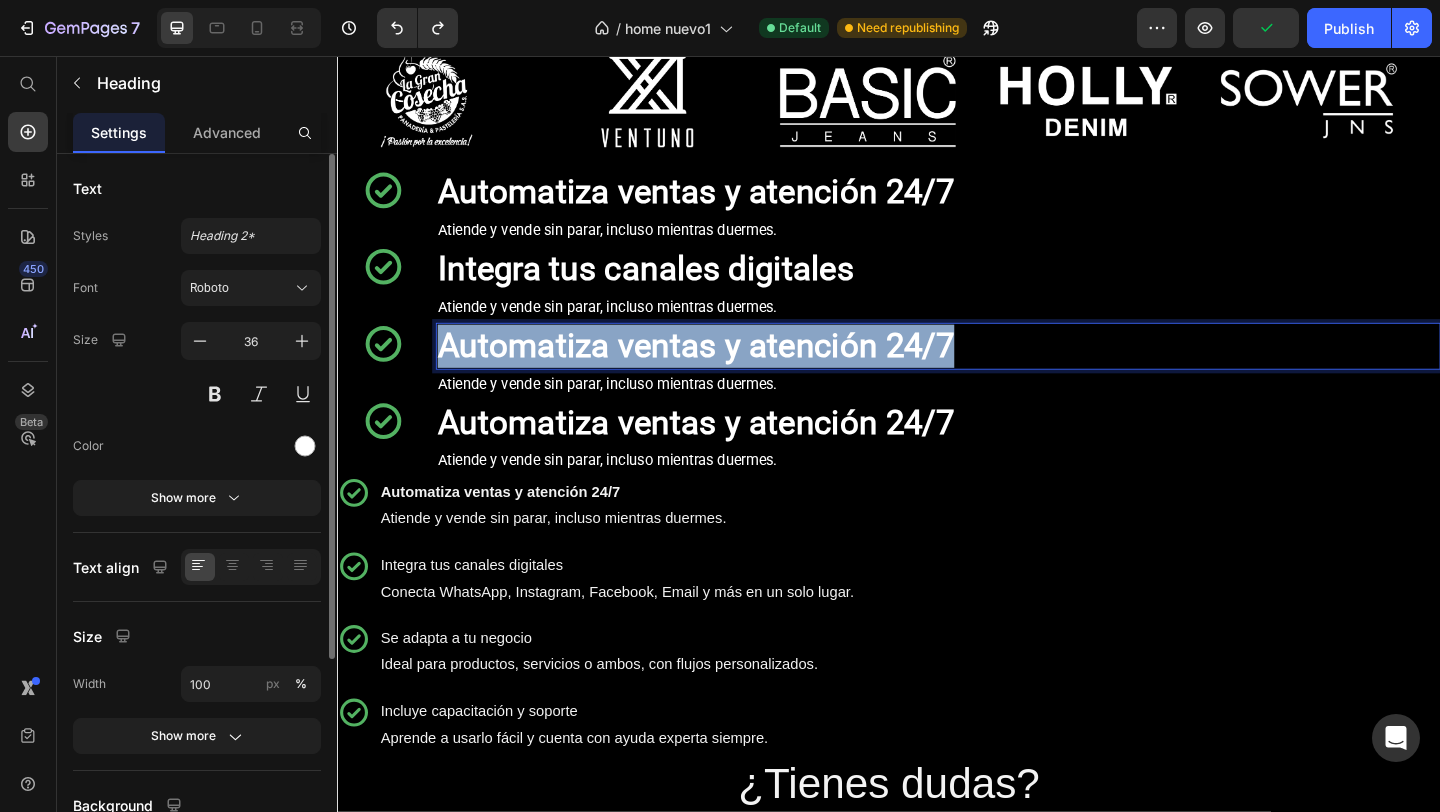 click on "Automatiza ventas y atención 24/7" at bounding box center [727, 371] 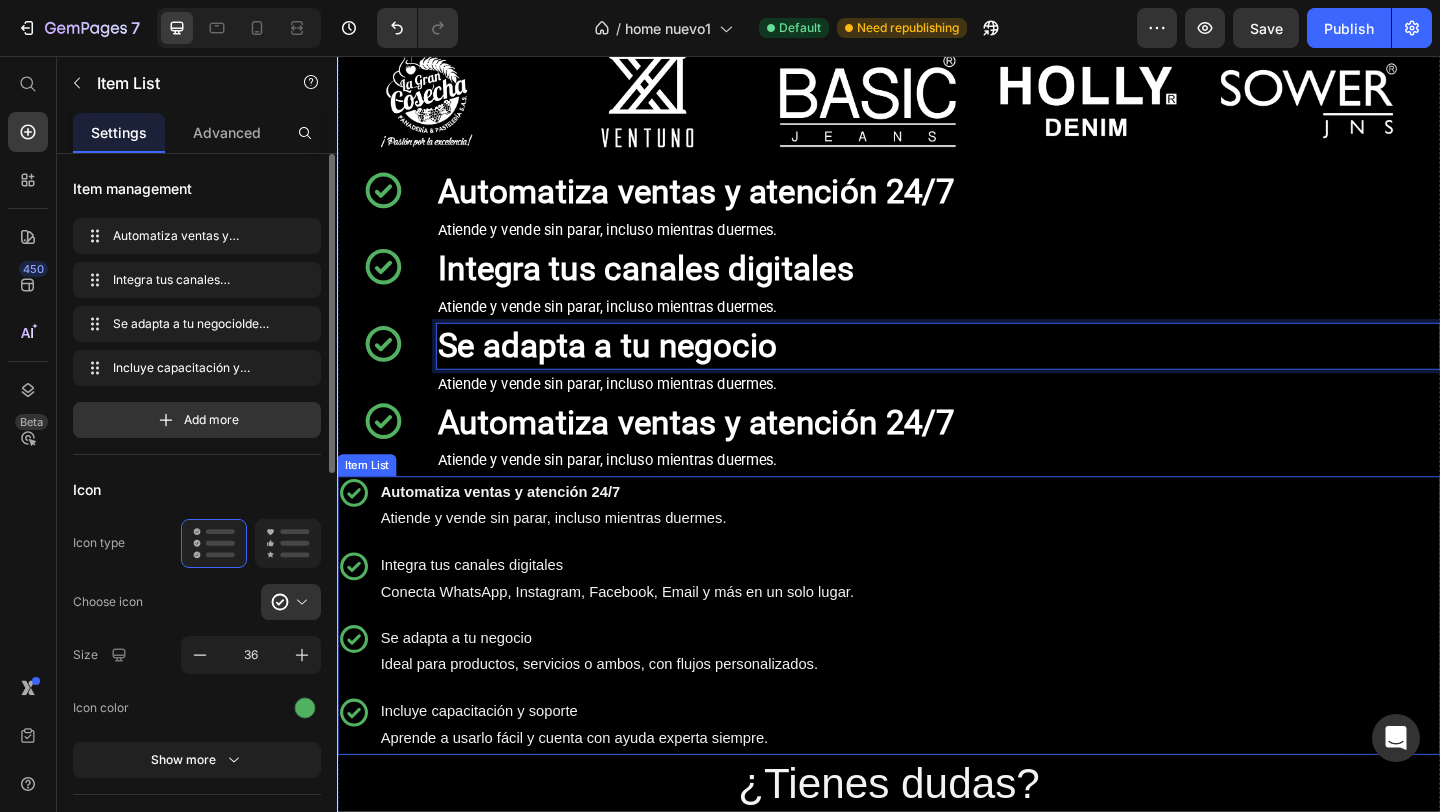 click on "Incluye capacitación y soporte Aprende a usarlo fácil y cuenta con ayuda experta siempre." at bounding box center [641, 784] 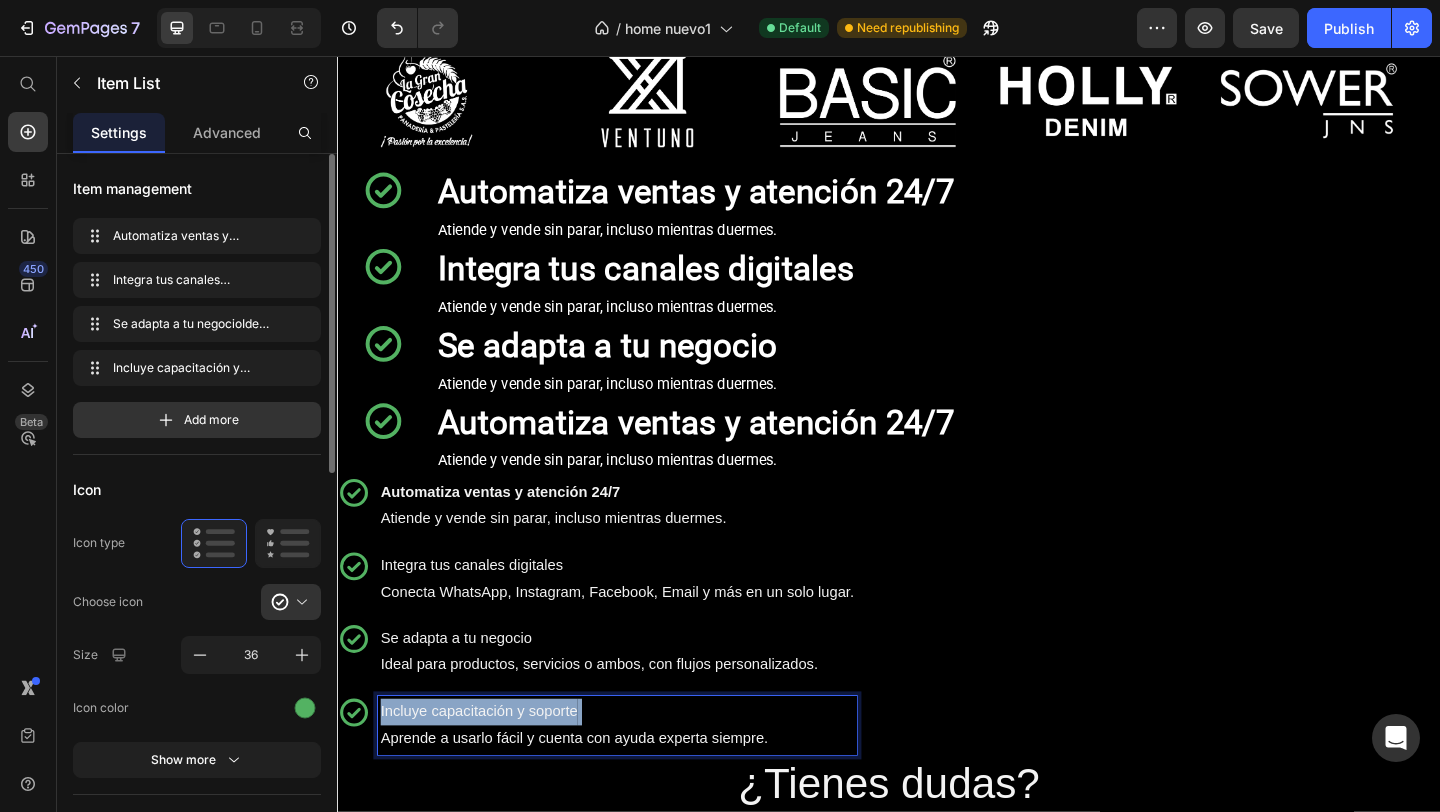 click on "Incluye capacitación y soporte Aprende a usarlo fácil y cuenta con ayuda experta siempre." at bounding box center [641, 784] 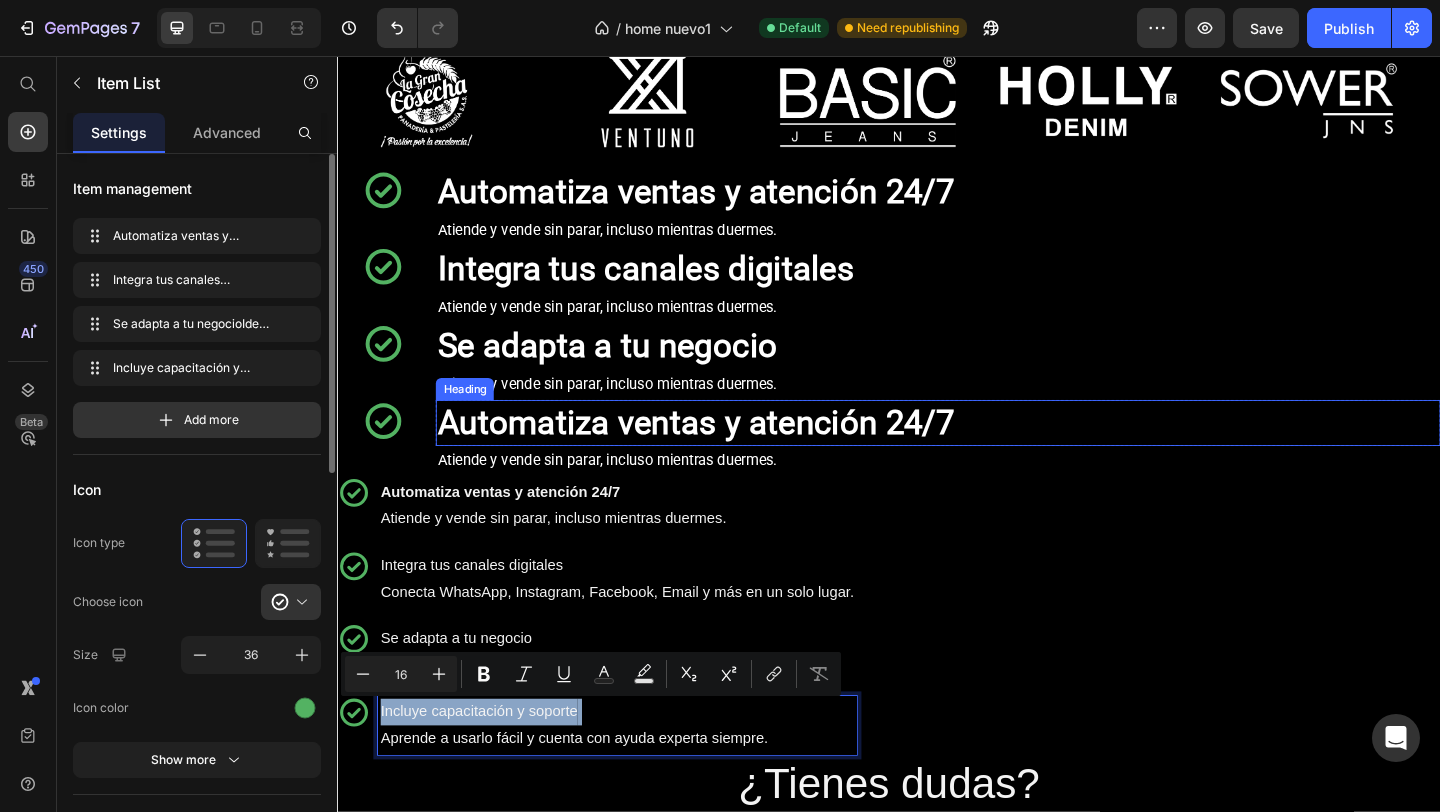 click on "Automatiza ventas y atención 24/7" at bounding box center [727, 455] 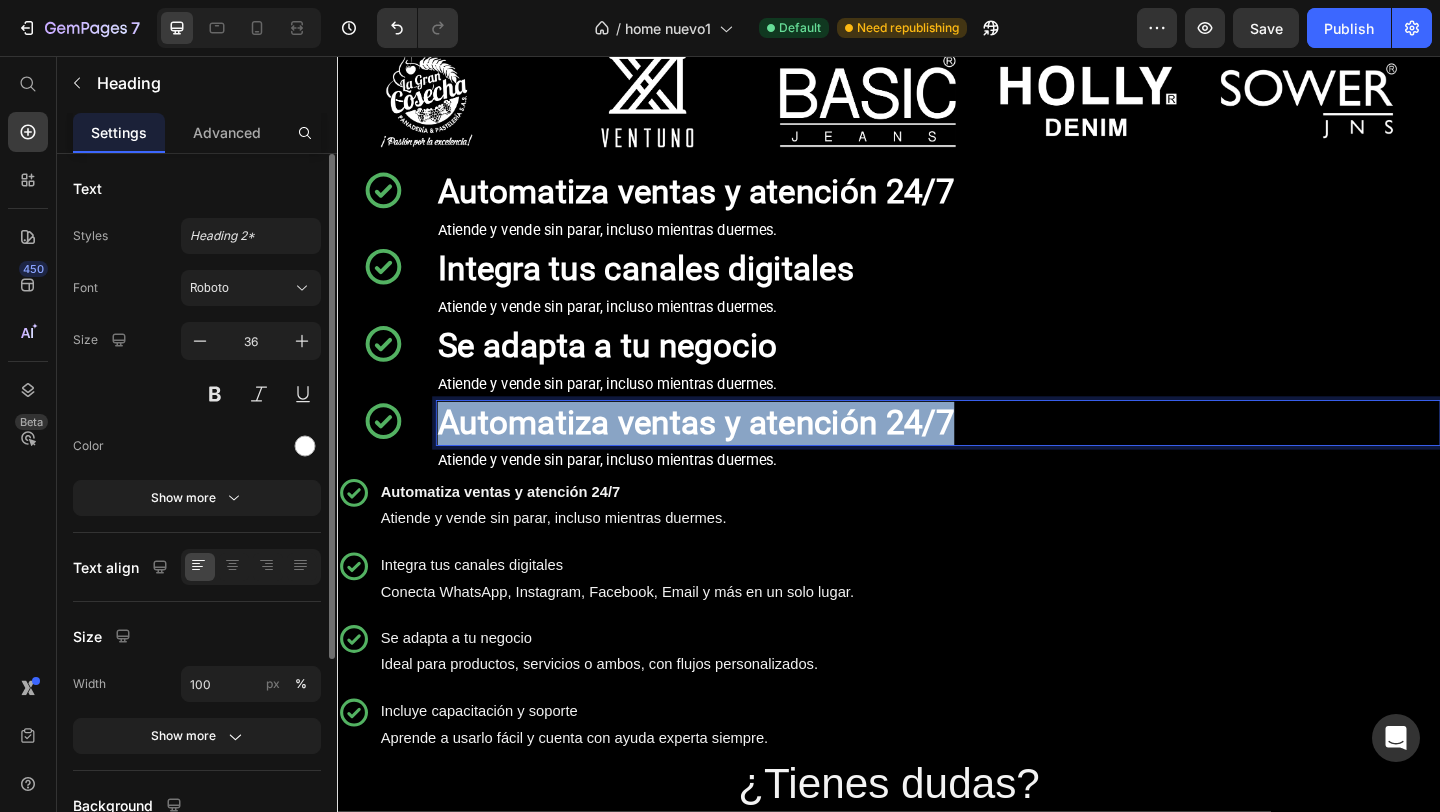 click on "Automatiza ventas y atención 24/7" at bounding box center [727, 455] 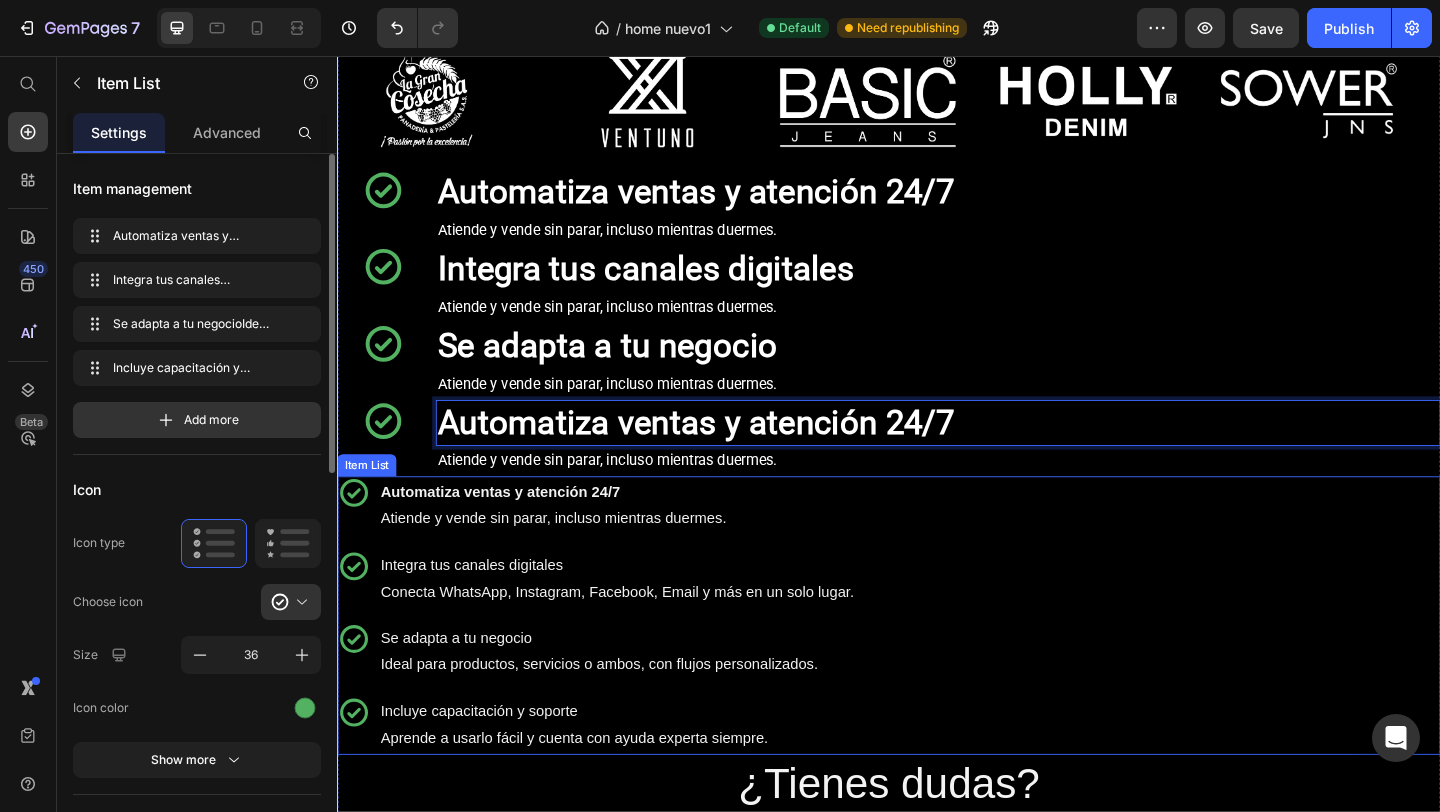 click on "Automatiza ventas y atención 24/7 Atiende y vende sin parar, incluso mientras duermes.
Integra tus canales digitales Conecta WhatsApp, Instagram, Facebook, Email y más en un solo lugar.
Se adapta a tu negocio Ideal para productos, servicios o ambos, con flujos personalizados.
Incluye capacitación y soporte Aprende a usarlo fácil y cuenta con ayuda experta siempre." at bounding box center (619, 664) 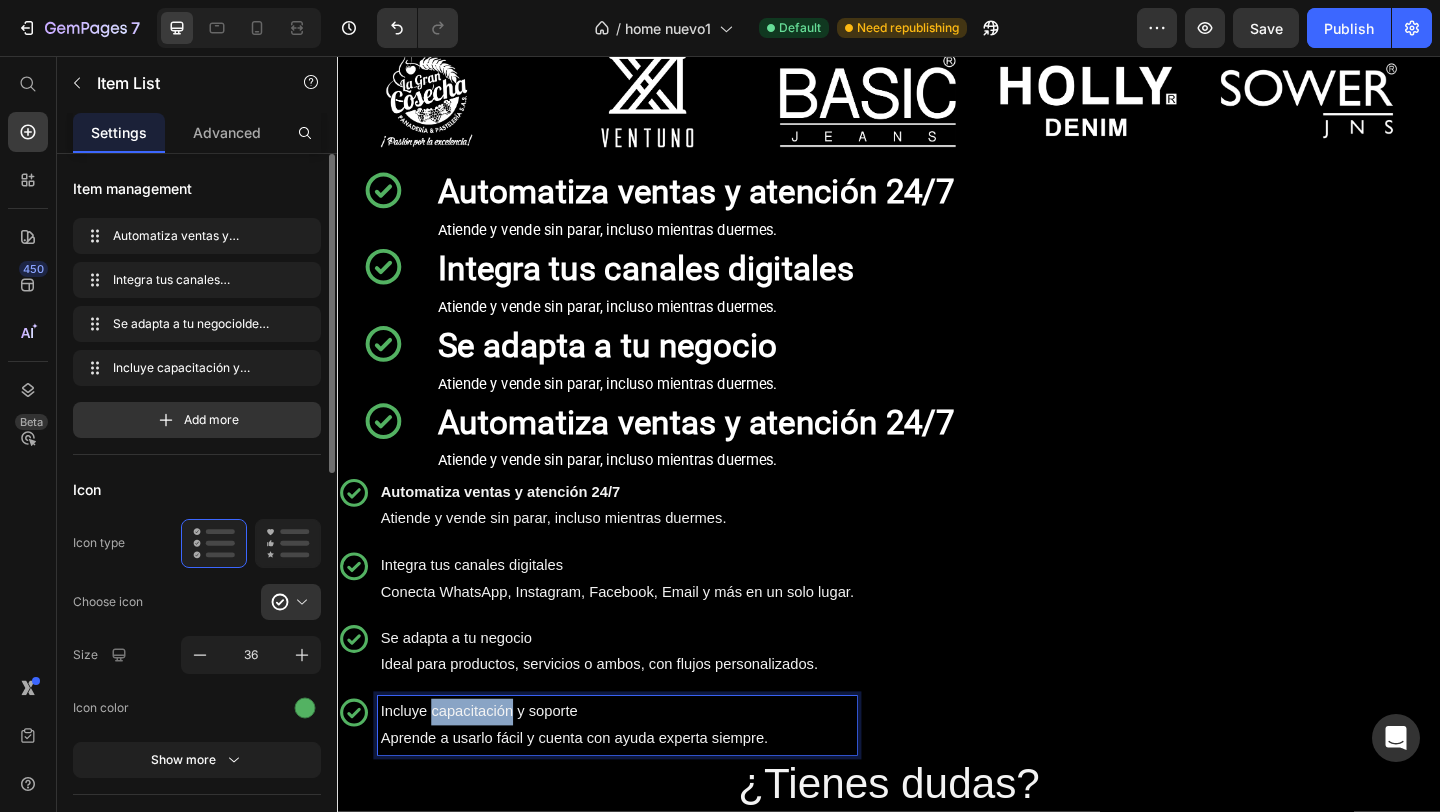 click on "Incluye capacitación y soporte Aprende a usarlo fácil y cuenta con ayuda experta siempre." at bounding box center (641, 784) 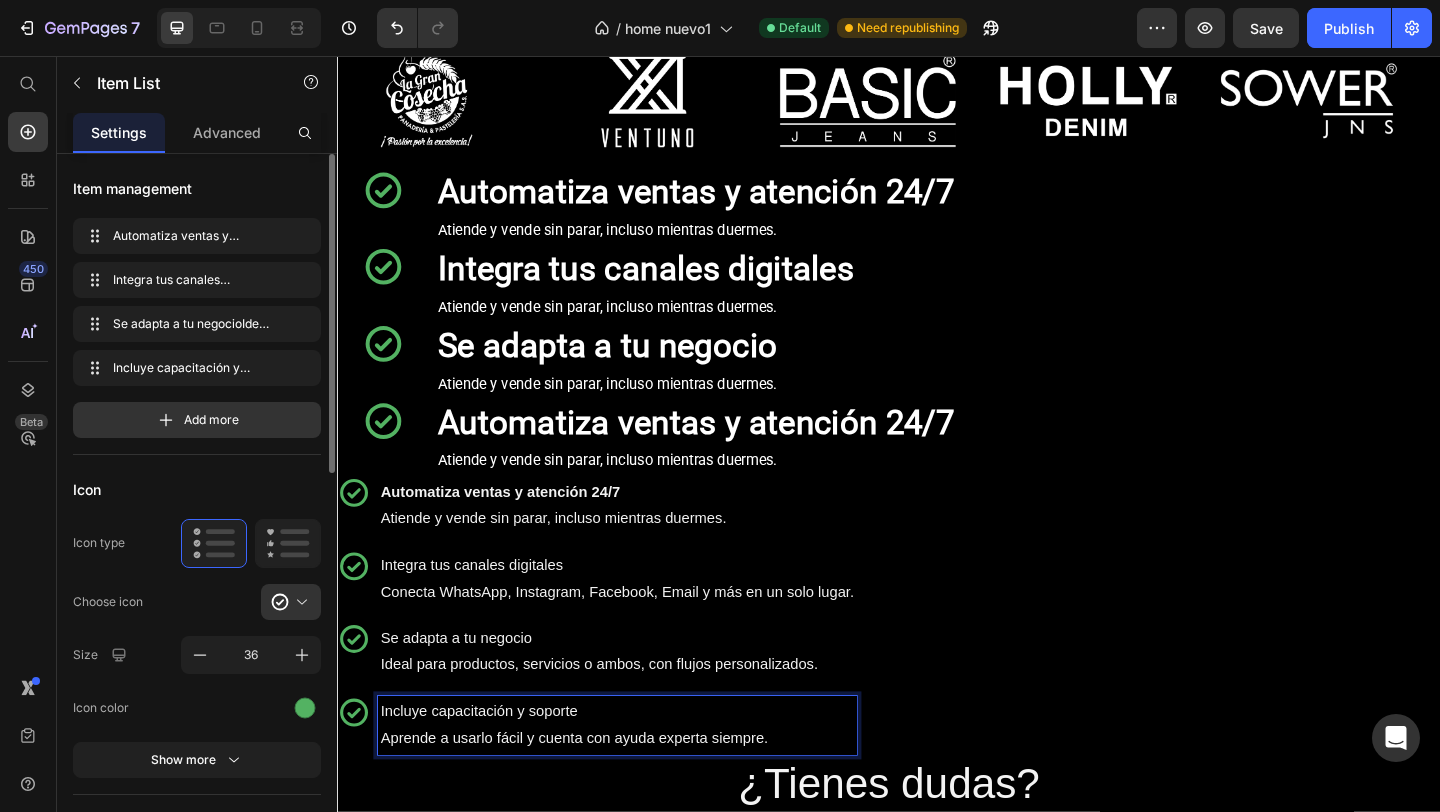 click on "Incluye capacitación y soporte Aprende a usarlo fácil y cuenta con ayuda experta siempre." at bounding box center (641, 784) 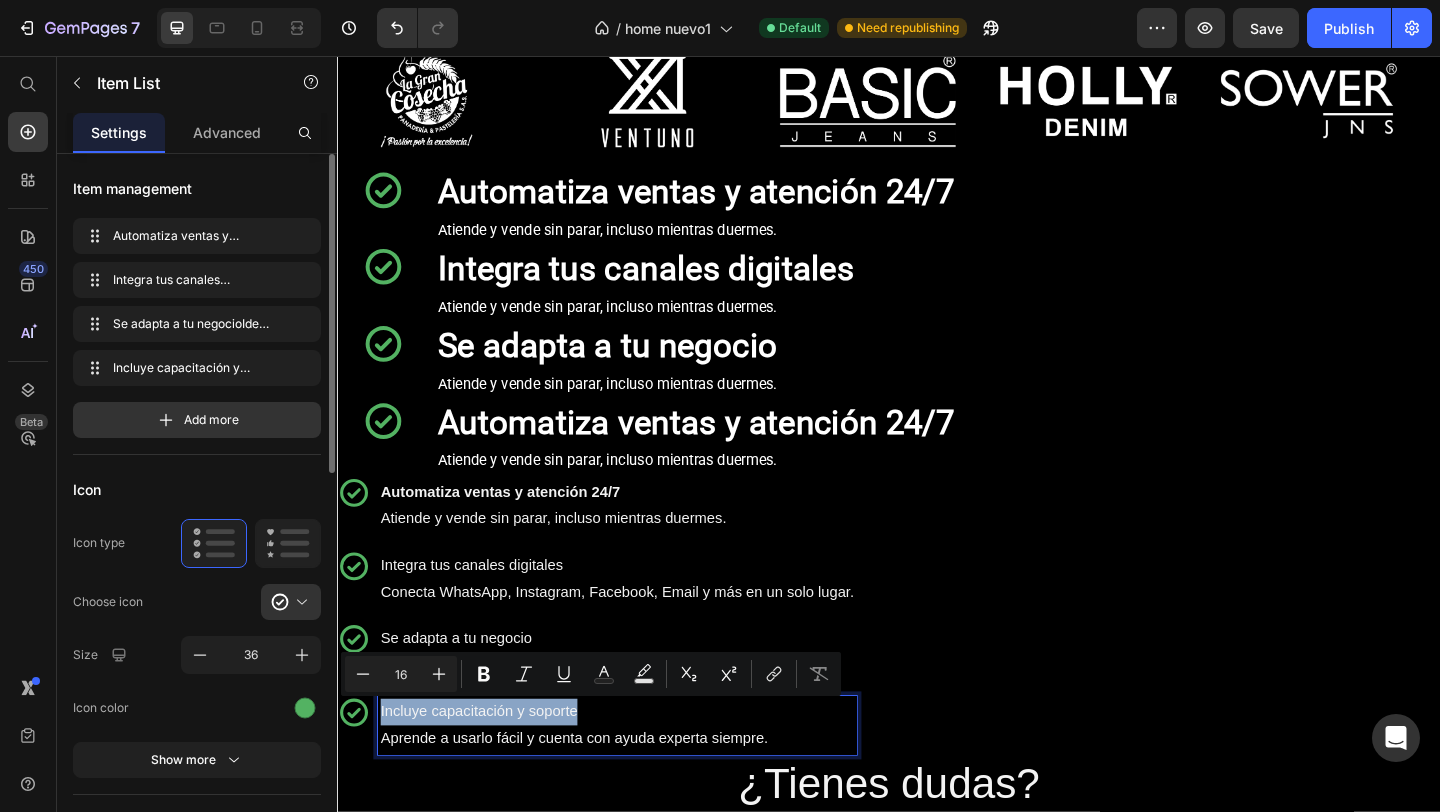drag, startPoint x: 599, startPoint y: 771, endPoint x: 383, endPoint y: 768, distance: 216.02083 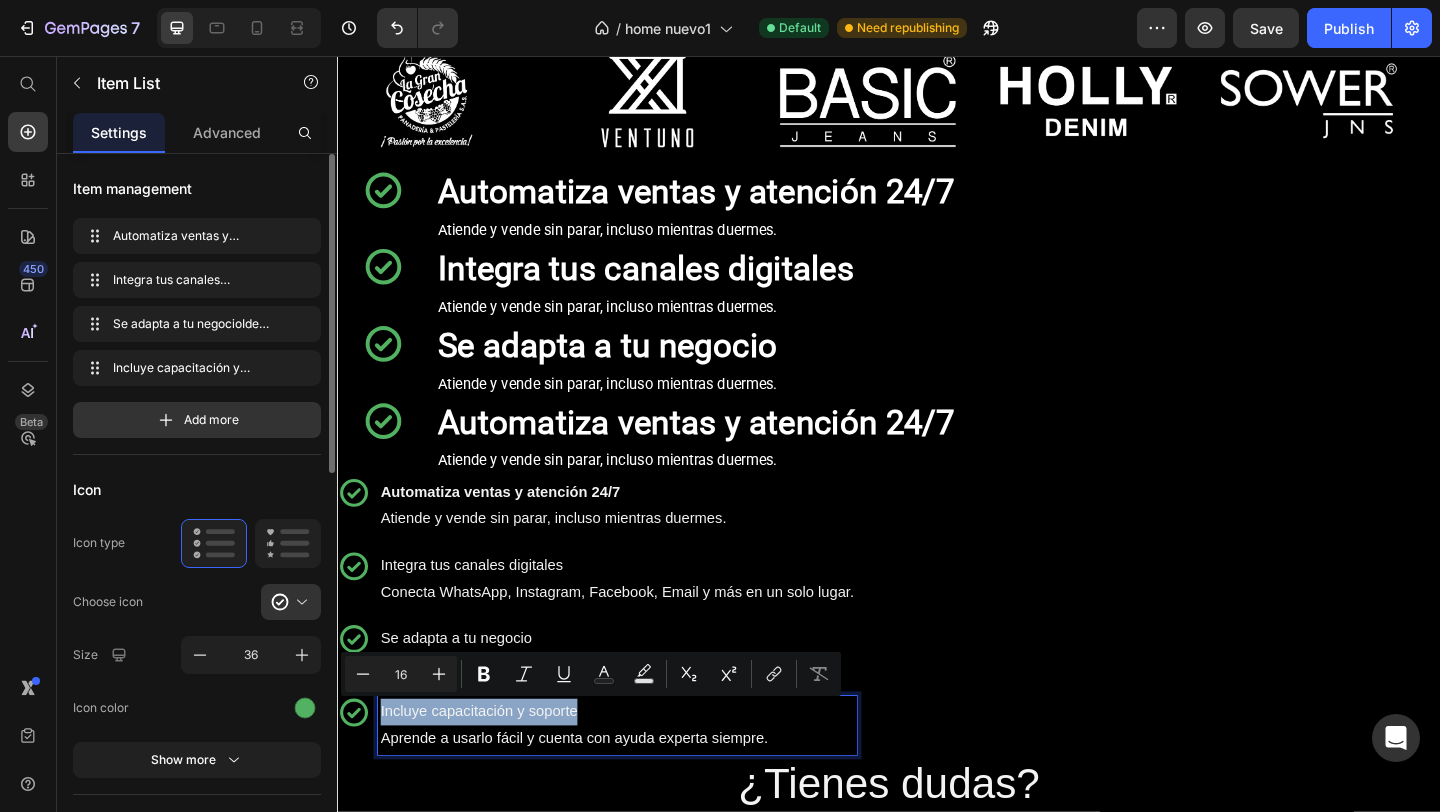 click on "Incluye capacitación y soporte Aprende a usarlo fácil y cuenta con ayuda experta siempre." at bounding box center [641, 784] 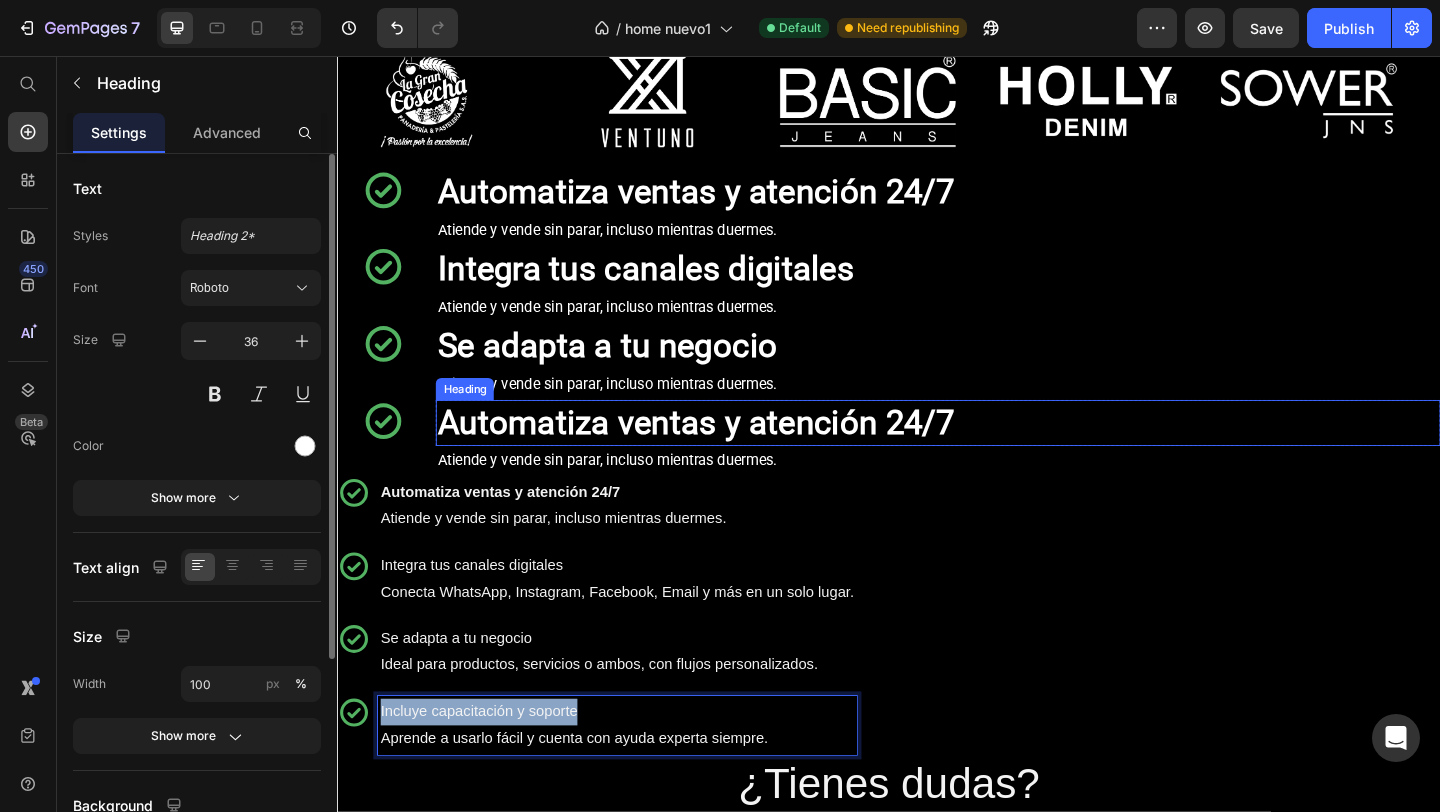 click on "Automatiza ventas y atención 24/7" at bounding box center [727, 455] 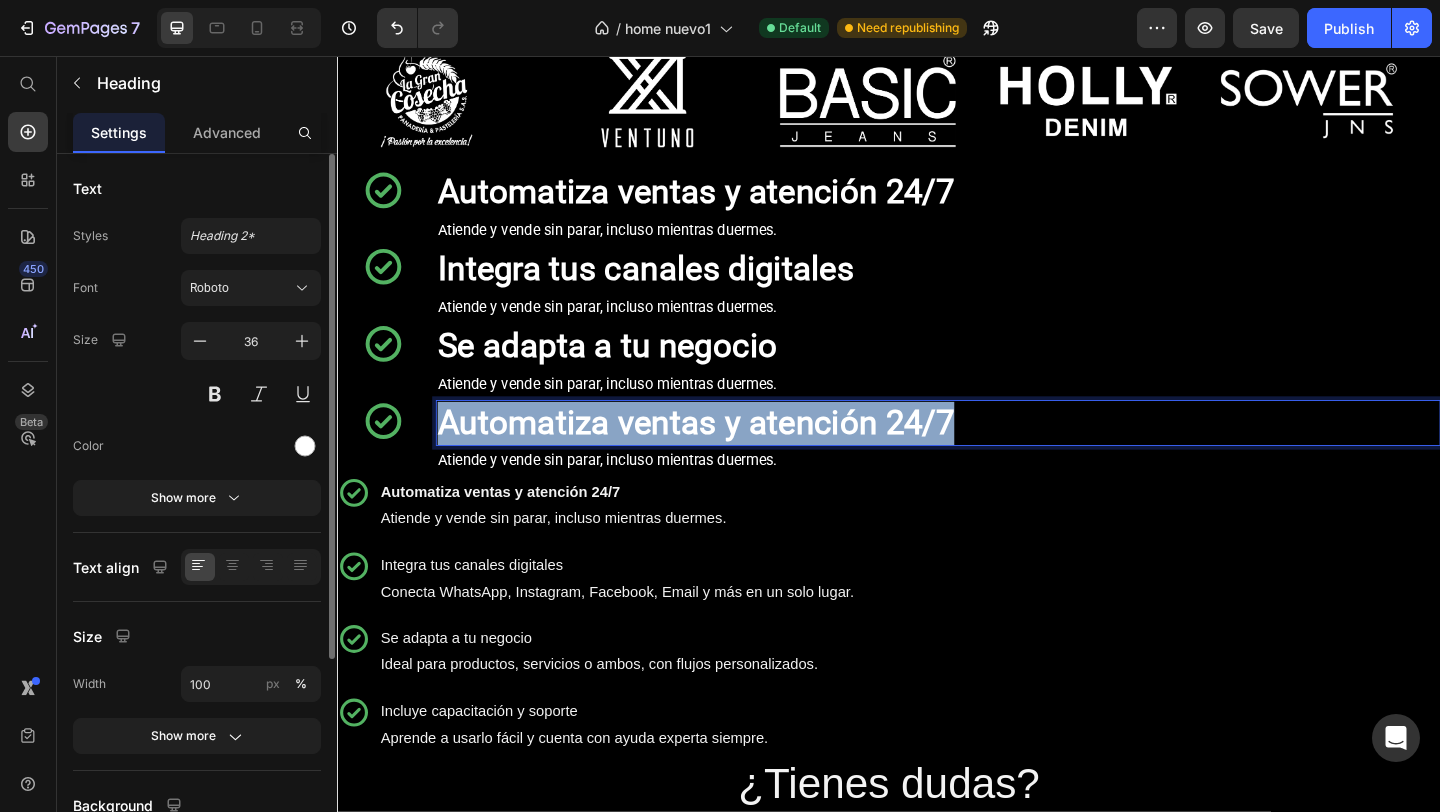 click on "Automatiza ventas y atención 24/7" at bounding box center (727, 455) 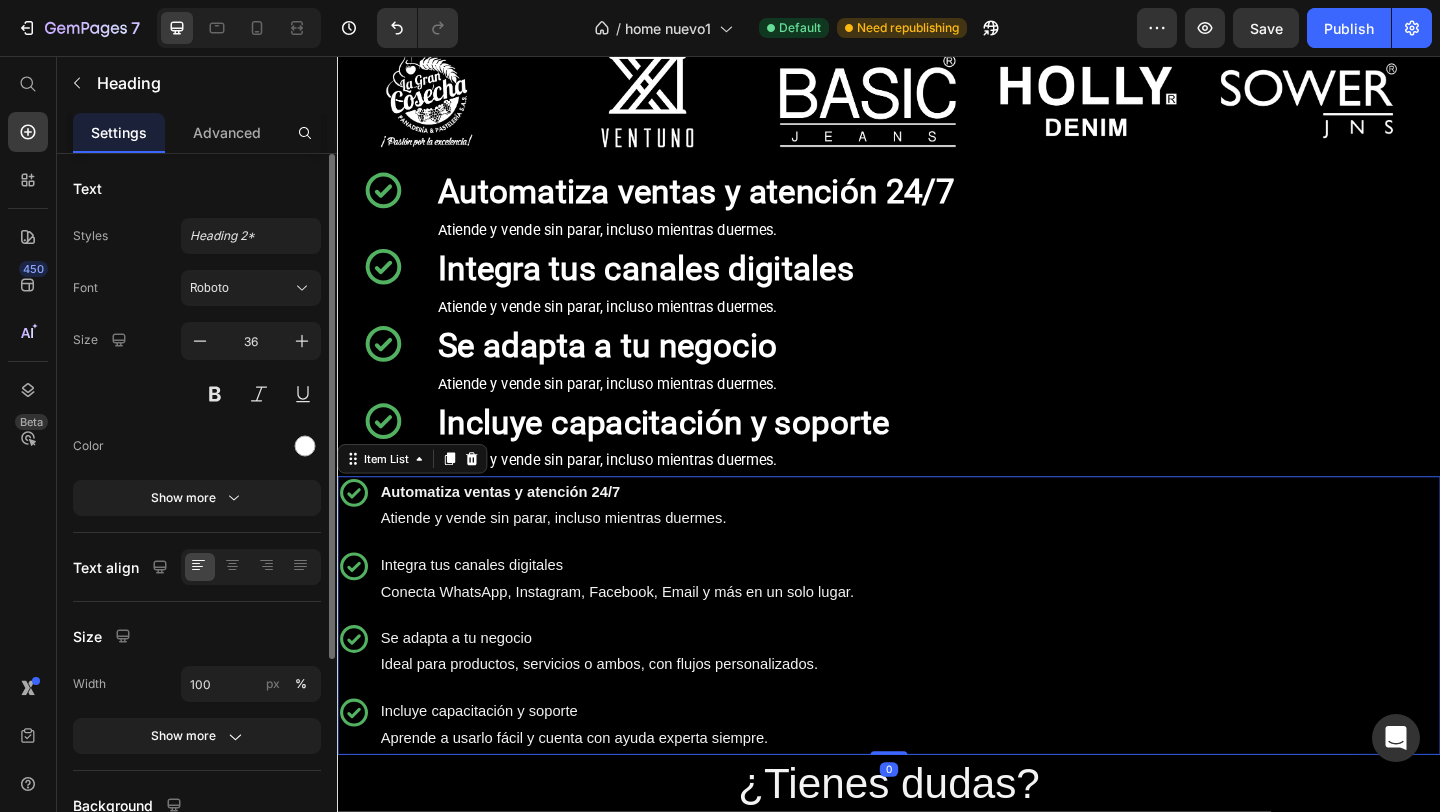 click on "Integra tus canales digitales Conecta WhatsApp, Instagram, Facebook, Email y más en un solo lugar." at bounding box center [641, 625] 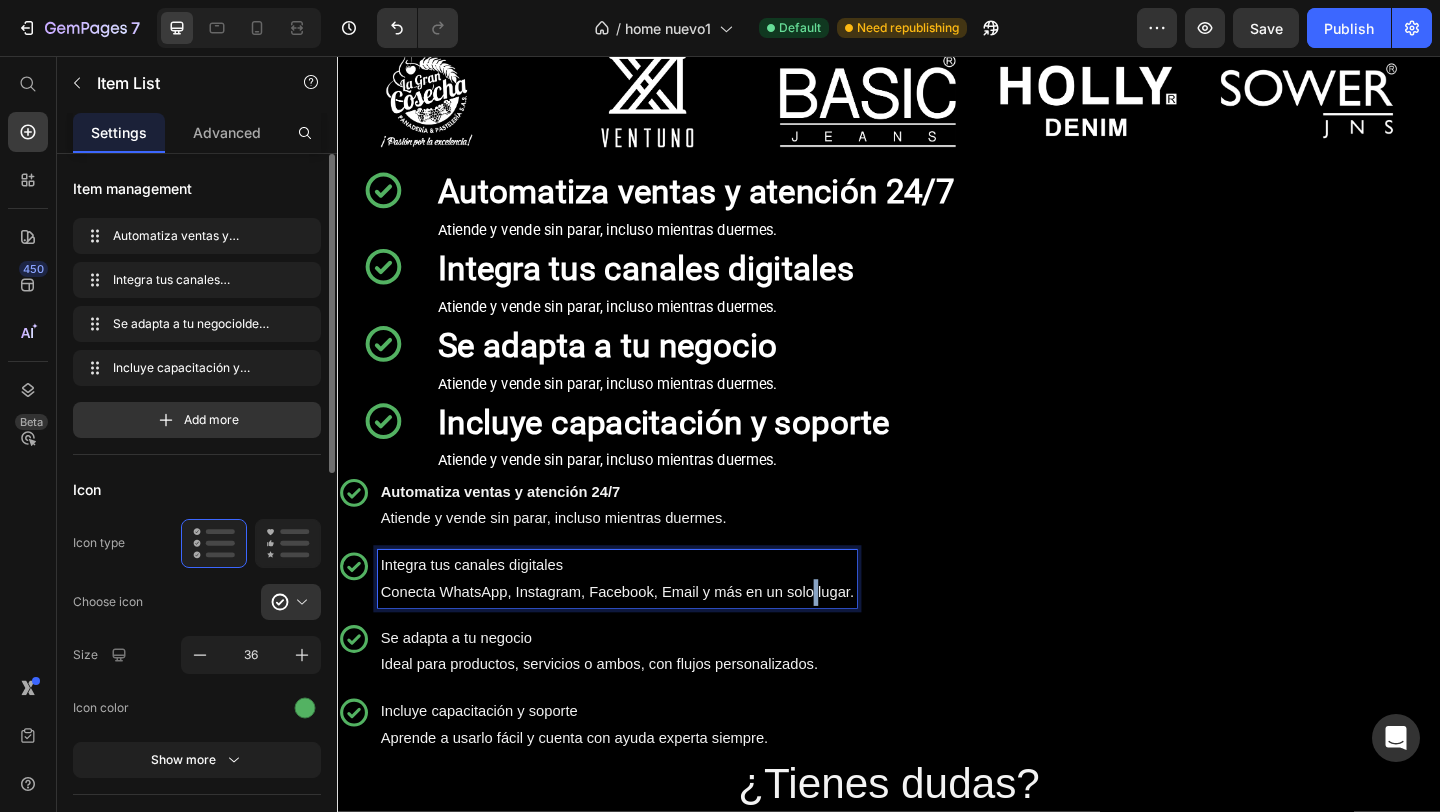 click on "Integra tus canales digitales Conecta WhatsApp, Instagram, Facebook, Email y más en un solo lugar." at bounding box center (641, 625) 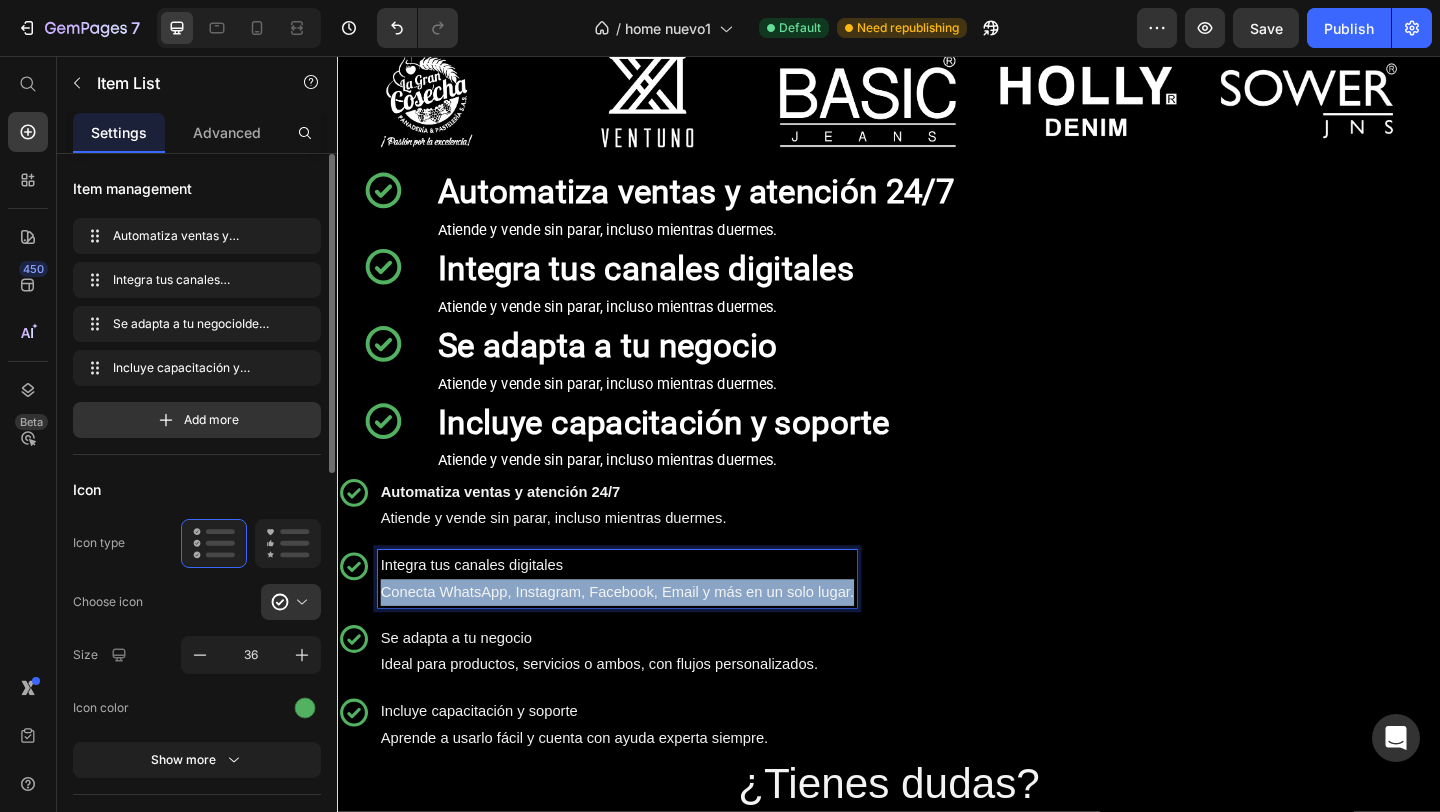 click on "Integra tus canales digitales Conecta WhatsApp, Instagram, Facebook, Email y más en un solo lugar." at bounding box center [641, 625] 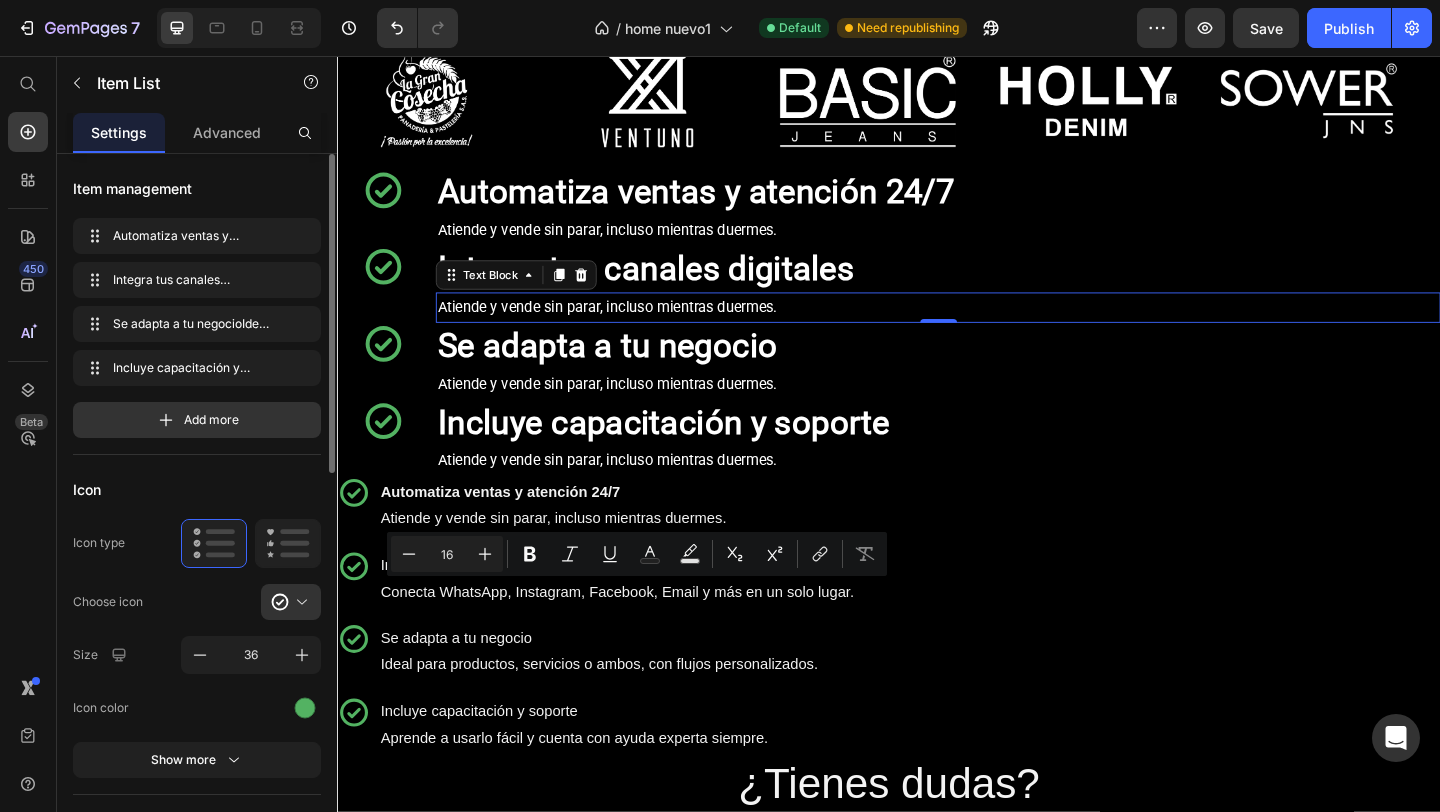 click on "Atiende y vende sin parar, incluso mientras duermes." at bounding box center [990, 329] 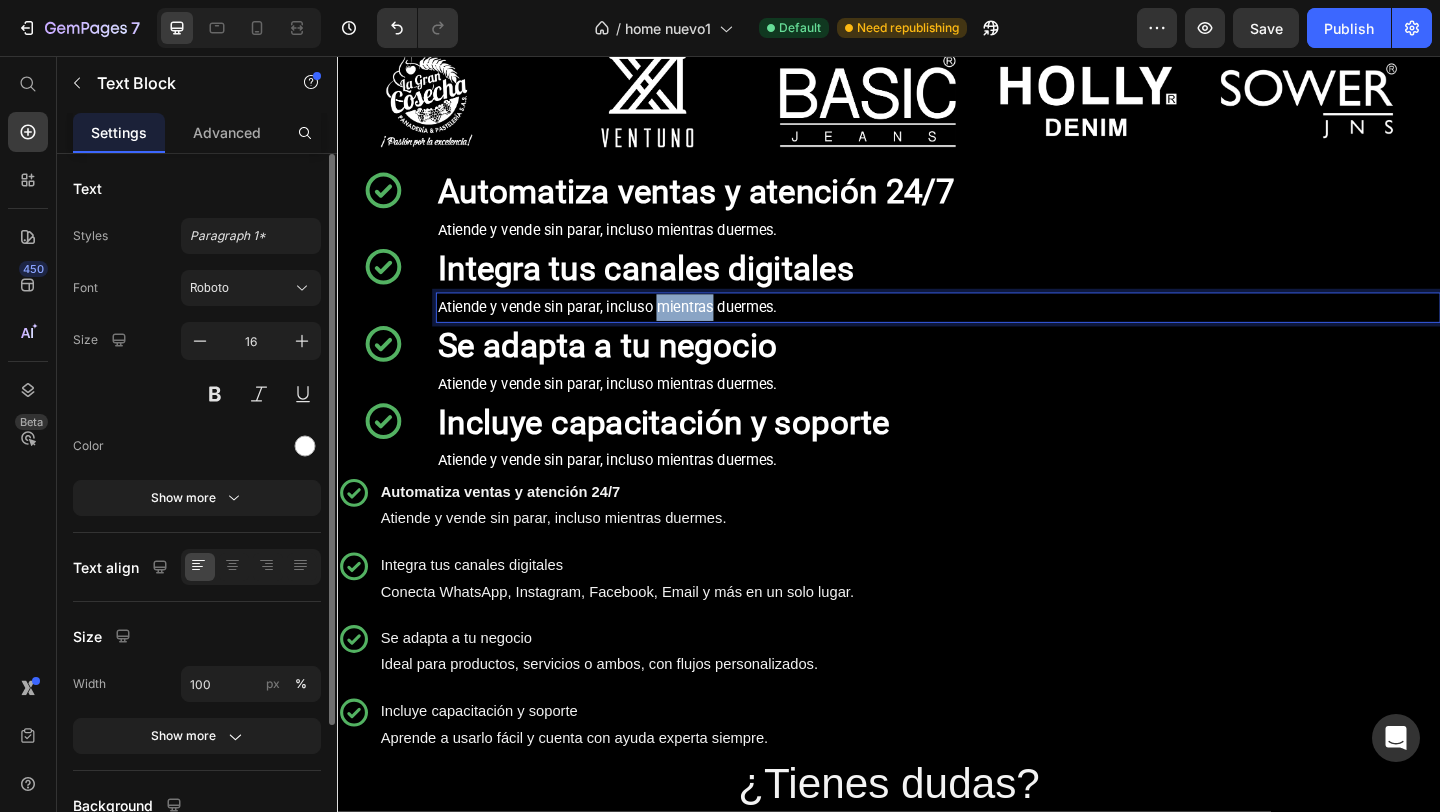 click on "Atiende y vende sin parar, incluso mientras duermes." at bounding box center [990, 329] 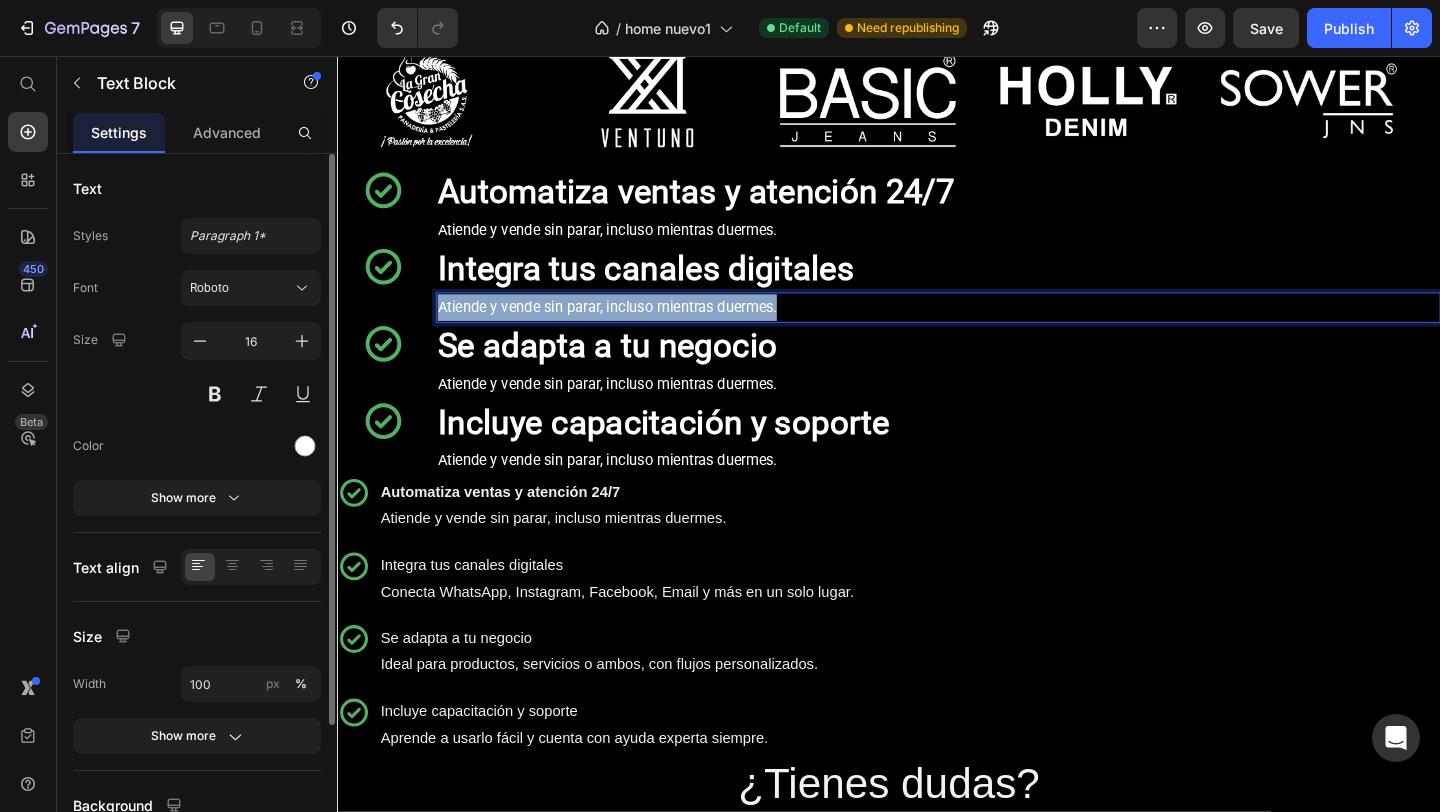 click on "Atiende y vende sin parar, incluso mientras duermes." at bounding box center [990, 329] 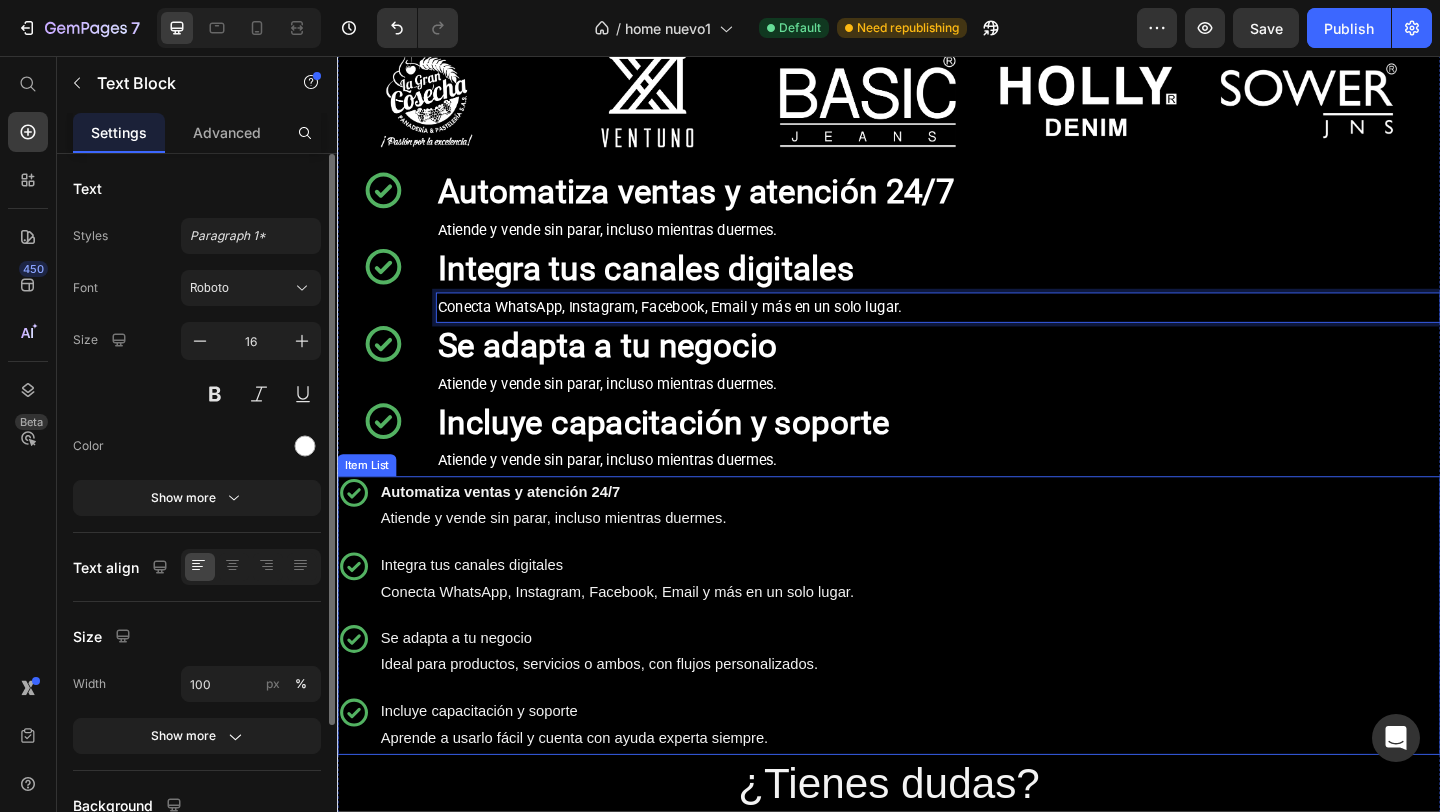 click on "Se adapta a tu negocio Ideal para productos, servicios o ambos, con flujos personalizados." at bounding box center (641, 704) 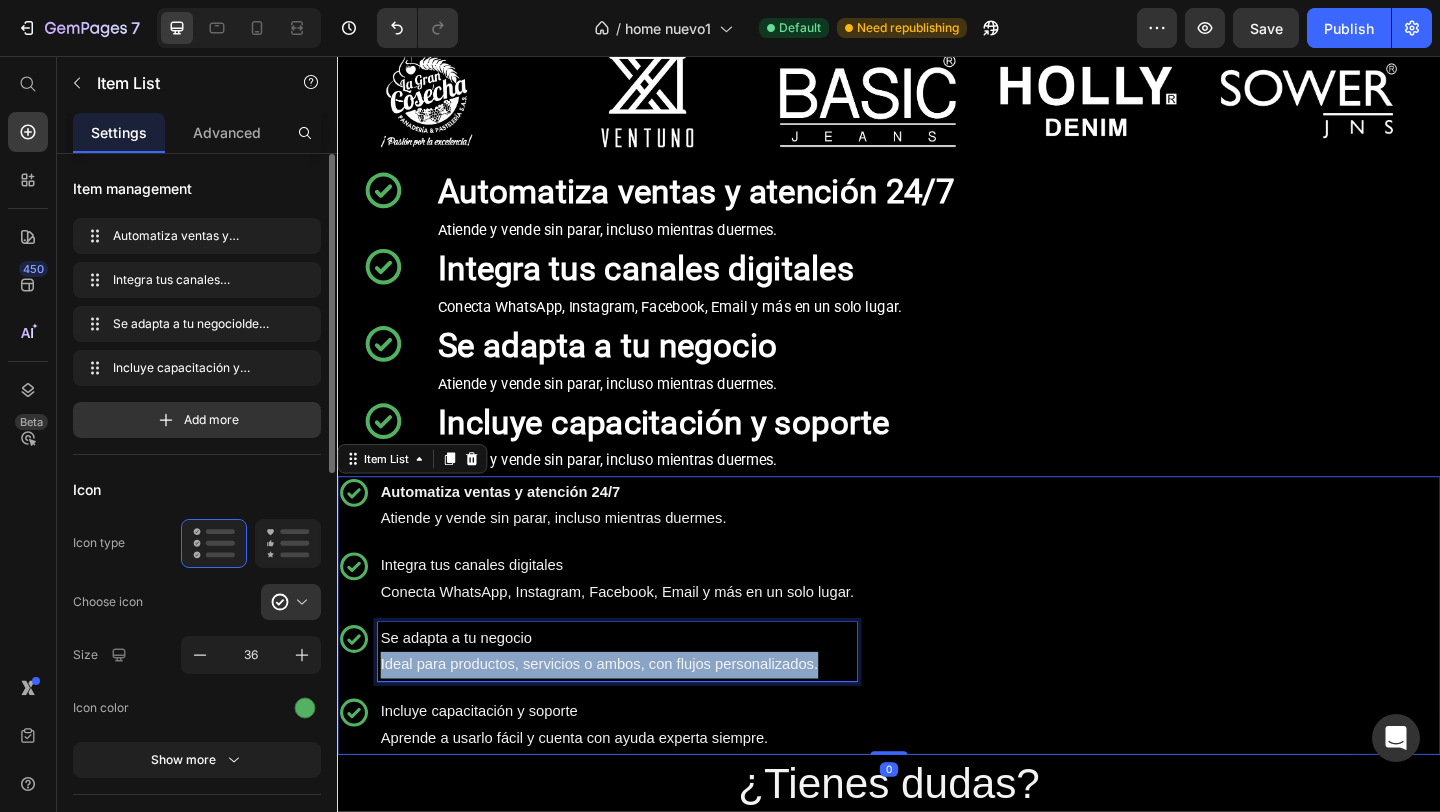 click on "Se adapta a tu negocio Ideal para productos, servicios o ambos, con flujos personalizados." at bounding box center [641, 704] 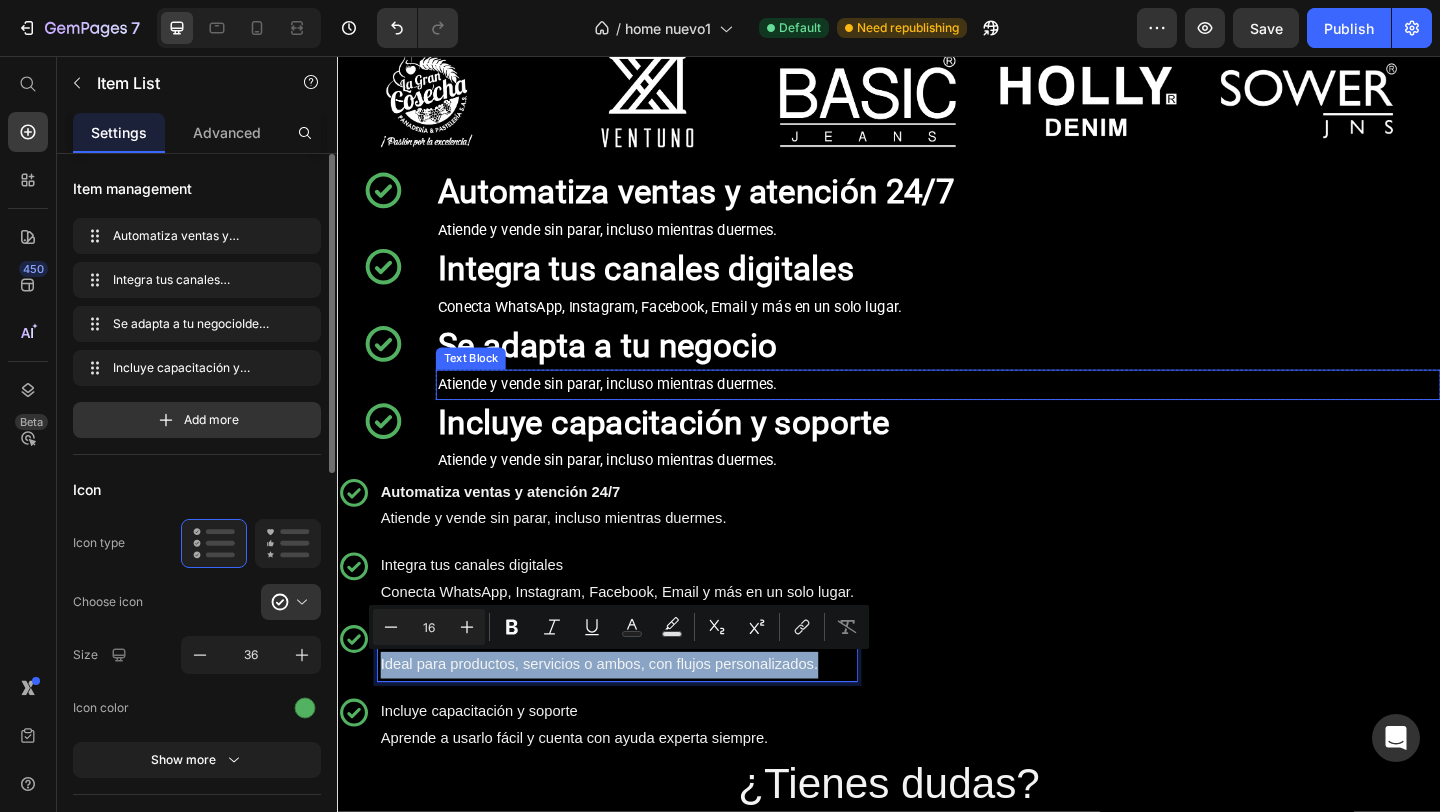 click on "Atiende y vende sin parar, incluso mientras duermes." at bounding box center (990, 413) 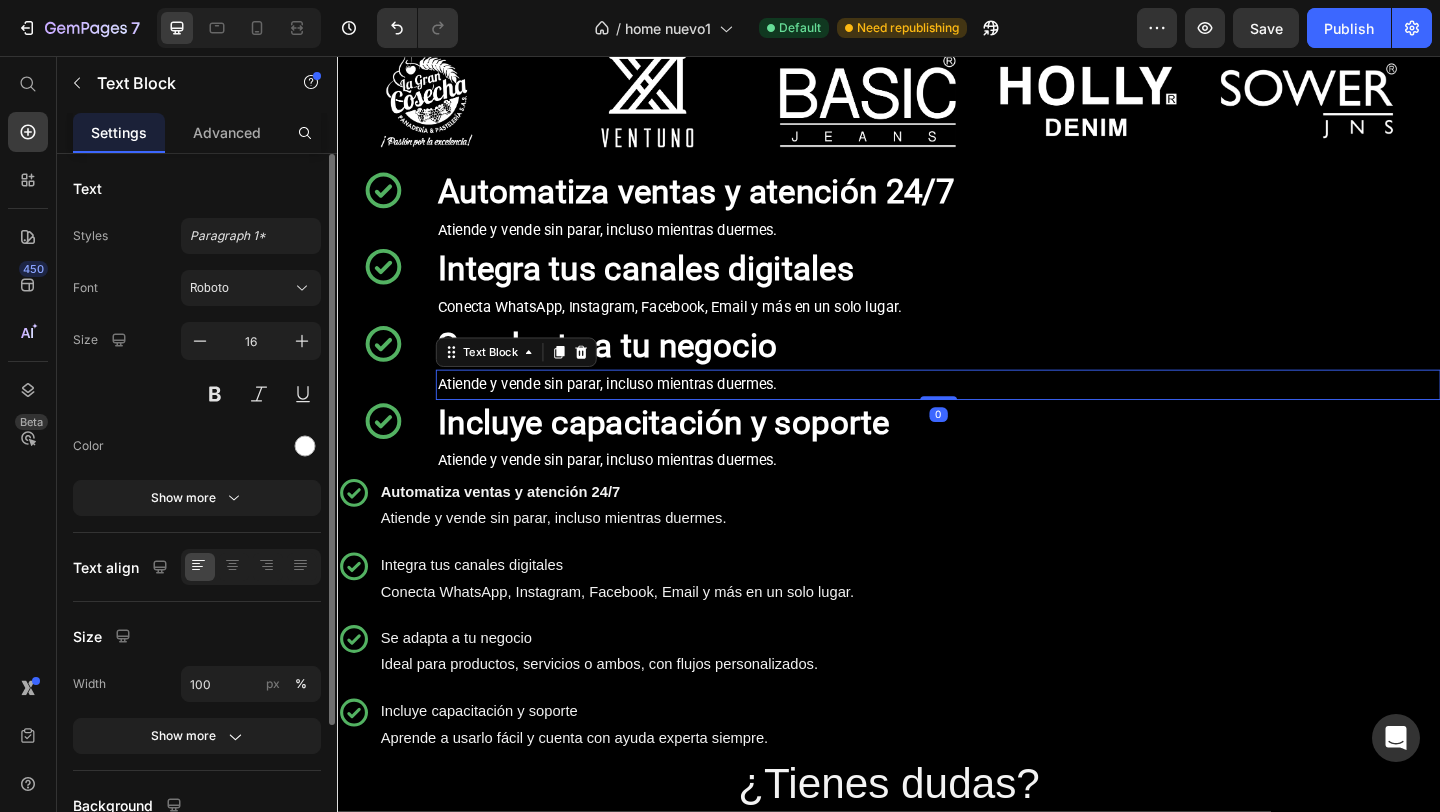 click on "Atiende y vende sin parar, incluso mientras duermes." at bounding box center (990, 413) 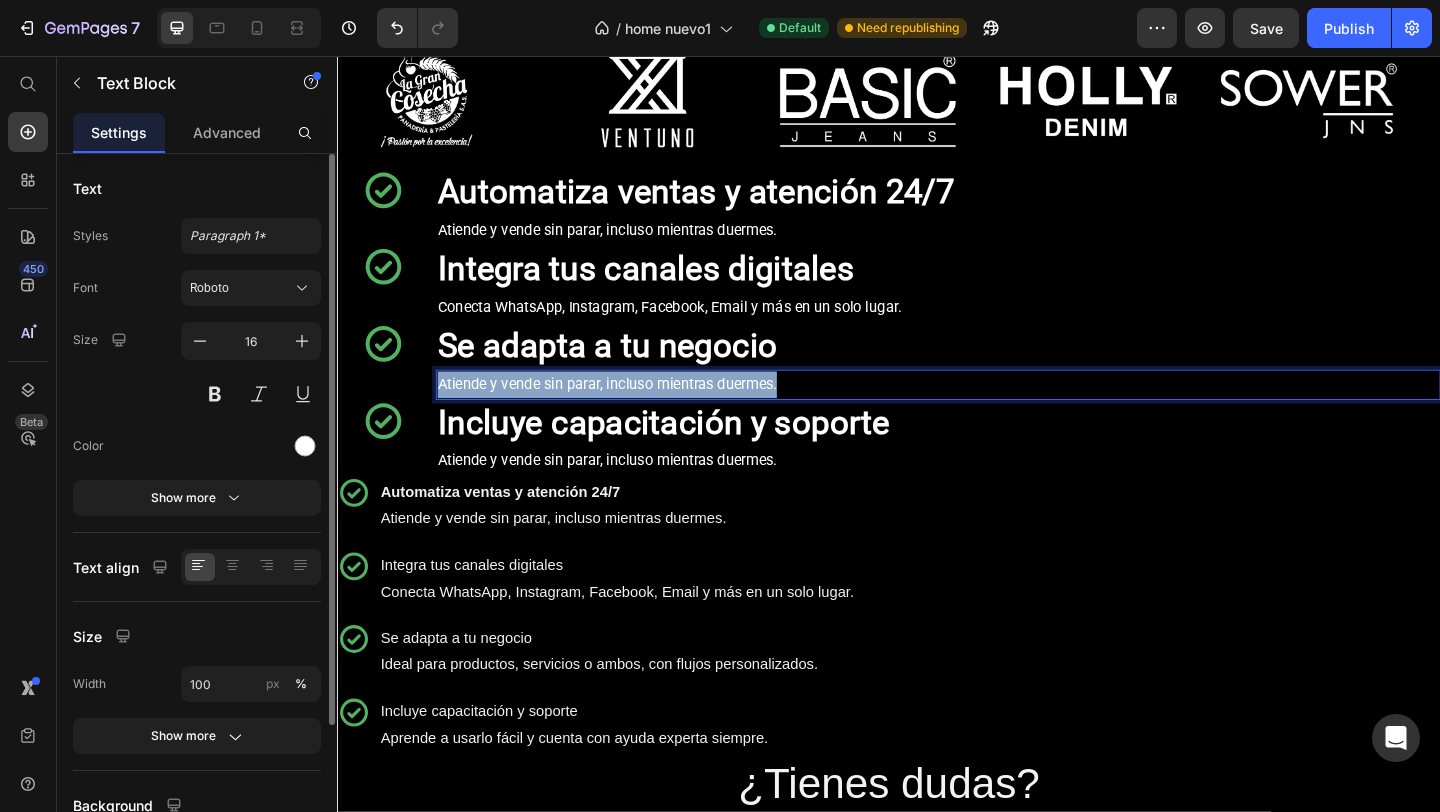 click on "Atiende y vende sin parar, incluso mientras duermes." at bounding box center [990, 413] 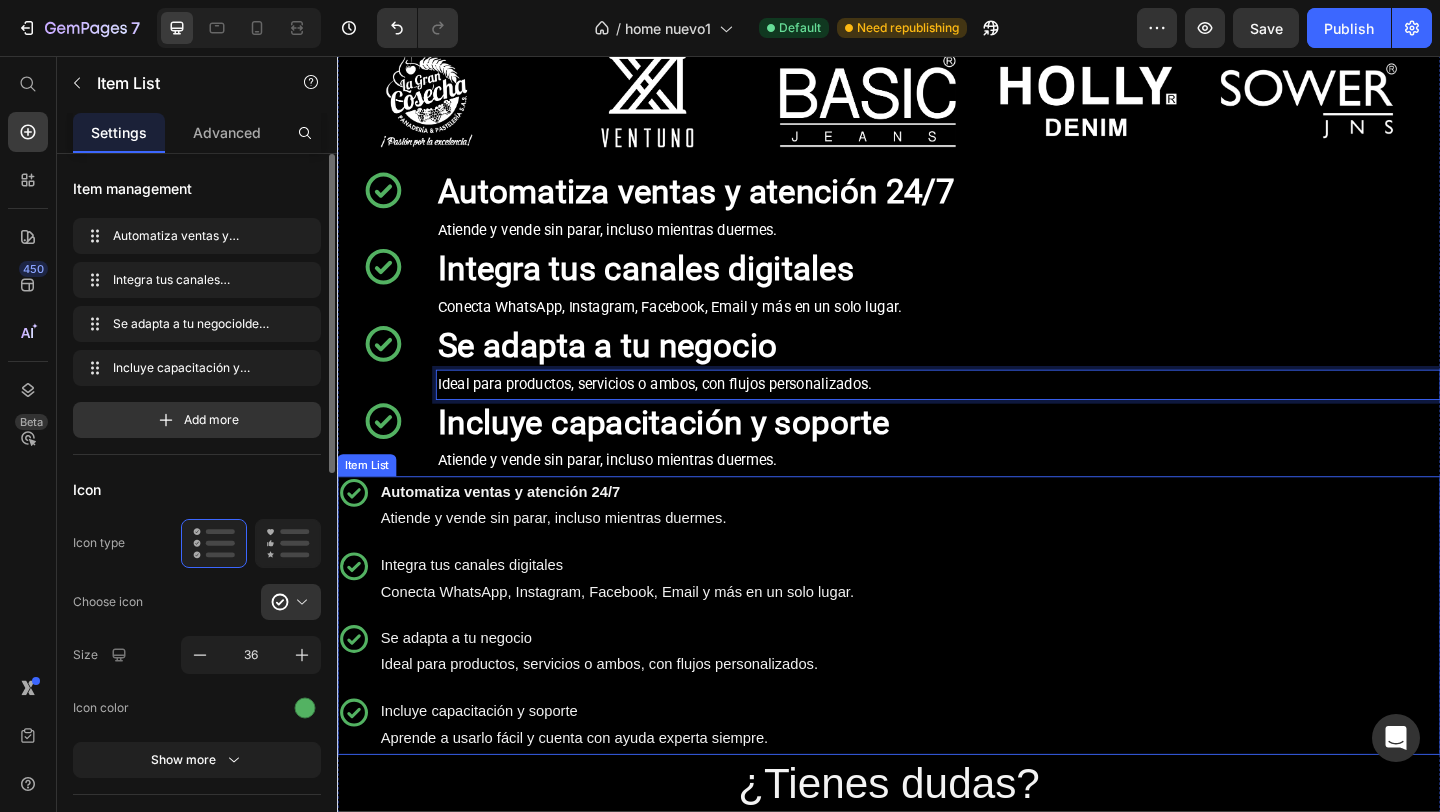 click on "Incluye capacitación y soporte Aprende a usarlo fácil y cuenta con ayuda experta siempre." at bounding box center [641, 784] 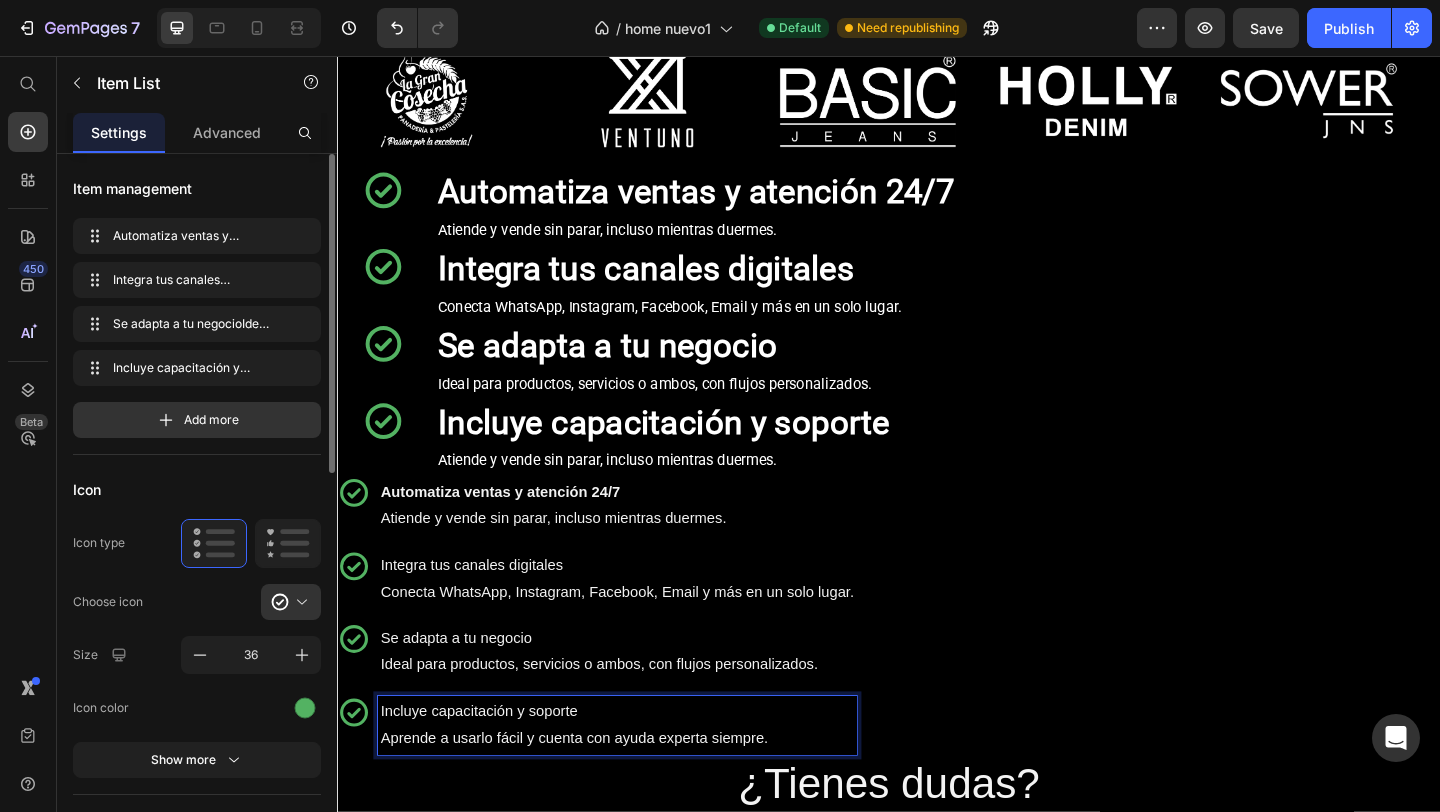 click on "Incluye capacitación y soporte Aprende a usarlo fácil y cuenta con ayuda experta siempre." at bounding box center (641, 784) 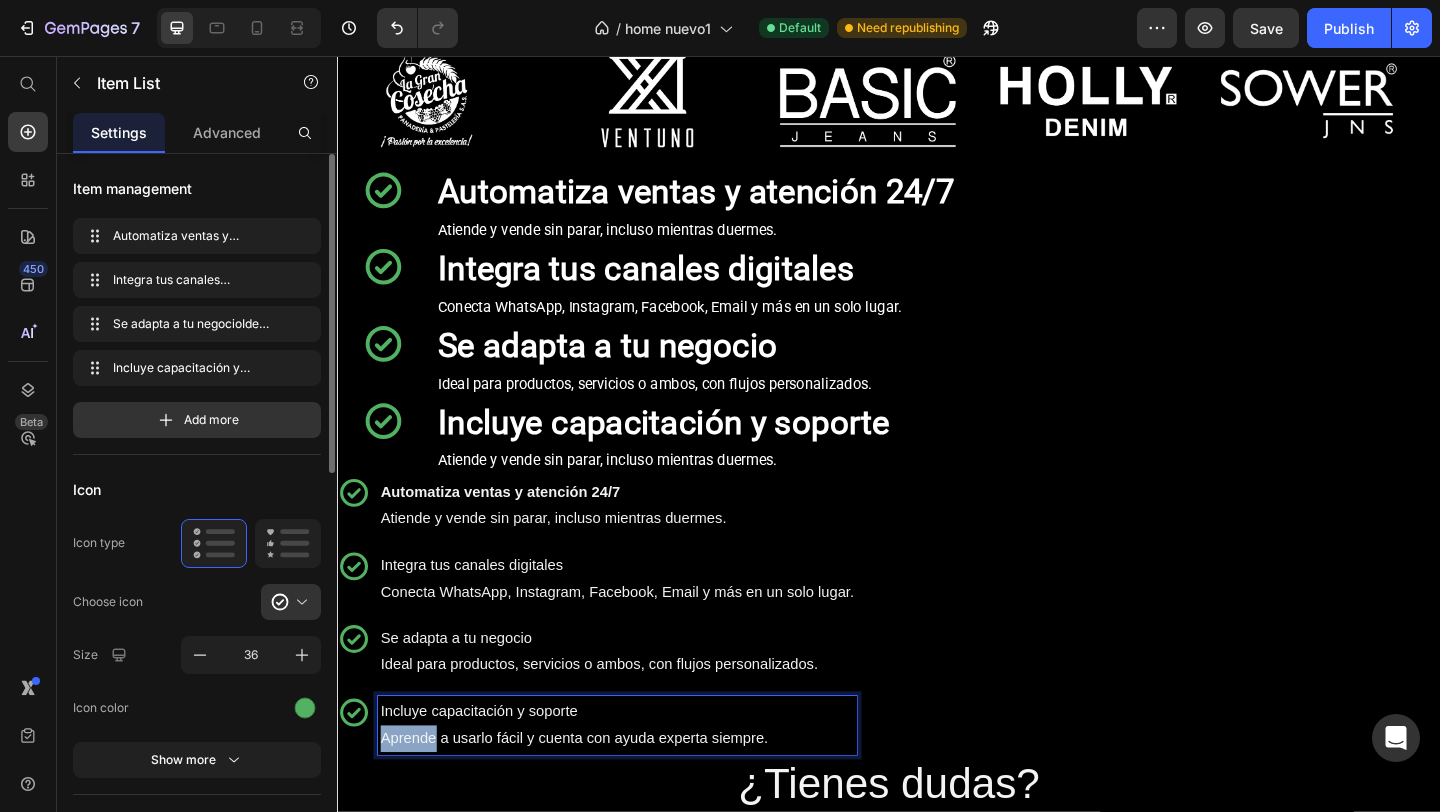 click on "Incluye capacitación y soporte Aprende a usarlo fácil y cuenta con ayuda experta siempre." at bounding box center (641, 784) 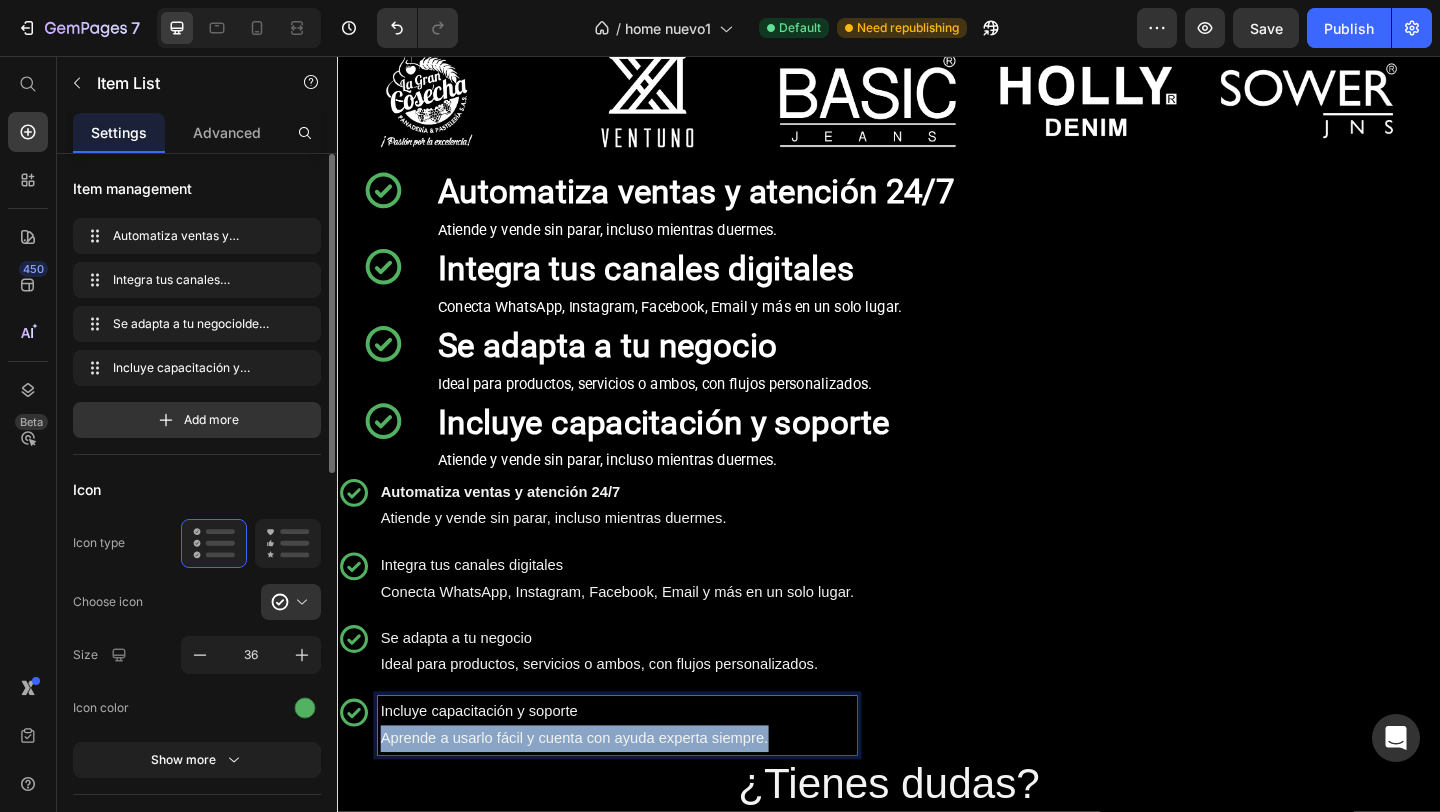 click on "Incluye capacitación y soporte Aprende a usarlo fácil y cuenta con ayuda experta siempre." at bounding box center (641, 784) 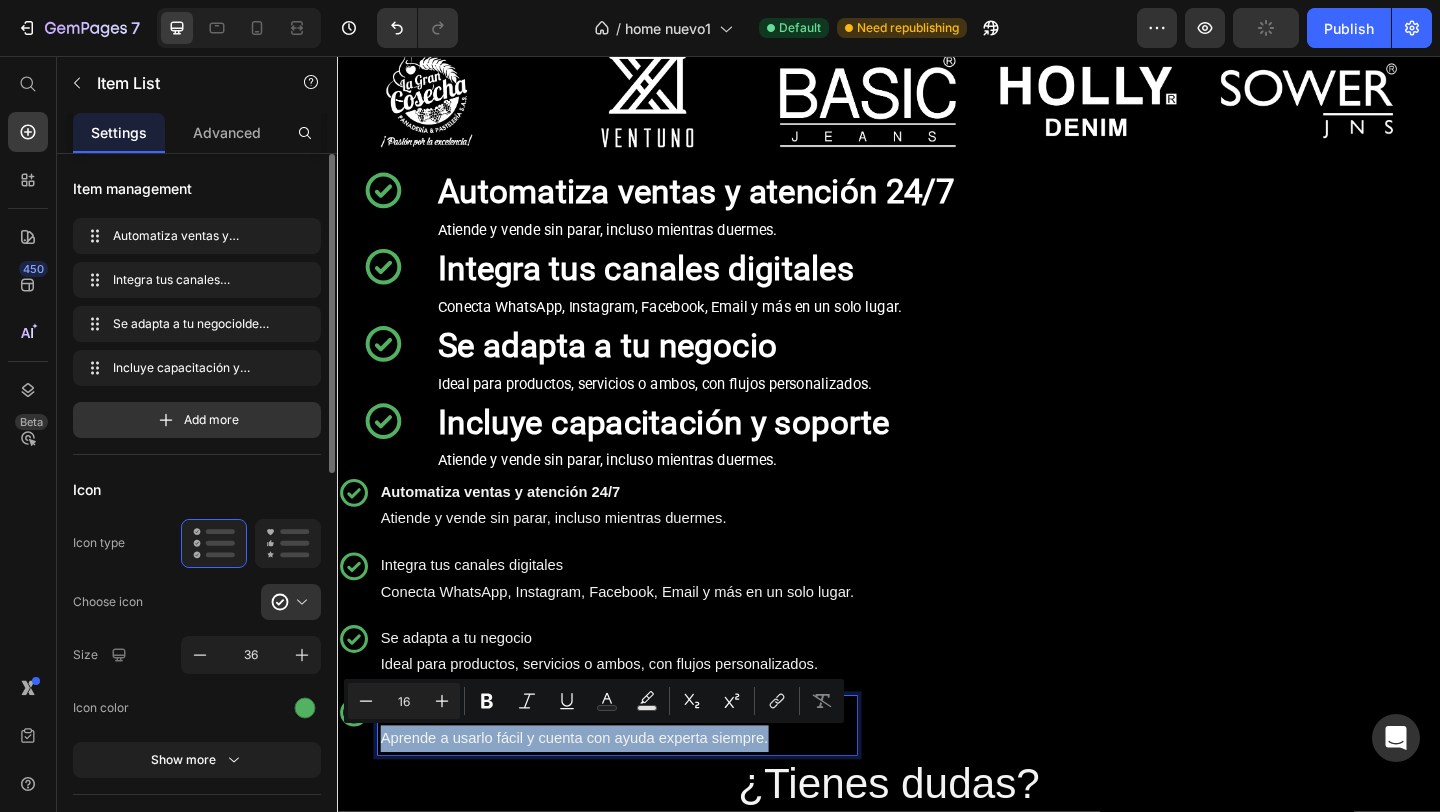 copy on "Aprende a usarlo fácil y cuenta con ayuda experta siempre." 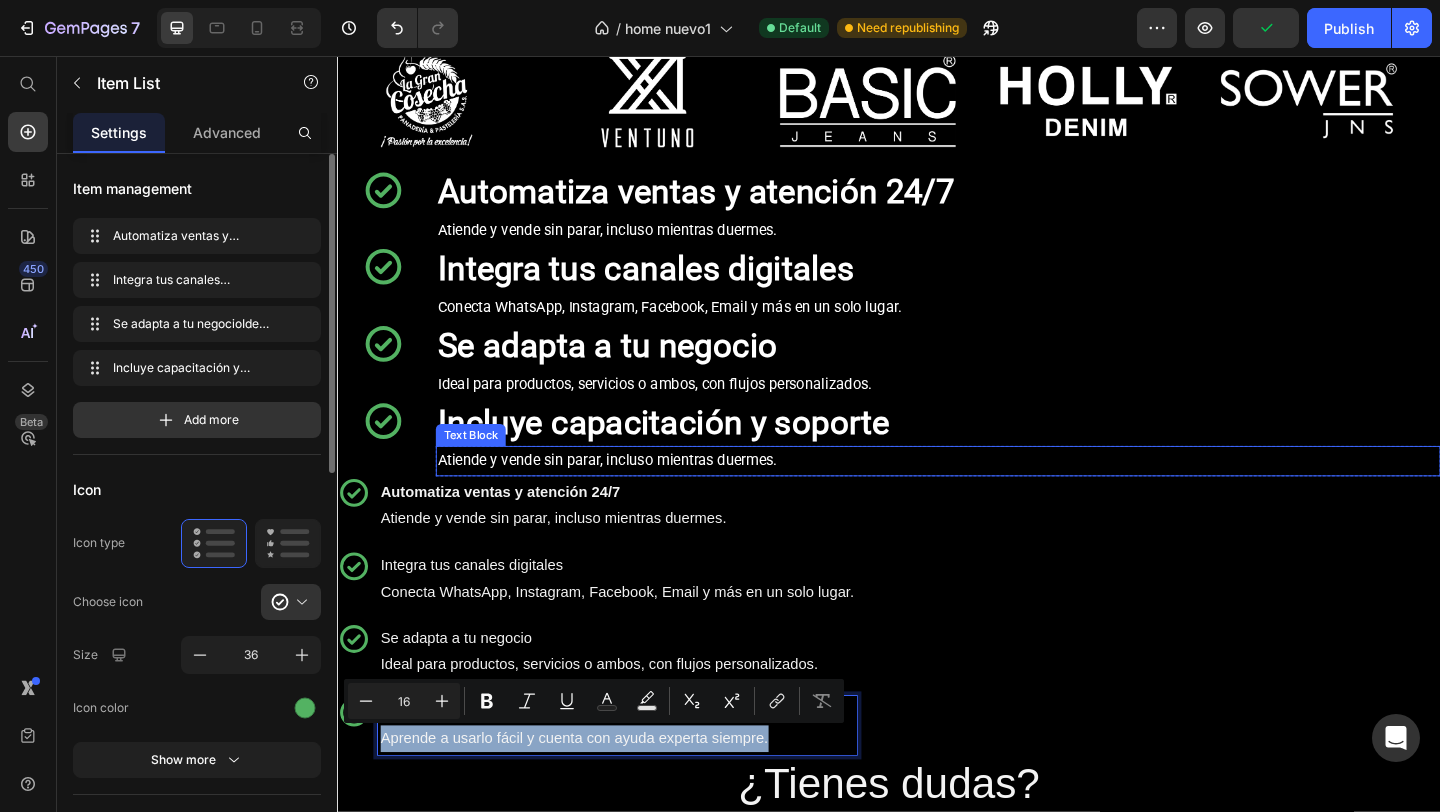 click on "Atiende y vende sin parar, incluso mientras duermes." at bounding box center [990, 496] 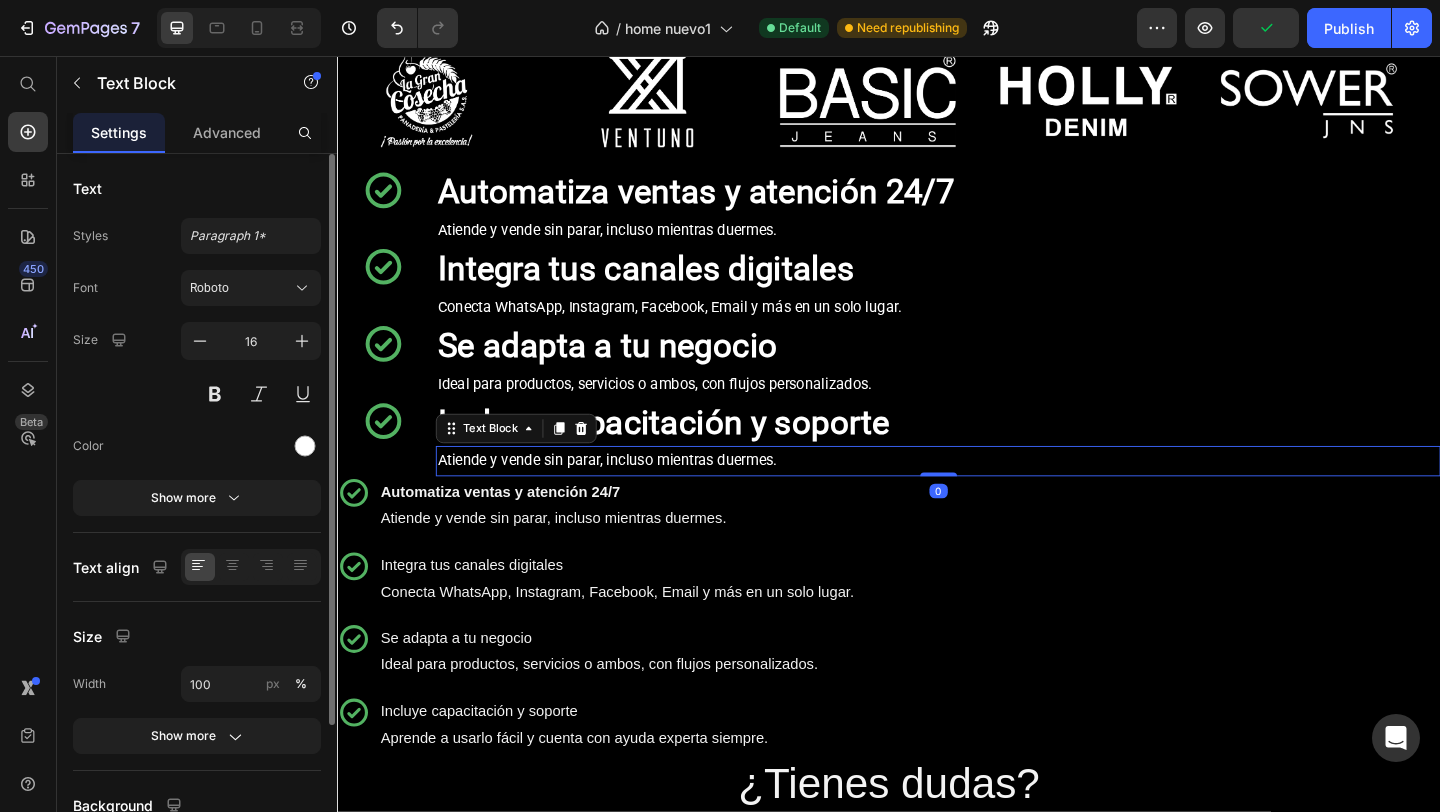 click on "Atiende y vende sin parar, incluso mientras duermes." at bounding box center (990, 496) 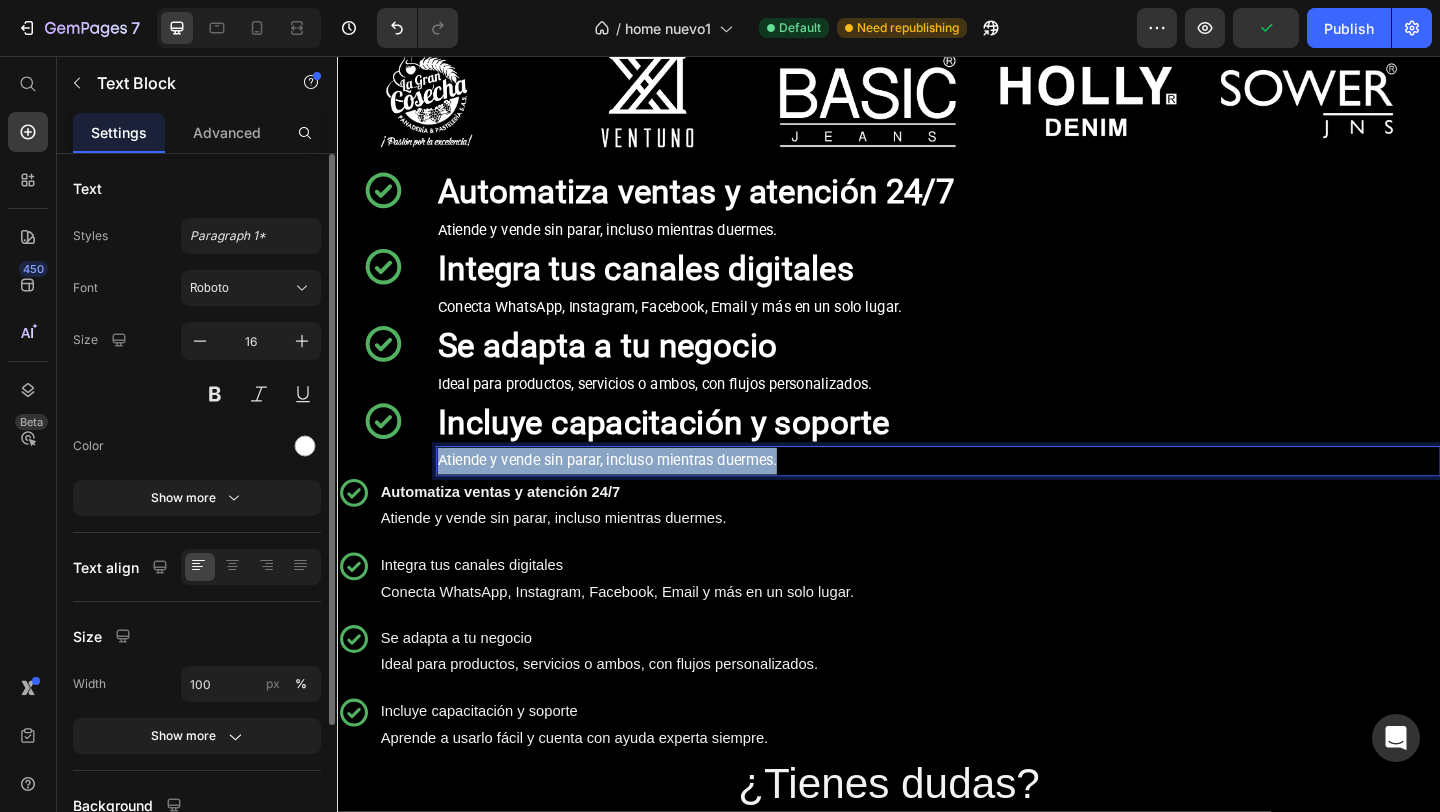 click on "Atiende y vende sin parar, incluso mientras duermes." at bounding box center (990, 496) 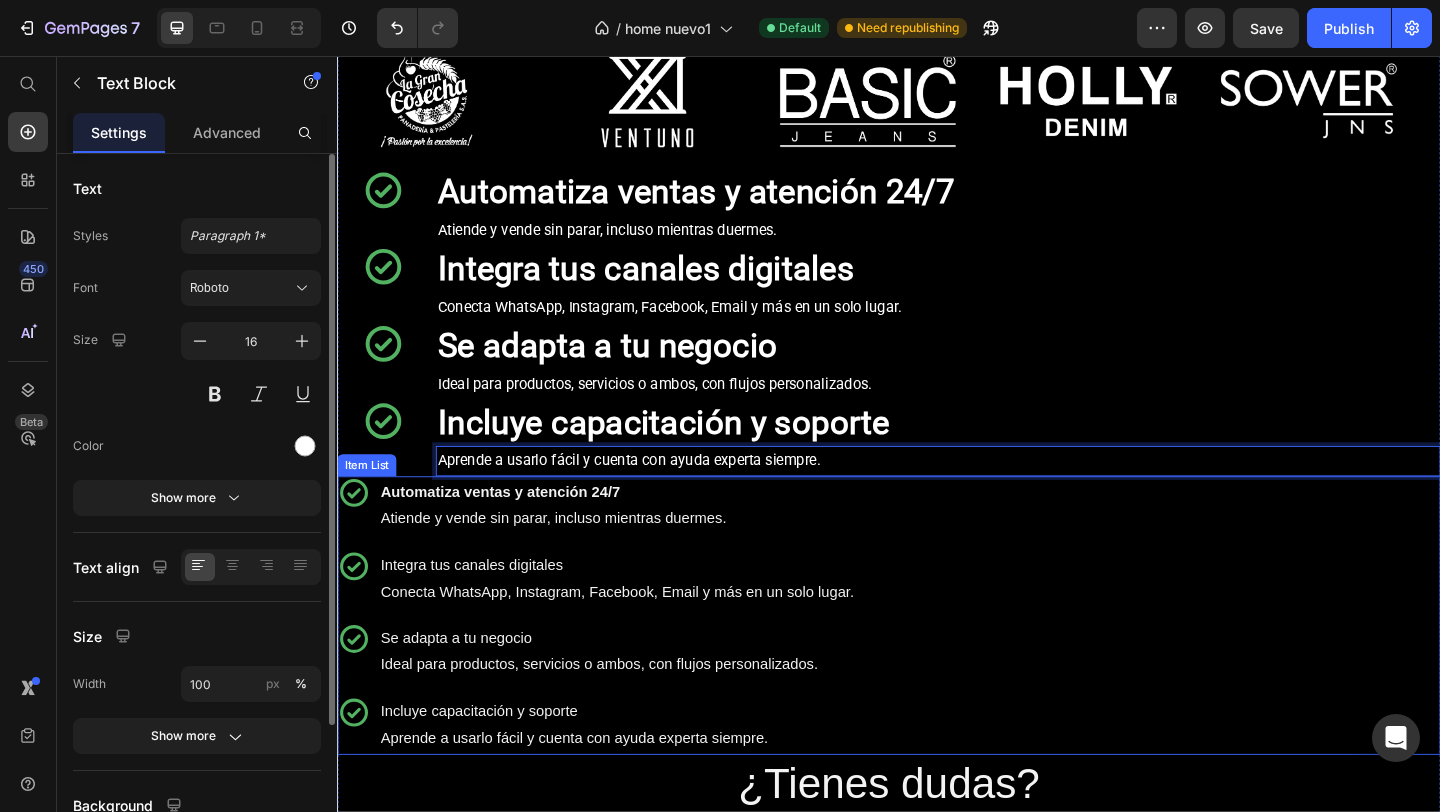 click on "Item List" at bounding box center [369, 501] 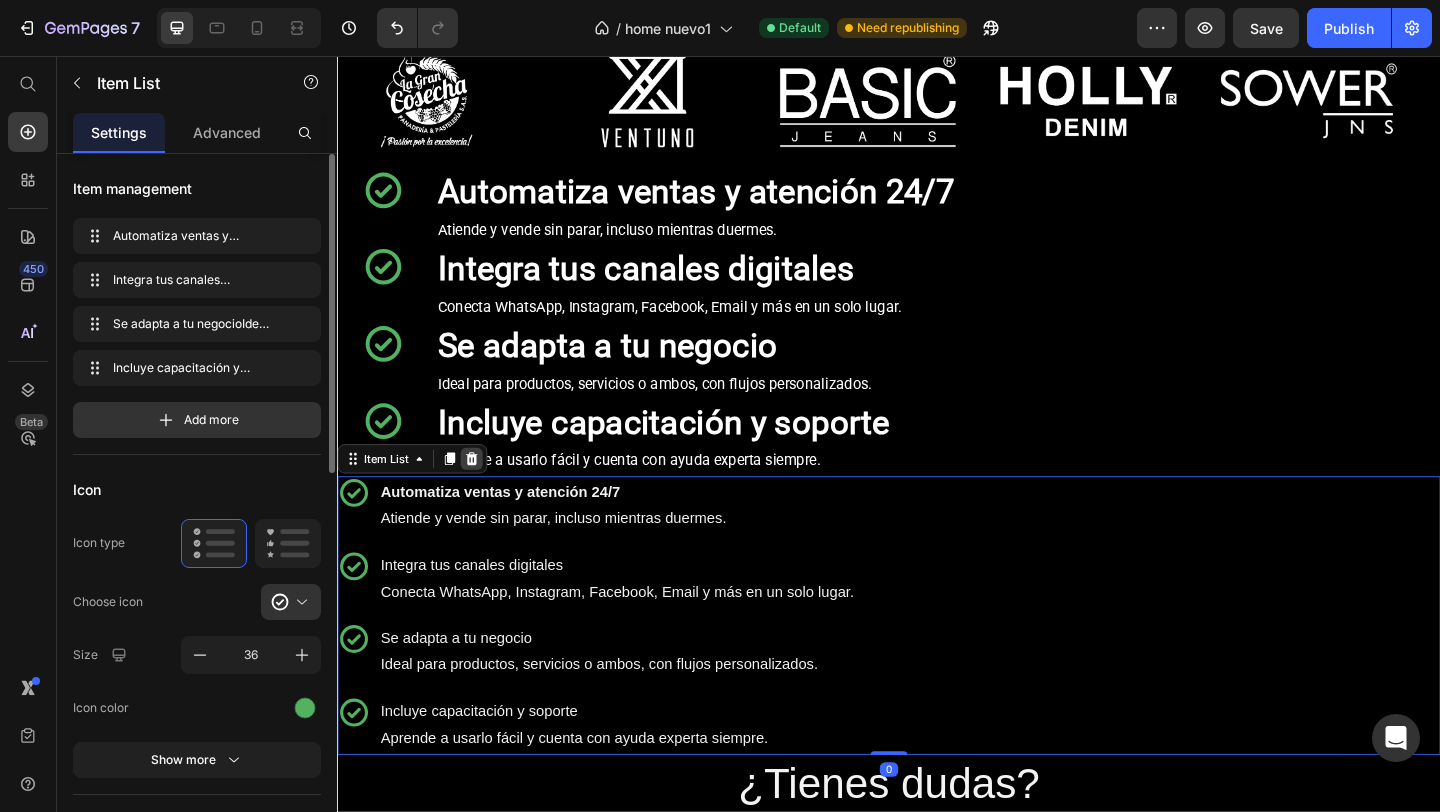 click 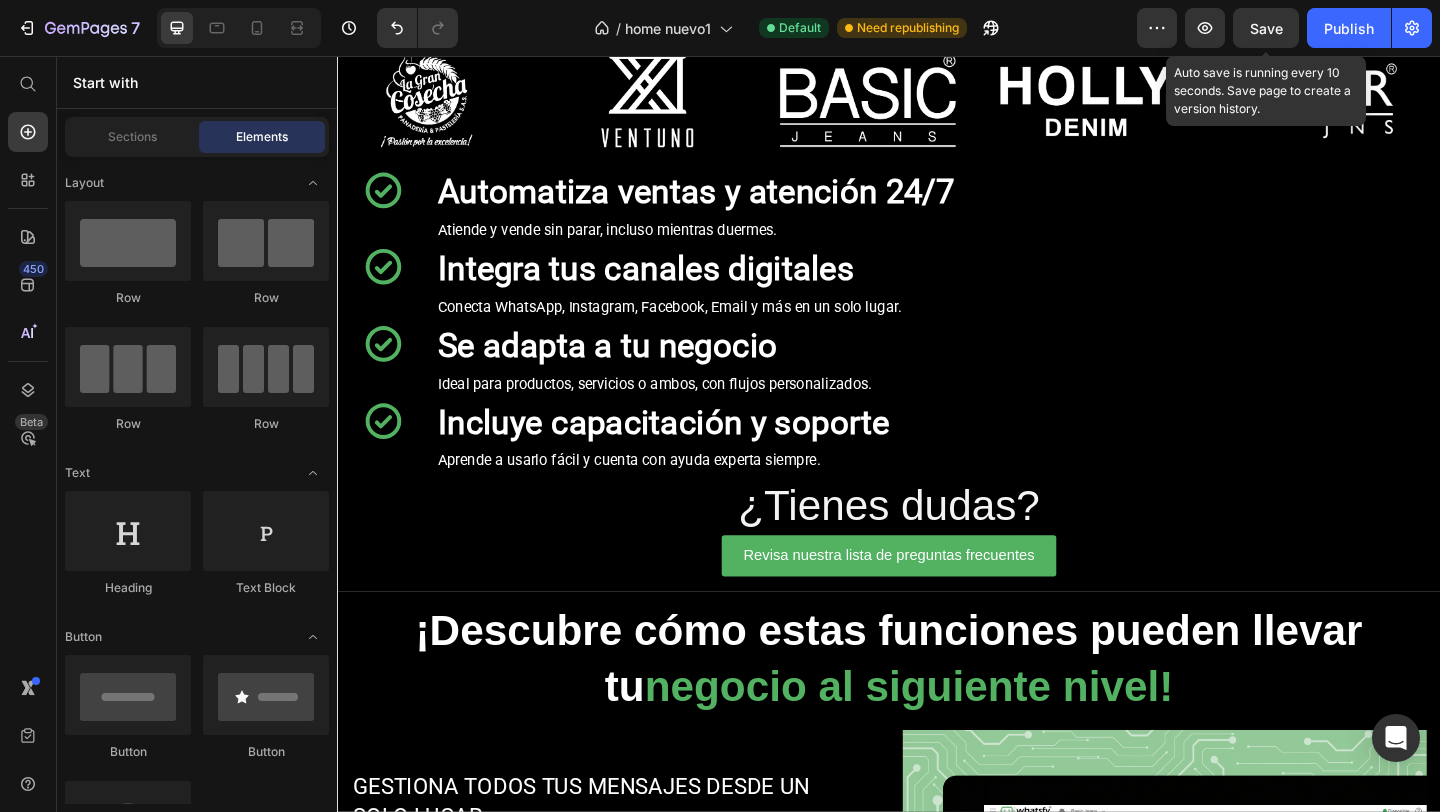click on "Save" at bounding box center [1266, 28] 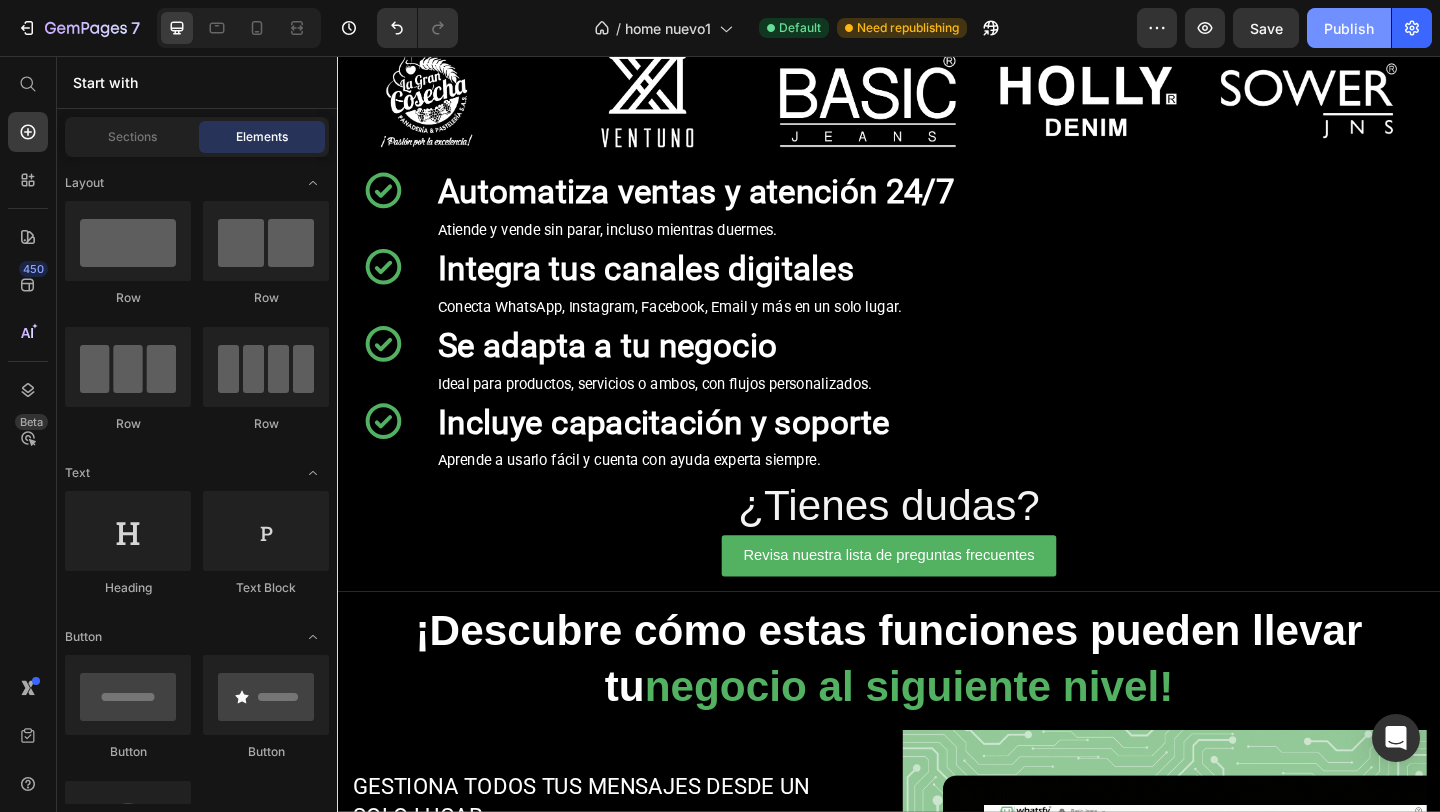 click on "Publish" at bounding box center (1349, 28) 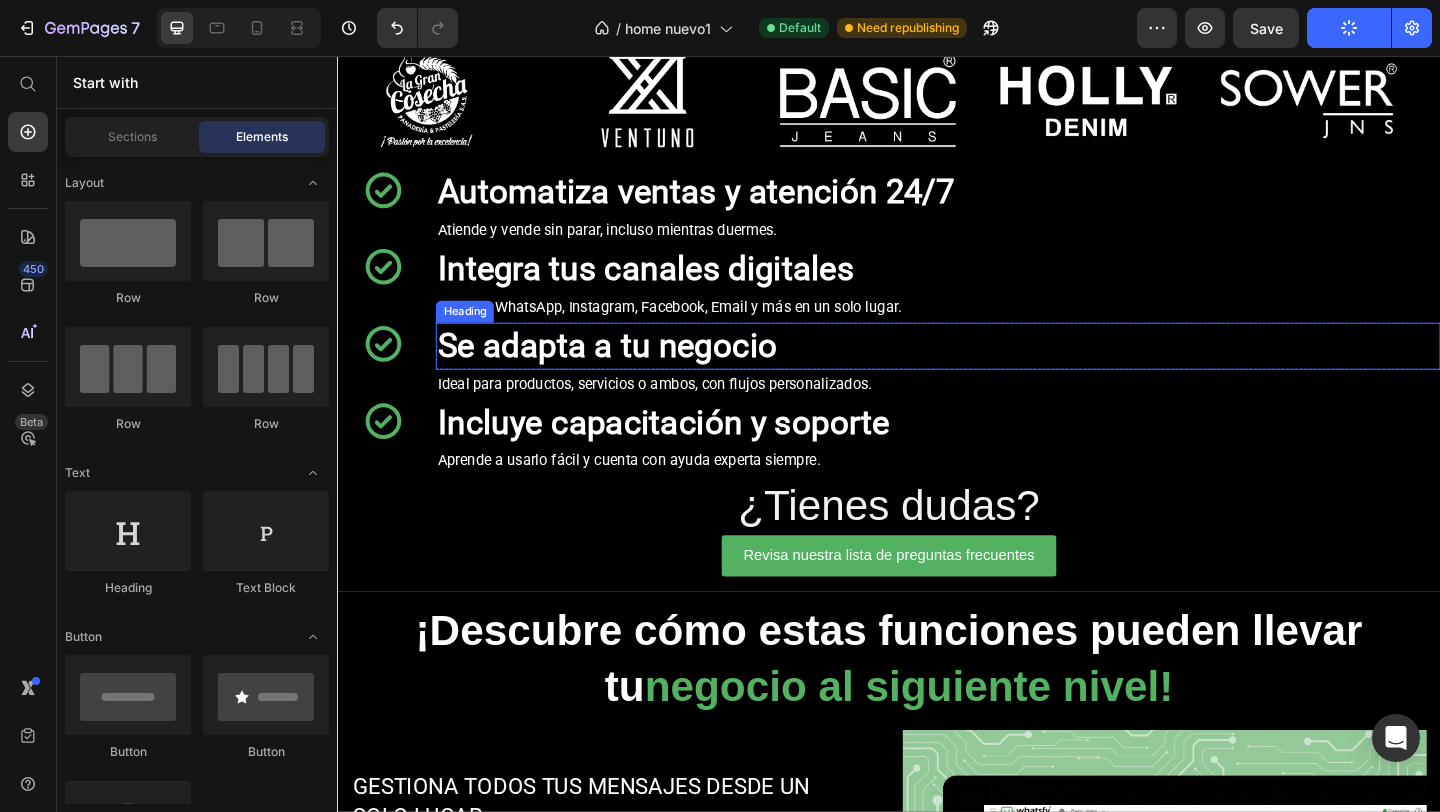 click on "Se adapta a tu negocio" at bounding box center (630, 371) 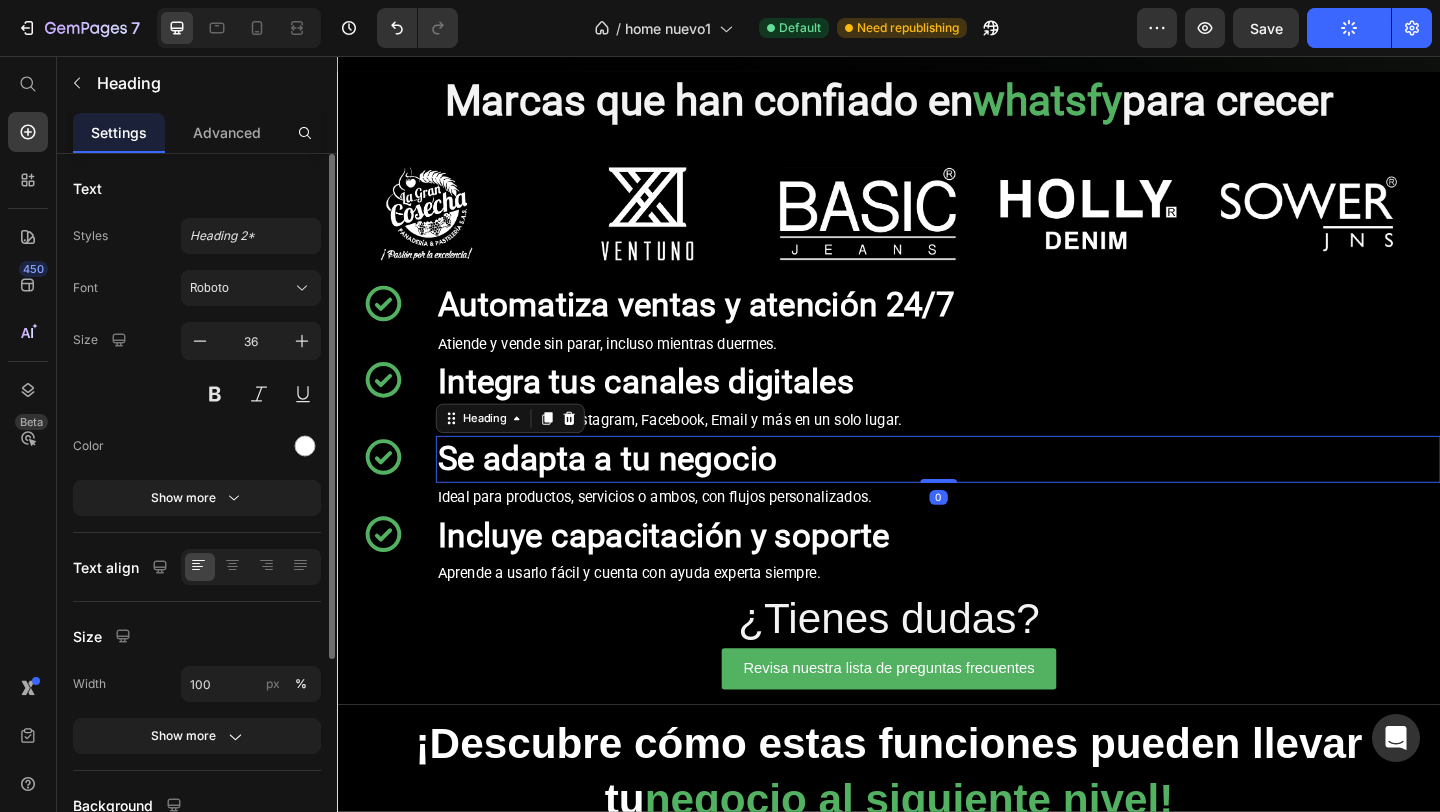 scroll, scrollTop: 473, scrollLeft: 0, axis: vertical 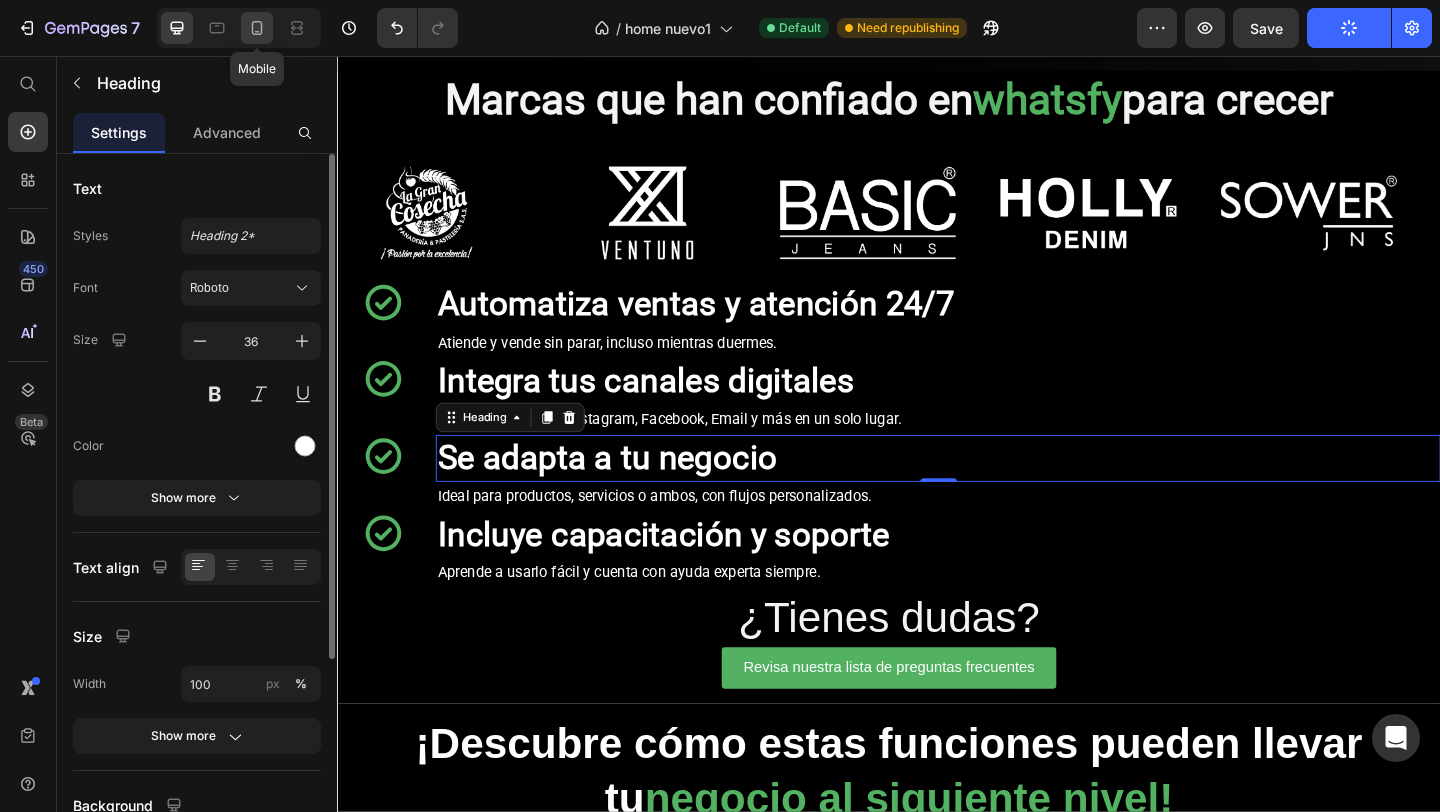 click 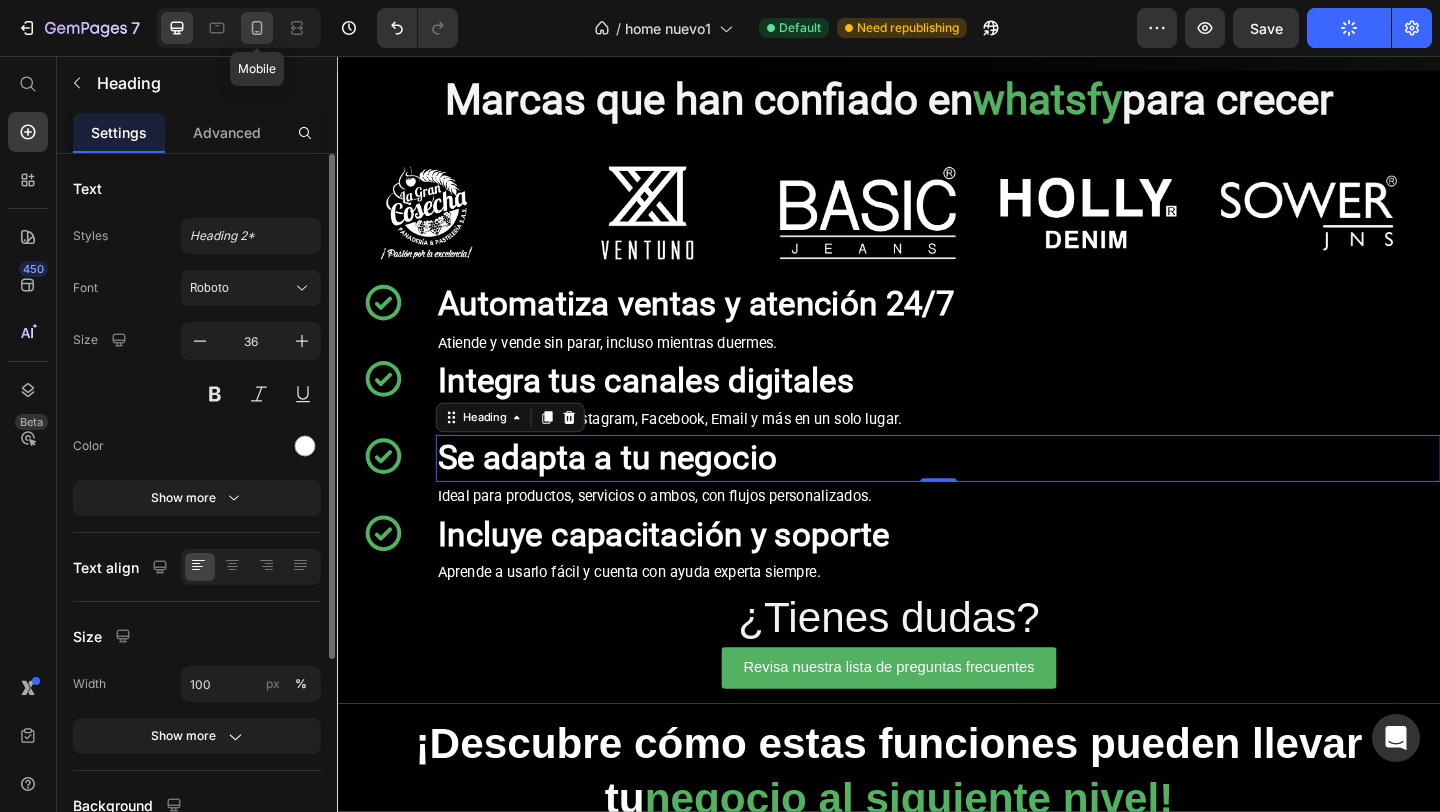 type on "41" 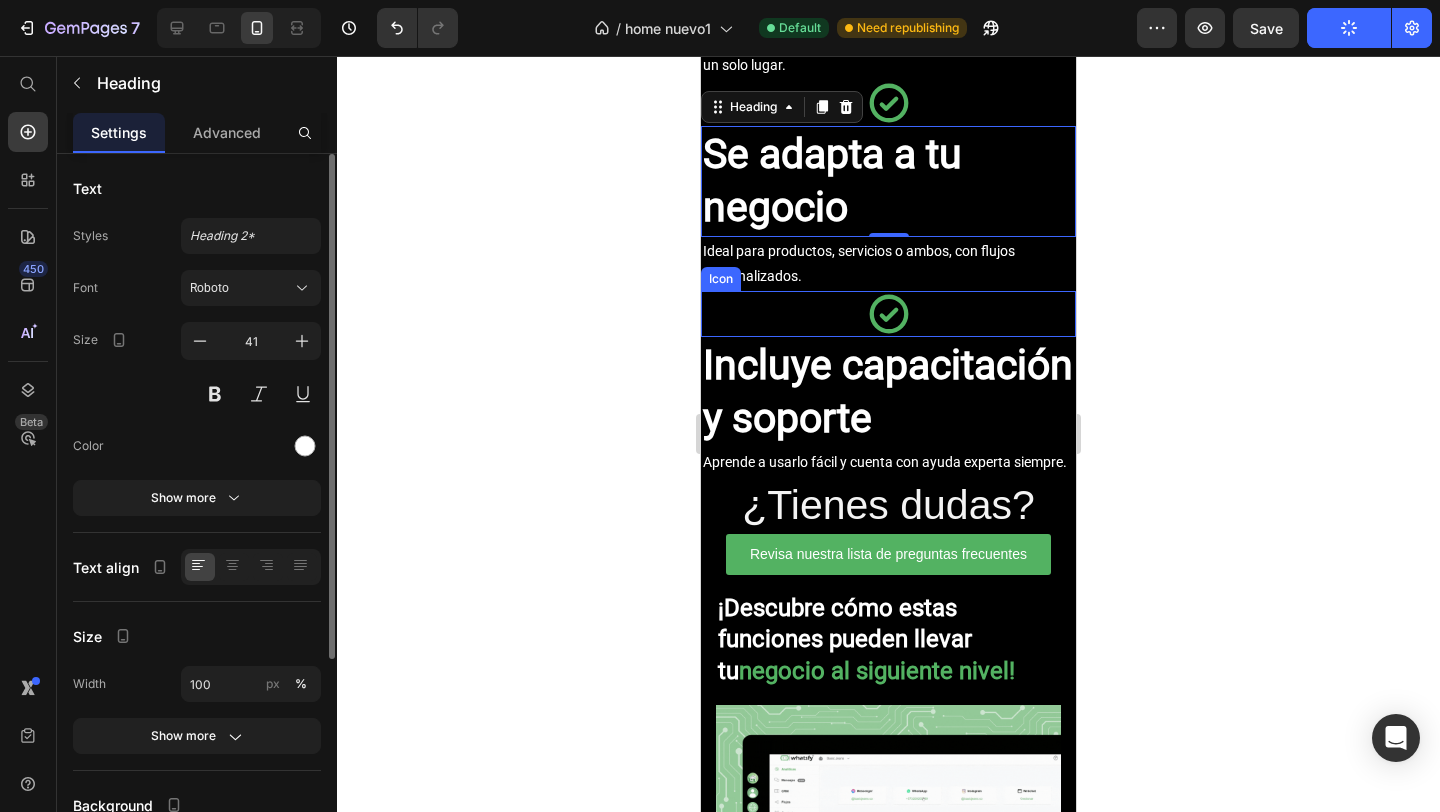 scroll, scrollTop: 521, scrollLeft: 0, axis: vertical 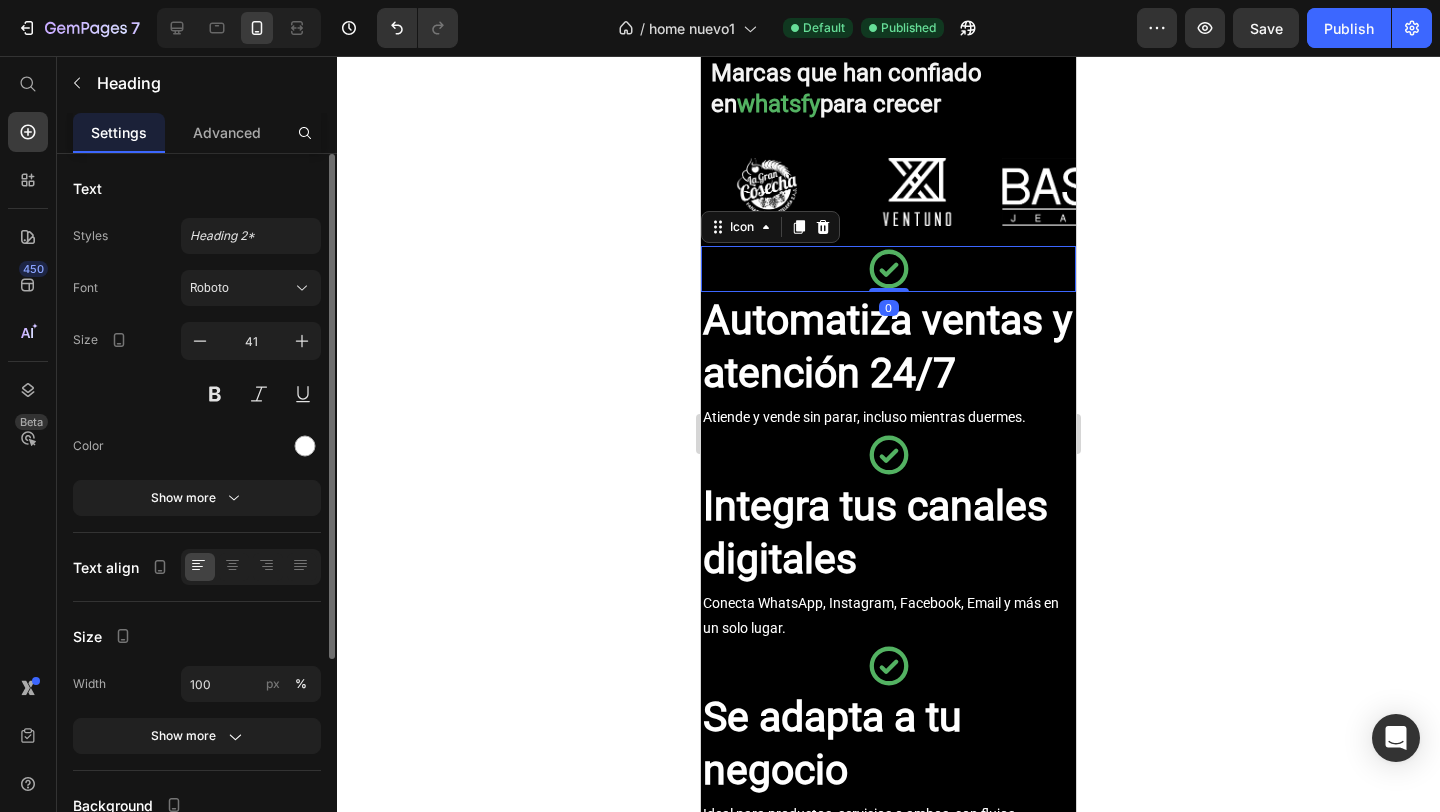 click on "Icon   0" at bounding box center (888, 269) 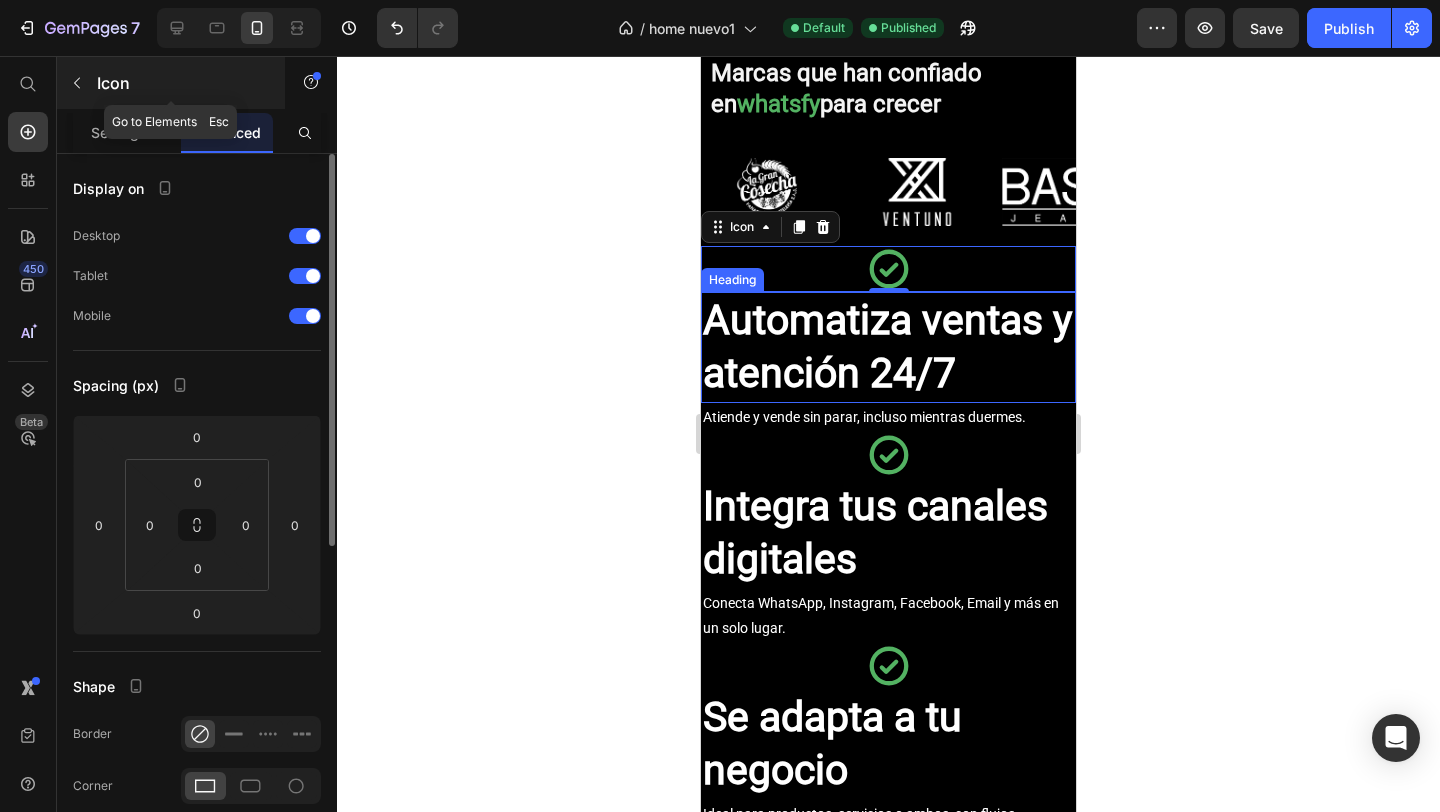 click 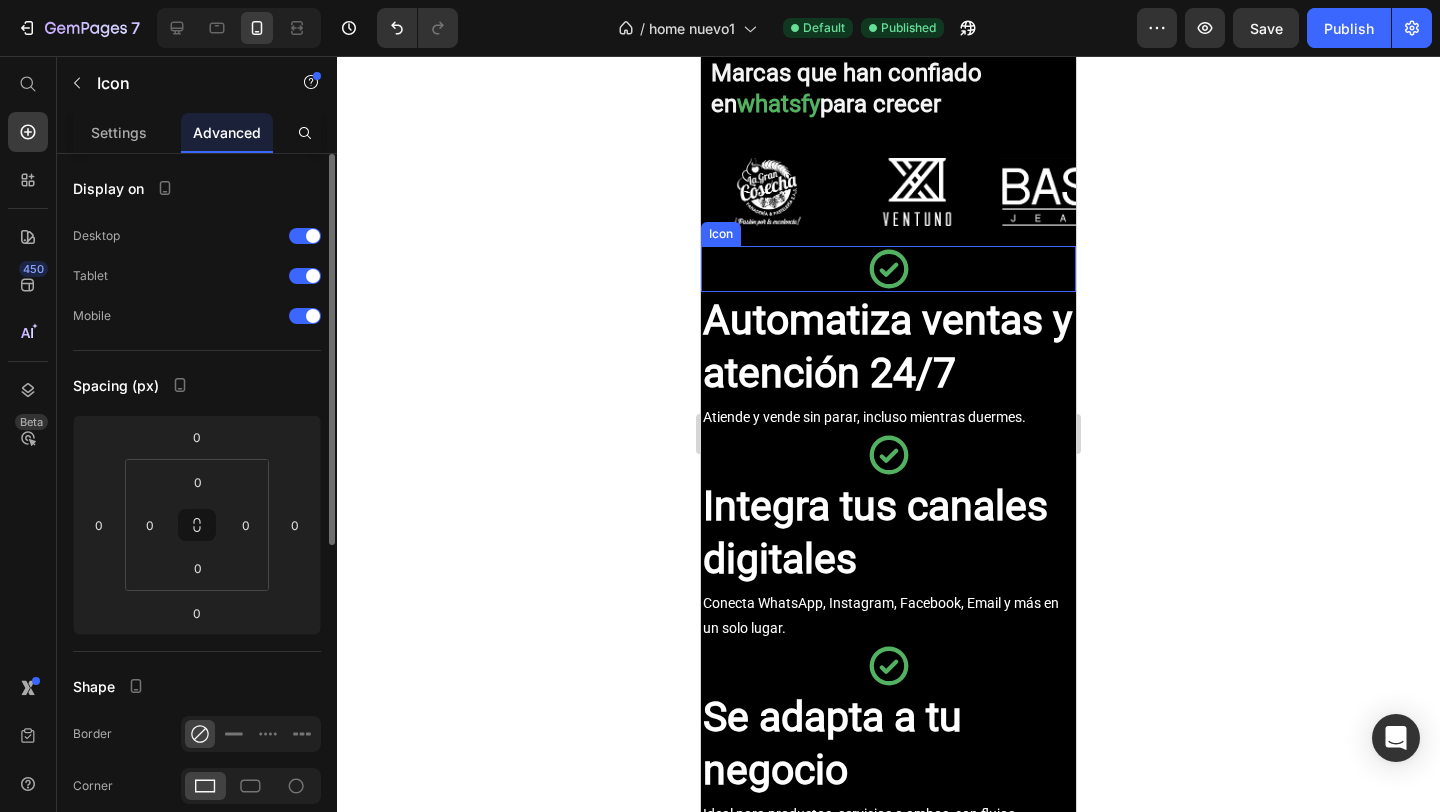 click on "Icon" at bounding box center (888, 269) 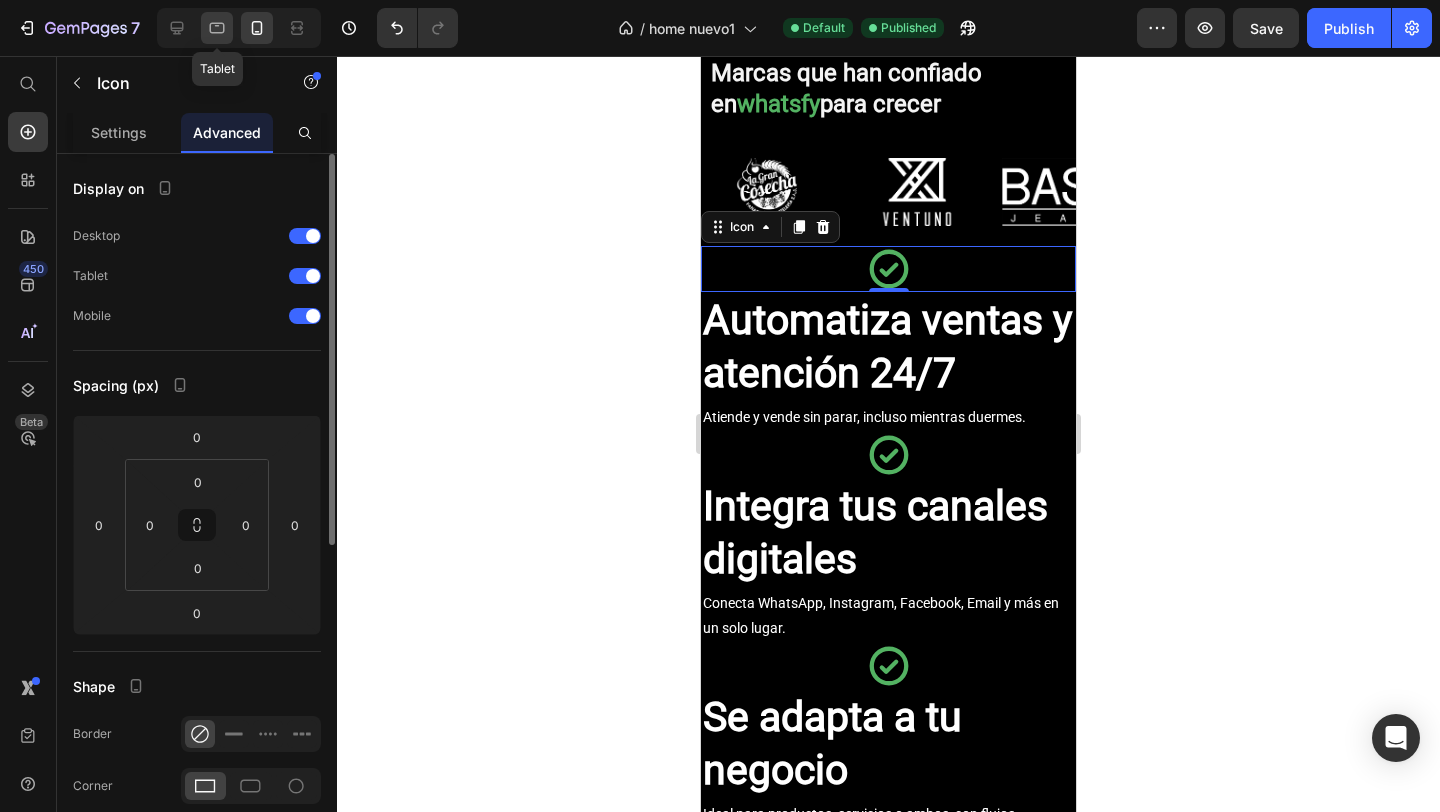 click 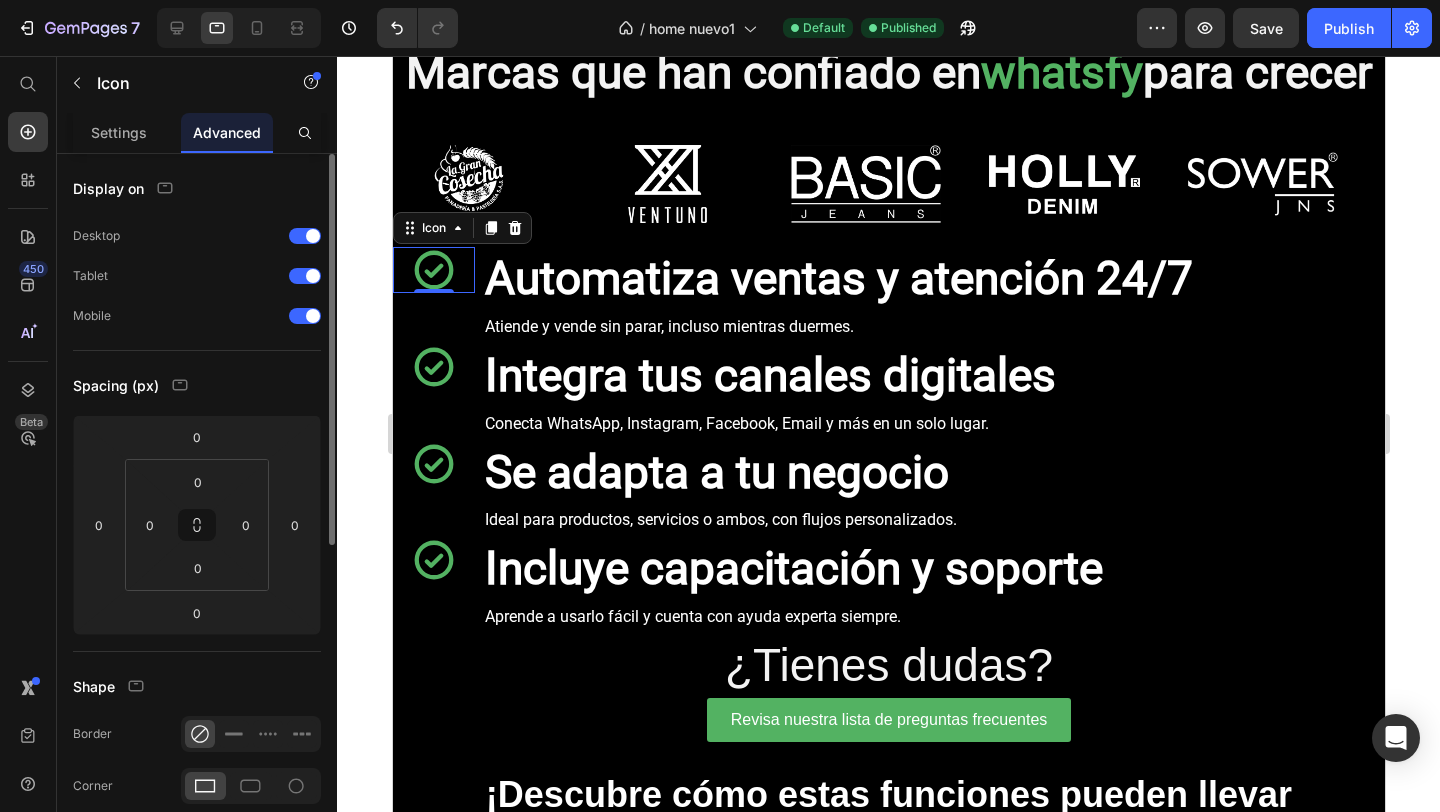 scroll, scrollTop: 510, scrollLeft: 0, axis: vertical 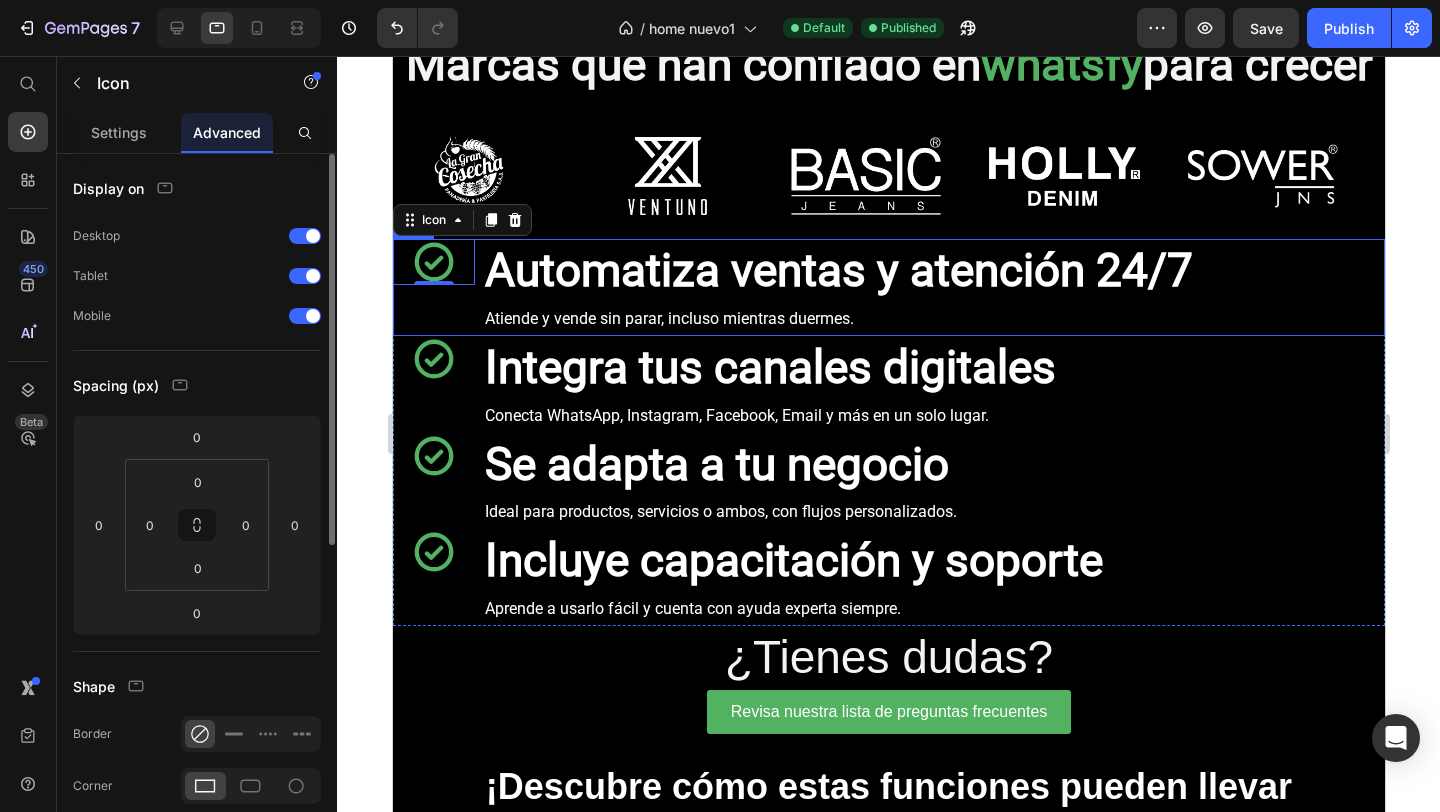 click on "Icon   0 Row" at bounding box center (433, 287) 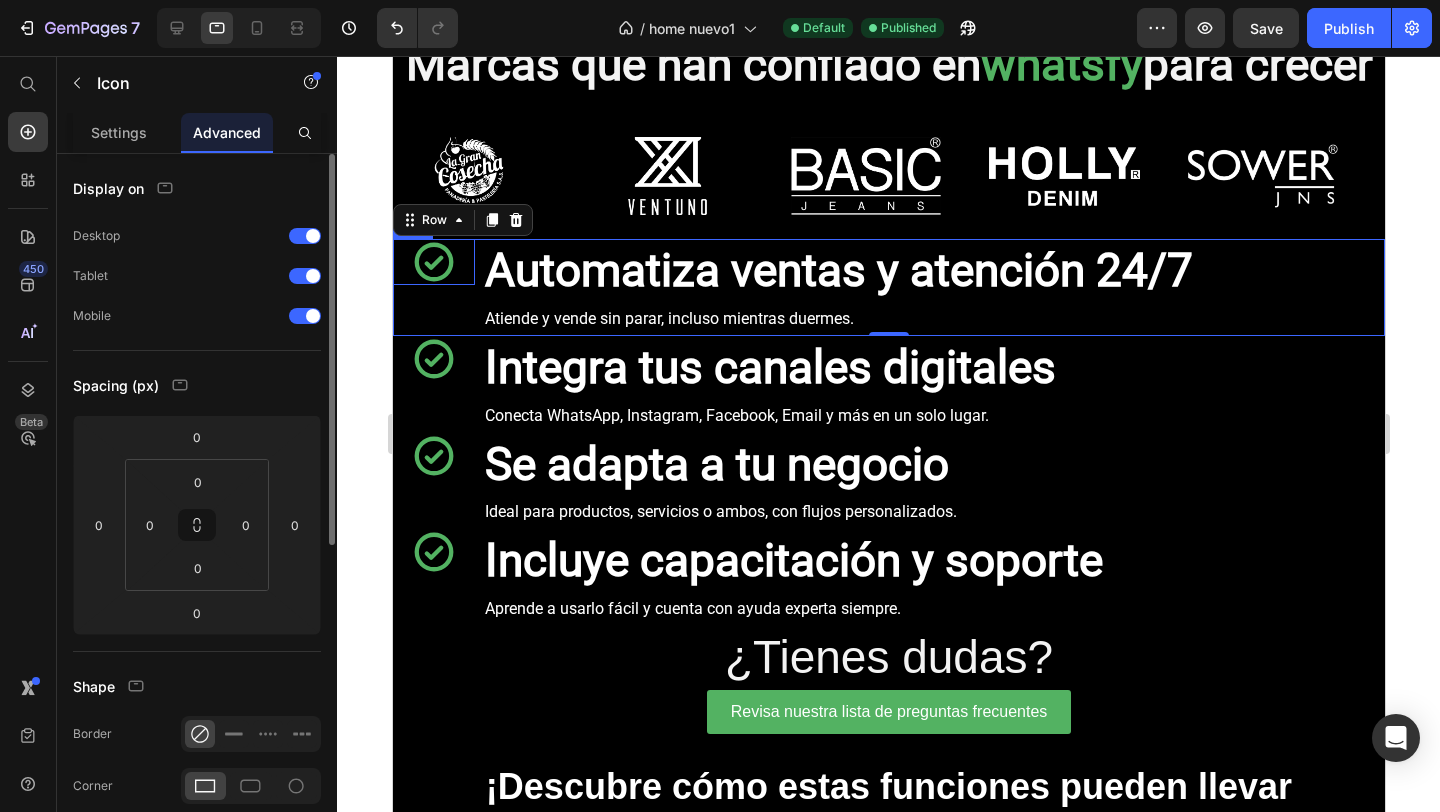 click 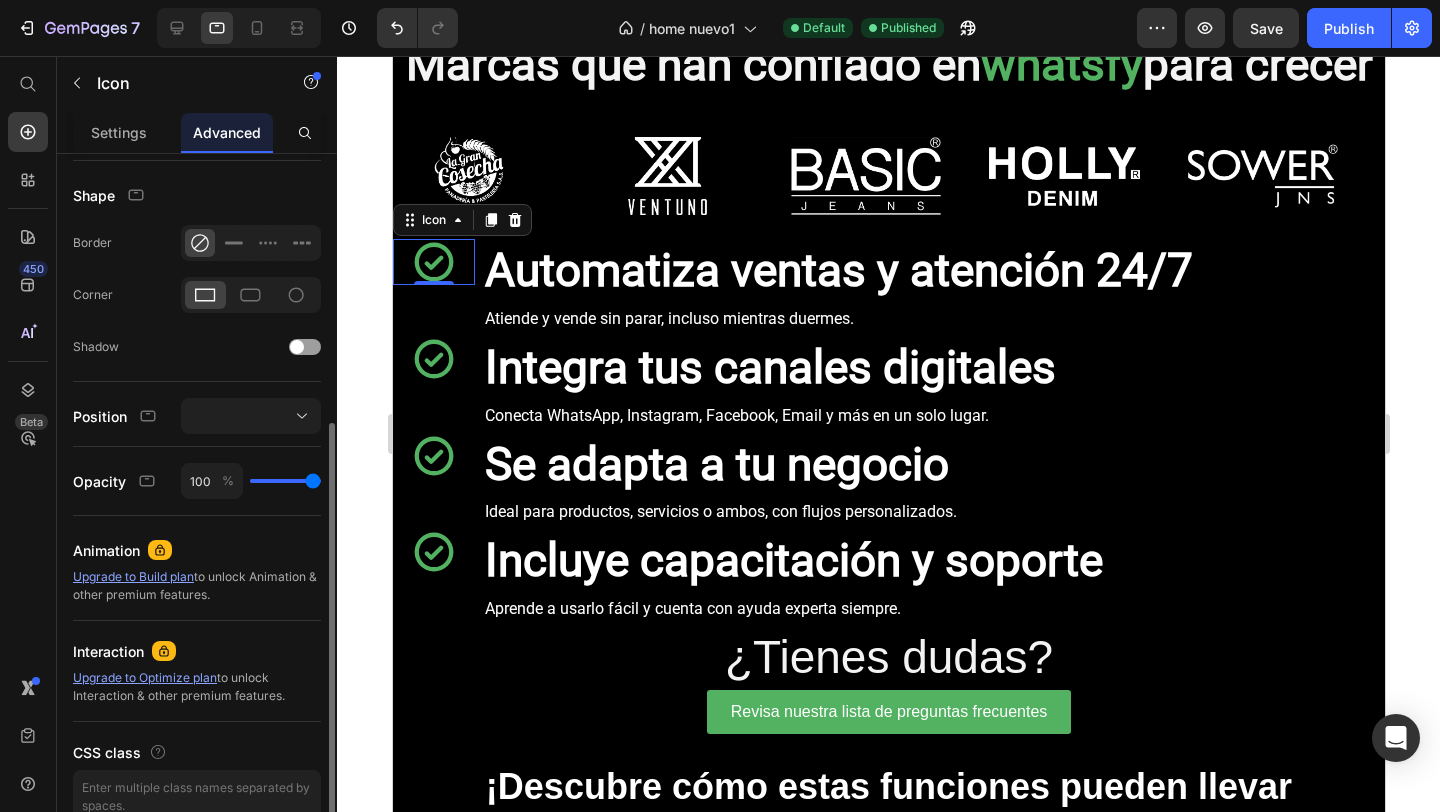 scroll, scrollTop: 590, scrollLeft: 0, axis: vertical 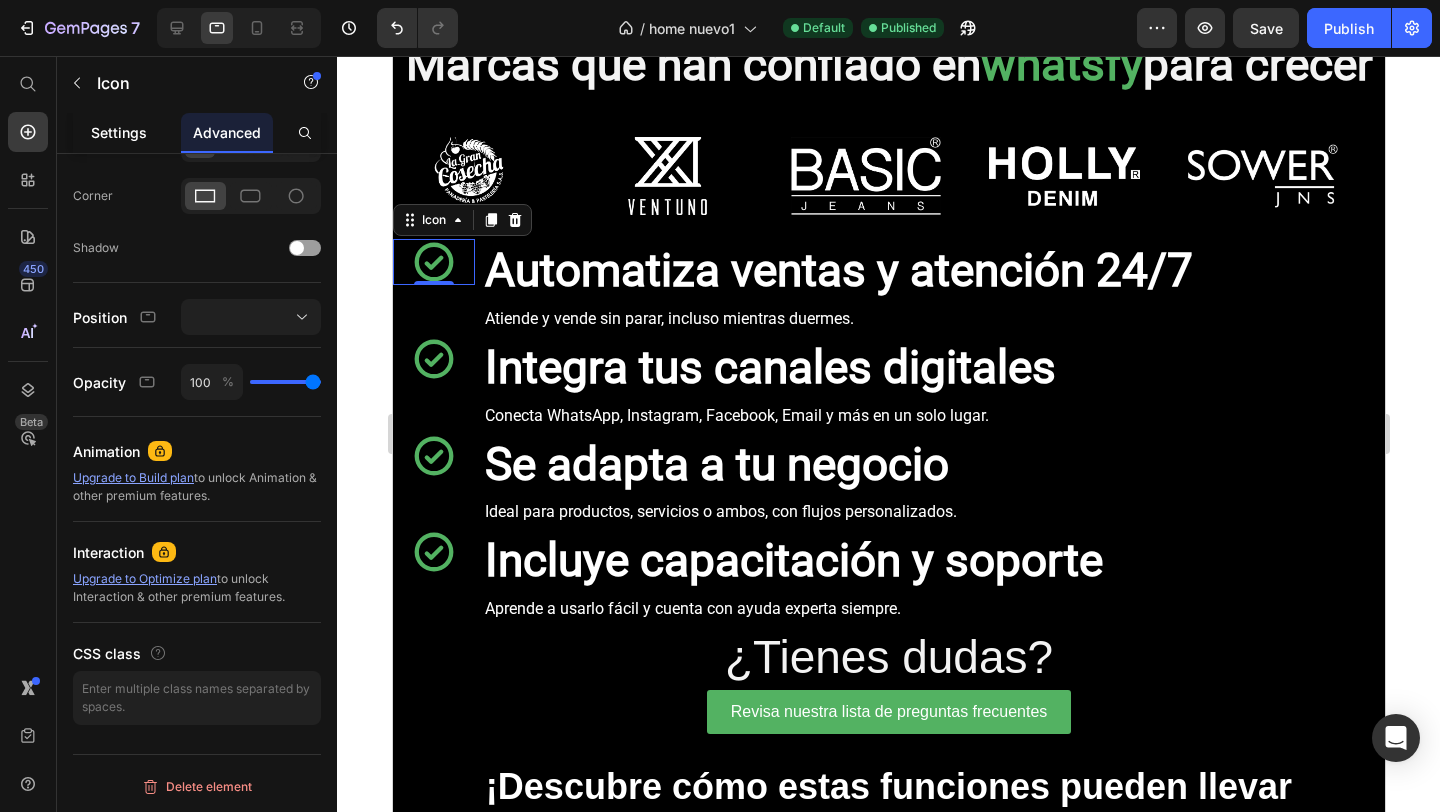 click on "Settings" at bounding box center (119, 132) 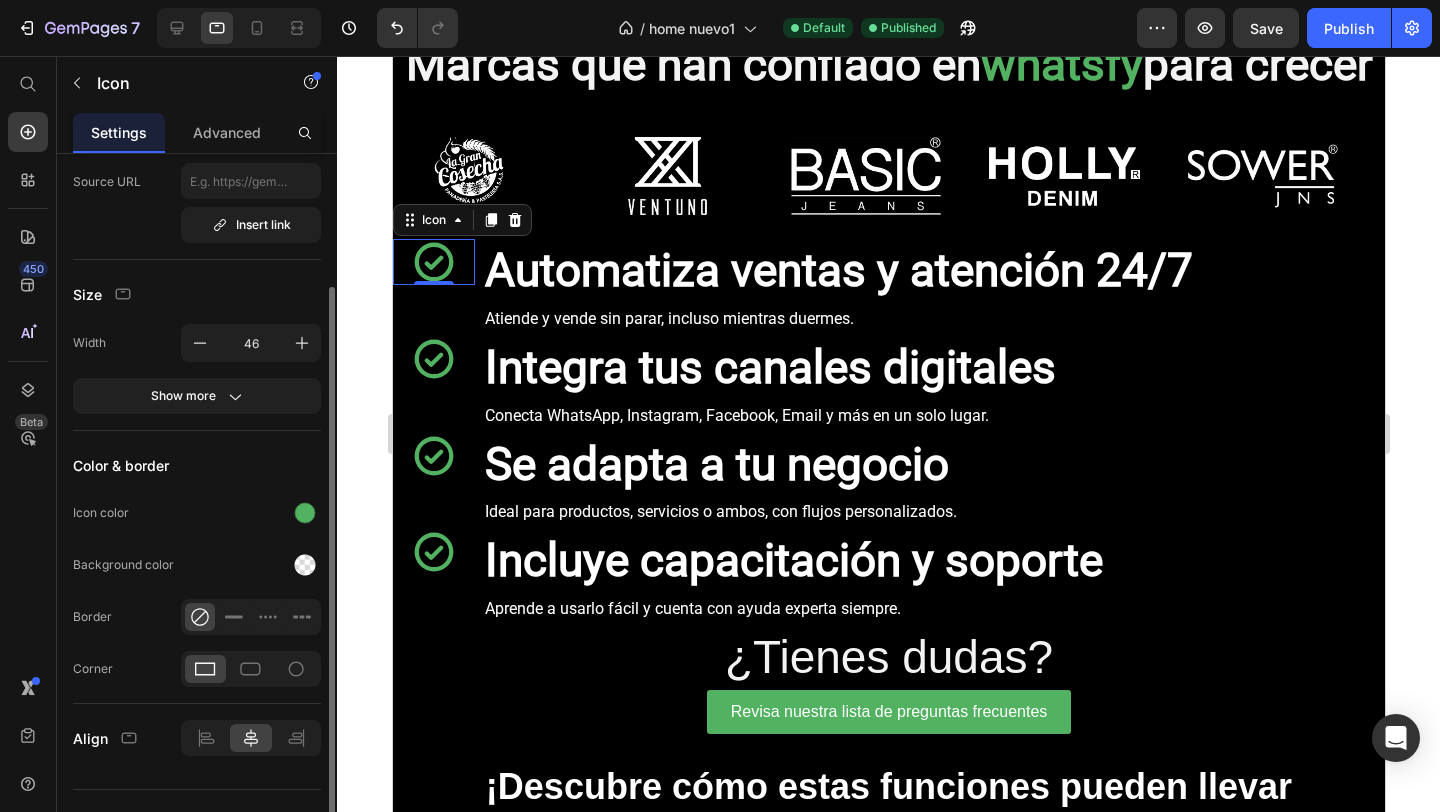 scroll, scrollTop: 207, scrollLeft: 0, axis: vertical 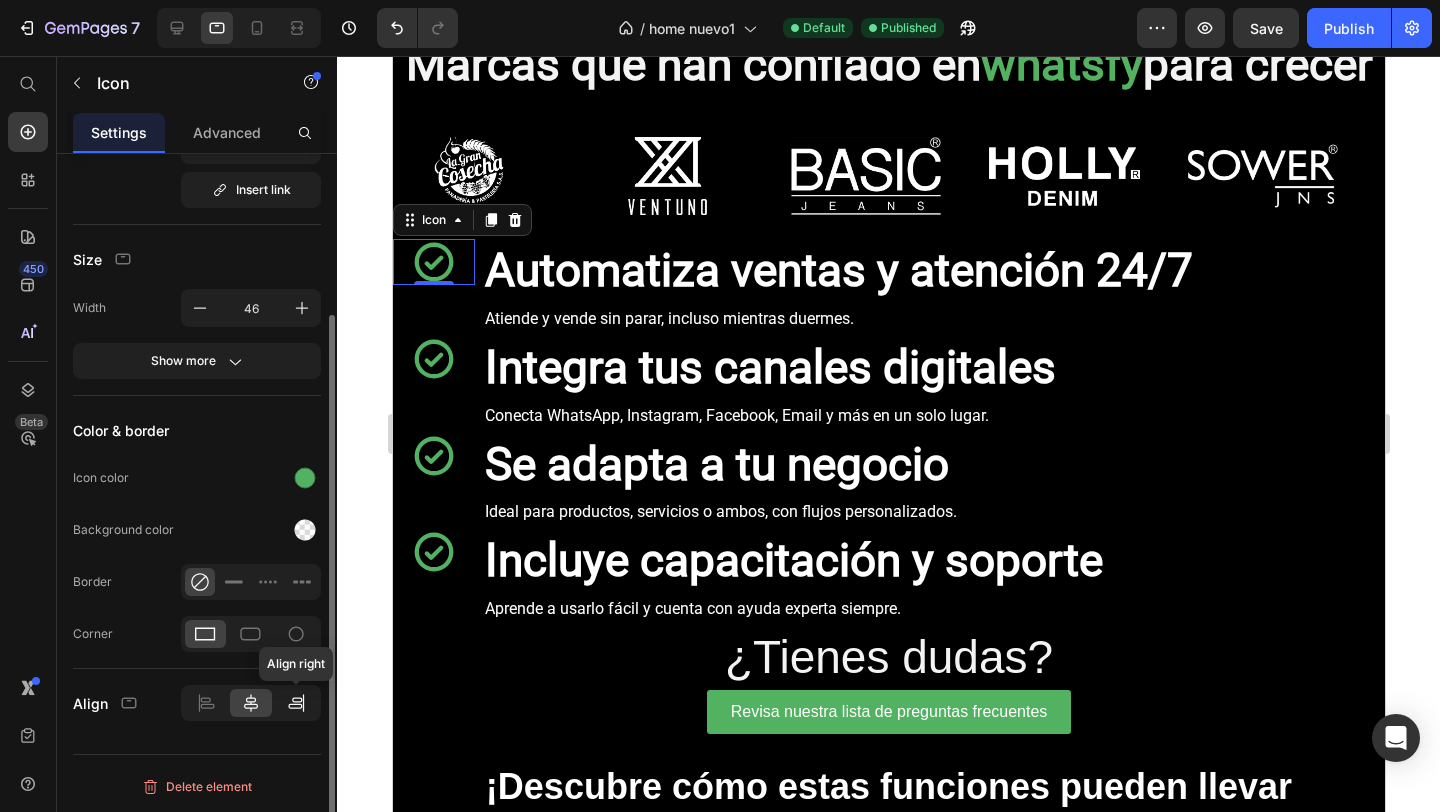 click 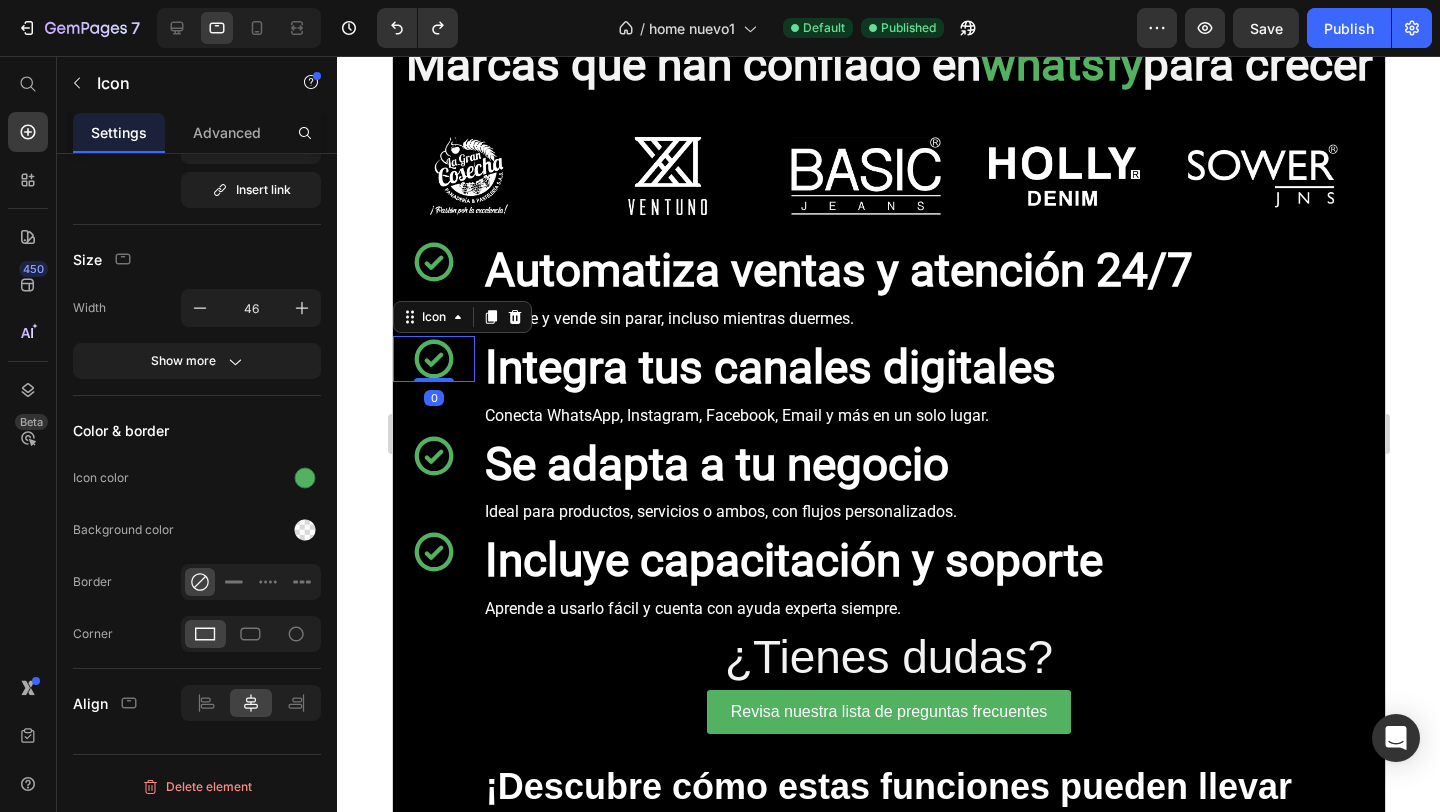 click on "Icon   0" at bounding box center (433, 359) 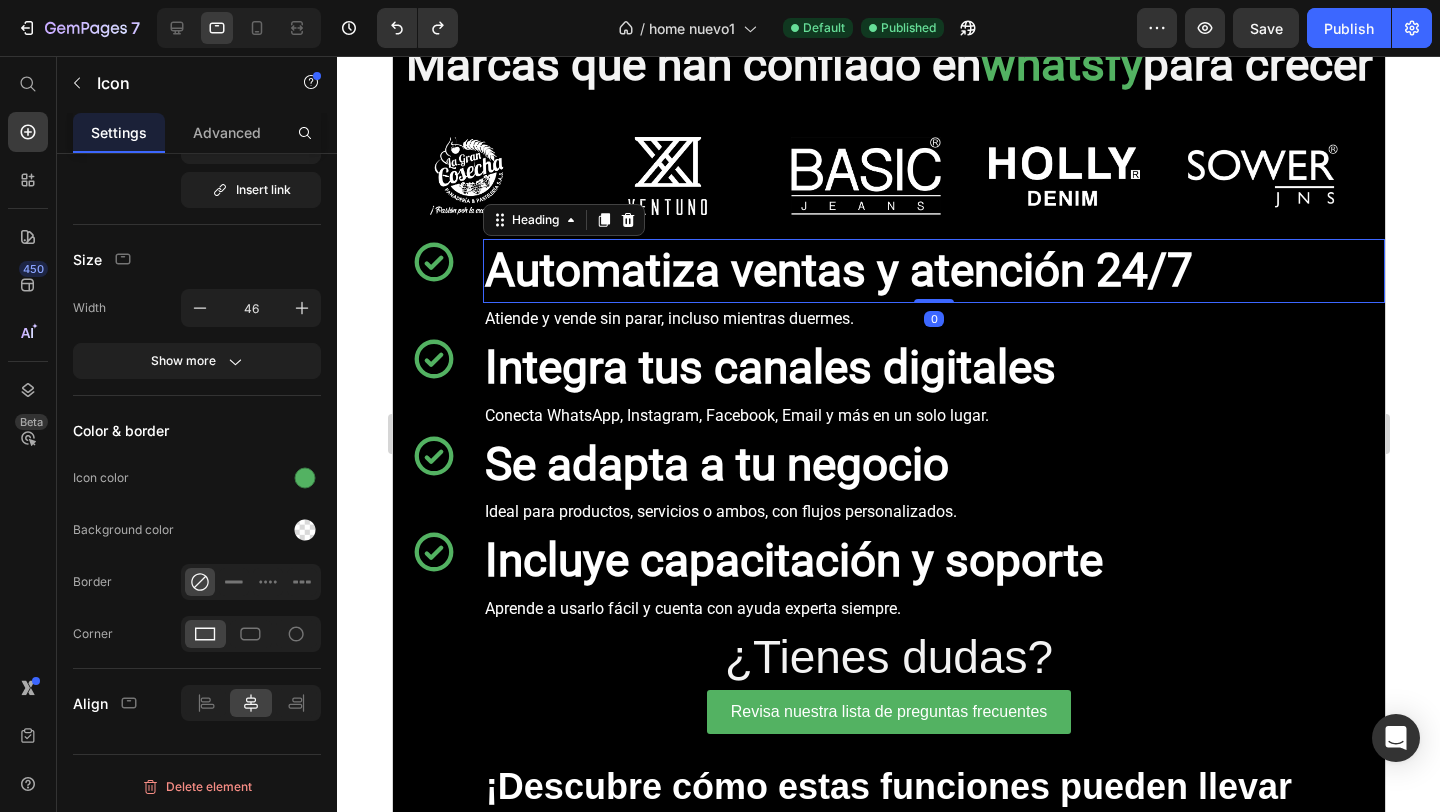 click on "Automatiza ventas y atención 24/7" at bounding box center (838, 270) 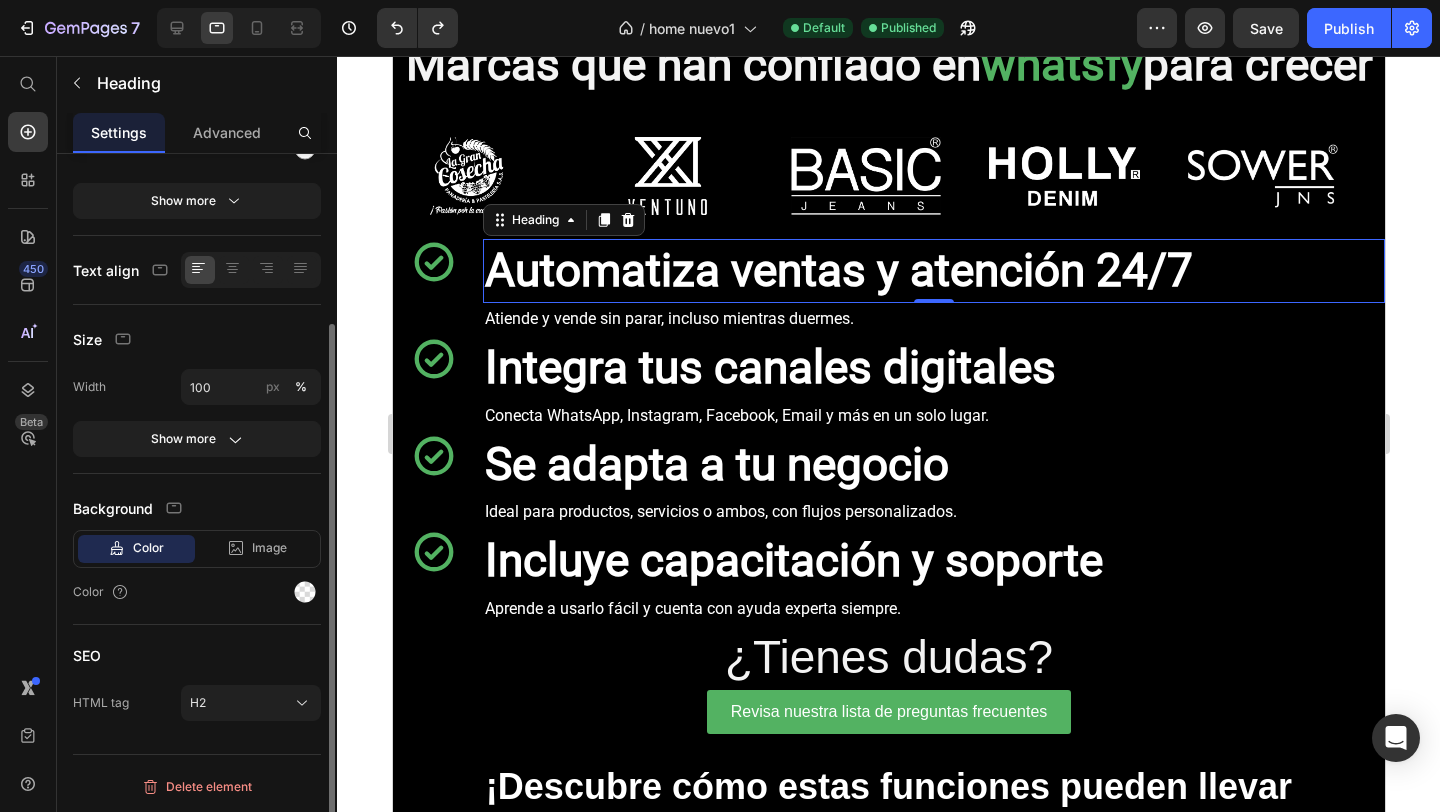scroll, scrollTop: 0, scrollLeft: 0, axis: both 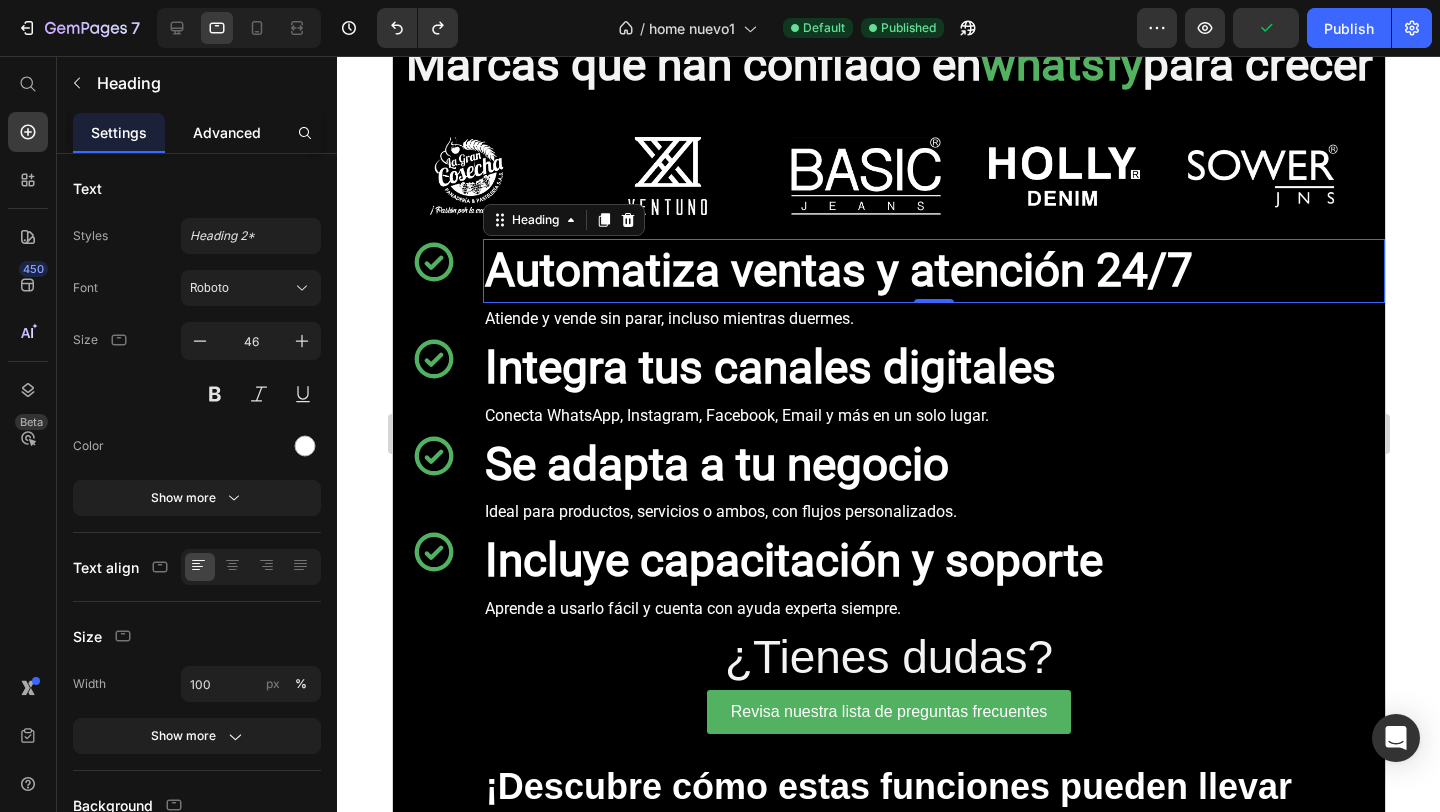 click on "Advanced" at bounding box center [227, 132] 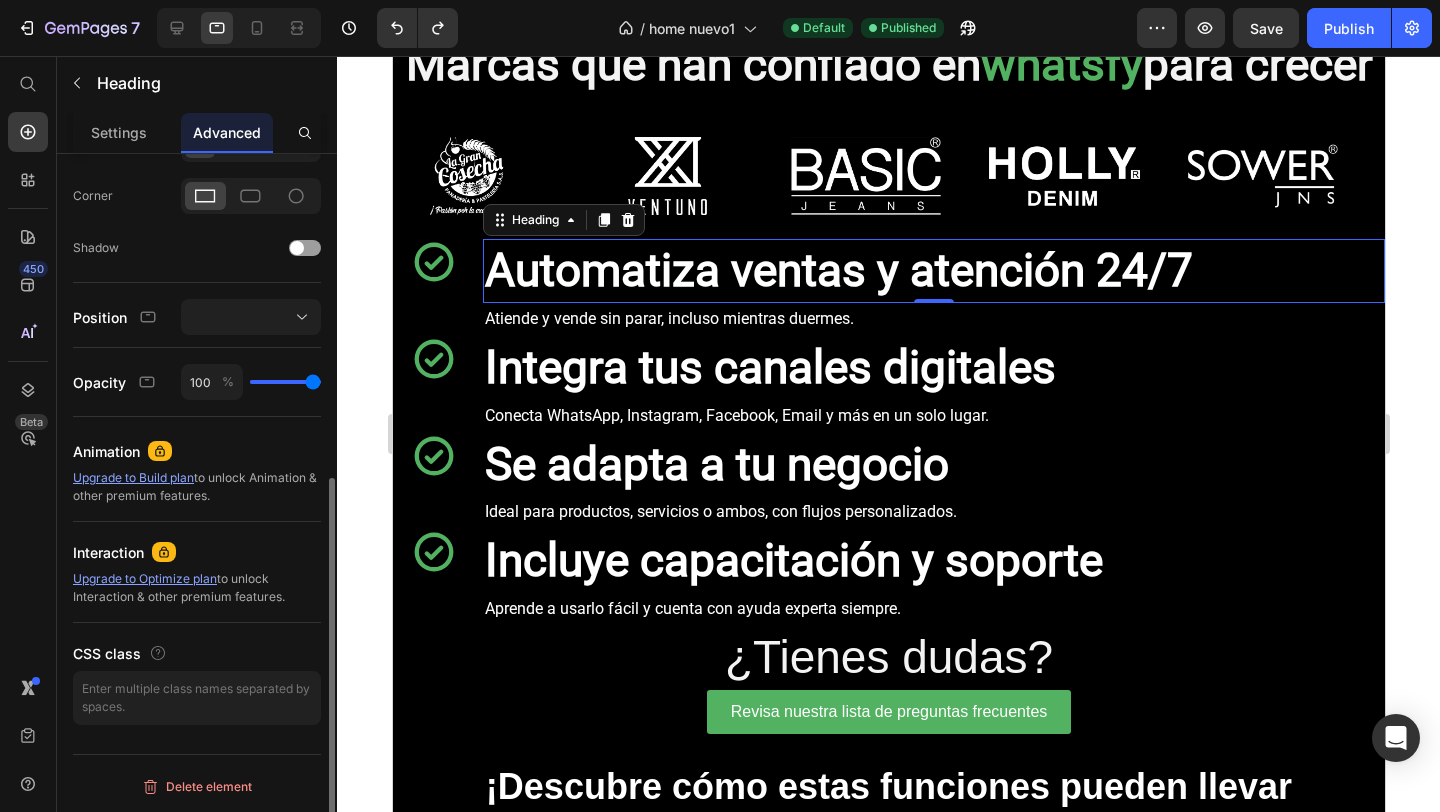 scroll, scrollTop: 0, scrollLeft: 0, axis: both 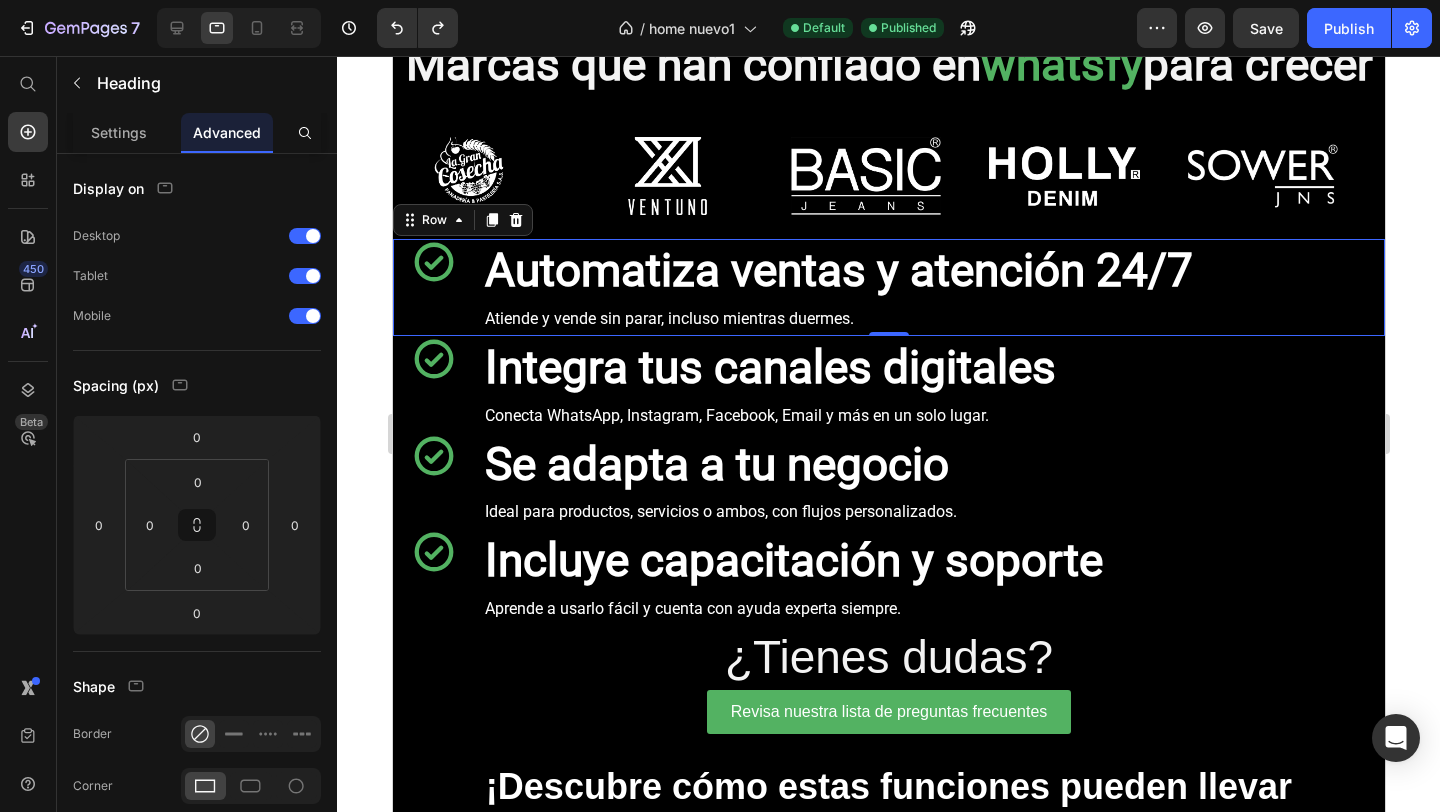 click on "Icon Row" at bounding box center [433, 287] 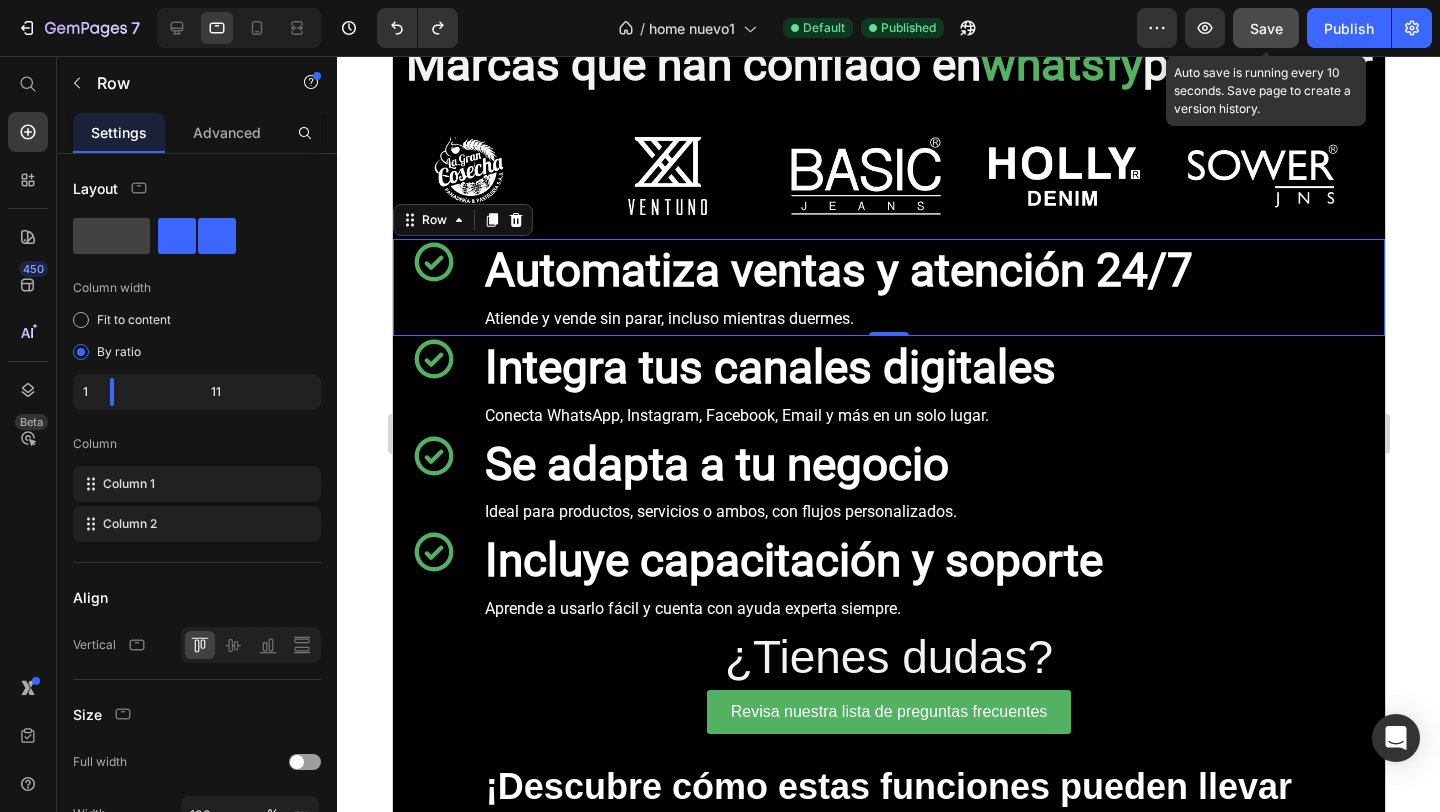 click on "Save" 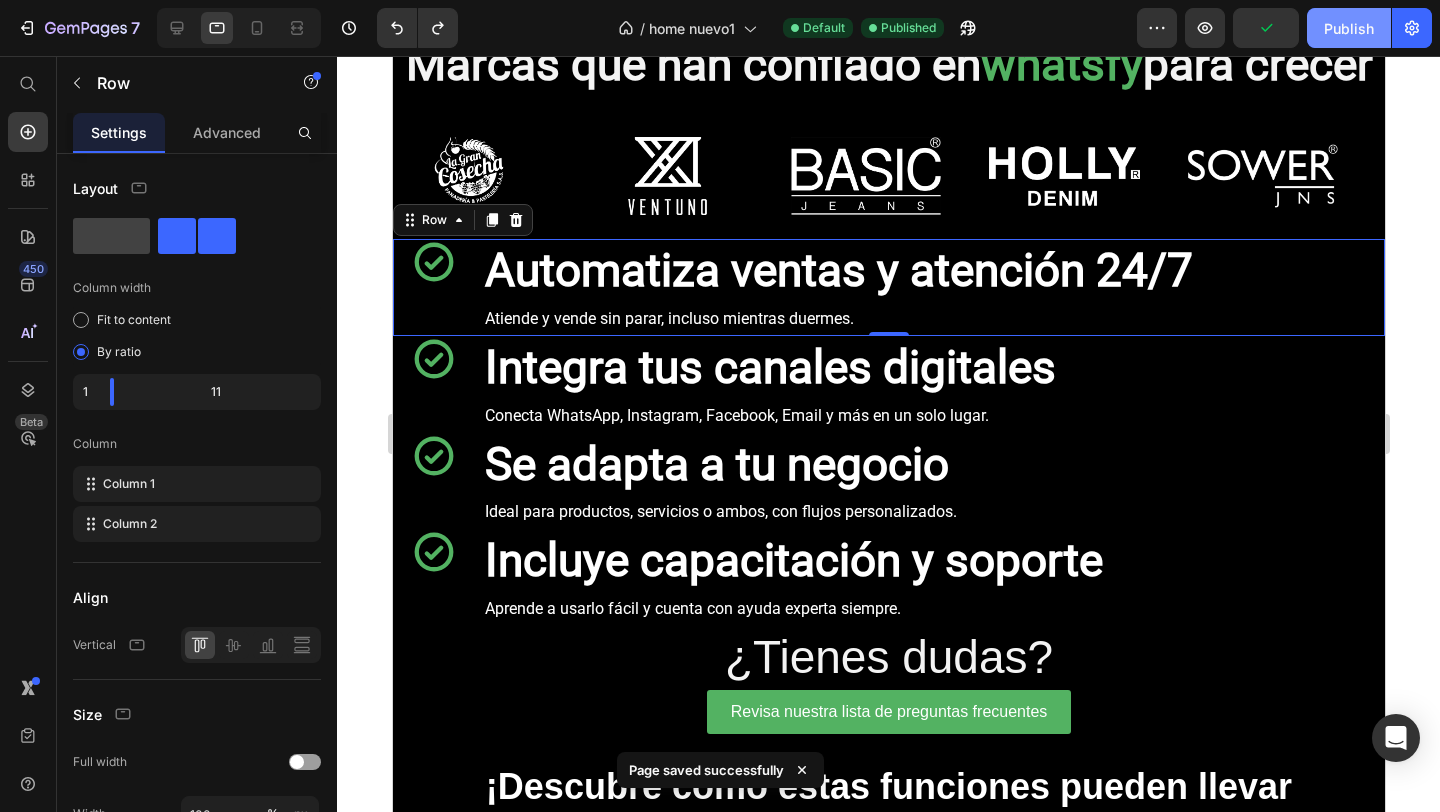click on "Publish" at bounding box center [1349, 28] 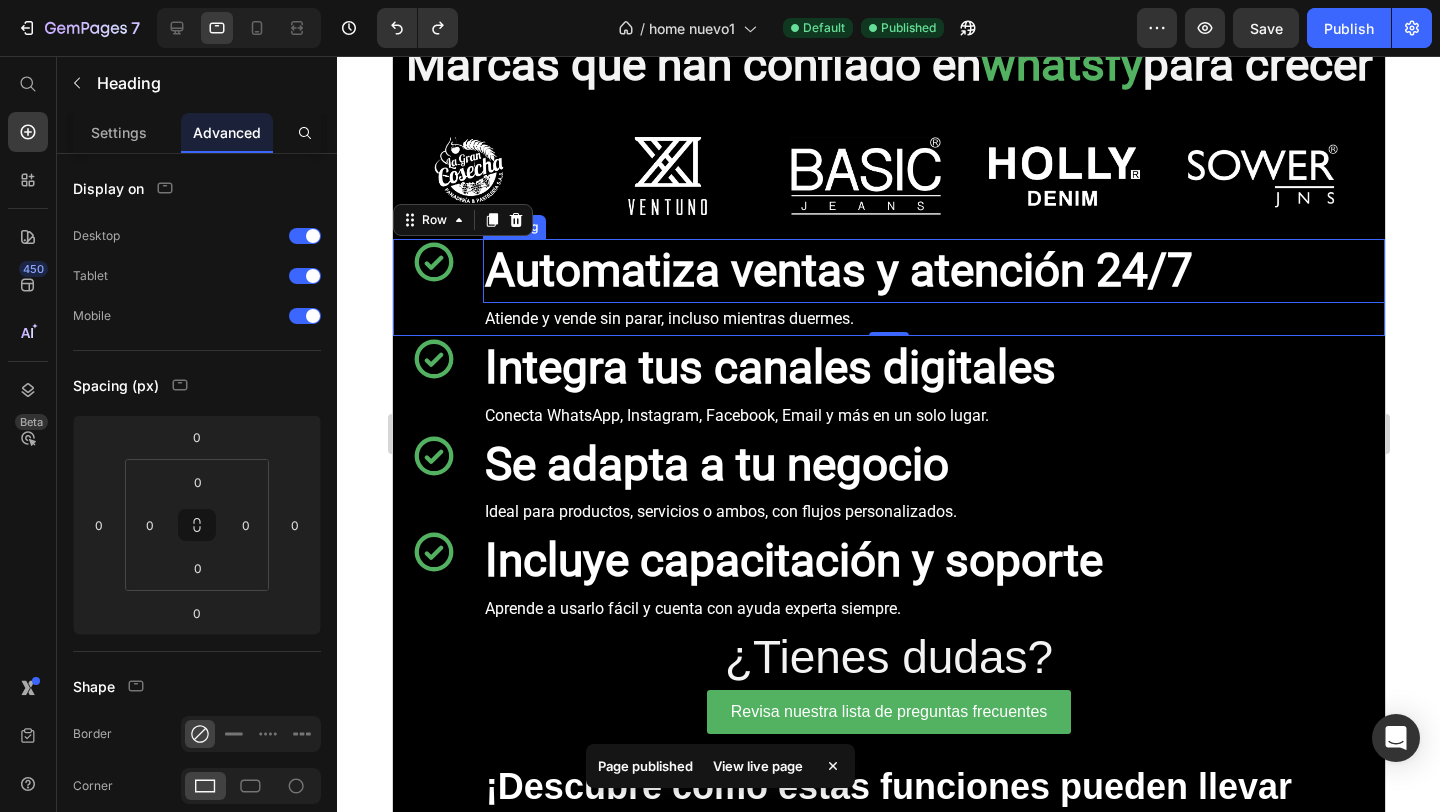 click on "Automatiza ventas y atención 24/7" at bounding box center [838, 270] 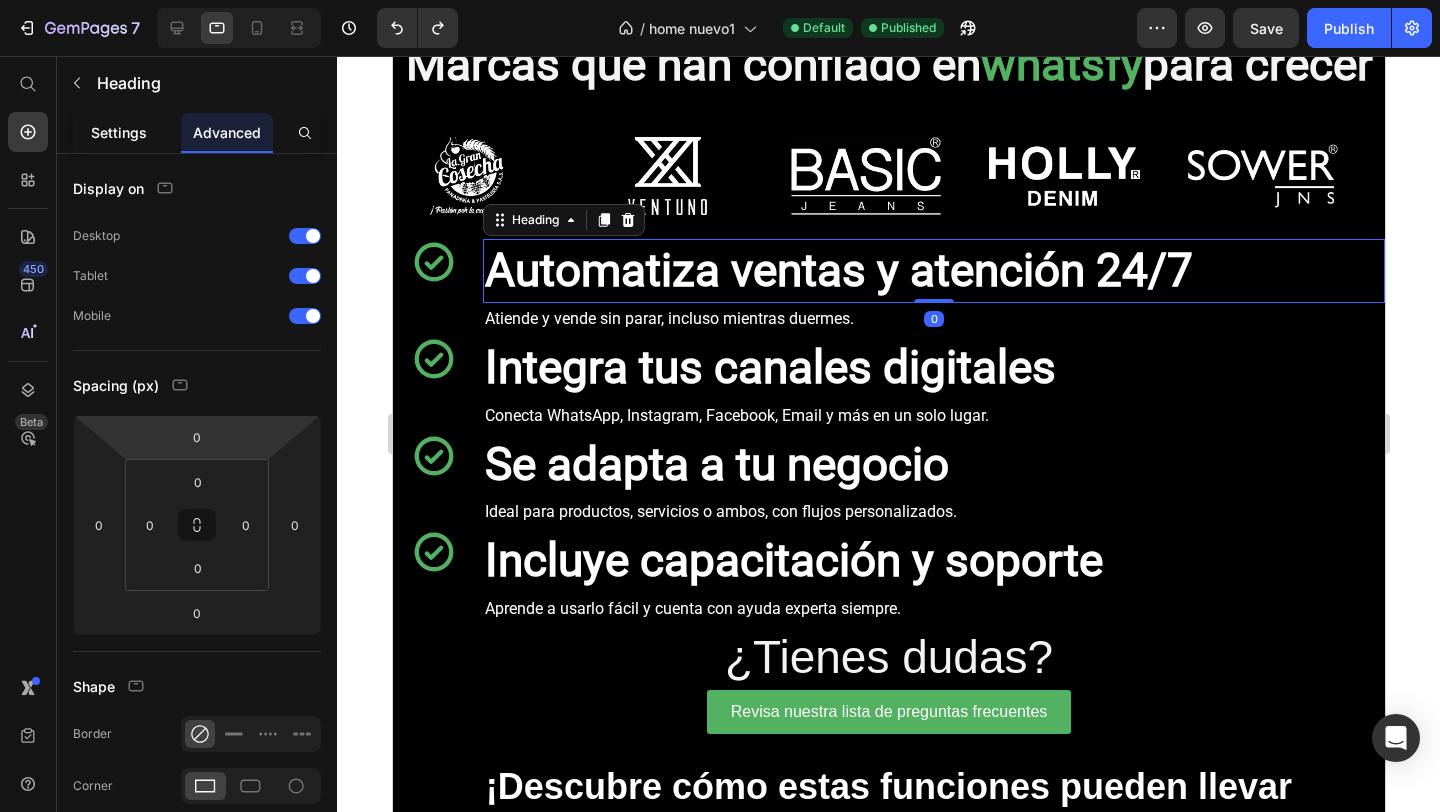 click on "Settings" at bounding box center (119, 132) 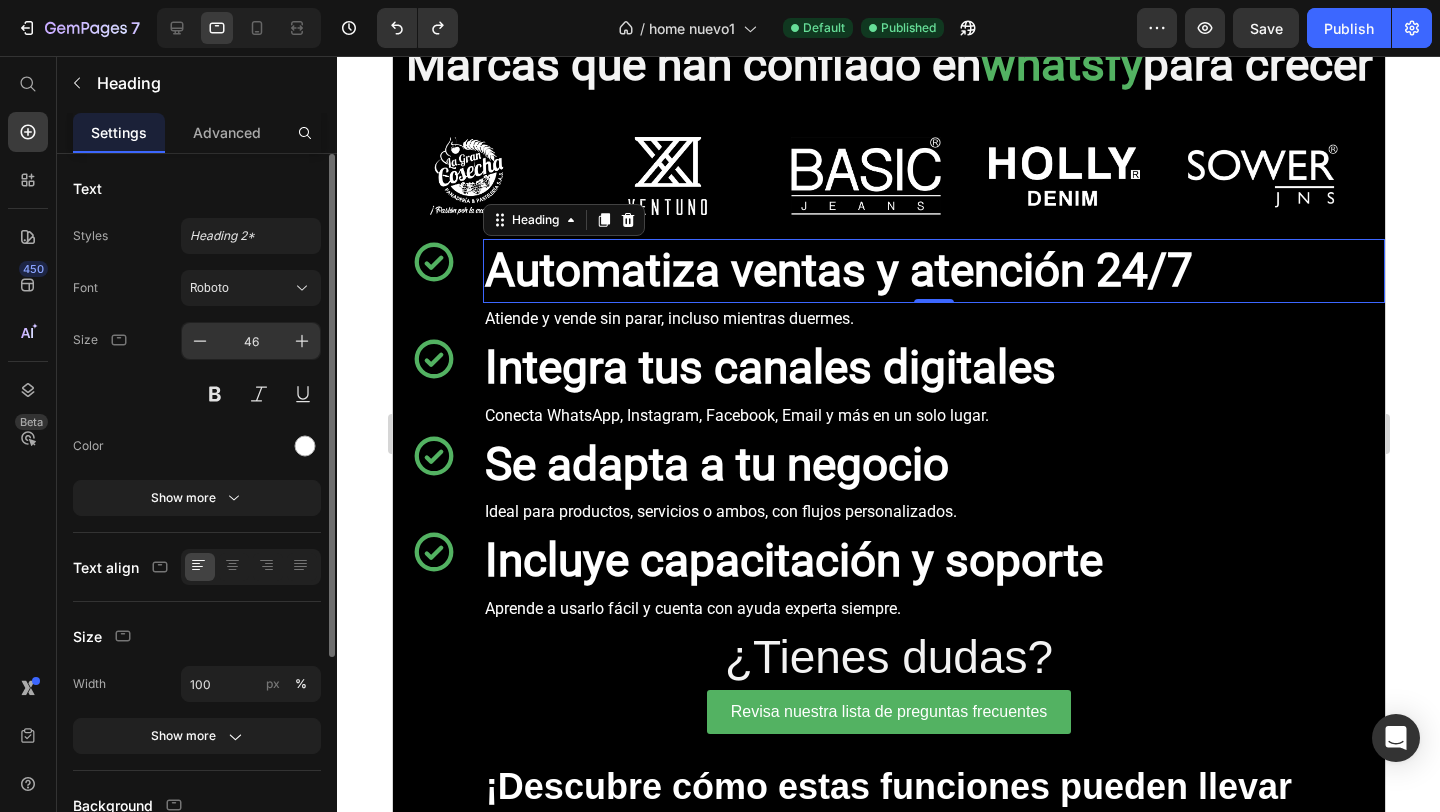 click on "46" at bounding box center (251, 341) 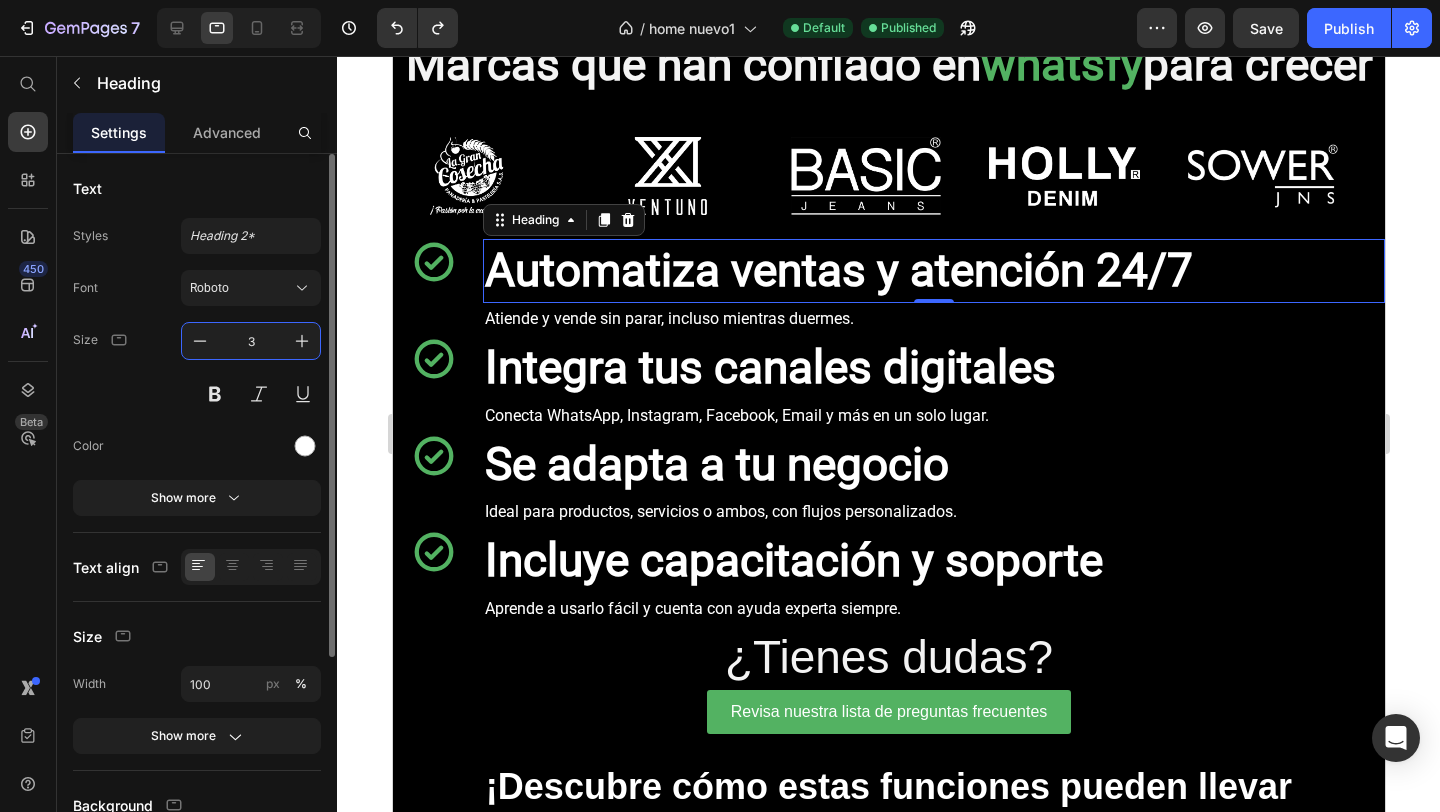 type on "36" 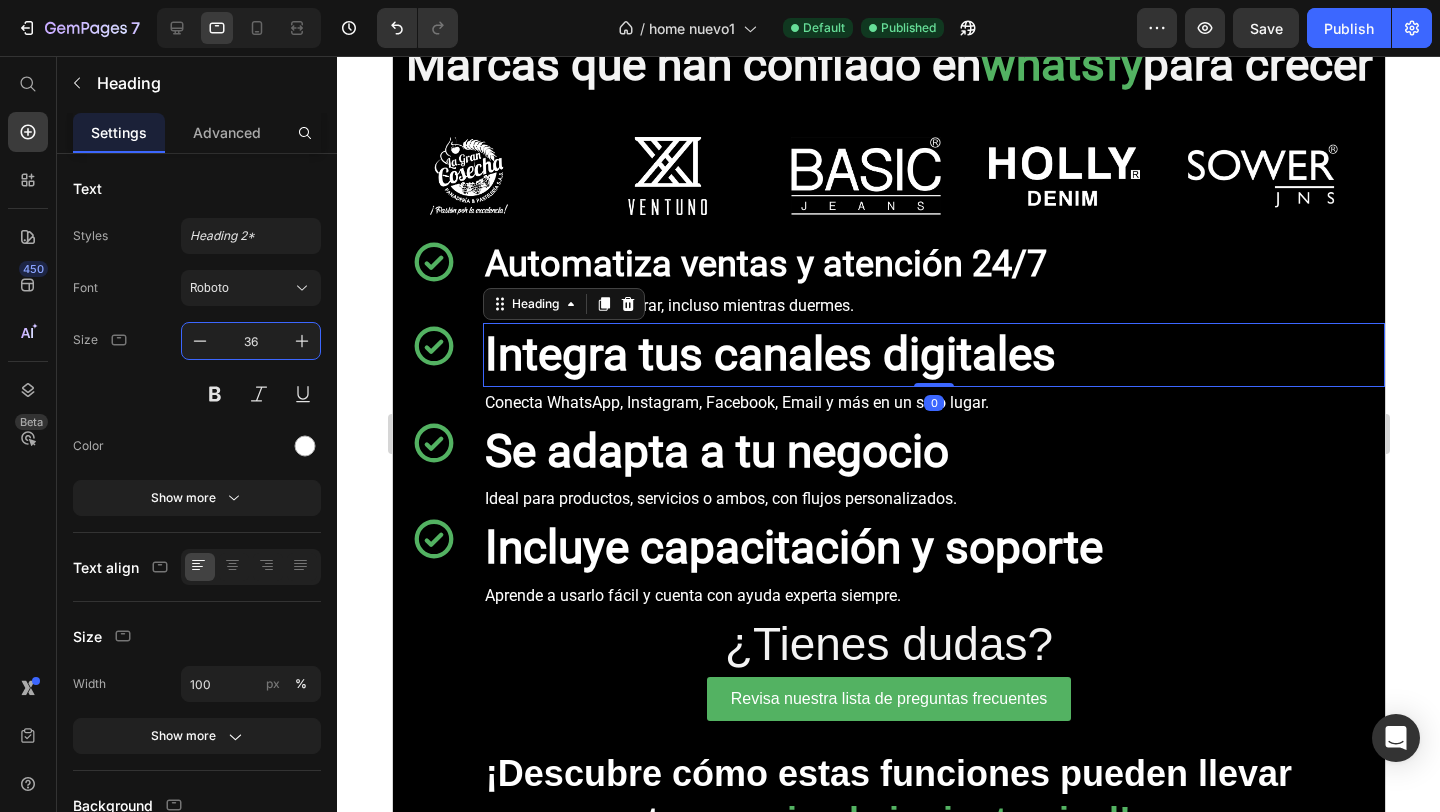 click on "Integra tus canales digitales" at bounding box center (769, 354) 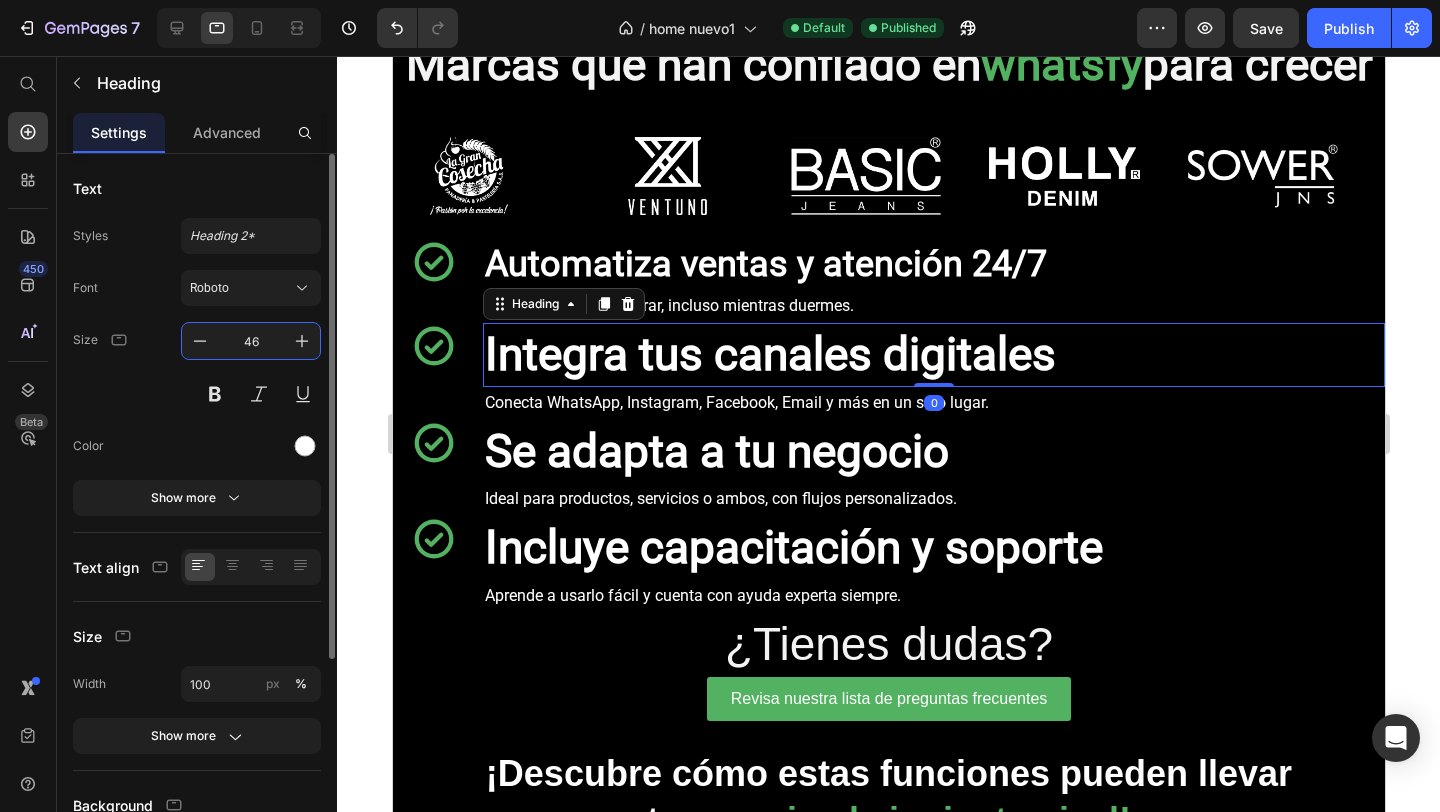 click on "46" at bounding box center [251, 341] 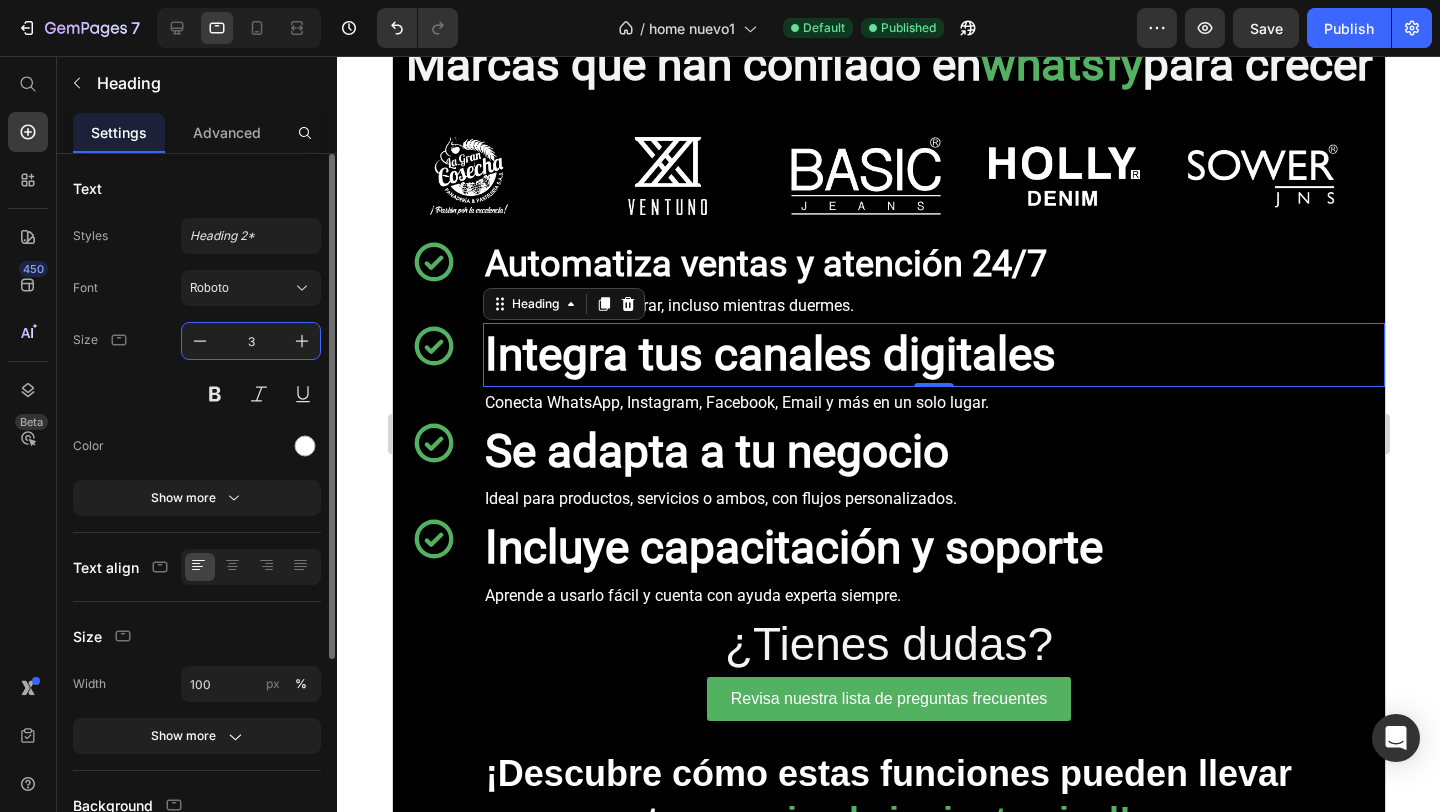 type on "36" 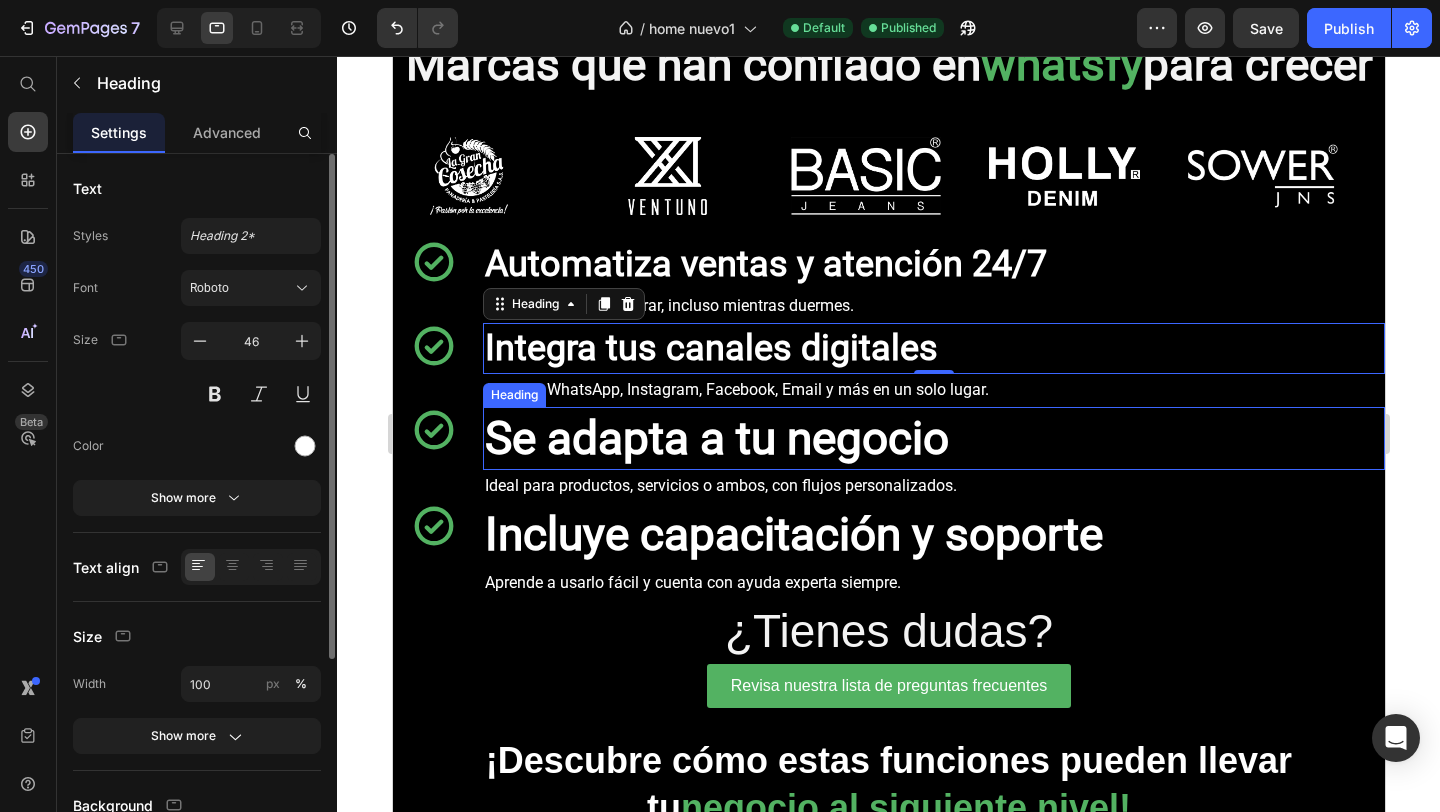 click on "Se adapta a tu negocio" at bounding box center [716, 438] 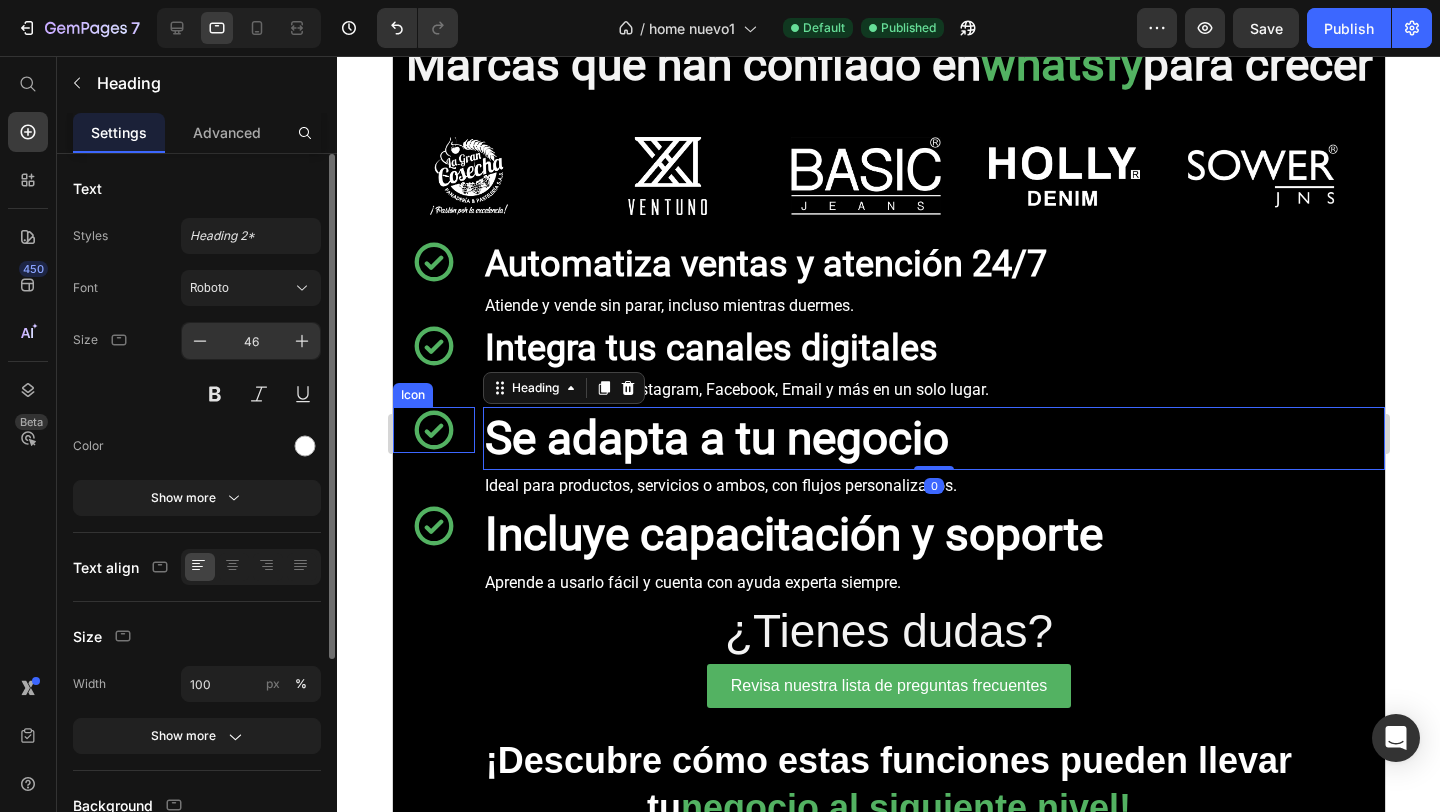 click on "46" at bounding box center (251, 341) 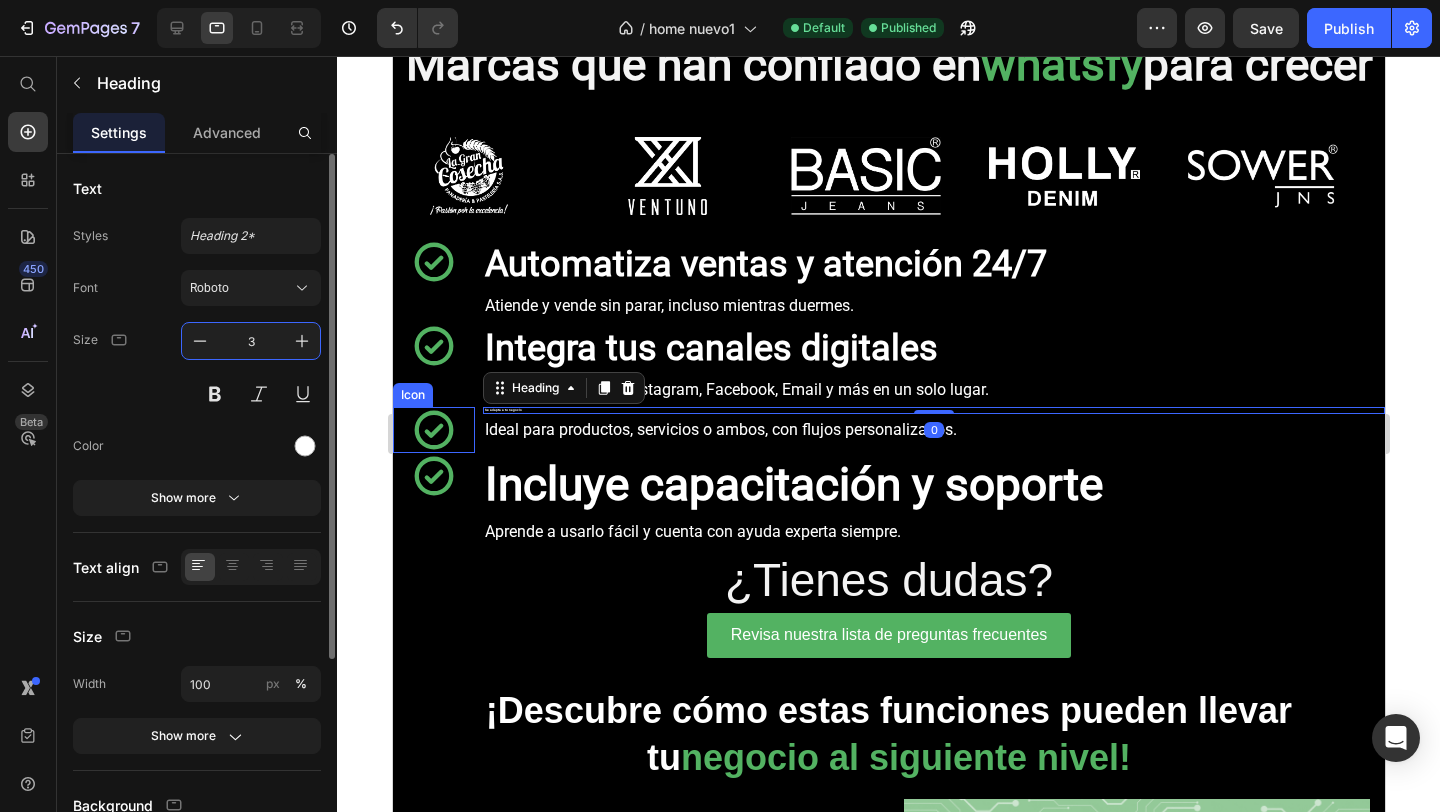 type on "36" 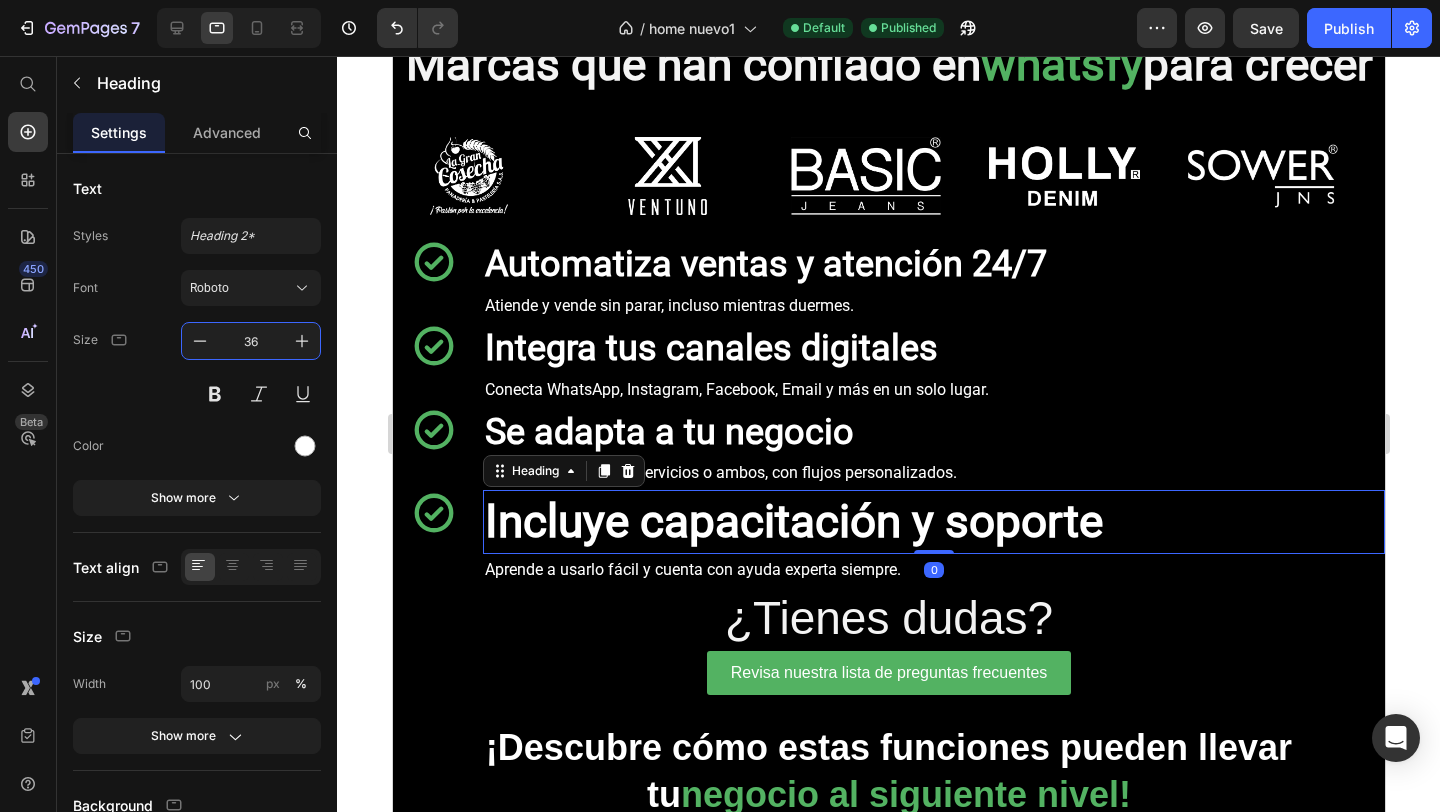click on "Incluye capacitación y soporte" at bounding box center (793, 521) 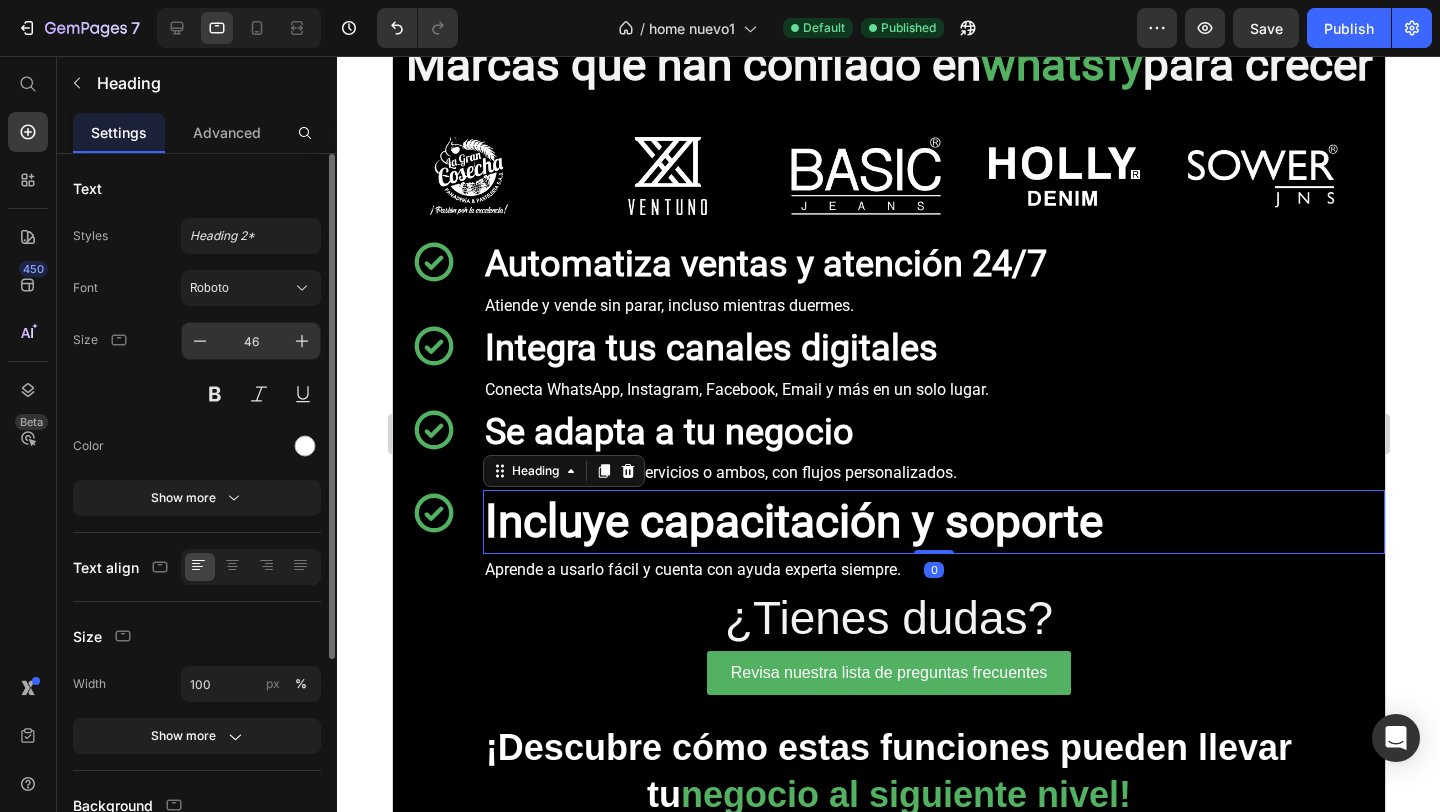 click on "46" at bounding box center (251, 341) 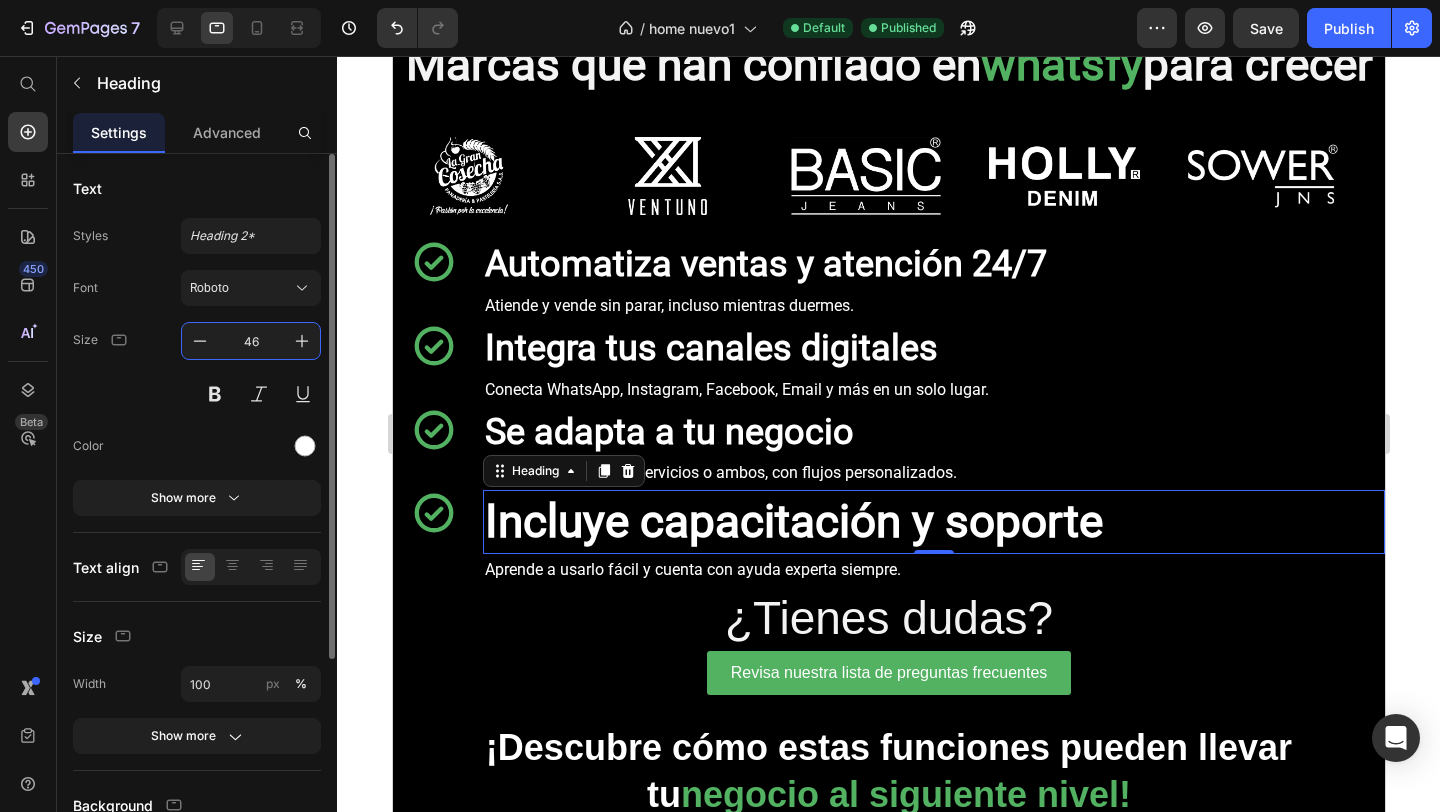 click on "46" at bounding box center [251, 341] 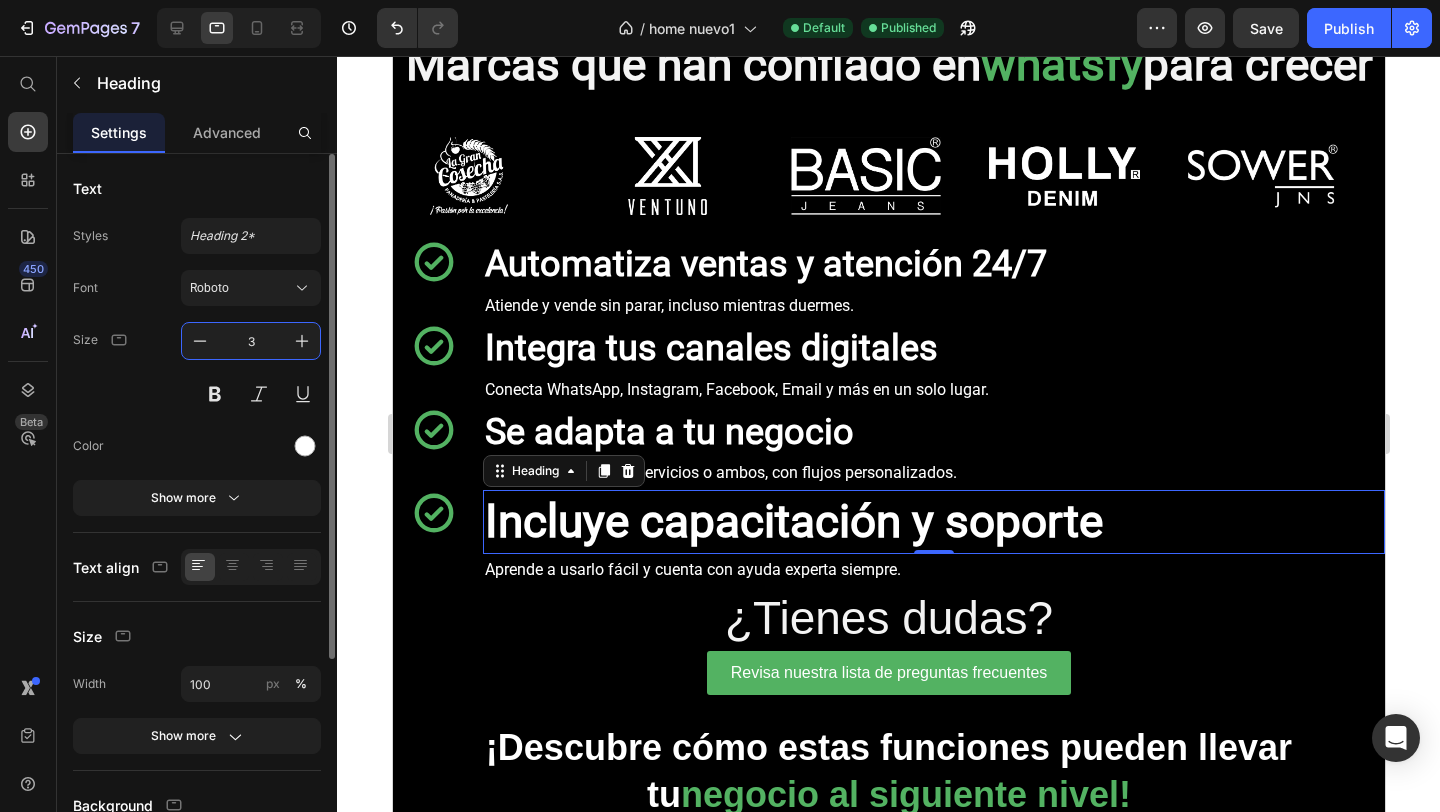 type on "36" 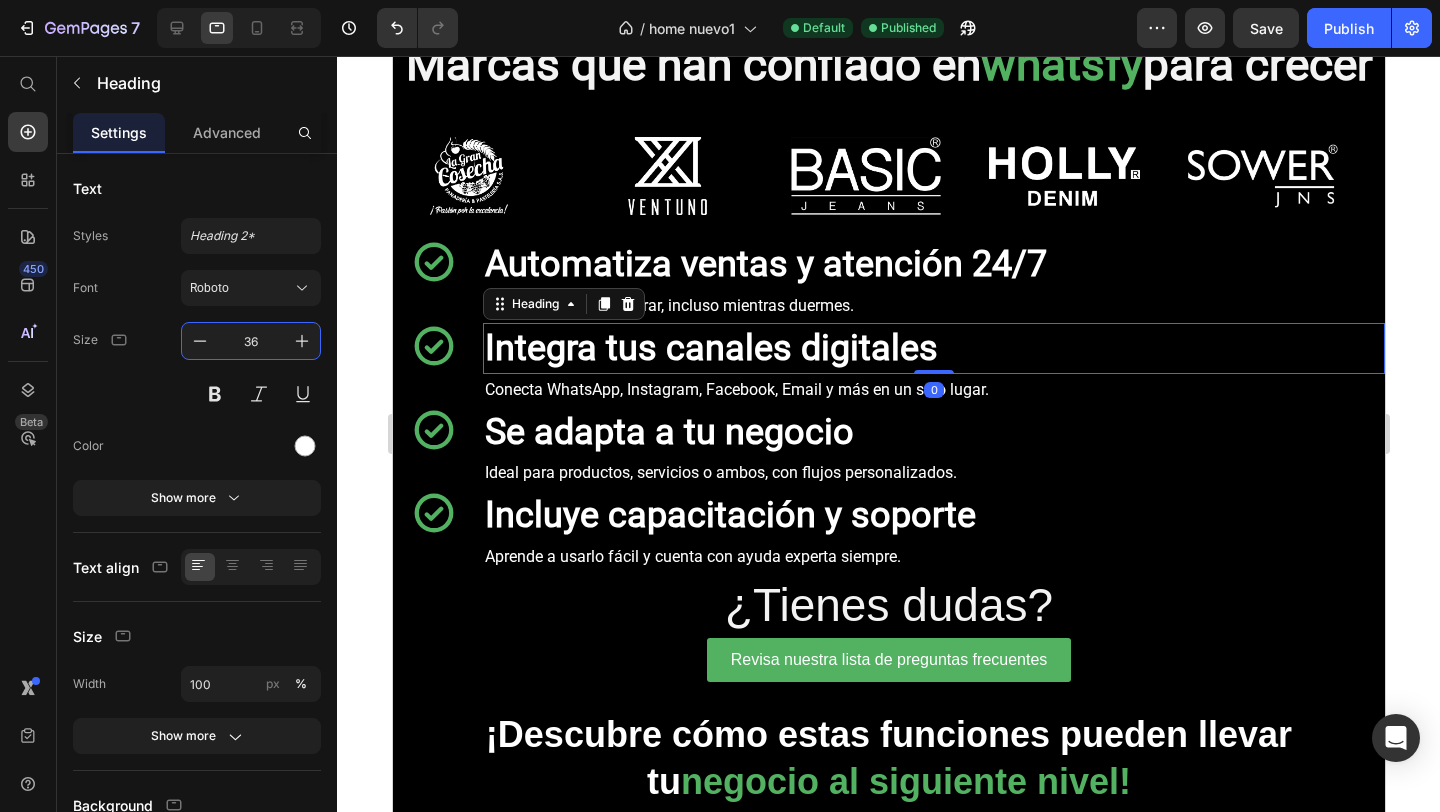 click on "⁠⁠⁠⁠⁠⁠⁠ Integra tus canales digitales" at bounding box center [933, 348] 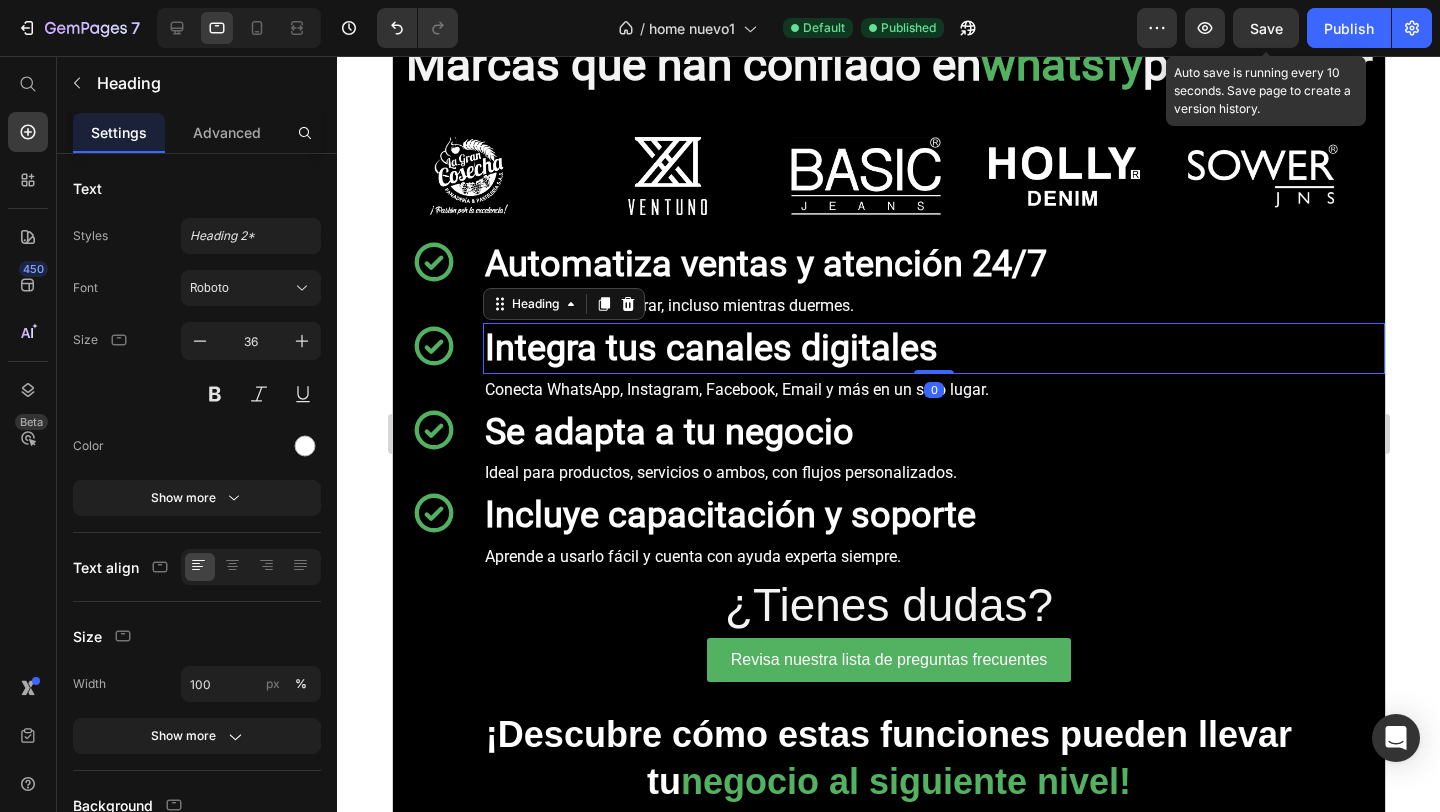 click on "Save" at bounding box center (1266, 28) 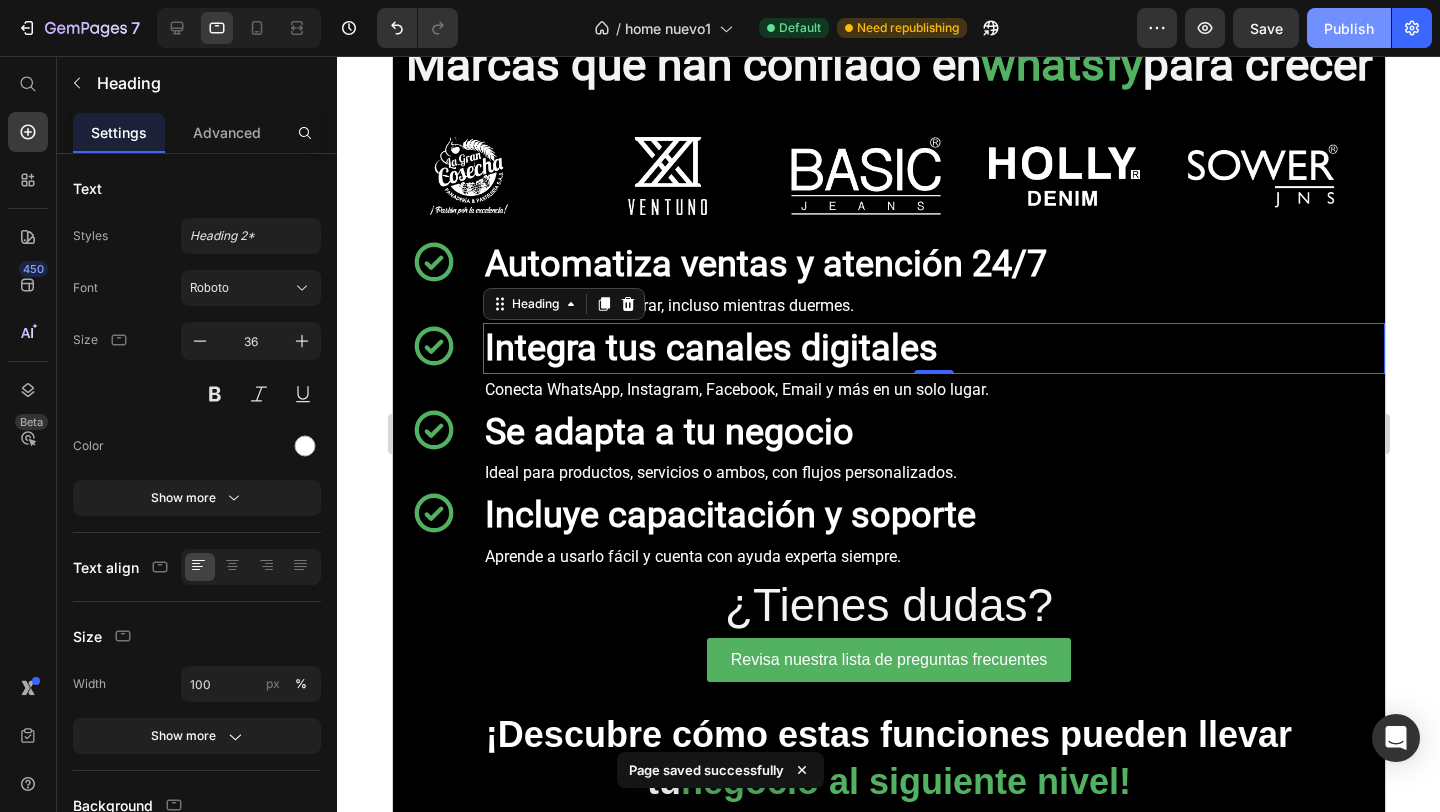 click on "Publish" at bounding box center [1349, 28] 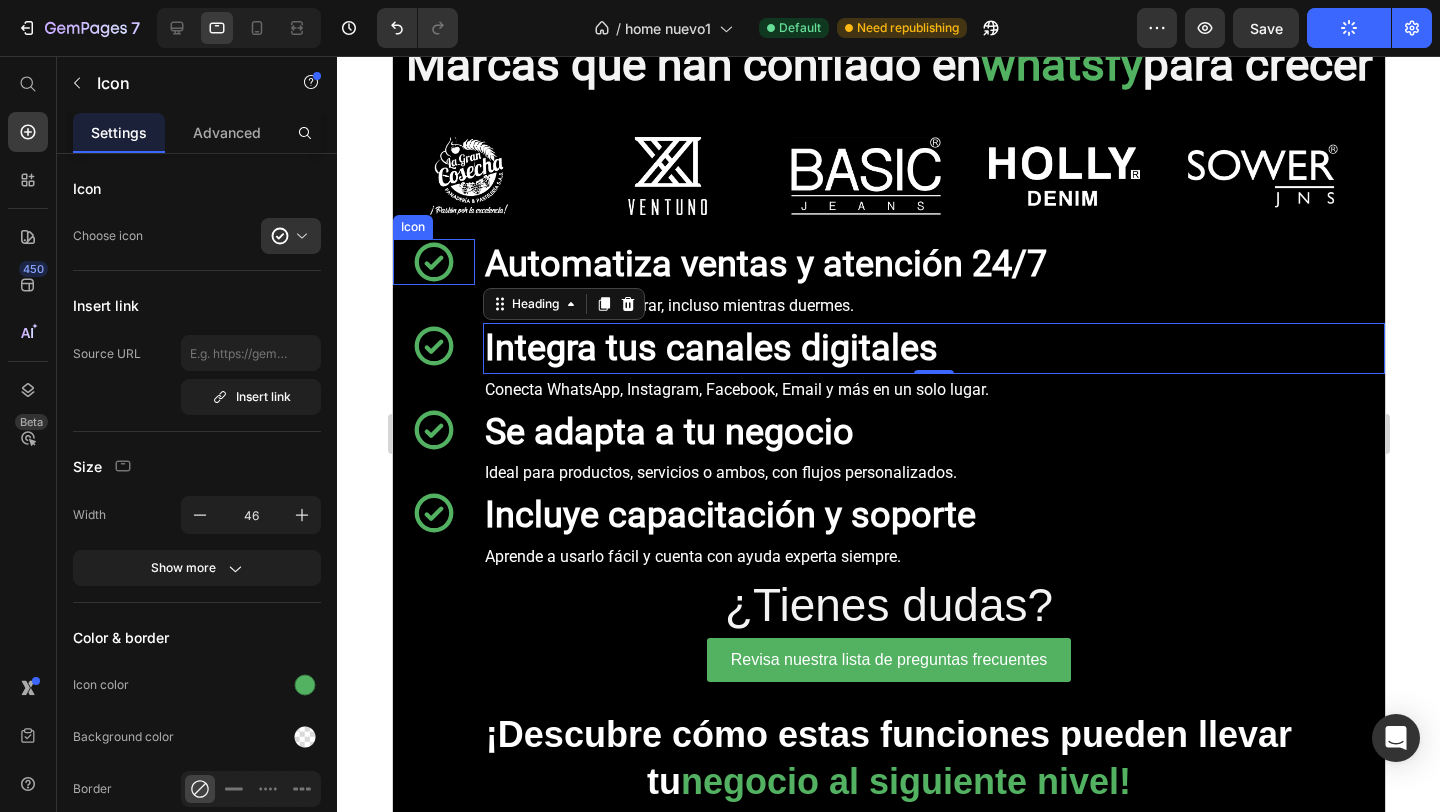 click 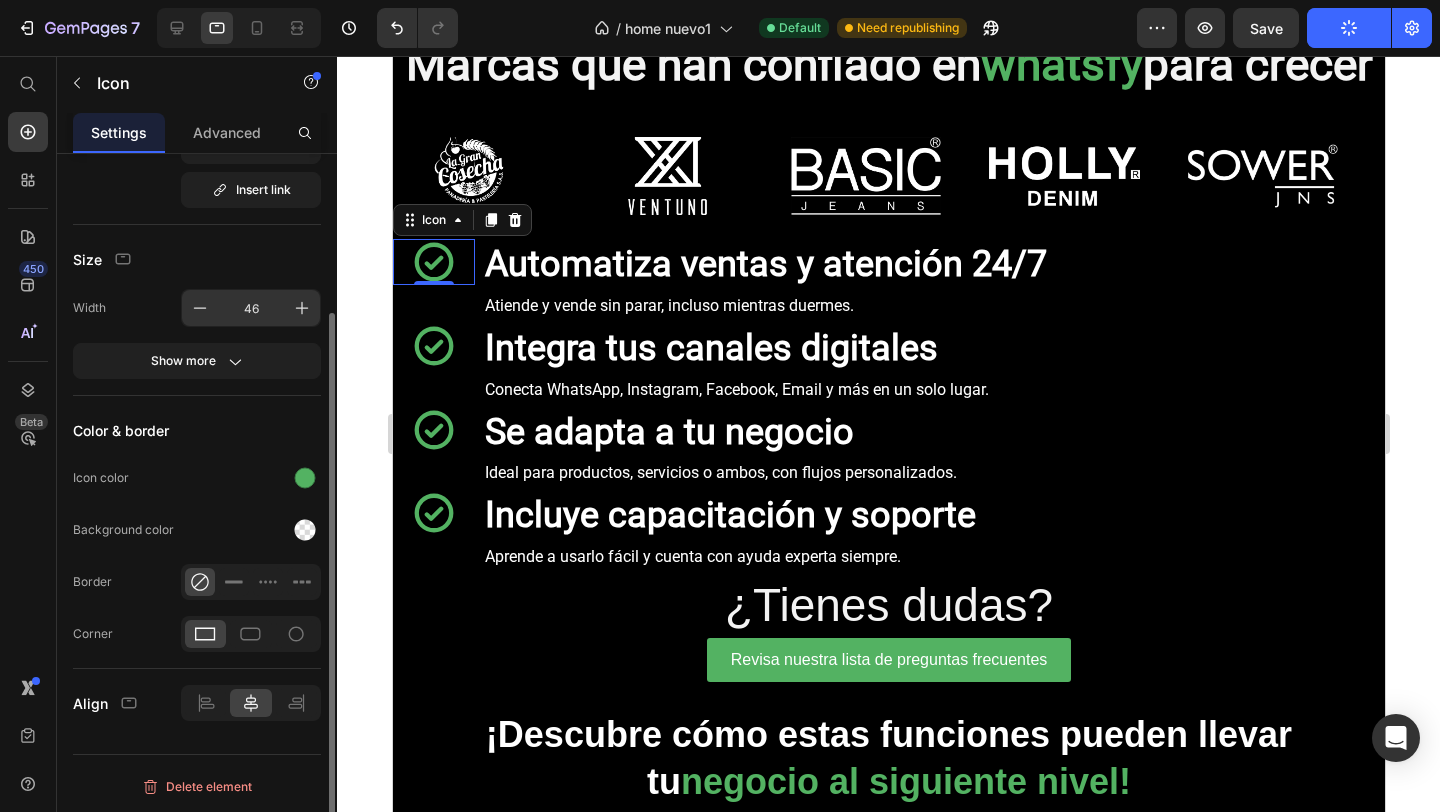 scroll, scrollTop: 206, scrollLeft: 0, axis: vertical 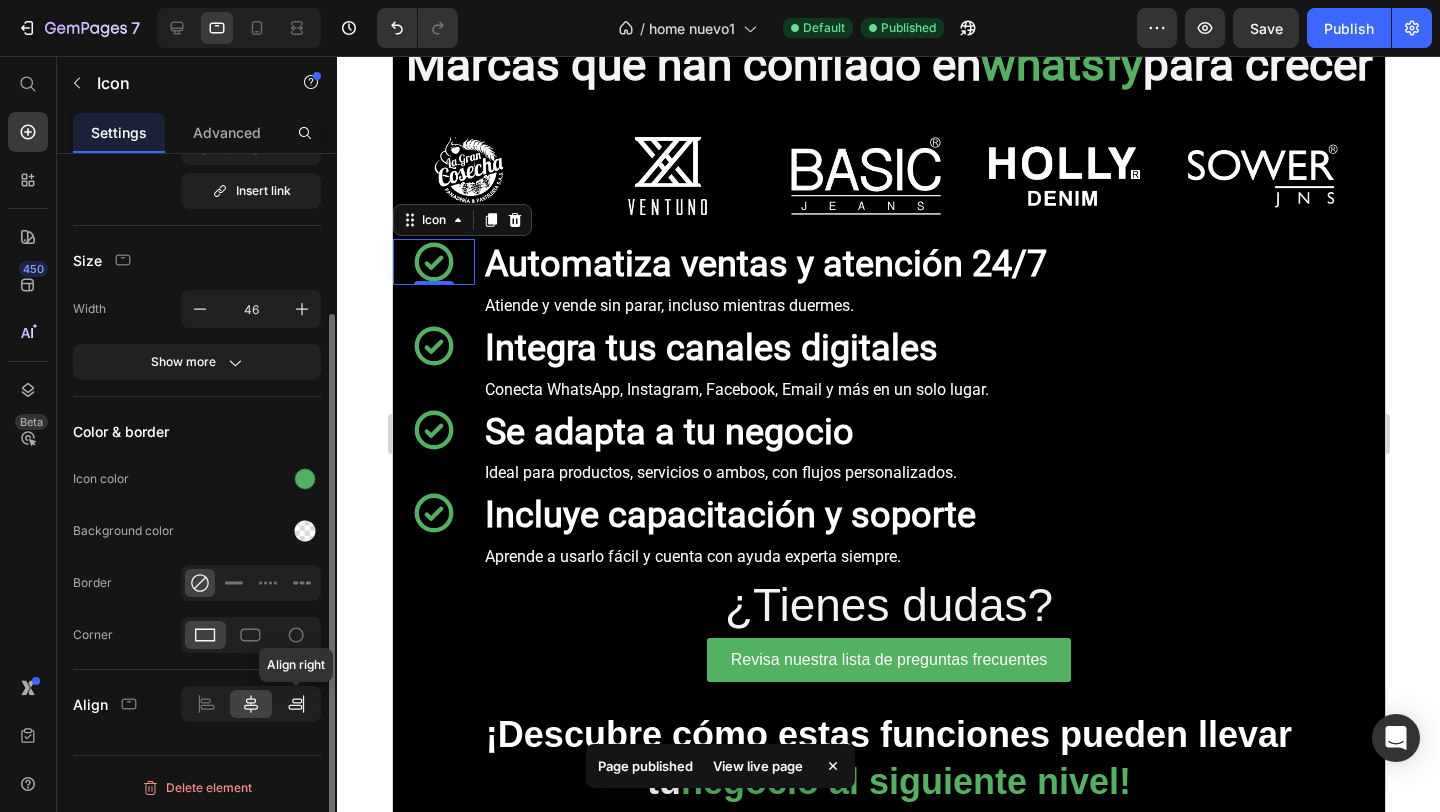 click 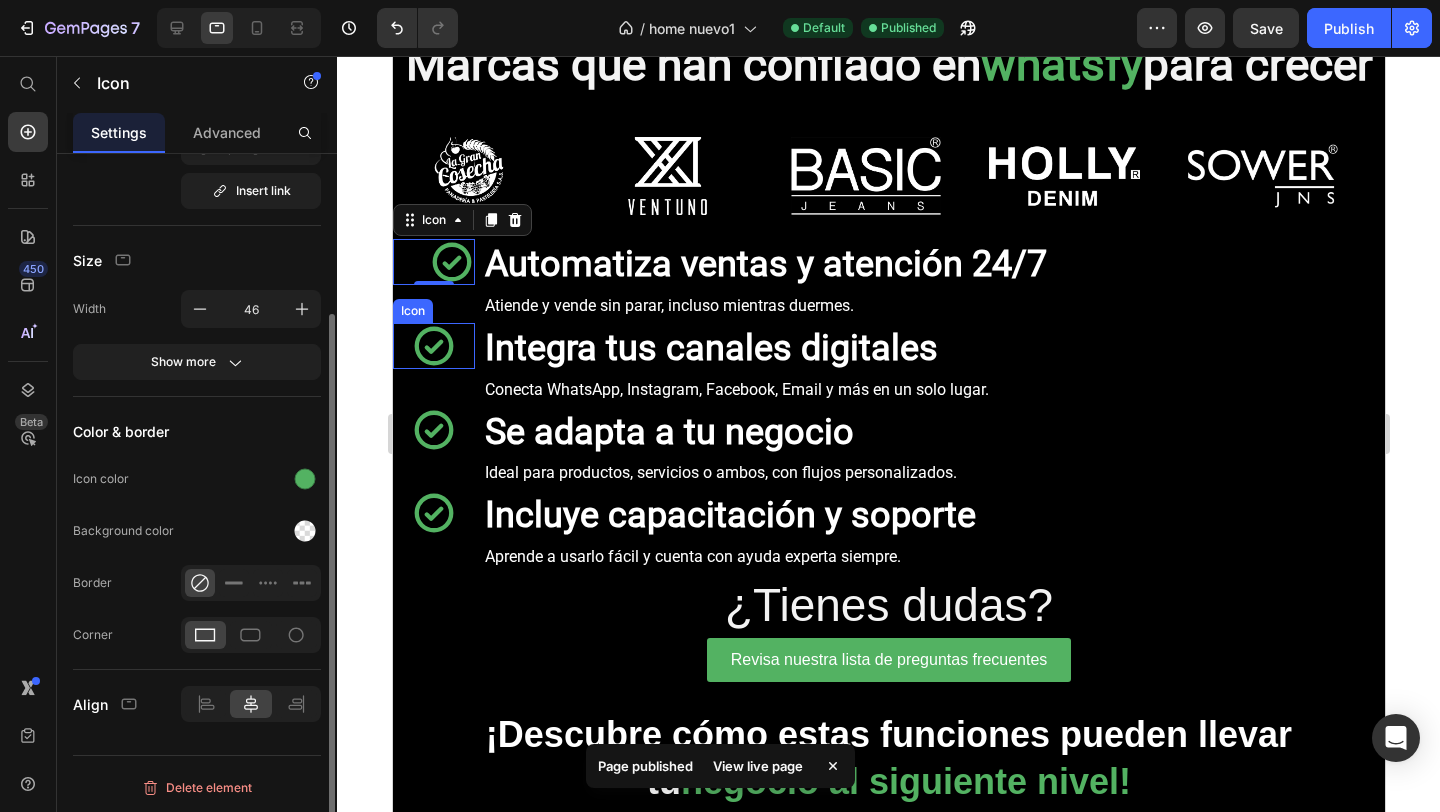 click on "Icon" at bounding box center (433, 346) 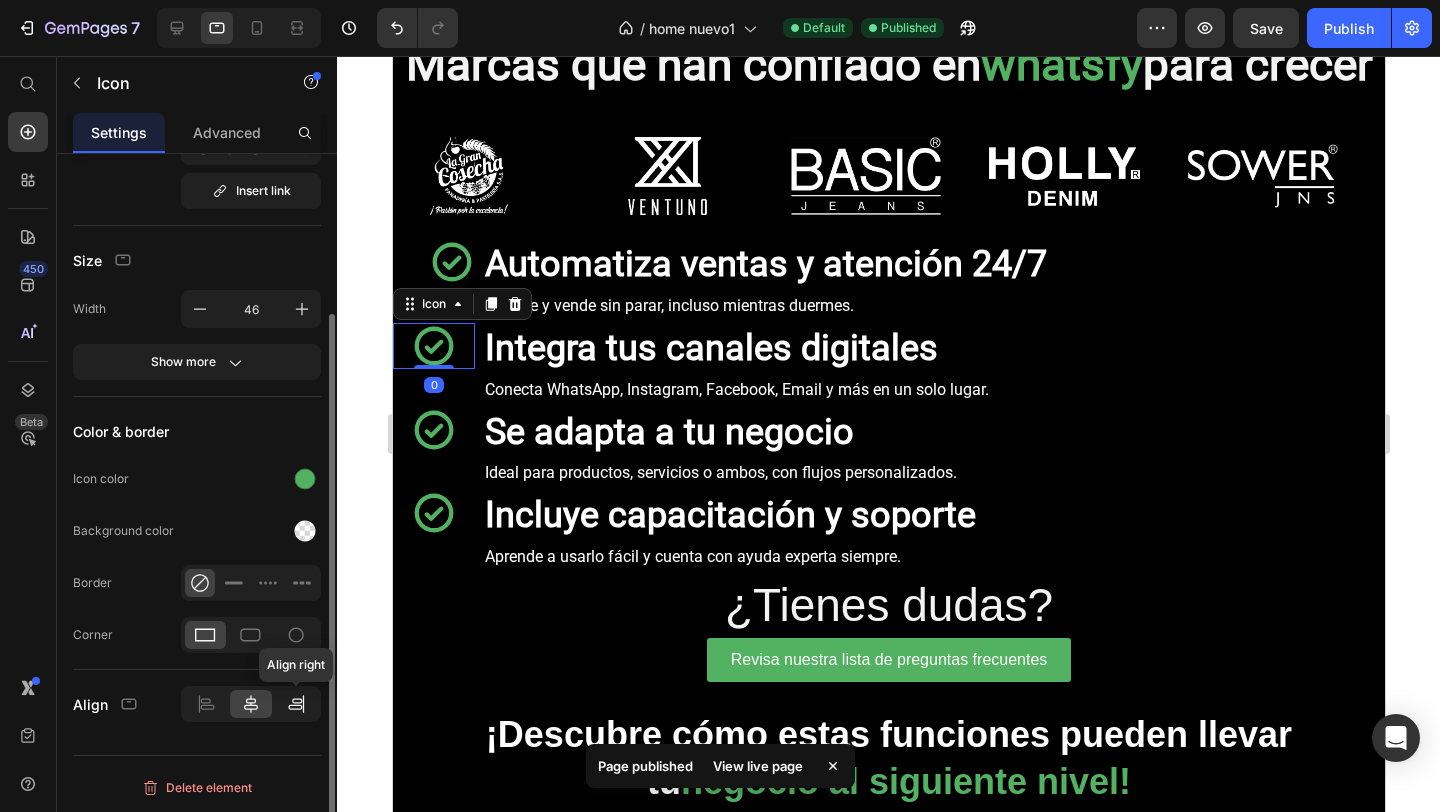 click 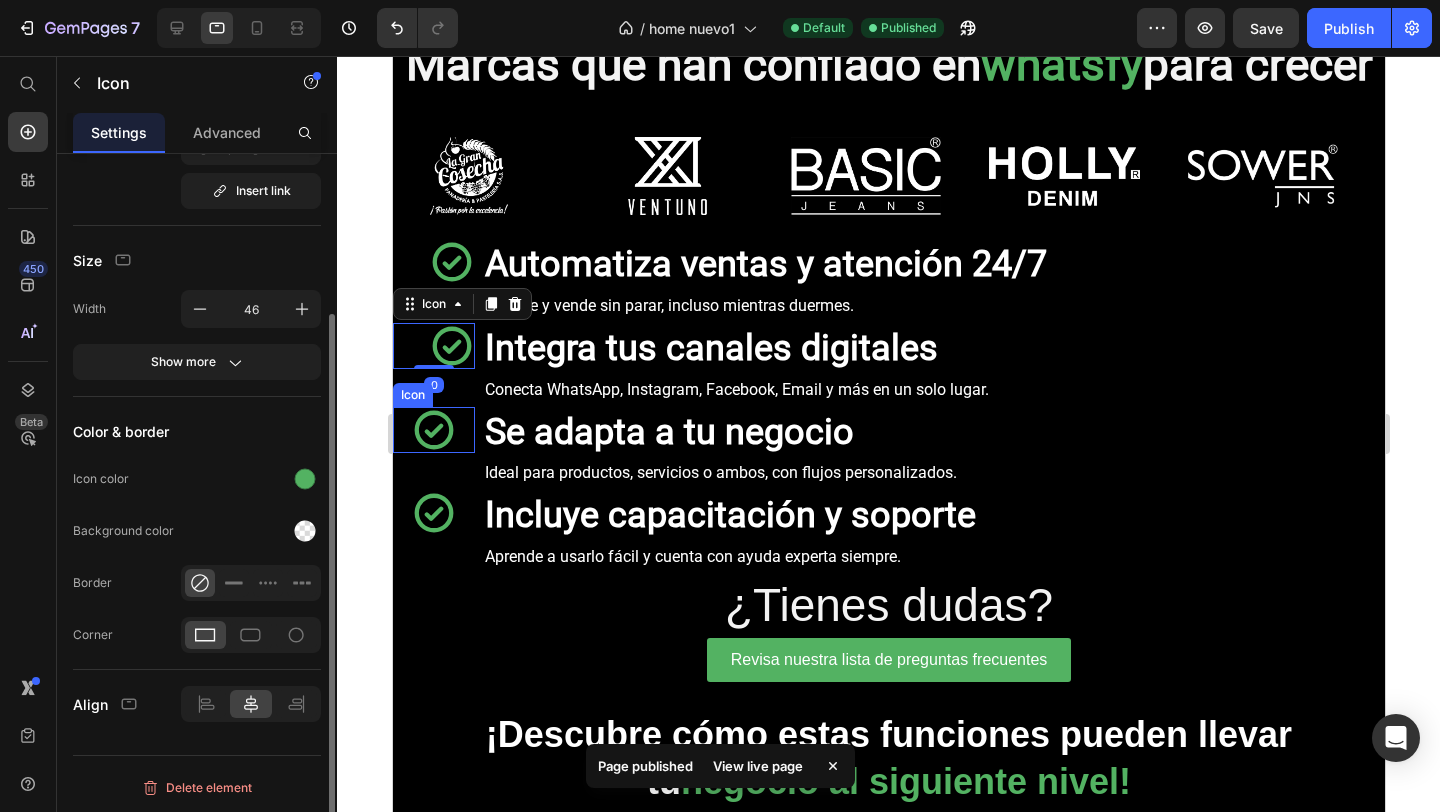 click 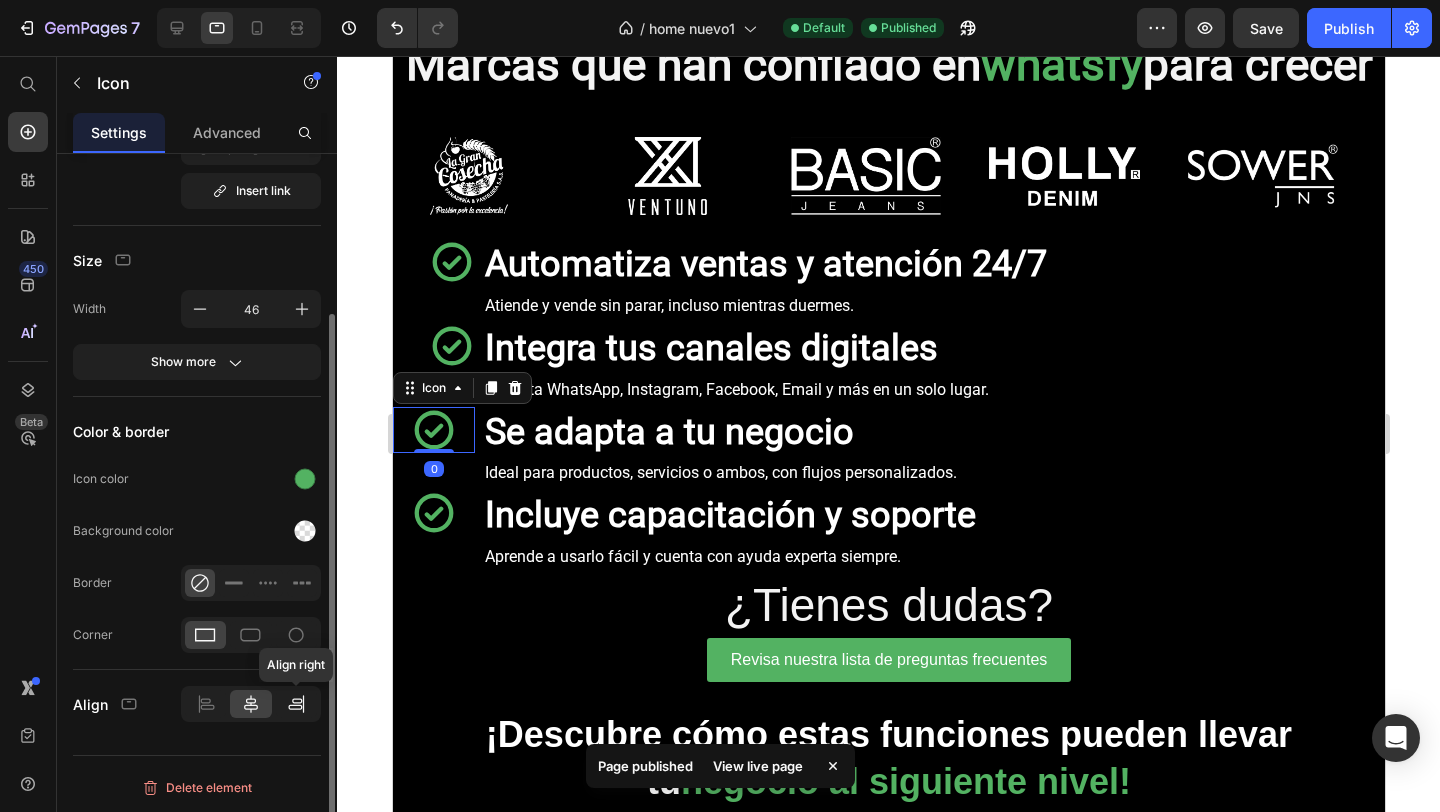 click 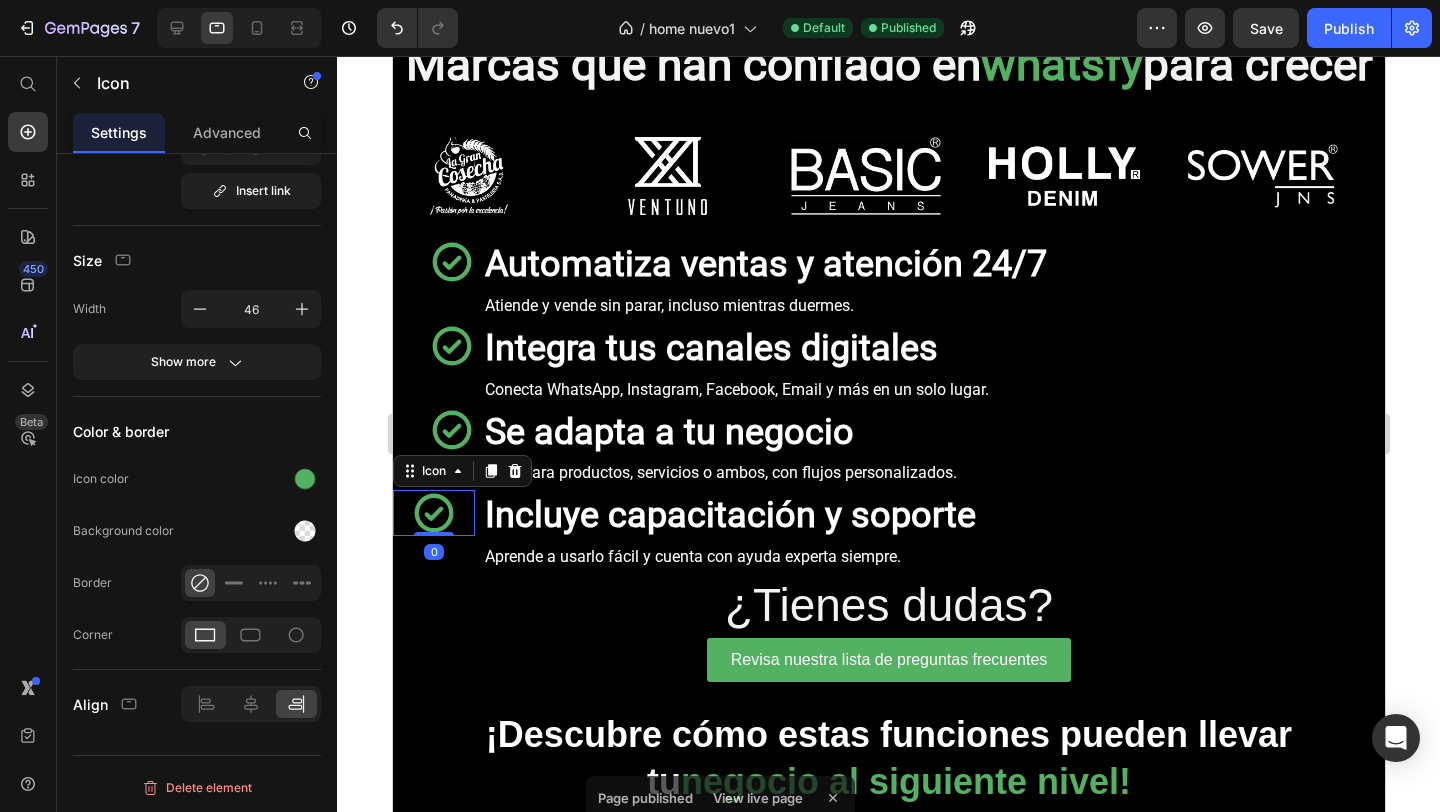 click on "Icon   0" at bounding box center (433, 513) 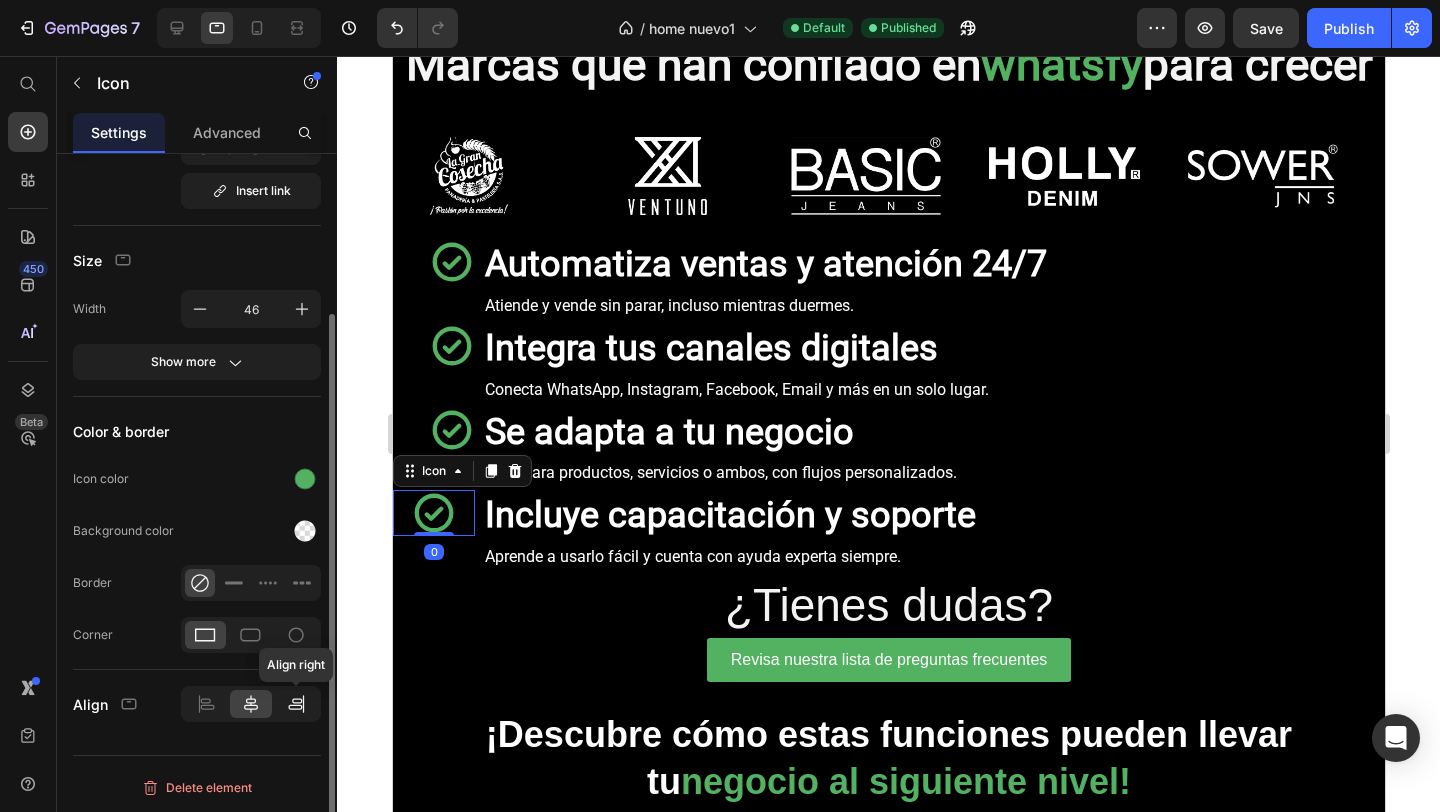 click 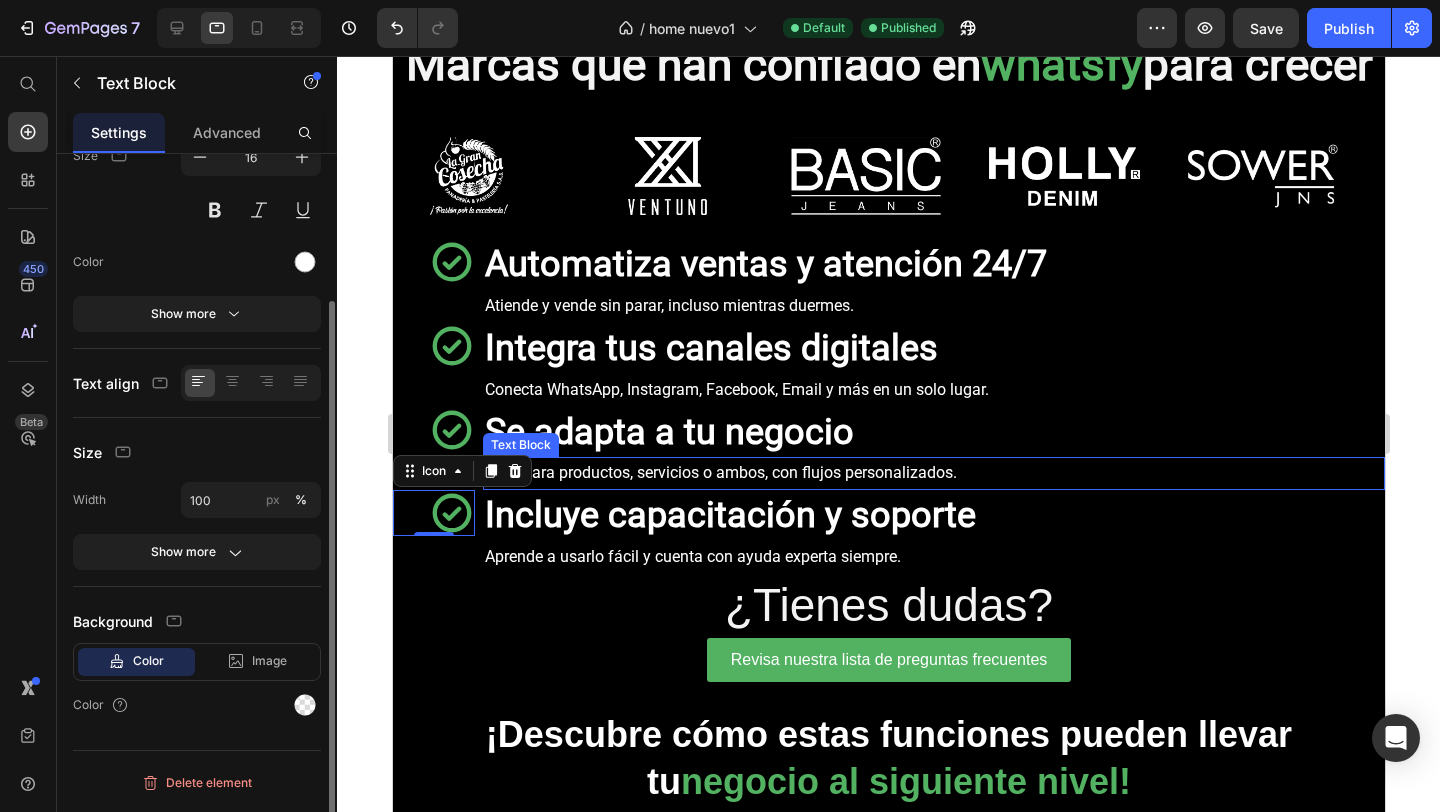 click on "Ideal para productos, servicios o ambos, con flujos personalizados." at bounding box center (933, 473) 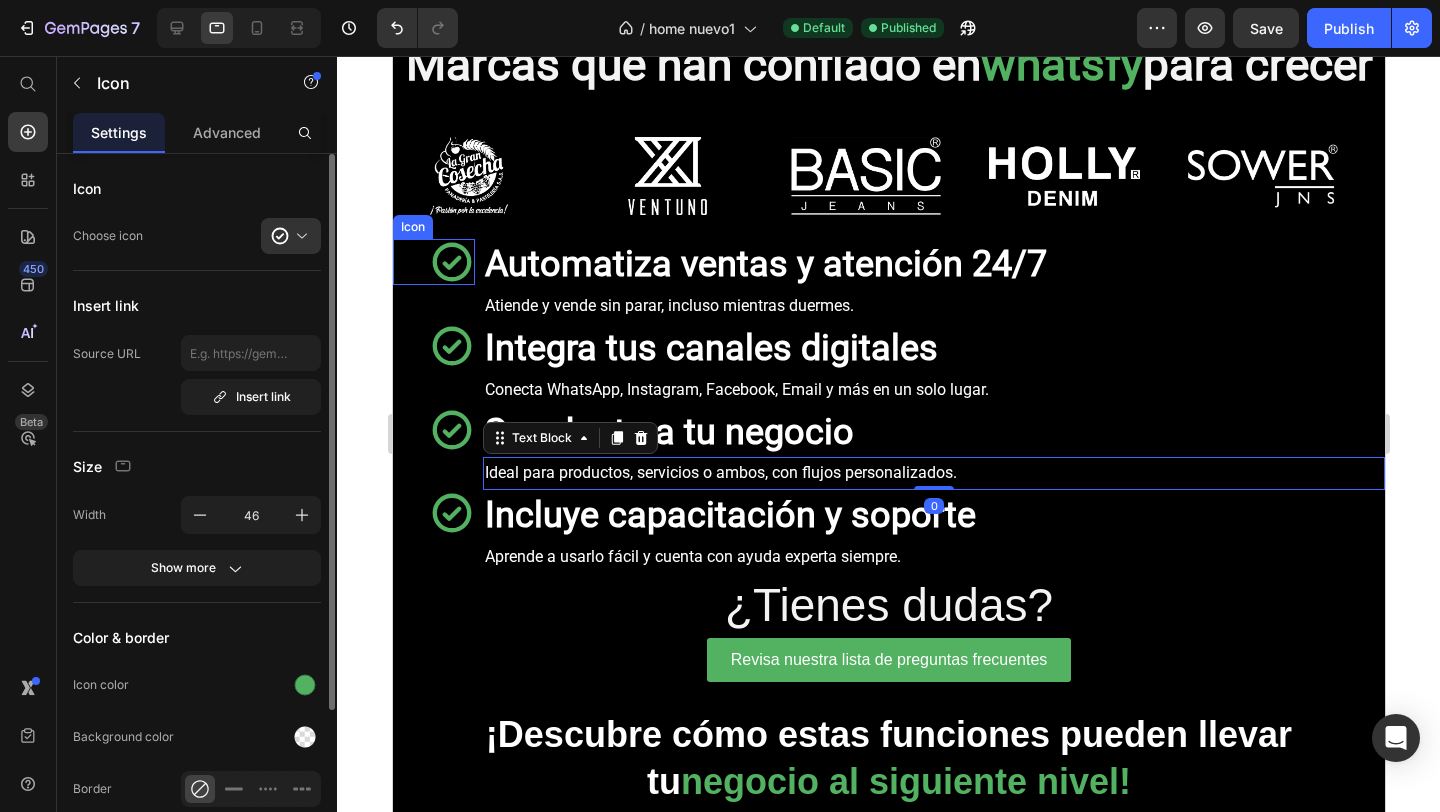 click 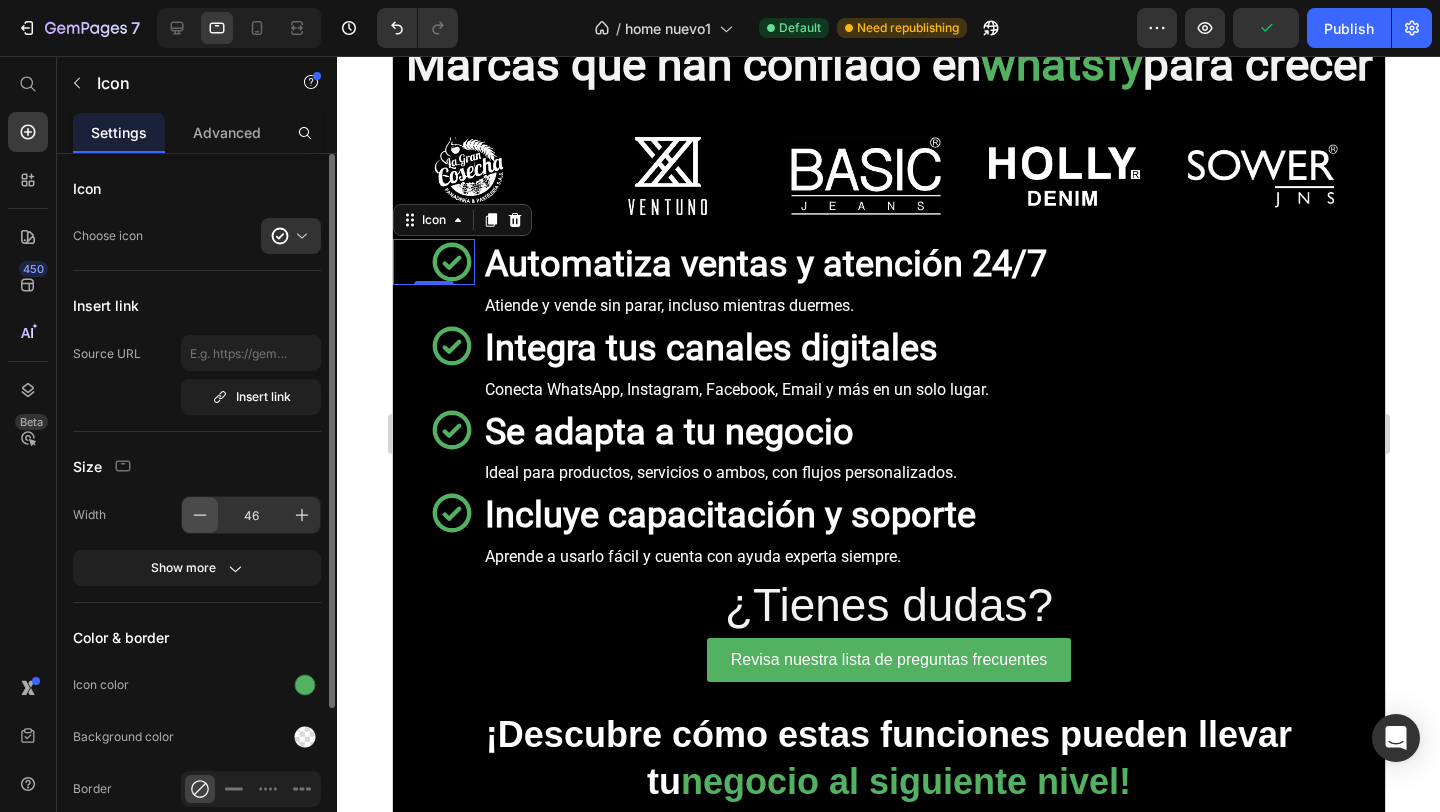 click 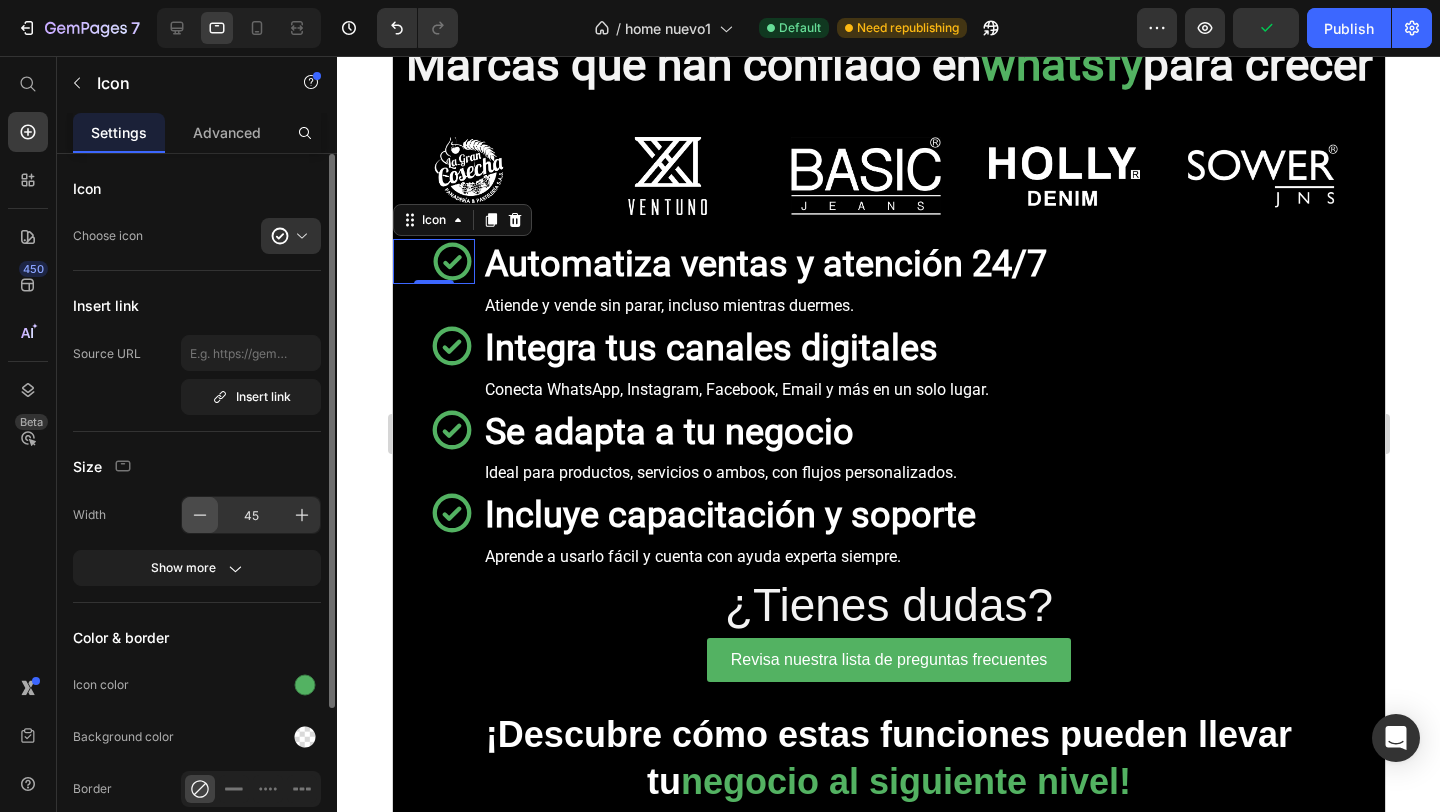 click 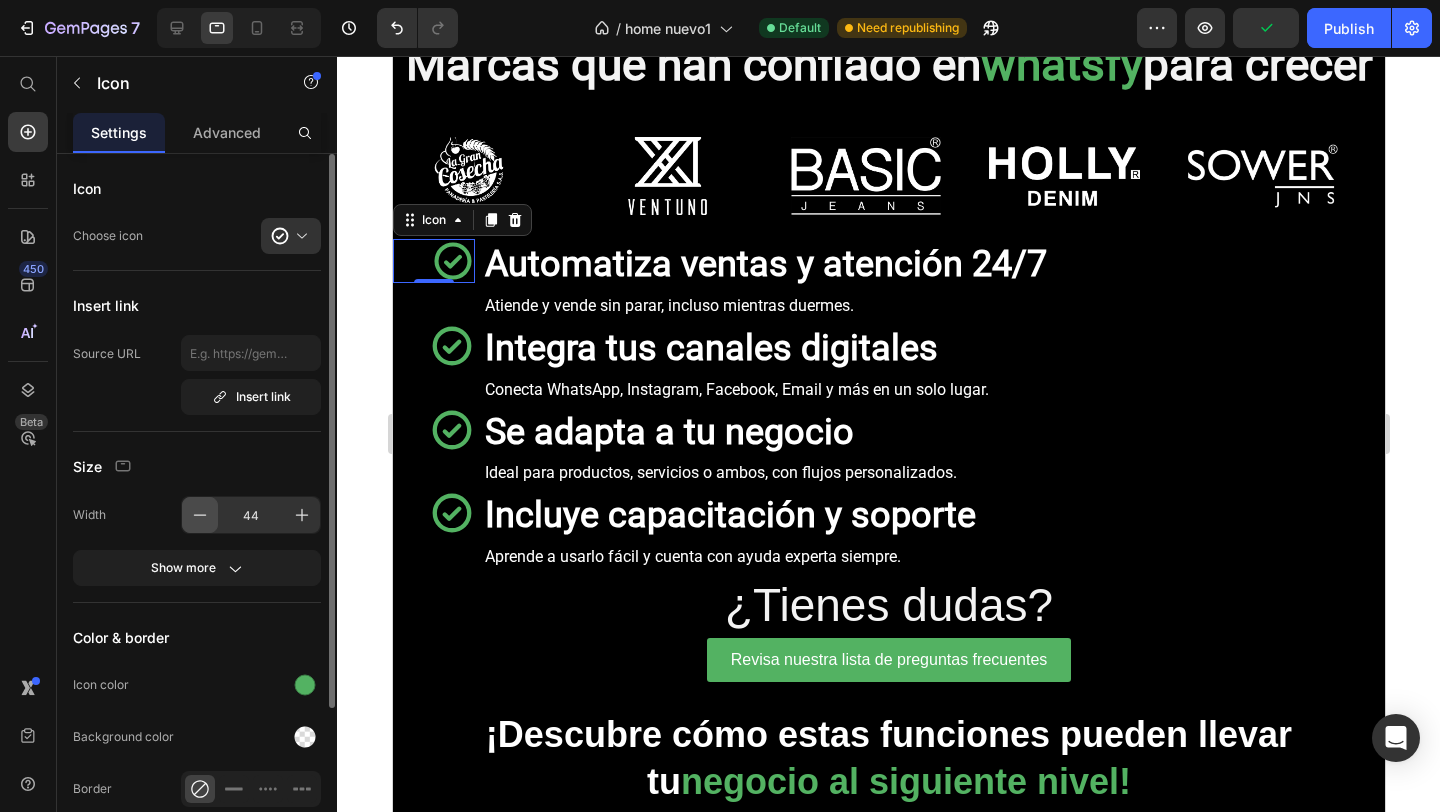 click 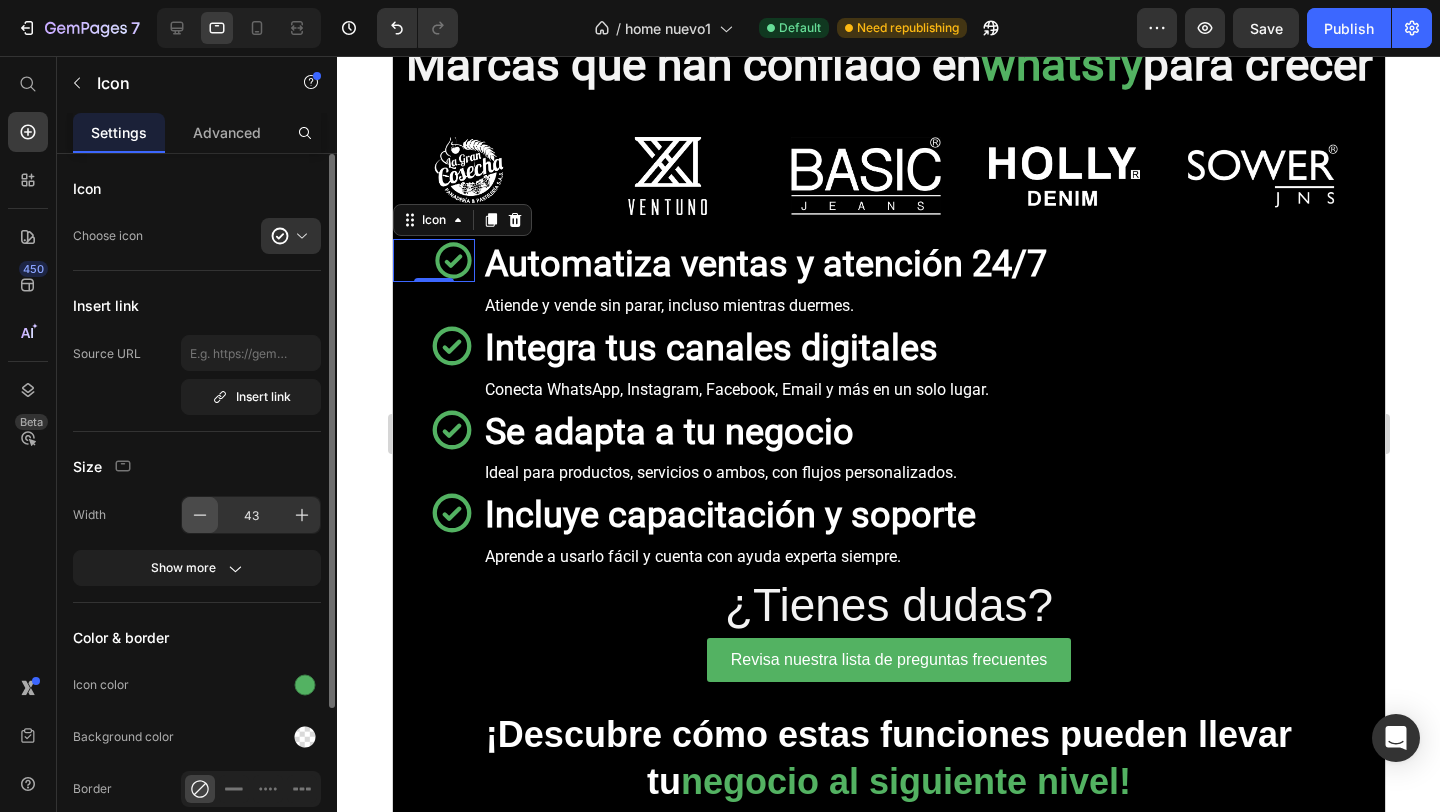 click 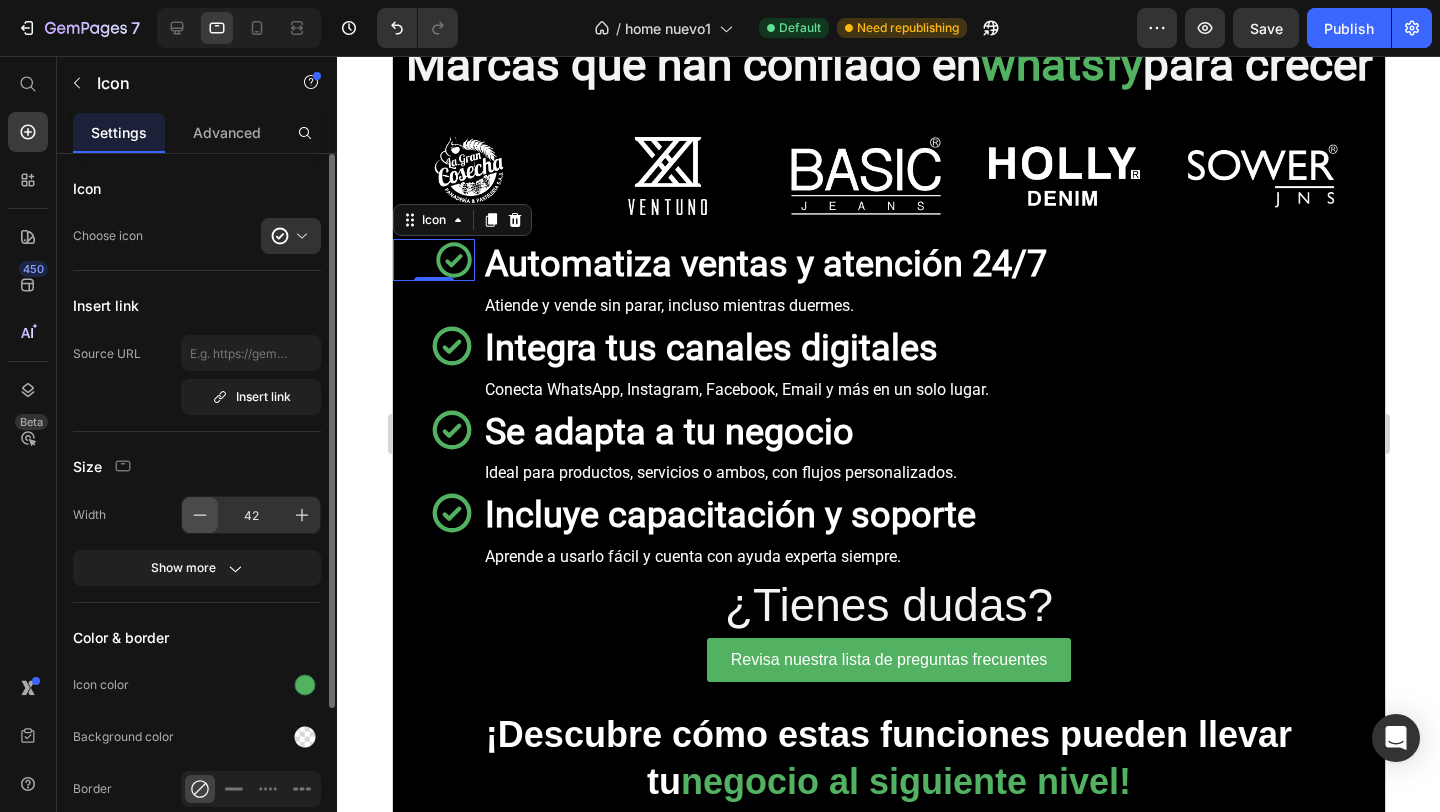 type 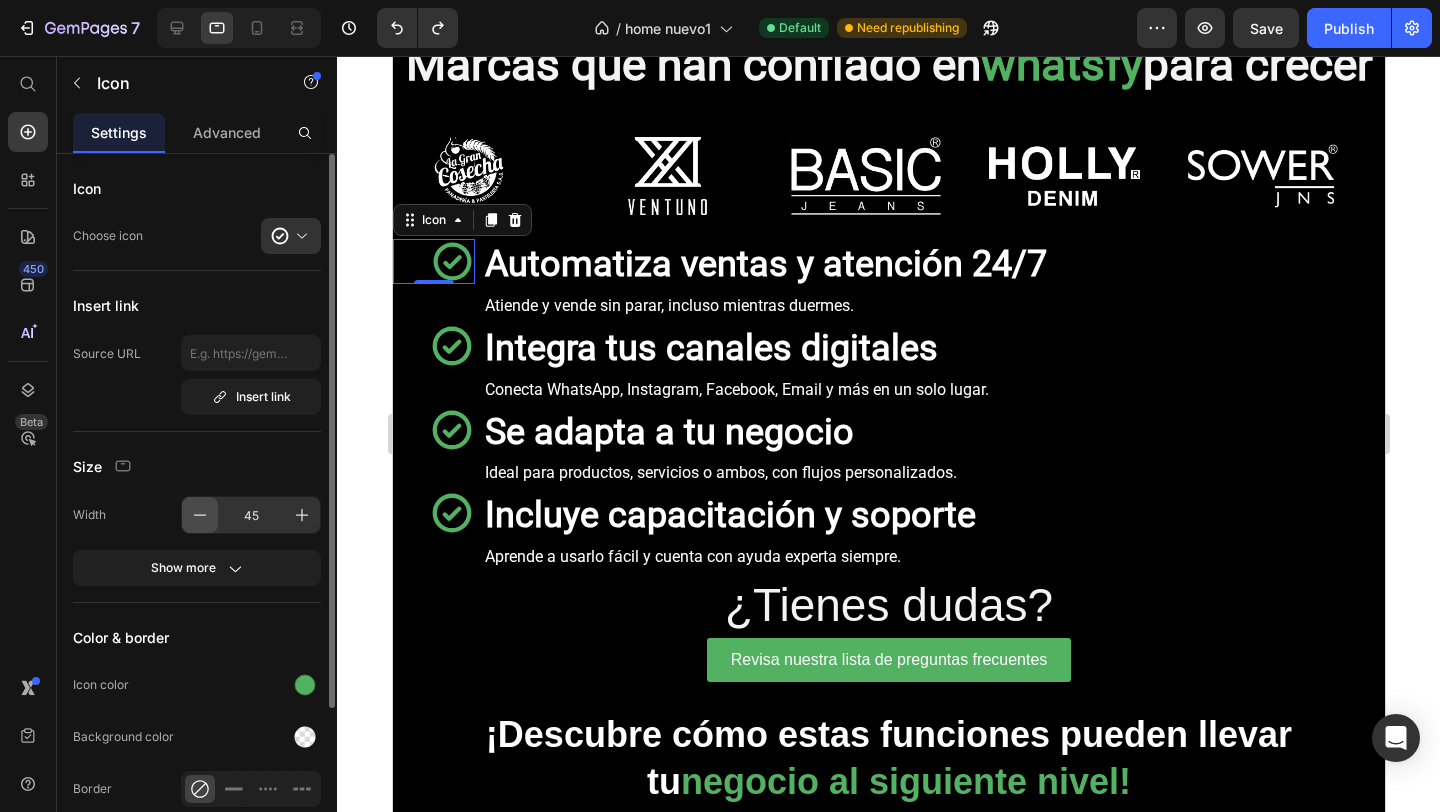 type on "46" 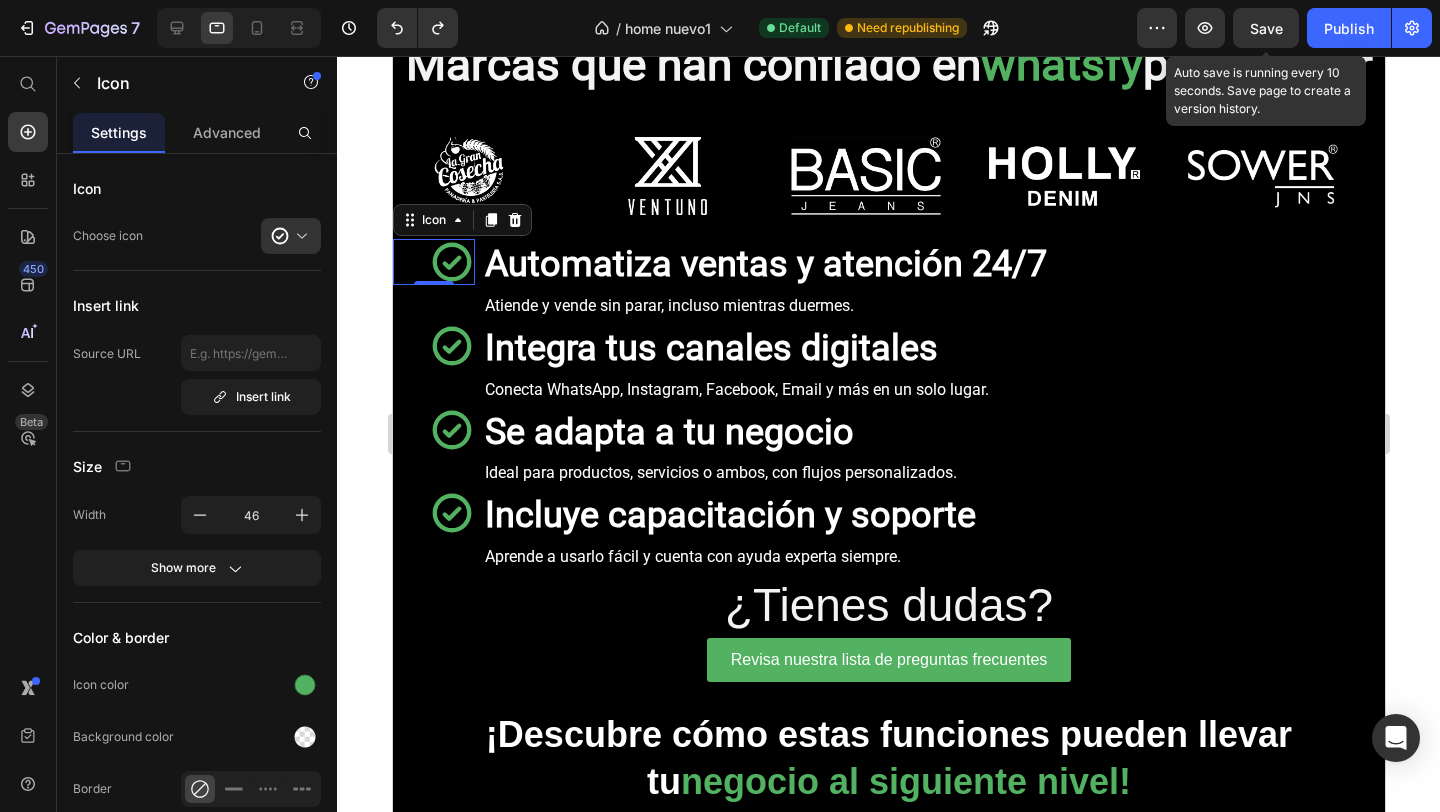 click on "Save" at bounding box center (1266, 28) 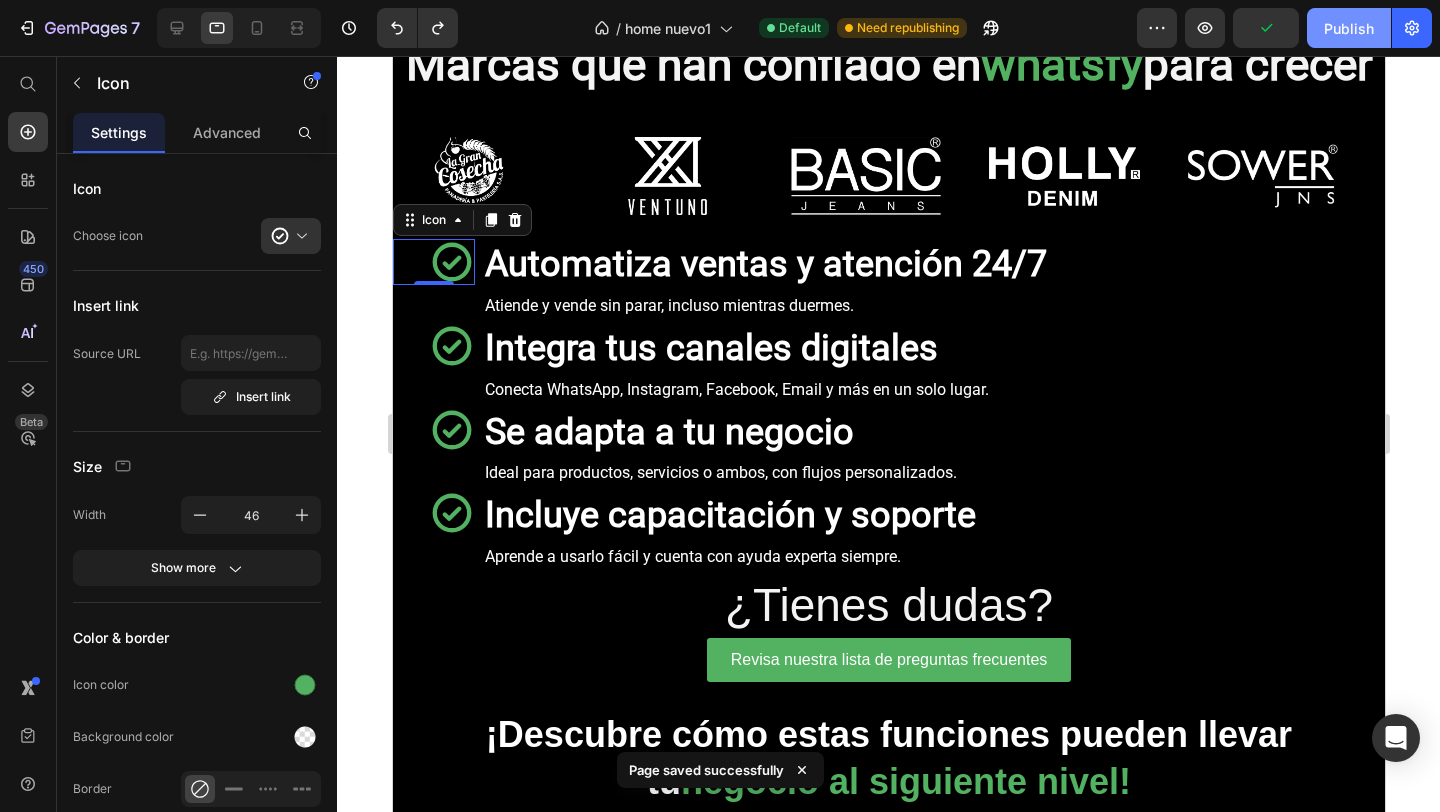 click on "Publish" at bounding box center [1349, 28] 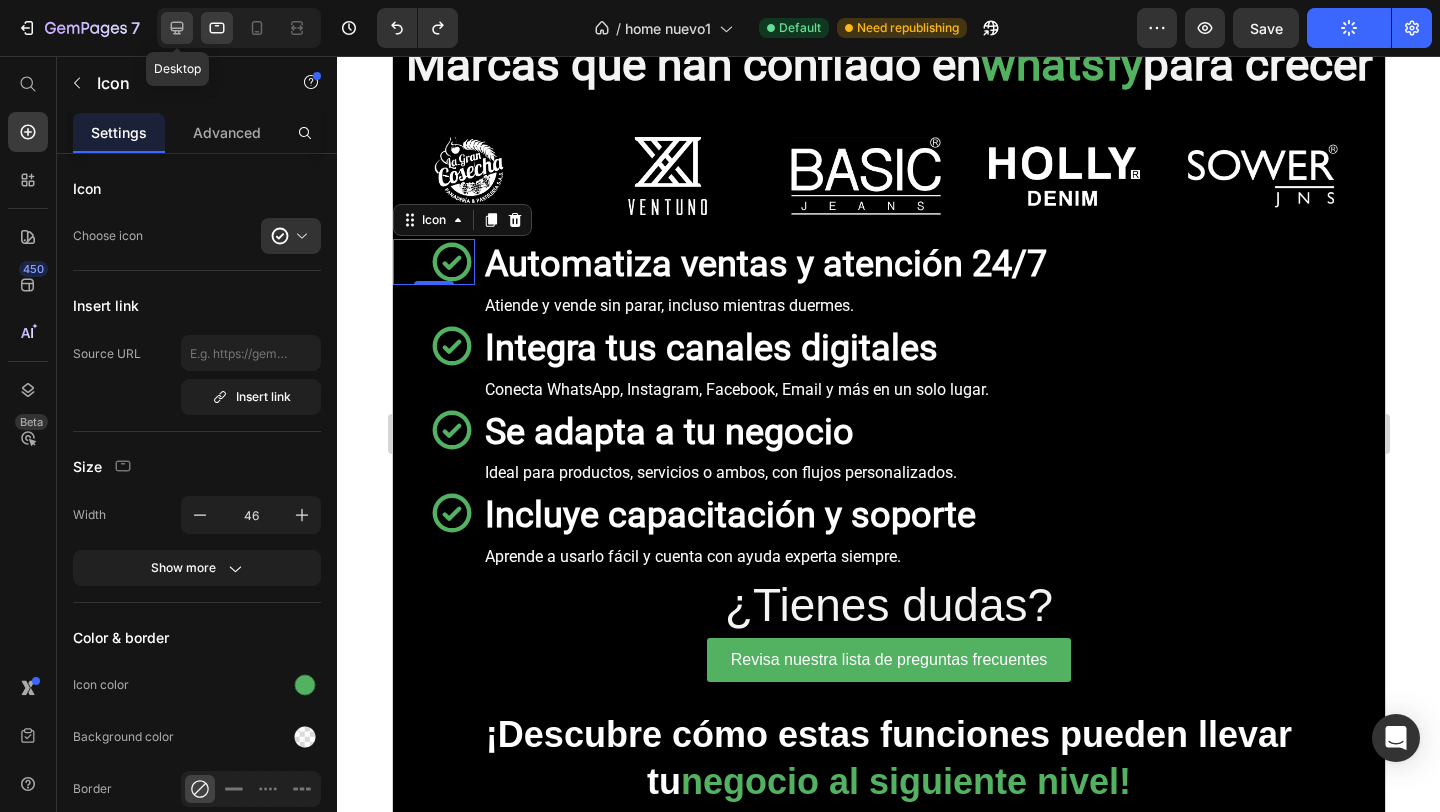 click 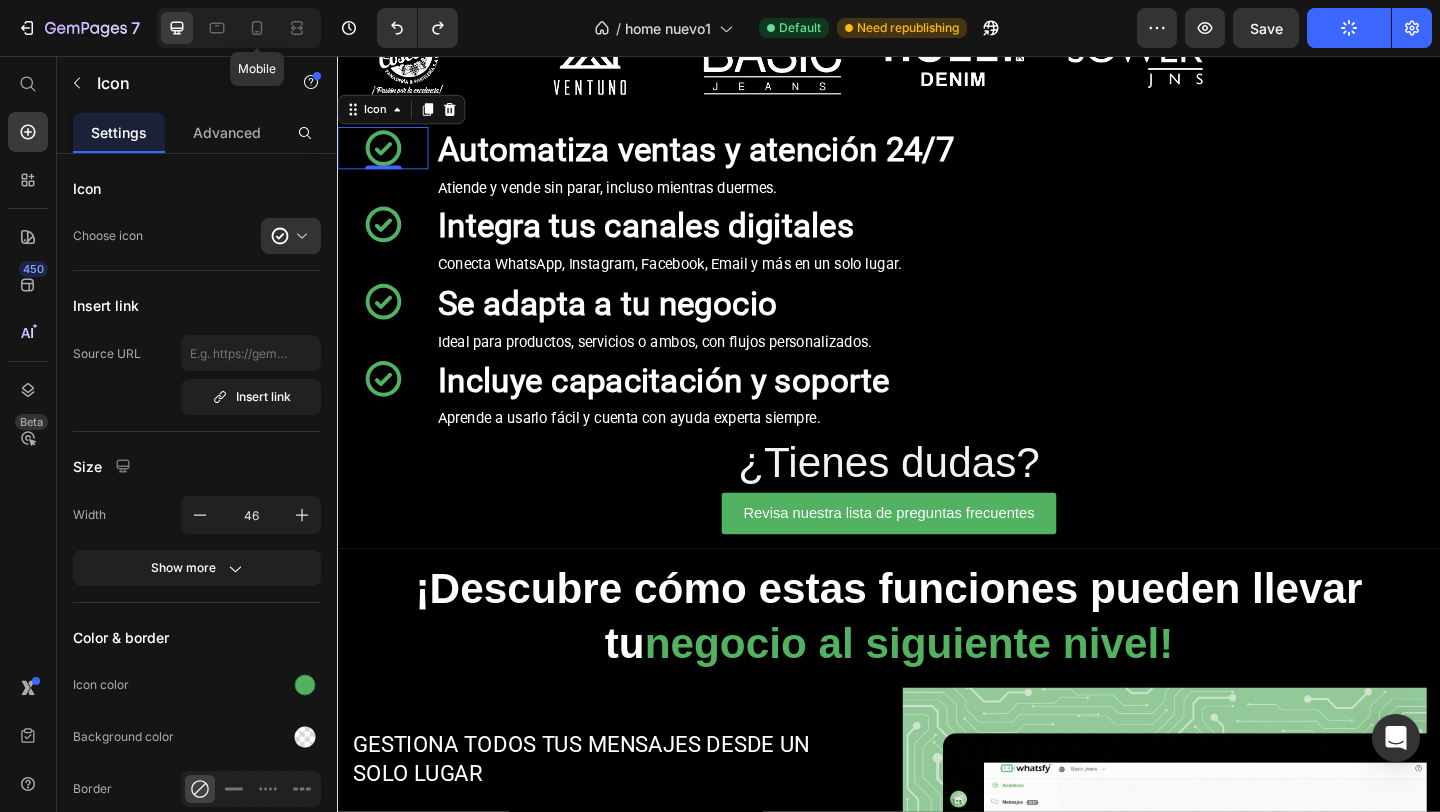 scroll, scrollTop: 648, scrollLeft: 0, axis: vertical 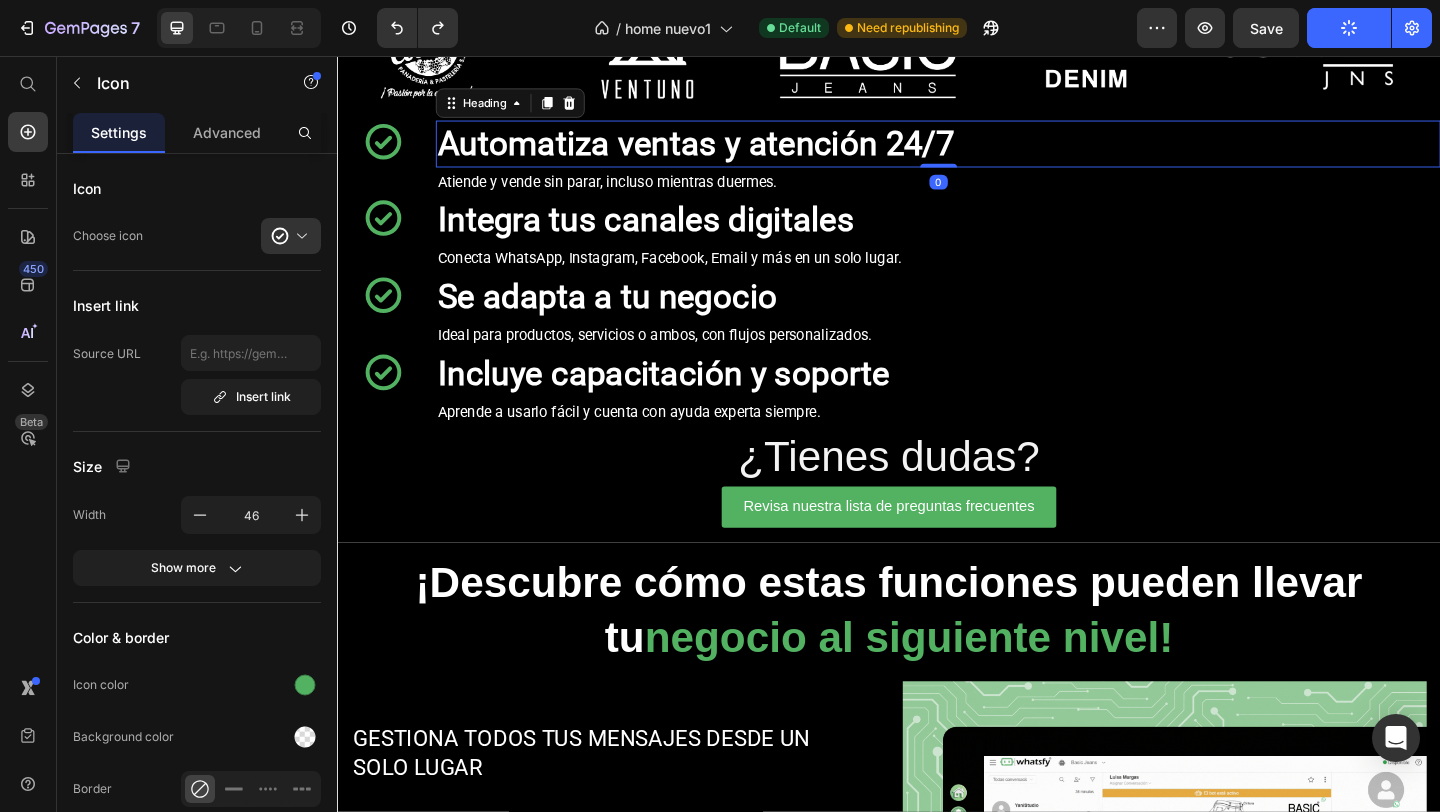 click on "Automatiza ventas y atención 24/7" at bounding box center [727, 151] 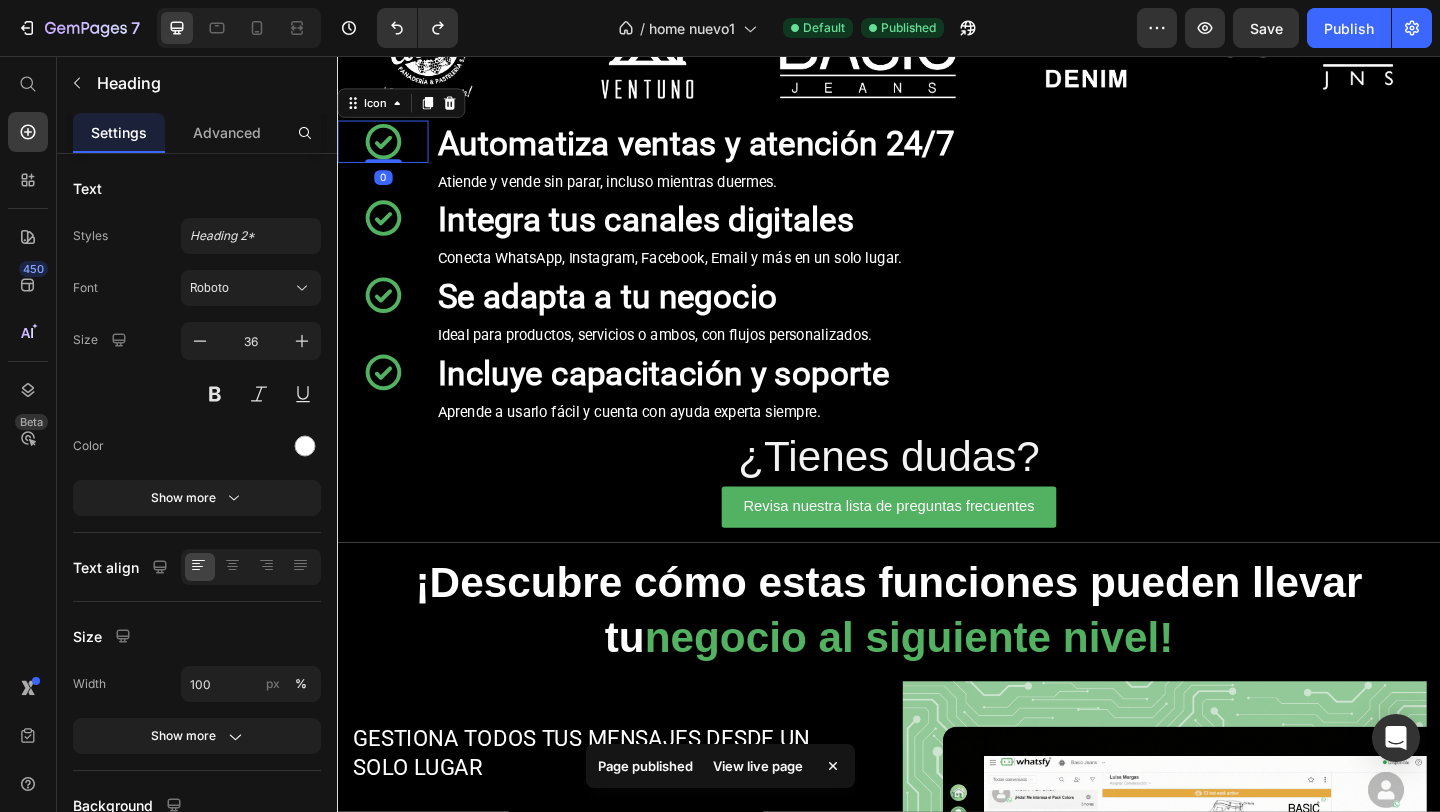click on "Icon   0" at bounding box center (386, 149) 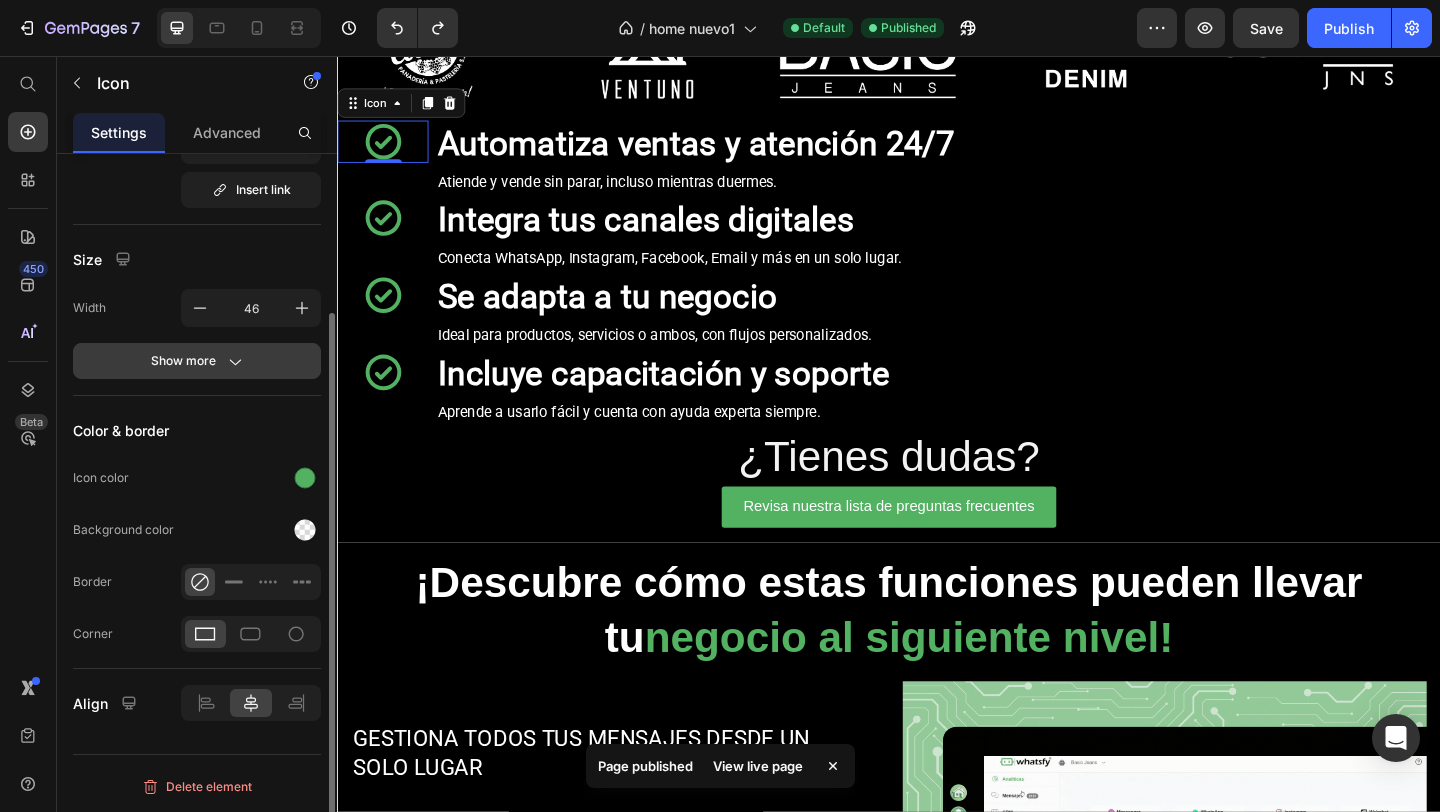 scroll, scrollTop: 206, scrollLeft: 0, axis: vertical 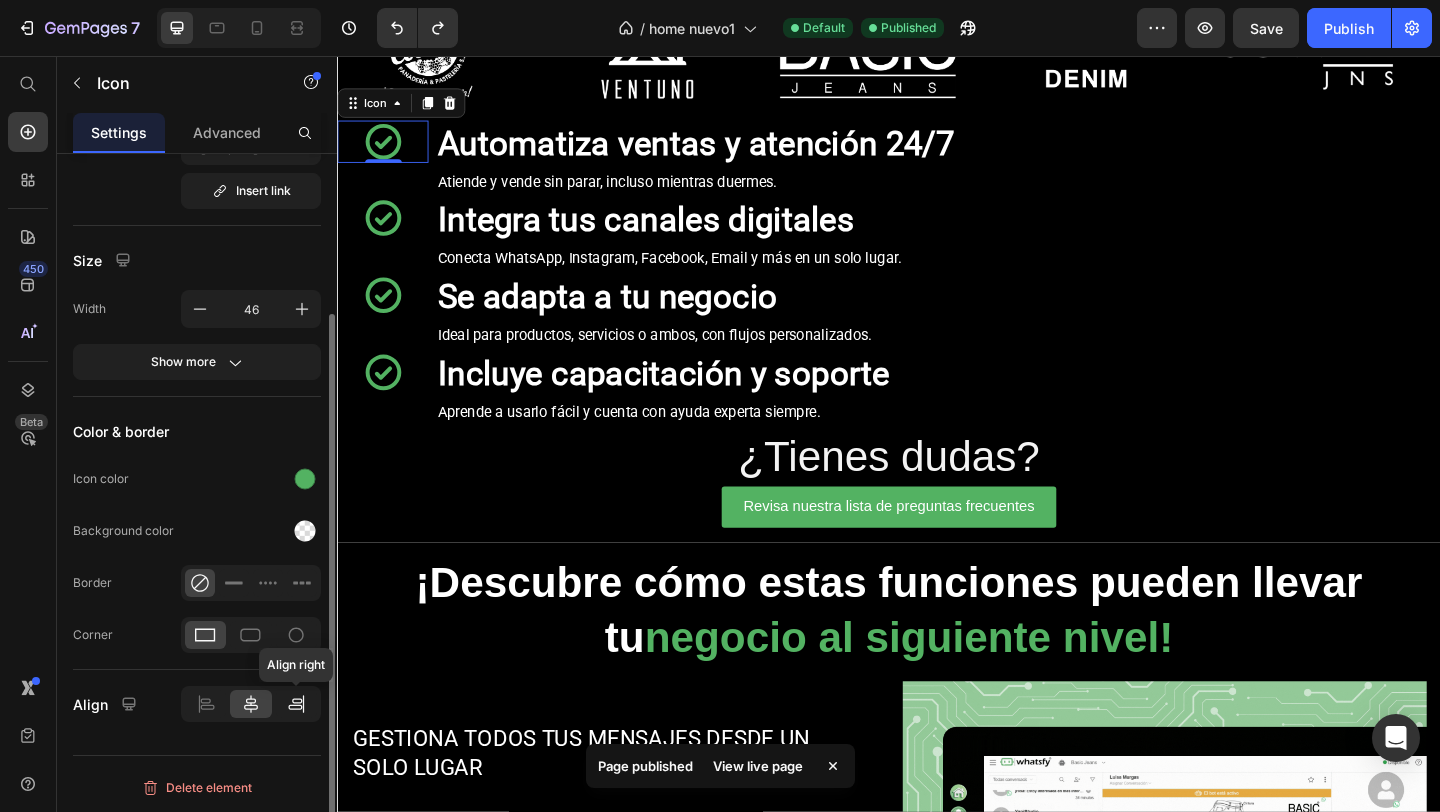 click 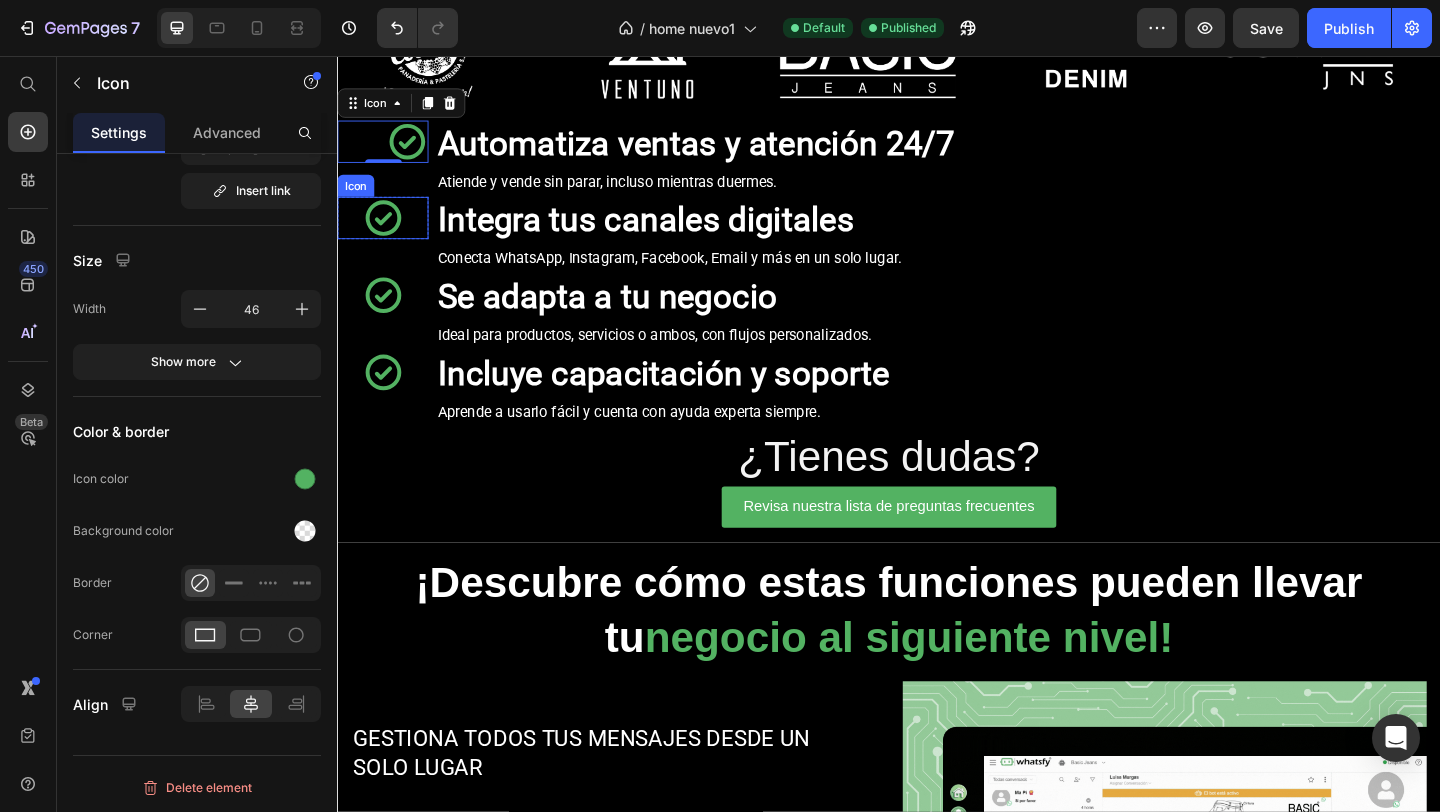 click on "Icon" at bounding box center [386, 232] 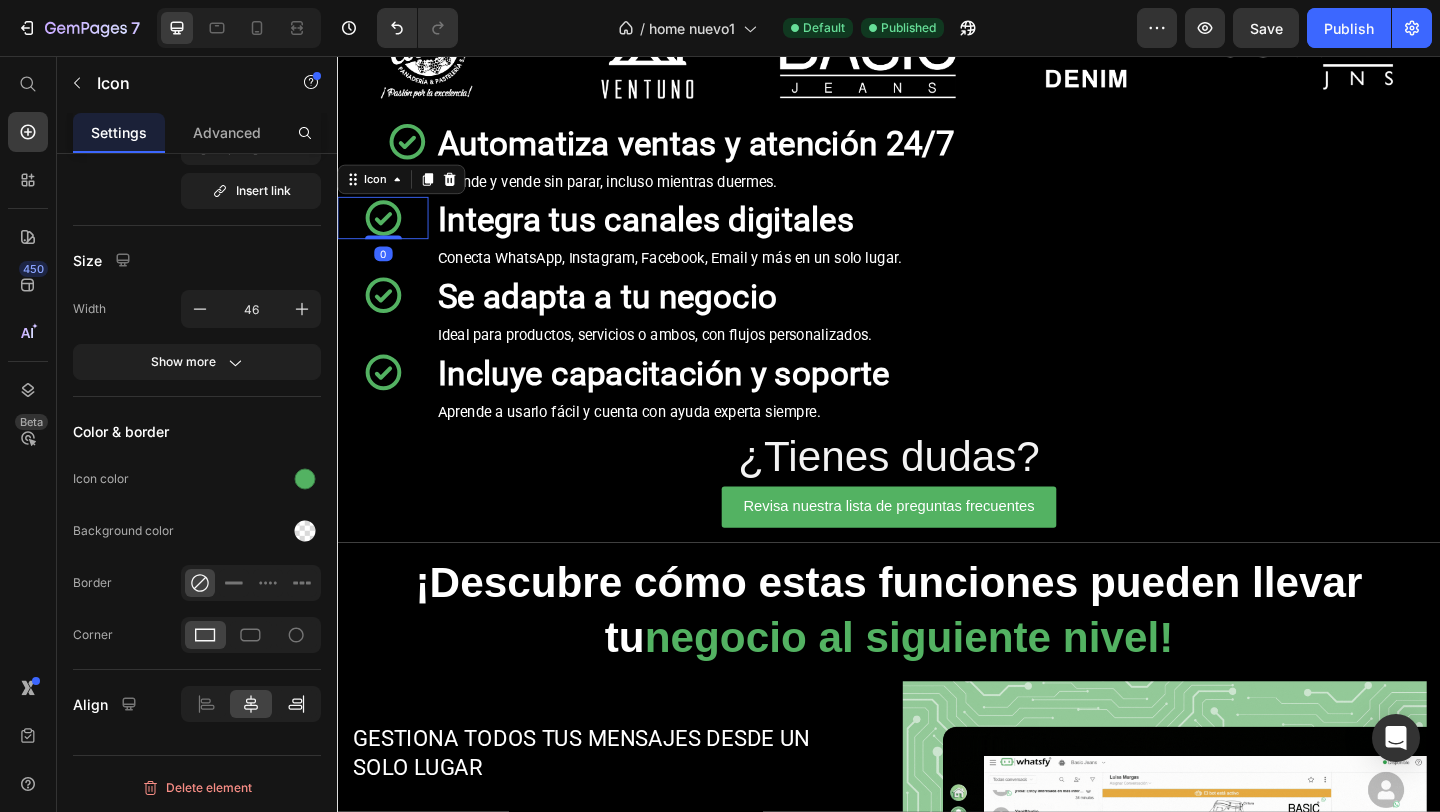 click 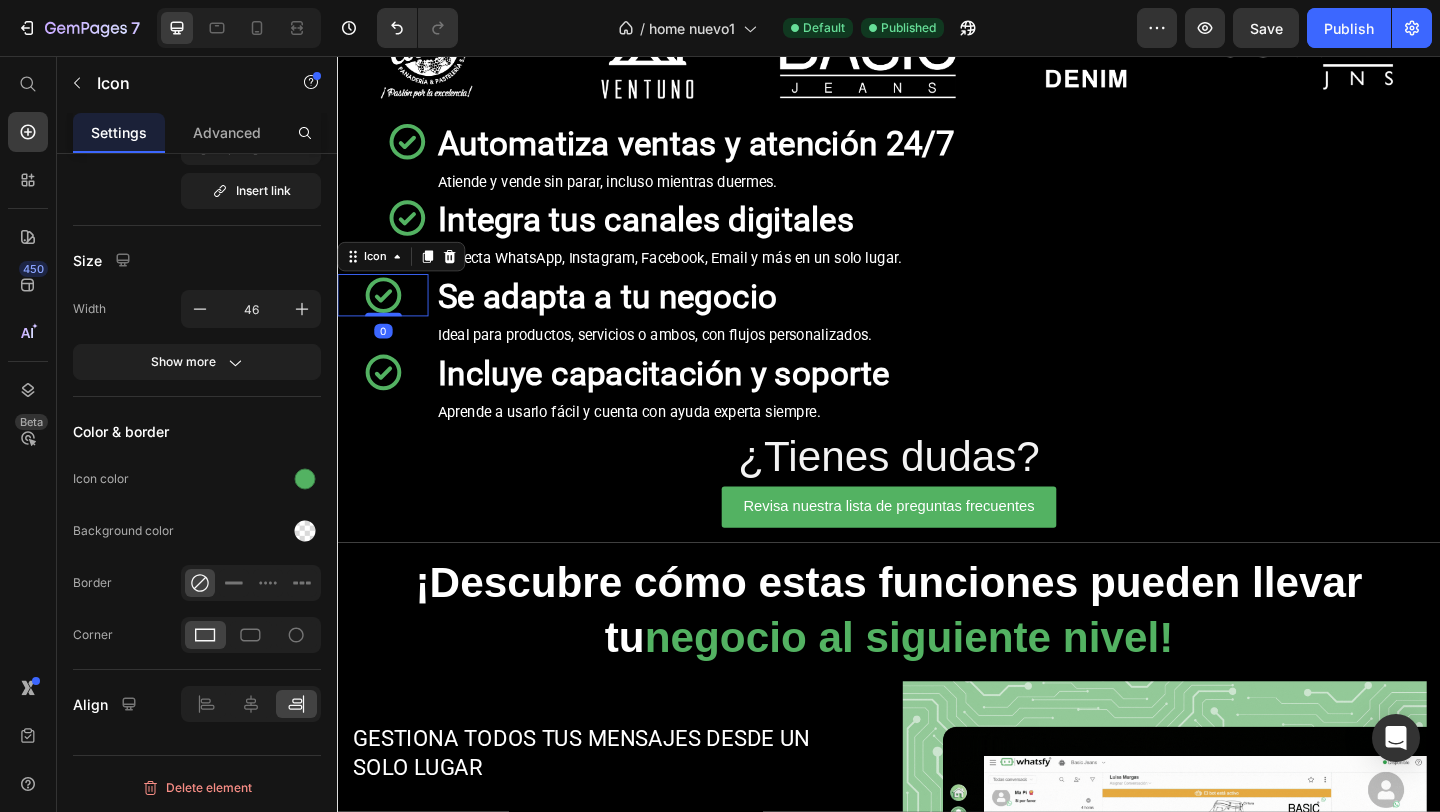 click on "Icon   0" at bounding box center (386, 316) 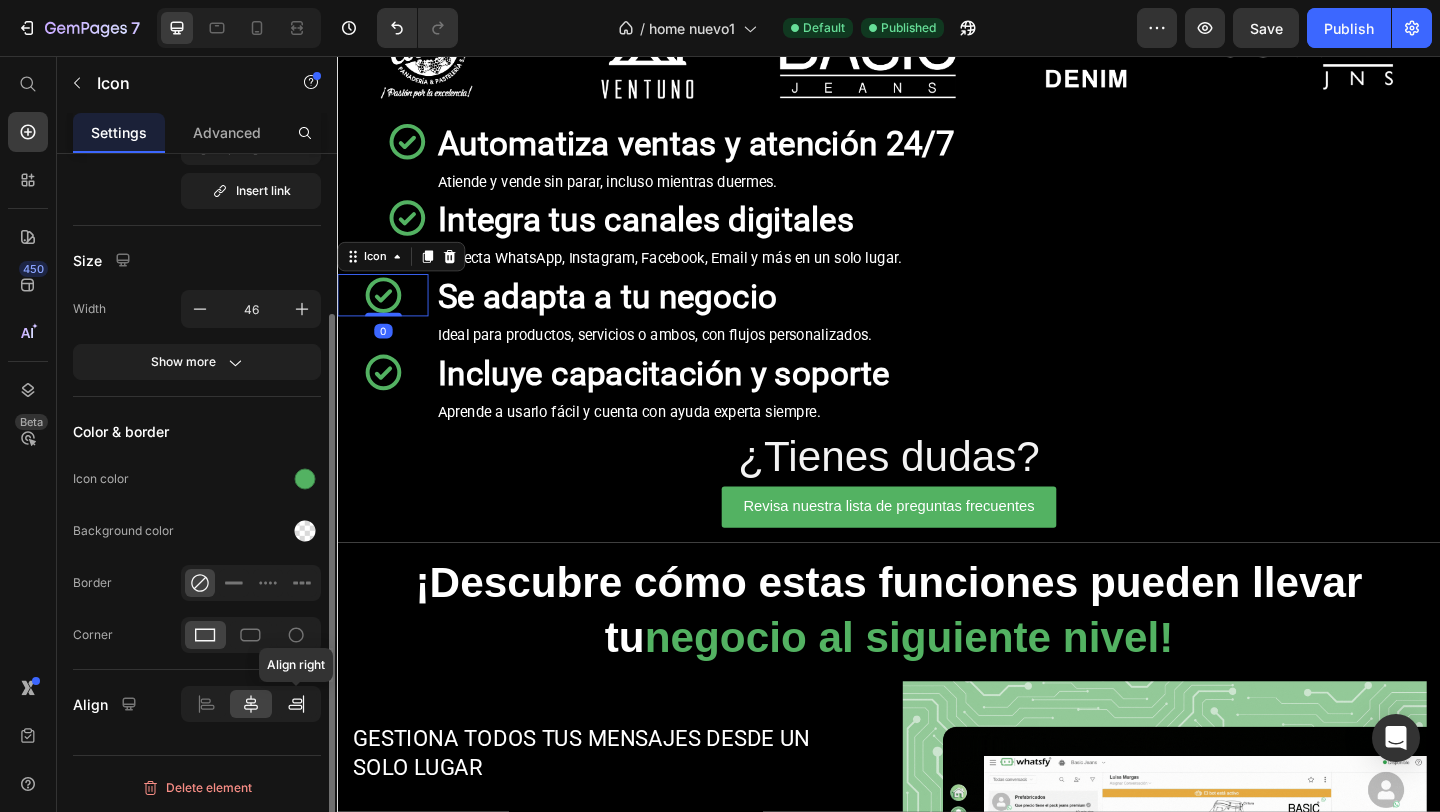 click 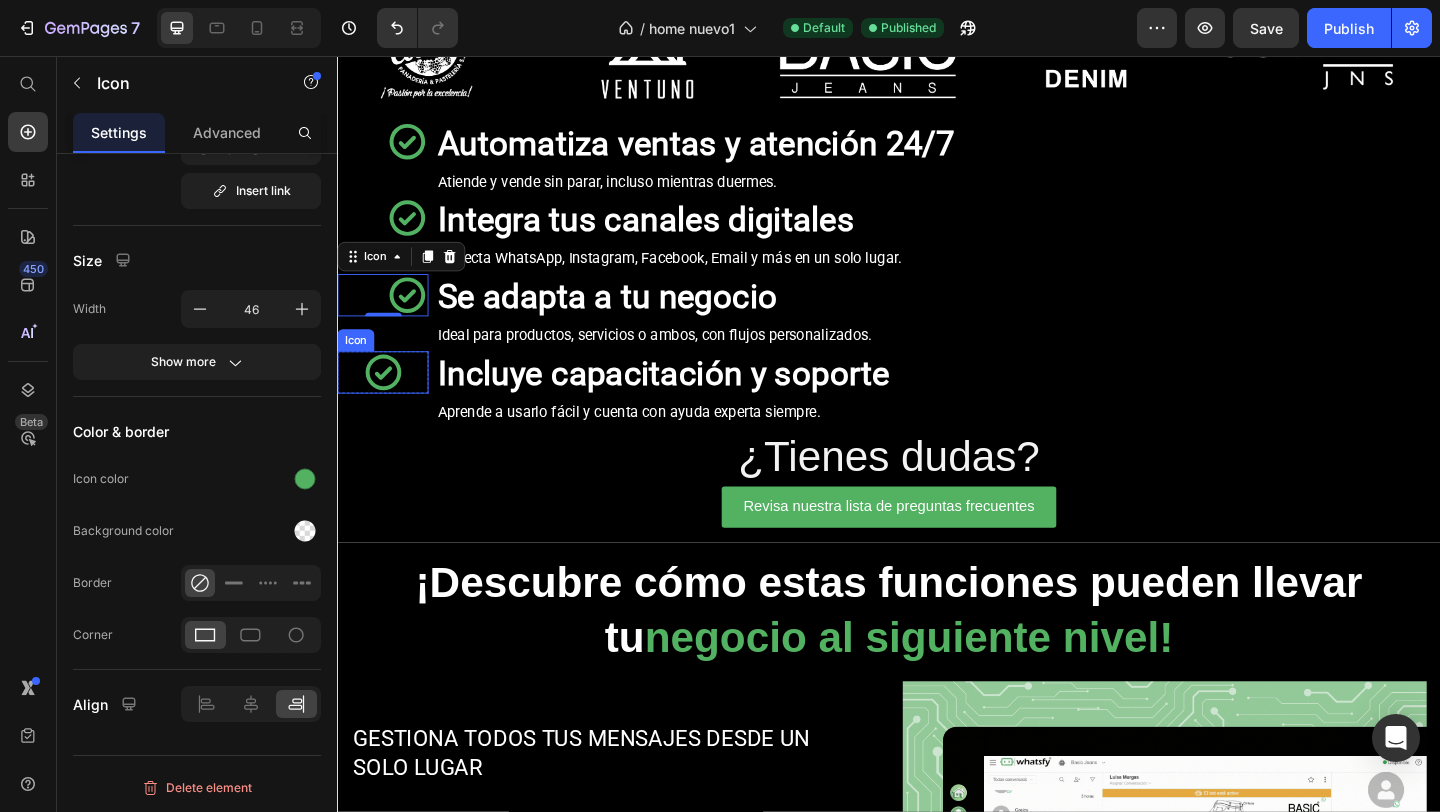 click on "Icon" at bounding box center [386, 400] 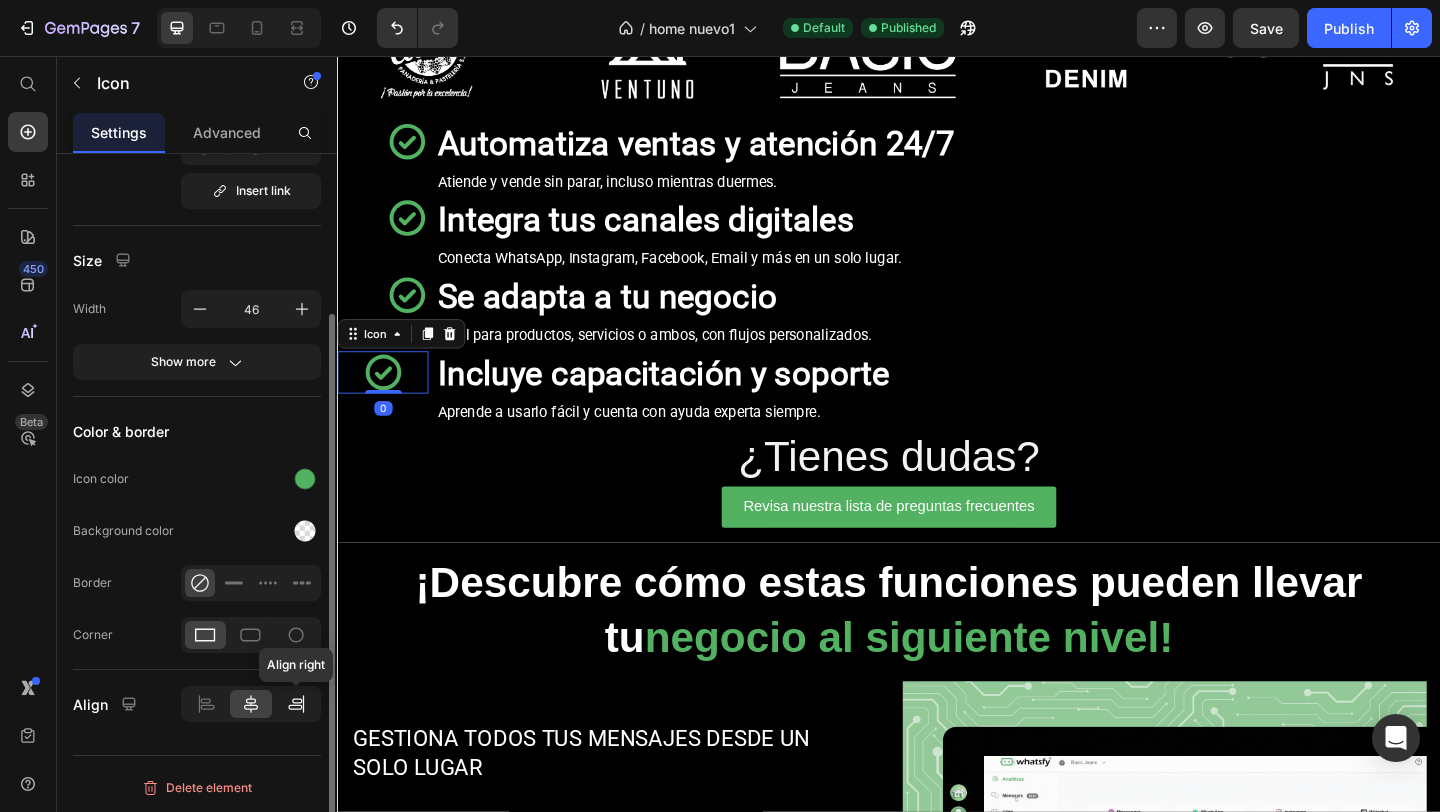 click 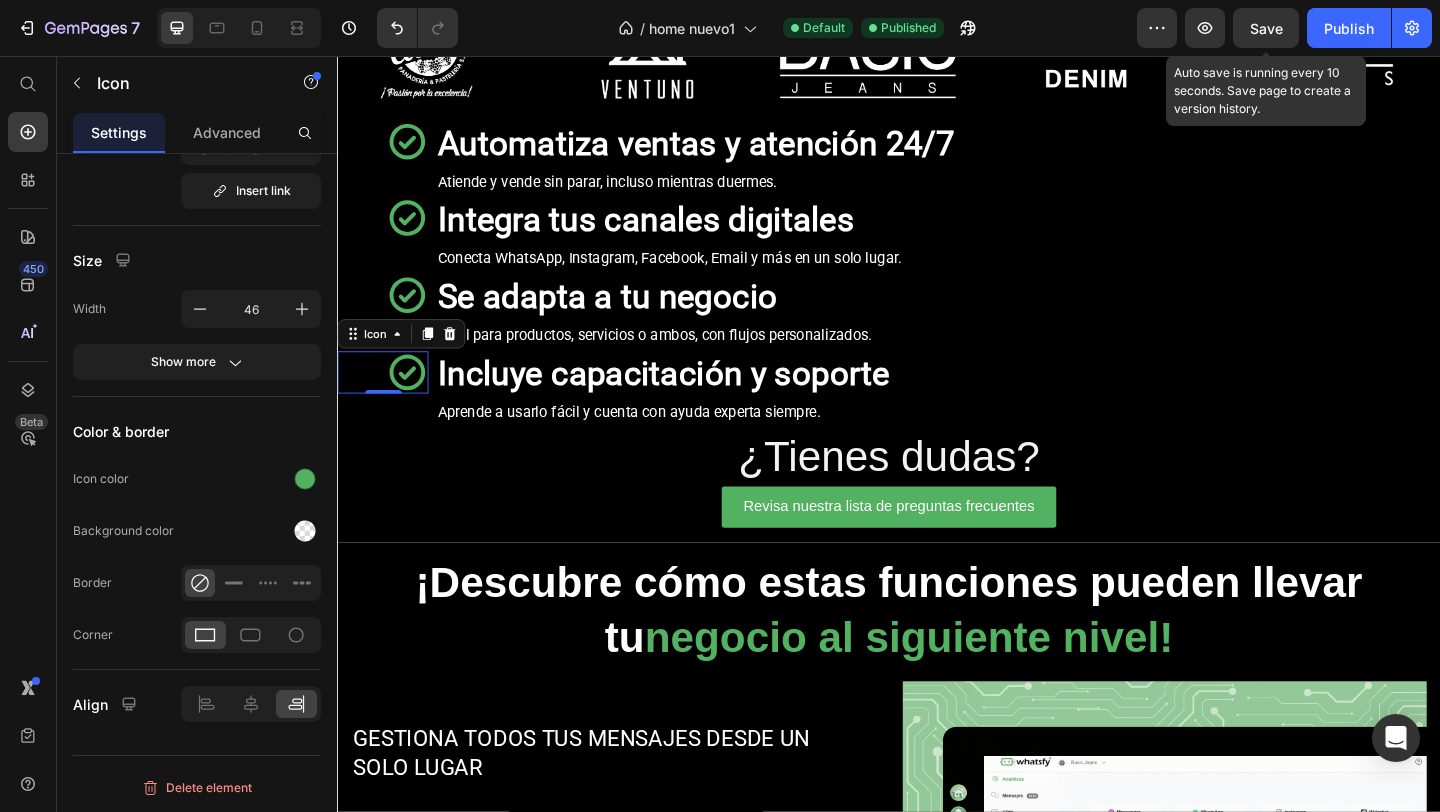 click on "Save" at bounding box center (1266, 28) 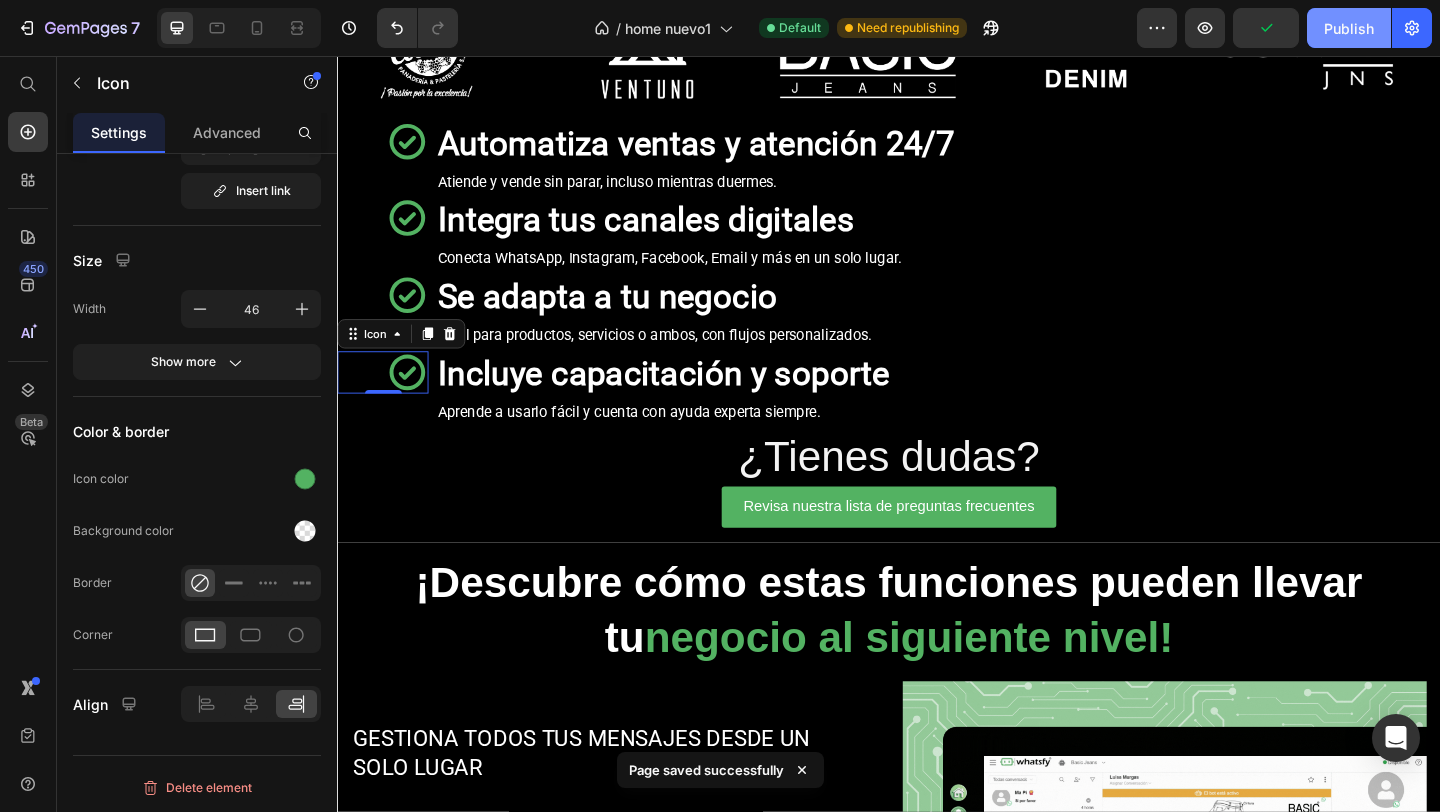 click on "Publish" at bounding box center (1349, 28) 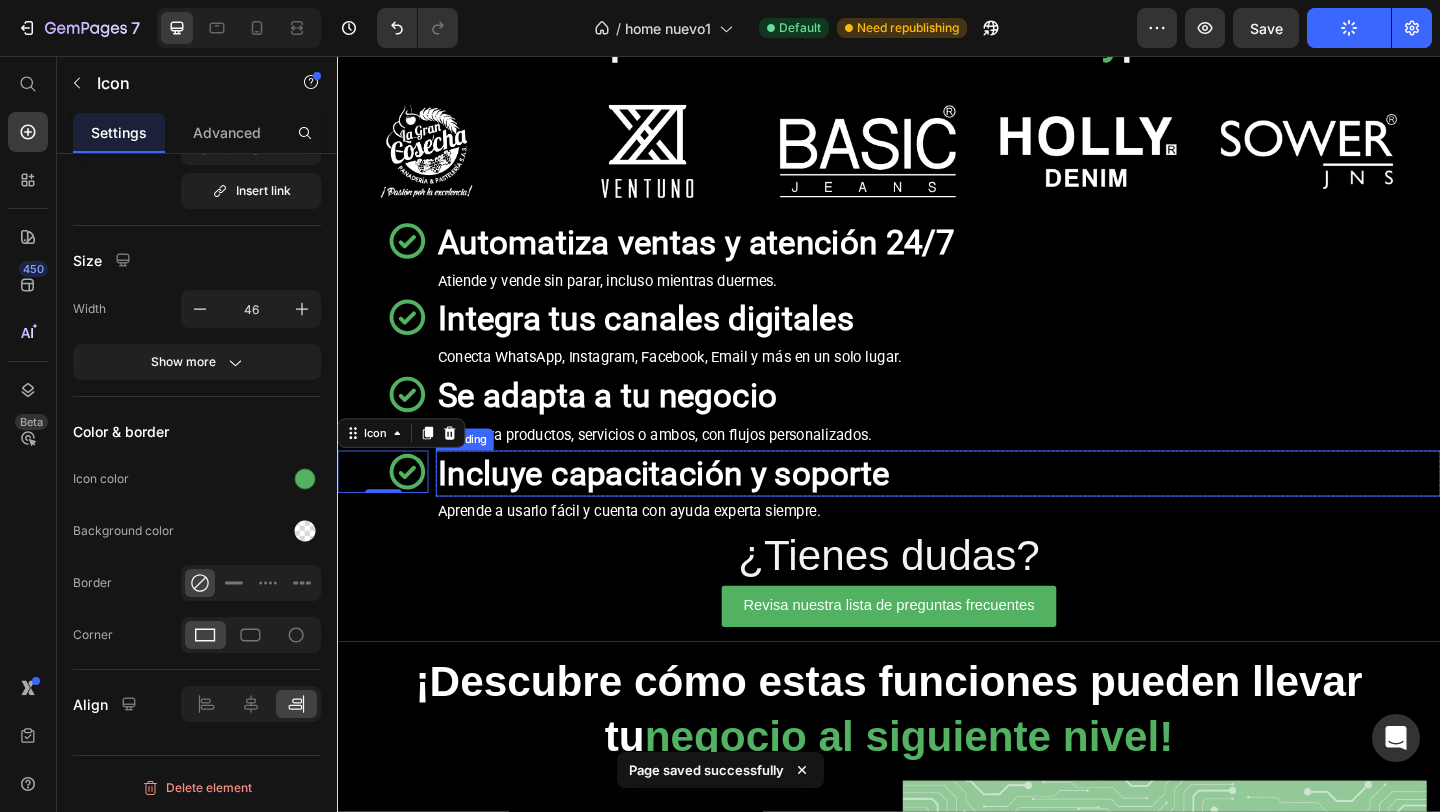 scroll, scrollTop: 532, scrollLeft: 0, axis: vertical 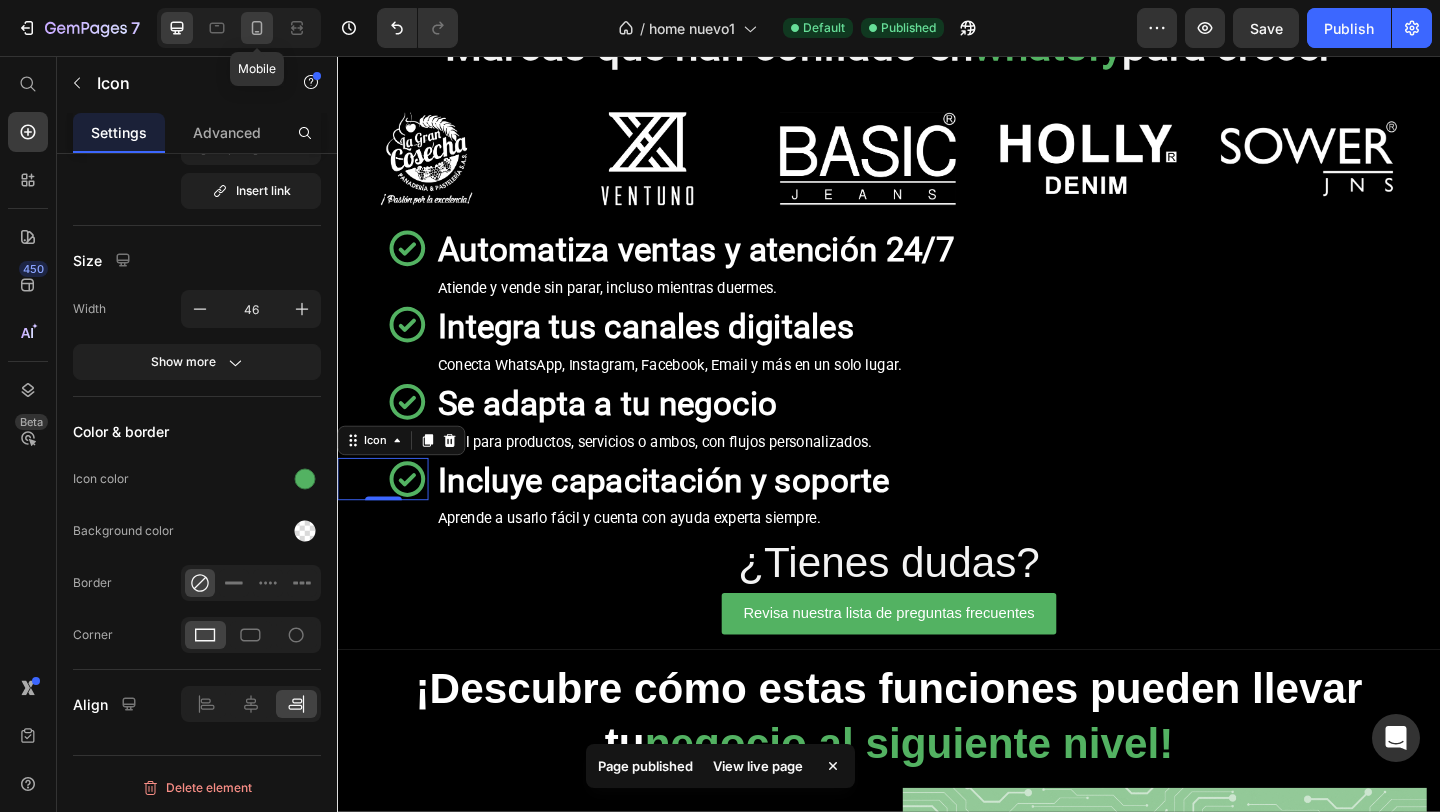 click 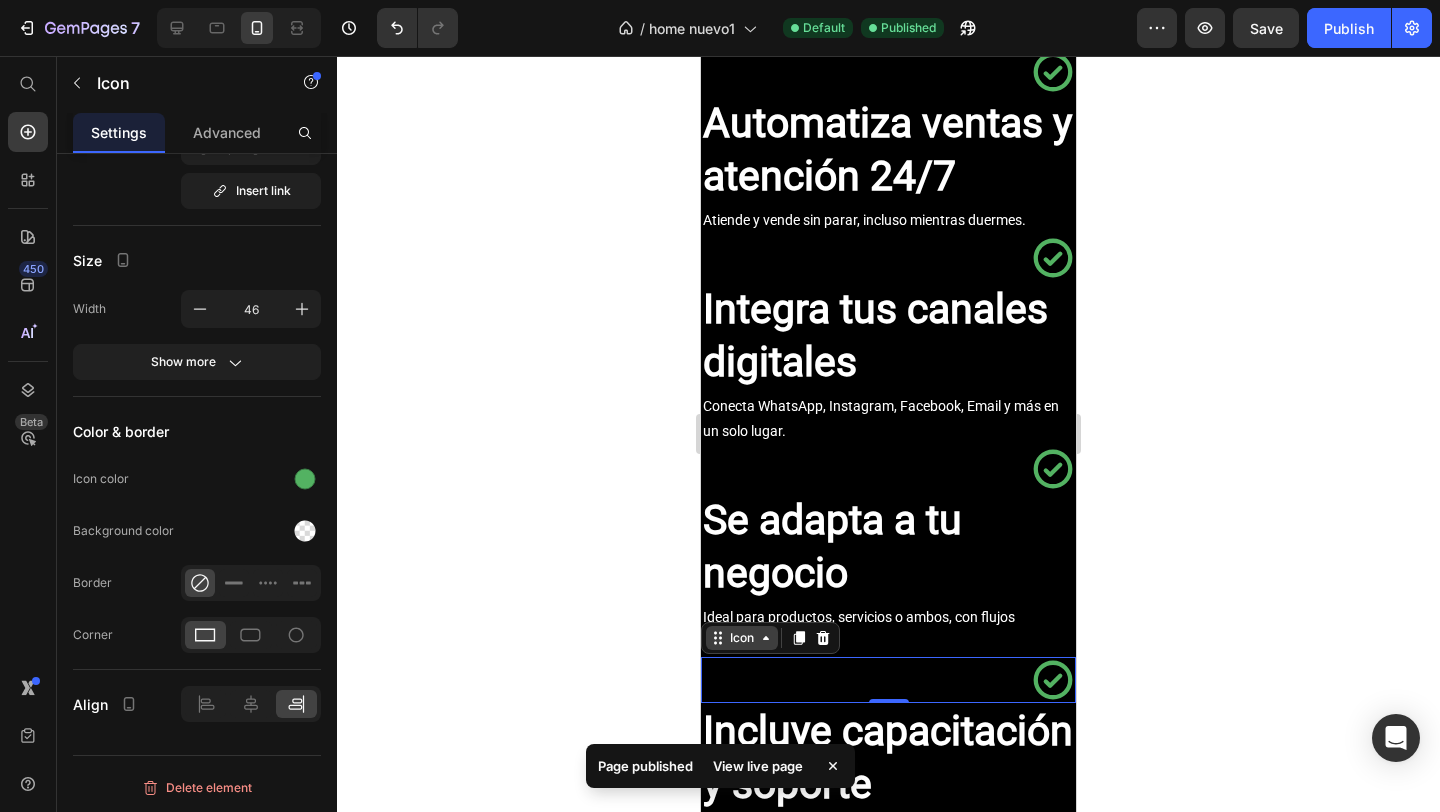 scroll, scrollTop: 701, scrollLeft: 0, axis: vertical 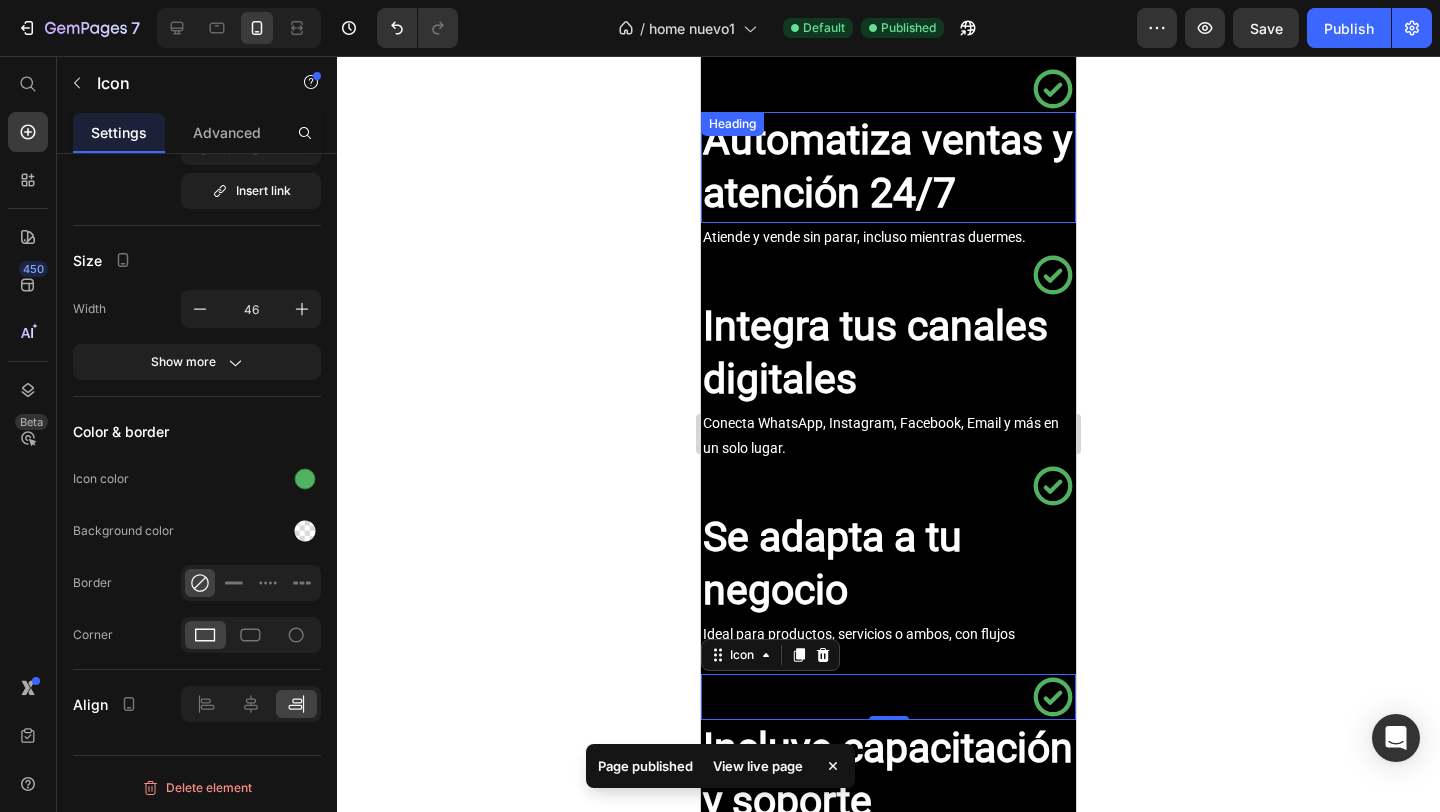 click on "⁠⁠⁠⁠⁠⁠⁠ Automatiza ventas y atención 24/7 Heading" at bounding box center [888, 167] 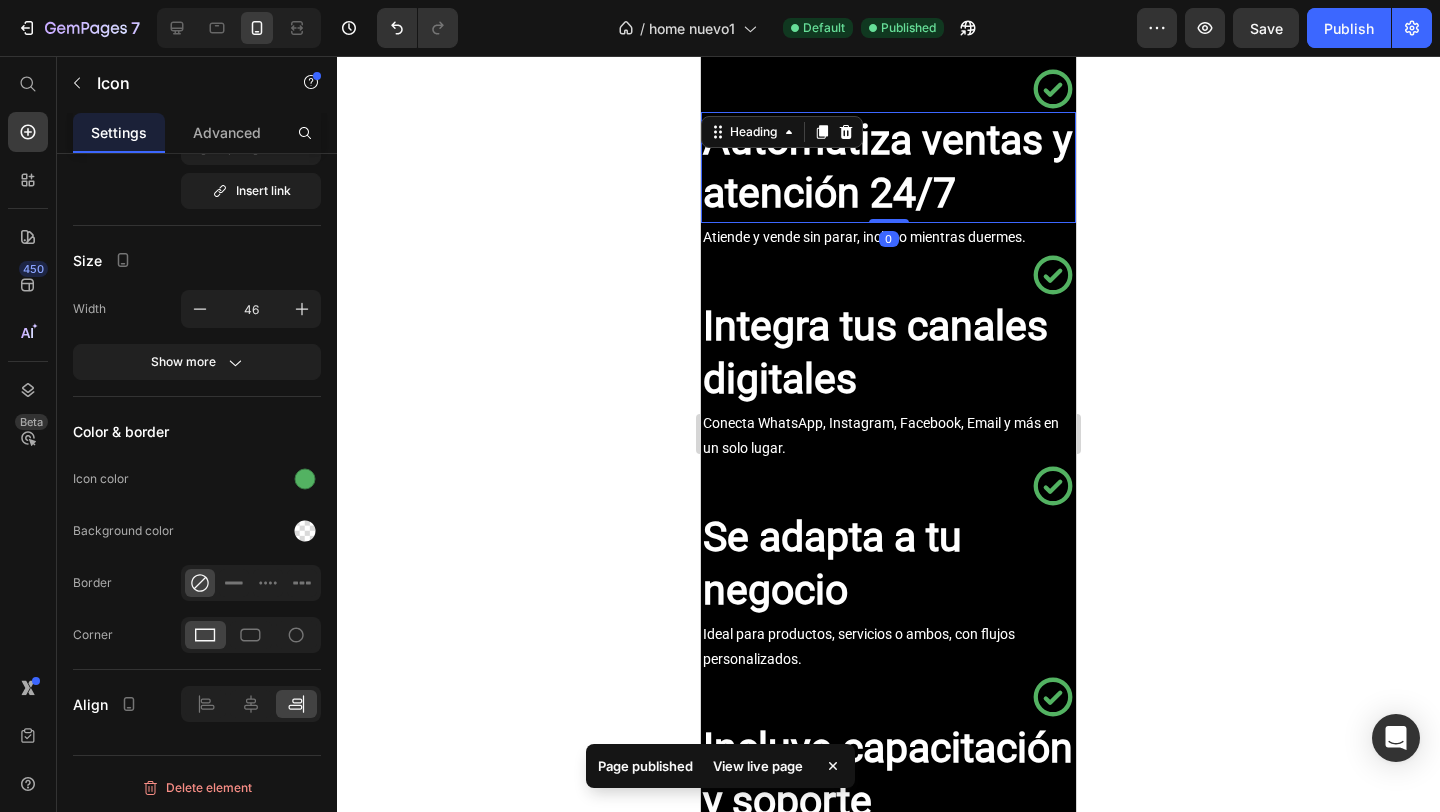 scroll, scrollTop: 0, scrollLeft: 0, axis: both 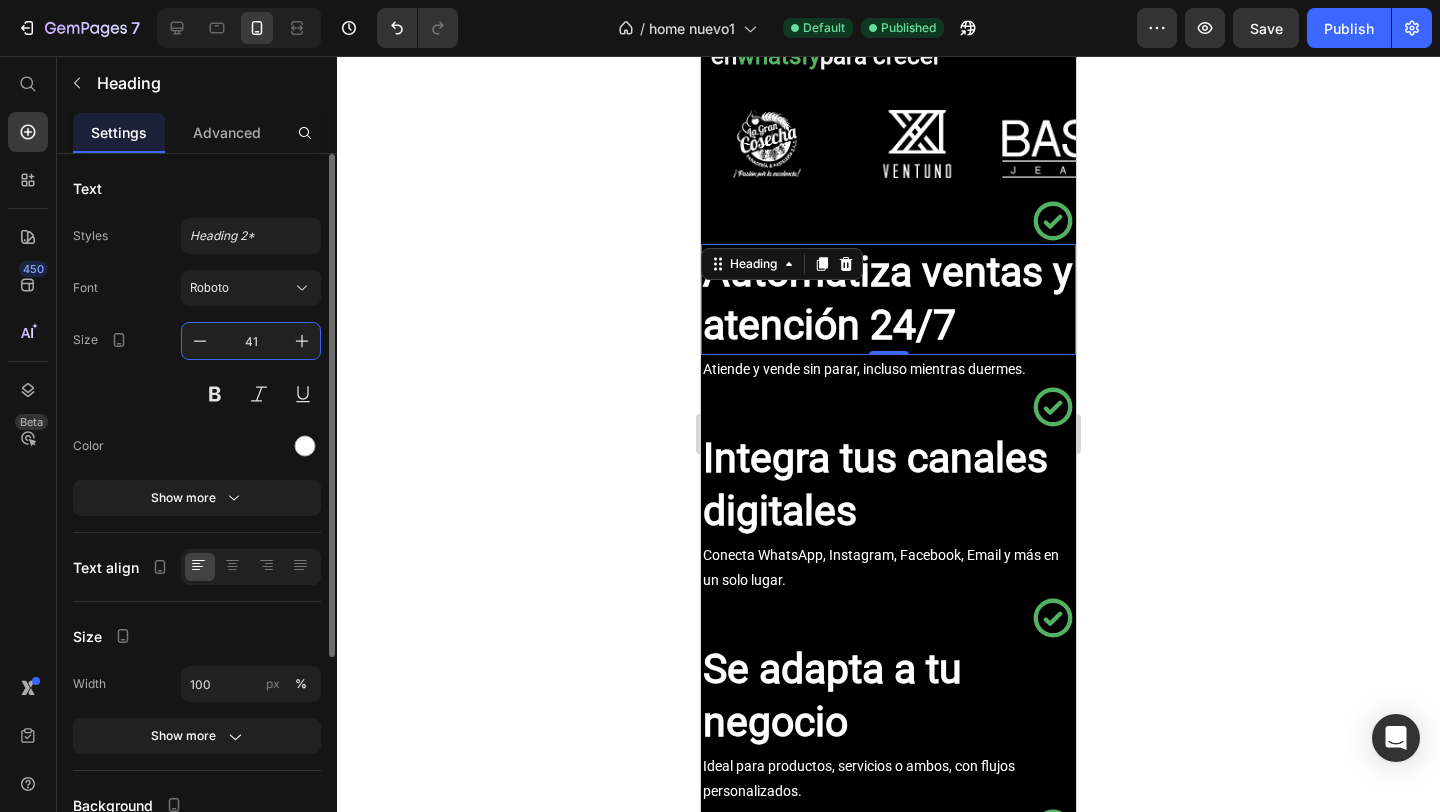 click on "41" at bounding box center [251, 341] 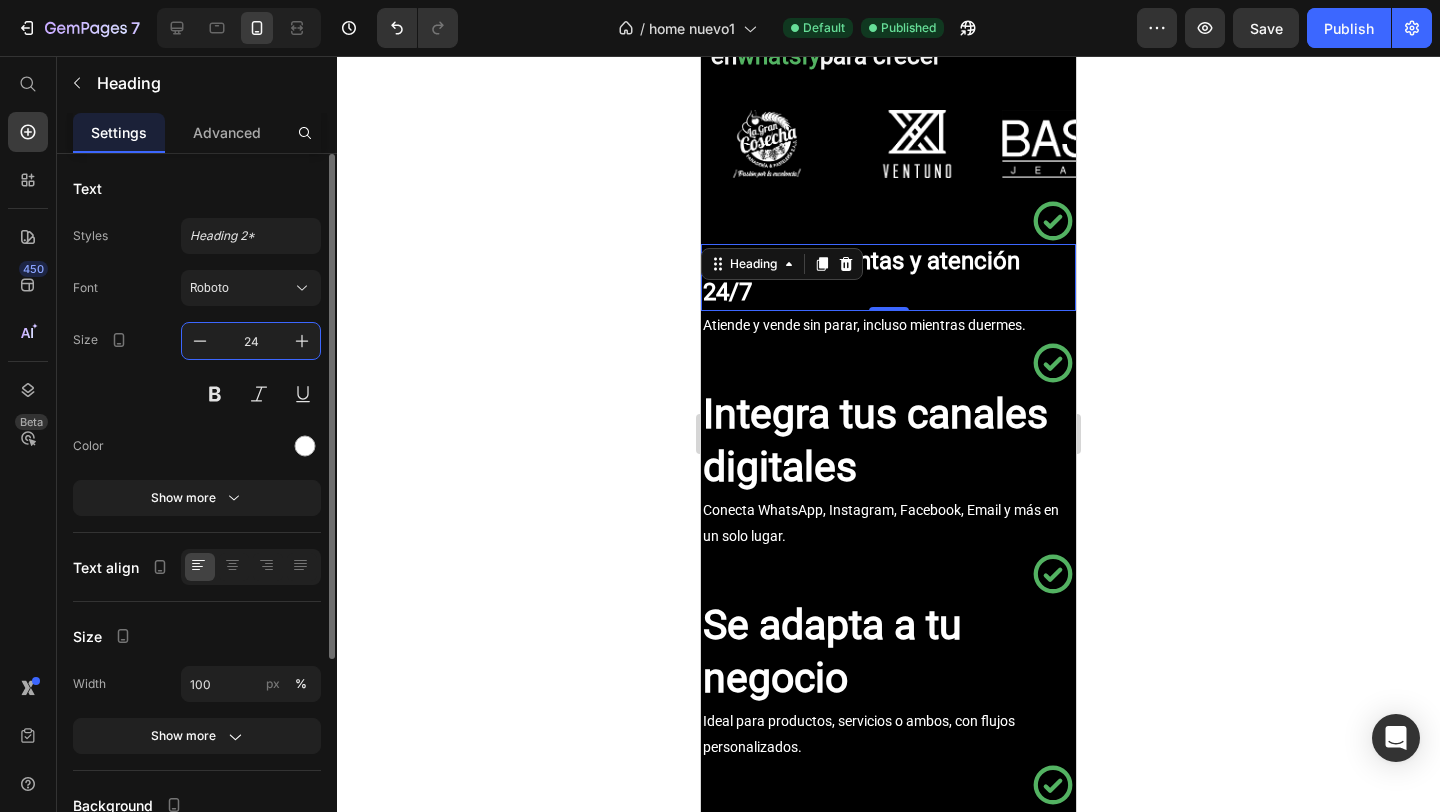 type on "24" 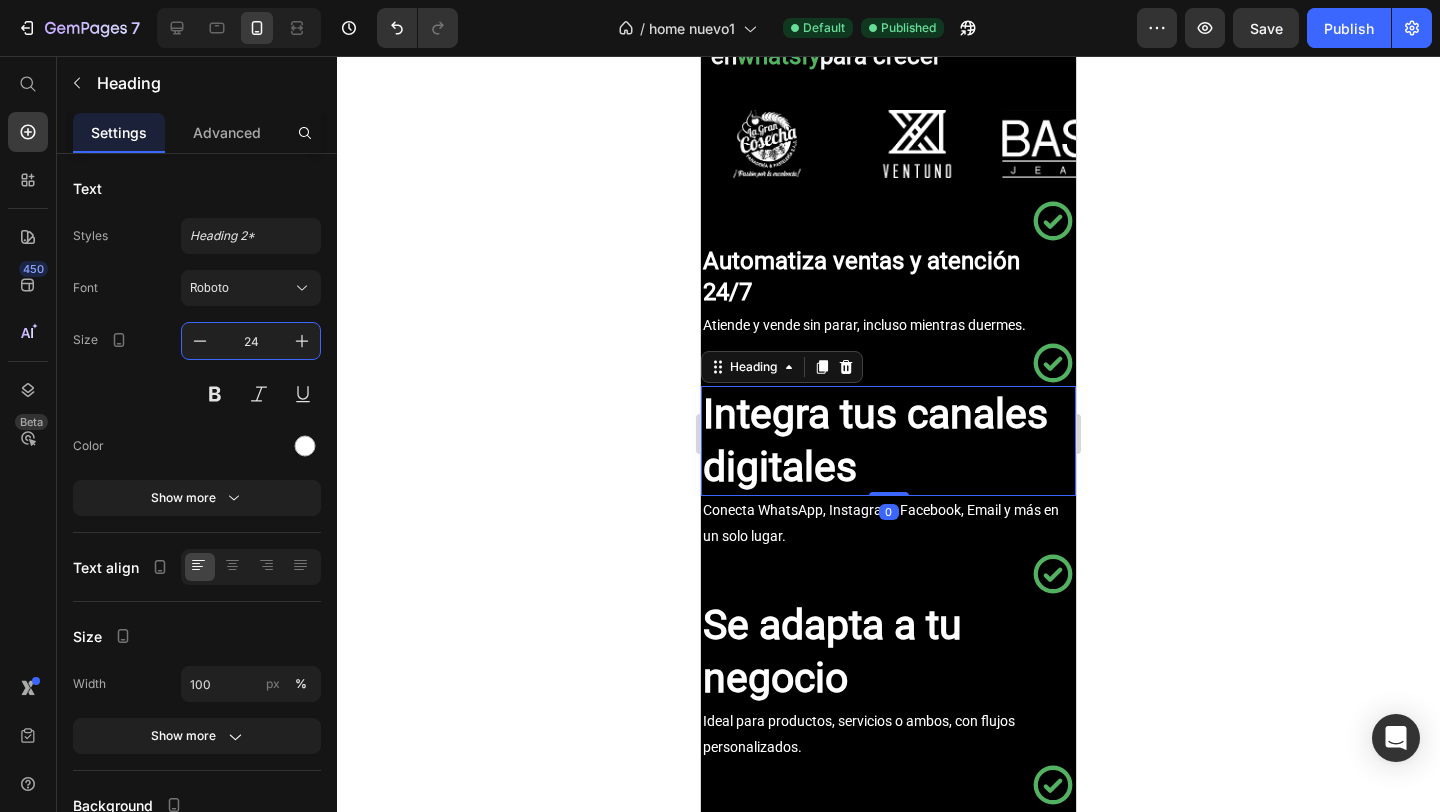 click on "Integra tus canales digitales" at bounding box center [875, 440] 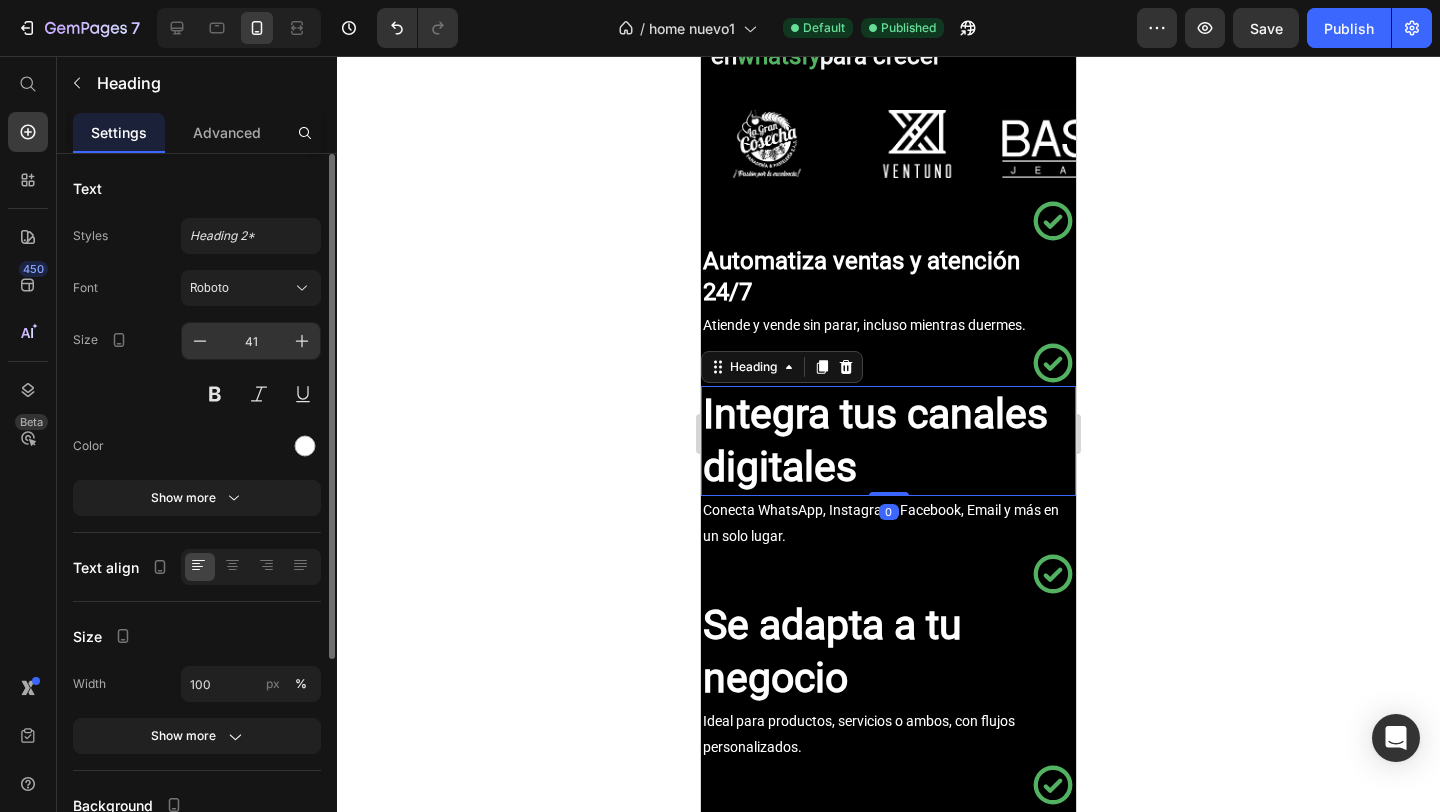 click on "41" at bounding box center [251, 341] 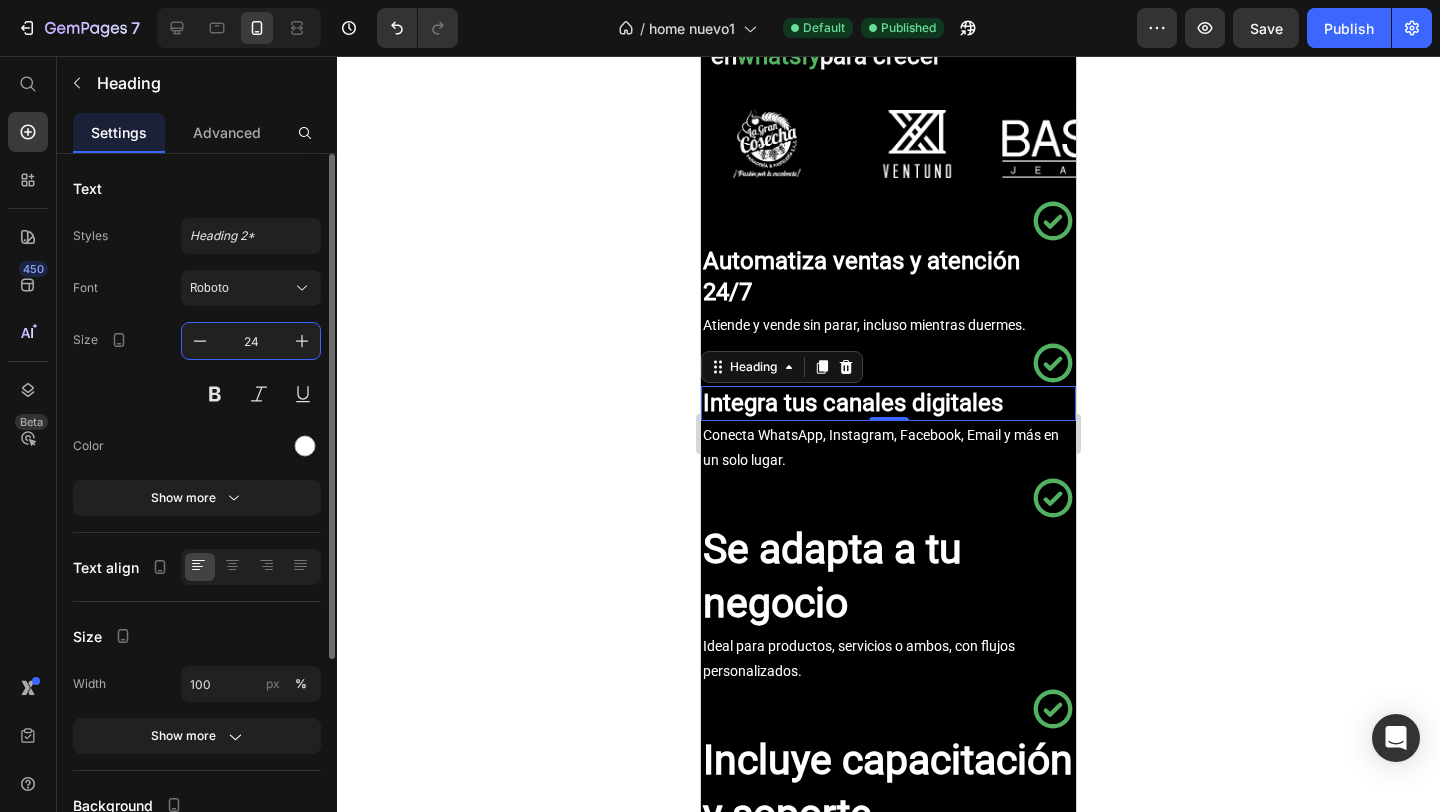type on "24" 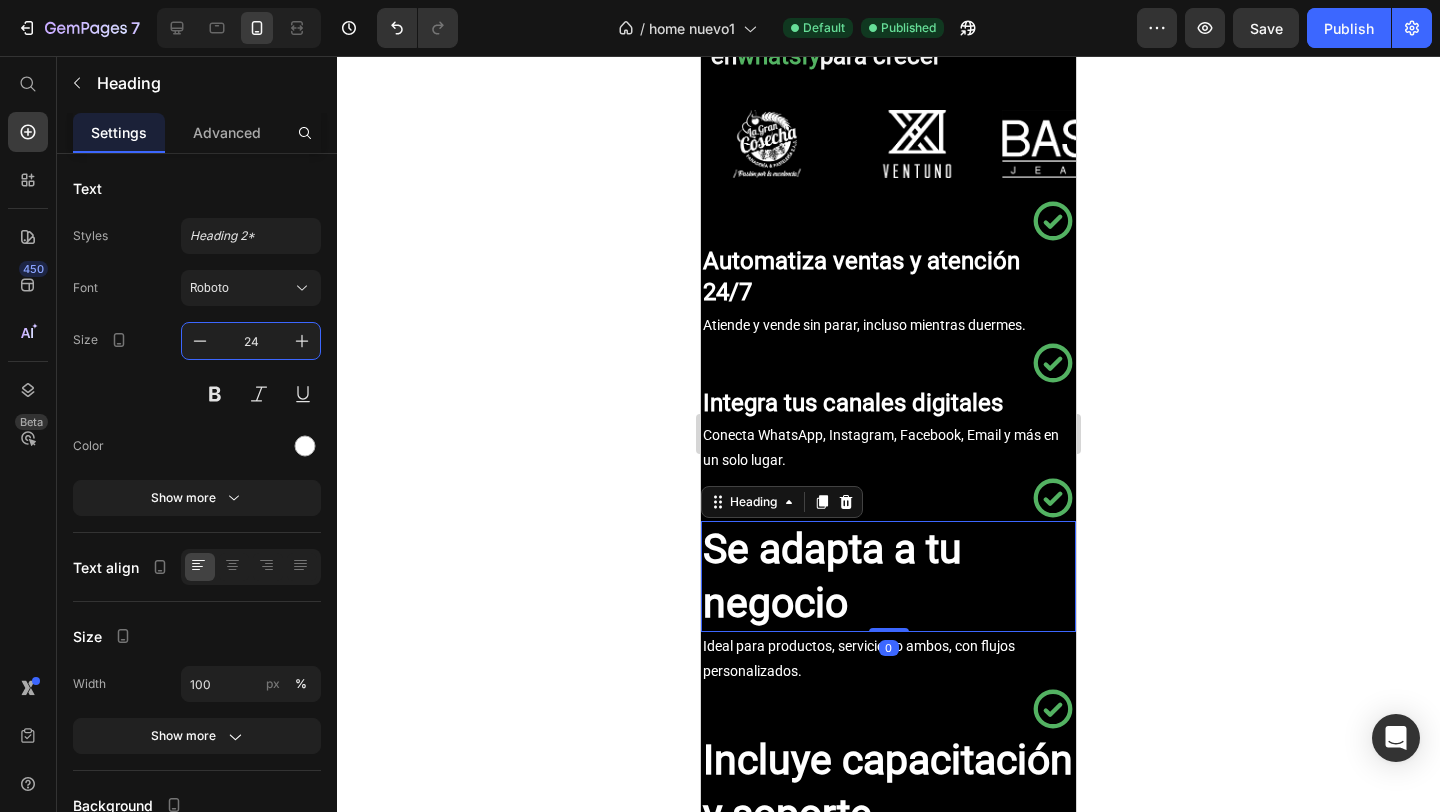 click on "Se adapta a tu negocio" at bounding box center (832, 575) 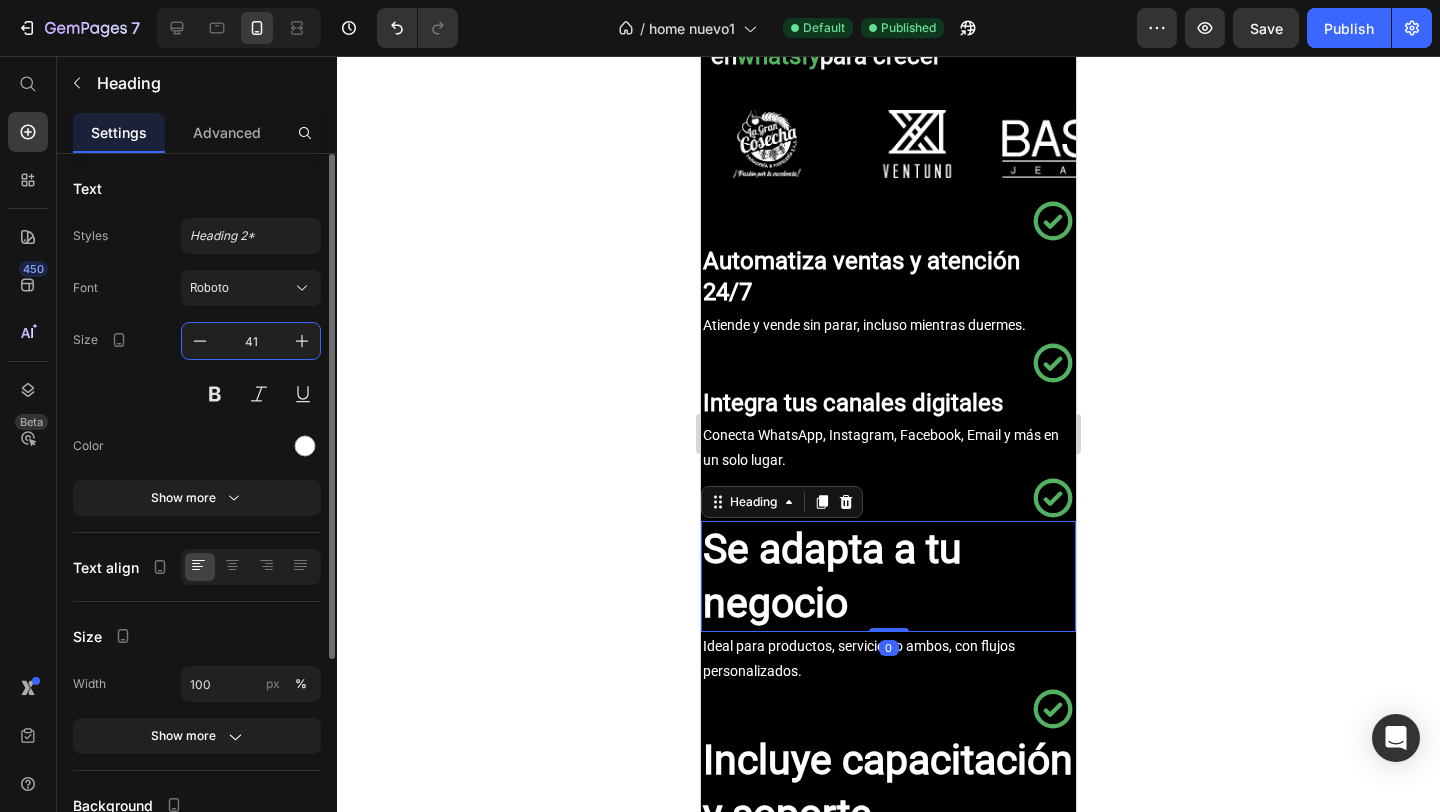 click on "41" at bounding box center [251, 341] 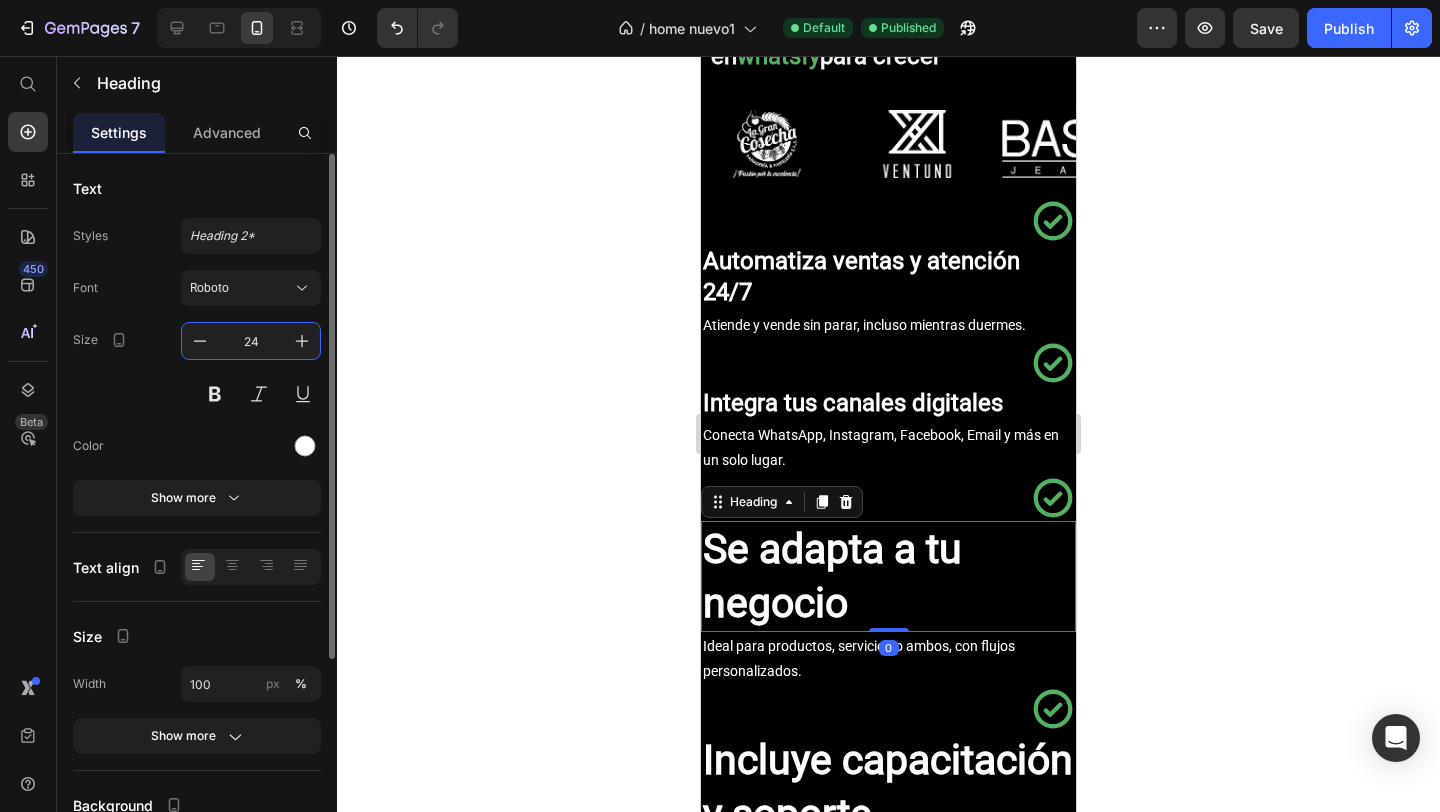 type on "24" 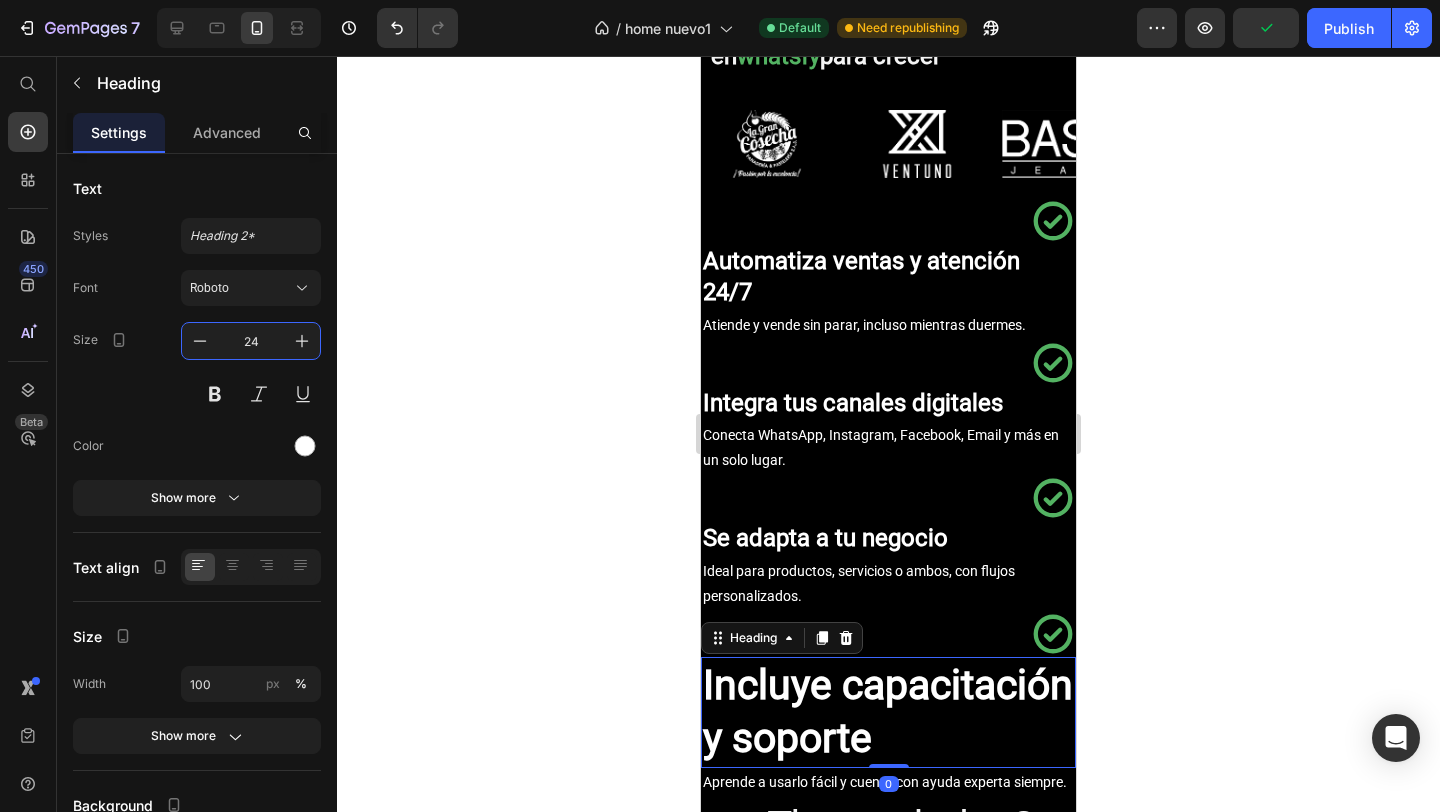 click on "Incluye capacitación y soporte" at bounding box center [888, 711] 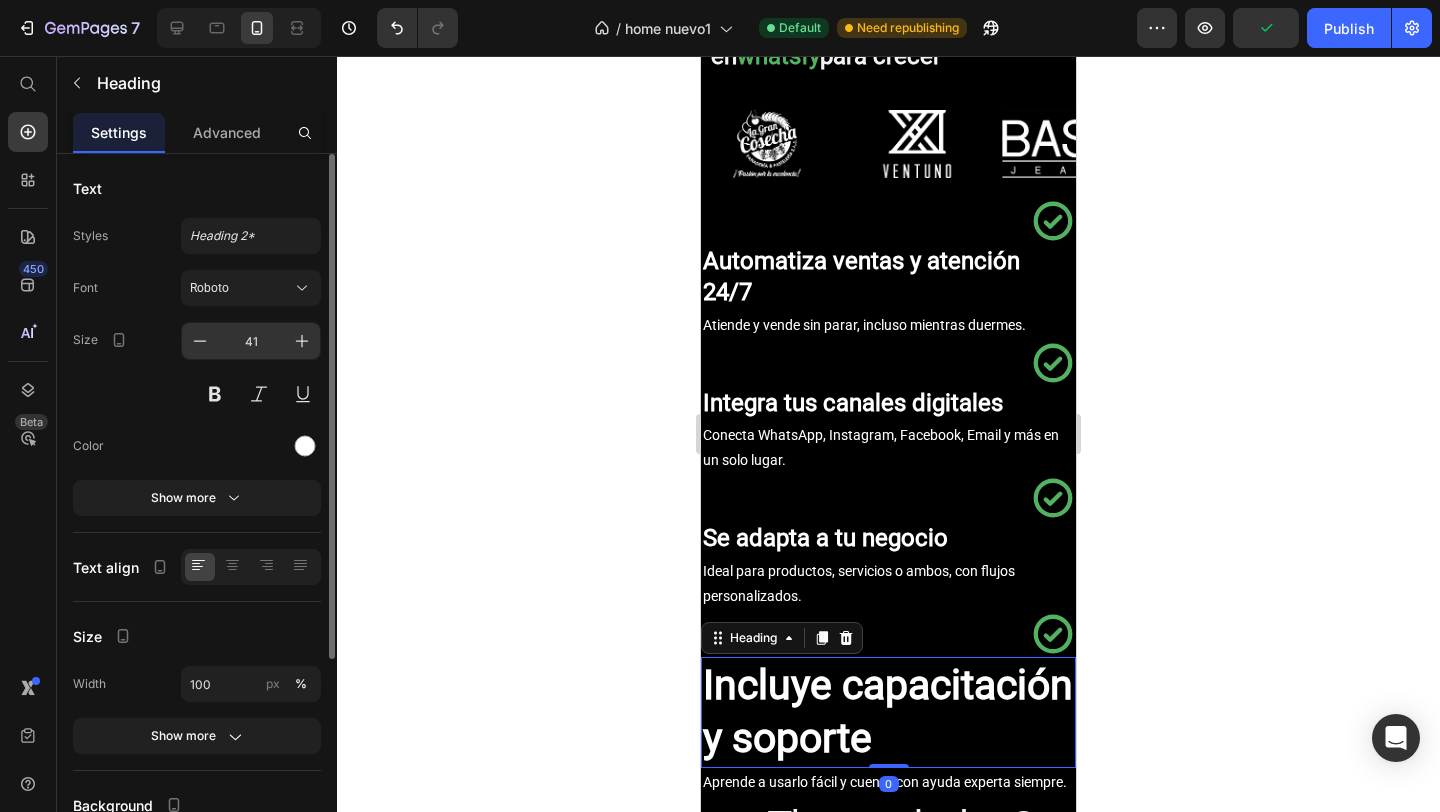 click on "41" at bounding box center [251, 341] 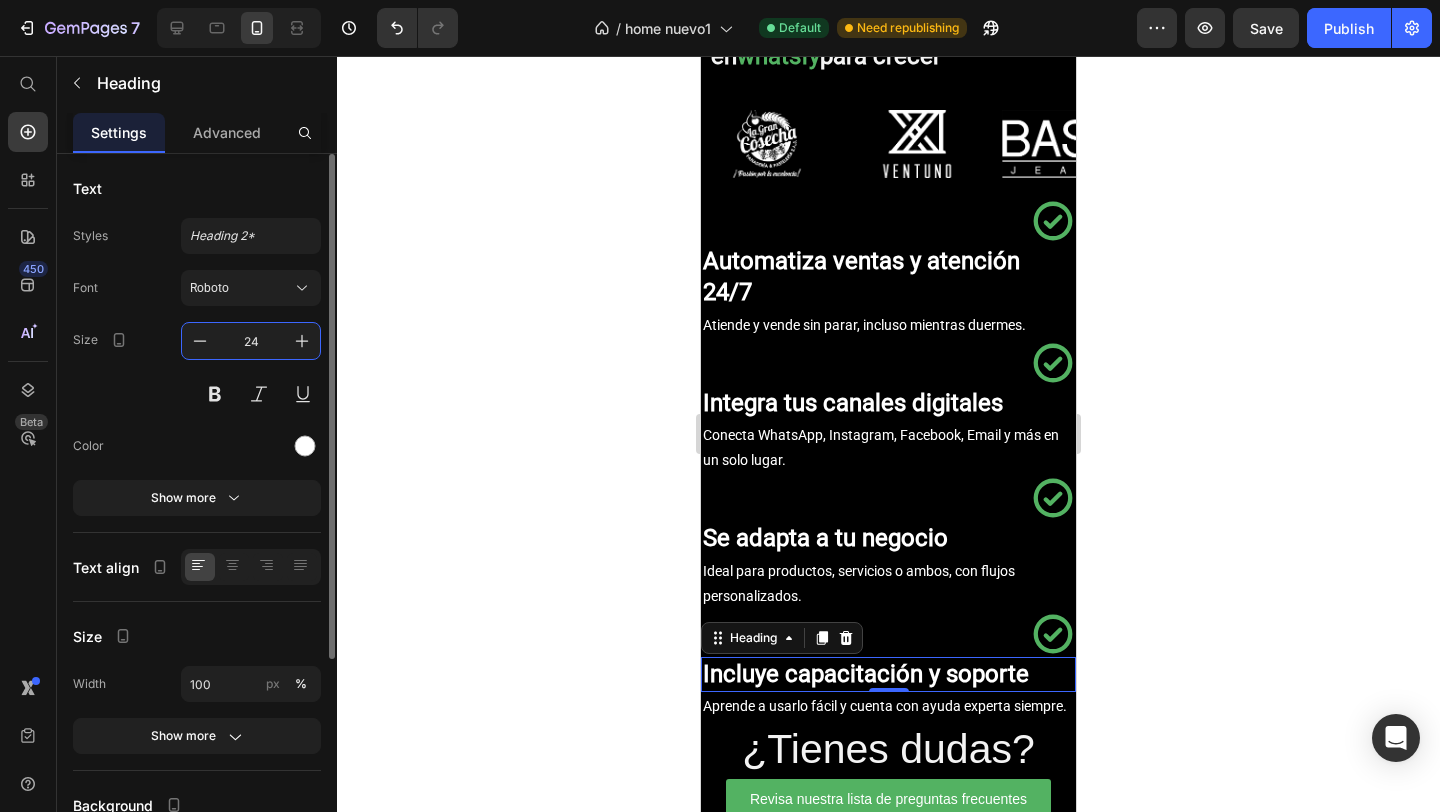 type on "24" 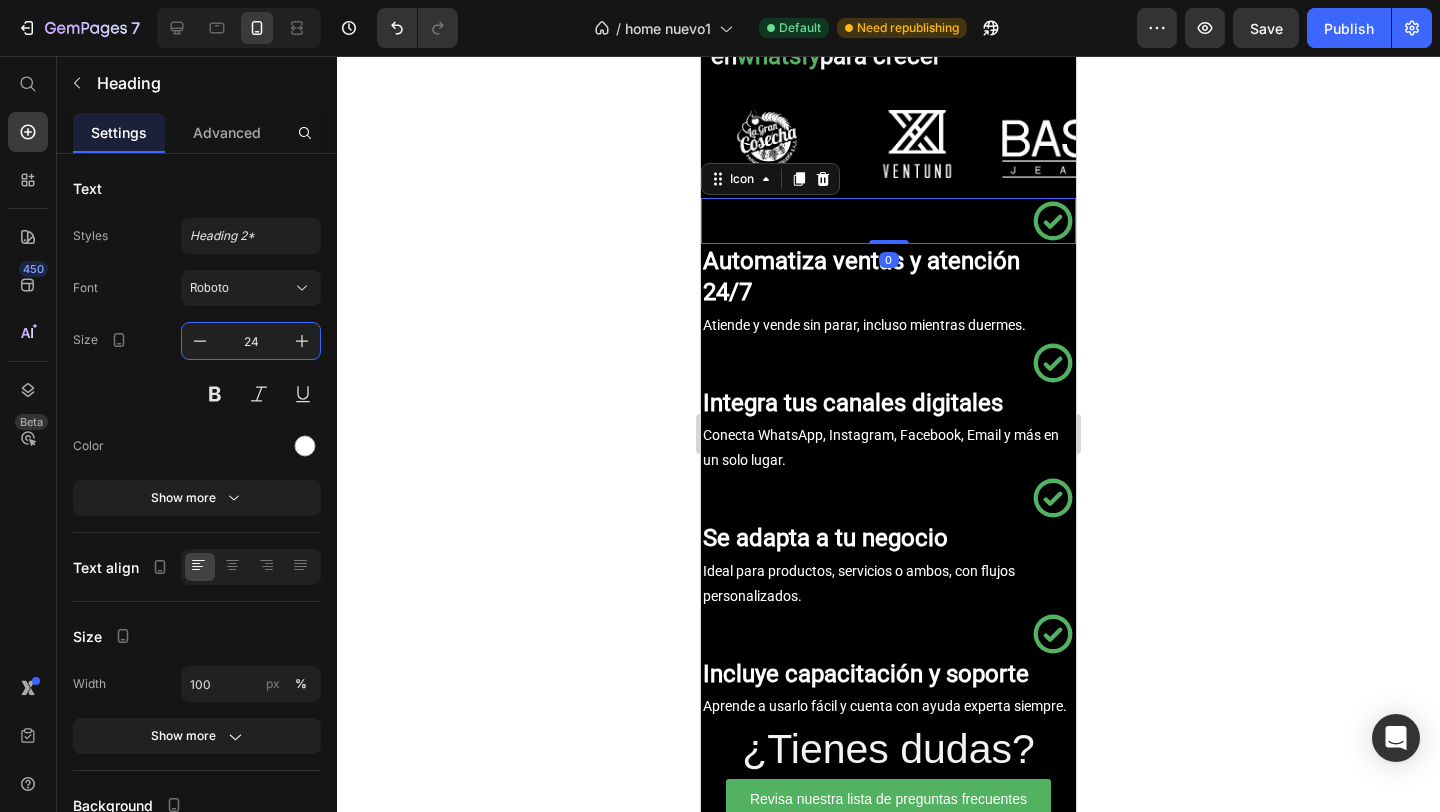click on "Icon   0" at bounding box center (888, 221) 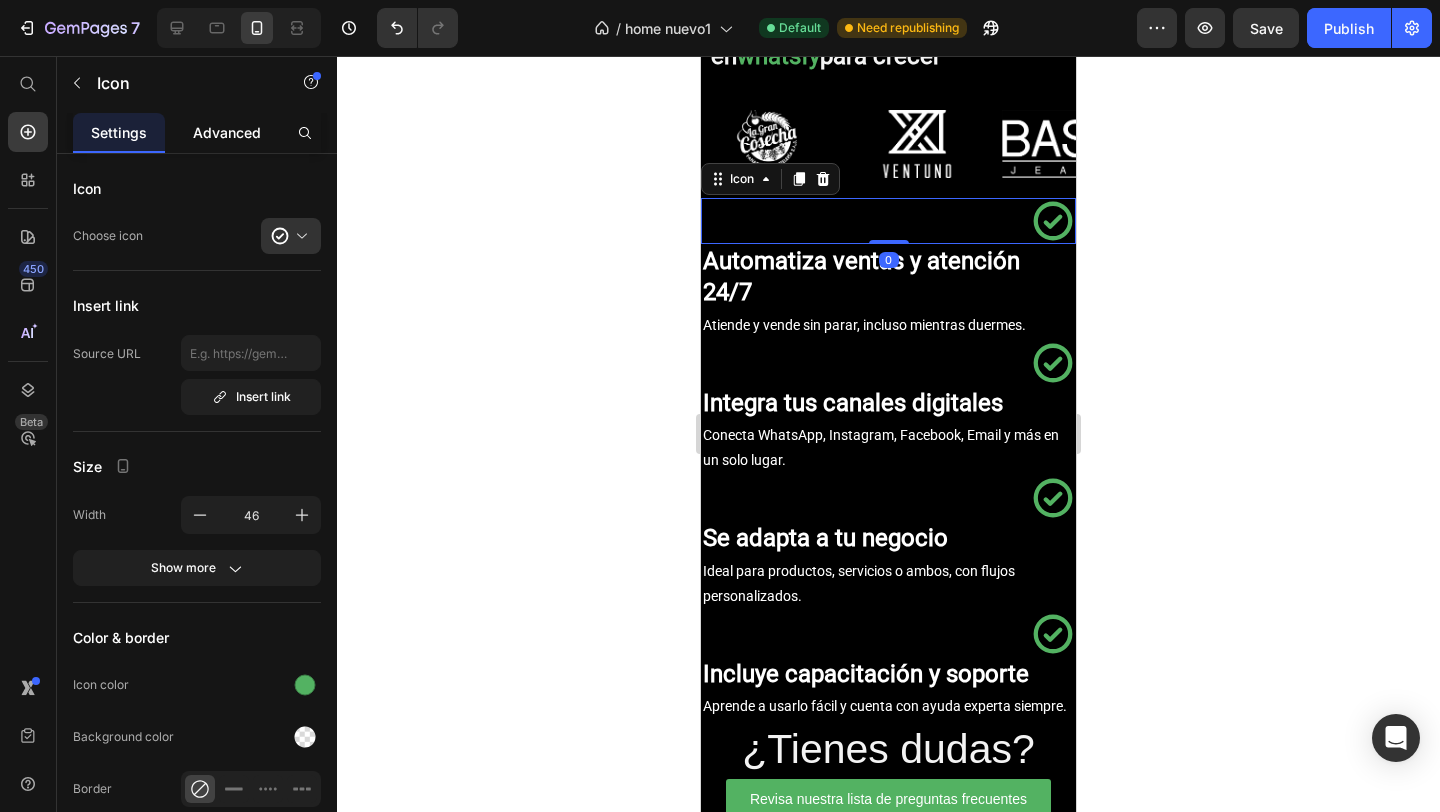 click on "Advanced" at bounding box center (227, 132) 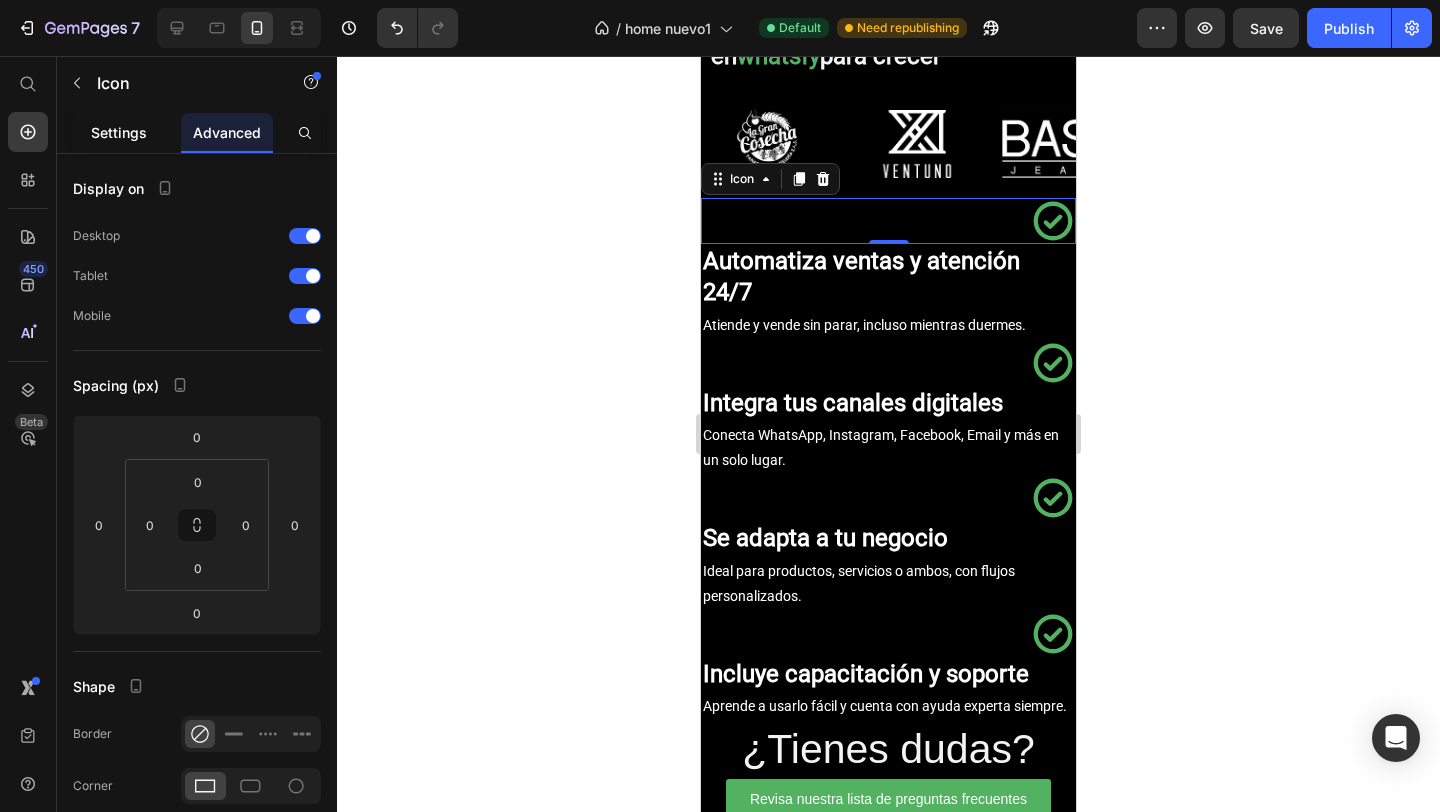 click on "Settings" 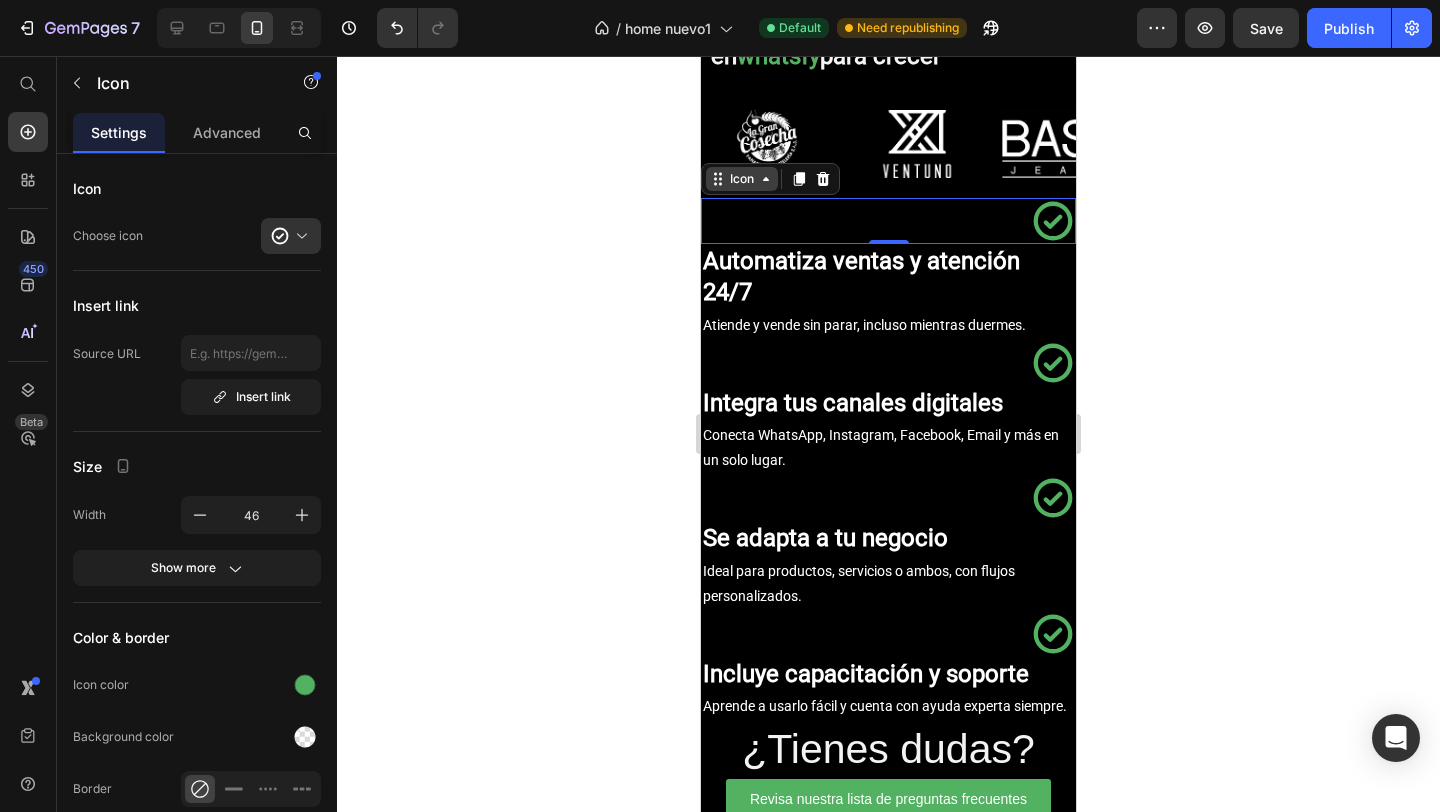 click on "Icon" at bounding box center [742, 179] 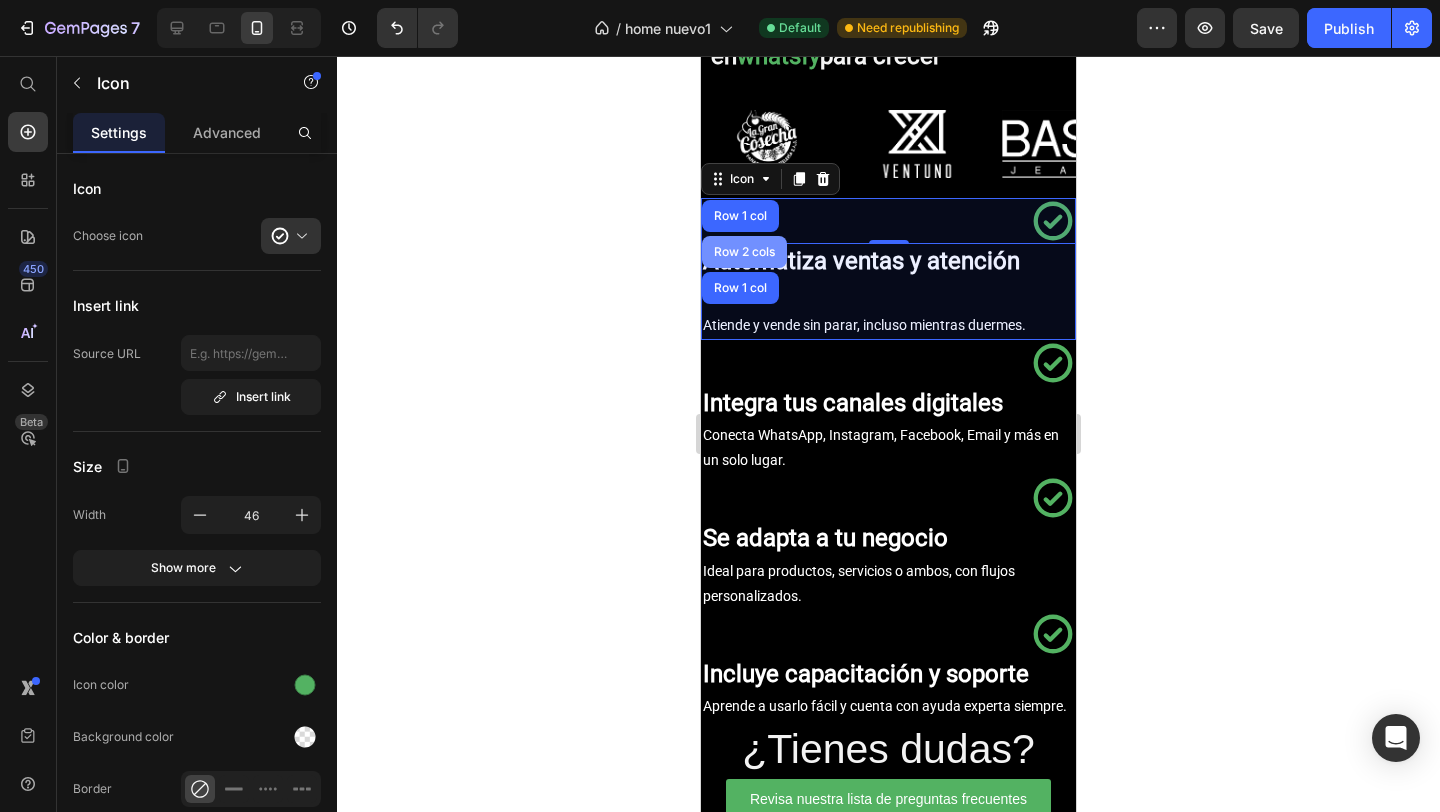 click on "Row 2 cols" at bounding box center (744, 252) 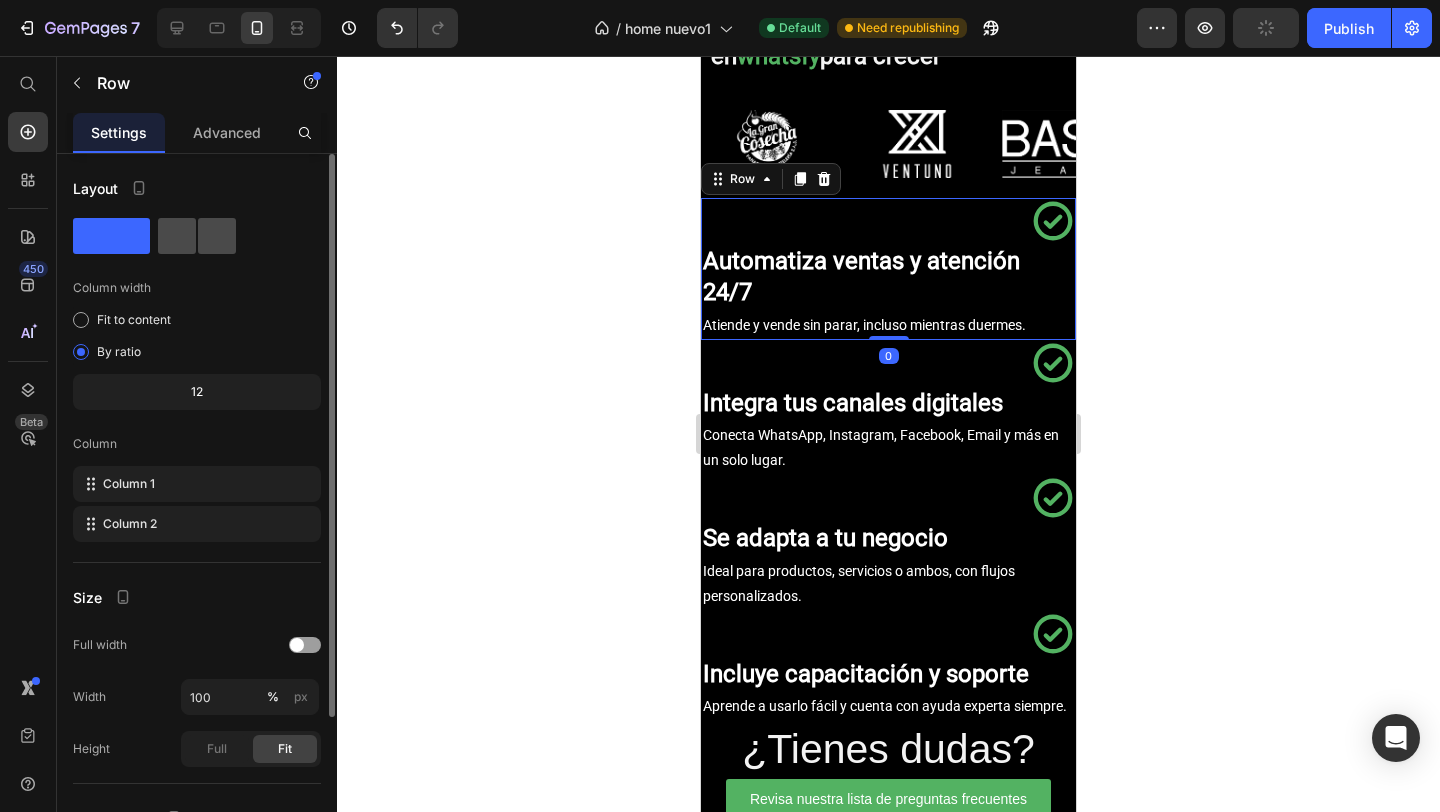 click 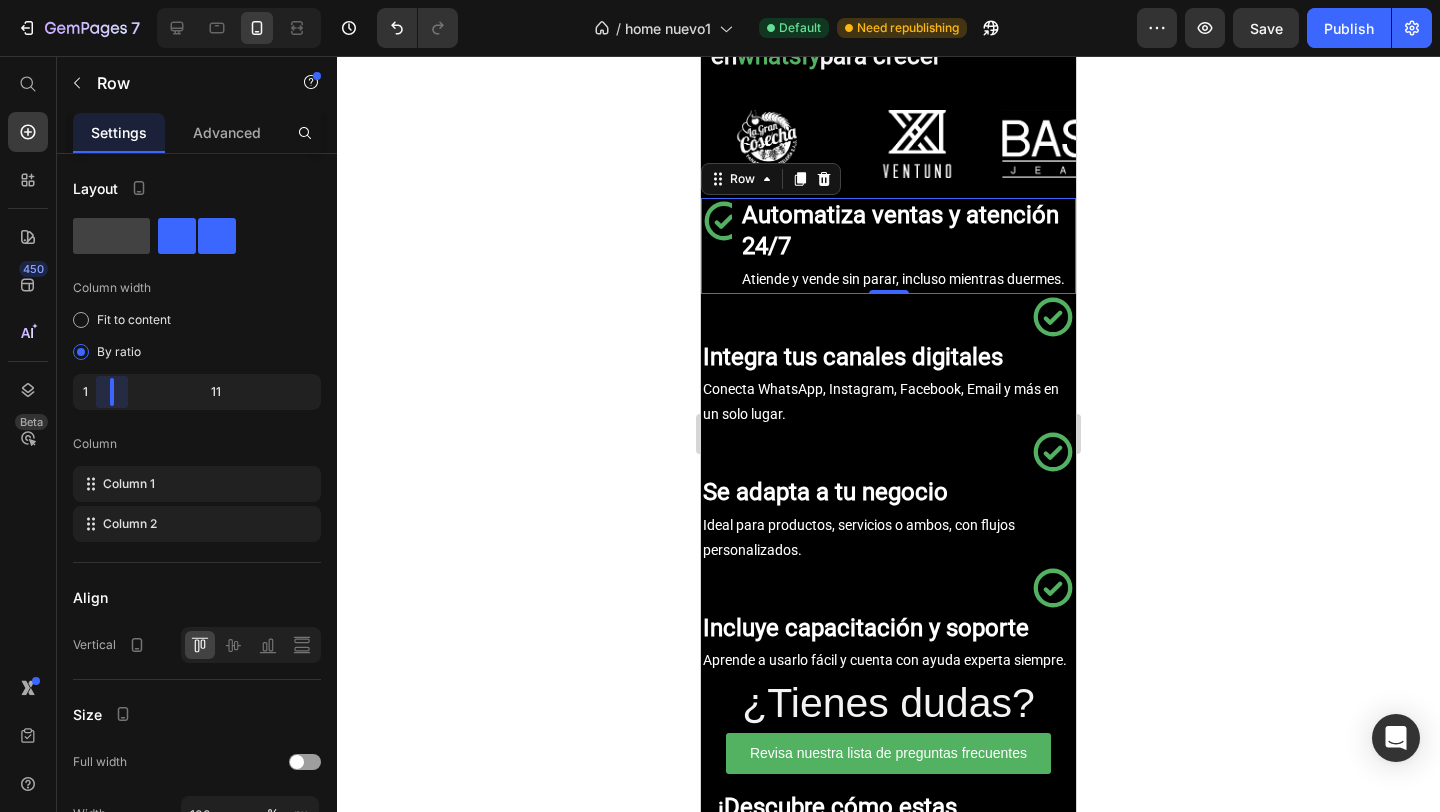 drag, startPoint x: 201, startPoint y: 395, endPoint x: 67, endPoint y: 391, distance: 134.0597 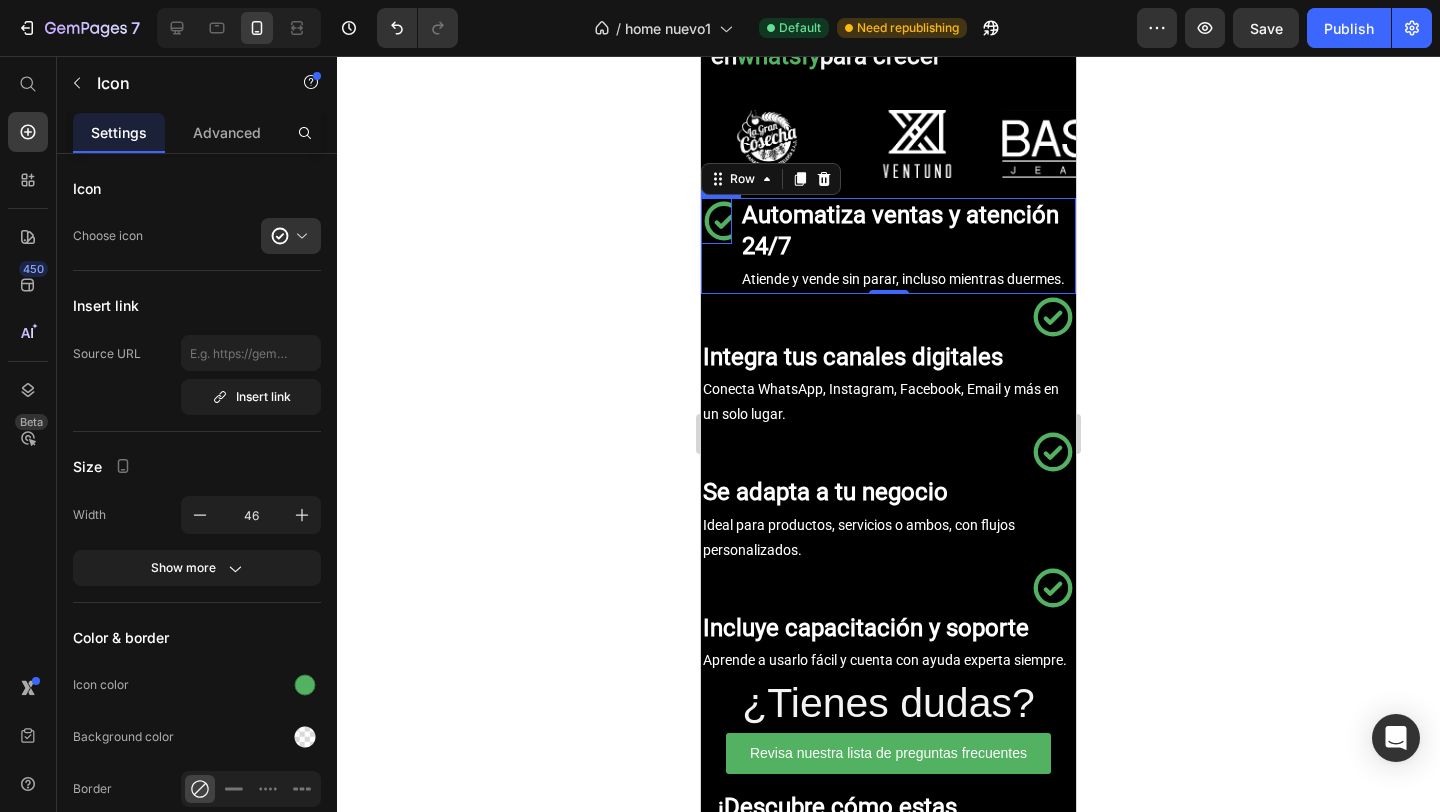 click 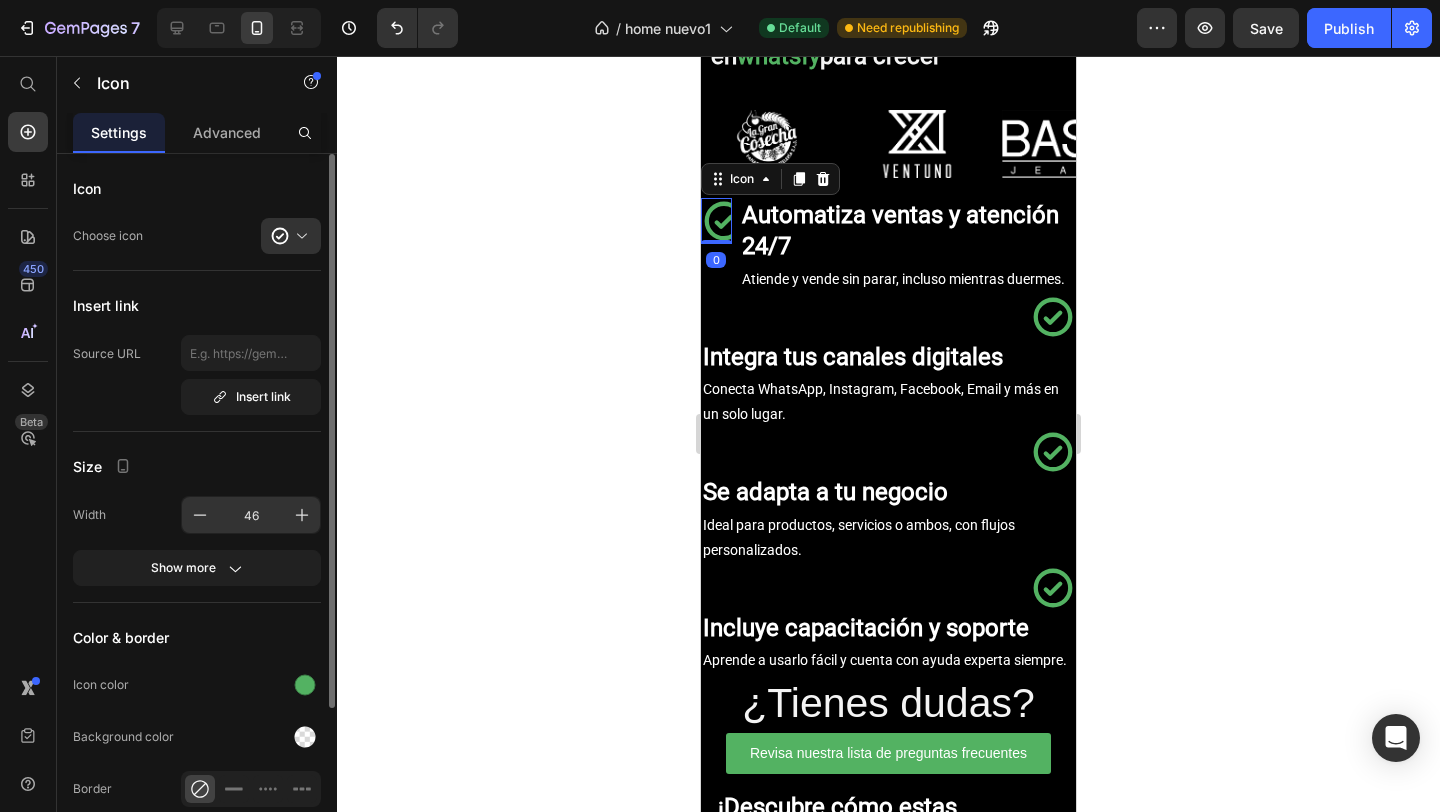 click on "46" at bounding box center (251, 515) 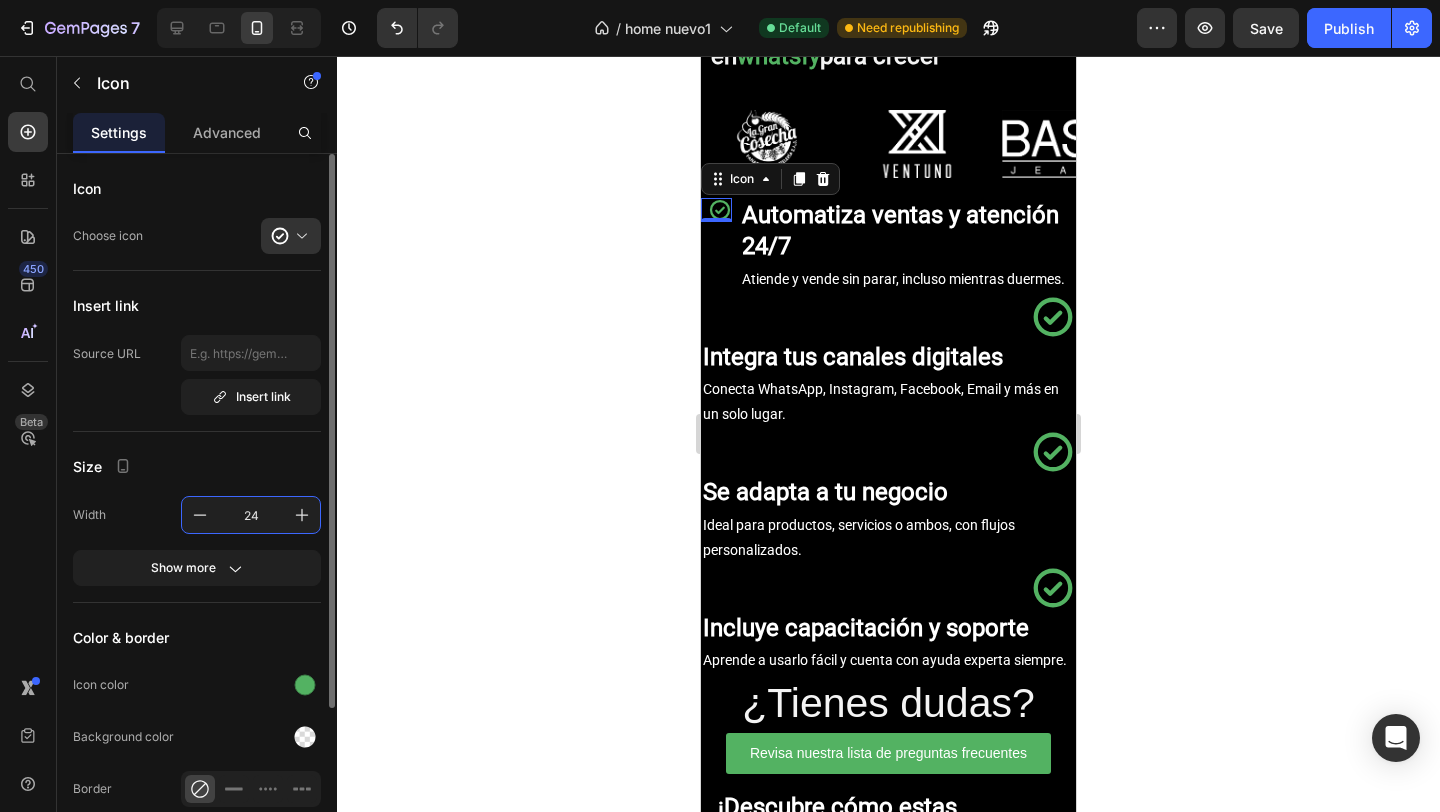 type on "2" 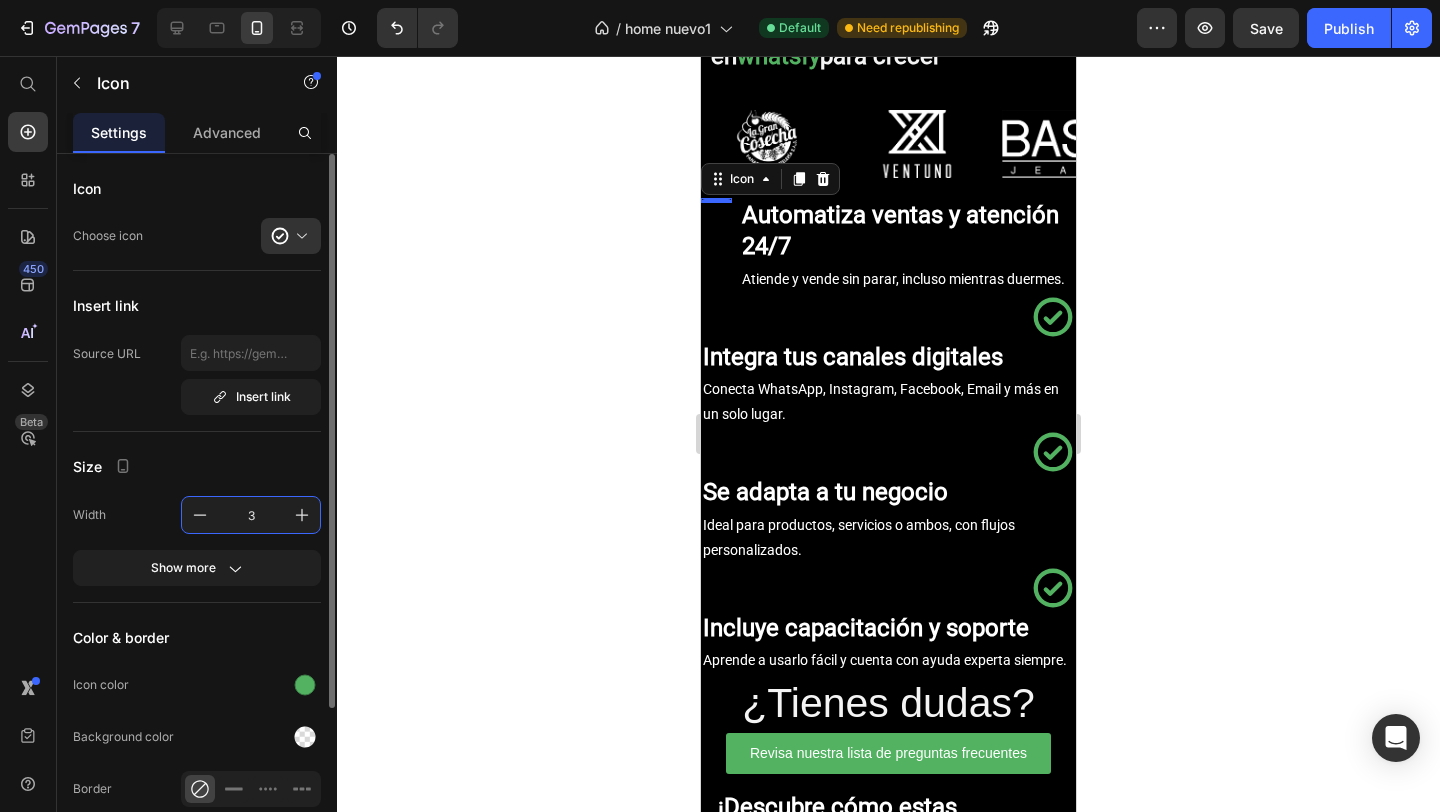 type on "30" 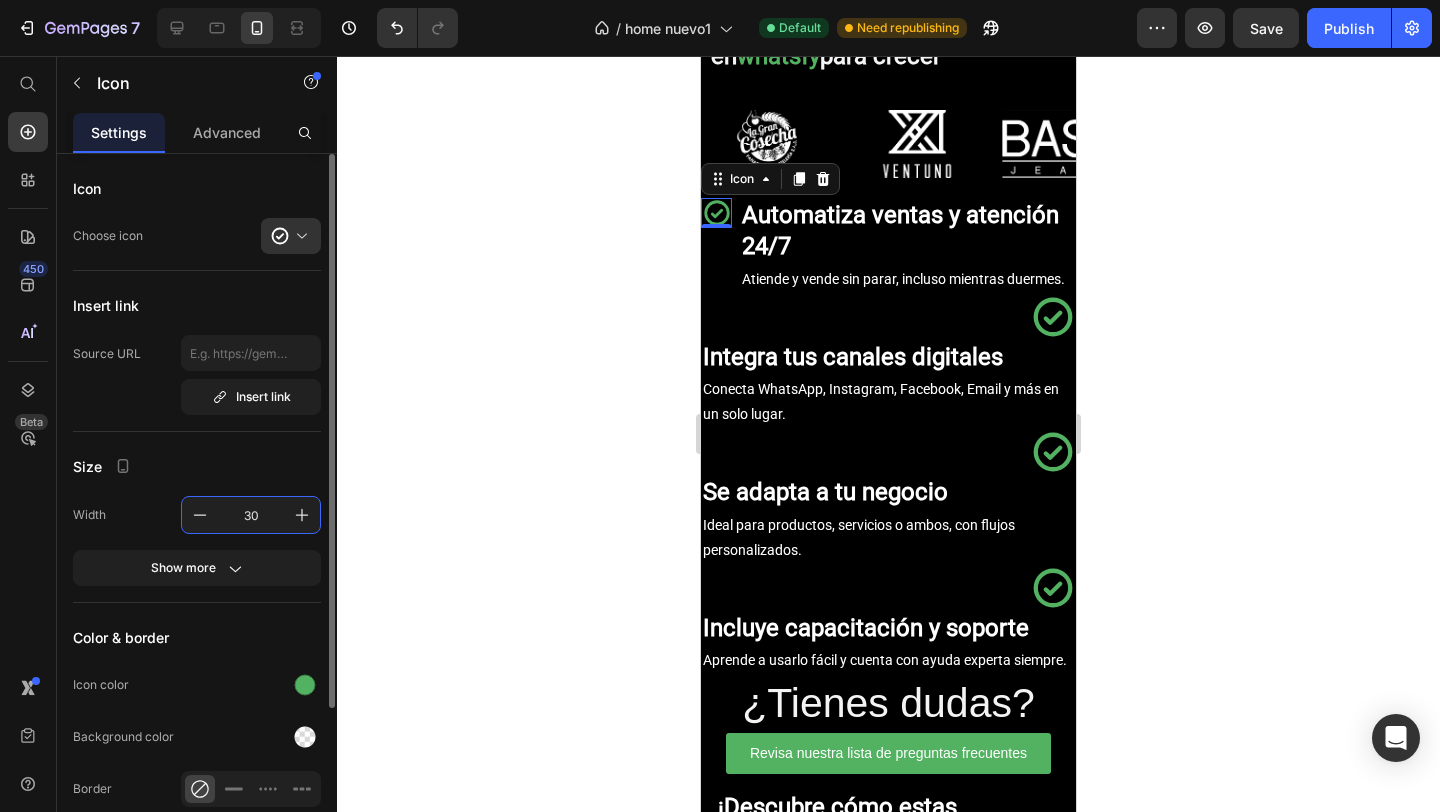 scroll, scrollTop: 207, scrollLeft: 0, axis: vertical 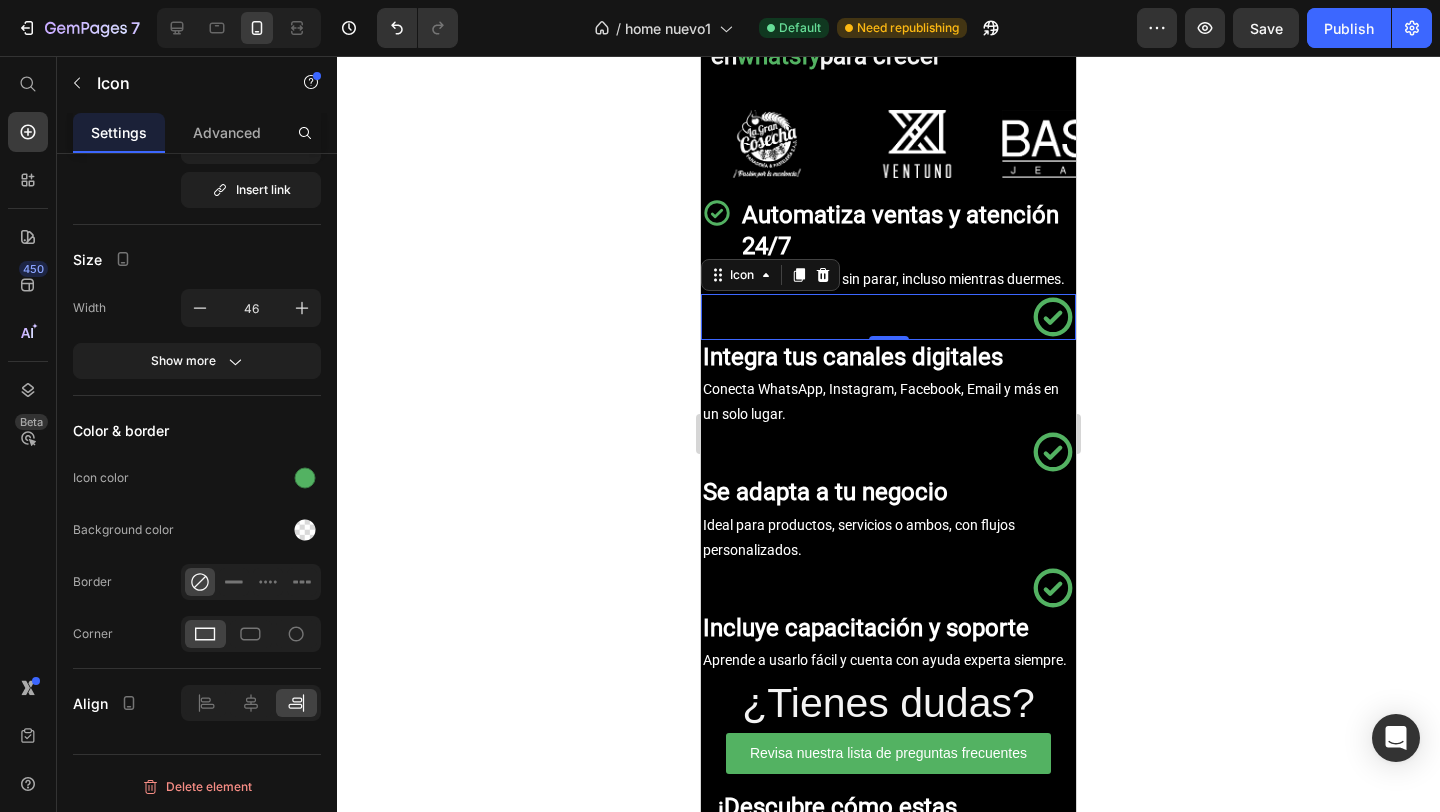 click on "Icon   0" at bounding box center (888, 317) 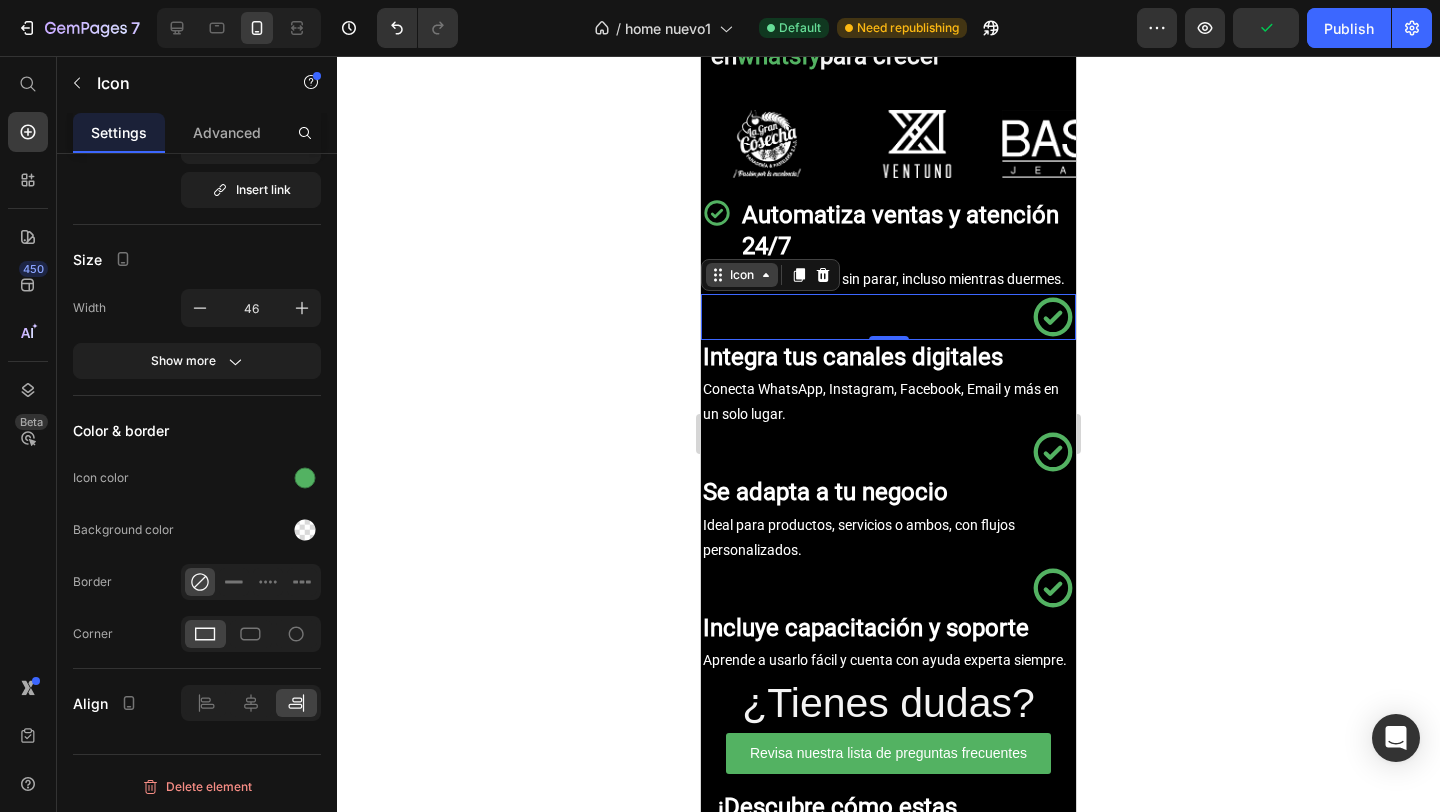 click on "Icon" at bounding box center [742, 275] 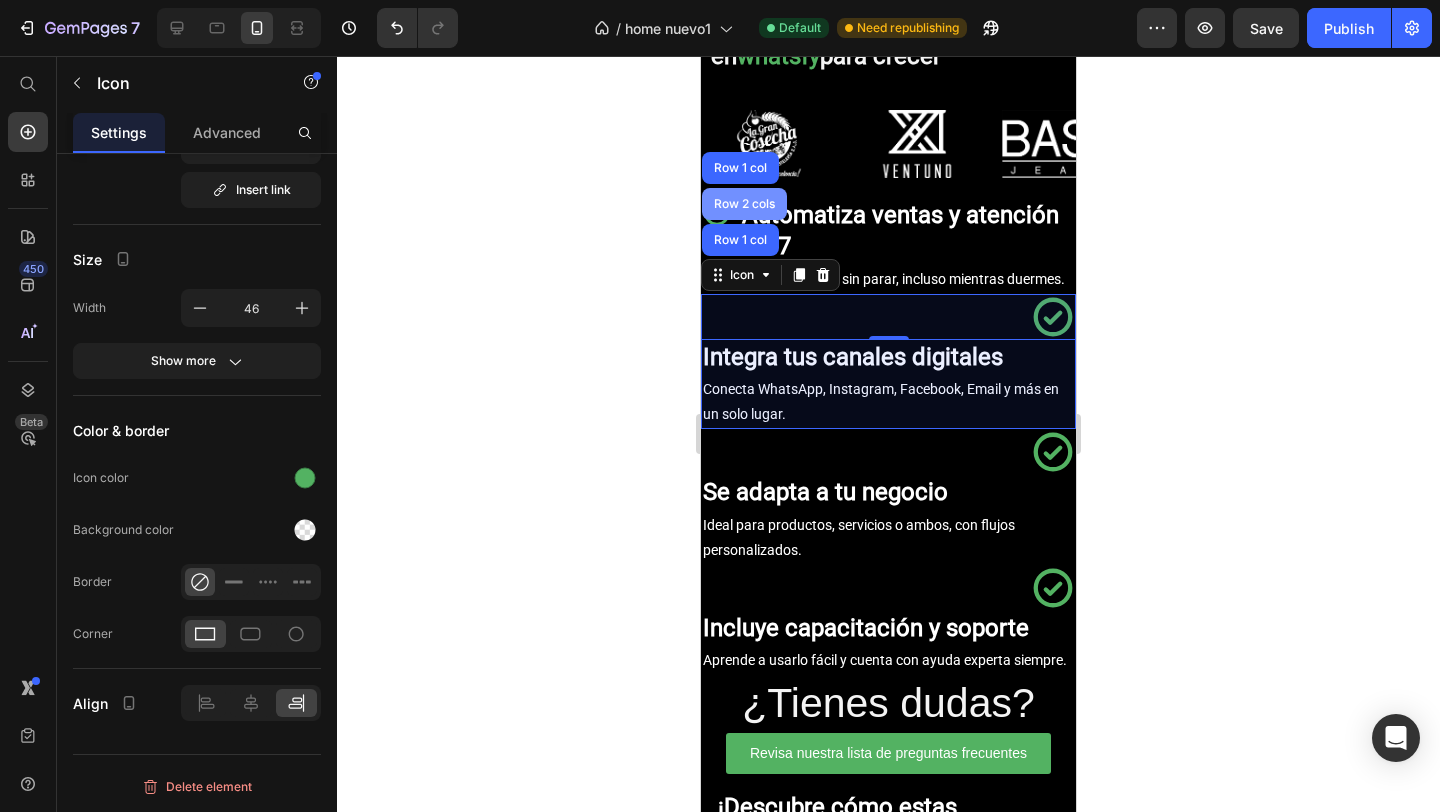 click on "Row 2 cols" at bounding box center (744, 204) 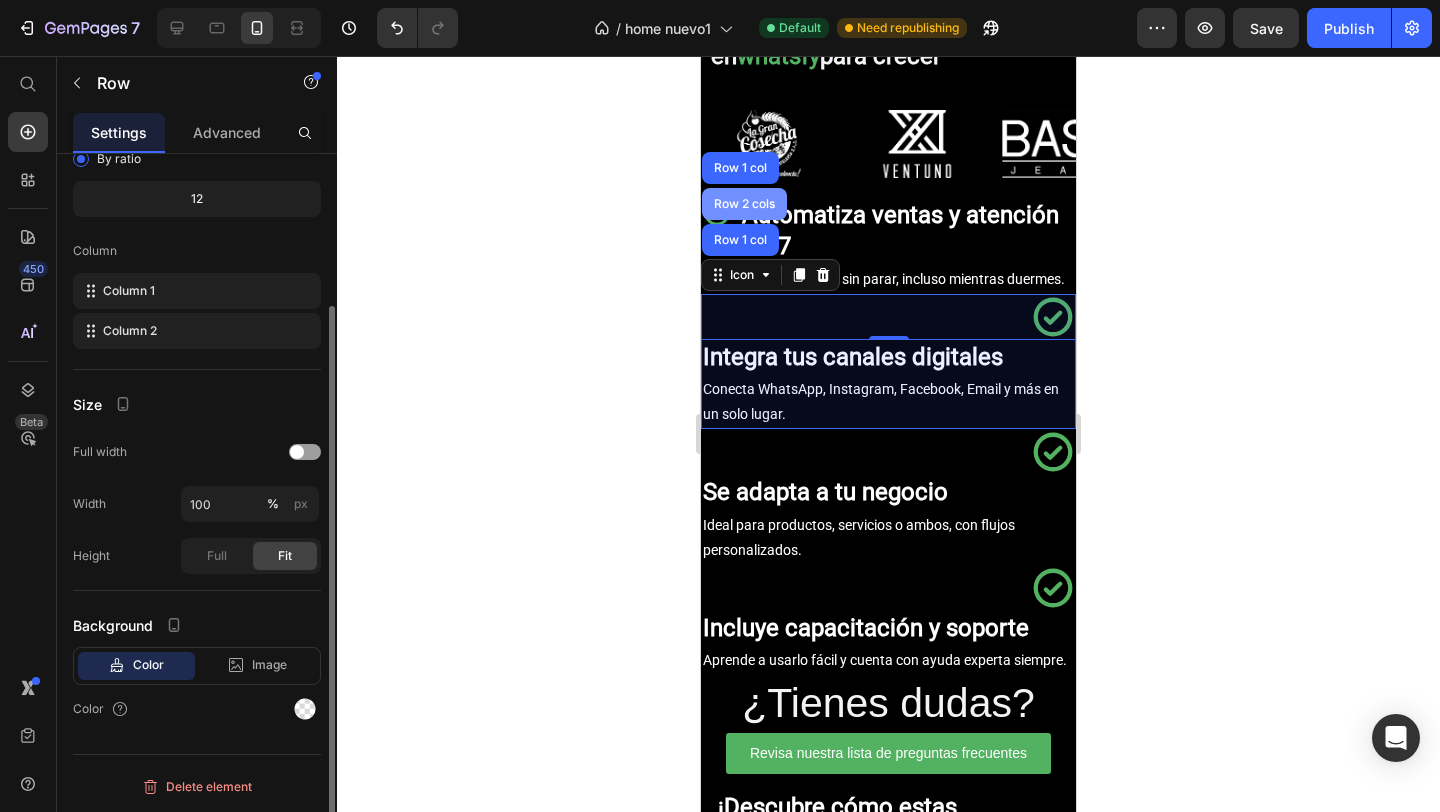 scroll, scrollTop: 0, scrollLeft: 0, axis: both 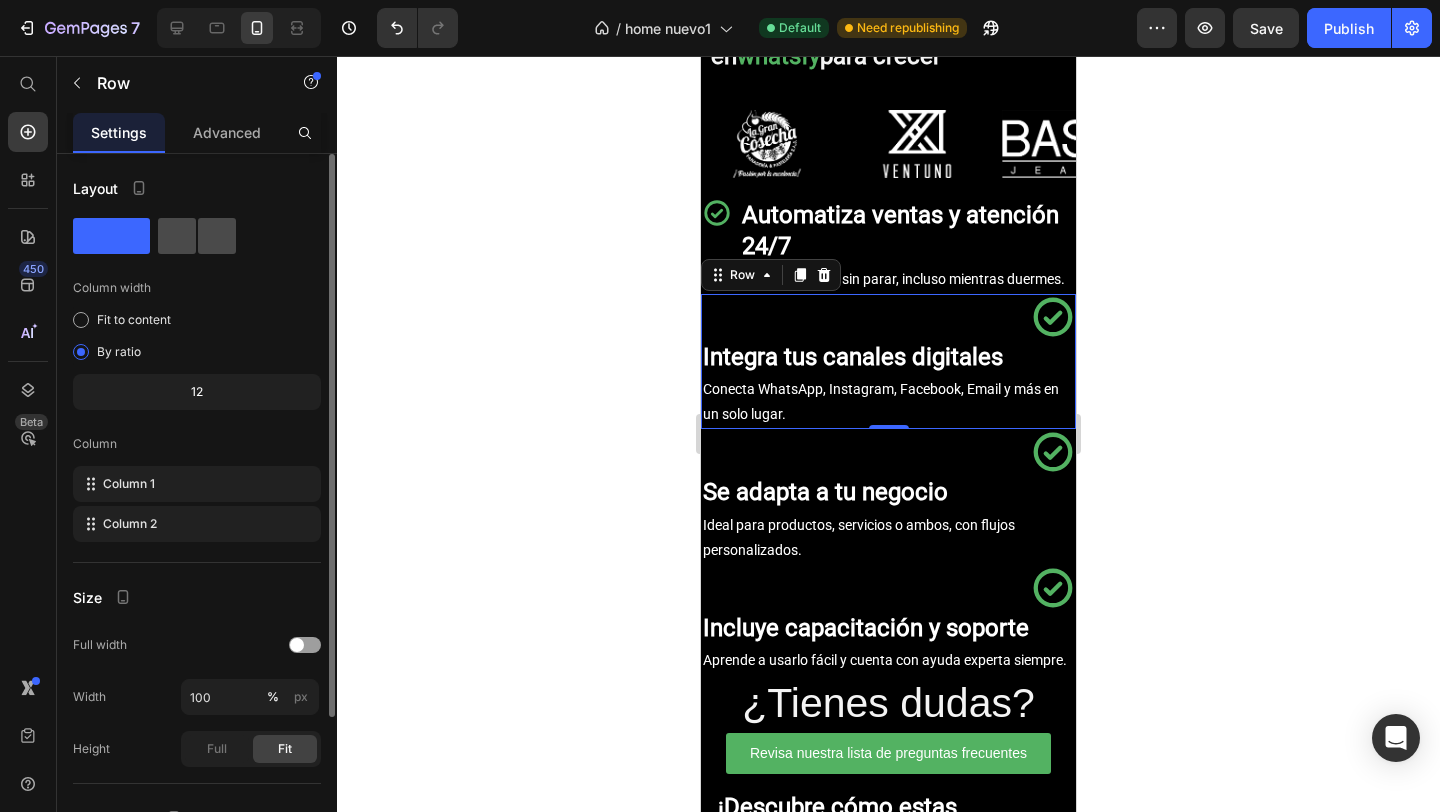click 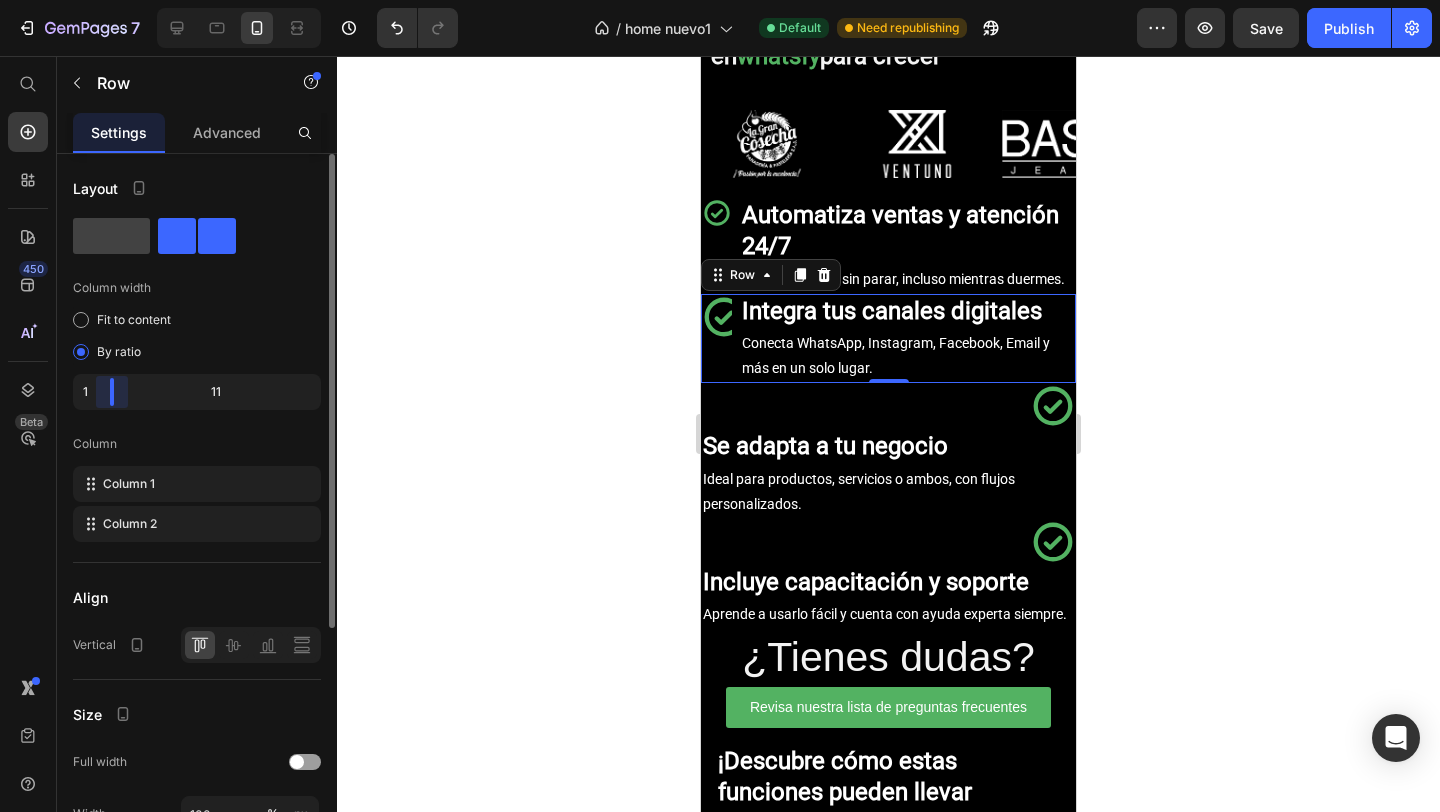 drag, startPoint x: 195, startPoint y: 387, endPoint x: 82, endPoint y: 384, distance: 113.03982 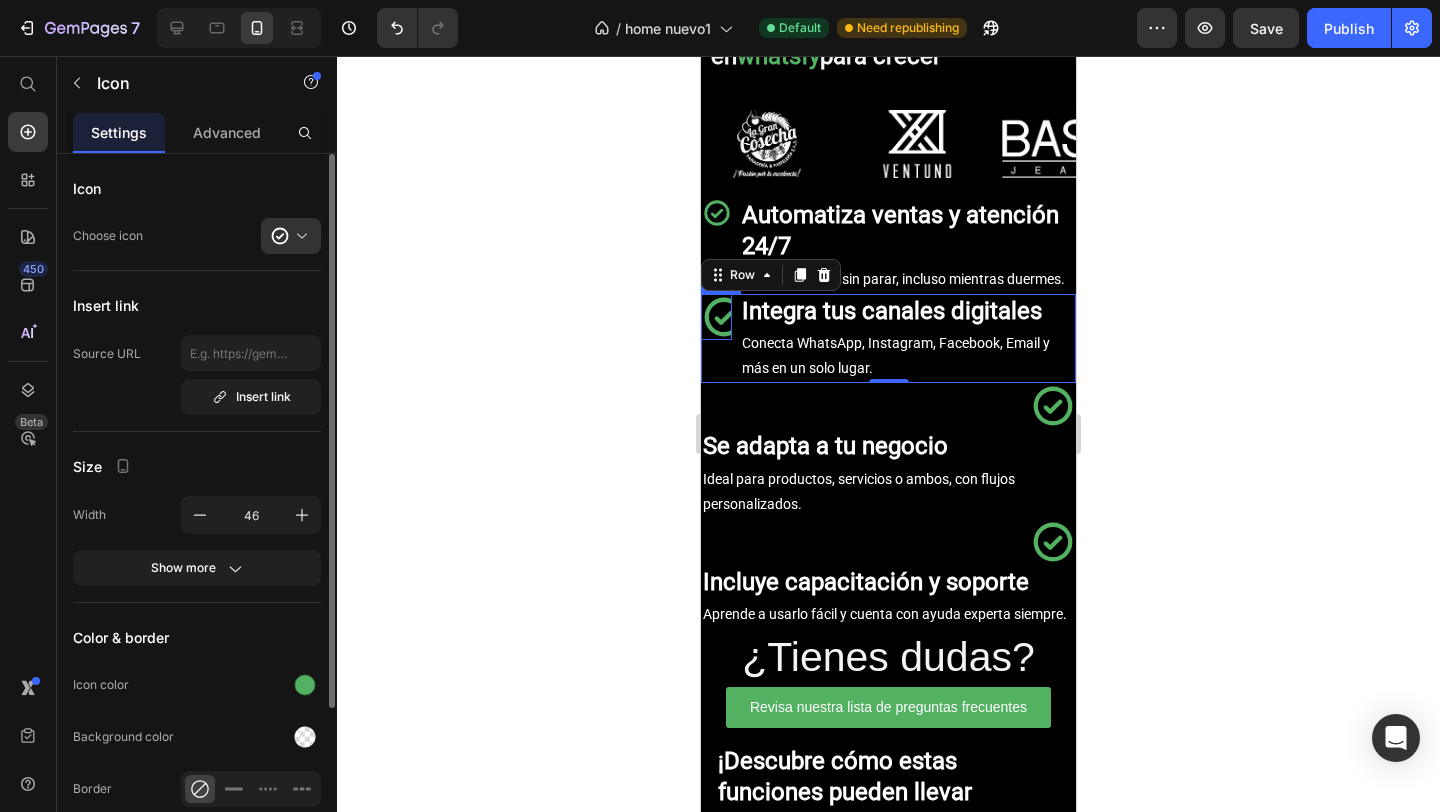 click 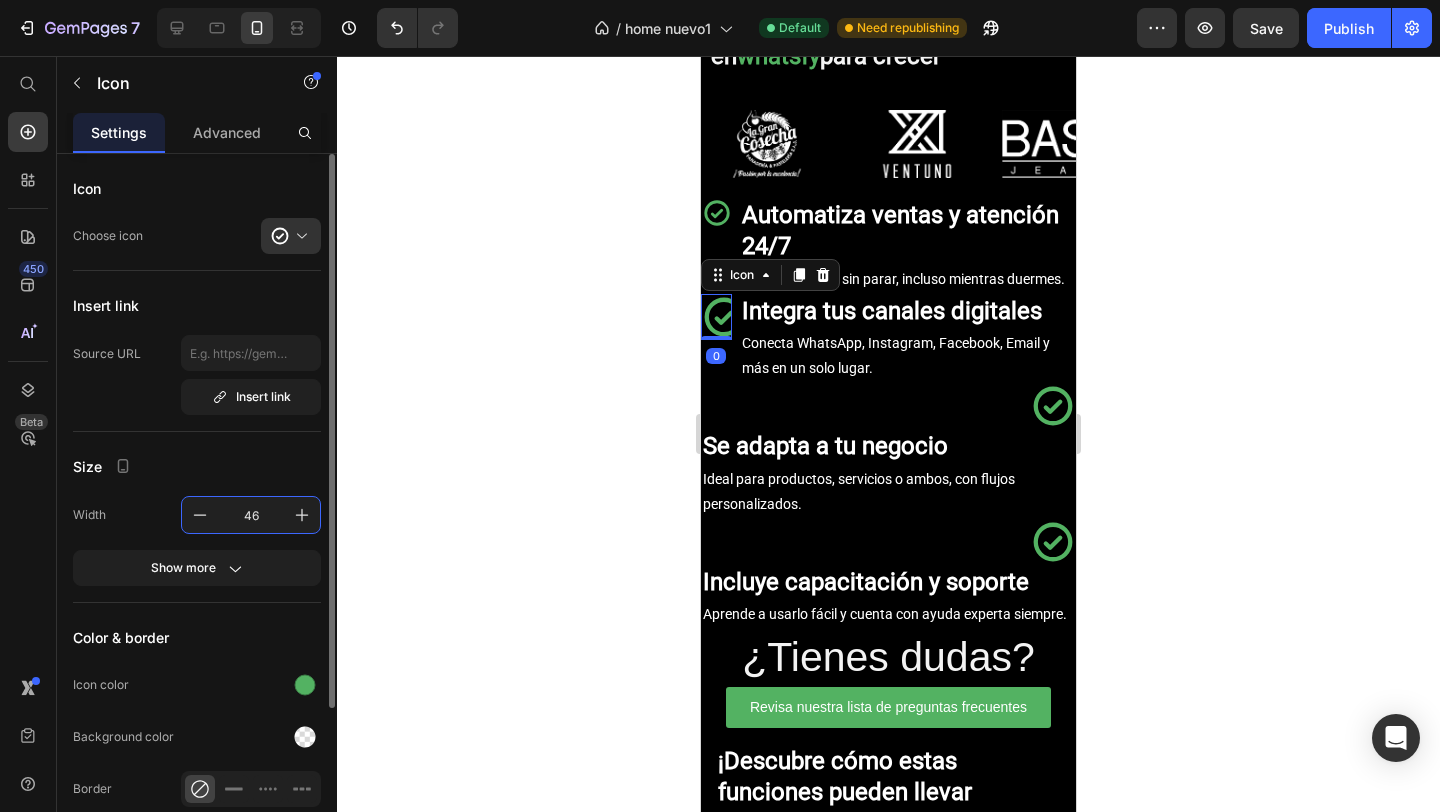 click on "46" at bounding box center (251, 515) 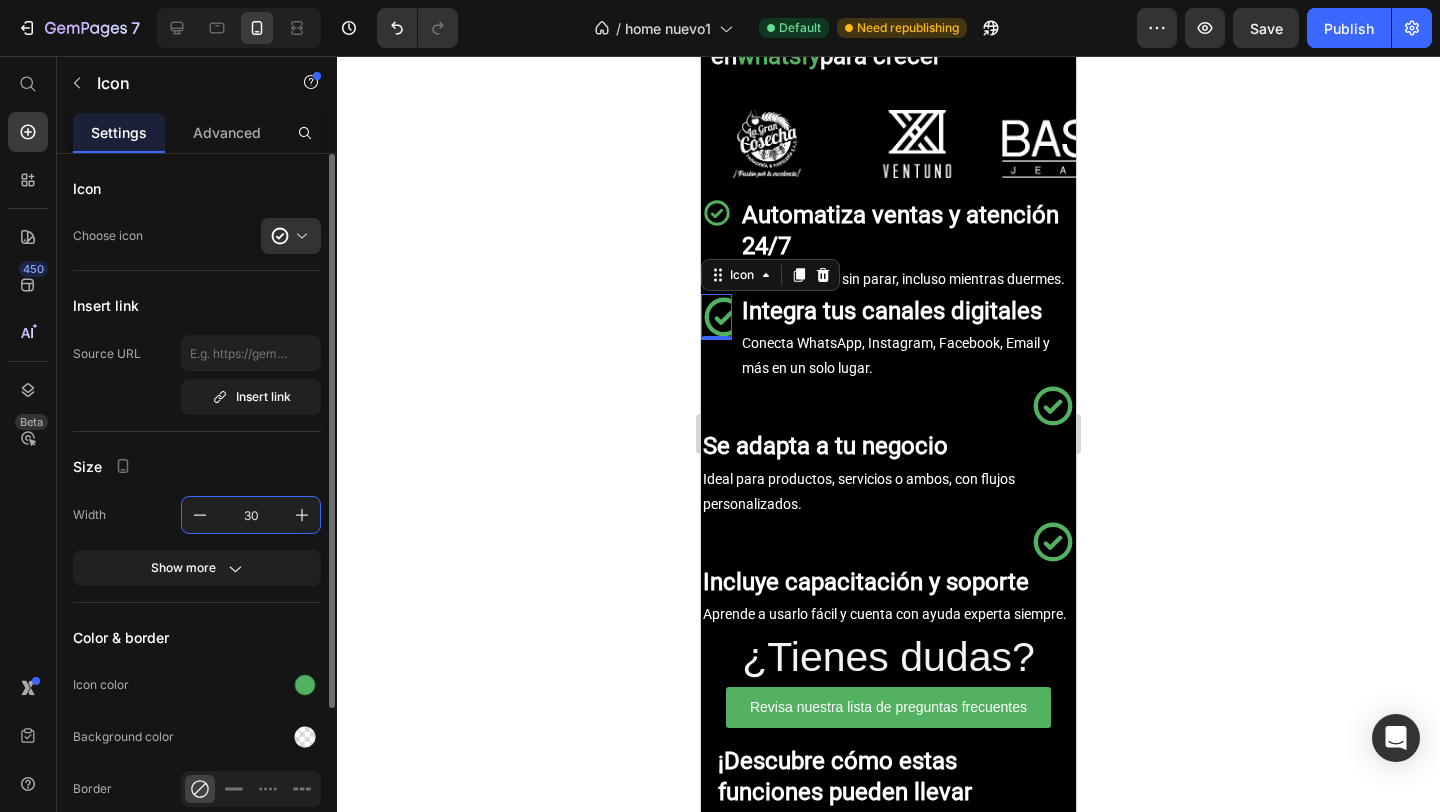 type on "30" 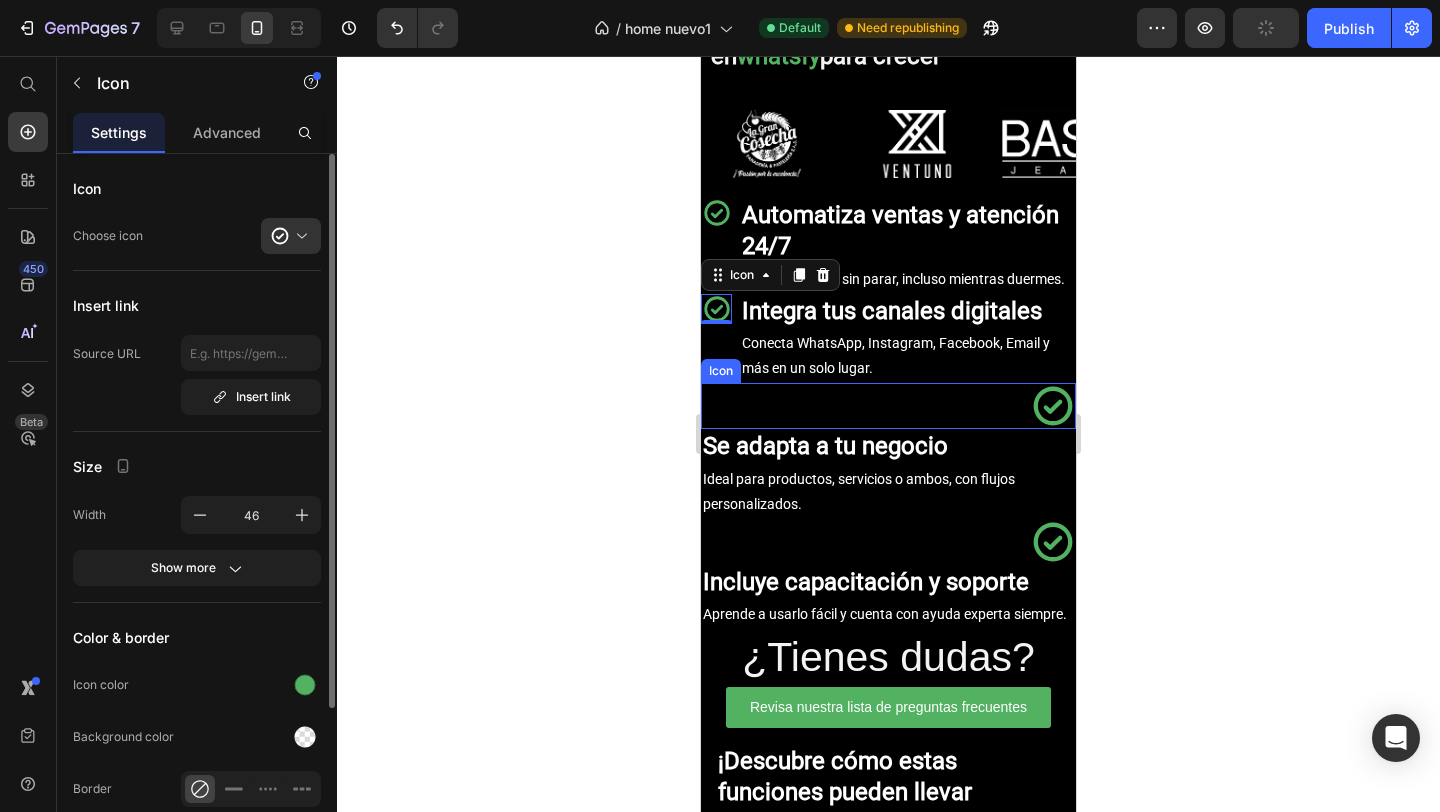 click on "Icon" at bounding box center [888, 406] 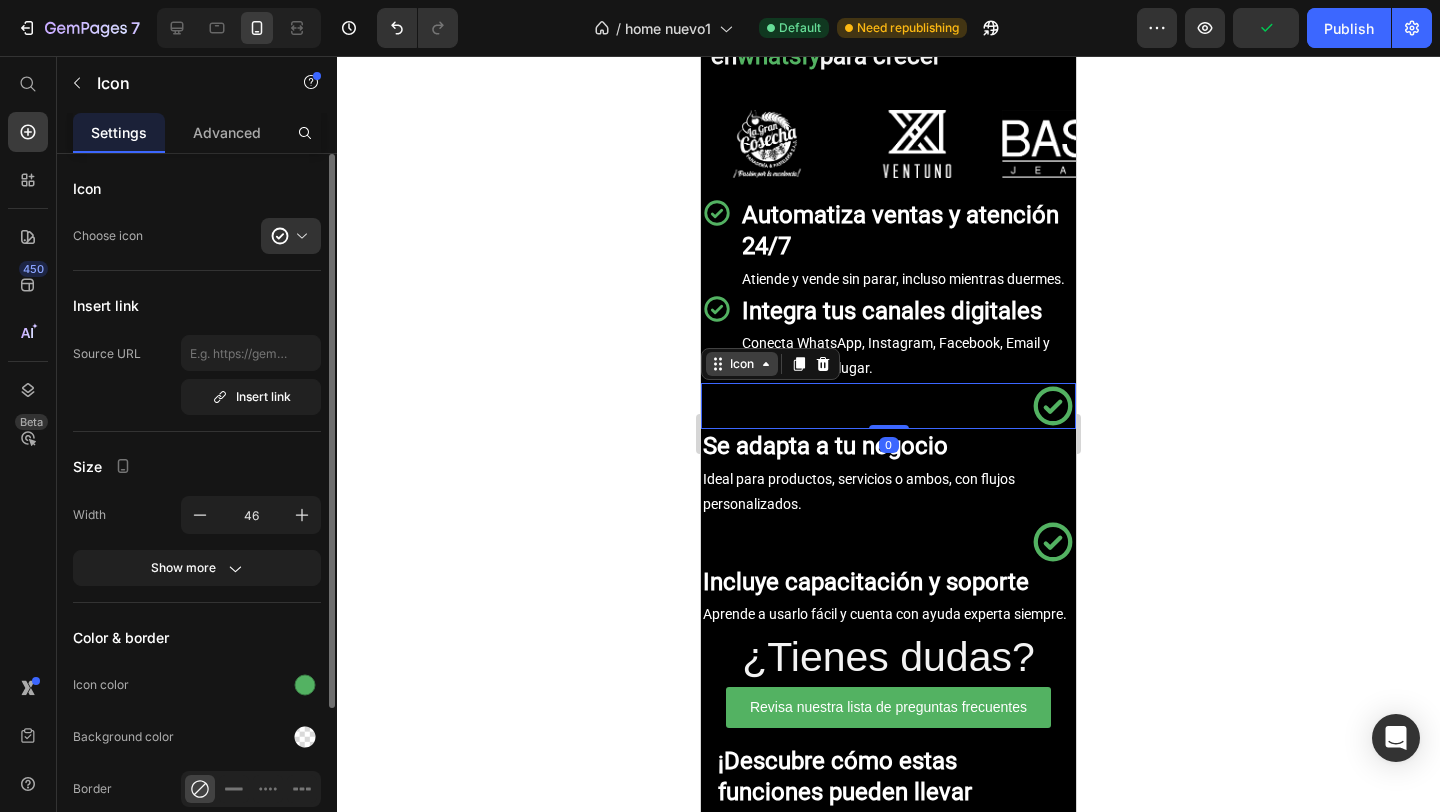 click on "Icon" at bounding box center (742, 364) 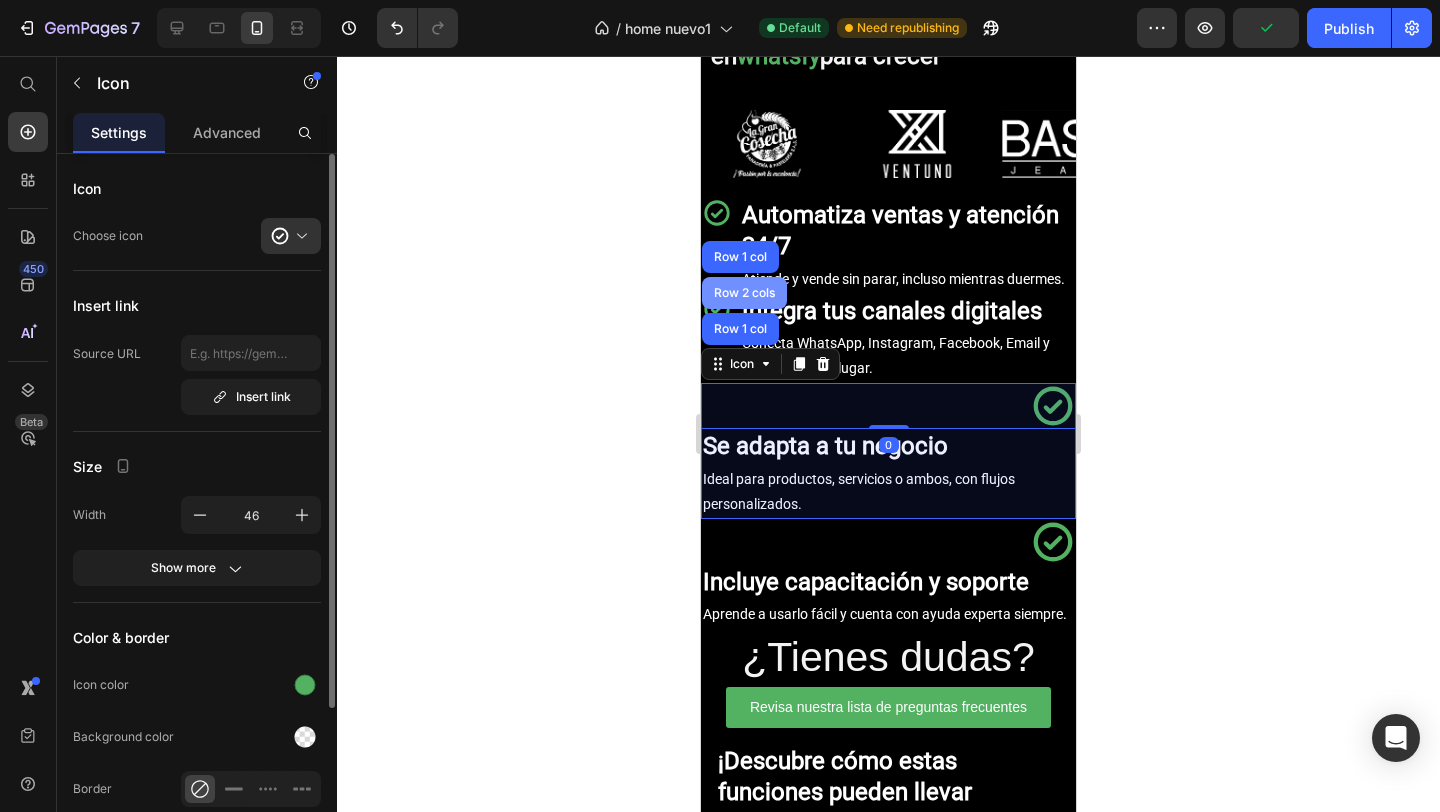 click on "Row 2 cols" at bounding box center (744, 293) 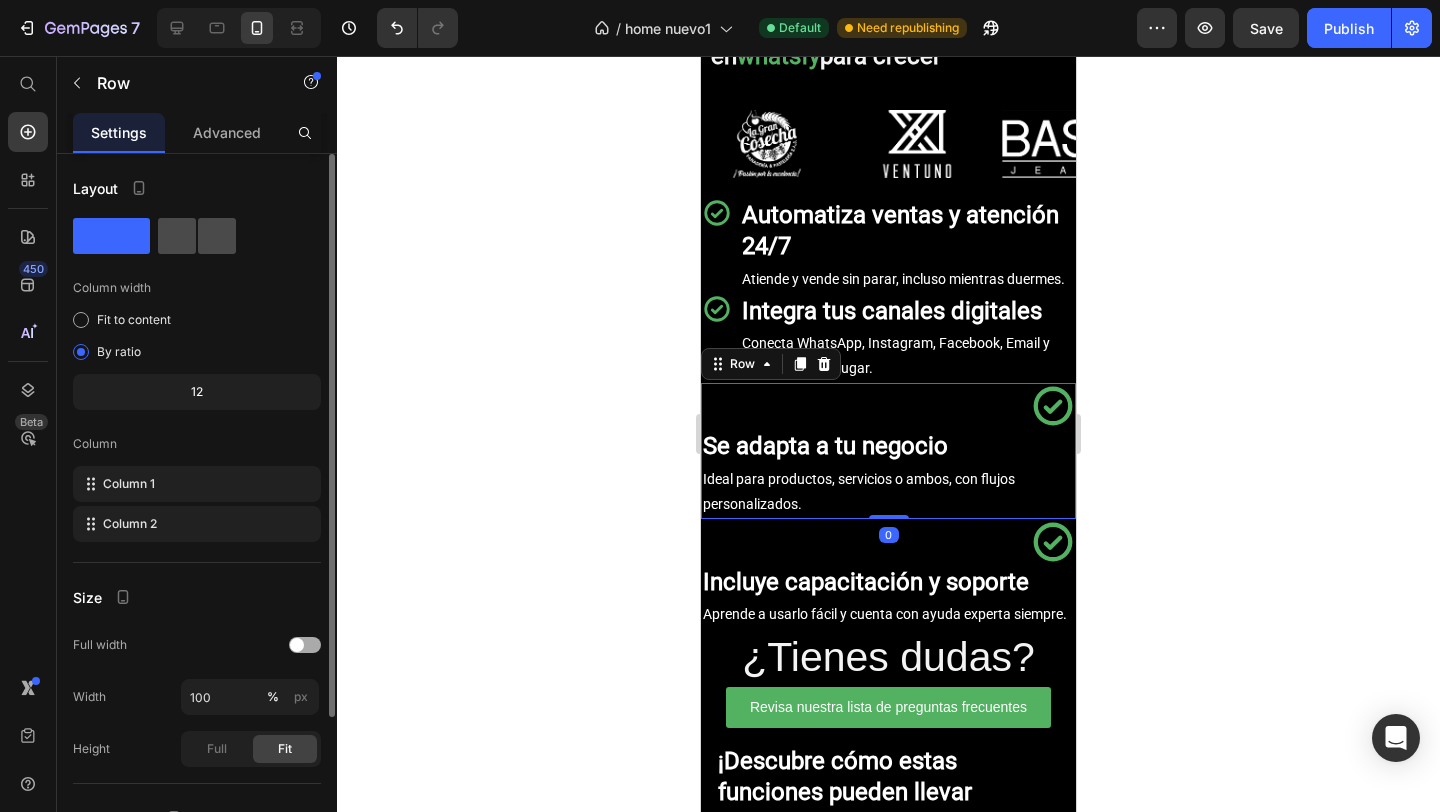click 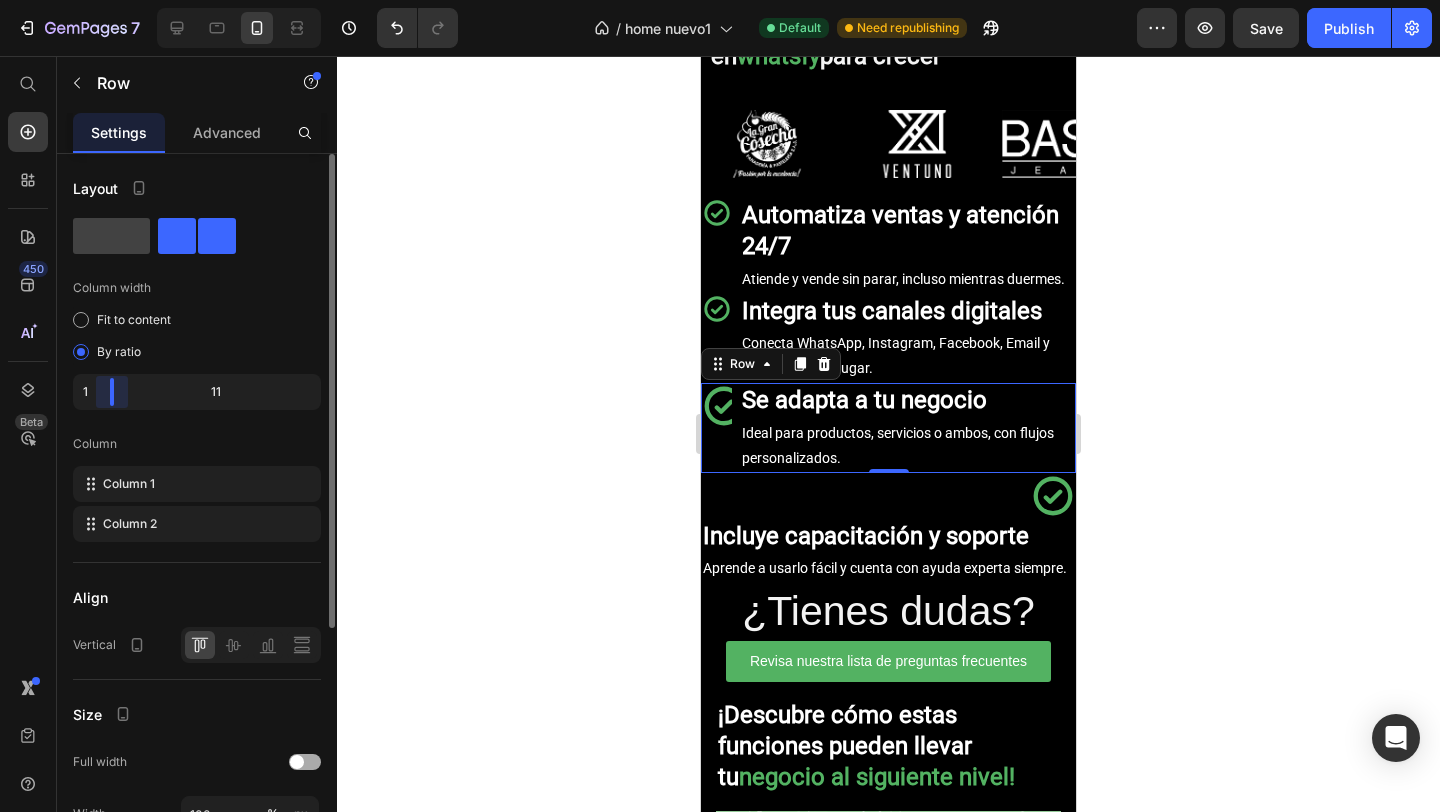 drag, startPoint x: 201, startPoint y: 391, endPoint x: 88, endPoint y: 378, distance: 113.74533 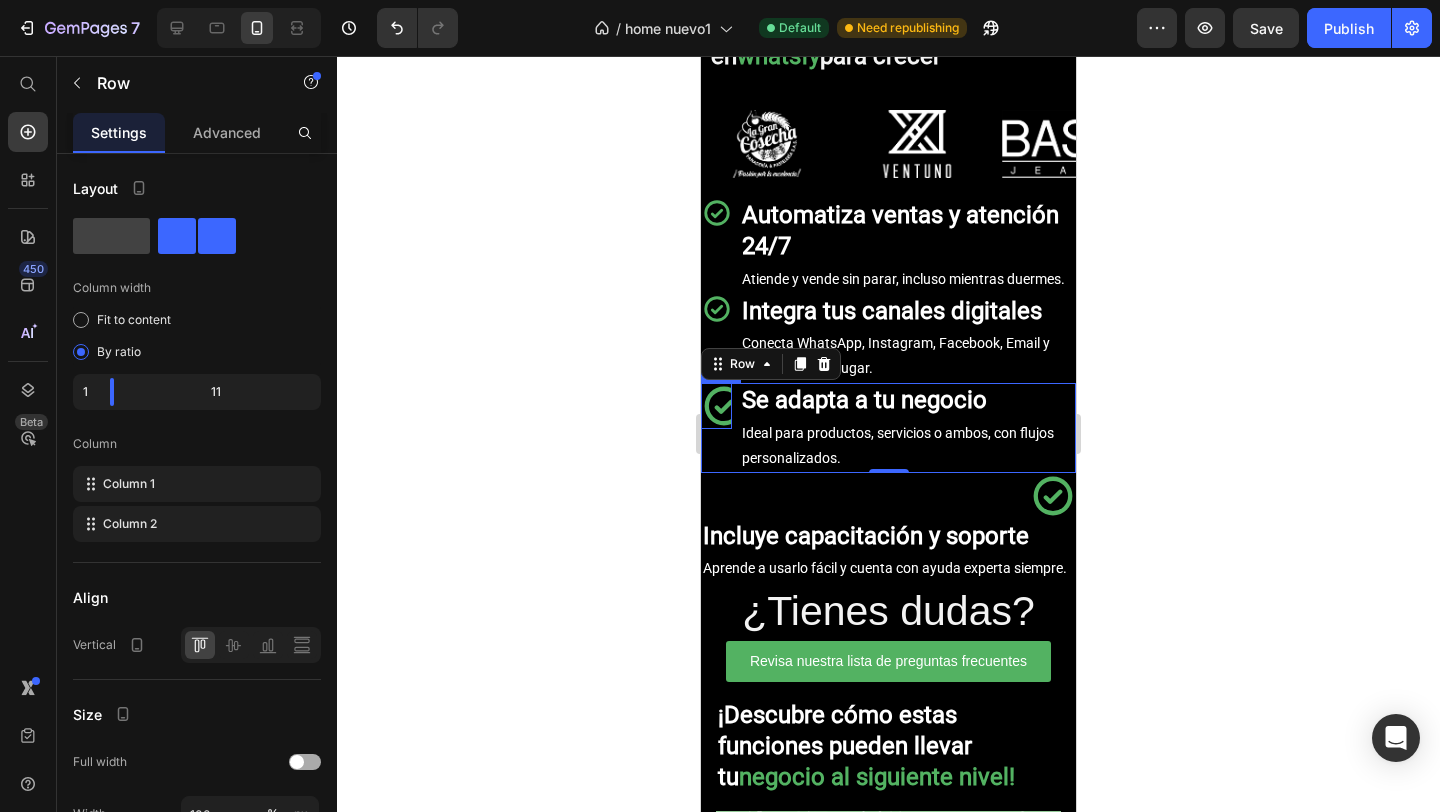click 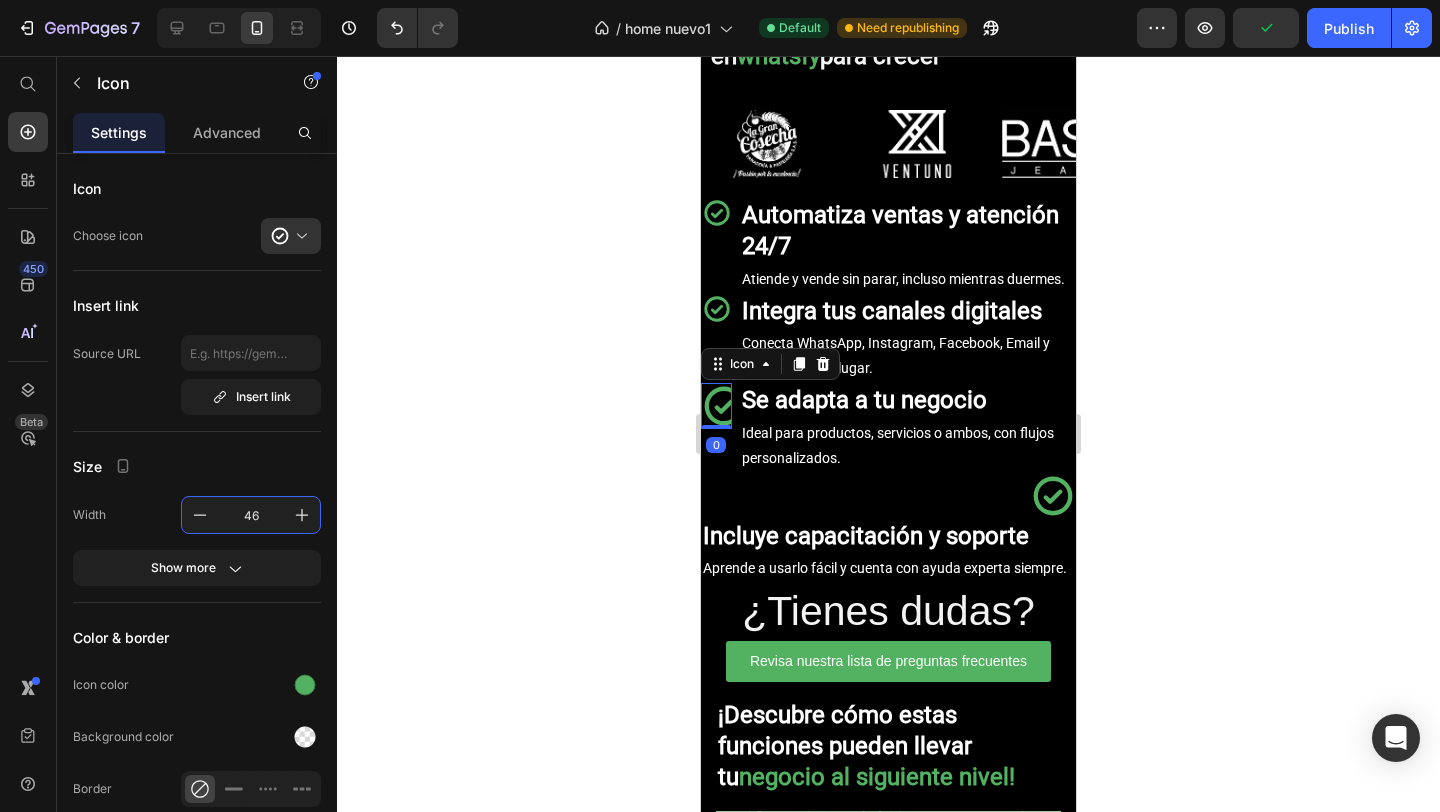 click on "46" at bounding box center [251, 515] 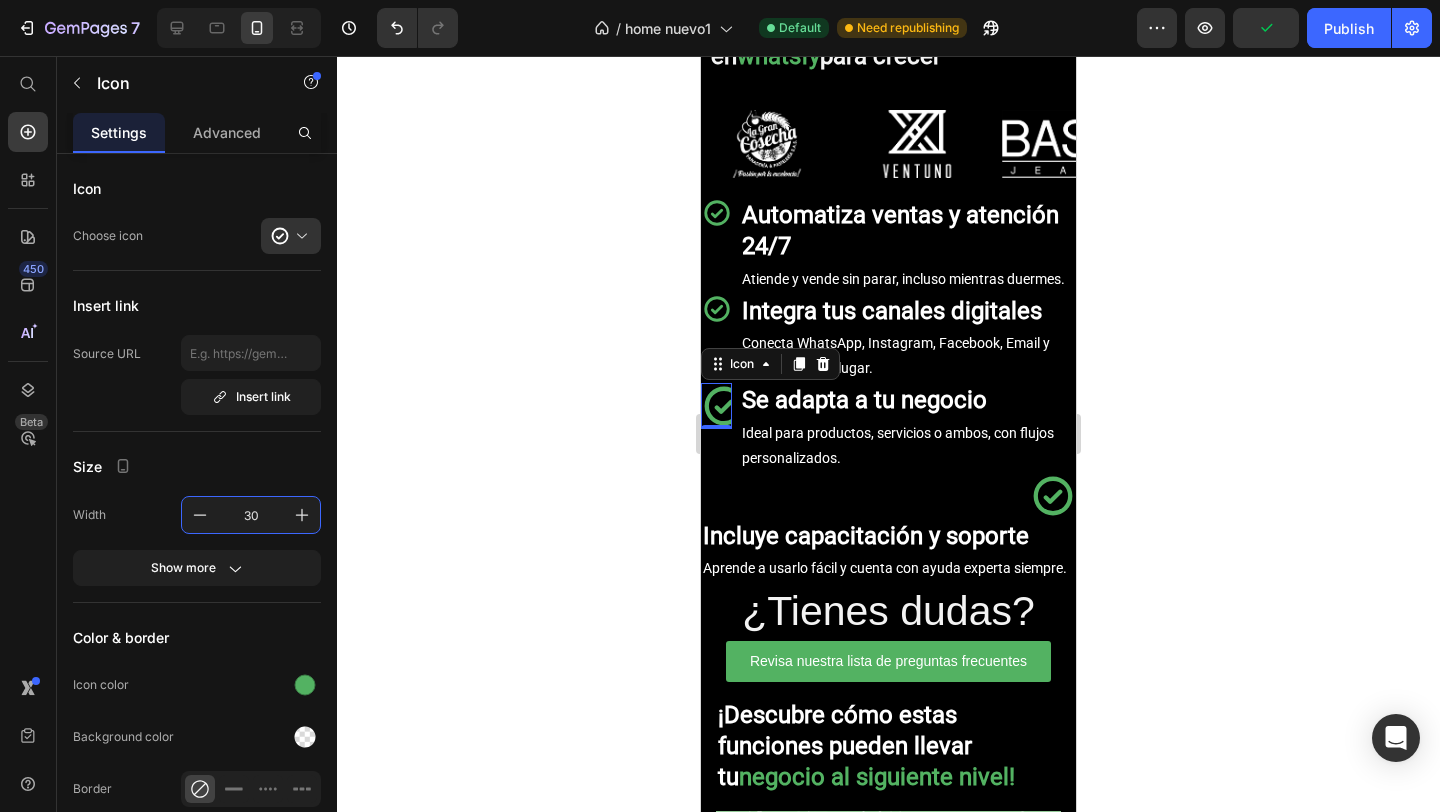 type on "30" 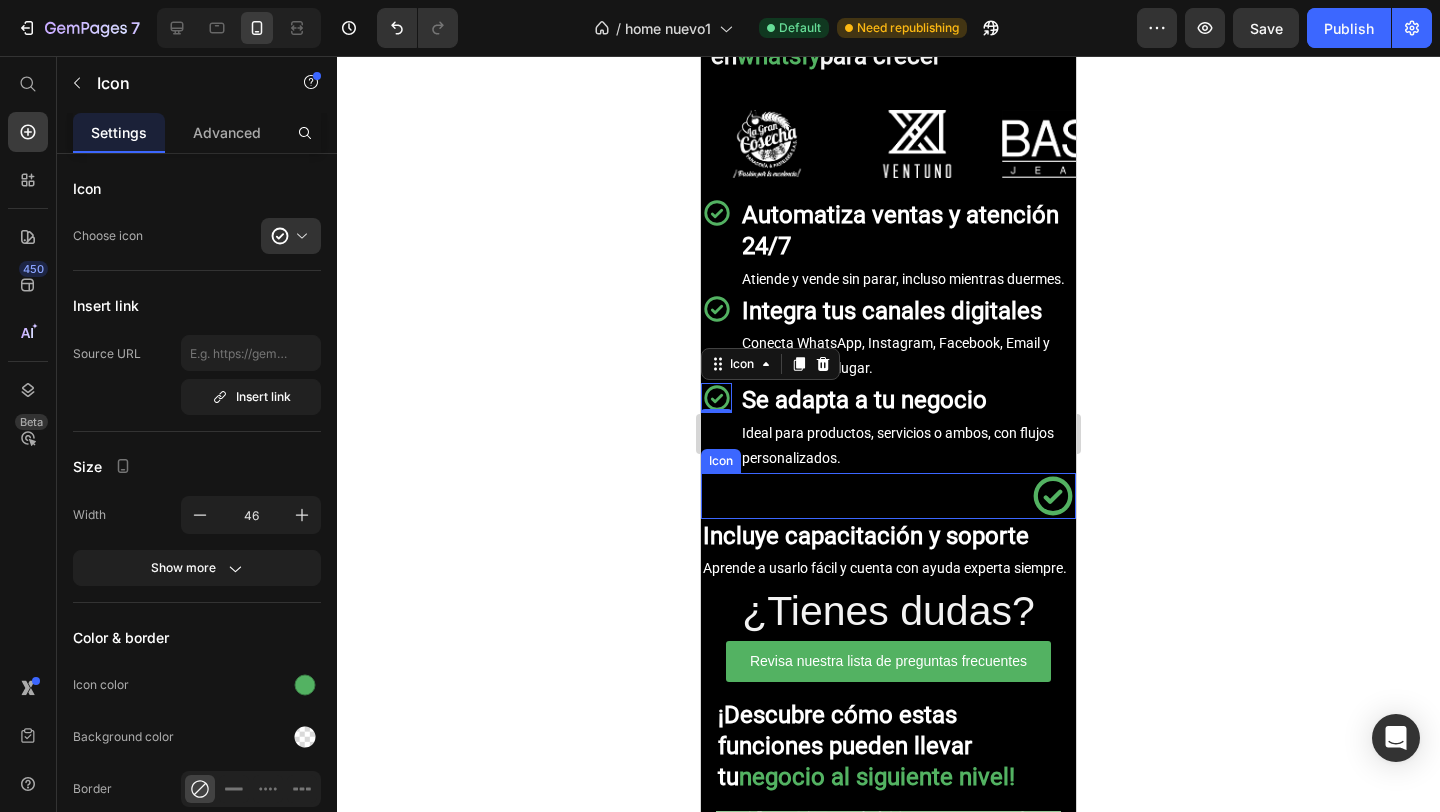 click on "Icon" at bounding box center (888, 496) 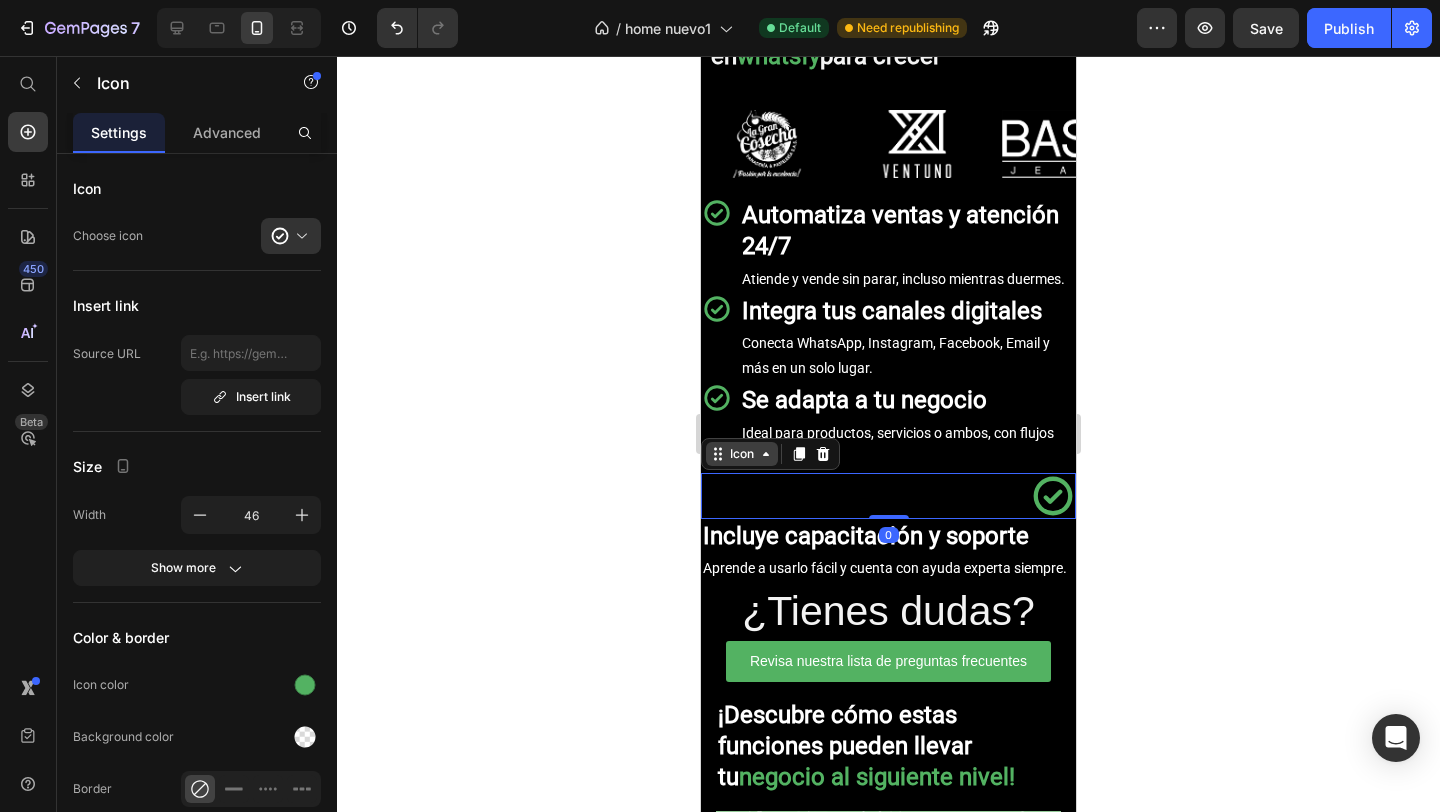 click 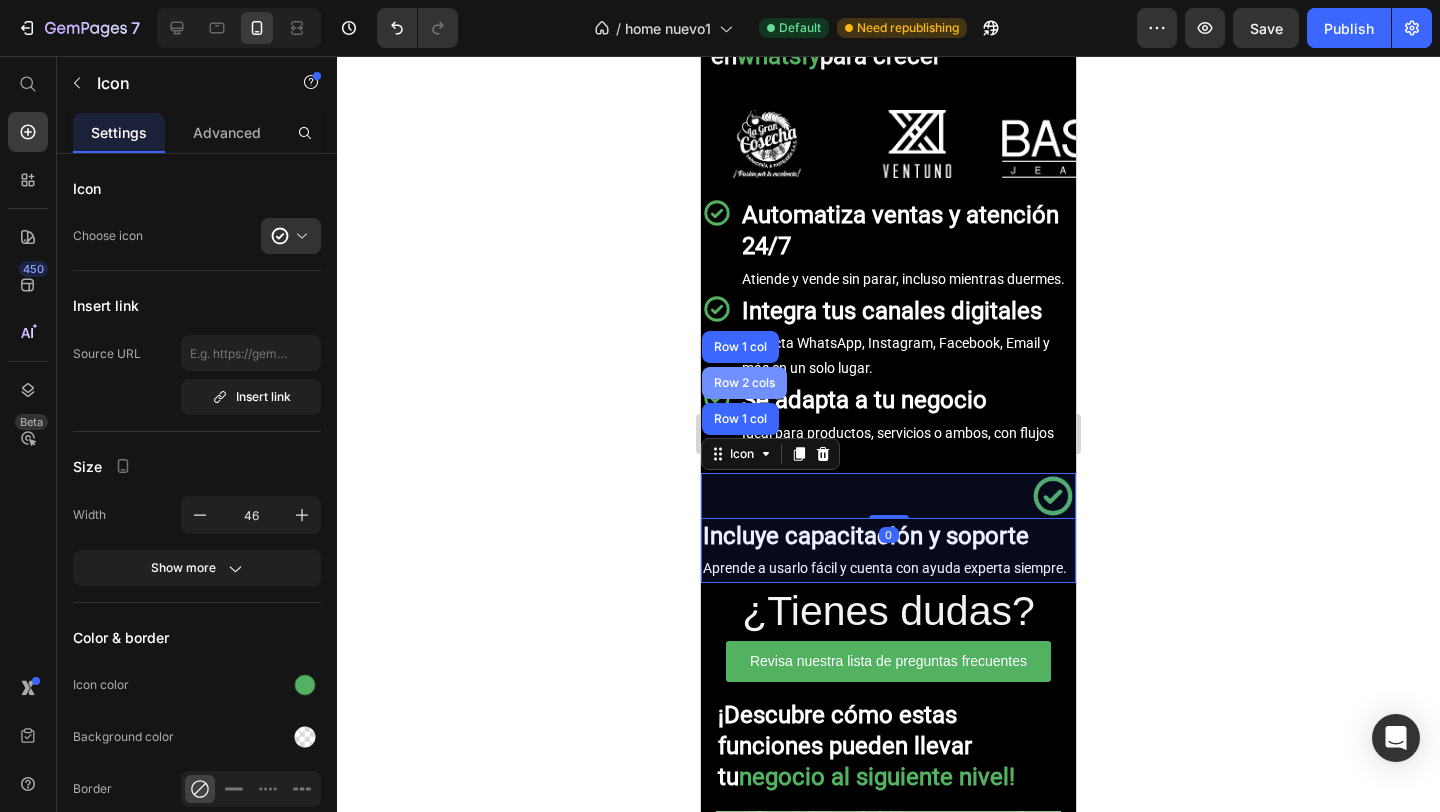 click on "Row 2 cols" at bounding box center (744, 383) 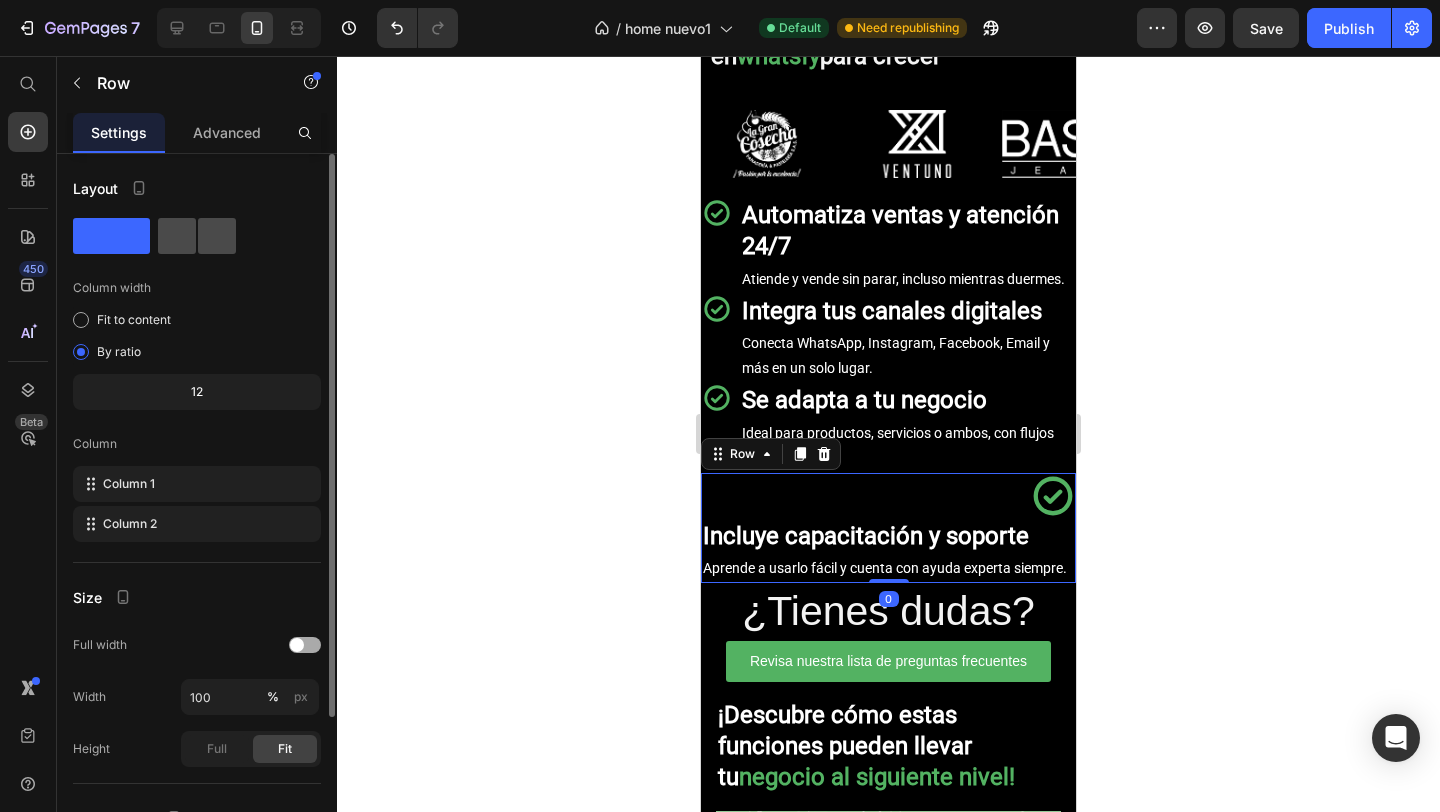 click 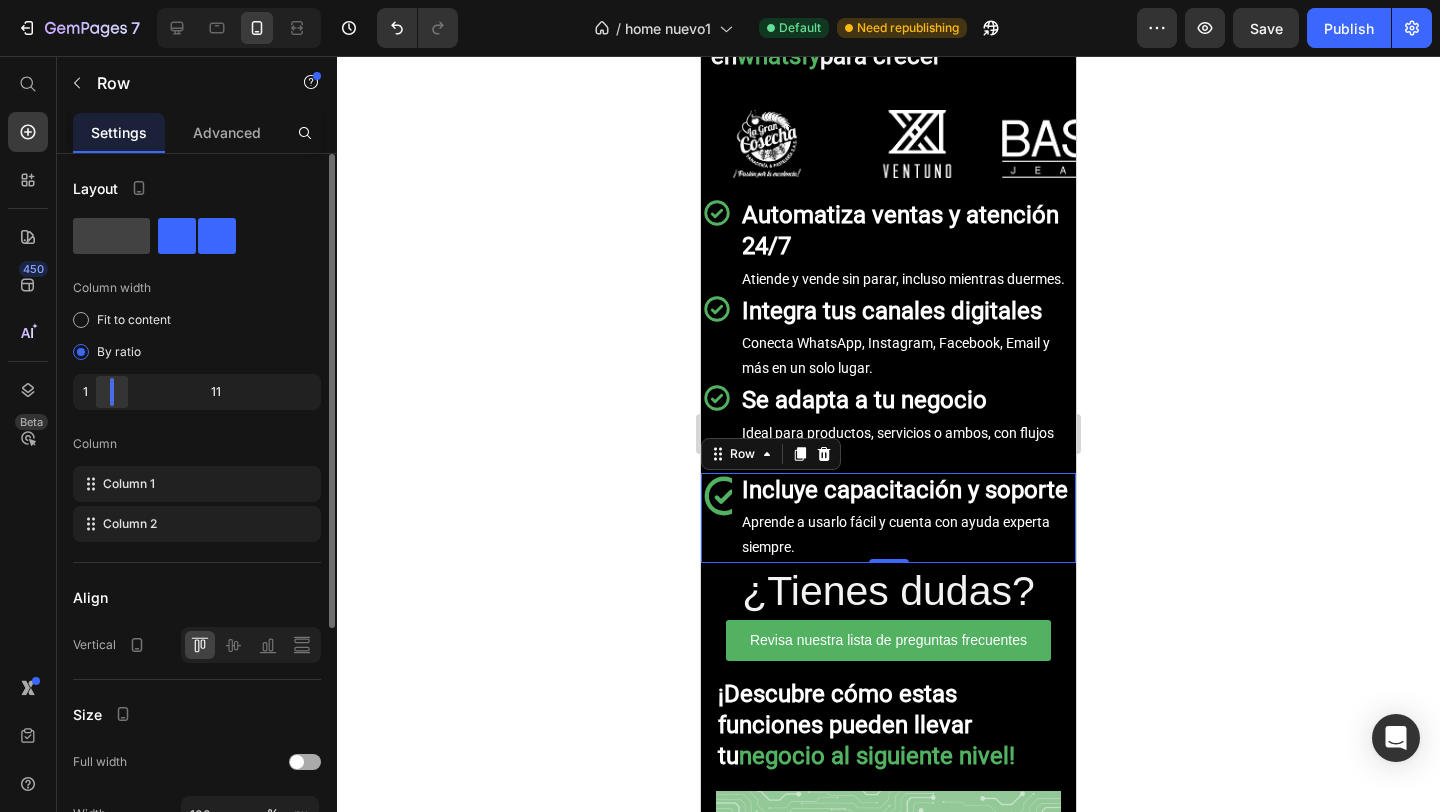 drag, startPoint x: 199, startPoint y: 394, endPoint x: 103, endPoint y: 382, distance: 96.74709 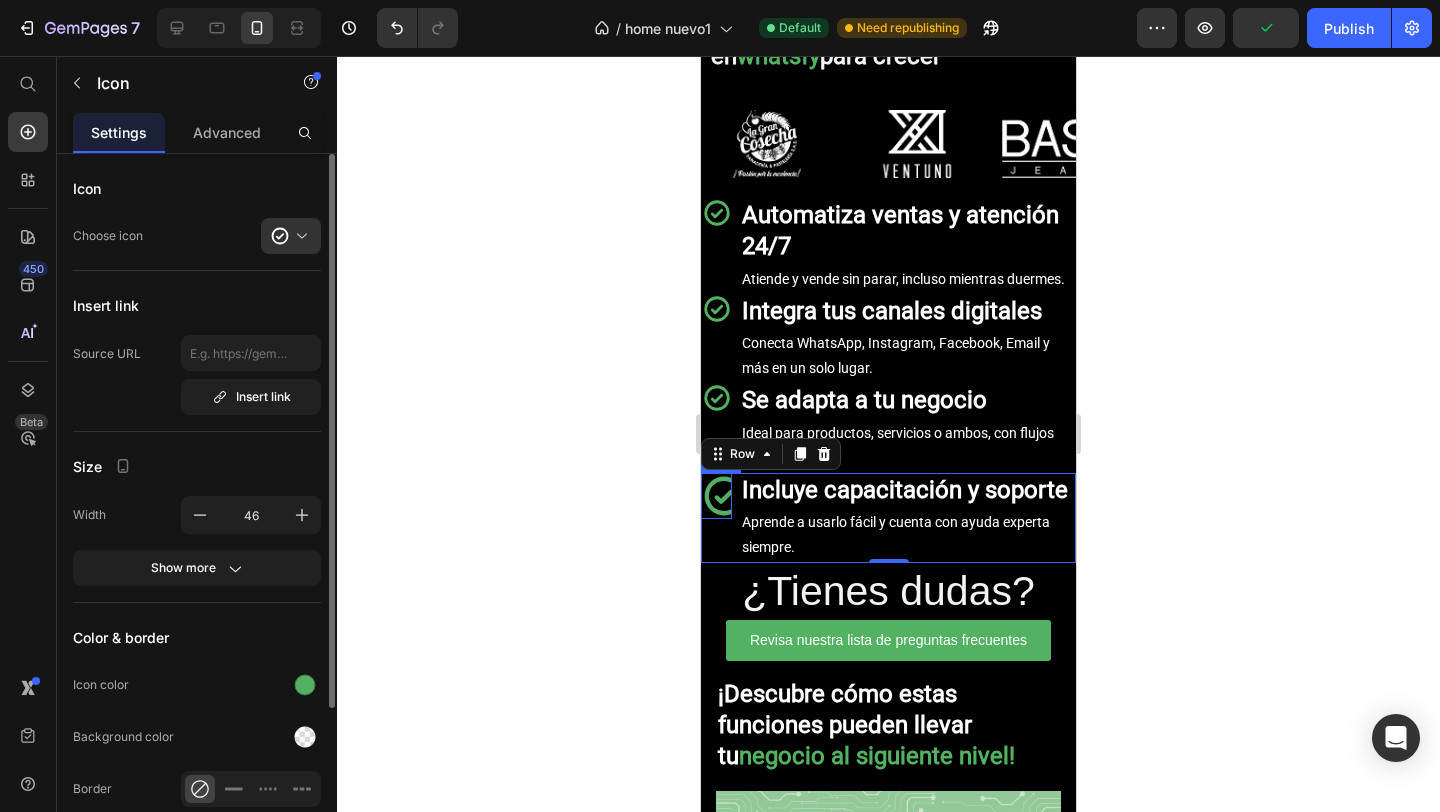 click 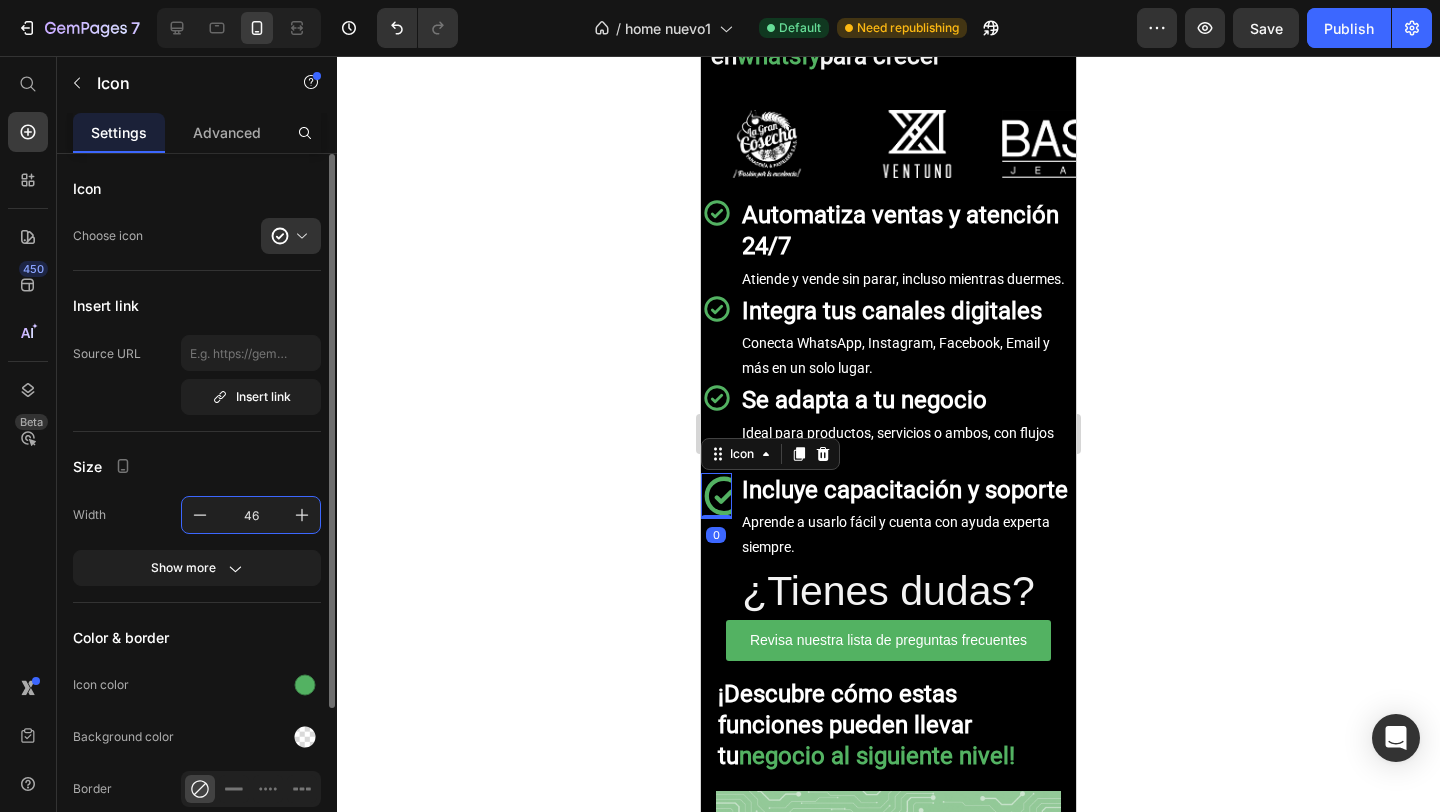 click on "46" at bounding box center [251, 515] 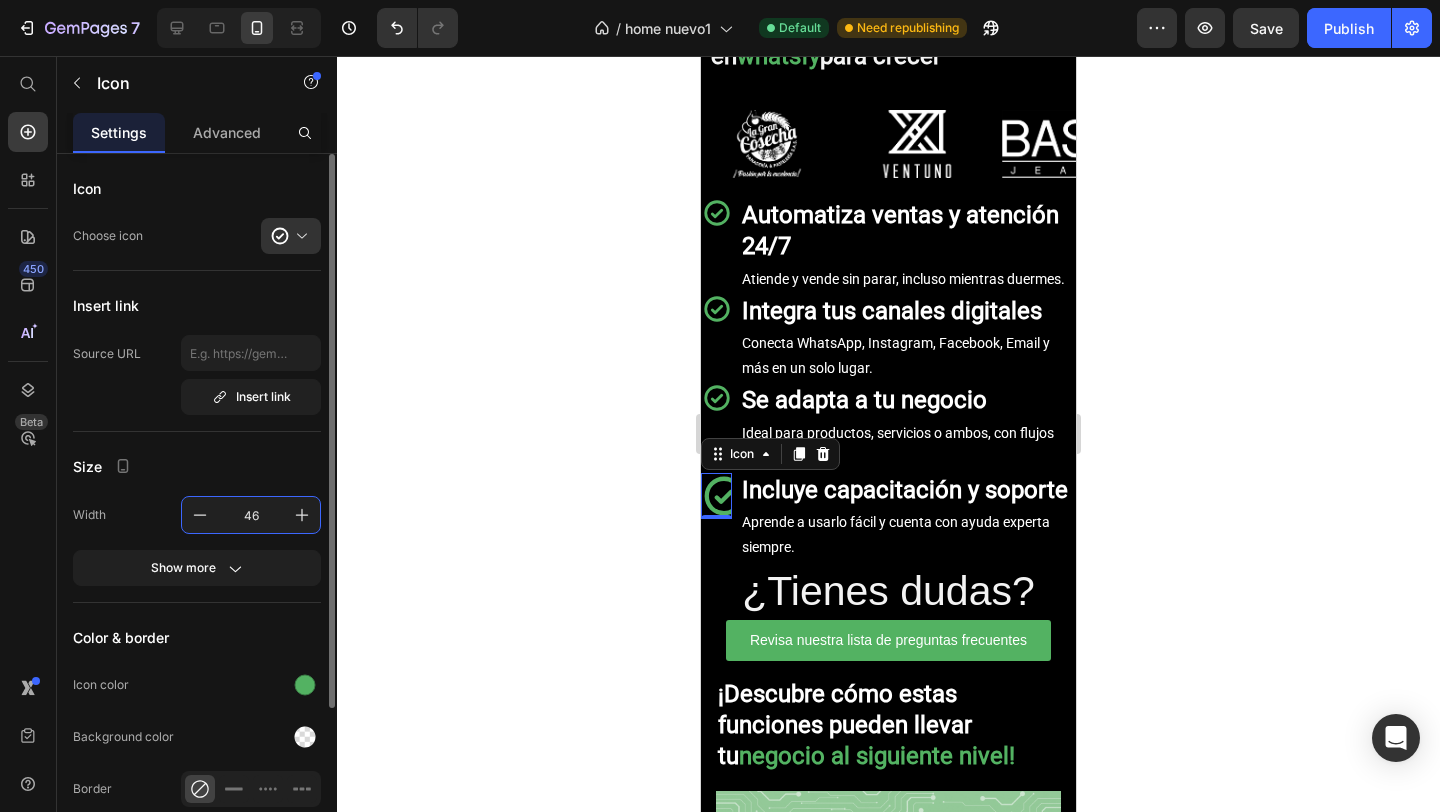 click on "46" at bounding box center (251, 515) 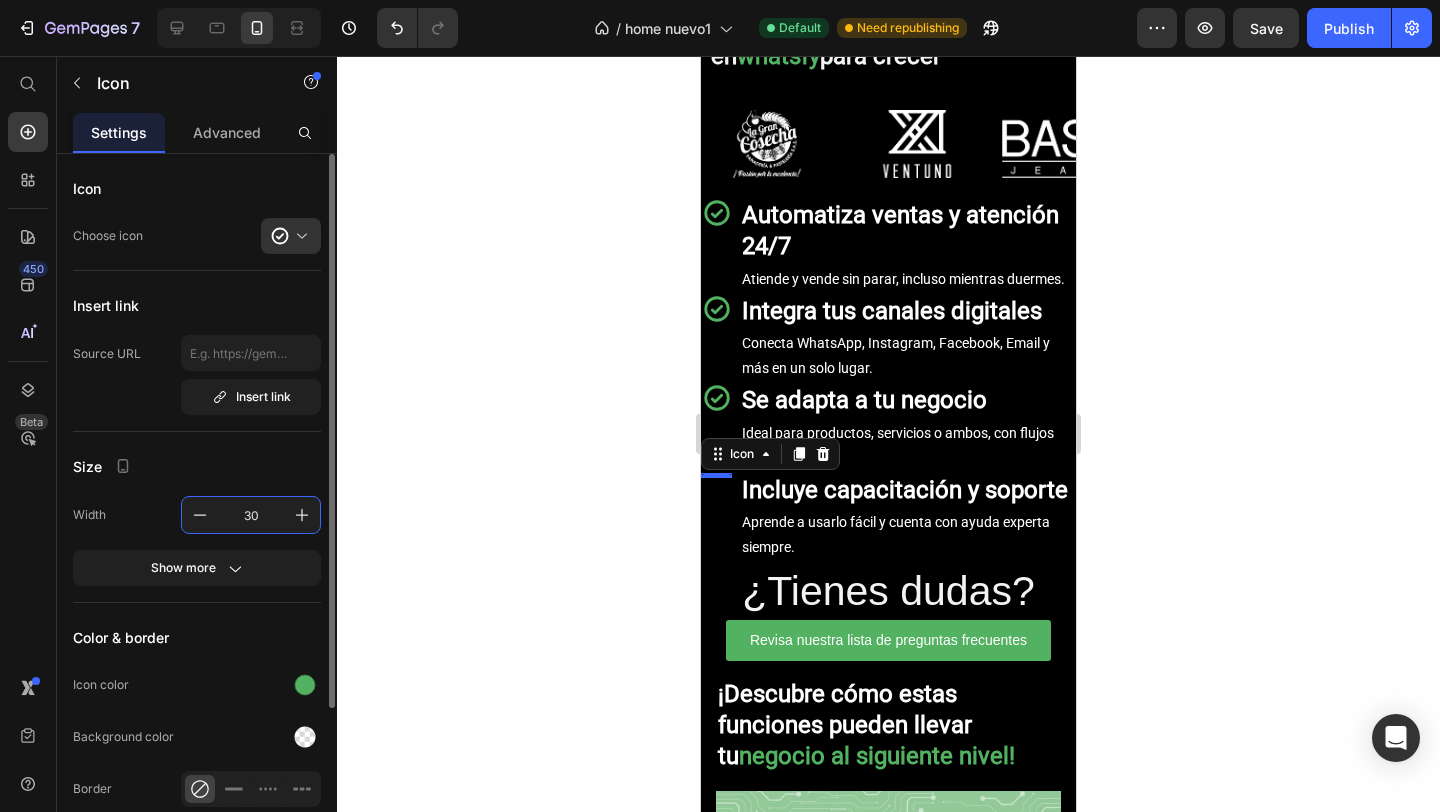 type on "30" 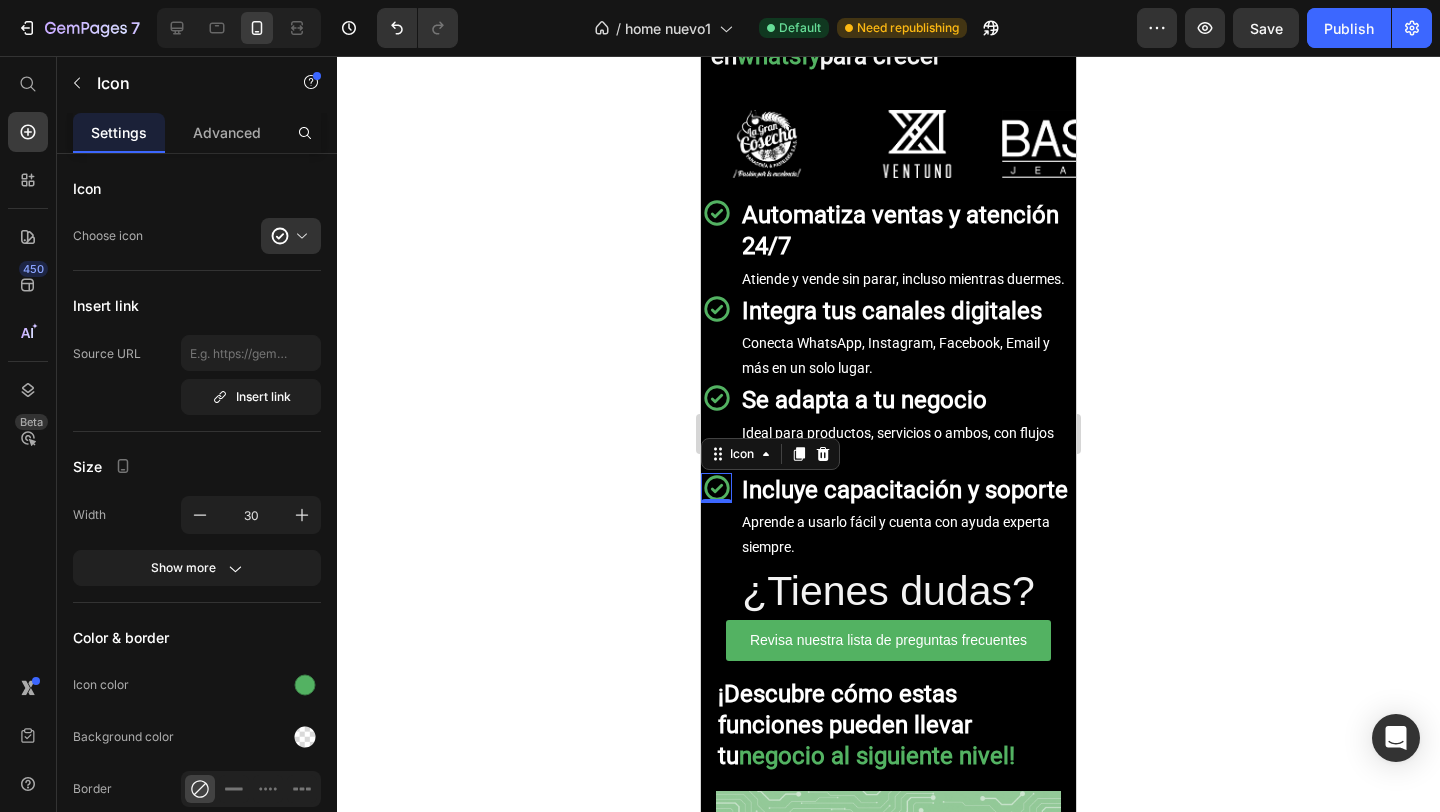 click 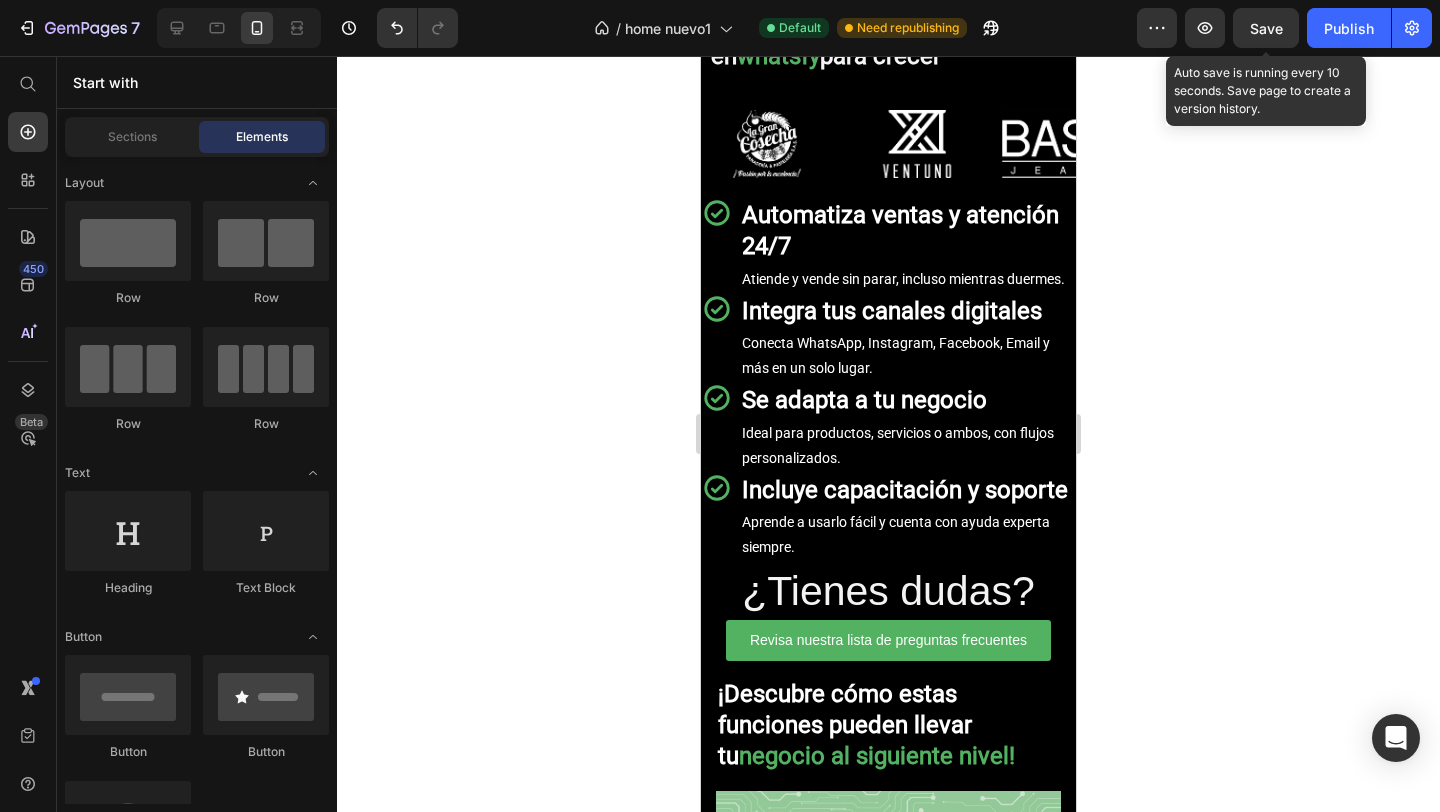 click on "Save" at bounding box center [1266, 28] 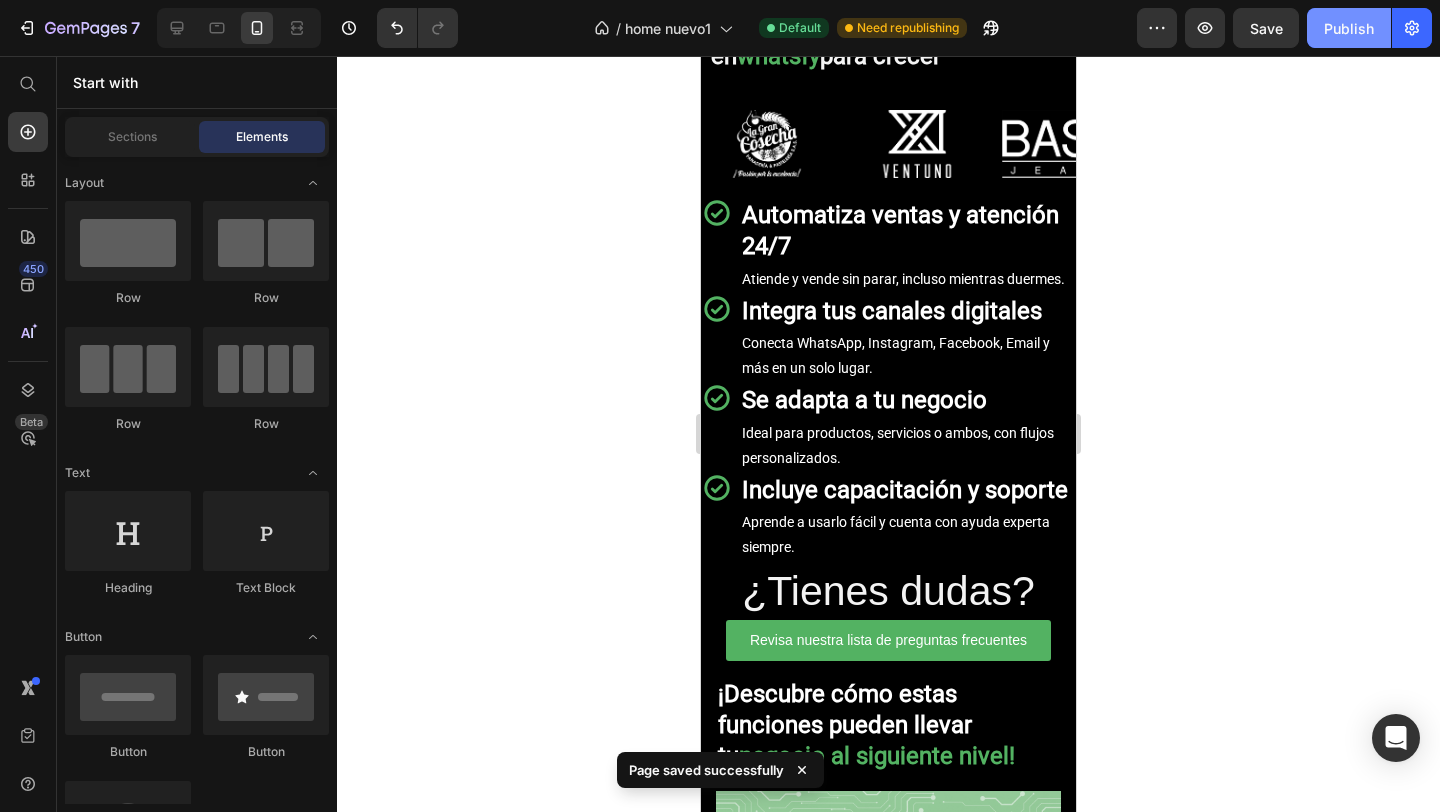 click on "Publish" at bounding box center [1349, 28] 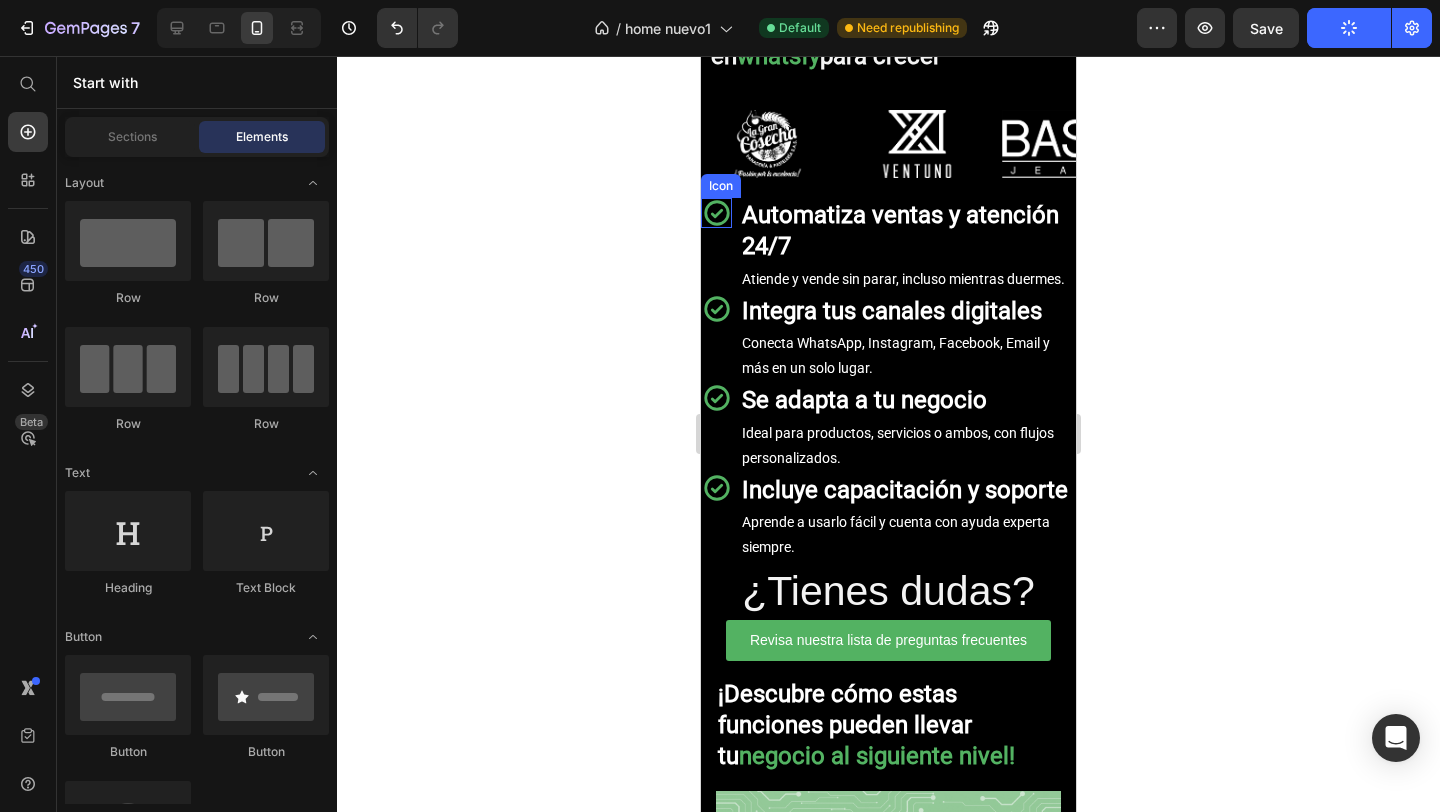 click 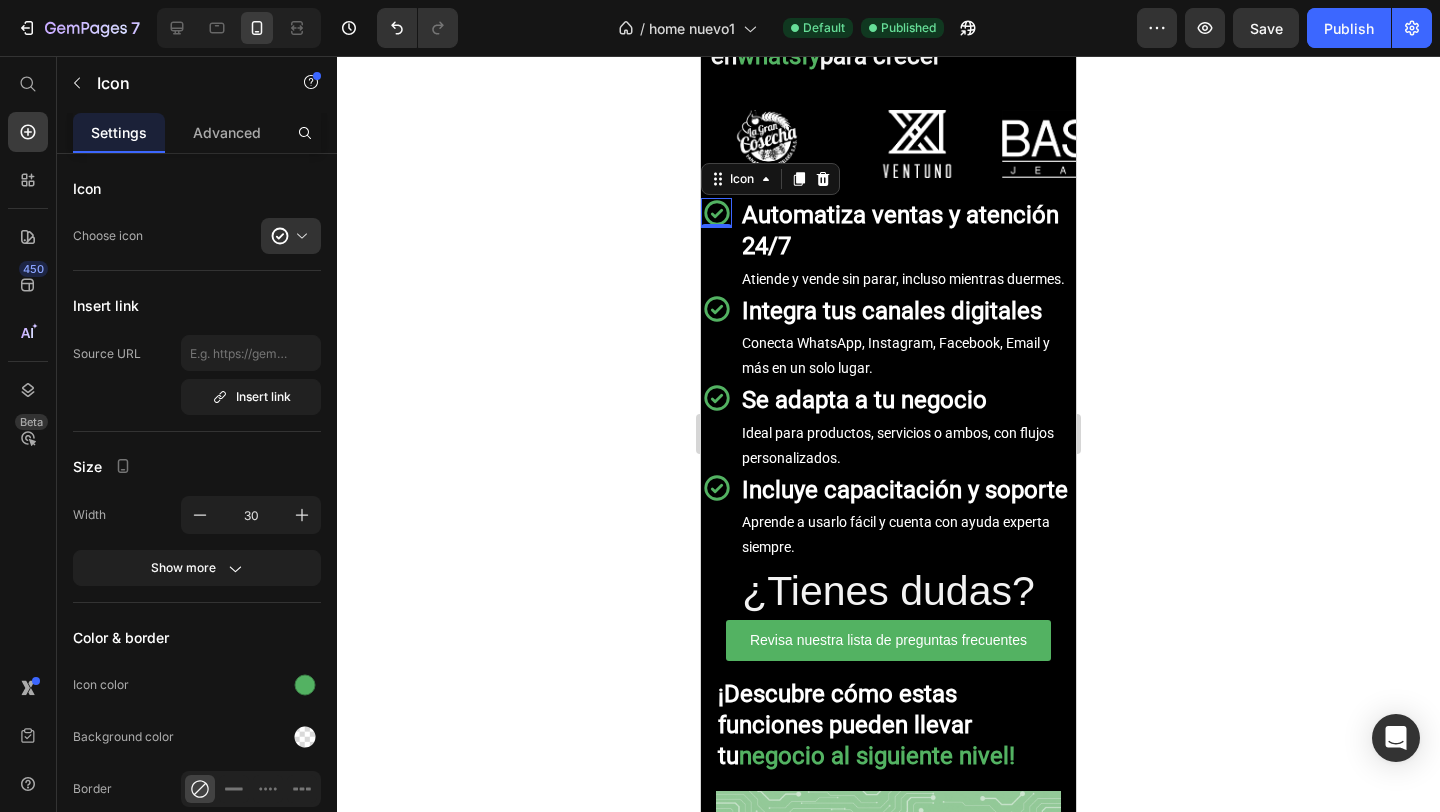 click 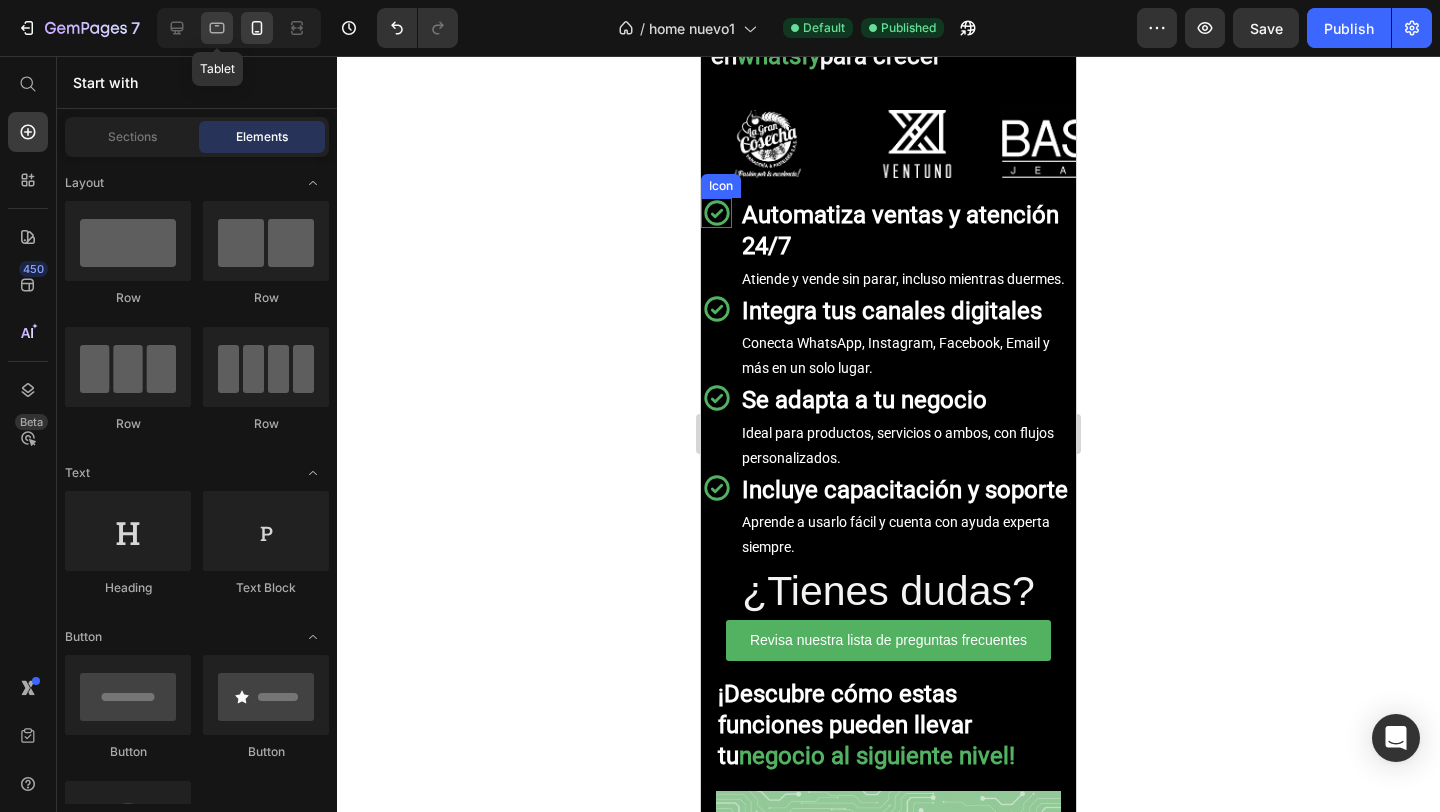 click 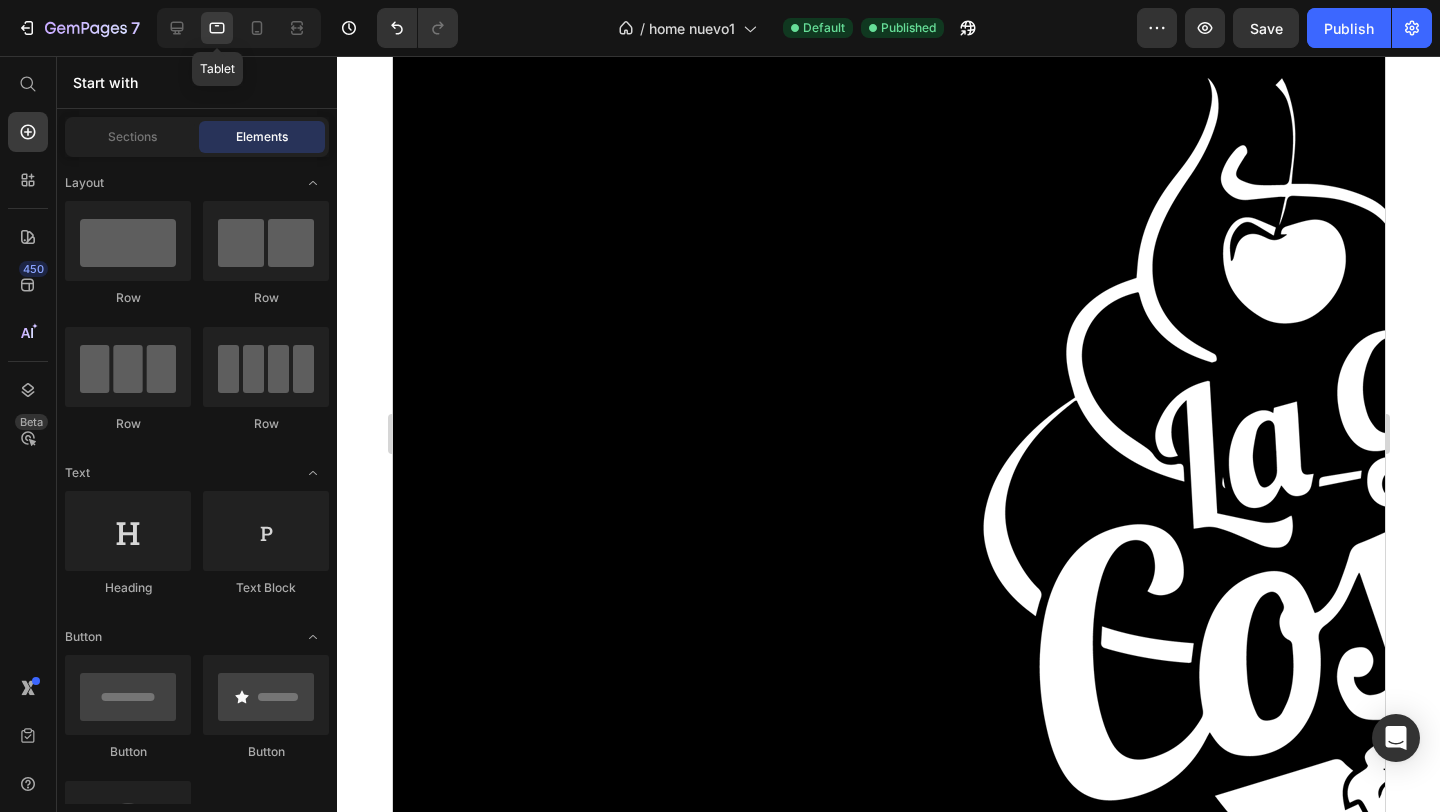 scroll, scrollTop: 432, scrollLeft: 0, axis: vertical 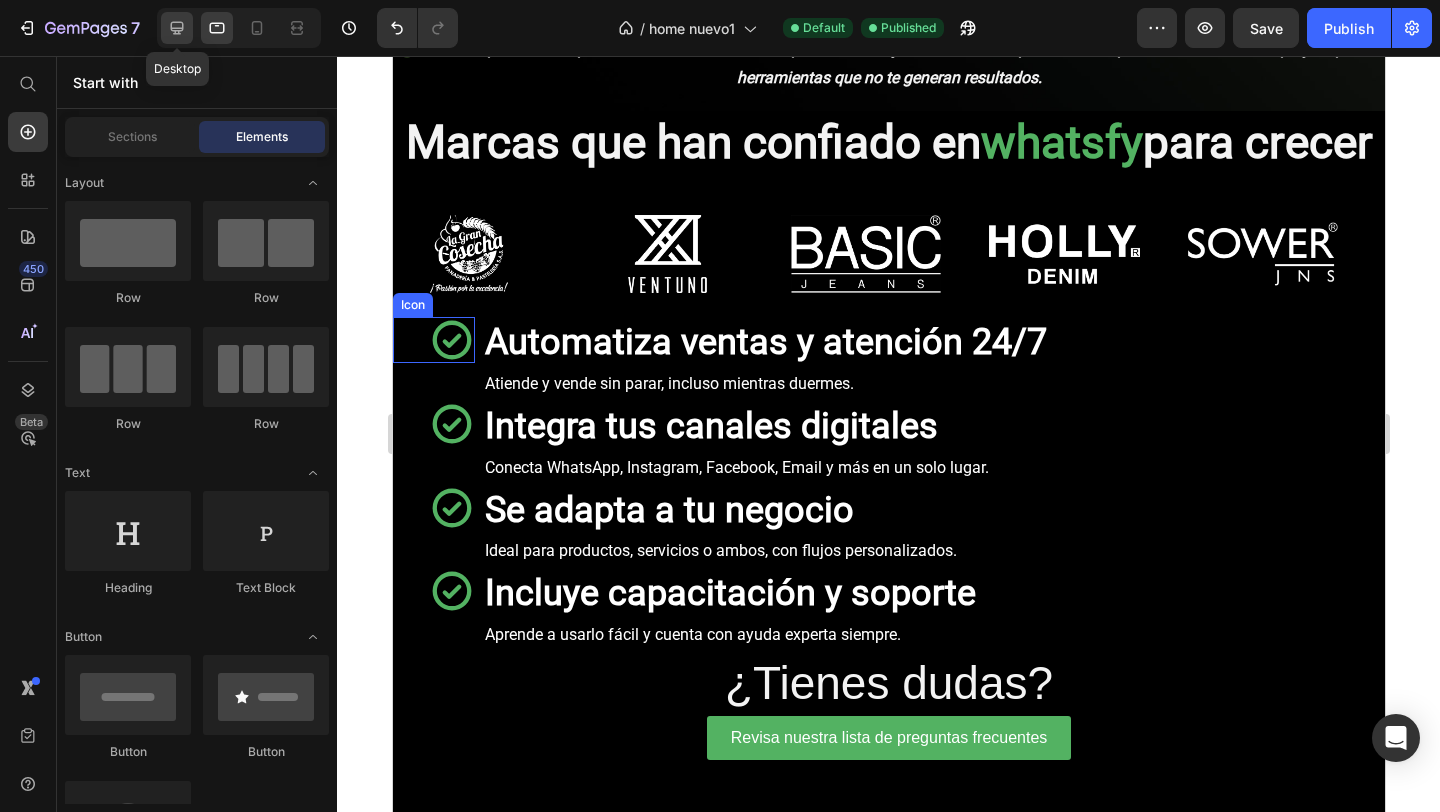 click 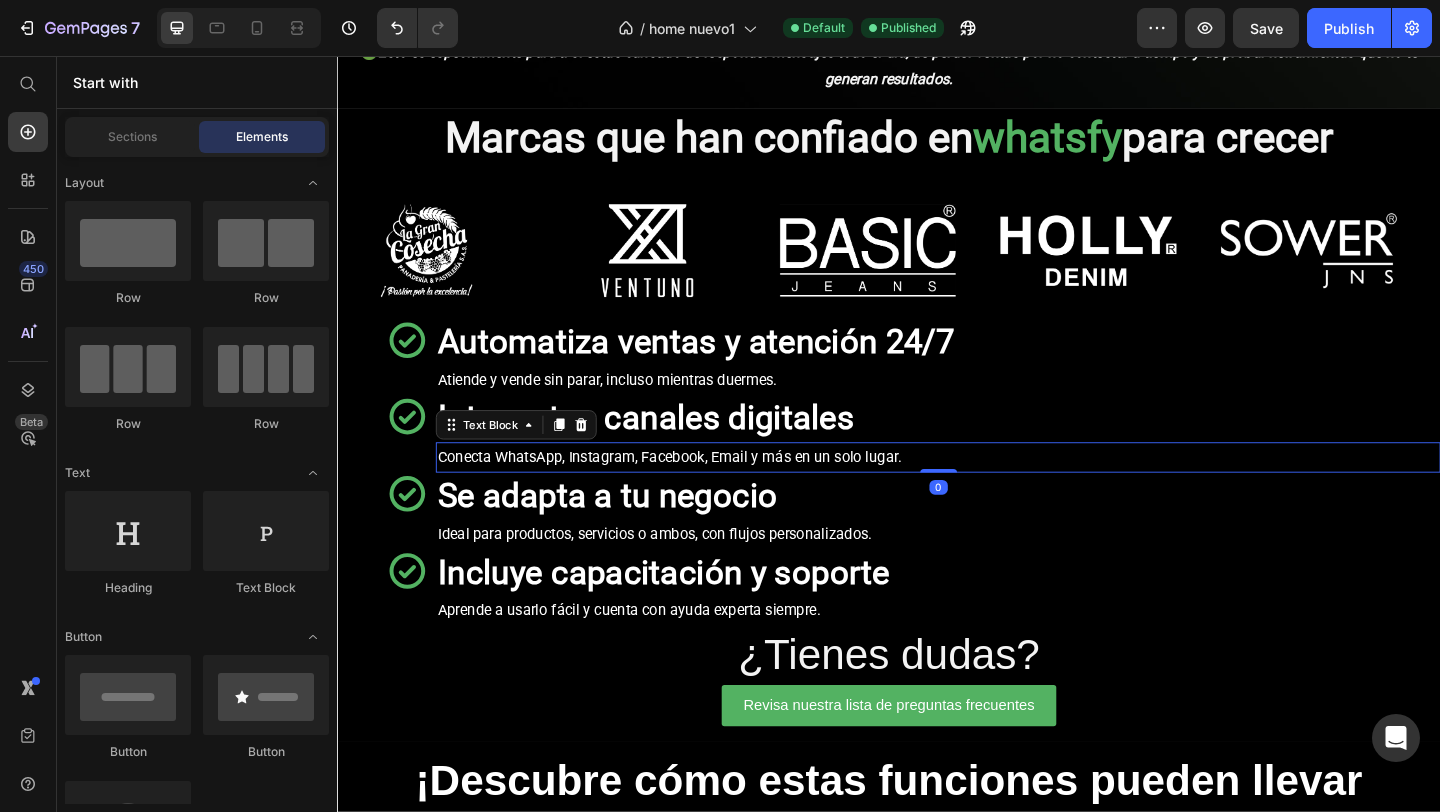 click on "Conecta WhatsApp, Instagram, Facebook, Email y más en un solo lugar." at bounding box center (990, 492) 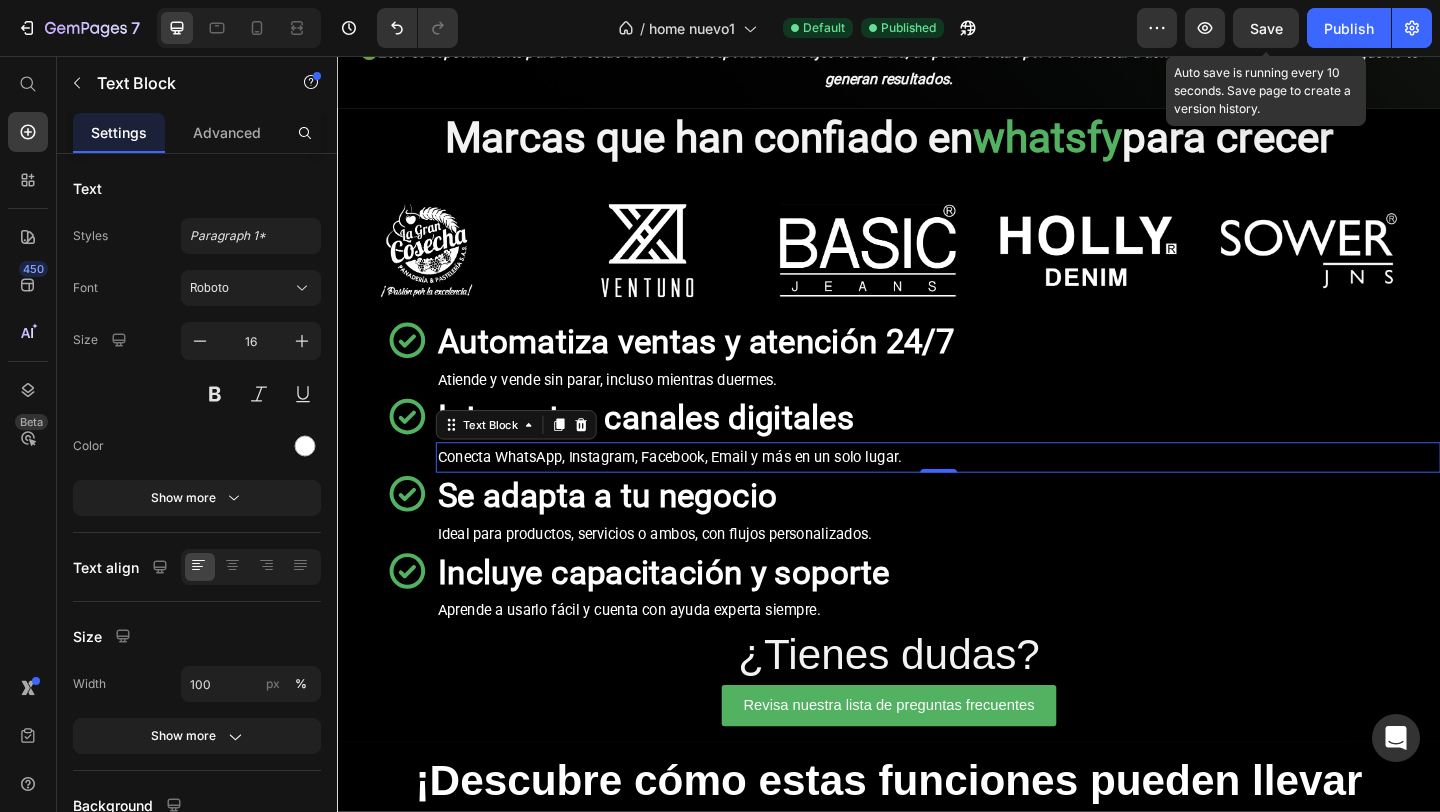 click on "Save" at bounding box center [1266, 28] 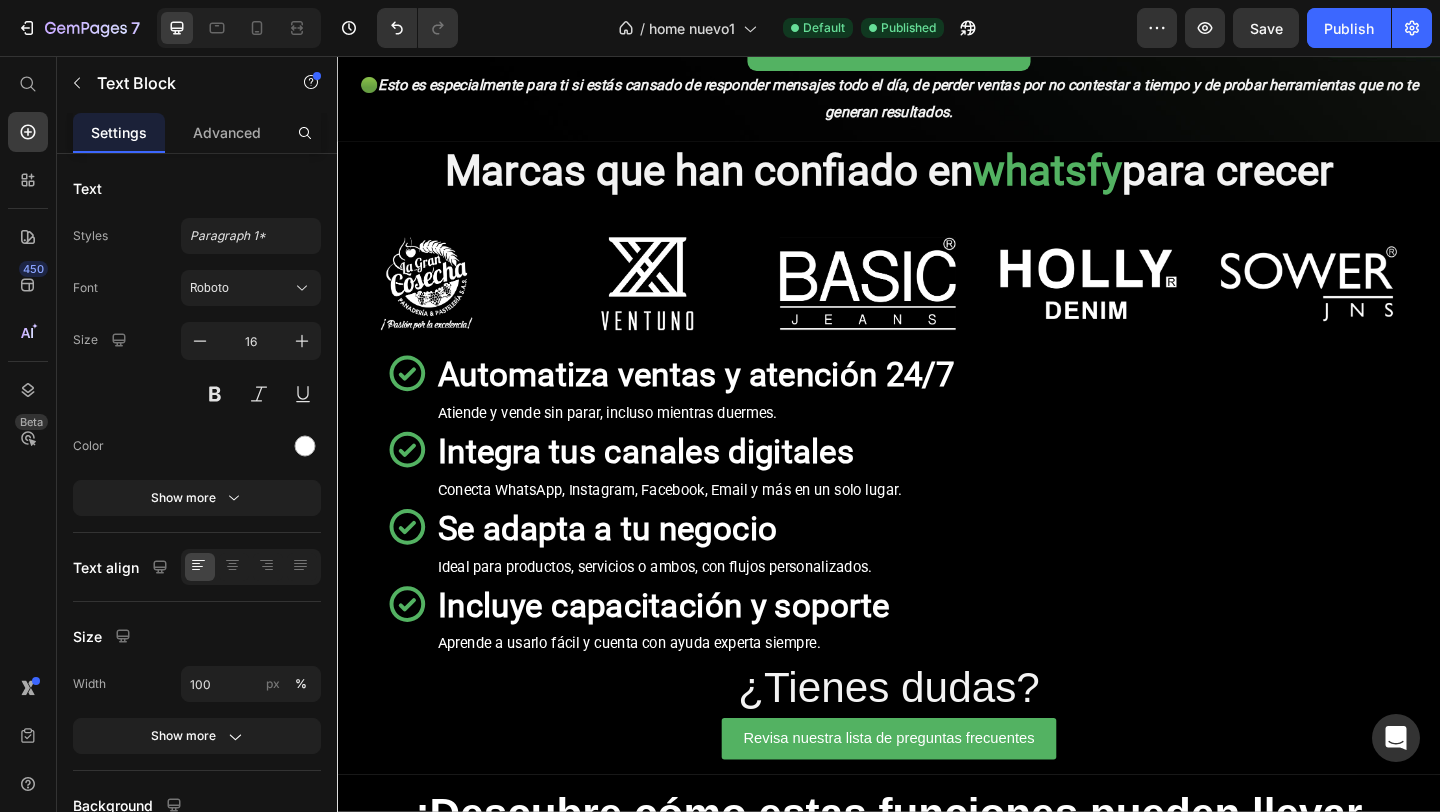 scroll, scrollTop: 0, scrollLeft: 0, axis: both 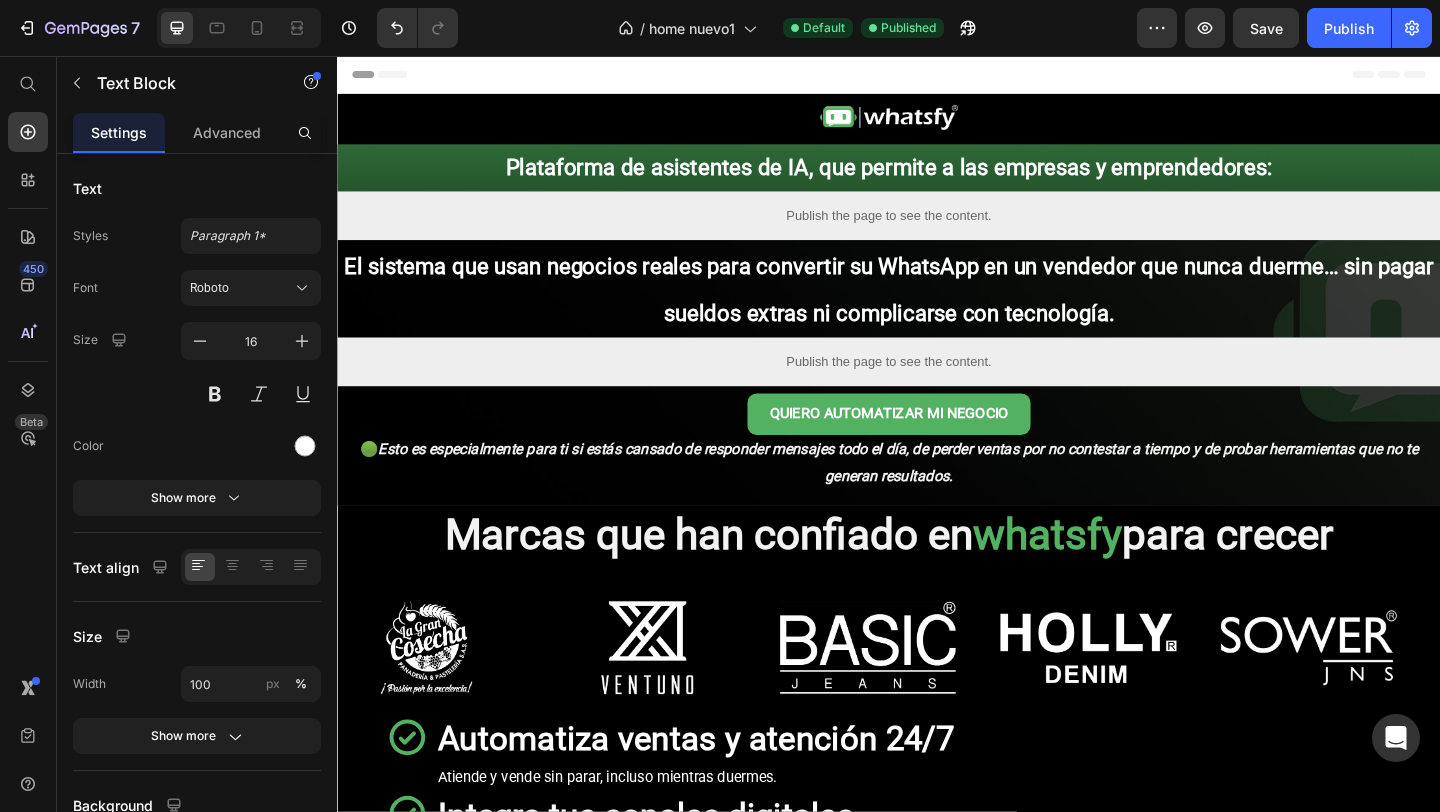 click on "Publish the page to see the content." at bounding box center (937, 388) 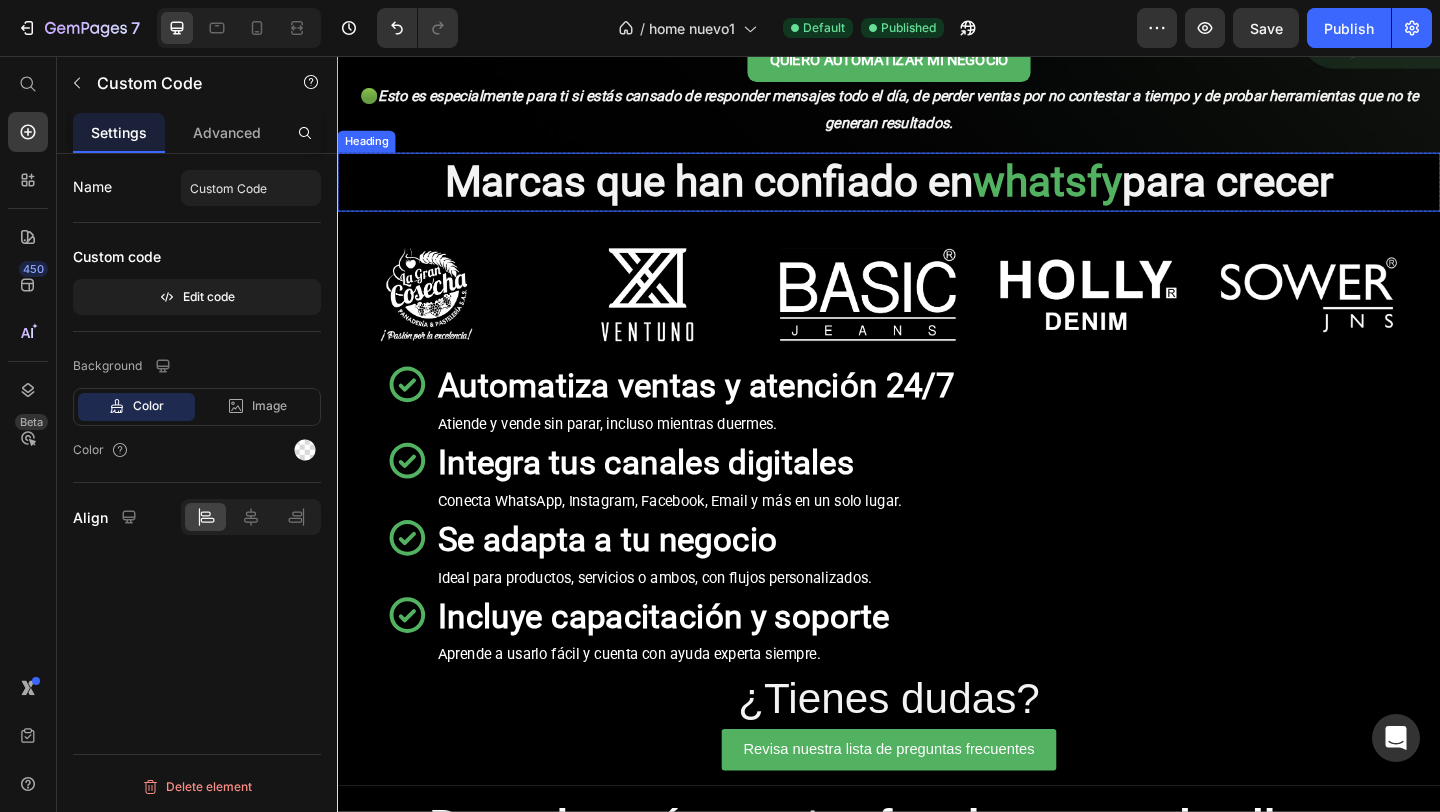 scroll, scrollTop: 454, scrollLeft: 0, axis: vertical 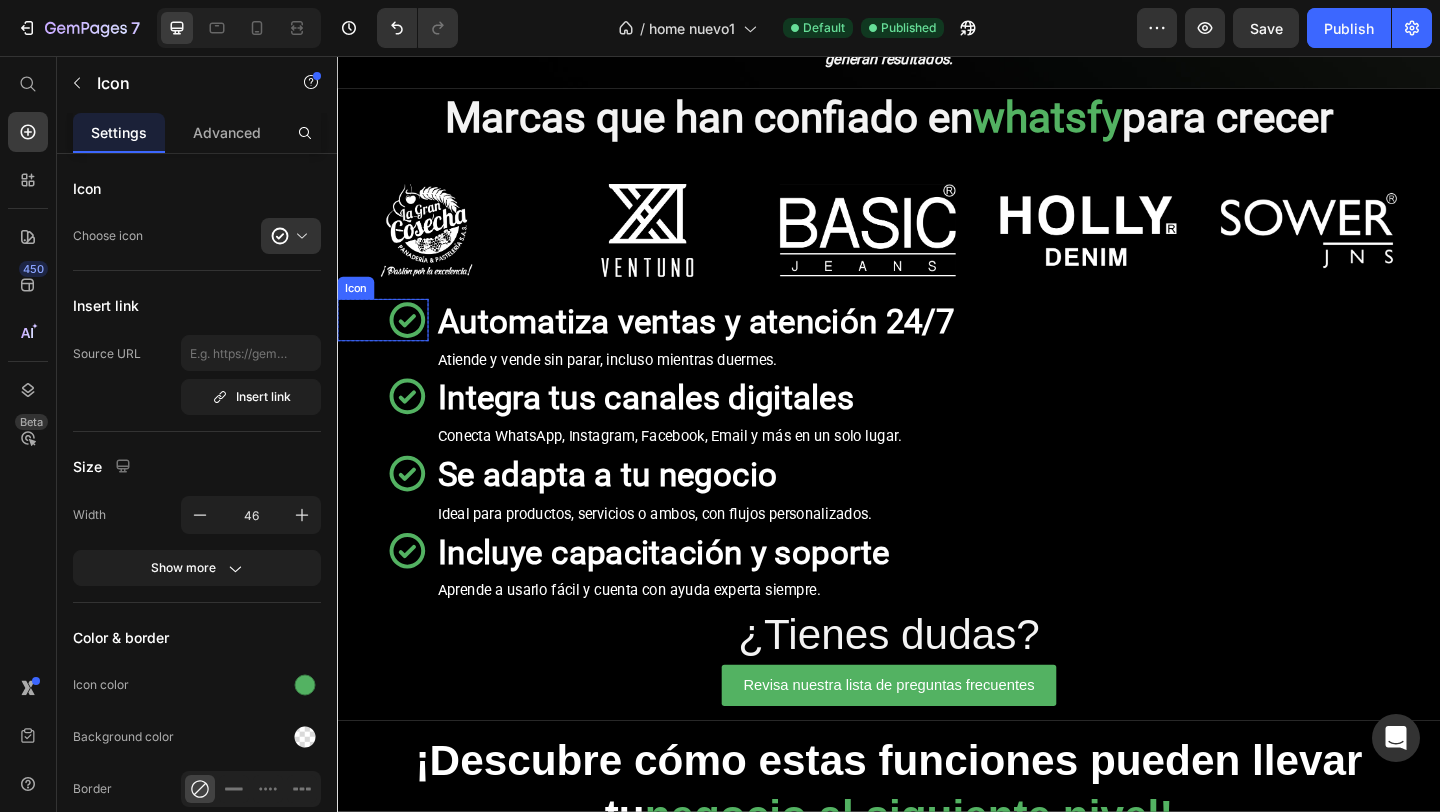 click on "Icon" at bounding box center (357, 308) 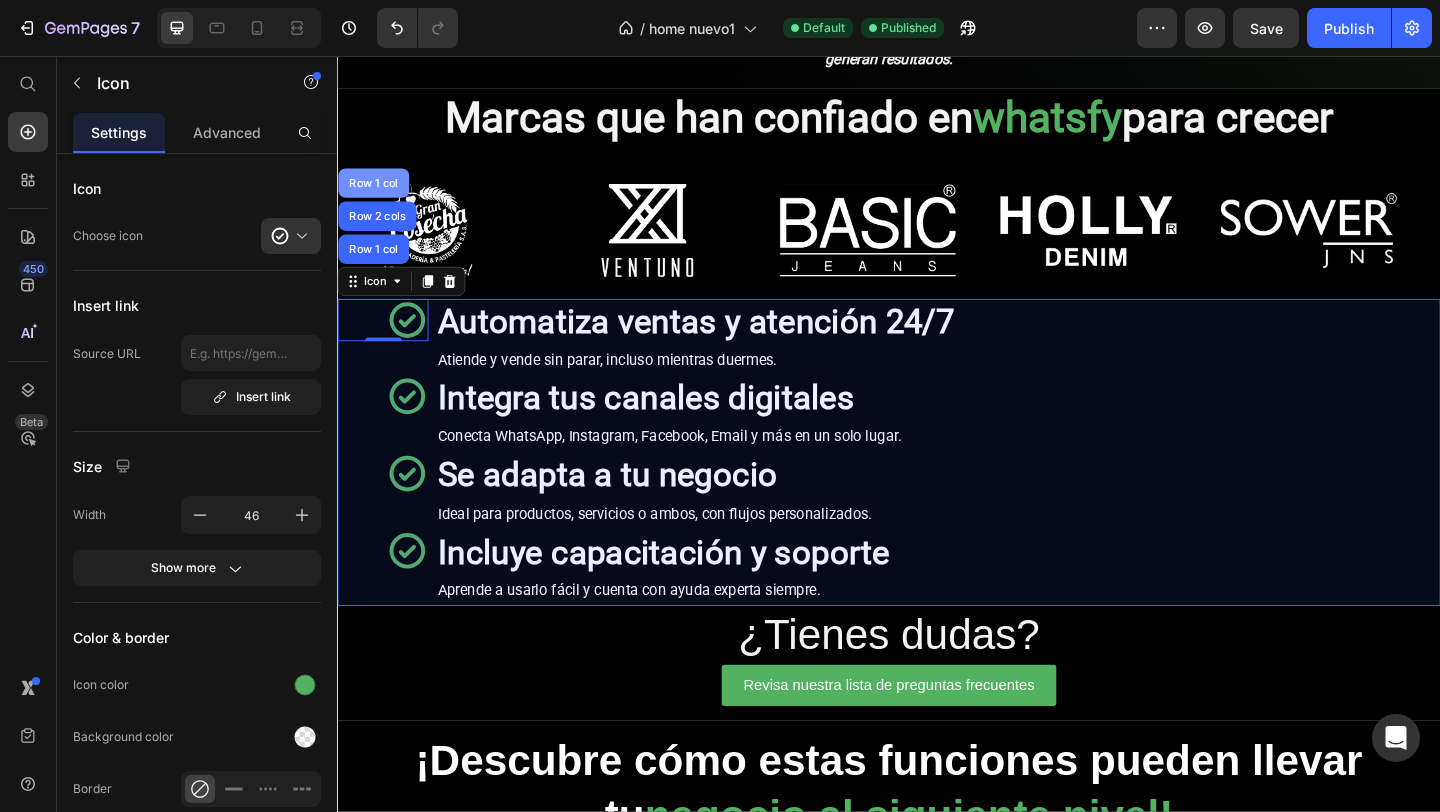 click on "Row 1 col" at bounding box center [376, 194] 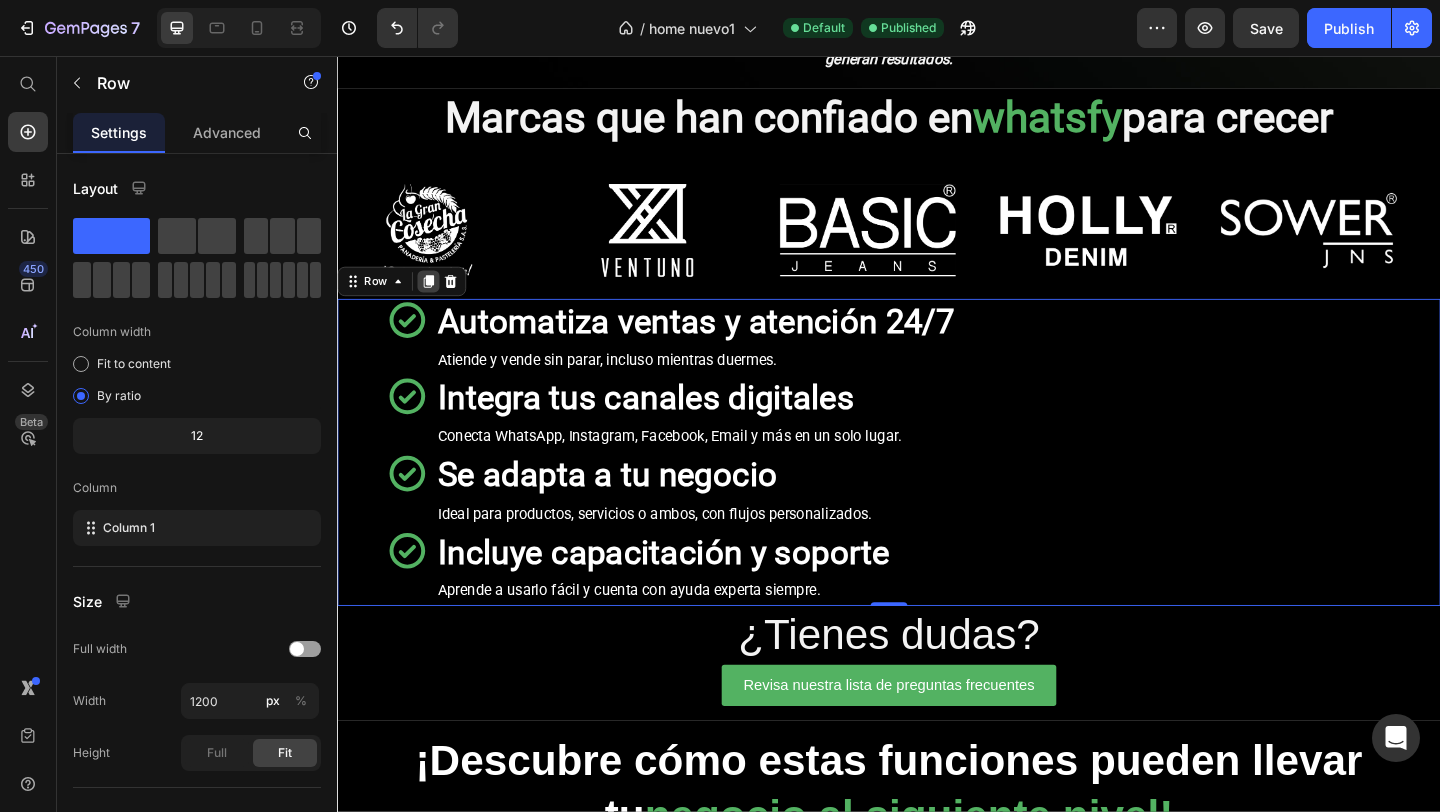 click 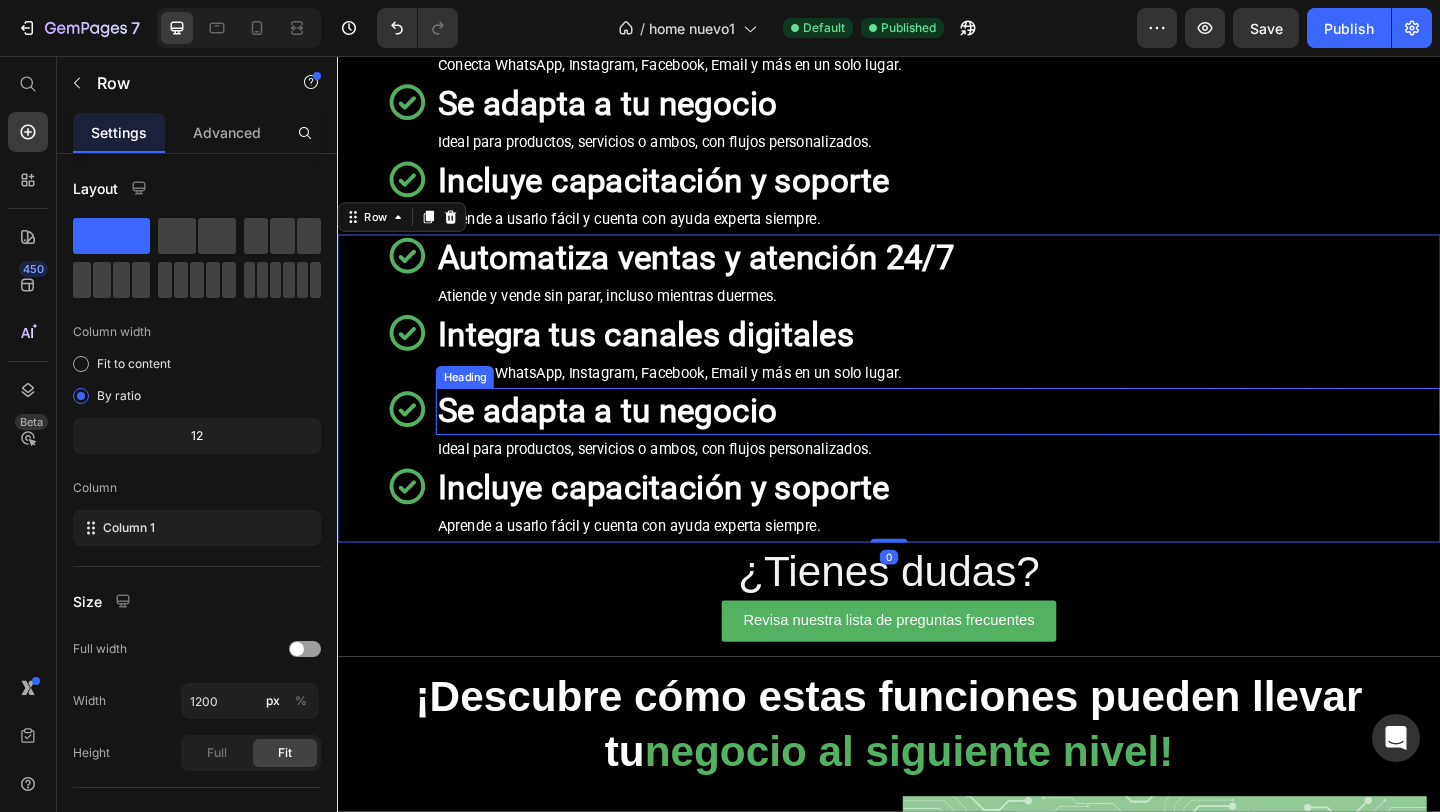 scroll, scrollTop: 845, scrollLeft: 0, axis: vertical 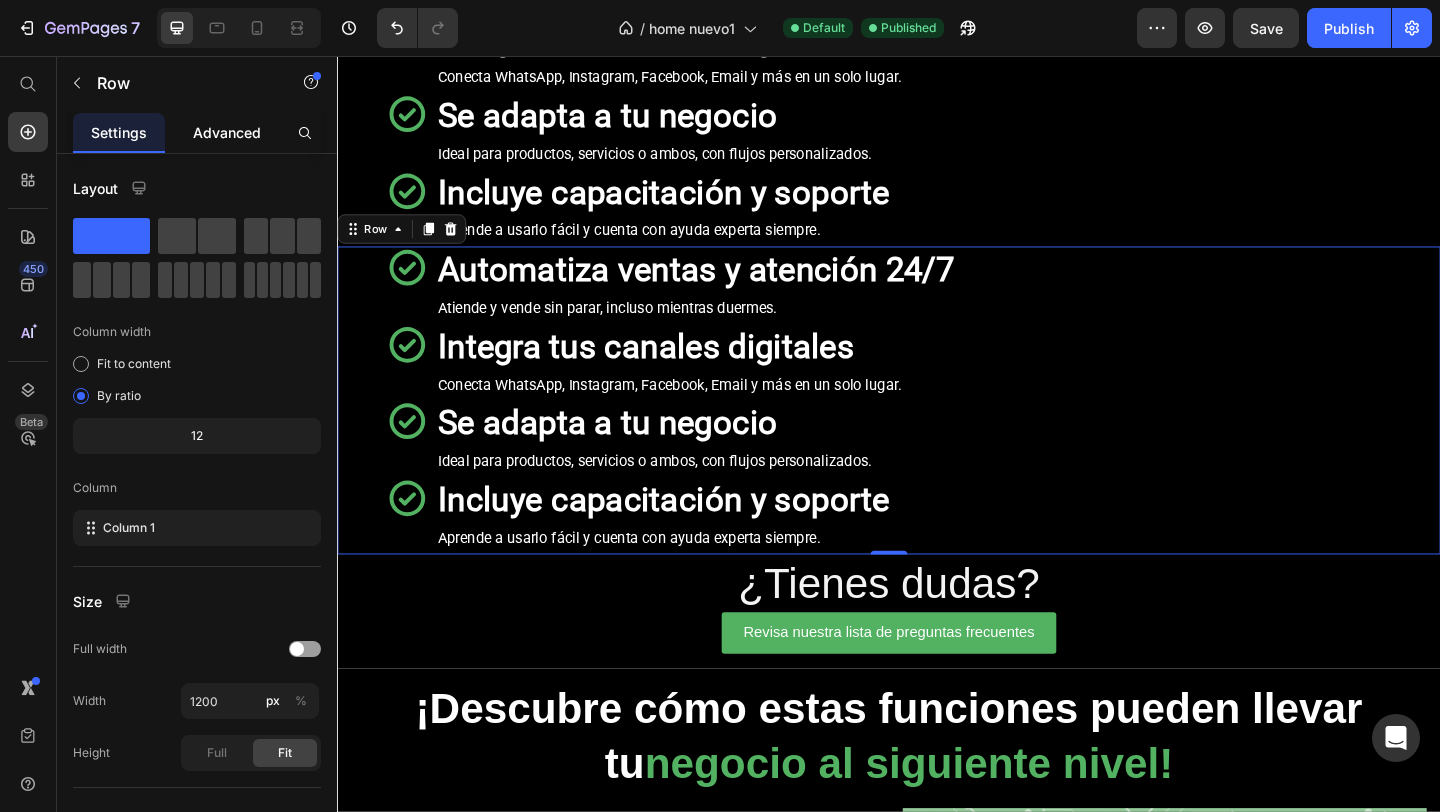 click on "Advanced" at bounding box center [227, 132] 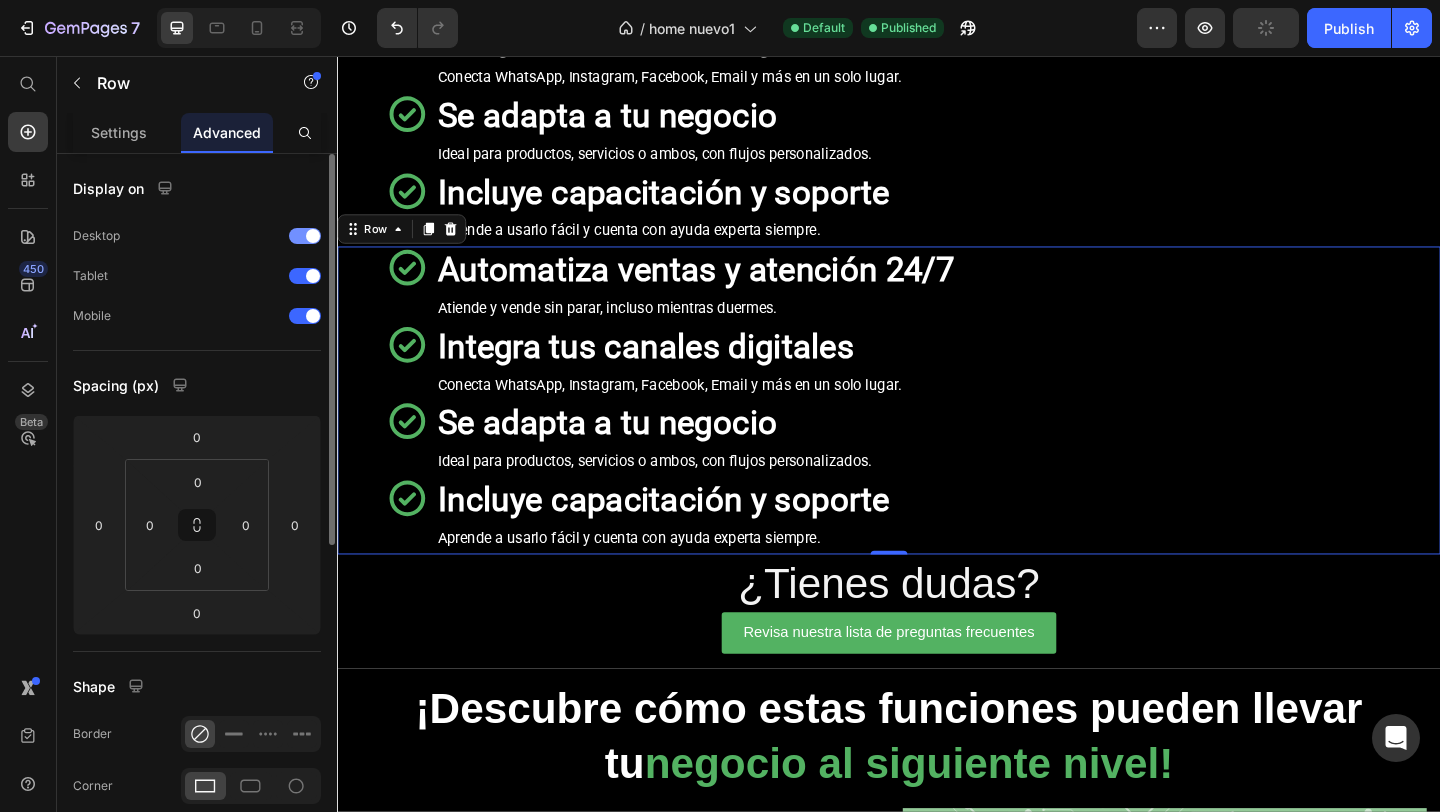 click at bounding box center [313, 236] 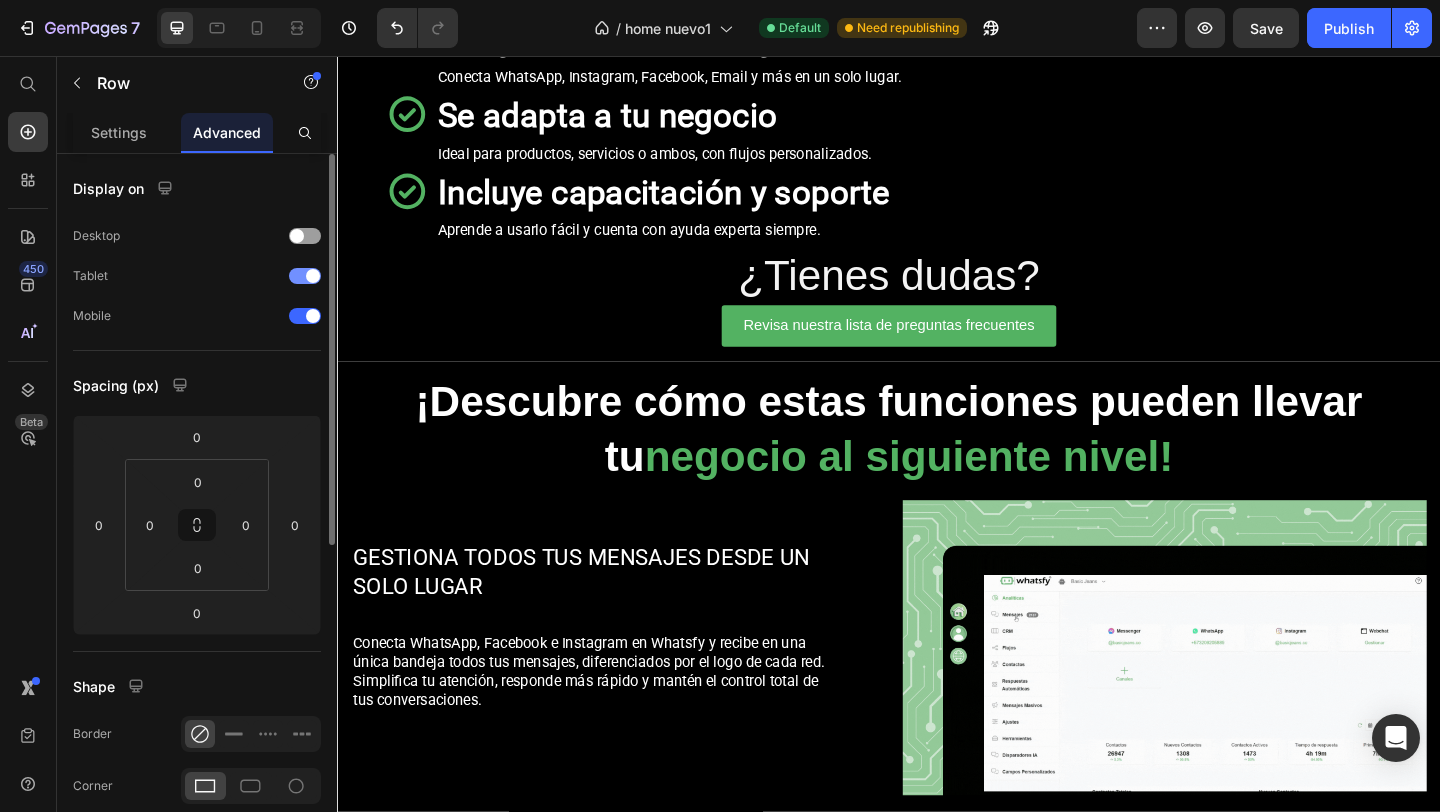 click at bounding box center (313, 276) 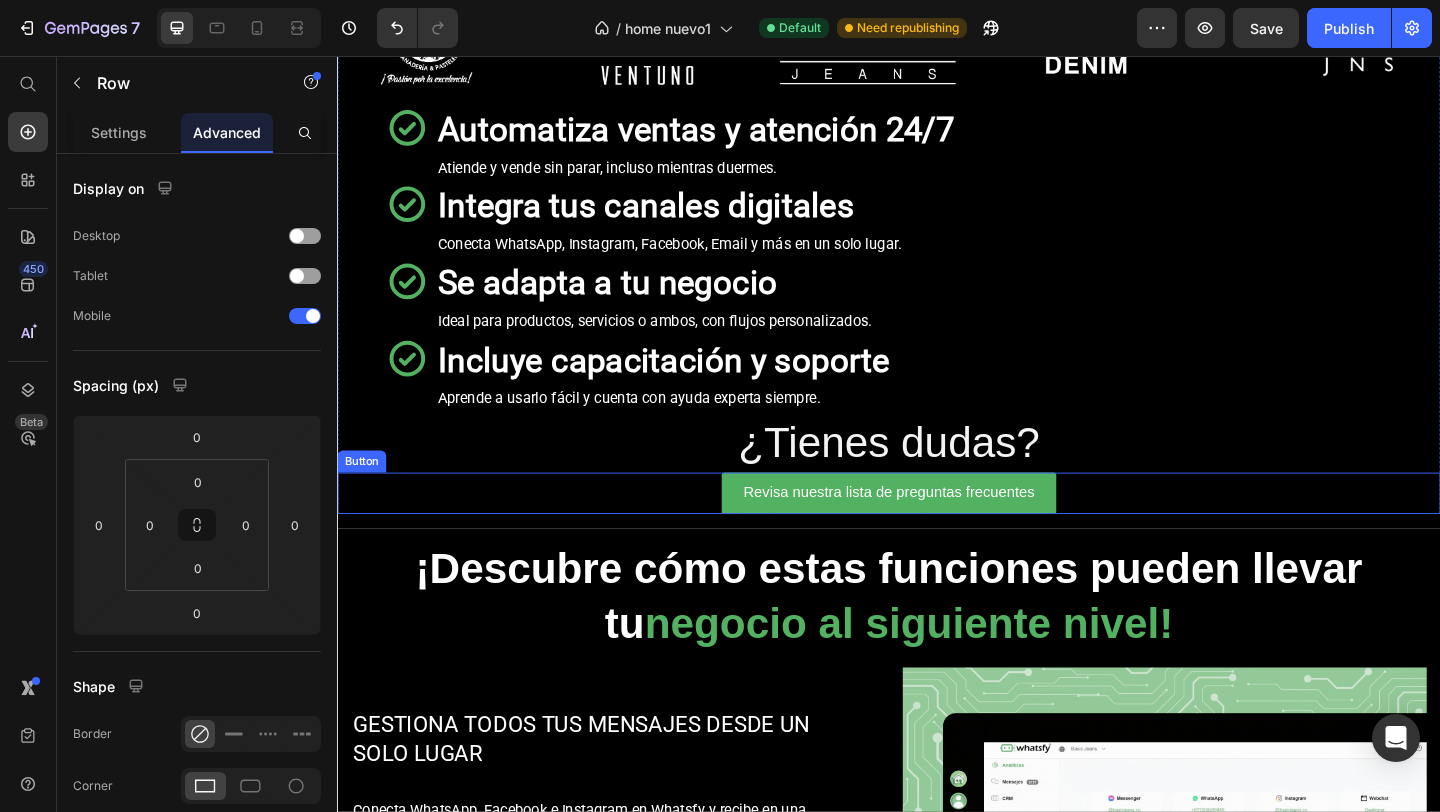 scroll, scrollTop: 582, scrollLeft: 0, axis: vertical 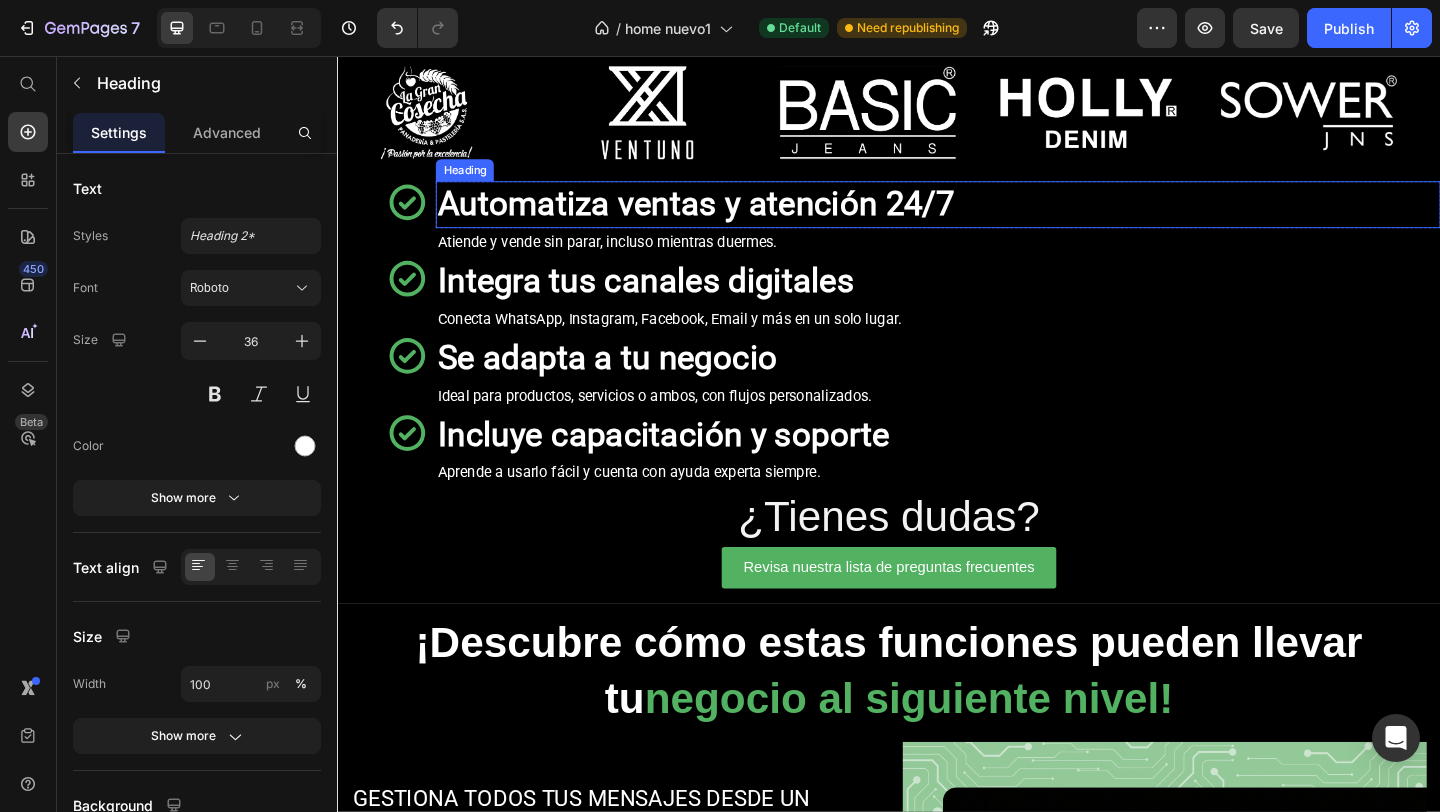 click on "Automatiza ventas y atención 24/7" at bounding box center (727, 217) 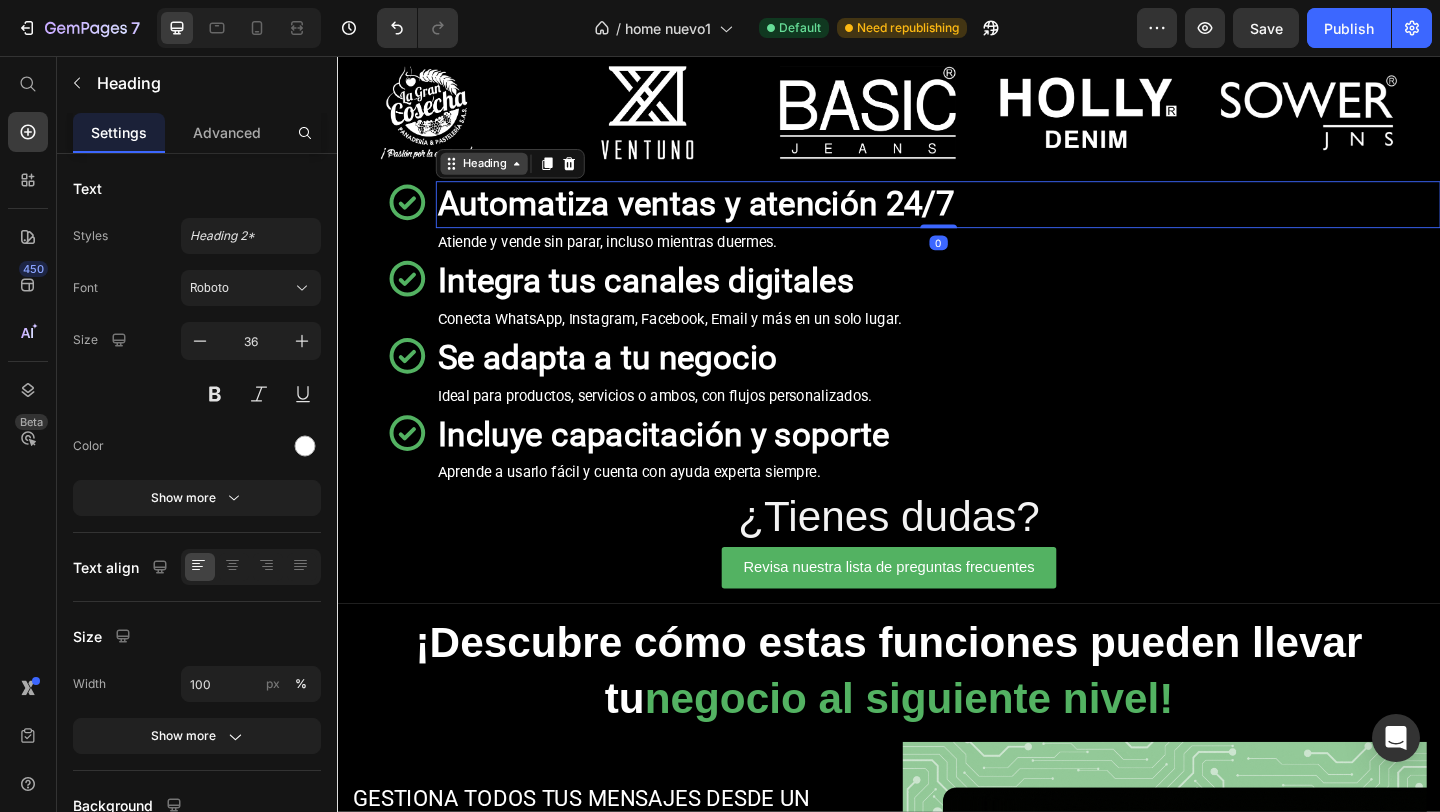click 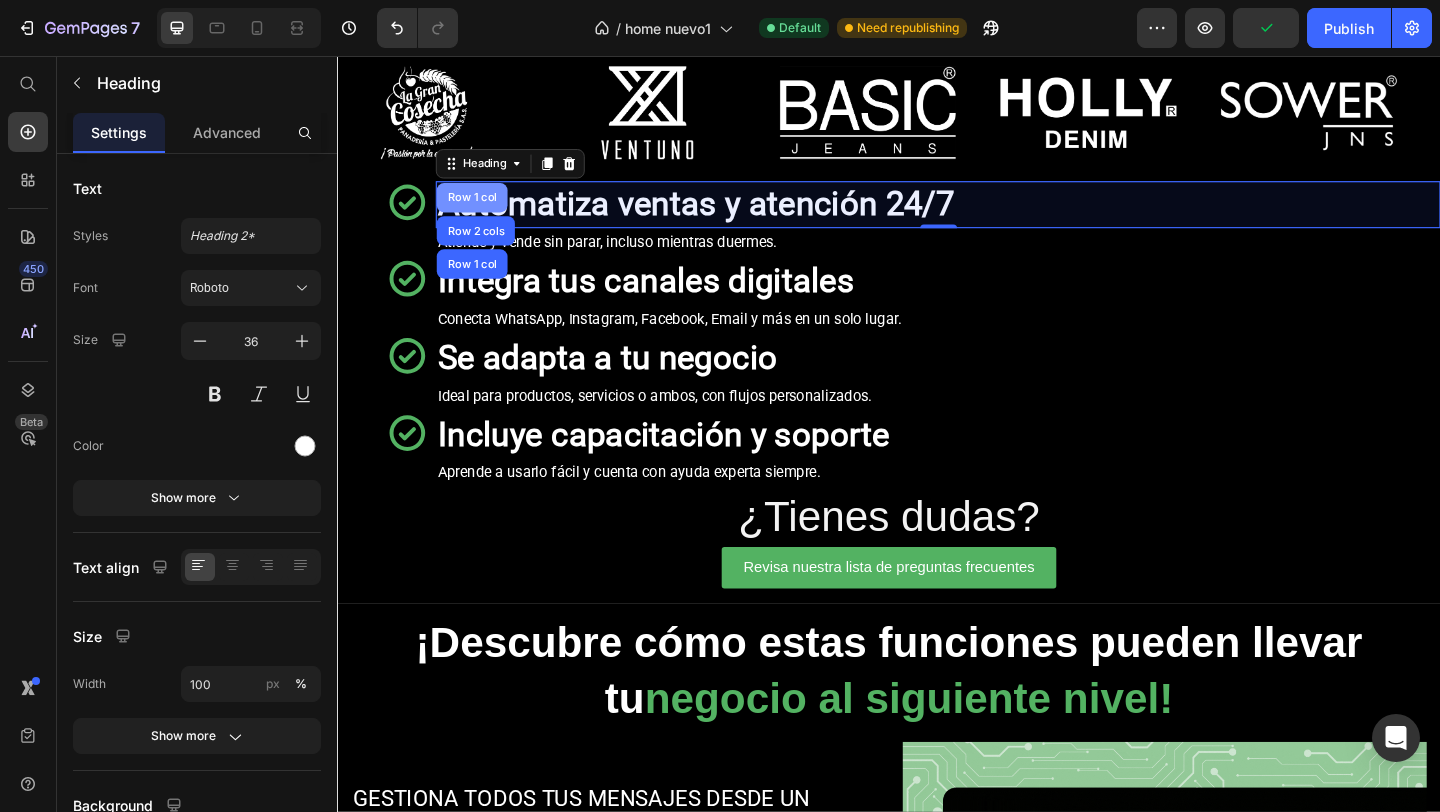 click on "Row 1 col" at bounding box center (483, 210) 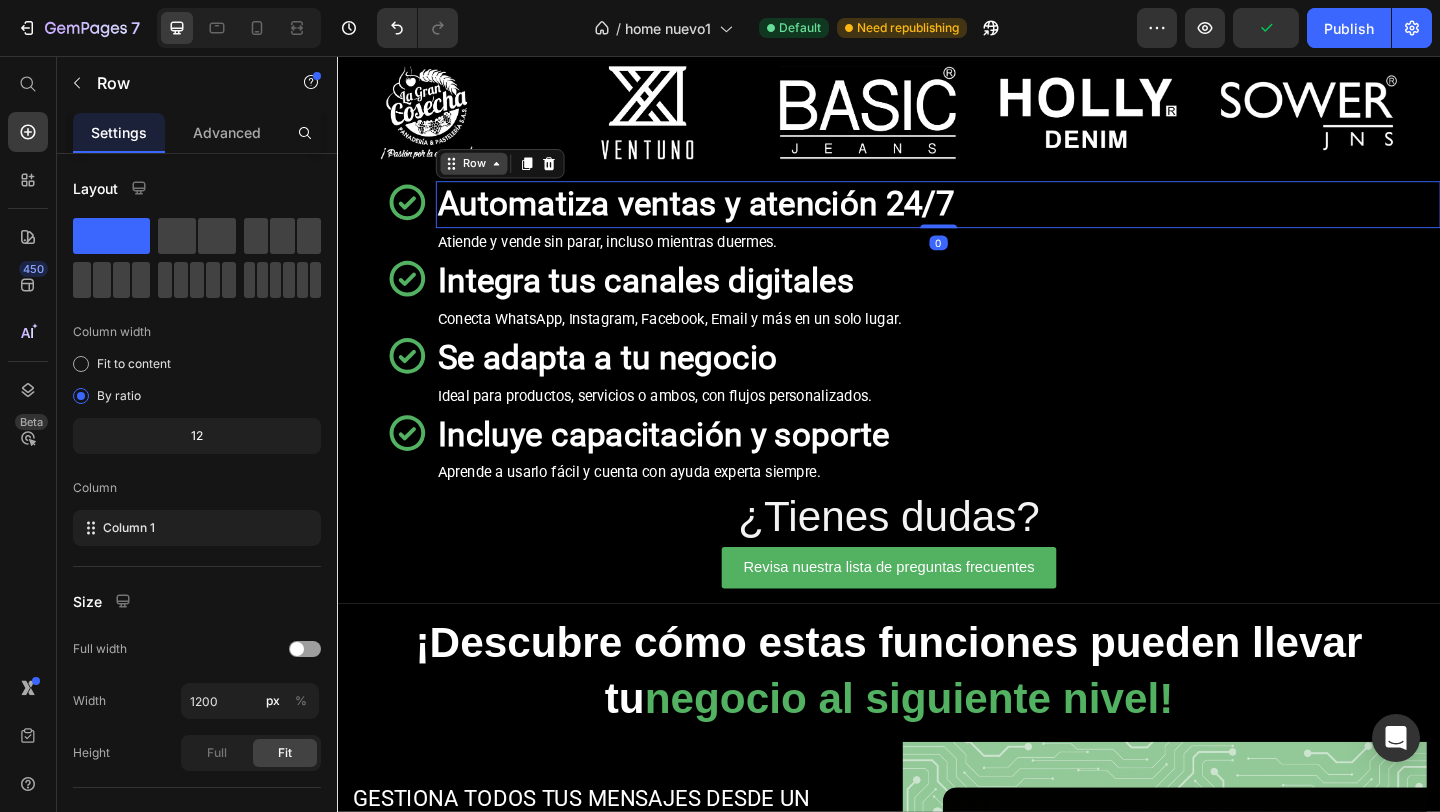 click 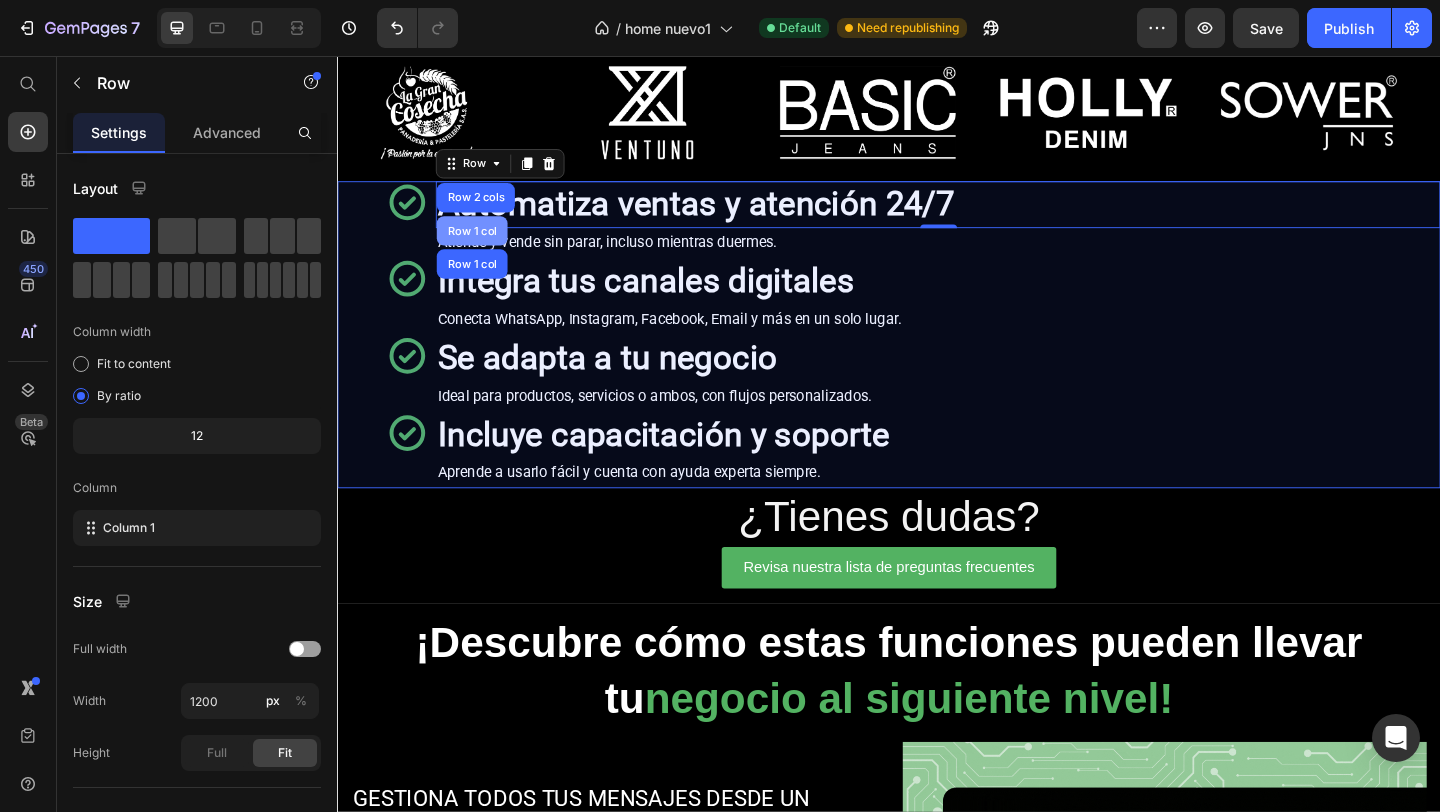 click on "Row 1 col" at bounding box center [483, 246] 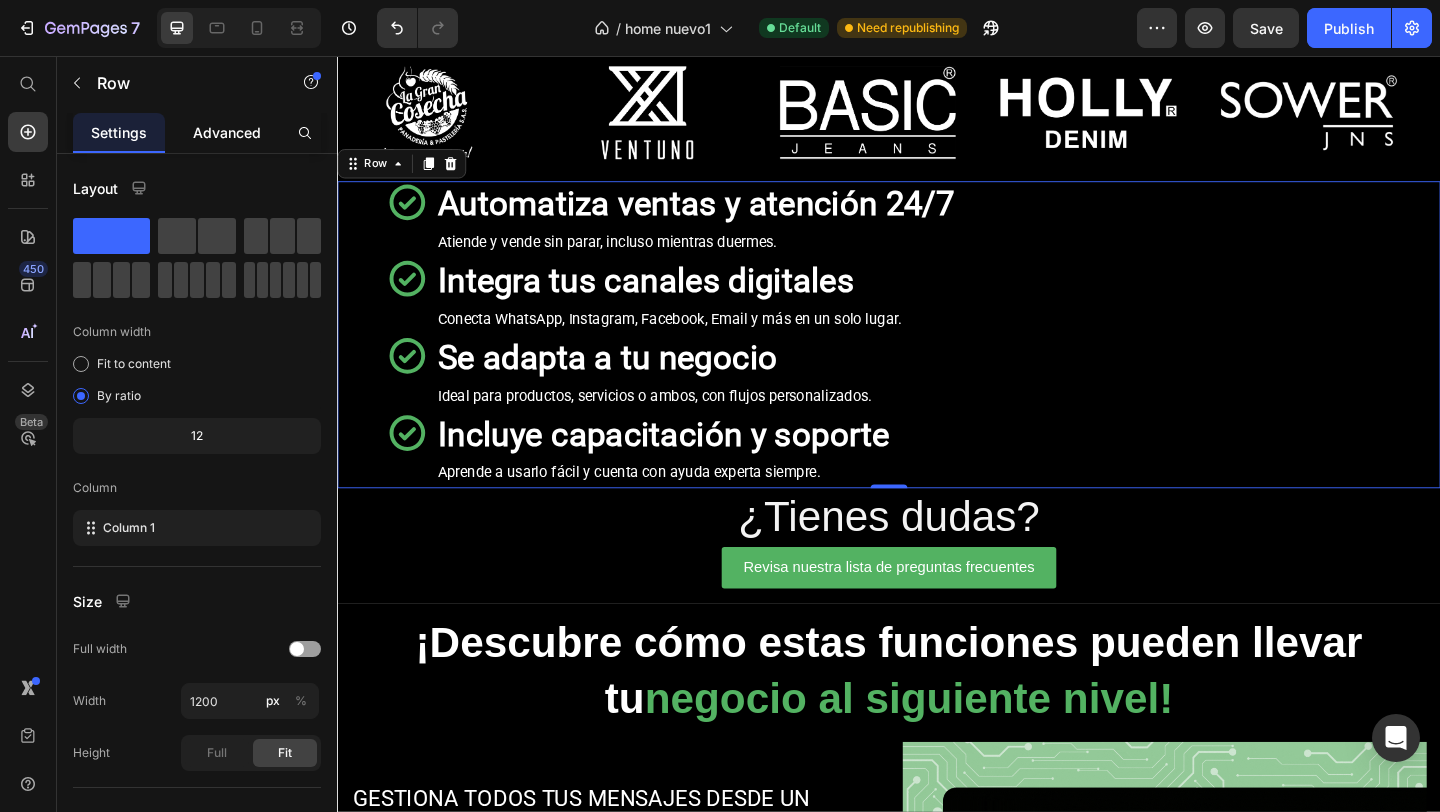 click on "Advanced" at bounding box center [227, 132] 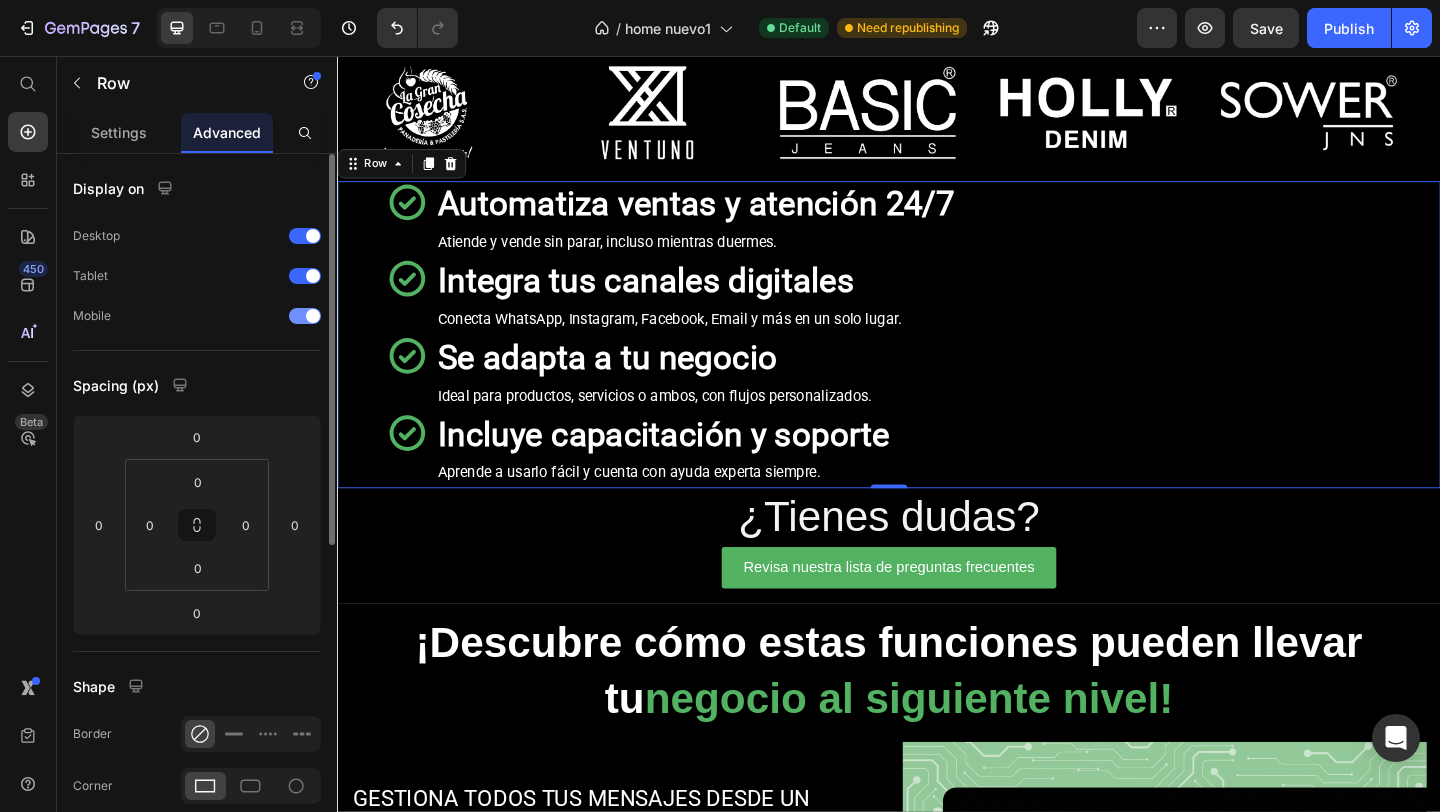 click at bounding box center (313, 316) 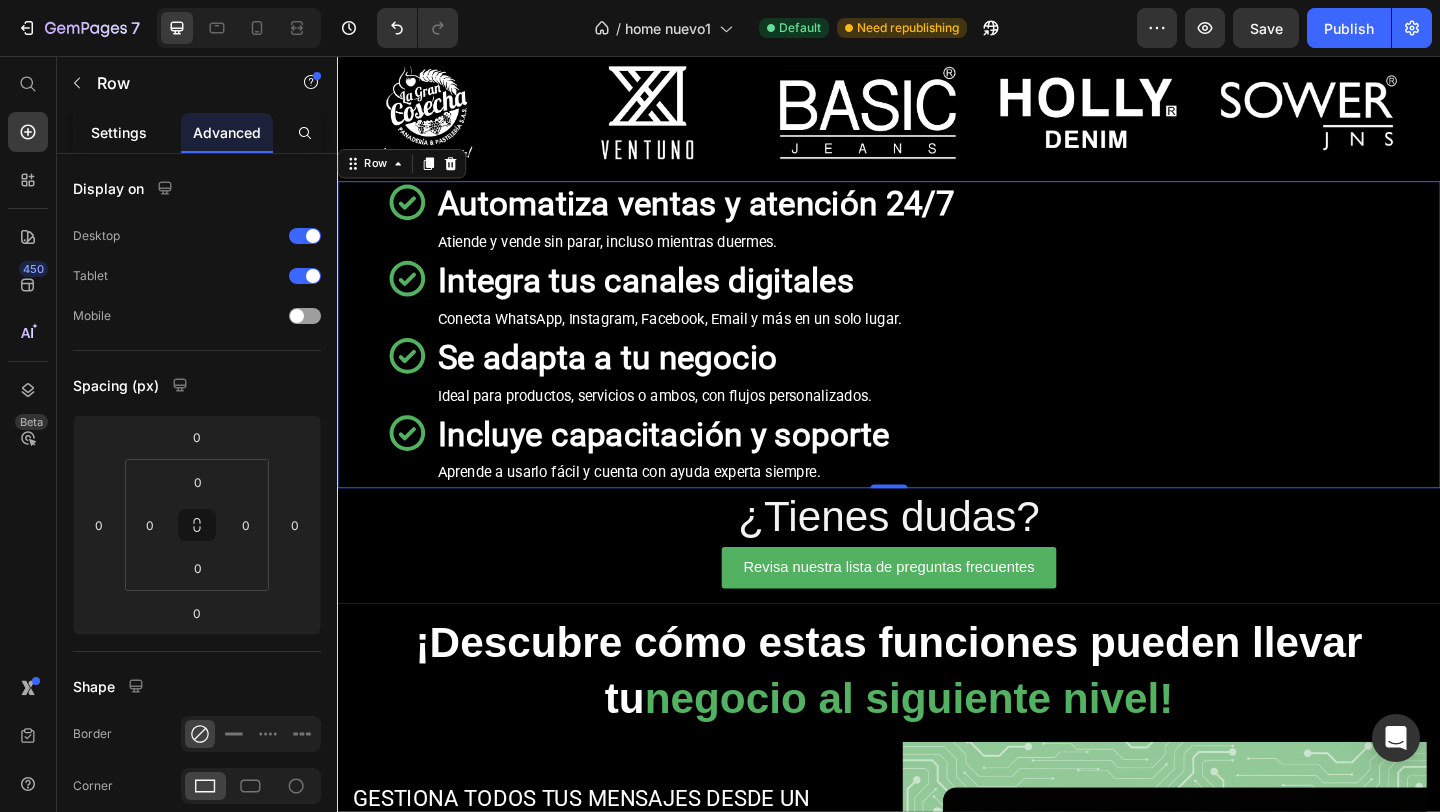 click on "Settings" at bounding box center [119, 132] 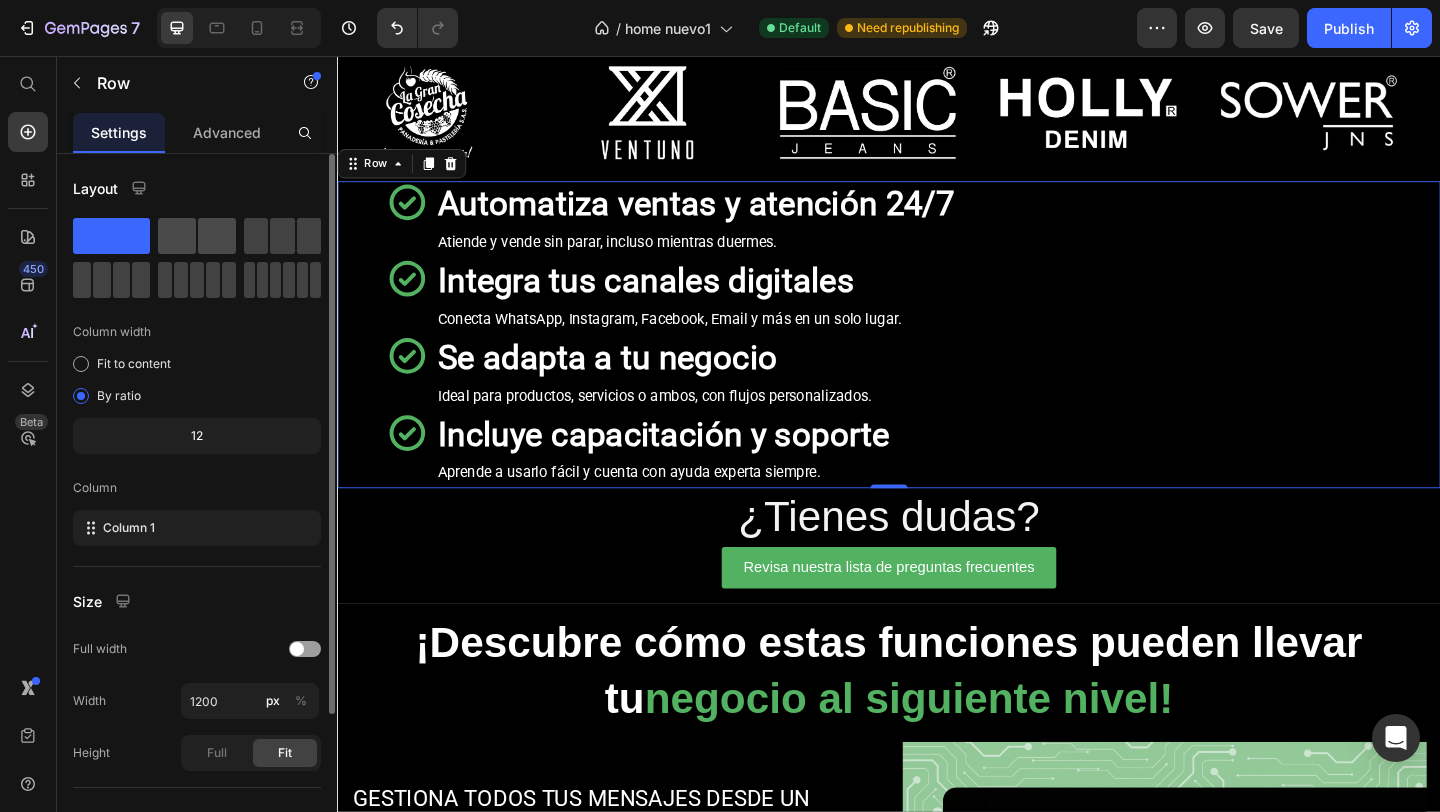 click 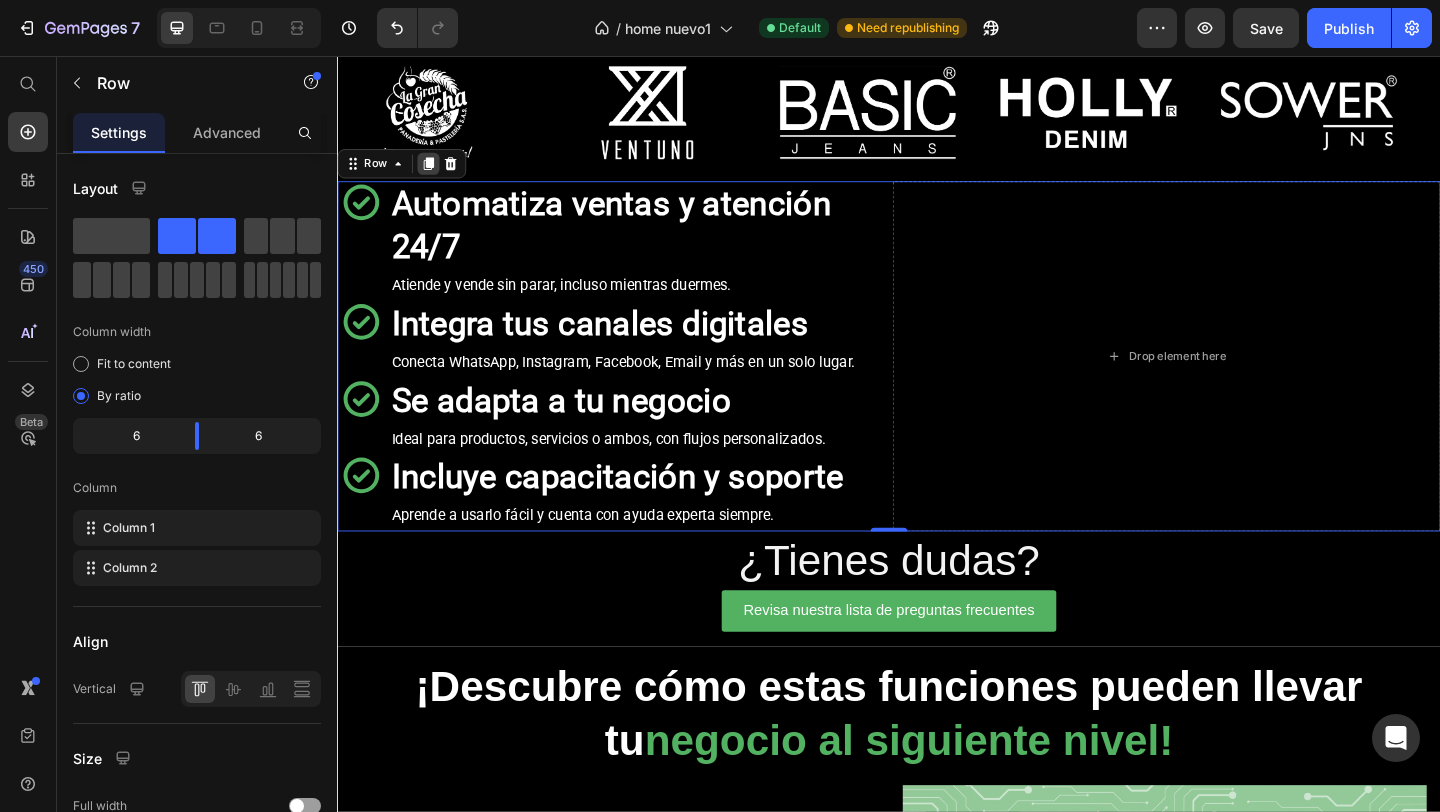 click 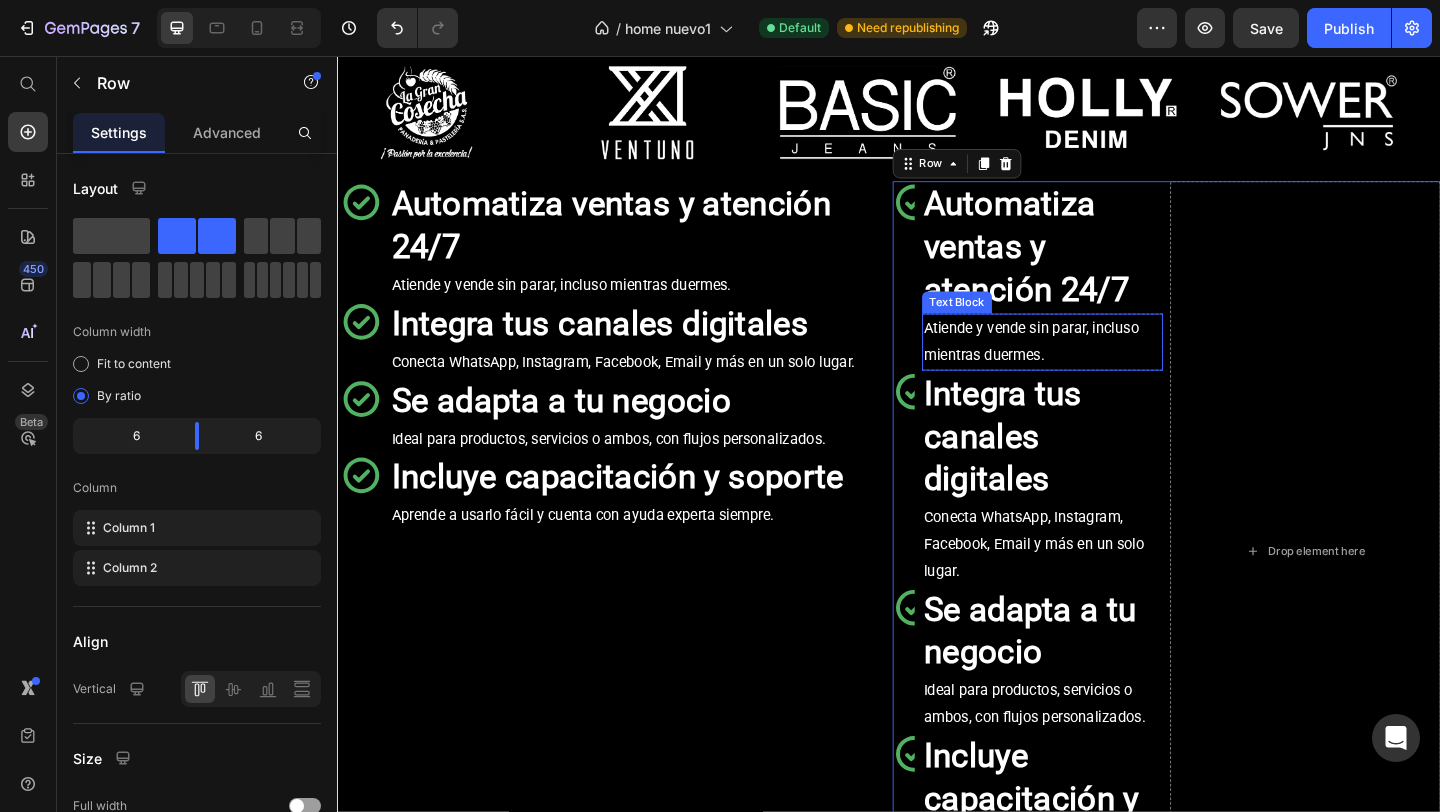 scroll, scrollTop: 0, scrollLeft: 0, axis: both 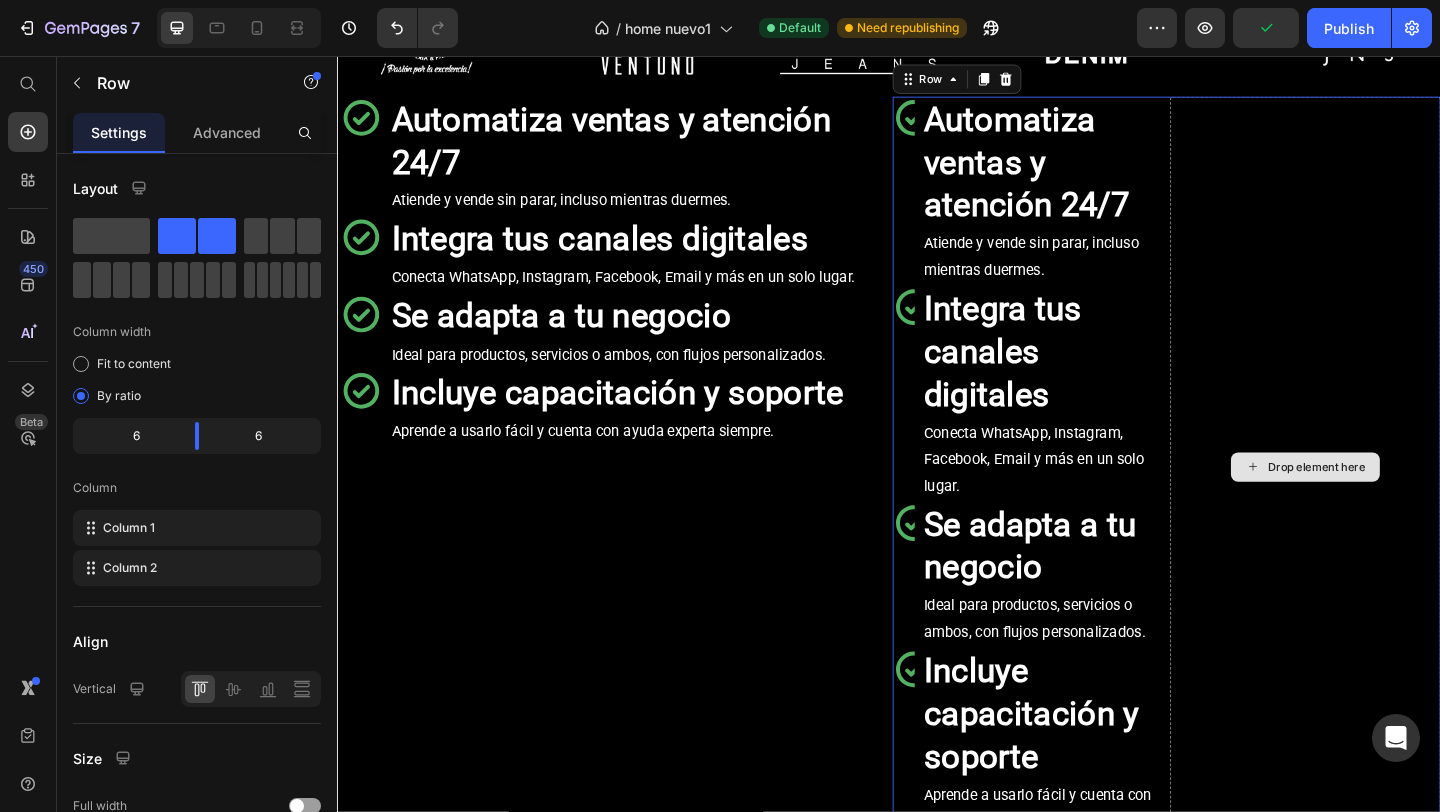 click on "Drop element here" at bounding box center (1390, 503) 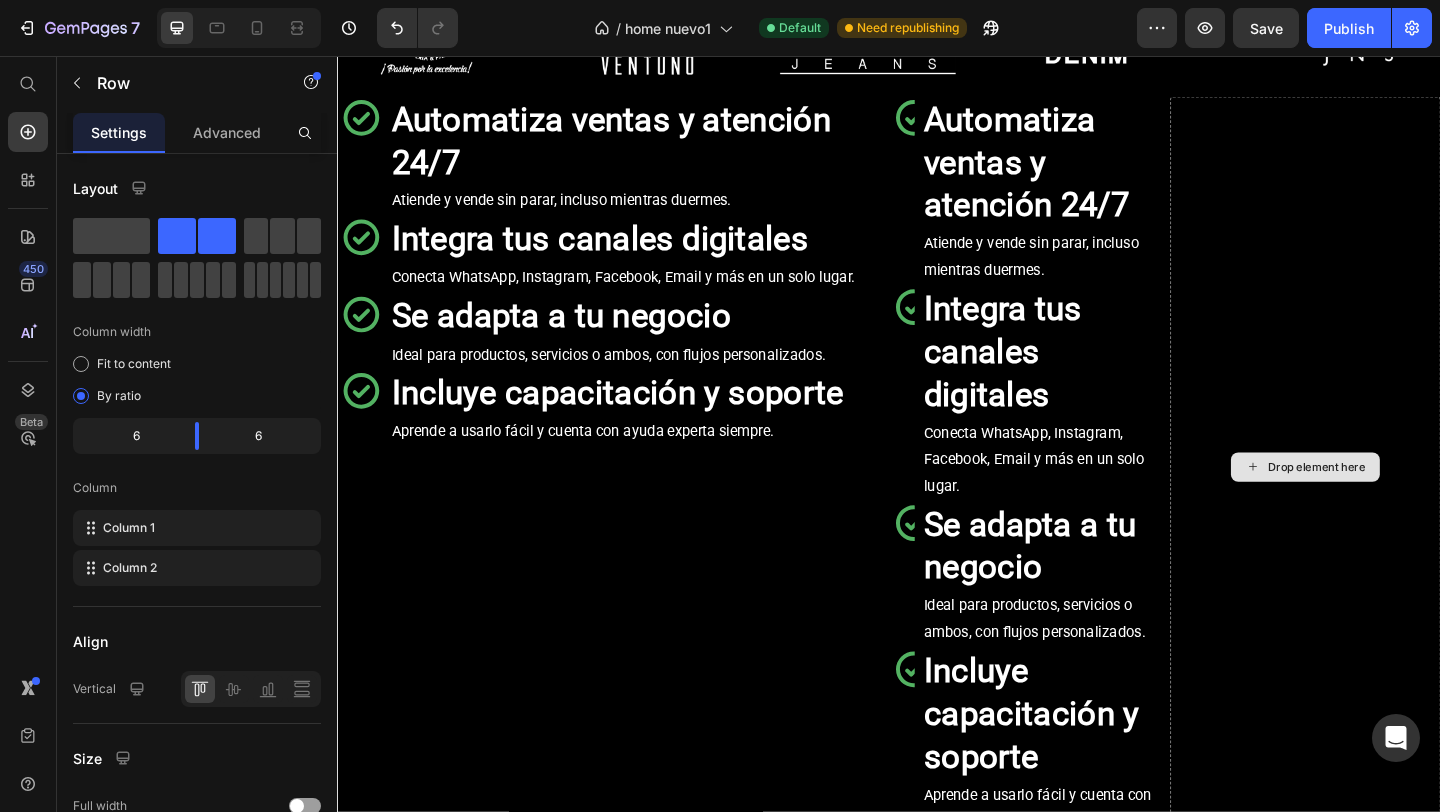click 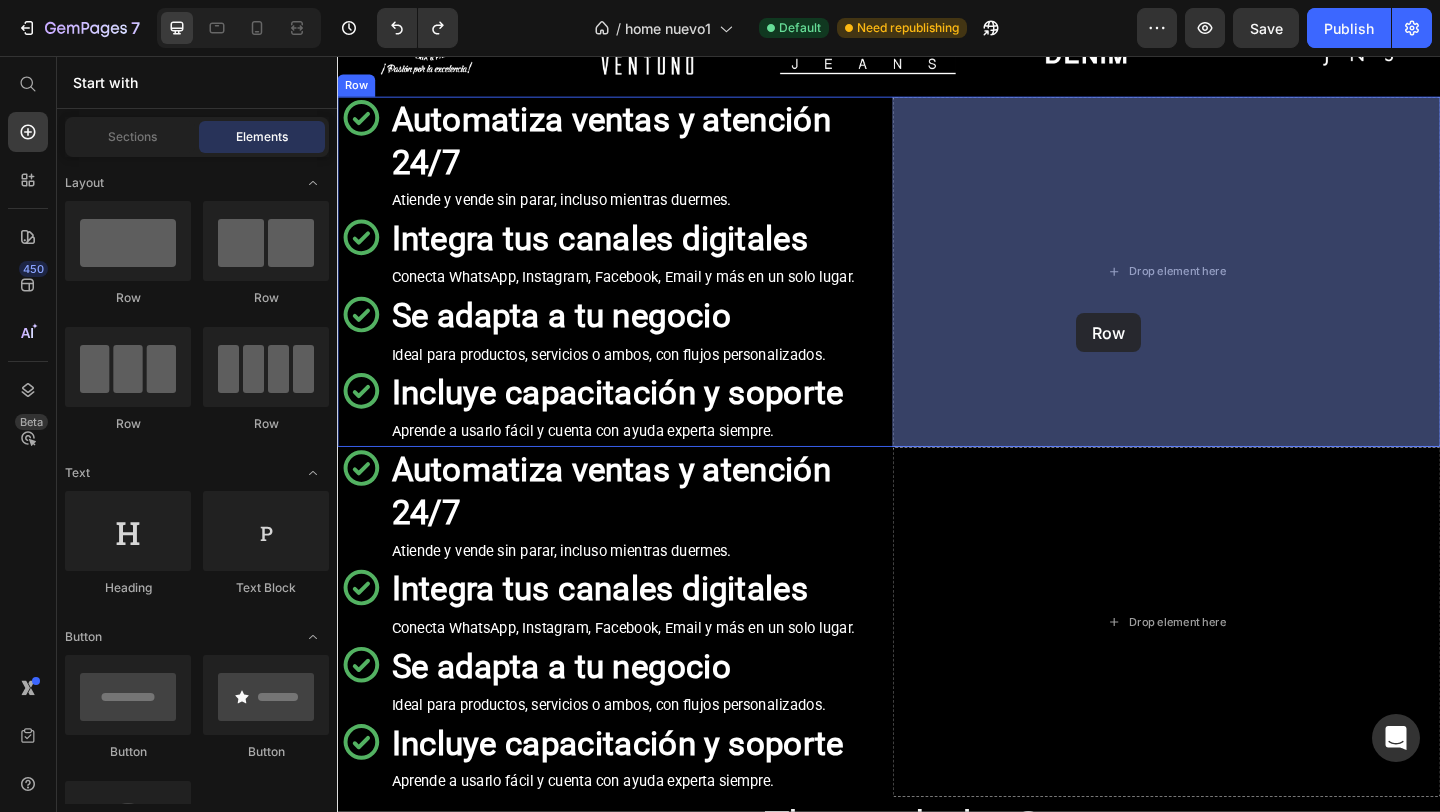 drag, startPoint x: 459, startPoint y: 314, endPoint x: 1139, endPoint y: 330, distance: 680.18823 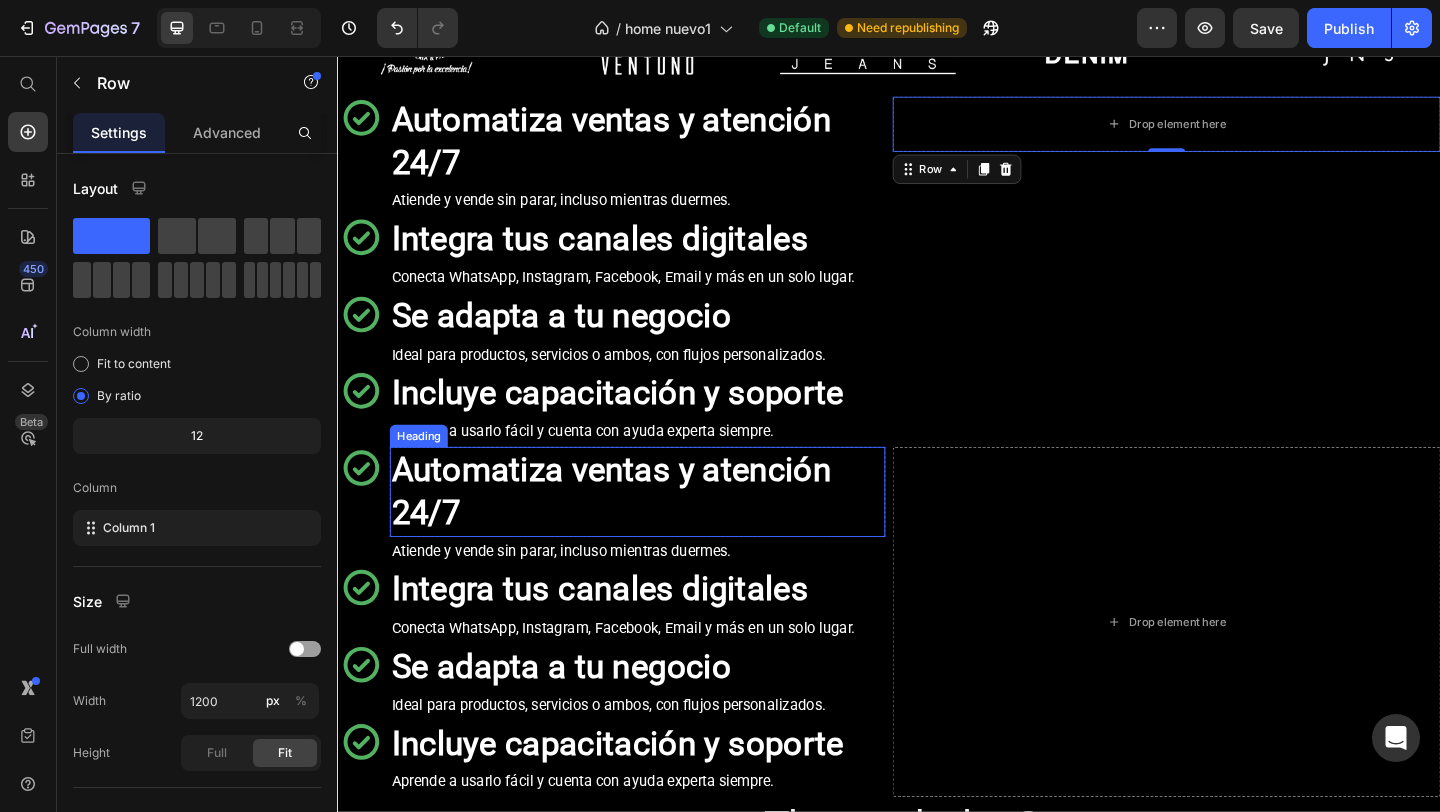 click on "Heading" at bounding box center (425, 469) 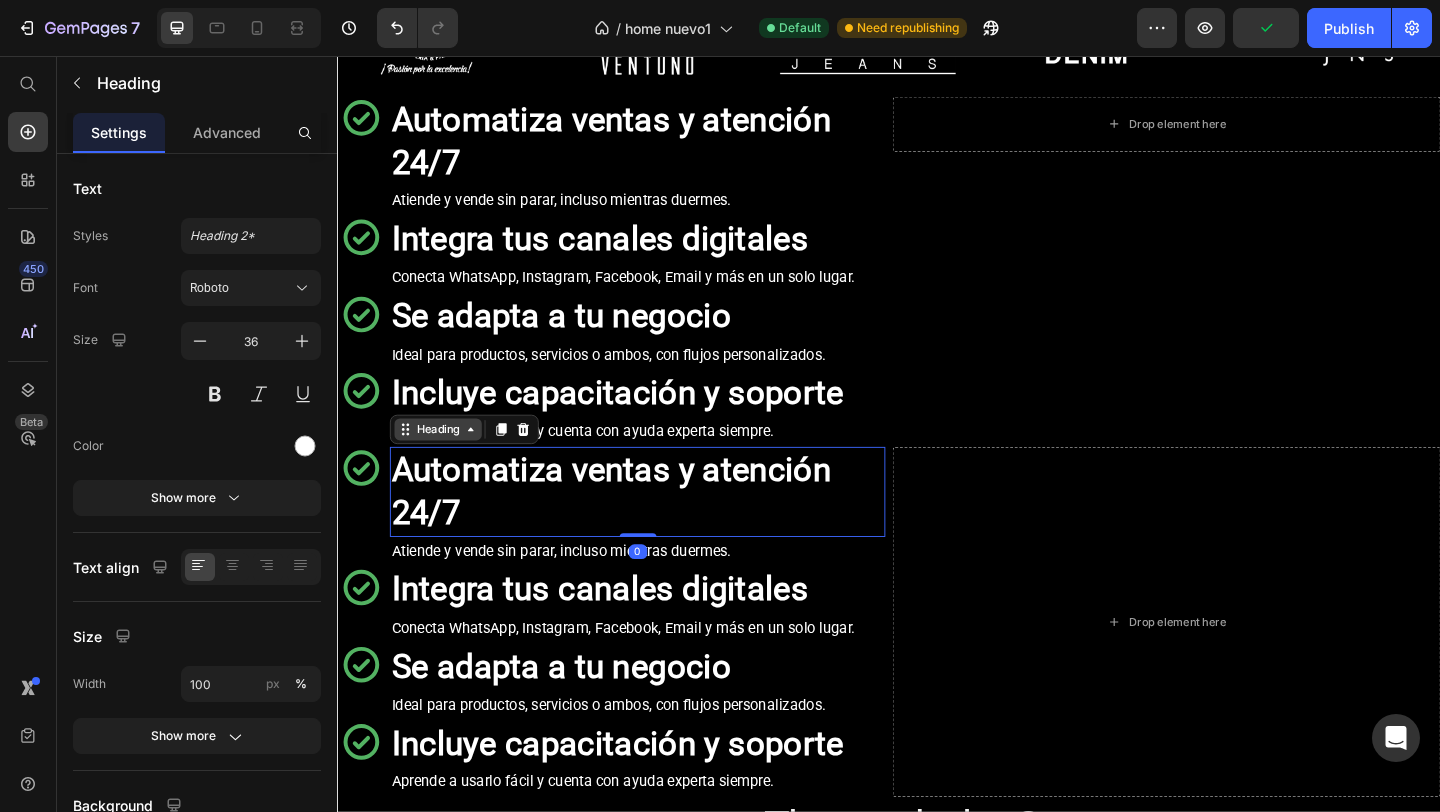 click on "Heading" at bounding box center [446, 462] 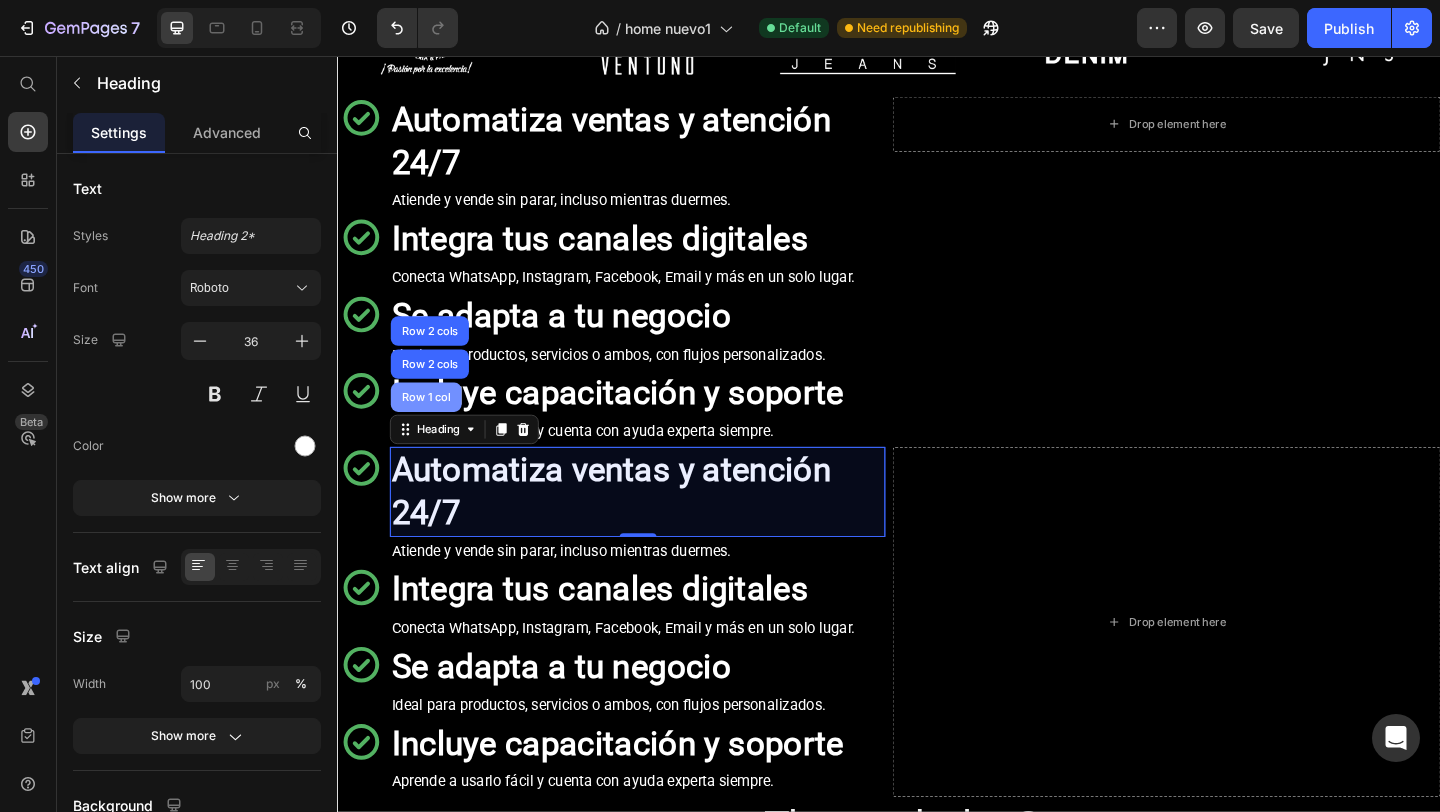 click on "Row 1 col" at bounding box center (433, 427) 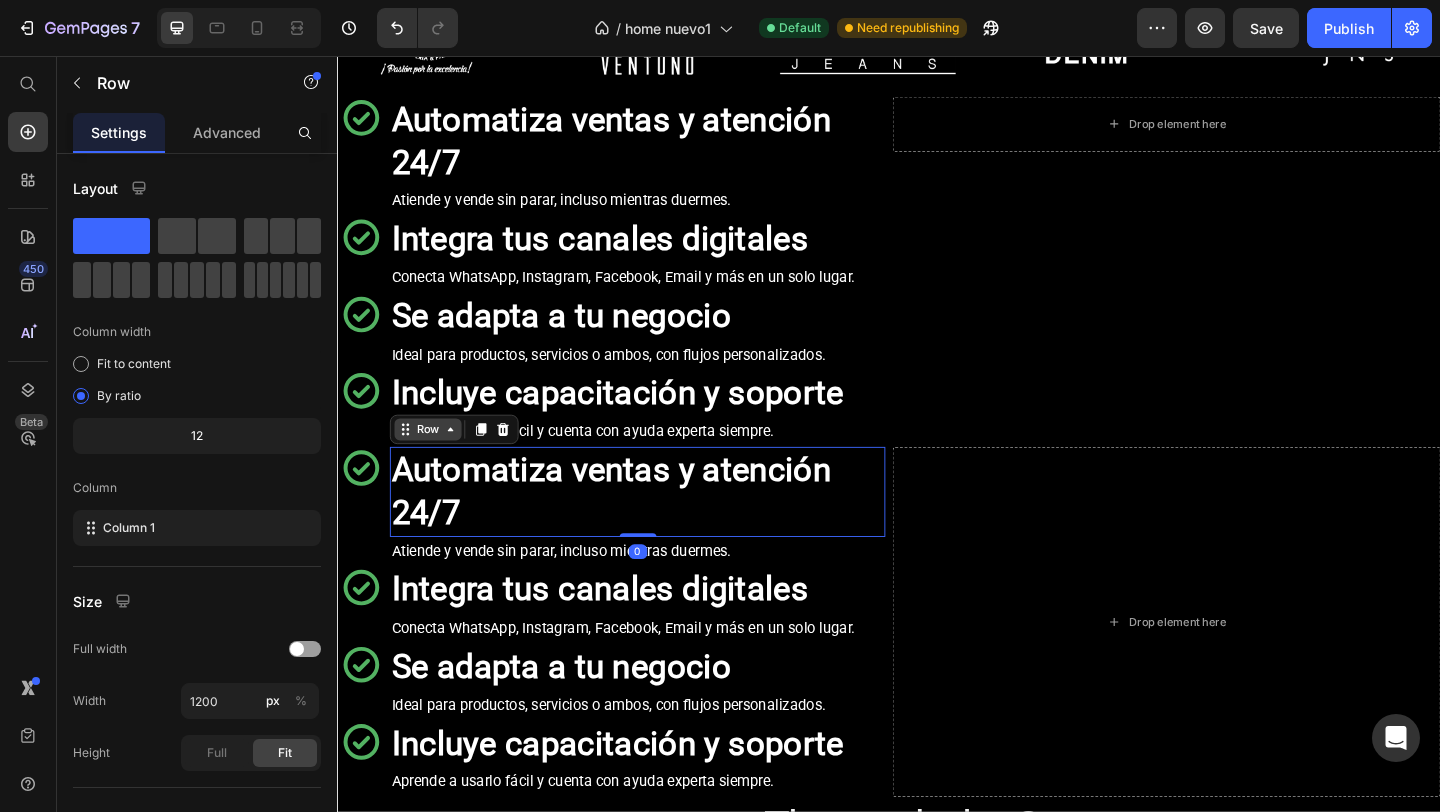 click on "Row" at bounding box center (435, 462) 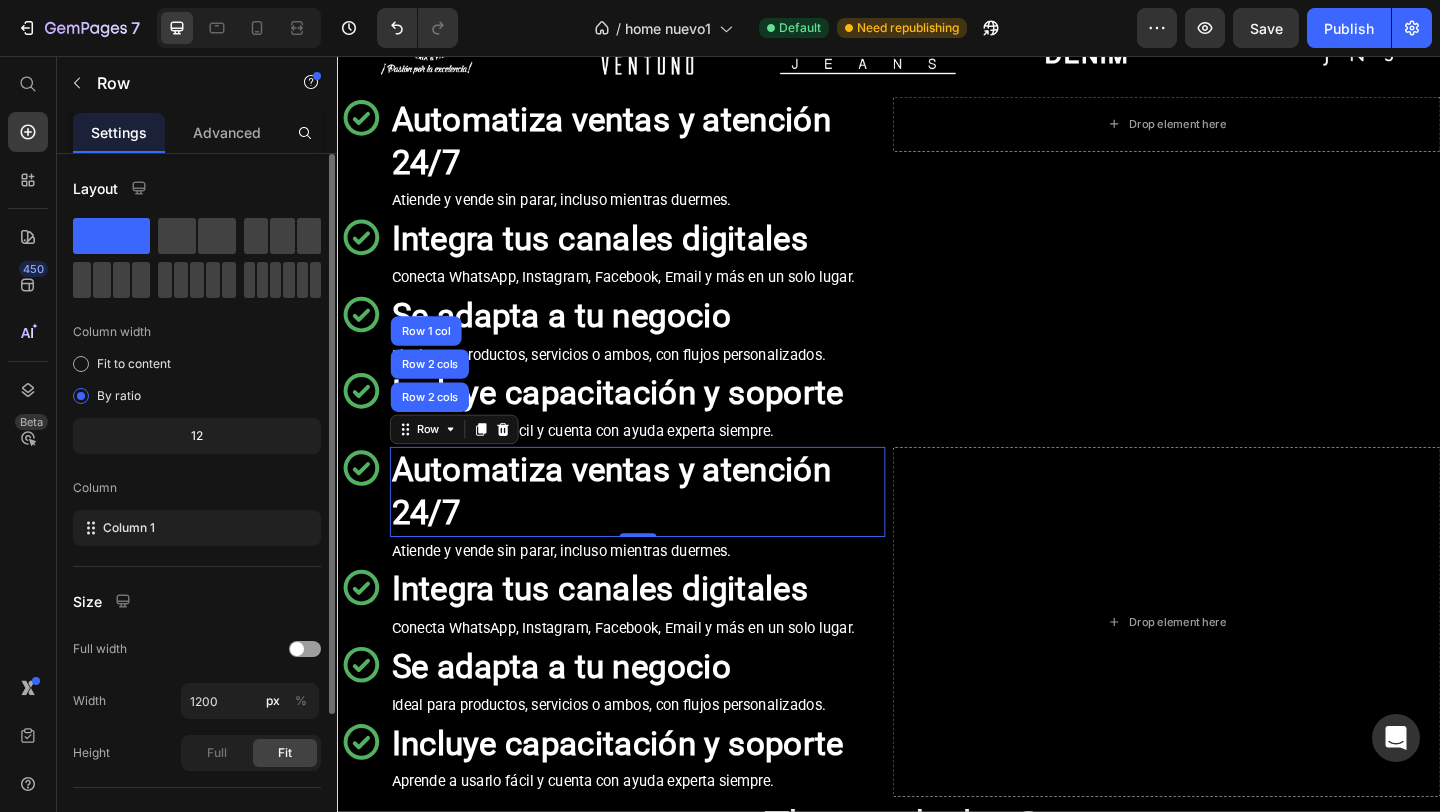 click 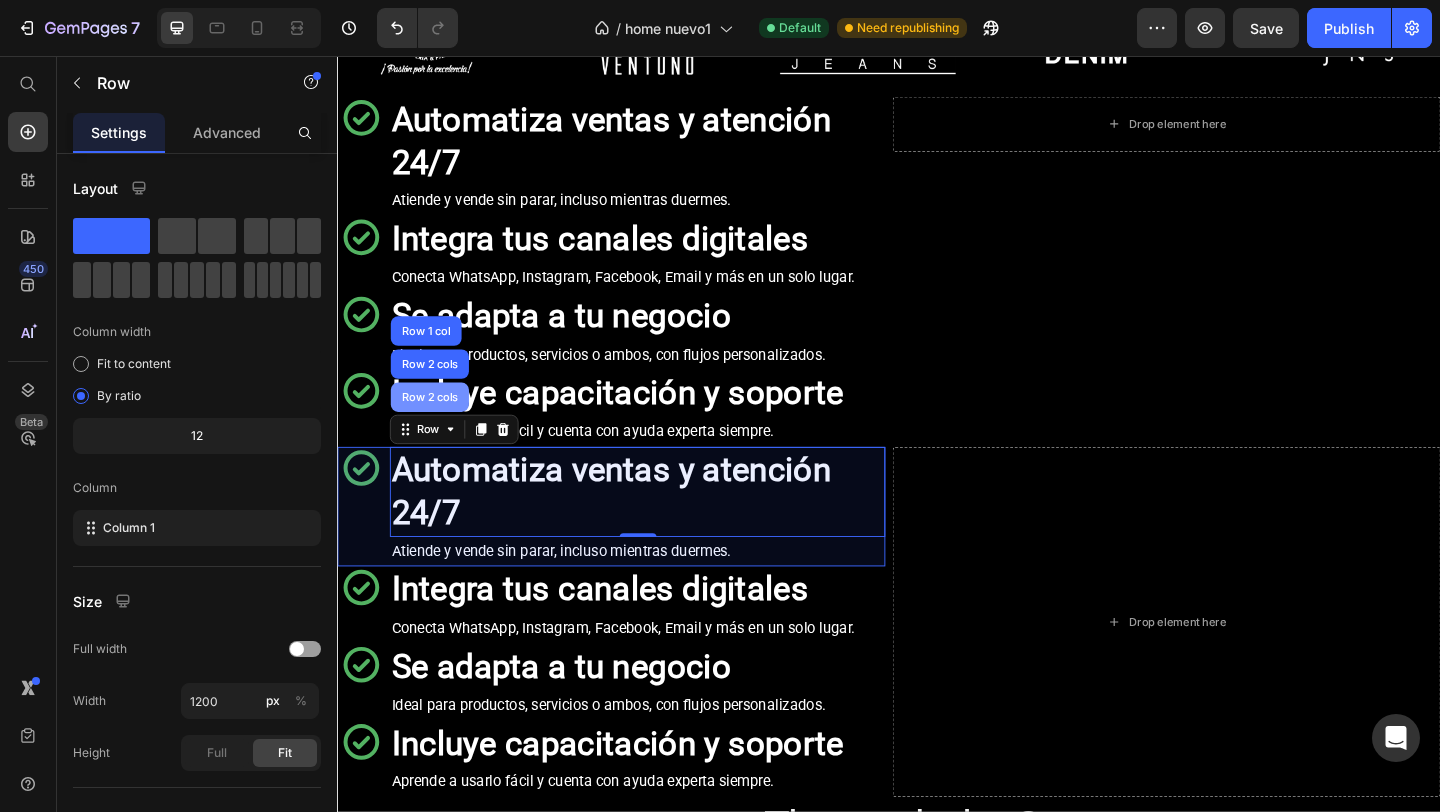 click on "Row 2 cols" at bounding box center (437, 427) 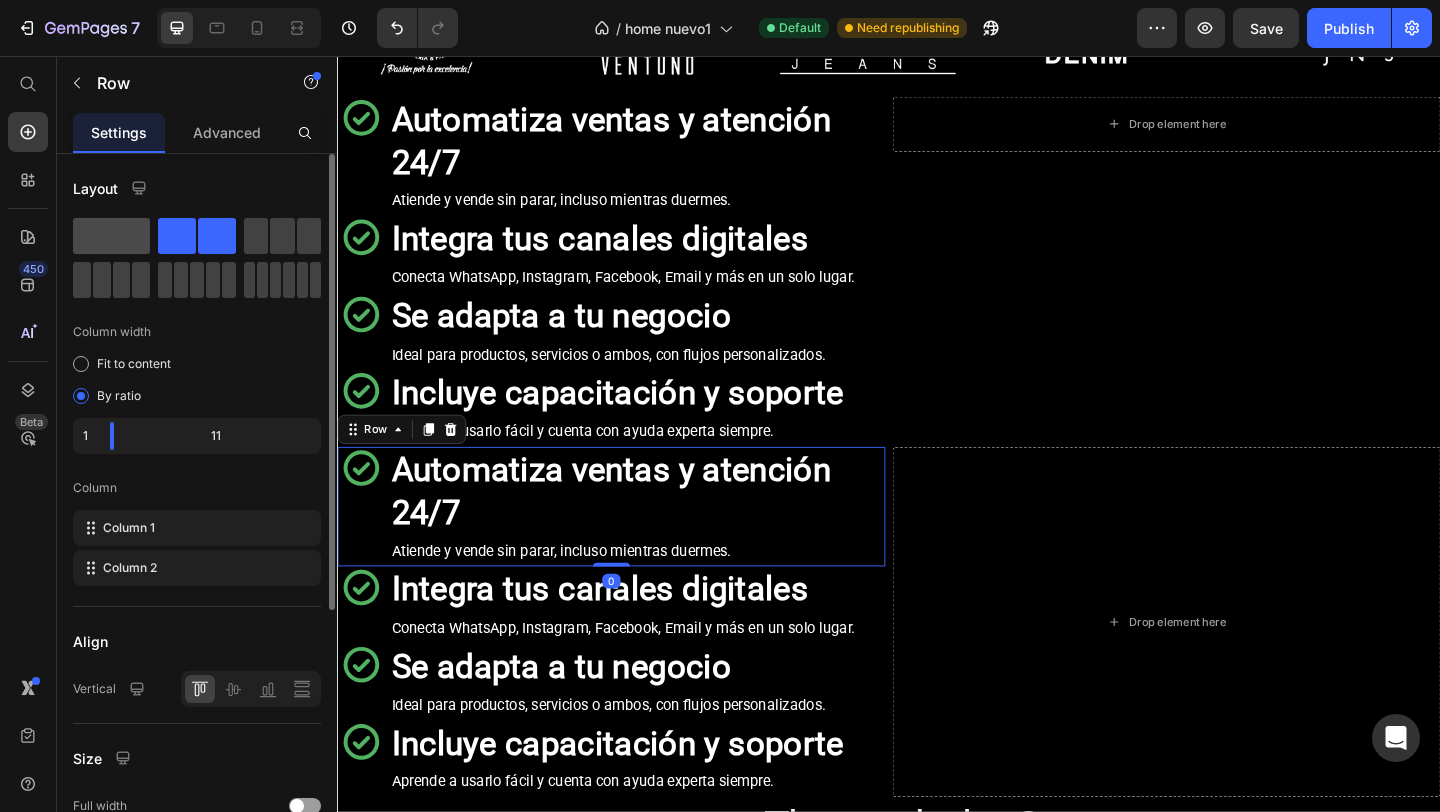 click 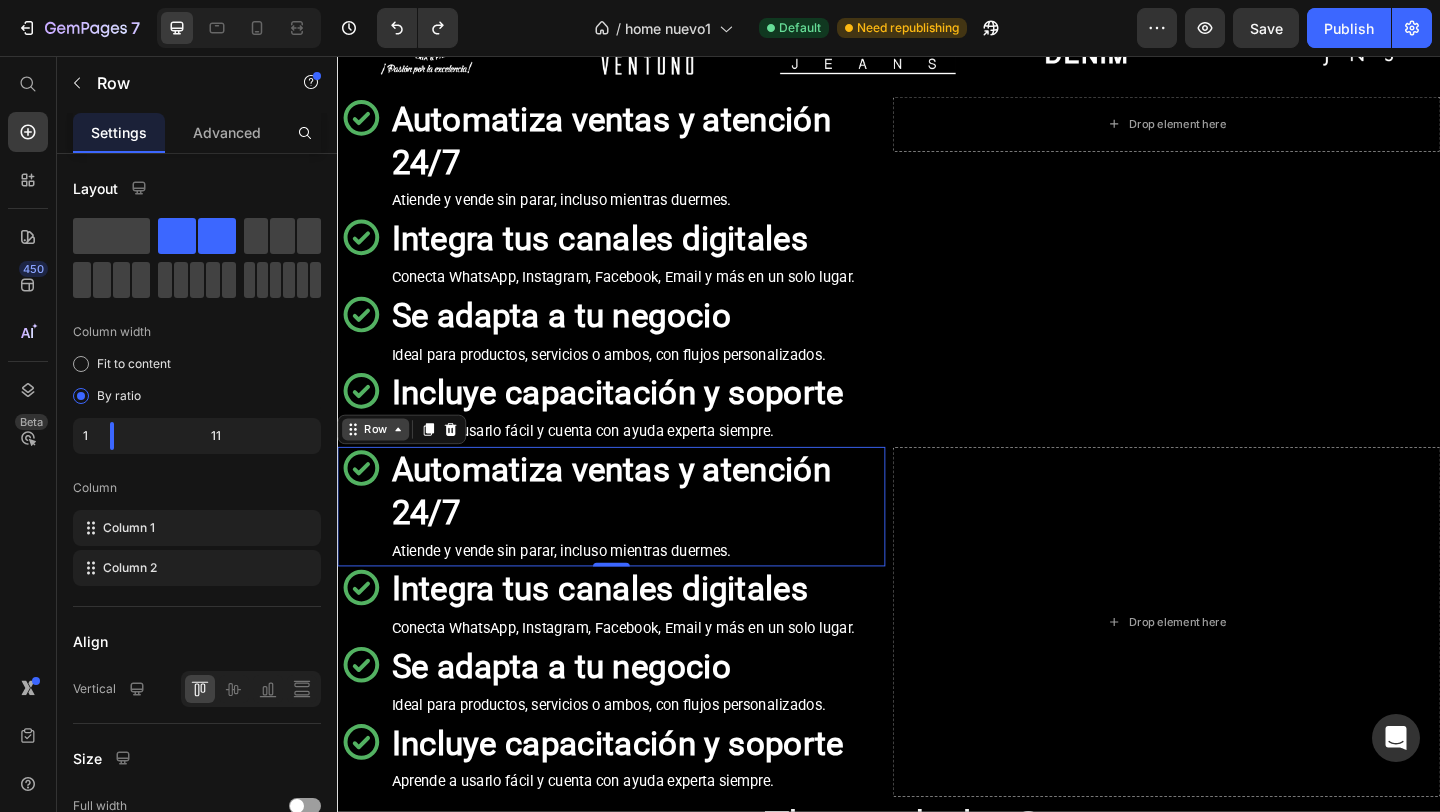 click on "Row" at bounding box center (378, 462) 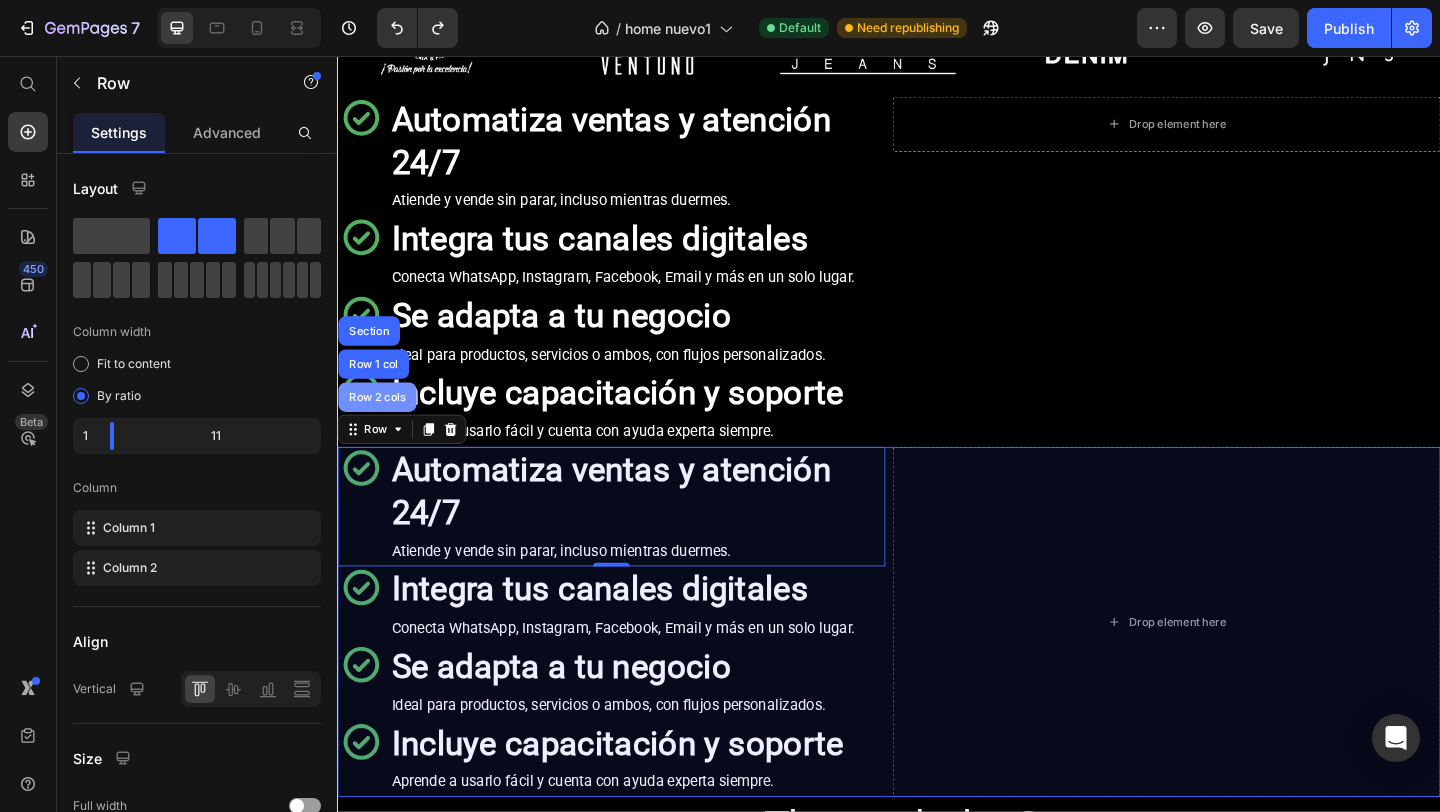 click on "Row 2 cols" at bounding box center [380, 427] 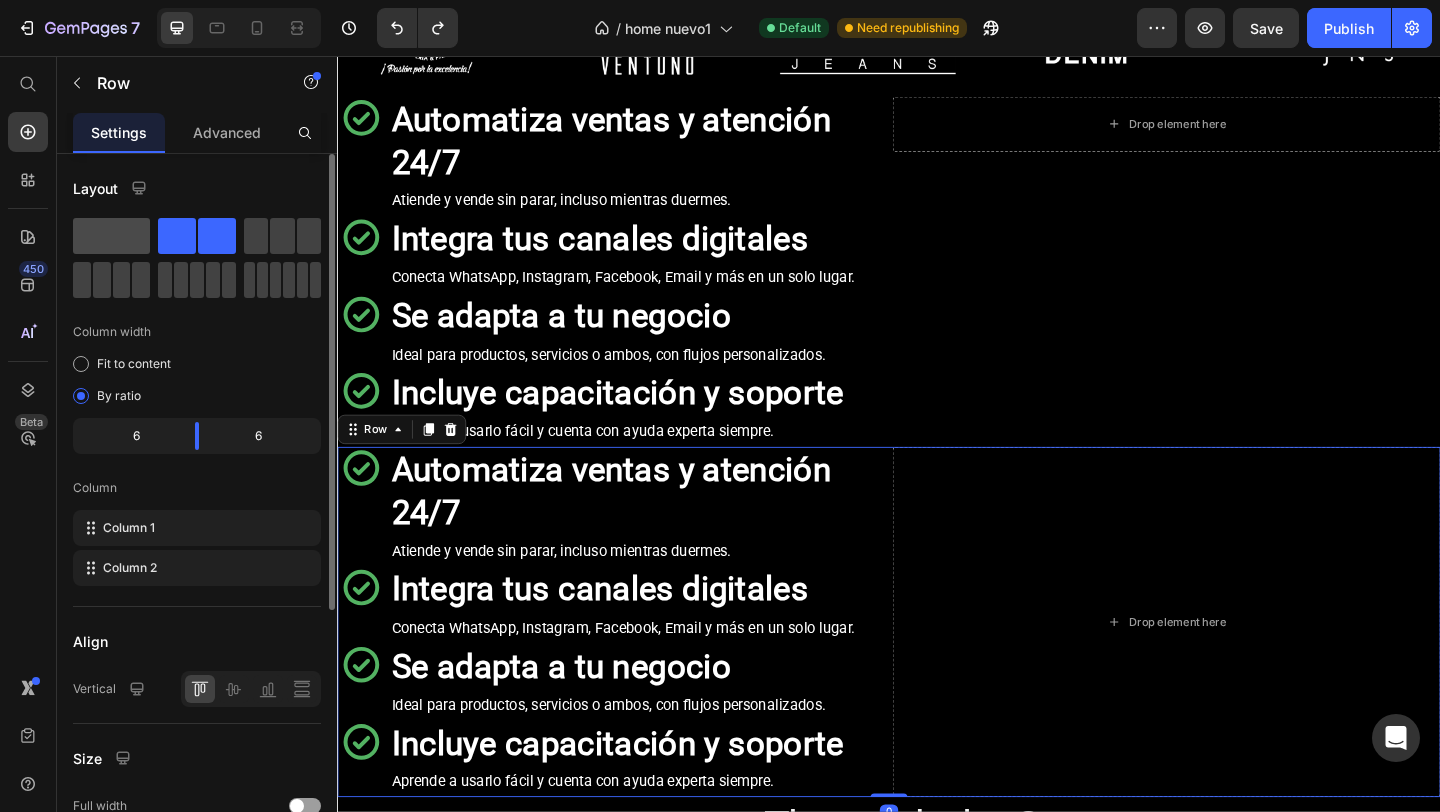 click 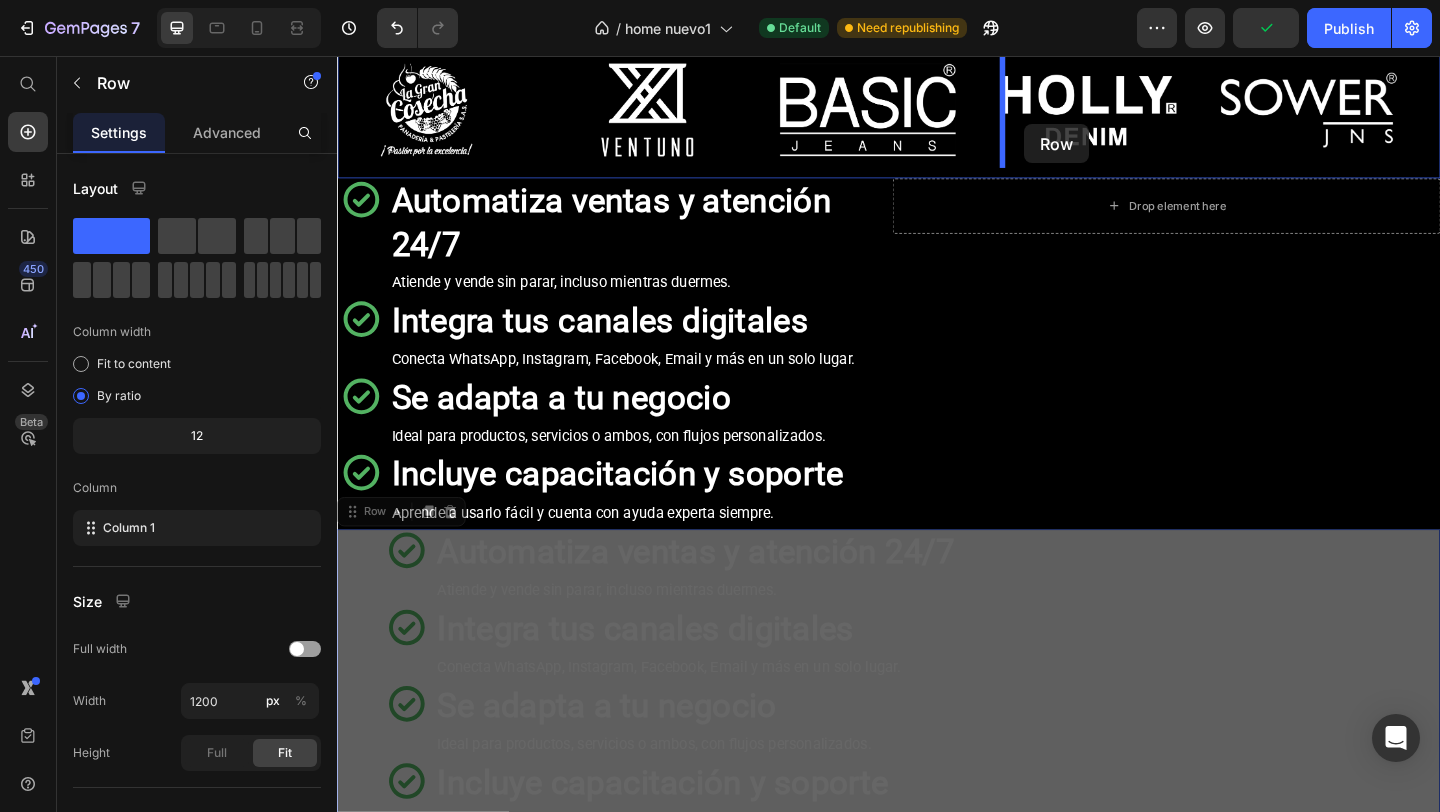 scroll, scrollTop: 566, scrollLeft: 0, axis: vertical 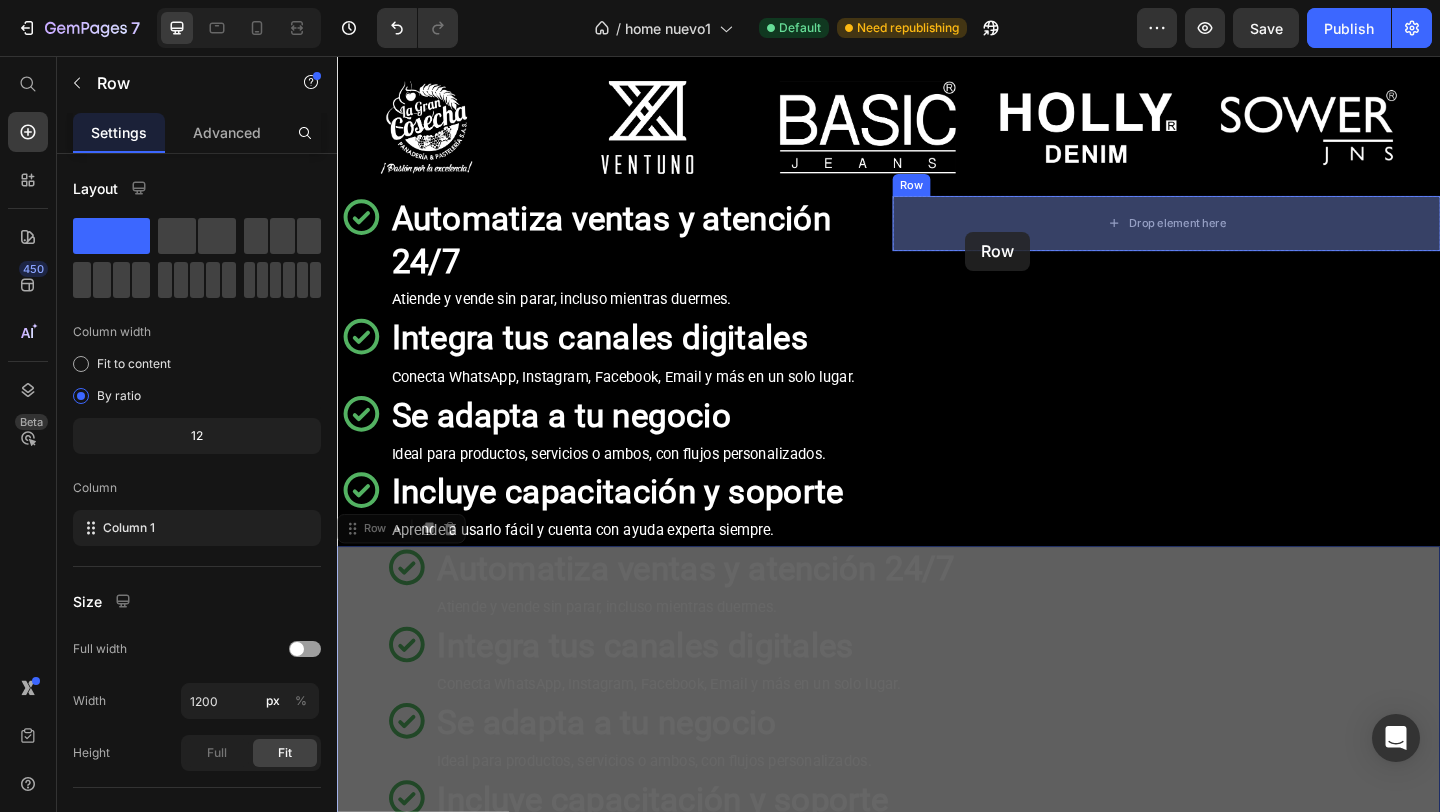 drag, startPoint x: 355, startPoint y: 463, endPoint x: 1014, endPoint y: 230, distance: 698.97784 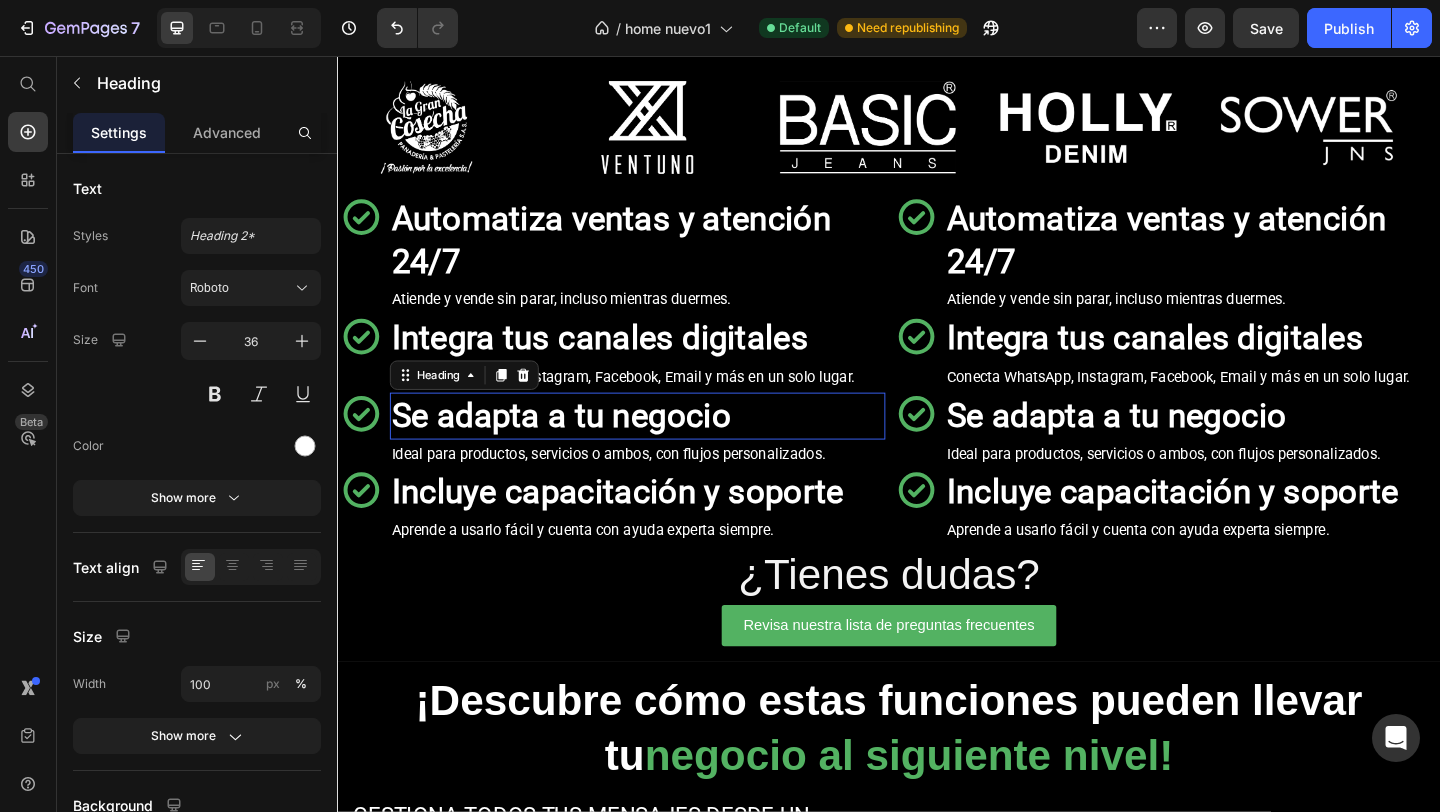 click on "Se adapta a tu negocio" at bounding box center [663, 447] 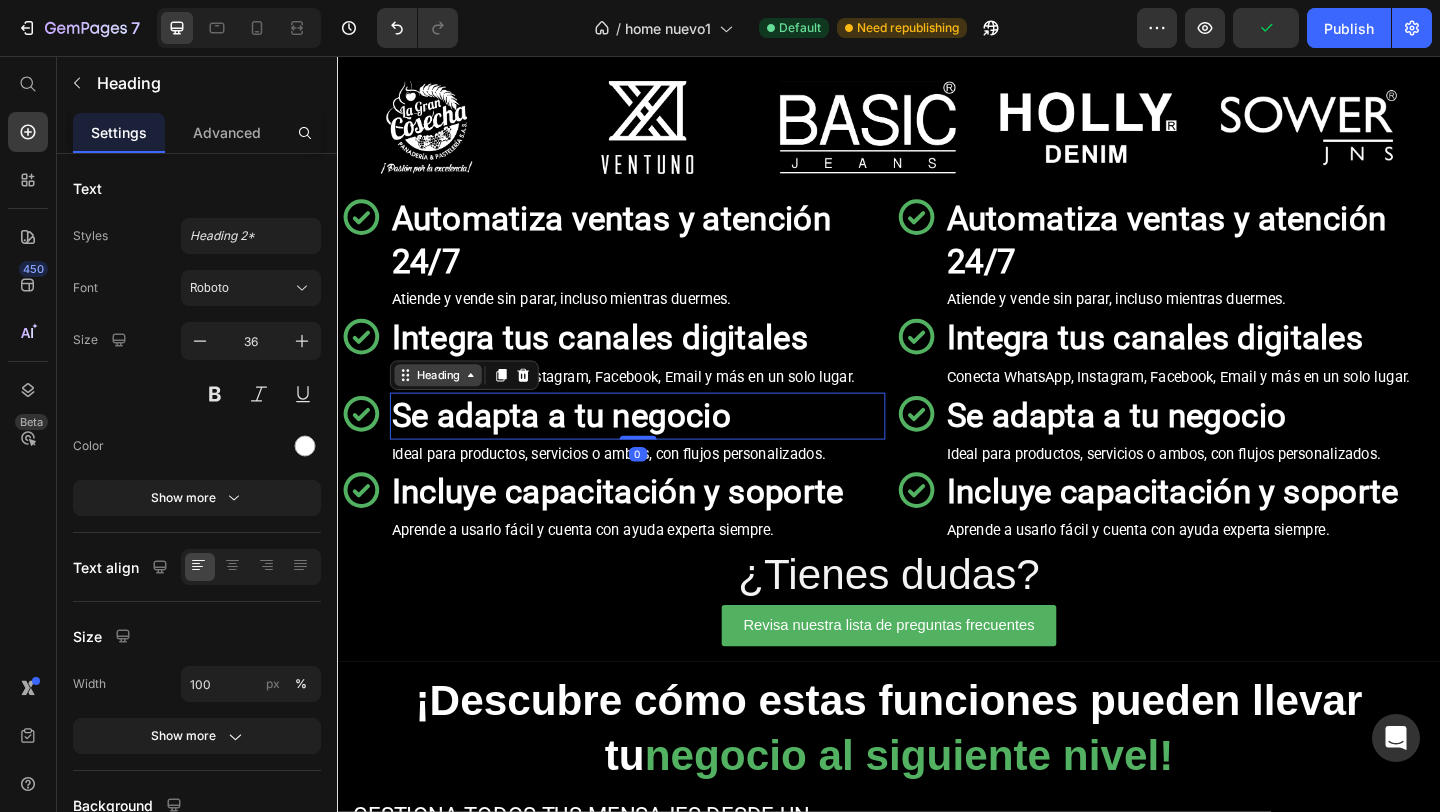 click on "Heading" at bounding box center [446, 403] 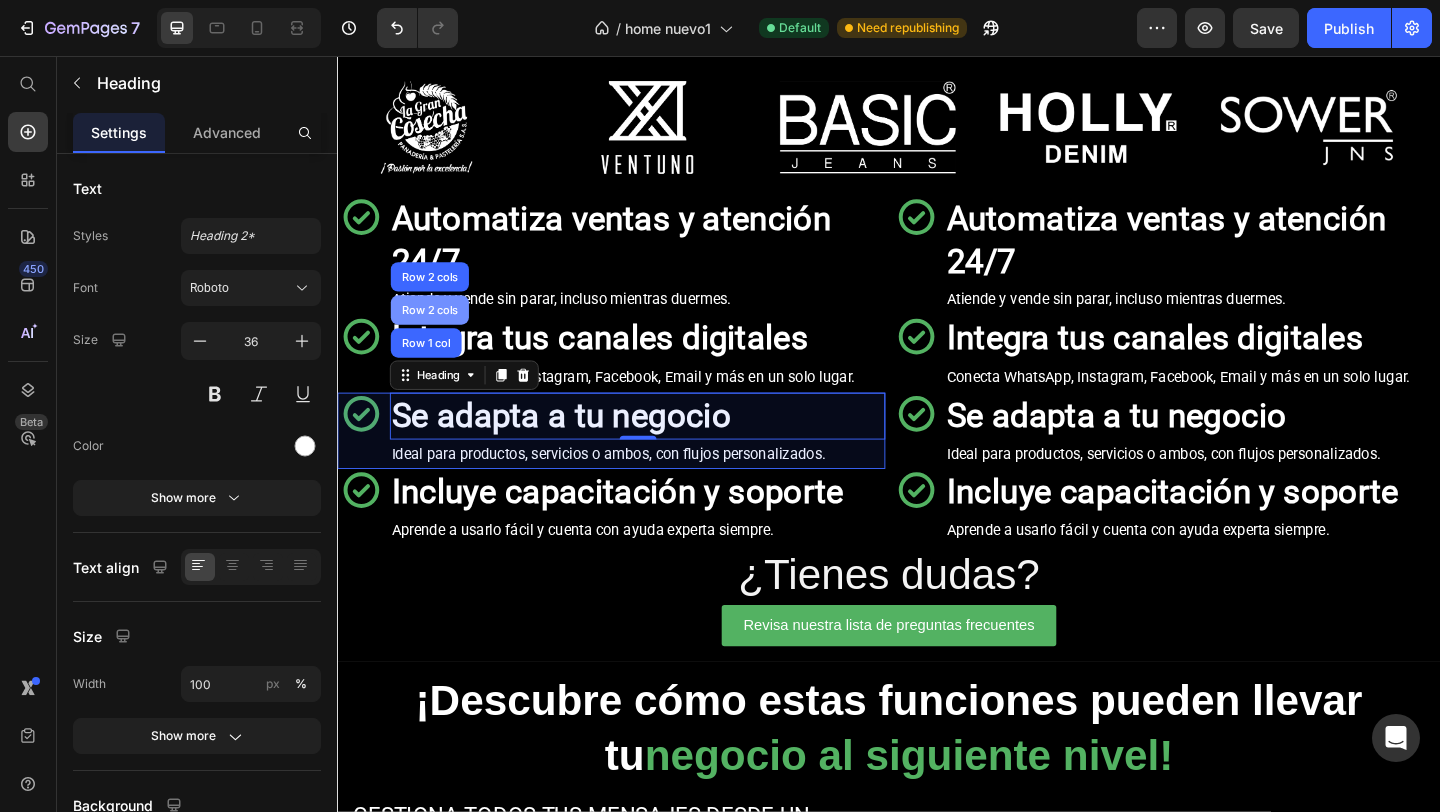 click on "Row 2 cols" at bounding box center (437, 332) 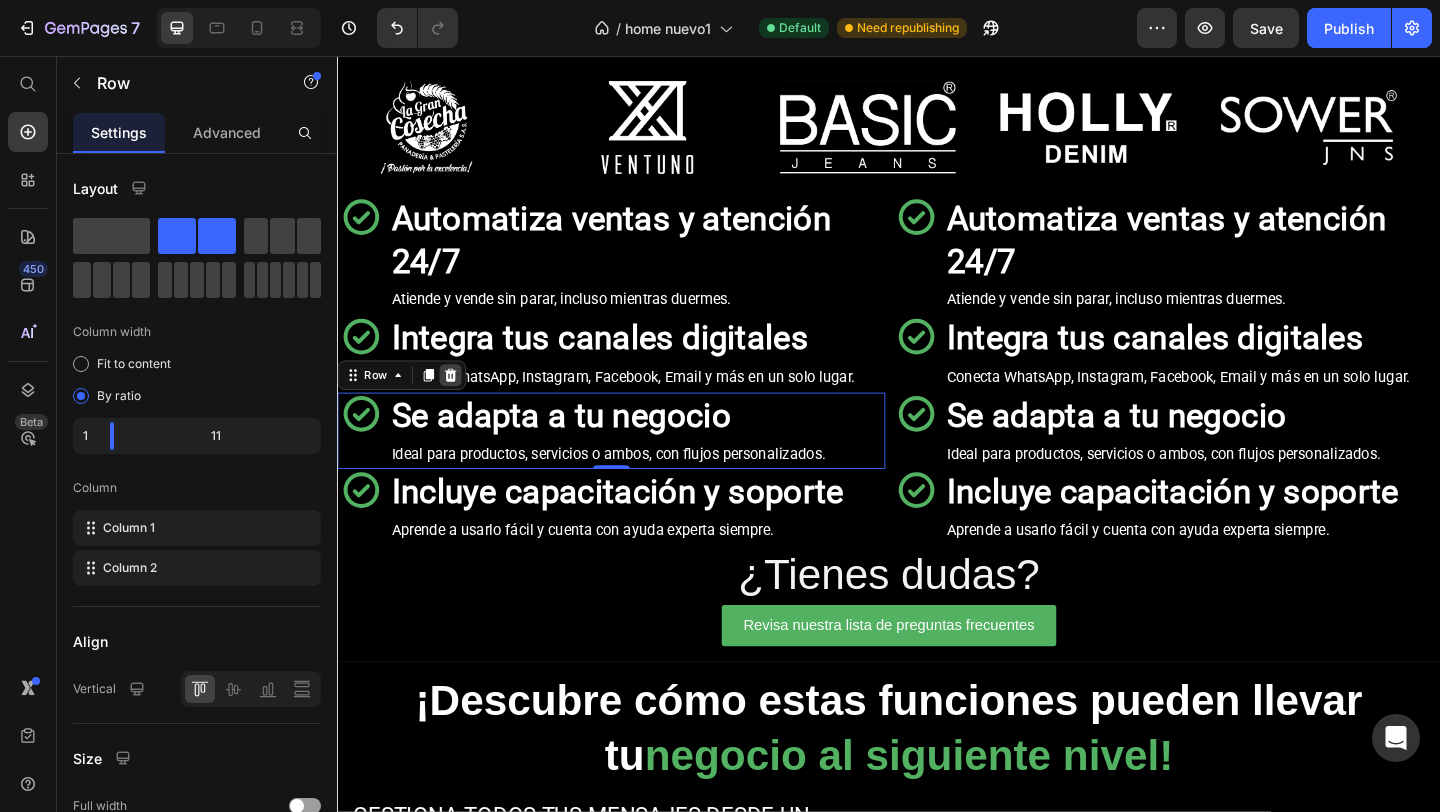 click 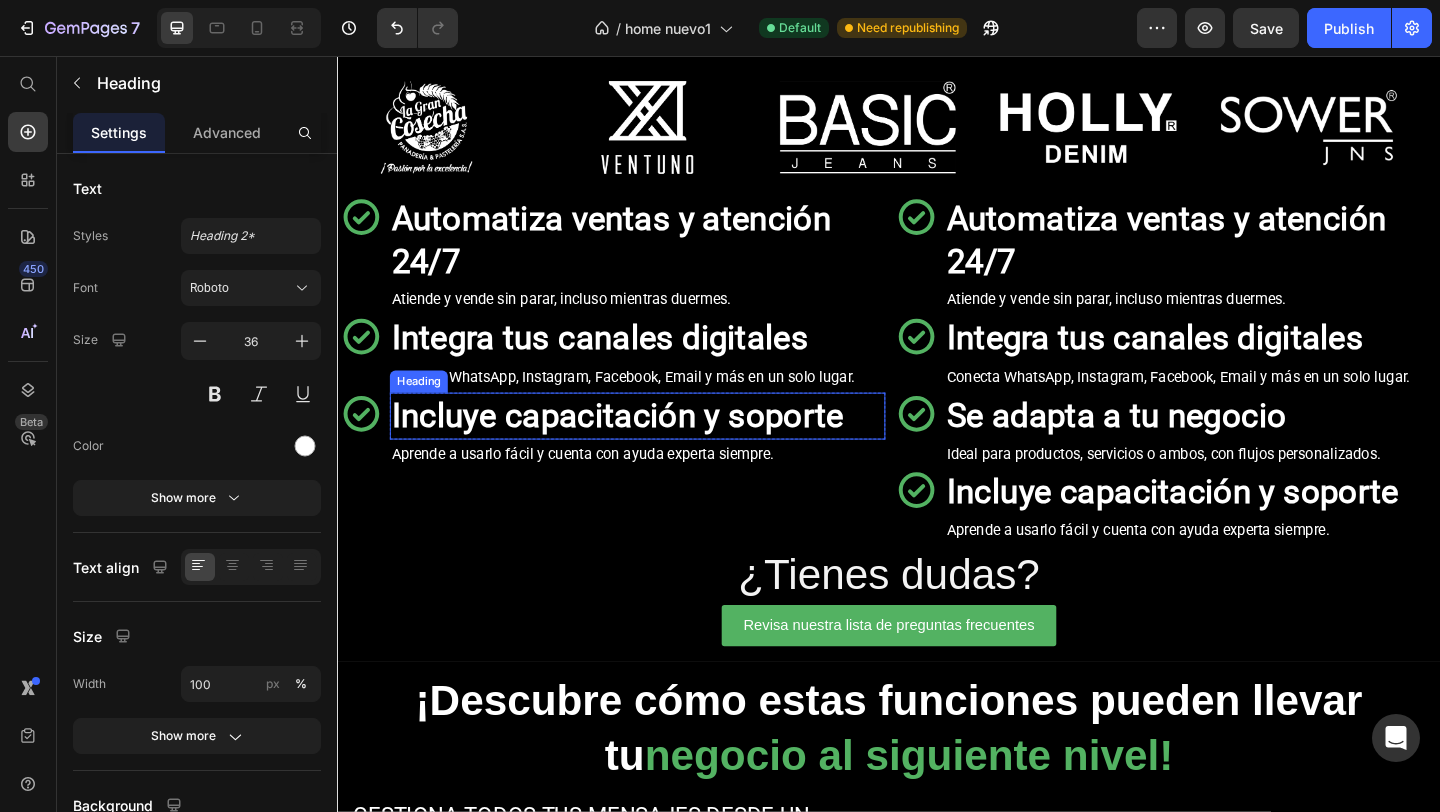 click on "Incluye capacitación y soporte" at bounding box center (641, 447) 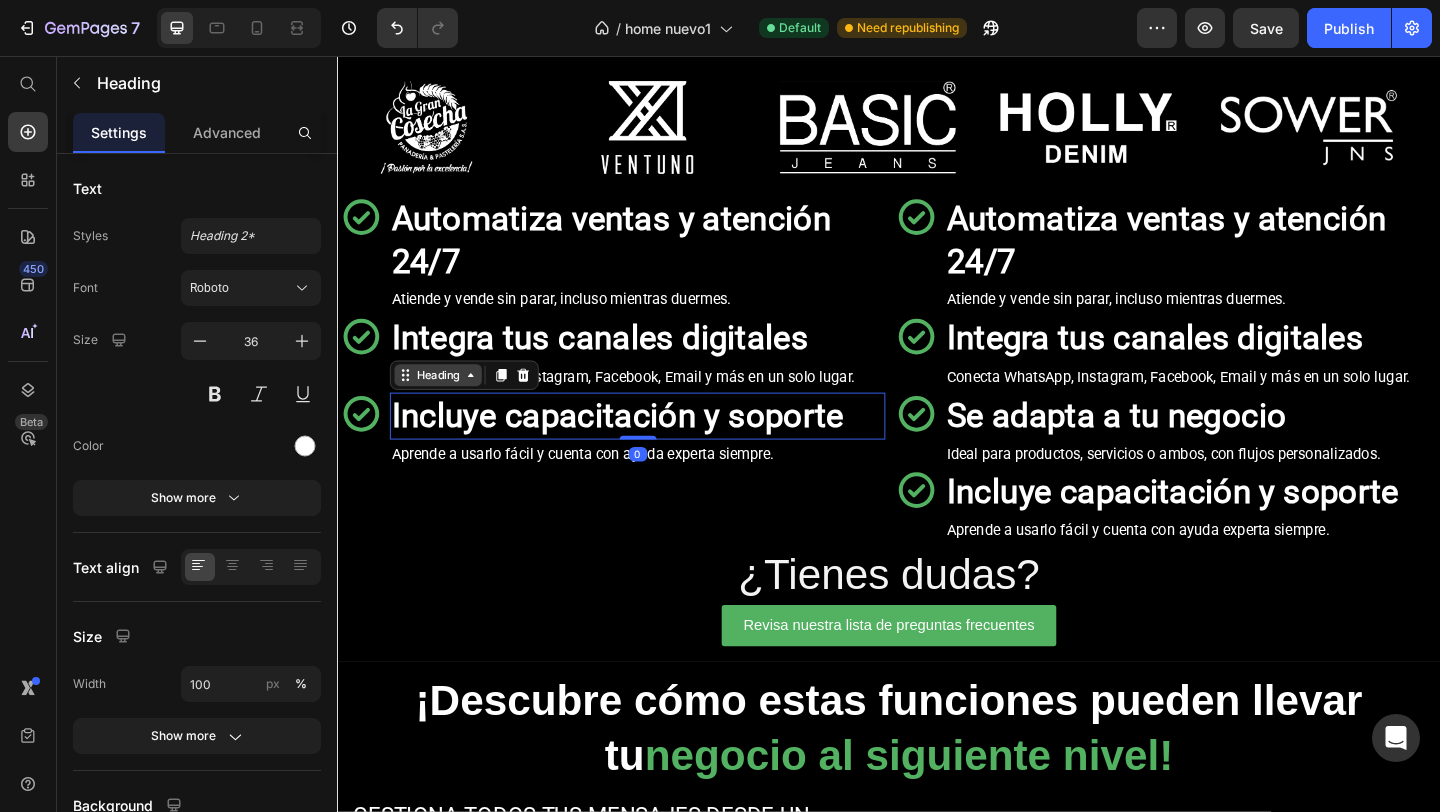 click 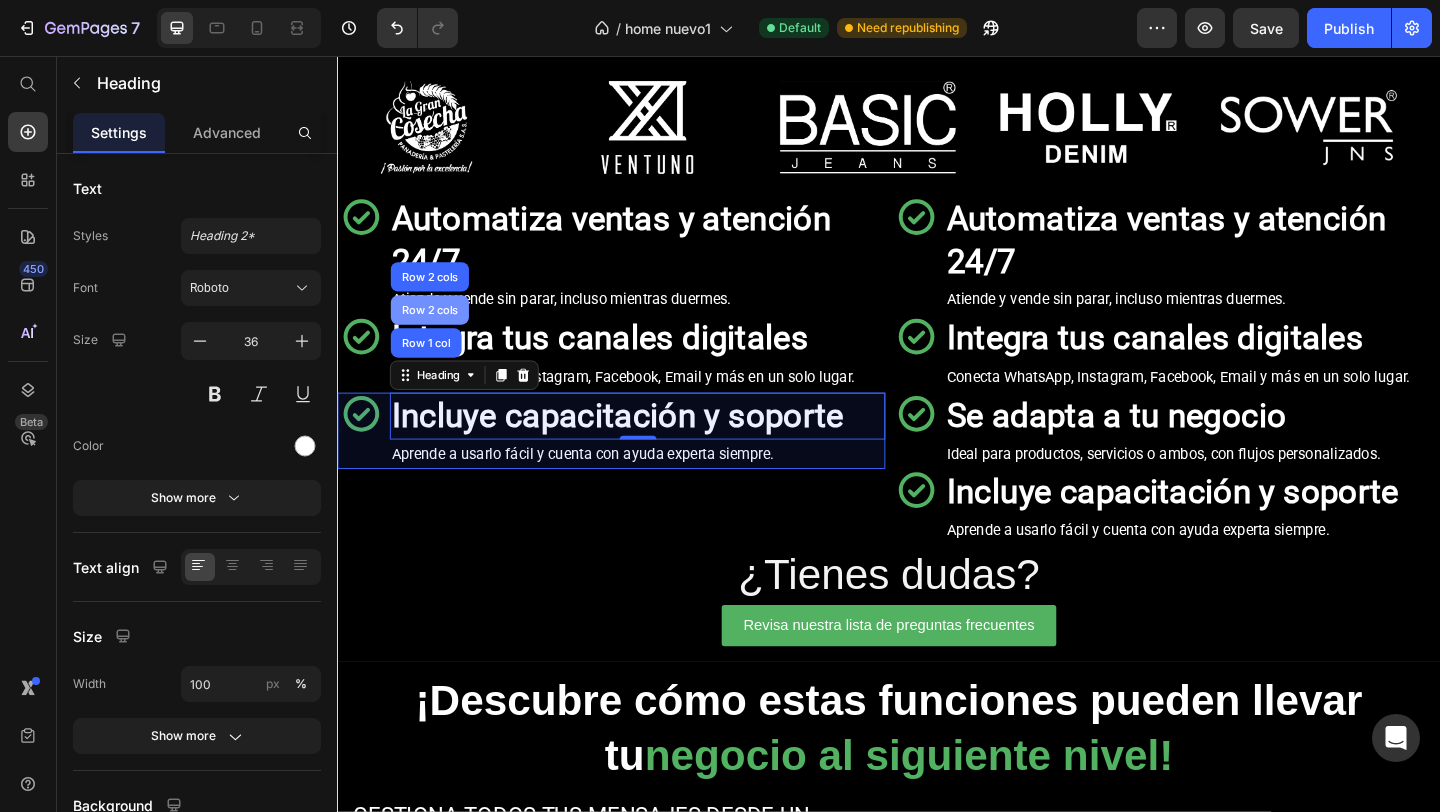 click on "Row 2 cols" at bounding box center (437, 332) 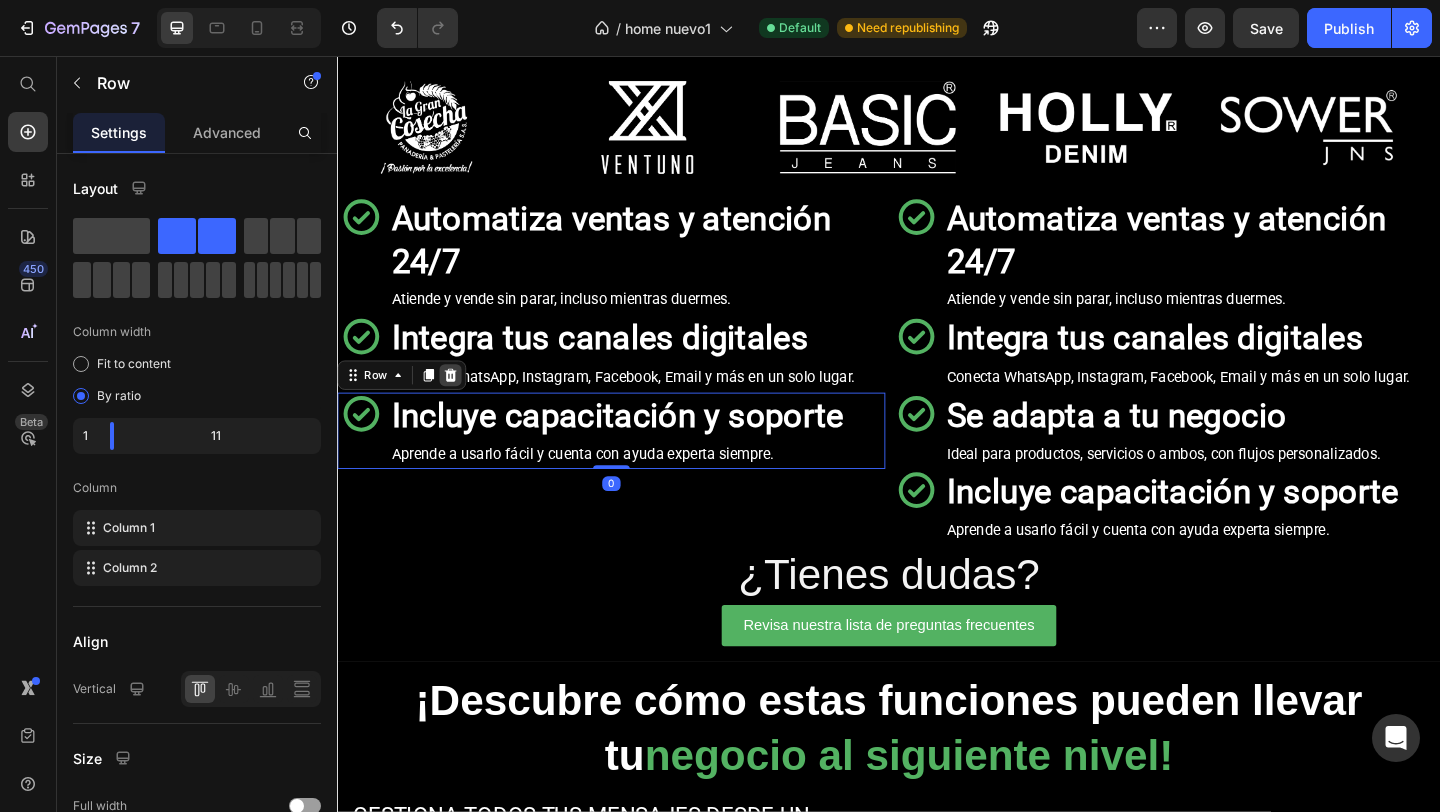 click 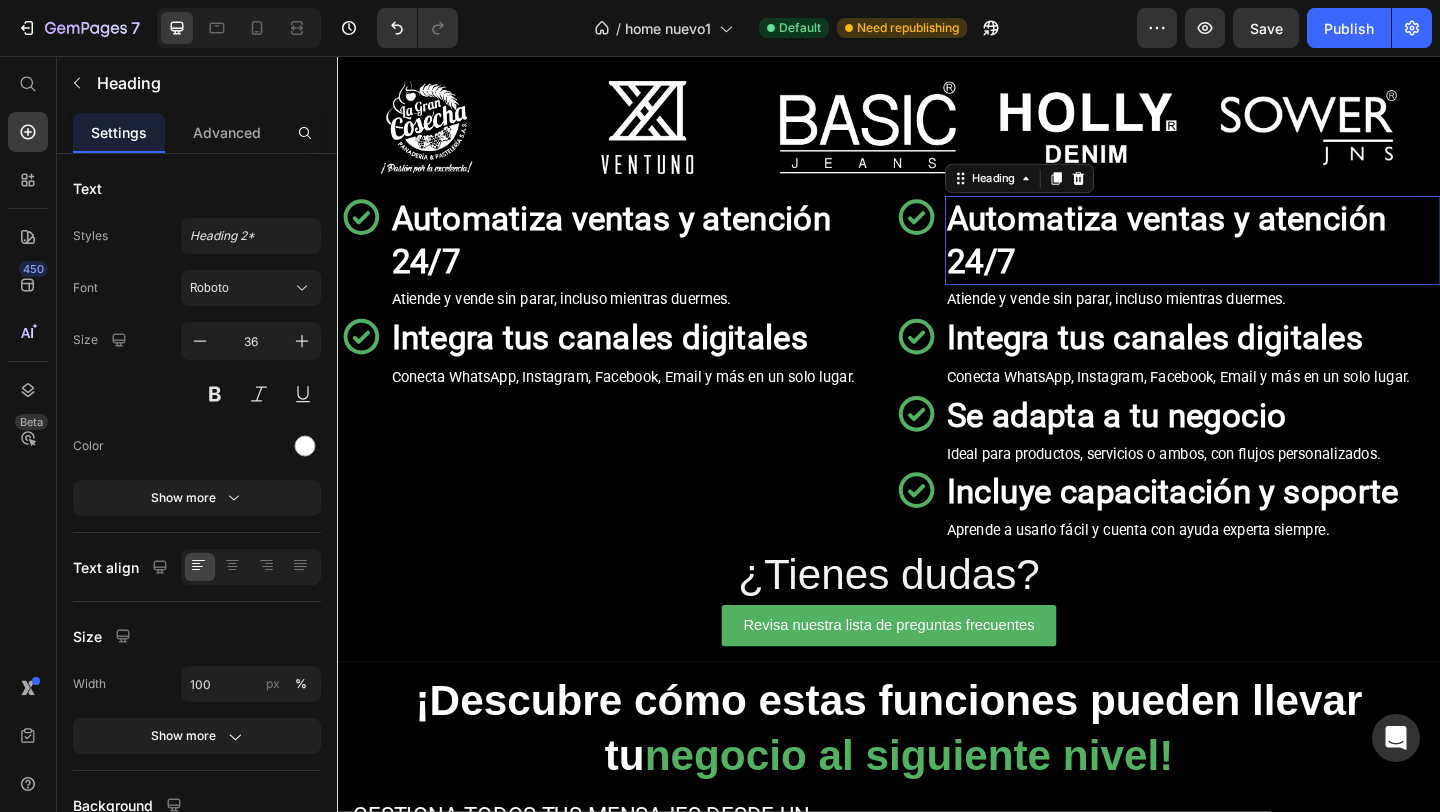 click on "Automatiza ventas y atención 24/7" at bounding box center [1239, 256] 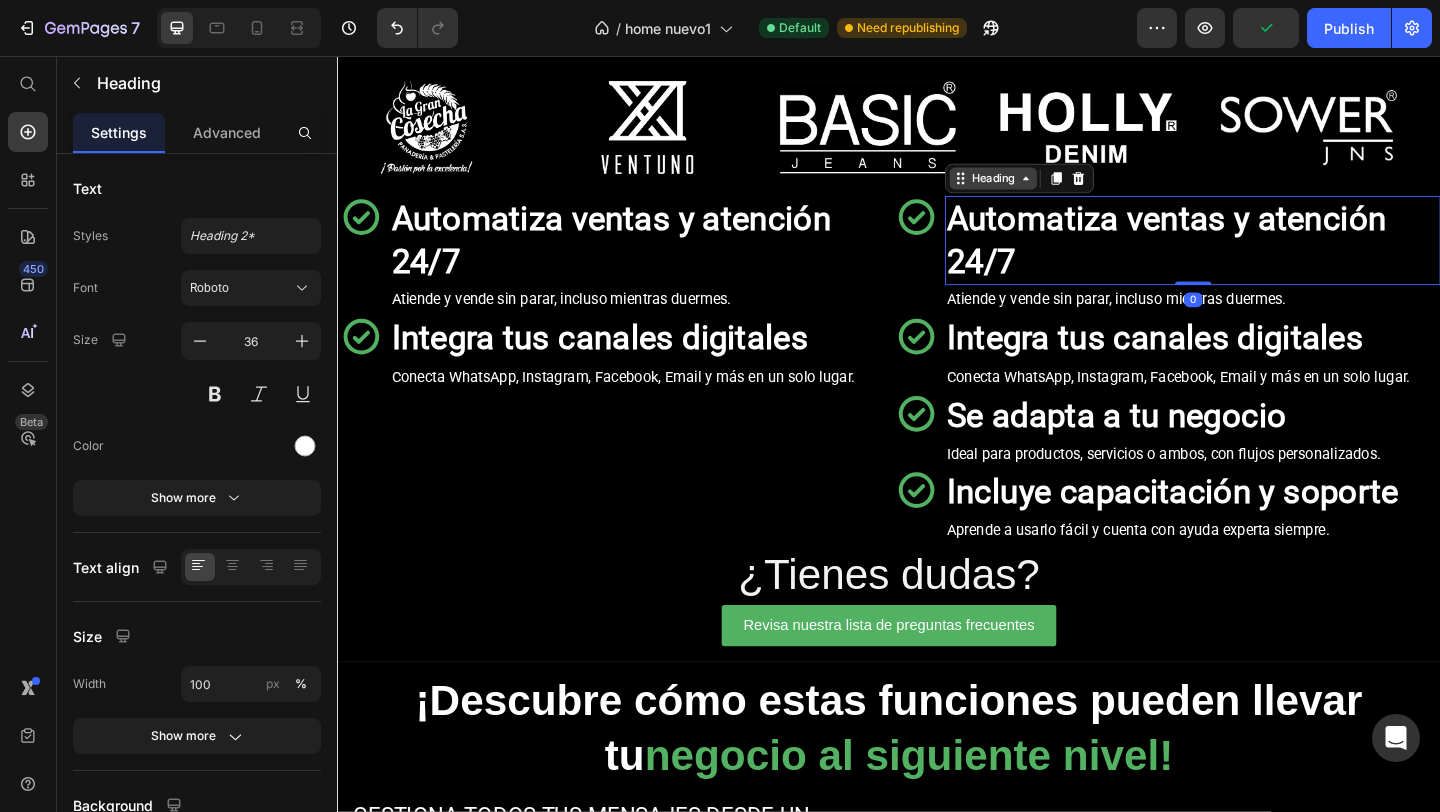 click 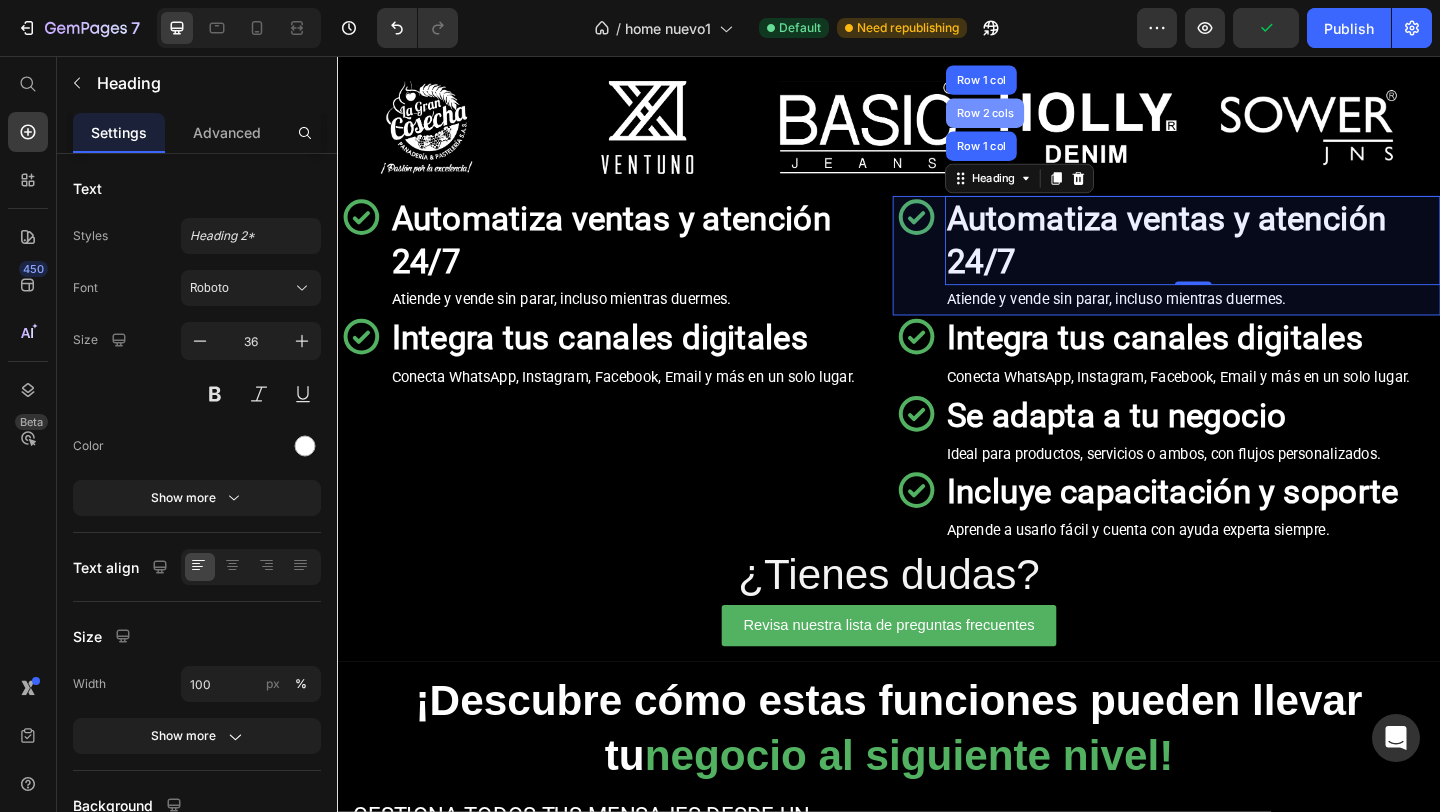 click on "Row 2 cols" at bounding box center [1041, 118] 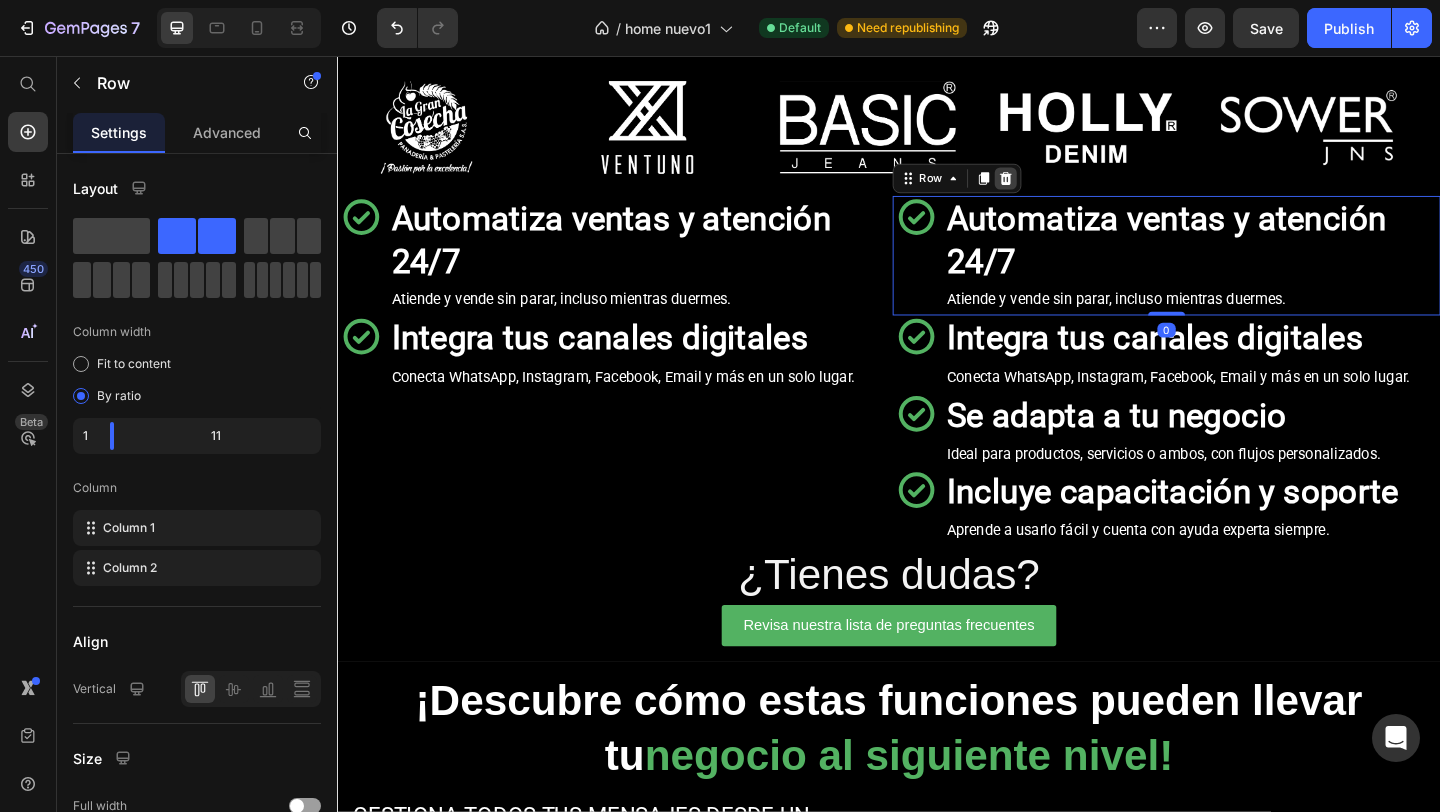 click 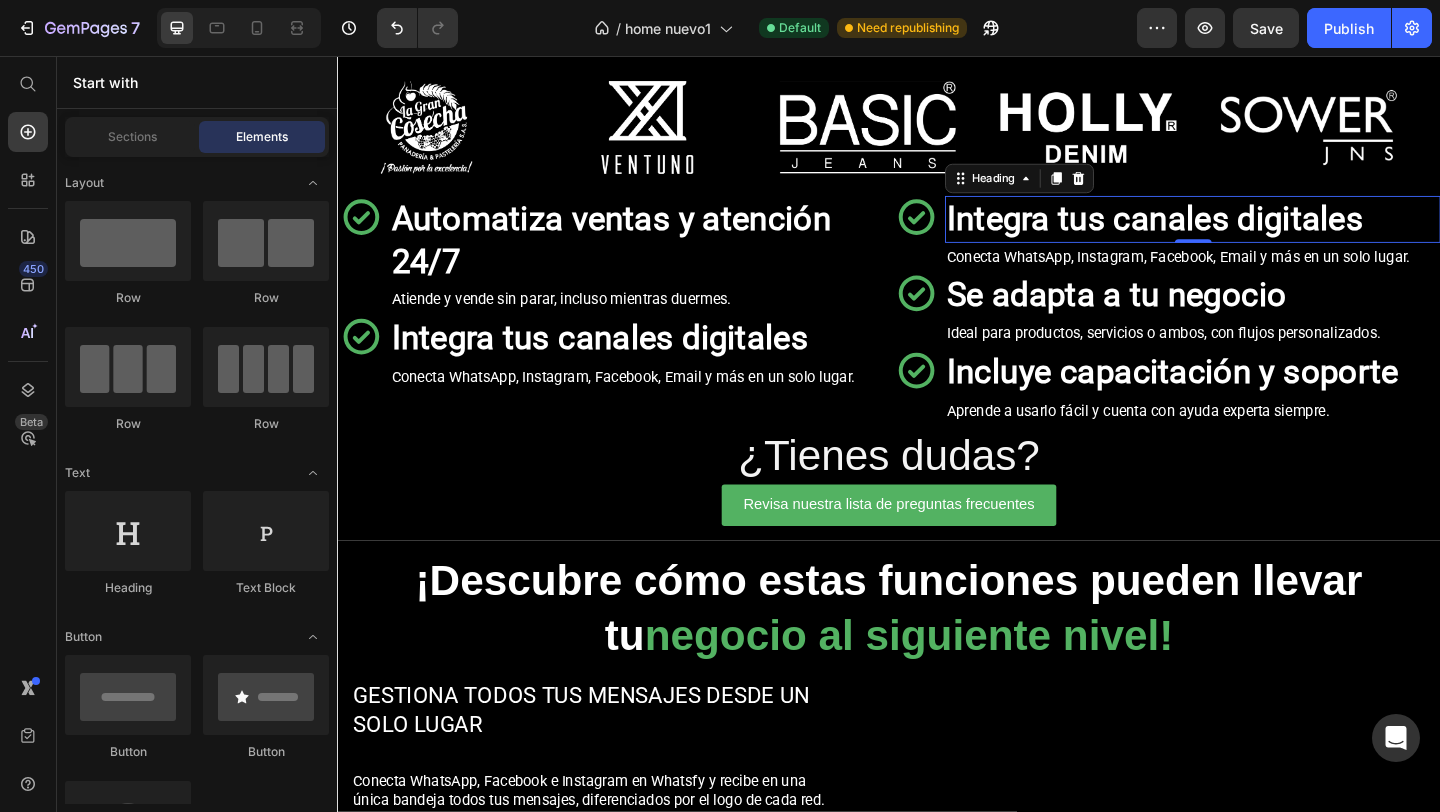 click on "Integra tus canales digitales" at bounding box center (1226, 233) 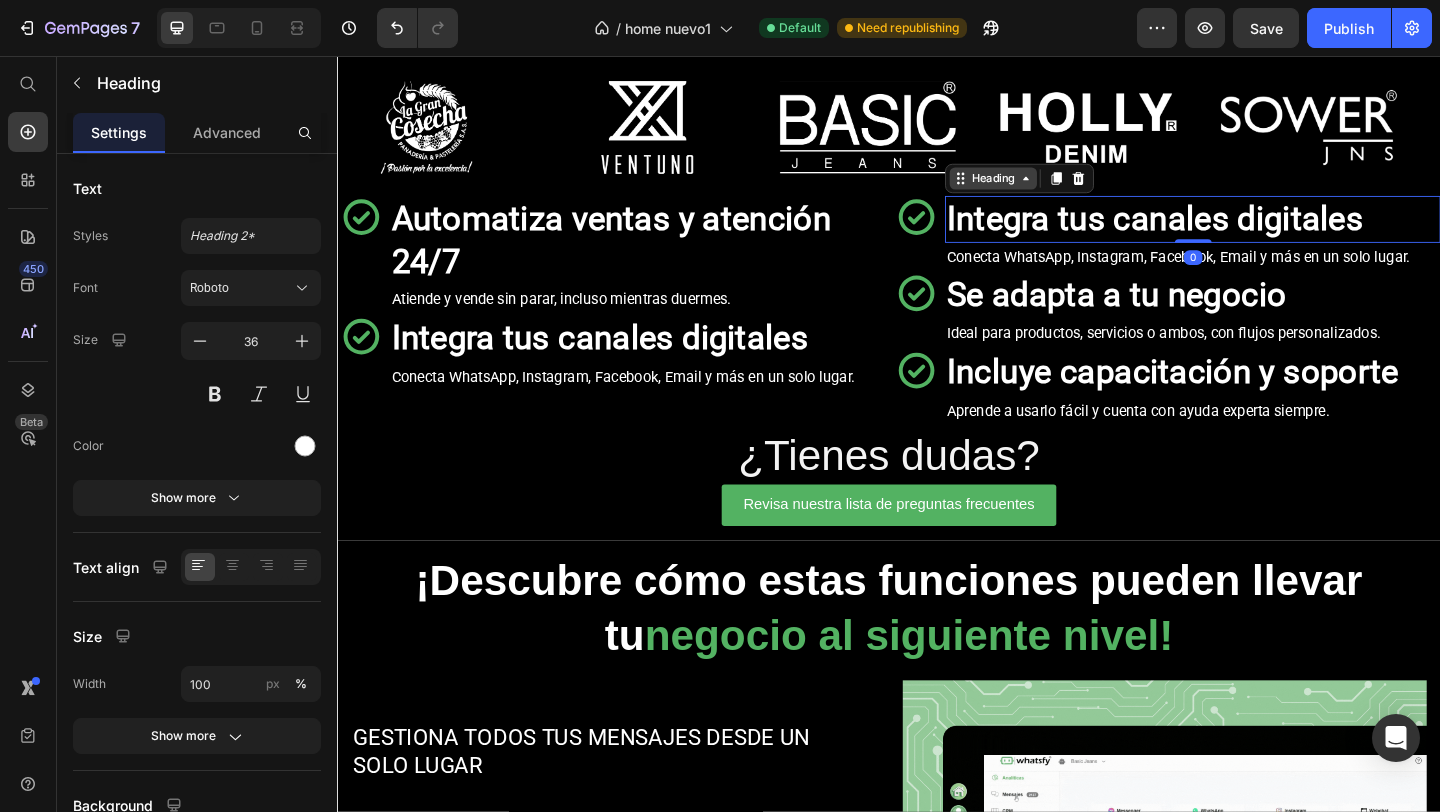click on "Heading" at bounding box center (1050, 189) 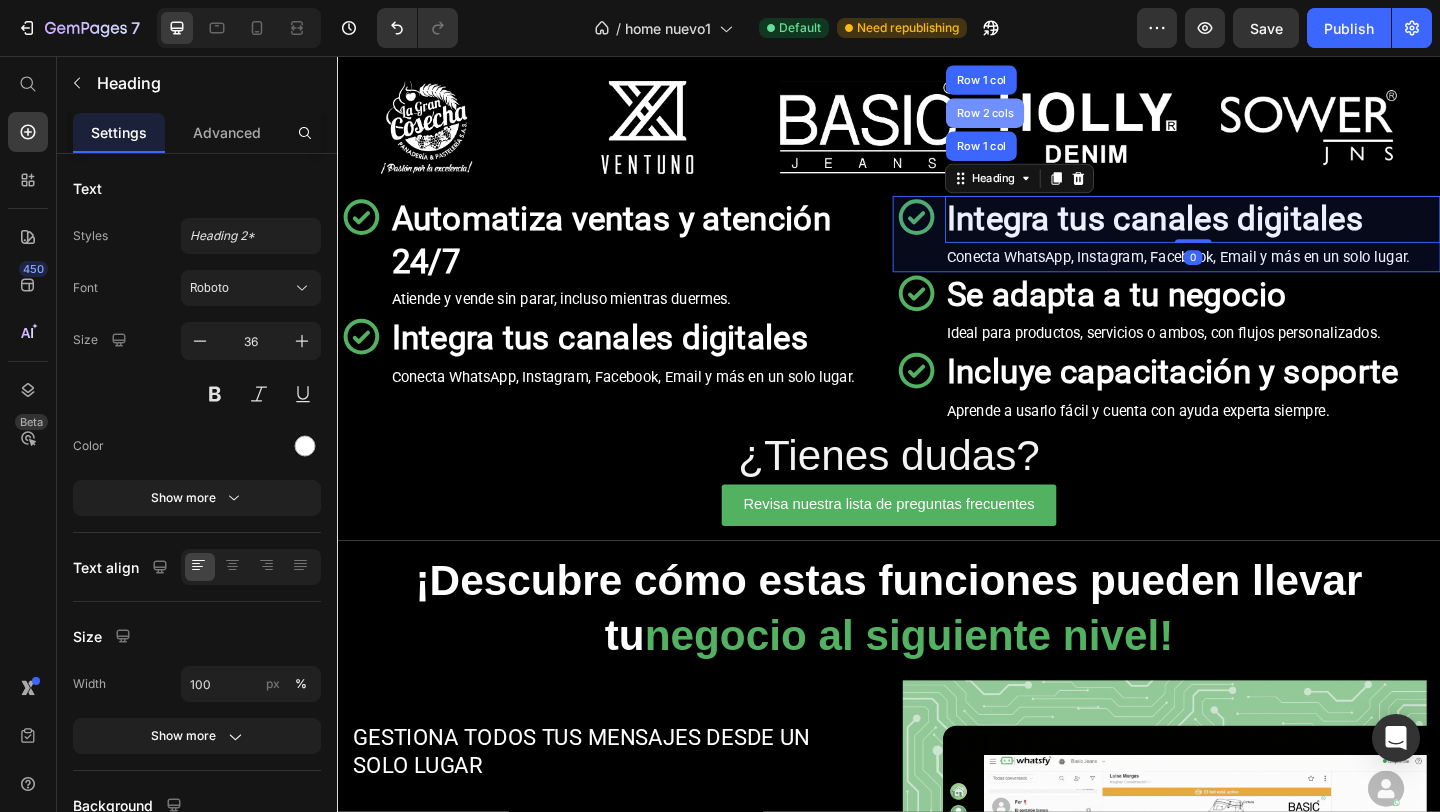 click on "Row 2 cols" at bounding box center [1041, 118] 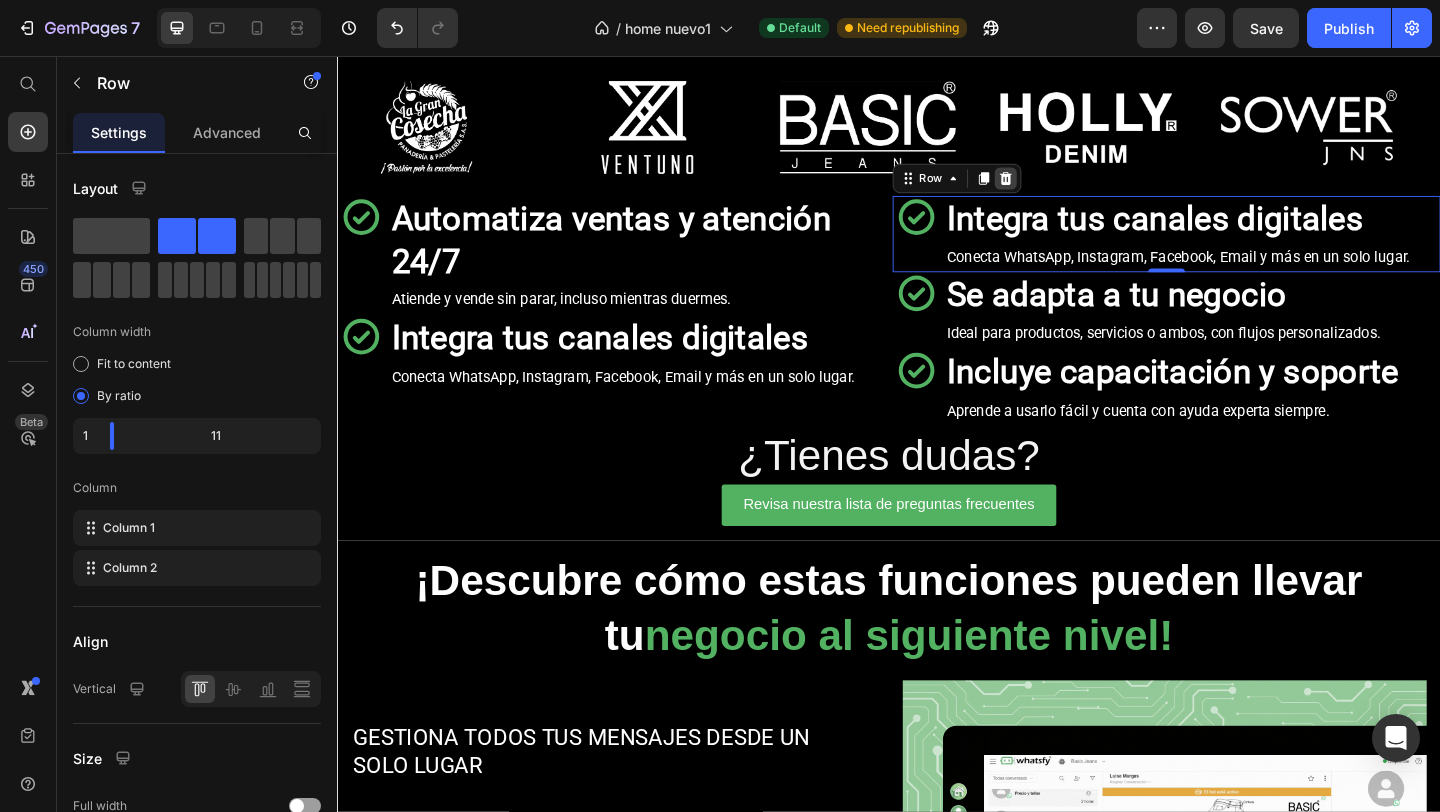 click 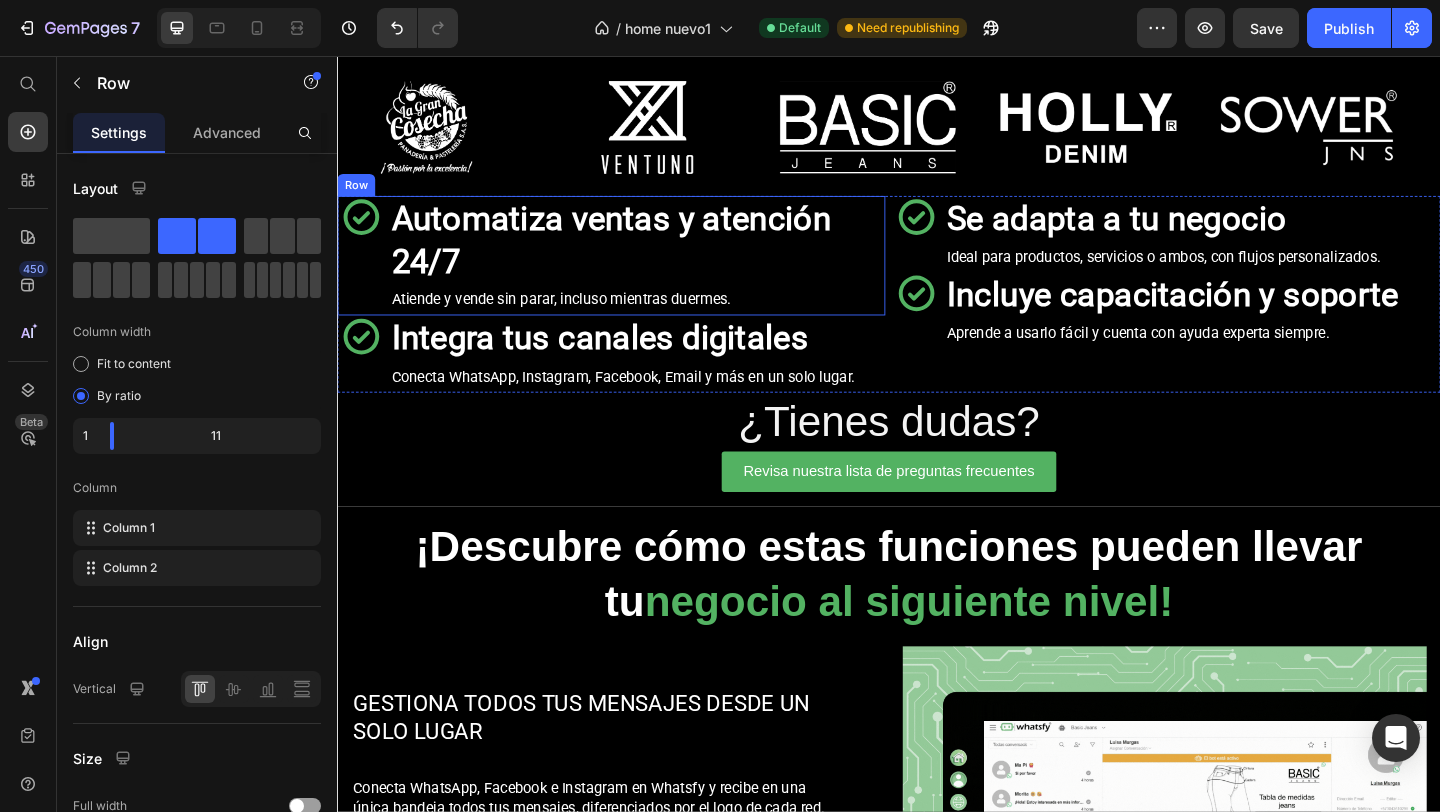 click on "Icon Row Automatiza ventas y atención 24/7 Heading Row Atiende y vende sin parar, incluso mientras duermes. Text Block Row Row" at bounding box center (635, 273) 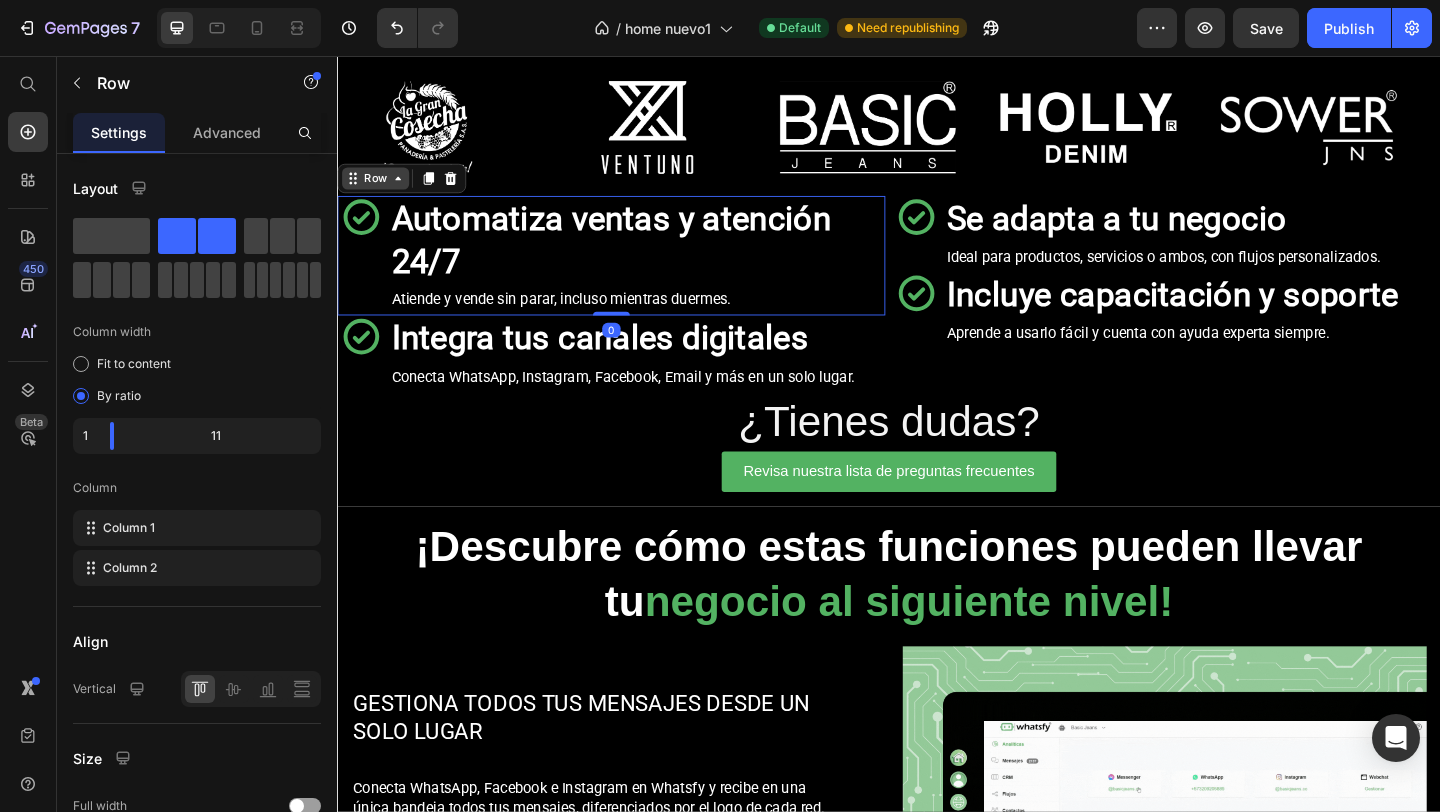 click on "Row" at bounding box center (378, 189) 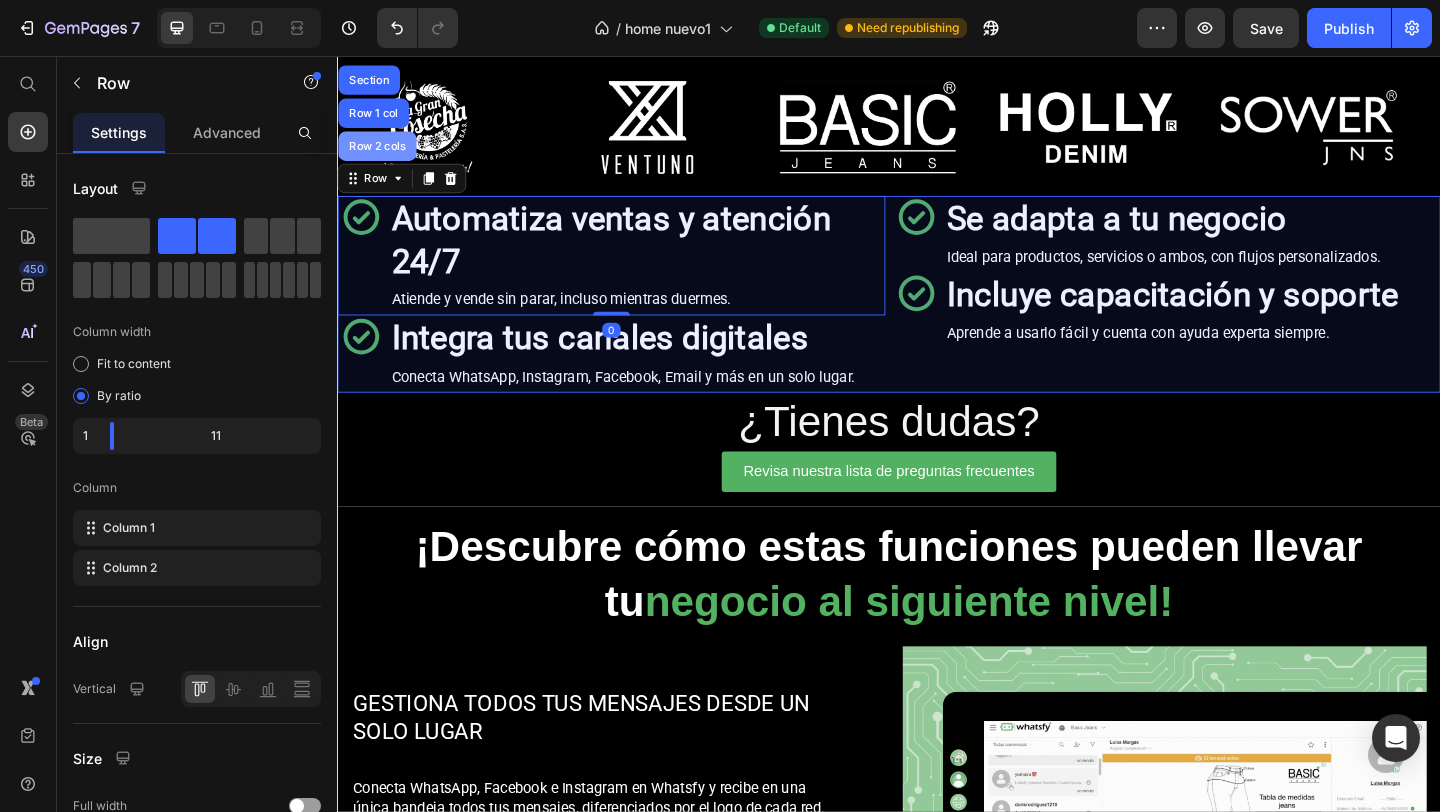 click on "Image Image Image Image Image Image Image Image Image Image Marquee
Icon Row Automatiza ventas y atención 24/7 Heading Row Atiende y vende sin parar, incluso mientras duermes. Text Block Row Row Row 2 cols Row 1 col Section   0
Icon Row Integra tus canales digitales Heading Row Conecta WhatsApp, Instagram, Facebook, Email y más en un solo lugar. Text Block Row Row
Icon Row Se adapta a tu negocio Heading Row Ideal para productos, servicios o ambos, con flujos personalizados. Text Block Row Row
Icon Row Incluye capacitación y soporte Heading Row Aprende a usarlo fácil y cuenta con ayuda experta siempre. Text Block Row Row Row Row Row
Icon Row Automatiza ventas y atención 24/7 Heading Row Atiende y vende sin parar, incluso mientras duermes. Text Block Row Row
Icon Row Integra tus canales digitales Heading Row Conecta WhatsApp, Instagram, Facebook, Email y más en un solo lugar. Text Block Row Row" at bounding box center (937, 294) 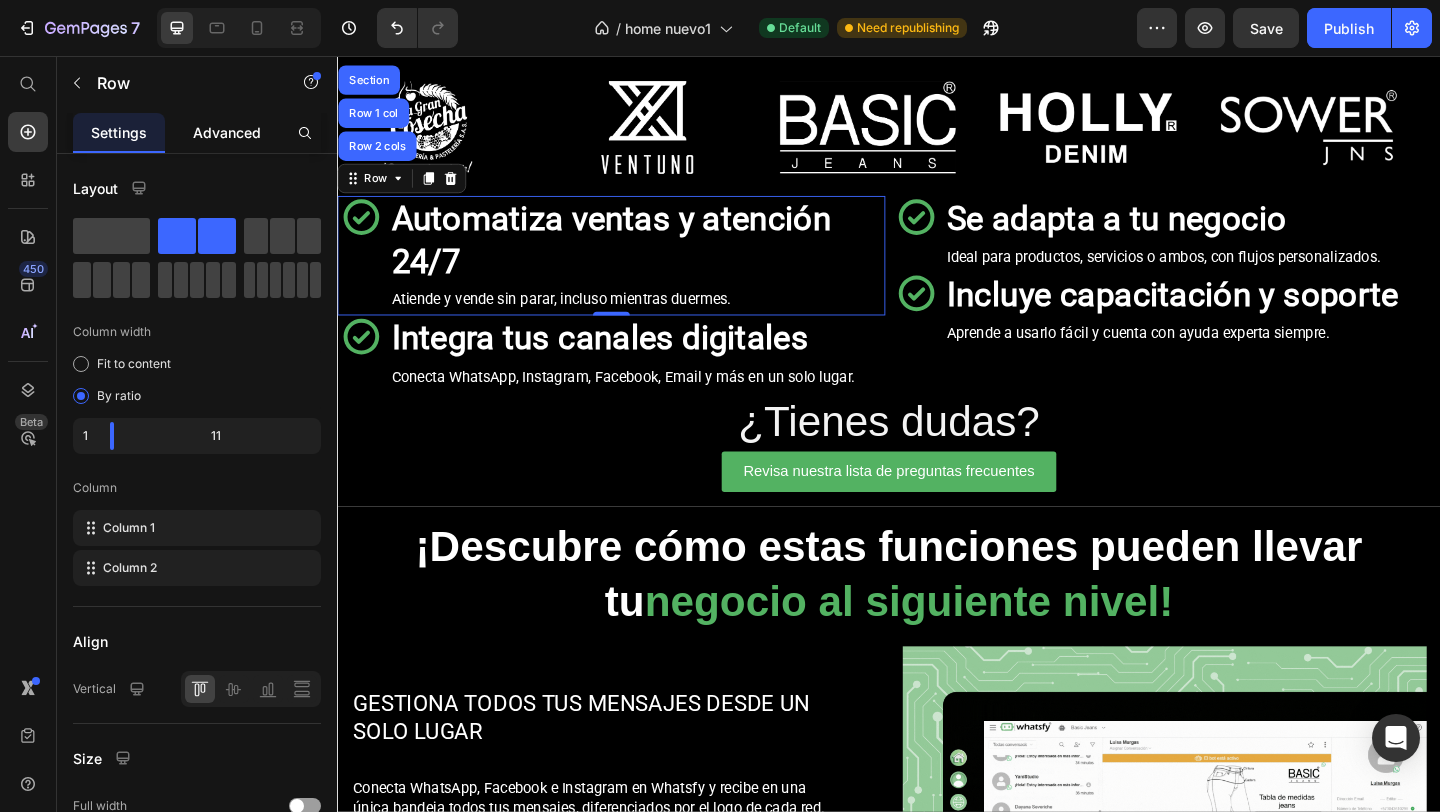 click on "Advanced" at bounding box center [227, 132] 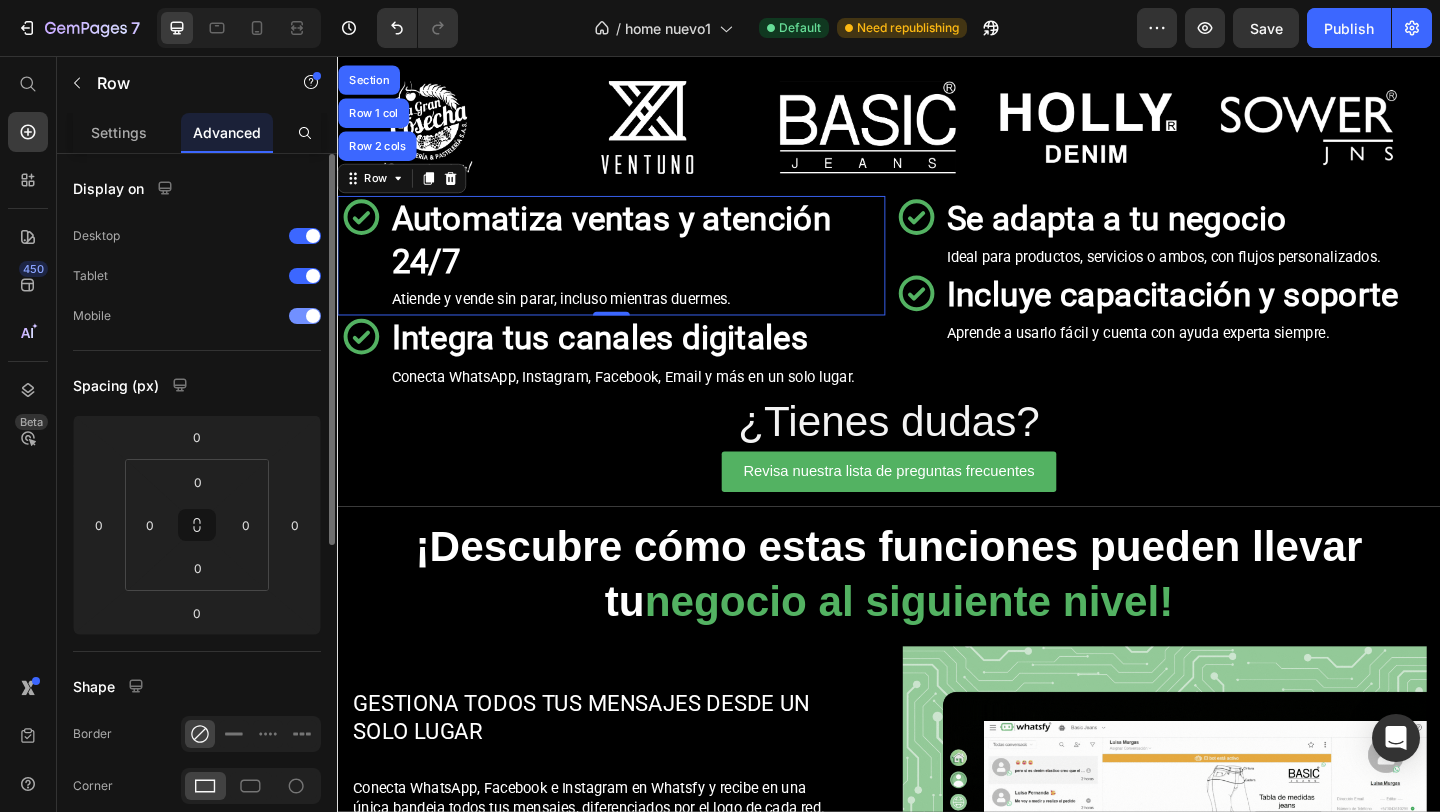 click at bounding box center [313, 316] 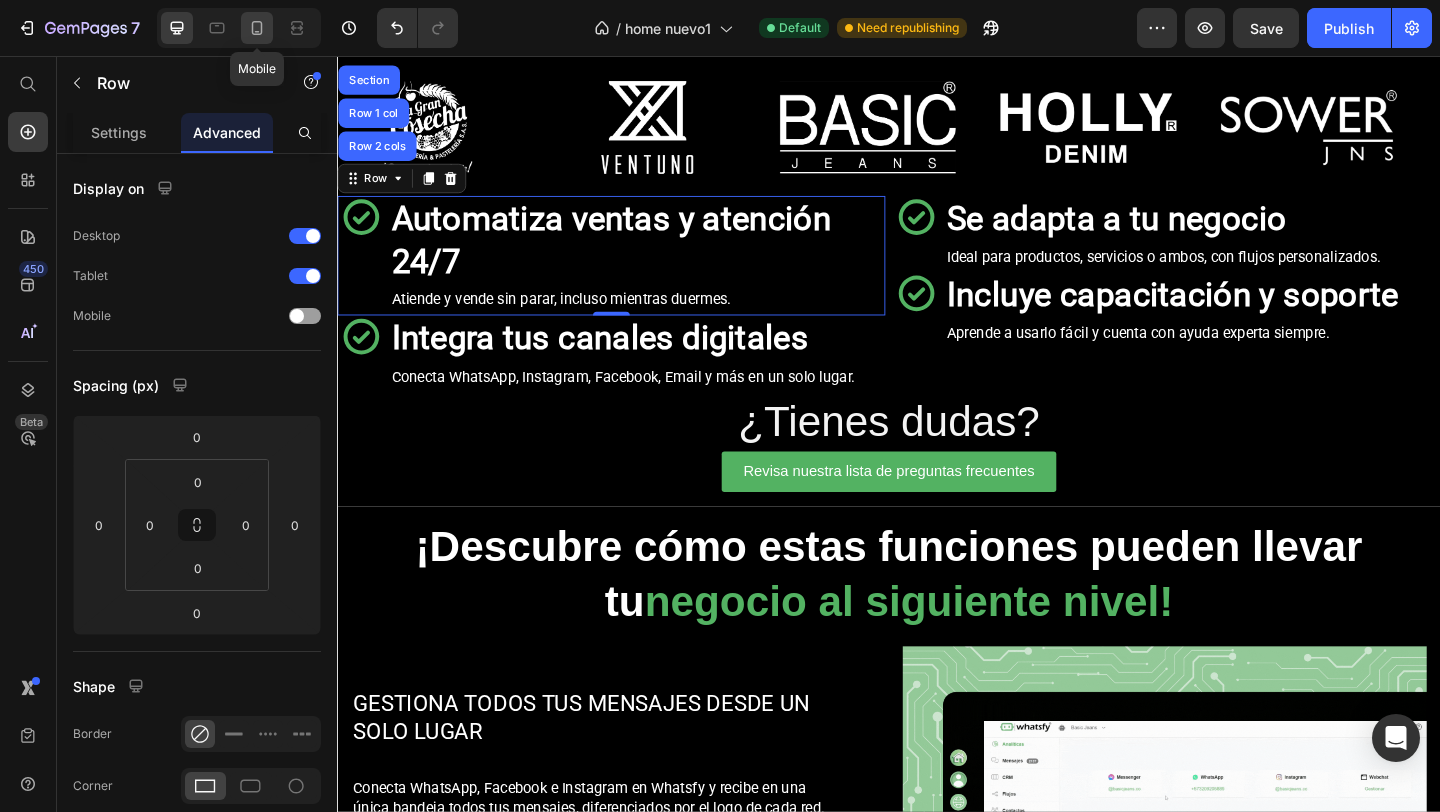 click 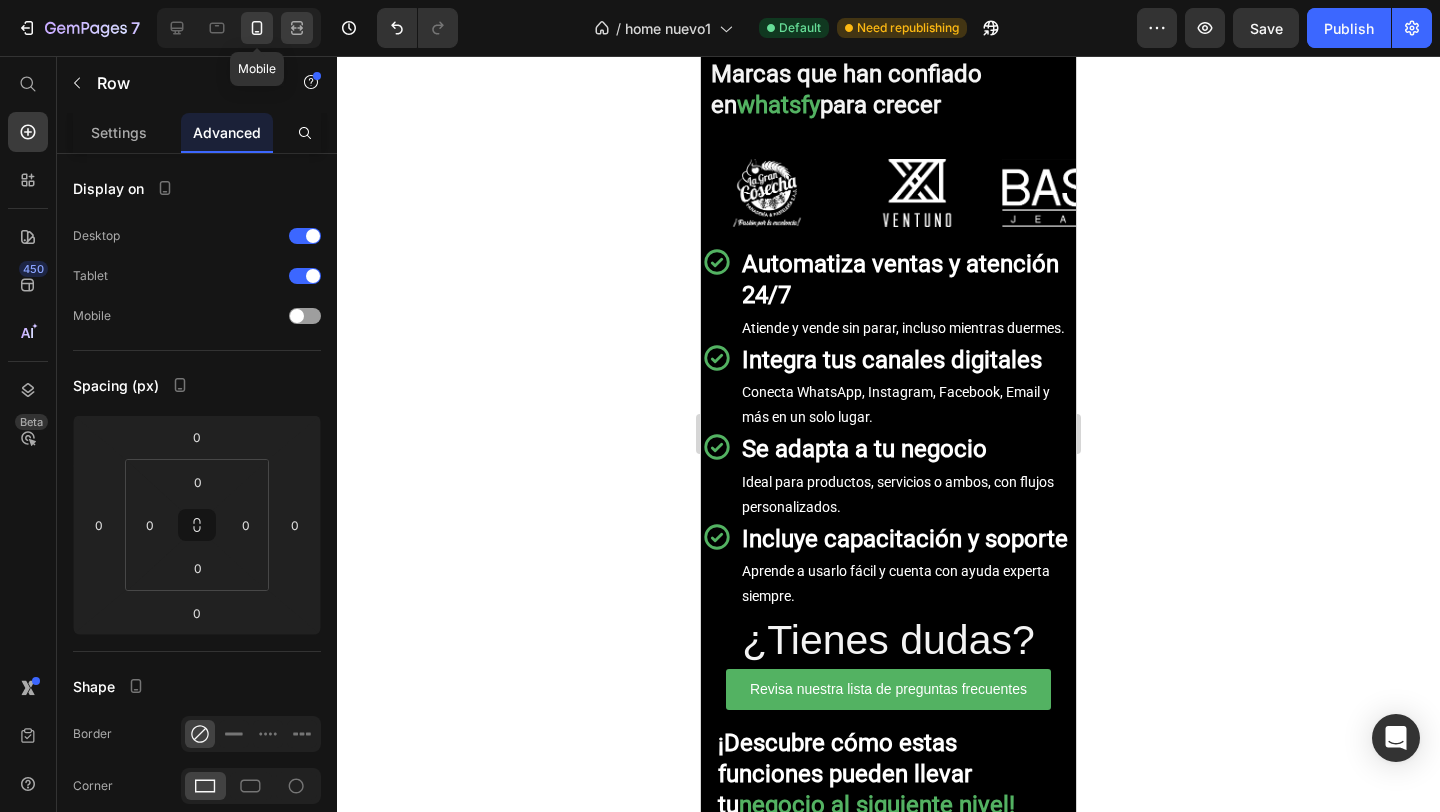 scroll, scrollTop: 496, scrollLeft: 0, axis: vertical 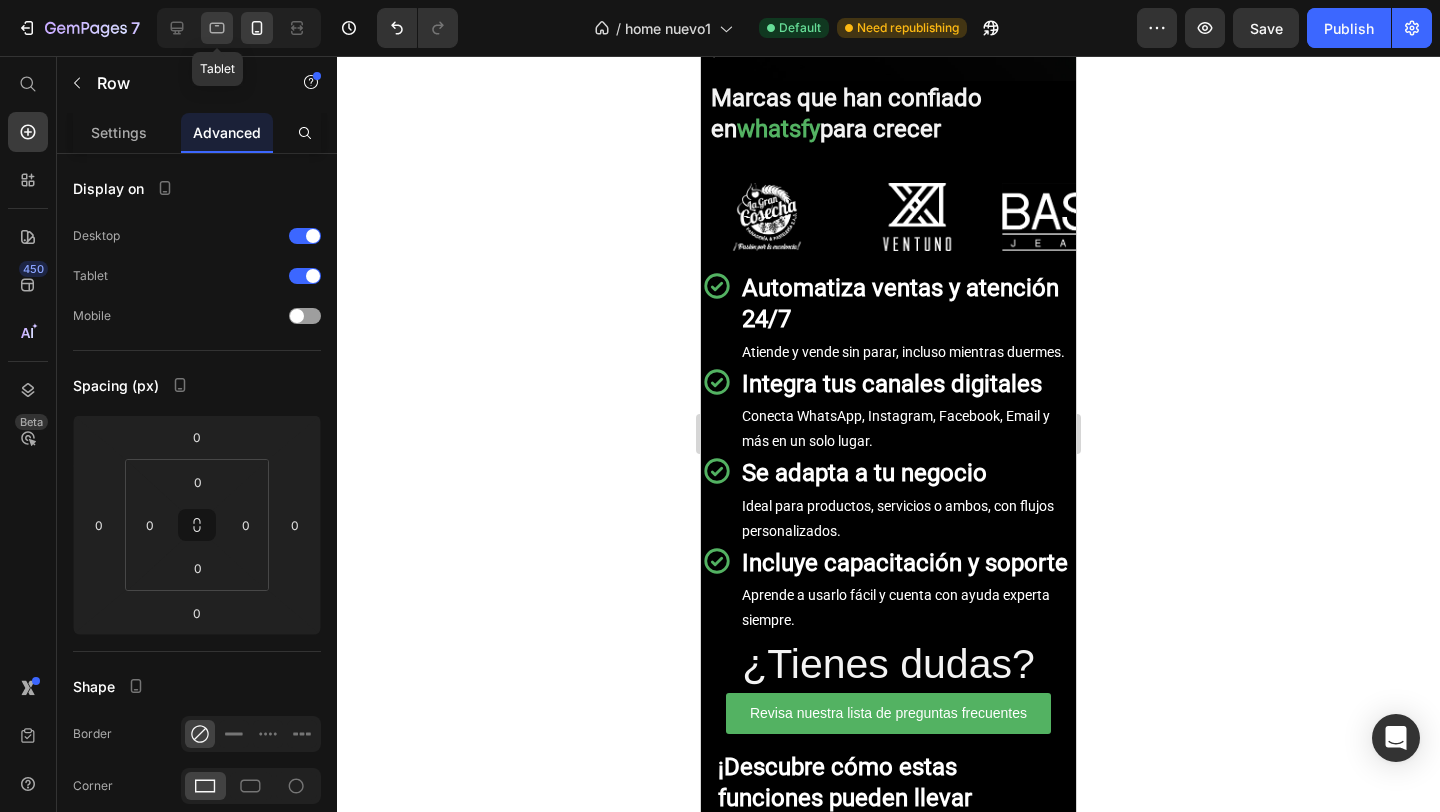 click 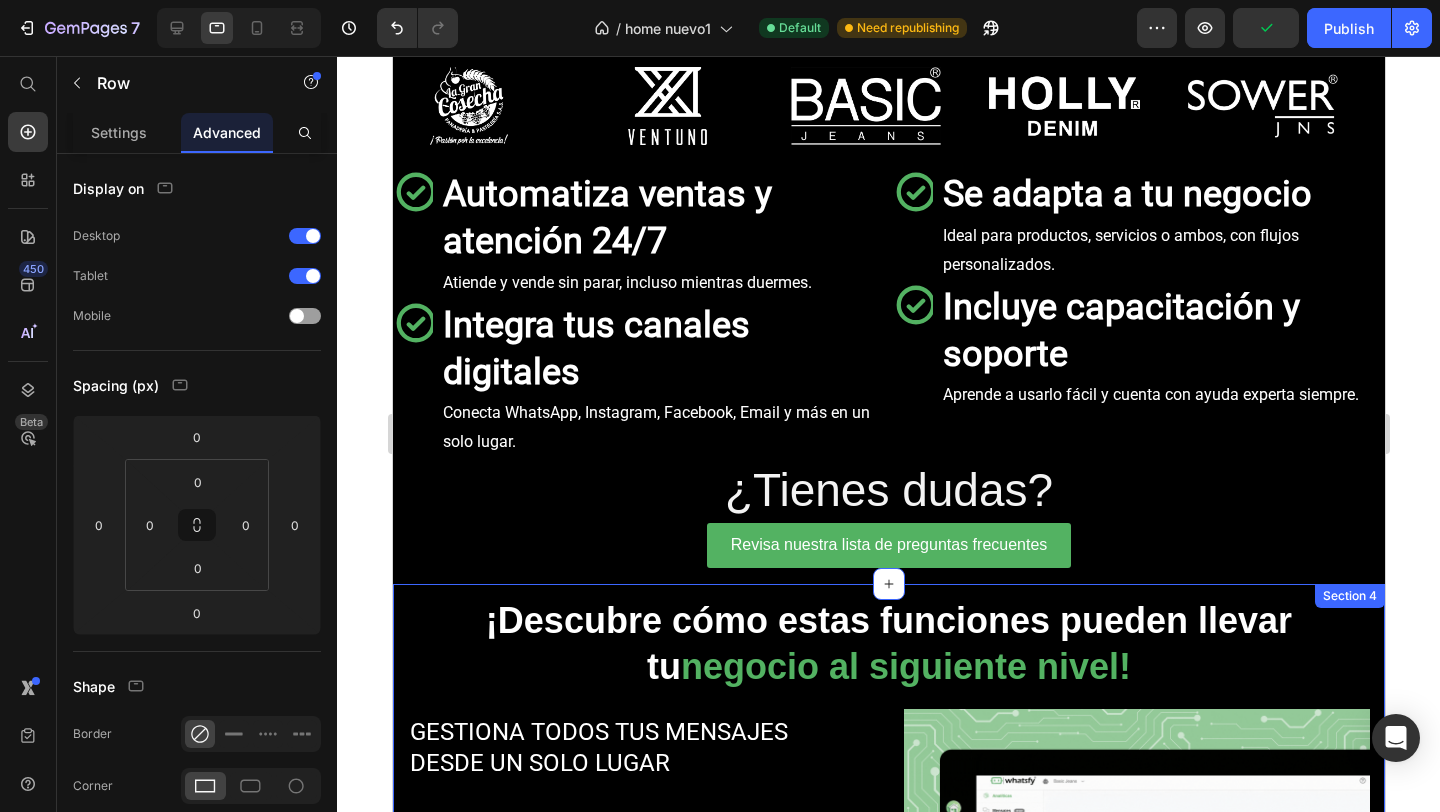scroll, scrollTop: 608, scrollLeft: 0, axis: vertical 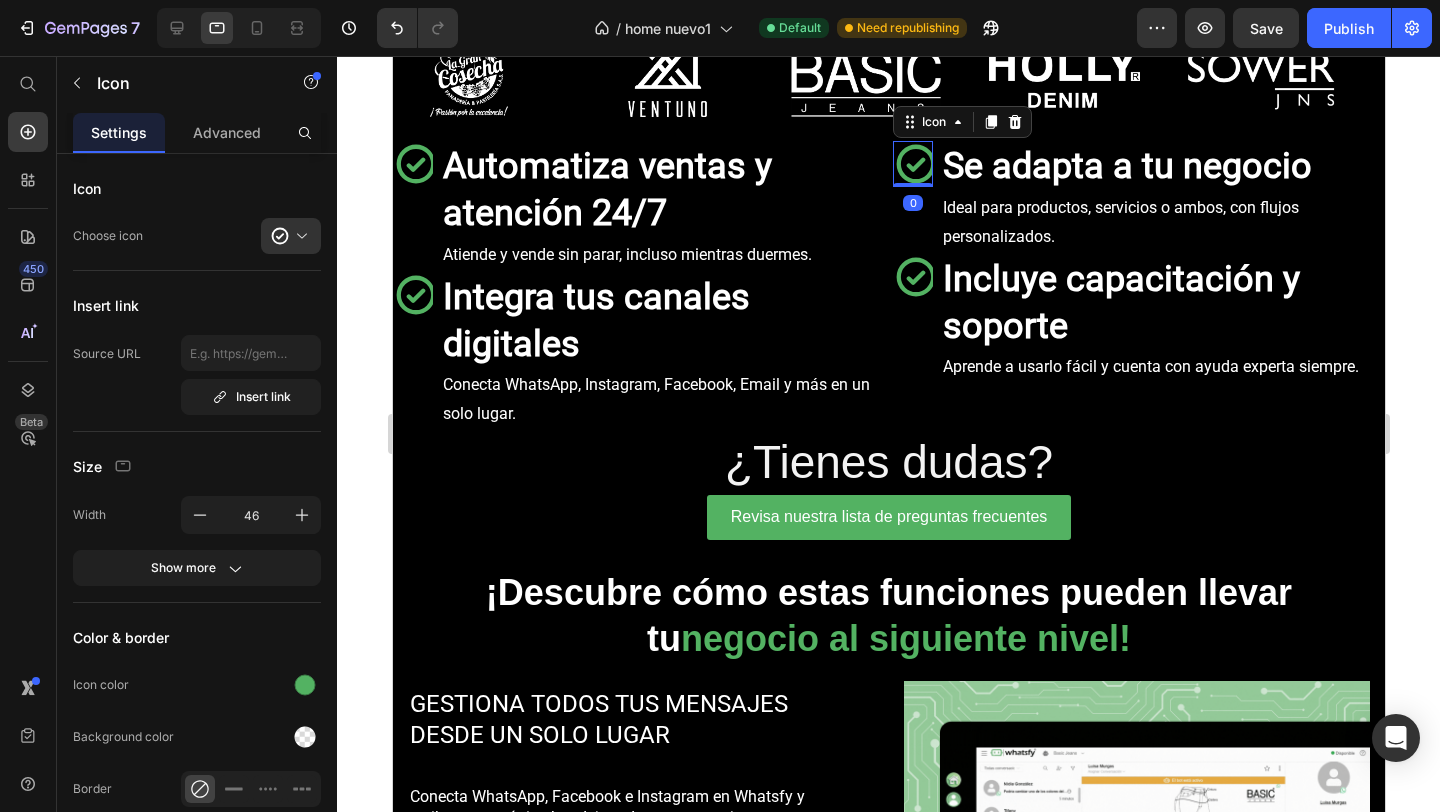 click 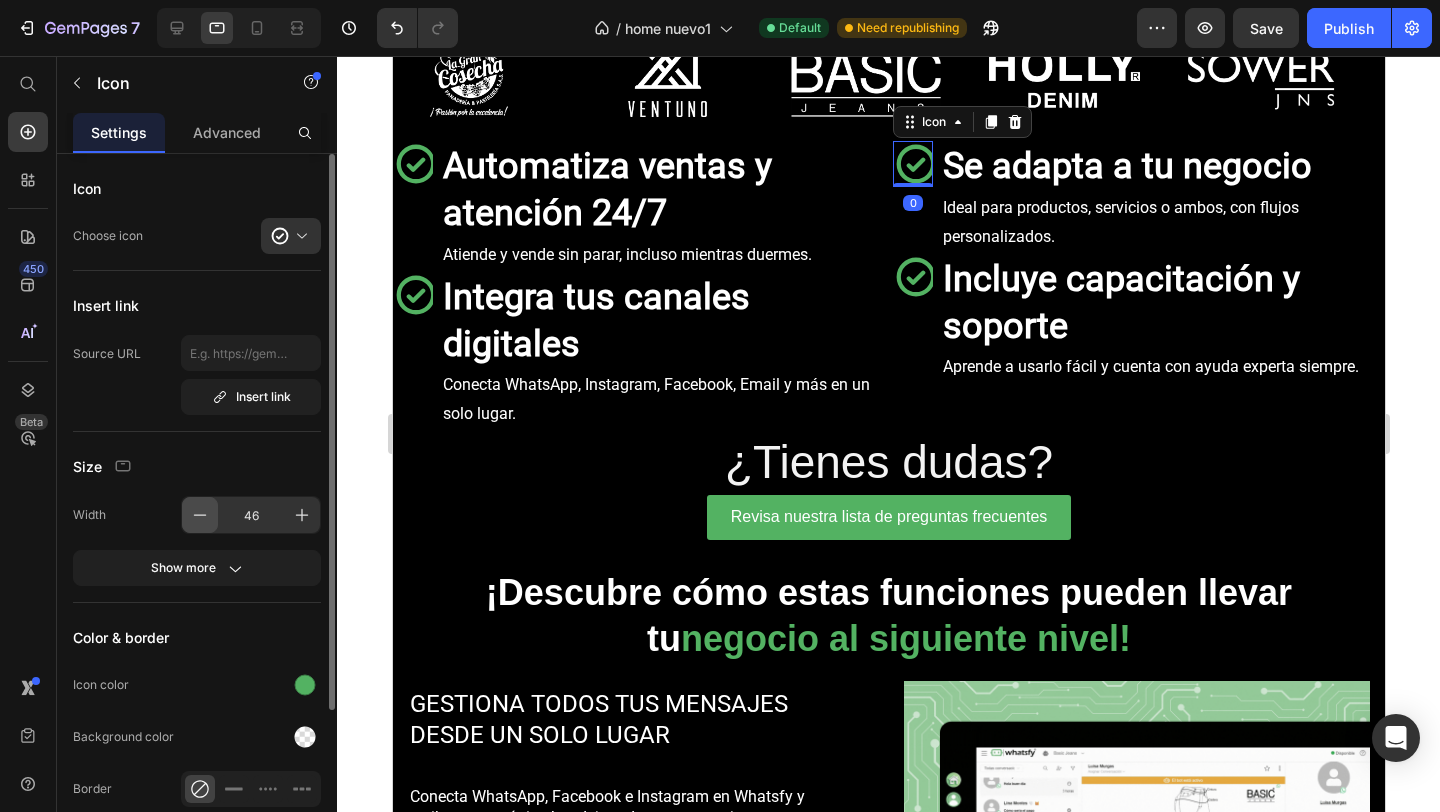 click 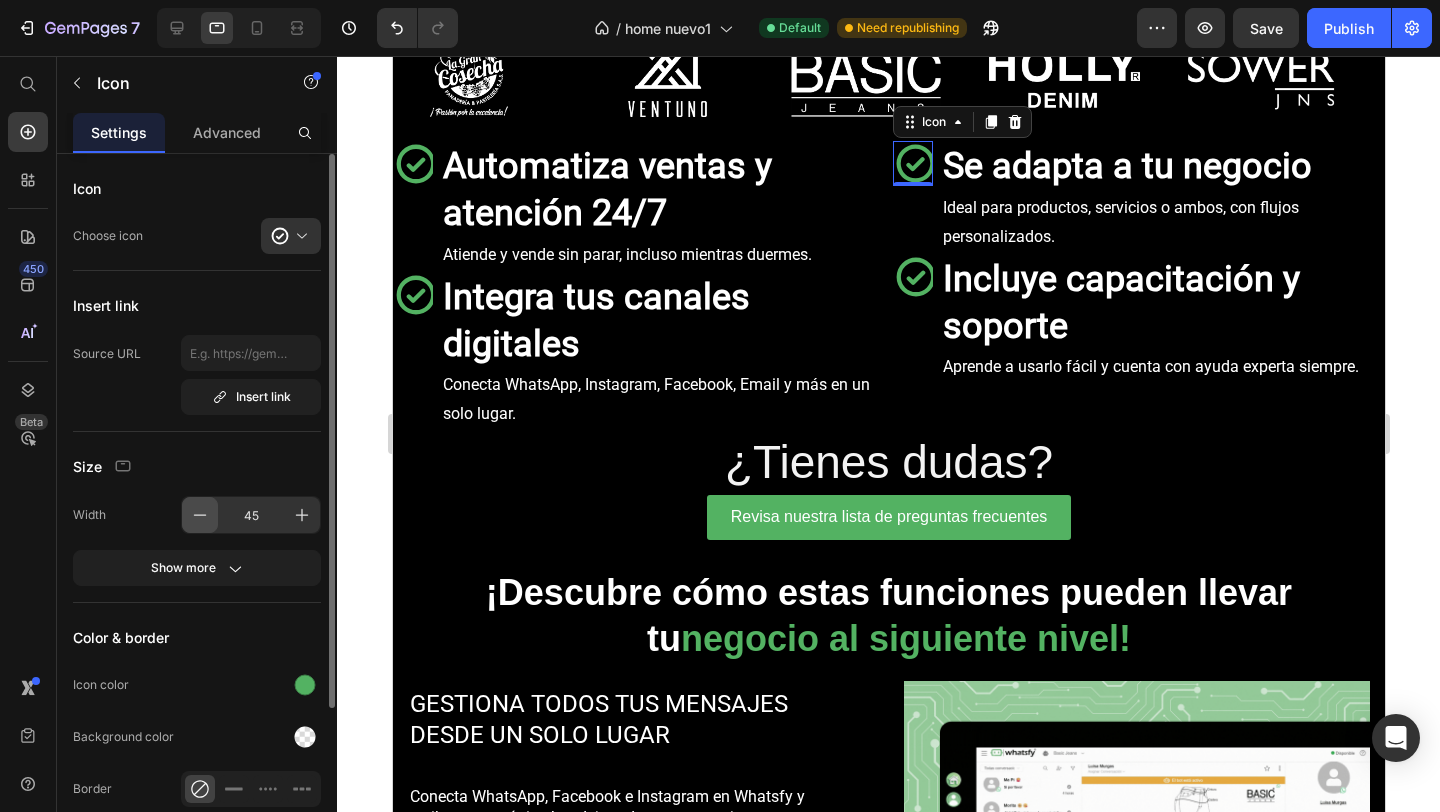 click 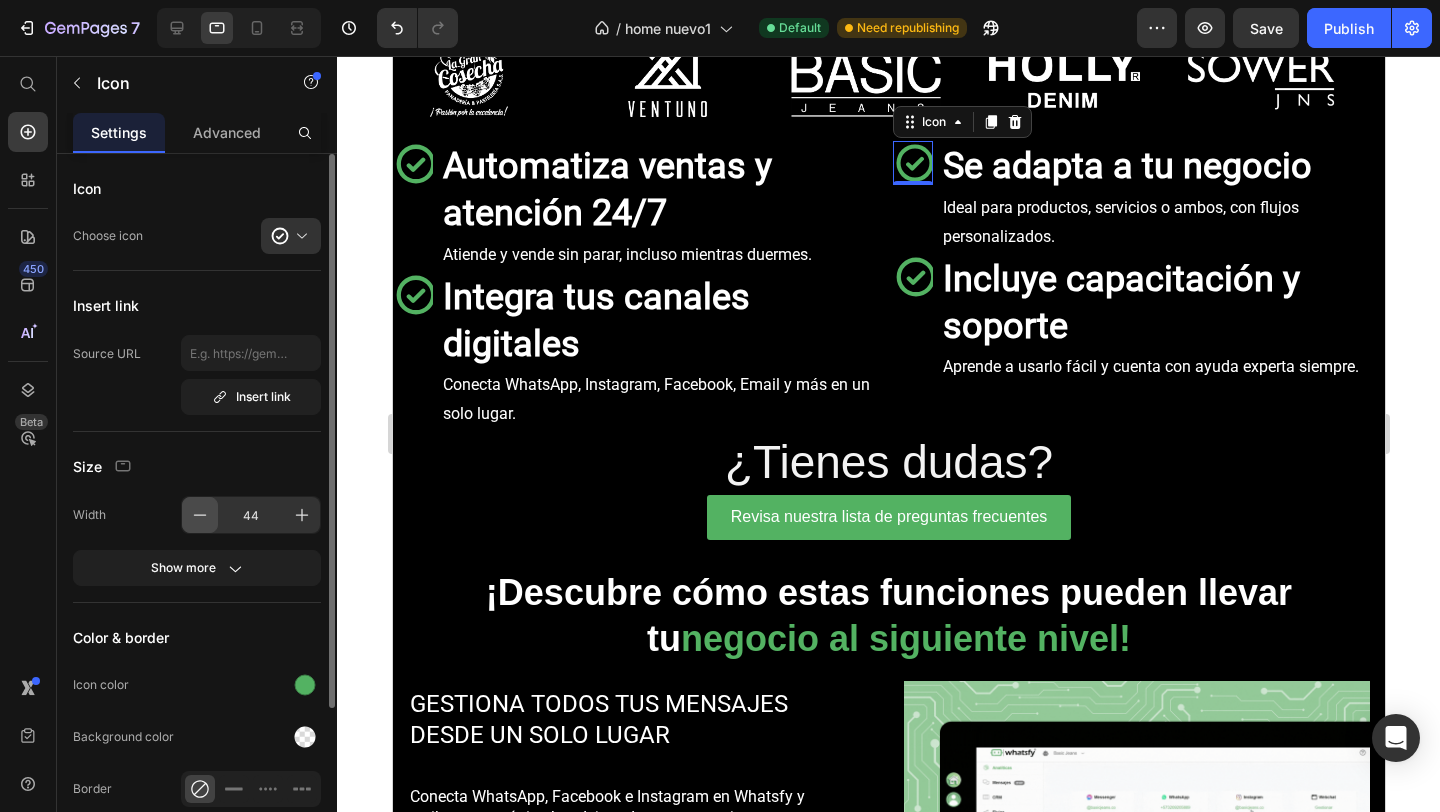 click 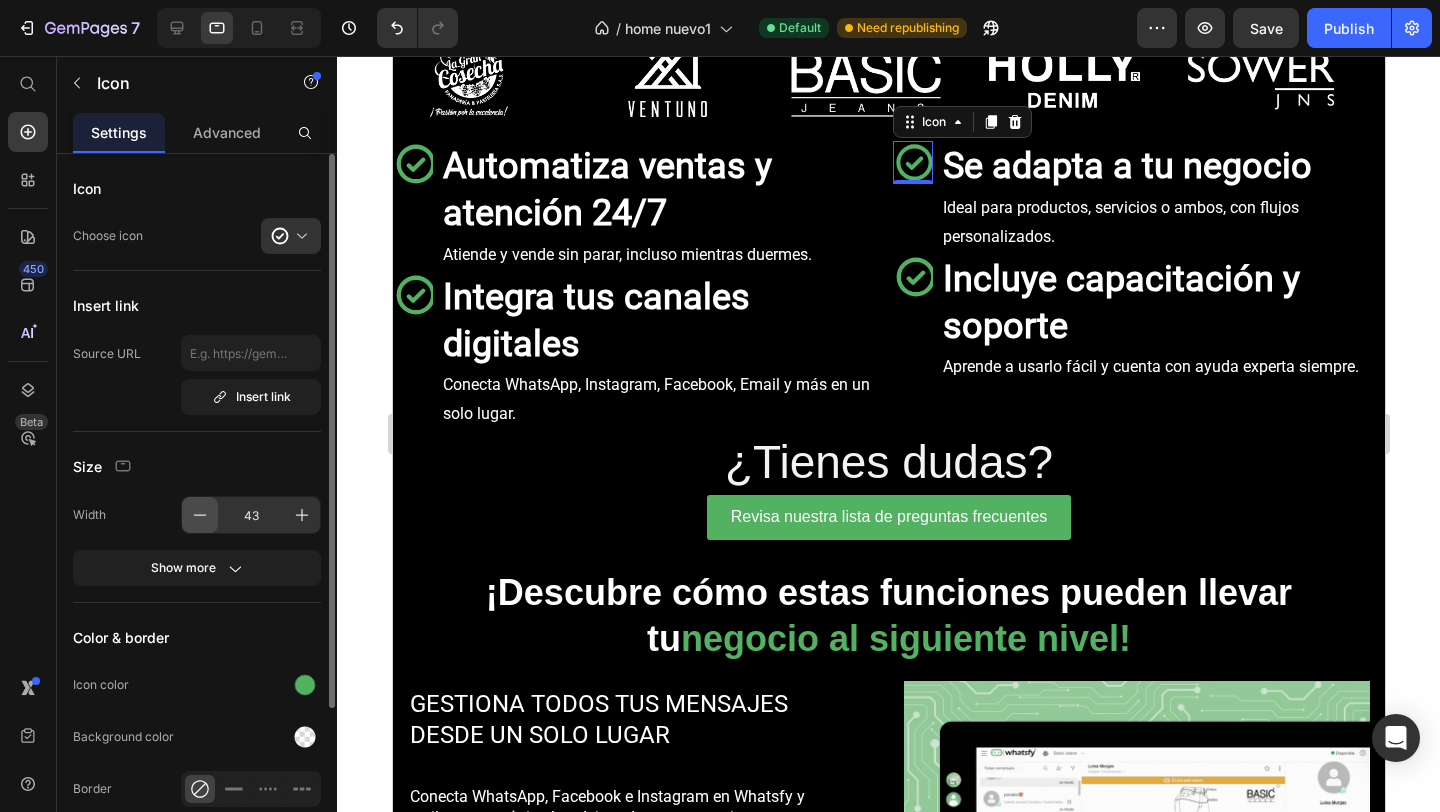 click 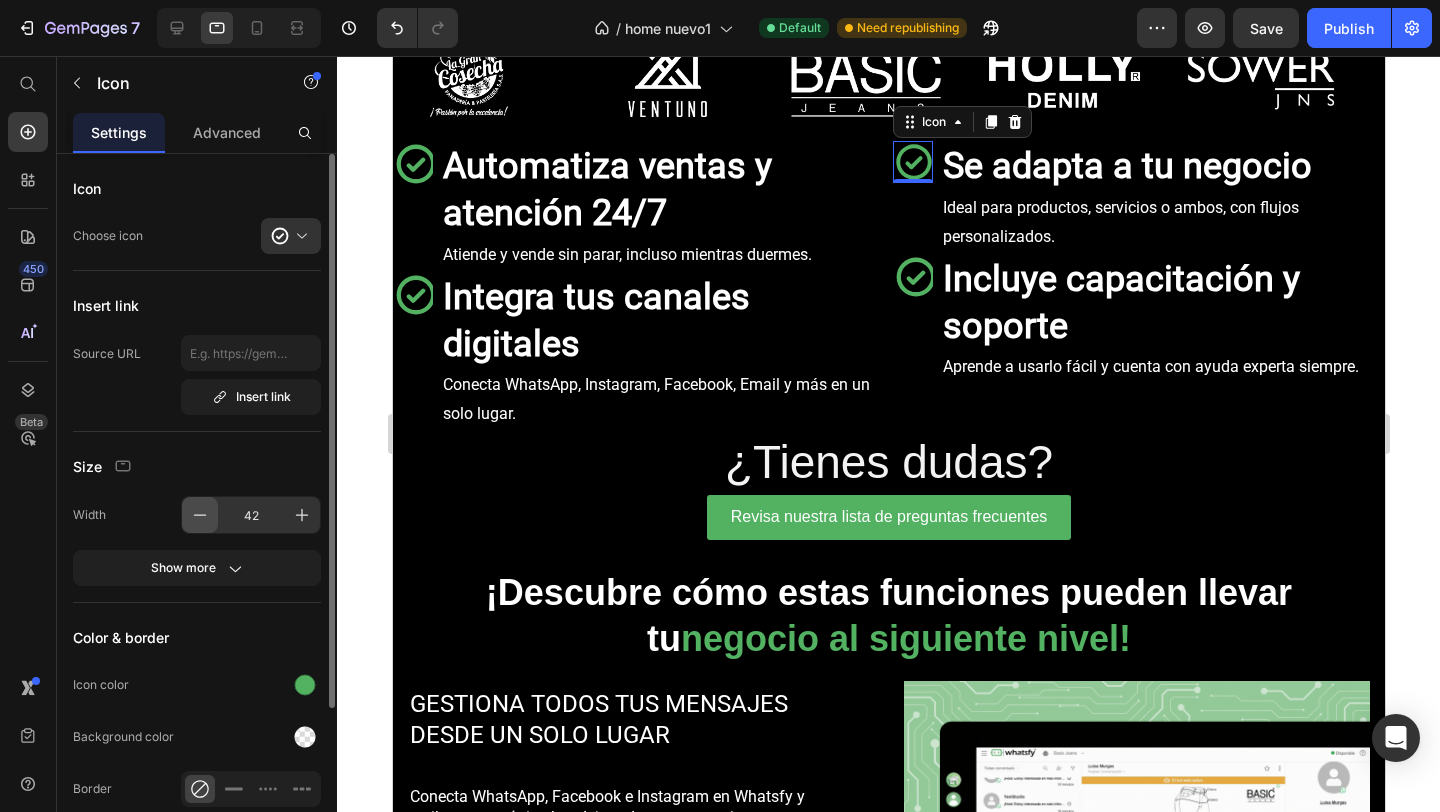 click 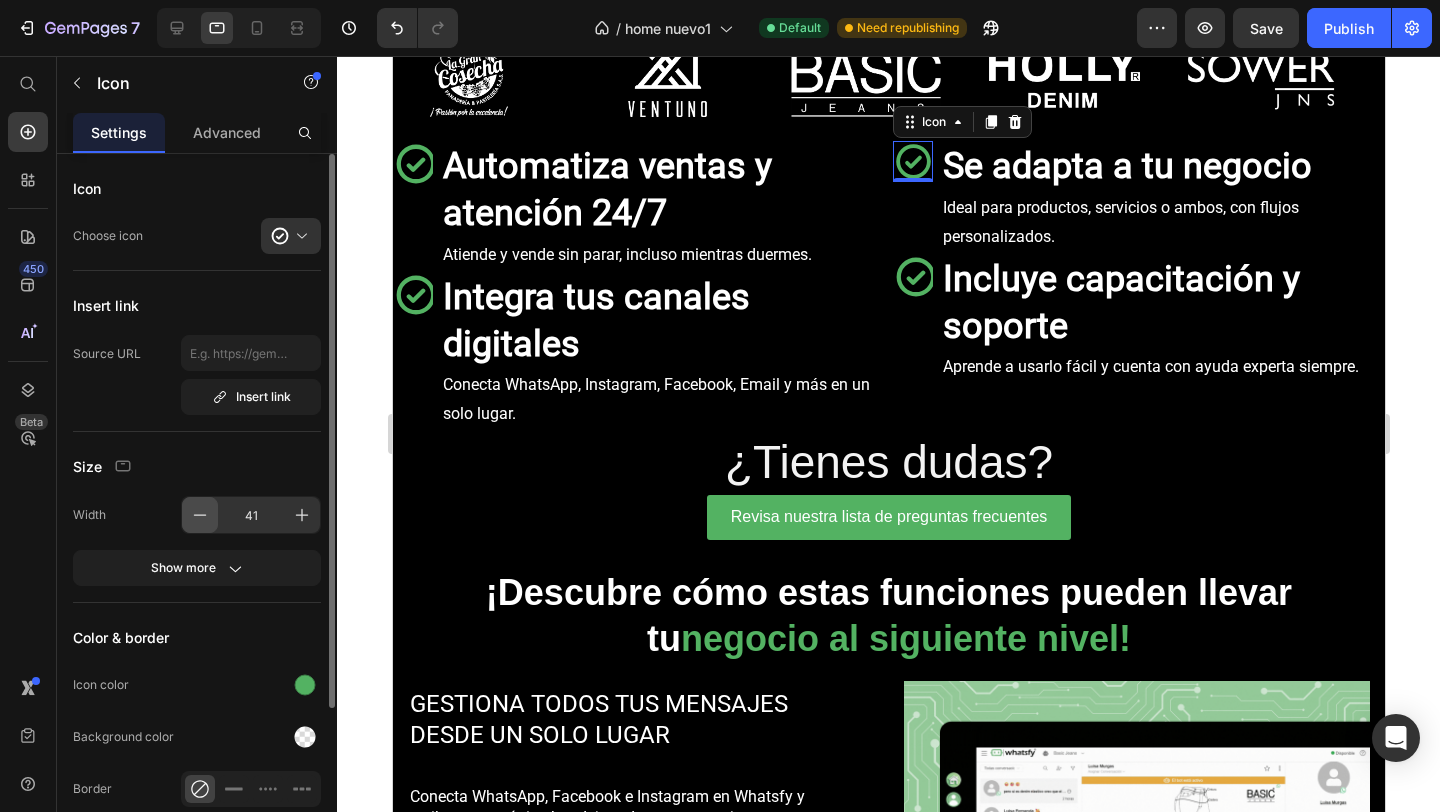 click 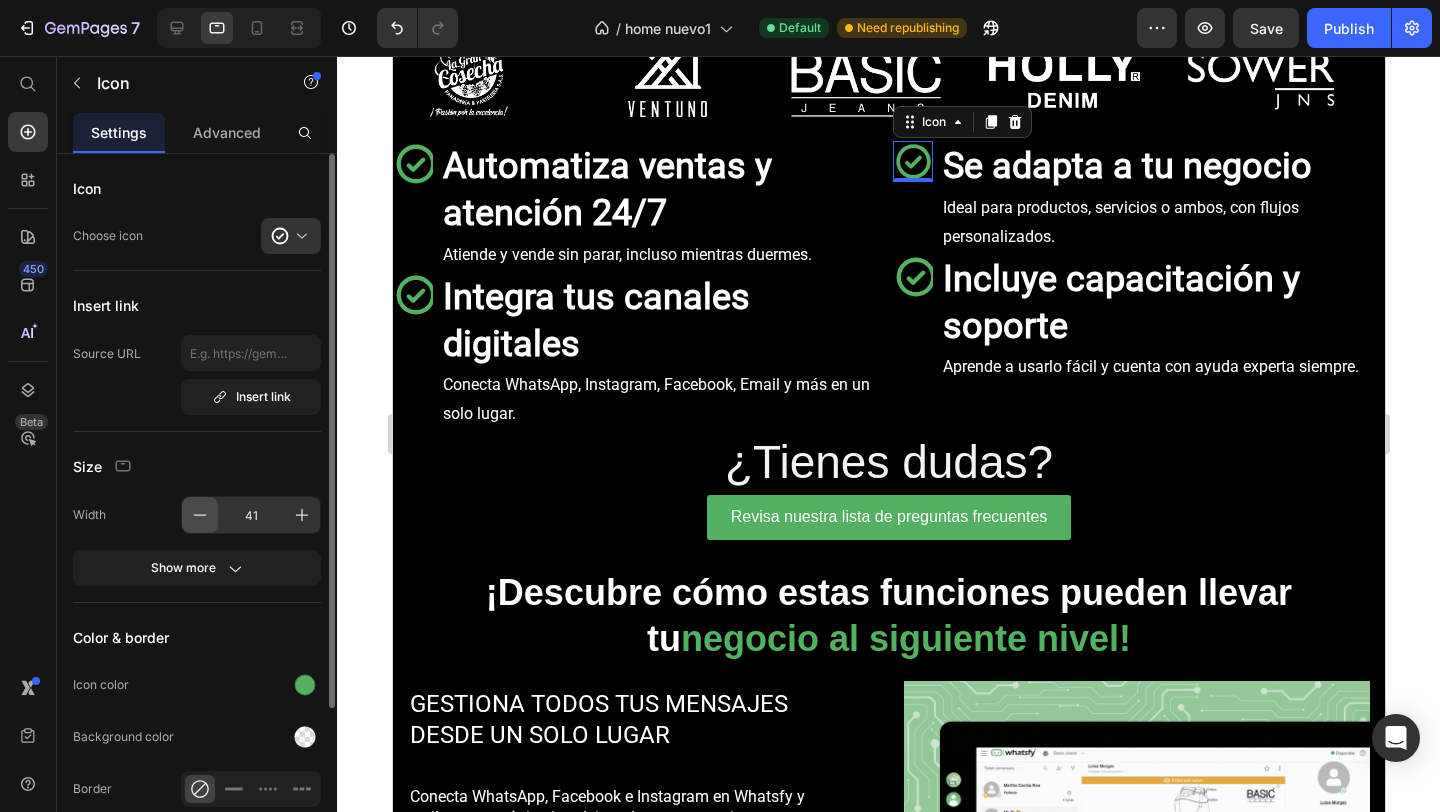 type on "40" 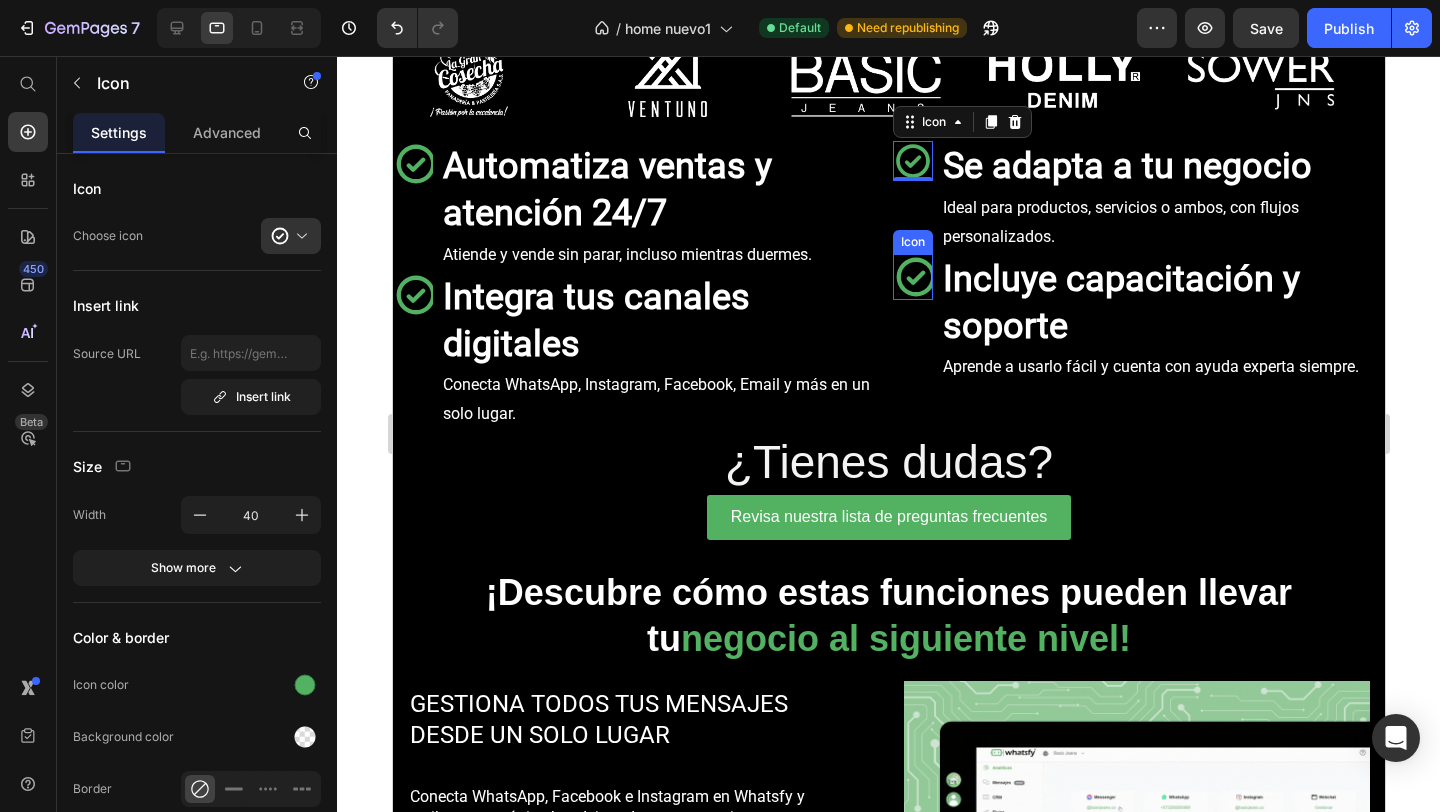 click 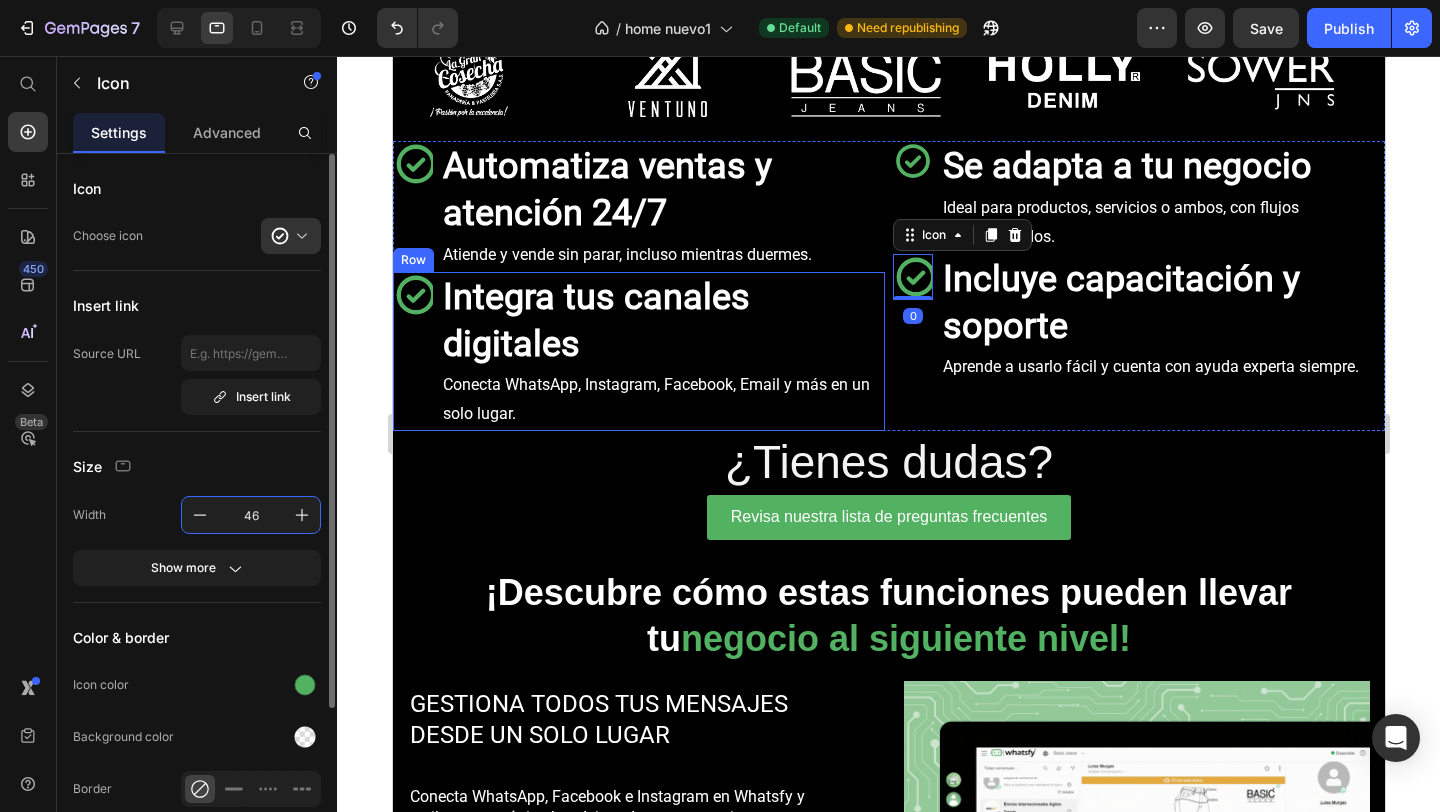click on "46" at bounding box center (251, 515) 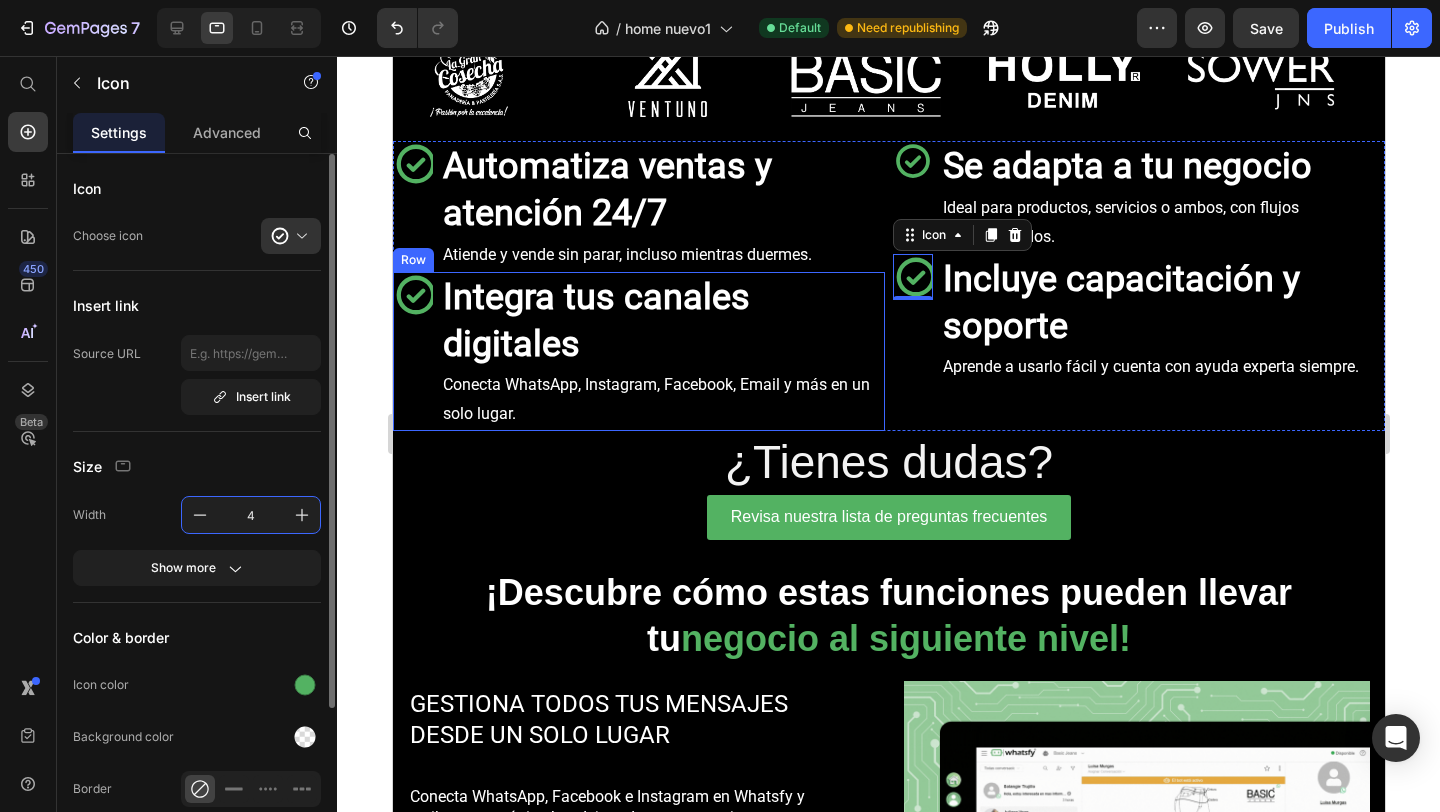 type on "40" 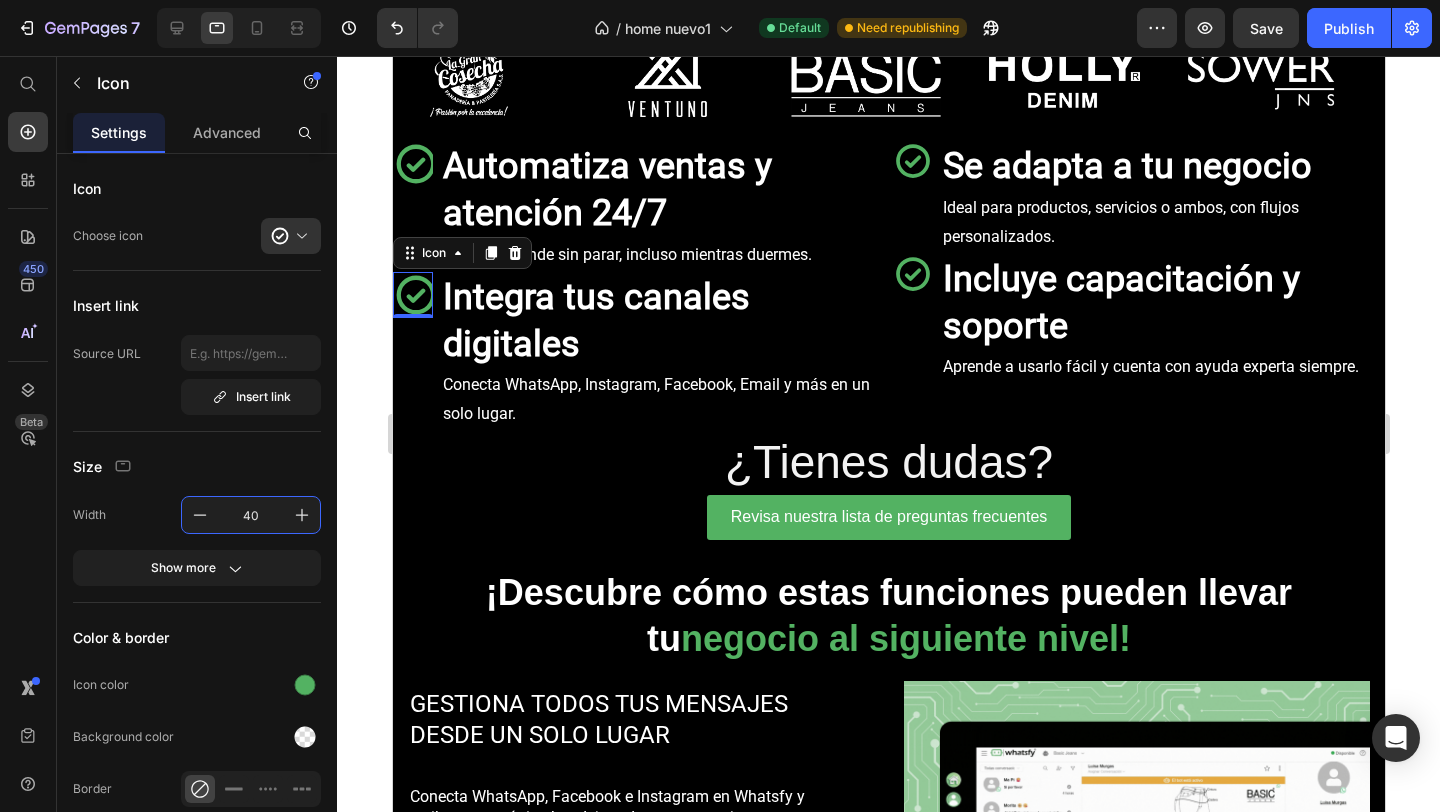 click 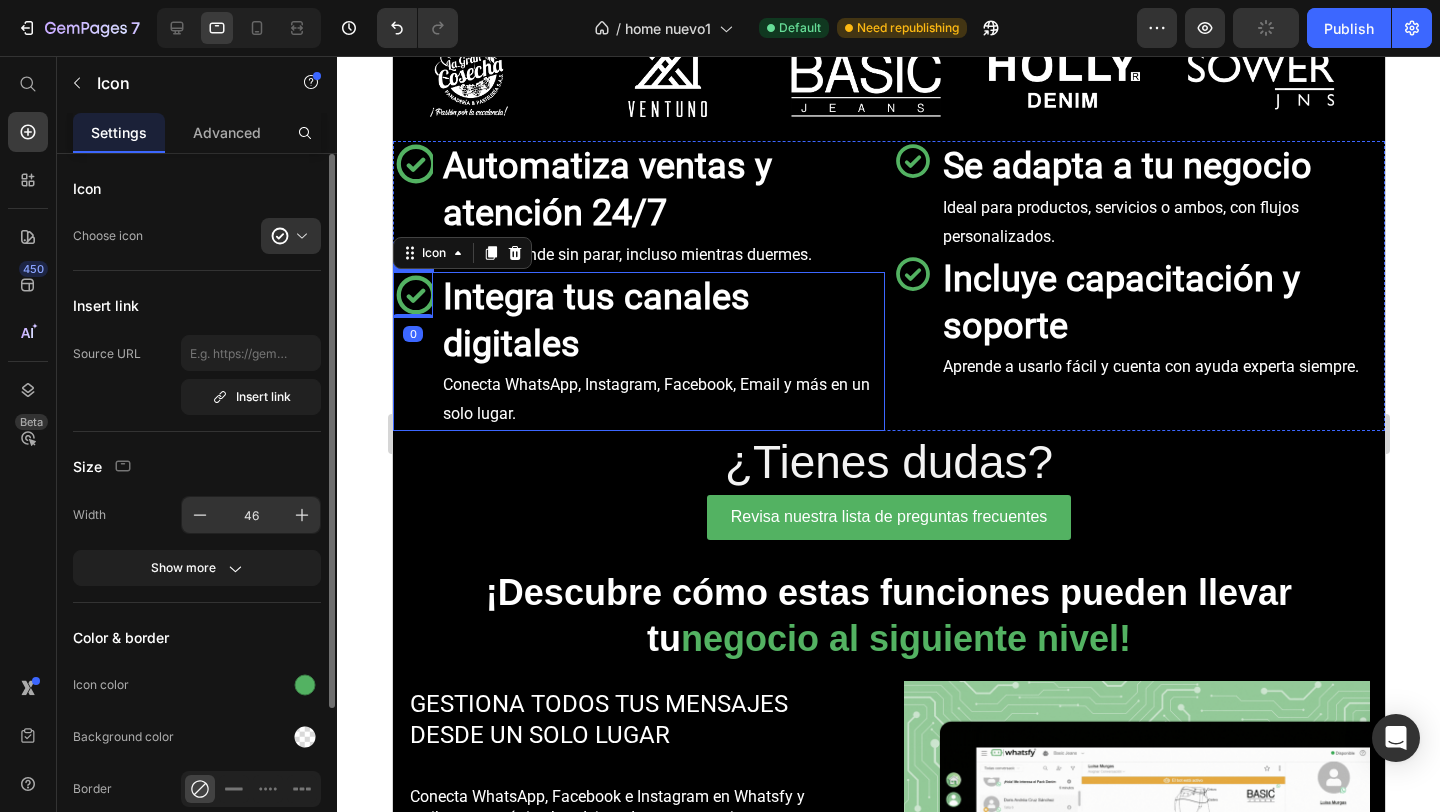 click on "46" at bounding box center (251, 515) 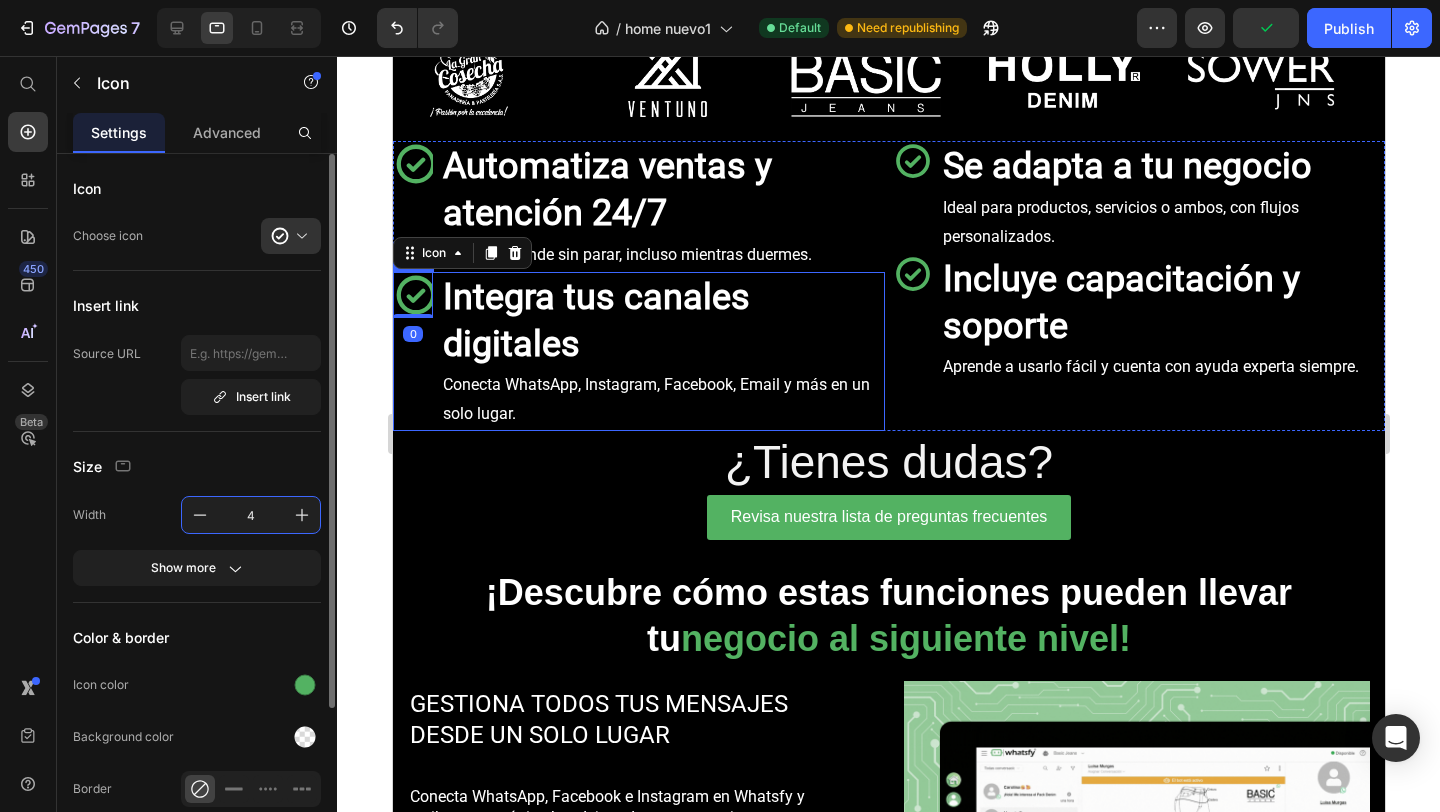 type on "40" 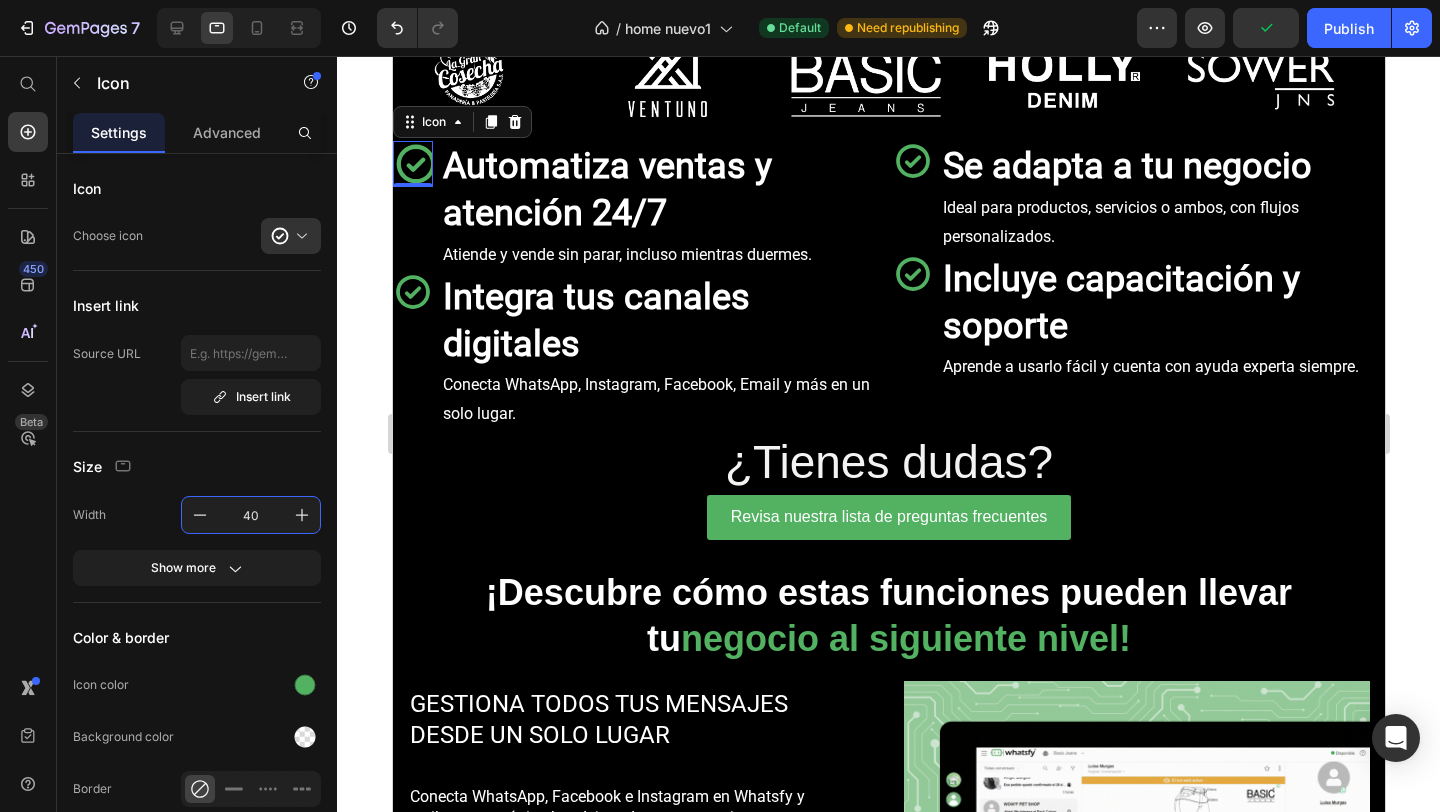 click 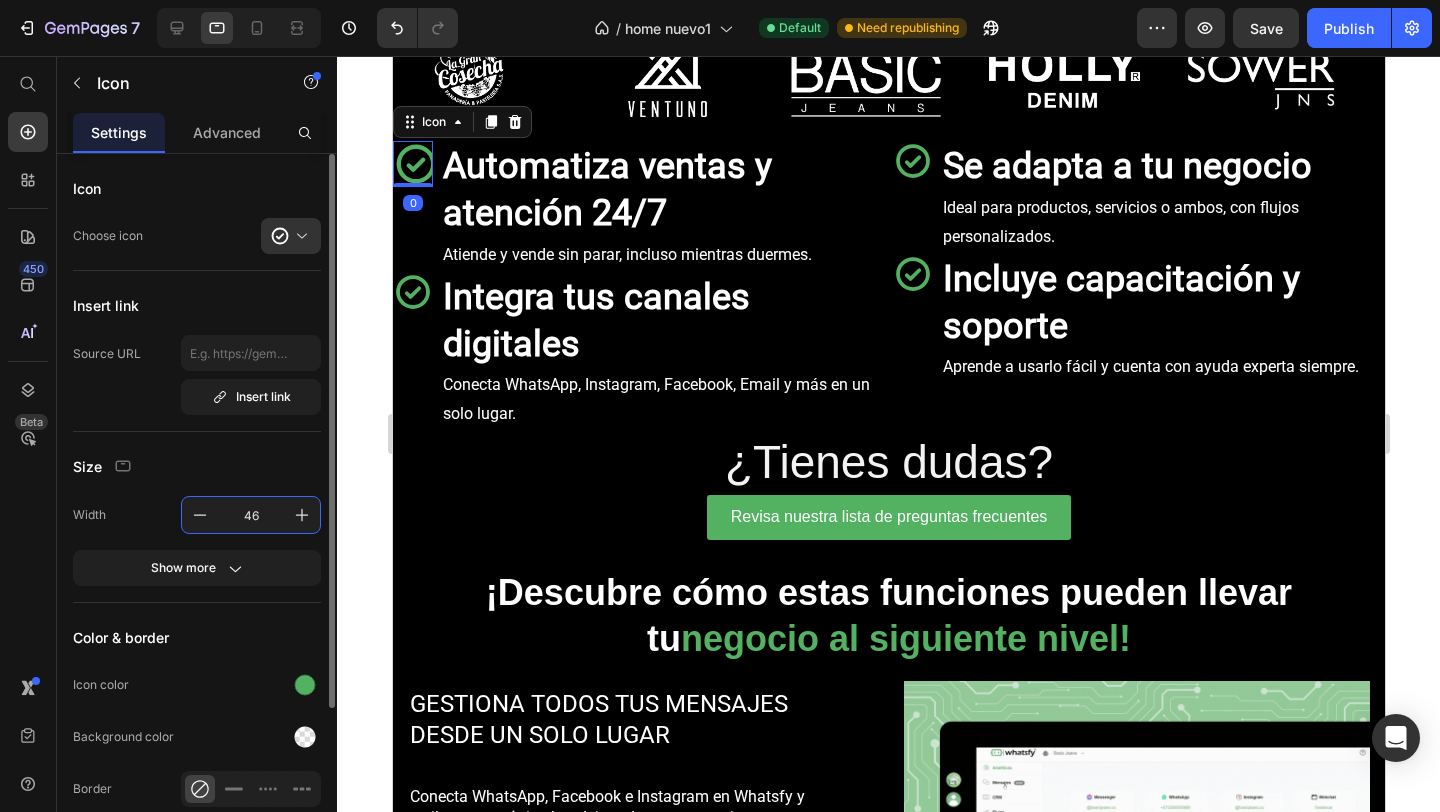click on "46" at bounding box center [251, 515] 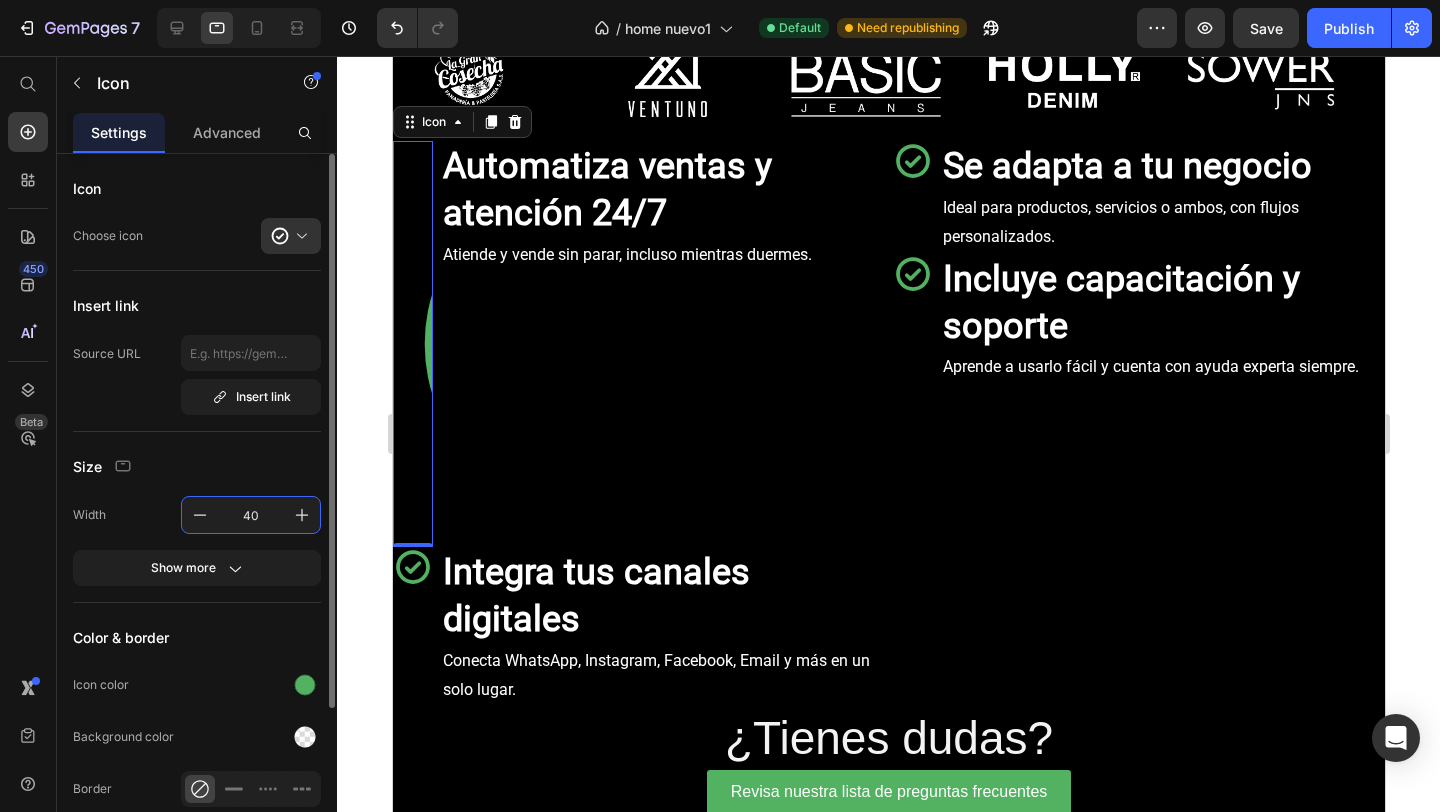 type on "40" 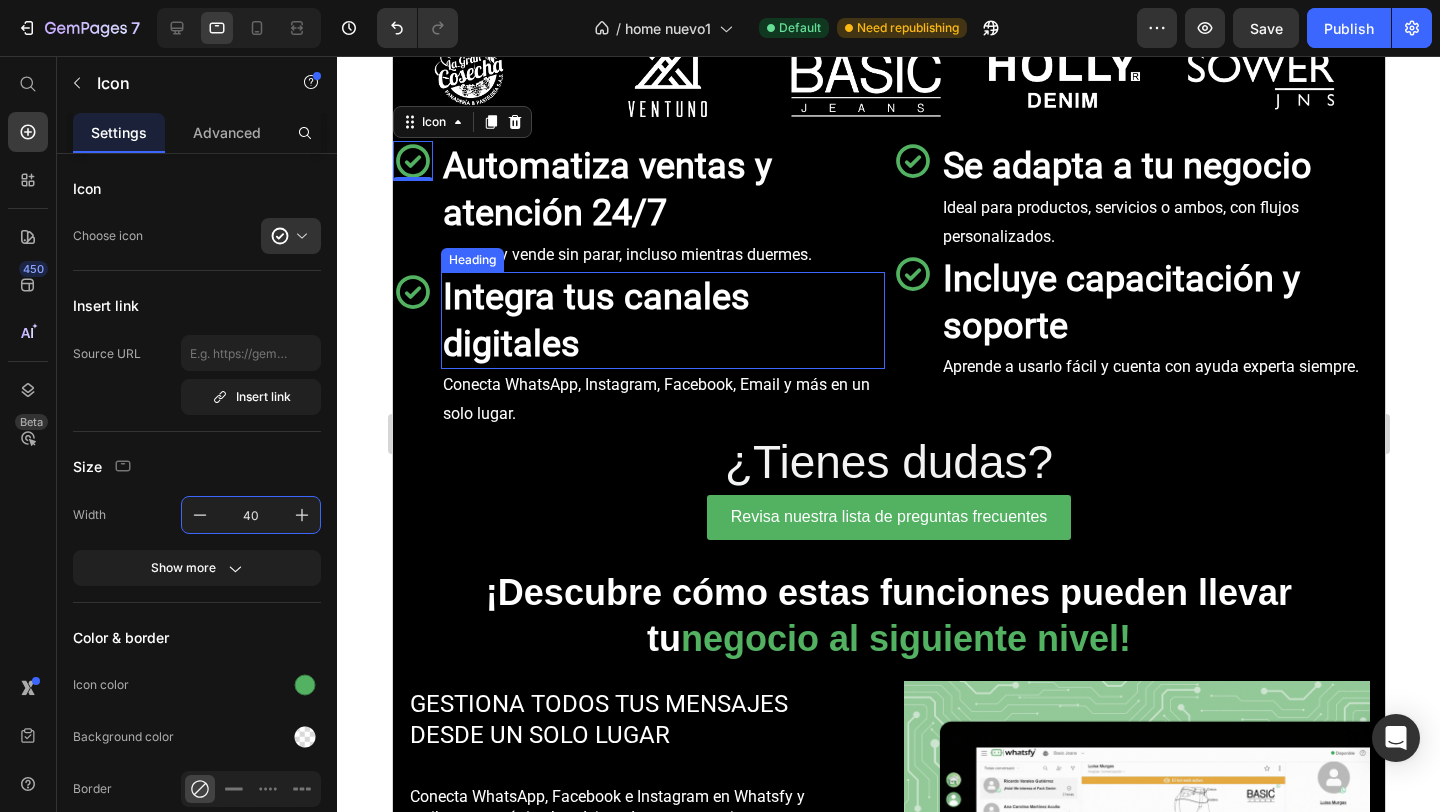 click on "Integra tus canales digitales" at bounding box center (662, 321) 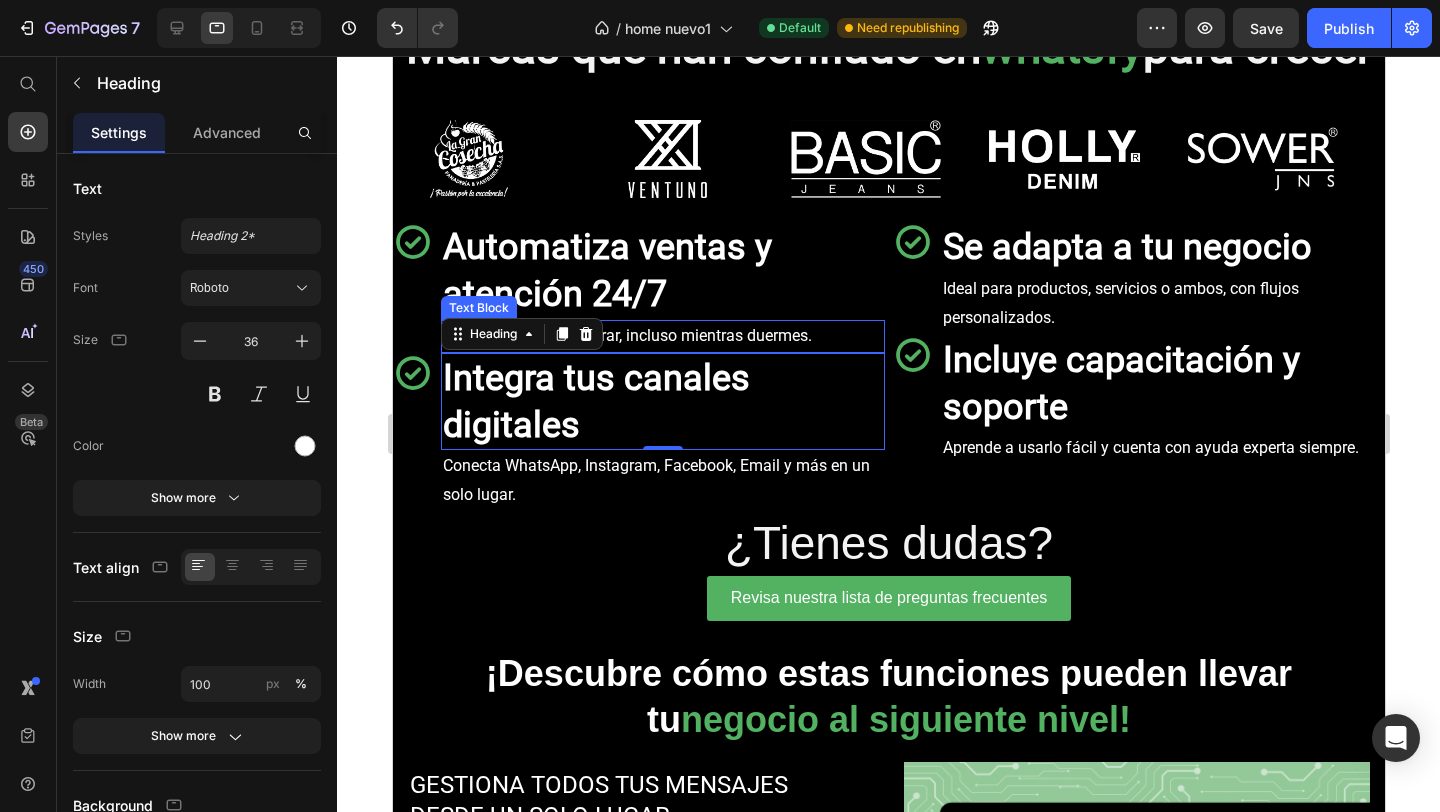scroll, scrollTop: 526, scrollLeft: 0, axis: vertical 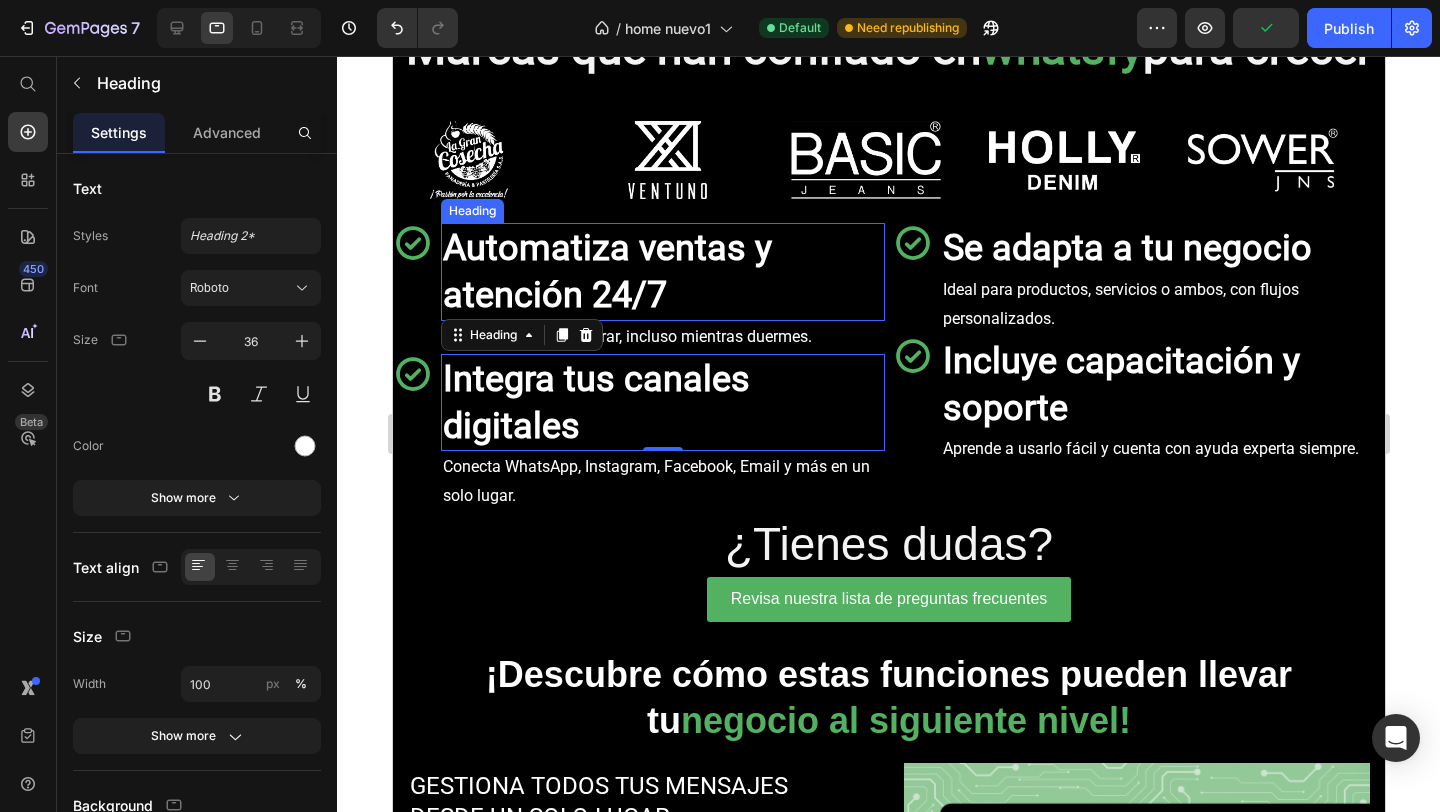 click on "Automatiza ventas y atención 24/7" at bounding box center (606, 271) 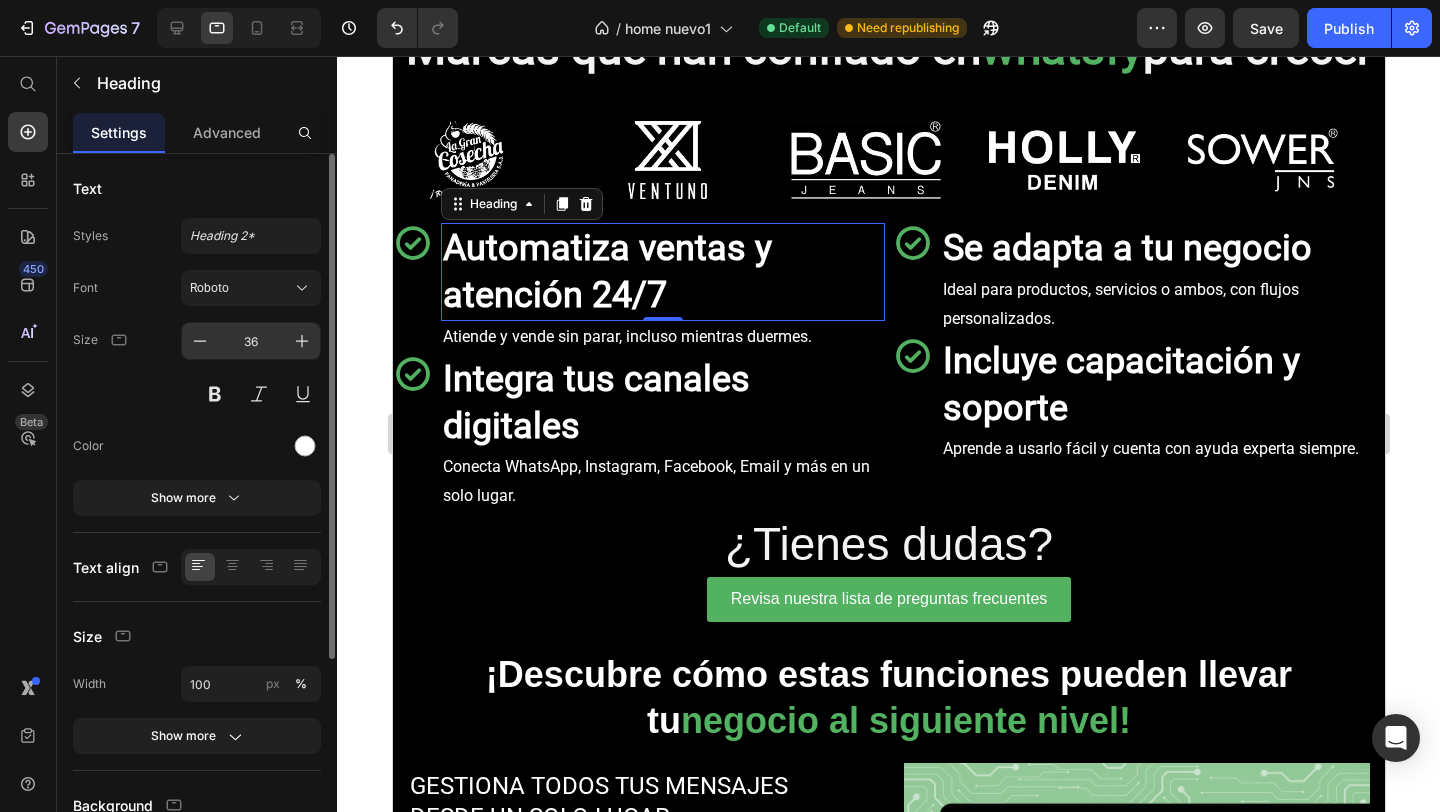 click on "36" at bounding box center [251, 341] 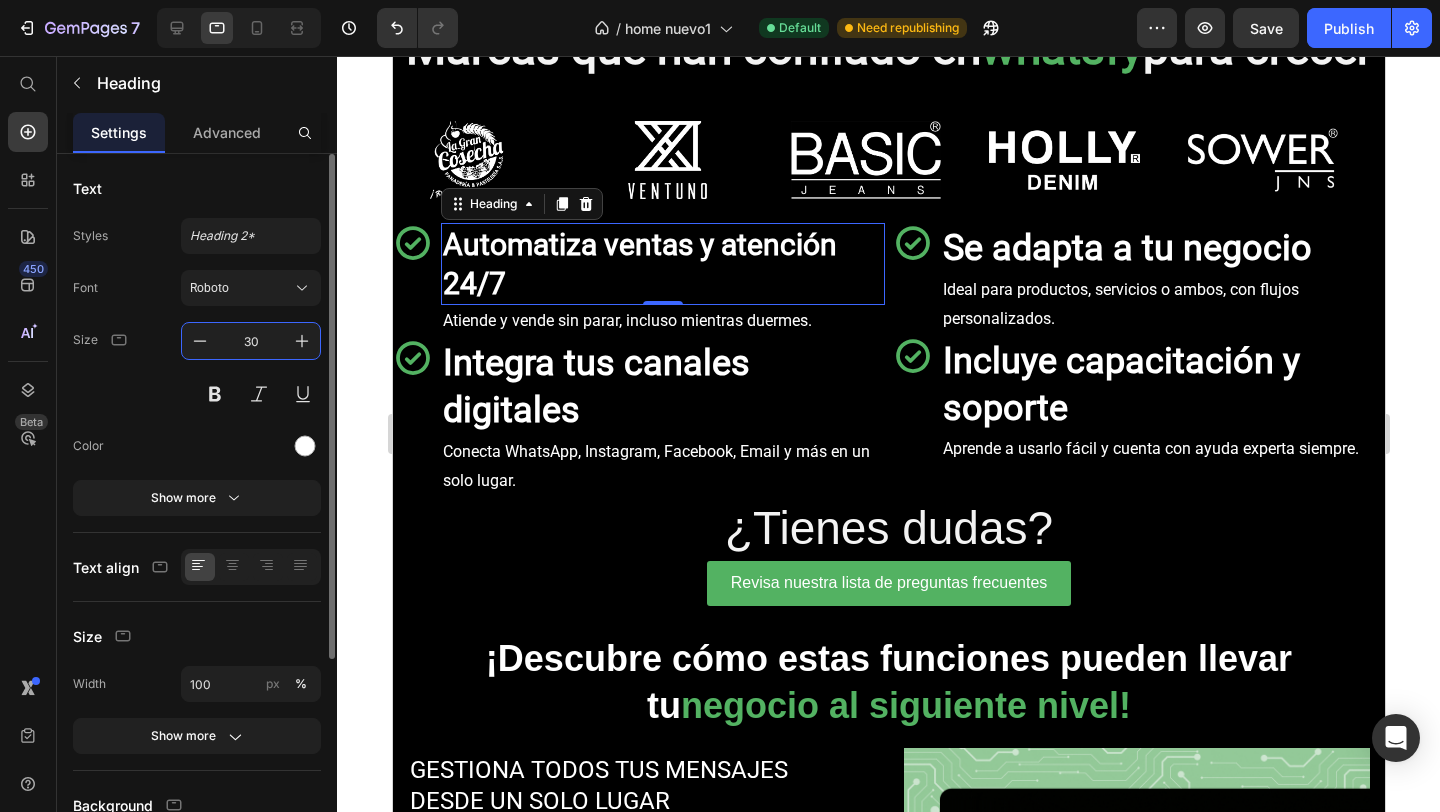 type on "30" 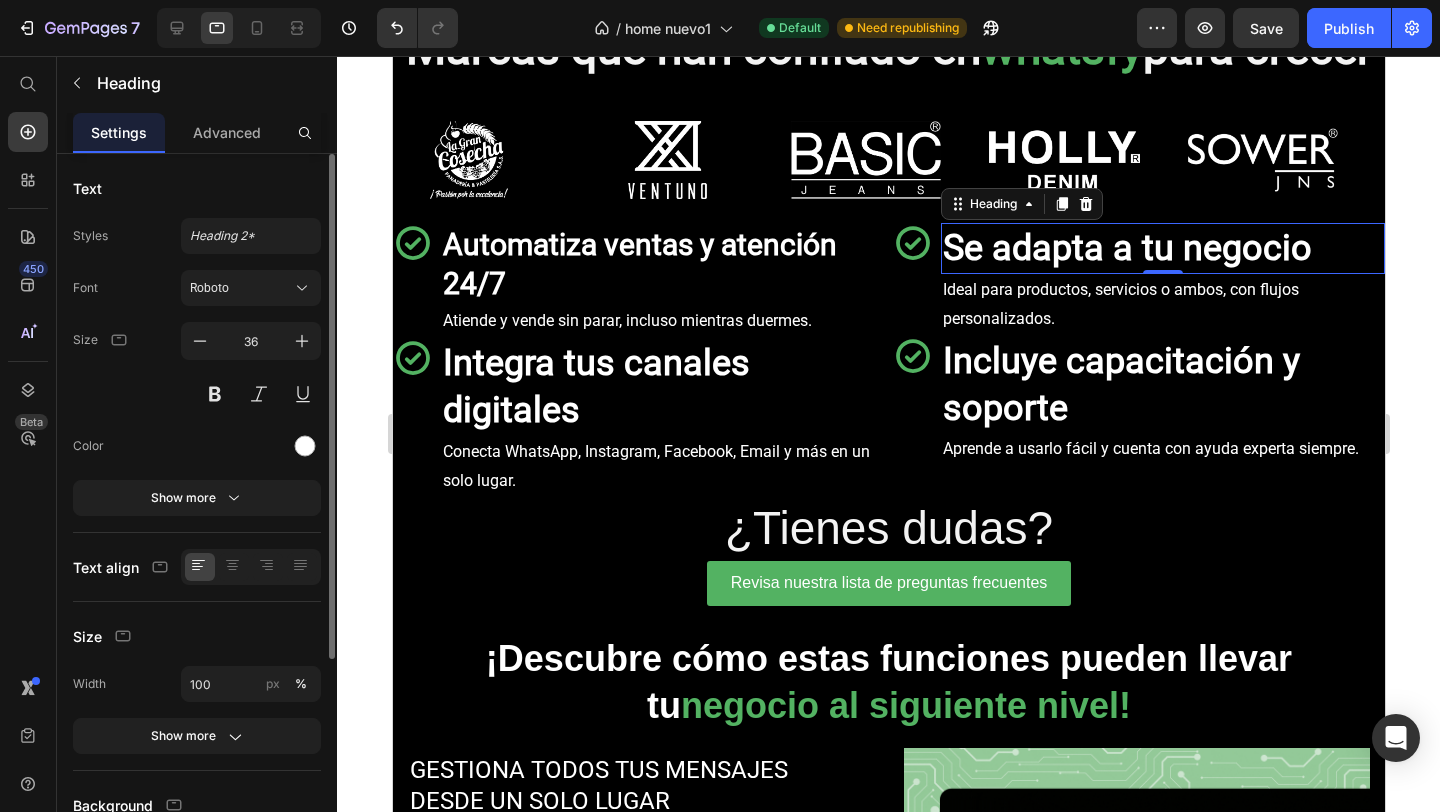 click on "Se adapta a tu negocio" at bounding box center [1126, 248] 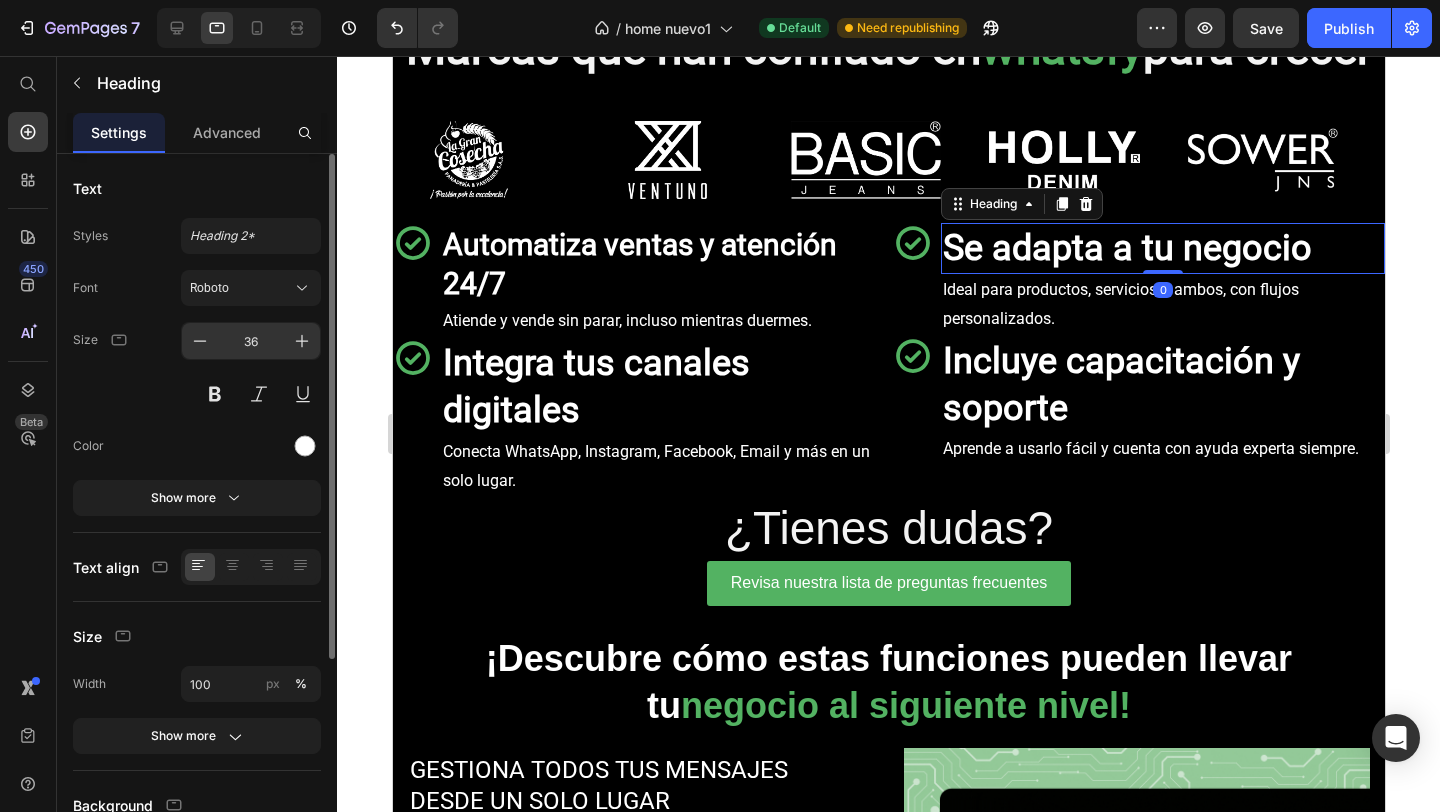 click on "36" at bounding box center (251, 341) 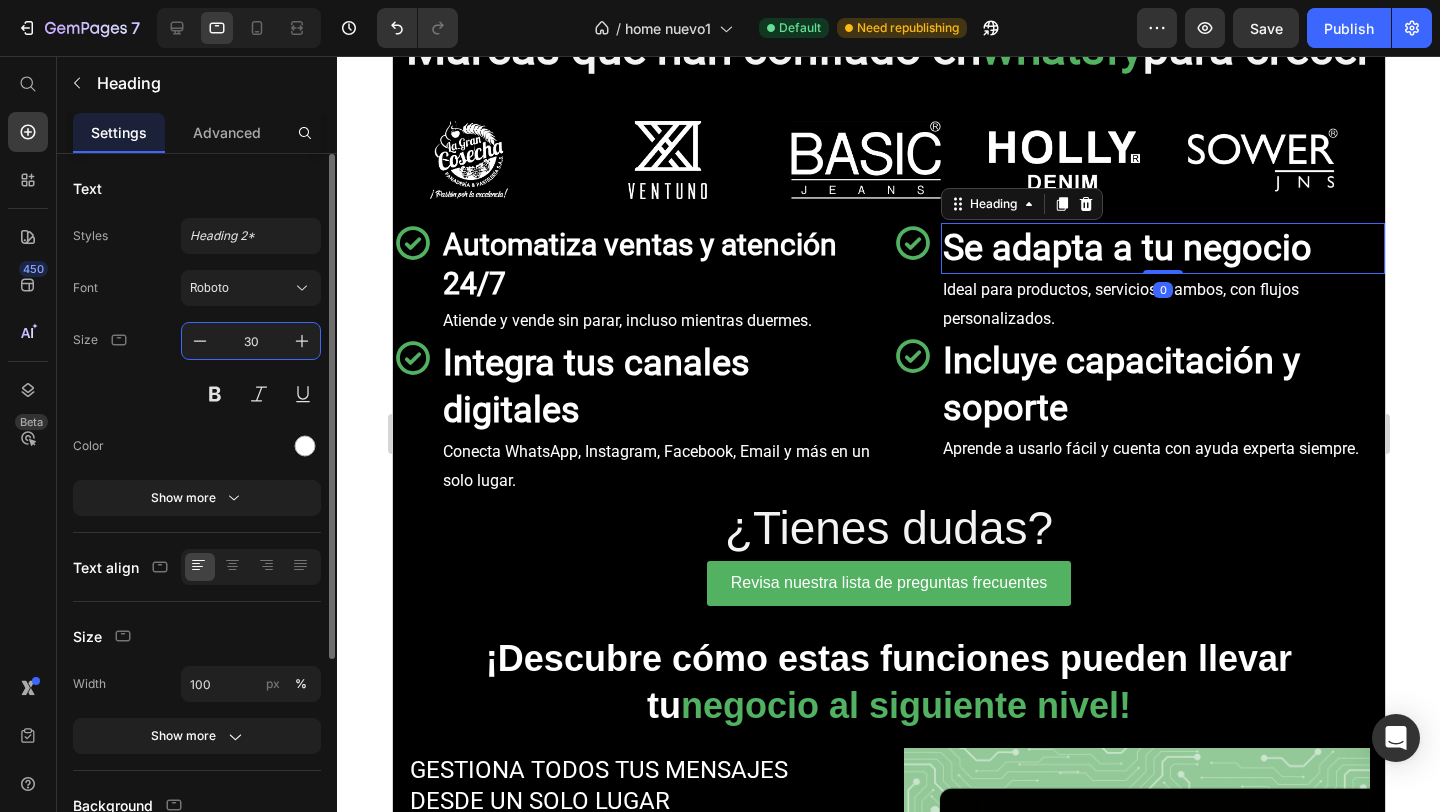 type on "30" 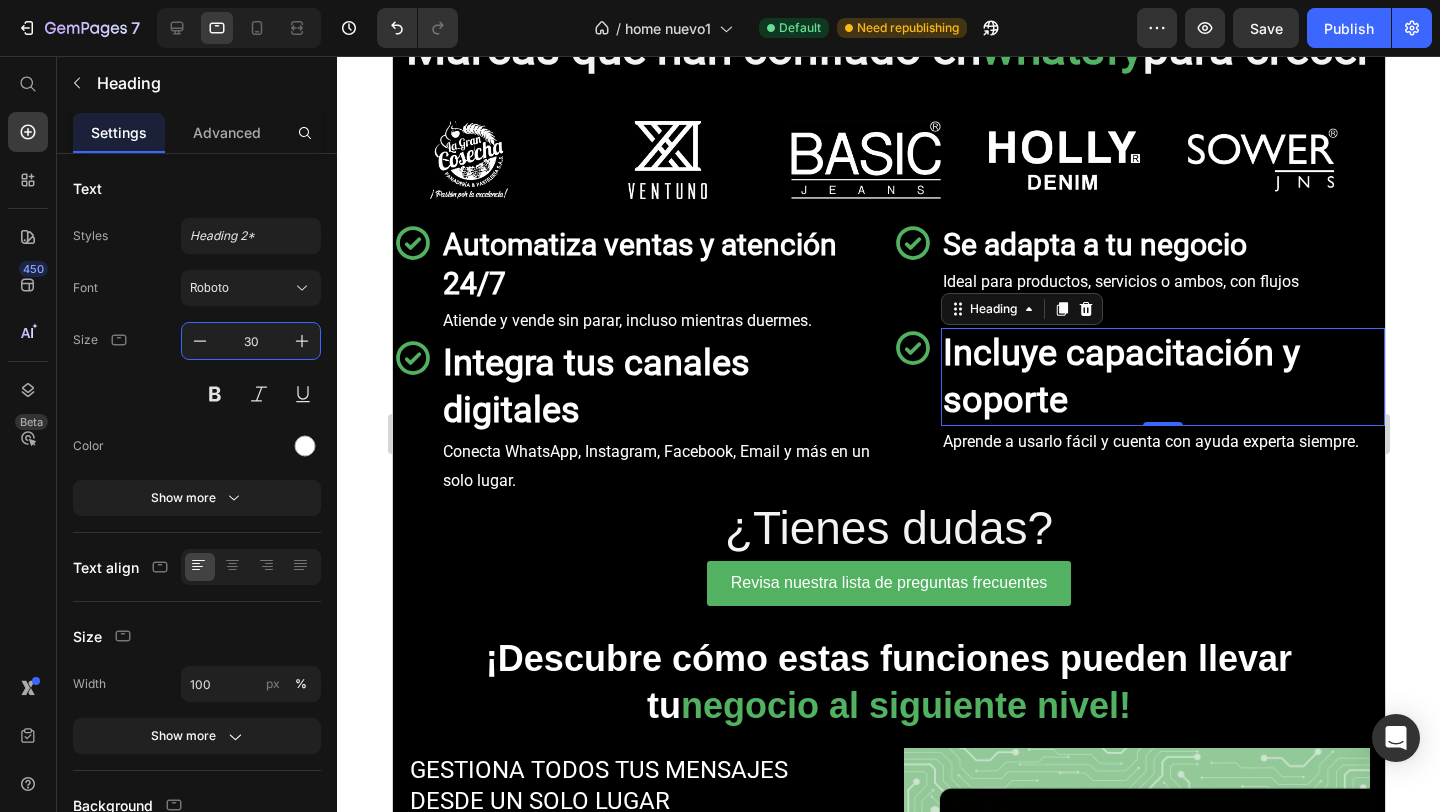 click on "Incluye capacitación y soporte" at bounding box center (1120, 376) 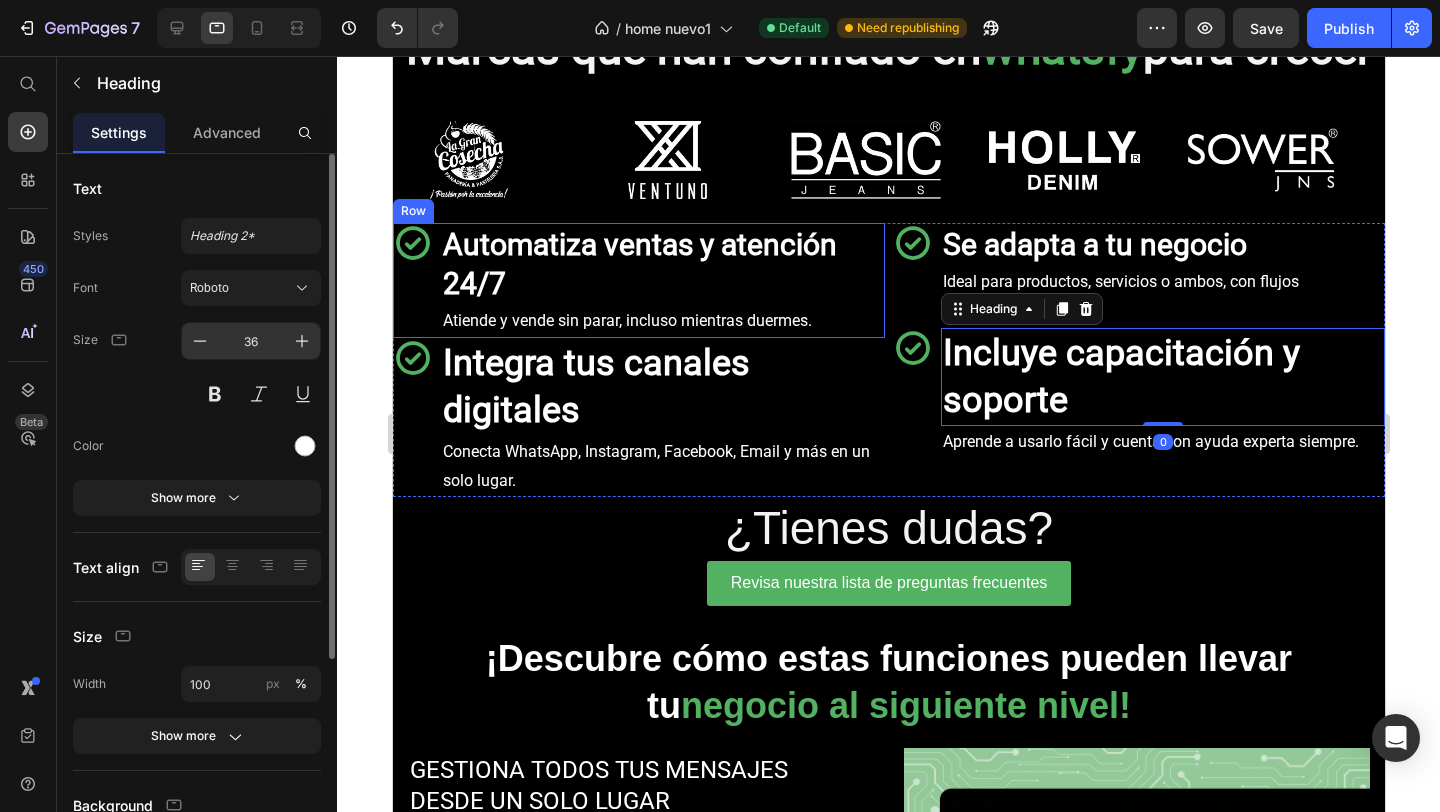 click on "36" at bounding box center (251, 341) 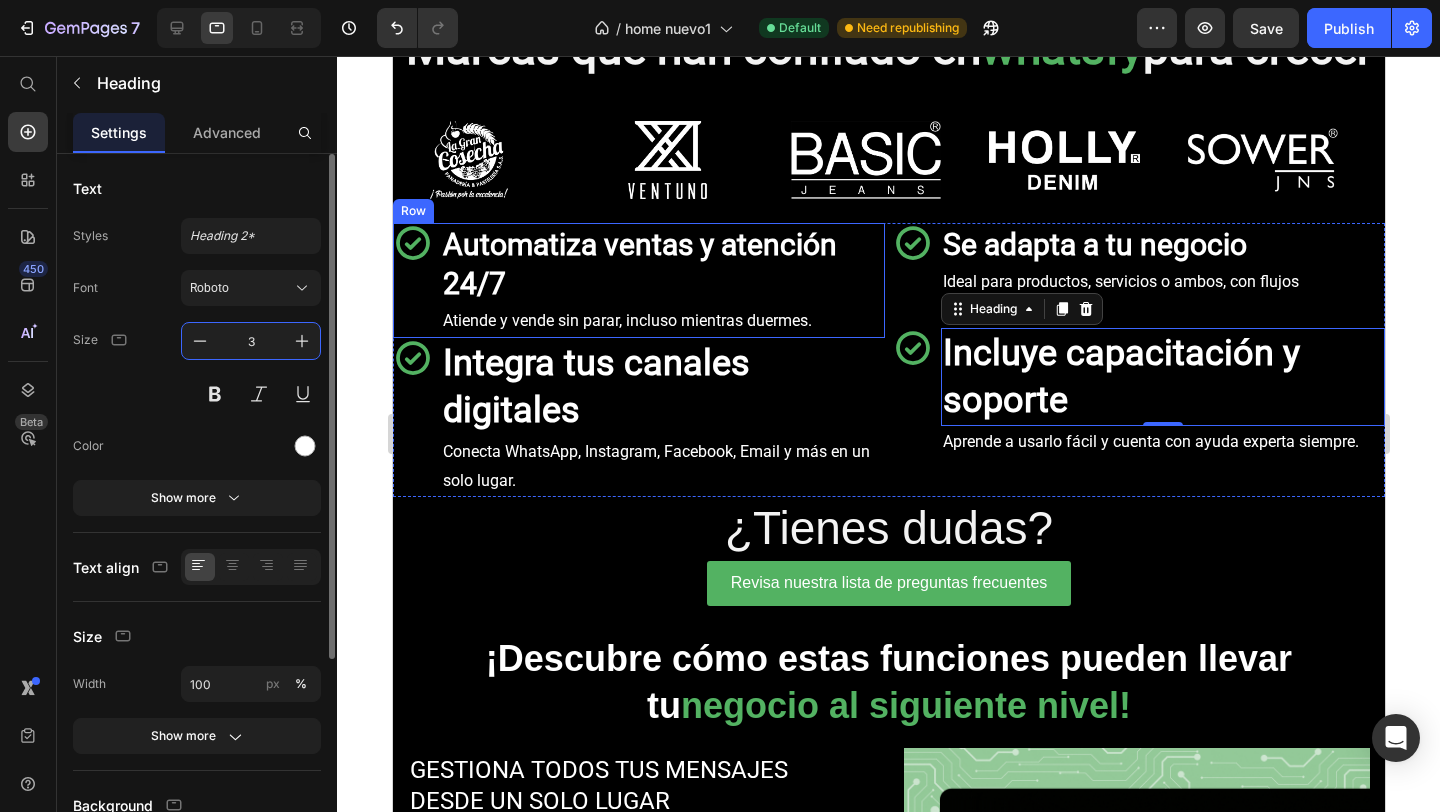 type on "30" 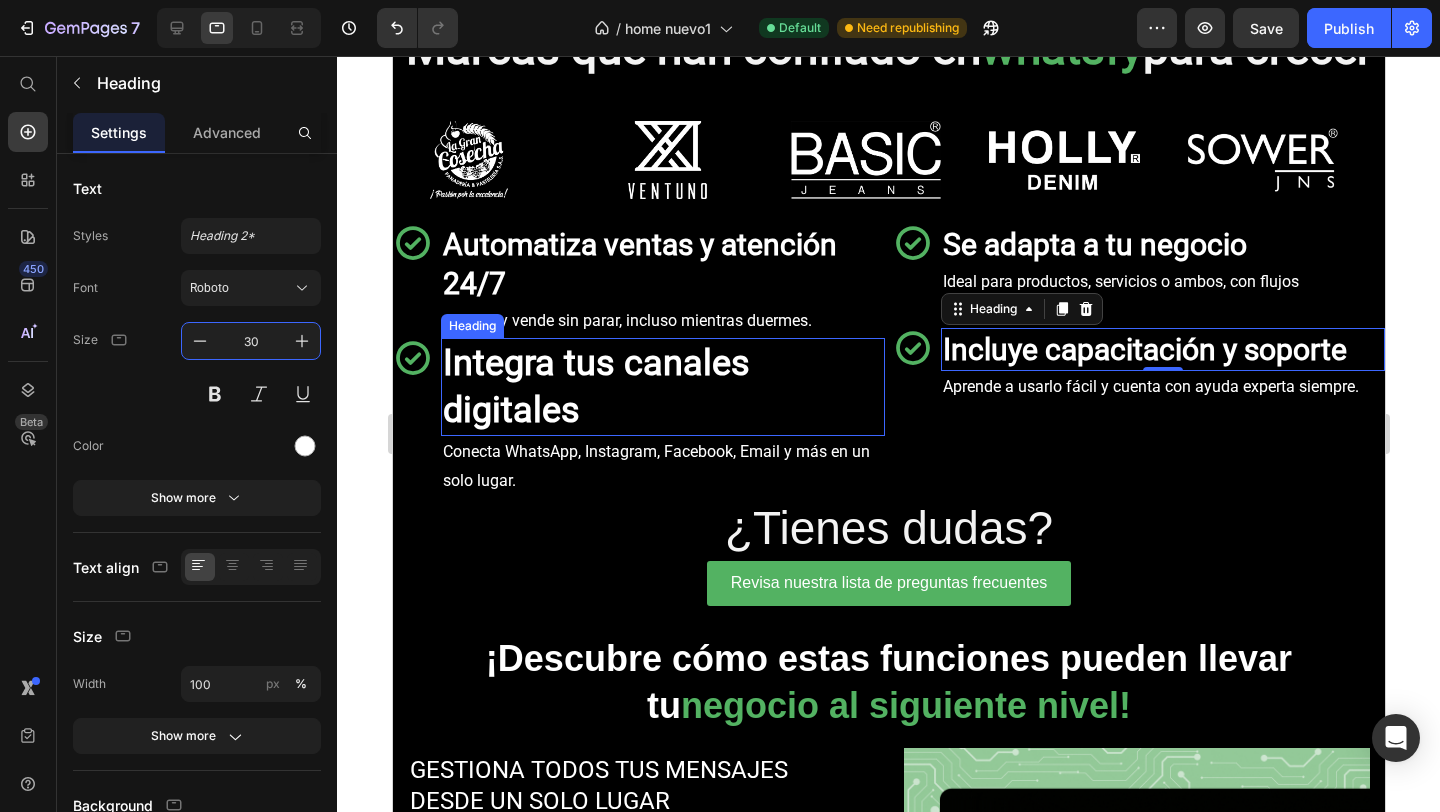 click on "Integra tus canales digitales" at bounding box center [595, 386] 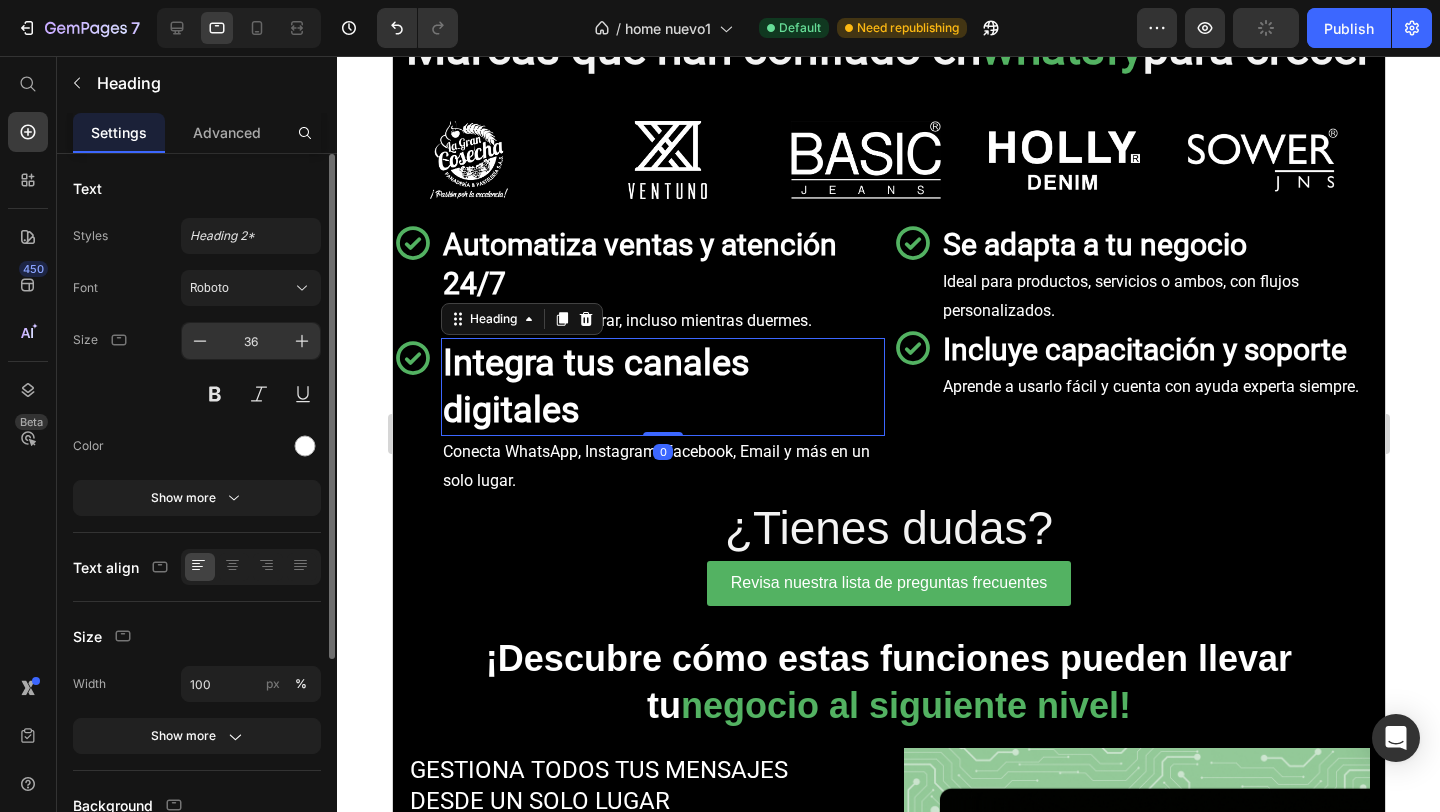 click on "36" at bounding box center [251, 341] 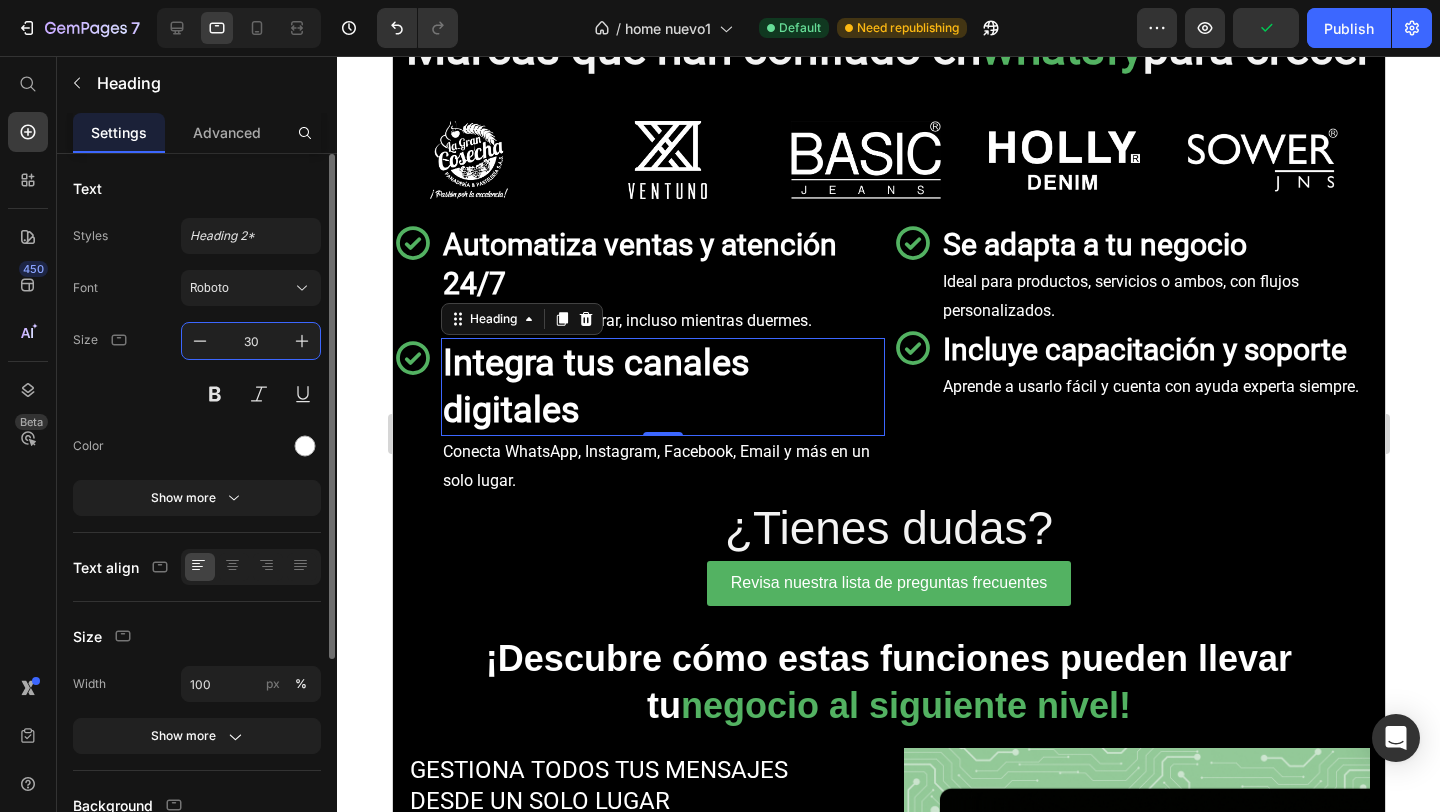type on "30" 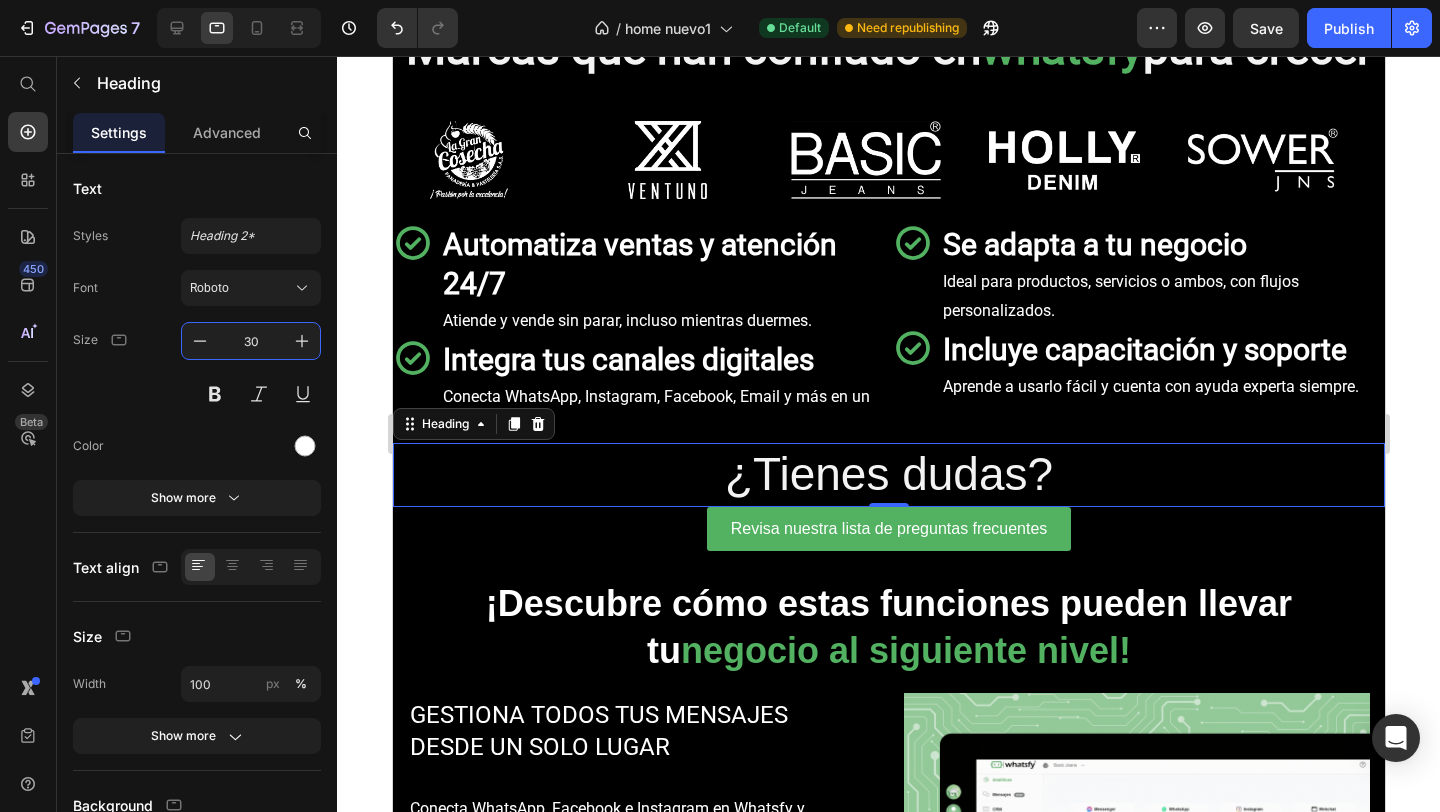 click on "¿Tienes dudas?" at bounding box center (888, 475) 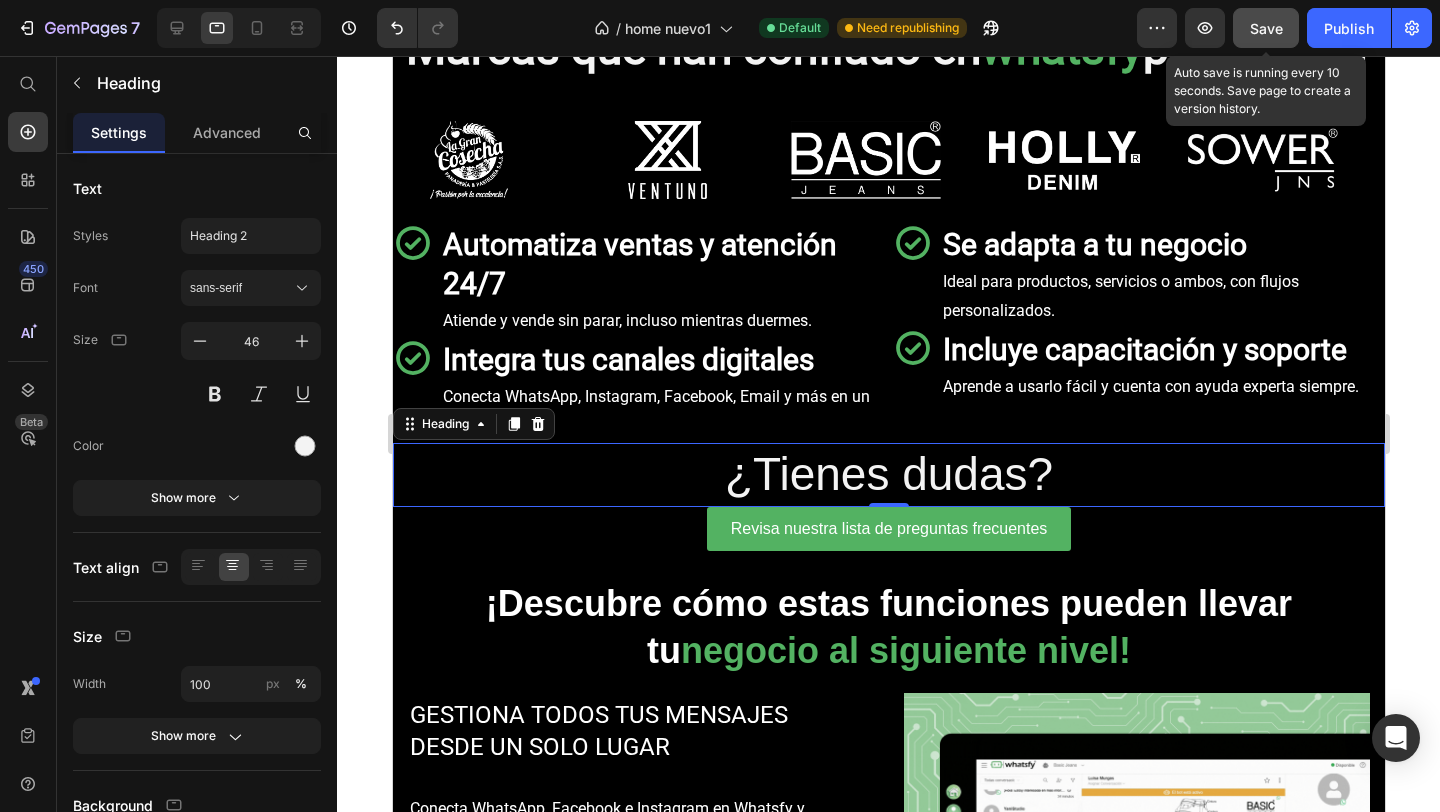 click on "Save" at bounding box center [1266, 28] 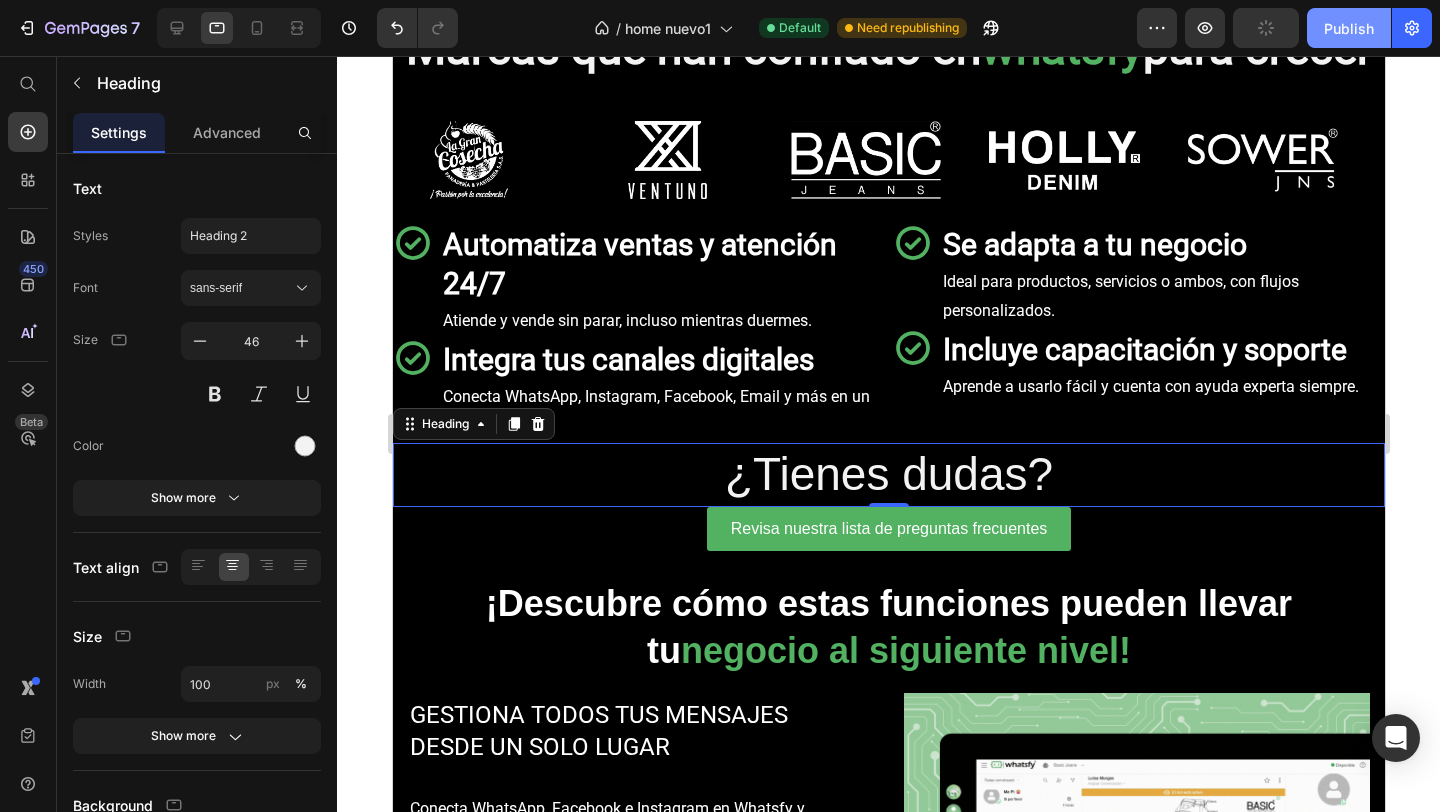 click on "Publish" at bounding box center (1349, 28) 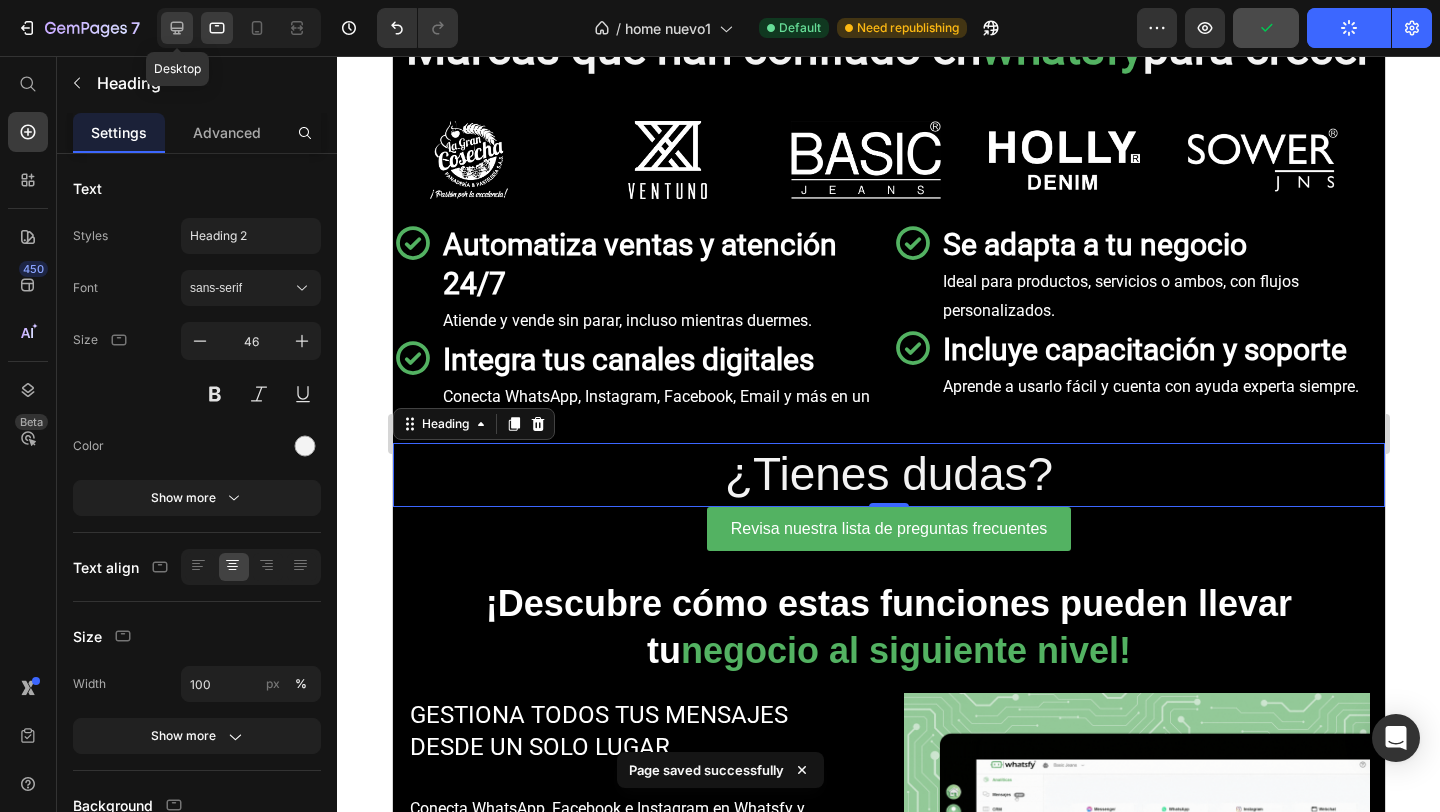 click 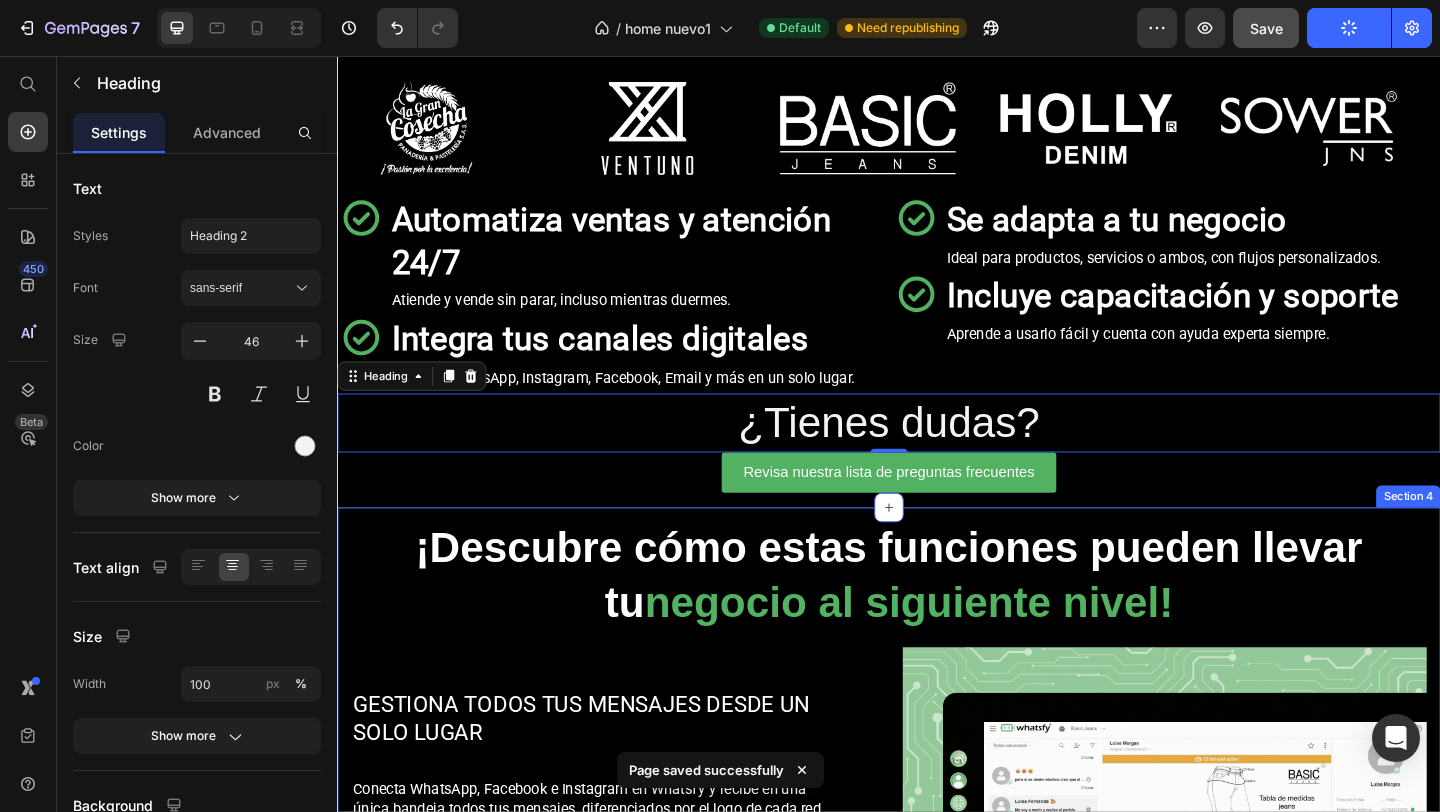 scroll, scrollTop: 456, scrollLeft: 0, axis: vertical 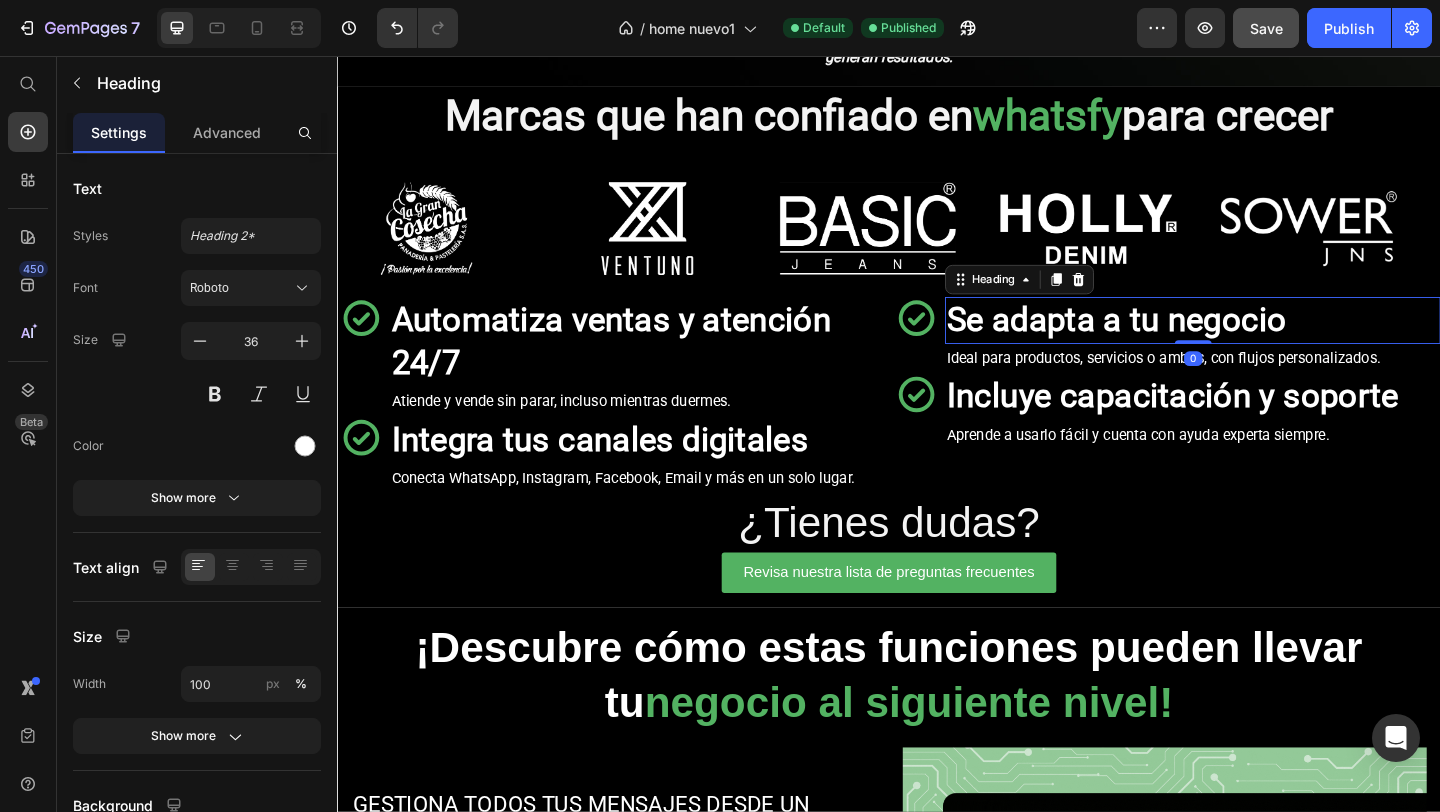 click on "Se adapta a tu negocio" at bounding box center [1184, 343] 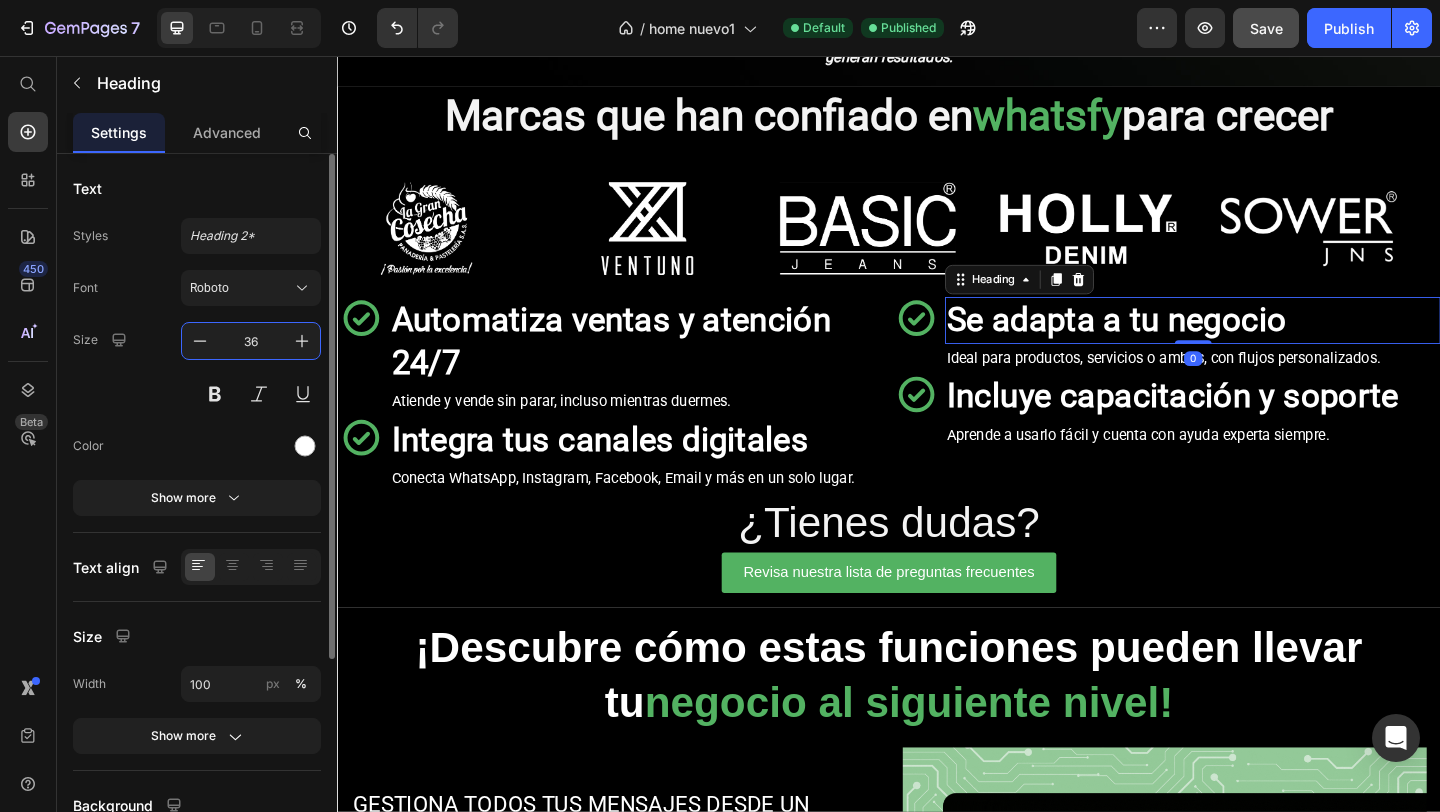 click on "36" at bounding box center [251, 341] 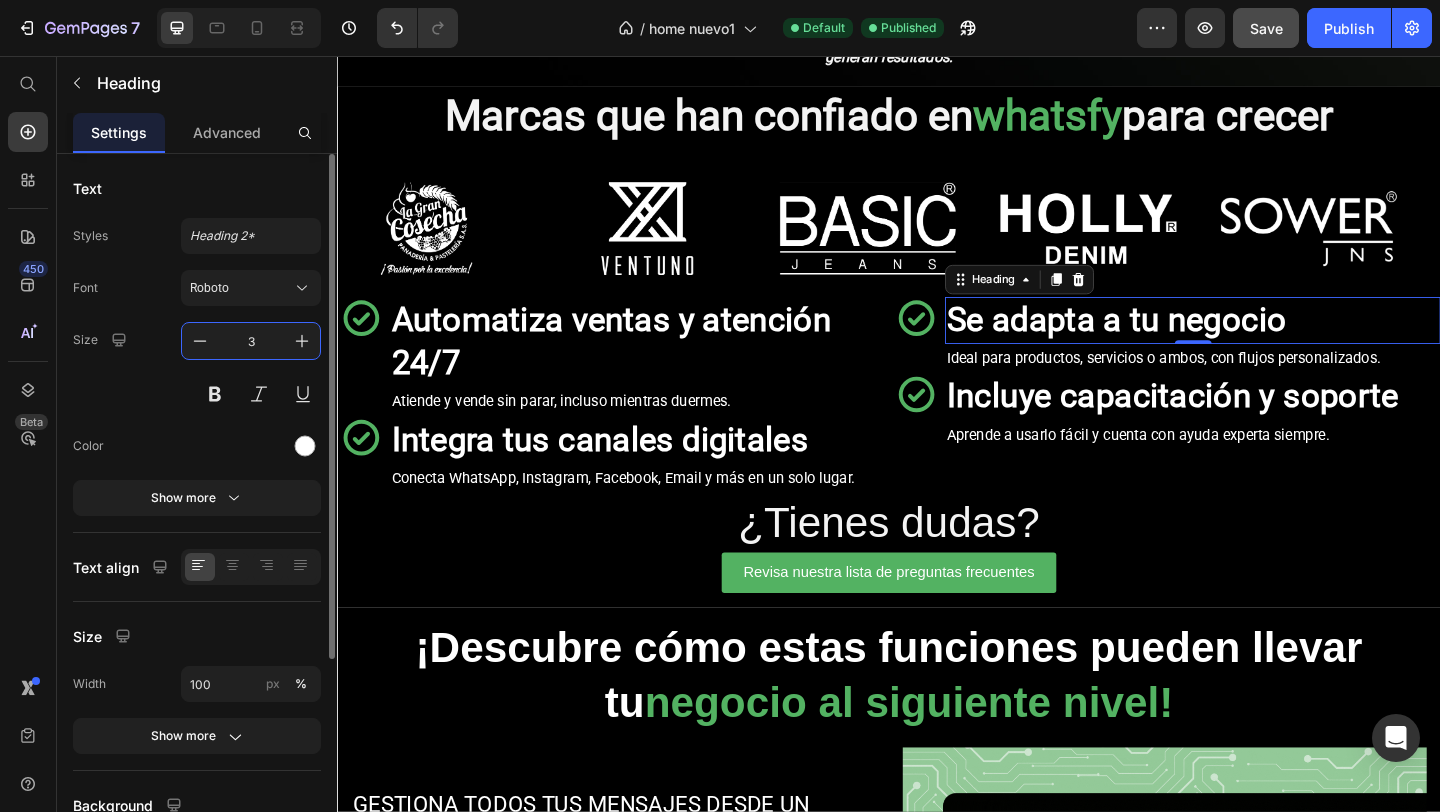 type on "30" 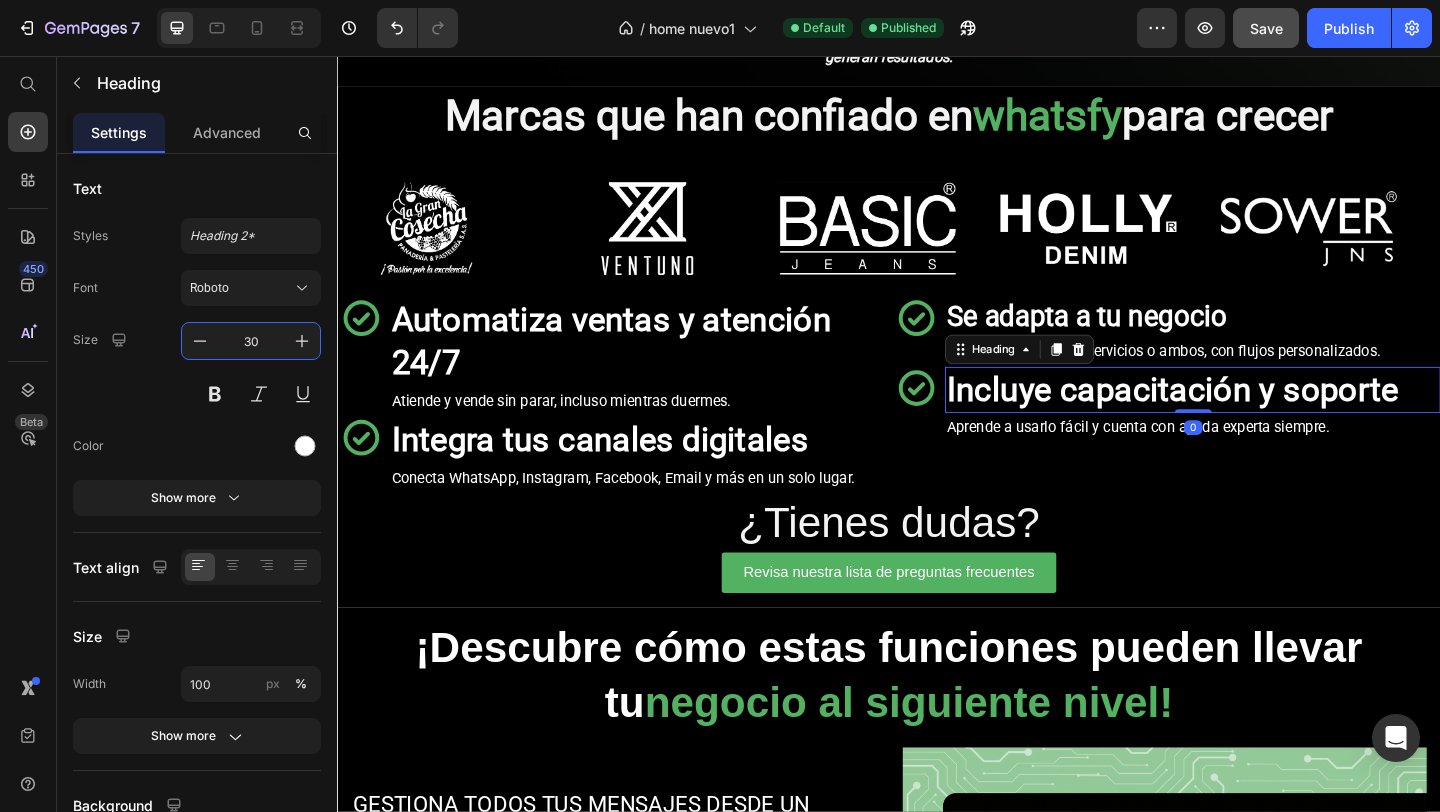 click on "Incluye capacitación y soporte" at bounding box center (1245, 419) 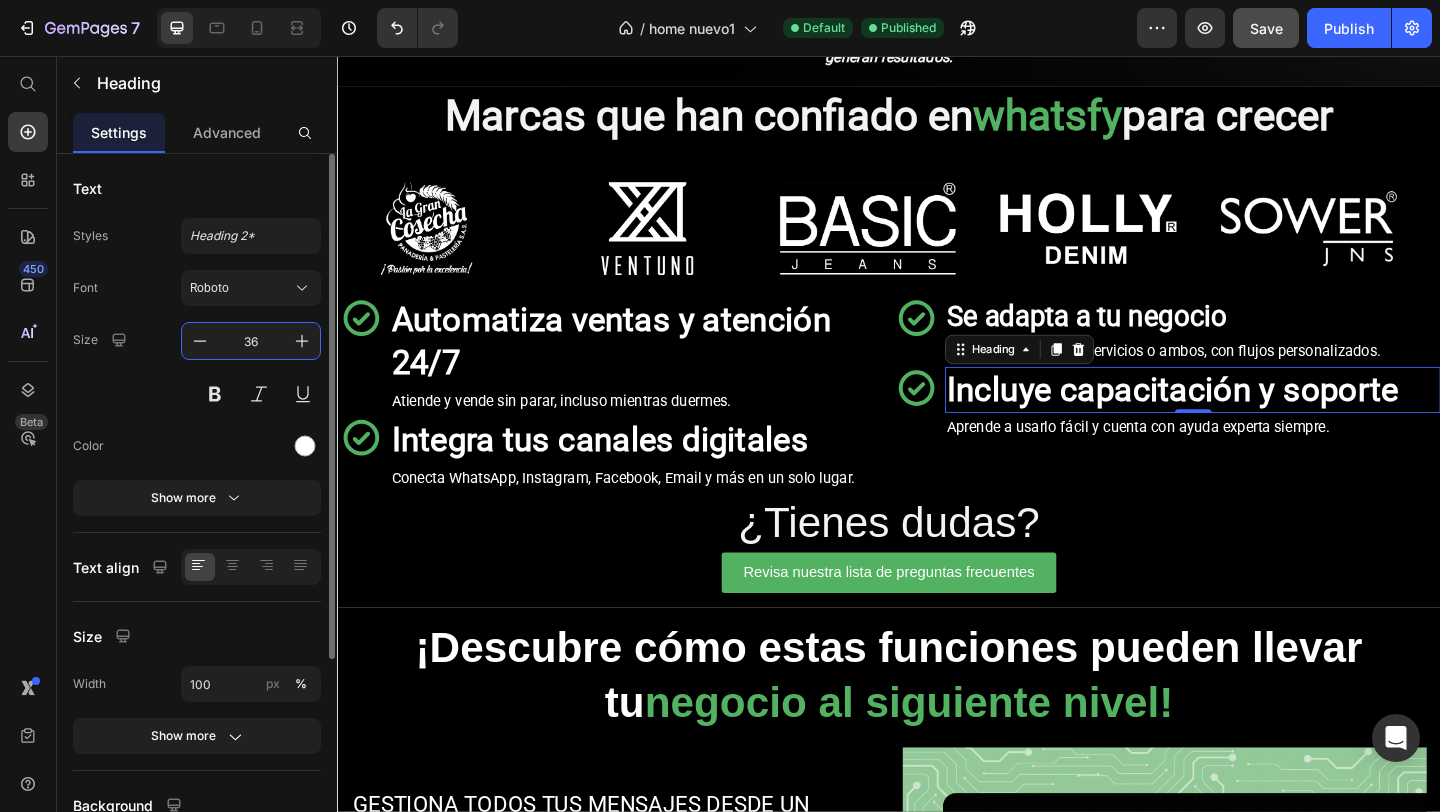 click on "36" at bounding box center [251, 341] 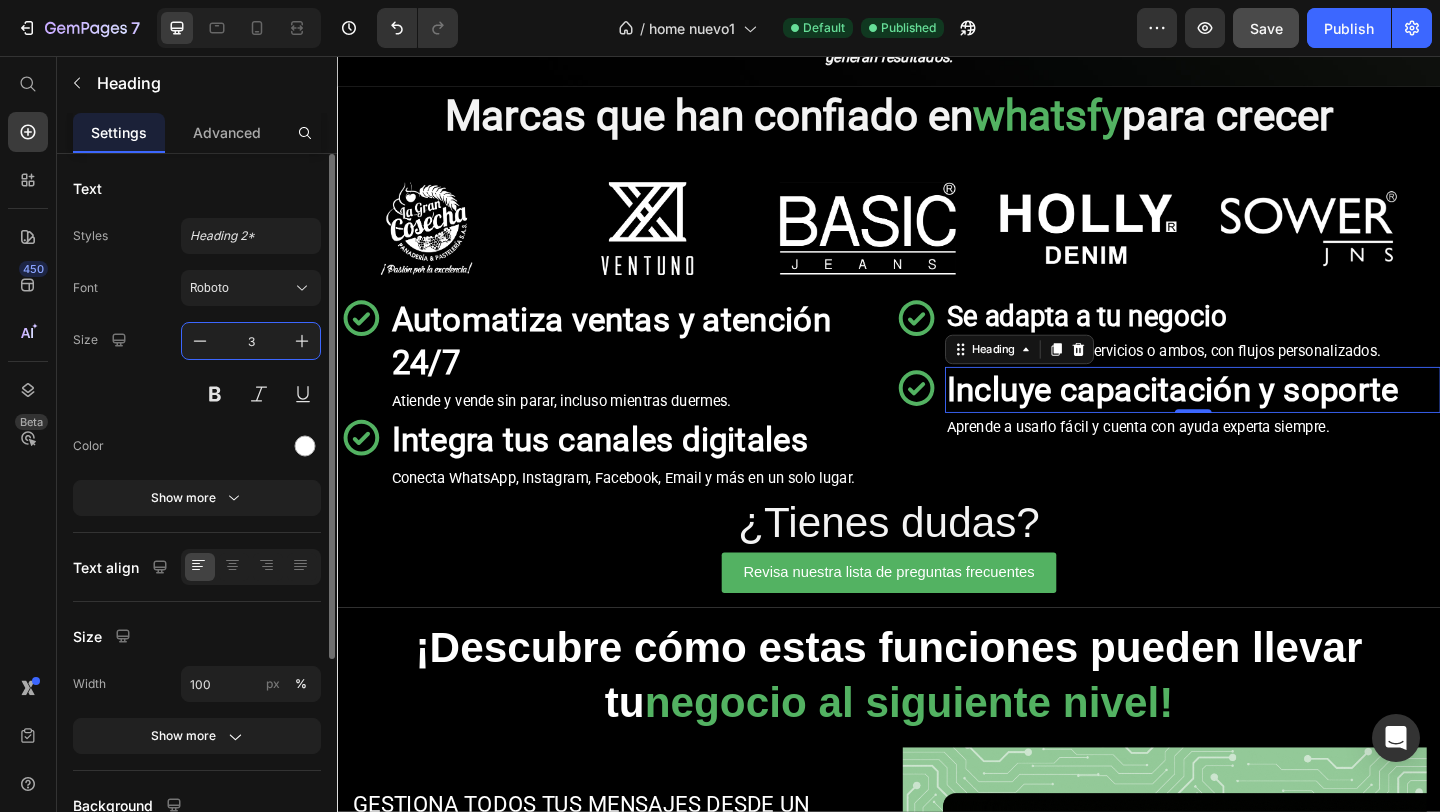 type on "30" 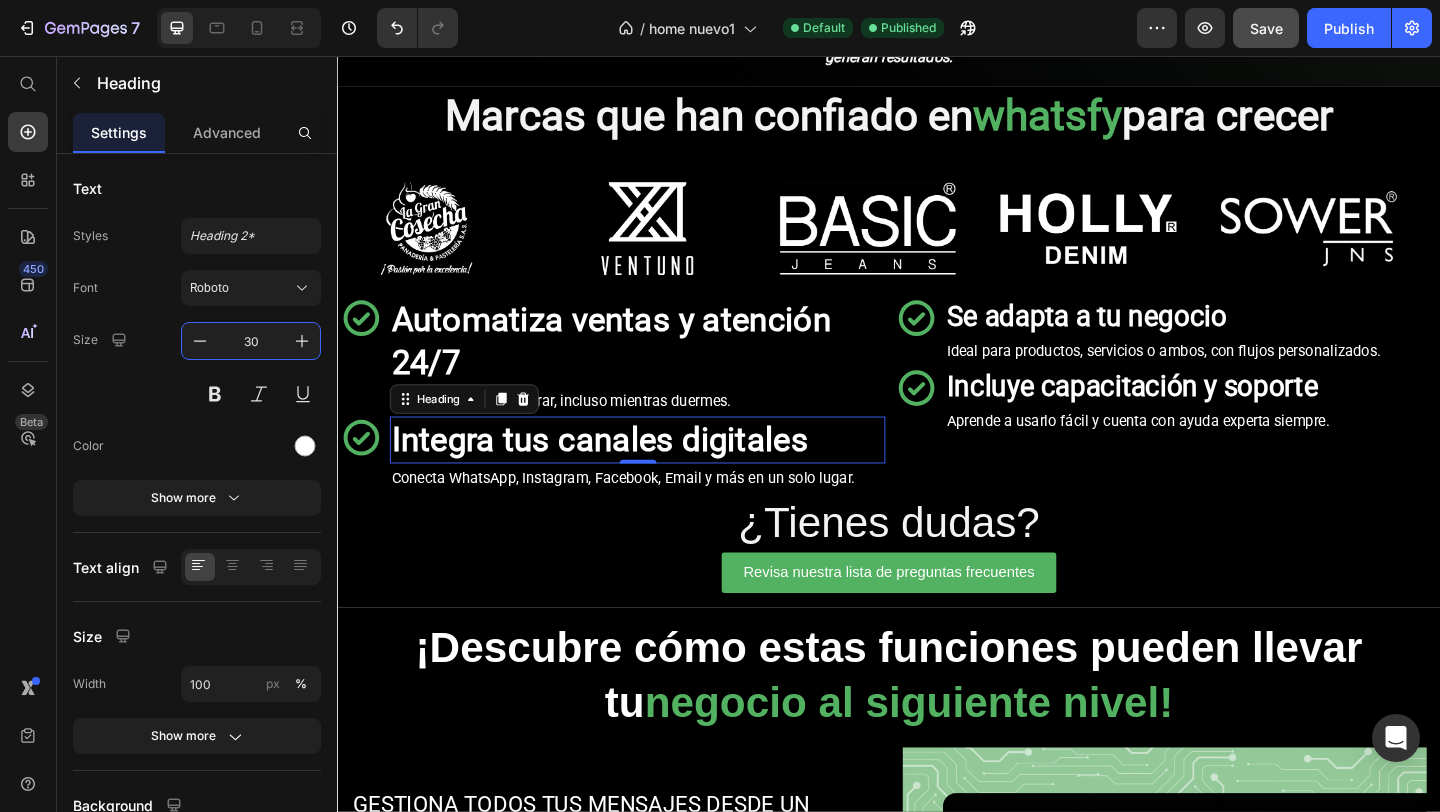 click on "Integra tus canales digitales" at bounding box center (622, 473) 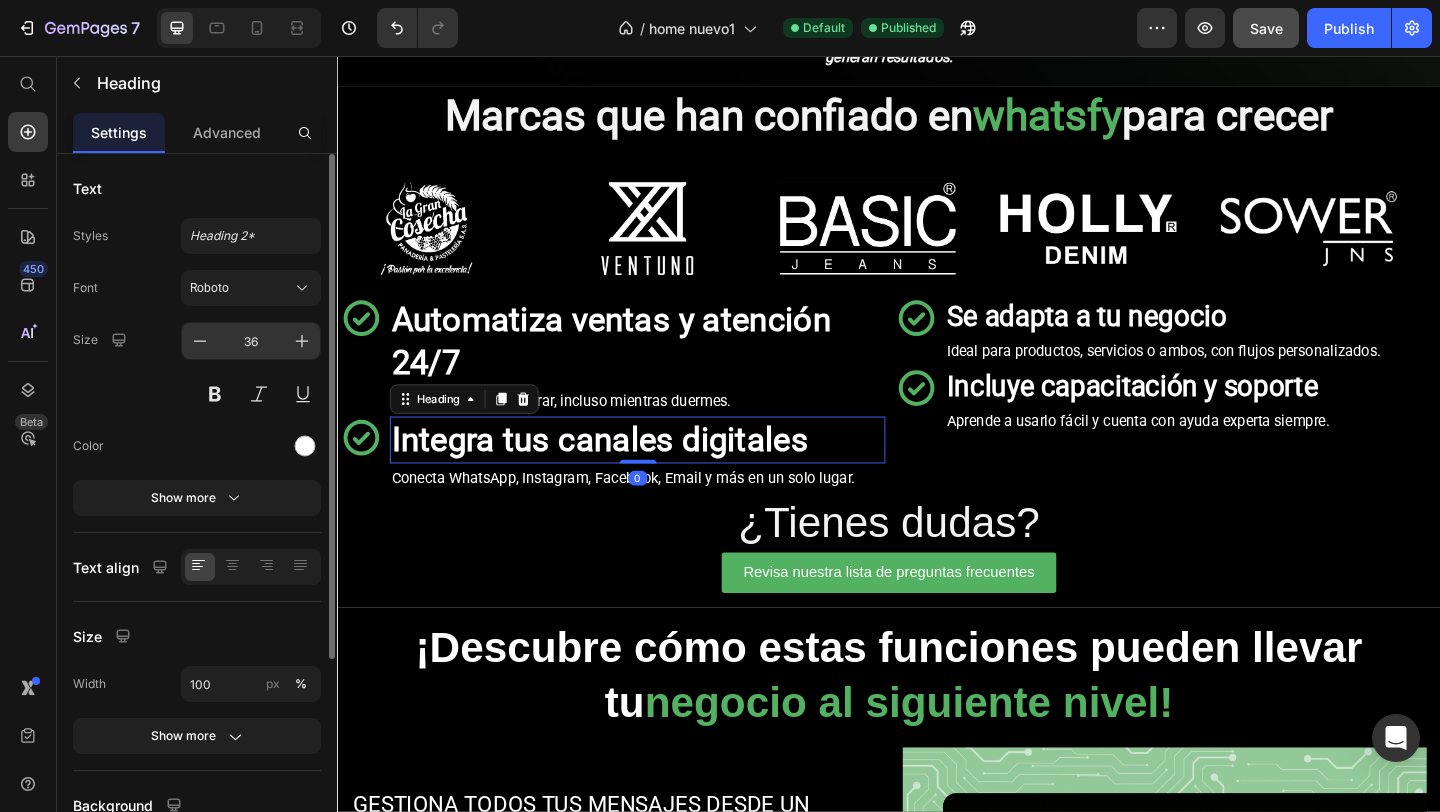 click on "36" at bounding box center (251, 341) 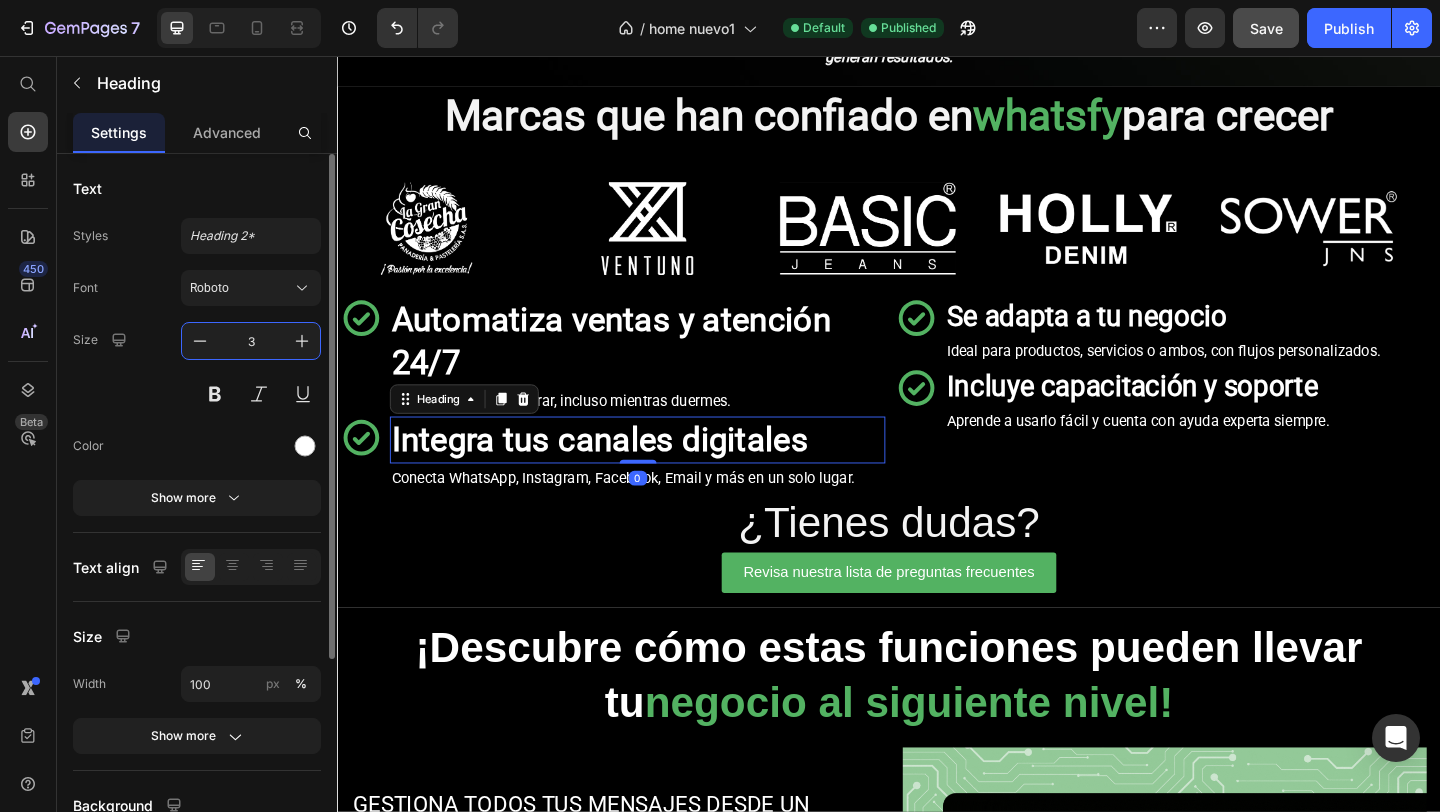 type on "30" 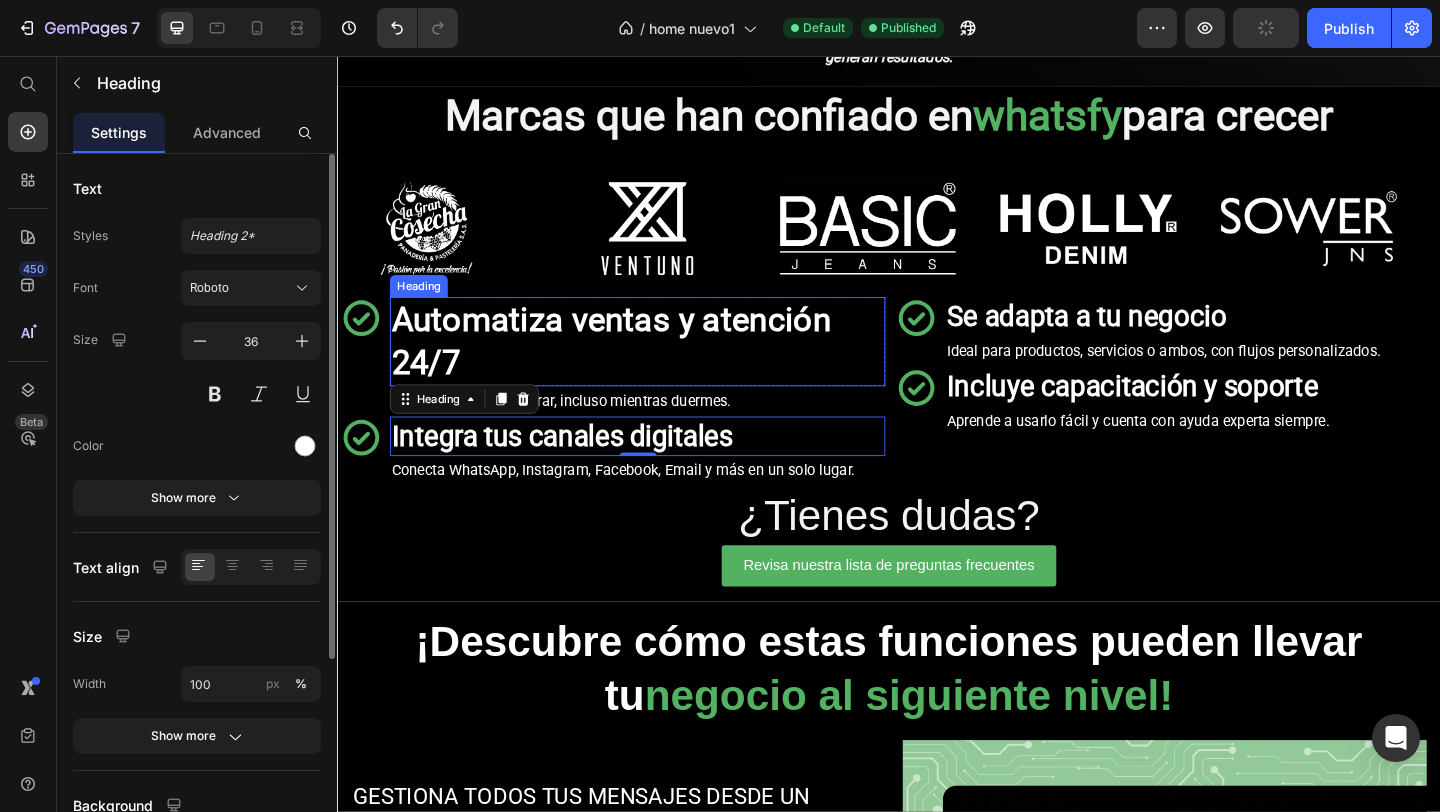 click on "Automatiza ventas y atención 24/7" at bounding box center [635, 366] 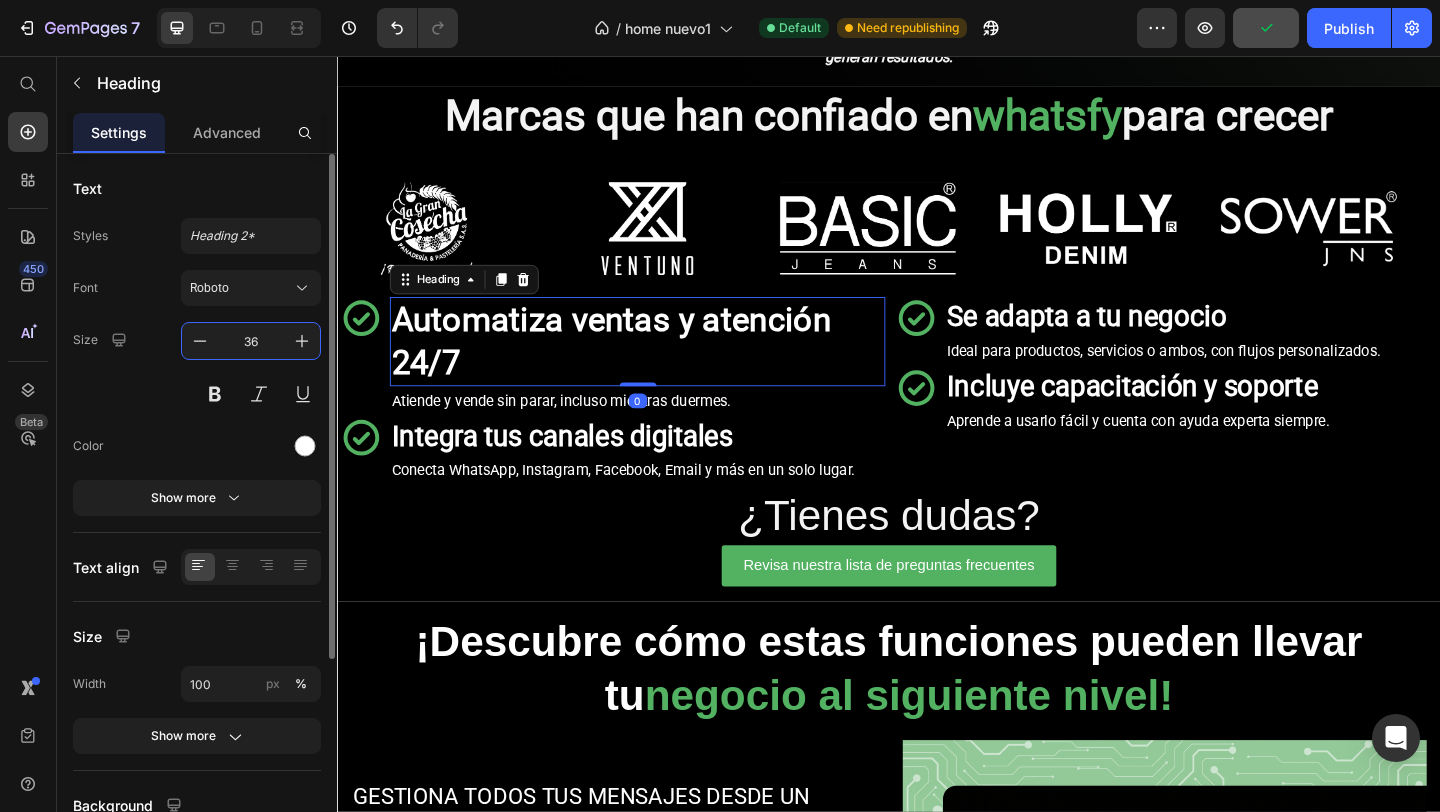 click on "36" at bounding box center (251, 341) 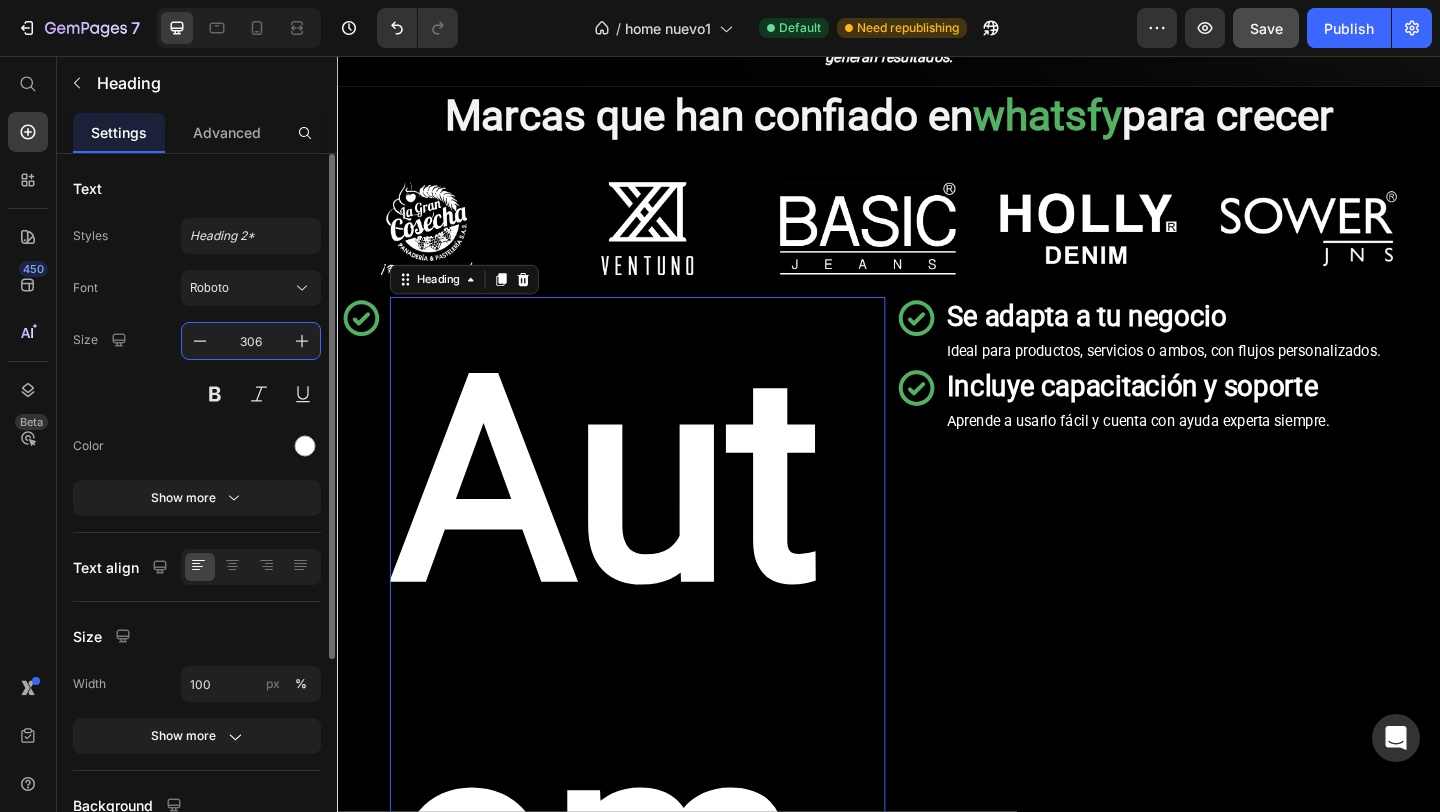 type on "30" 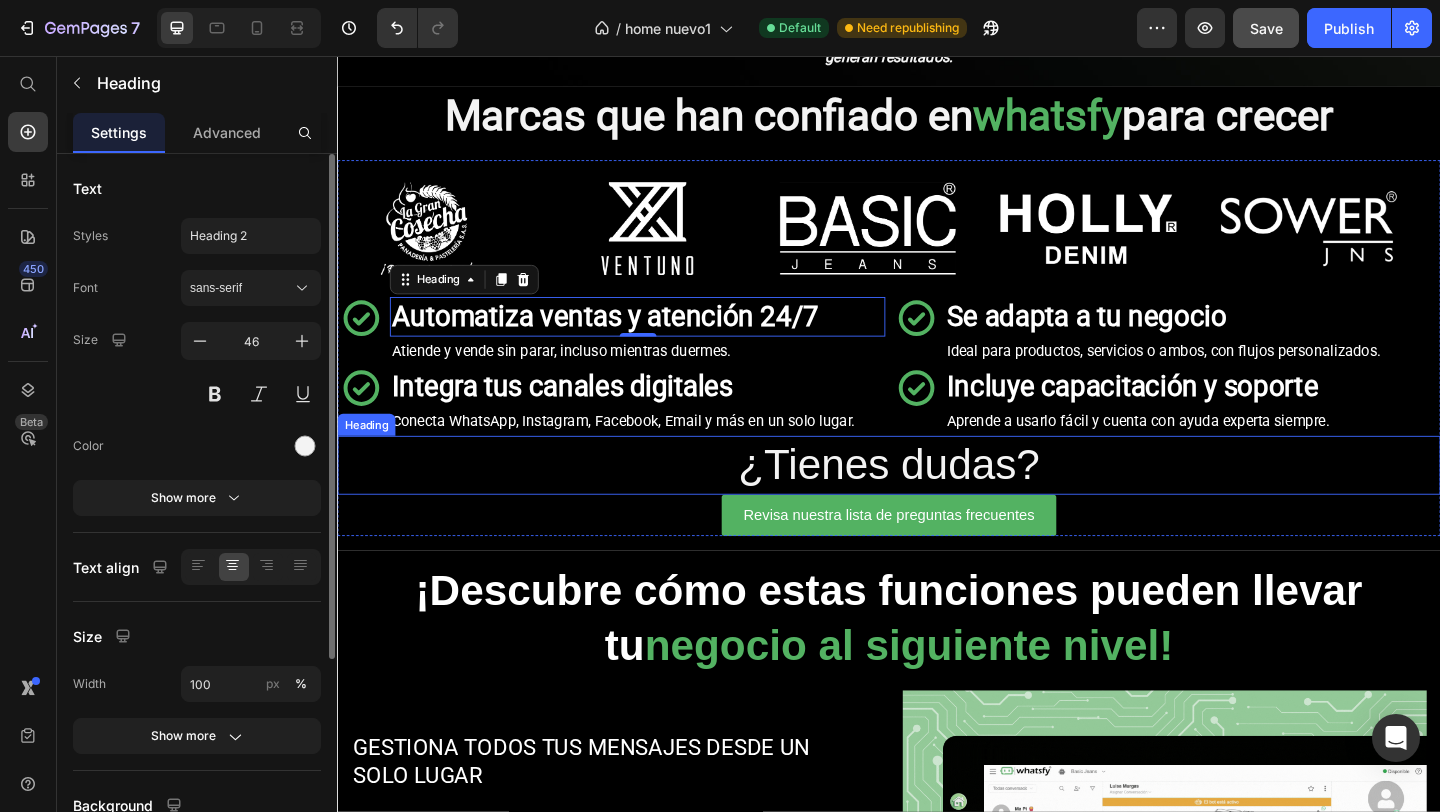 click on "¿Tienes dudas?" at bounding box center (937, 501) 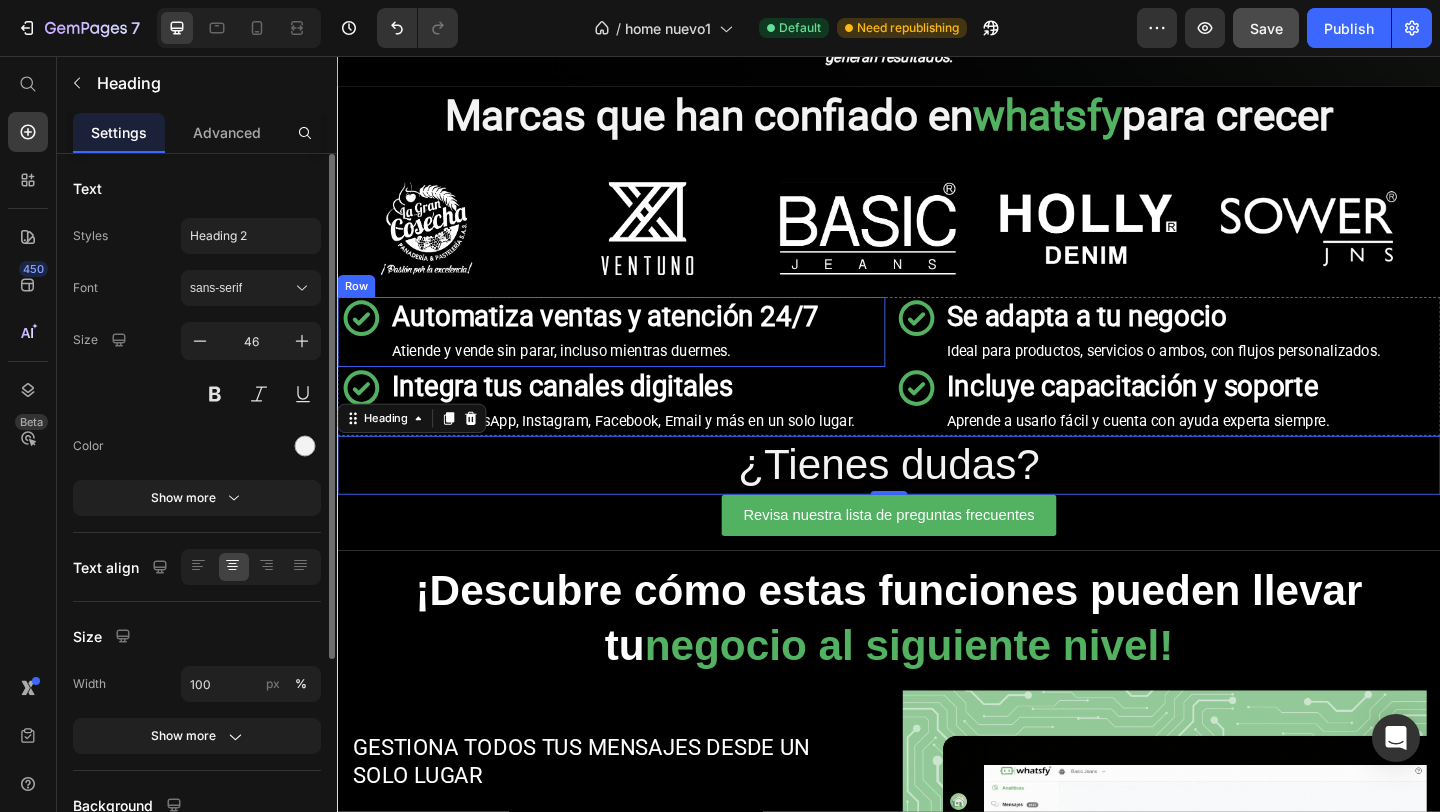 click on "Icon Row" at bounding box center (361, 356) 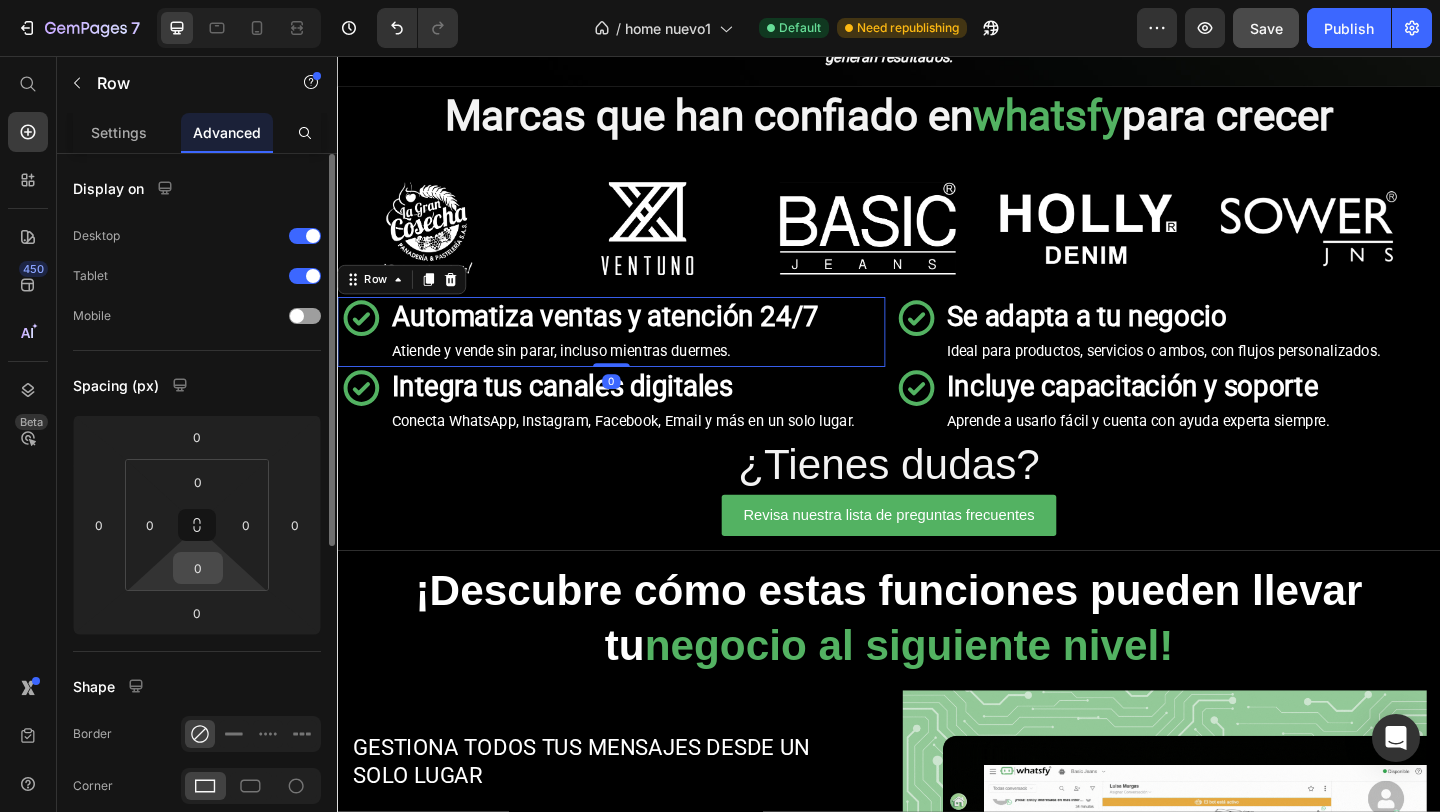click on "0" at bounding box center [198, 568] 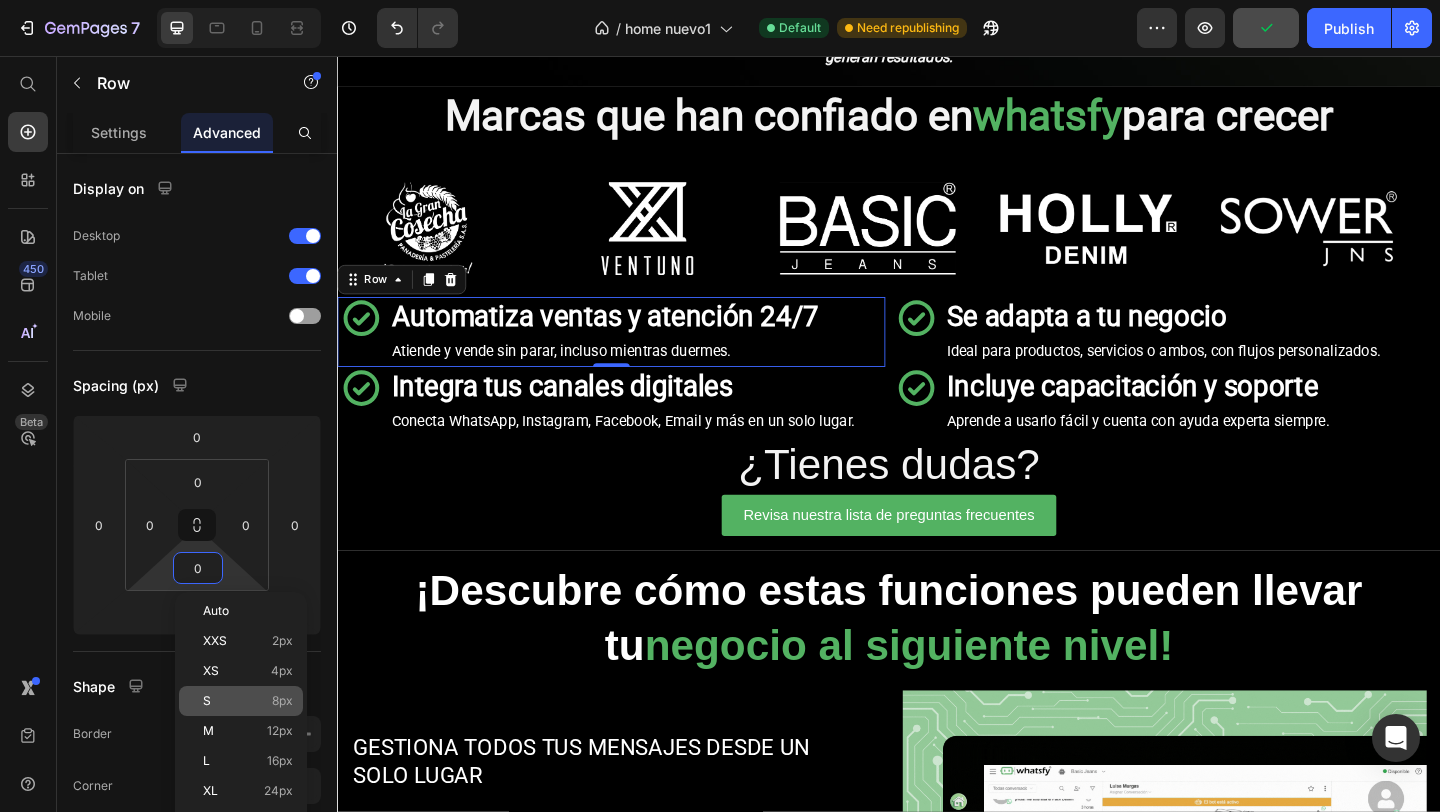 click on "S 8px" at bounding box center (248, 701) 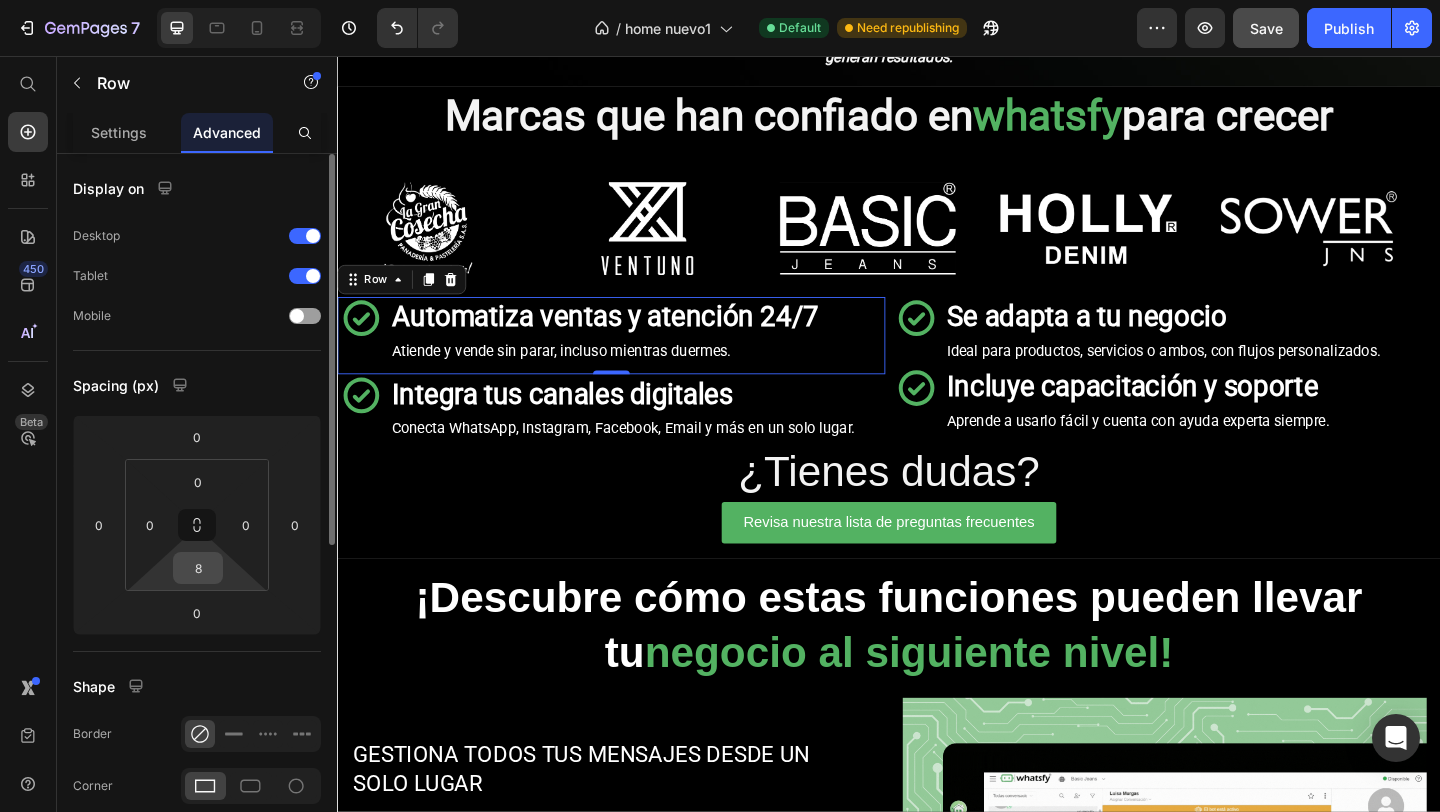 click on "8" at bounding box center [198, 568] 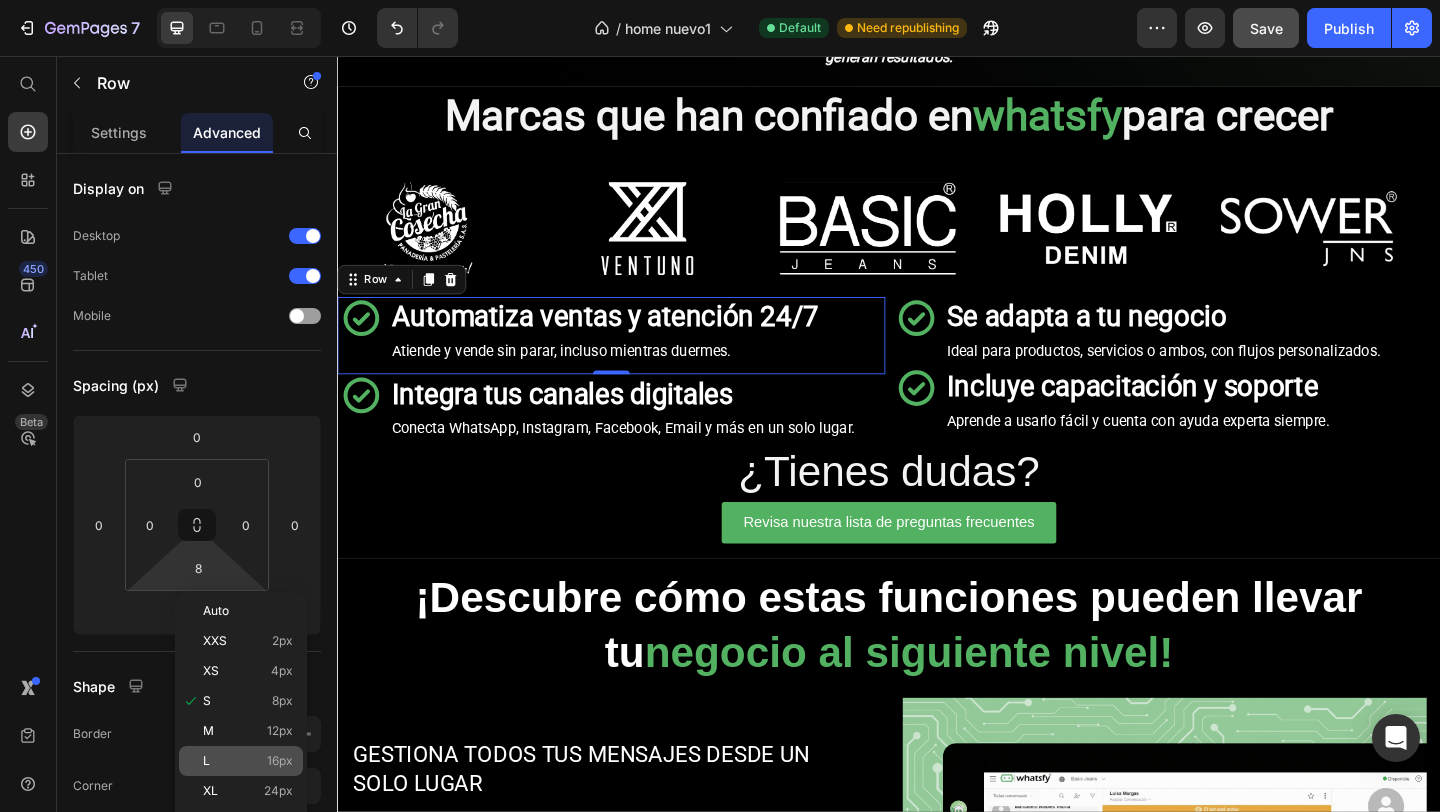 click on "16px" at bounding box center [280, 761] 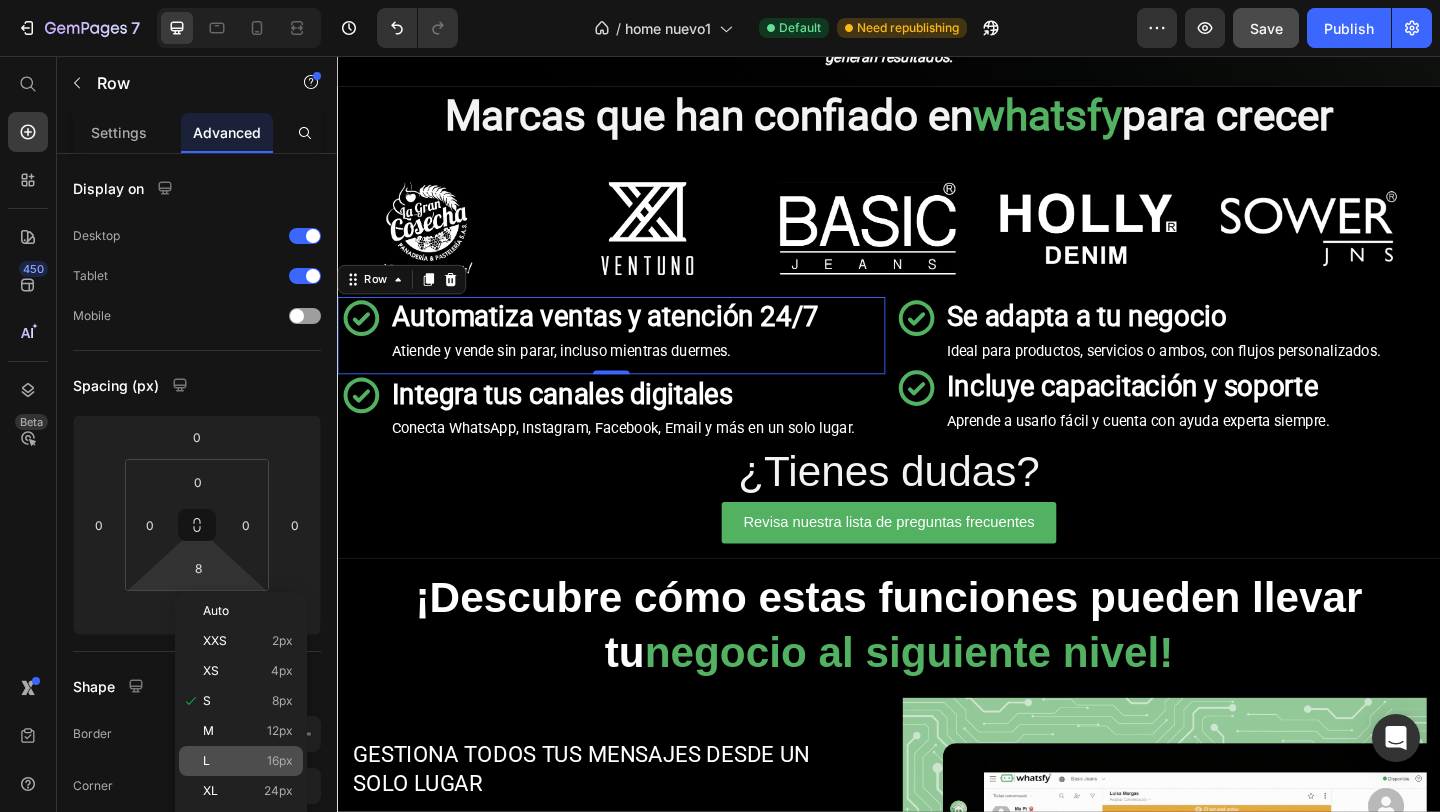 type on "16" 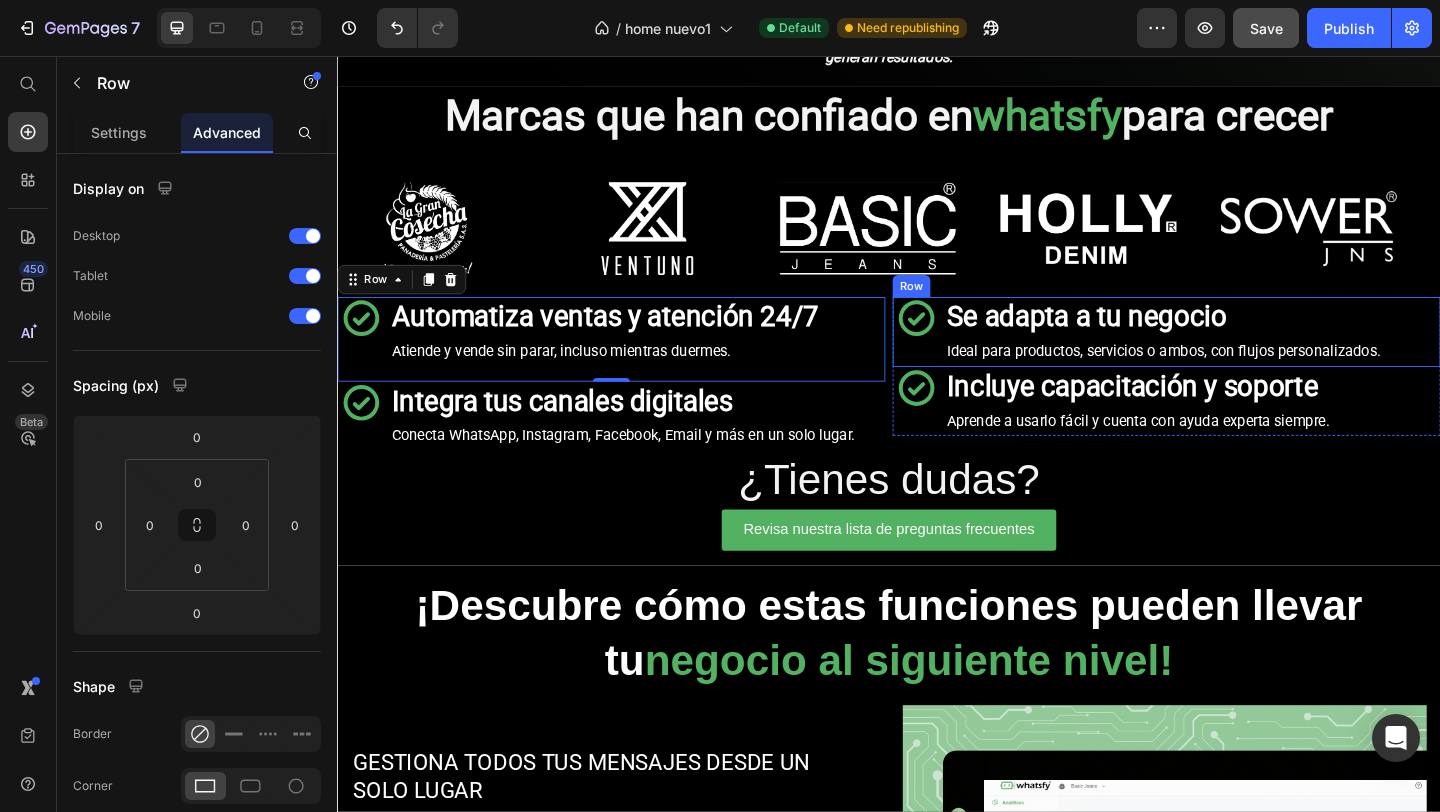 click on "Icon Row" at bounding box center [965, 356] 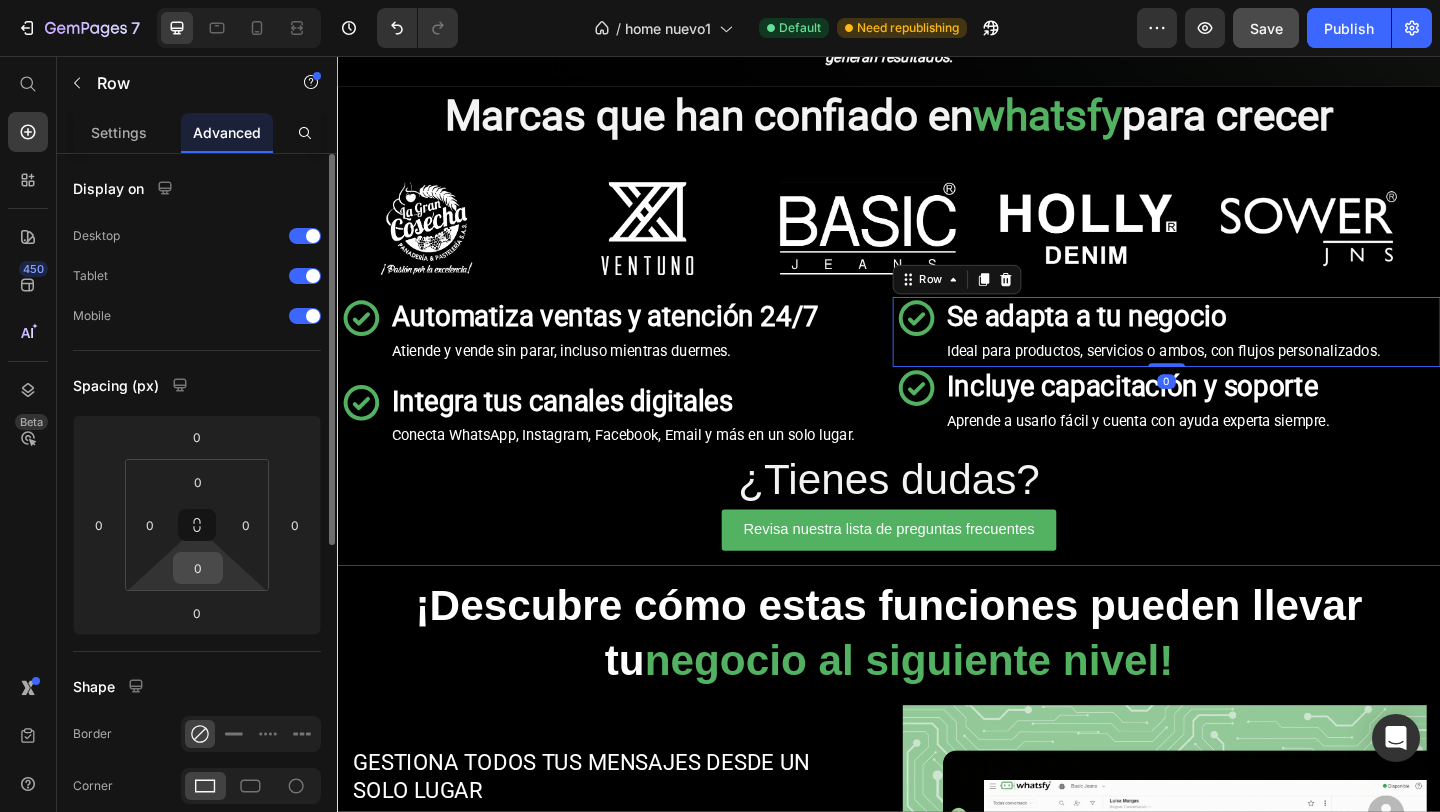 click on "0" at bounding box center (198, 568) 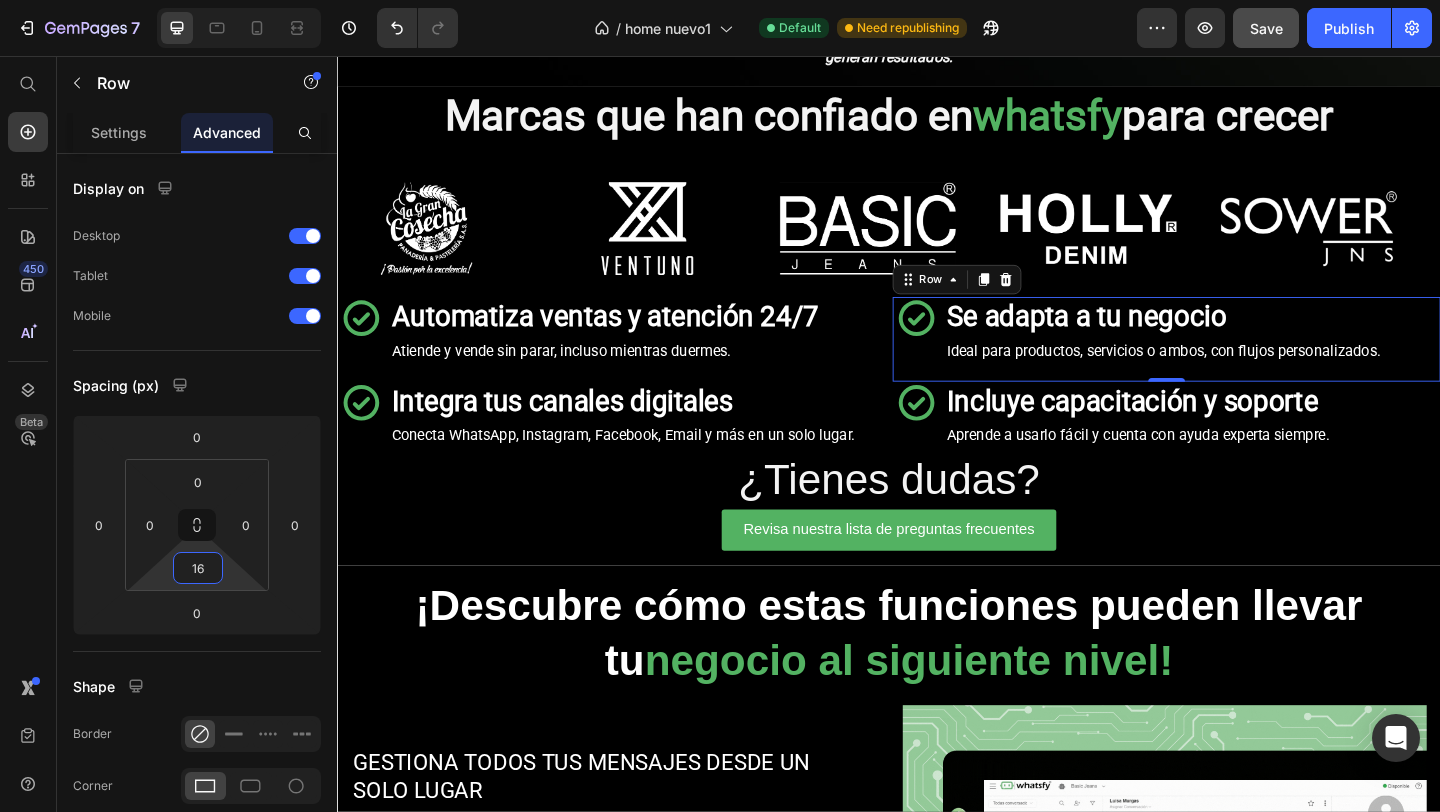 type on "16" 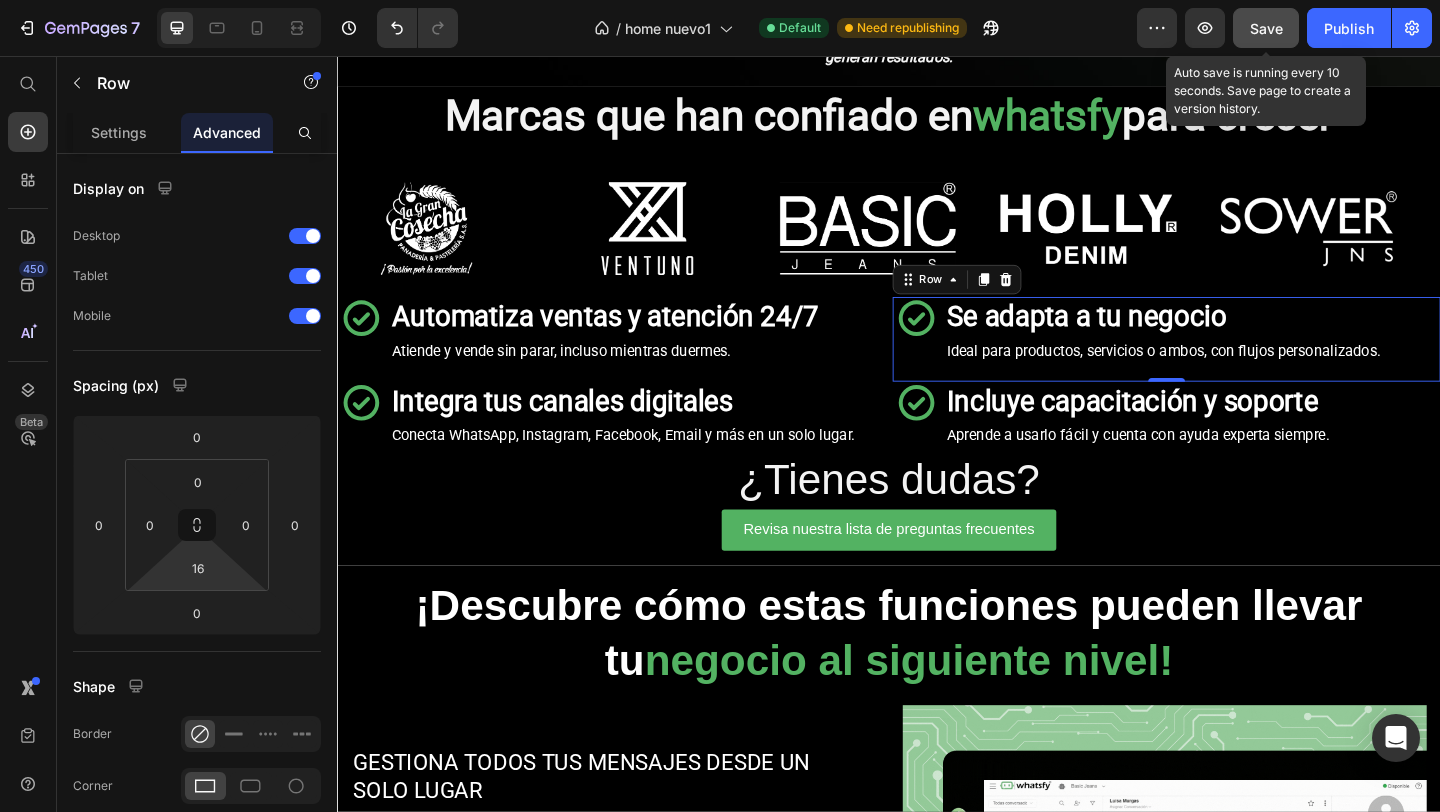 click on "Save" at bounding box center [1266, 28] 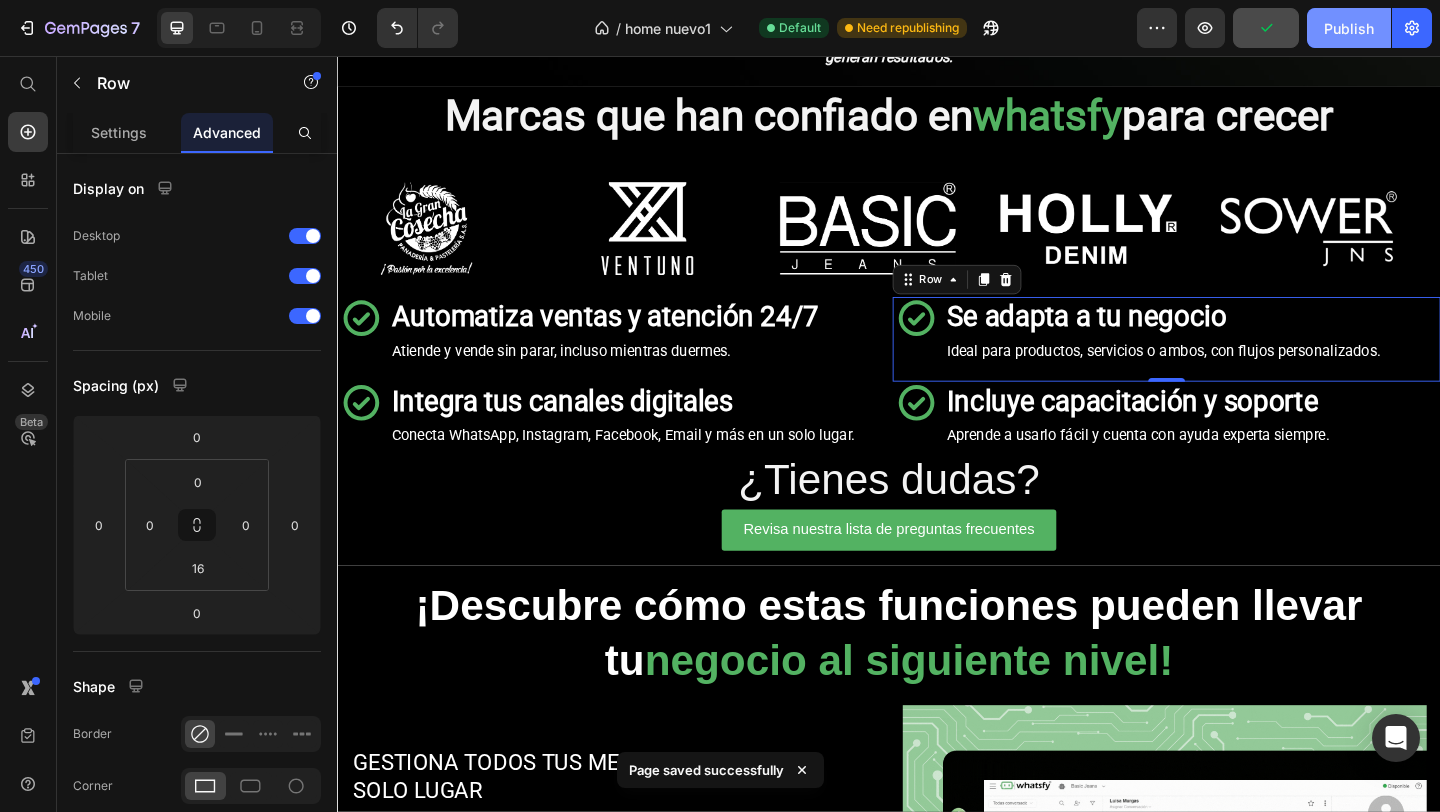 click on "Publish" at bounding box center [1349, 28] 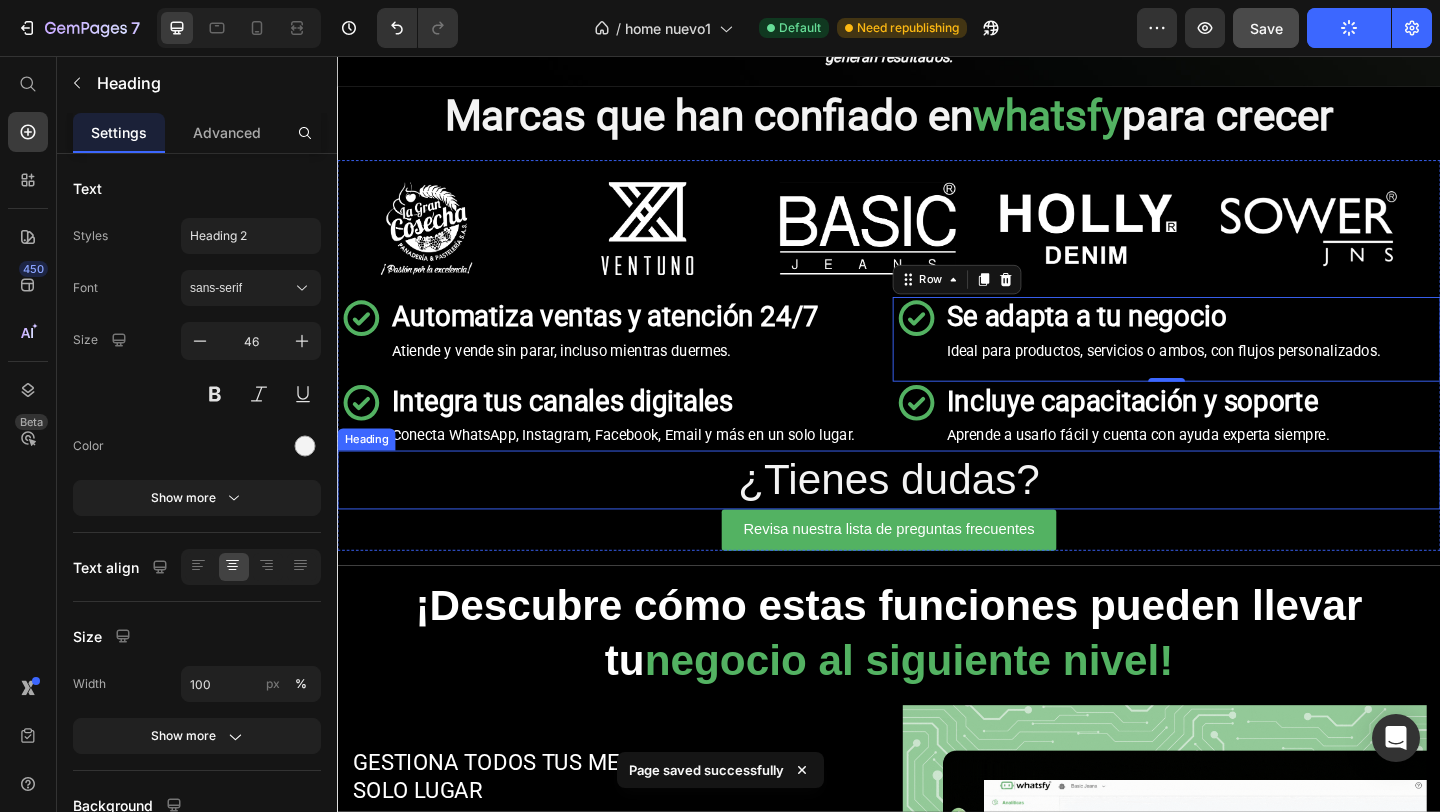 click on "¿Tienes dudas?" at bounding box center [937, 517] 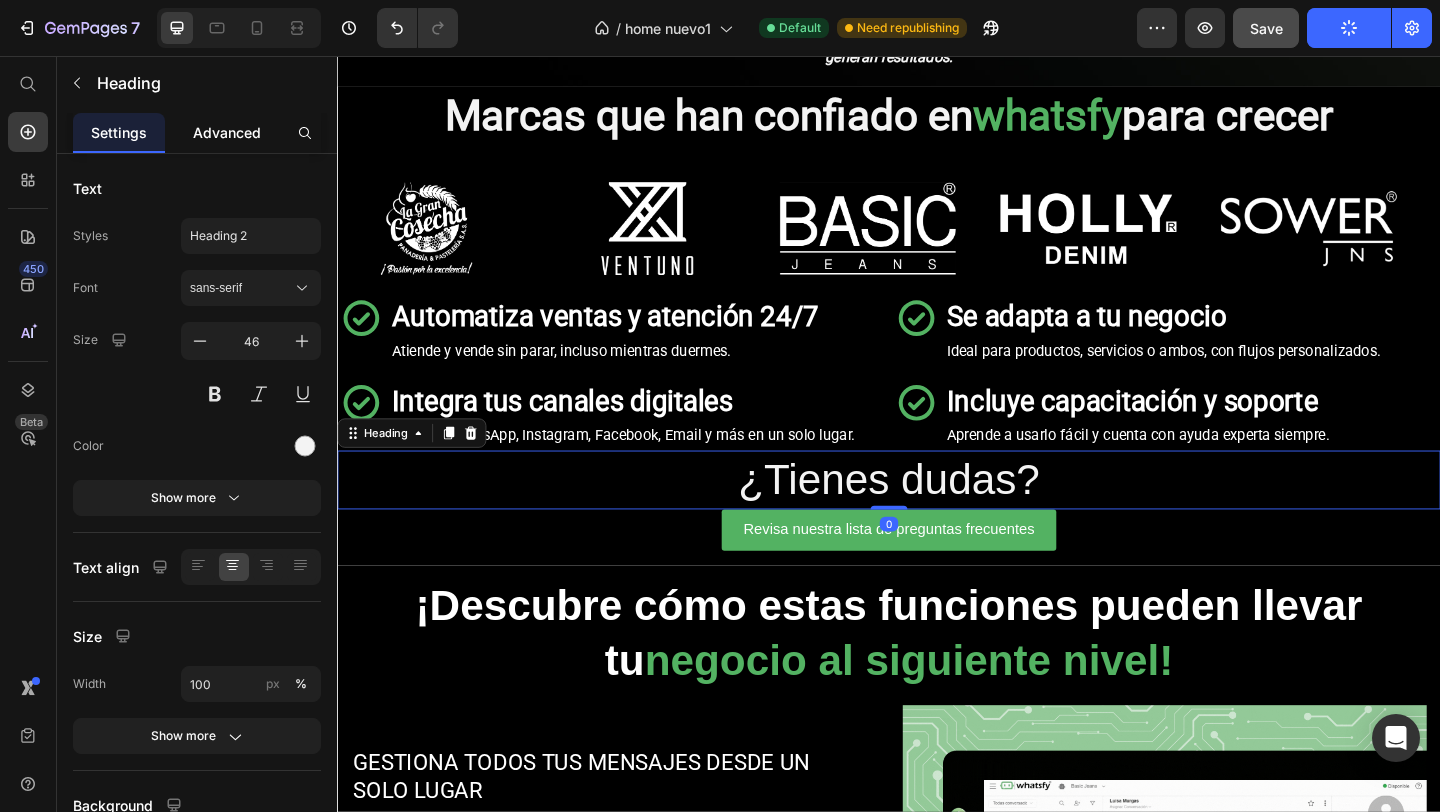 click on "Advanced" 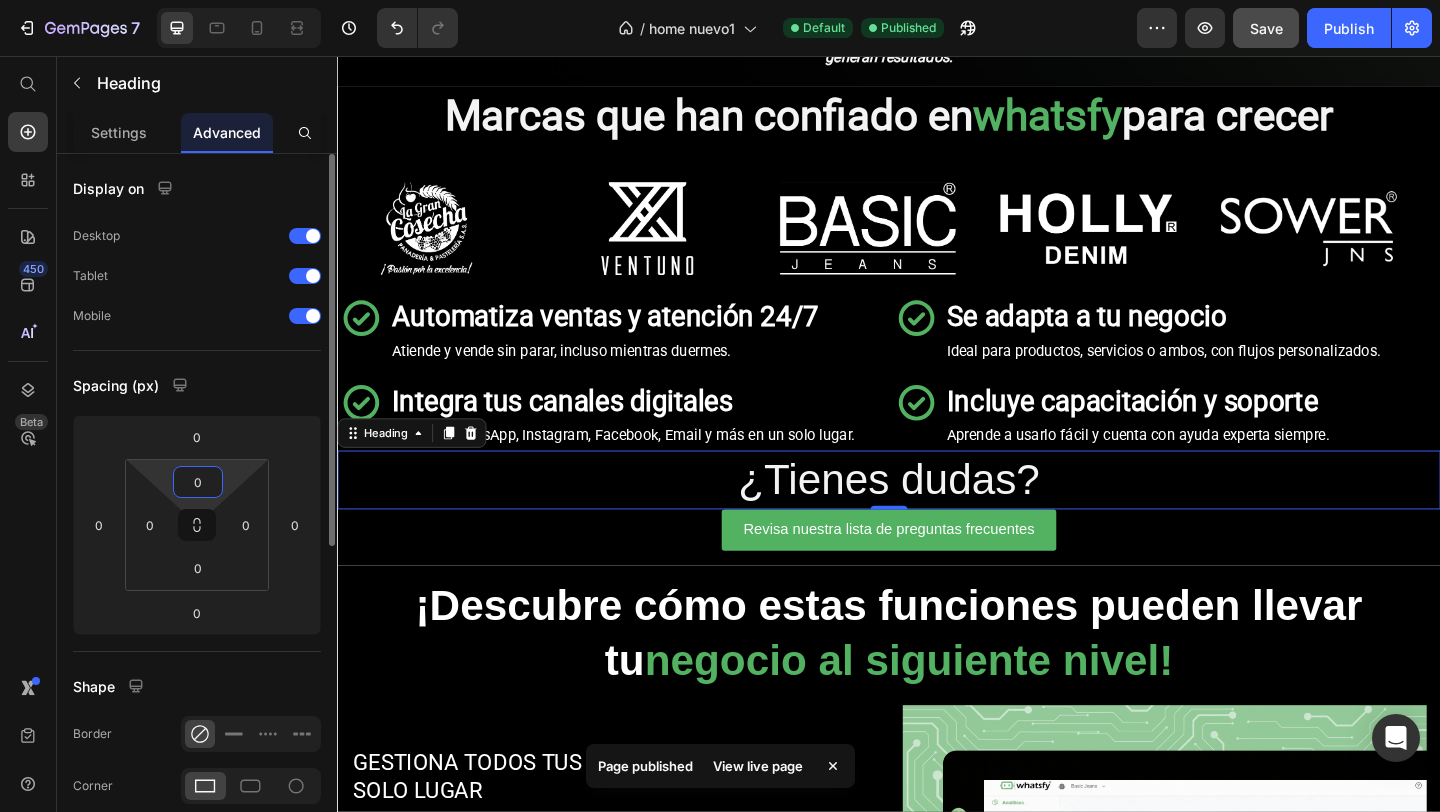 click on "0" at bounding box center (198, 482) 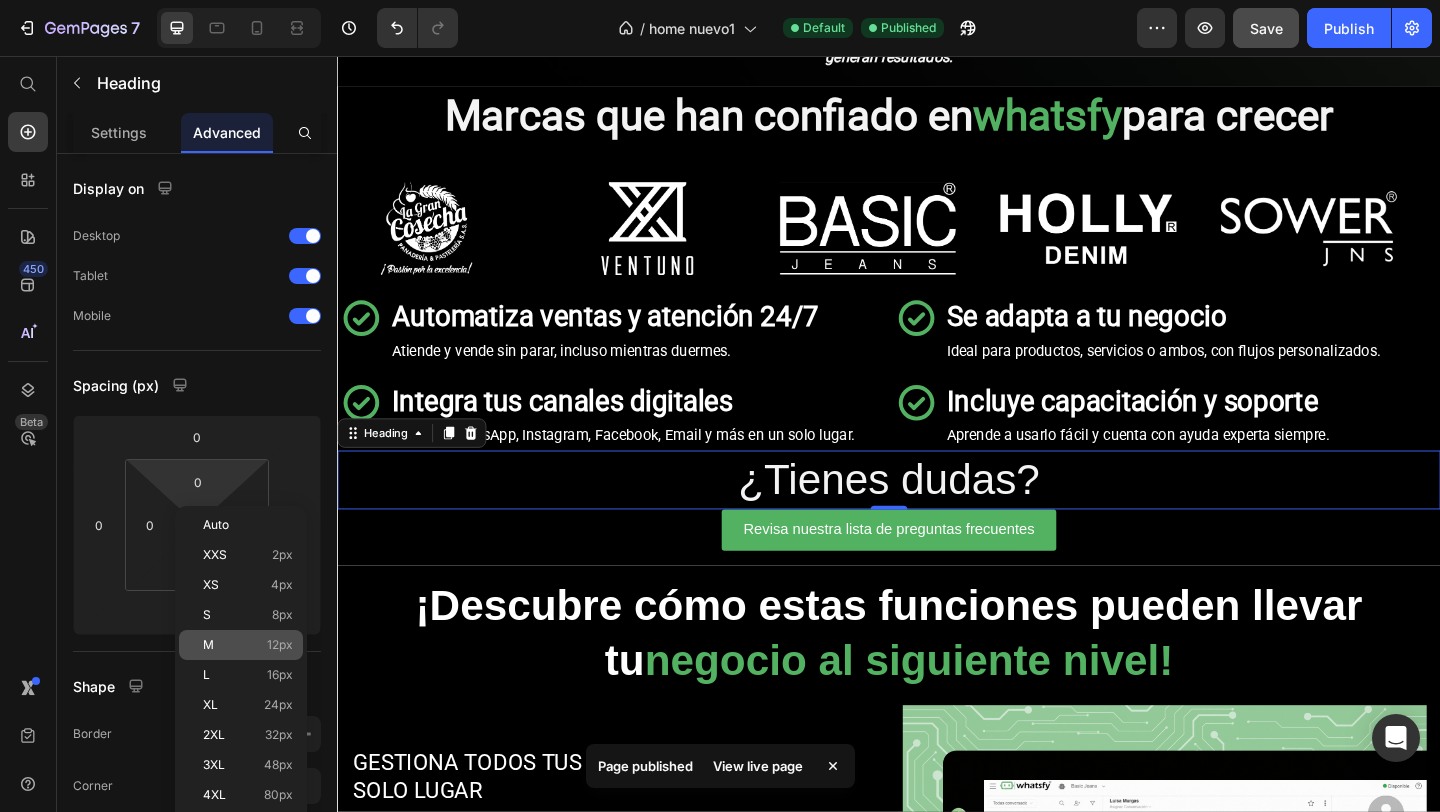 click on "M 12px" 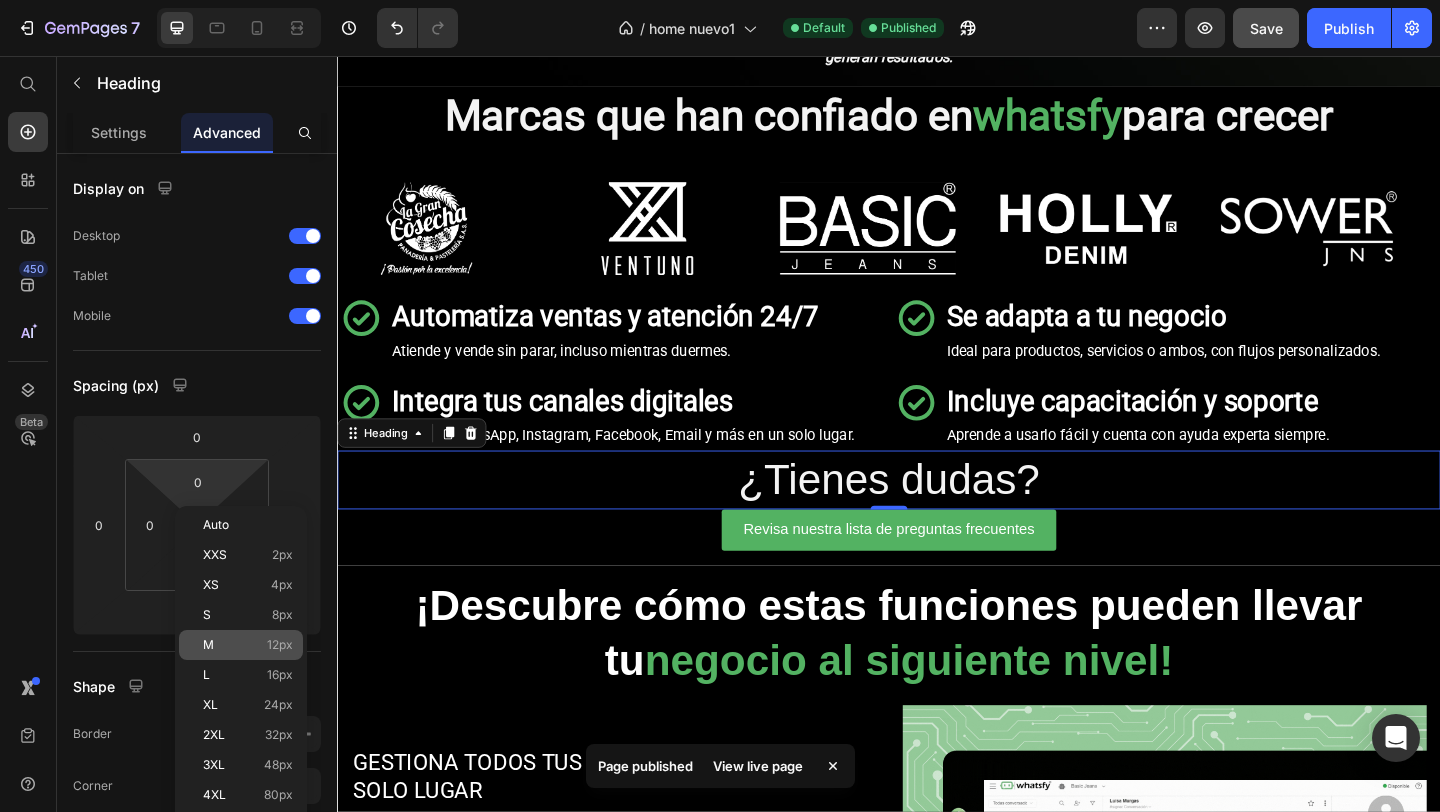 type on "12" 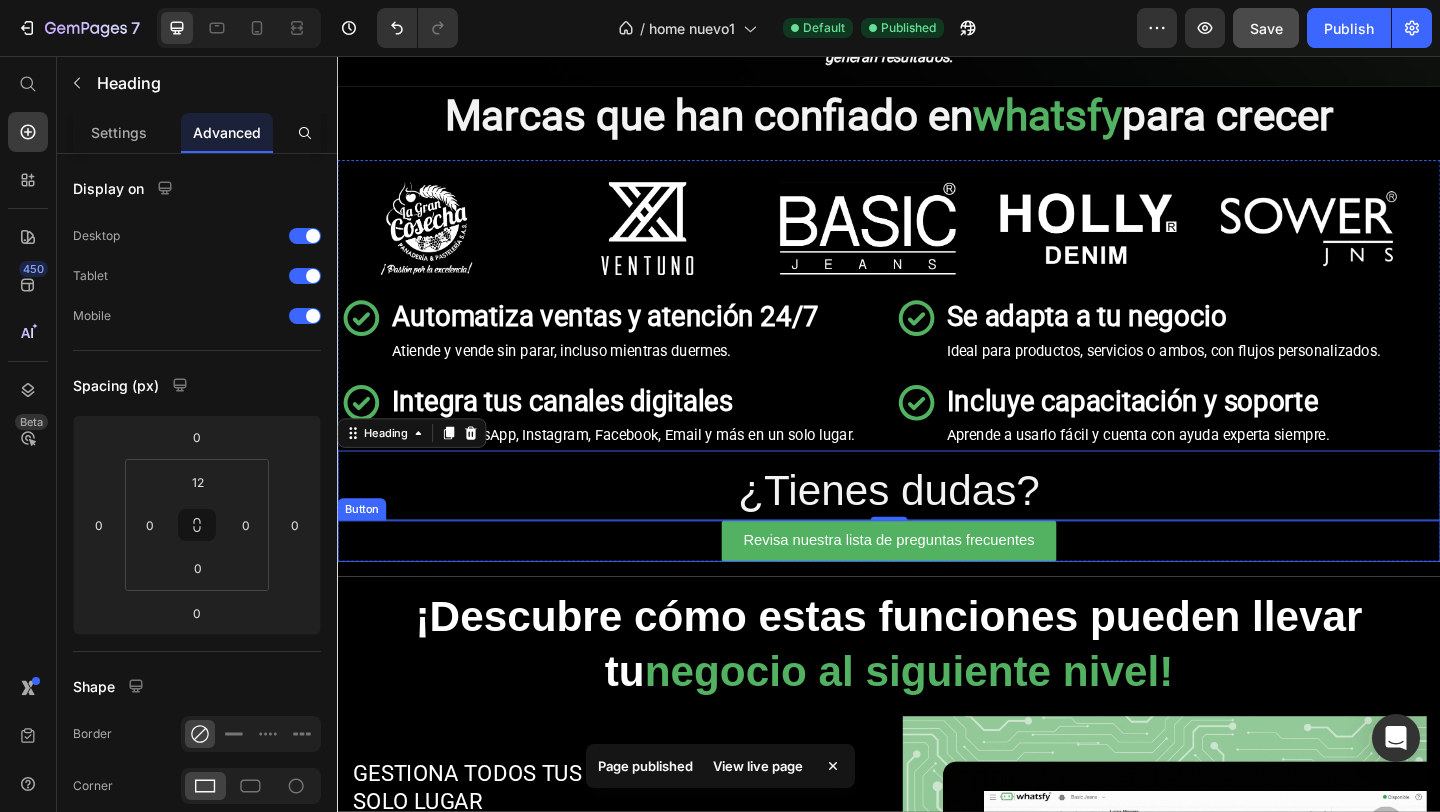 click on "Revisa nuestra lista de preguntas frecuentes Button" at bounding box center [937, 583] 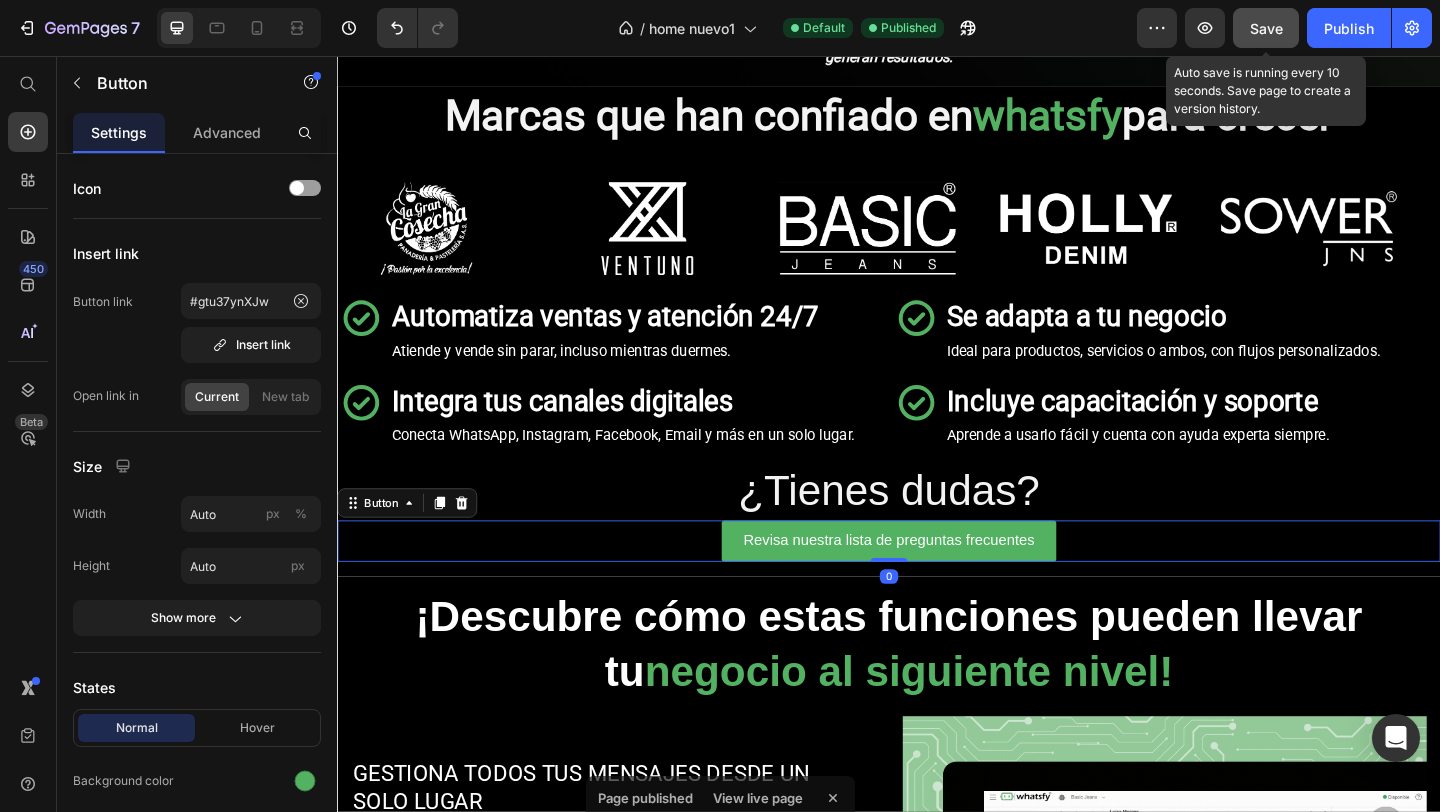 click on "Save" at bounding box center (1266, 28) 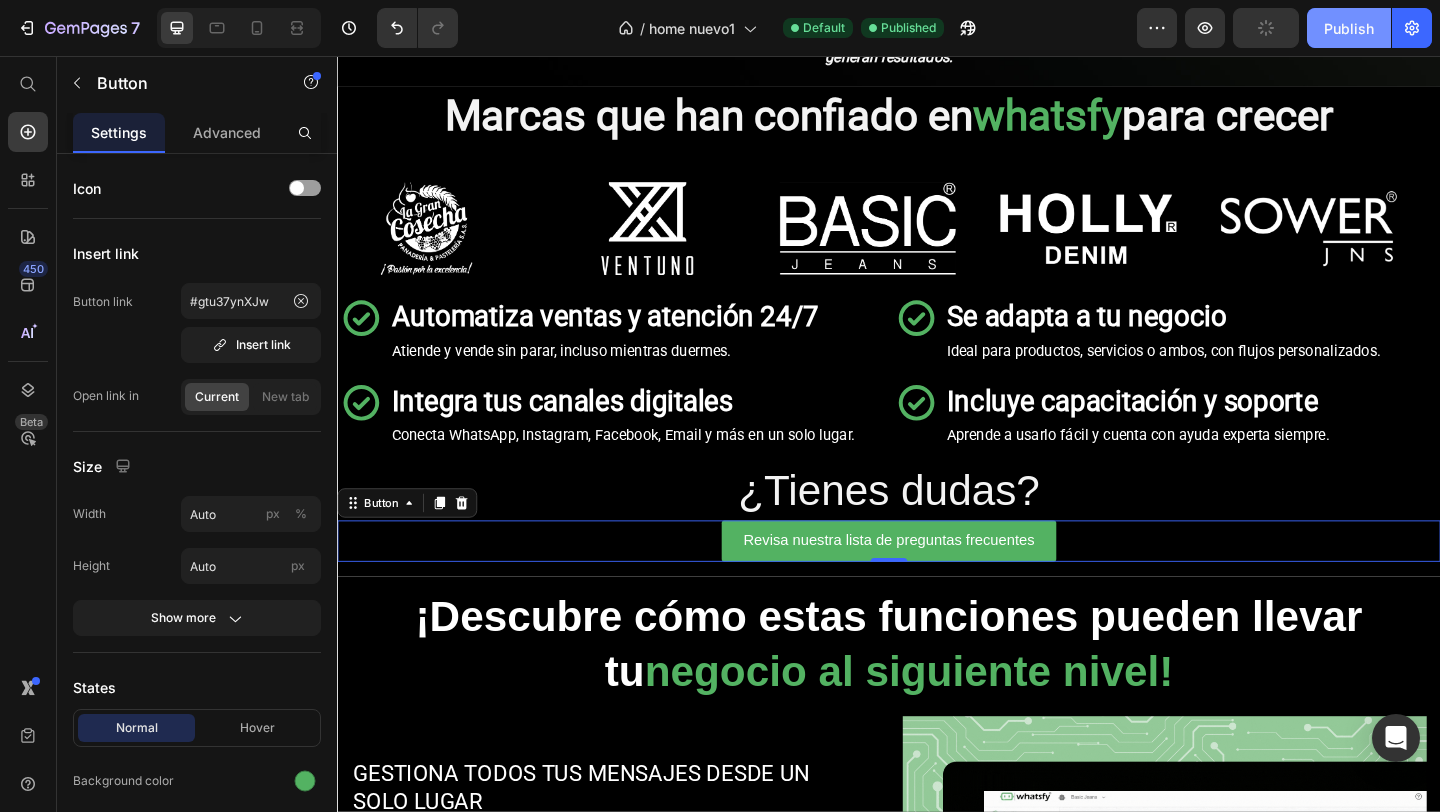 click on "Publish" at bounding box center (1349, 28) 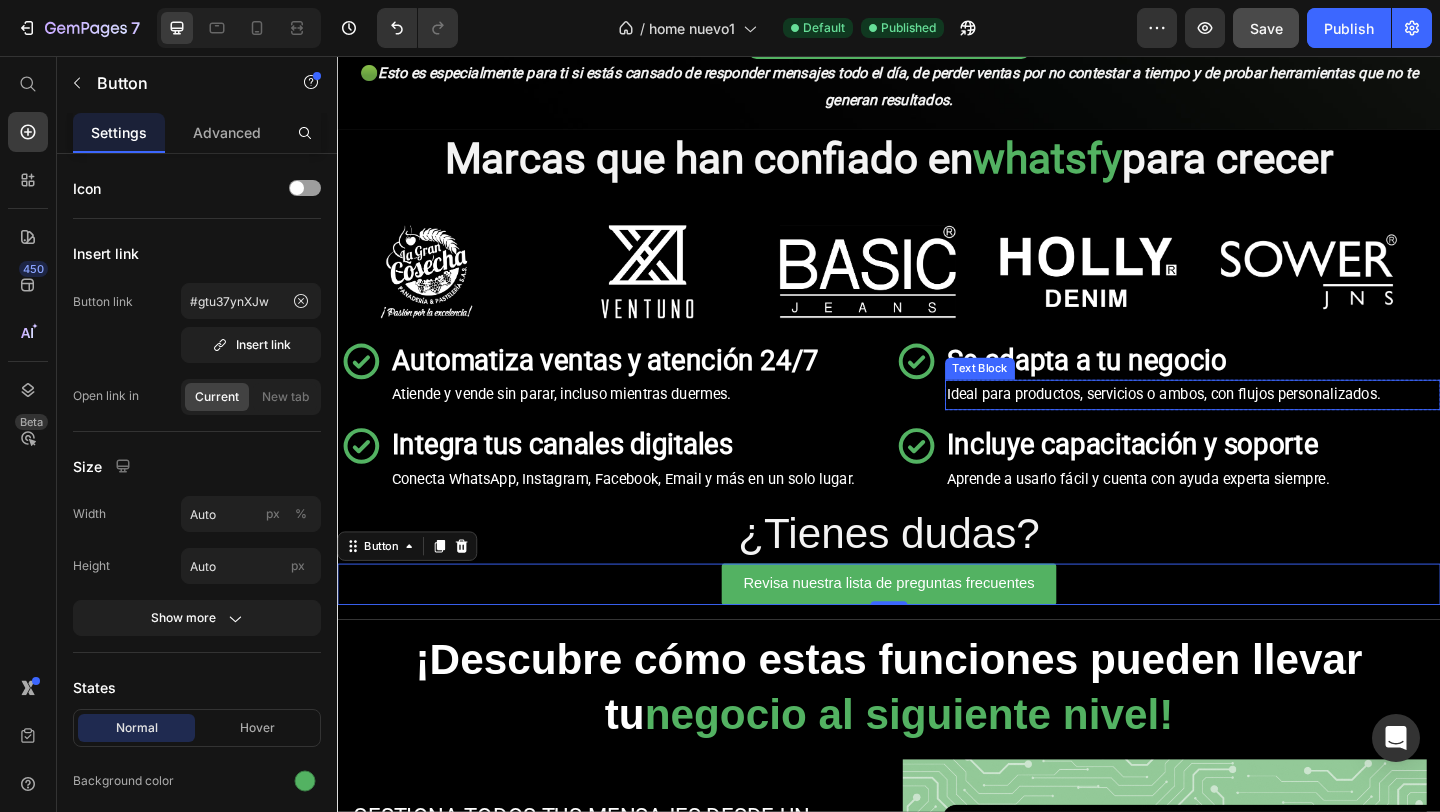 scroll, scrollTop: 394, scrollLeft: 0, axis: vertical 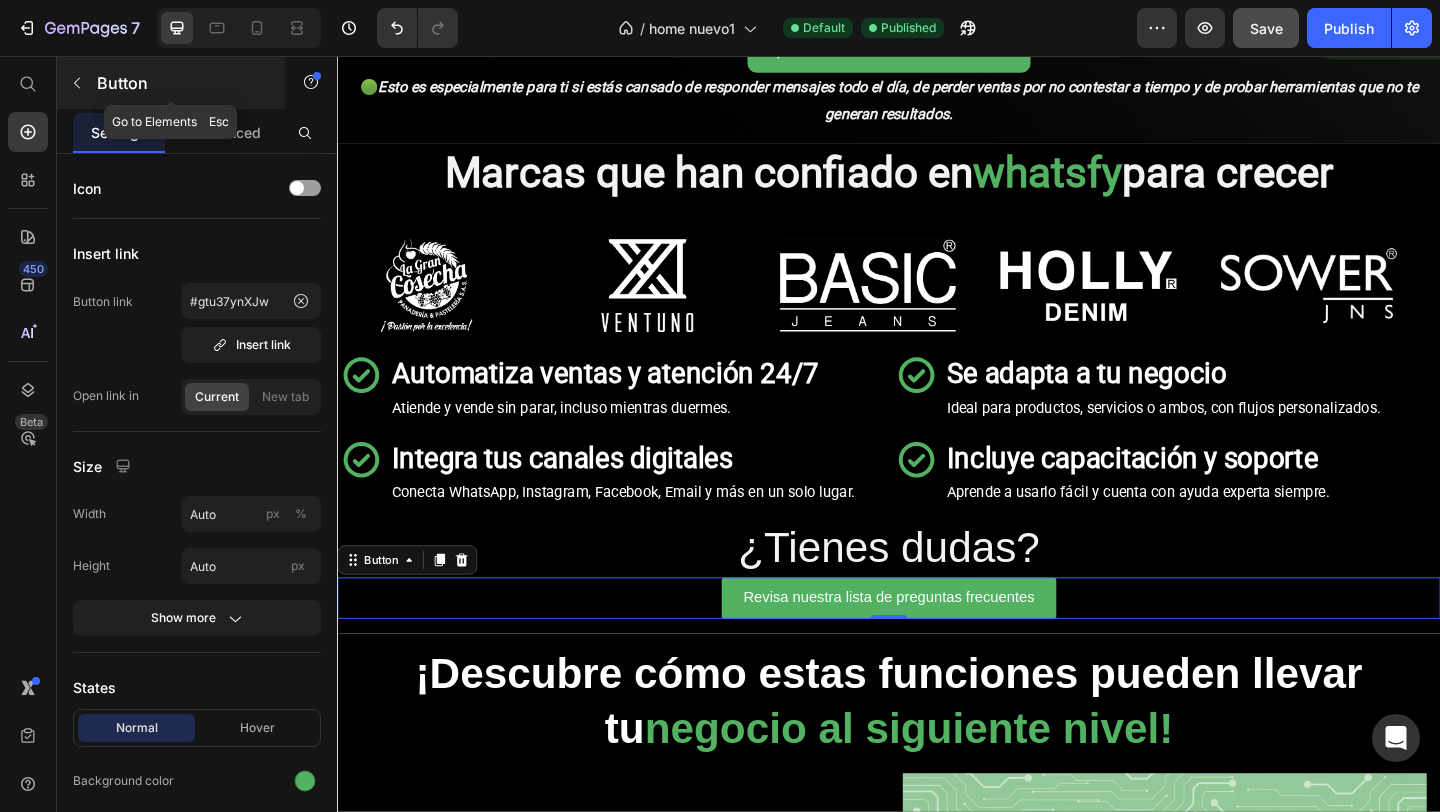 click 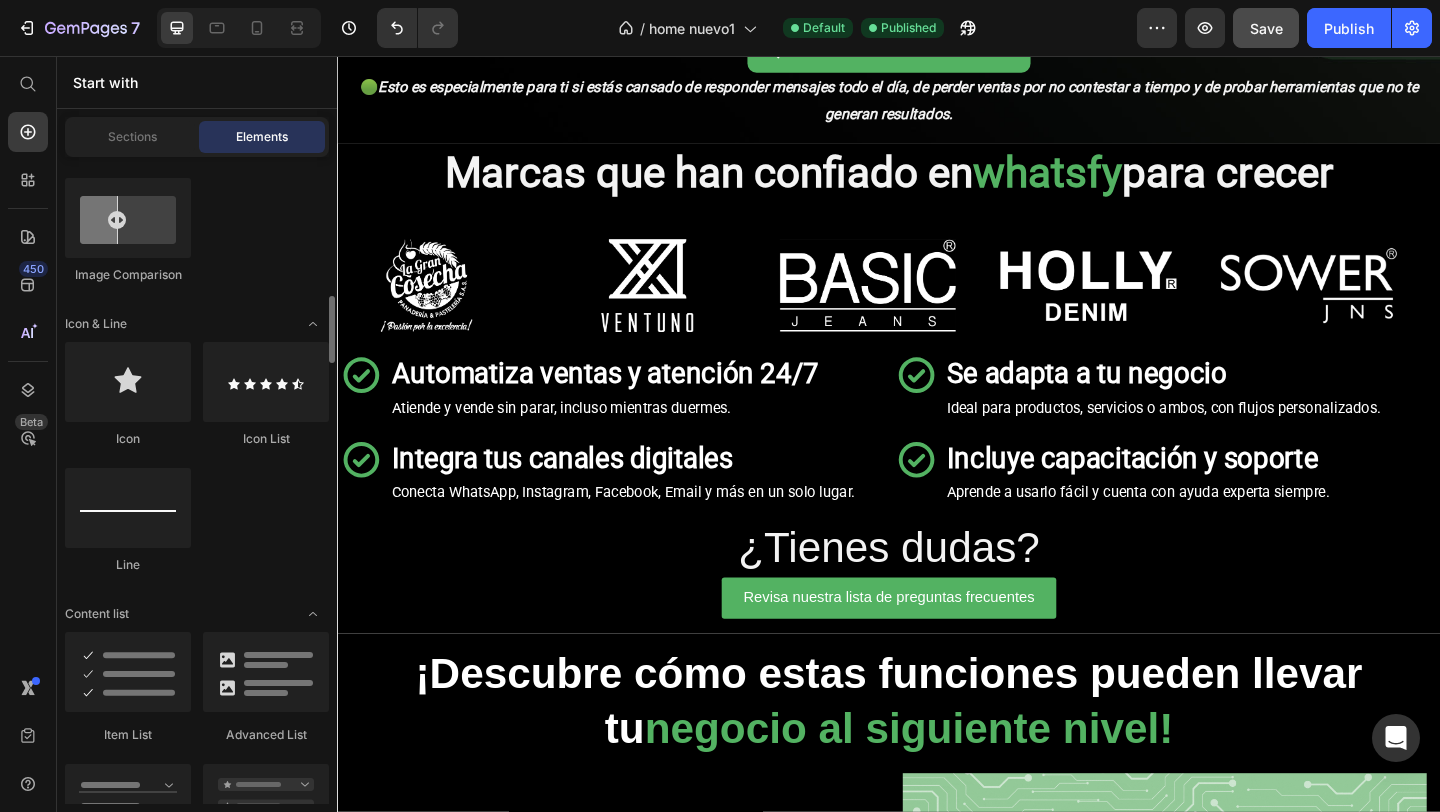 scroll, scrollTop: 1280, scrollLeft: 0, axis: vertical 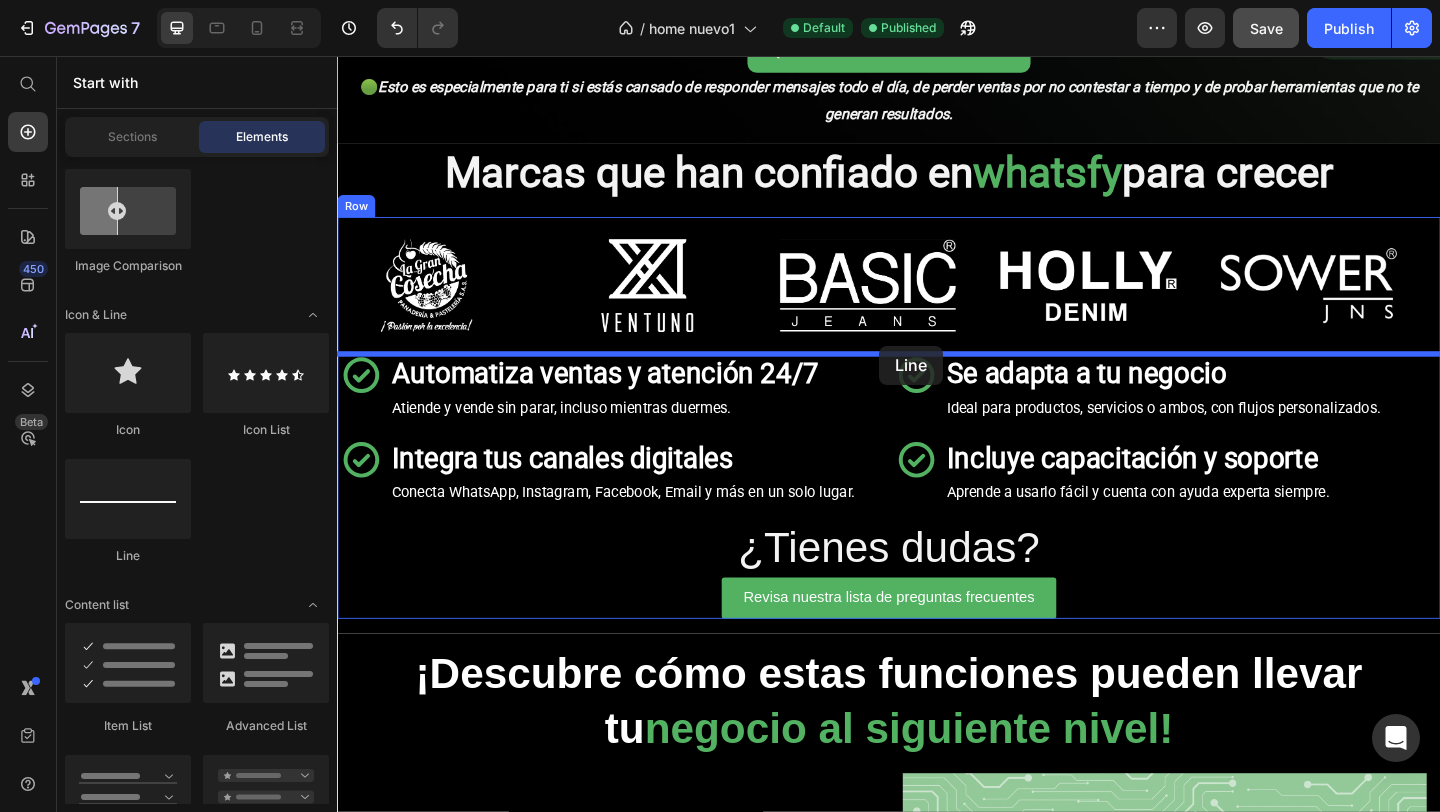 drag, startPoint x: 458, startPoint y: 559, endPoint x: 928, endPoint y: 366, distance: 508.08365 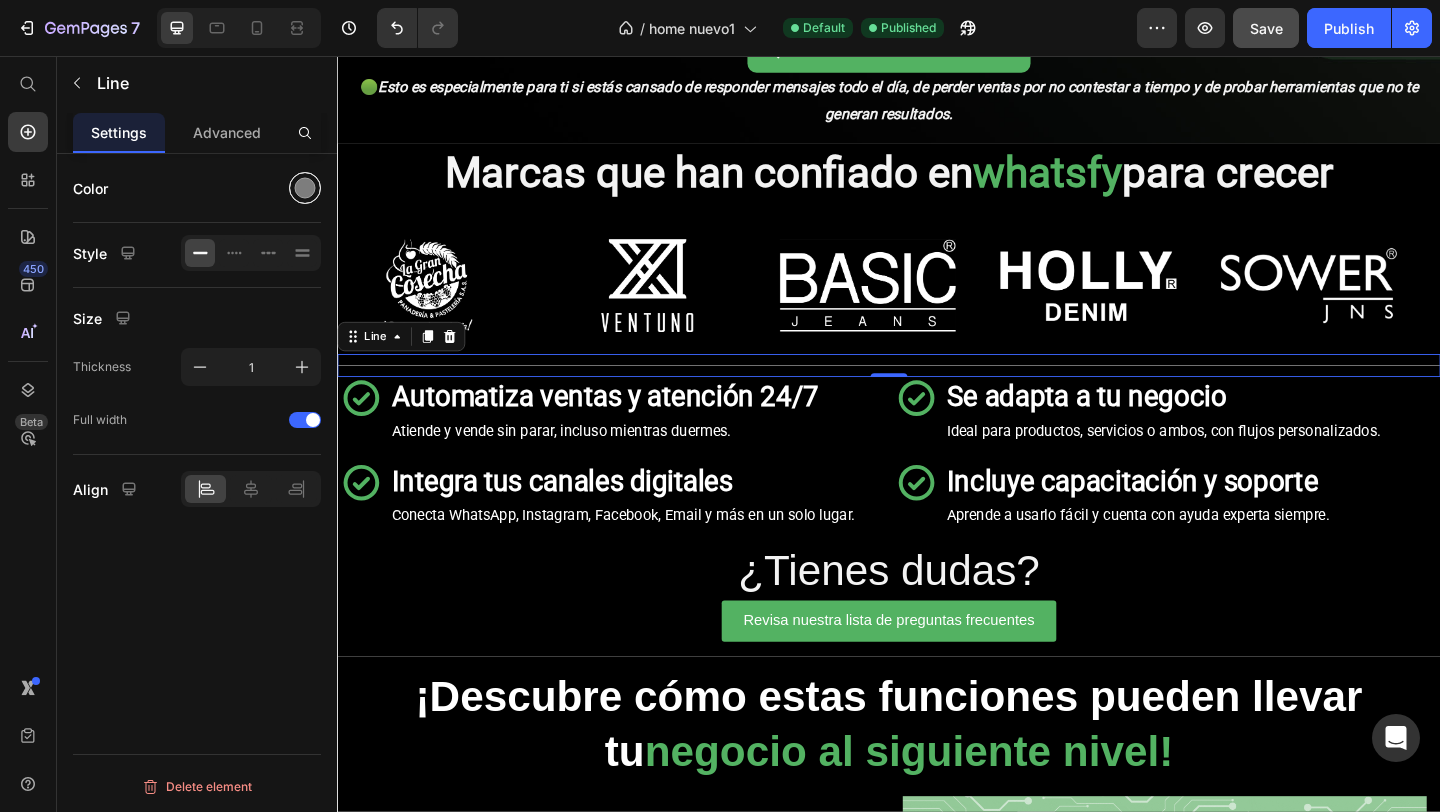 click at bounding box center [305, 188] 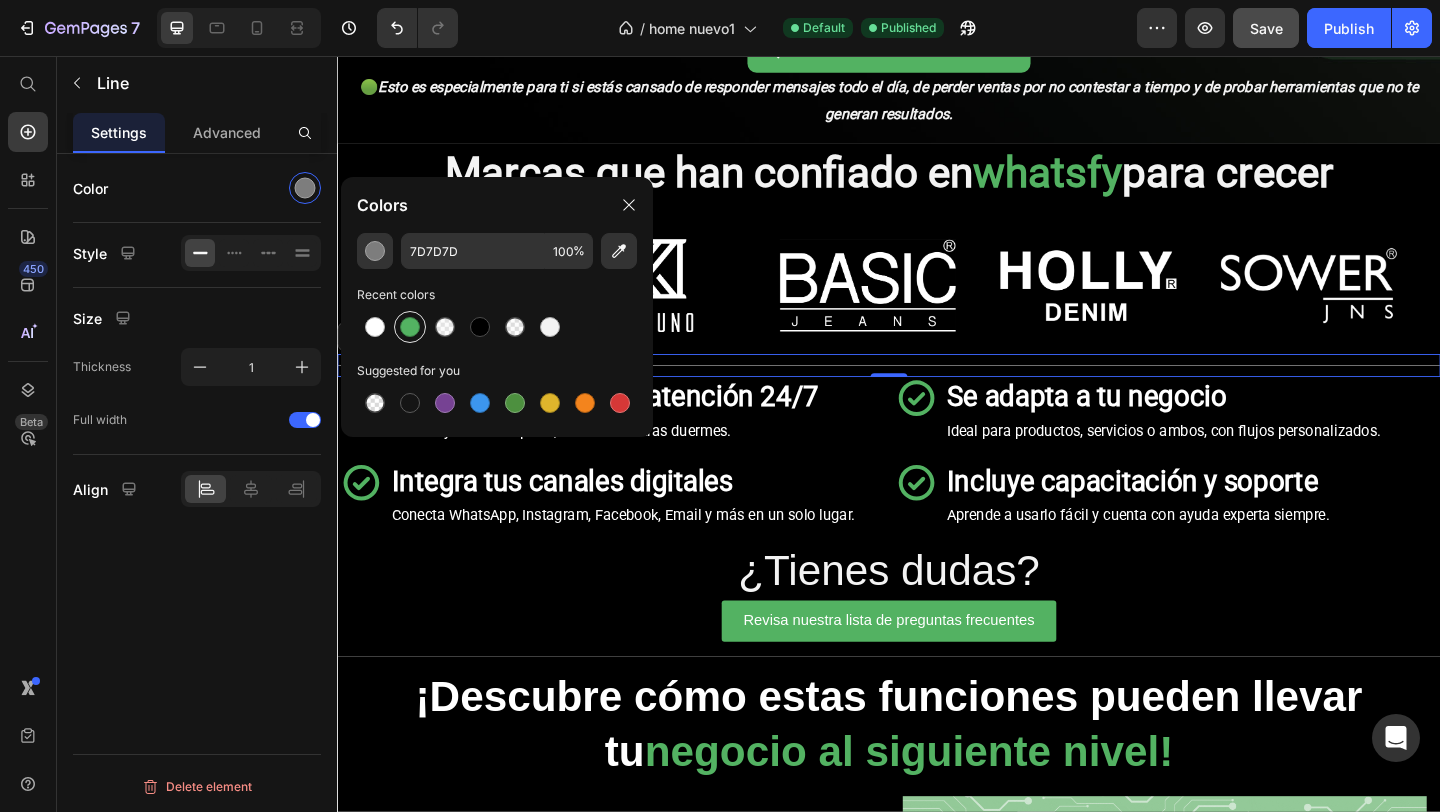 click at bounding box center [410, 327] 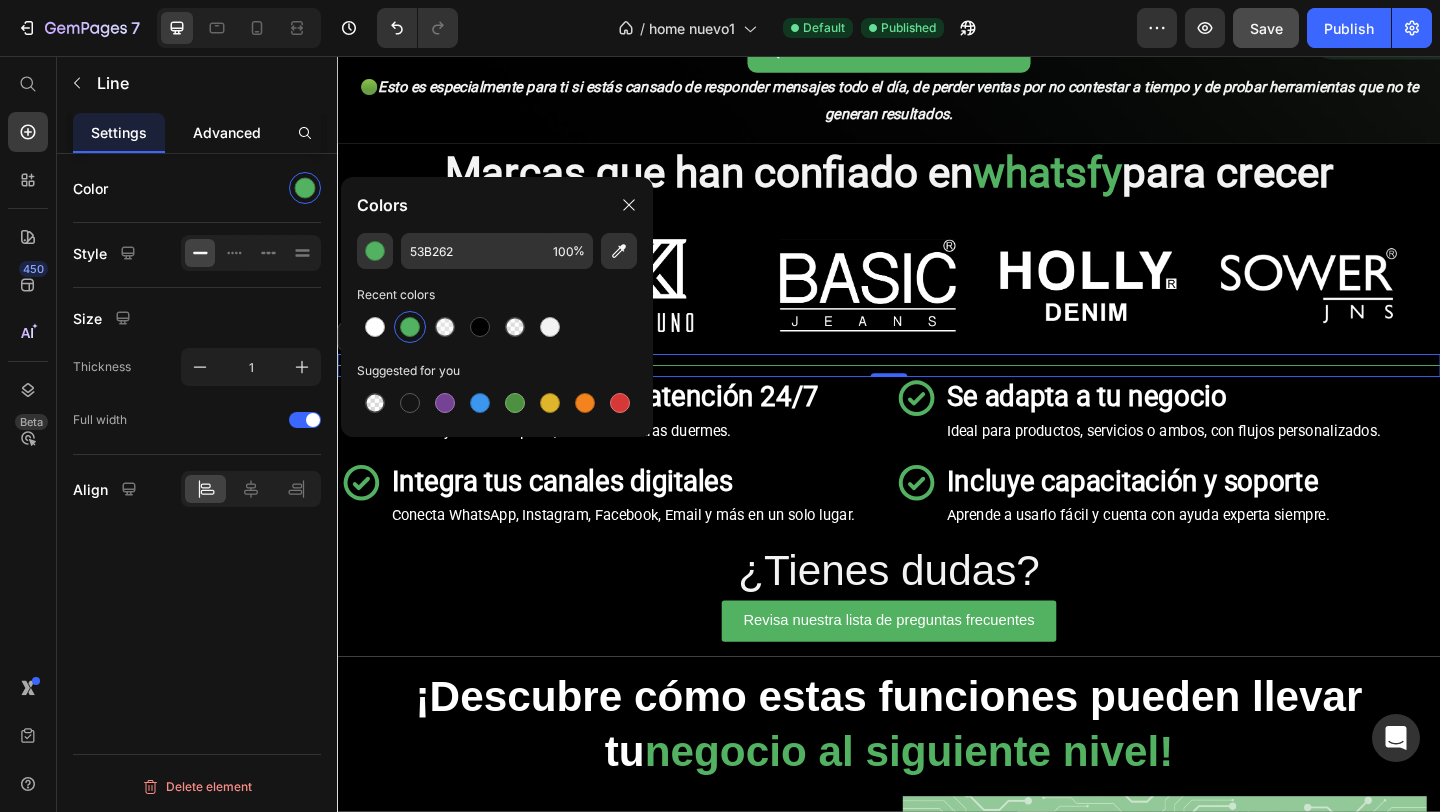 click on "Advanced" at bounding box center [227, 132] 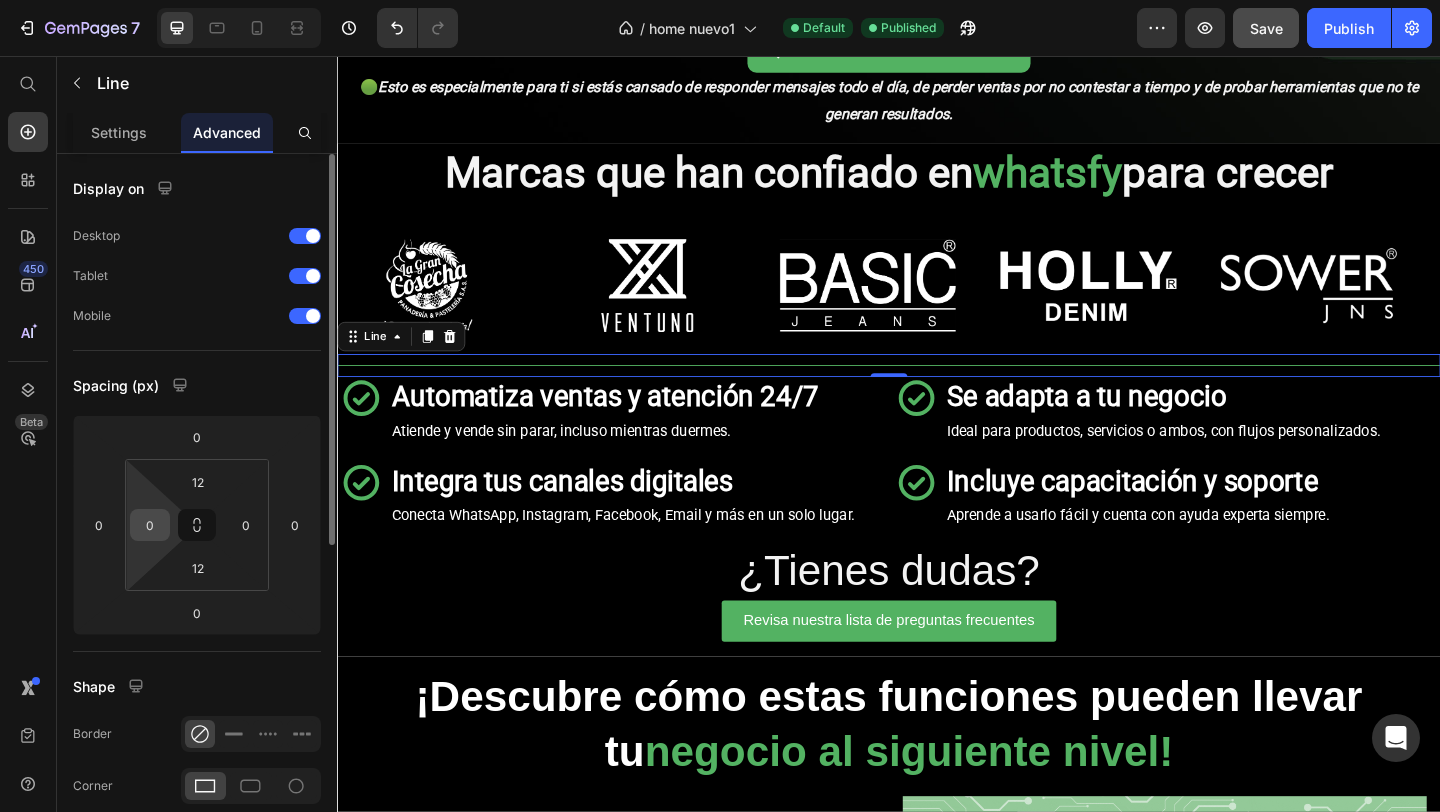 click on "0" at bounding box center [150, 525] 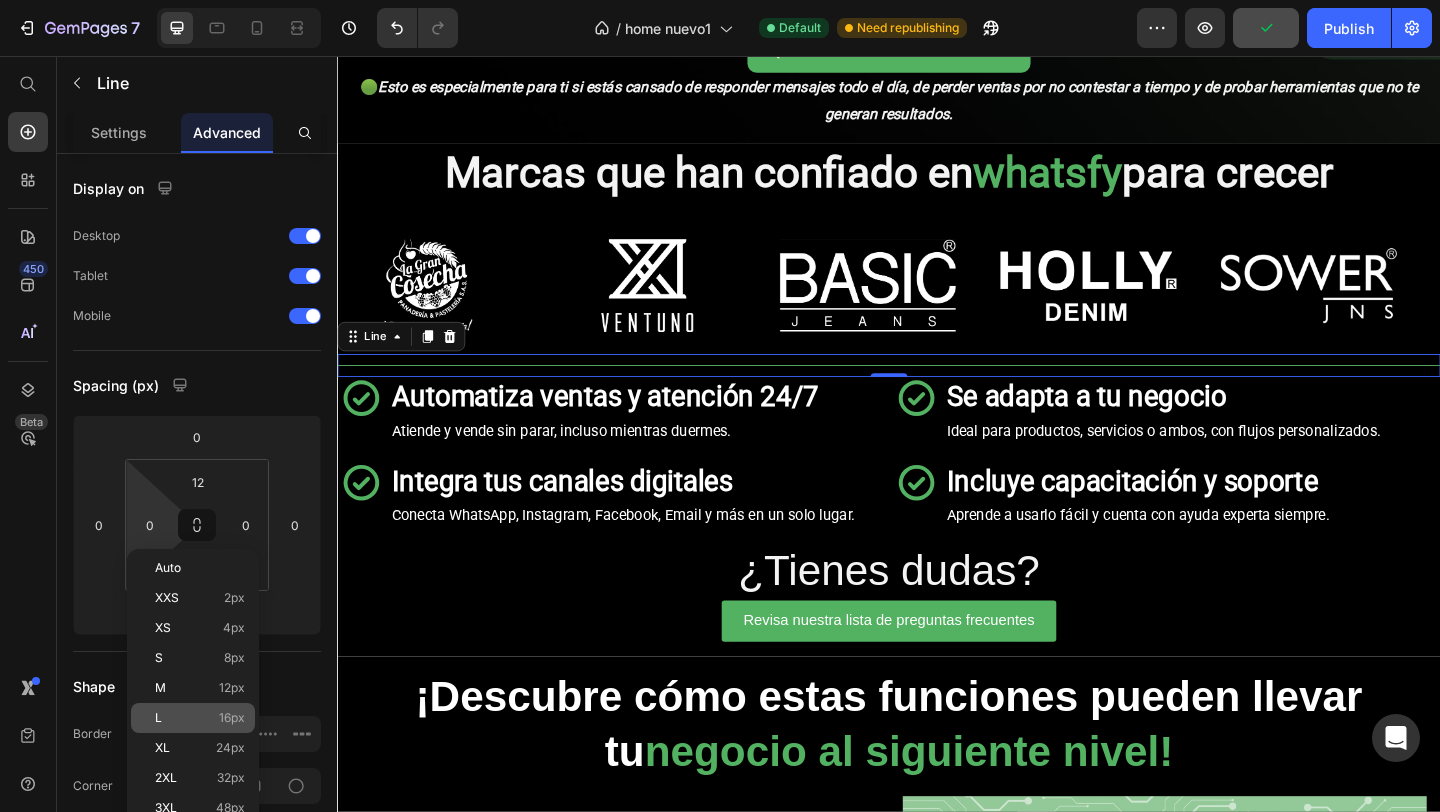 click on "L 16px" at bounding box center (200, 718) 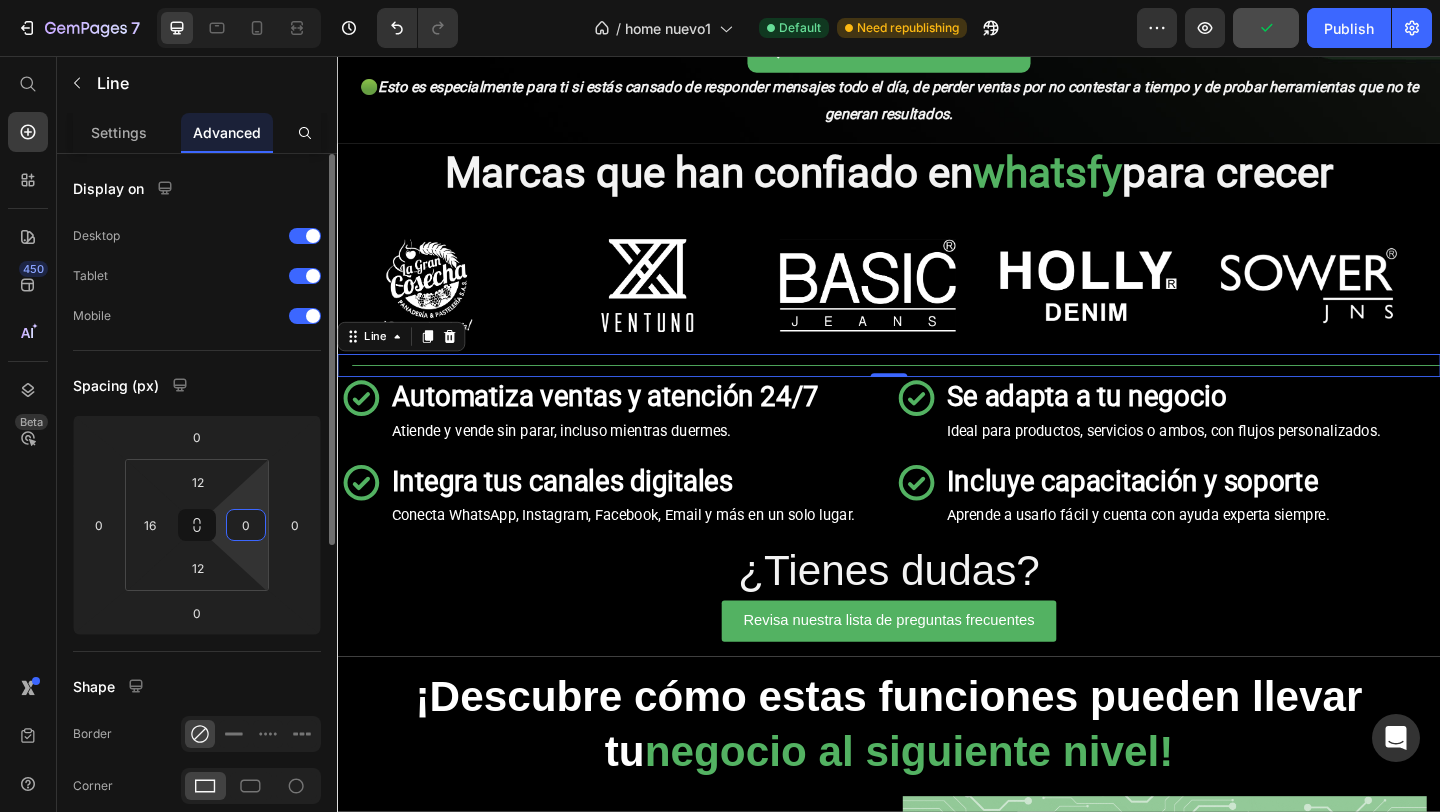 click on "0" at bounding box center [246, 525] 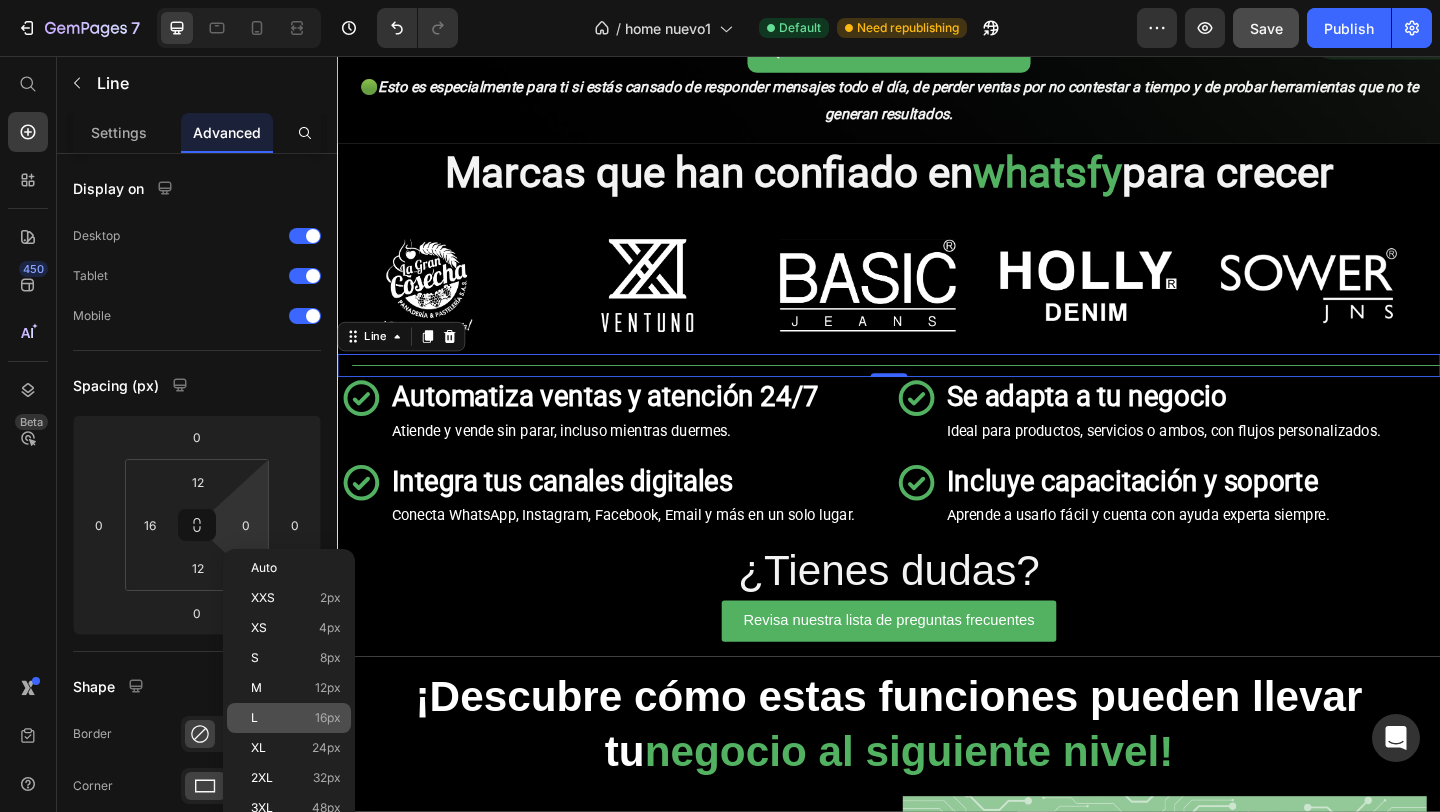 click on "16px" at bounding box center [328, 718] 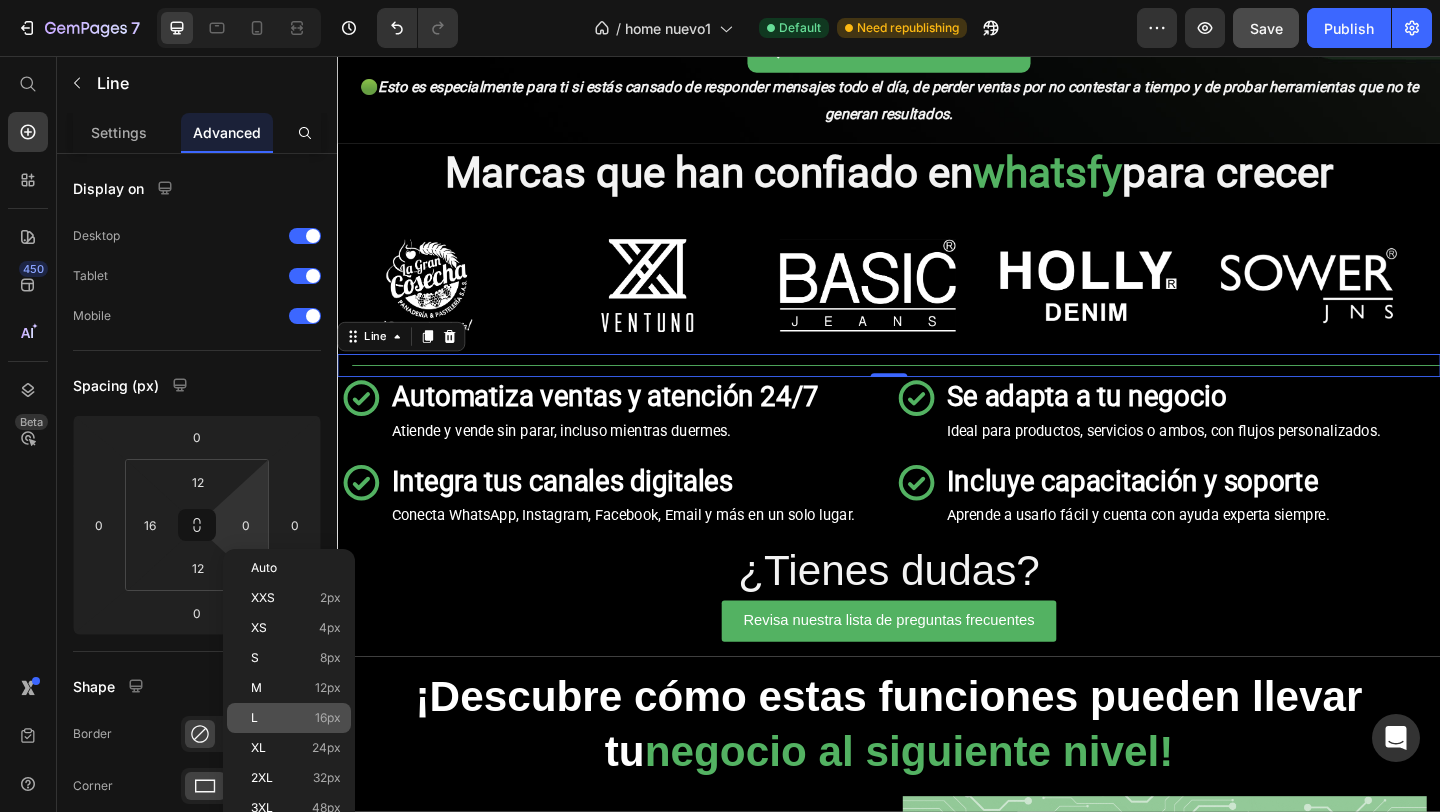 type on "16" 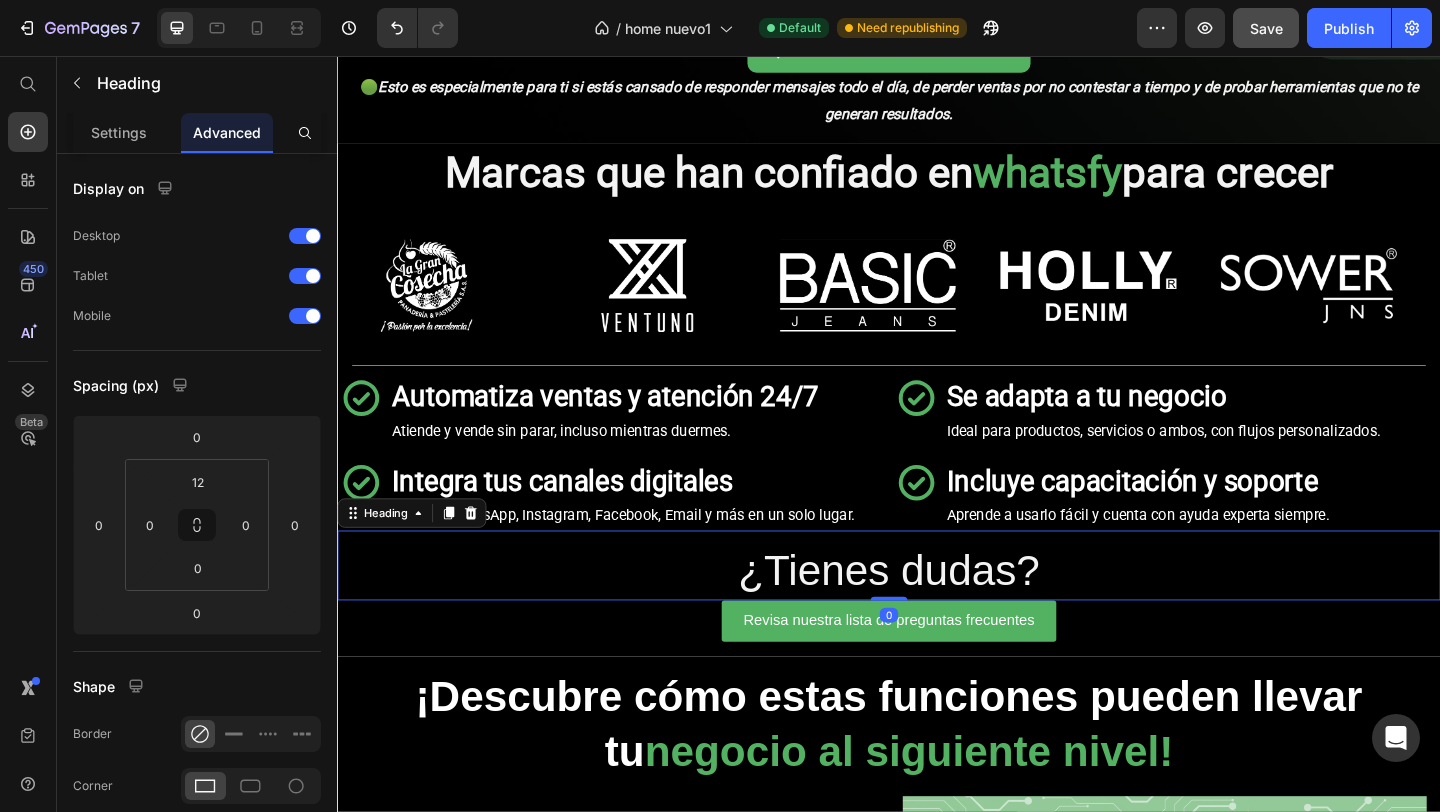 click on "¿Tienes dudas?" at bounding box center [937, 616] 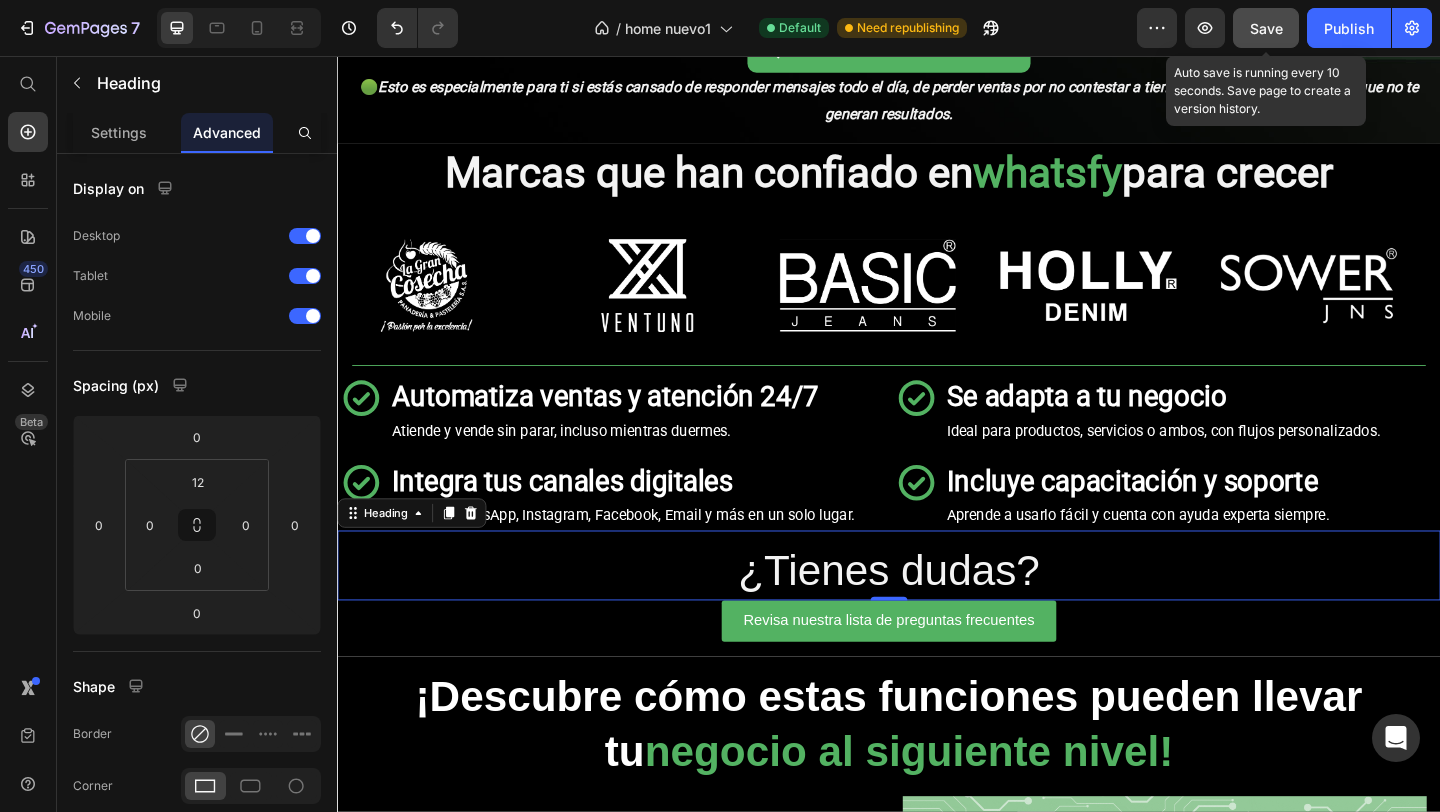 click on "Save" at bounding box center (1266, 28) 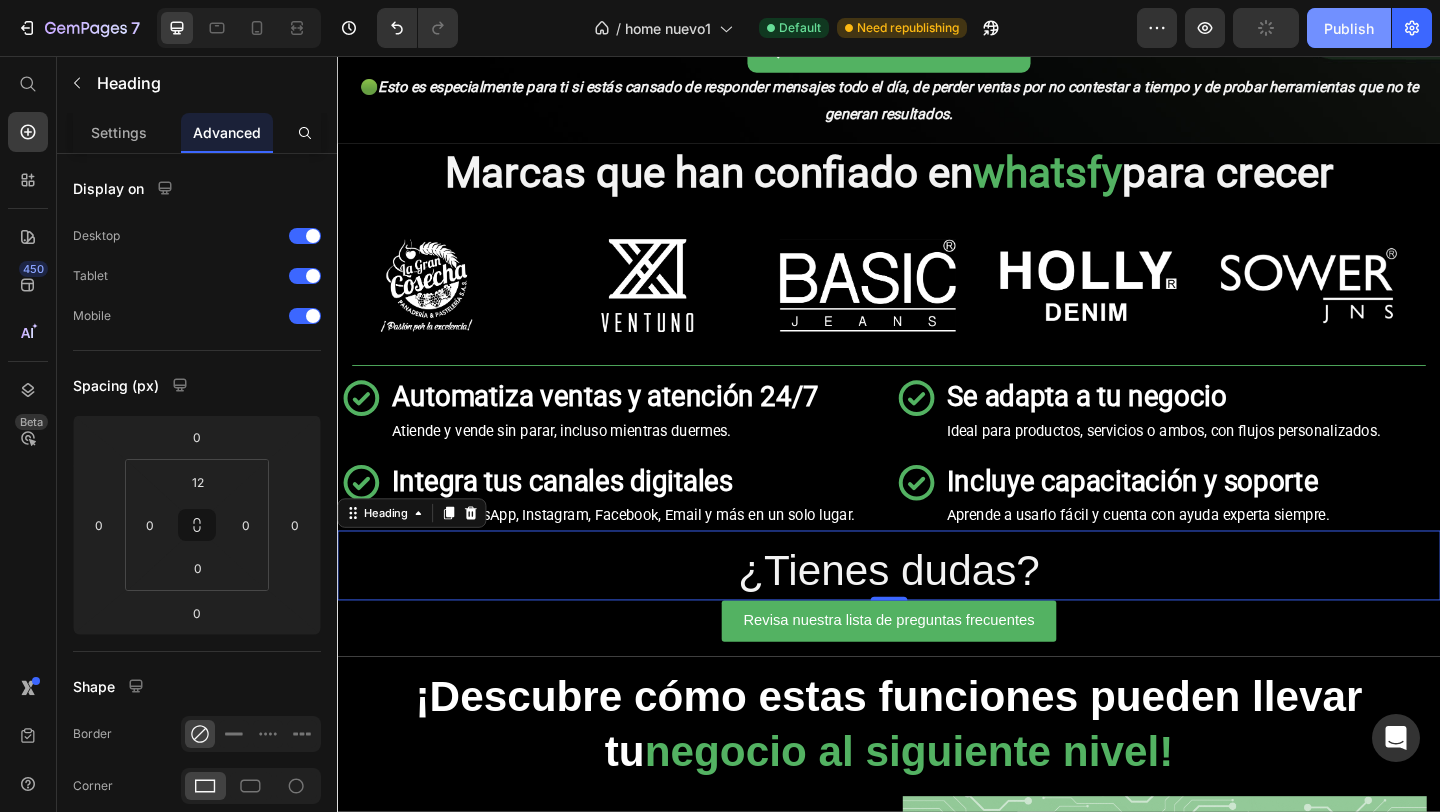 click on "Publish" at bounding box center [1349, 28] 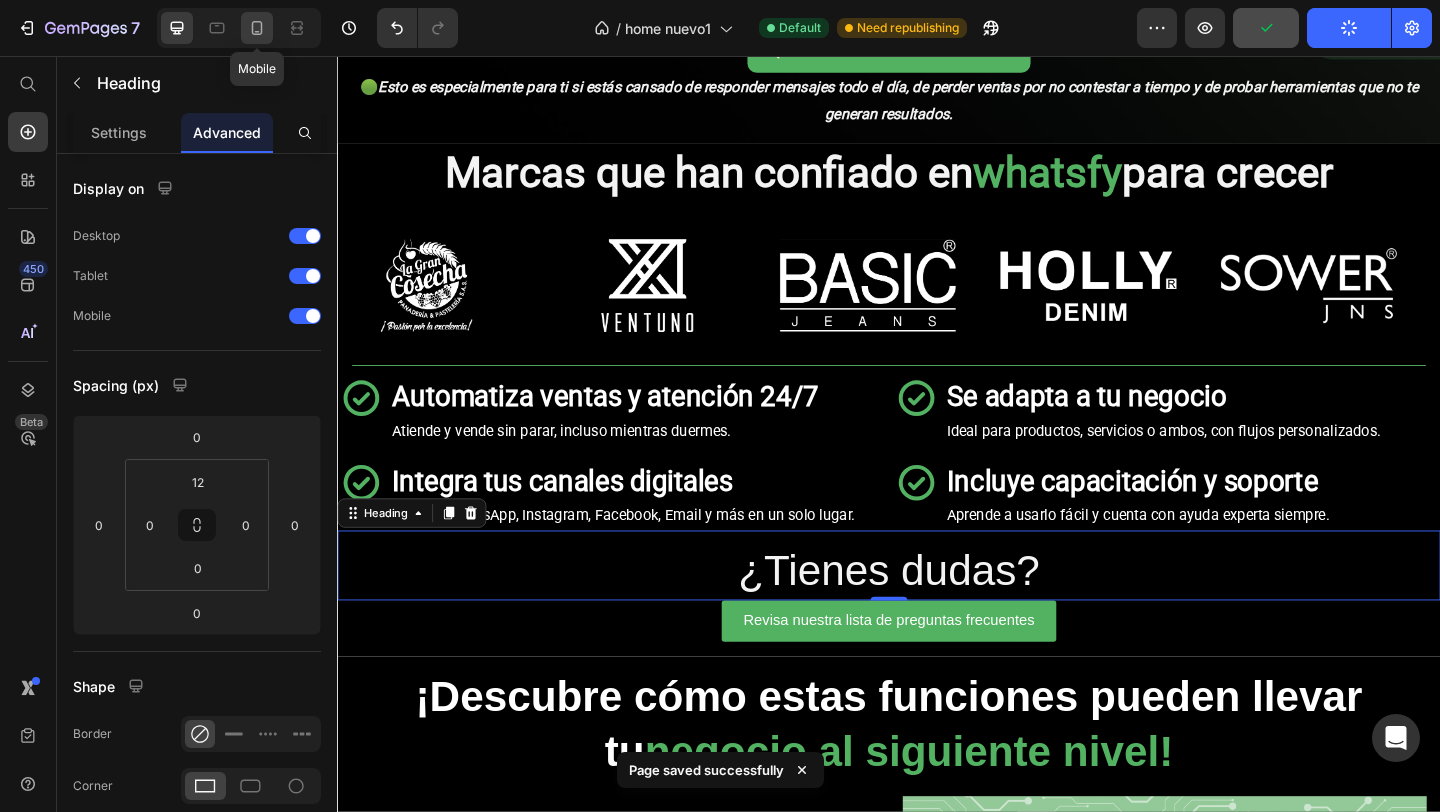 click 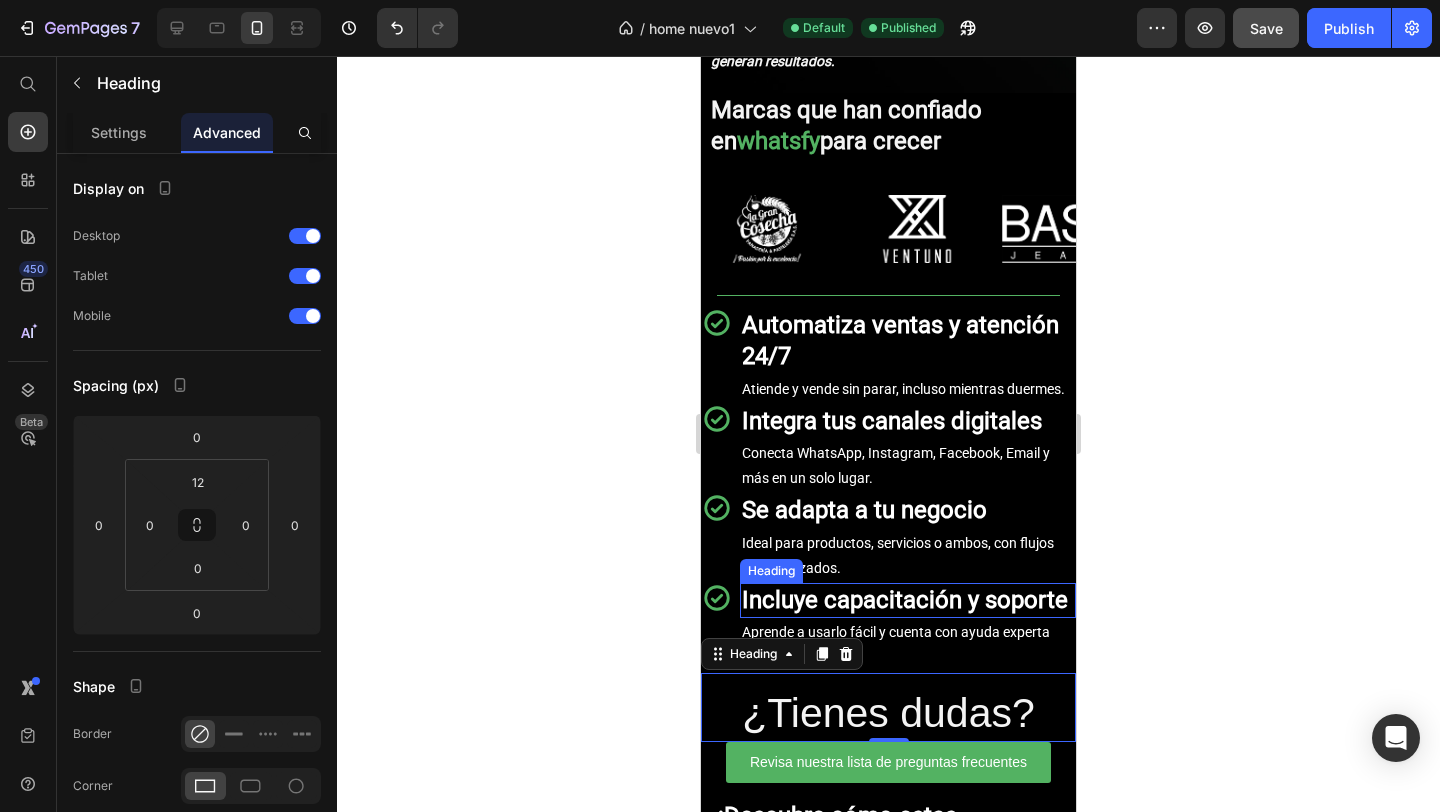 scroll, scrollTop: 522, scrollLeft: 0, axis: vertical 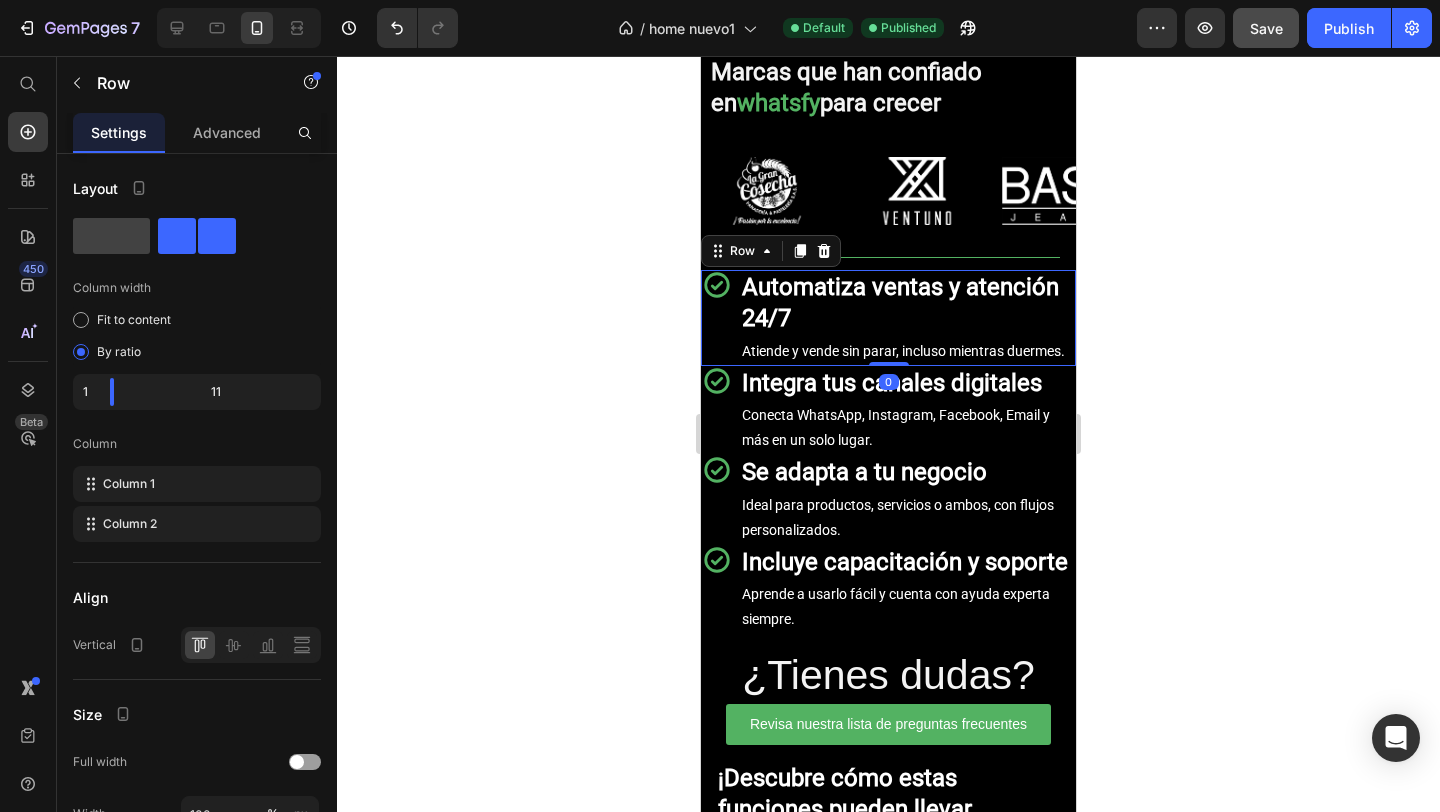 click on "Icon Row Automatiza ventas y atención 24/7 Heading Row Atiende y vende sin parar, incluso mientras duermes. Text Block Row Row   0" at bounding box center [888, 318] 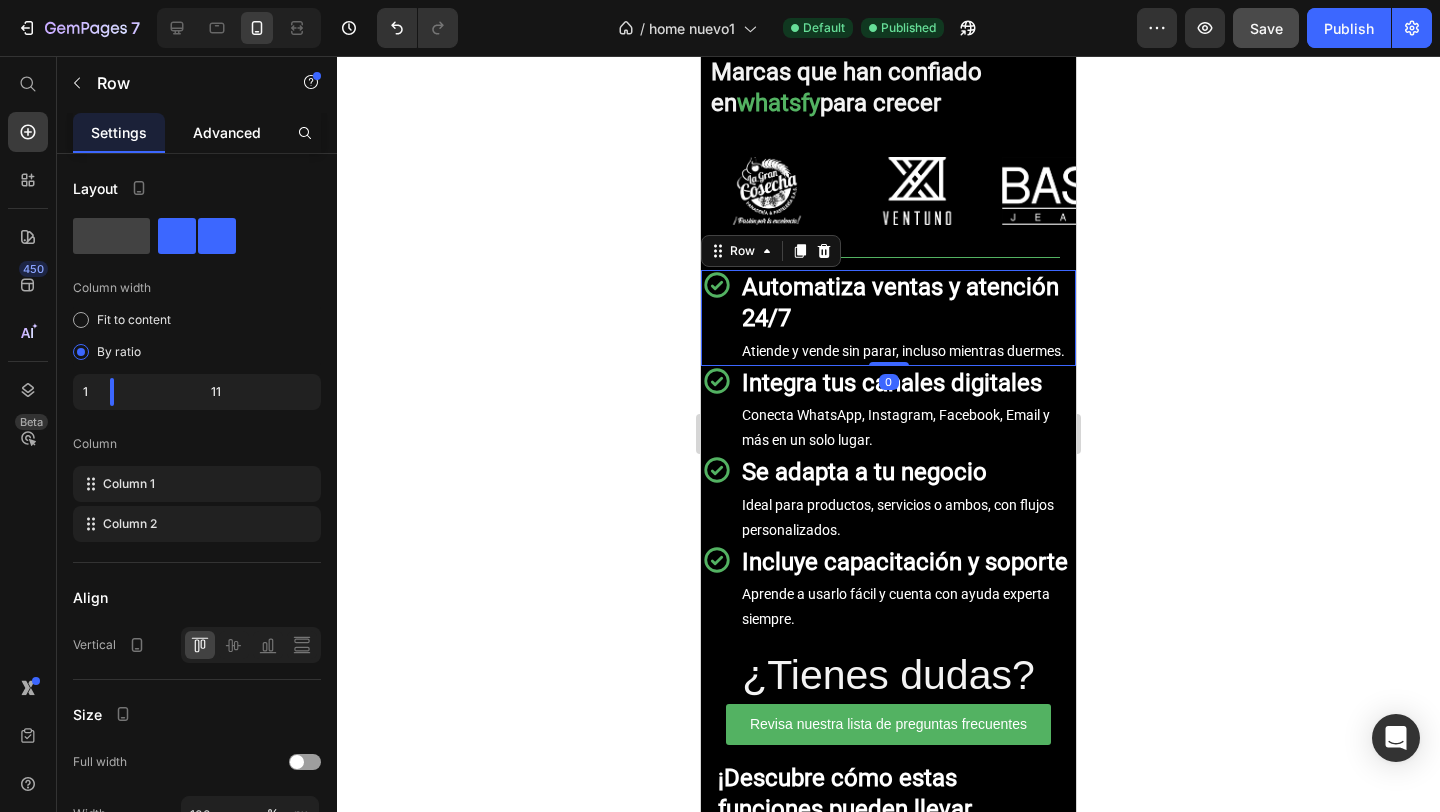 click on "Advanced" at bounding box center [227, 132] 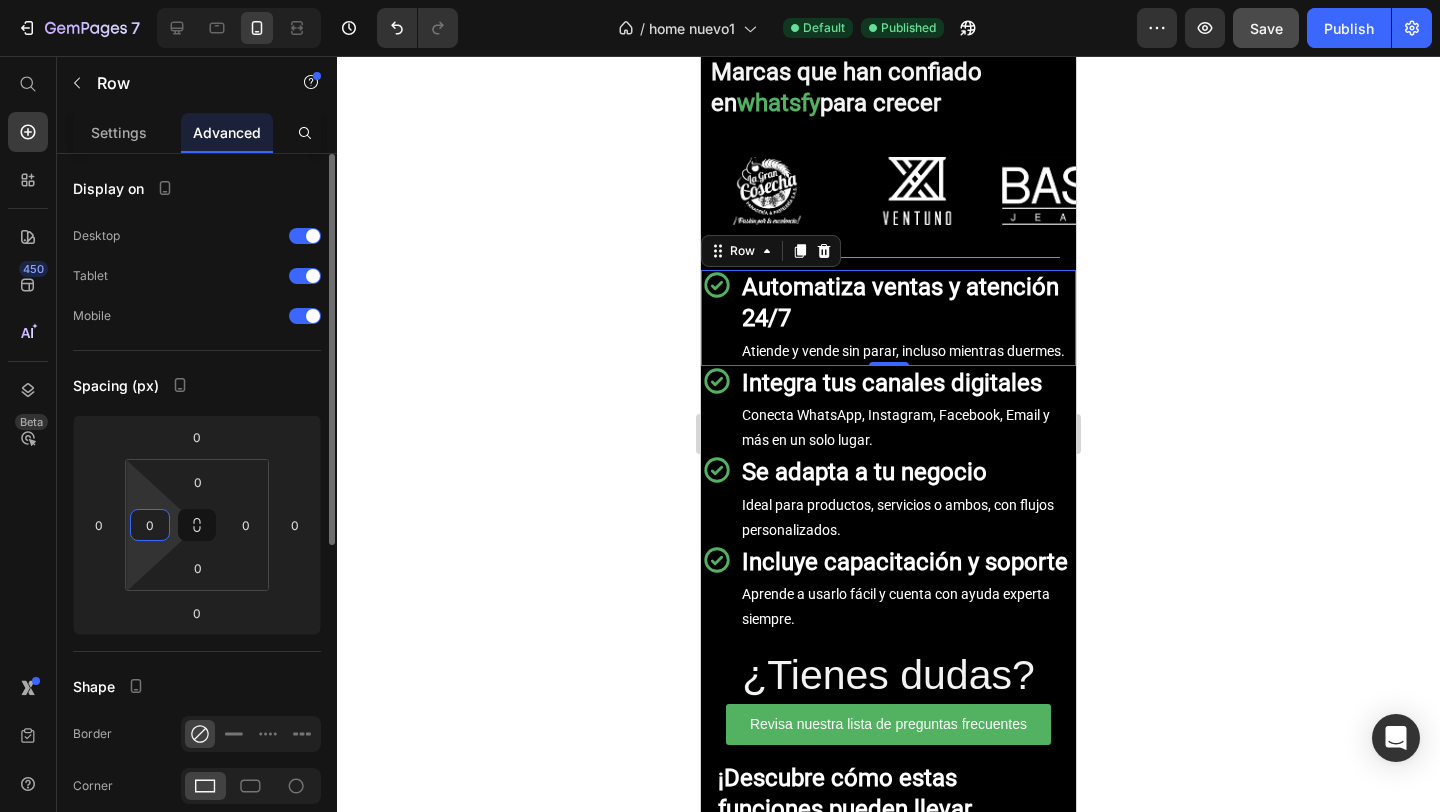 click on "0" at bounding box center (150, 525) 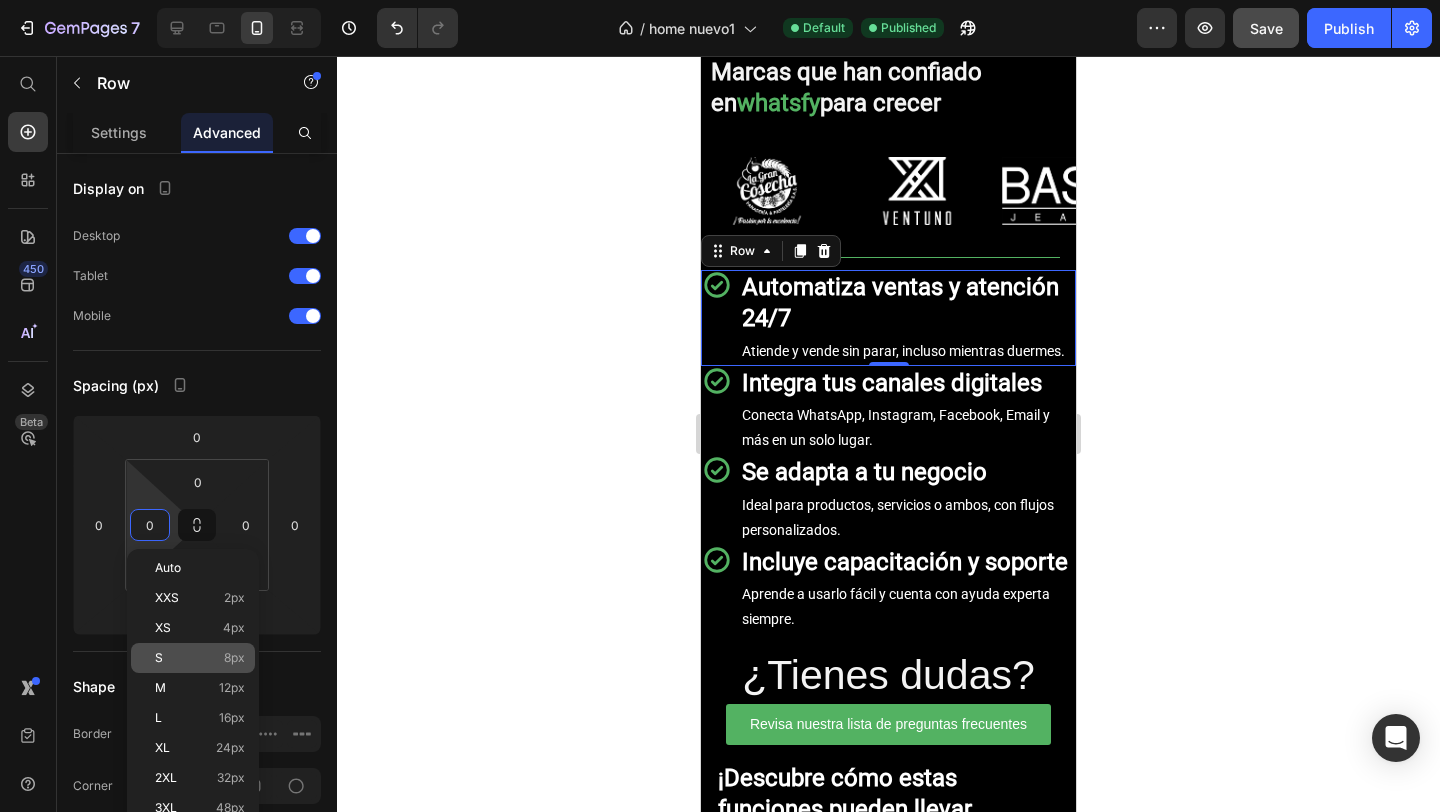 click on "S 8px" at bounding box center [200, 658] 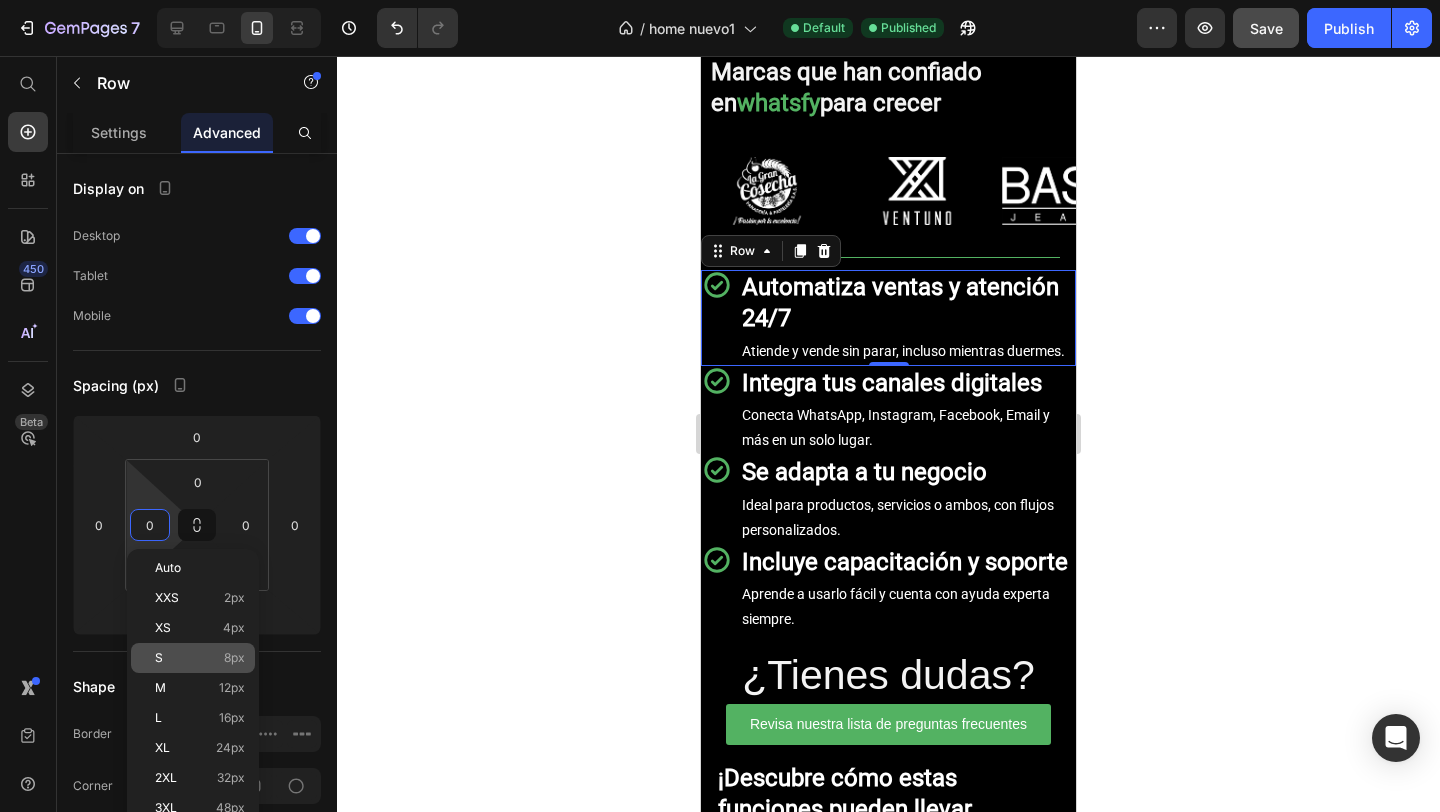 type on "8" 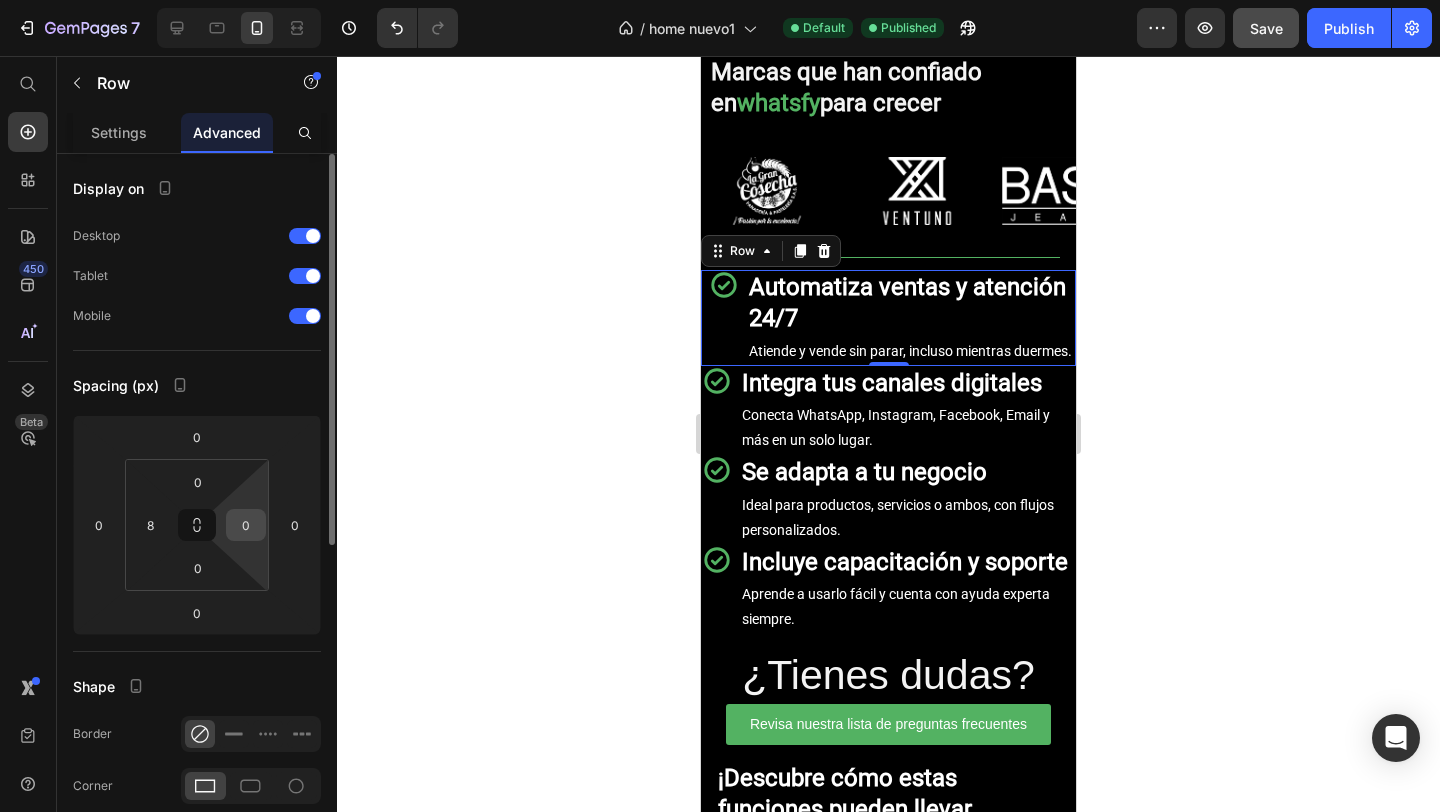 click on "0" at bounding box center (246, 525) 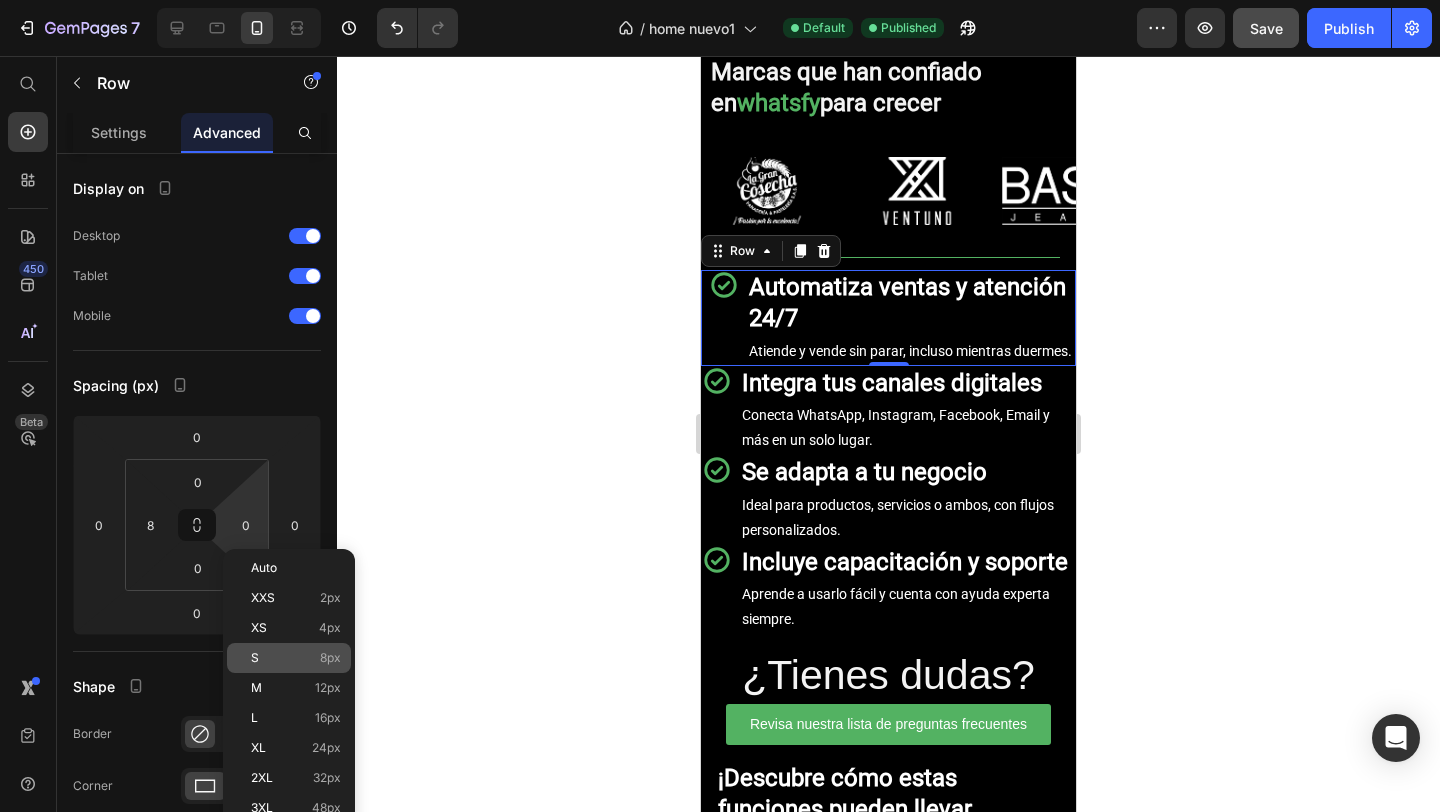 click on "S 8px" at bounding box center [296, 658] 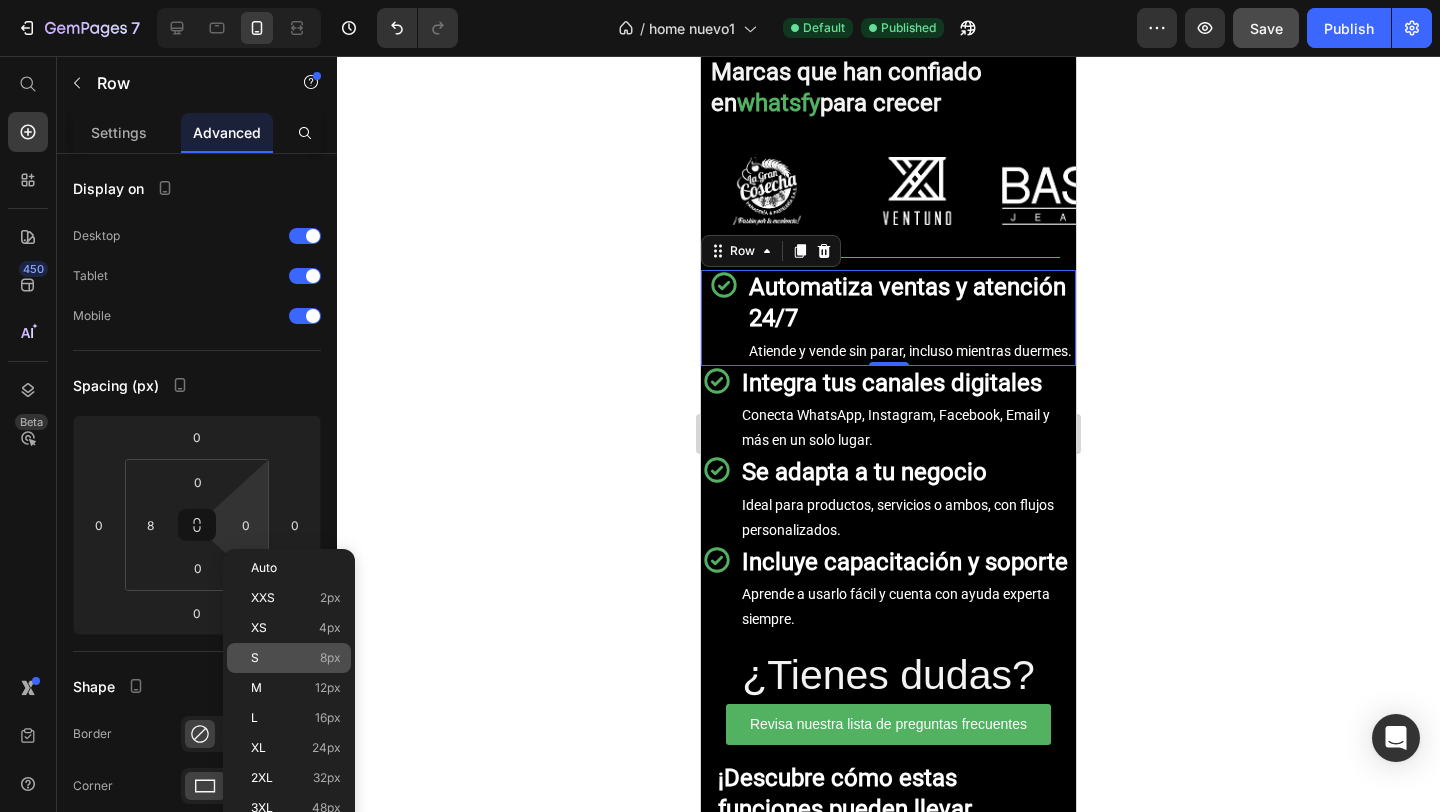 type on "8" 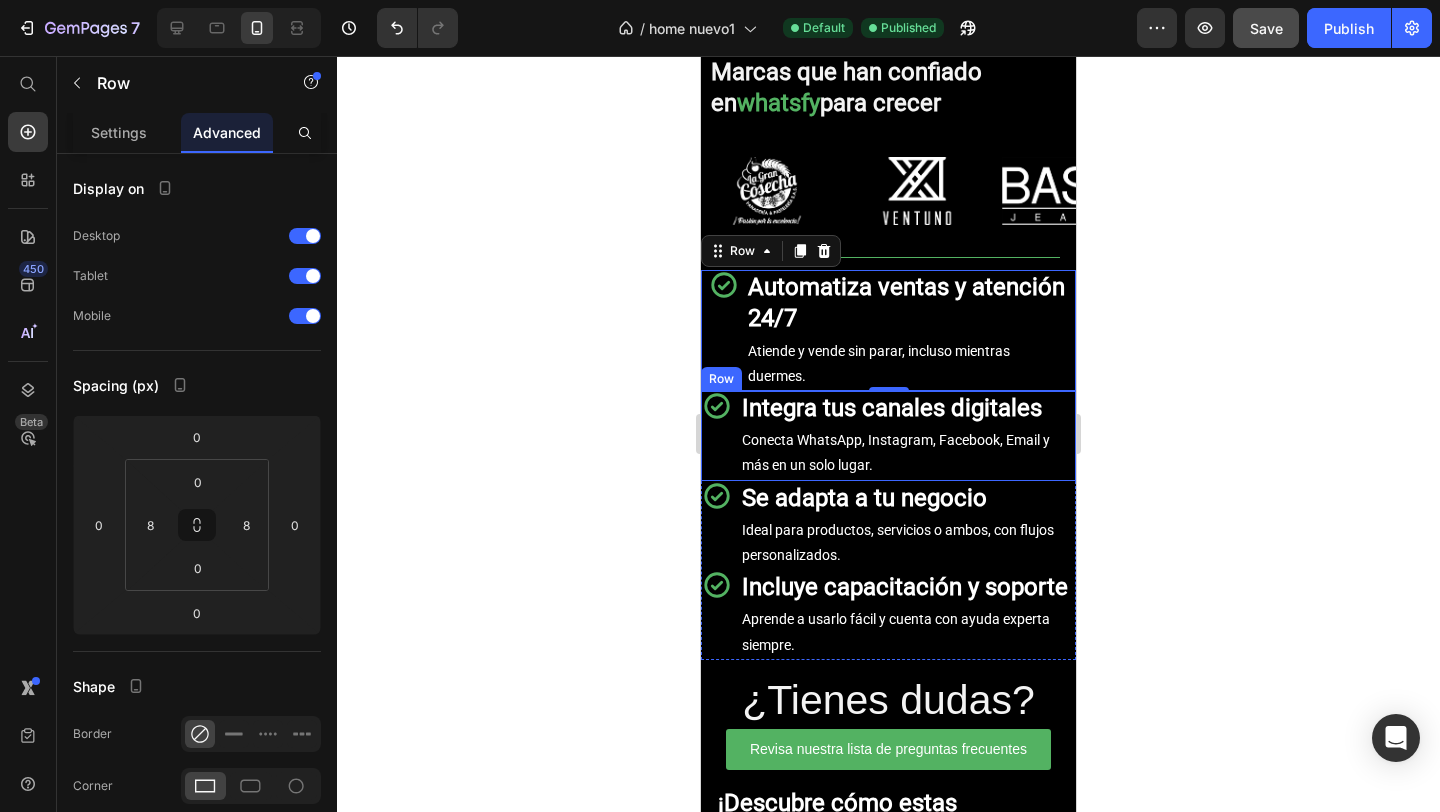 click on "Icon Row Integra tus canales digitales Heading Row Conecta WhatsApp, Instagram, Facebook, Email y más en un solo lugar. Text Block Row Row" at bounding box center (888, 436) 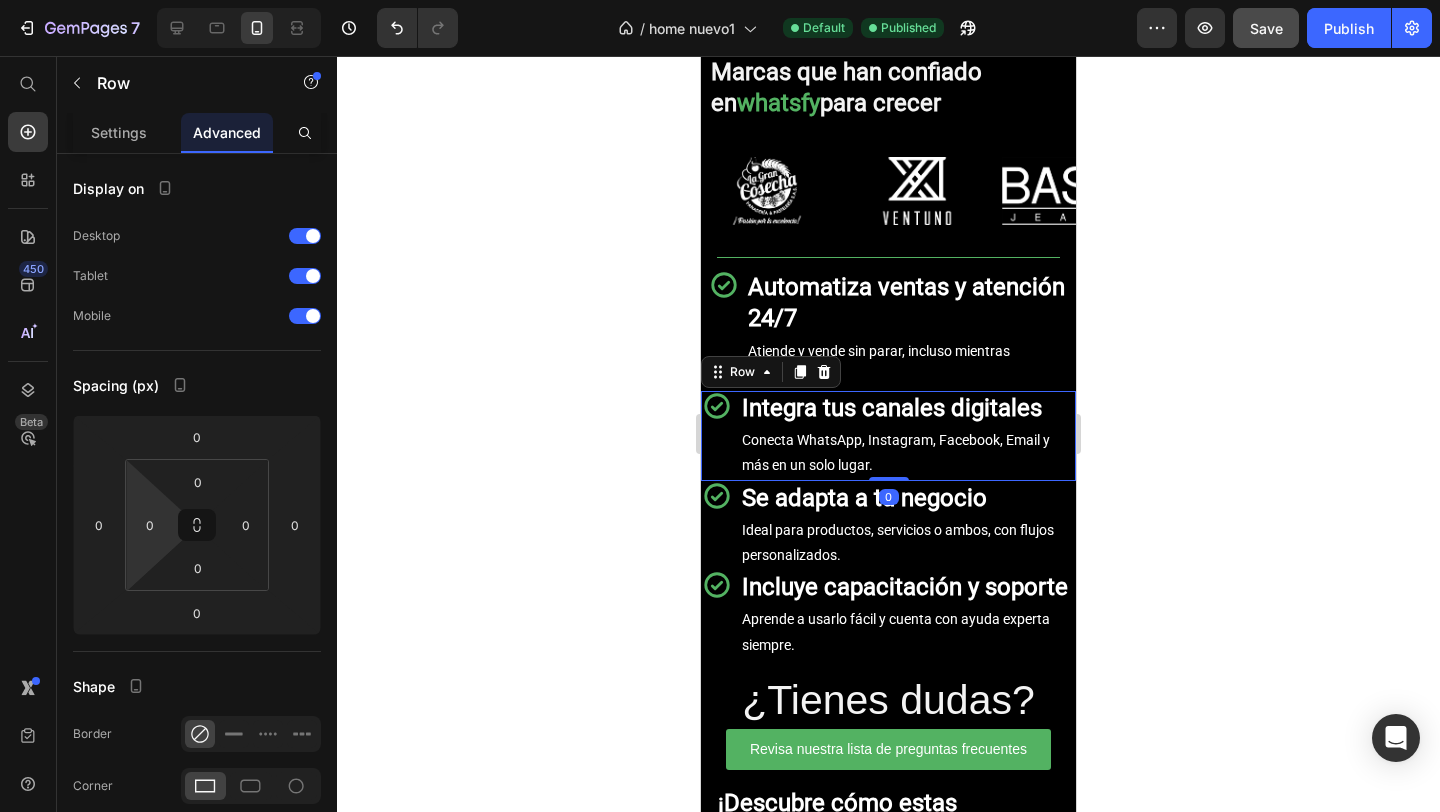 click on "7   /  home nuevo1 Default Published Preview  Save   Publish  450 Beta Start with Sections Elements Hero Section Product Detail Brands Trusted Badges Guarantee Product Breakdown How to use Testimonials Compare Bundle FAQs Social Proof Brand Story Product List Collection Blog List Contact Sticky Add to Cart Custom Footer Browse Library 450 Layout
Row
Row
Row
Row Text
Heading
Text Block Button
Button
Button
Sticky Back to top Media
Image" at bounding box center [720, 0] 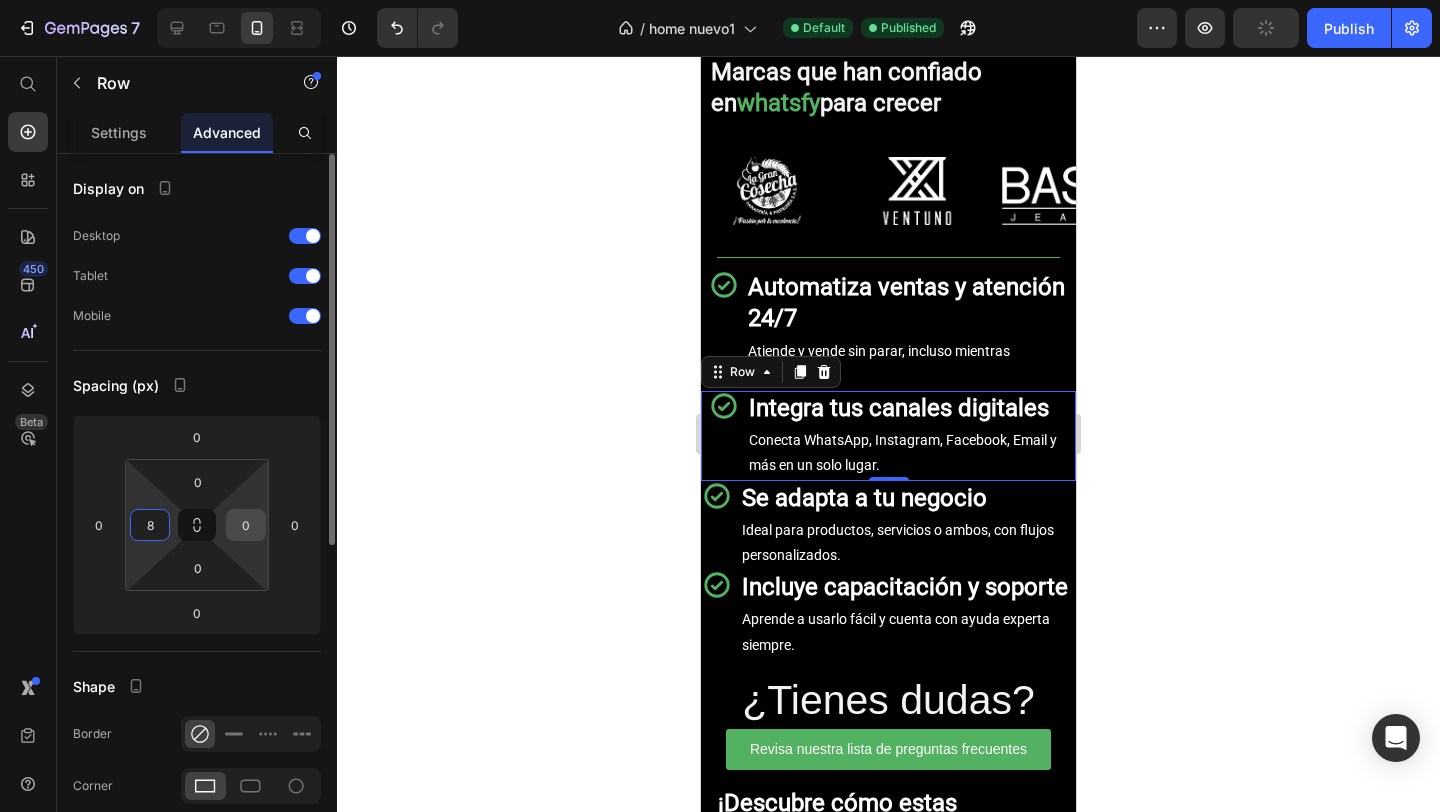 type on "8" 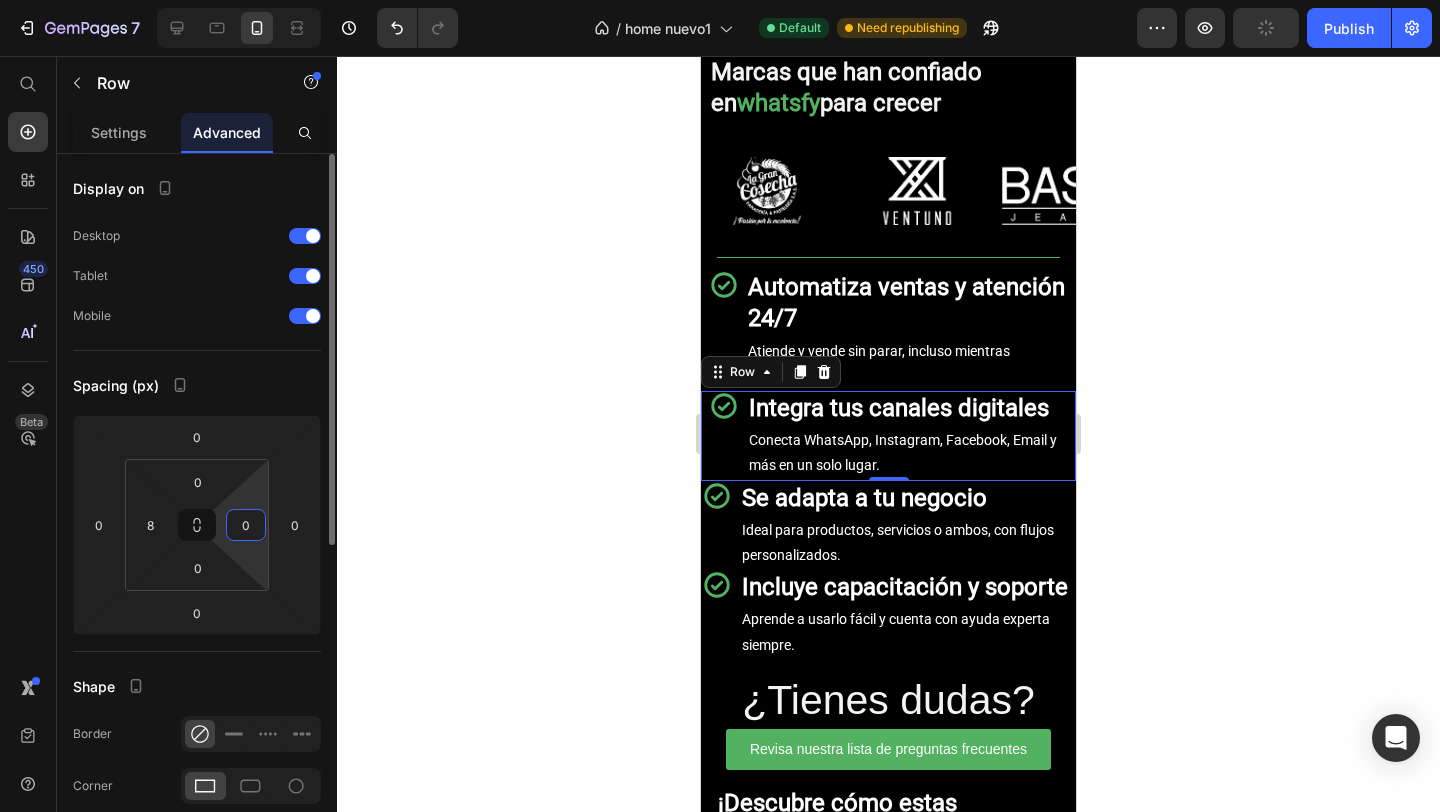 click on "0" at bounding box center [246, 525] 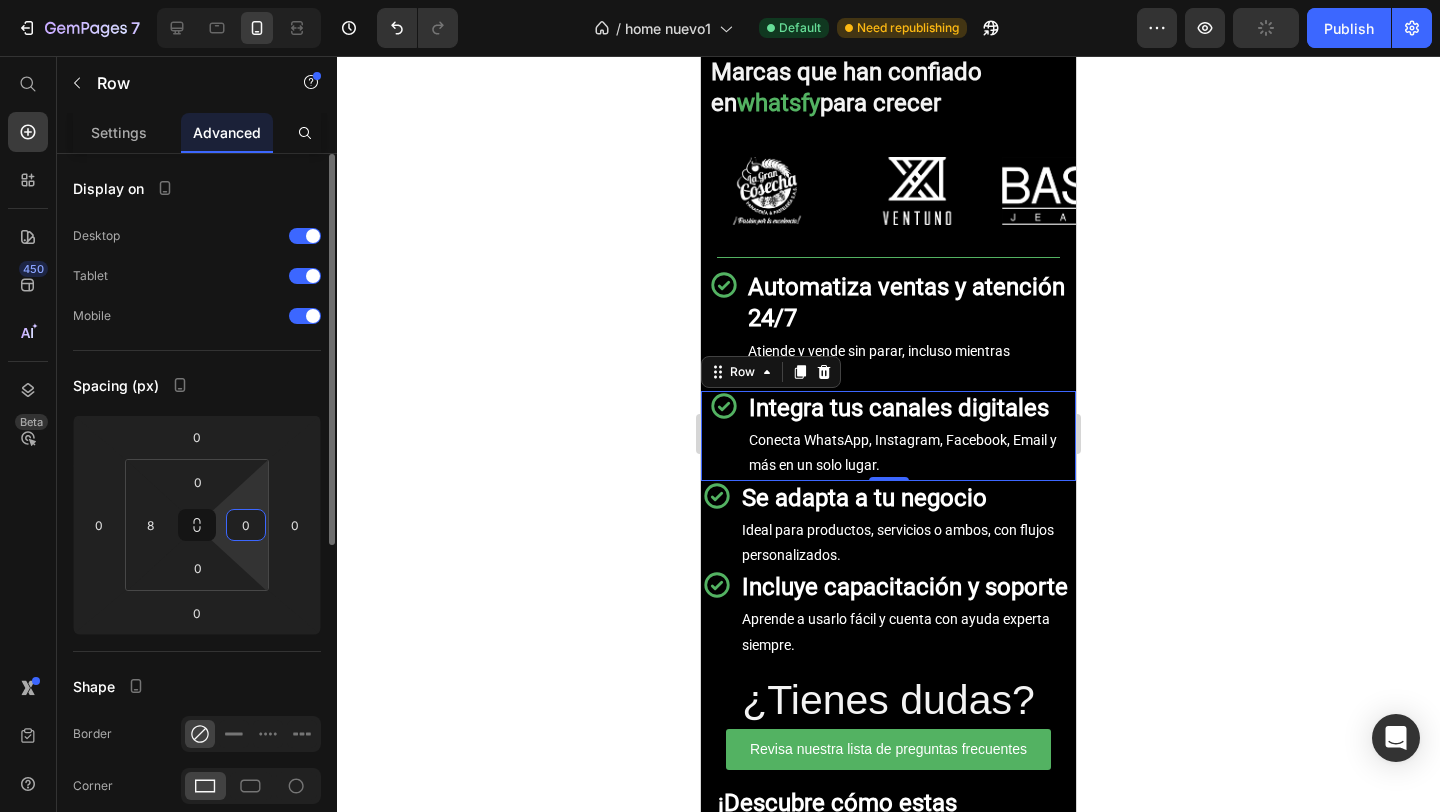 type on "8" 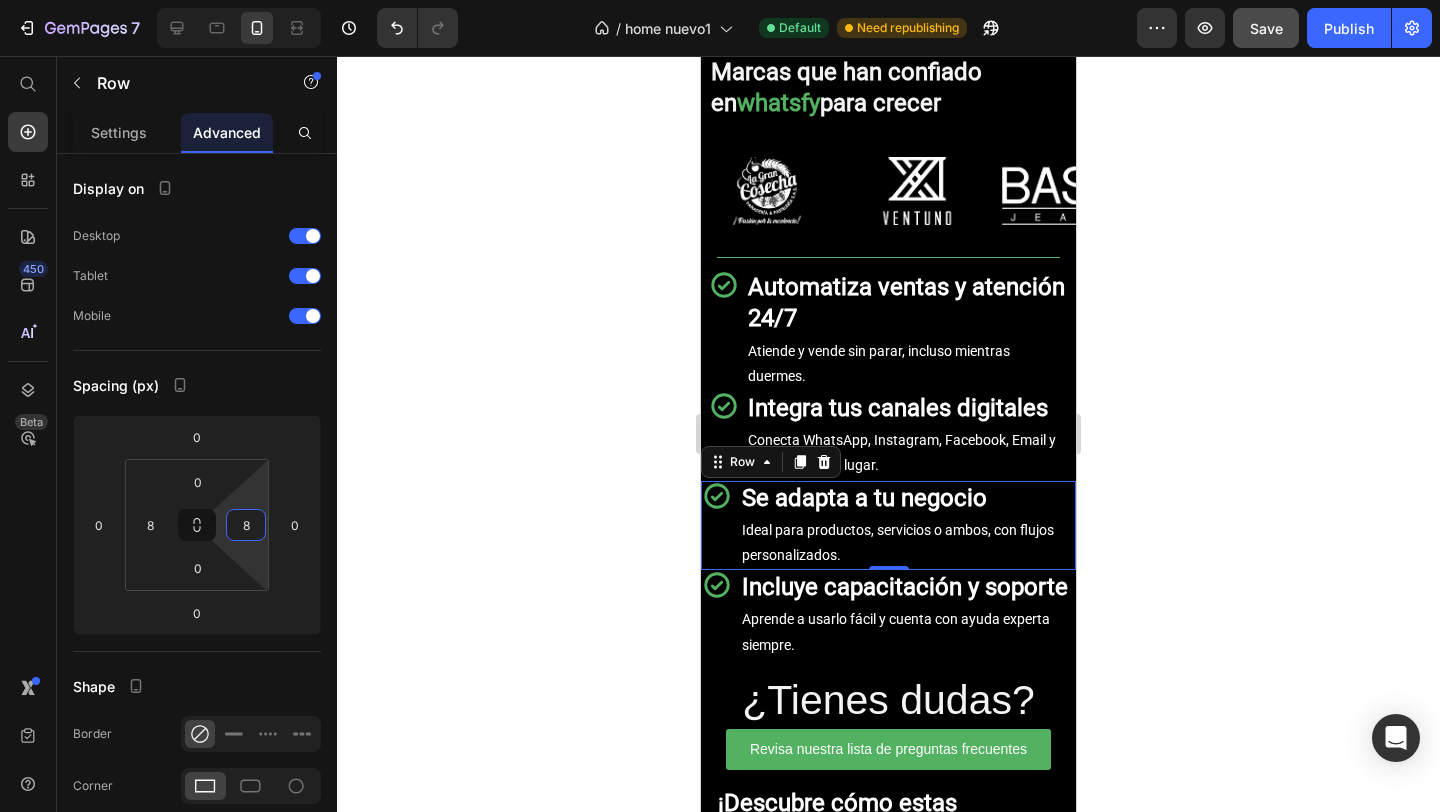 click on "Icon Row Se adapta a tu negocio Heading Row Ideal para productos, servicios o ambos, con flujos personalizados. Text Block Row Row   0" at bounding box center [888, 526] 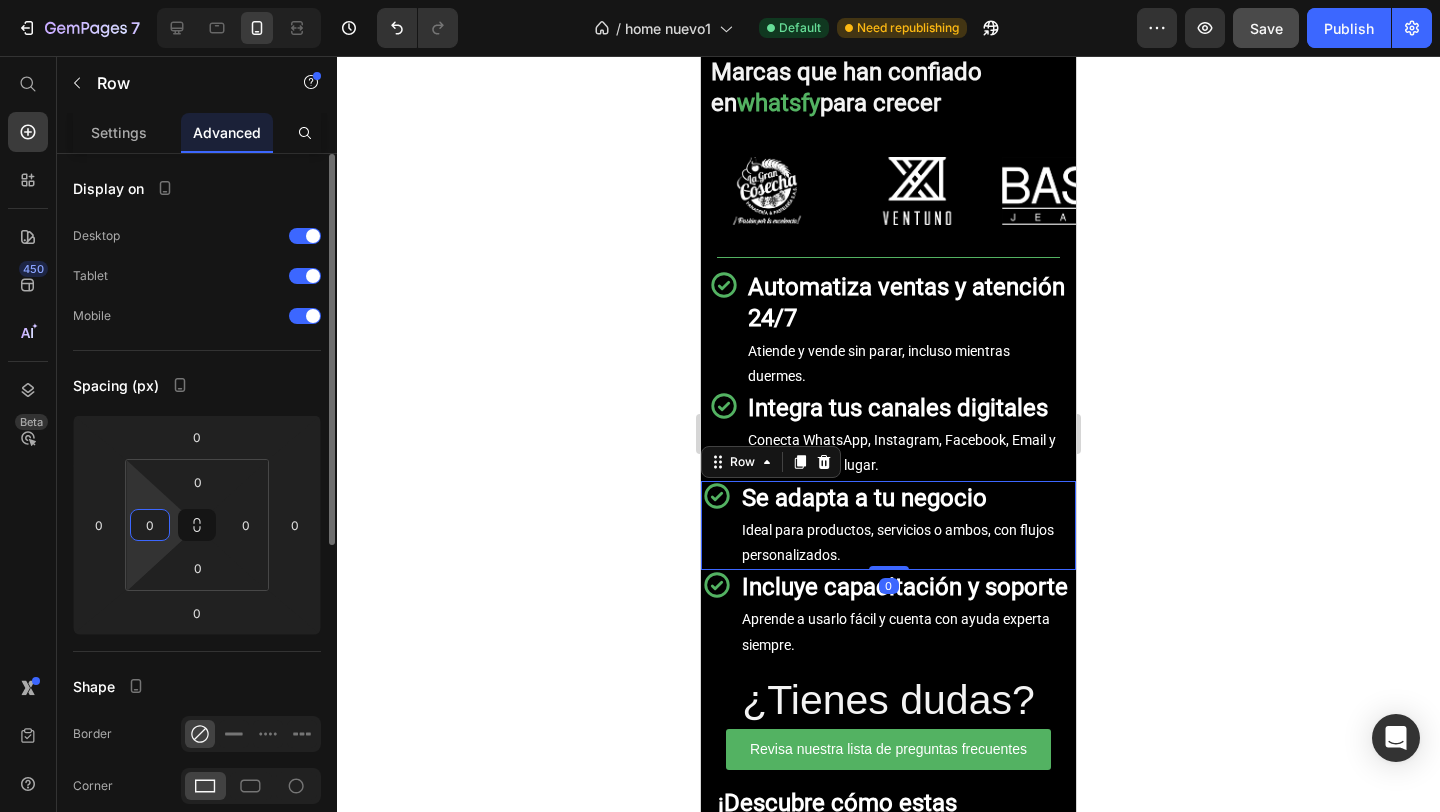 click on "0" at bounding box center (150, 525) 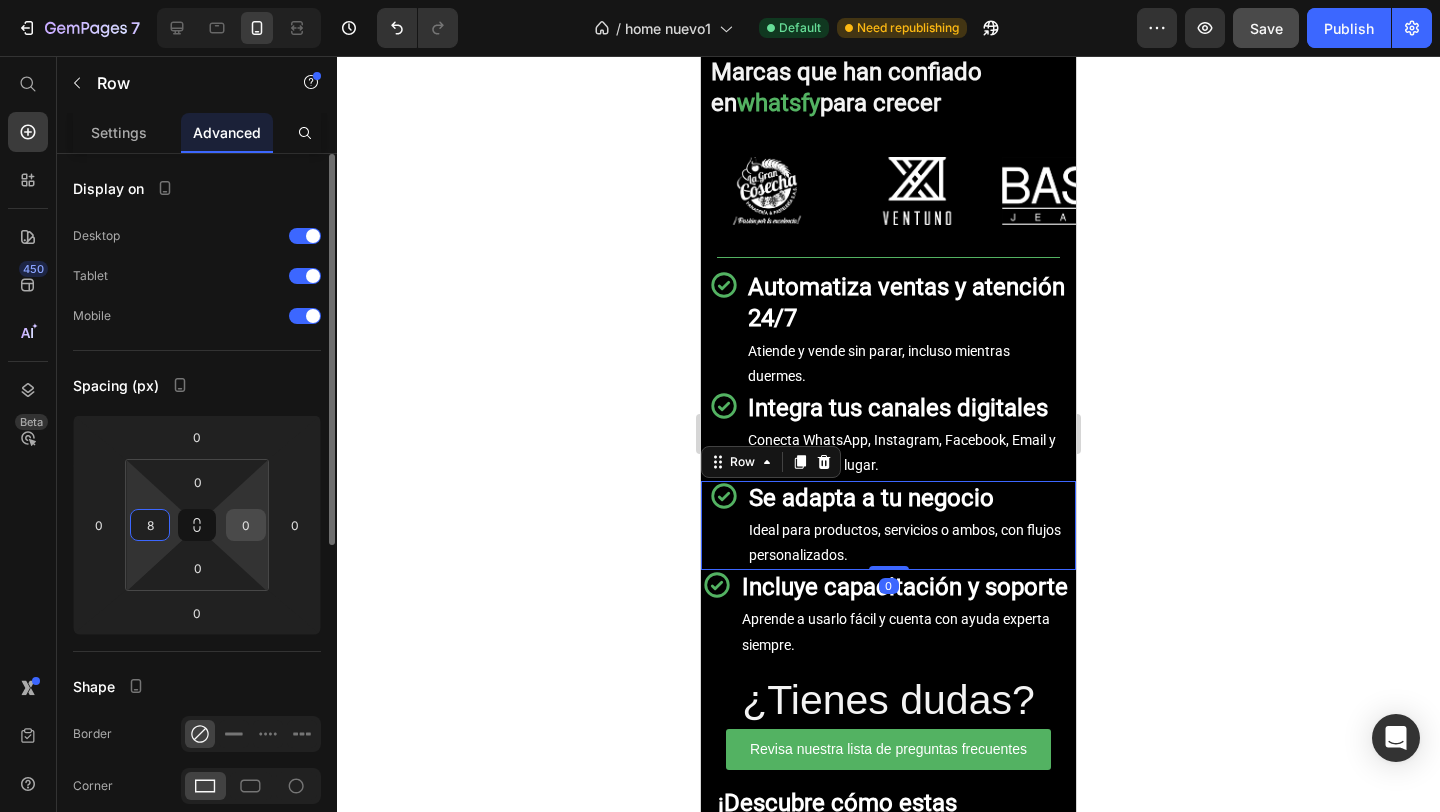 type on "8" 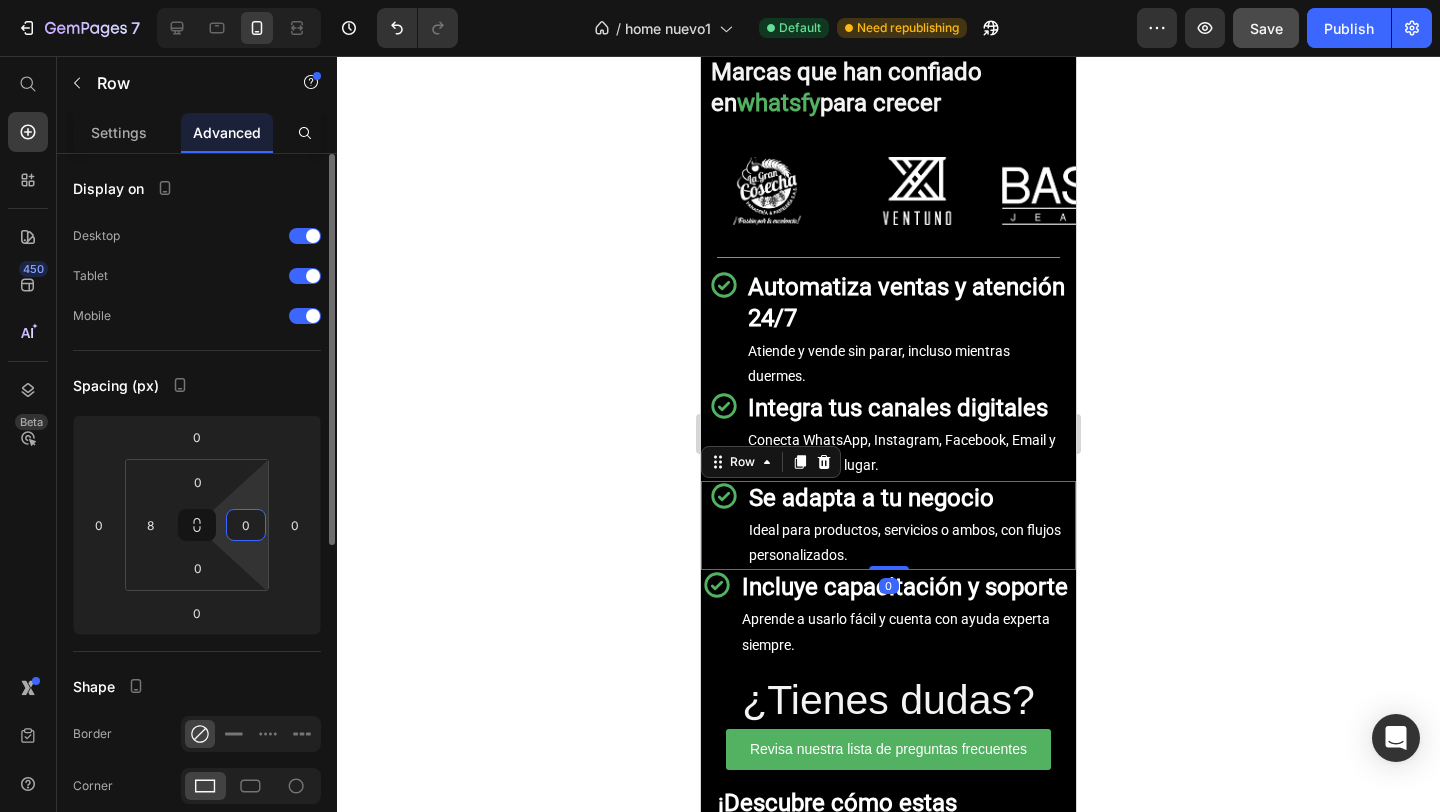 click on "0" at bounding box center (246, 525) 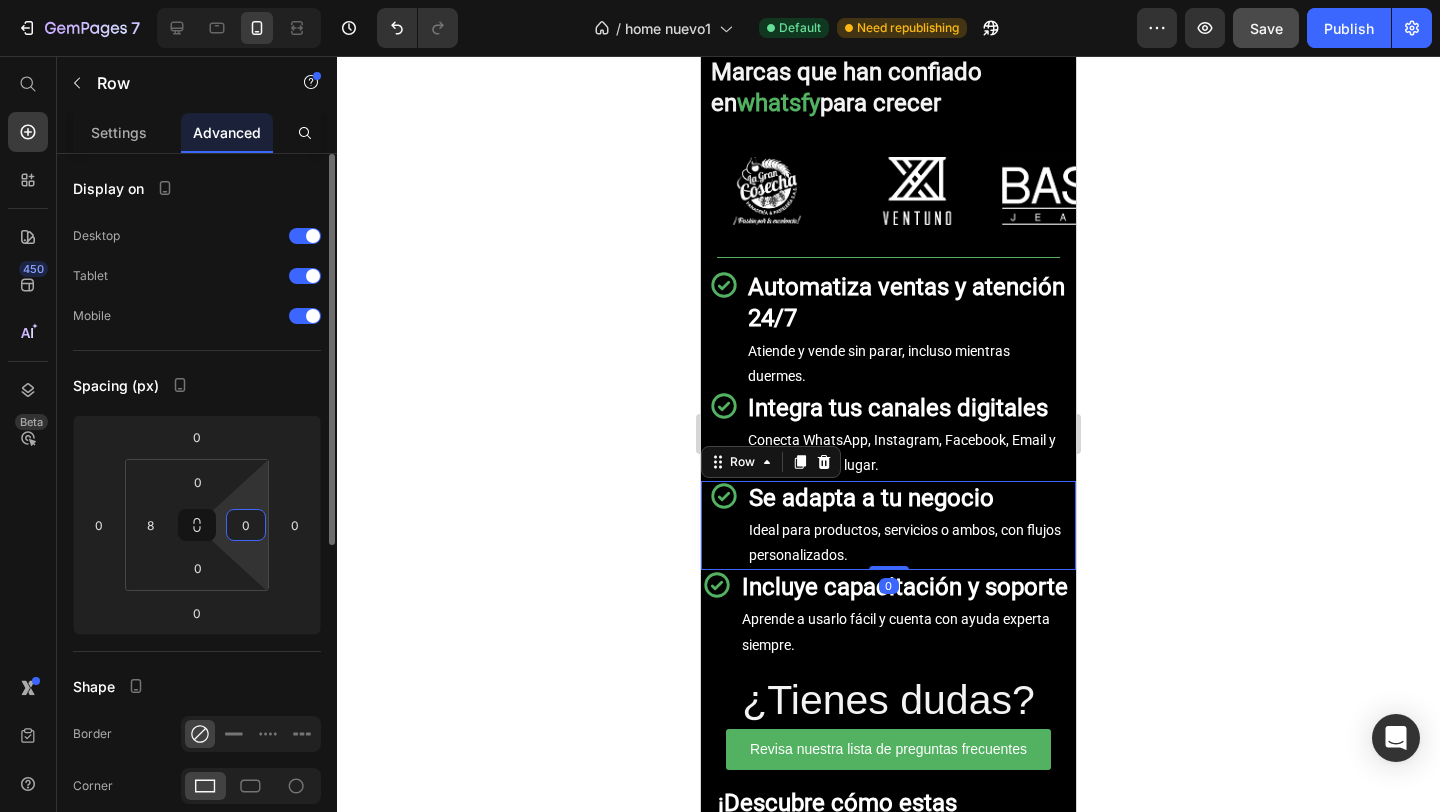 type on "8" 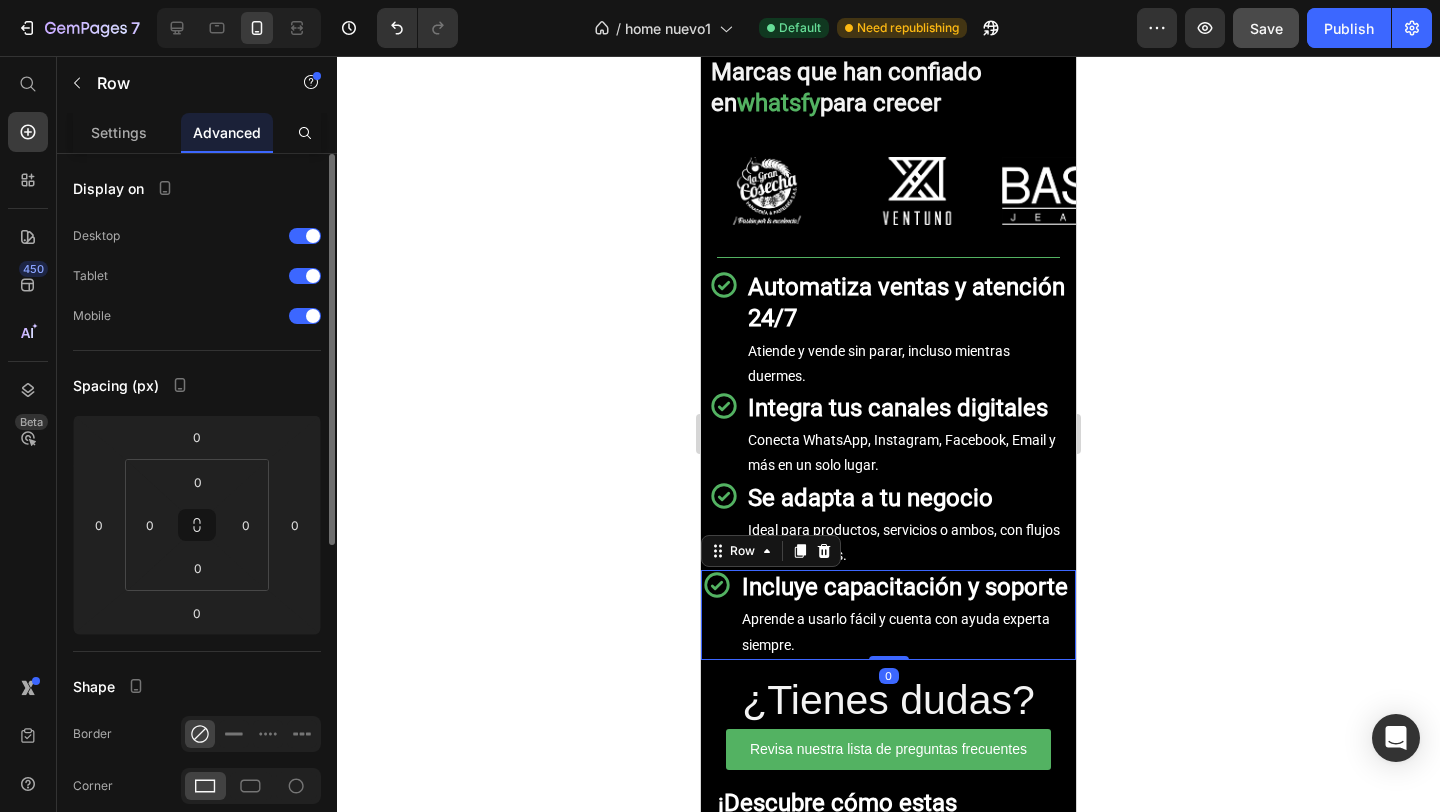 click on "Icon Row Incluye capacitación y soporte Heading Row Aprende a usarlo fácil y cuenta con ayuda experta siempre. Text Block Row Row   0" at bounding box center (888, 615) 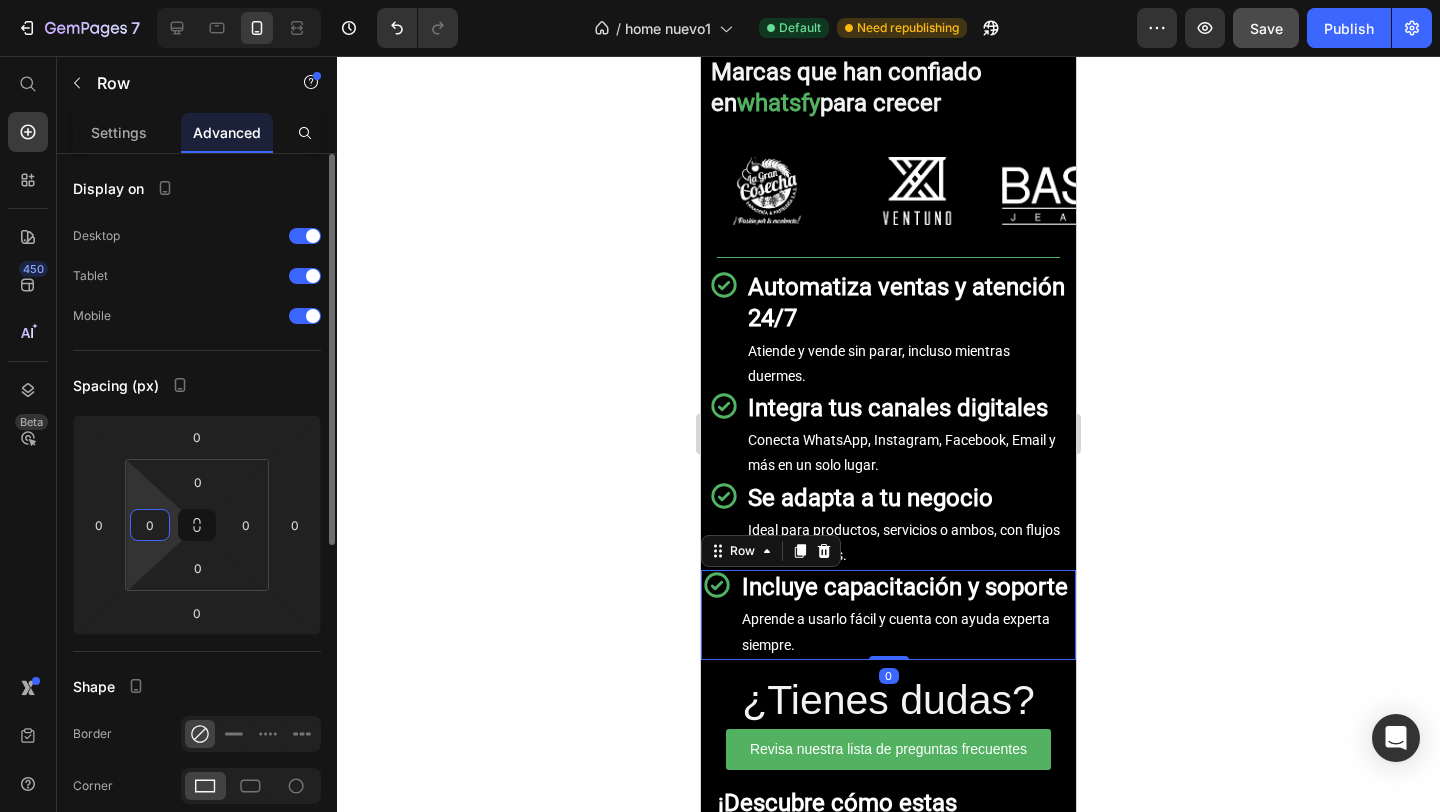 click on "0" at bounding box center [150, 525] 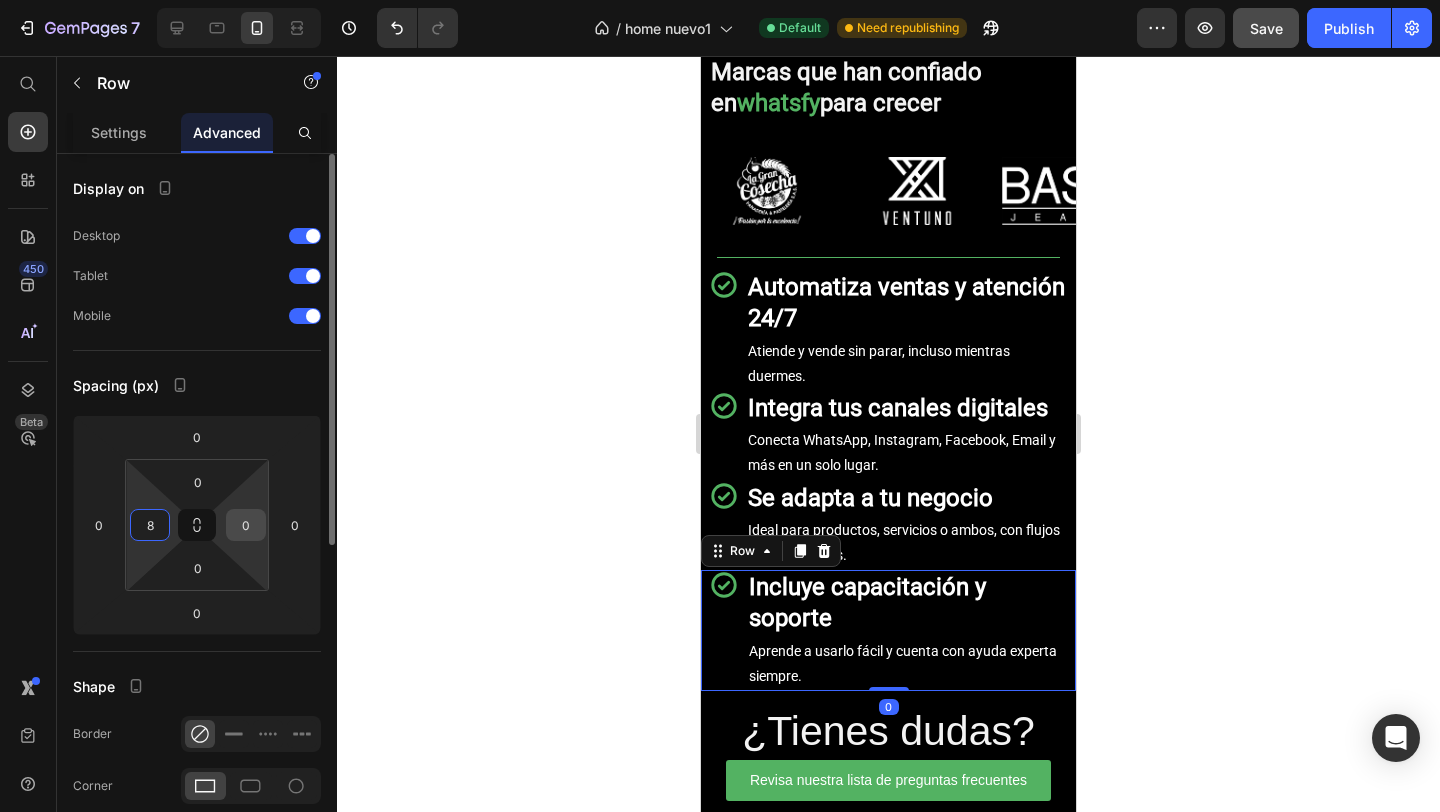type on "8" 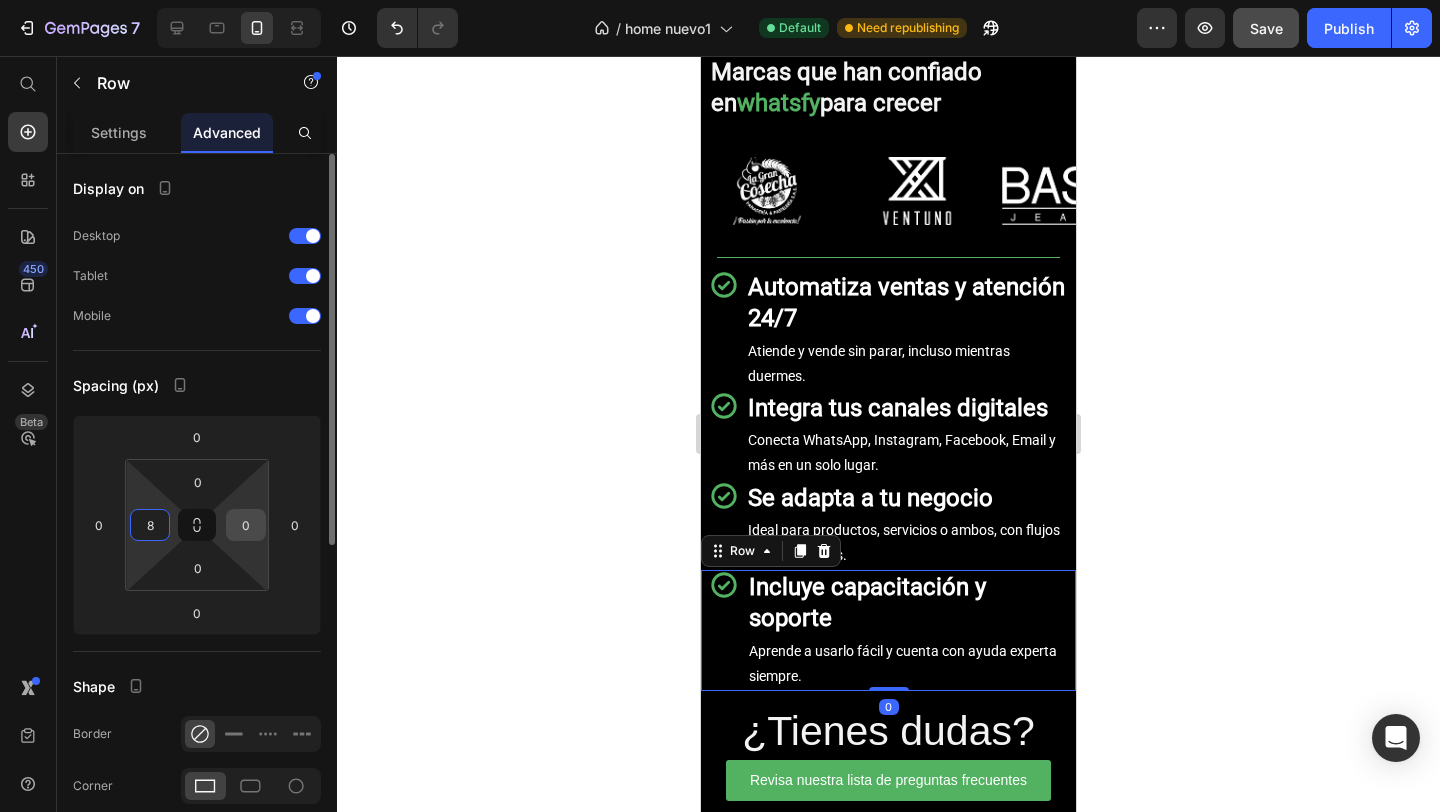 click on "0" at bounding box center [246, 525] 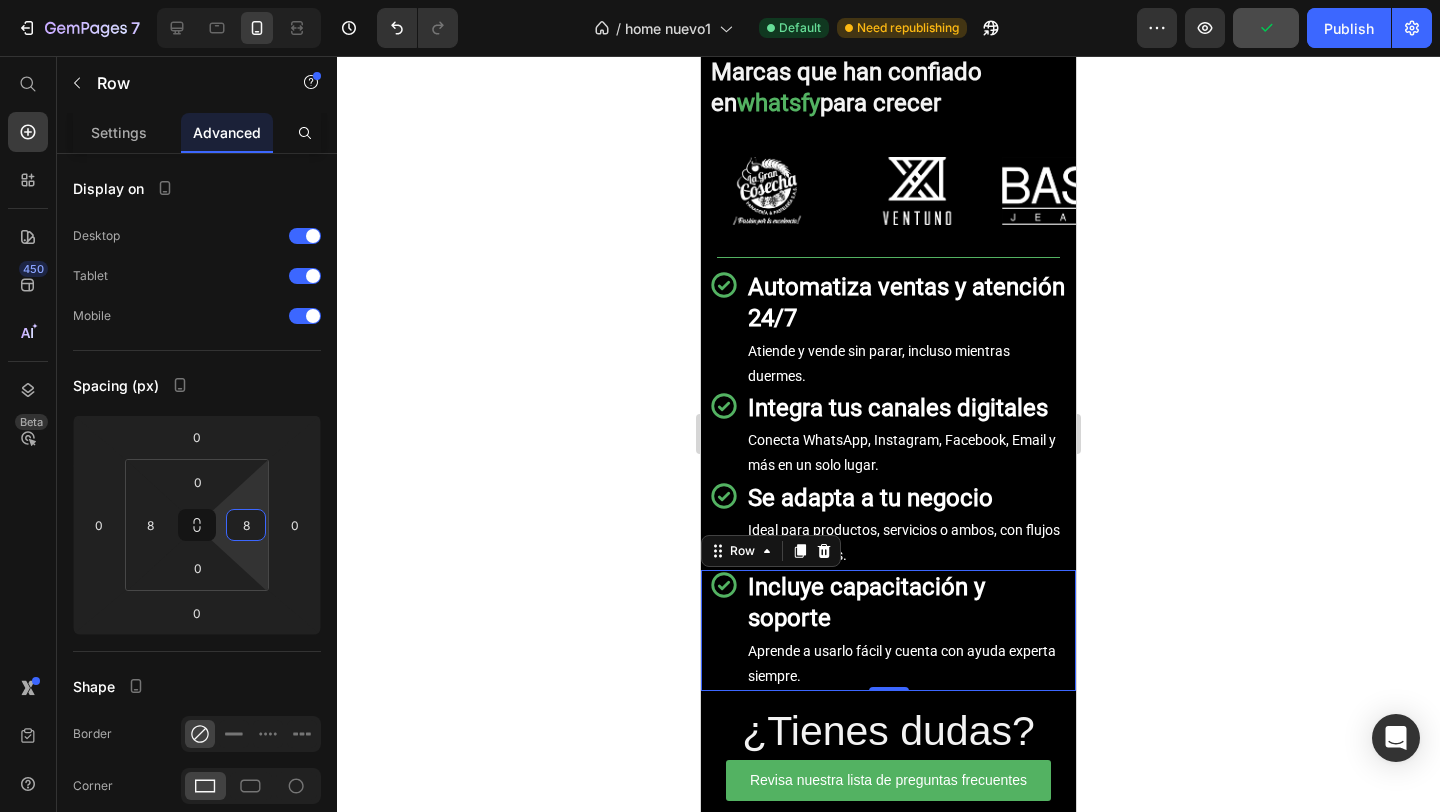 type on "8" 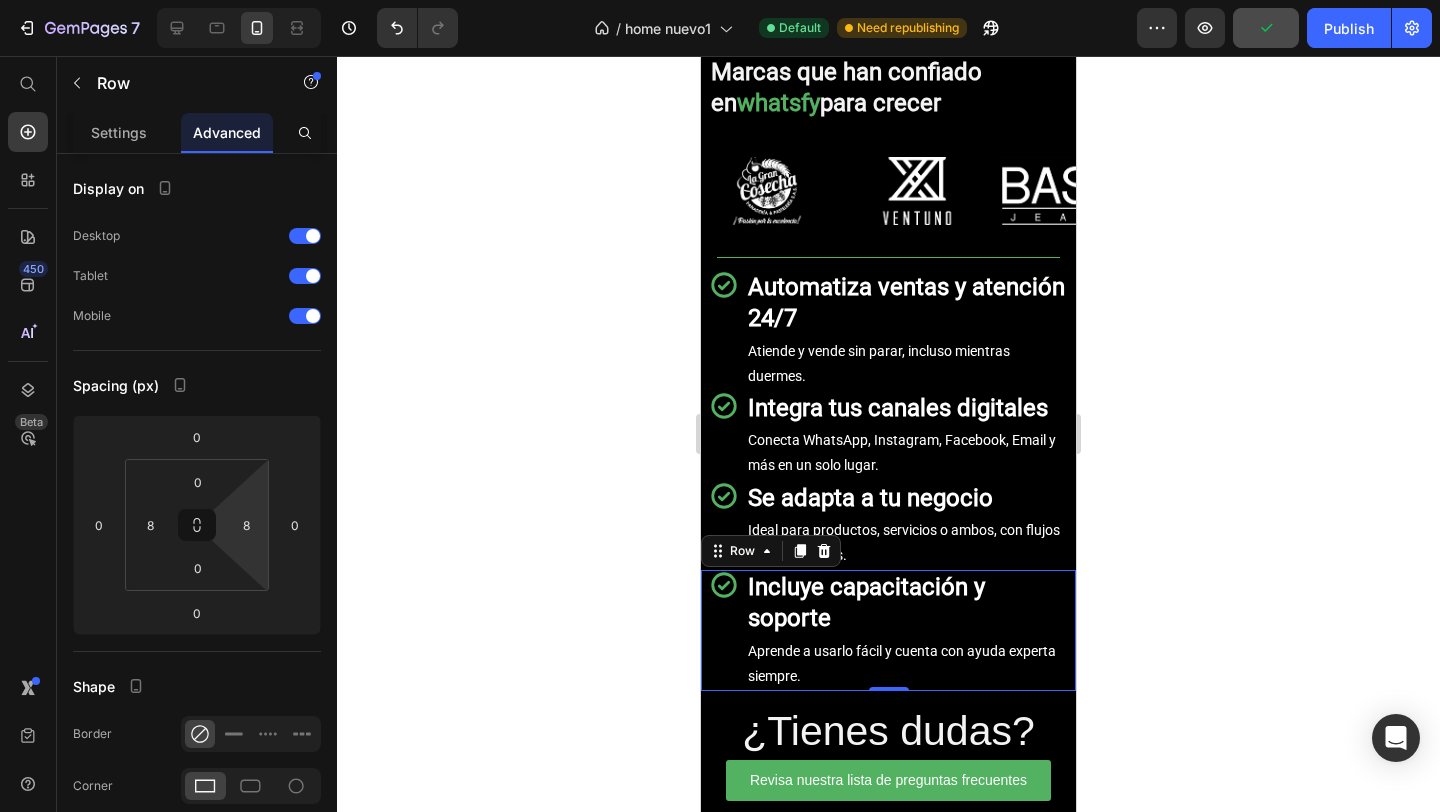 click 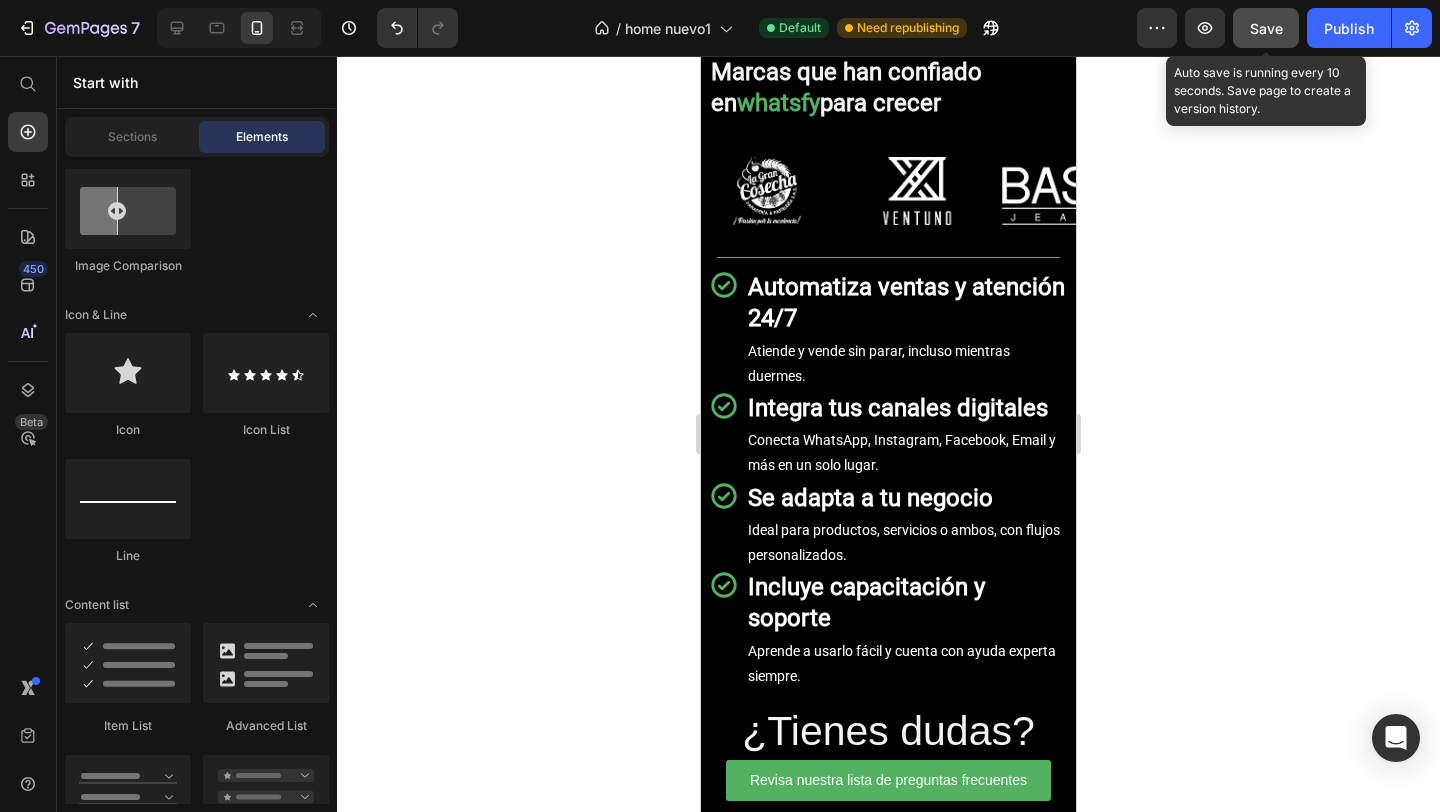 click on "Save" 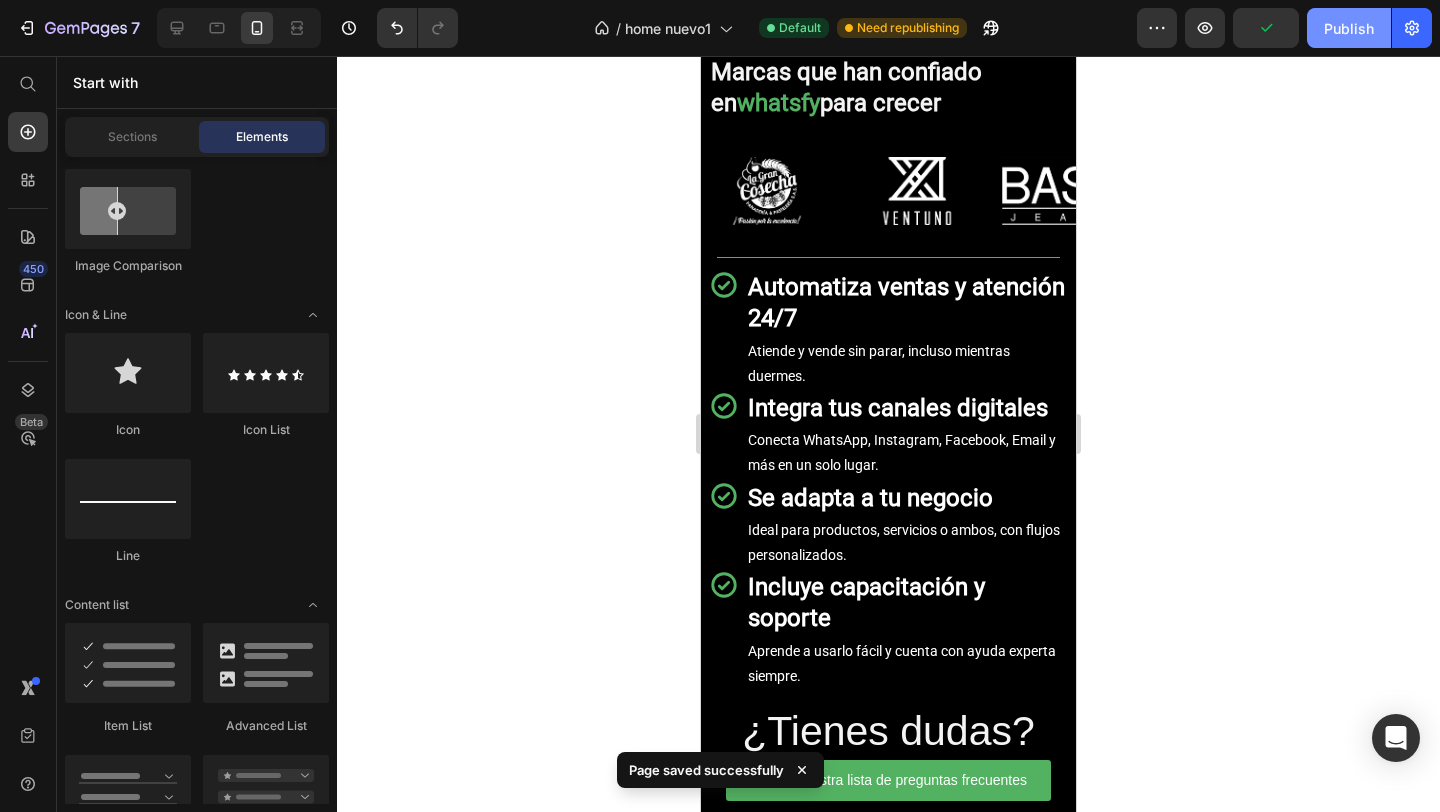 click on "Publish" at bounding box center (1349, 28) 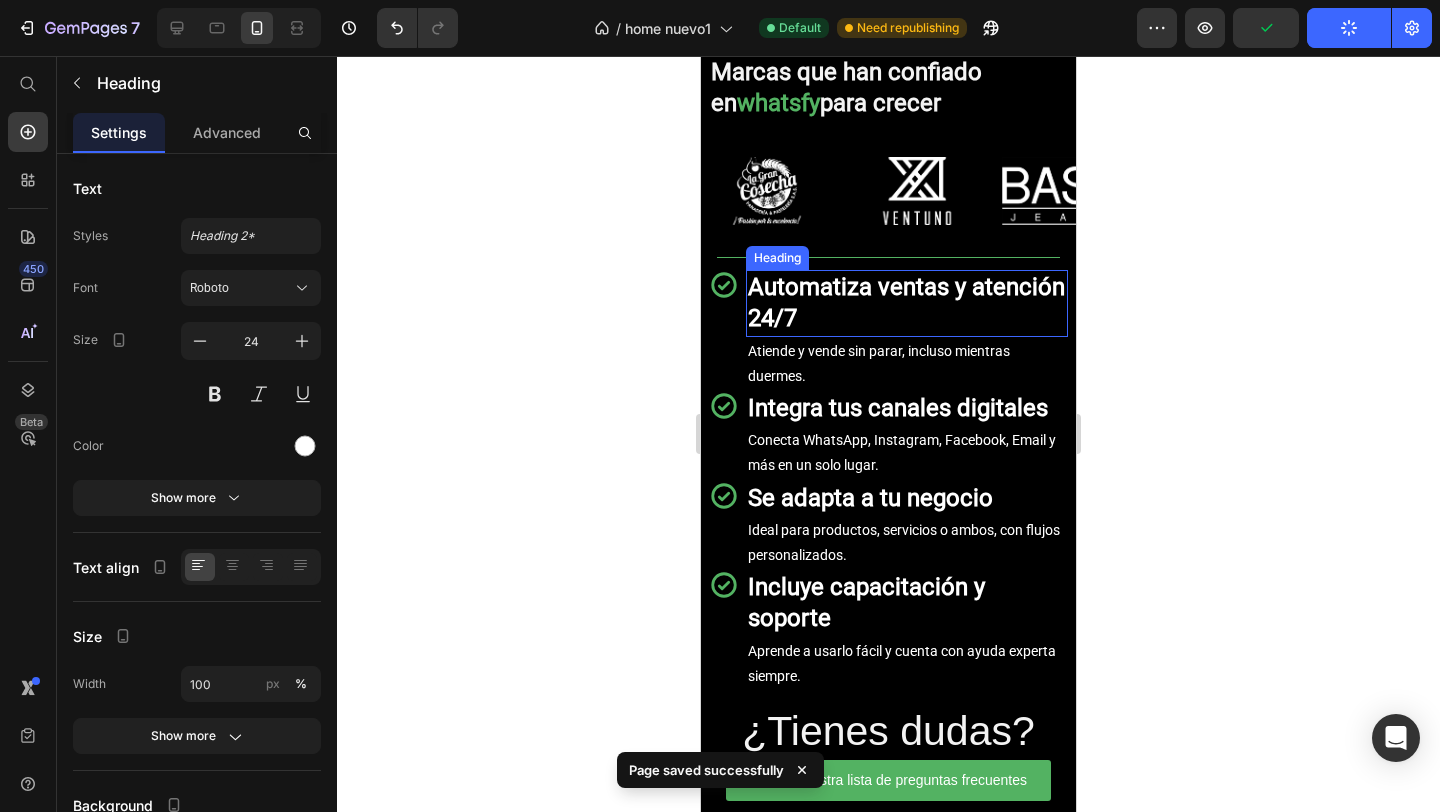 click on "Automatiza ventas y atención 24/7" at bounding box center (906, 302) 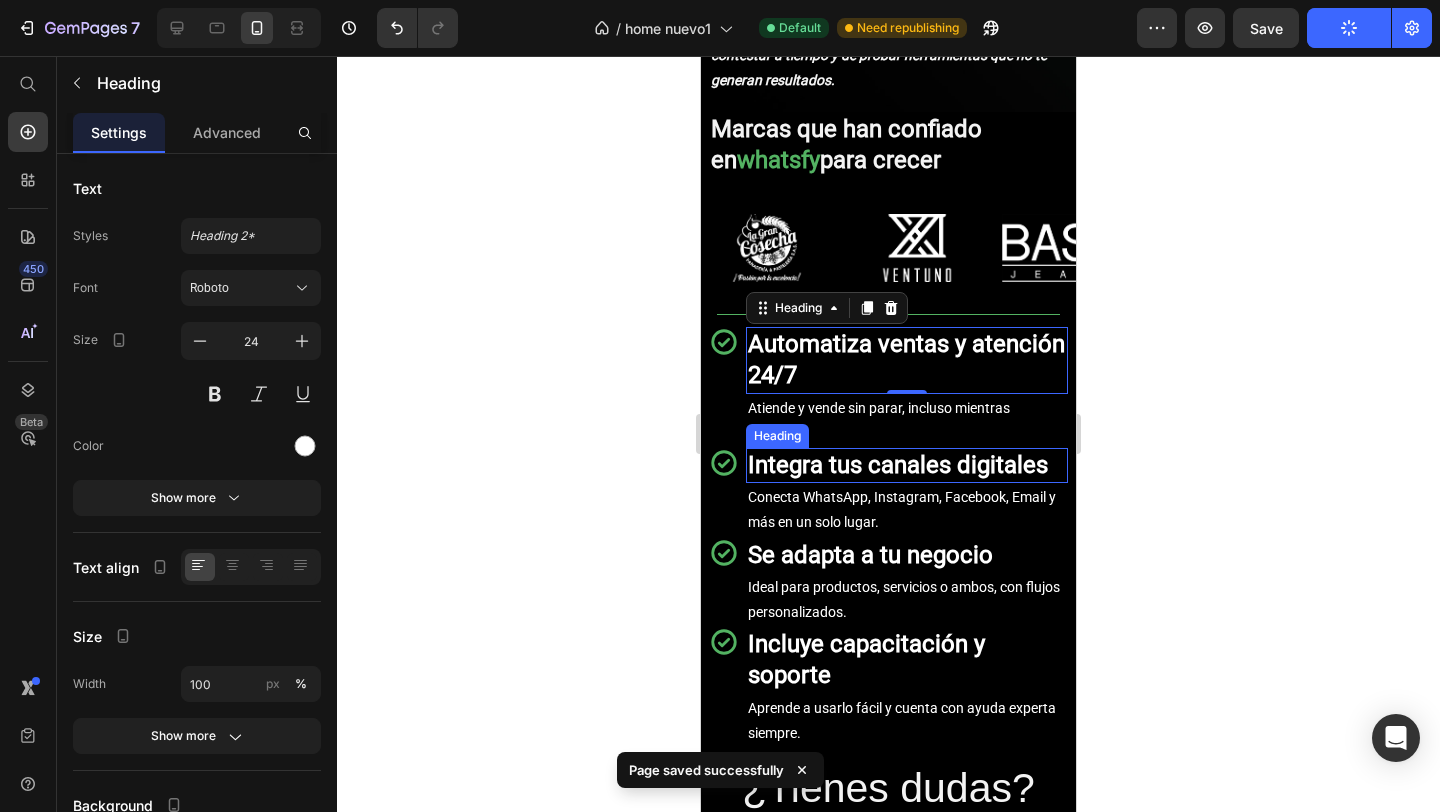 scroll, scrollTop: 453, scrollLeft: 0, axis: vertical 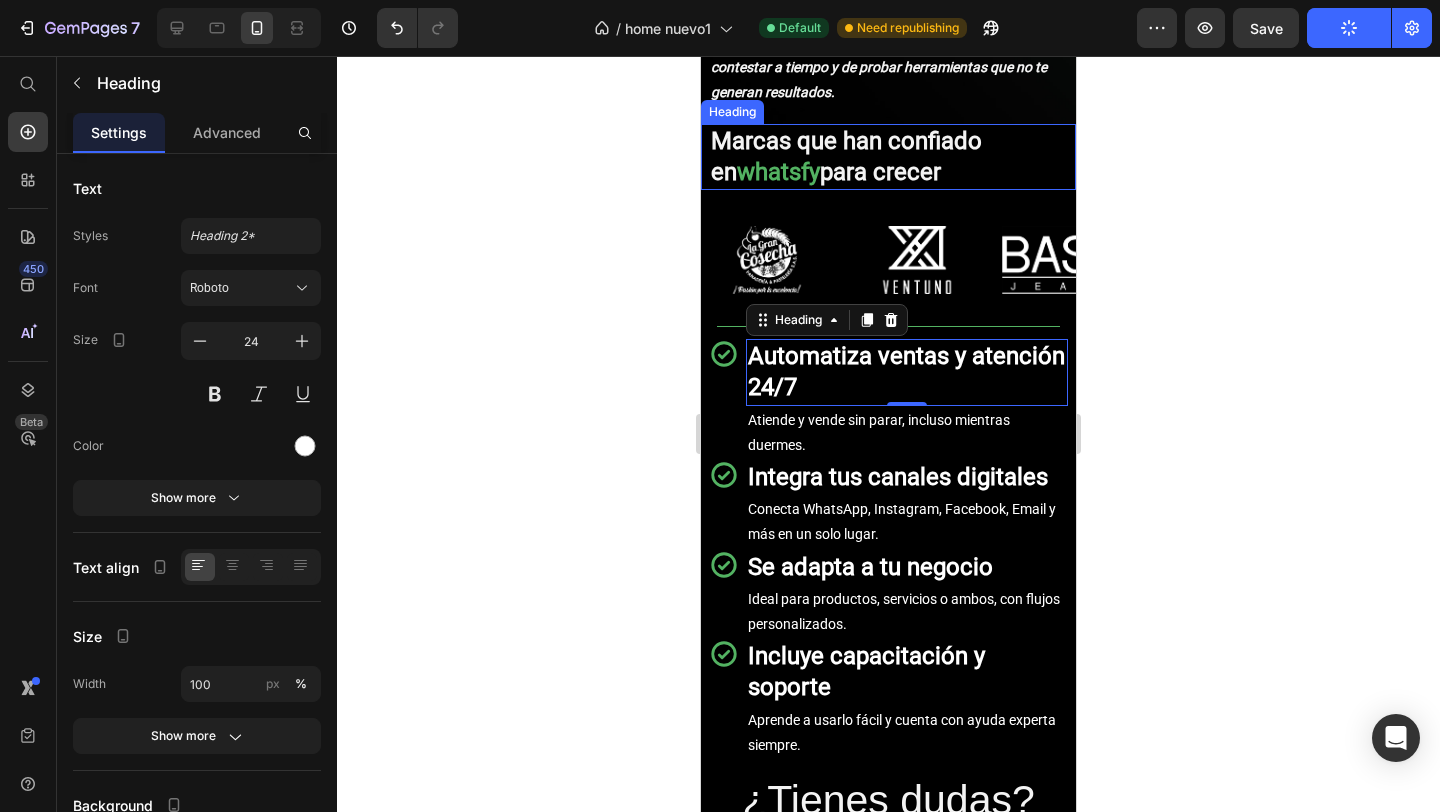 click on "Marcas que han confiado en" at bounding box center (846, 156) 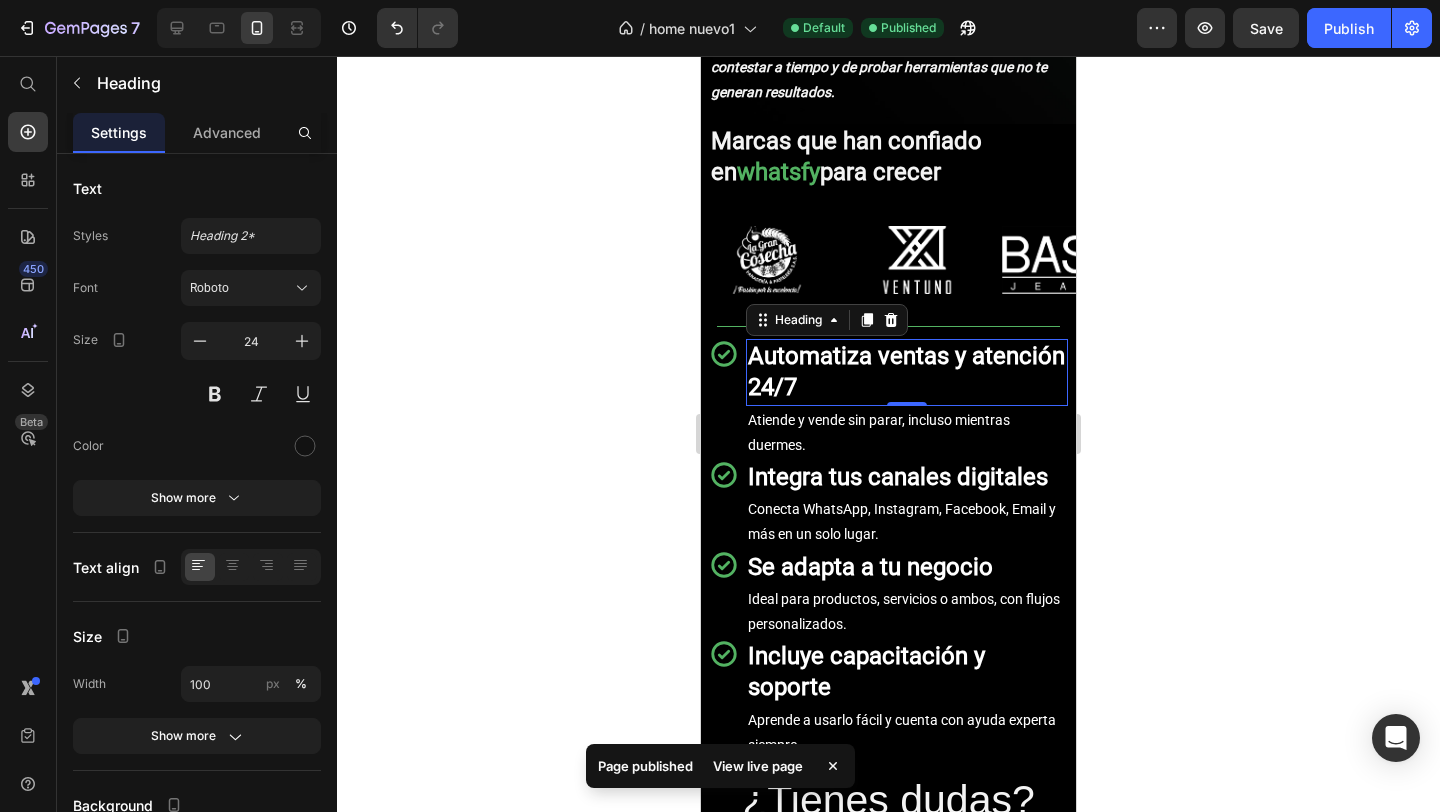 click on "Automatiza ventas y atención 24/7" at bounding box center [906, 371] 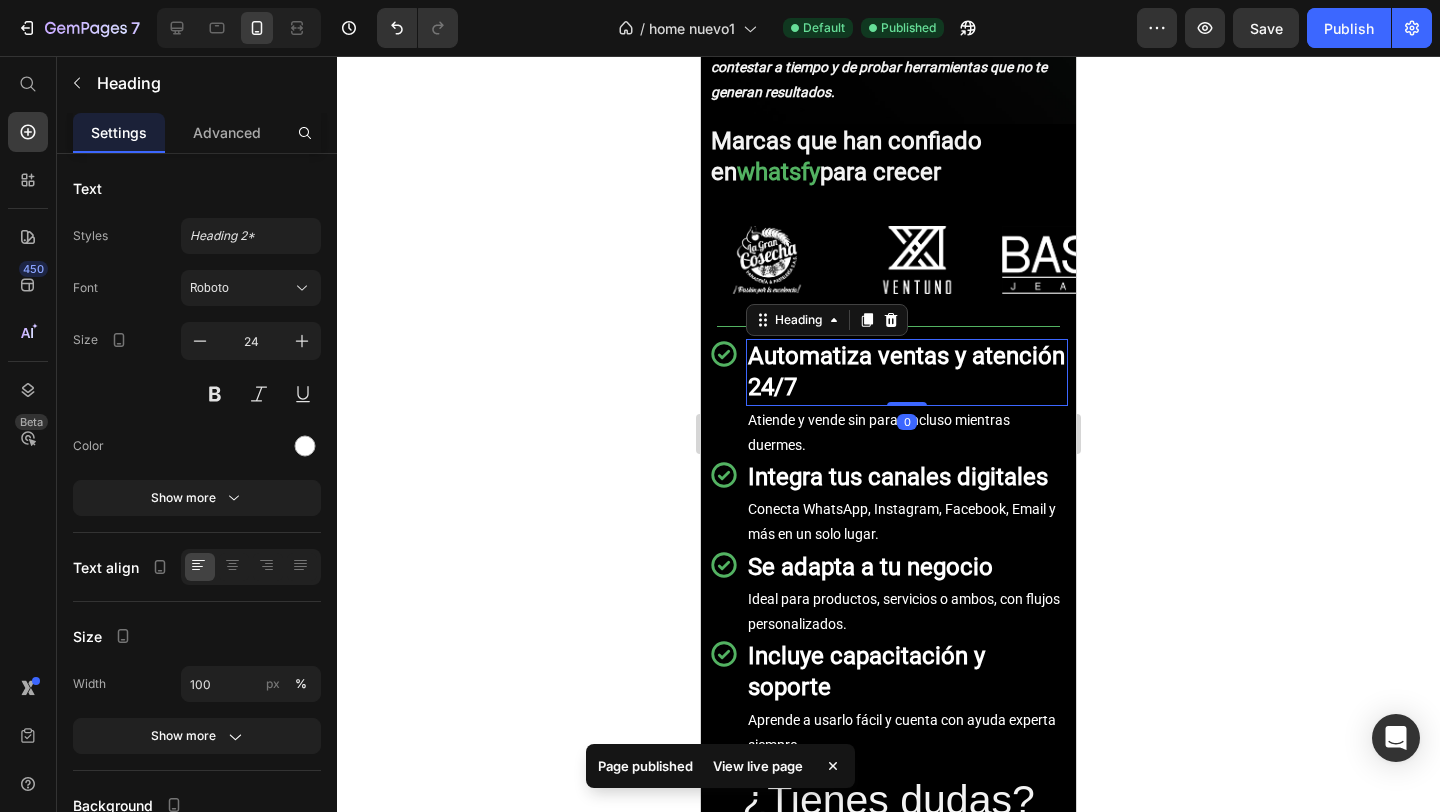 click 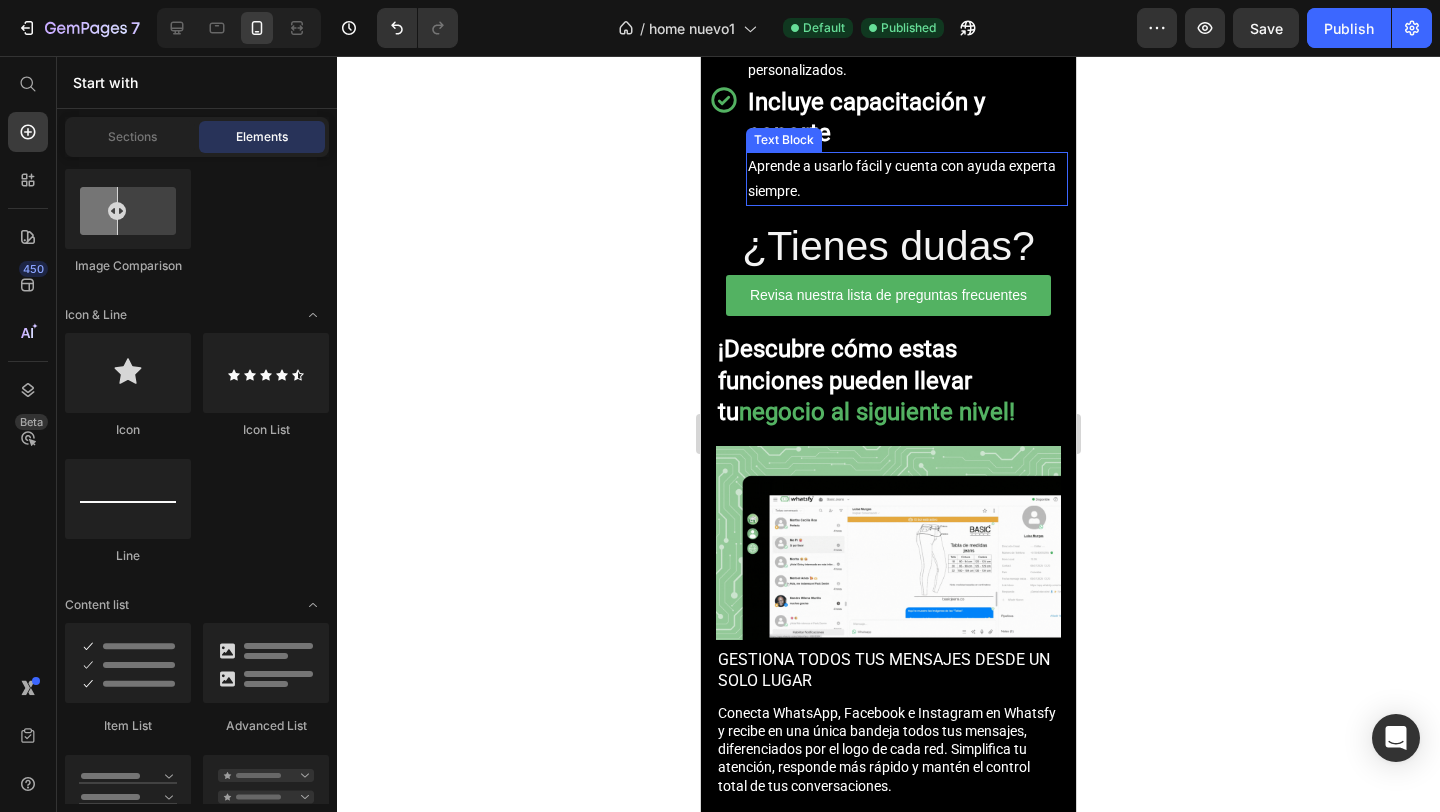 scroll, scrollTop: 1012, scrollLeft: 0, axis: vertical 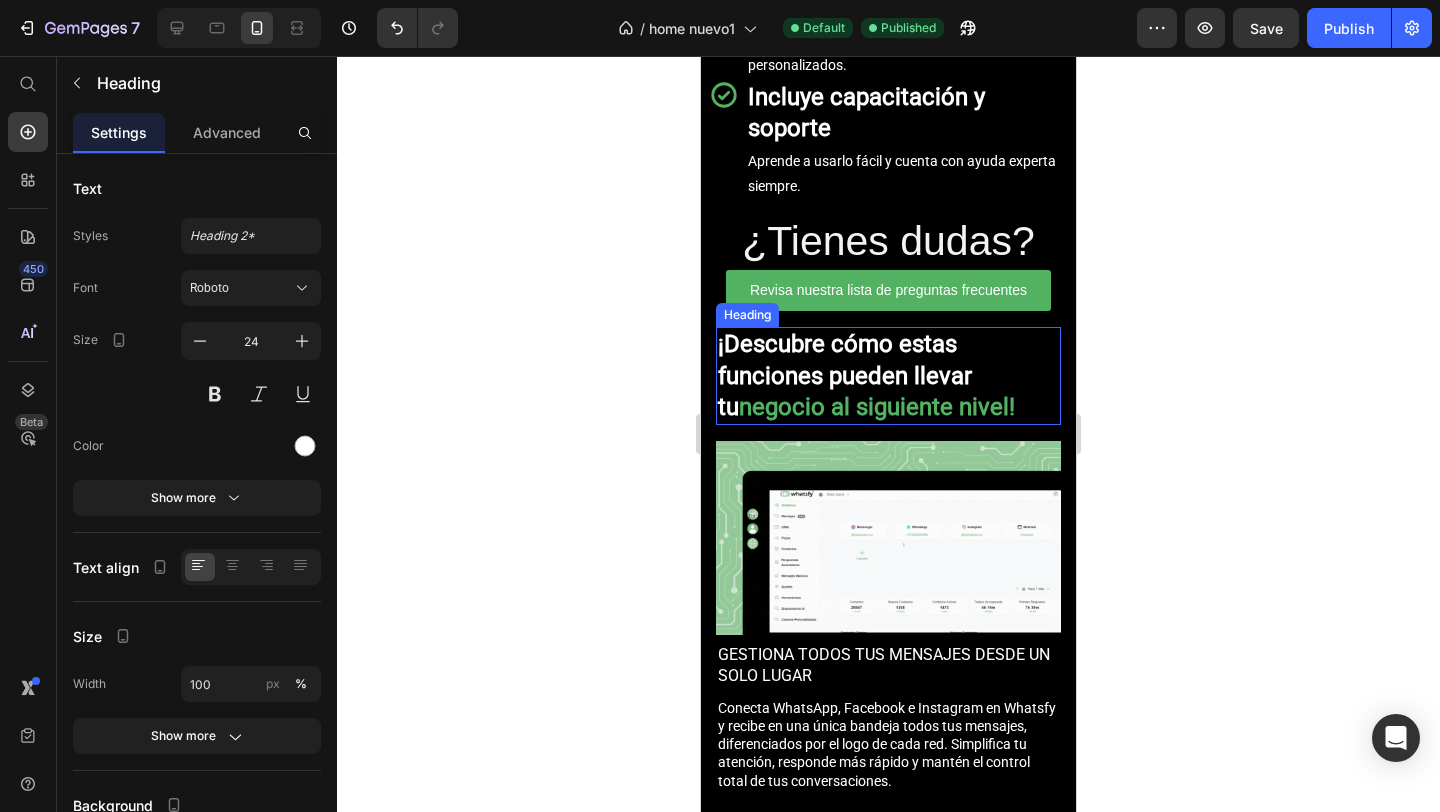 click on "¡Descubre cómo estas funciones pueden llevar tu" at bounding box center [845, 375] 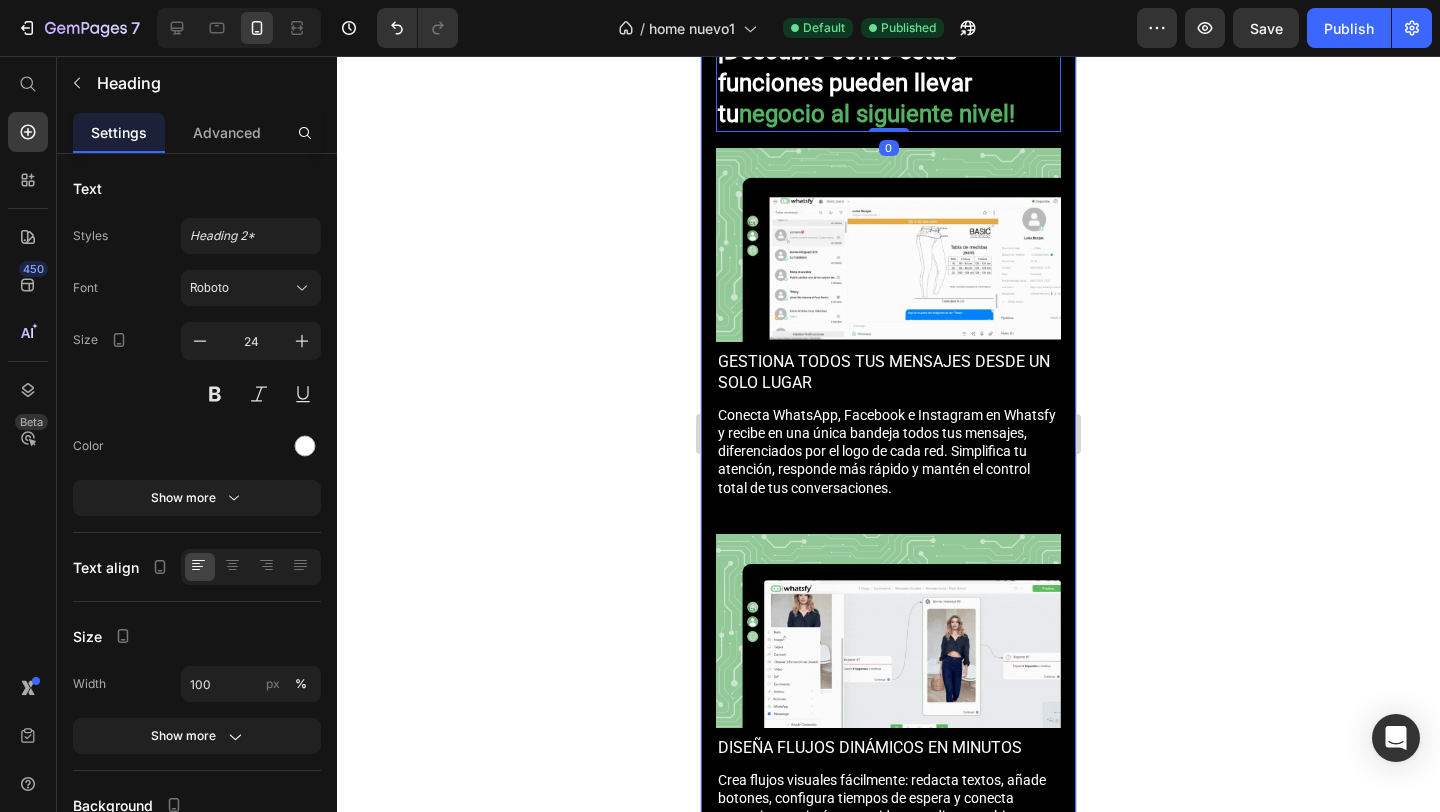 scroll, scrollTop: 1311, scrollLeft: 0, axis: vertical 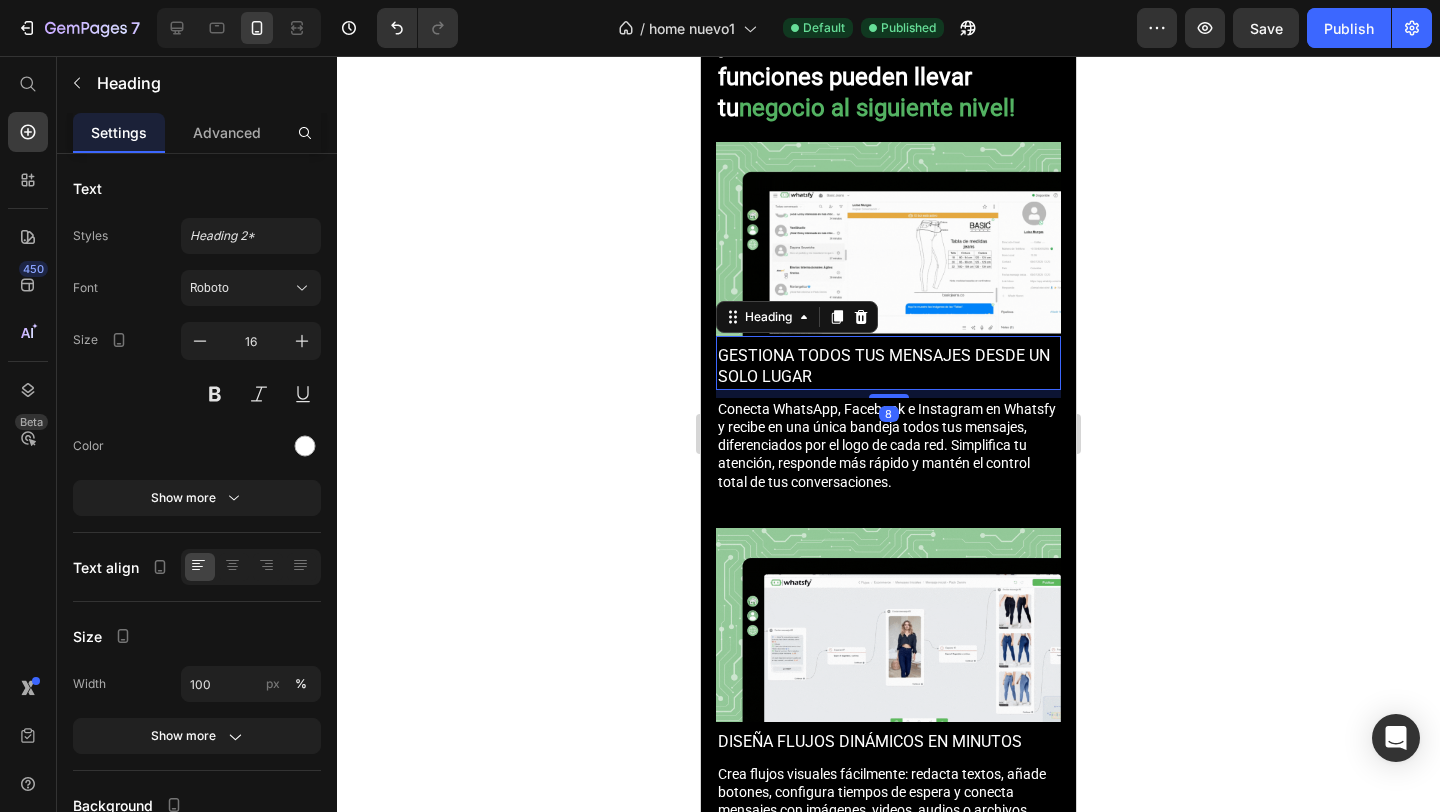 click on "Gestiona todos tus mensajes desde un solo lugar" at bounding box center (888, 367) 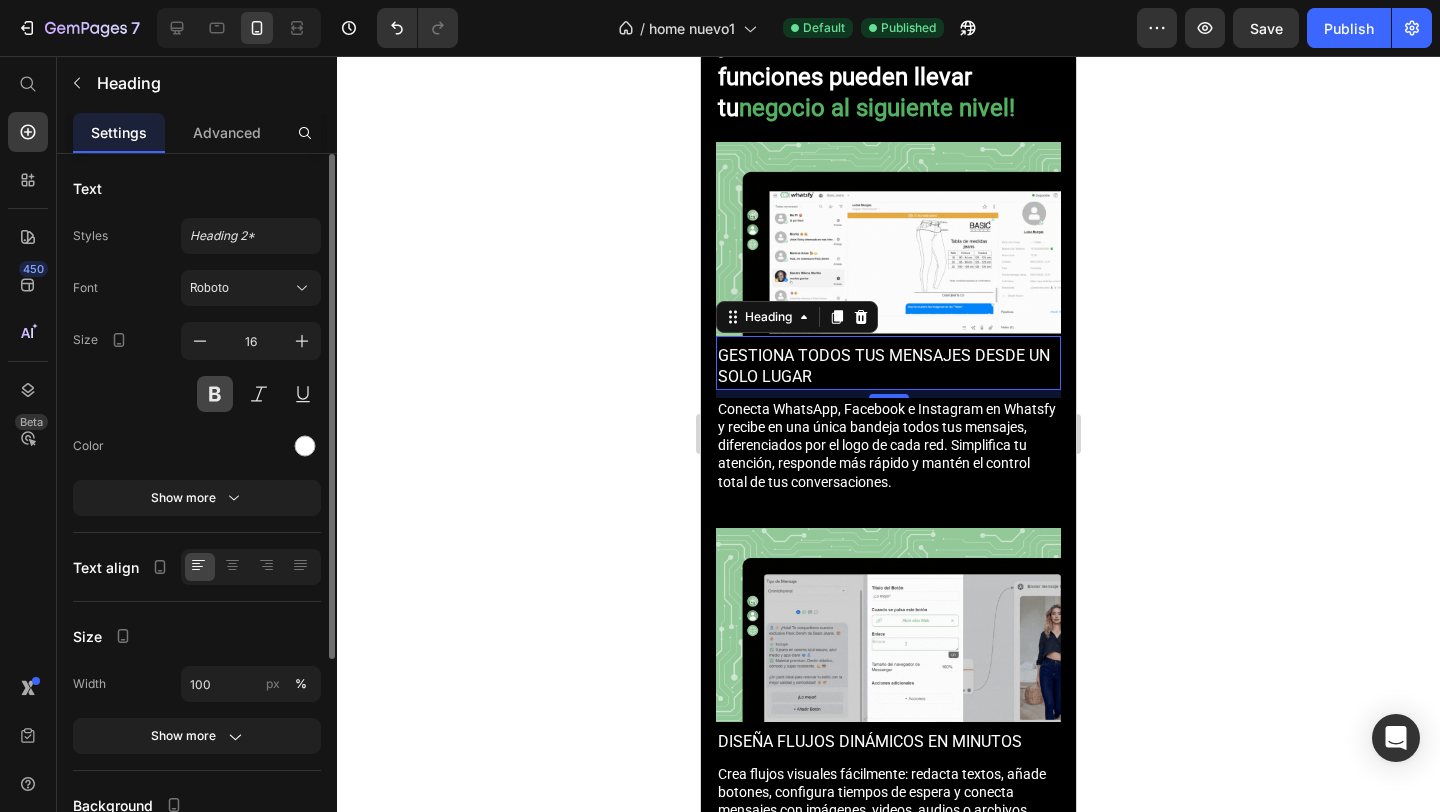 click at bounding box center (215, 394) 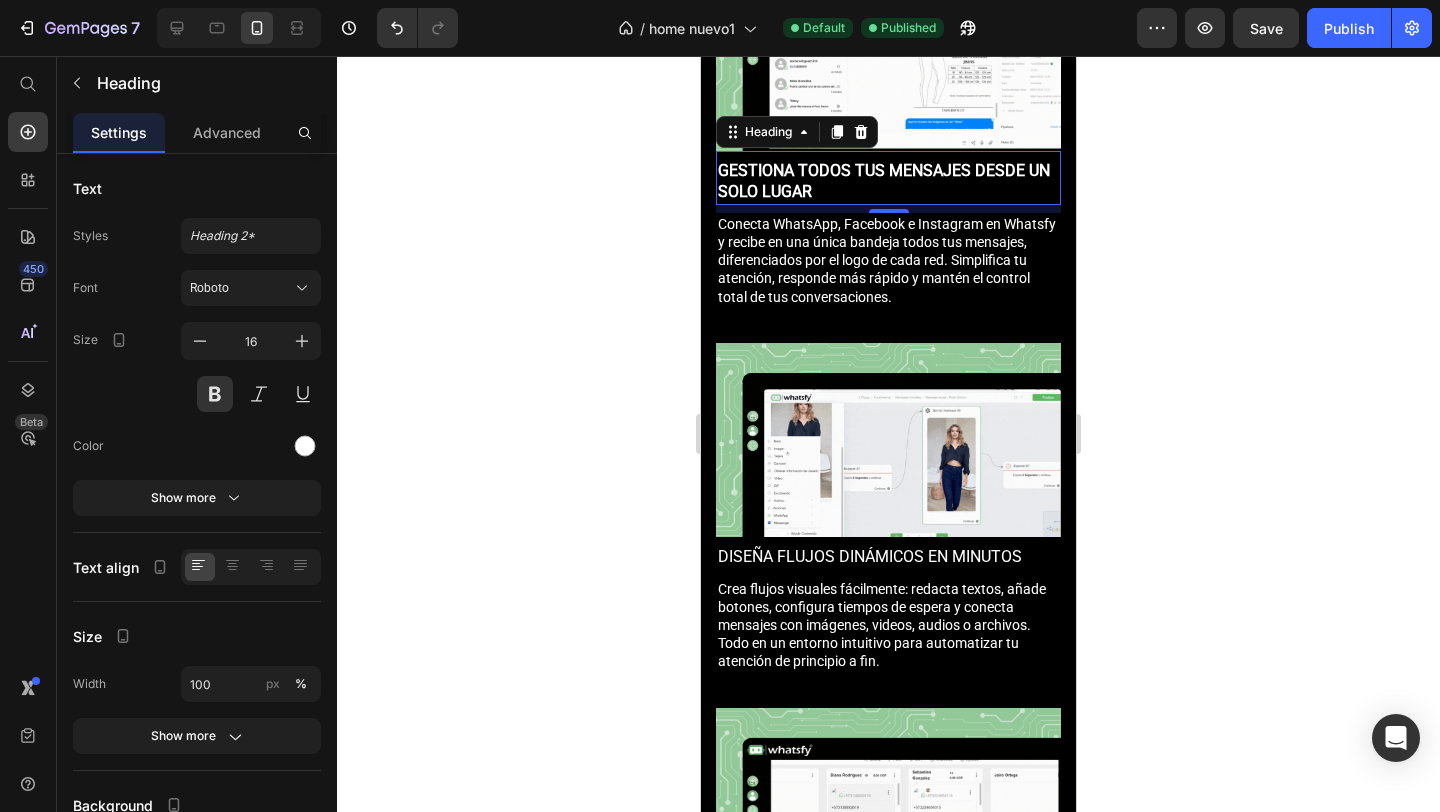 scroll, scrollTop: 1524, scrollLeft: 0, axis: vertical 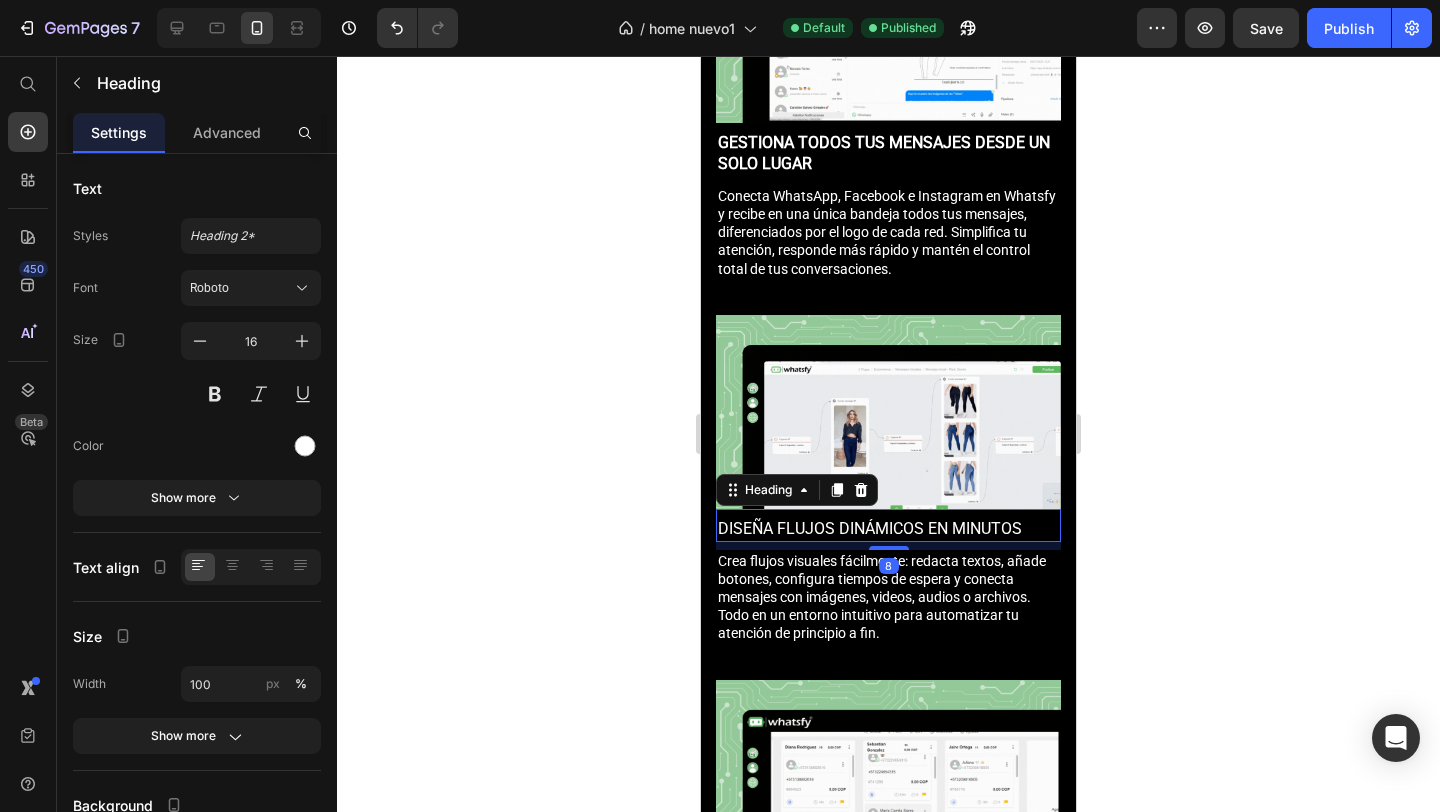 click on "Diseña flujos dinámicos en minutos" at bounding box center [888, 529] 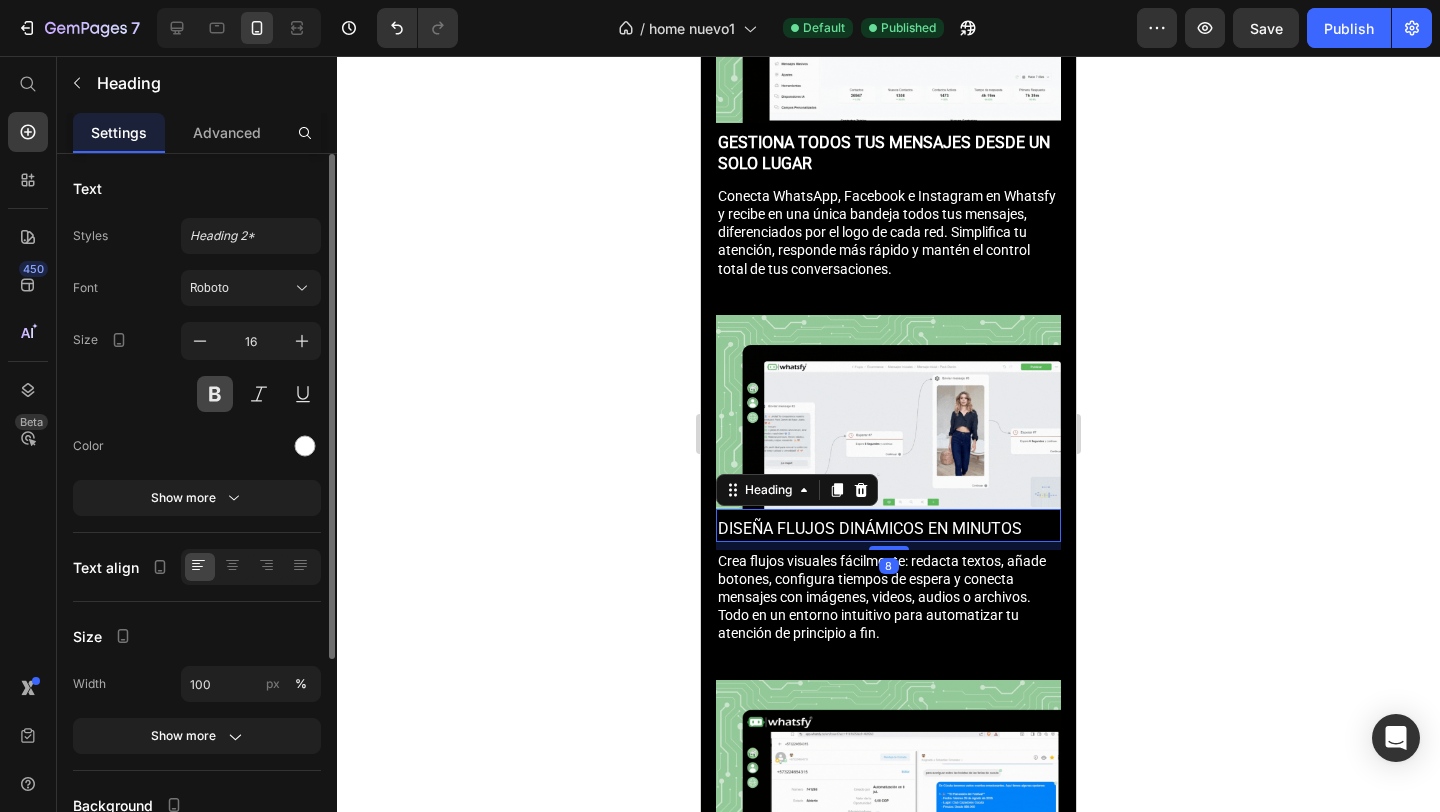 click at bounding box center (215, 394) 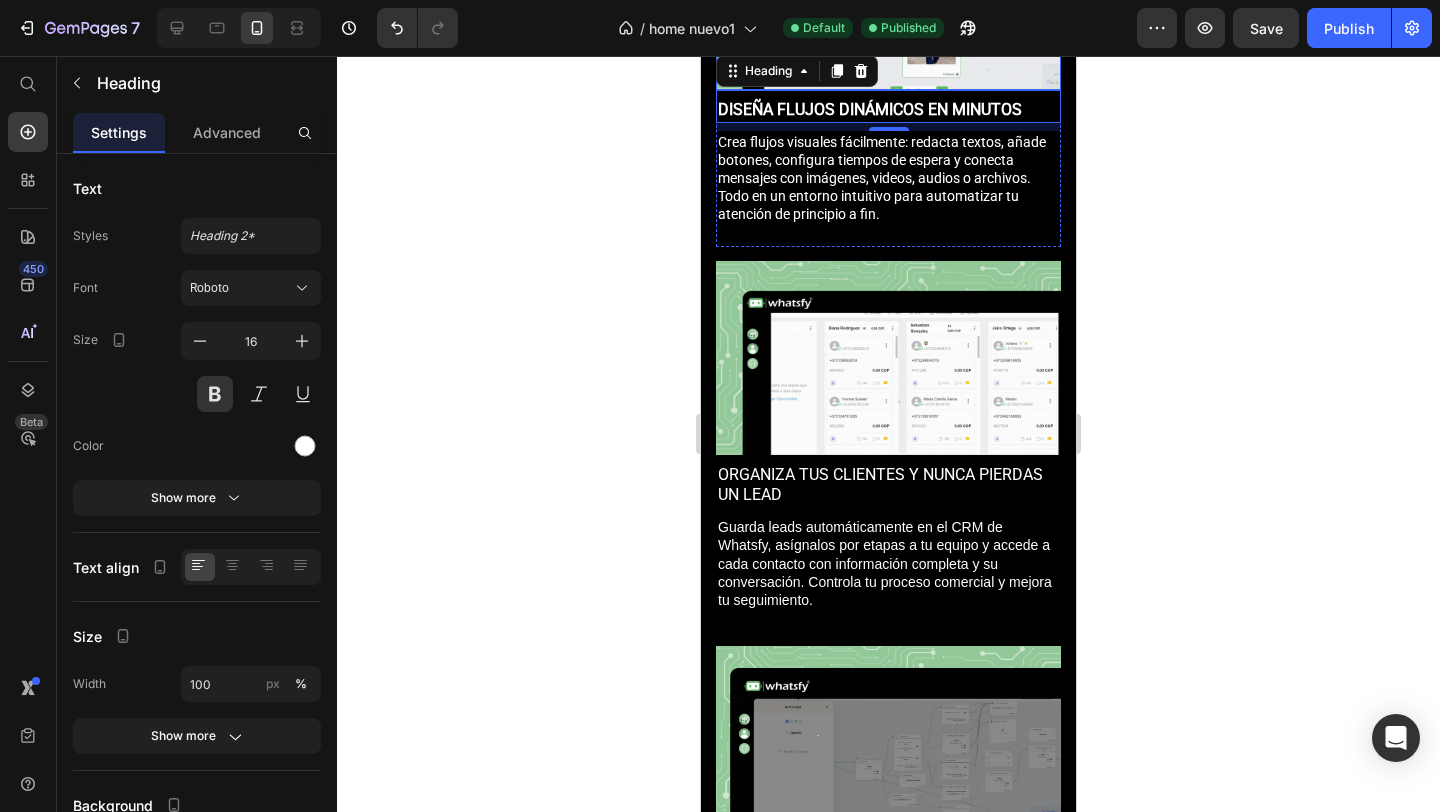 scroll, scrollTop: 1961, scrollLeft: 0, axis: vertical 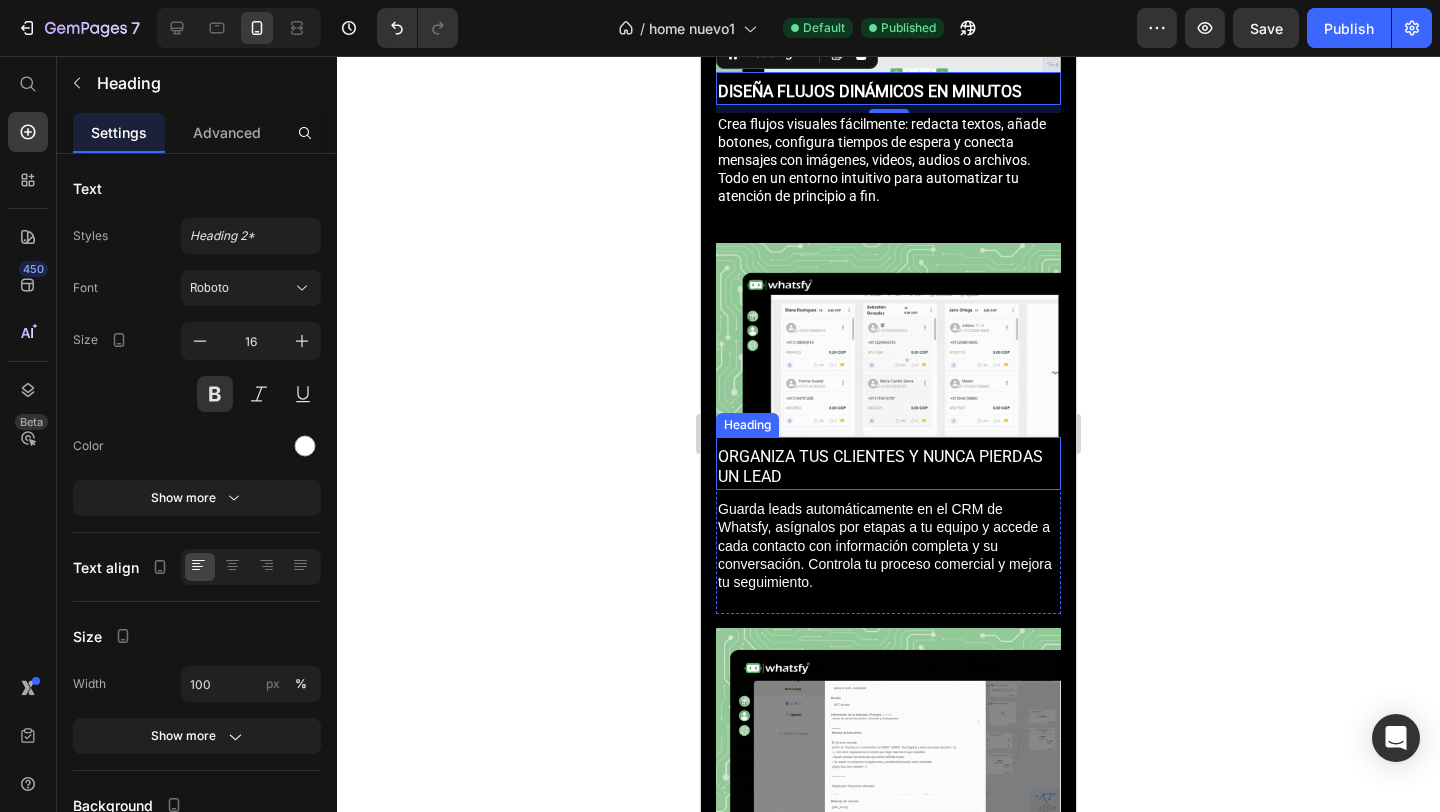 click on "Organiza tus clientes y nunca pierdas un lead" at bounding box center [888, 468] 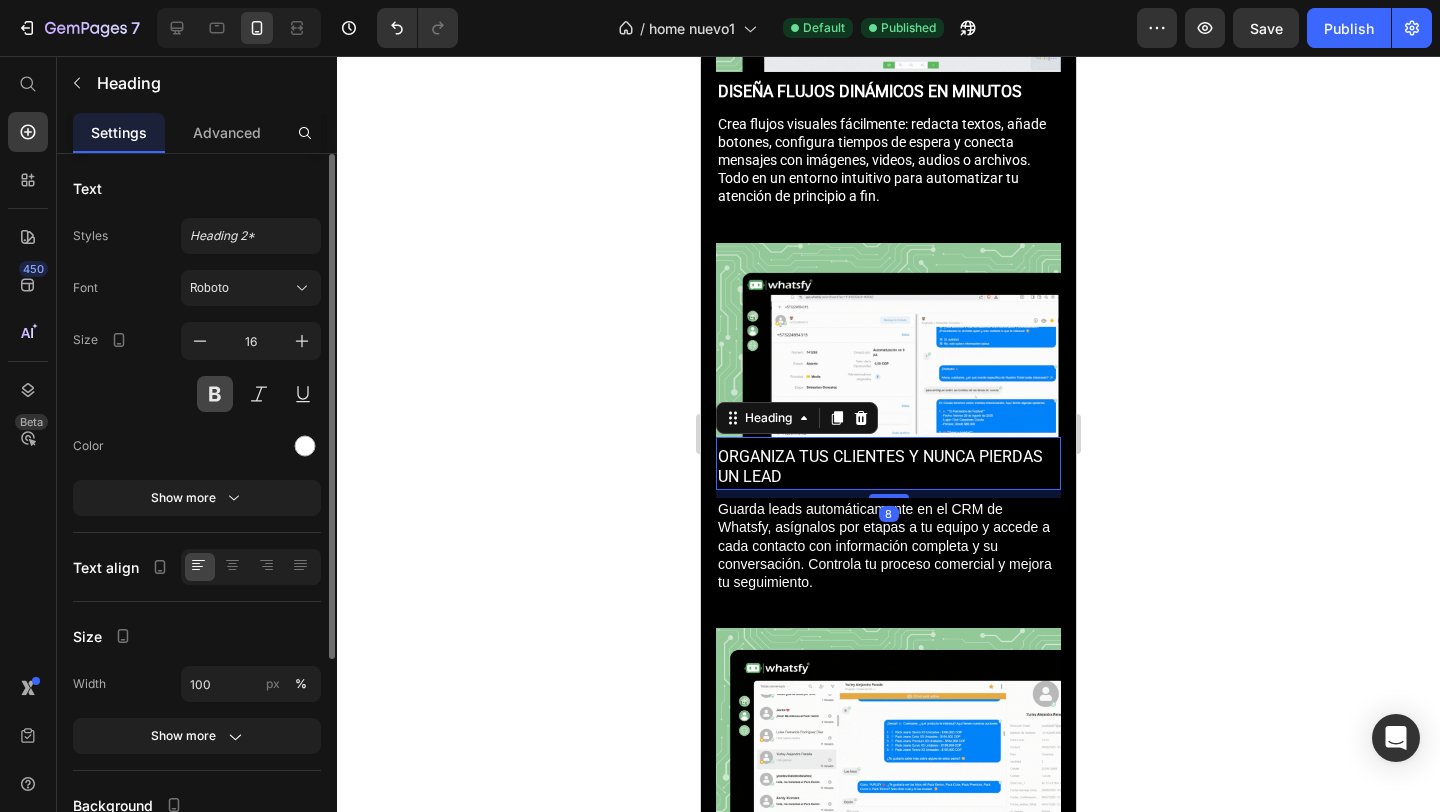 click at bounding box center [215, 394] 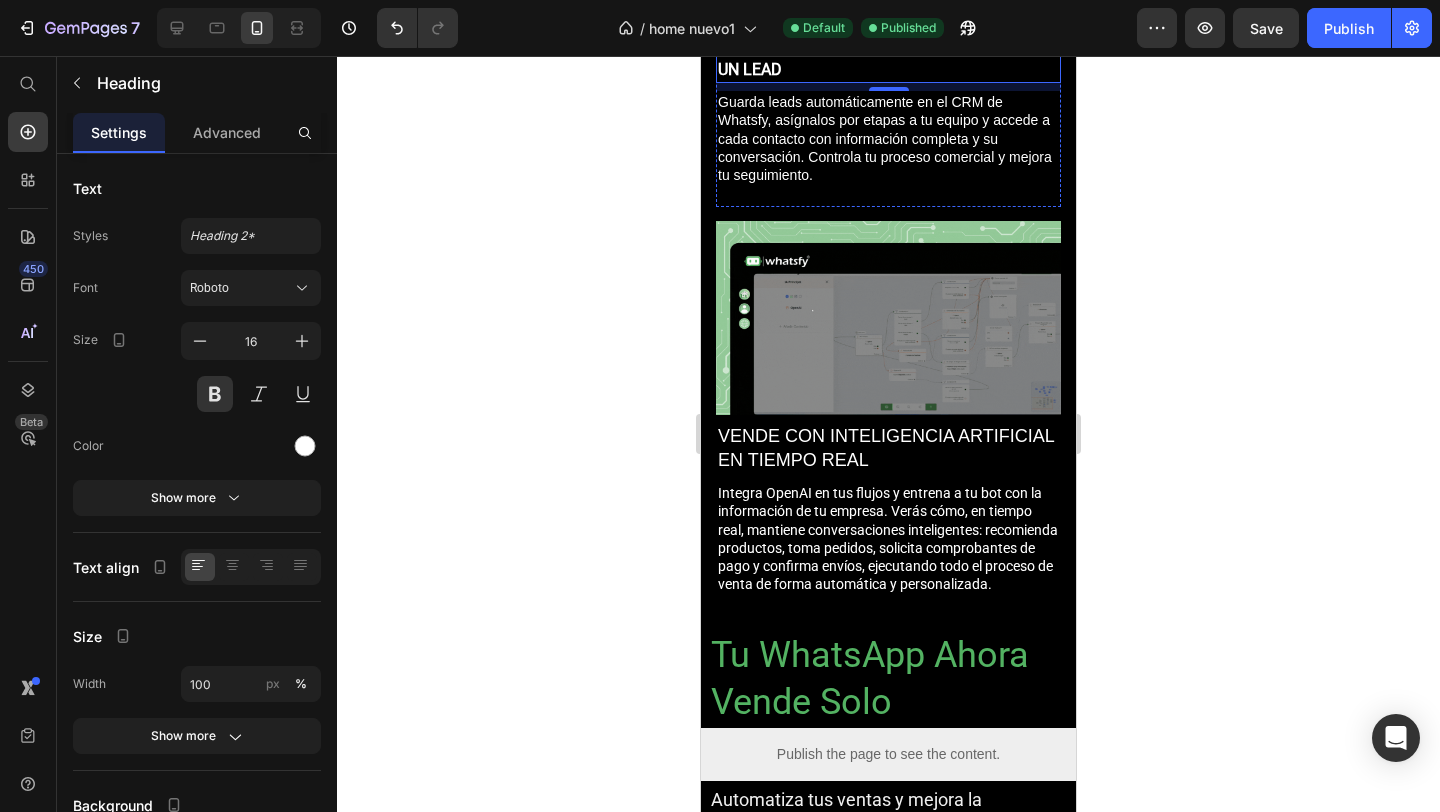 scroll, scrollTop: 2369, scrollLeft: 0, axis: vertical 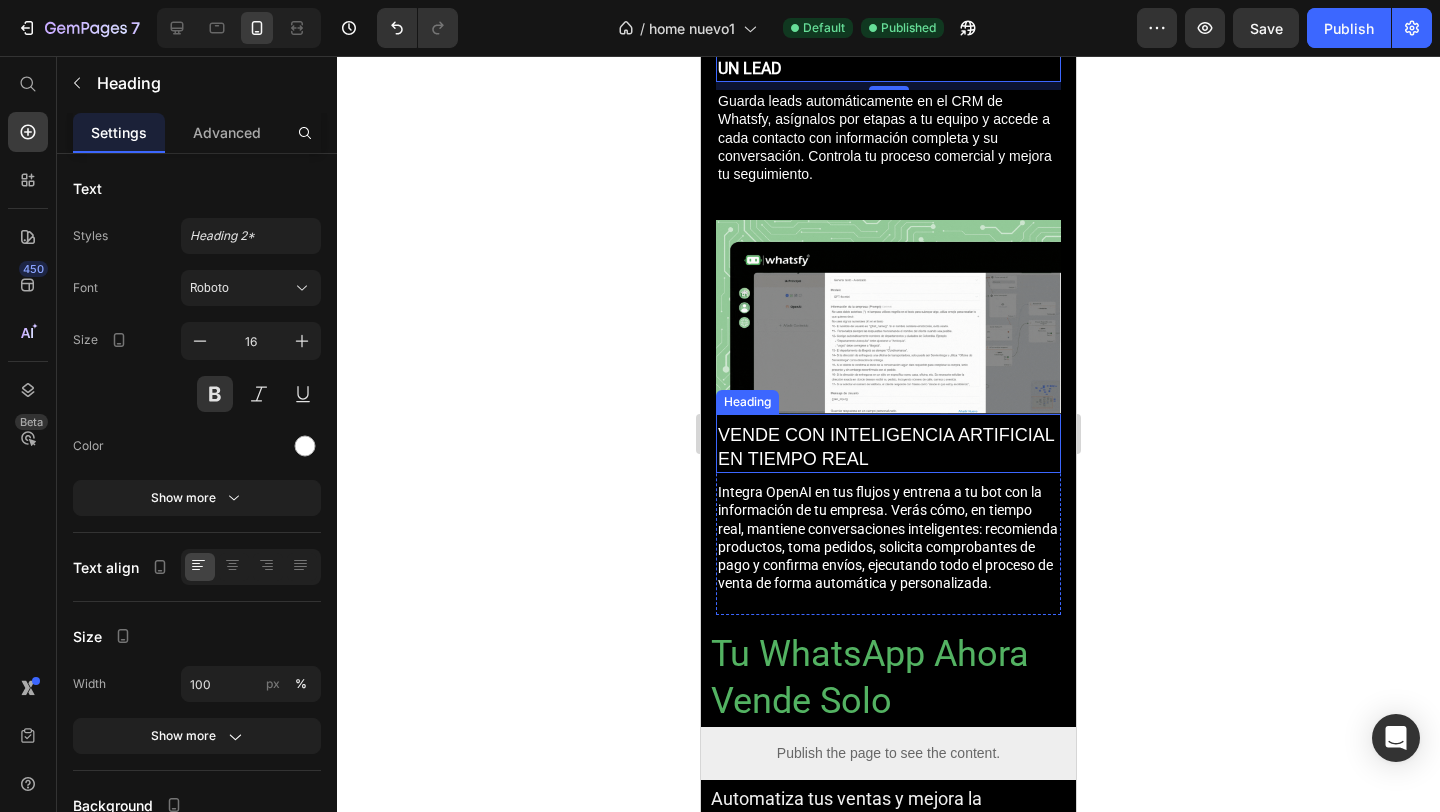 click on "Vende con inteligencia artificial en tiempo real" at bounding box center [888, 447] 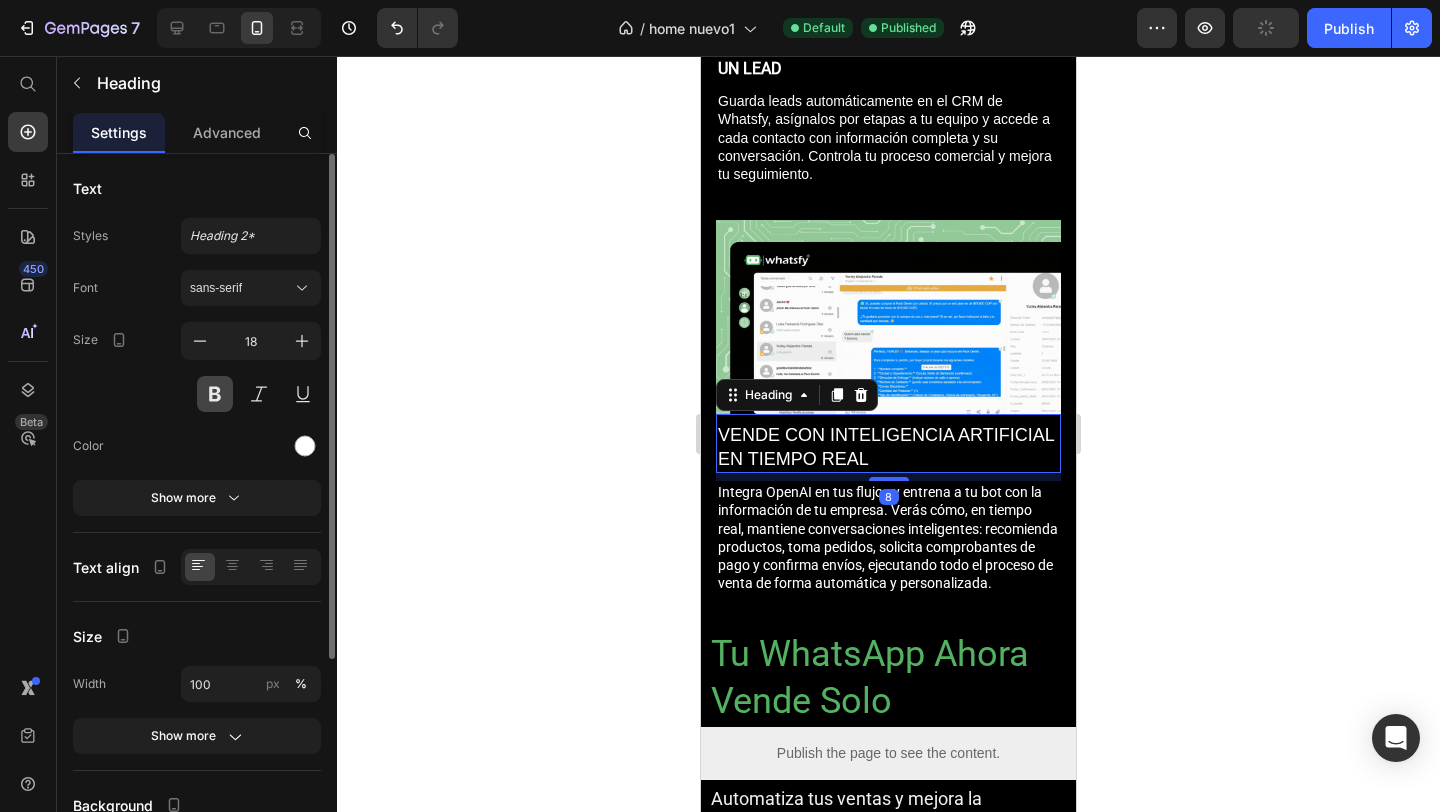 click at bounding box center [215, 394] 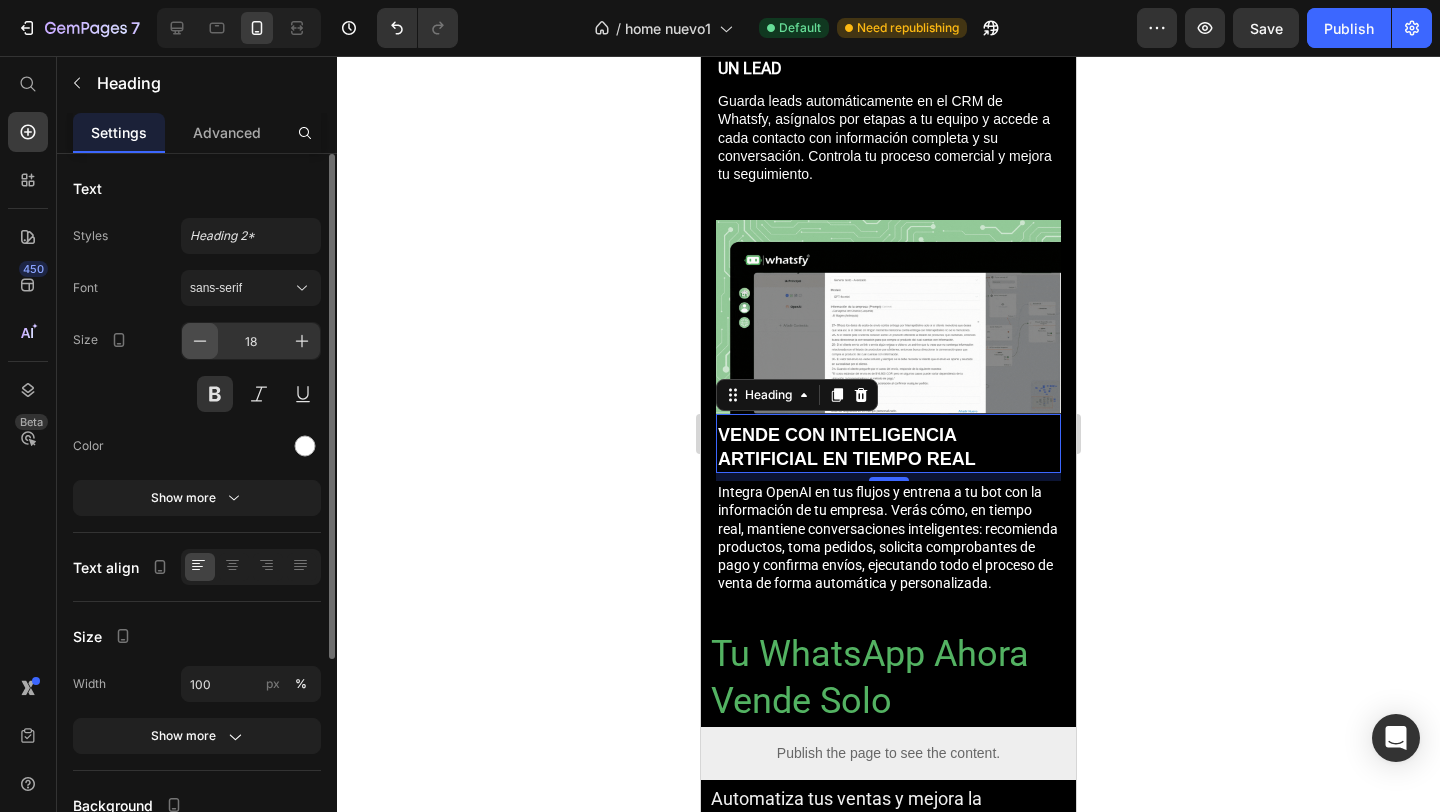 click 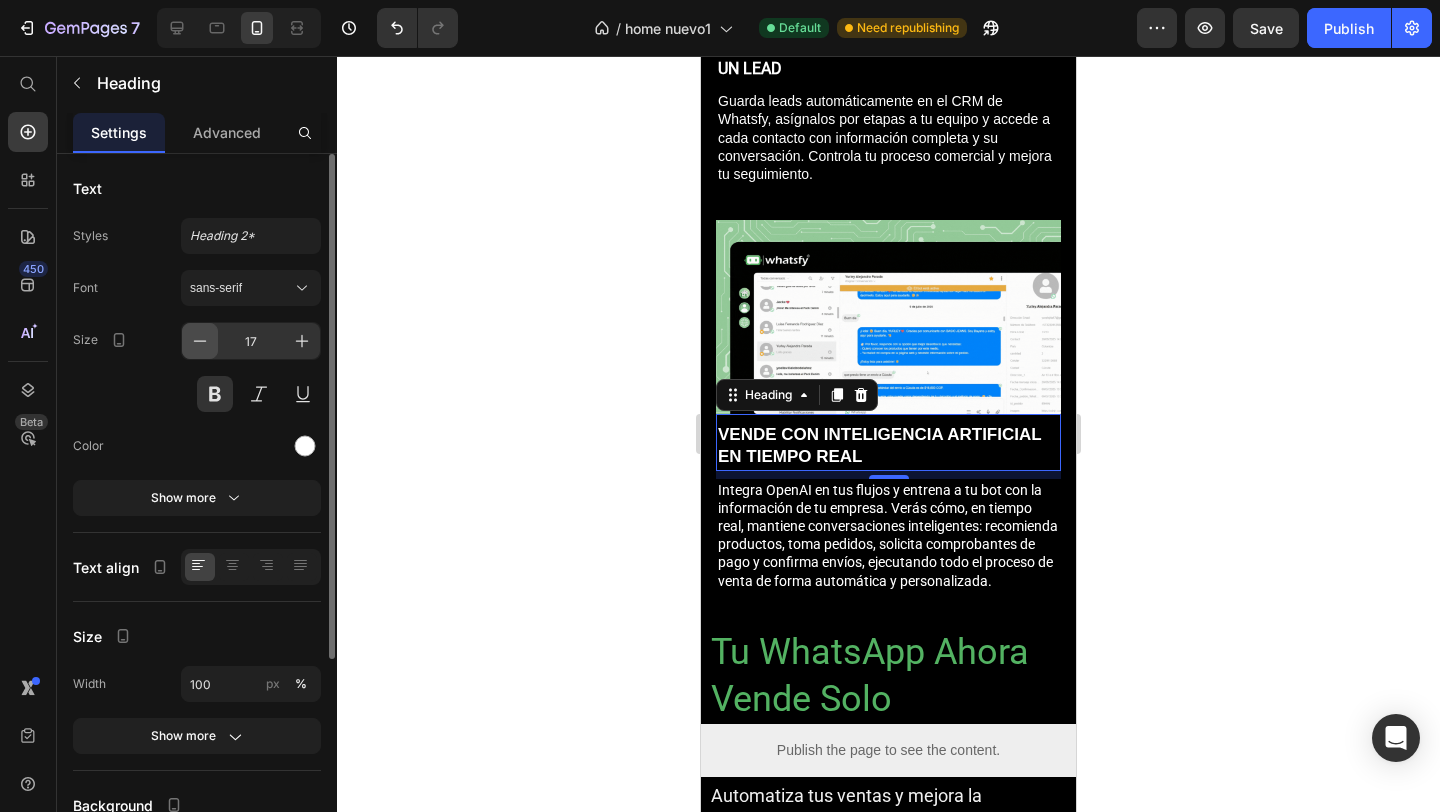 click 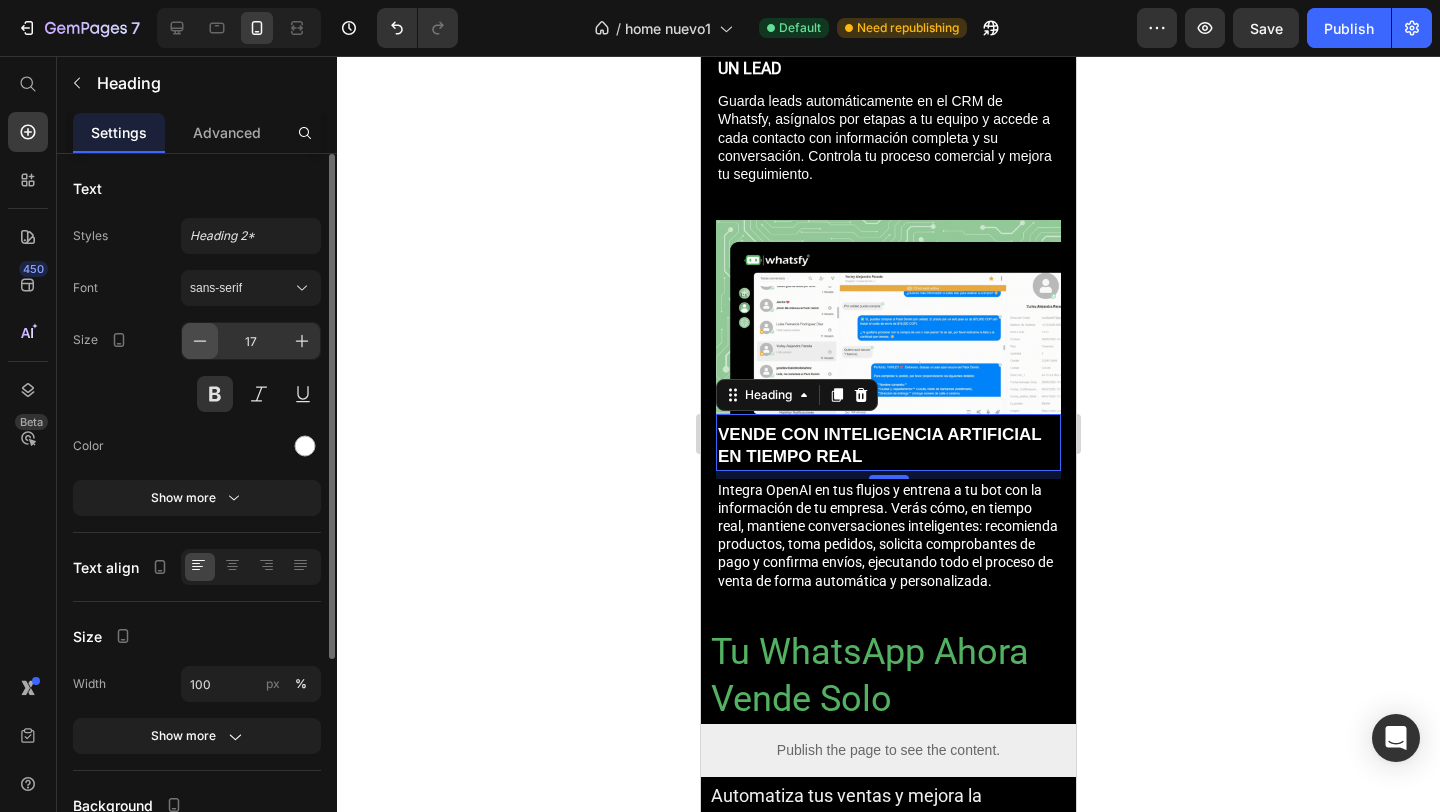 type on "16" 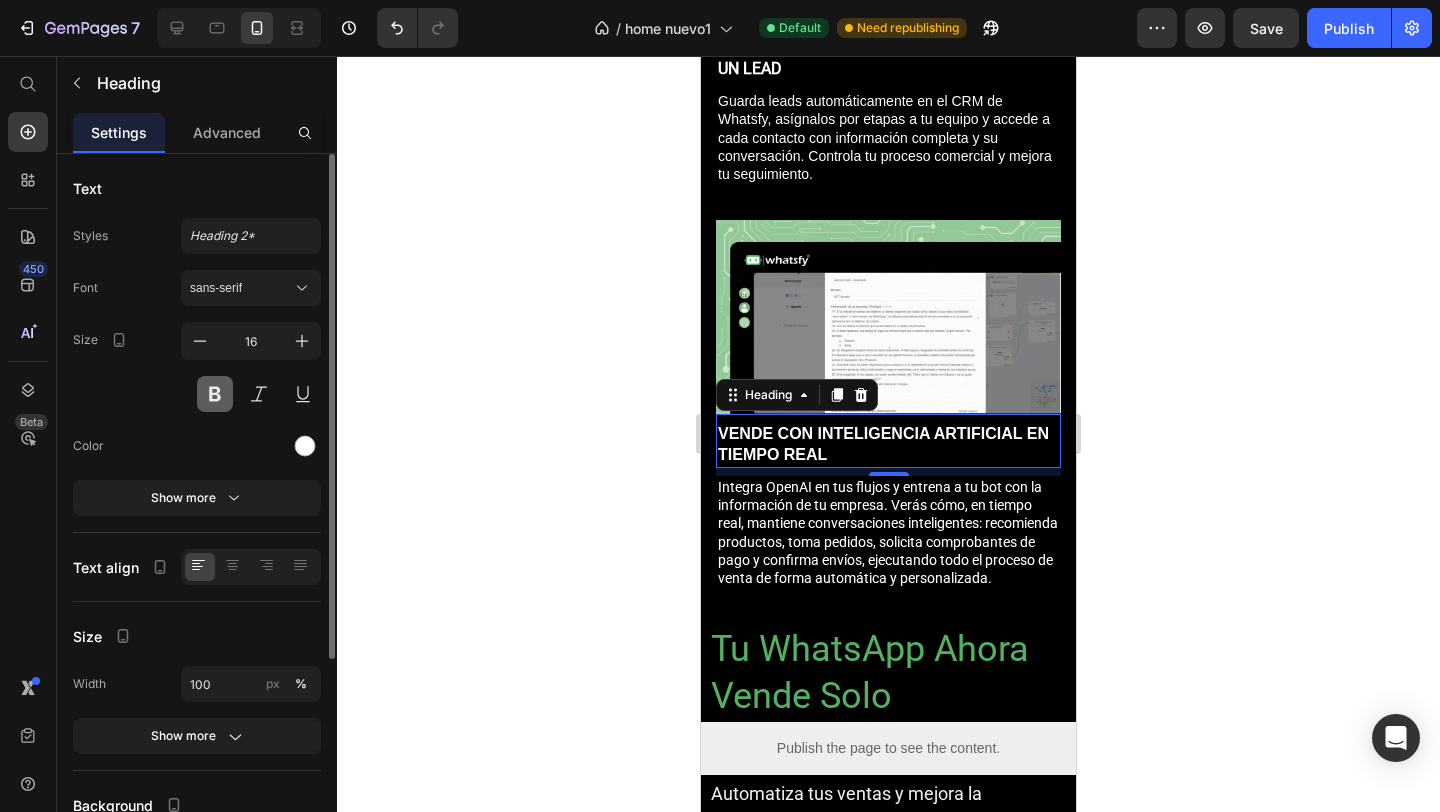 click at bounding box center (215, 394) 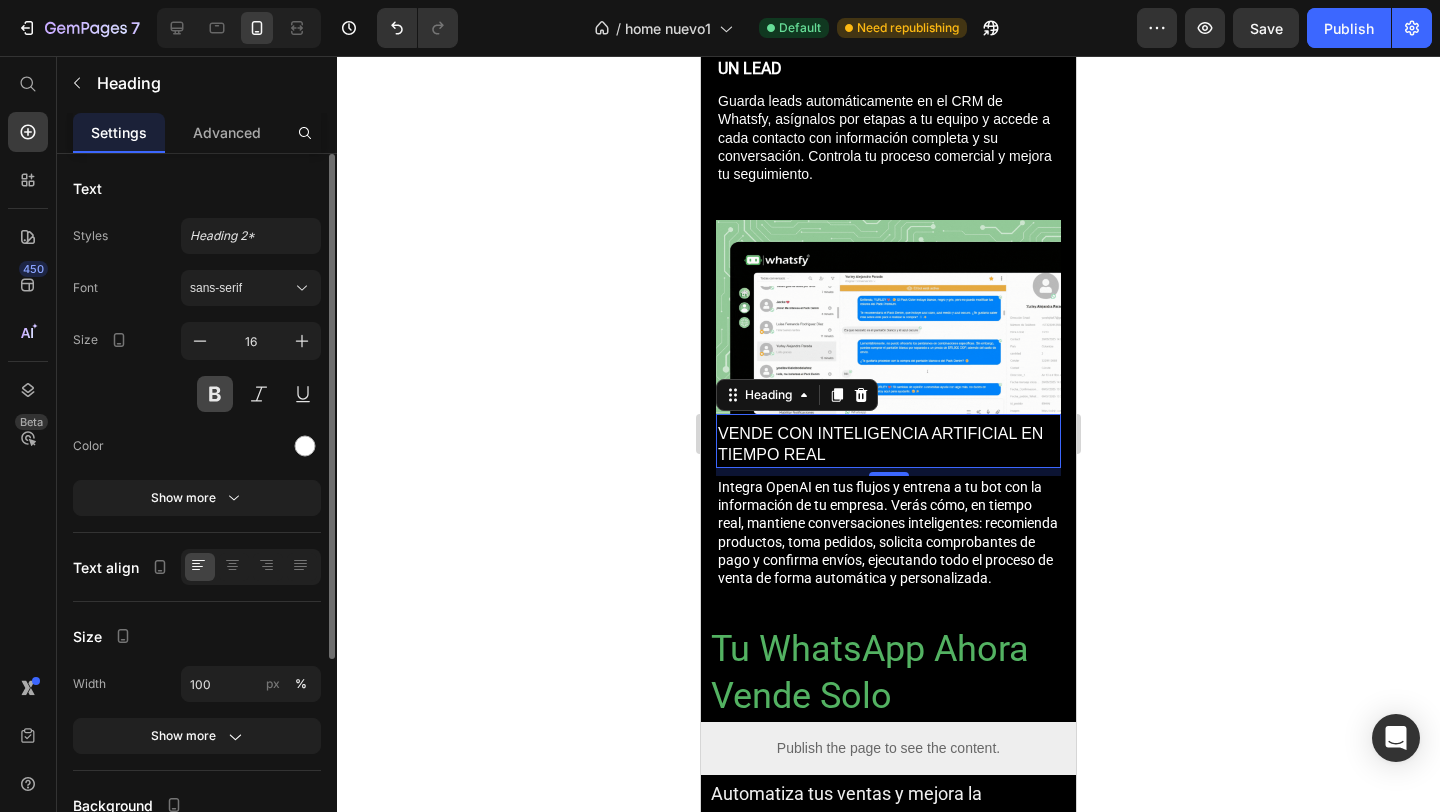 click at bounding box center (215, 394) 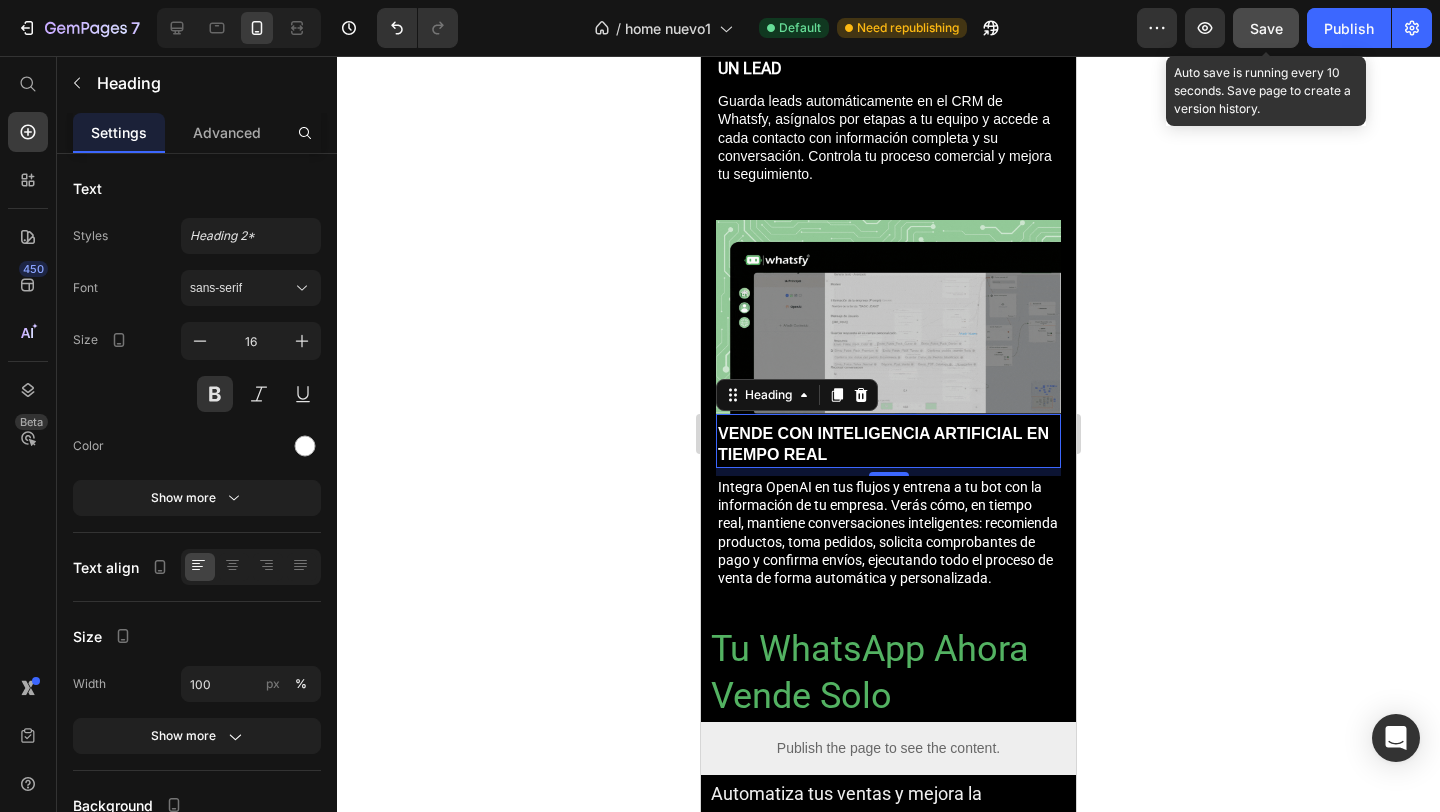 click on "Save" 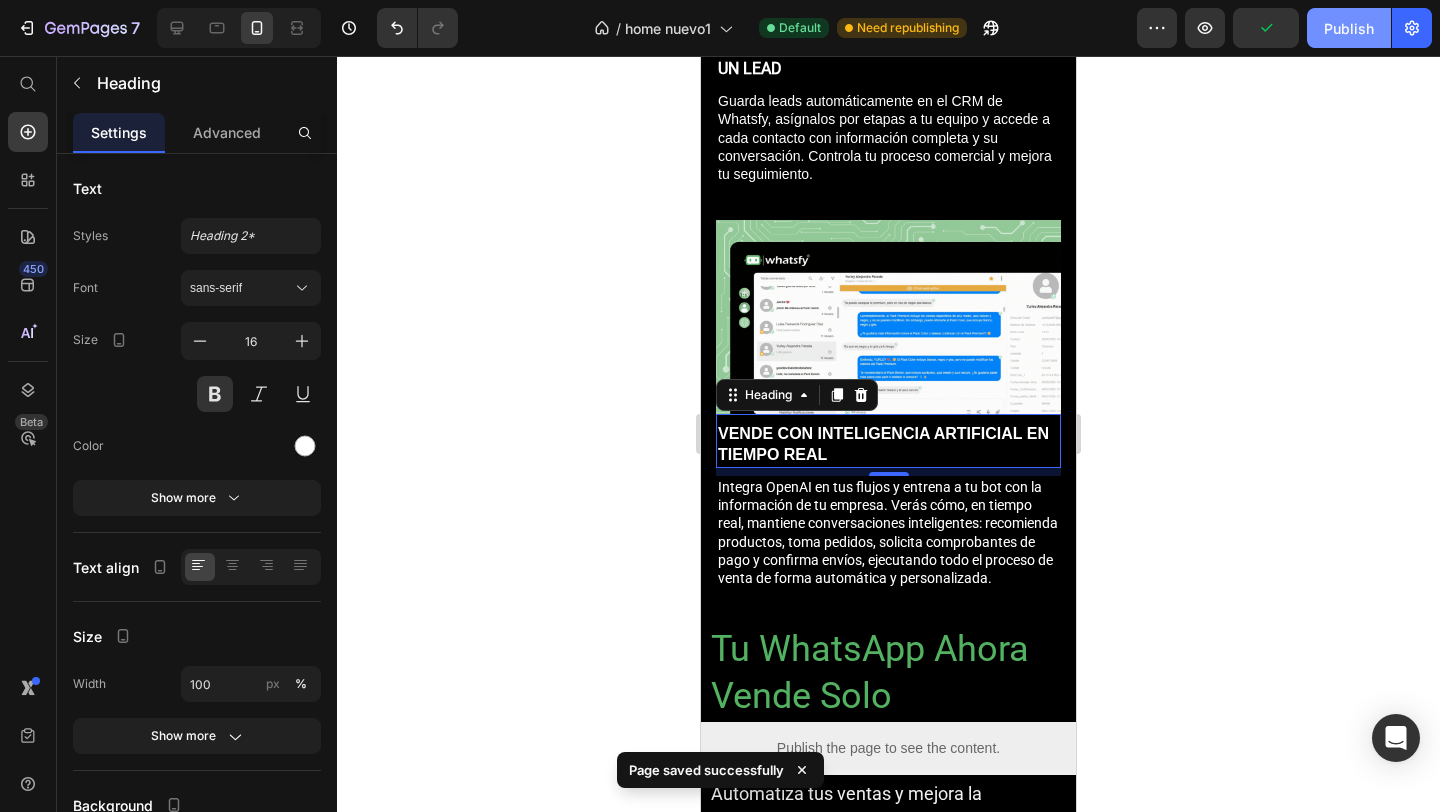 click on "Publish" at bounding box center [1349, 28] 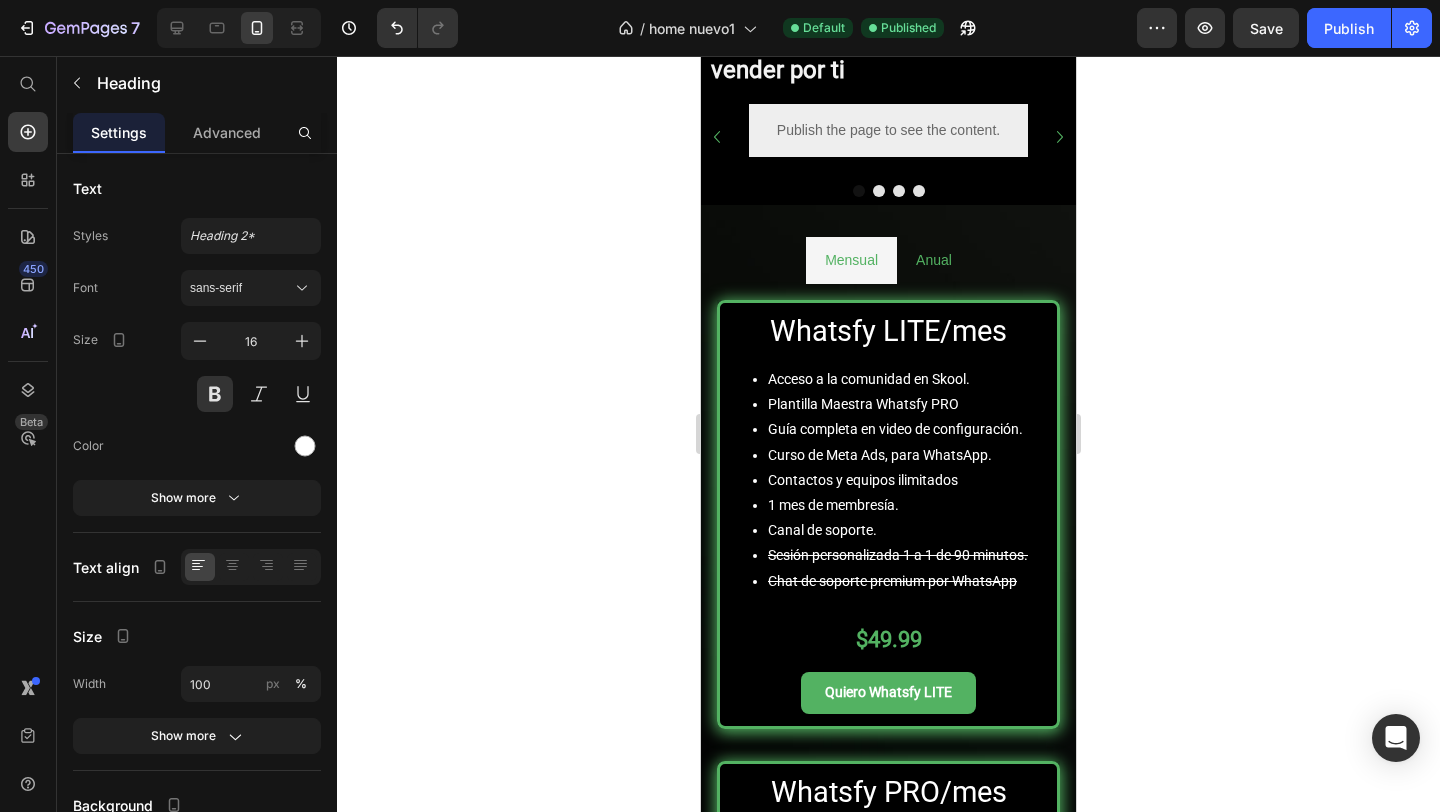 scroll, scrollTop: 3299, scrollLeft: 0, axis: vertical 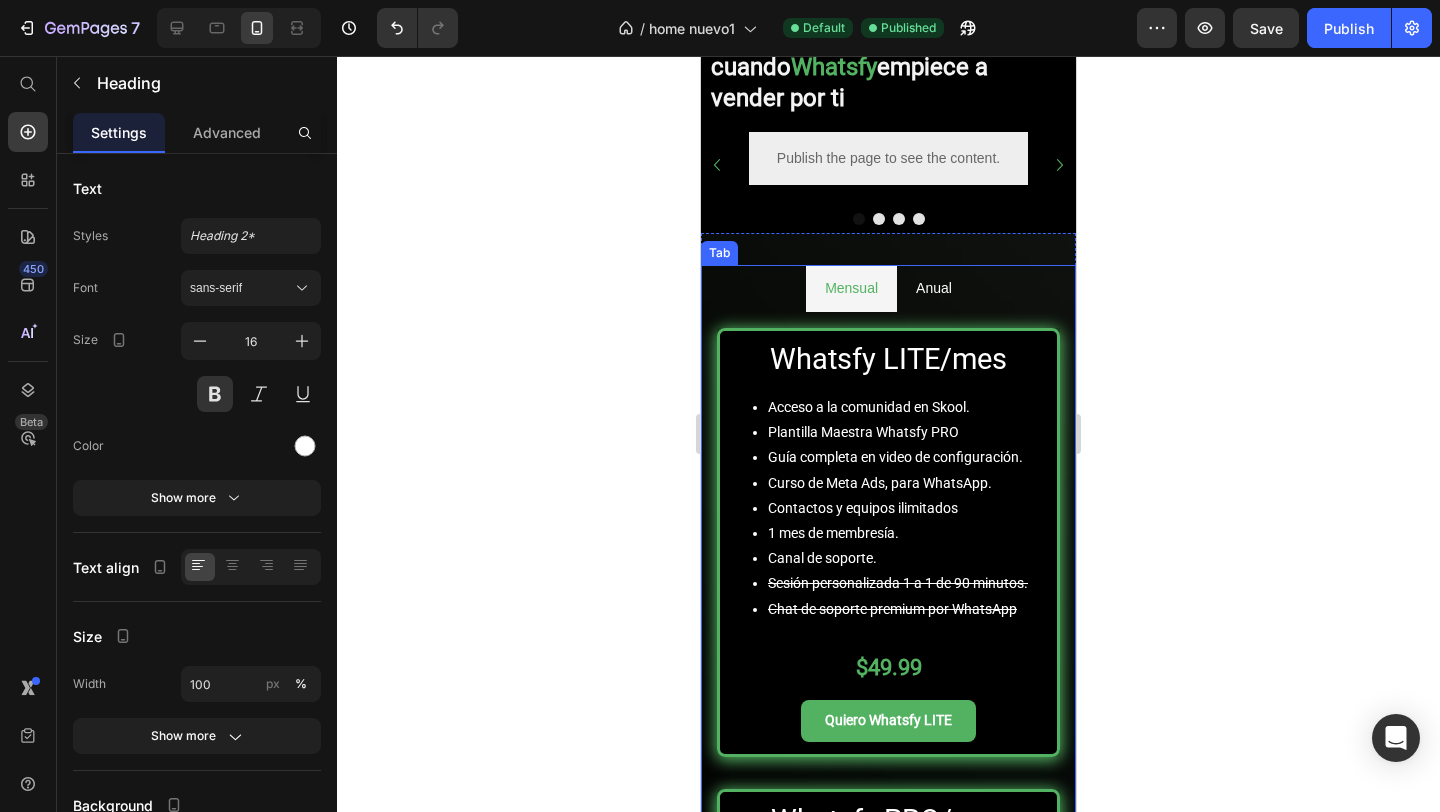 click on "Anual" at bounding box center [934, 288] 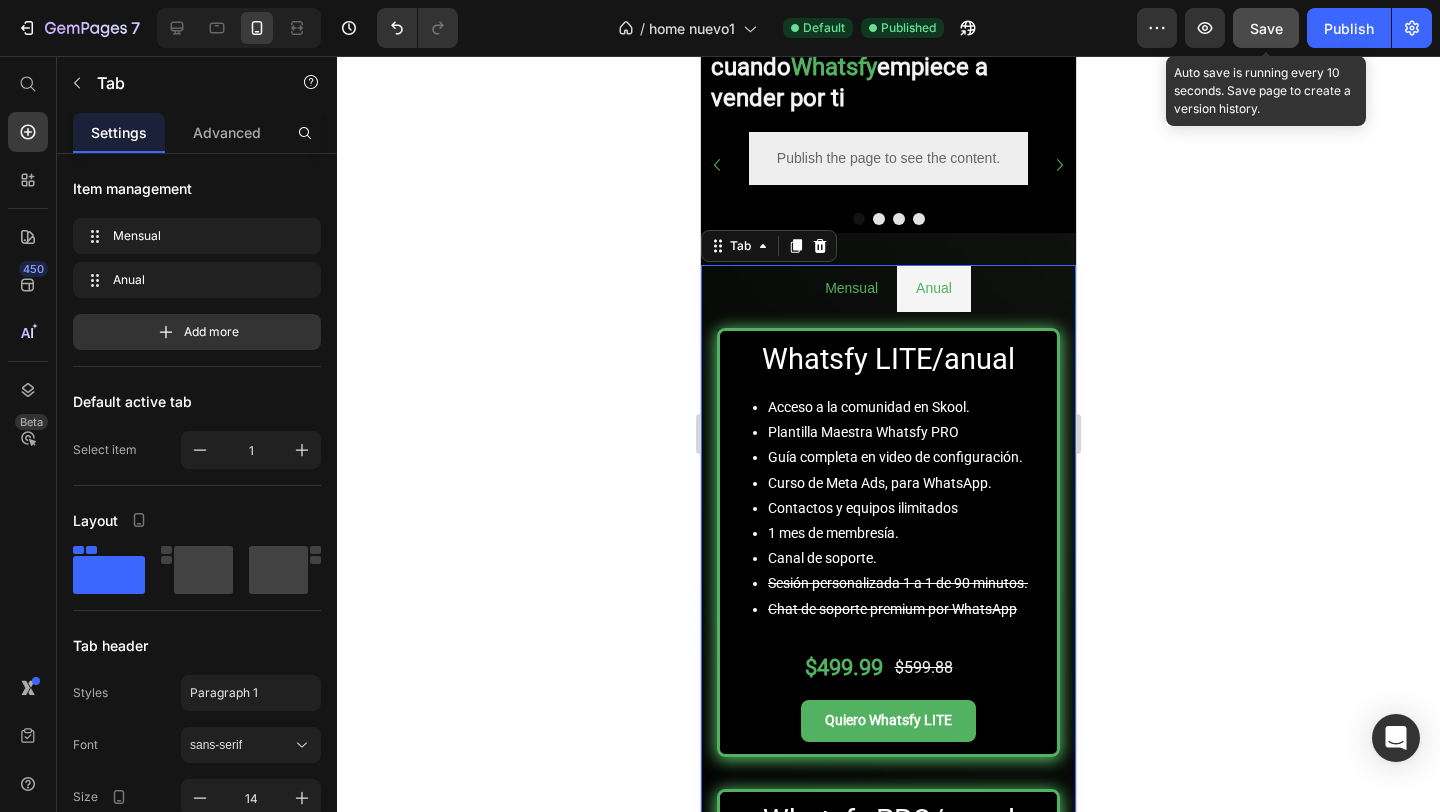 click on "Save" 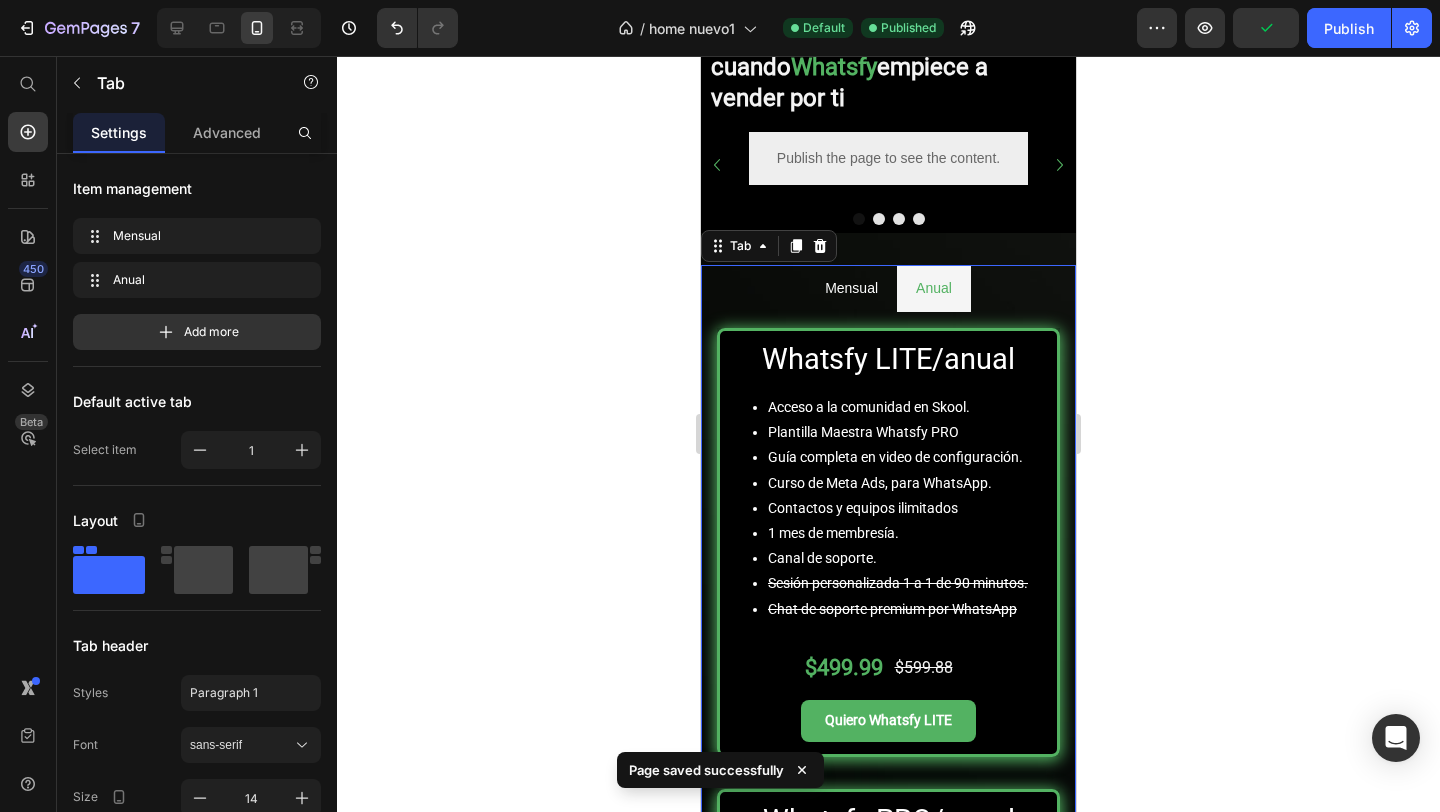 click on "Mensual" at bounding box center (851, 288) 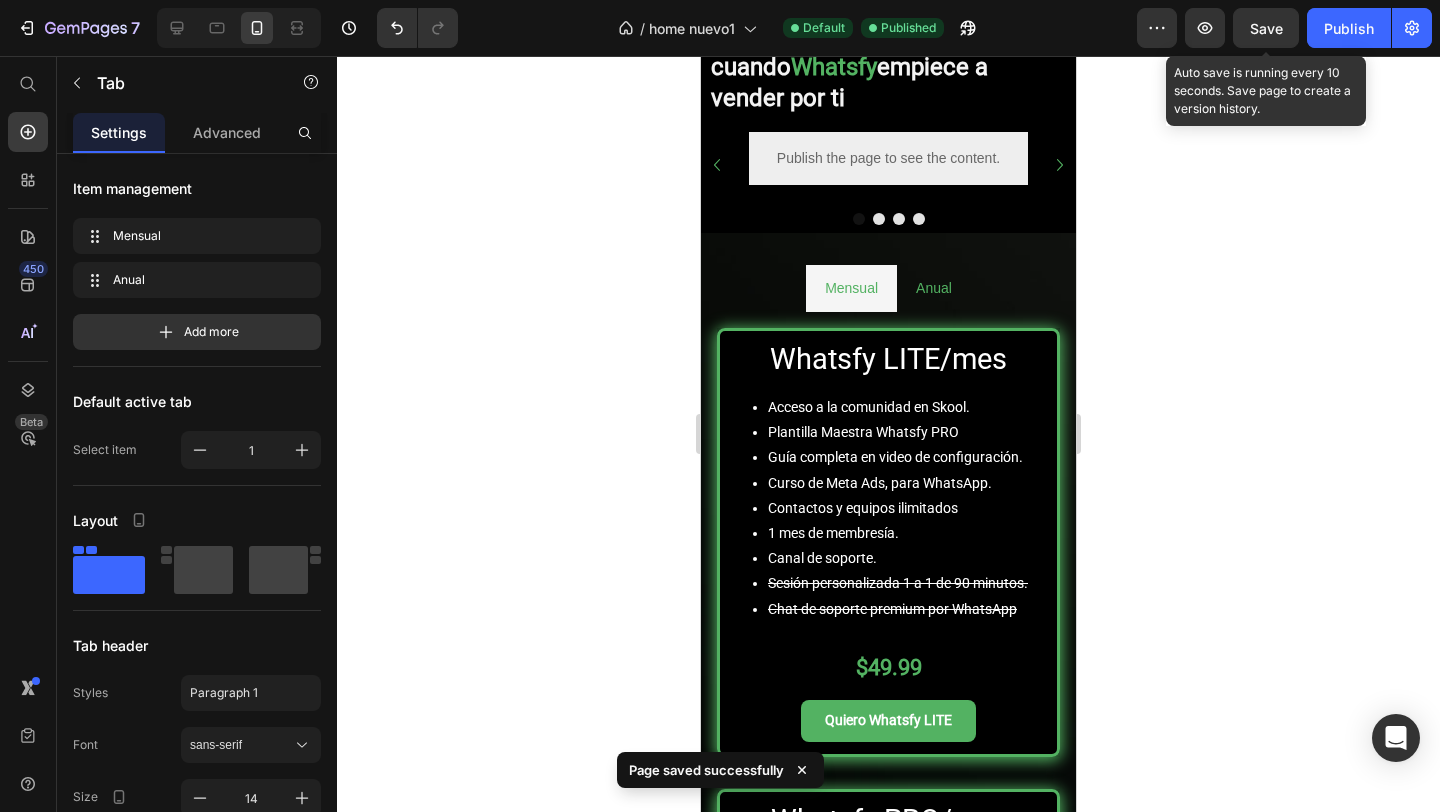 click on "Save" 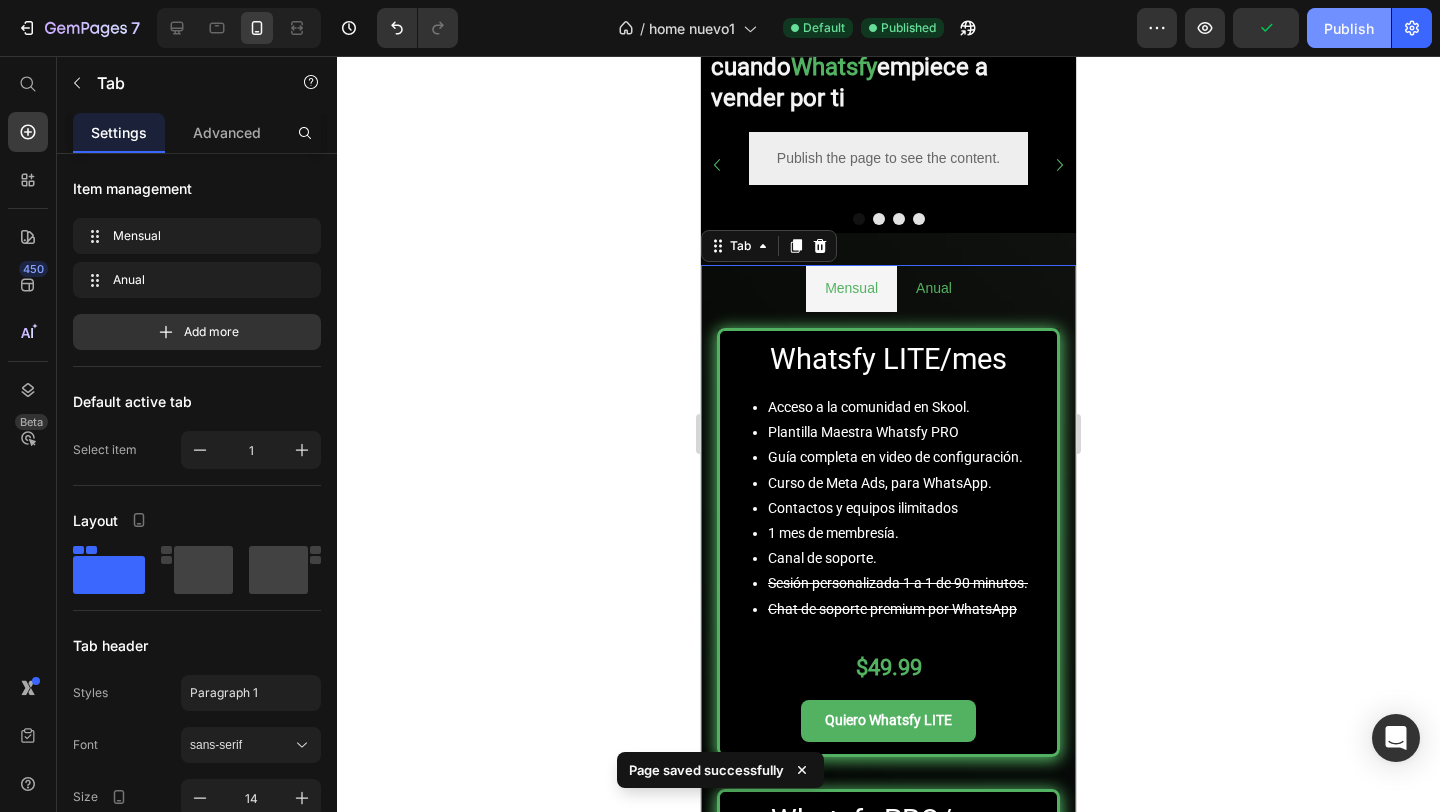 click on "Publish" at bounding box center [1349, 28] 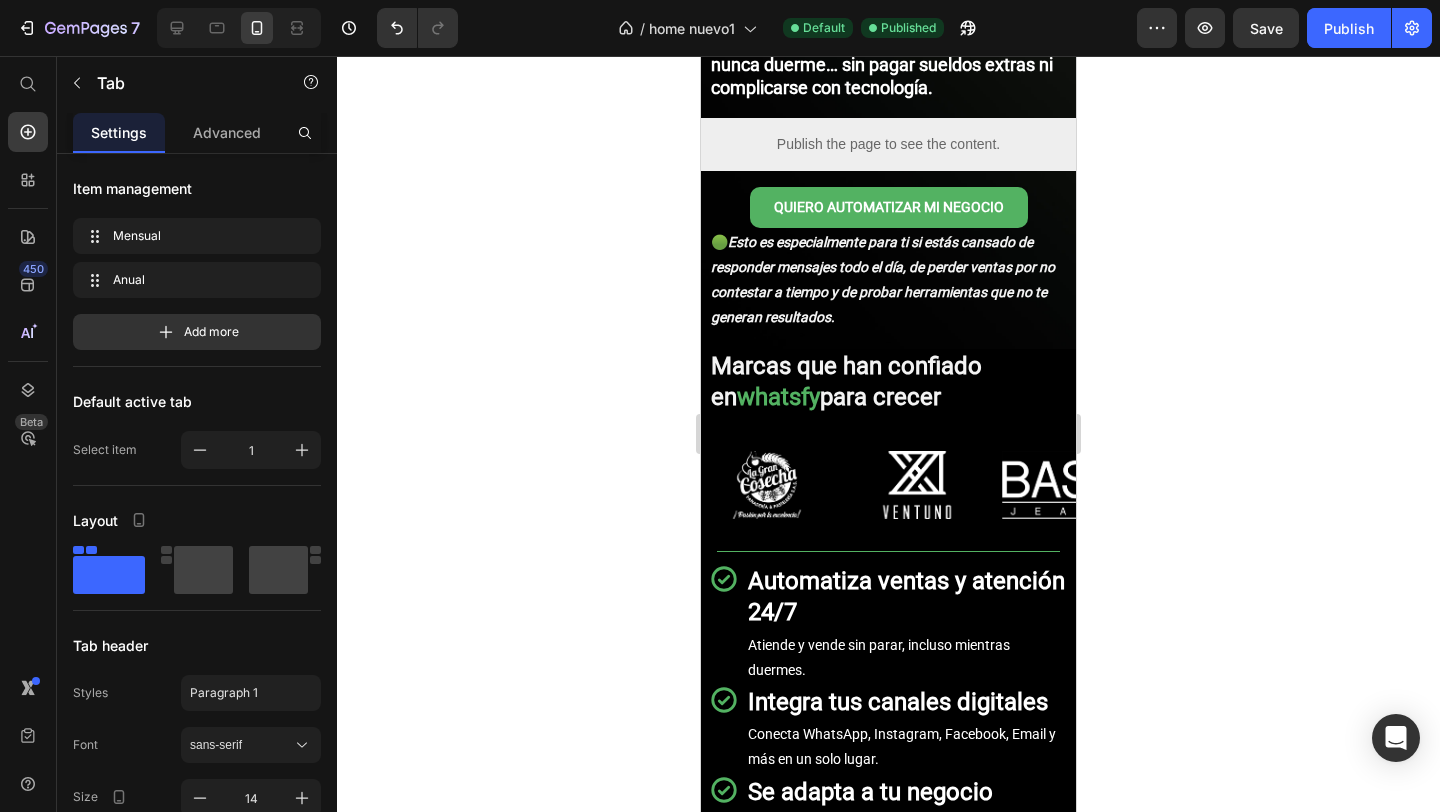 scroll, scrollTop: 0, scrollLeft: 0, axis: both 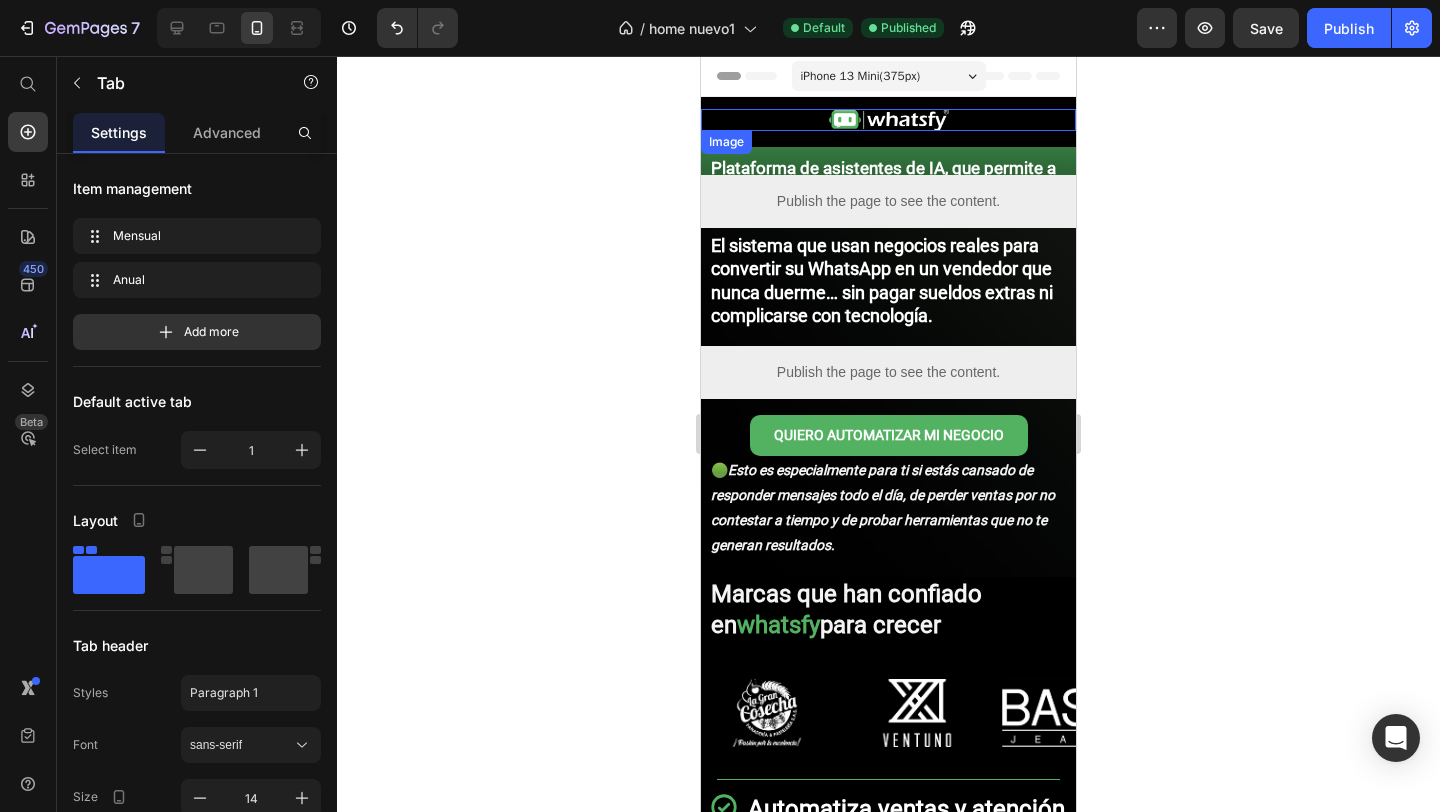click at bounding box center (888, 120) 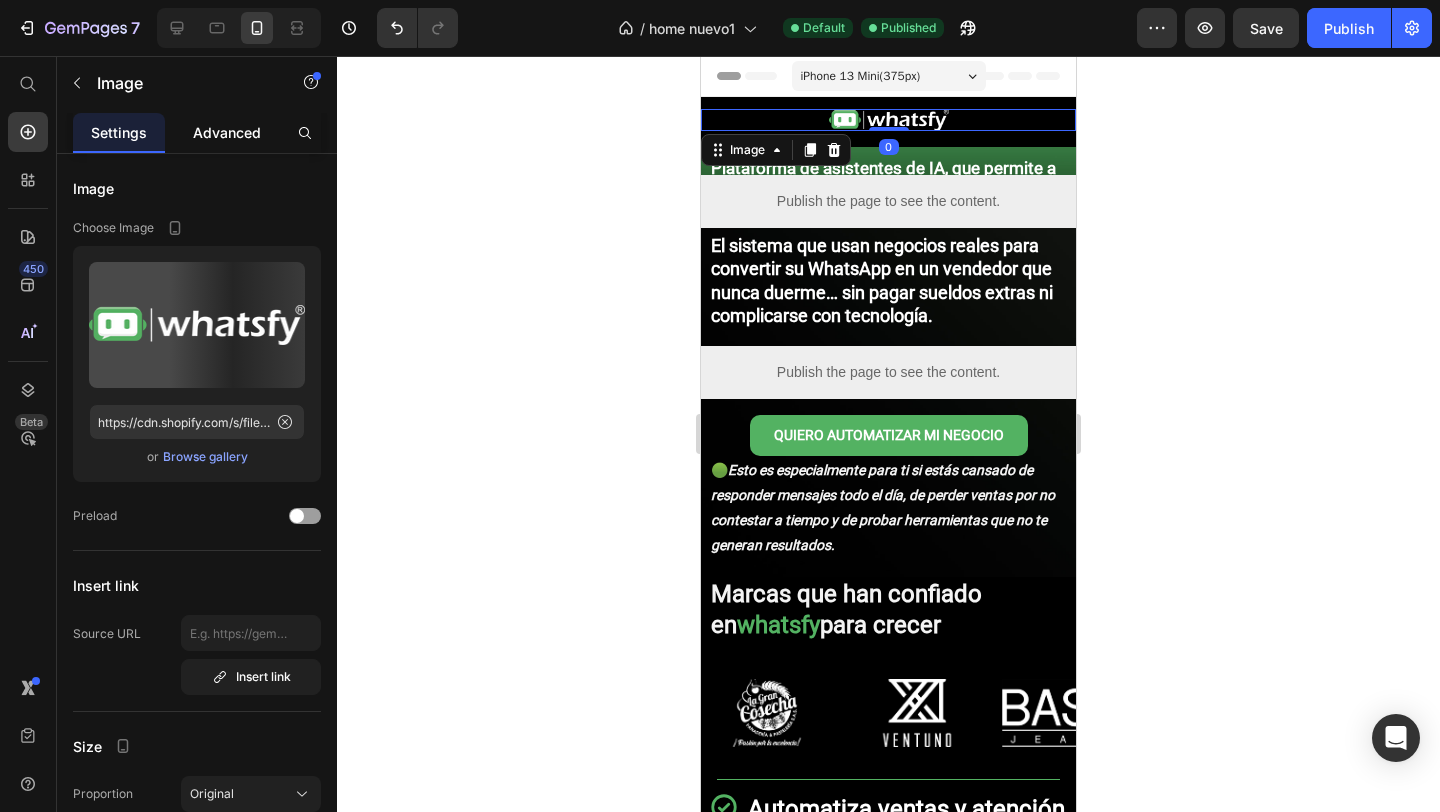 click on "Advanced" at bounding box center [227, 132] 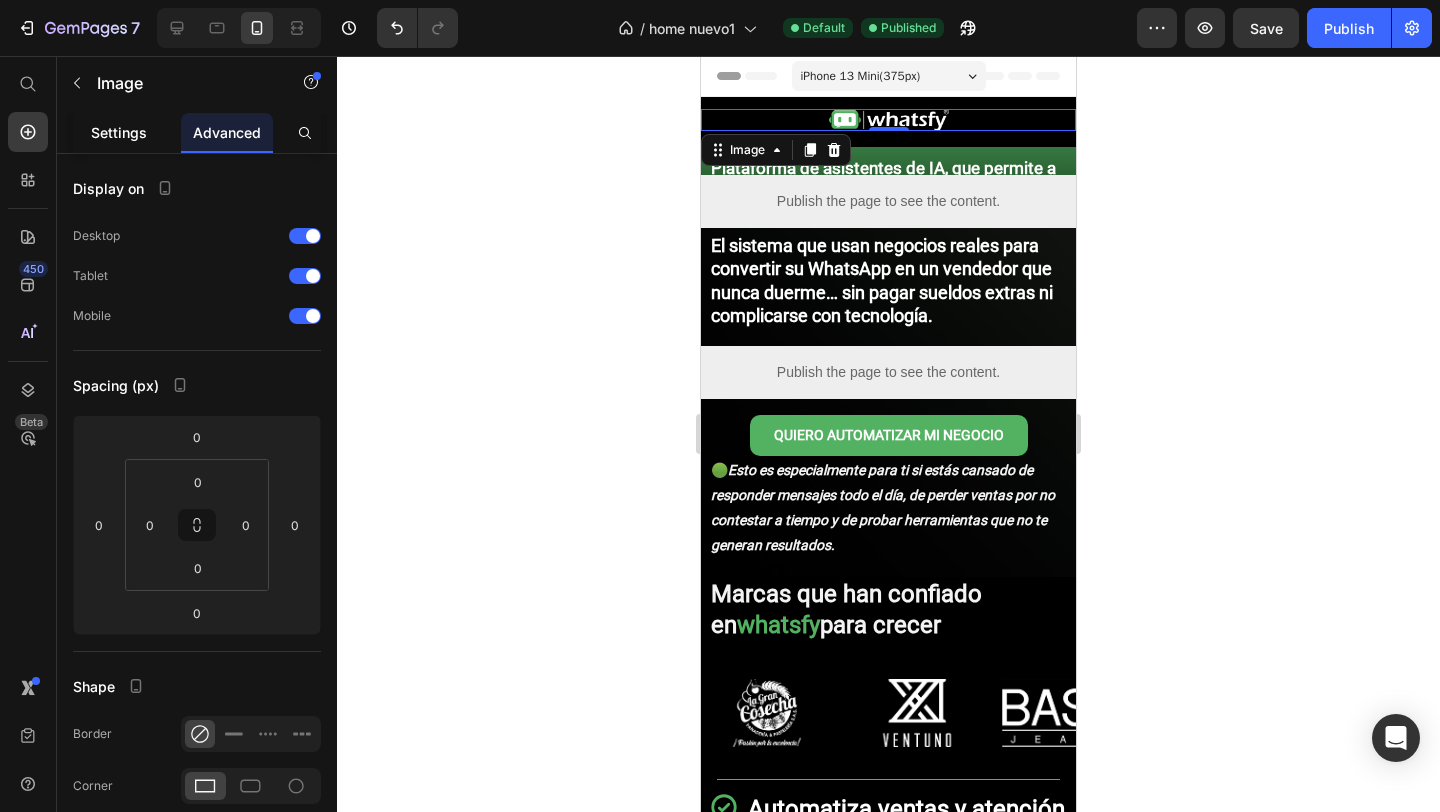click on "Settings" at bounding box center (119, 132) 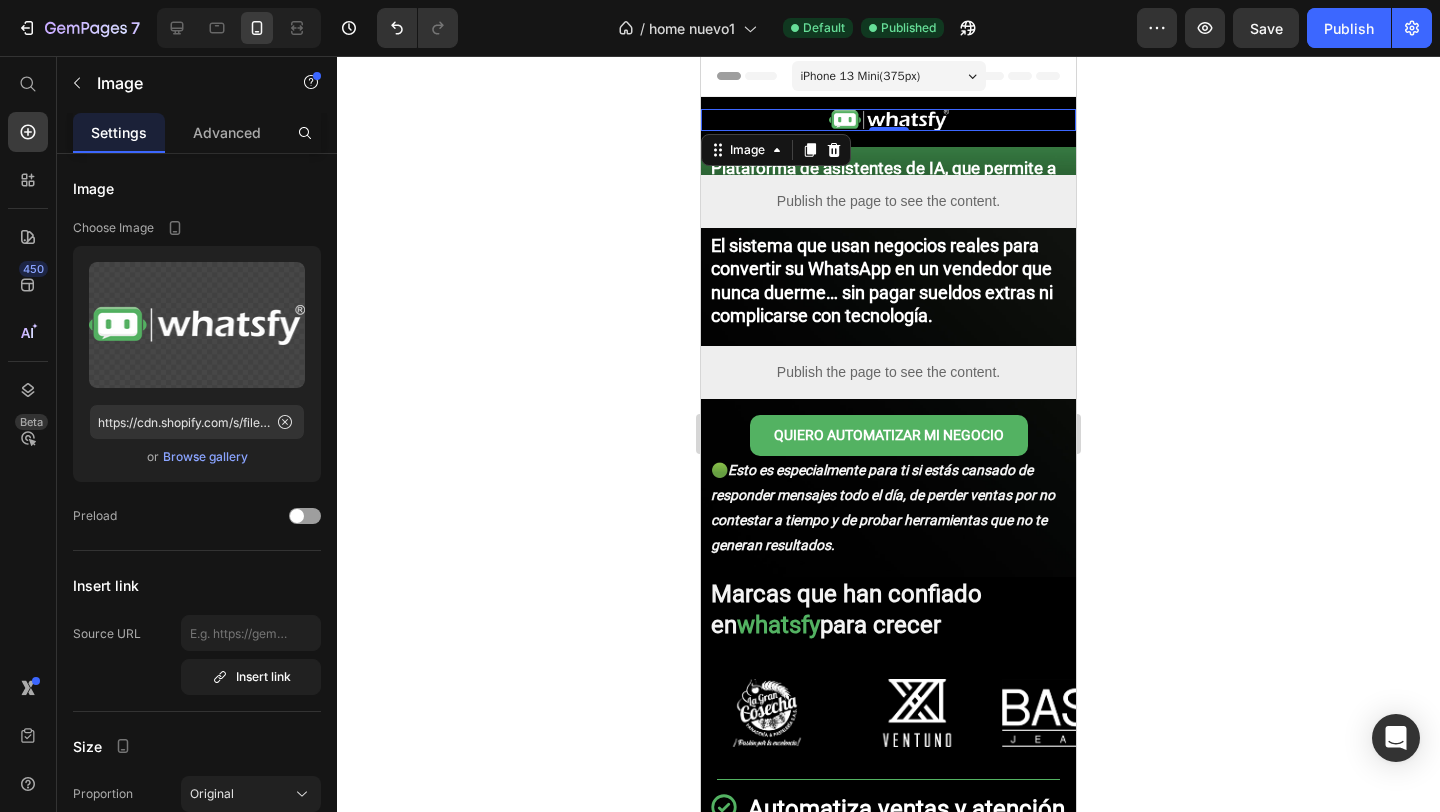 click 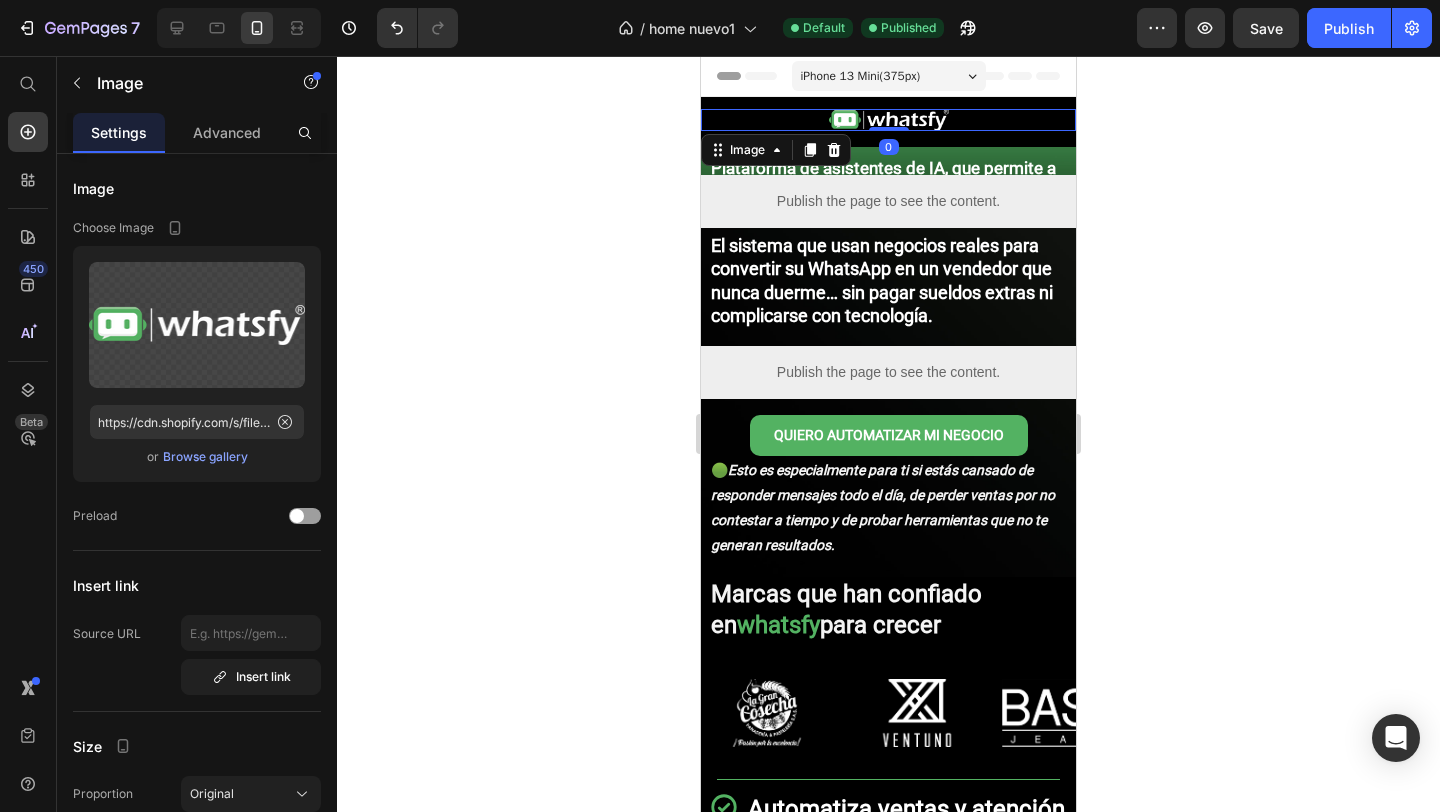 click at bounding box center [888, 120] 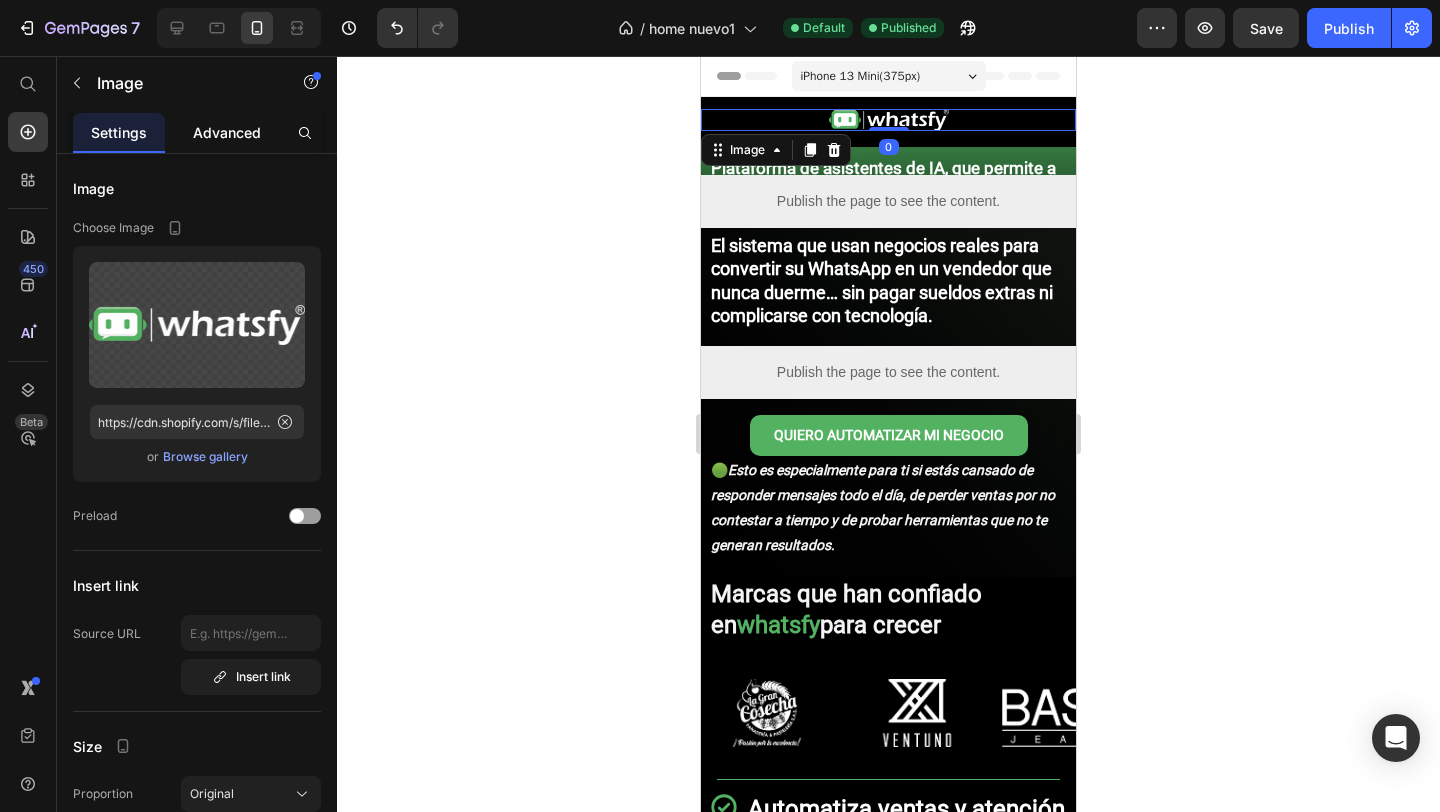 click on "Advanced" at bounding box center [227, 132] 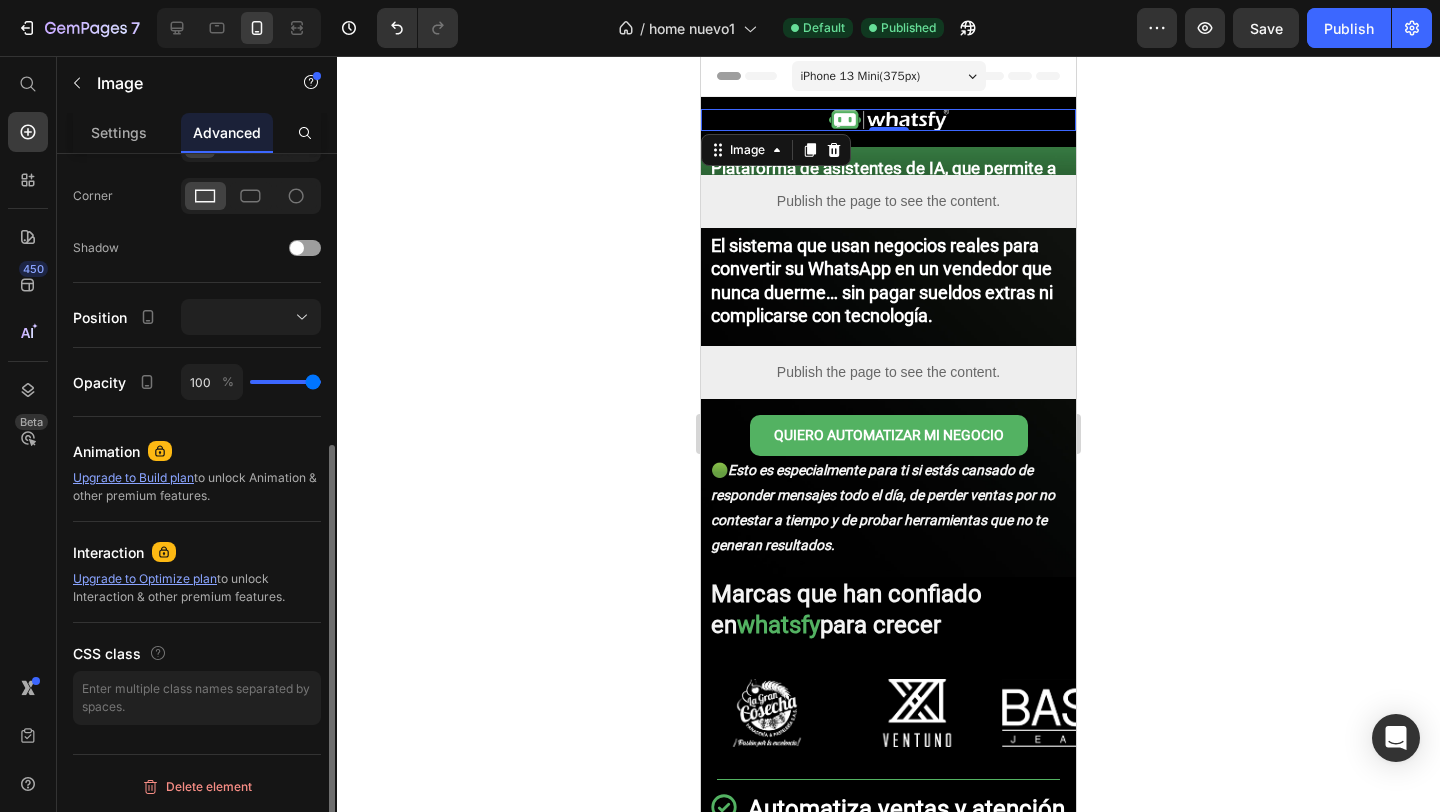scroll, scrollTop: 0, scrollLeft: 0, axis: both 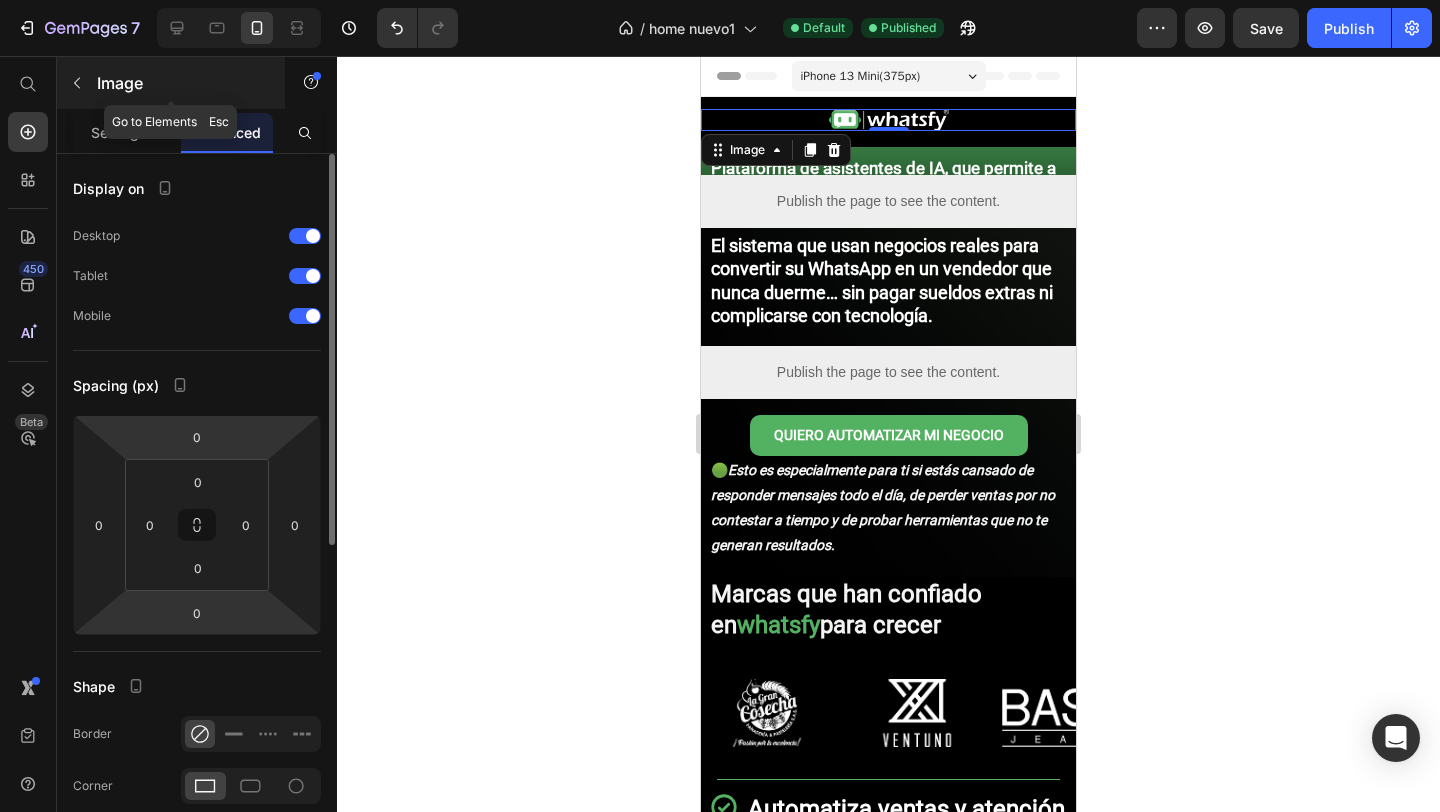 click at bounding box center (77, 83) 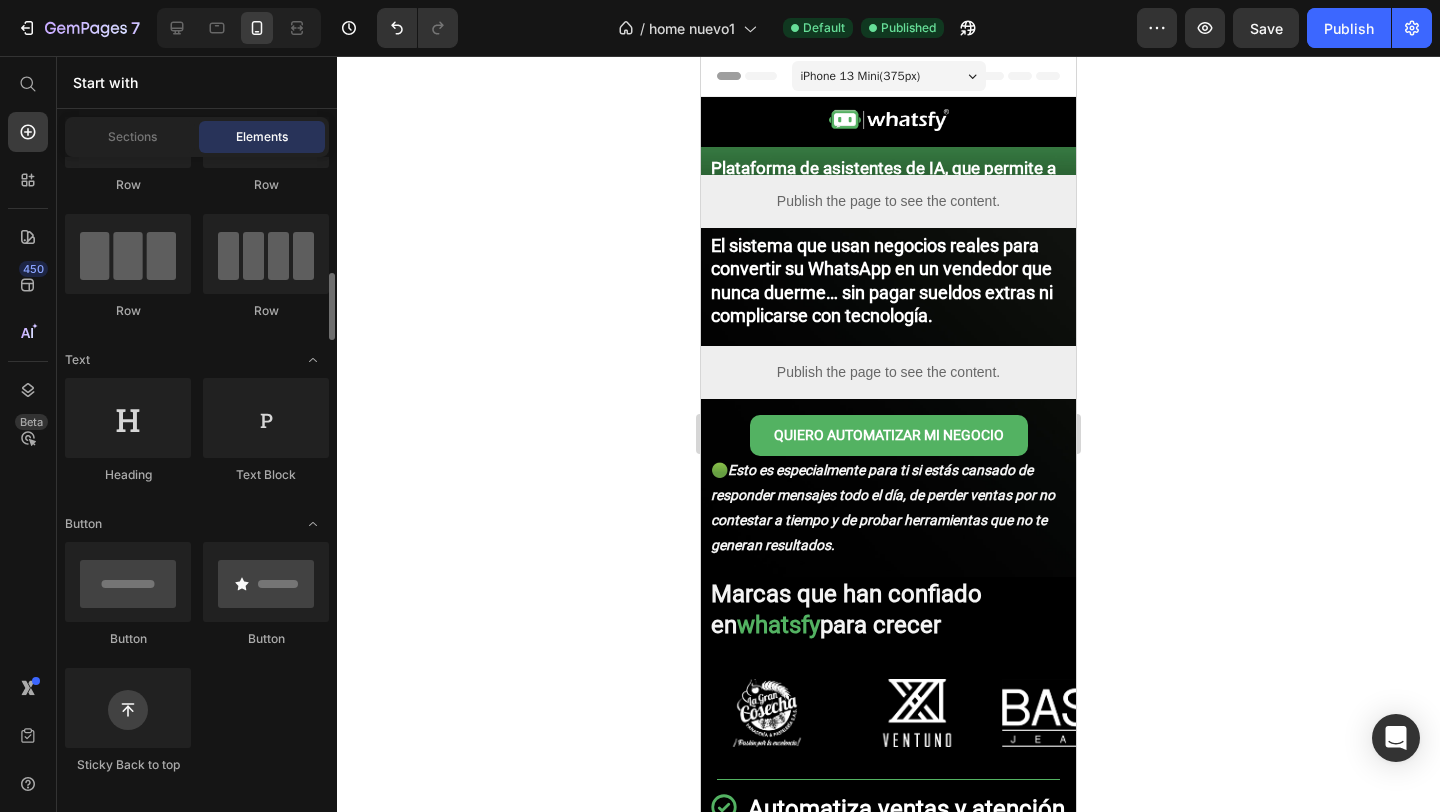 scroll, scrollTop: 0, scrollLeft: 0, axis: both 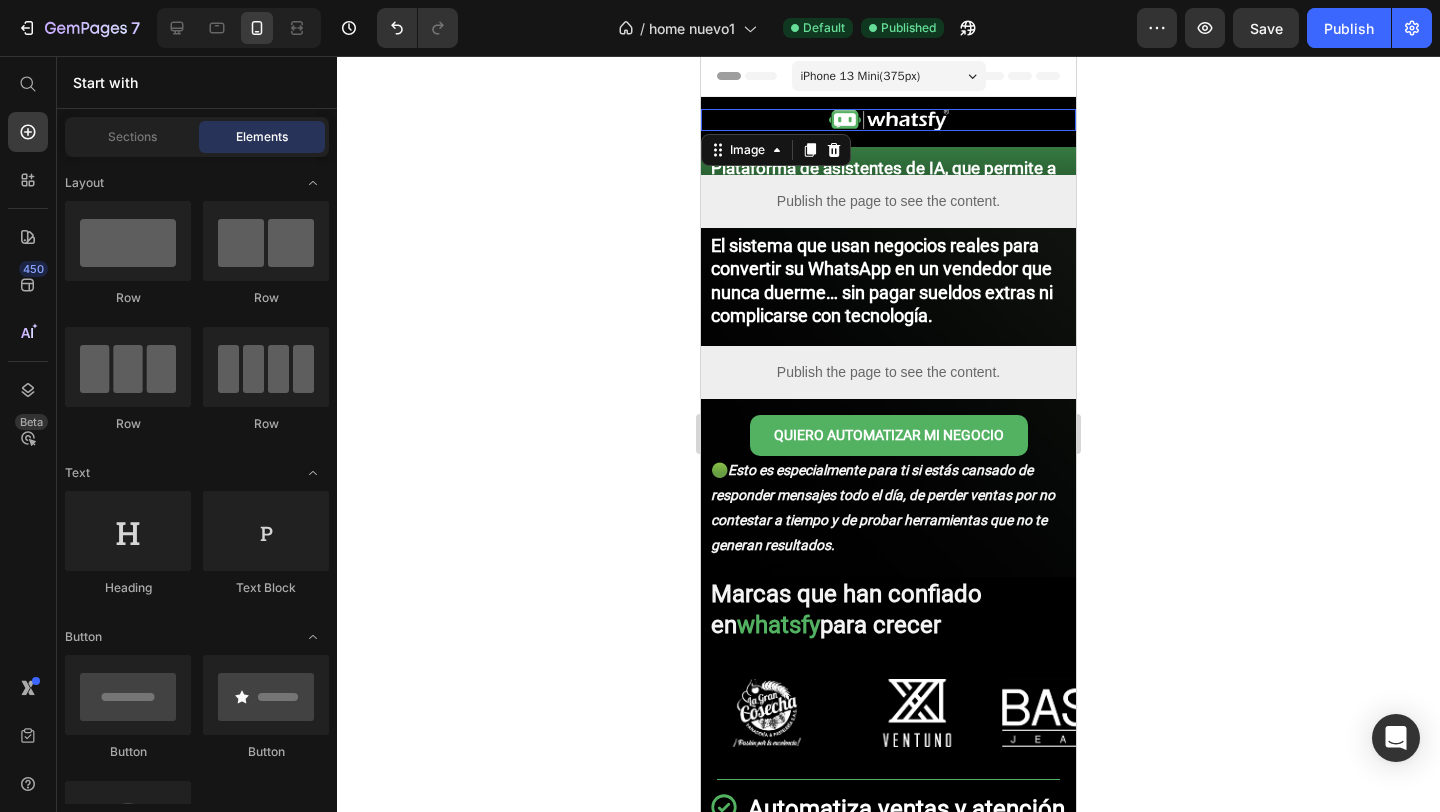 click at bounding box center (888, 120) 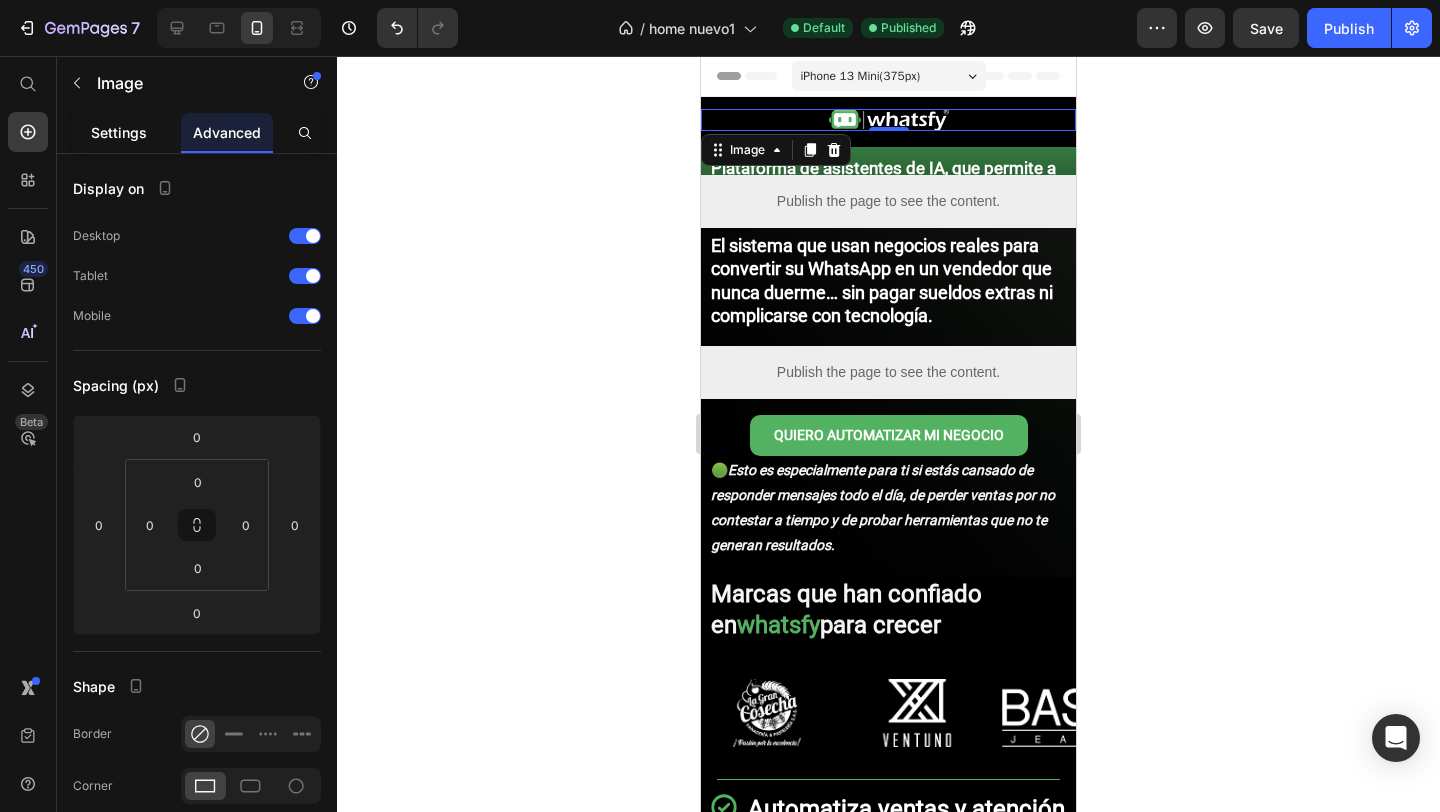 click on "Settings" at bounding box center [119, 132] 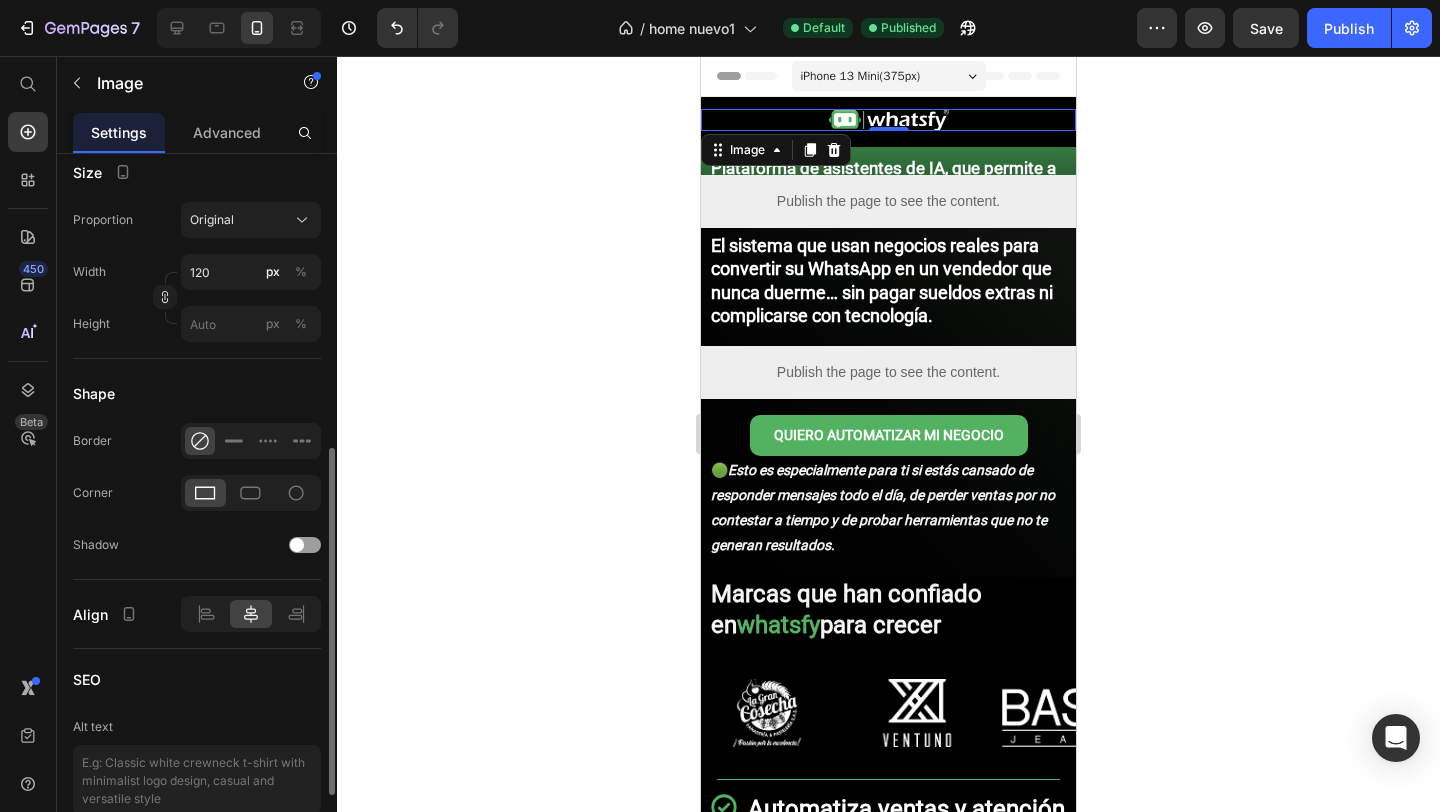 scroll, scrollTop: 756, scrollLeft: 0, axis: vertical 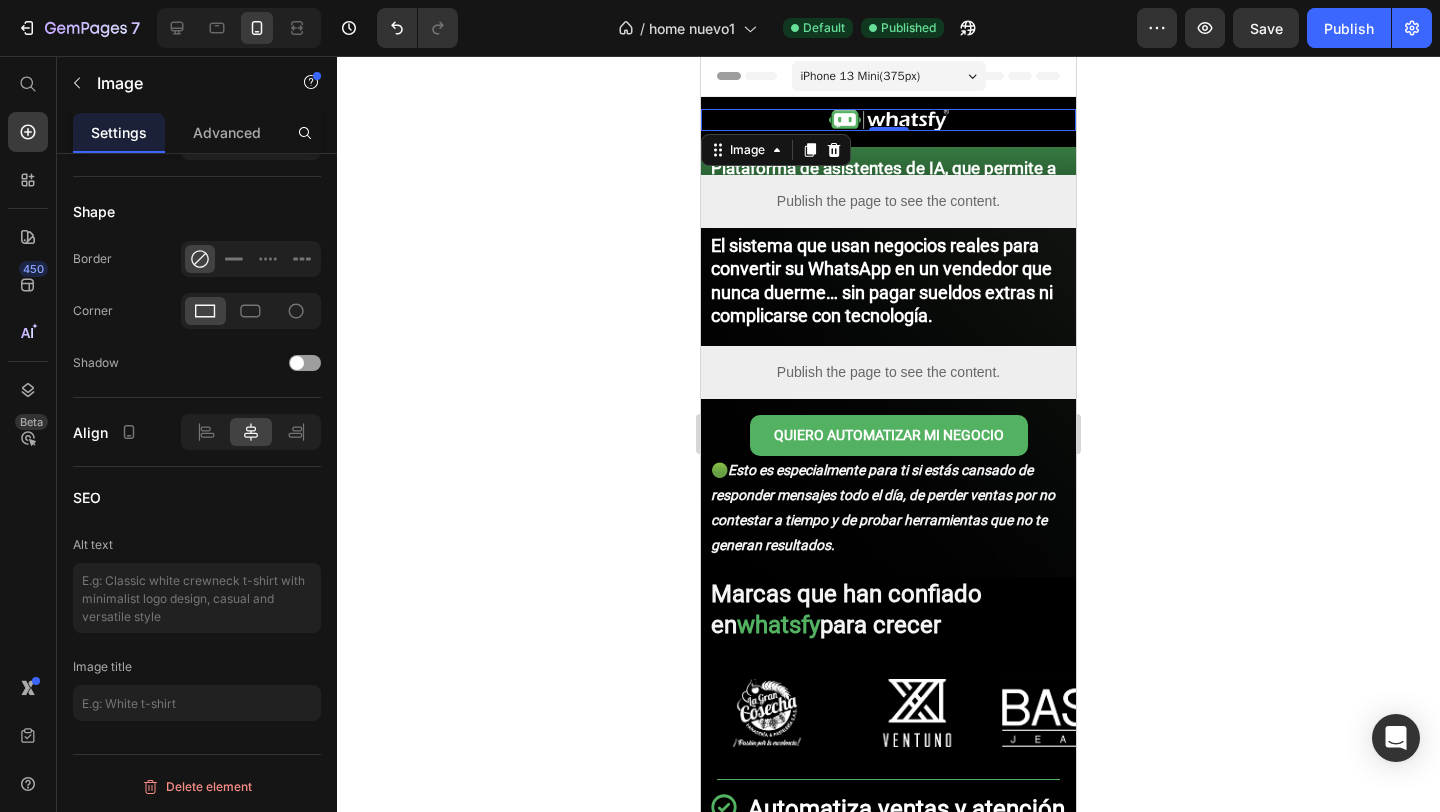 click 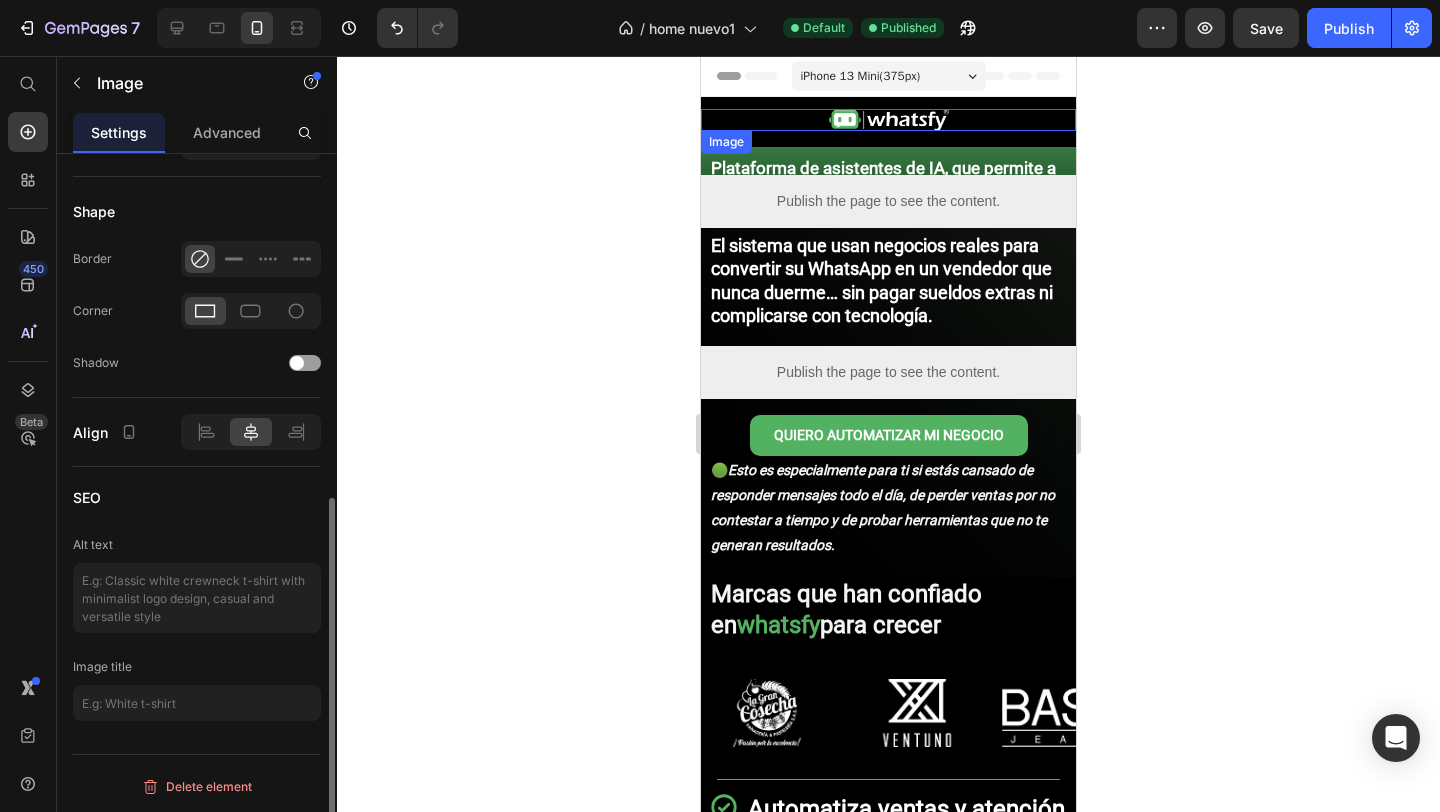 scroll, scrollTop: 740, scrollLeft: 0, axis: vertical 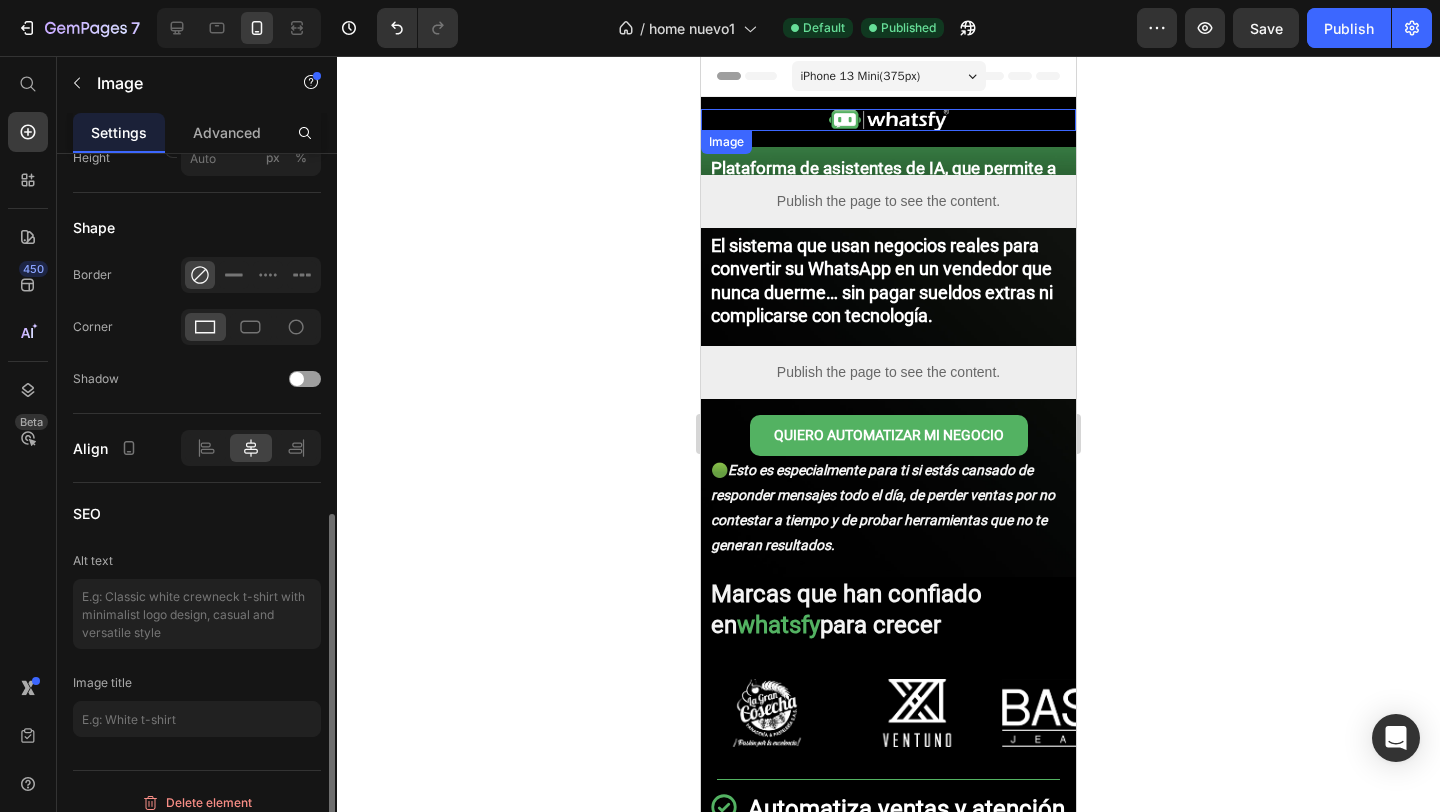 click at bounding box center [888, 120] 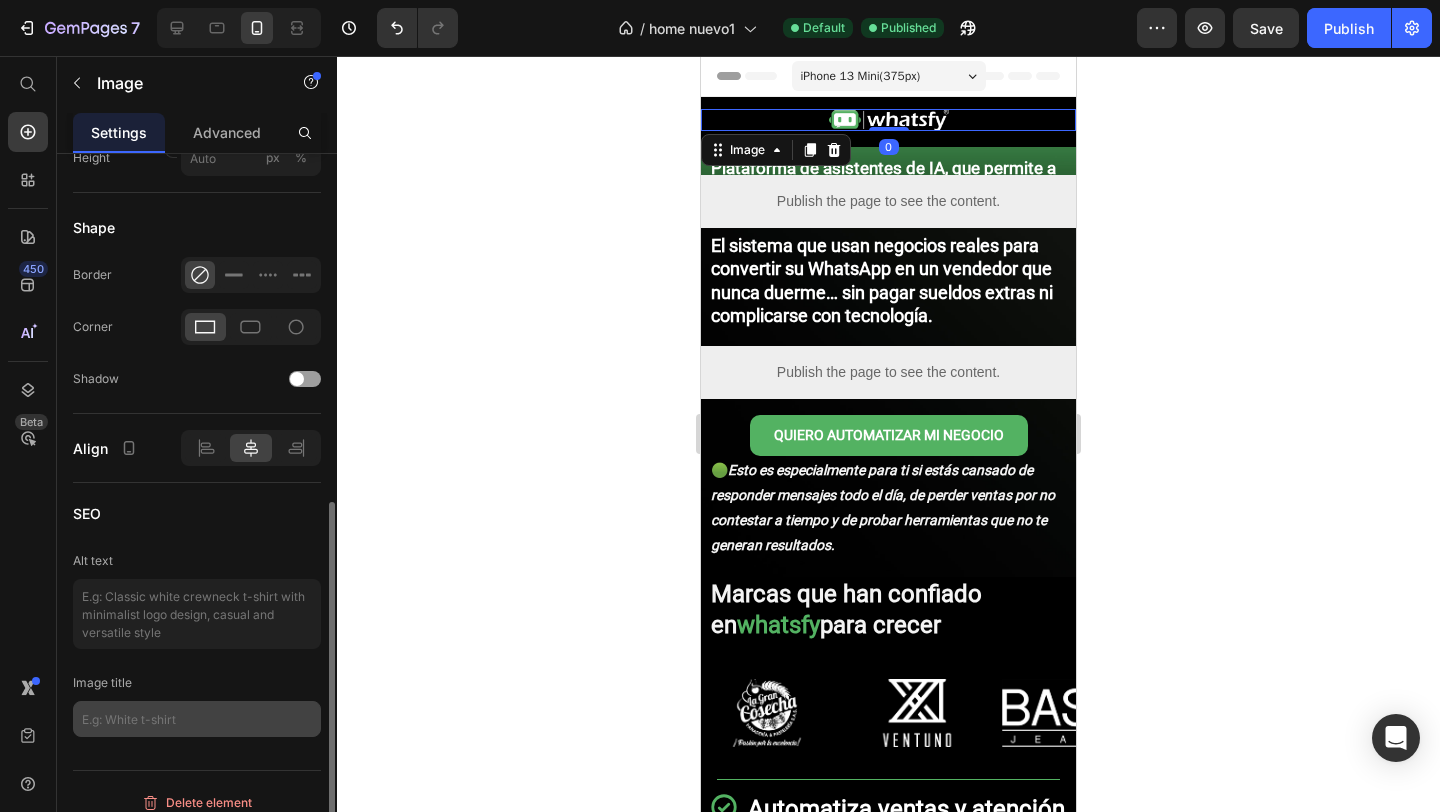 scroll, scrollTop: 0, scrollLeft: 0, axis: both 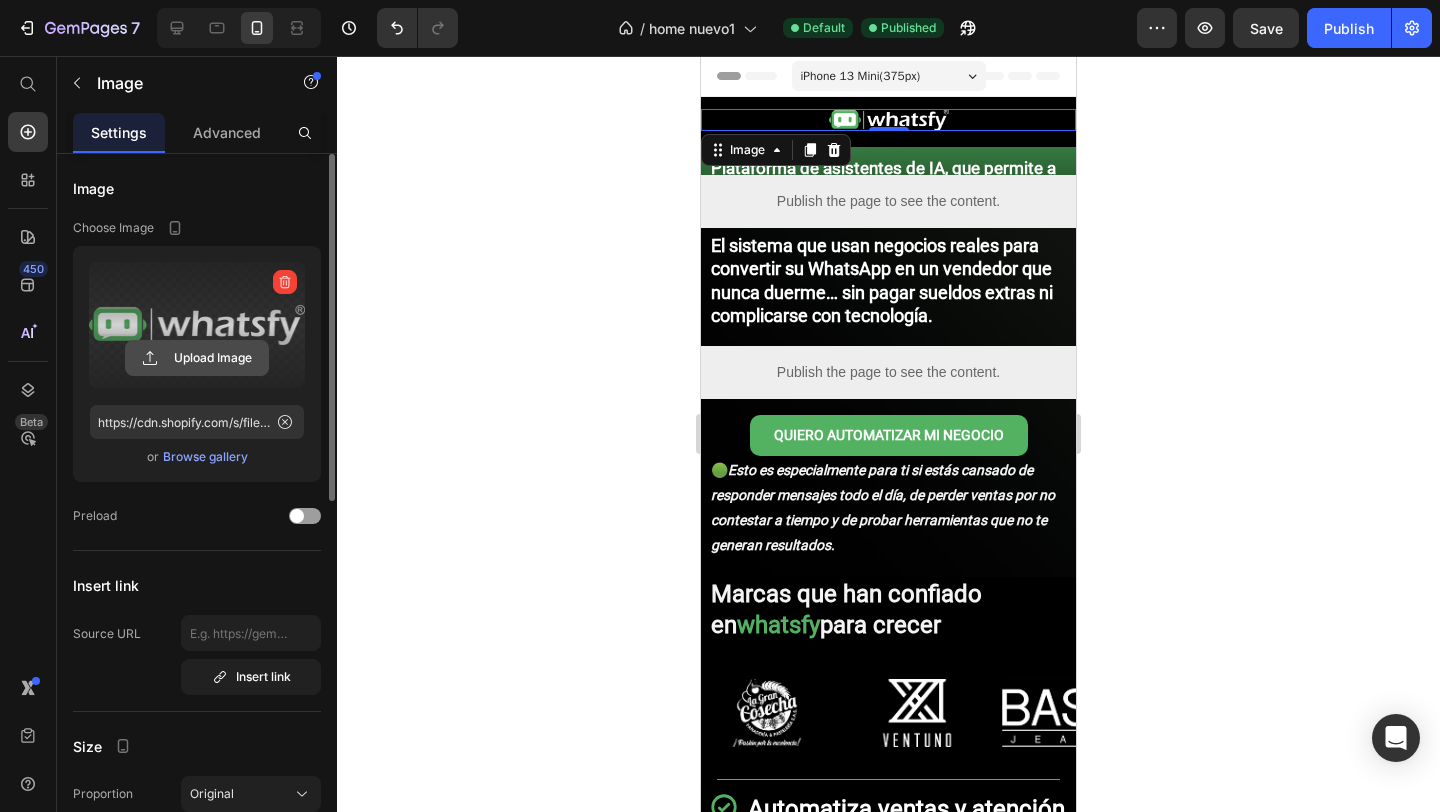 click 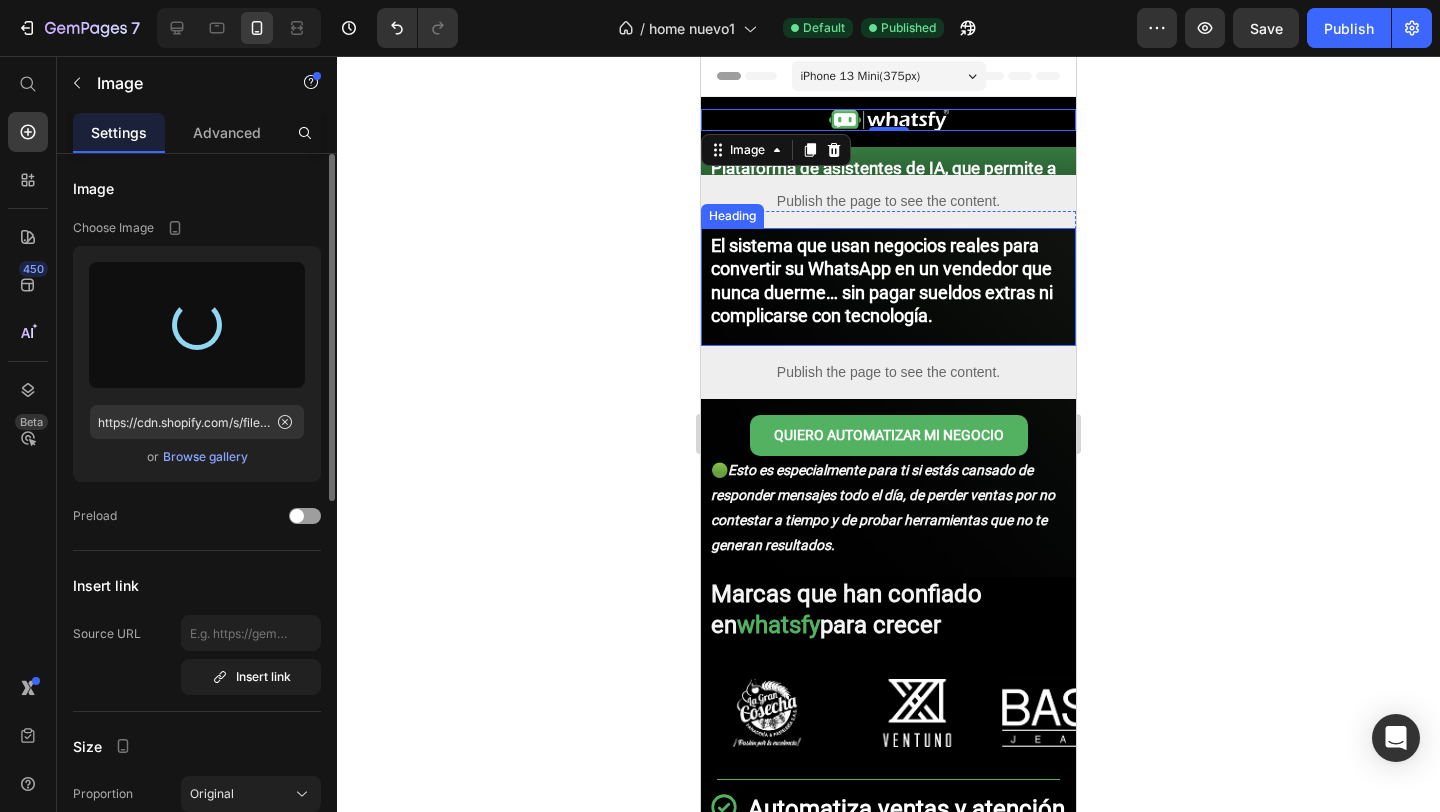 type on "https://cdn.shopify.com/s/files/1/0704/4386/0157/files/gempages_569354907103003518-690b1eba-f072-4afd-8a5b-b82c90faa24c.webp" 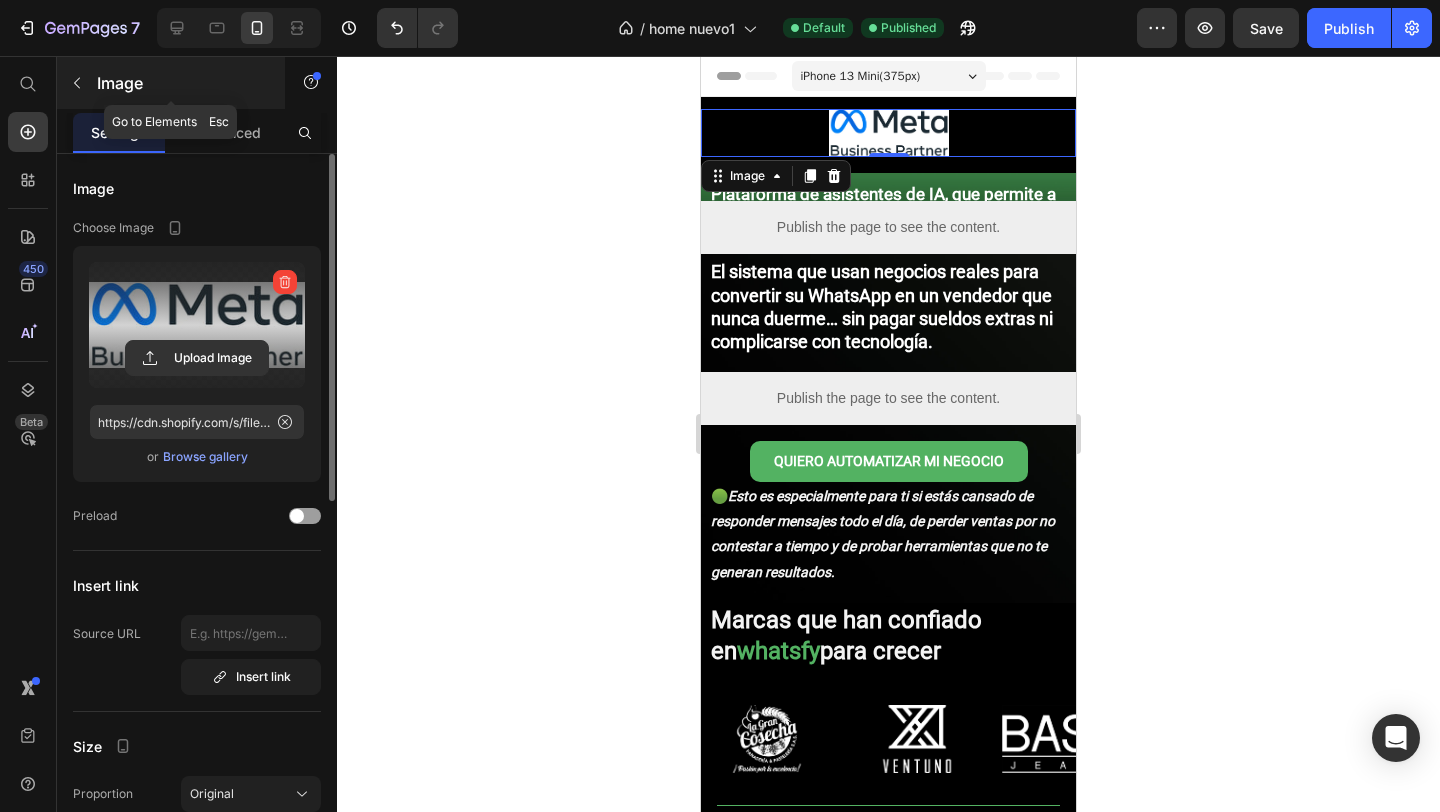 click 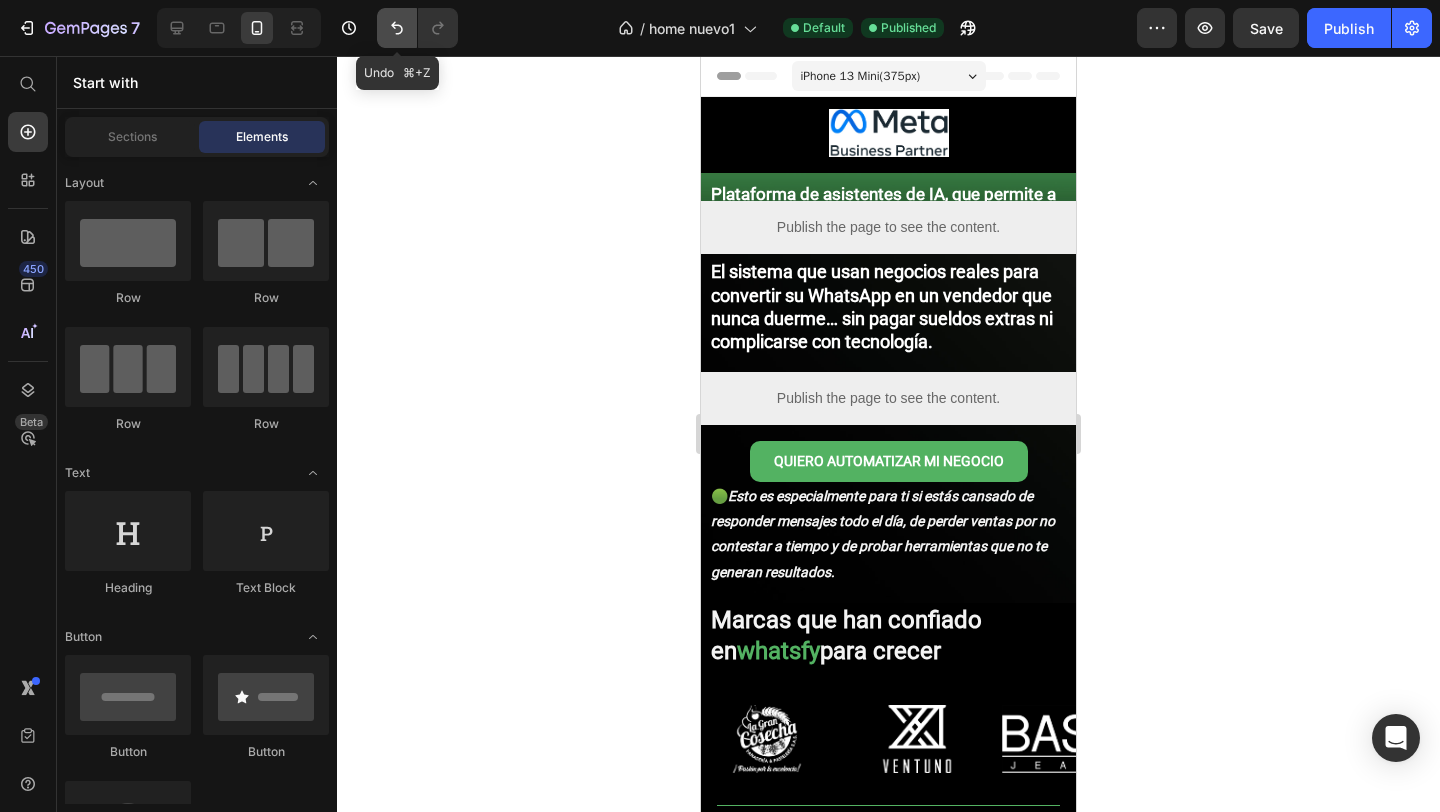 click 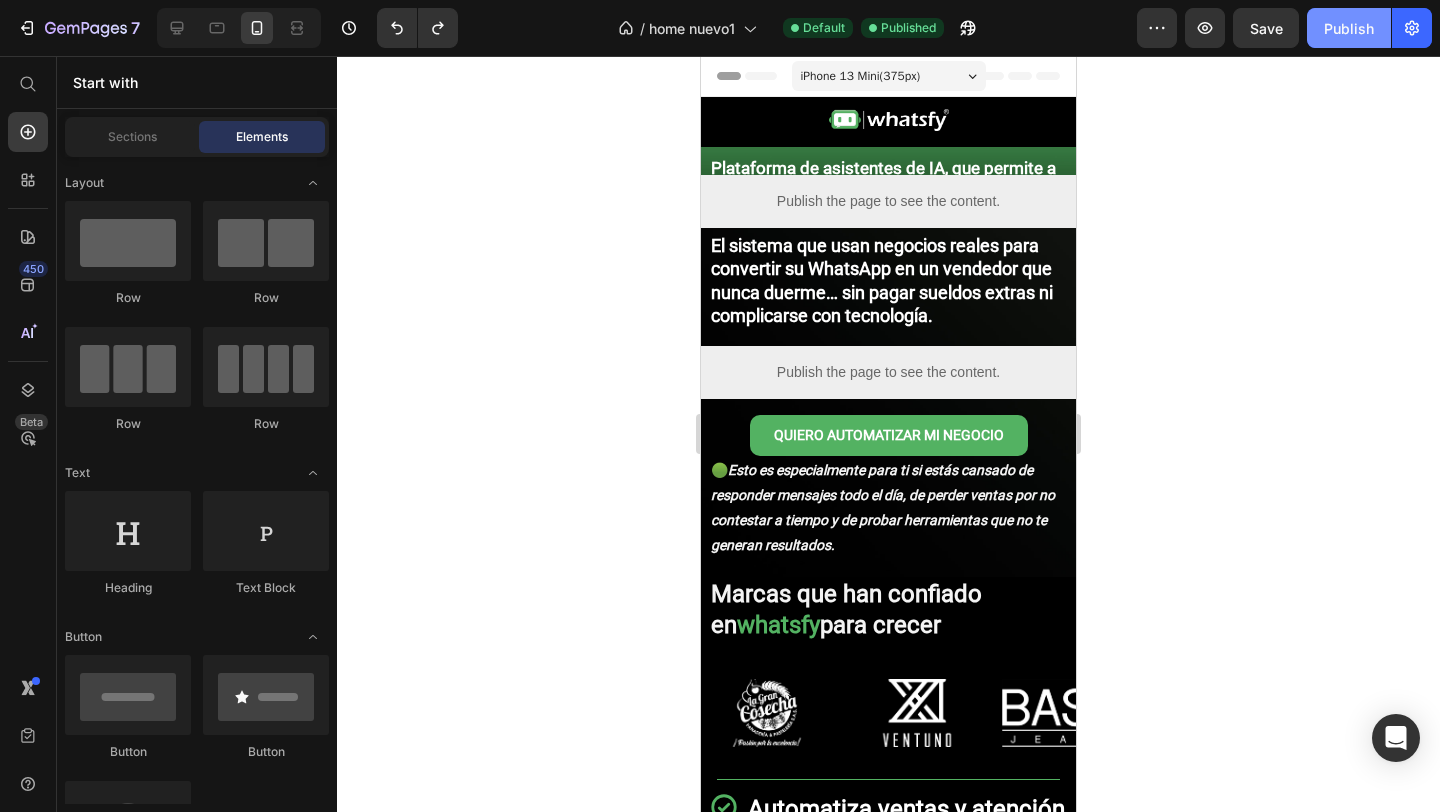 click on "Publish" 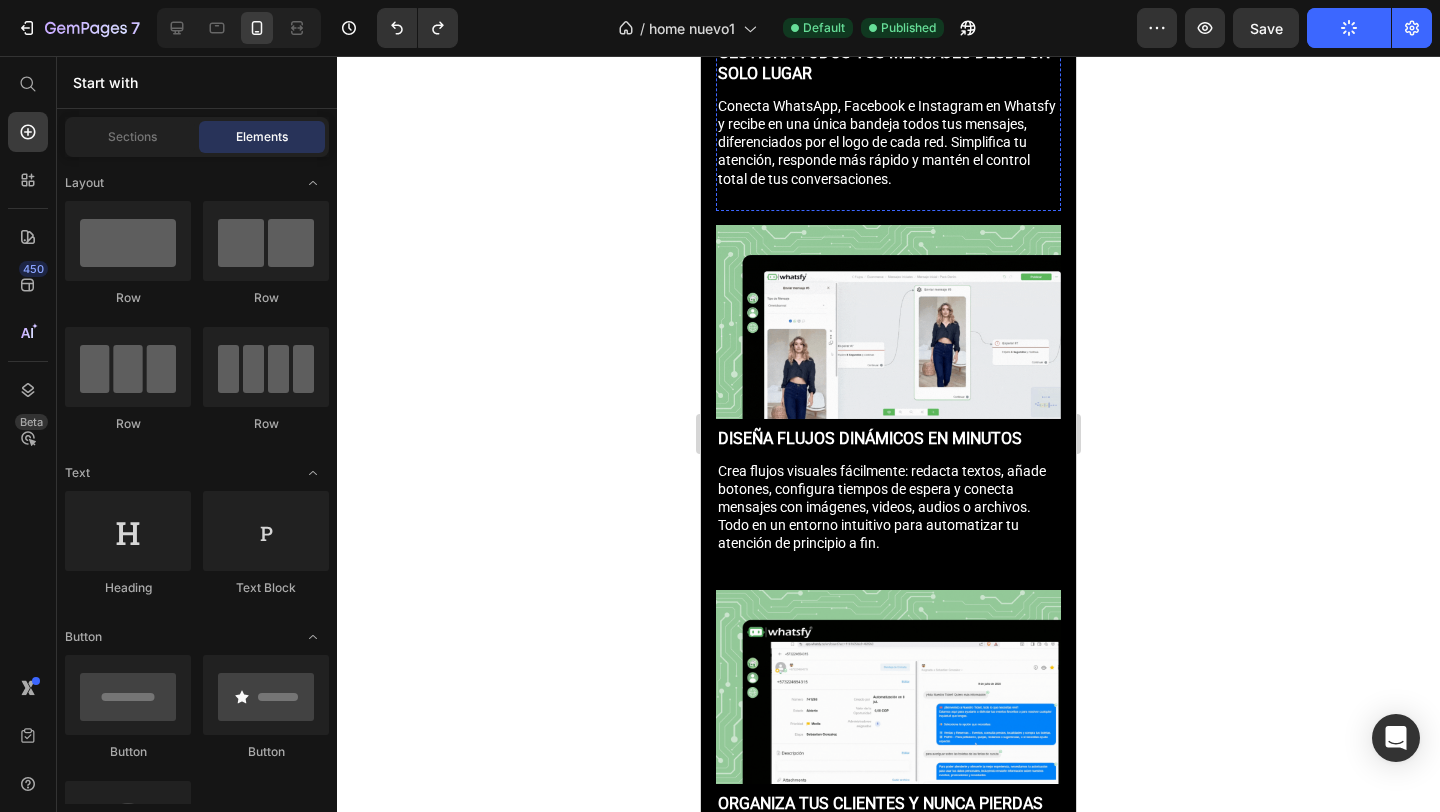 scroll, scrollTop: 1615, scrollLeft: 0, axis: vertical 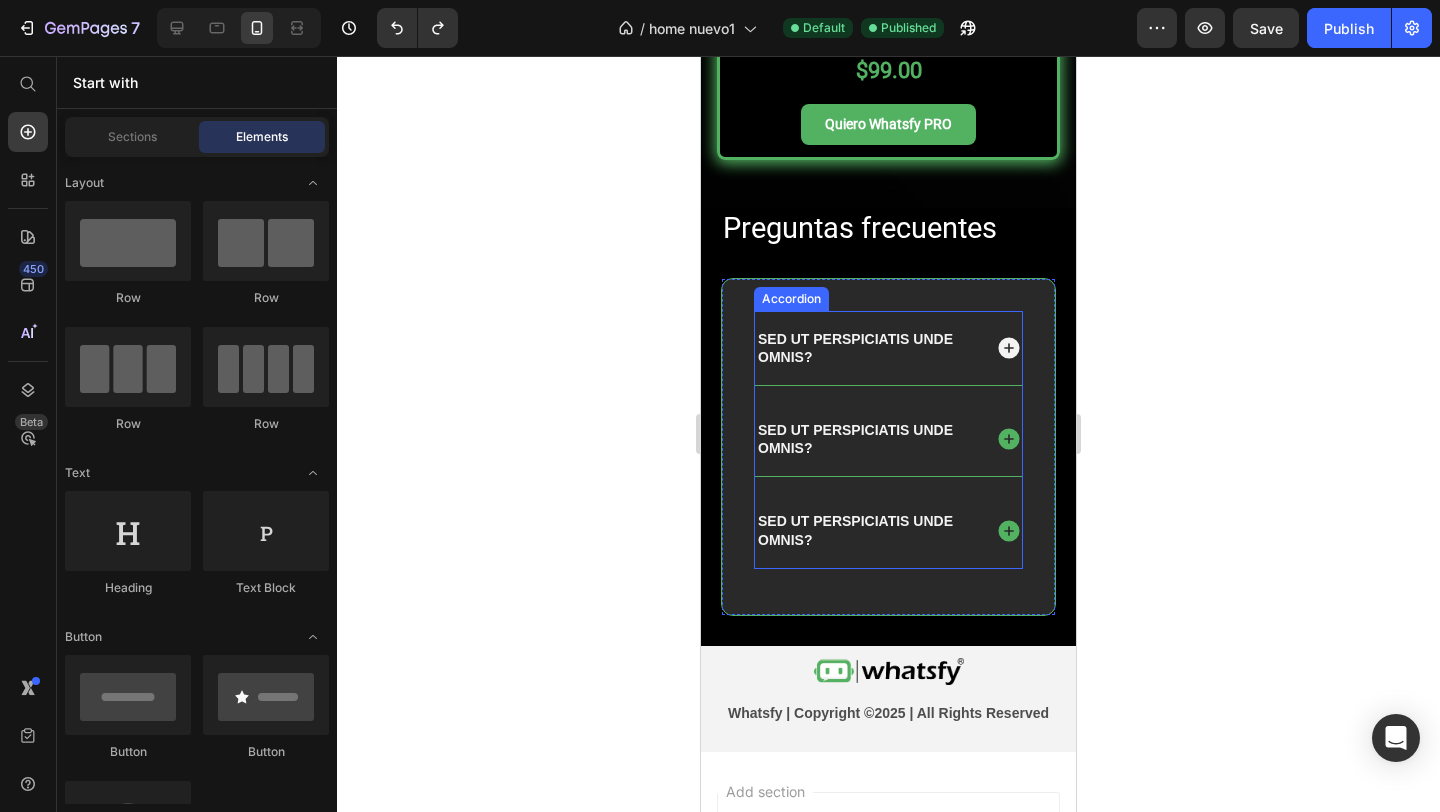 click on "Sed ut perspiciatis unde omnis?" at bounding box center (867, 348) 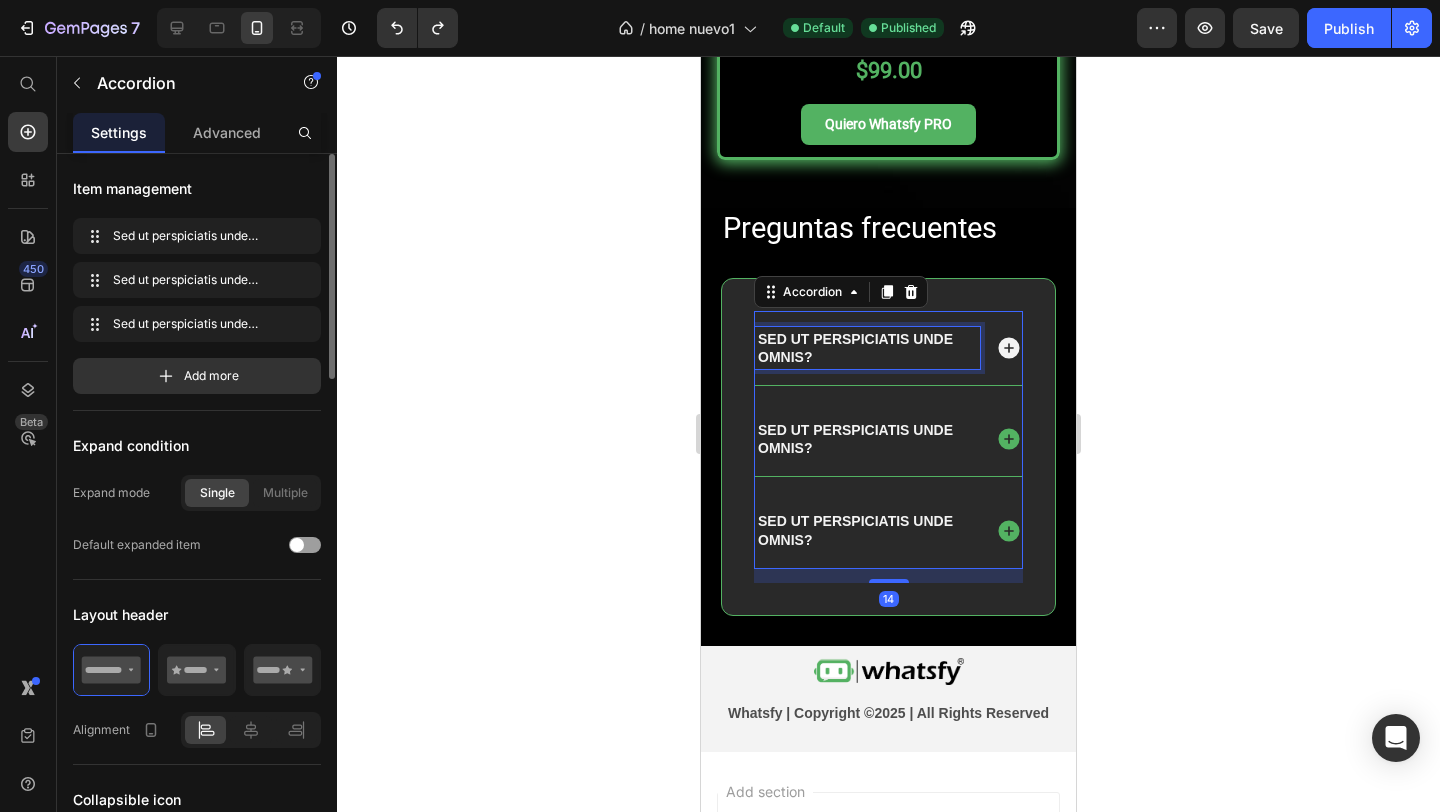 click on "Sed ut perspiciatis unde omnis?" at bounding box center [867, 348] 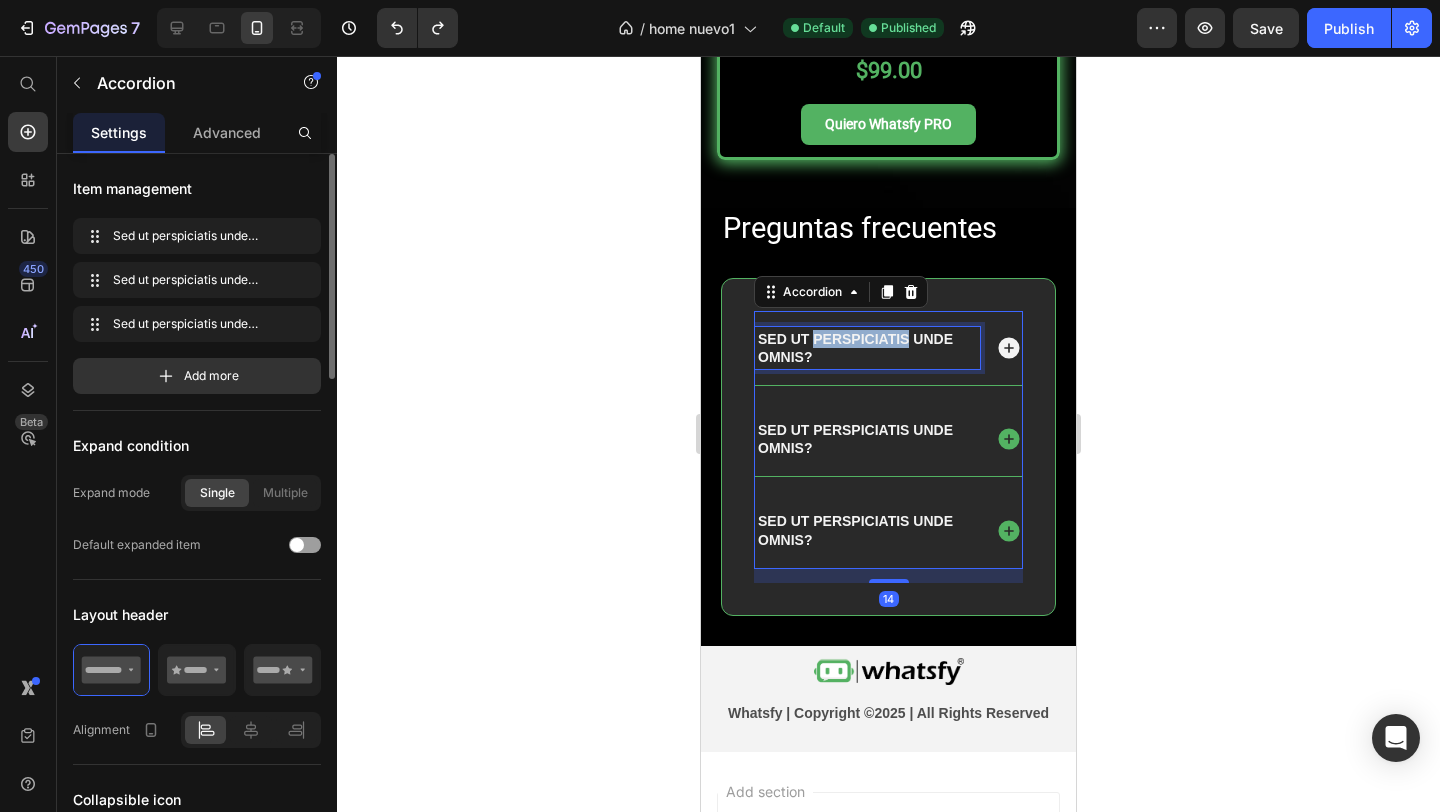 click on "Sed ut perspiciatis unde omnis?" at bounding box center (867, 348) 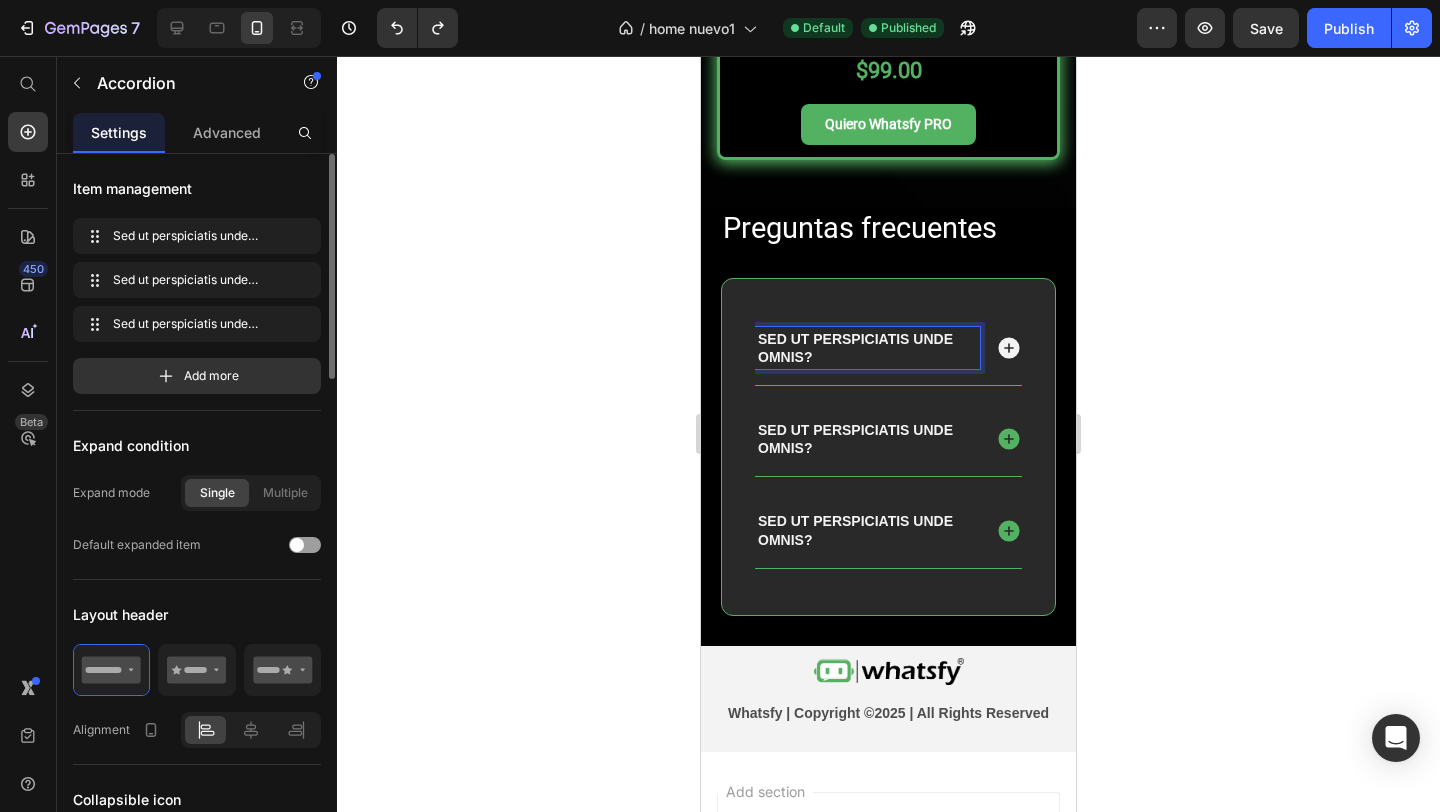 click on "Sed ut perspiciatis unde omnis?" at bounding box center (867, 348) 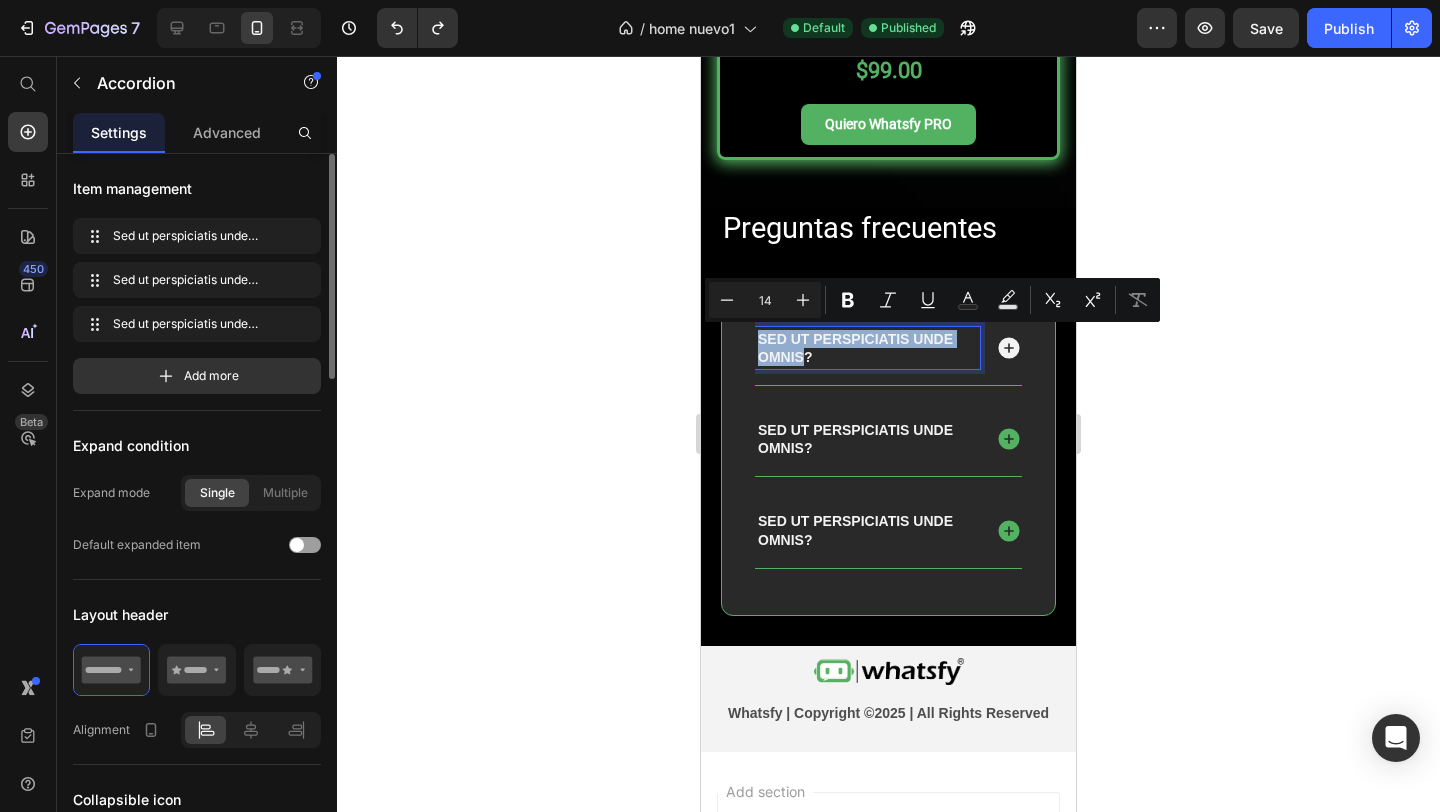 drag, startPoint x: 804, startPoint y: 358, endPoint x: 759, endPoint y: 343, distance: 47.434166 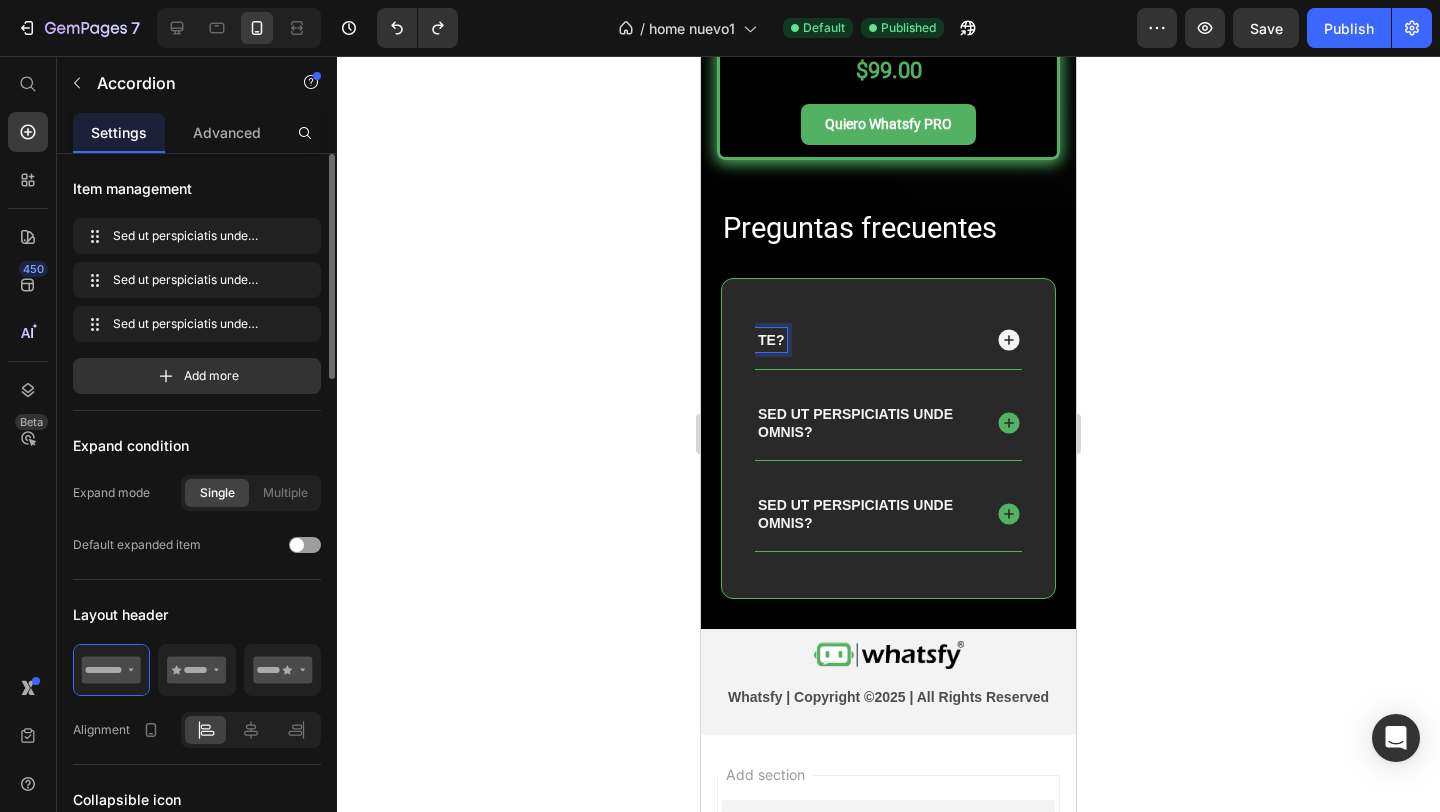 scroll, scrollTop: 4346, scrollLeft: 0, axis: vertical 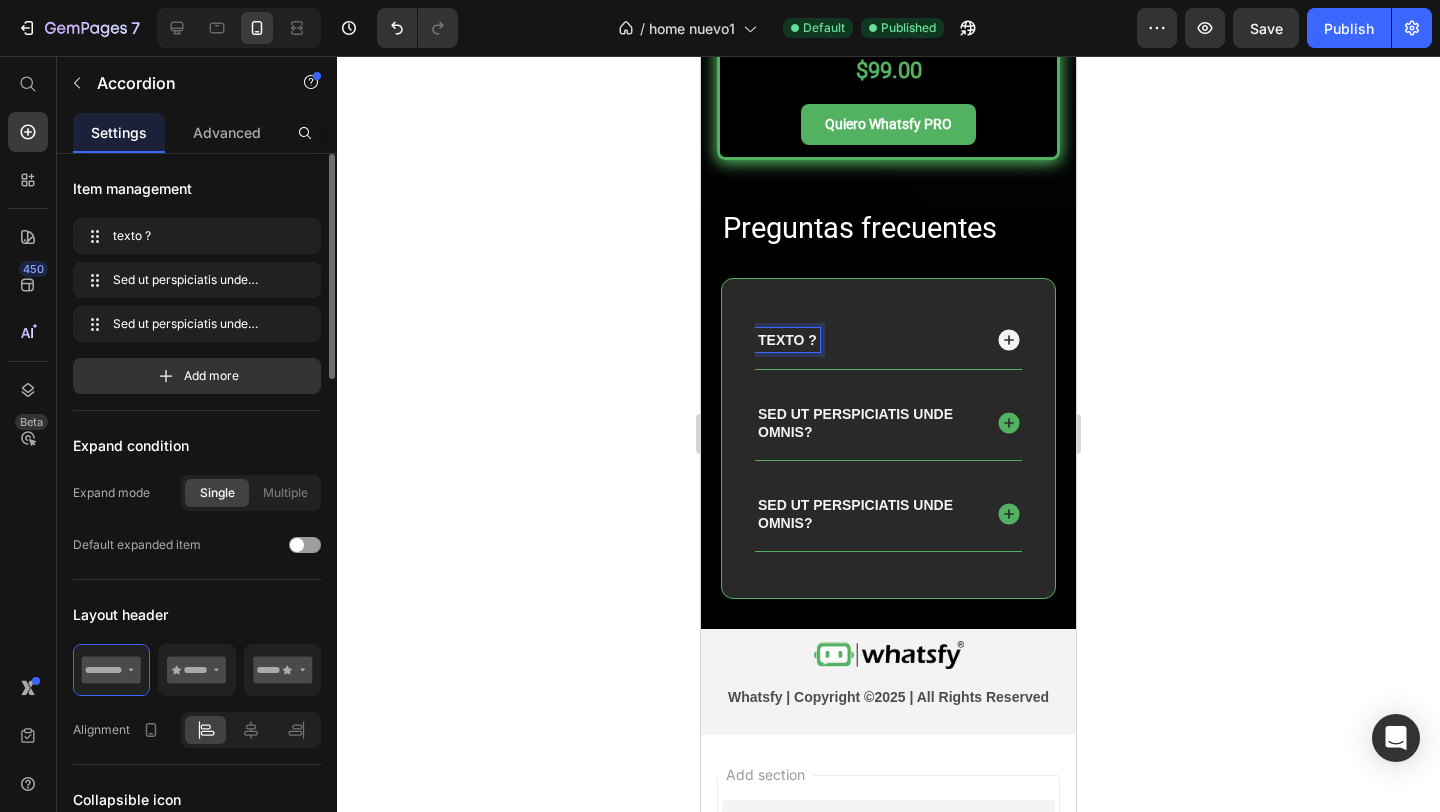 click 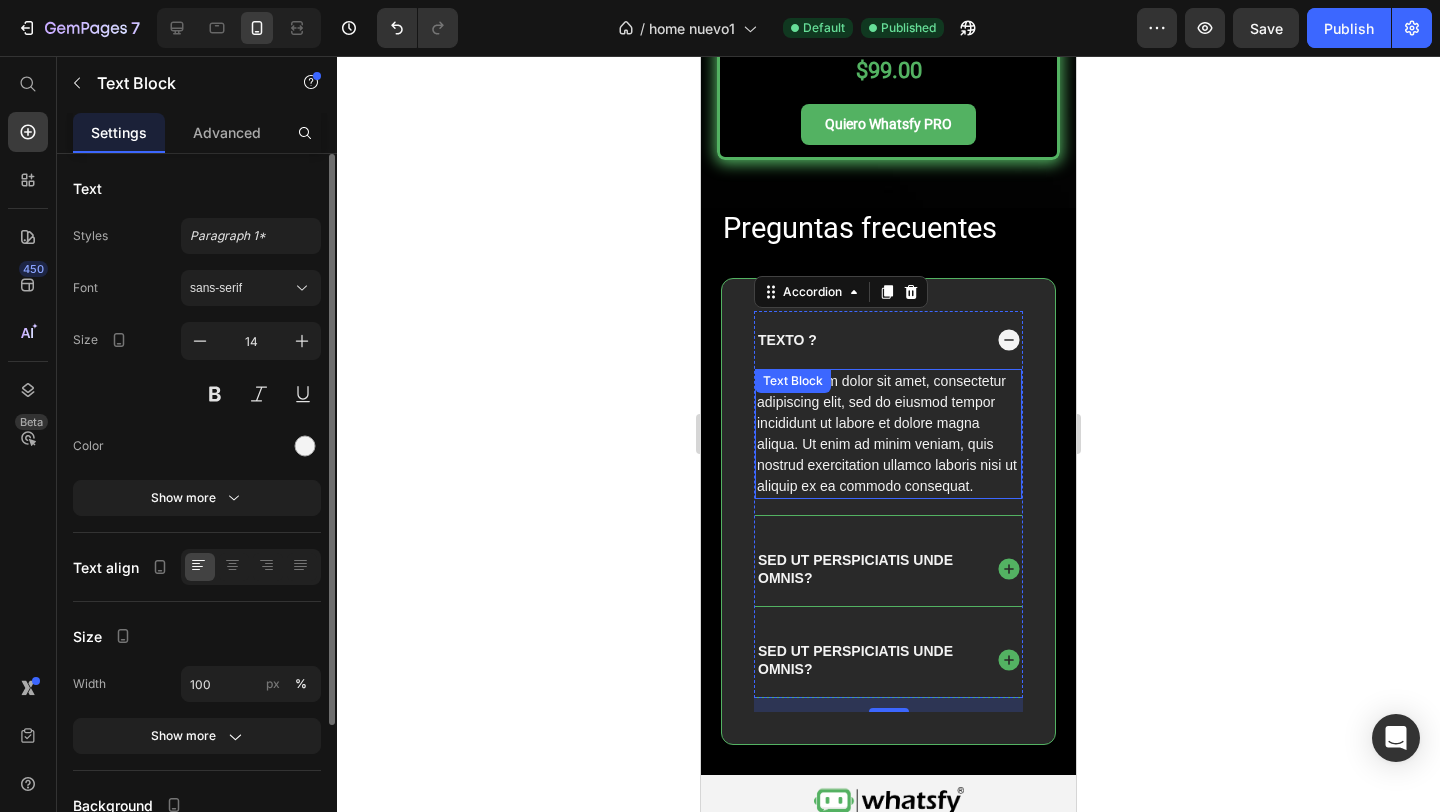 click on "Lorem ipsum dolor sit amet, consectetur adipiscing elit, sed do eiusmod tempor incididunt ut labore et dolore magna aliqua. Ut enim ad minim veniam, quis nostrud exercitation ullamco laboris nisi ut aliquip ex ea commodo consequat." at bounding box center [888, 434] 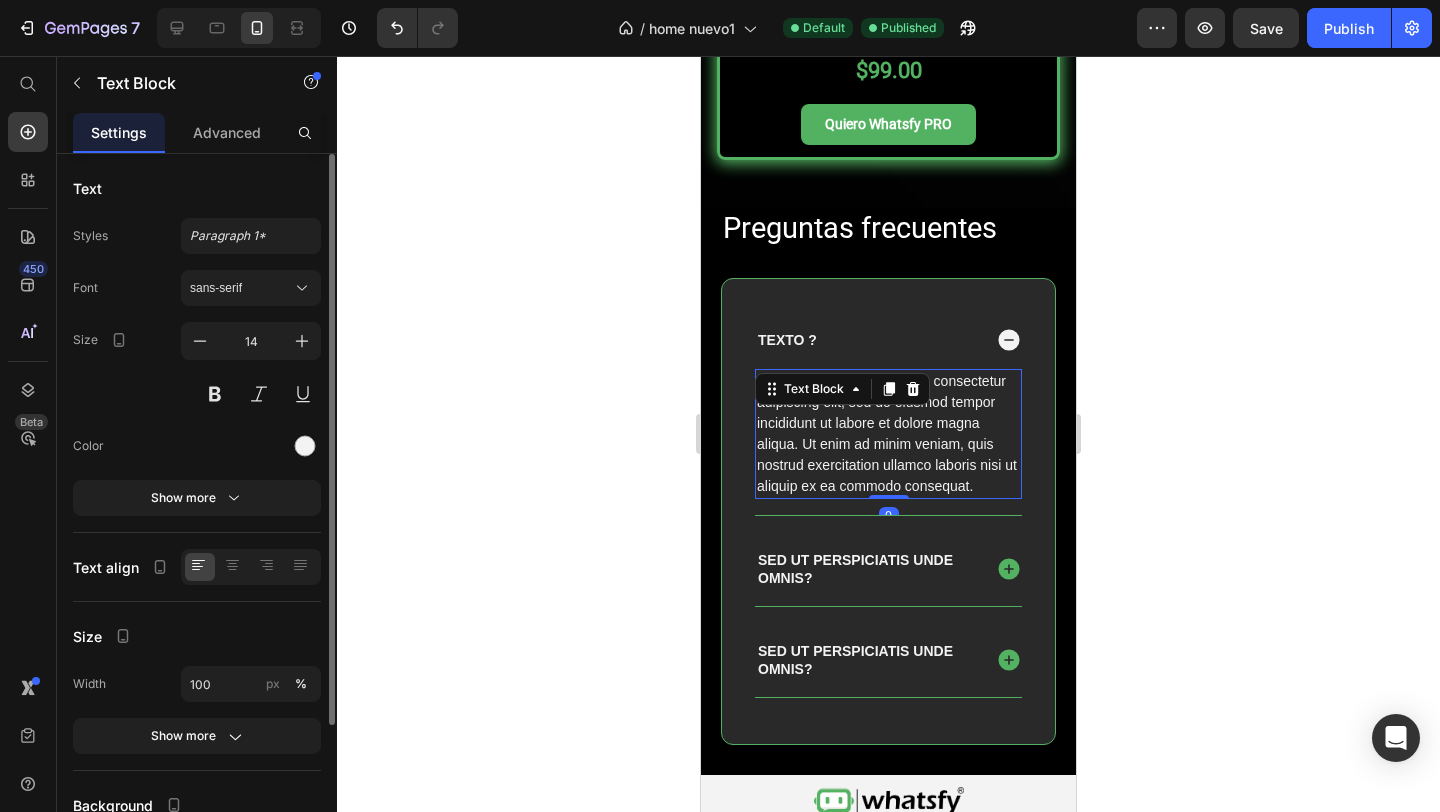 click on "Lorem ipsum dolor sit amet, consectetur adipiscing elit, sed do eiusmod tempor incididunt ut labore et dolore magna aliqua. Ut enim ad minim veniam, quis nostrud exercitation ullamco laboris nisi ut aliquip ex ea commodo consequat." at bounding box center (888, 434) 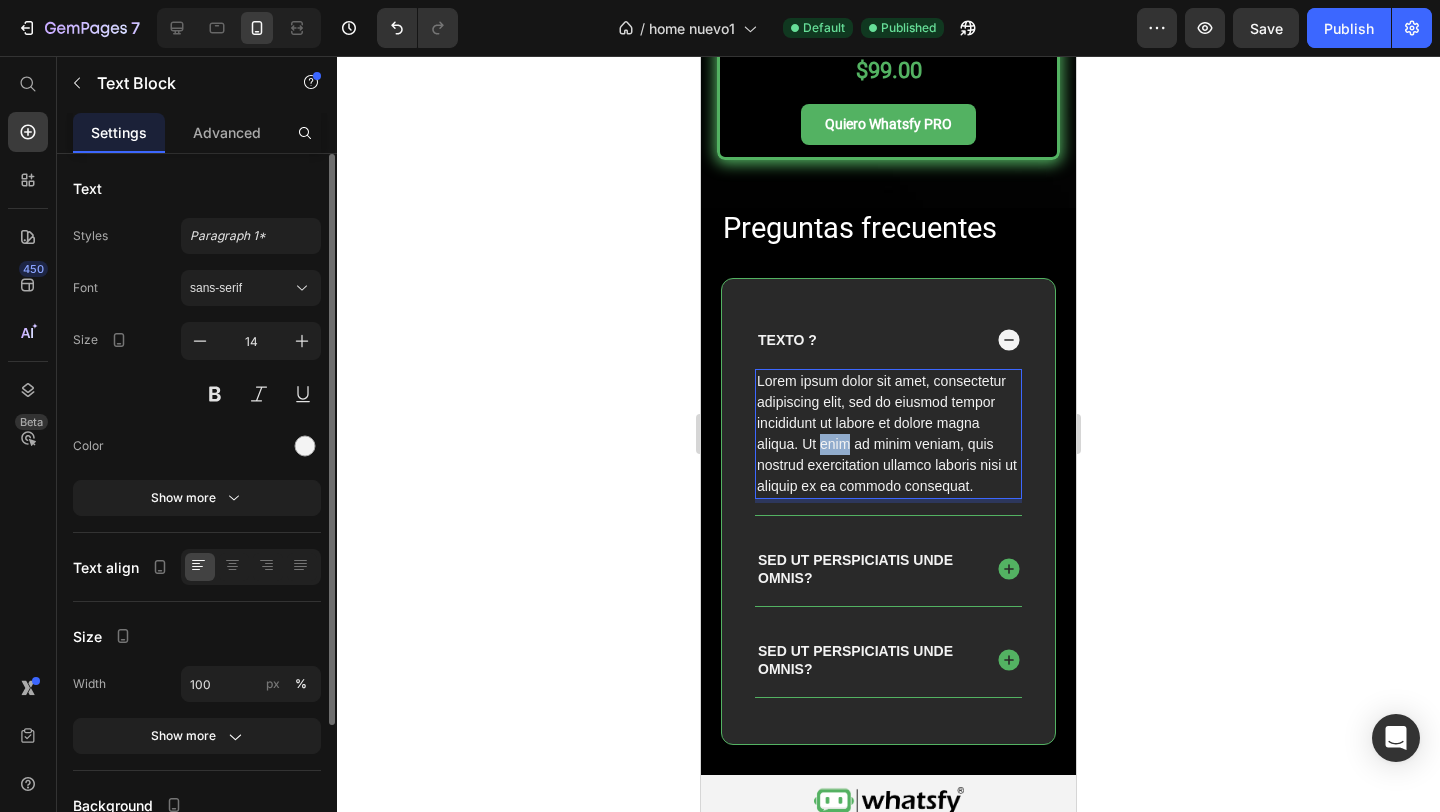 click on "Lorem ipsum dolor sit amet, consectetur adipiscing elit, sed do eiusmod tempor incididunt ut labore et dolore magna aliqua. Ut enim ad minim veniam, quis nostrud exercitation ullamco laboris nisi ut aliquip ex ea commodo consequat." at bounding box center (888, 434) 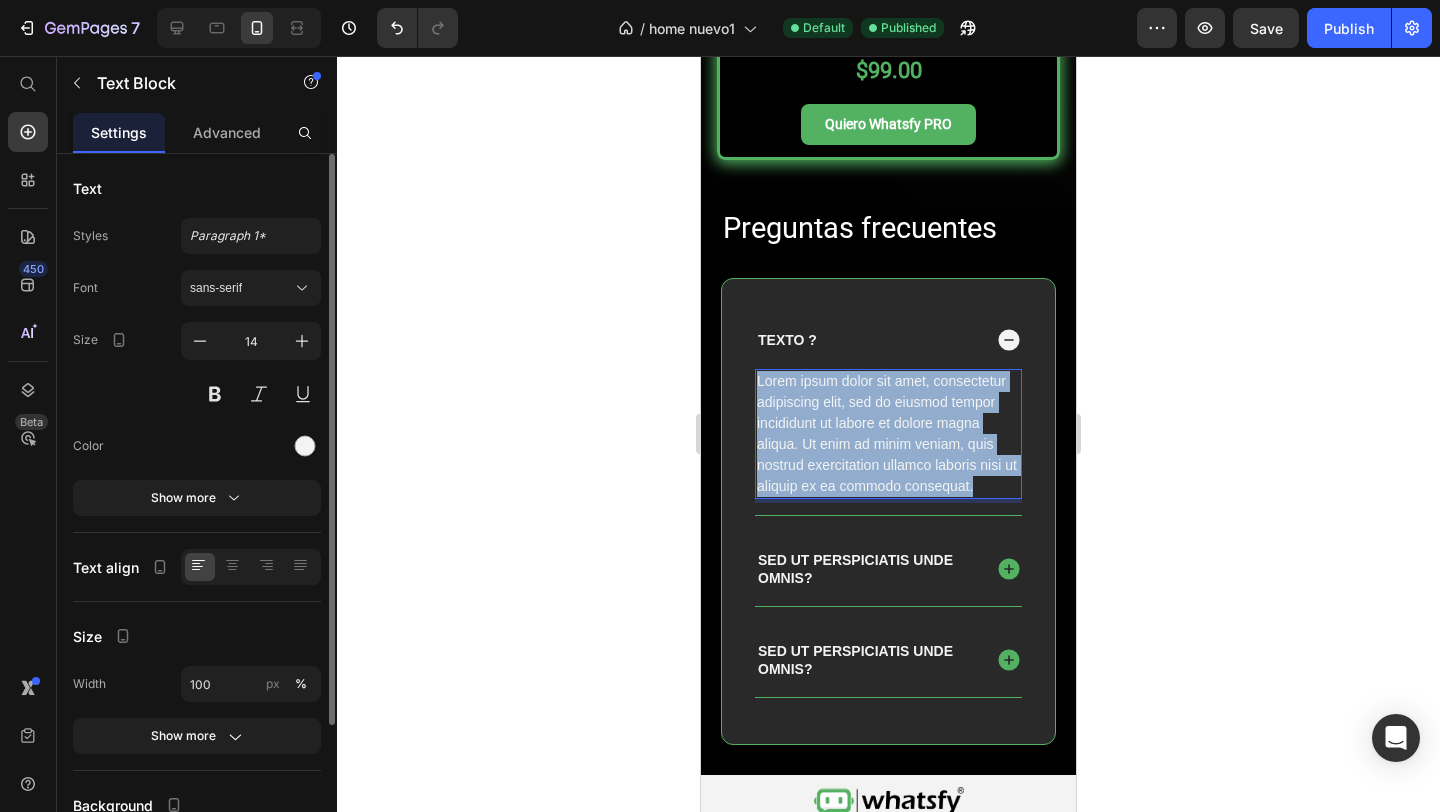 click on "Lorem ipsum dolor sit amet, consectetur adipiscing elit, sed do eiusmod tempor incididunt ut labore et dolore magna aliqua. Ut enim ad minim veniam, quis nostrud exercitation ullamco laboris nisi ut aliquip ex ea commodo consequat." at bounding box center [888, 434] 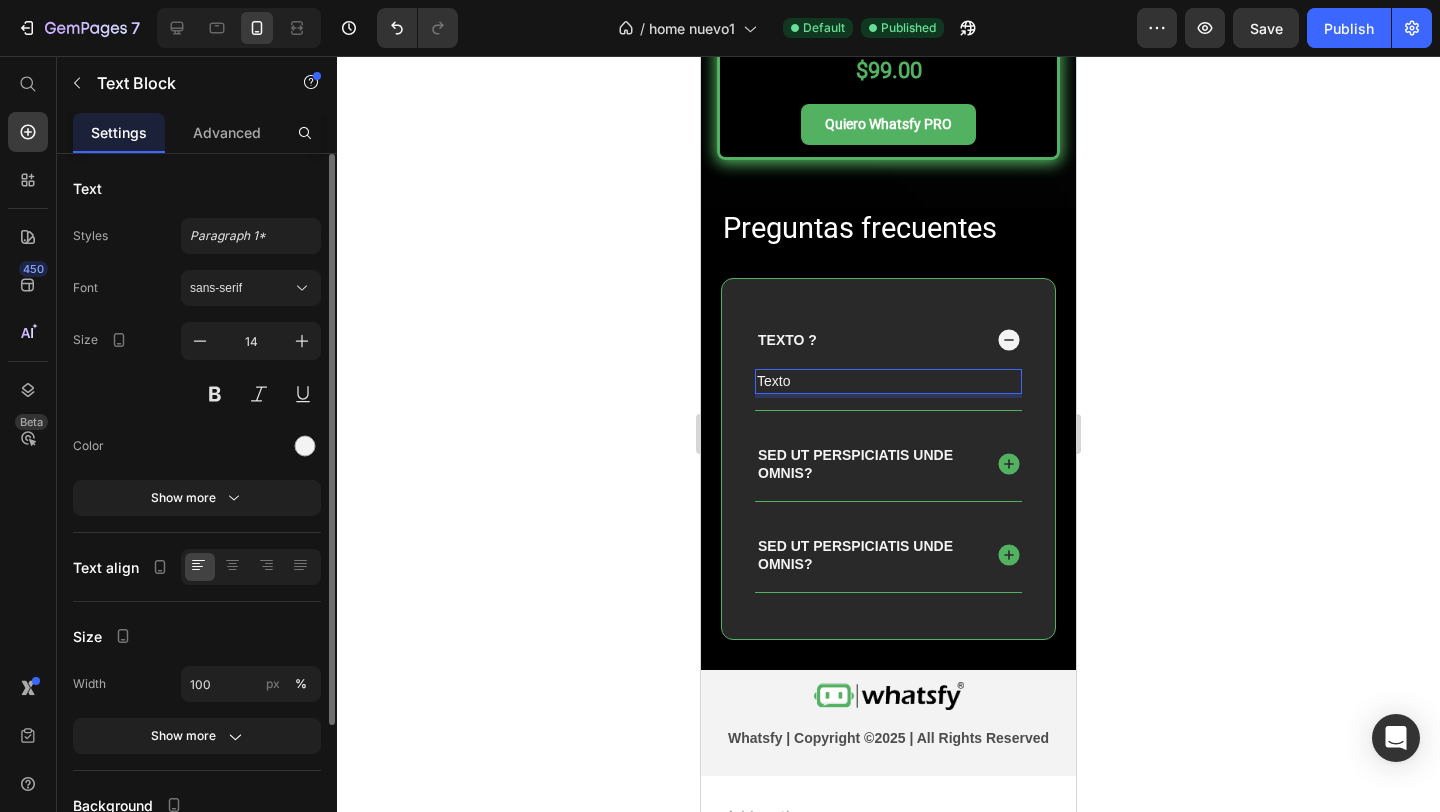 click 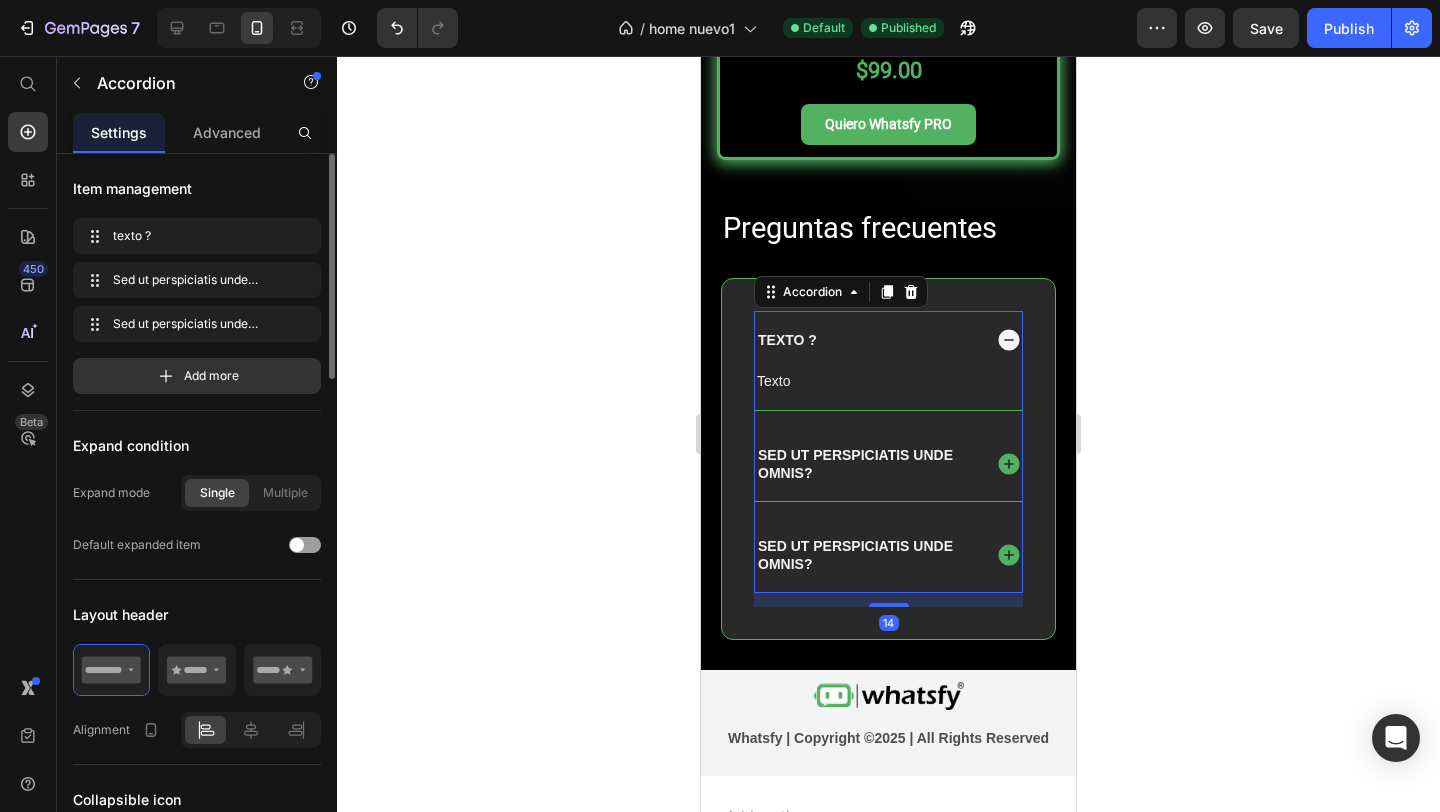 click on "texto ?" at bounding box center (867, 340) 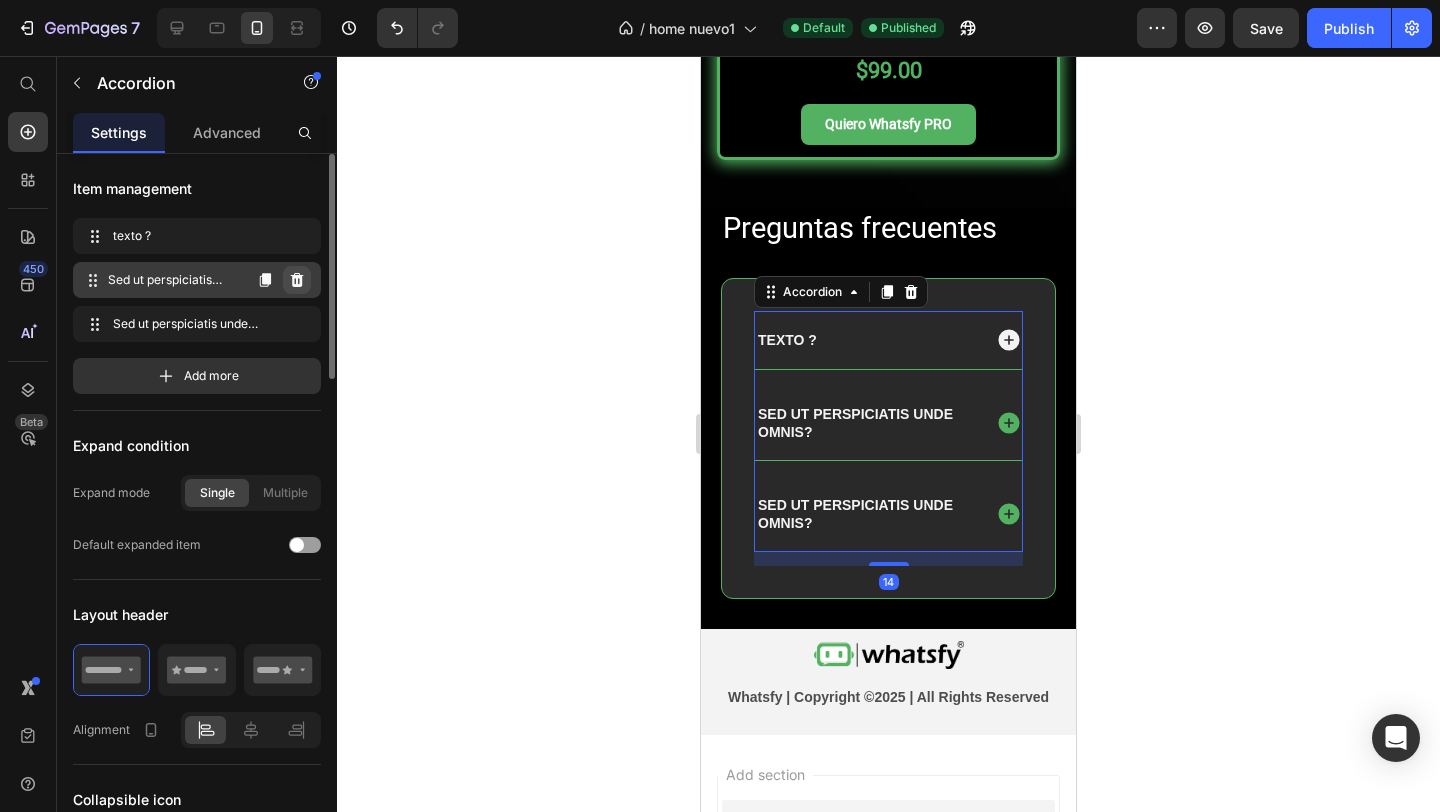 click 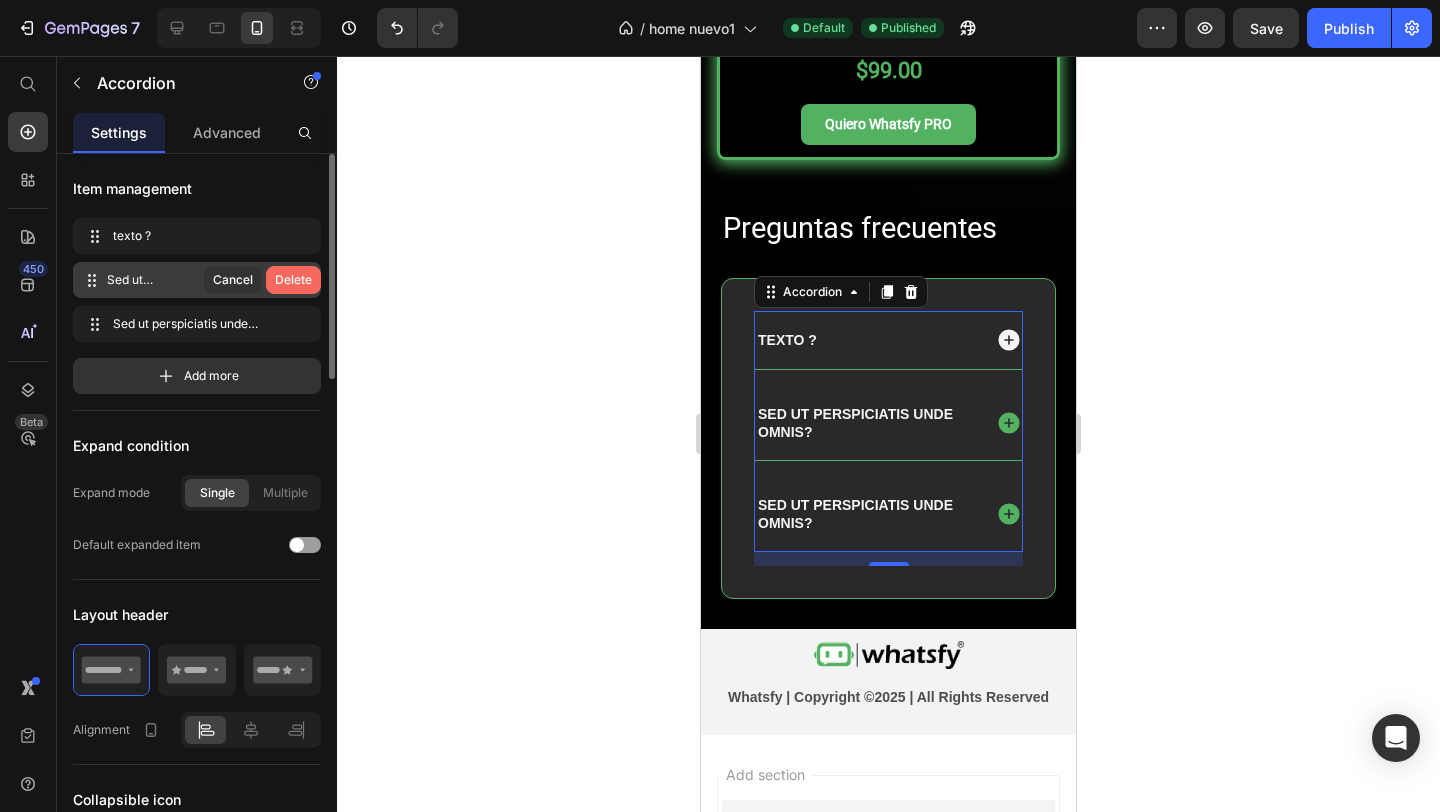 click on "Delete" at bounding box center (293, 280) 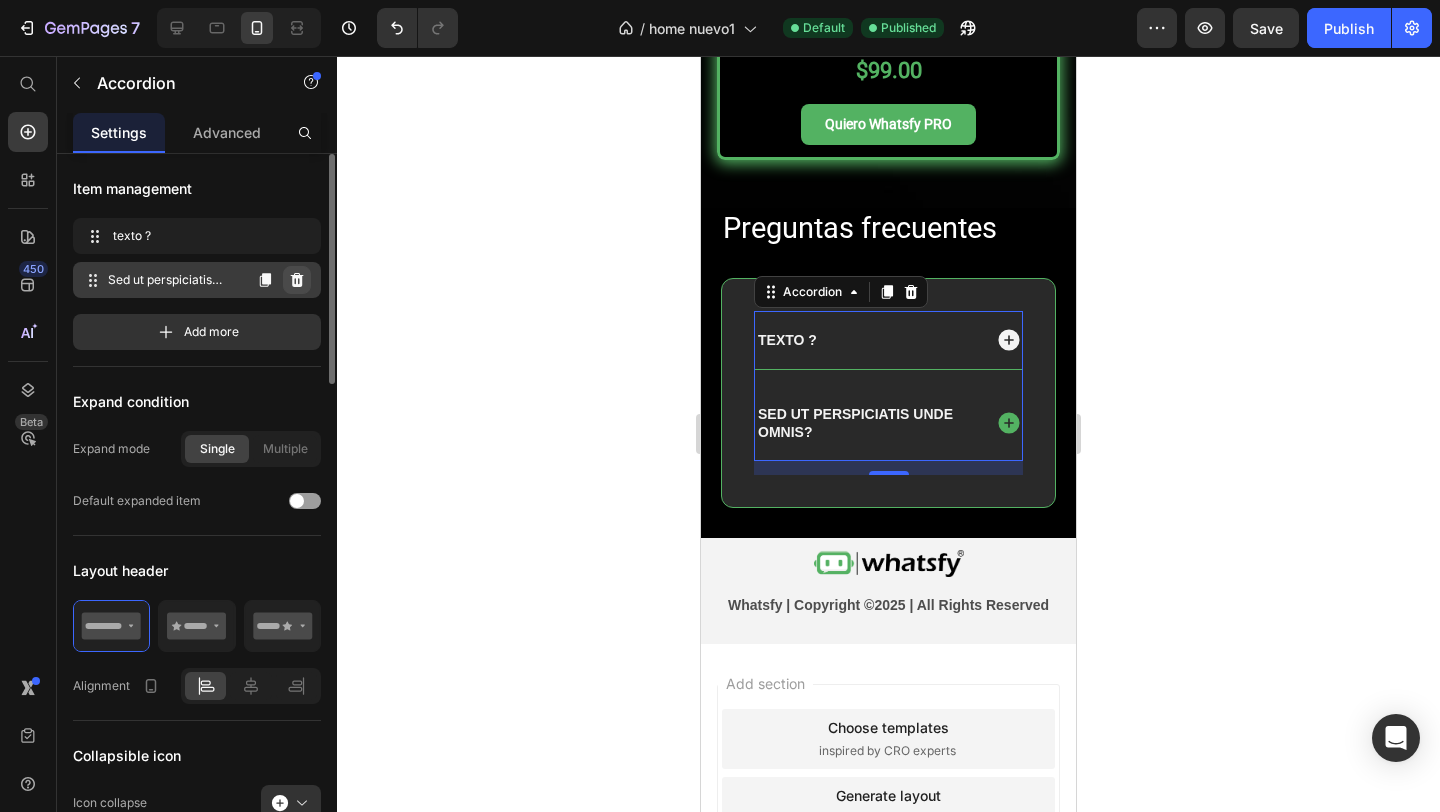 click 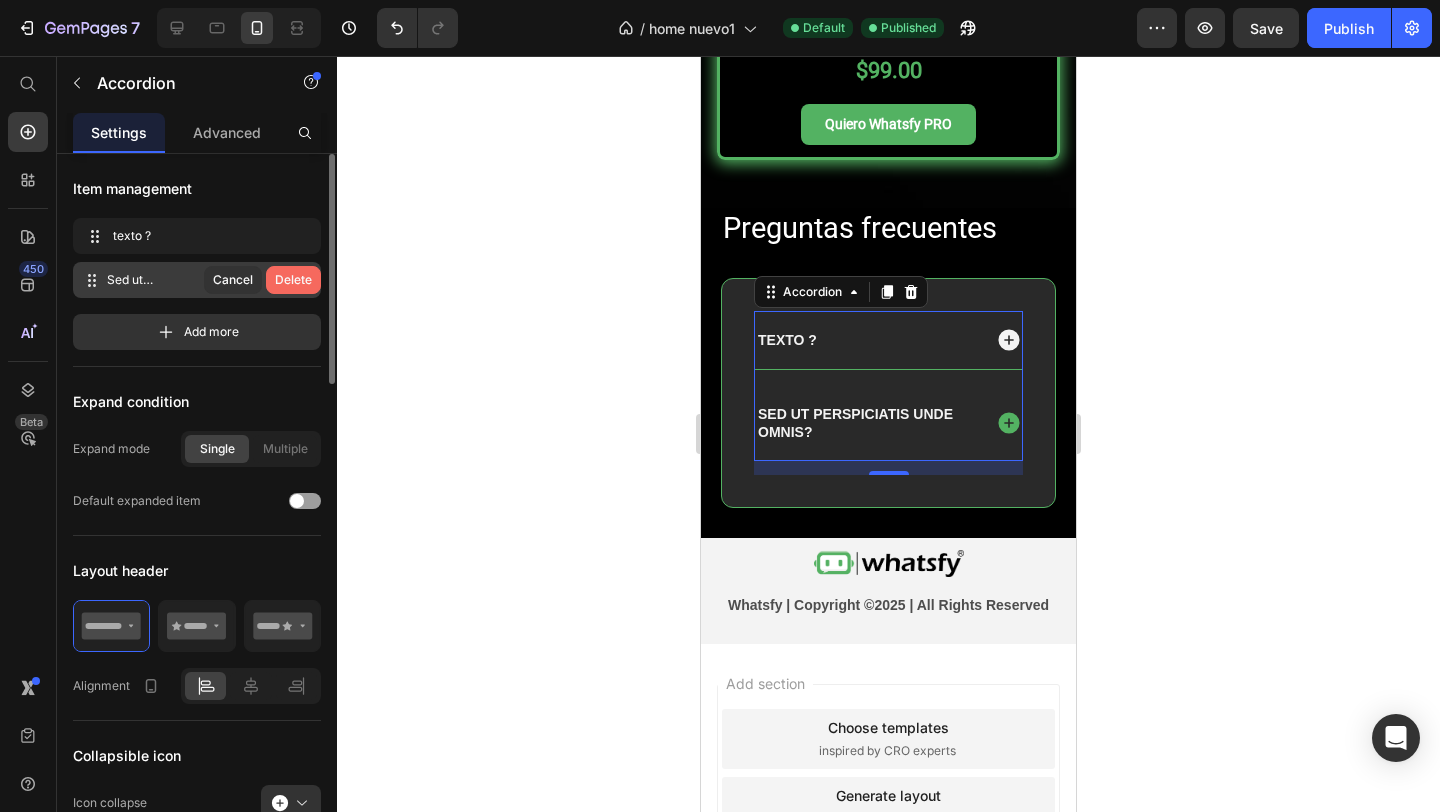 click on "Delete" at bounding box center (293, 280) 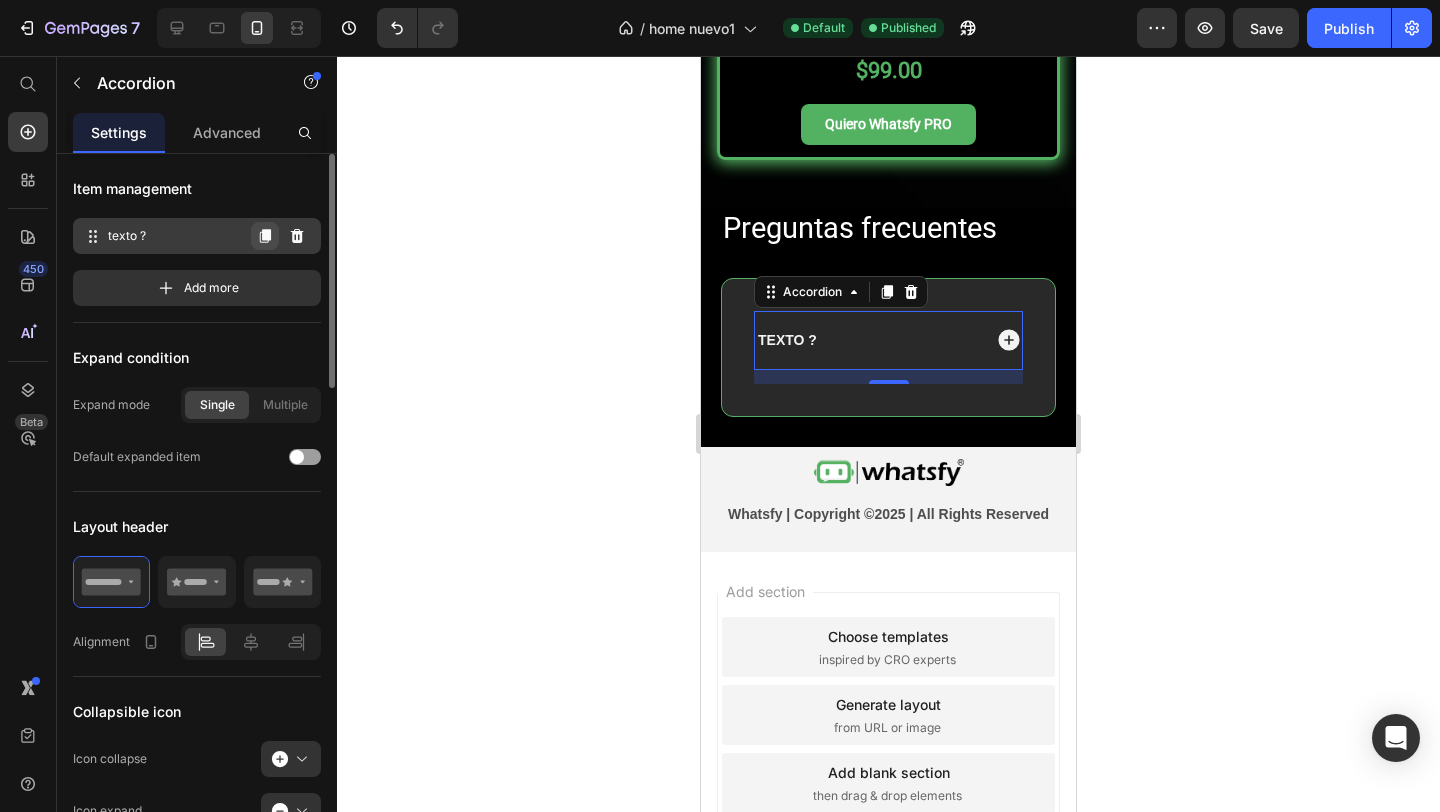 click 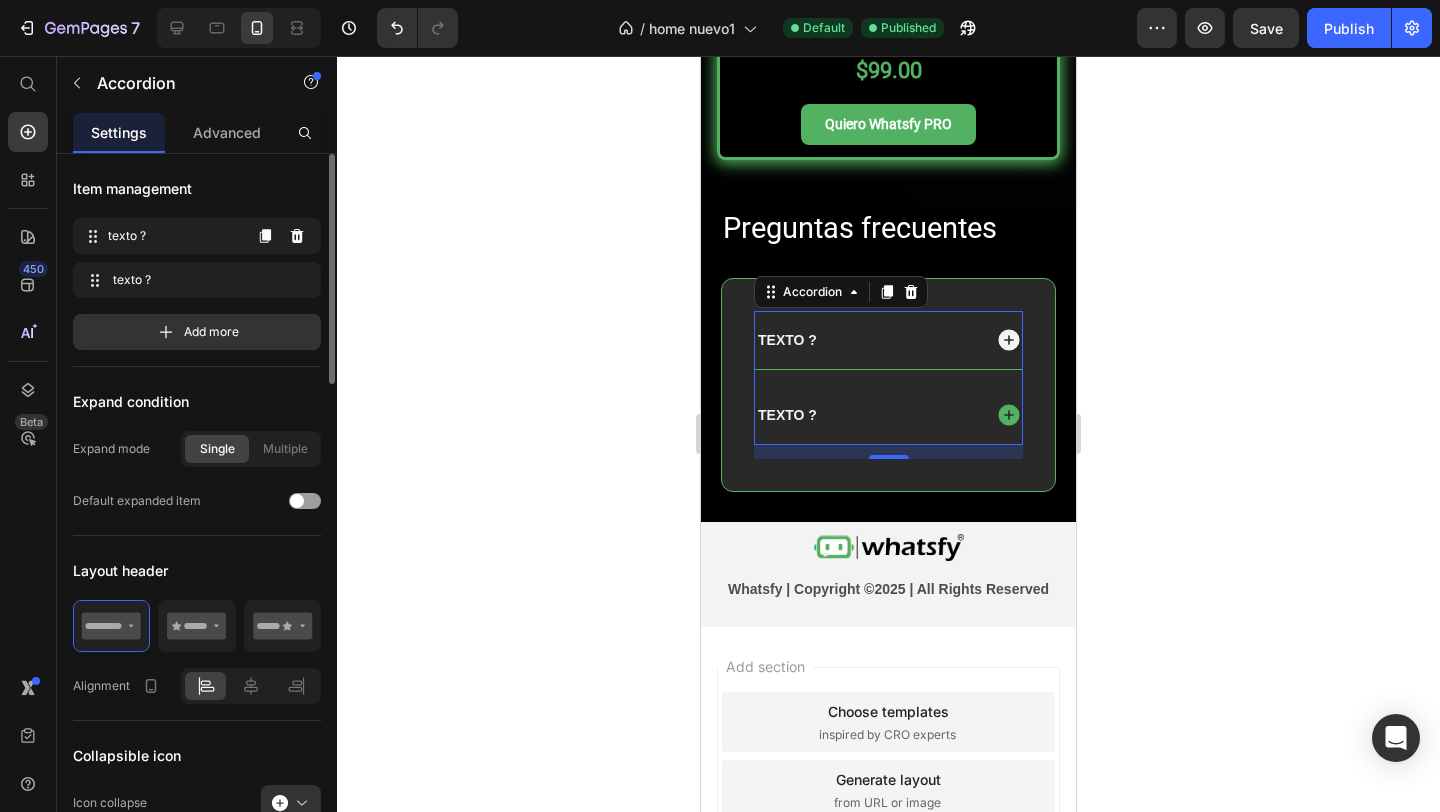 click 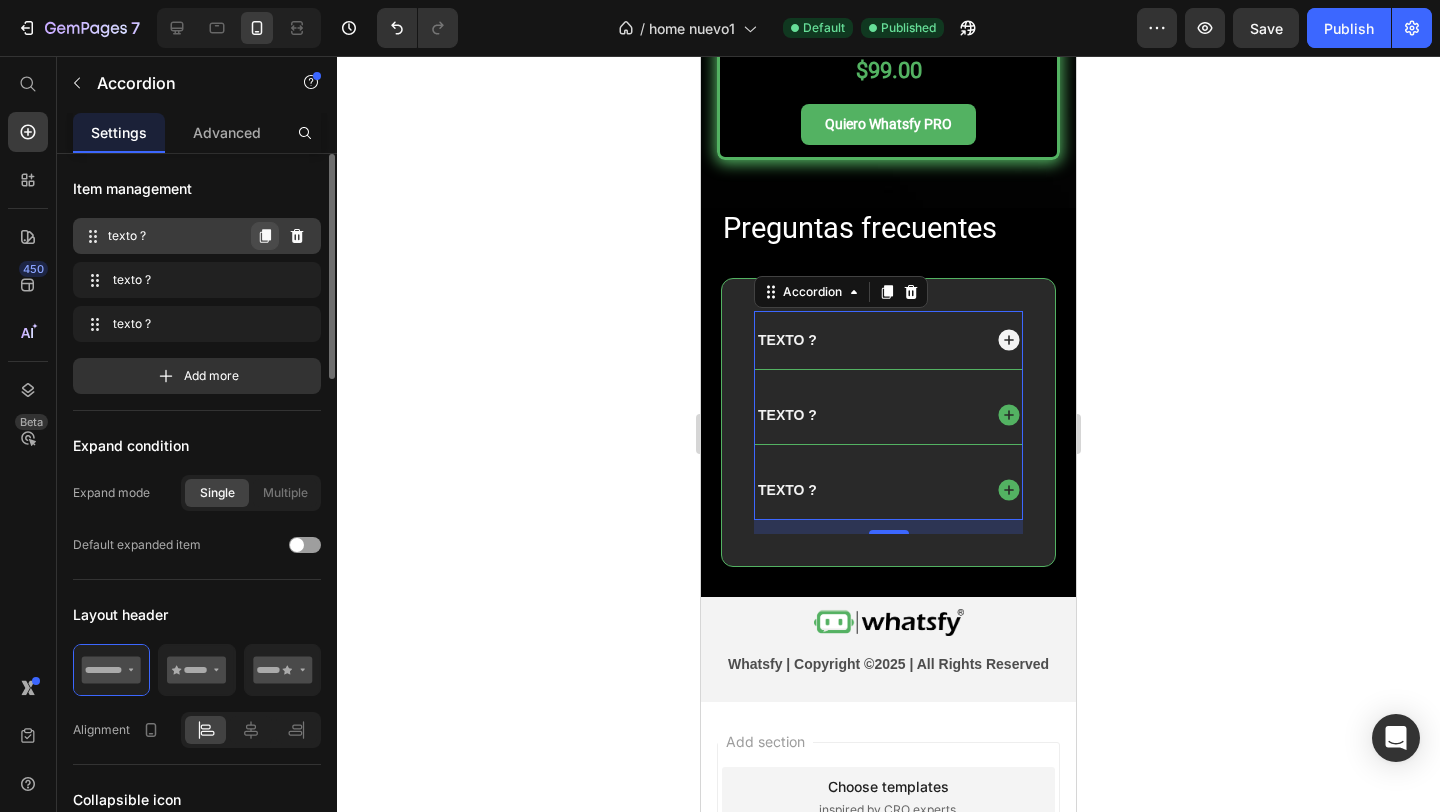 click 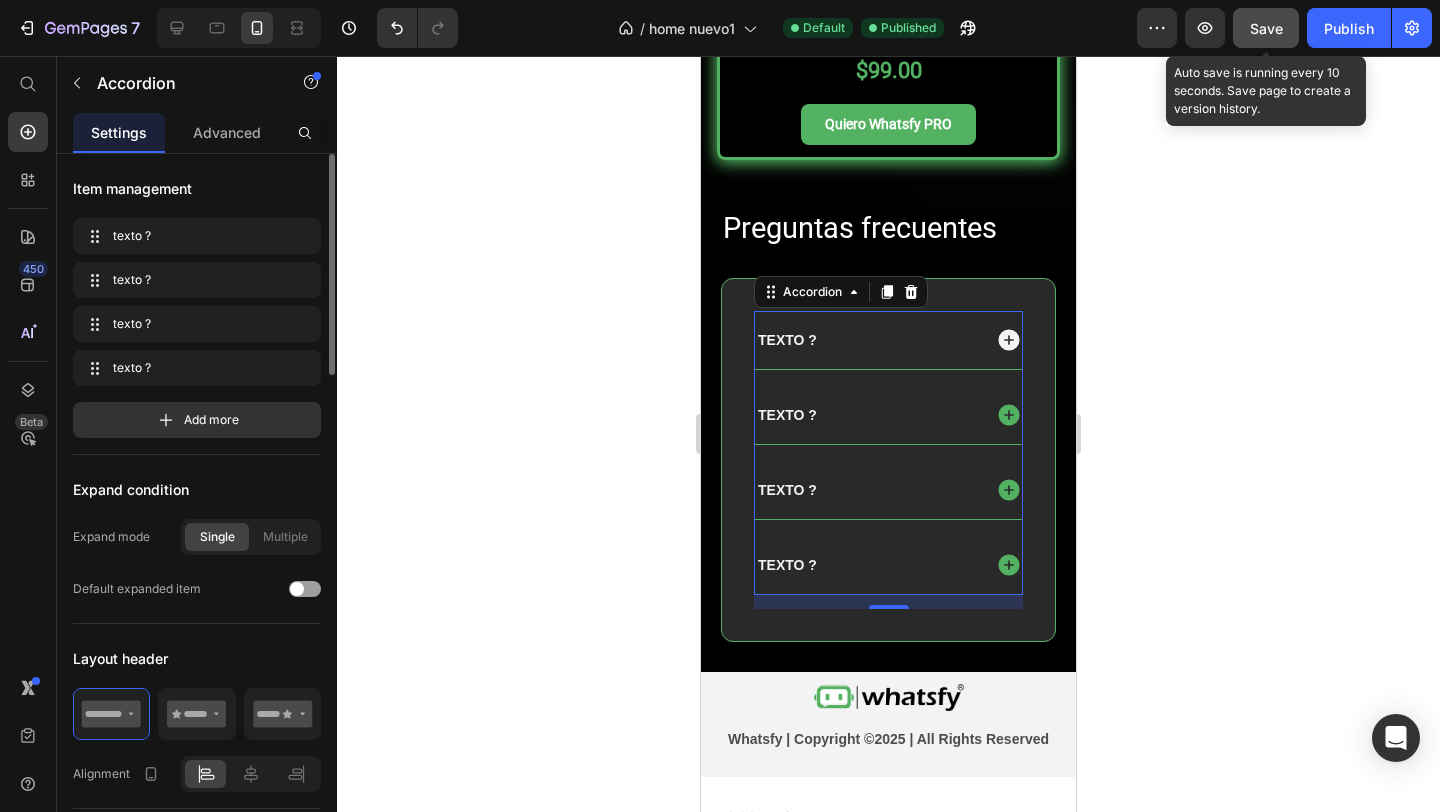 click on "Save" 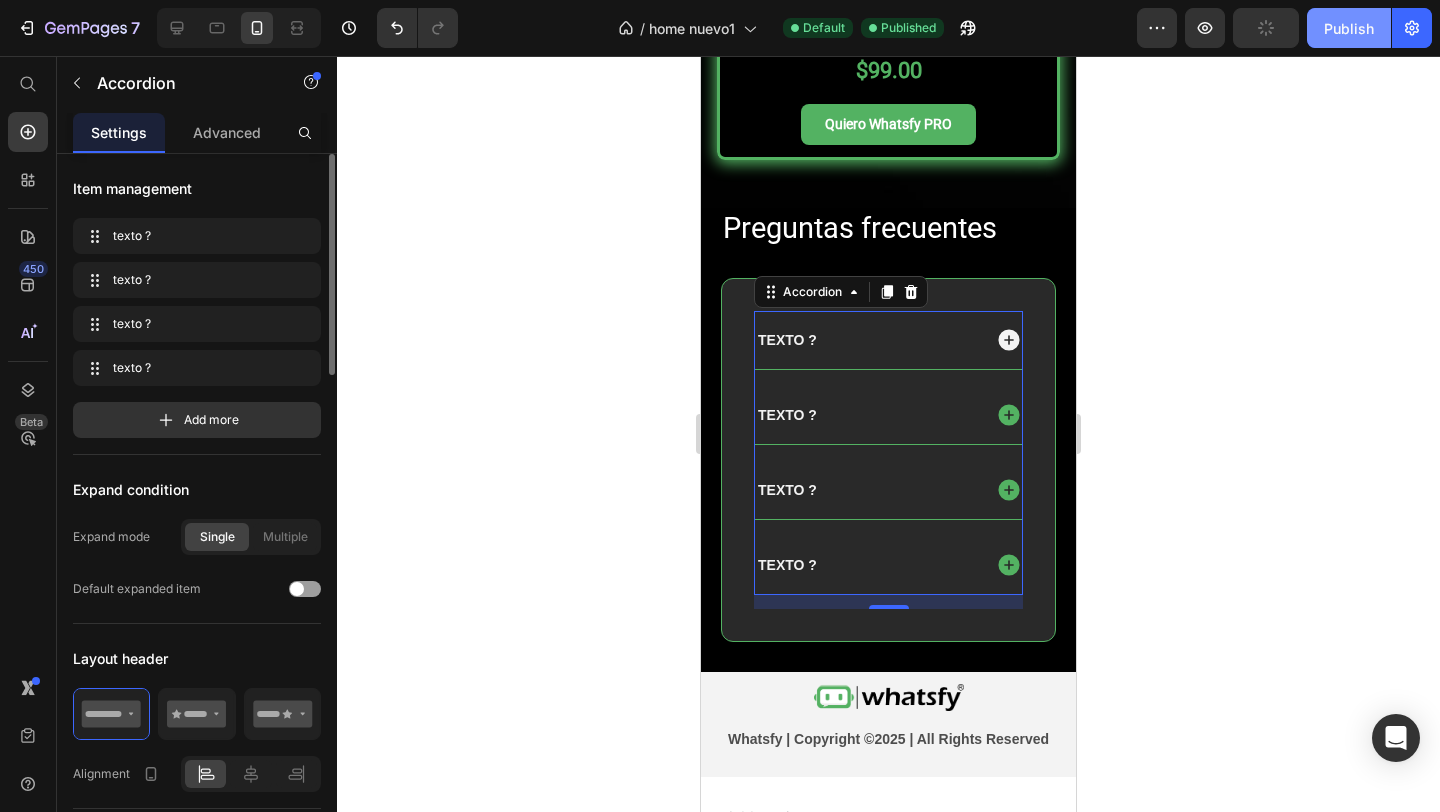 click on "Publish" at bounding box center [1349, 28] 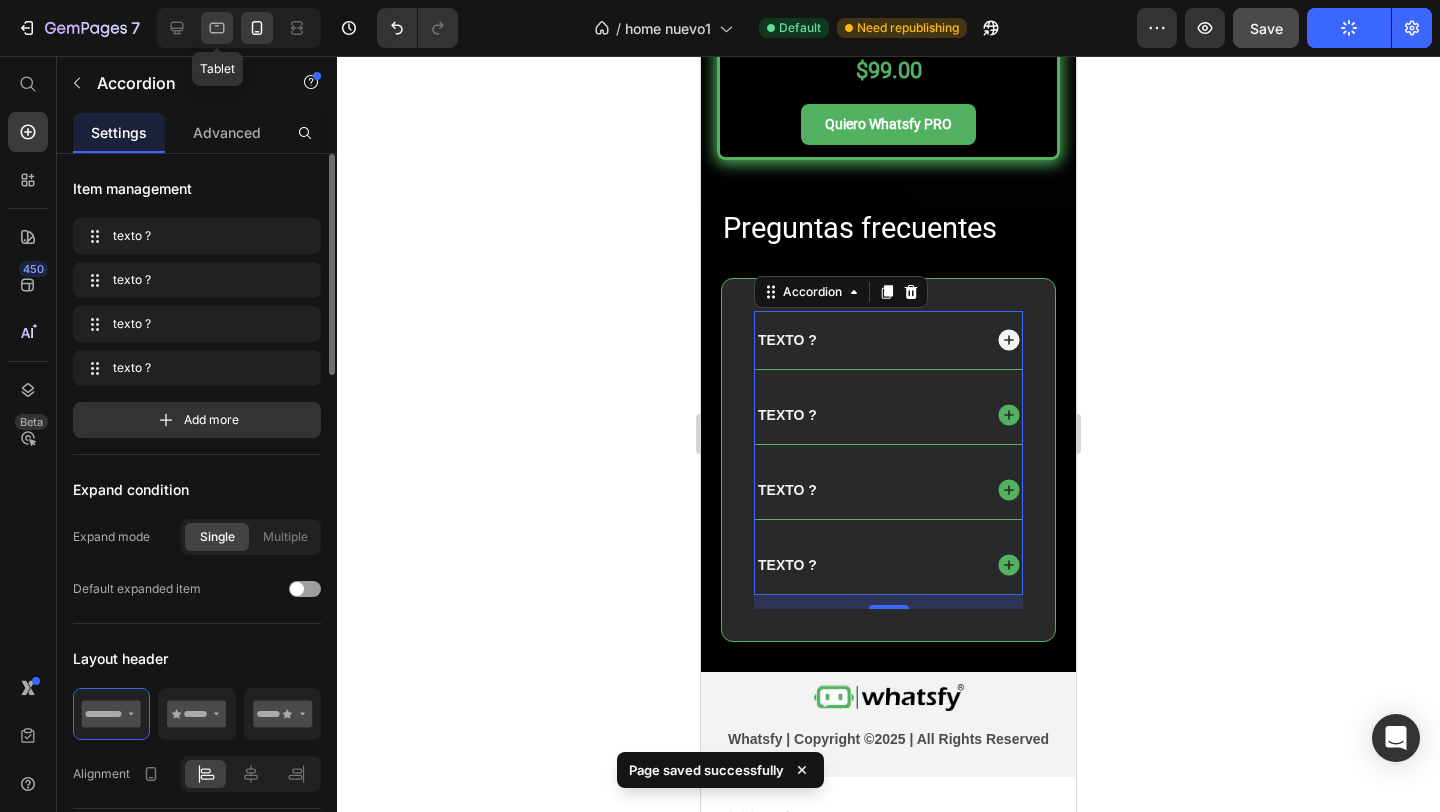 click 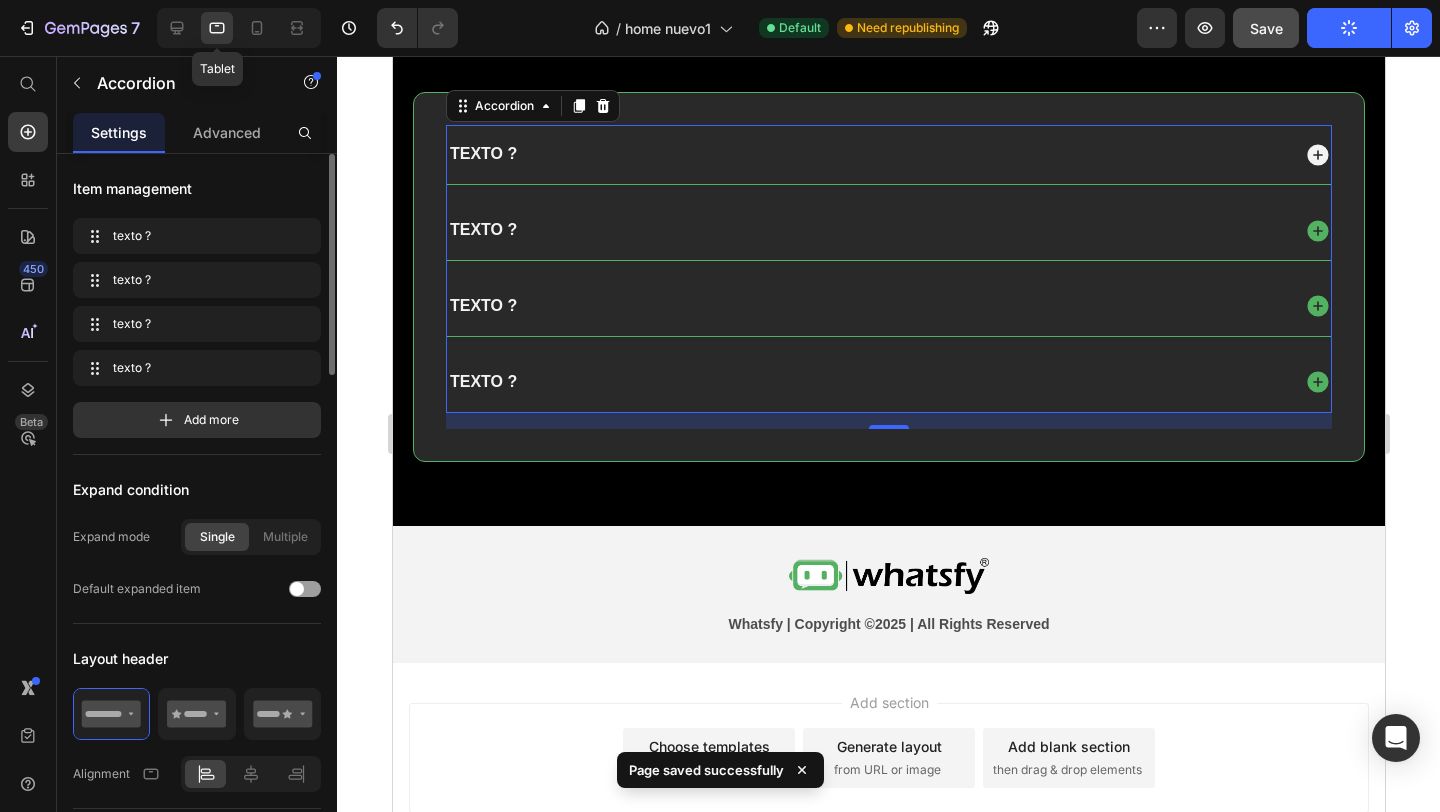 scroll, scrollTop: 3791, scrollLeft: 0, axis: vertical 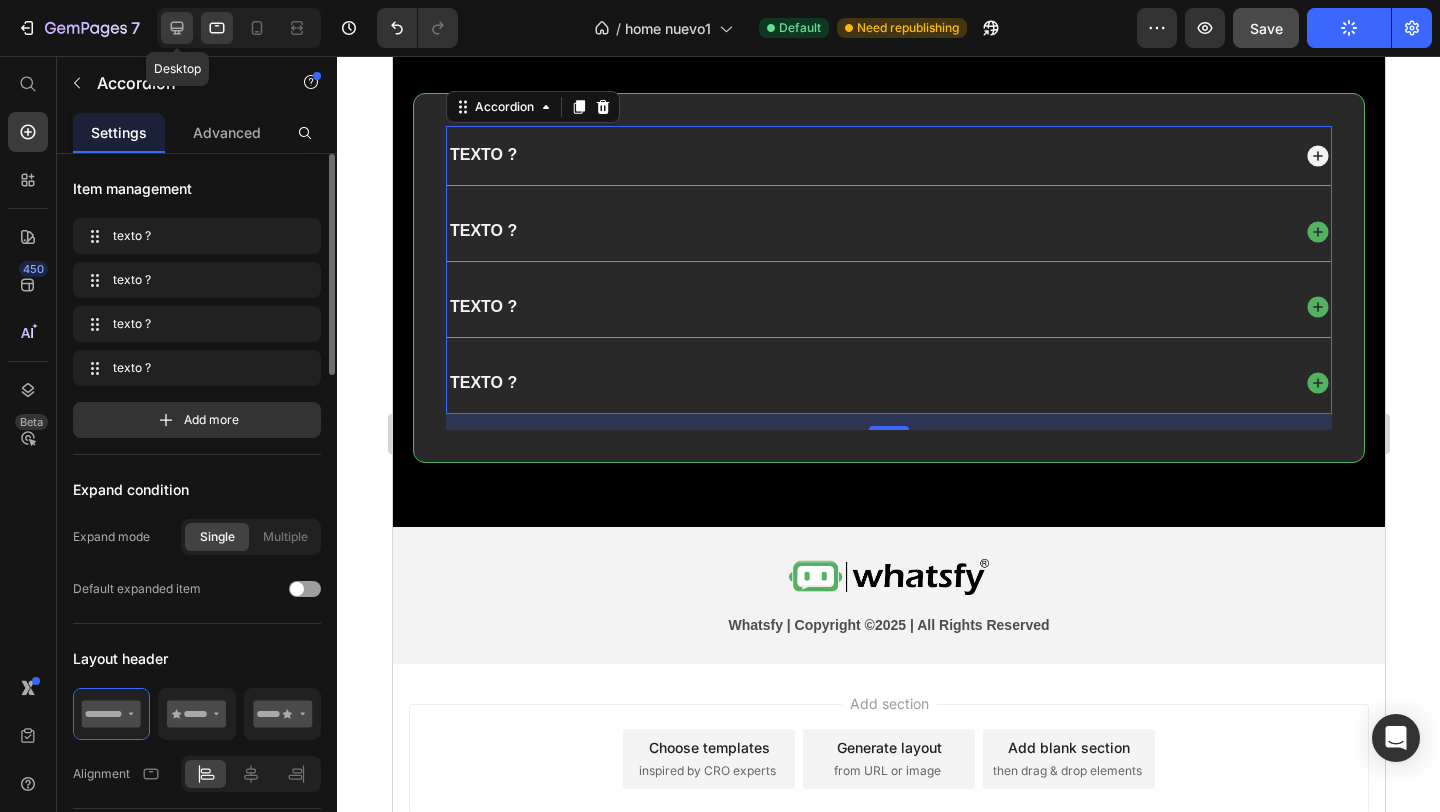click 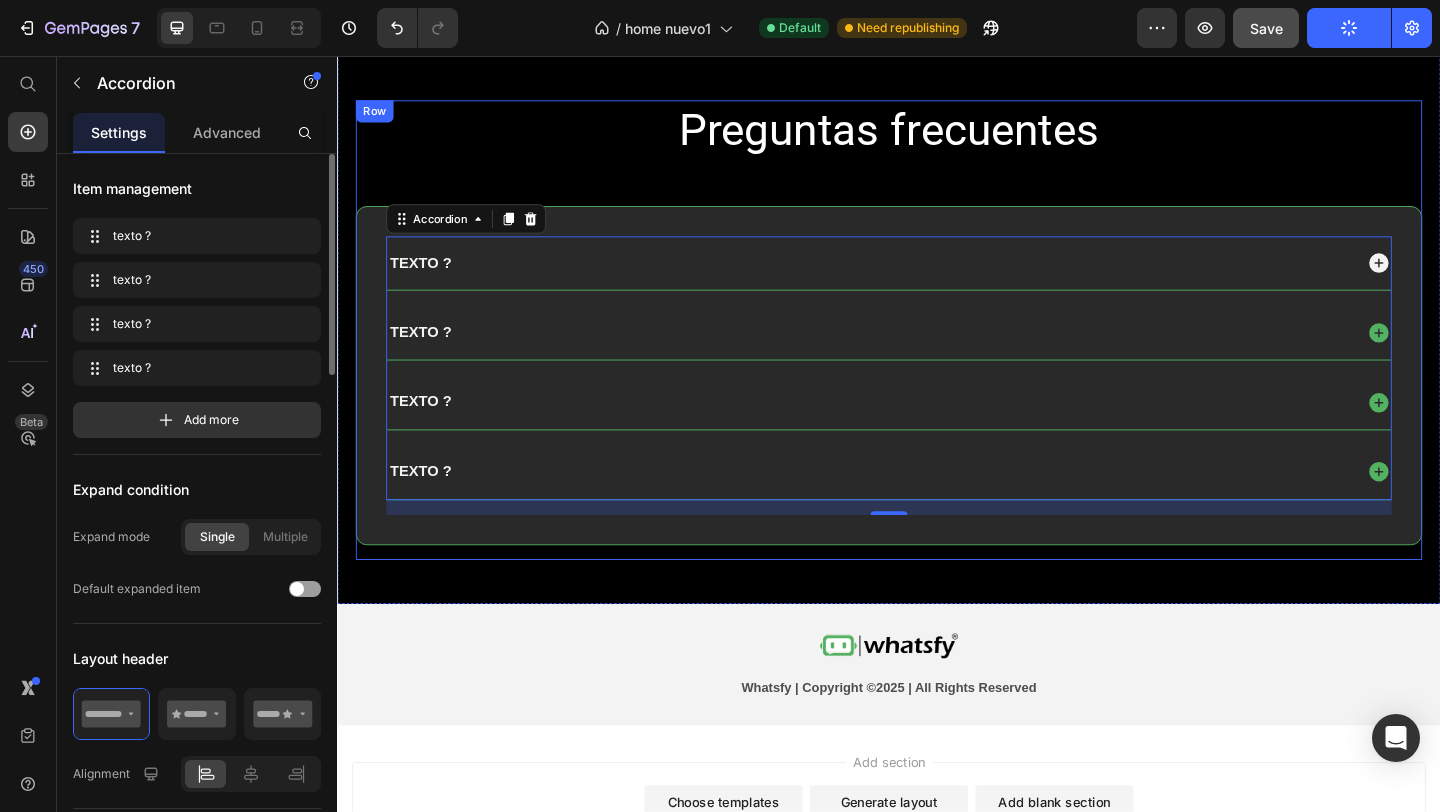 scroll, scrollTop: 3640, scrollLeft: 0, axis: vertical 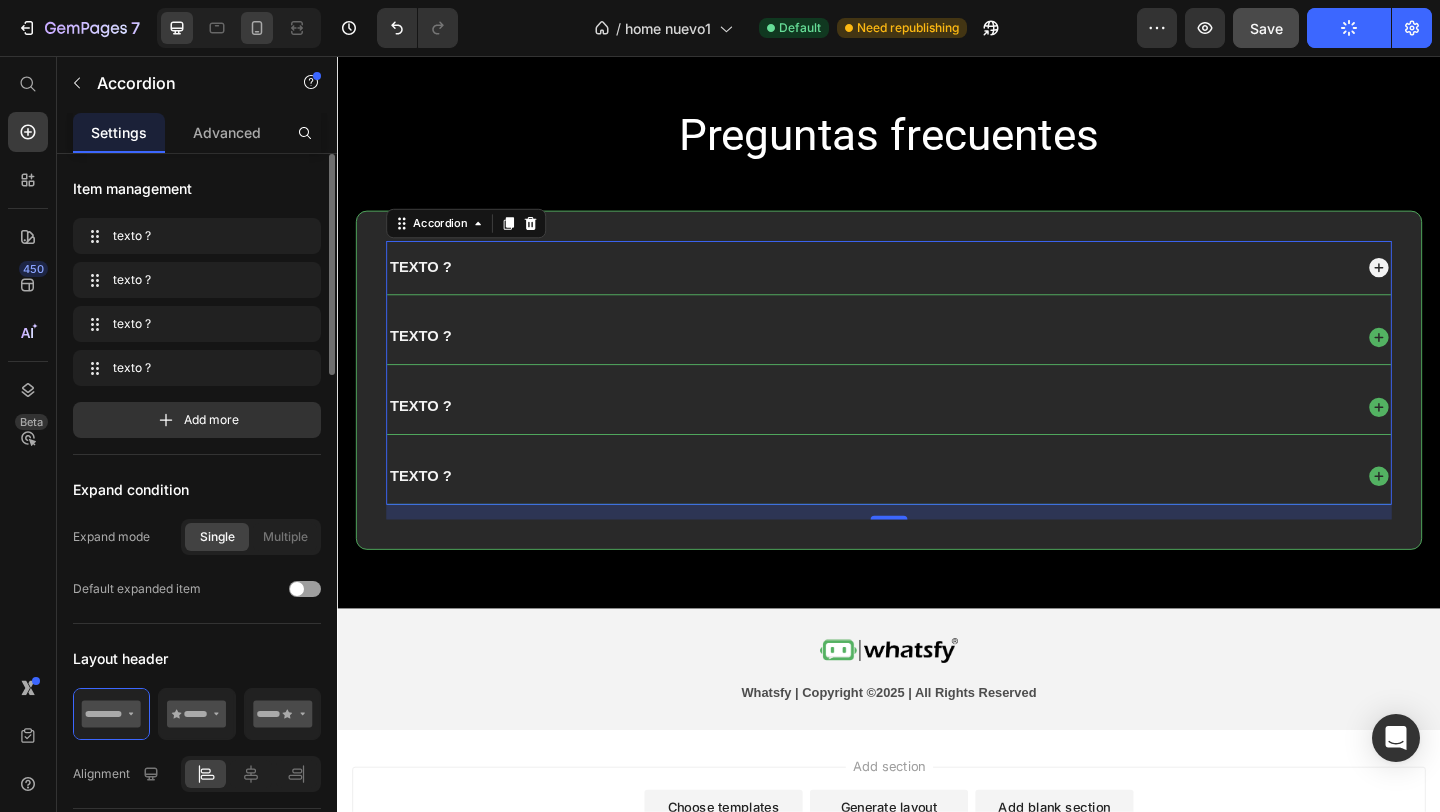 click 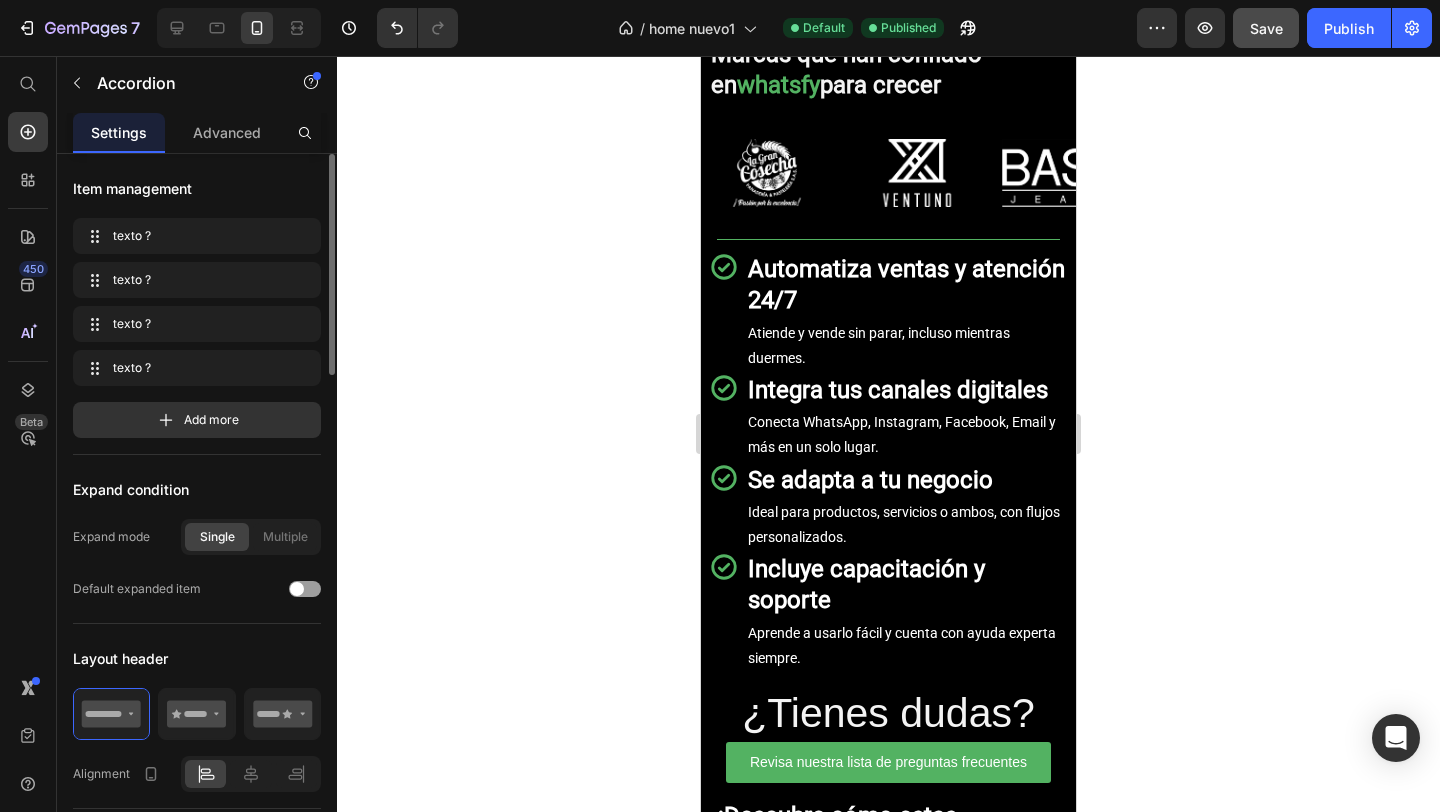 scroll, scrollTop: 539, scrollLeft: 0, axis: vertical 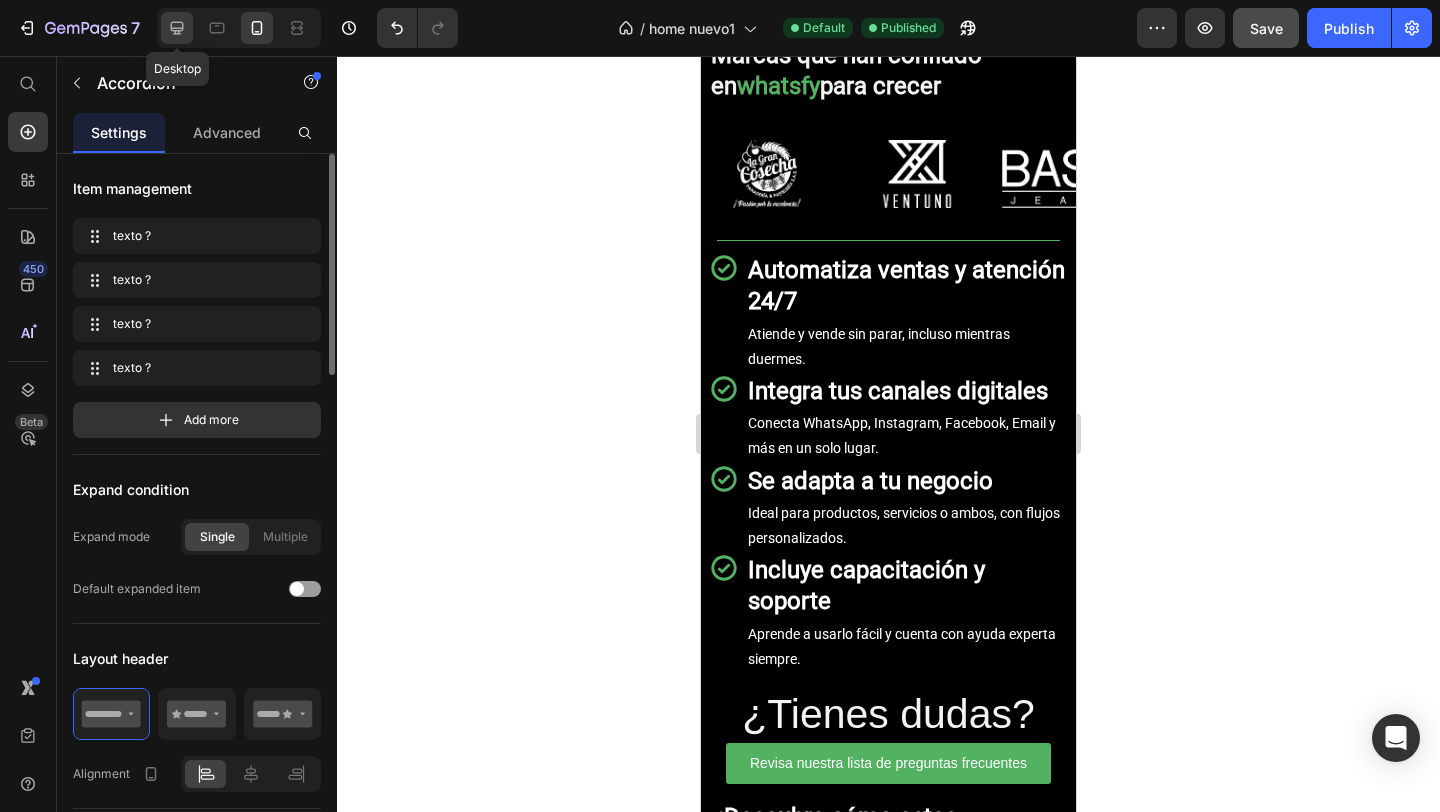 click 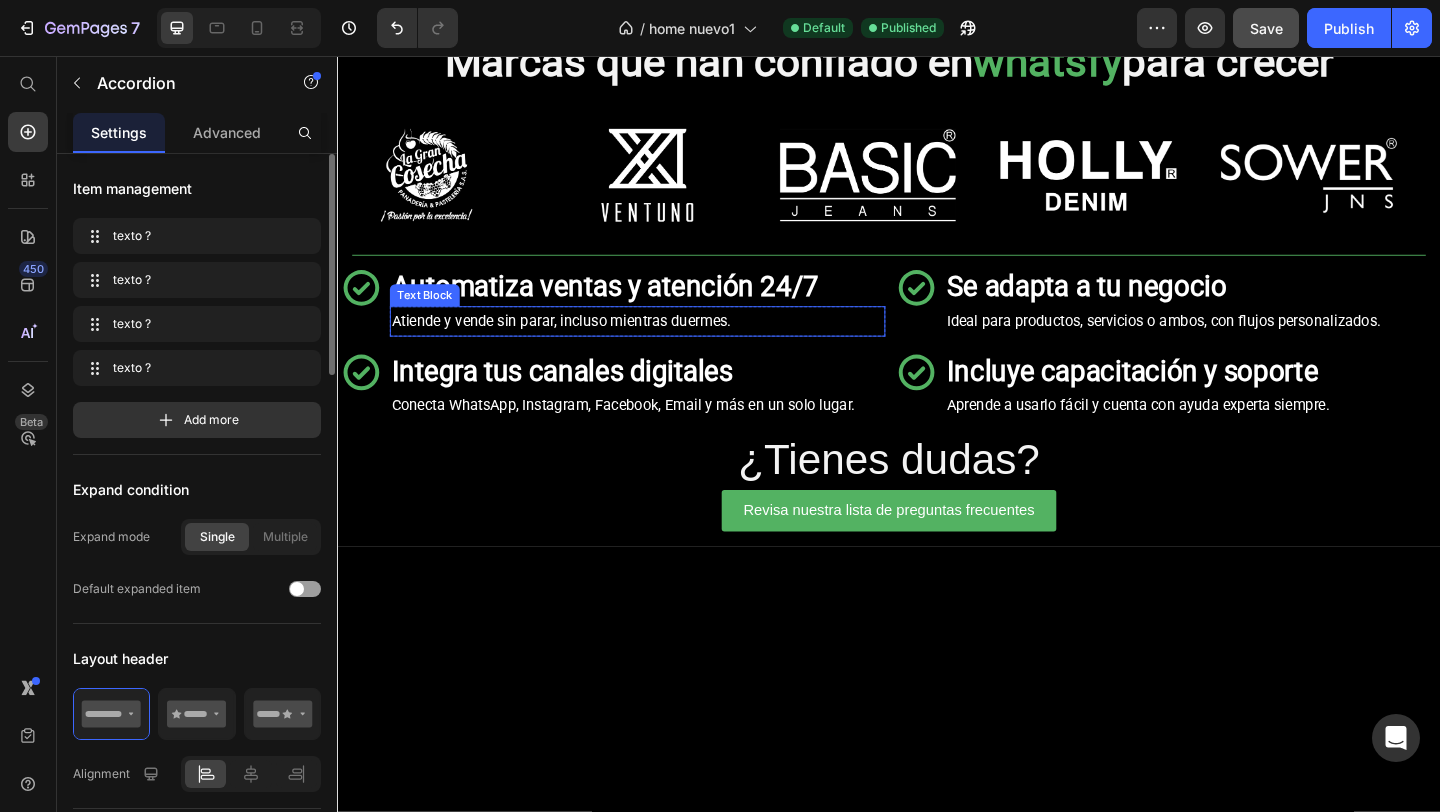 scroll, scrollTop: 472, scrollLeft: 0, axis: vertical 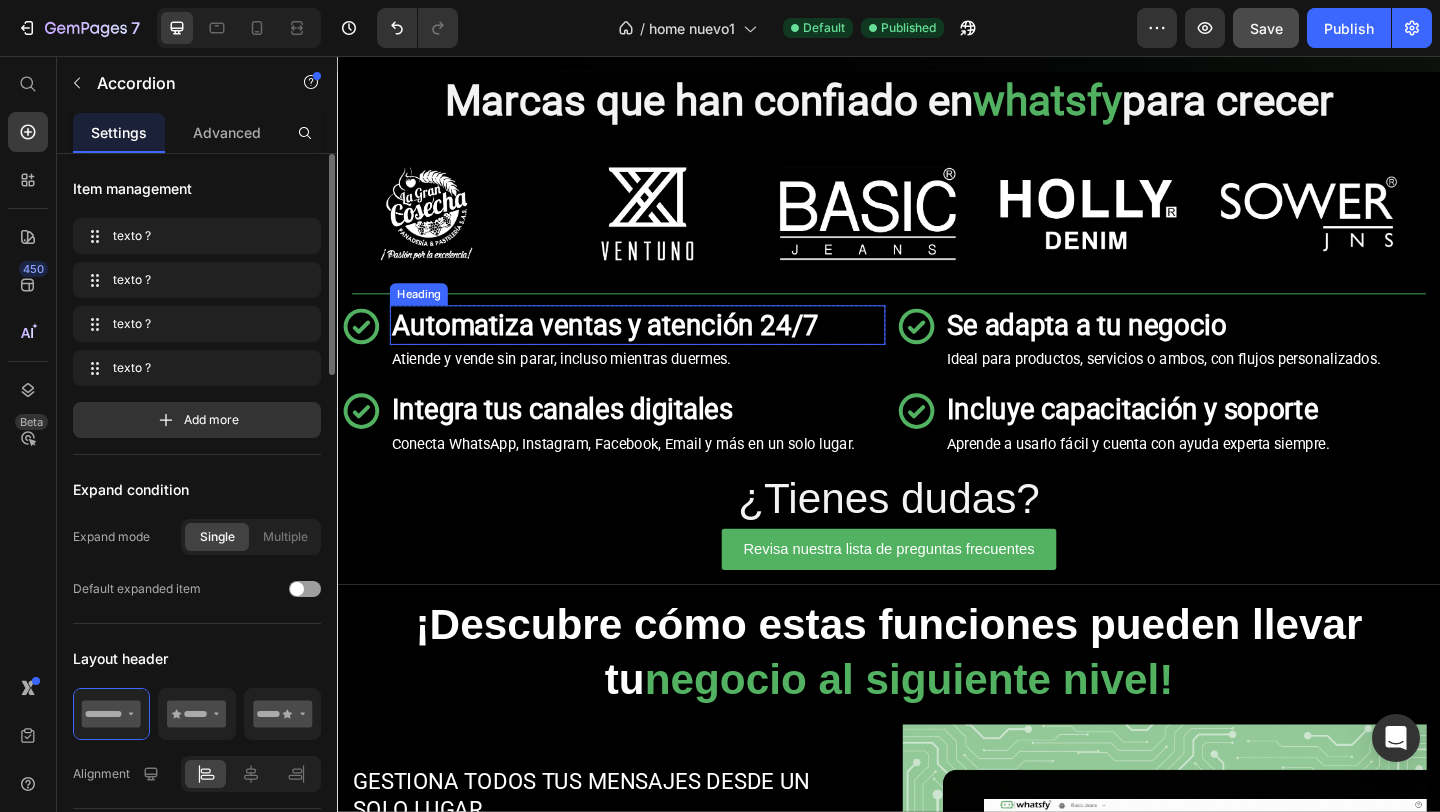 click on "Automatiza ventas y atención 24/7" at bounding box center [628, 348] 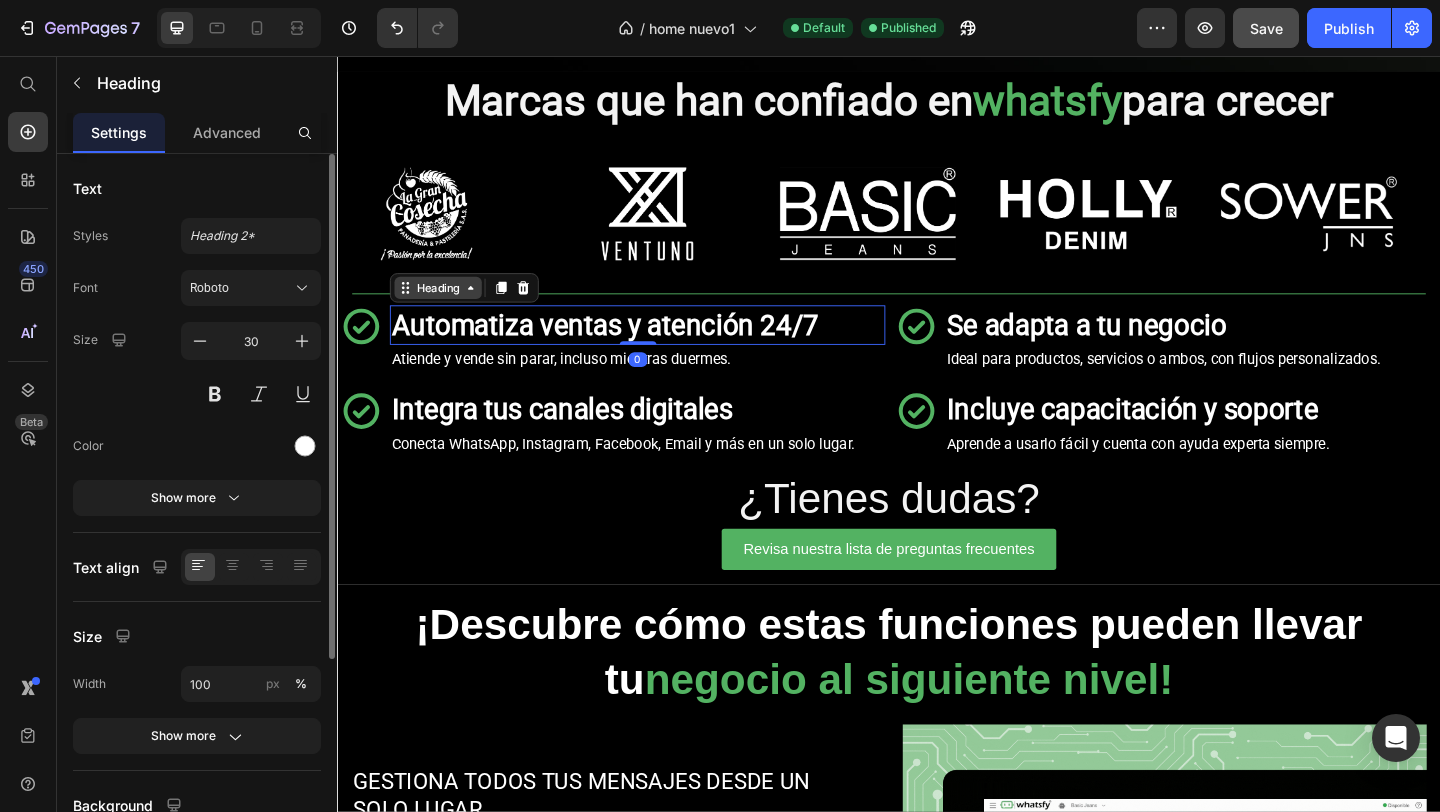 click on "Heading" at bounding box center (446, 308) 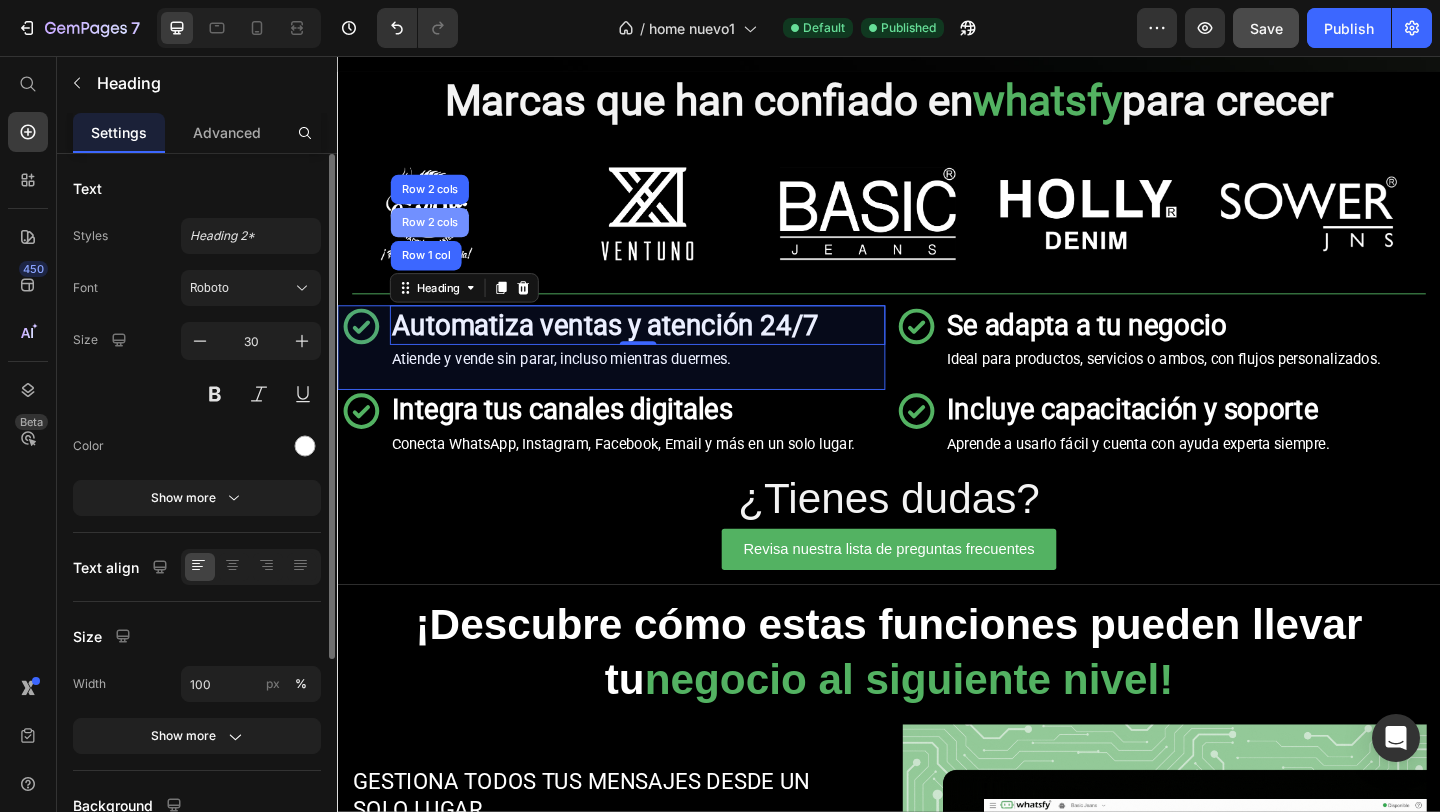 click on "Image Image Image Image Image Image Image Image Image Image Marquee                Title Line
Icon Row Automatiza ventas y atención 24/7 Heading Row 1 col Row 2 cols Row 2 cols   0 Row Atiende y vende sin parar, incluso mientras duermes. Text Block Row Row
Icon Row Integra tus canales digitales Heading Row Conecta WhatsApp, Instagram, Facebook, Email y más en un solo lugar. Text Block Row Row
Icon Row Se adapta a tu negocio Heading Row Ideal para productos, servicios o ambos, con flujos personalizados. Text Block Row Row
Icon Row Incluye capacitación y soporte Heading Row Aprende a usarlo fácil y cuenta con ayuda experta siempre. Text Block Row Row Row Row Row
Icon Row Automatiza ventas y atención 24/7 Heading Row Atiende y vende sin parar, incluso mientras duermes. Text Block Row Row
Icon Row Integra tus canales digitales Heading Row Conecta WhatsApp, Instagram, Facebook, Email y más en un solo lugar. Row" at bounding box center [937, 384] 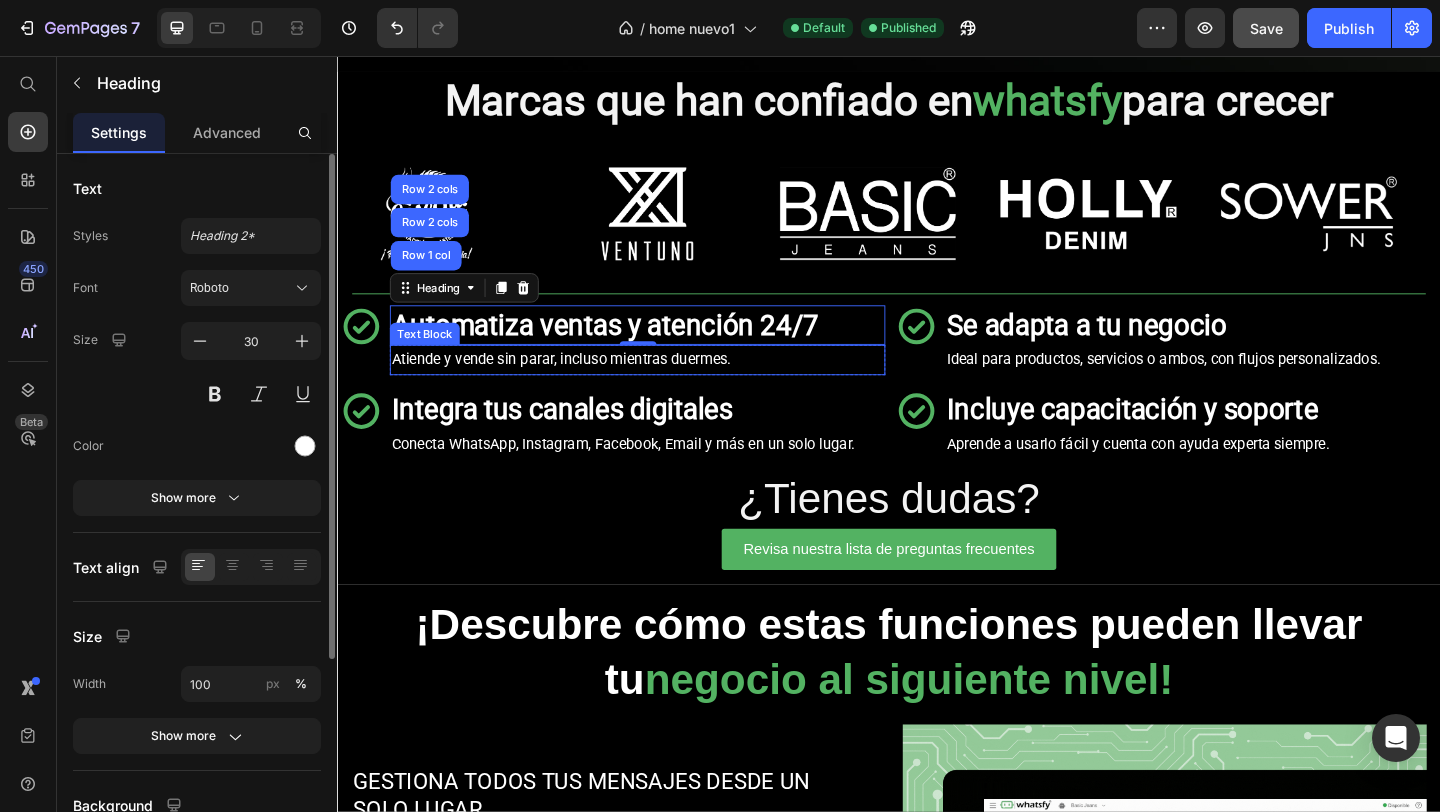 click on "Atiende y vende sin parar, incluso mientras duermes." at bounding box center [663, 386] 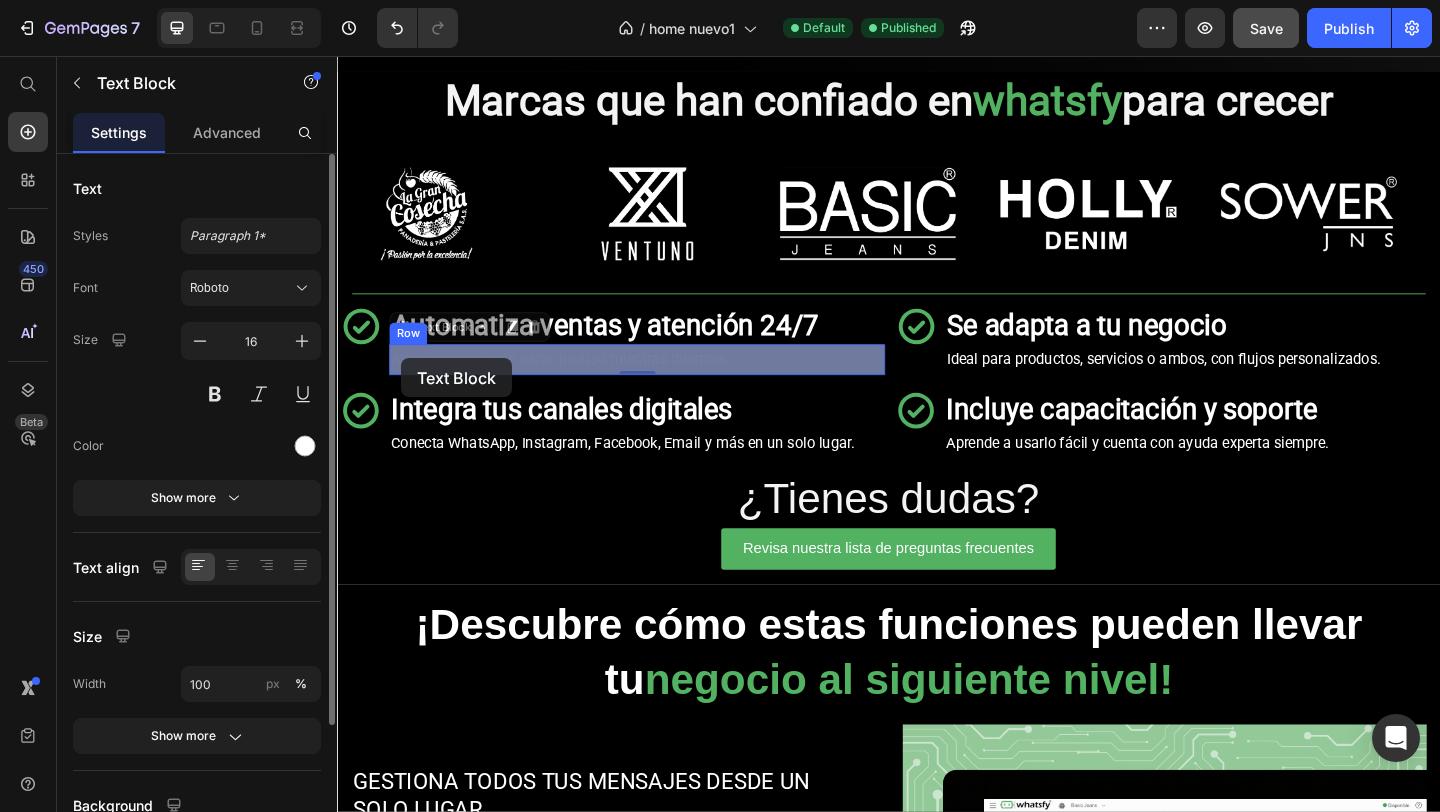 drag, startPoint x: 415, startPoint y: 351, endPoint x: 404, endPoint y: 386, distance: 36.687874 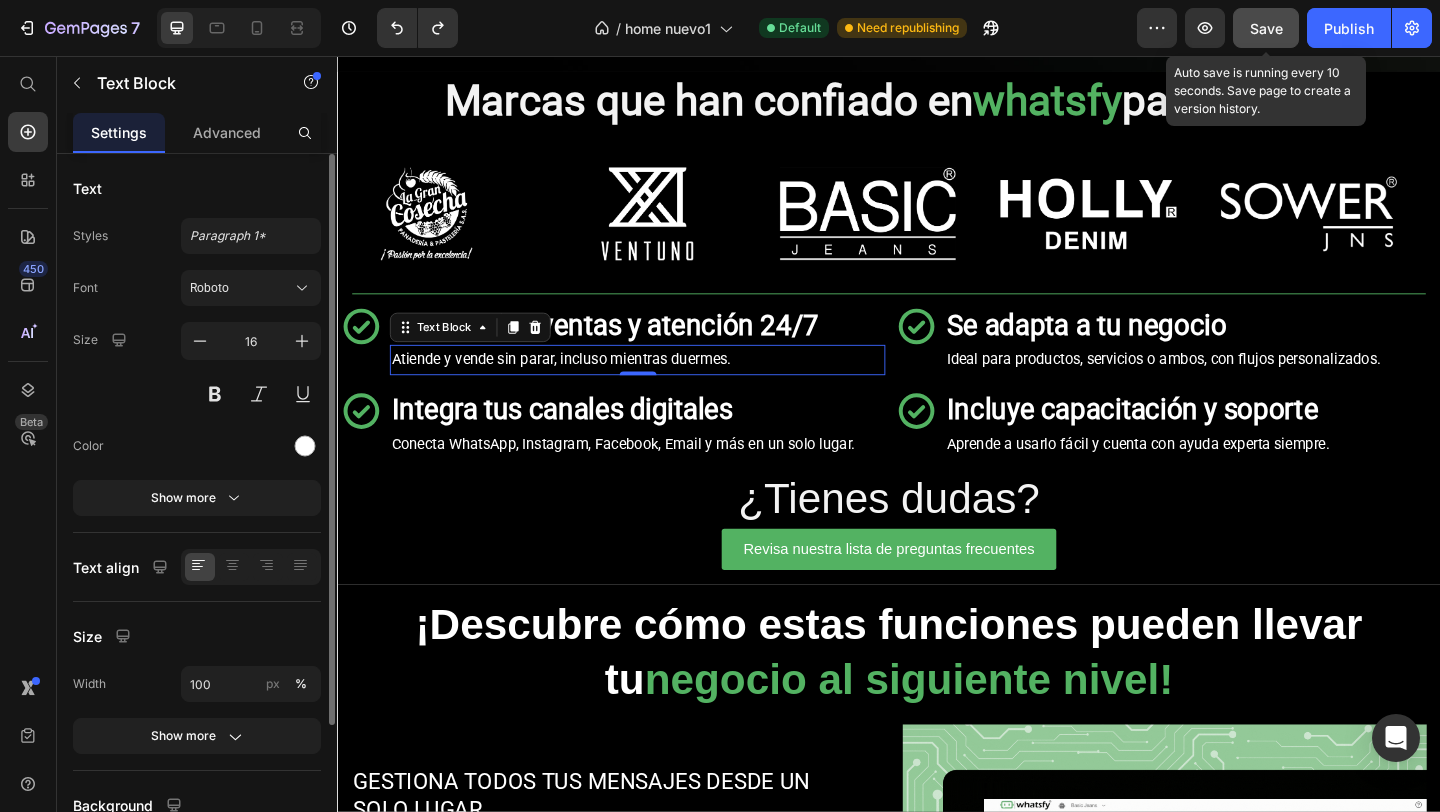 click on "Save" at bounding box center (1266, 28) 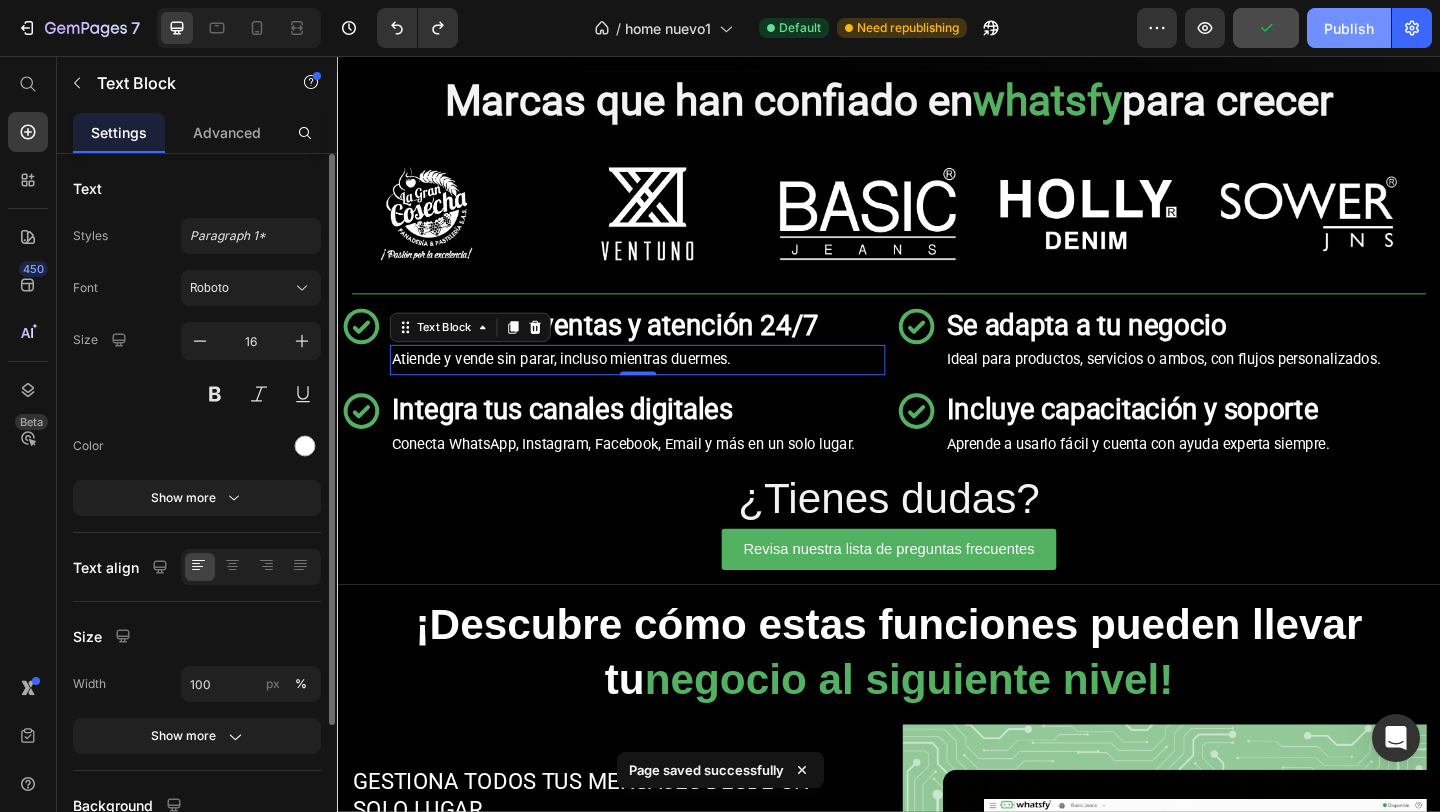 click on "Publish" 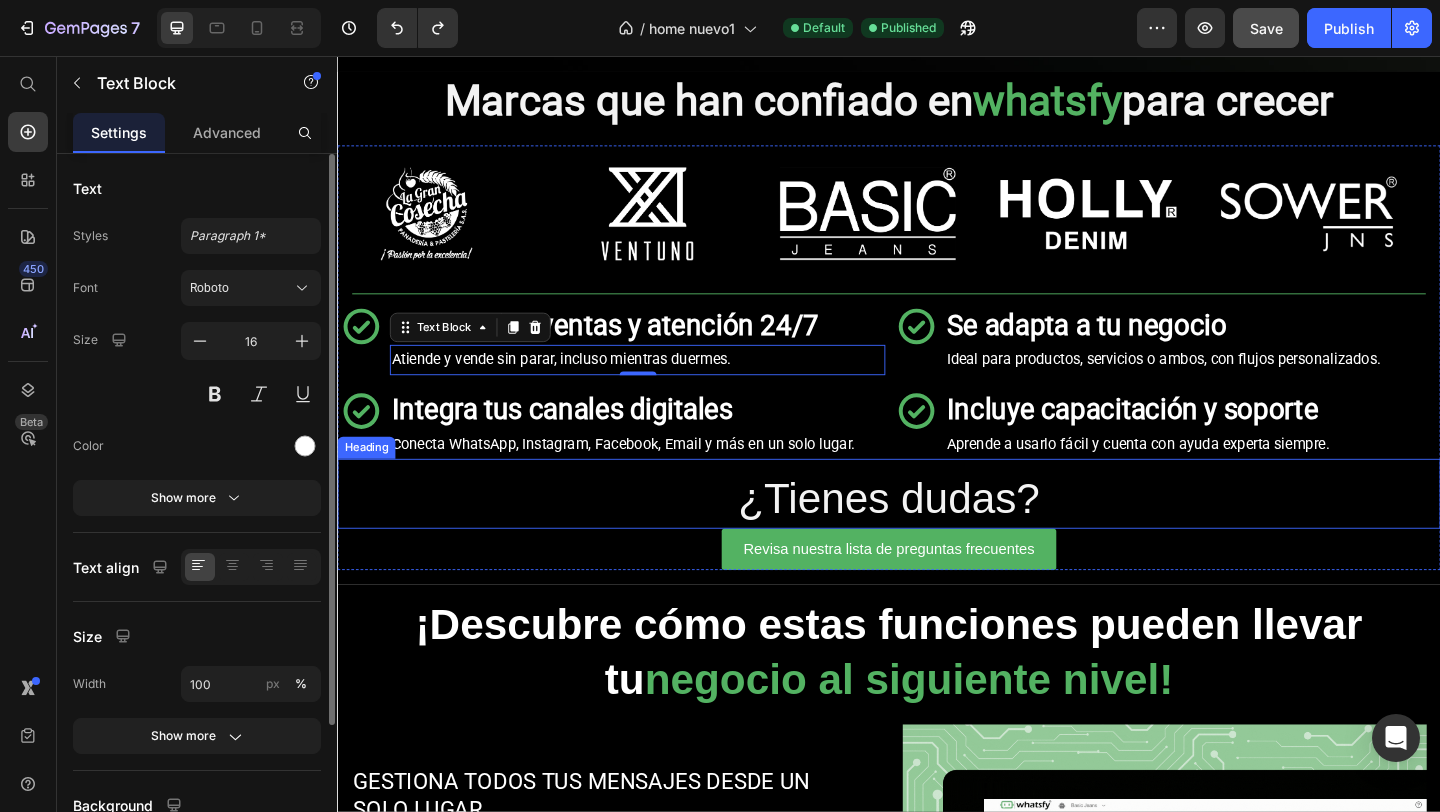 click on "¿Tienes dudas?" at bounding box center (937, 538) 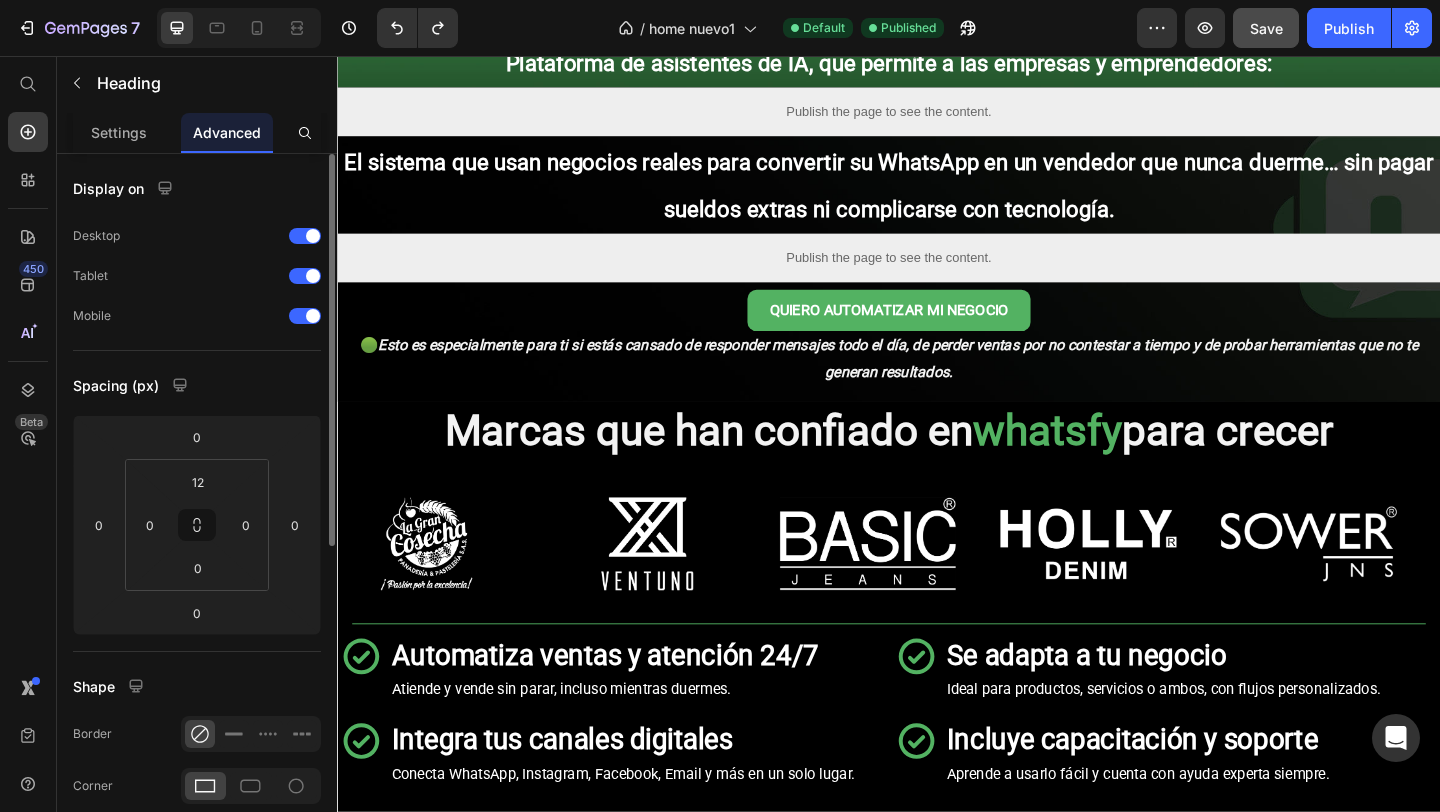 scroll, scrollTop: 0, scrollLeft: 0, axis: both 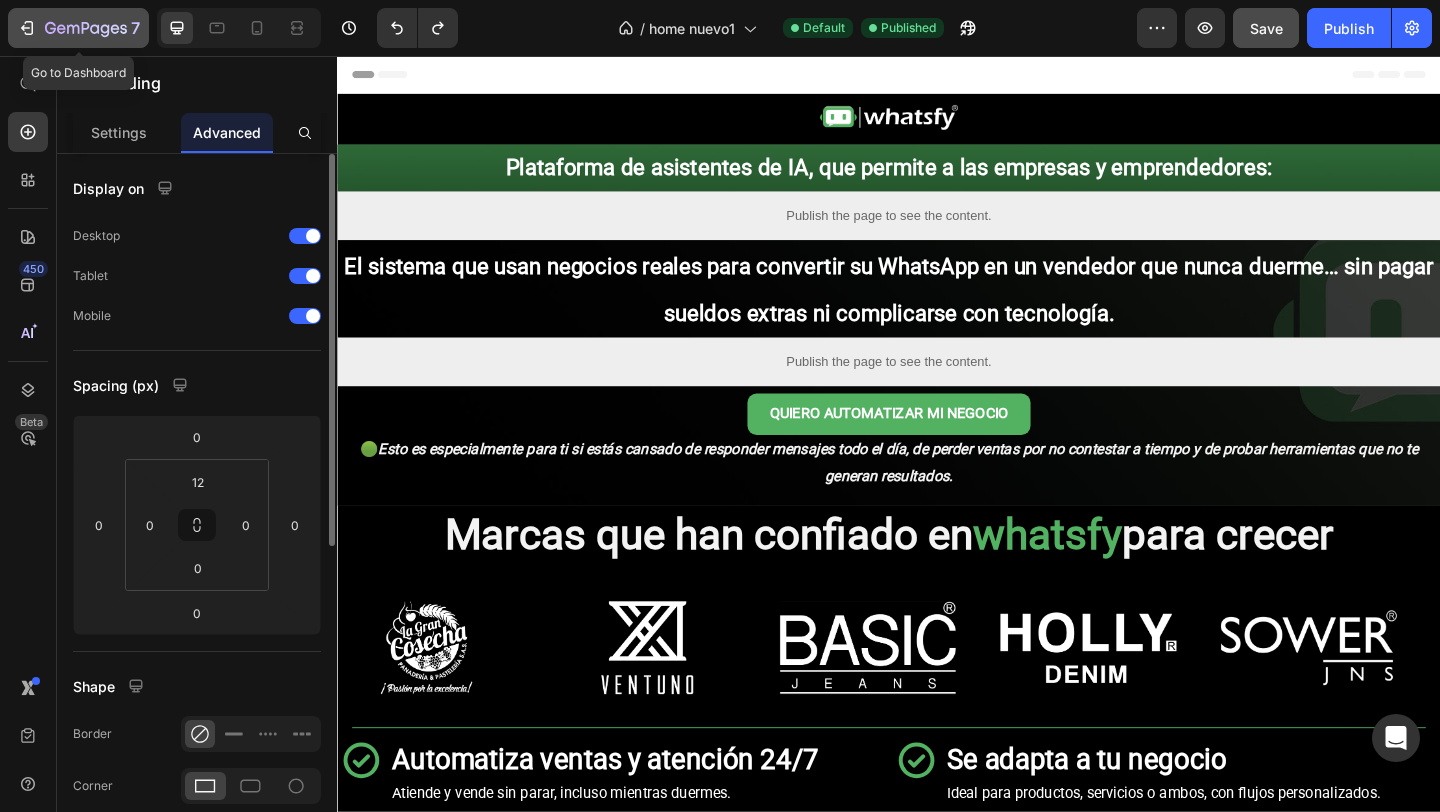 click on "7" at bounding box center [78, 28] 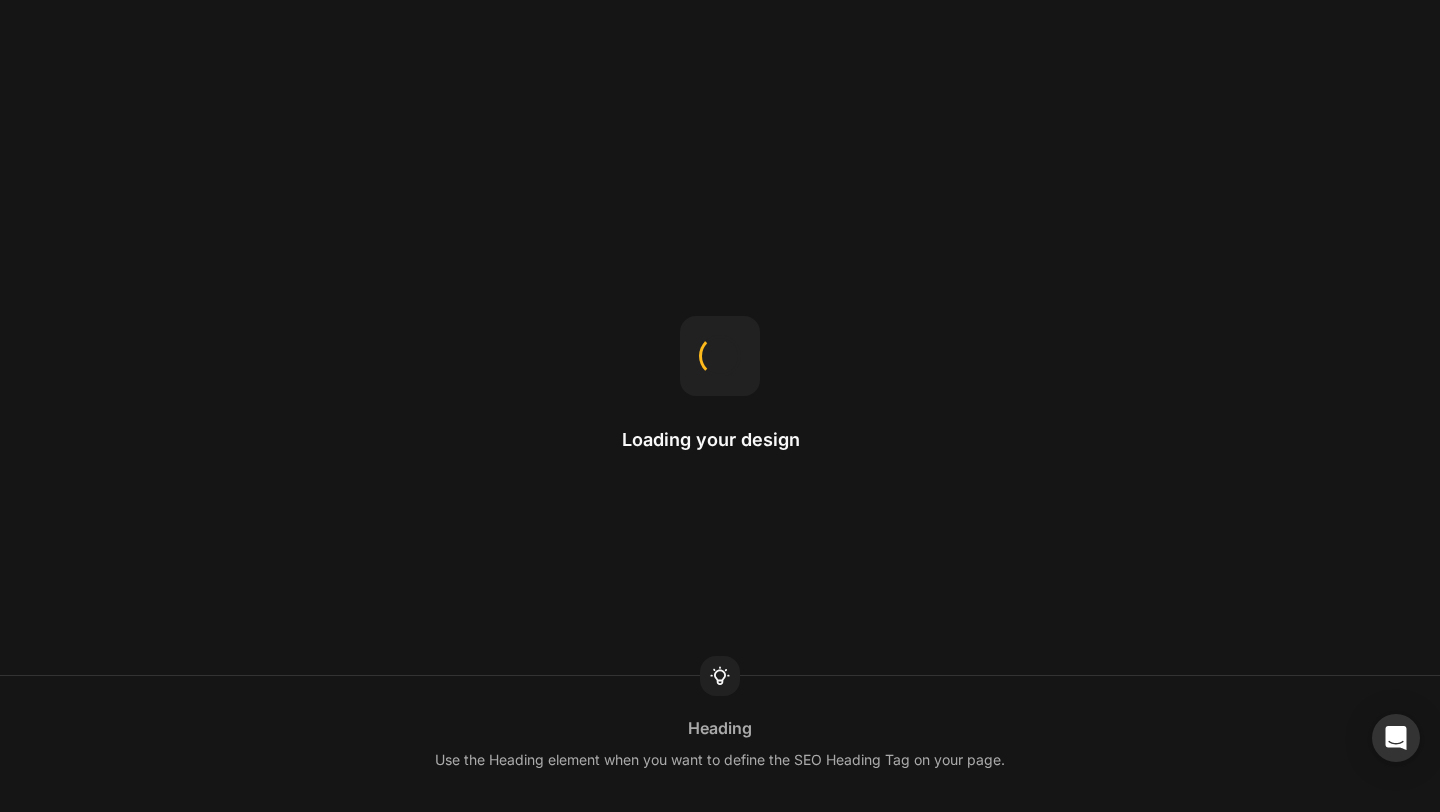 scroll, scrollTop: 0, scrollLeft: 0, axis: both 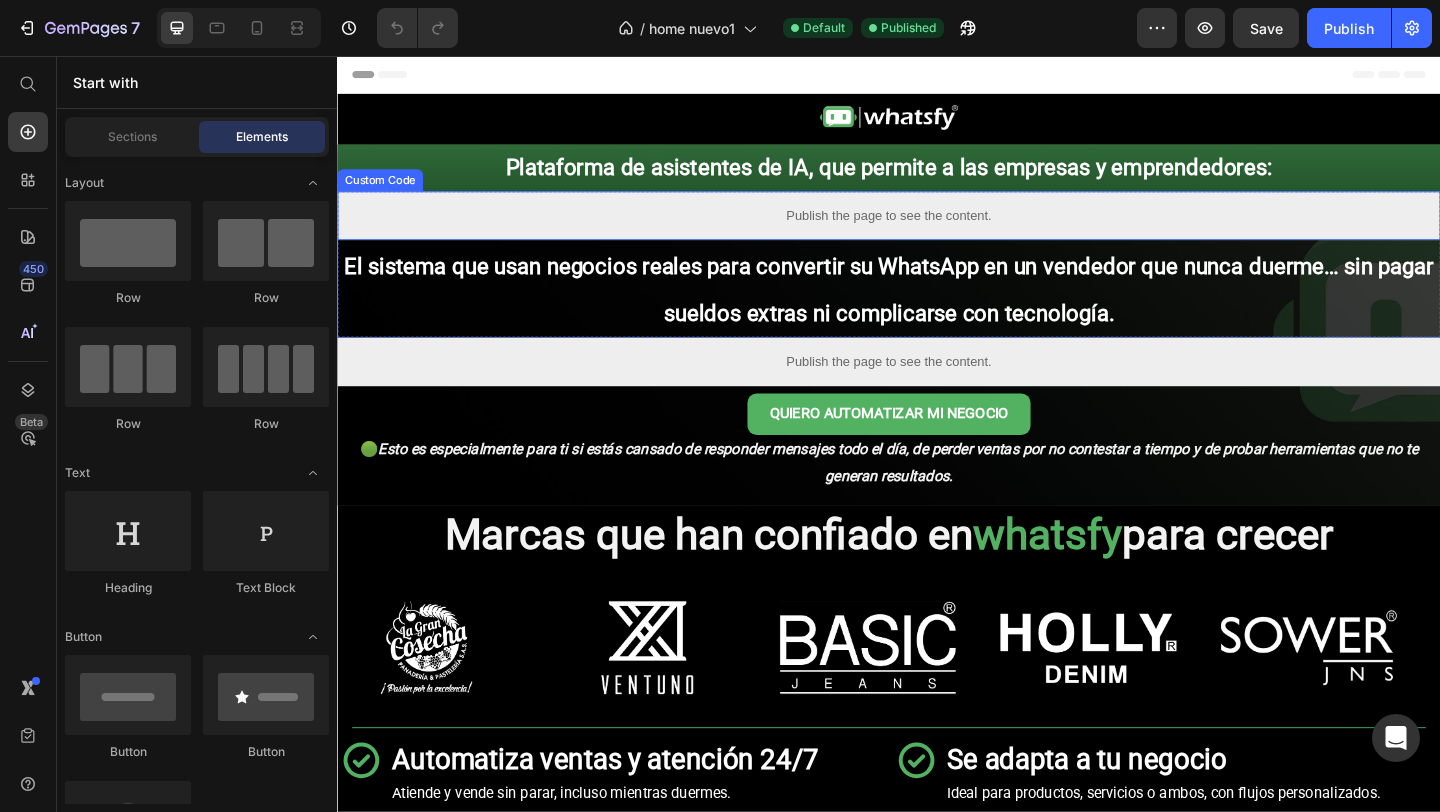 click on "Publish the page to see the content." at bounding box center (937, 229) 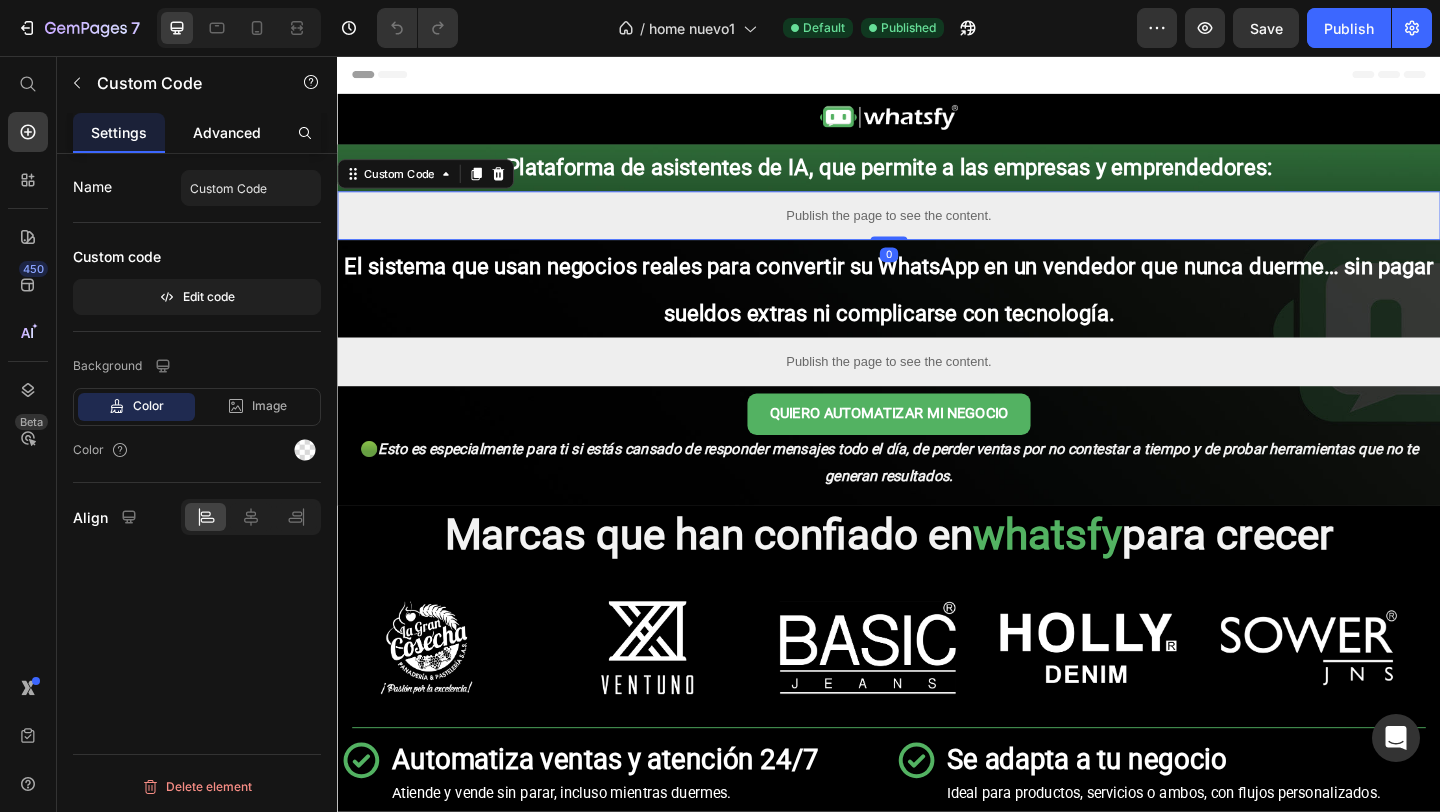 click on "Advanced" at bounding box center (227, 132) 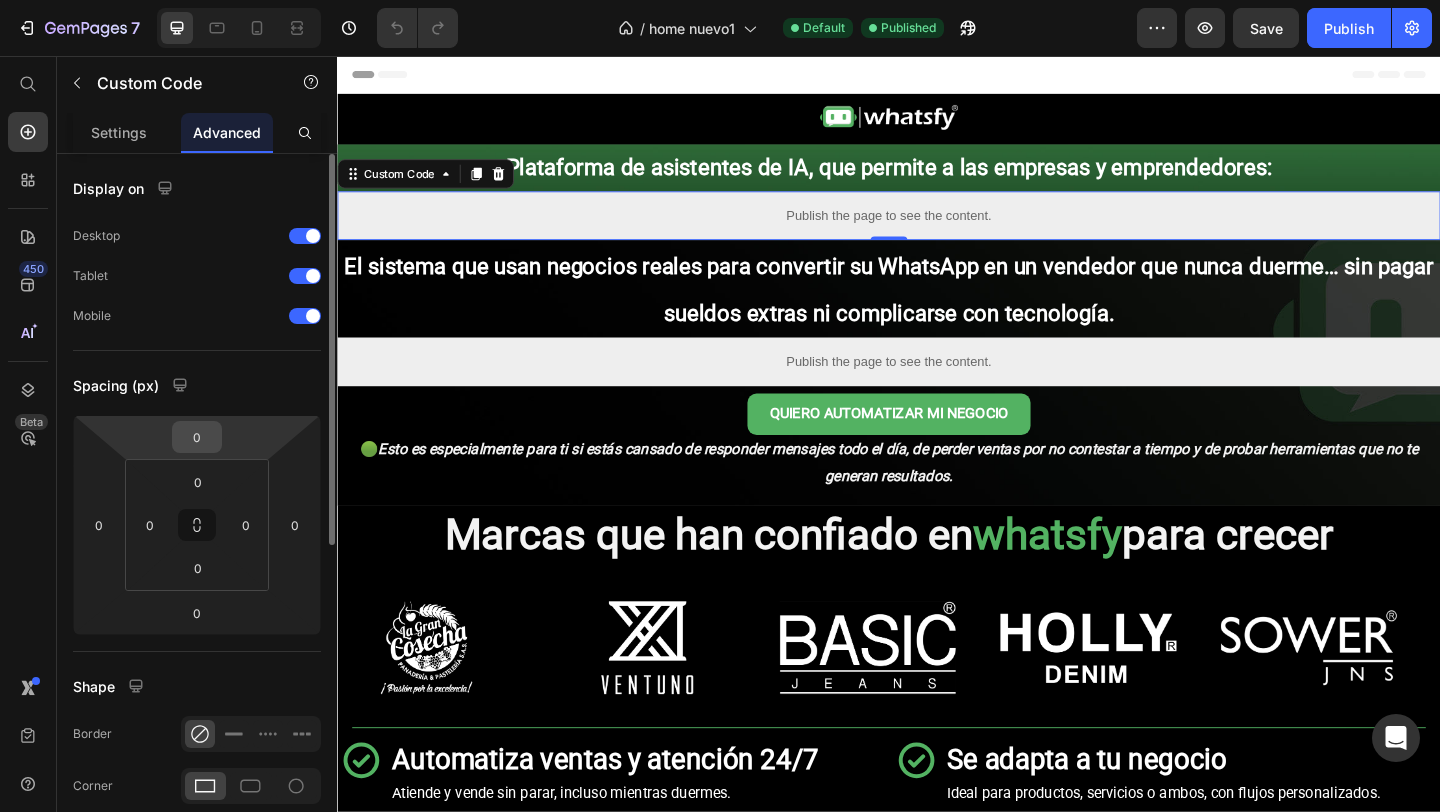 click on "0" at bounding box center [197, 437] 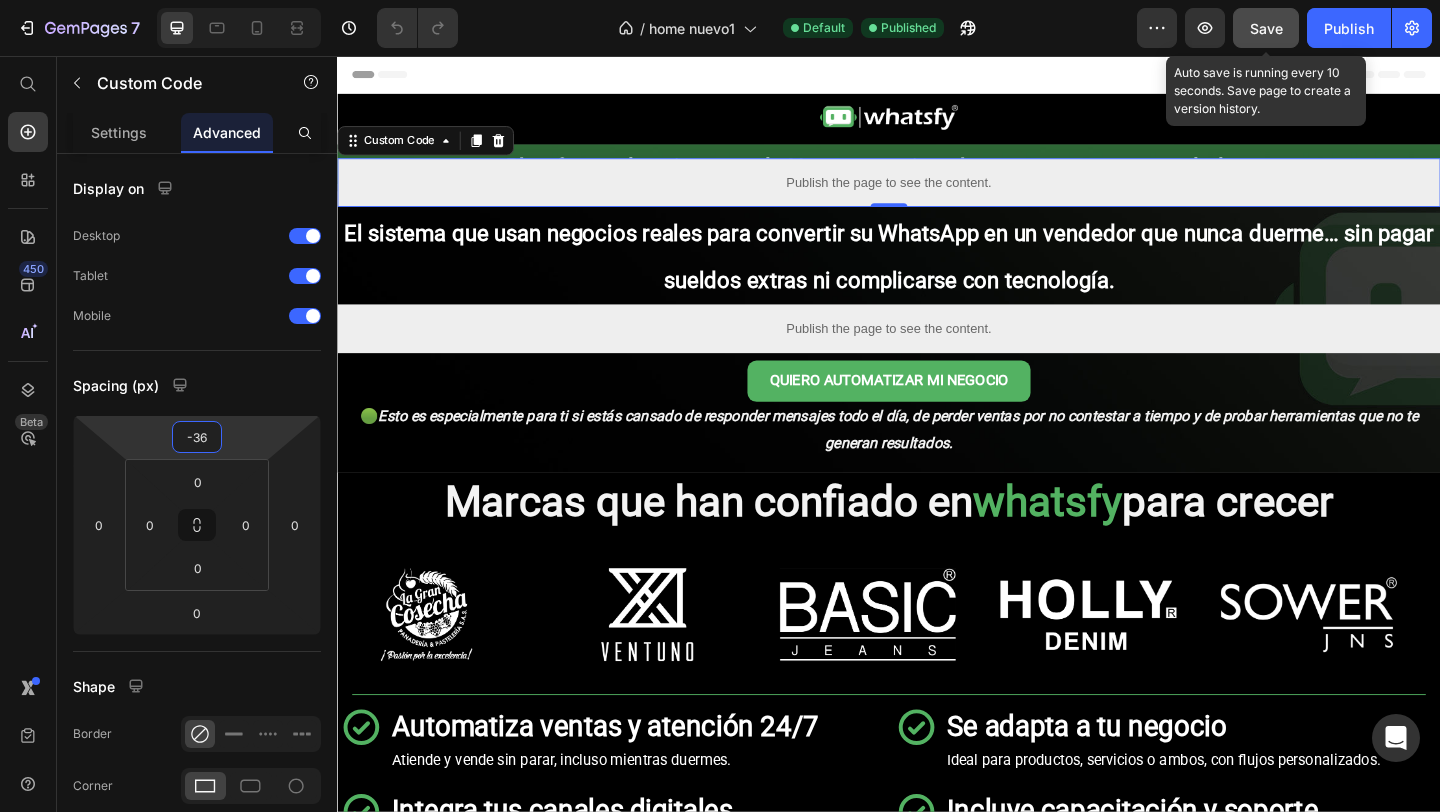 type on "-36" 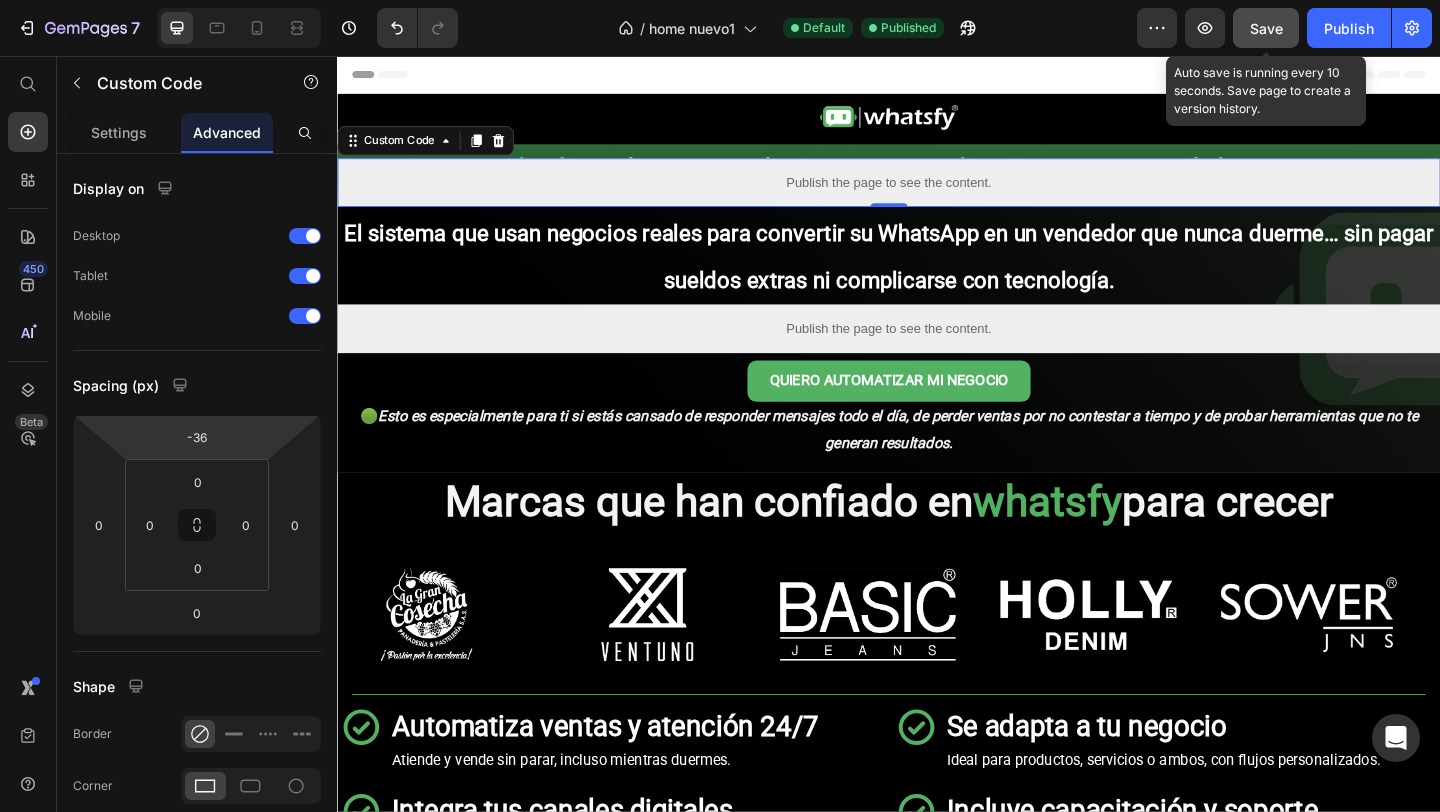 click on "Save" at bounding box center [1266, 28] 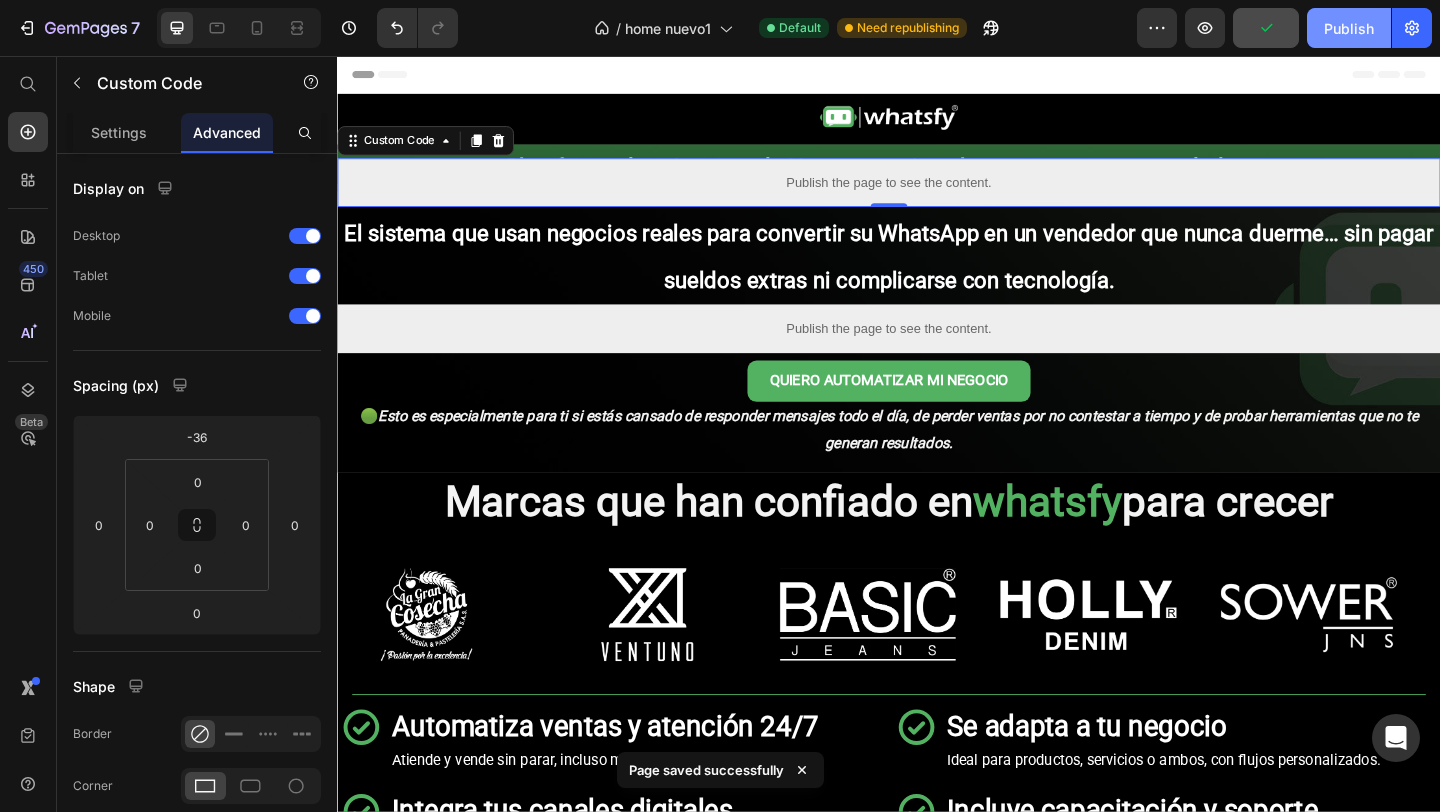 click on "Publish" 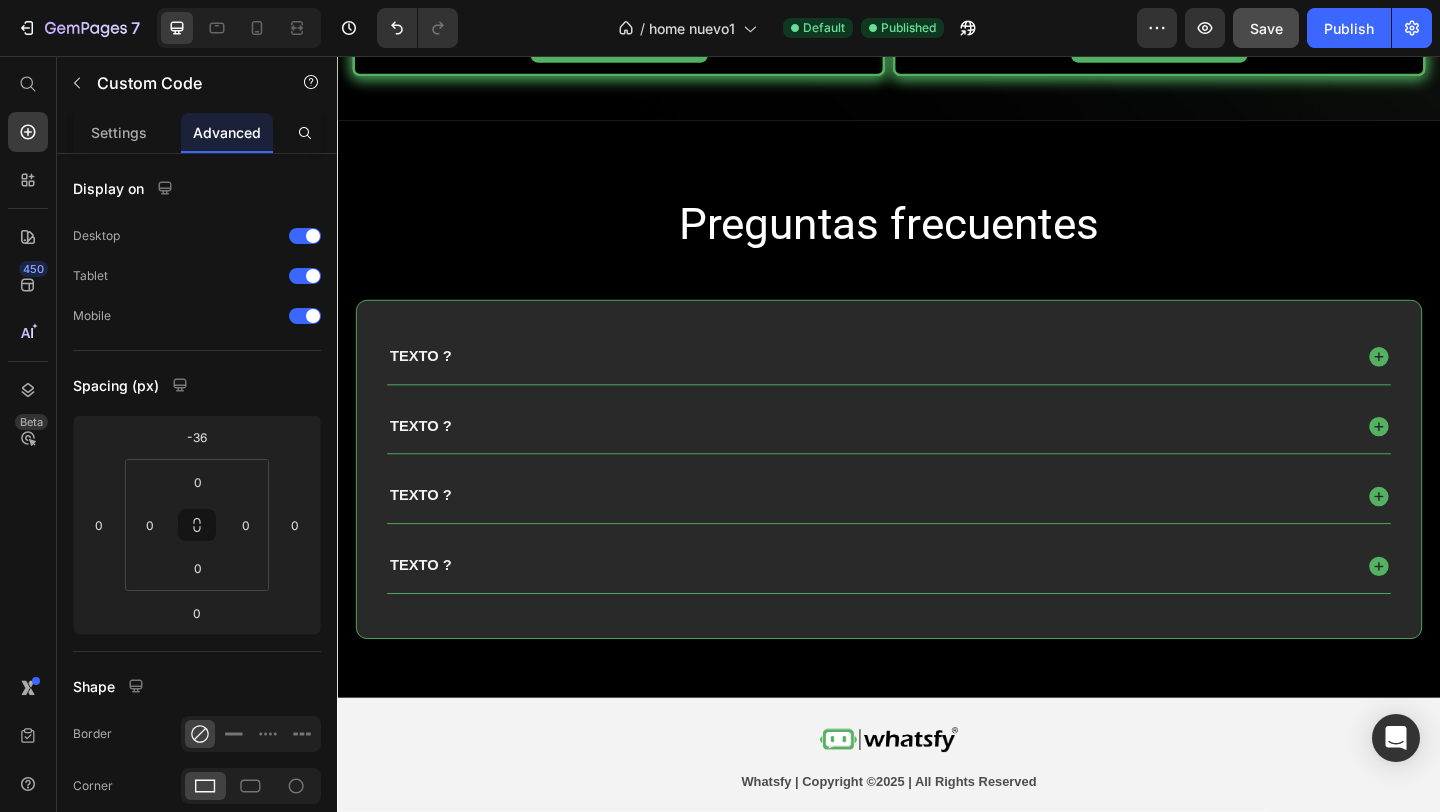 scroll, scrollTop: 3003, scrollLeft: 0, axis: vertical 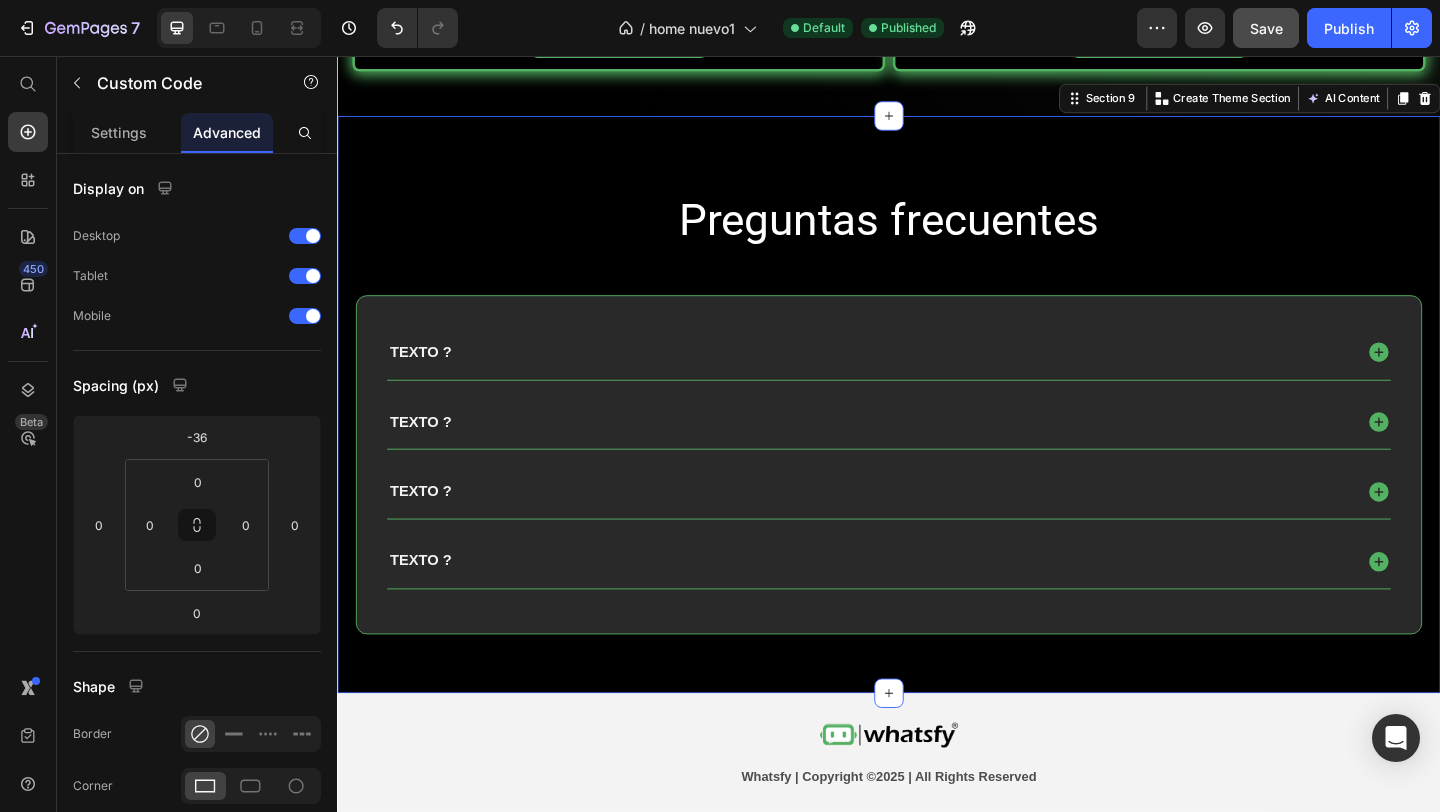 click on "Preguntas frecuentes Heading
texto ?
texto ?
texto ?
texto ? Accordion Row Row Section 9   You can create reusable sections Create Theme Section AI Content Write with GemAI What would you like to describe here? Tone and Voice Persuasive Product Getting products... Show more Generate" at bounding box center [937, 435] 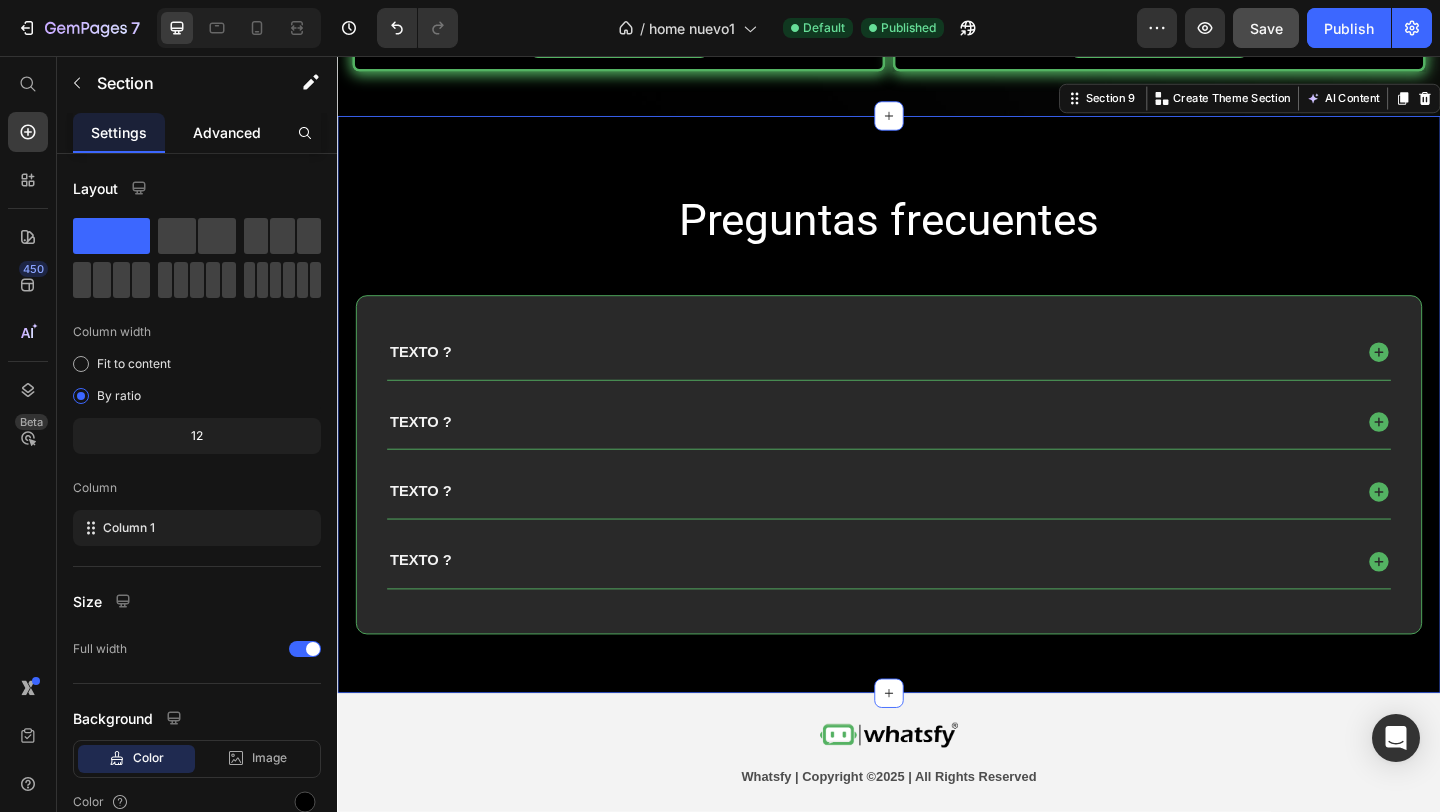 click on "Advanced" 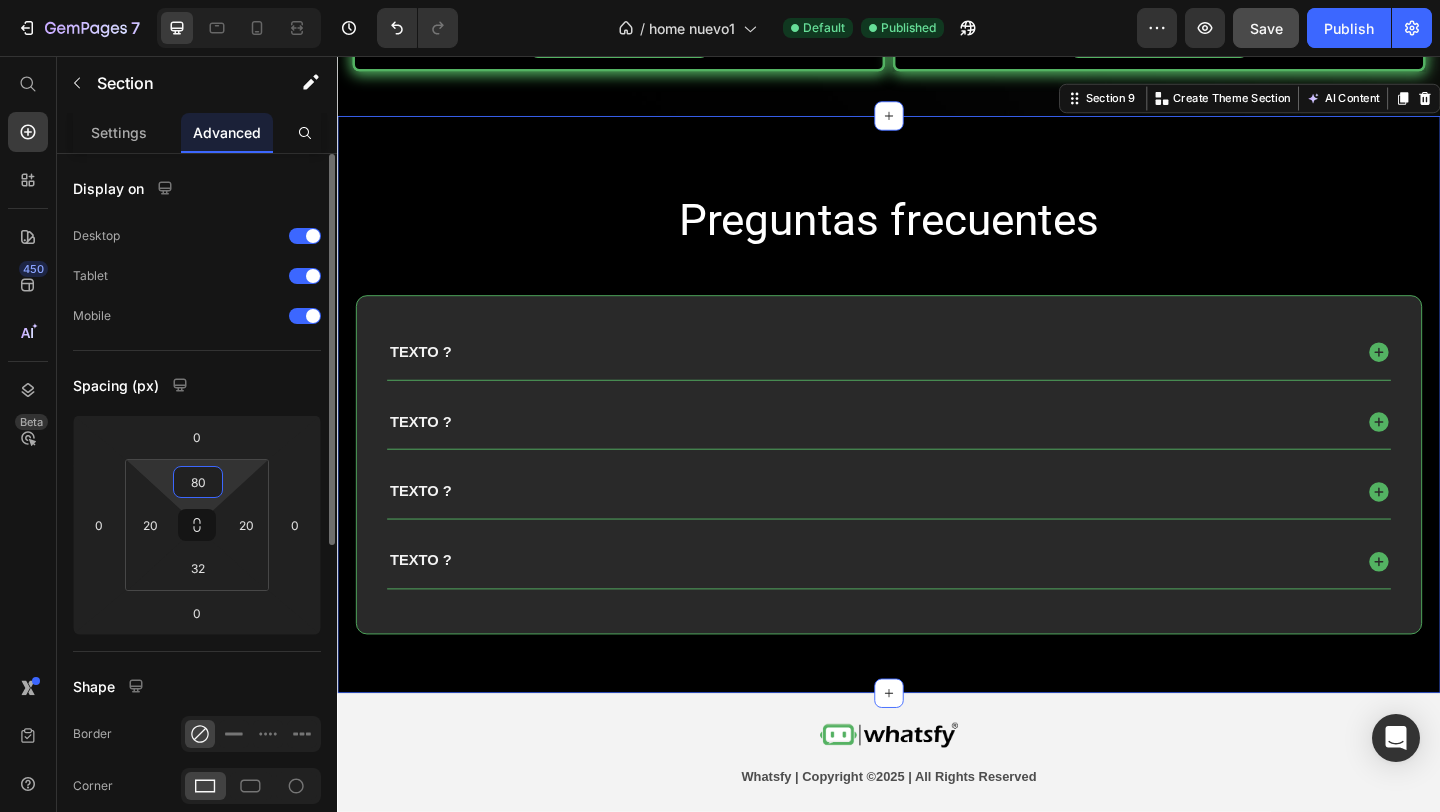 click on "80" at bounding box center [198, 482] 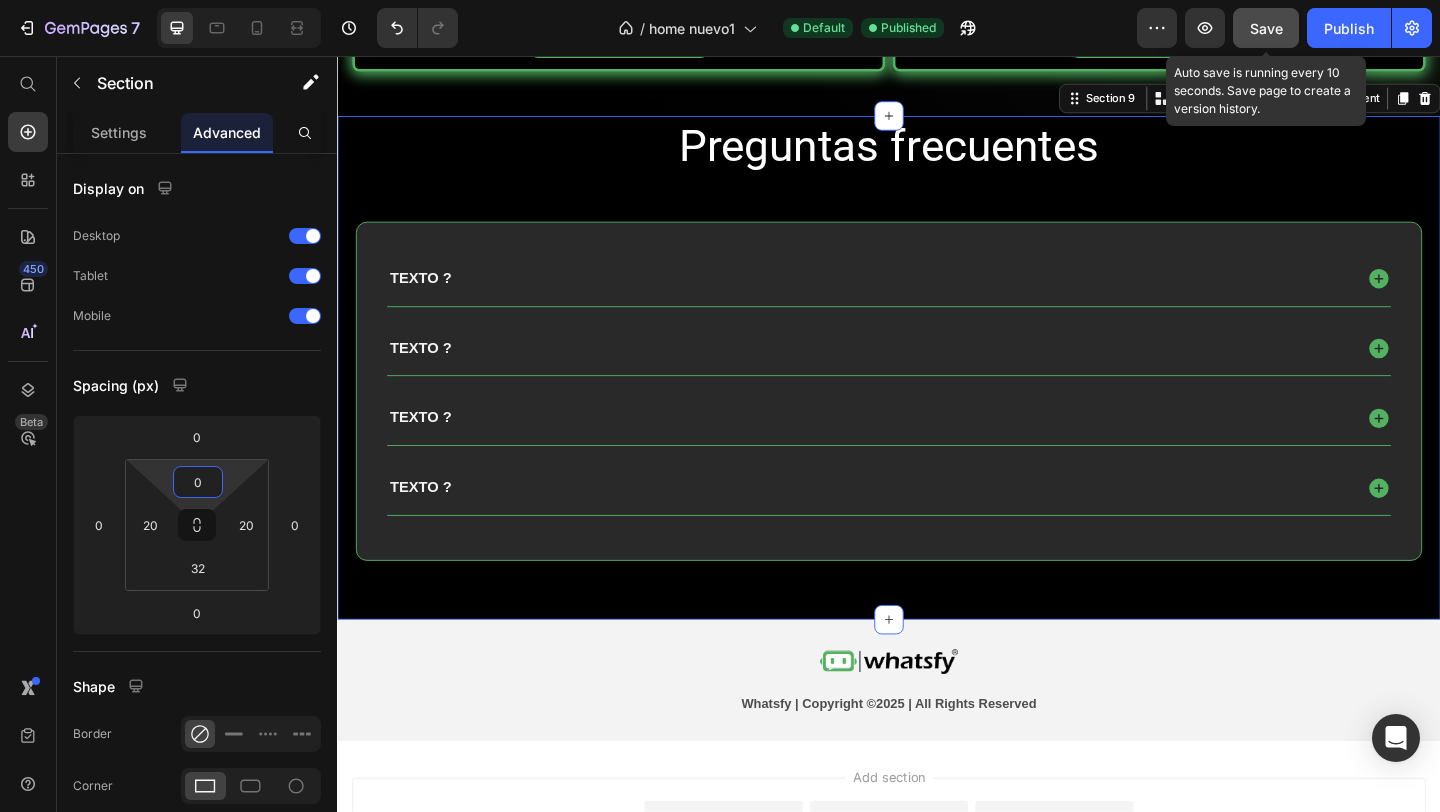 type on "0" 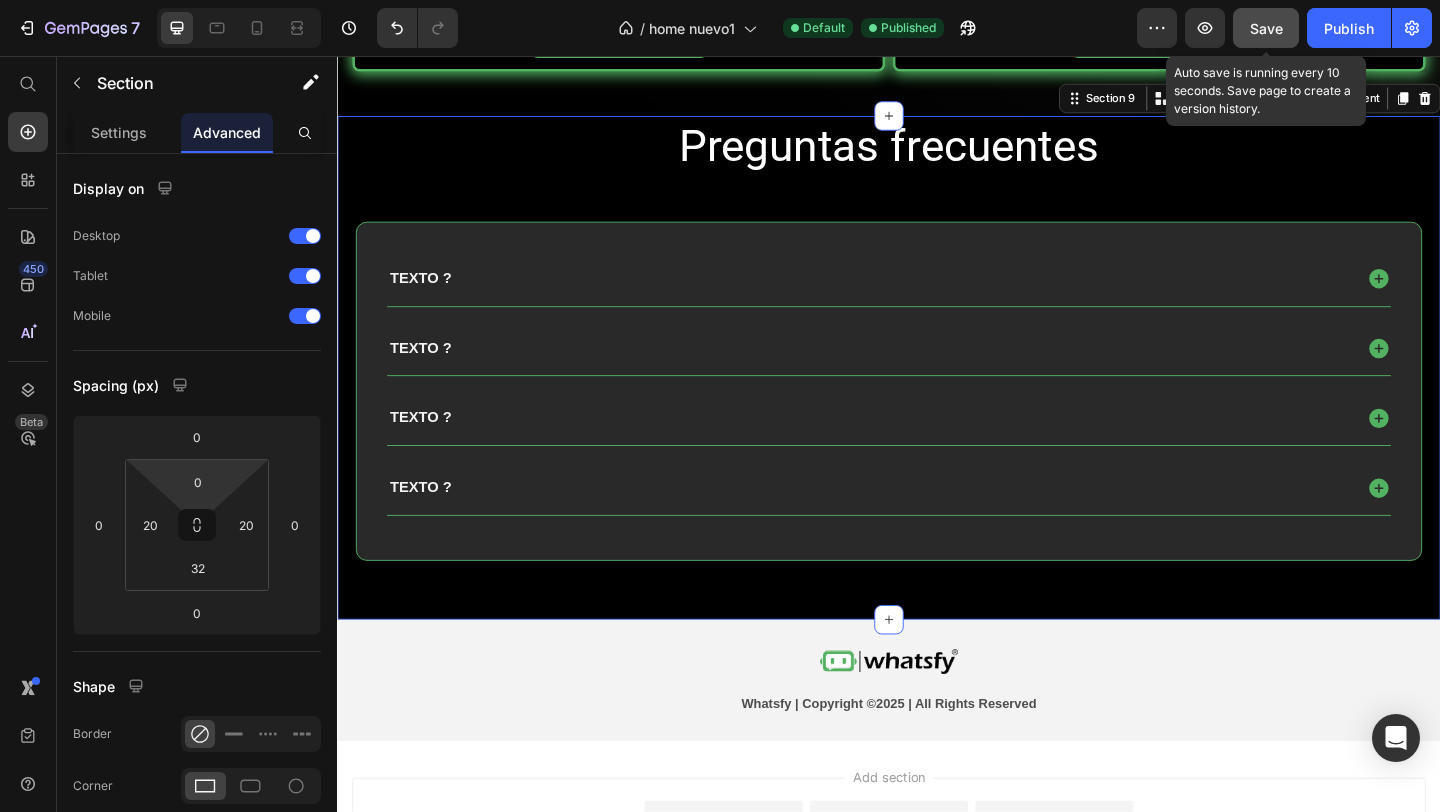 click on "Save" 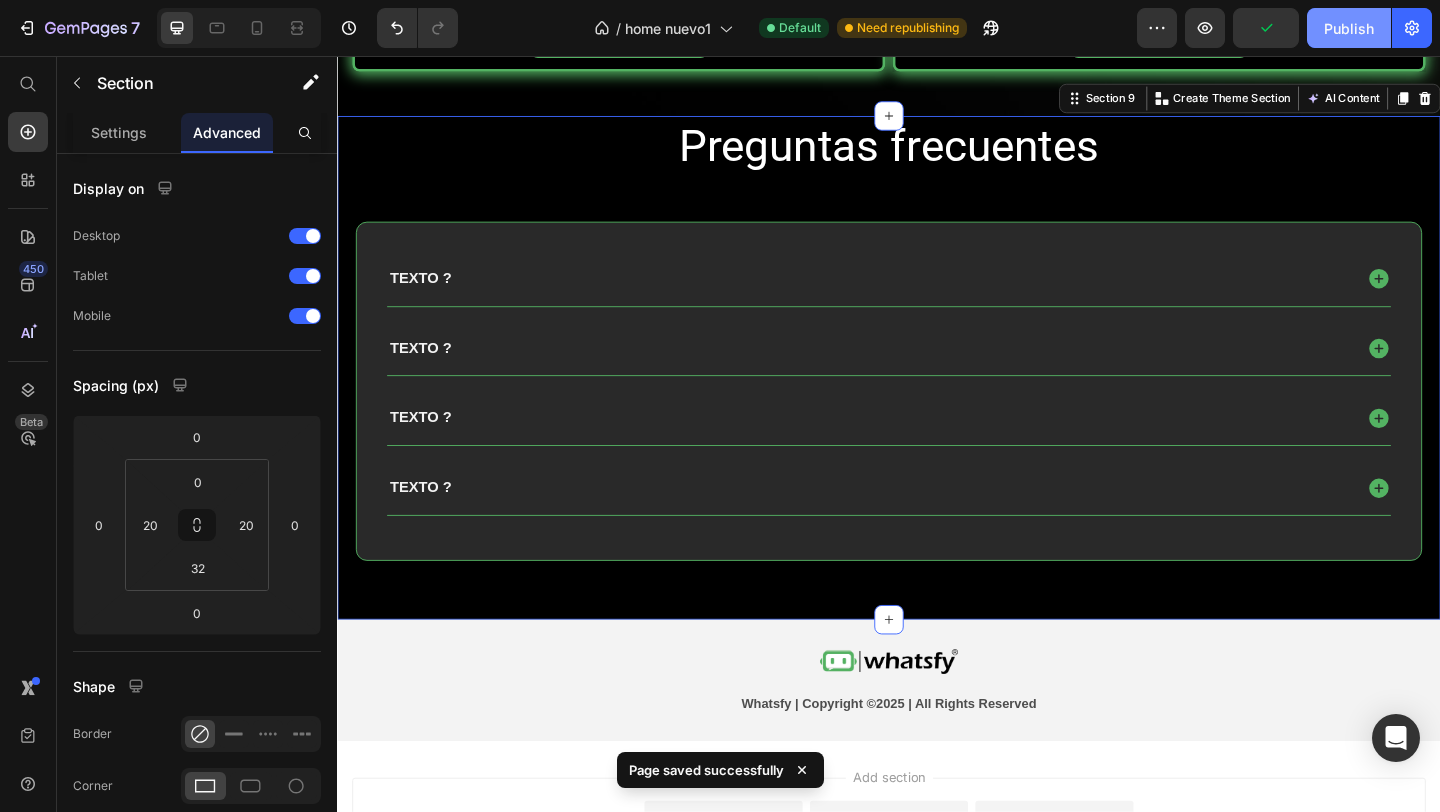 click on "Publish" at bounding box center [1349, 28] 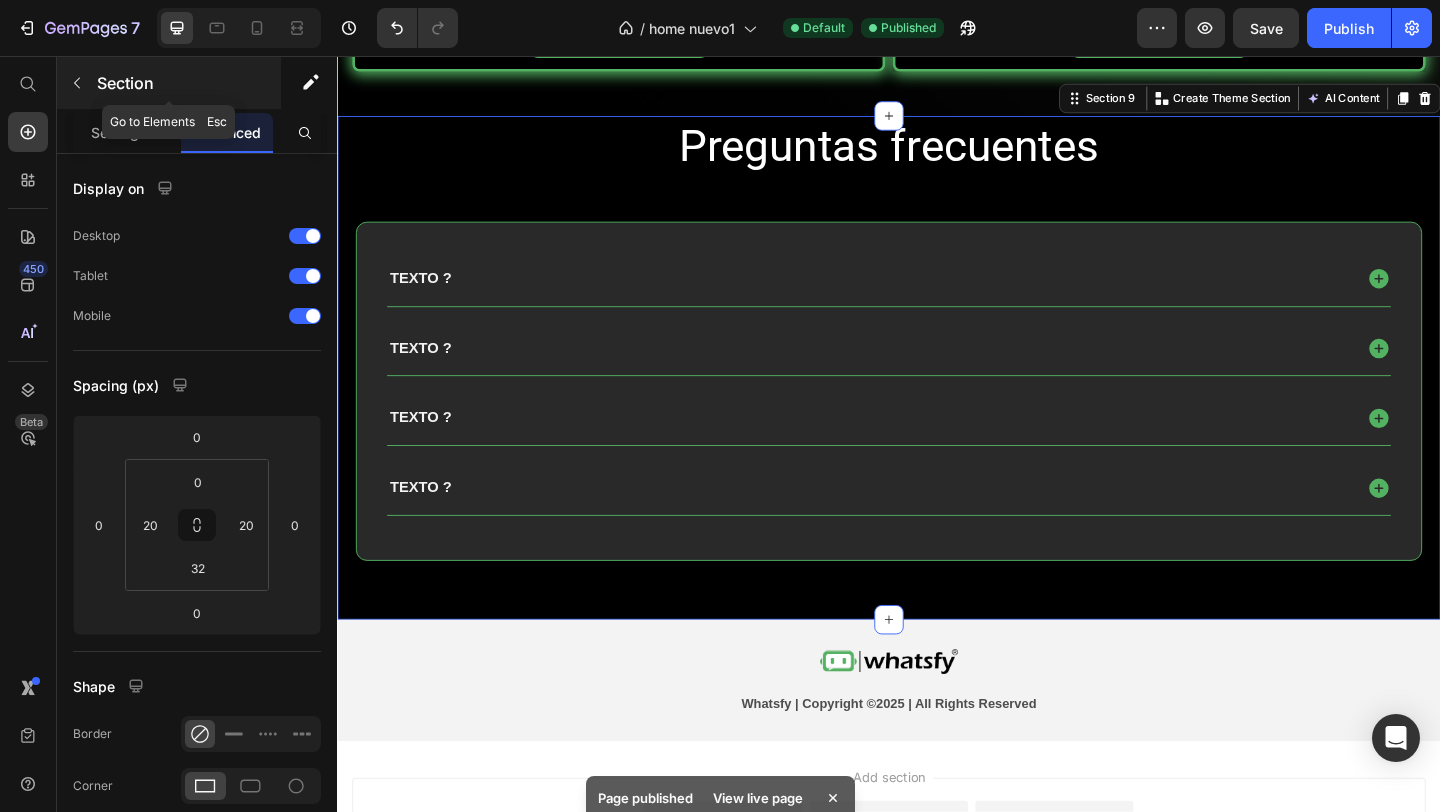 click 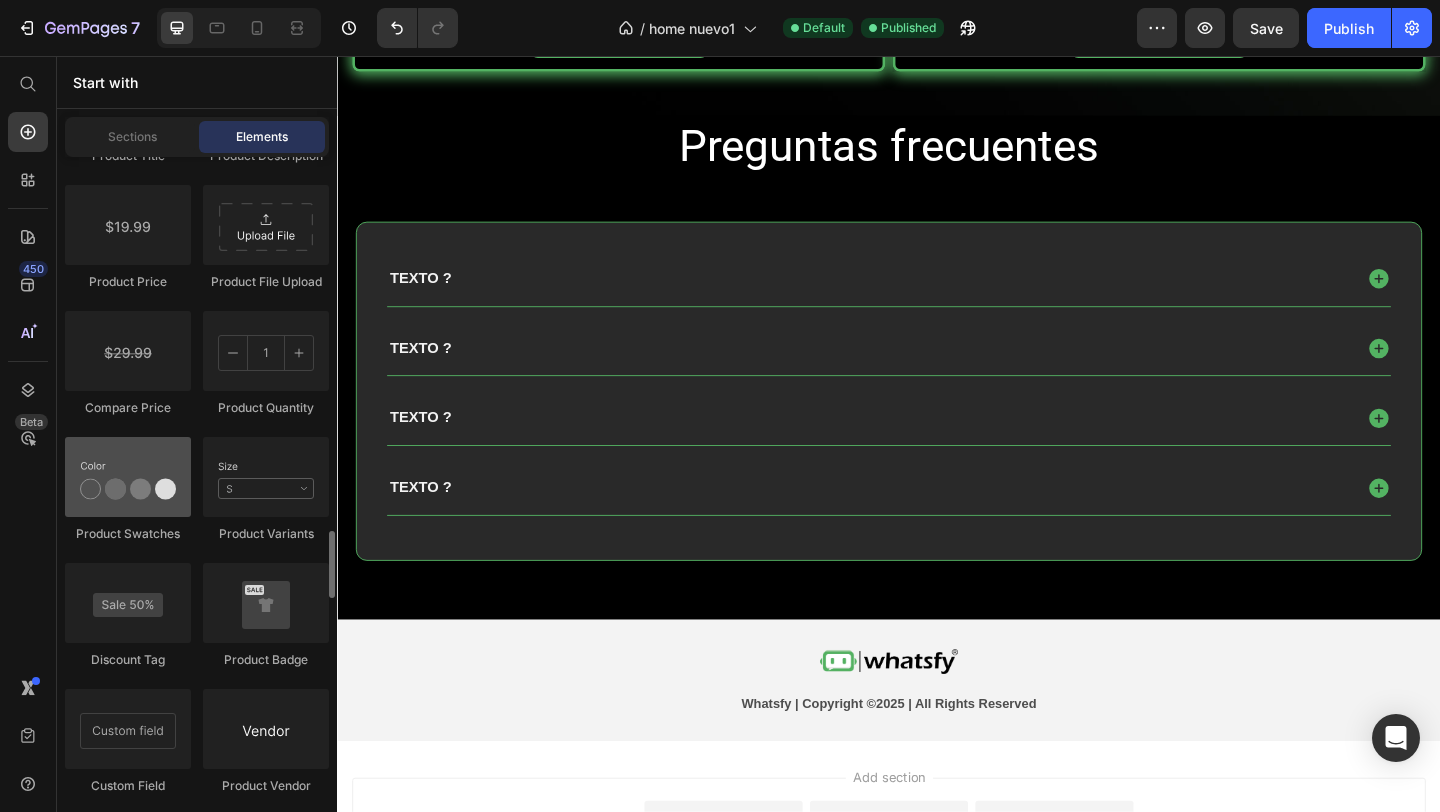 scroll, scrollTop: 3474, scrollLeft: 0, axis: vertical 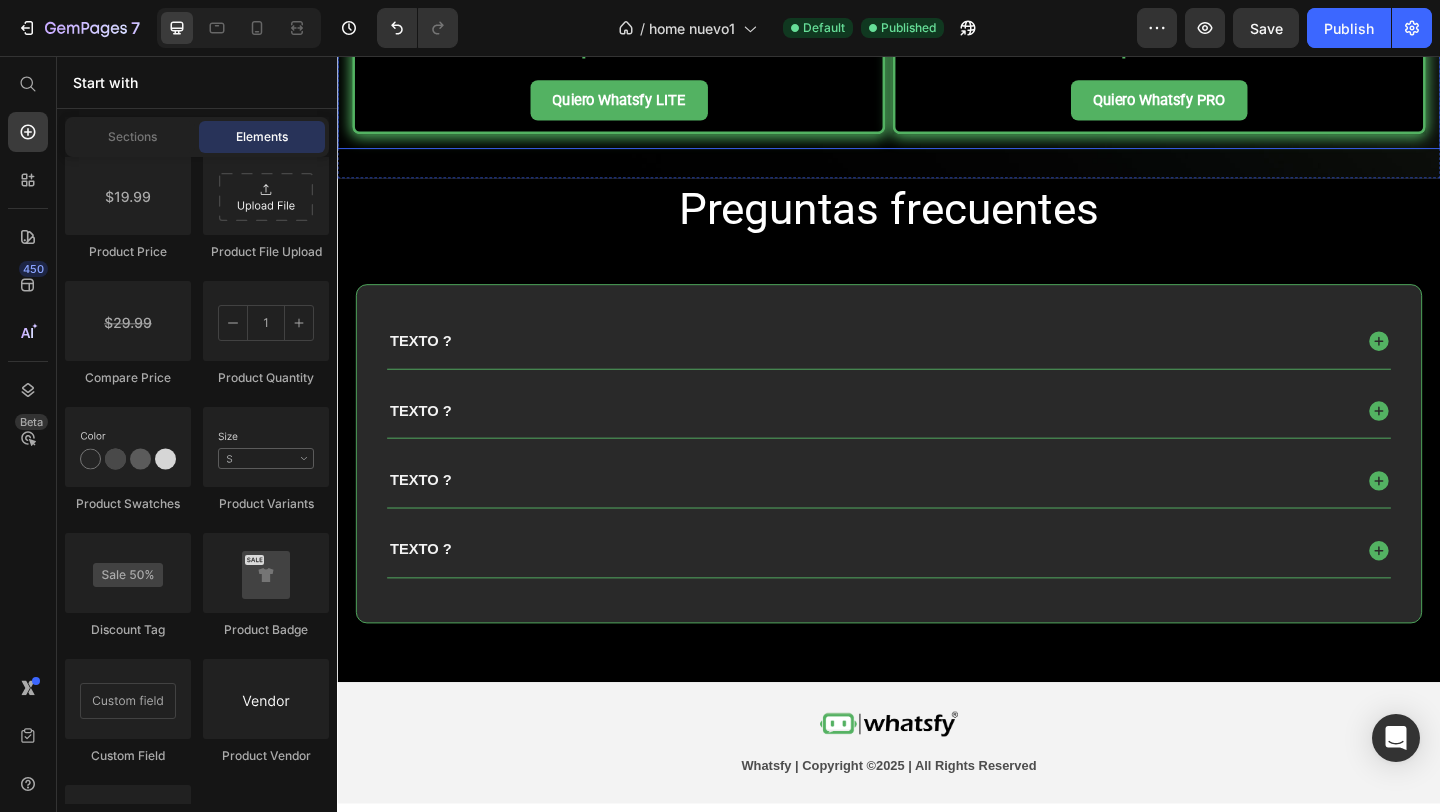 click on "Anual" at bounding box center (986, -347) 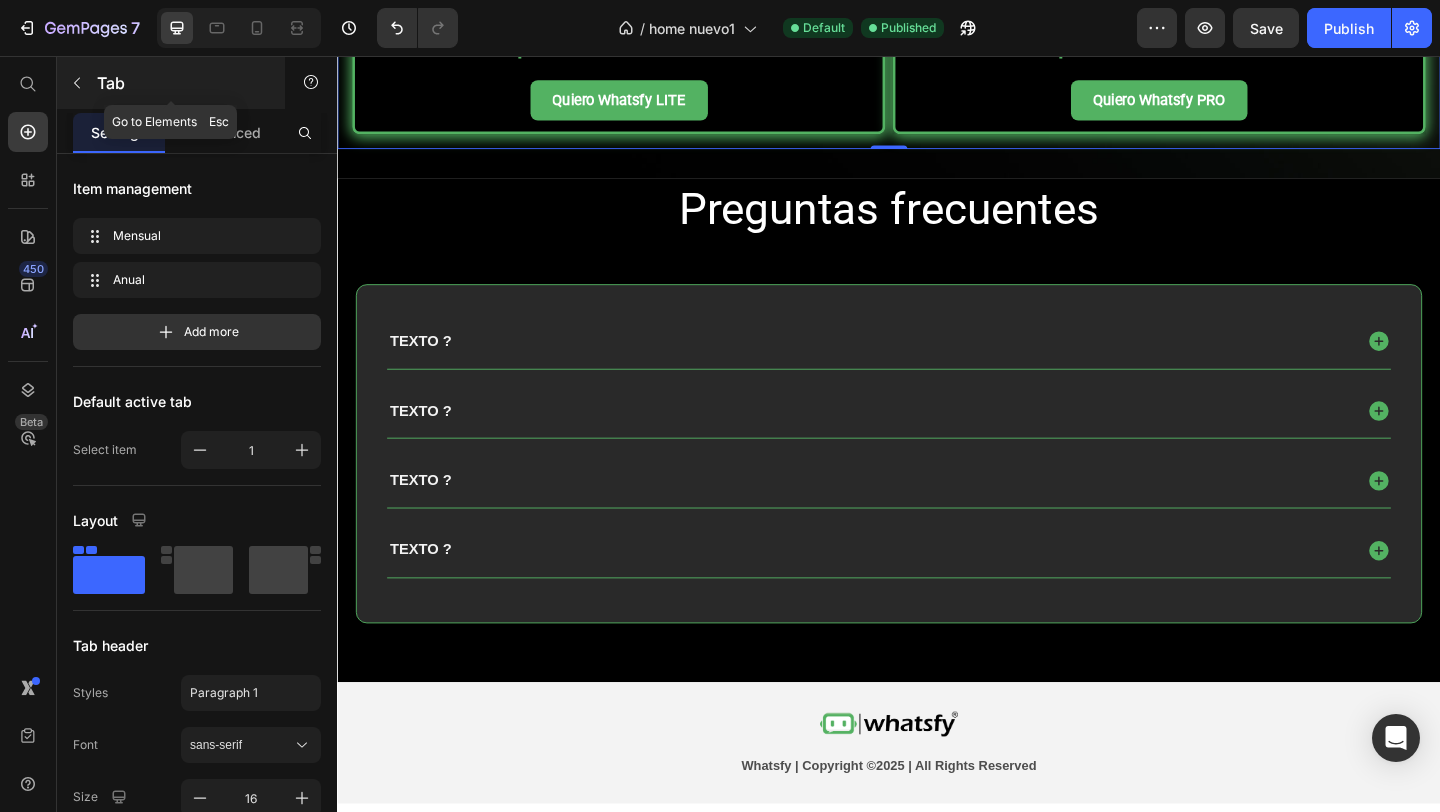 click 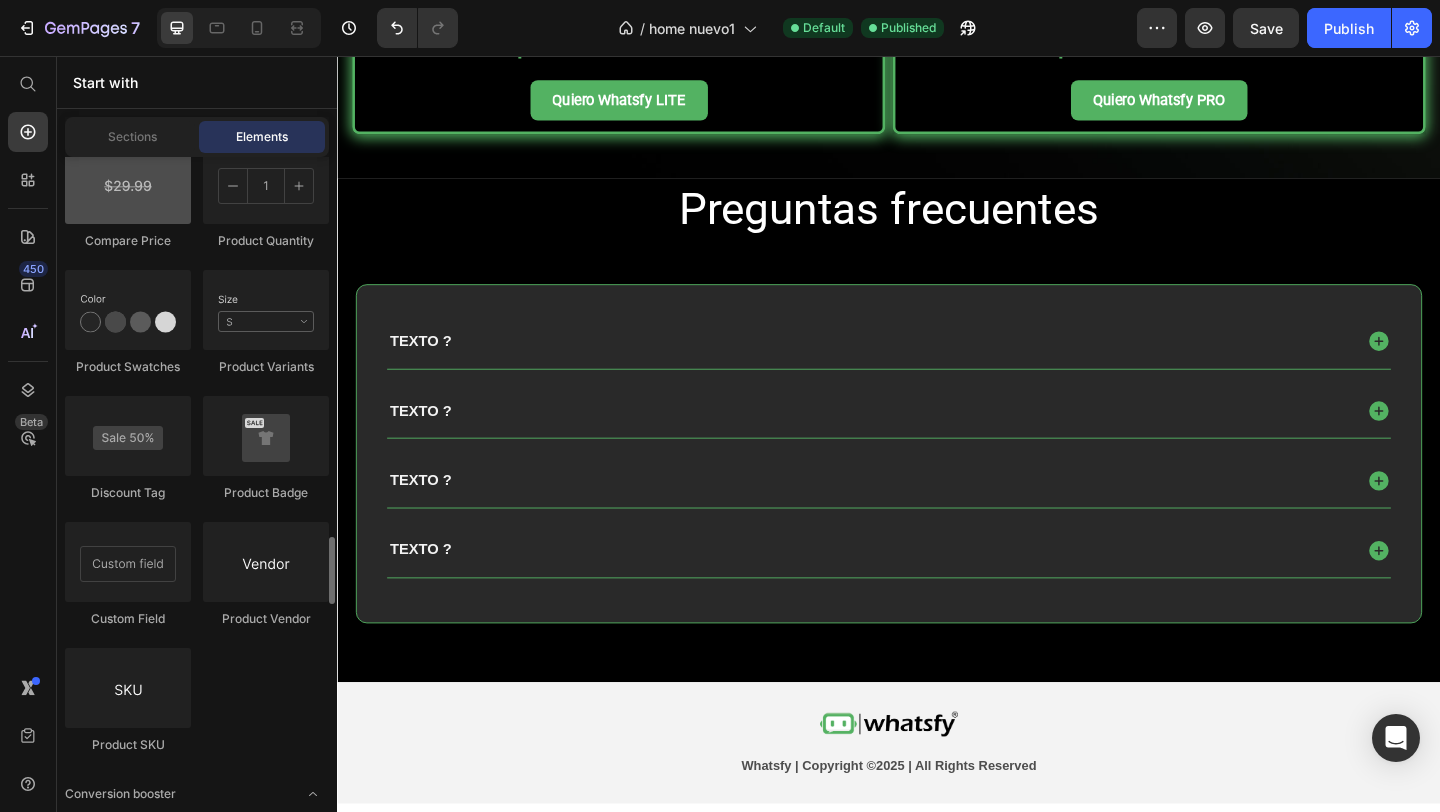 scroll, scrollTop: 3613, scrollLeft: 0, axis: vertical 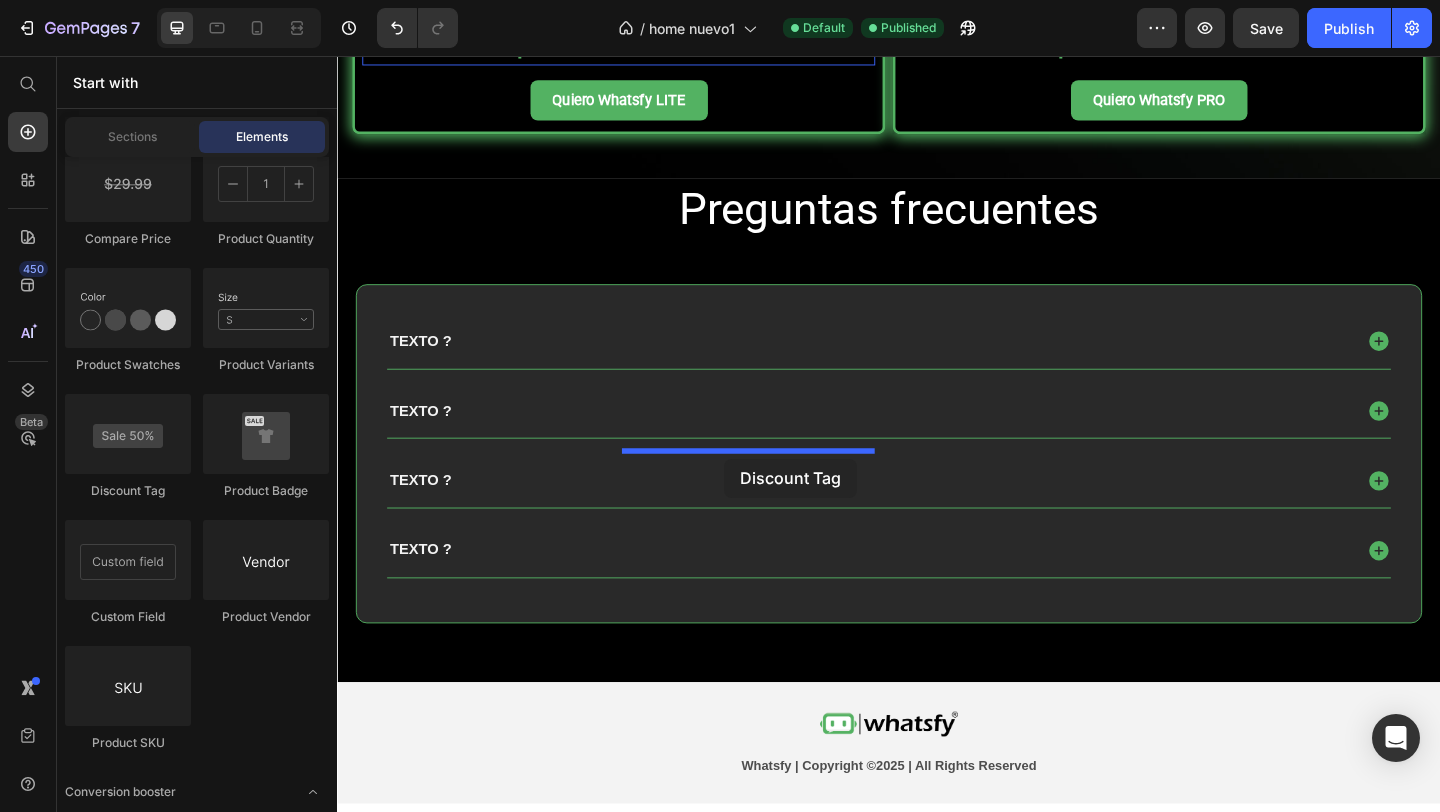 drag, startPoint x: 449, startPoint y: 483, endPoint x: 758, endPoint y: 489, distance: 309.05826 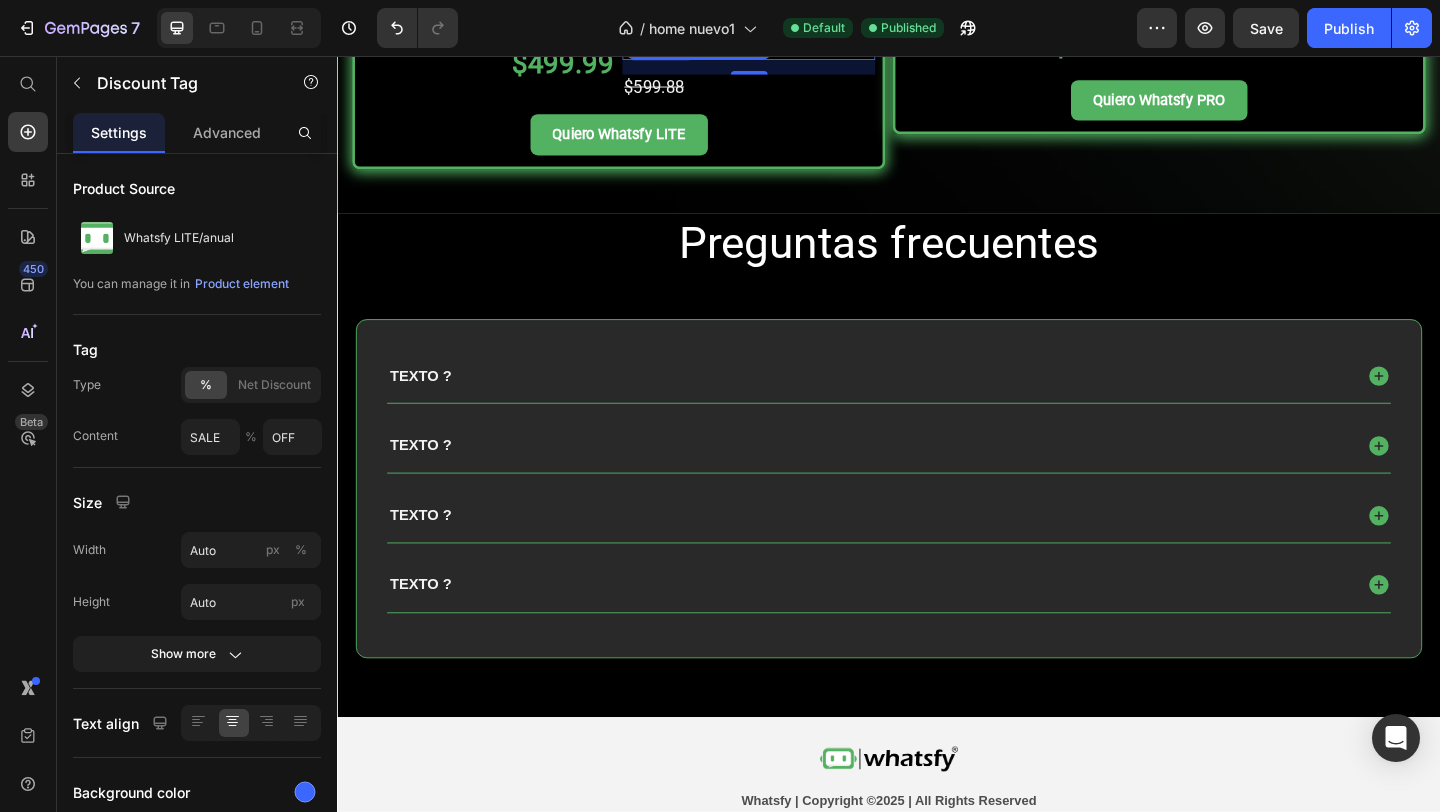 click on "SALE" at bounding box center (689, 41) 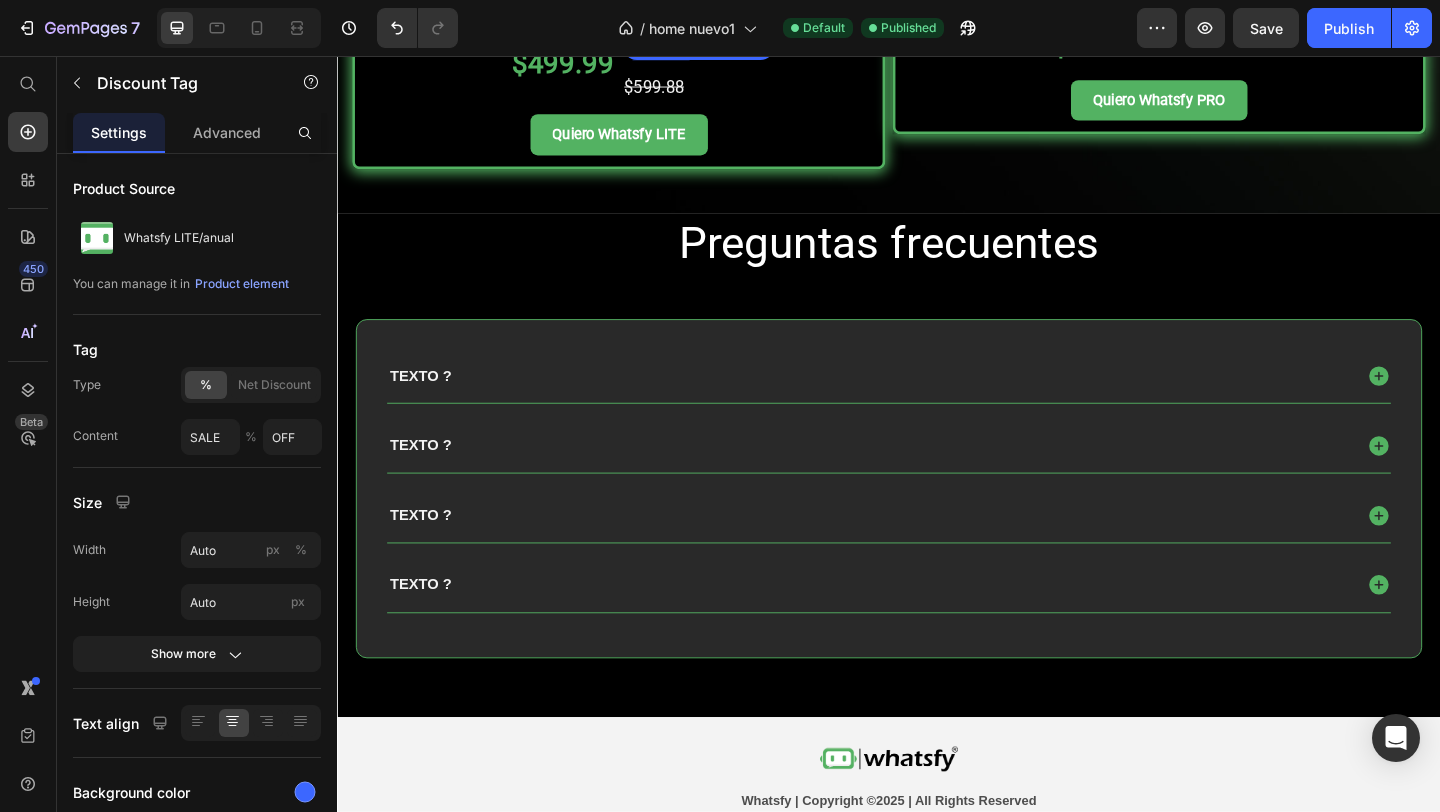 click on "SALE 17% OFF" at bounding box center (730, 41) 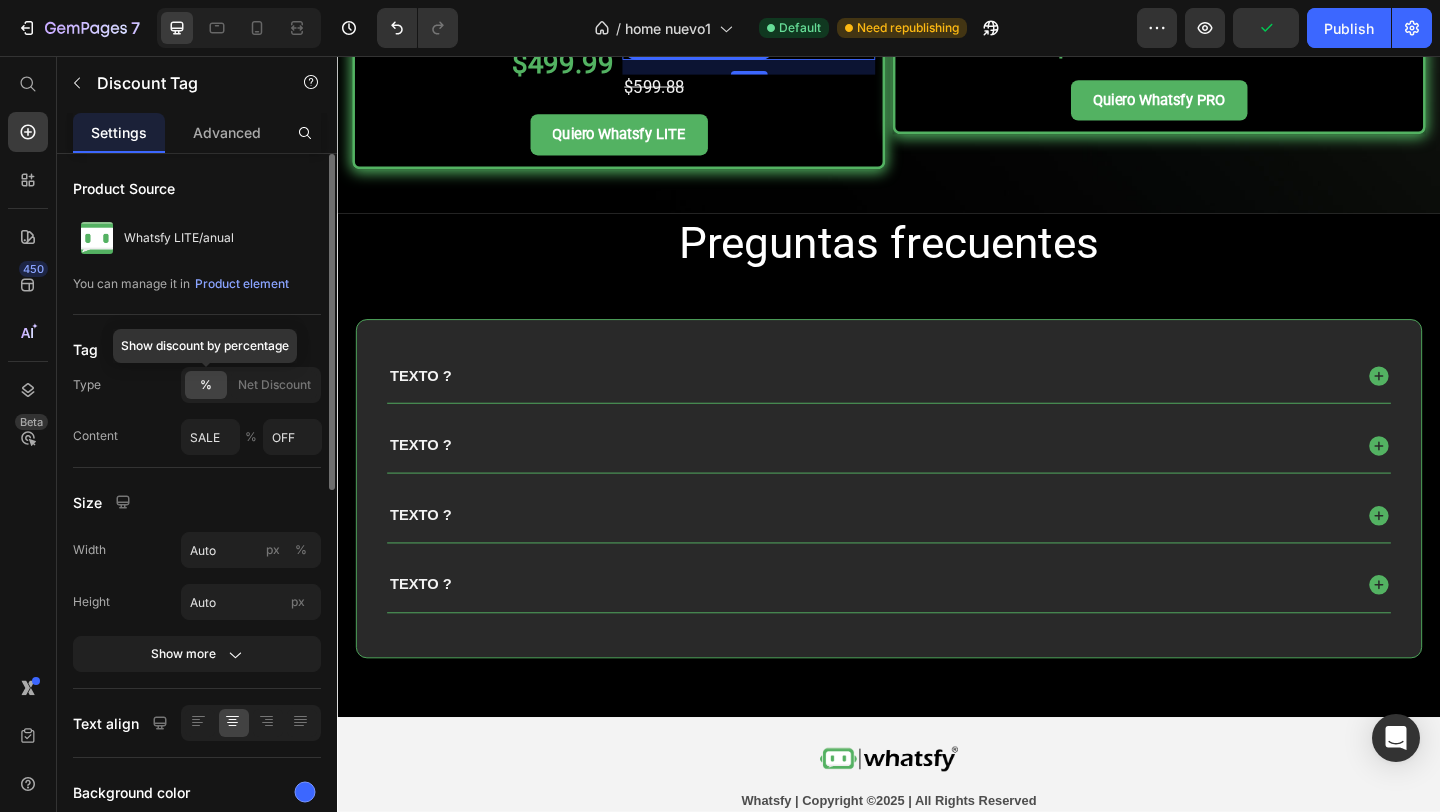 click on "%" 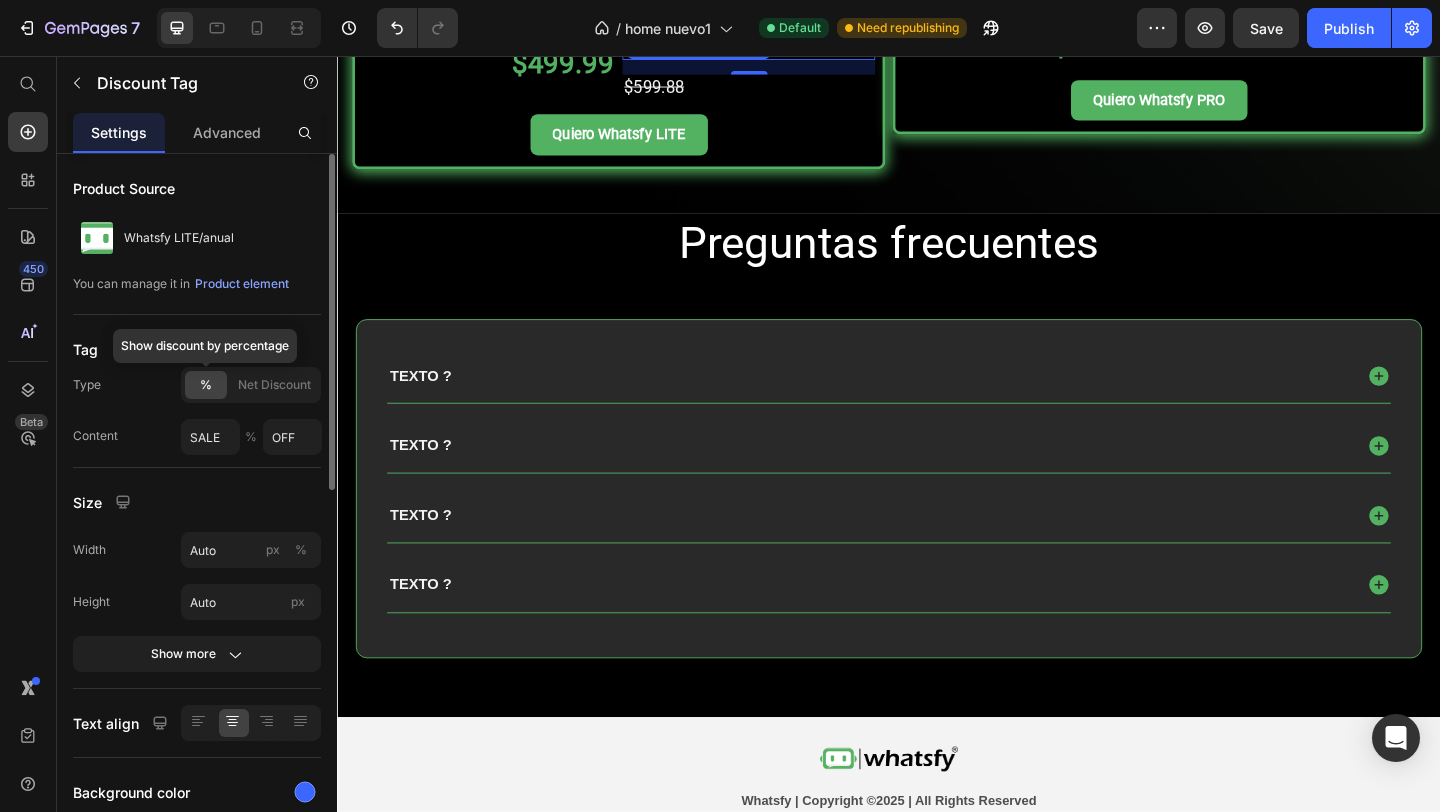 click on "%" 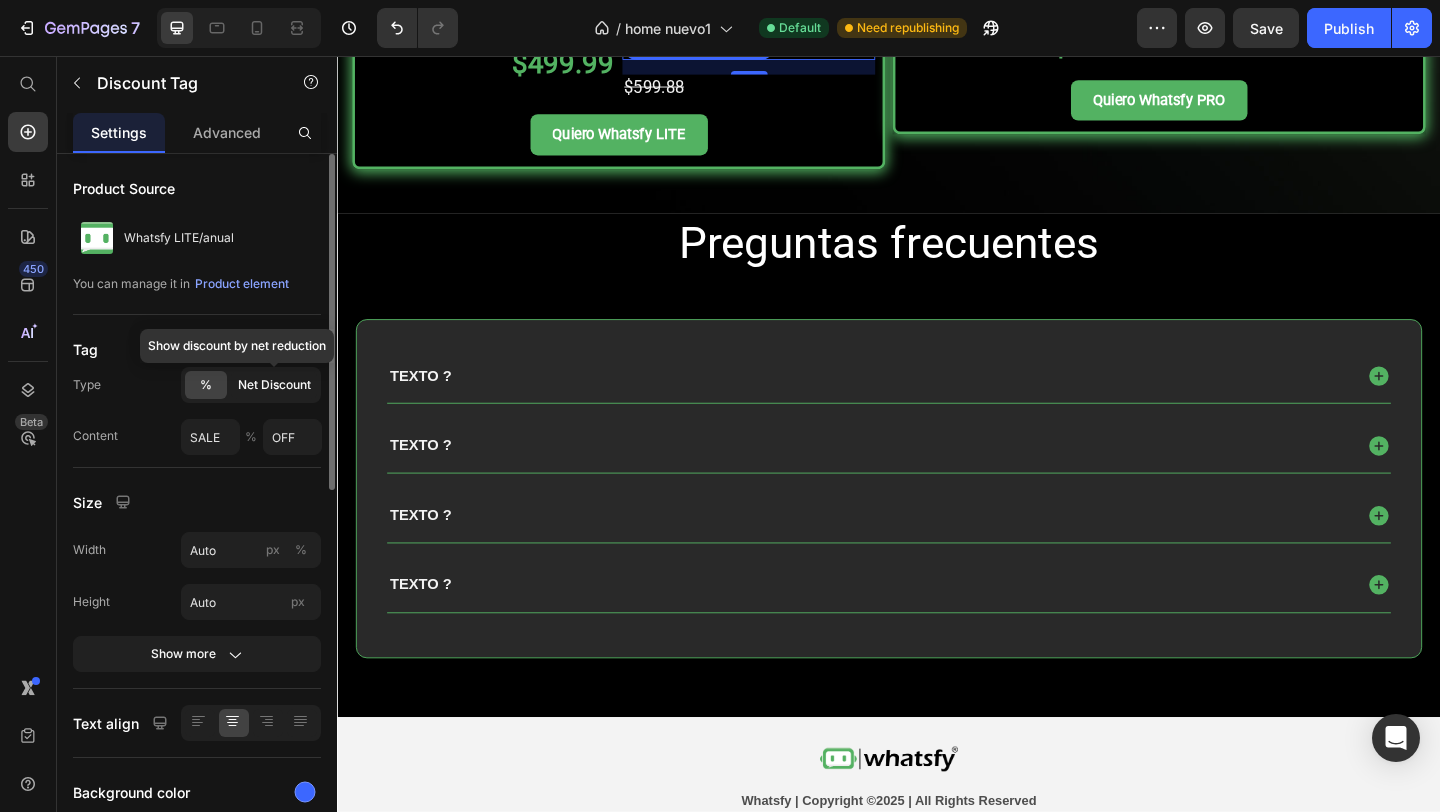 click on "Net Discount" 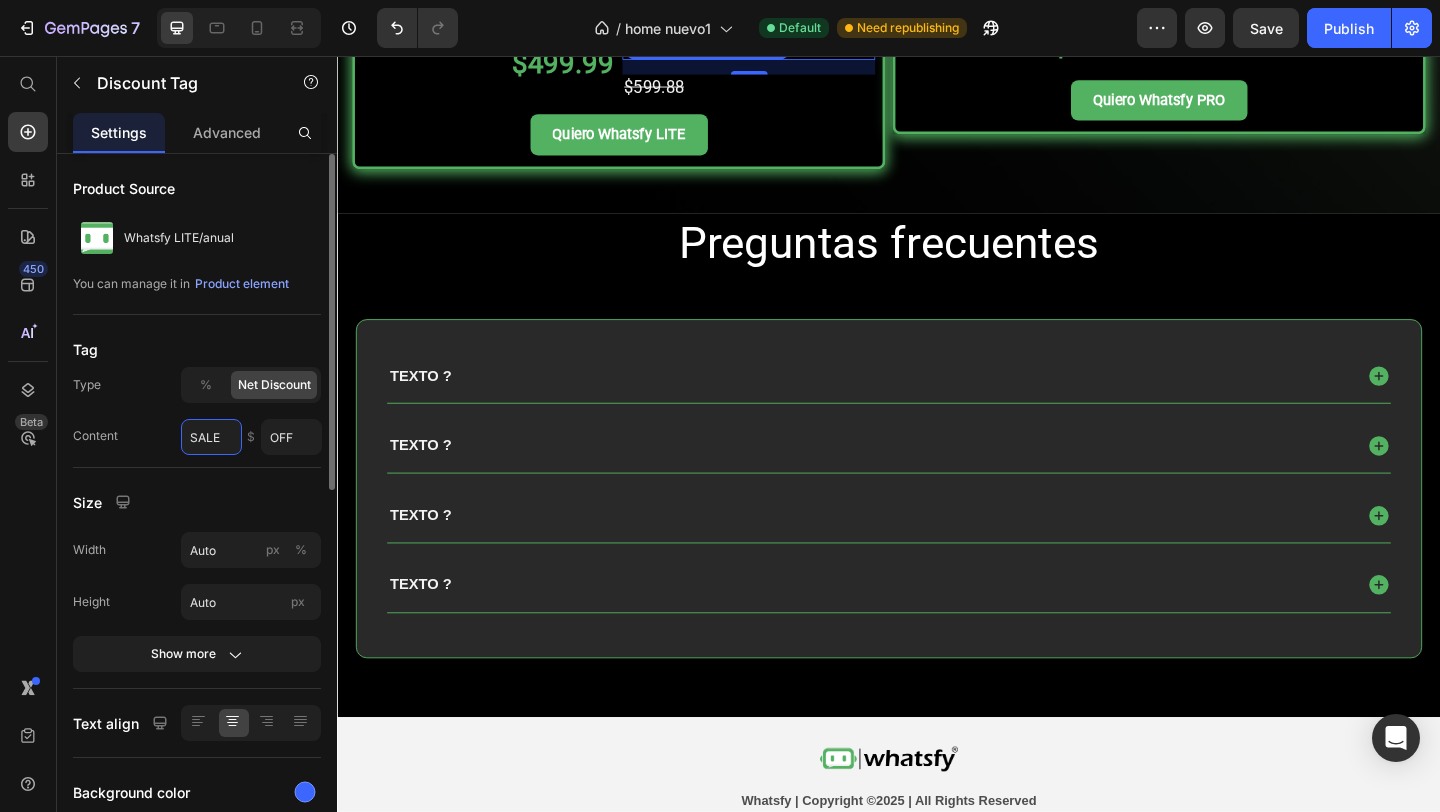 click on "SALE" at bounding box center (211, 437) 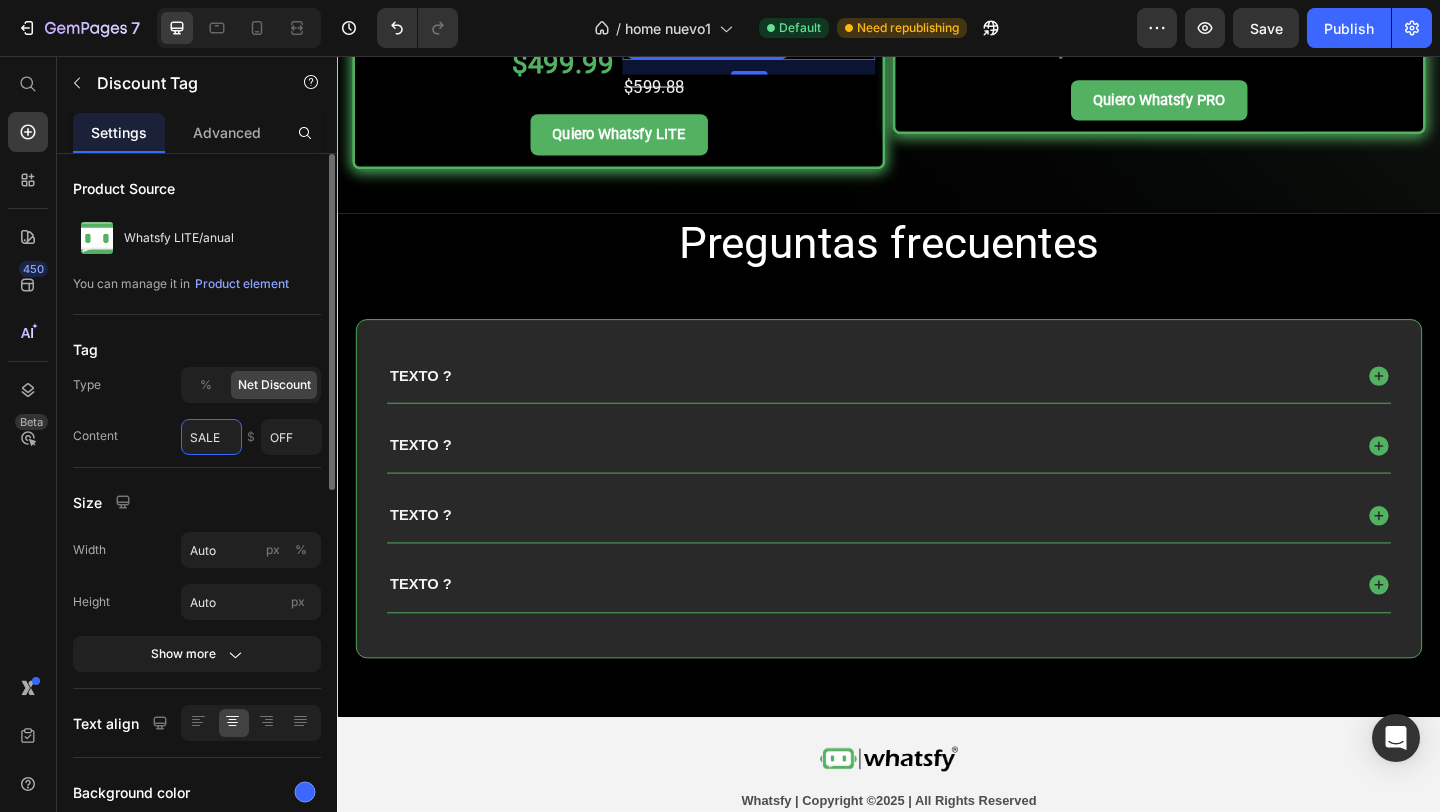 drag, startPoint x: 230, startPoint y: 441, endPoint x: 178, endPoint y: 434, distance: 52.46904 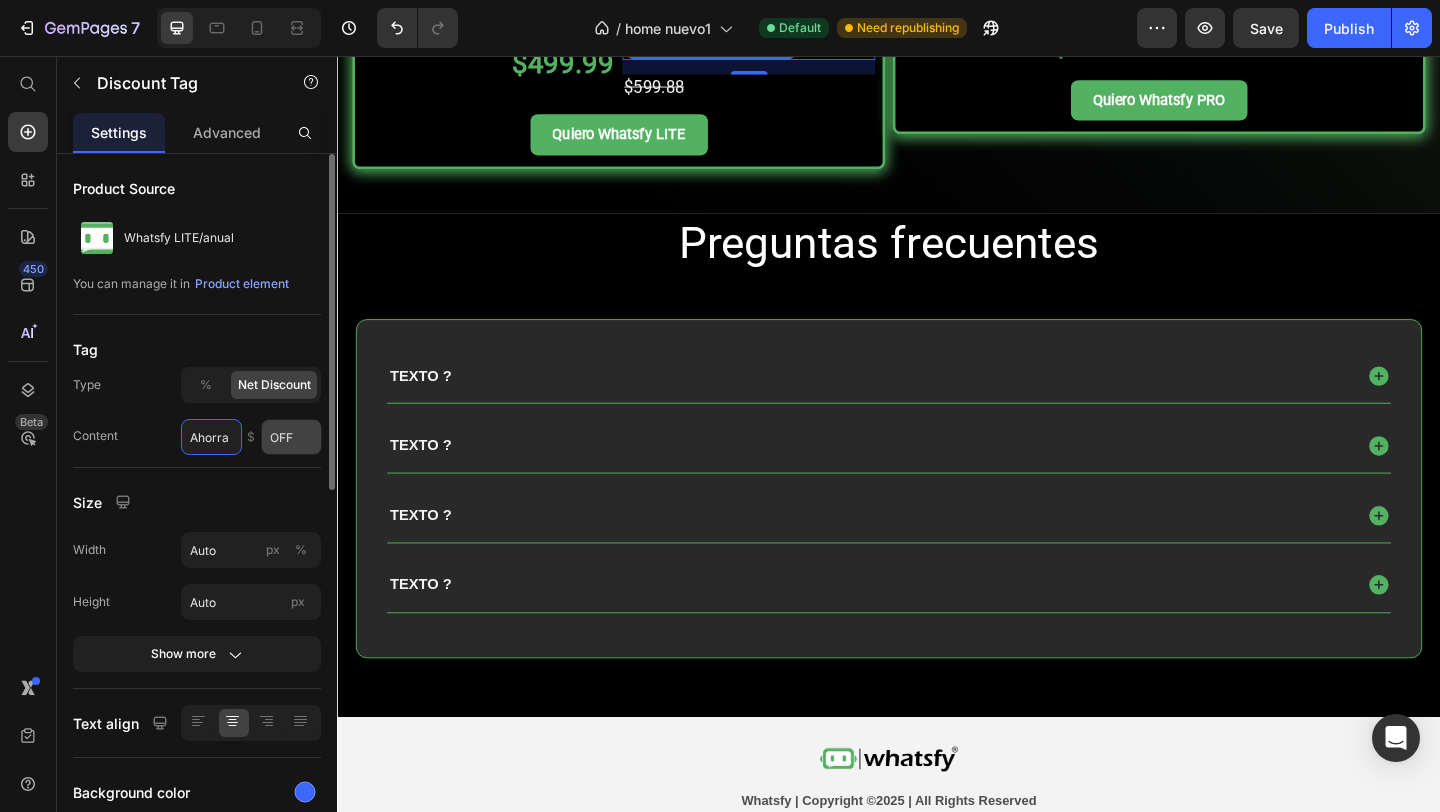 type on "Ahorra" 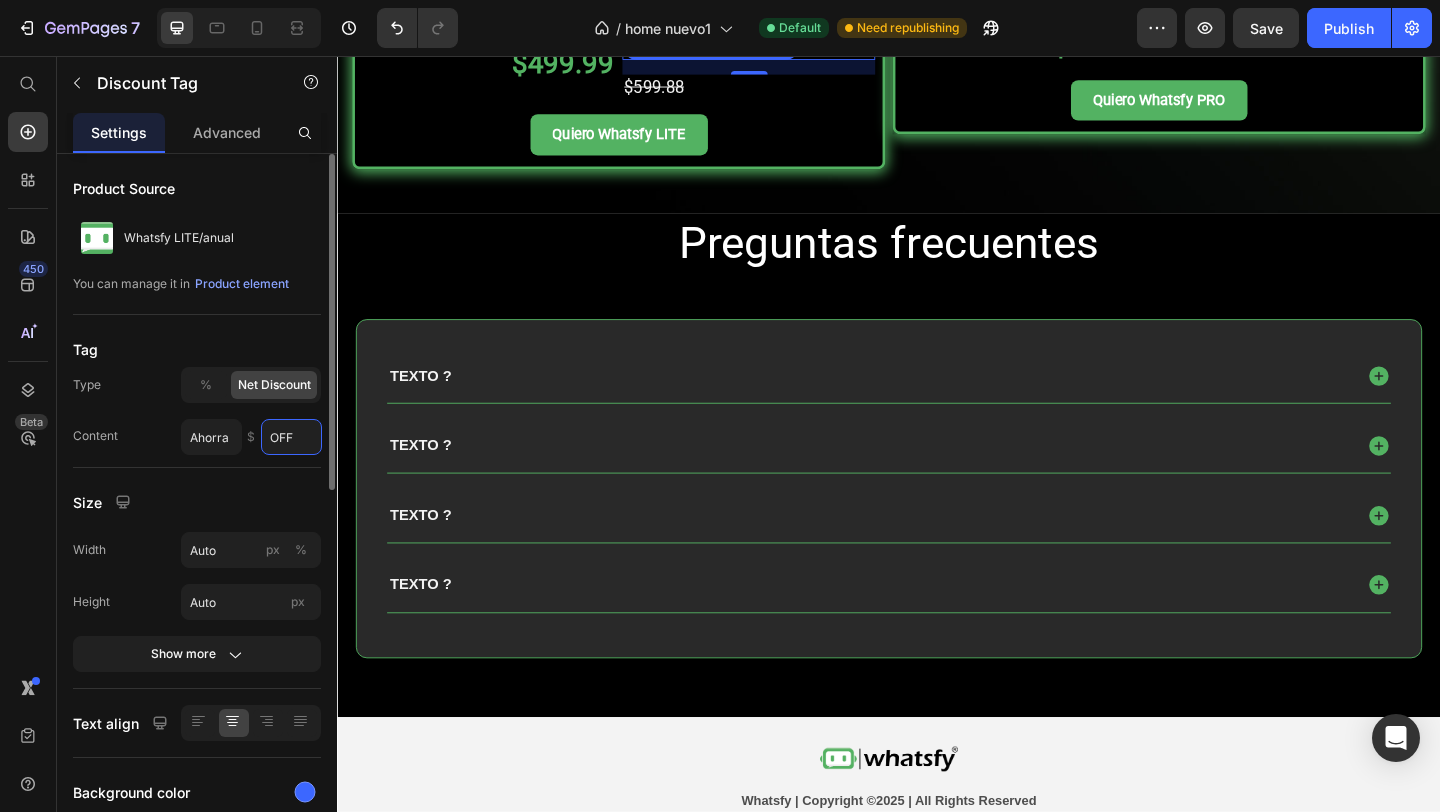 click on "OFF" at bounding box center [291, 437] 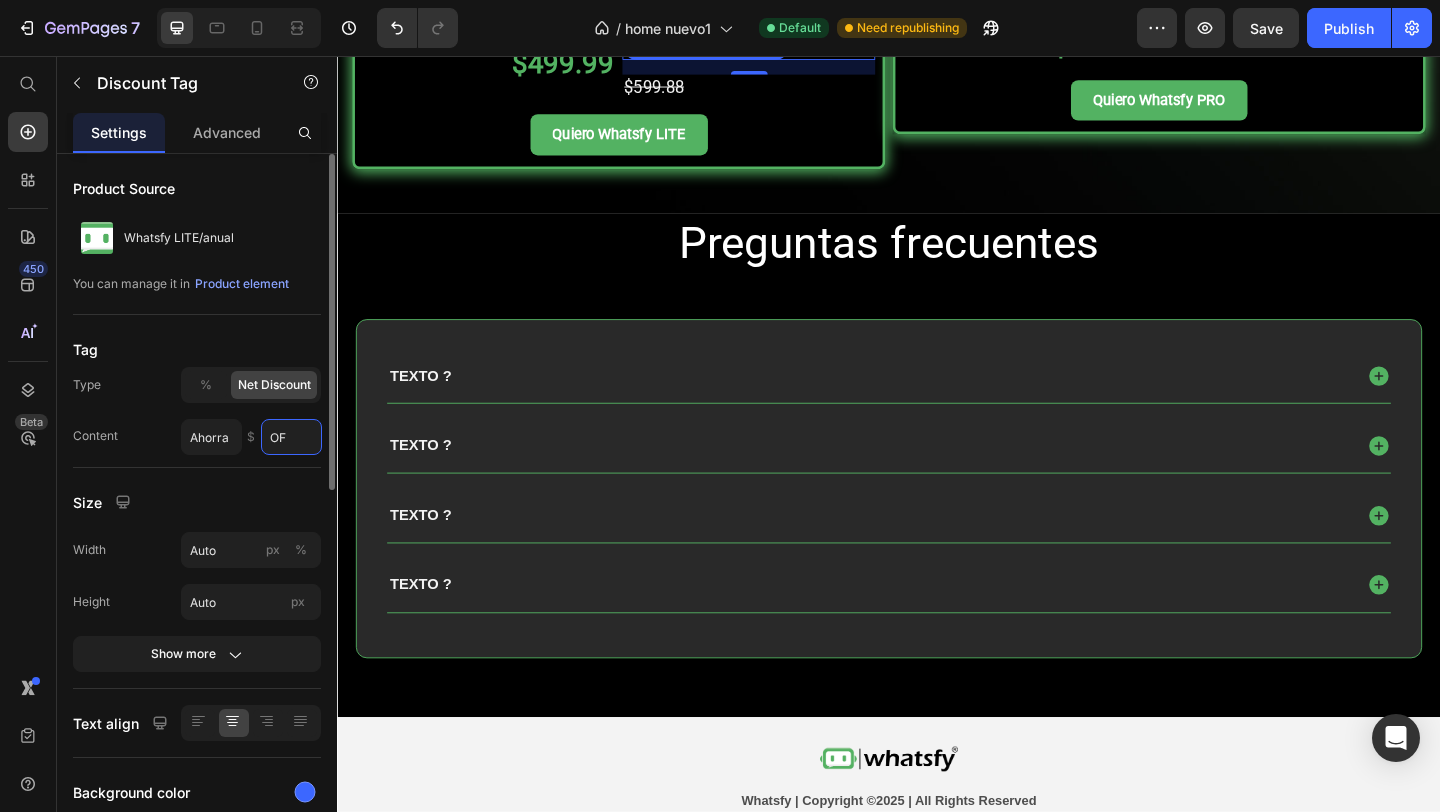 type on "O" 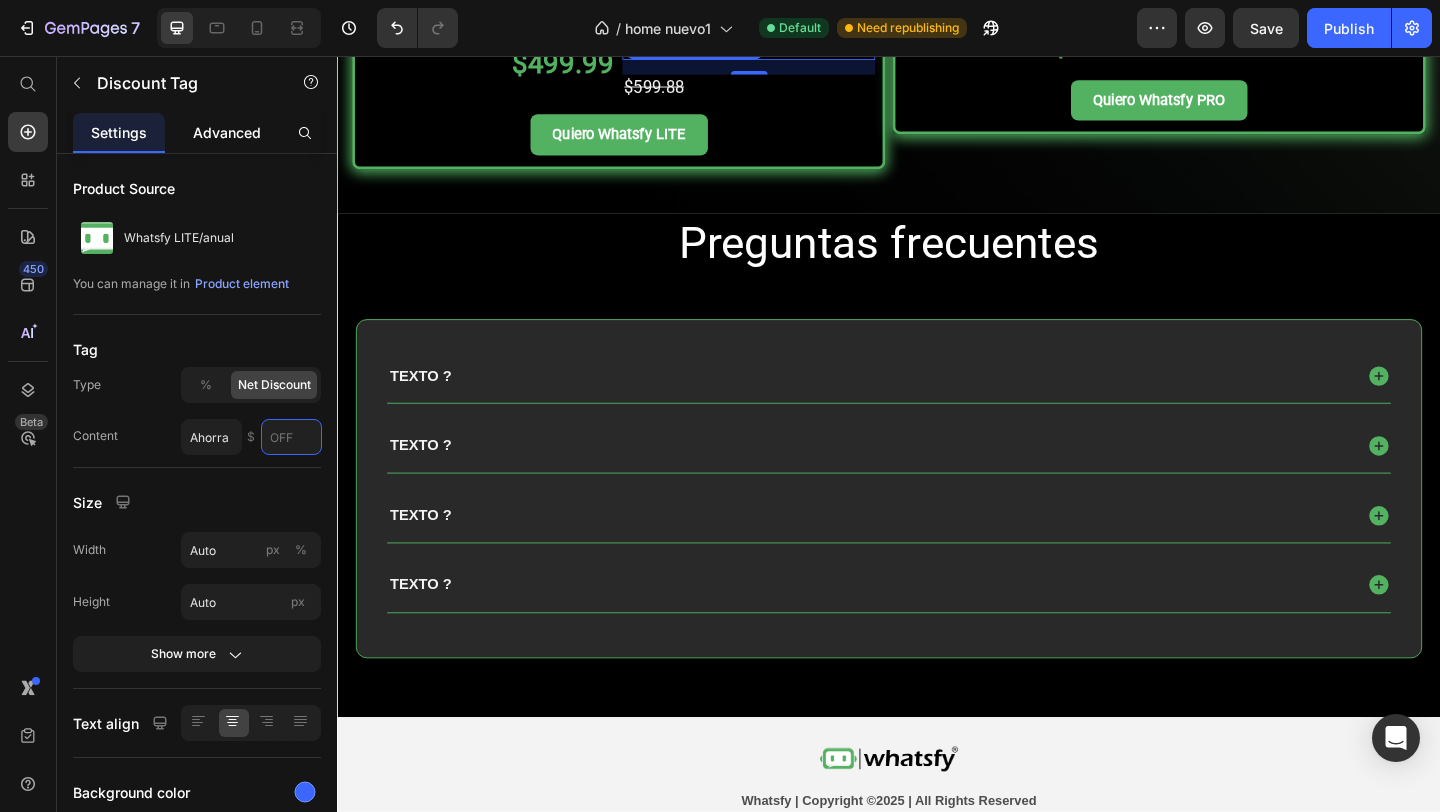 type 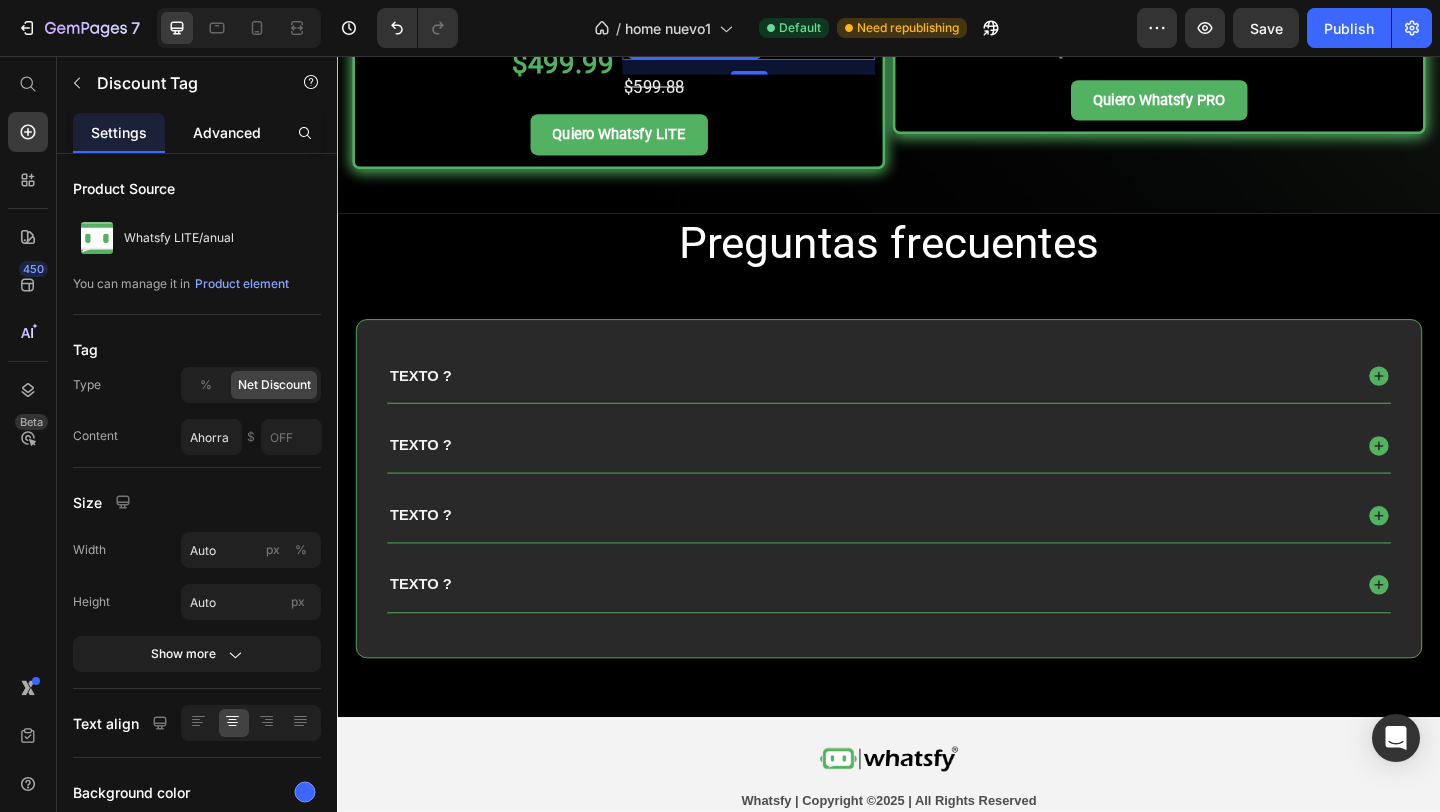 click on "Advanced" at bounding box center [227, 132] 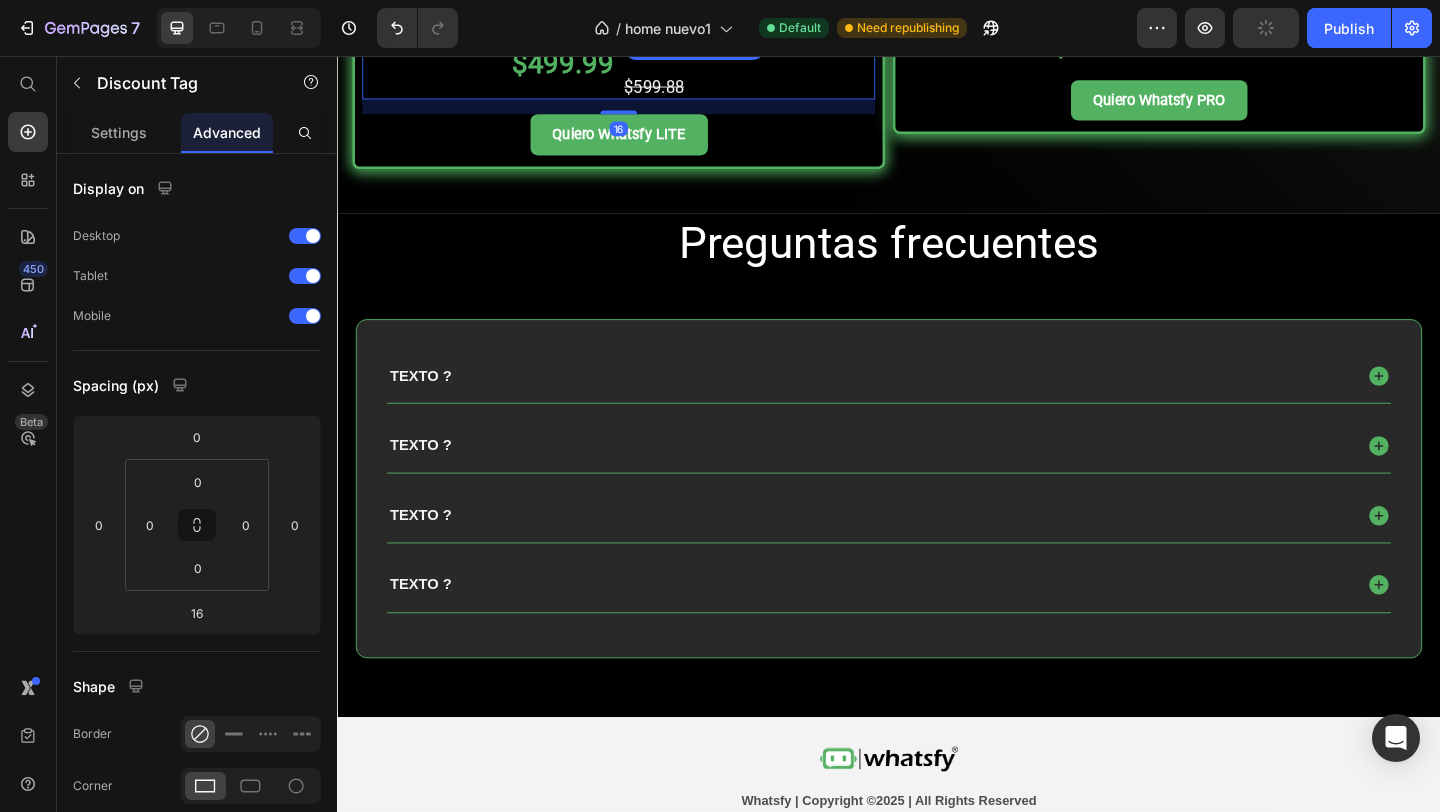 click on "$499.99 Product Price" at bounding box center [501, 63] 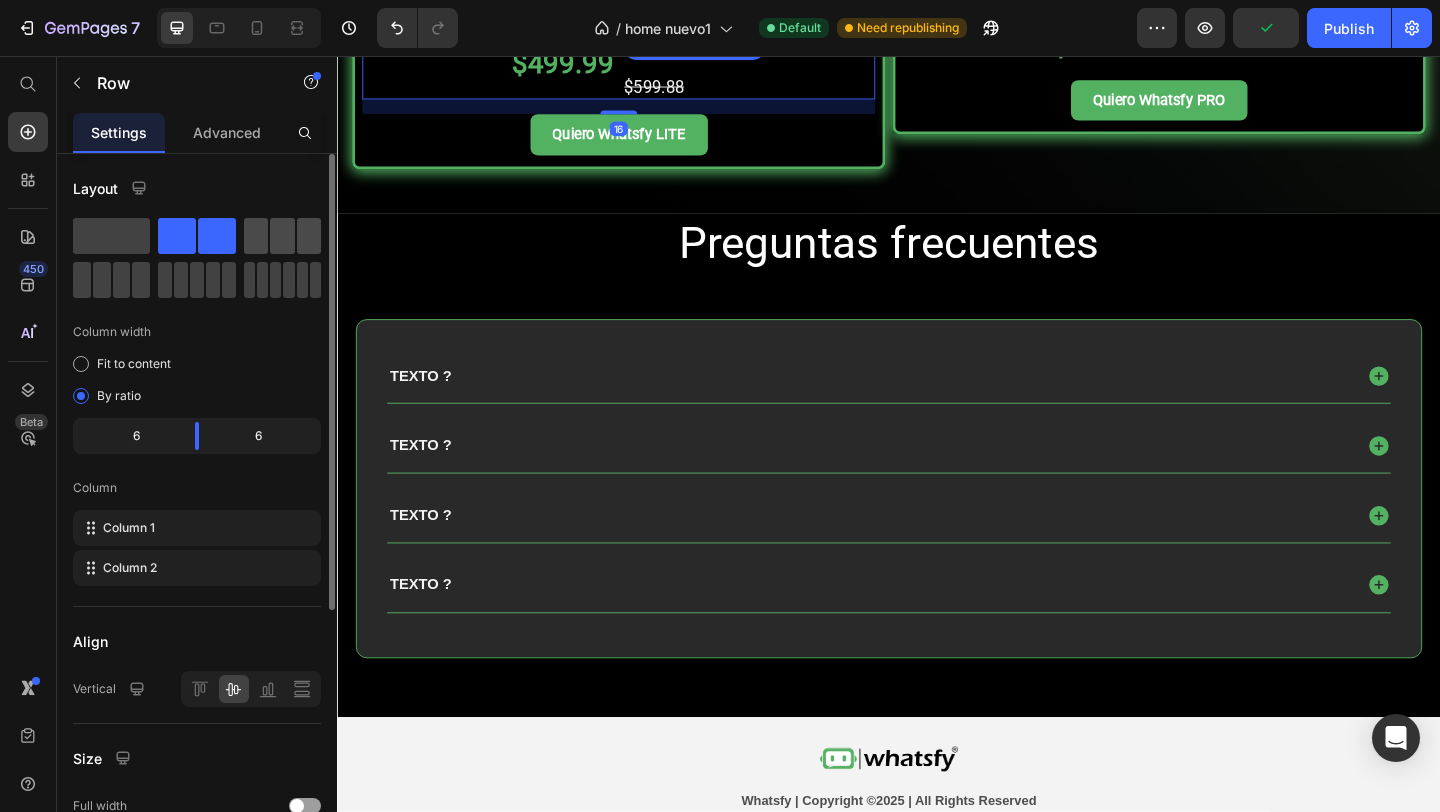 click 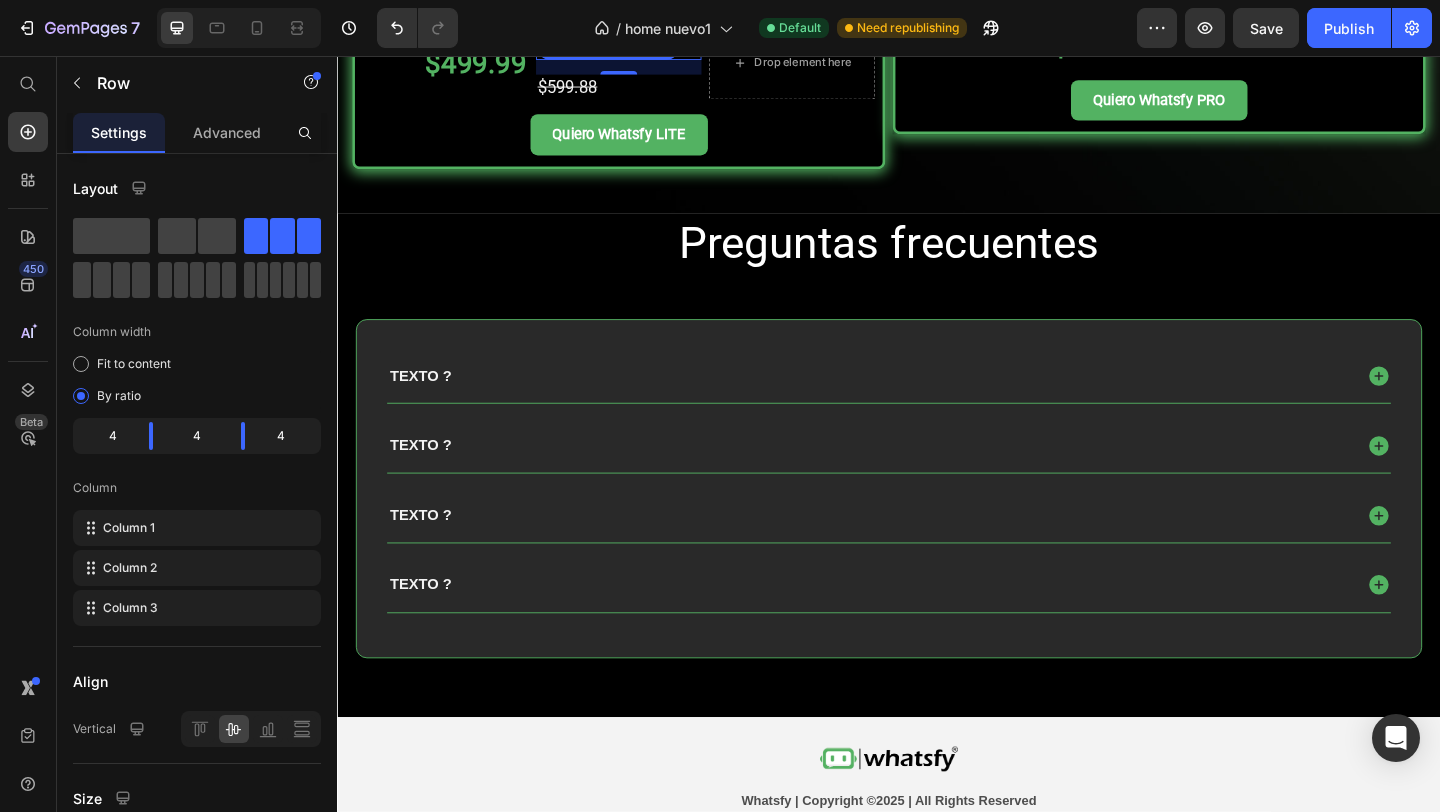 click on "Ahorra $99.89" at bounding box center (631, 41) 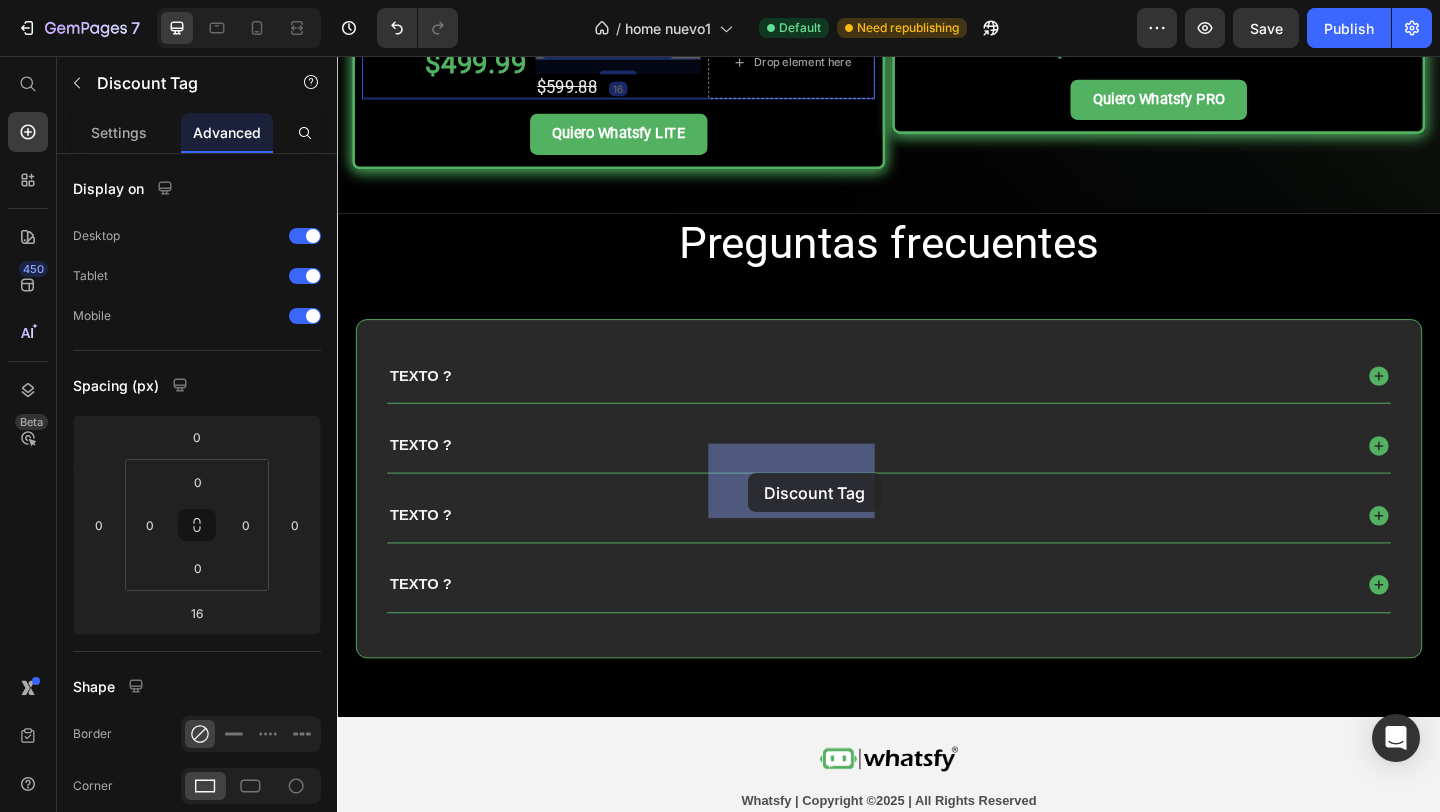 drag, startPoint x: 571, startPoint y: 460, endPoint x: 788, endPoint y: 510, distance: 222.68588 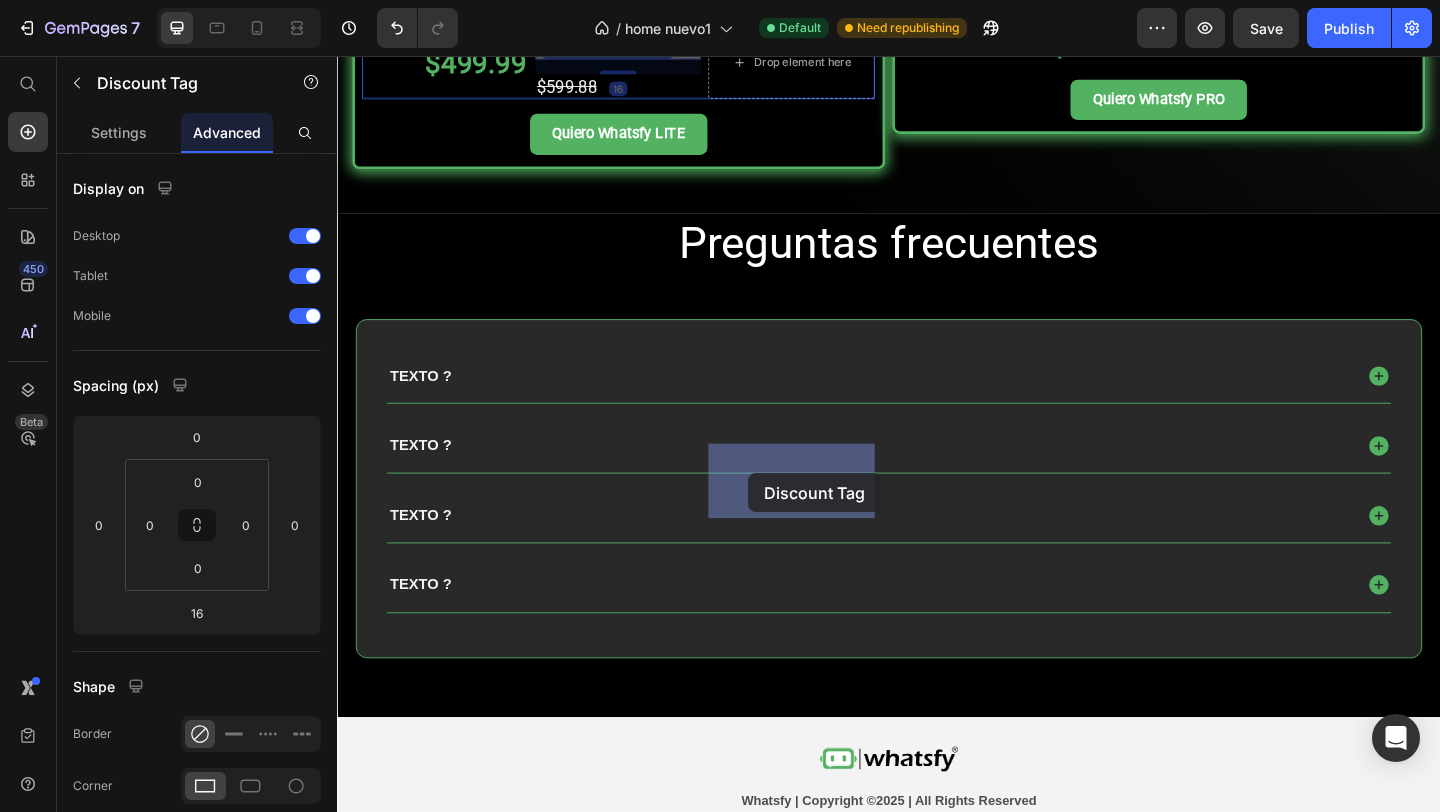 type on "0" 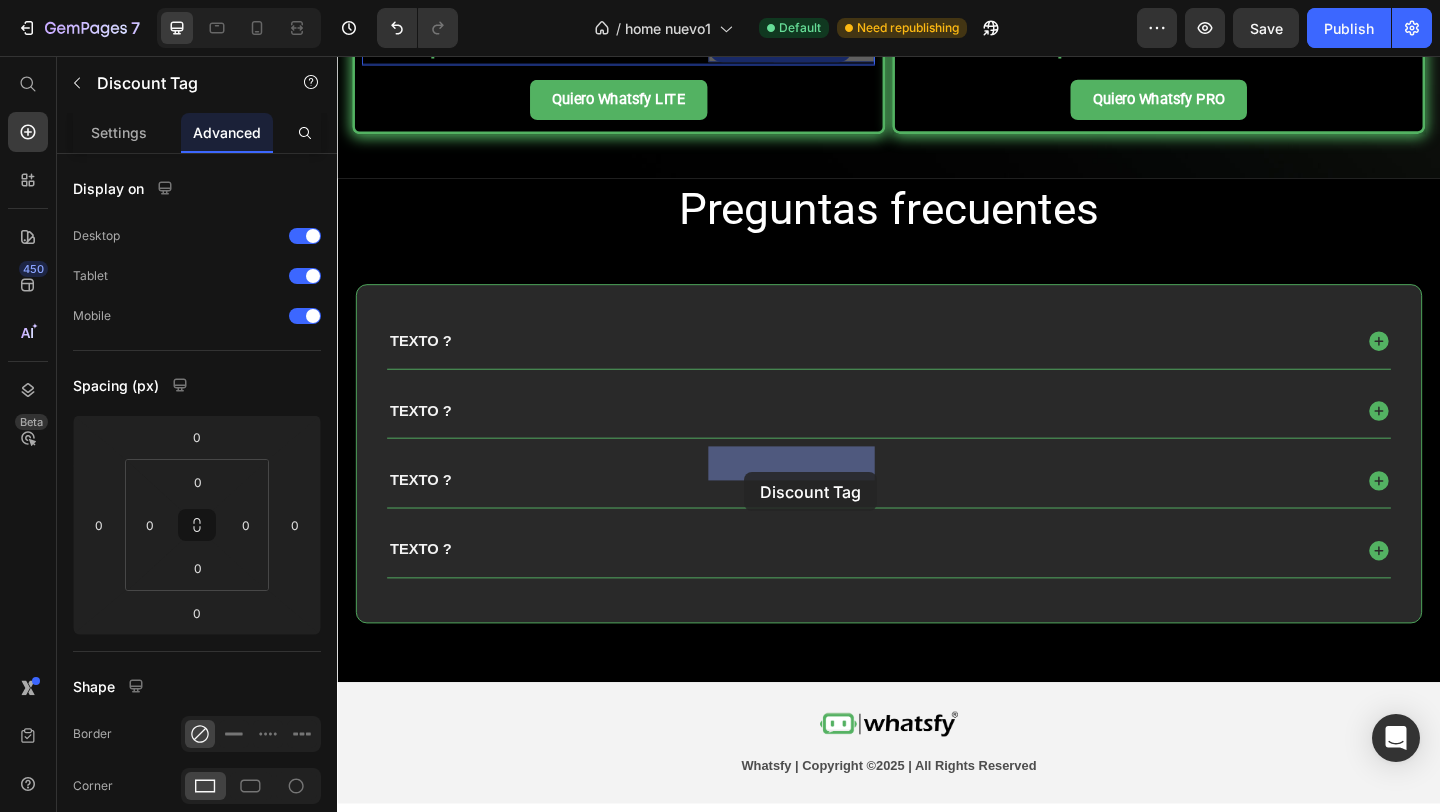 drag, startPoint x: 761, startPoint y: 468, endPoint x: 780, endPoint y: 509, distance: 45.188496 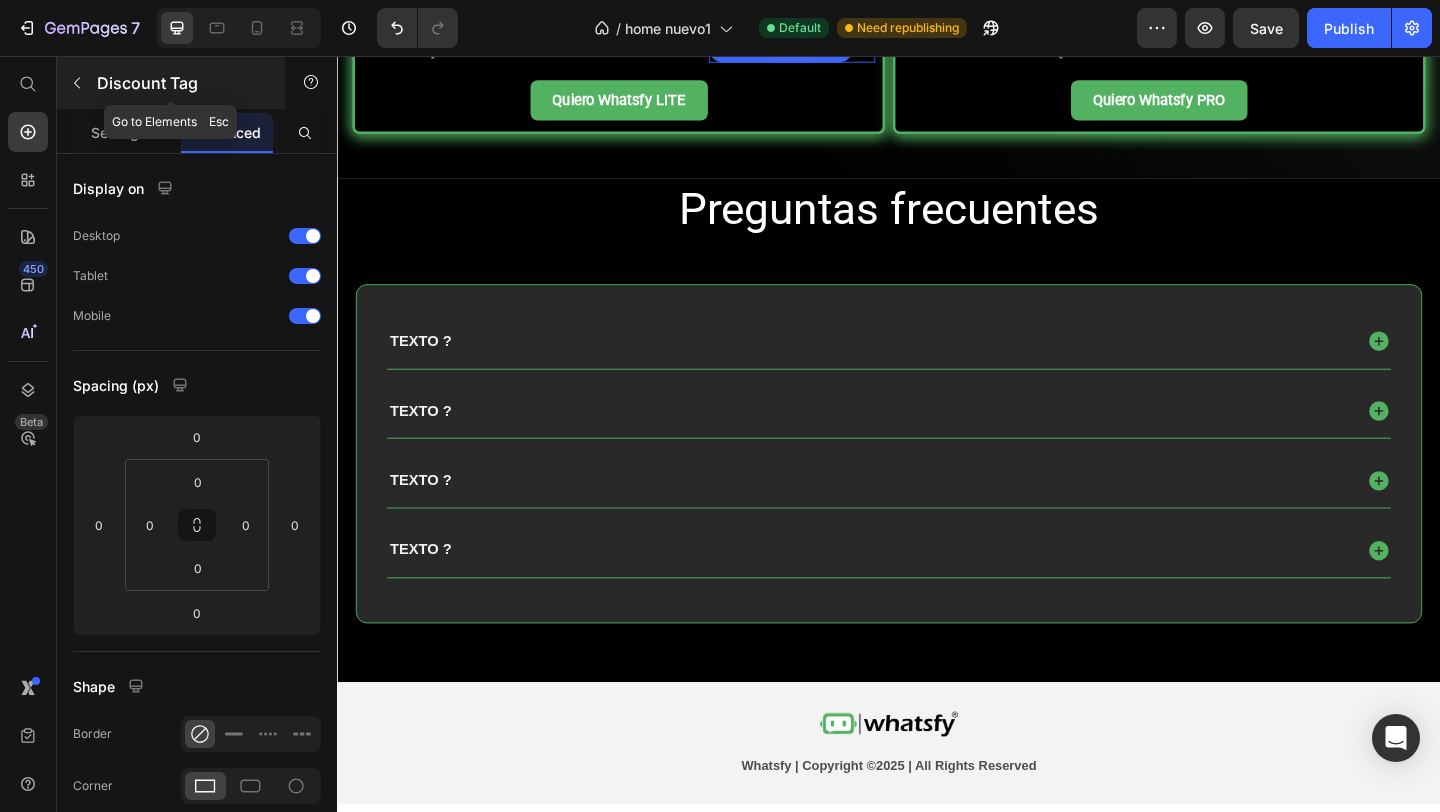 click 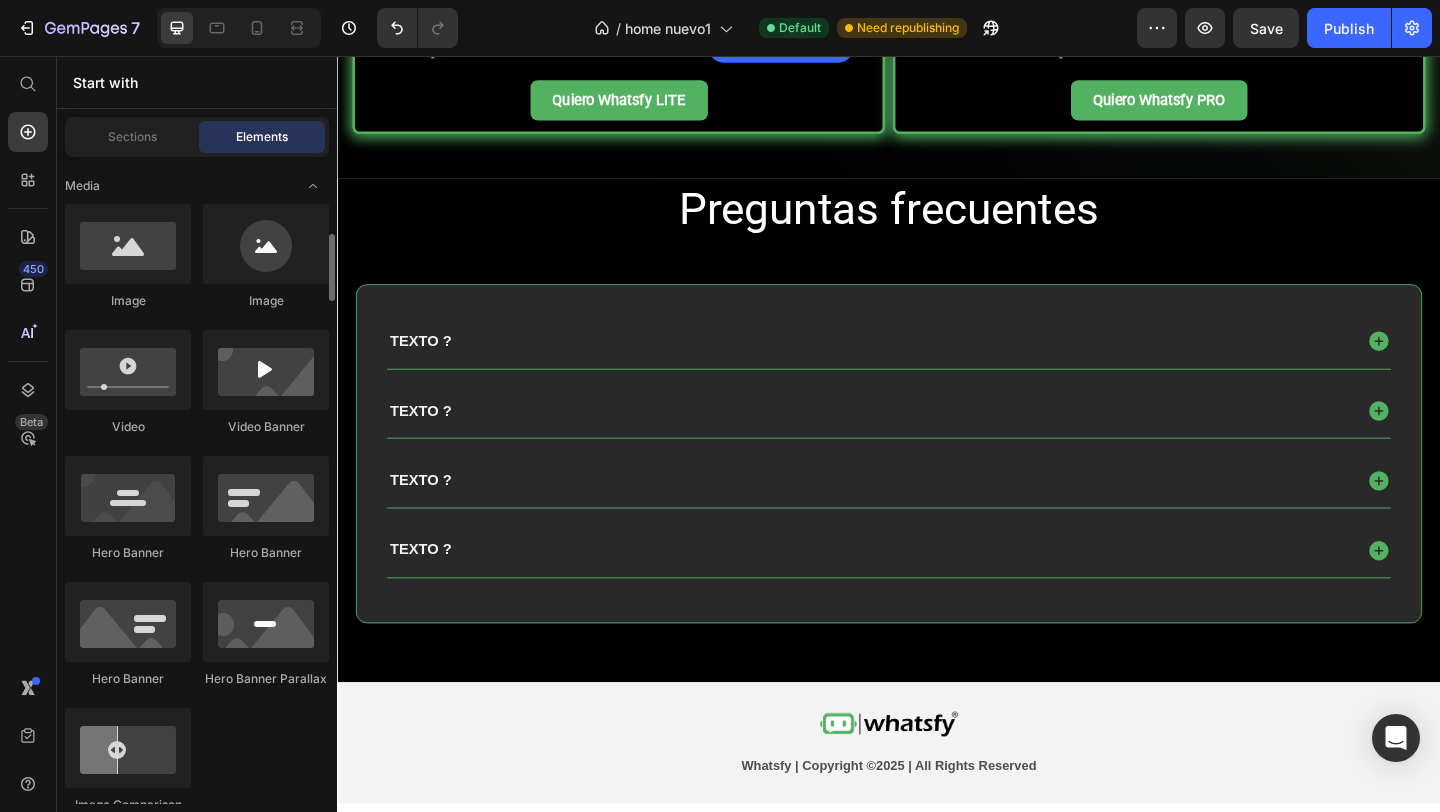 scroll, scrollTop: 0, scrollLeft: 0, axis: both 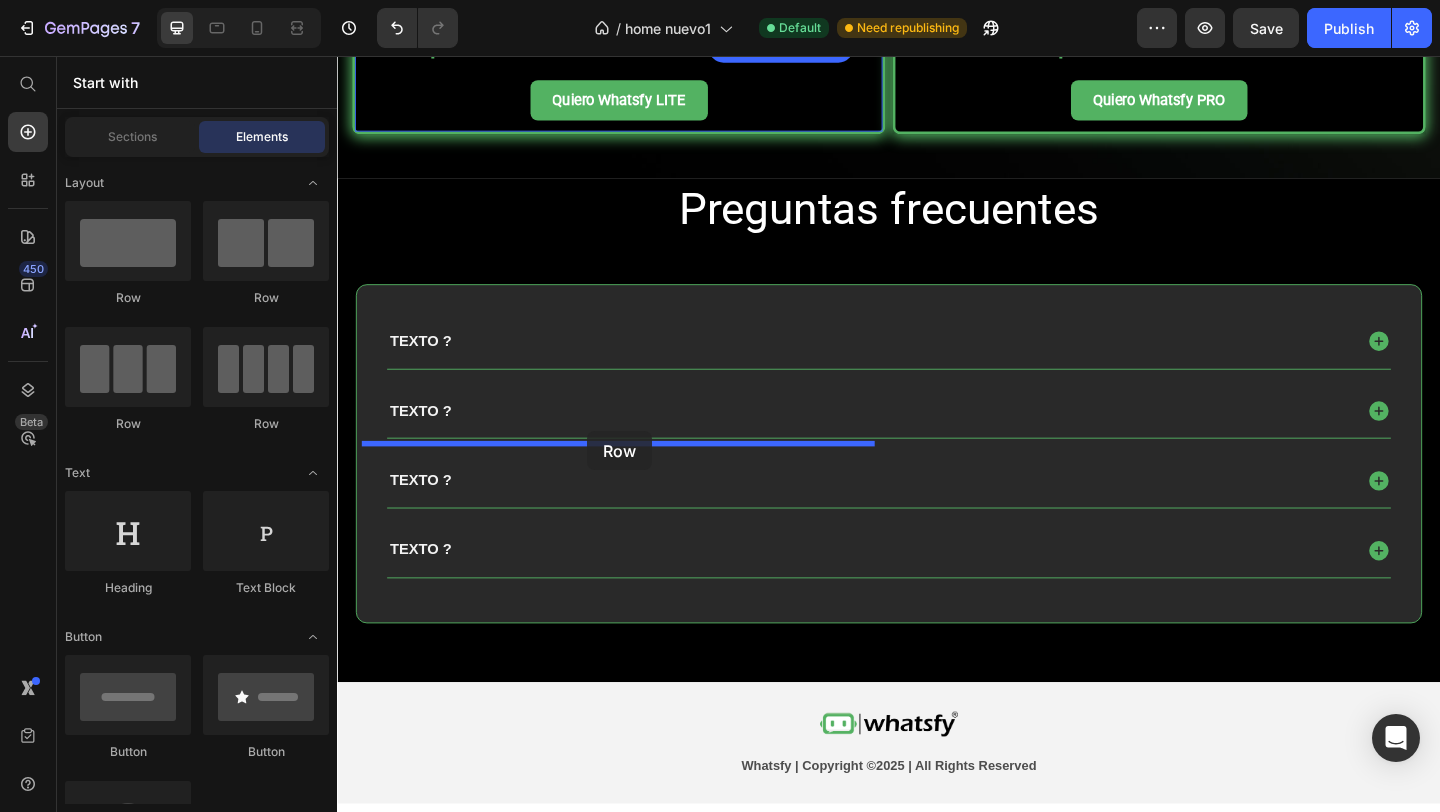 drag, startPoint x: 466, startPoint y: 290, endPoint x: 608, endPoint y: 466, distance: 226.14156 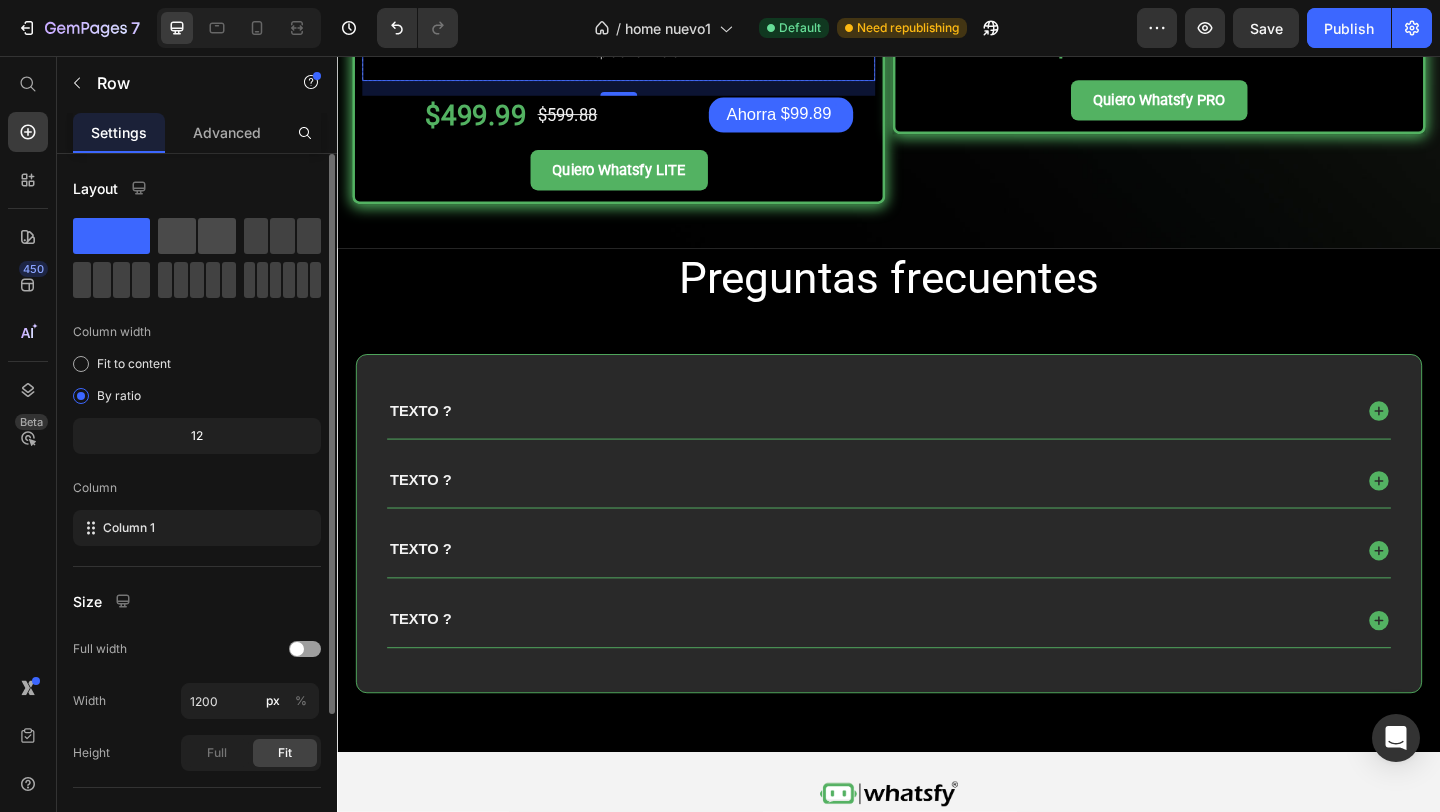 click 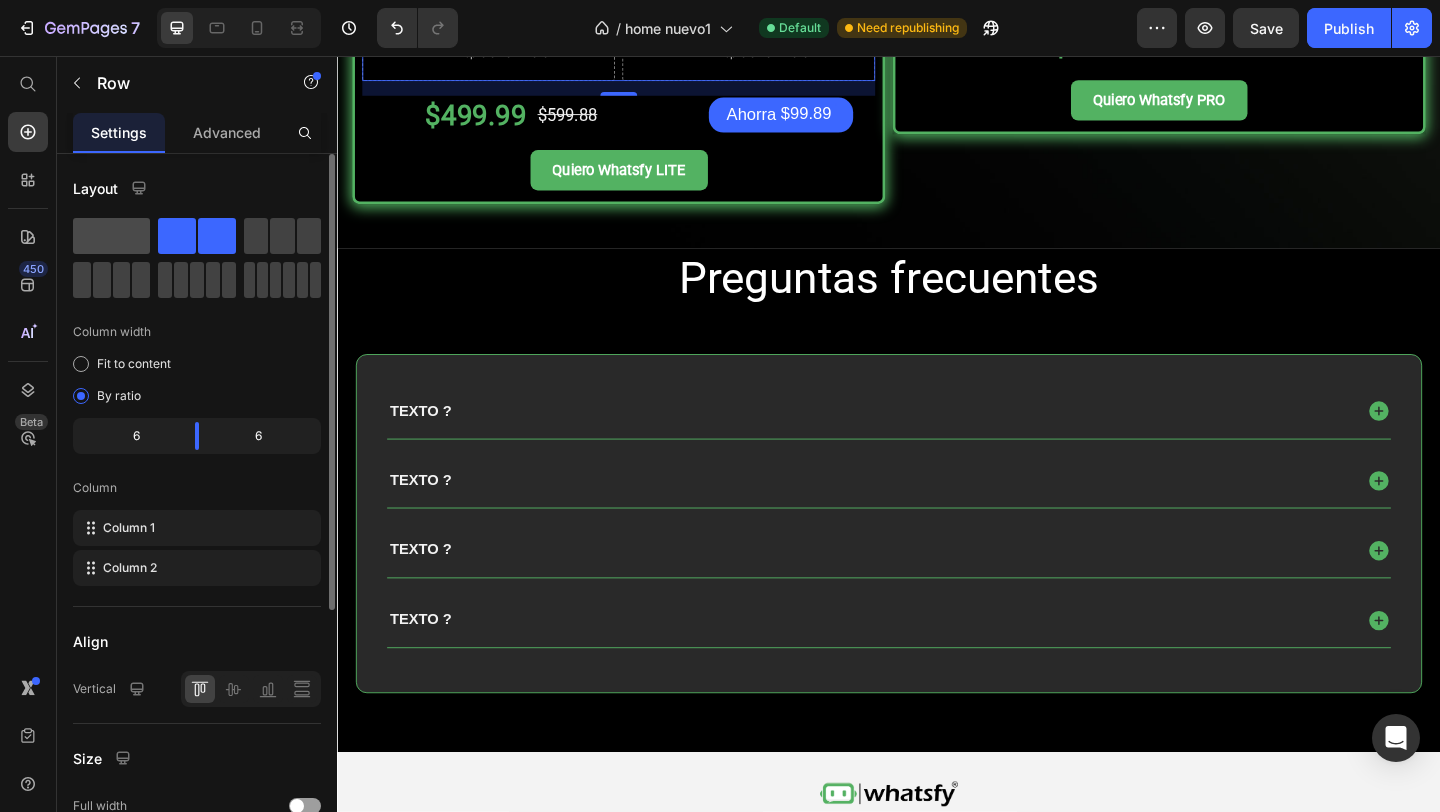 click 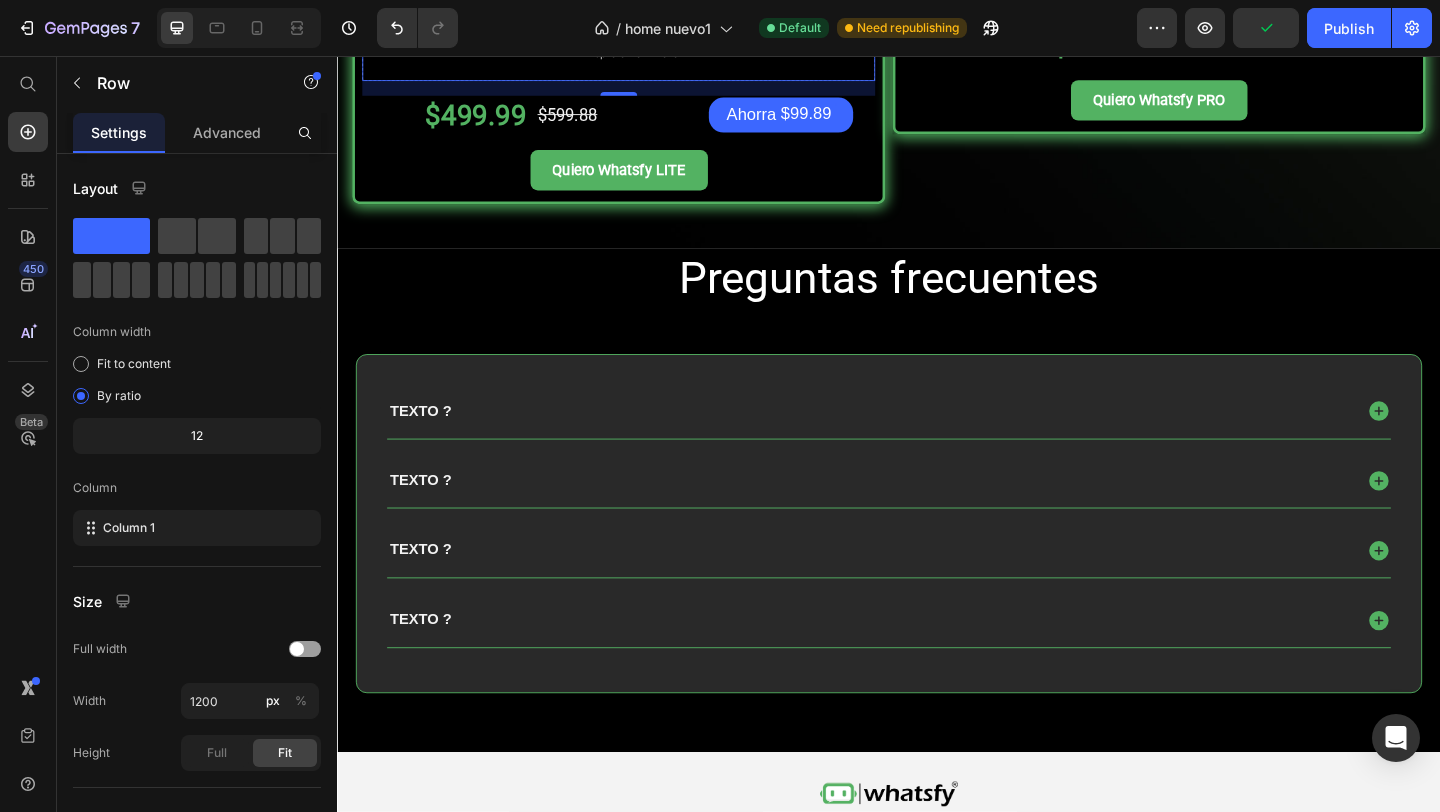 click 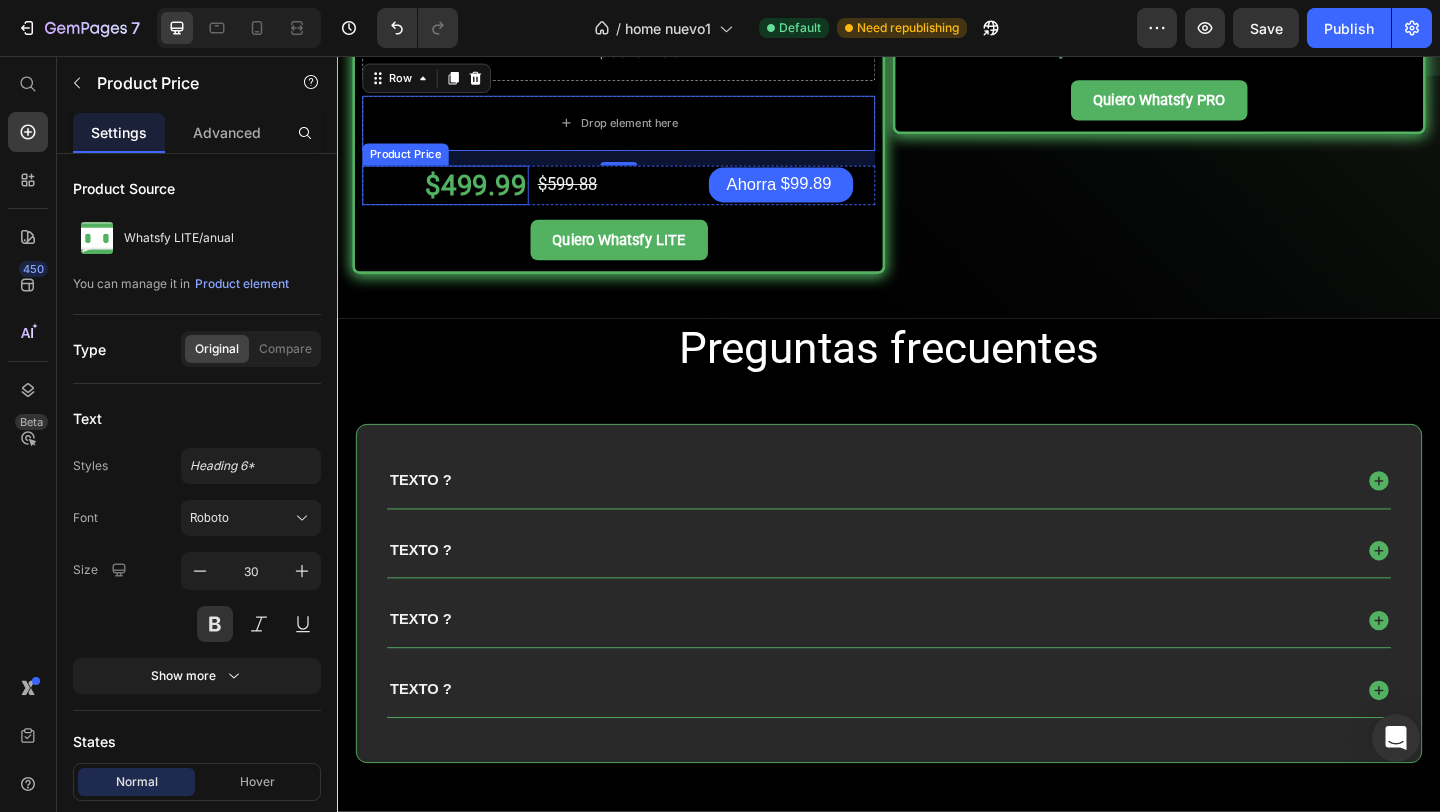 click on "Acceso a la comunidad en Skool.
Plantilla Maestra Whatsfy PRO
Guía completa en video de configuración.
Curso de Meta Ads, para WhatsApp.
Contactos y equipos ilimitados
1 mes de membresía.
Canal de soporte.
Sesión personalizada 1 a 1 de 90 minutos.
Chat de soporte premium por WhatsApp
Product Description
Drop element here Row
Drop element here Row   16 $499.99 Product Price $599.88 Product Price Ahorra $99.89 Discount Tag Row Quiero Whatsfy LITE Add to Cart" at bounding box center (643, 21) 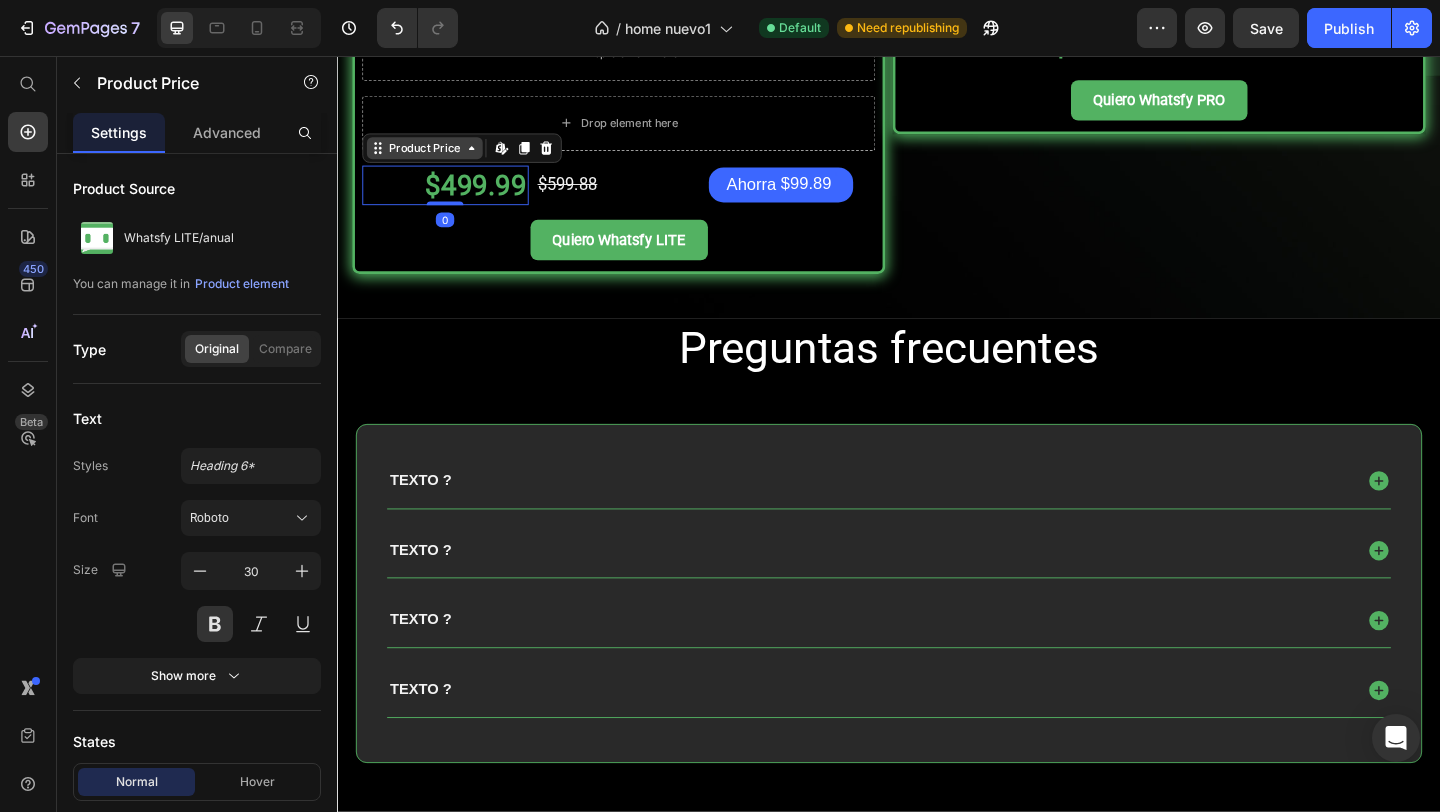 click on "Product Price" at bounding box center (432, 156) 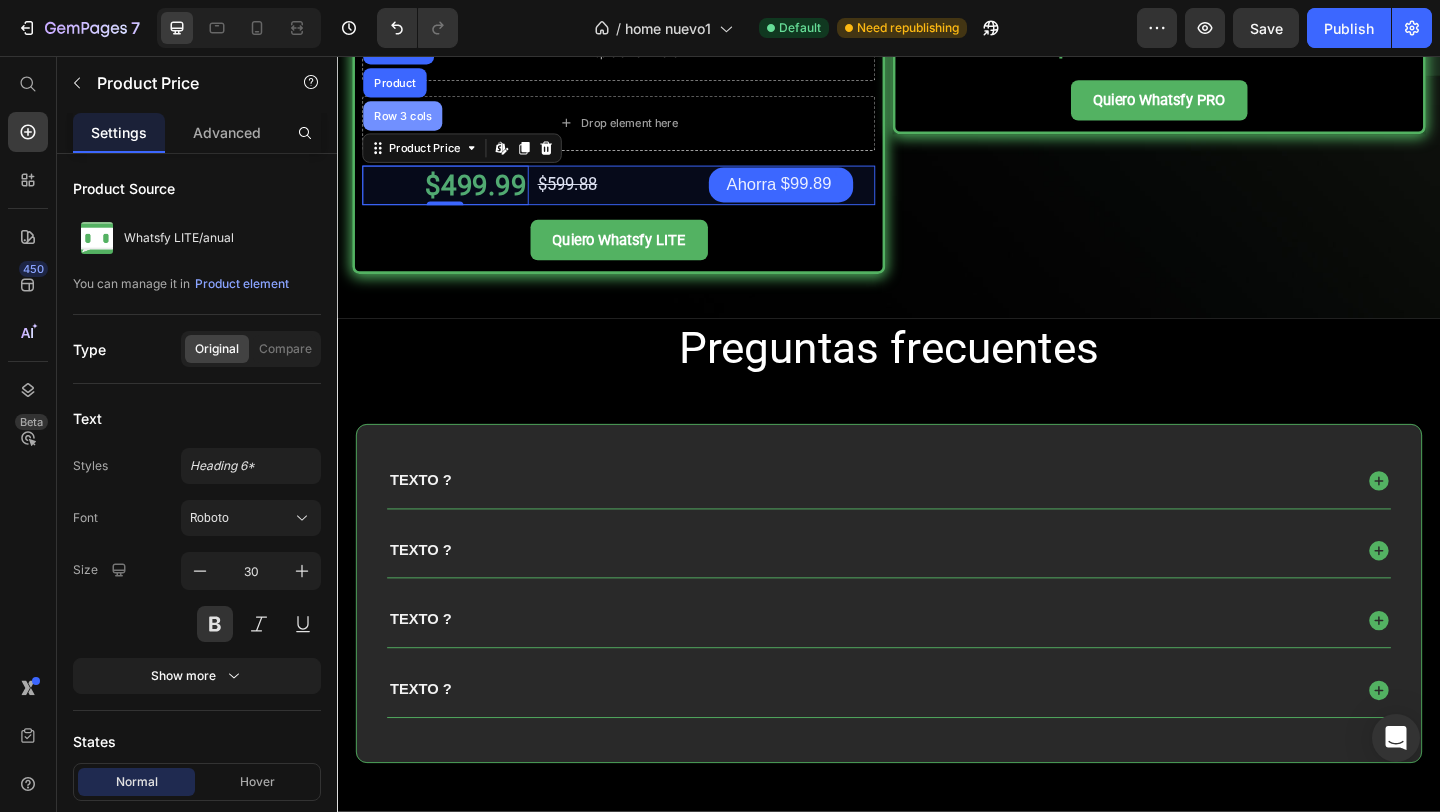 click on "Row 3 cols" at bounding box center [408, 121] 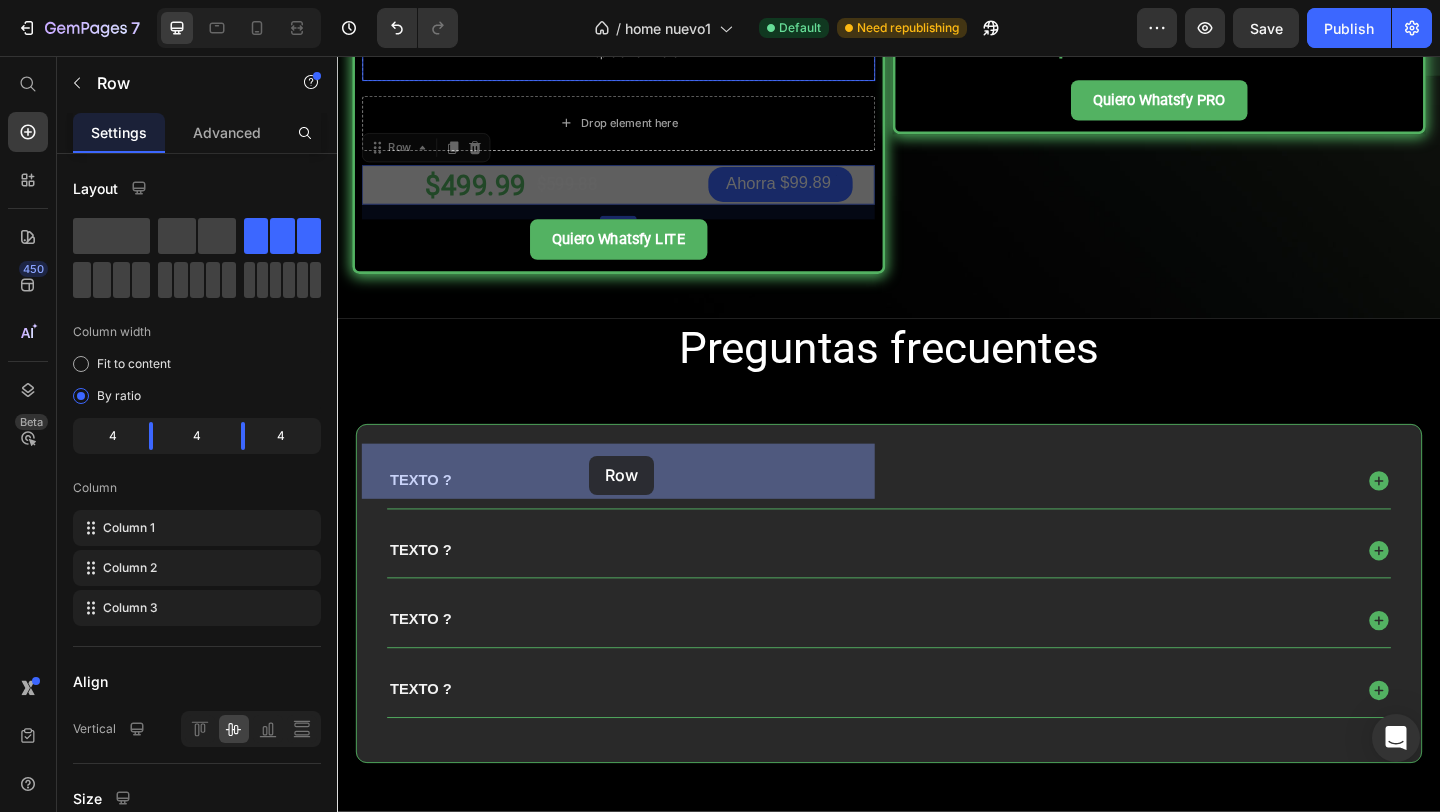 drag, startPoint x: 404, startPoint y: 614, endPoint x: 611, endPoint y: 488, distance: 242.33241 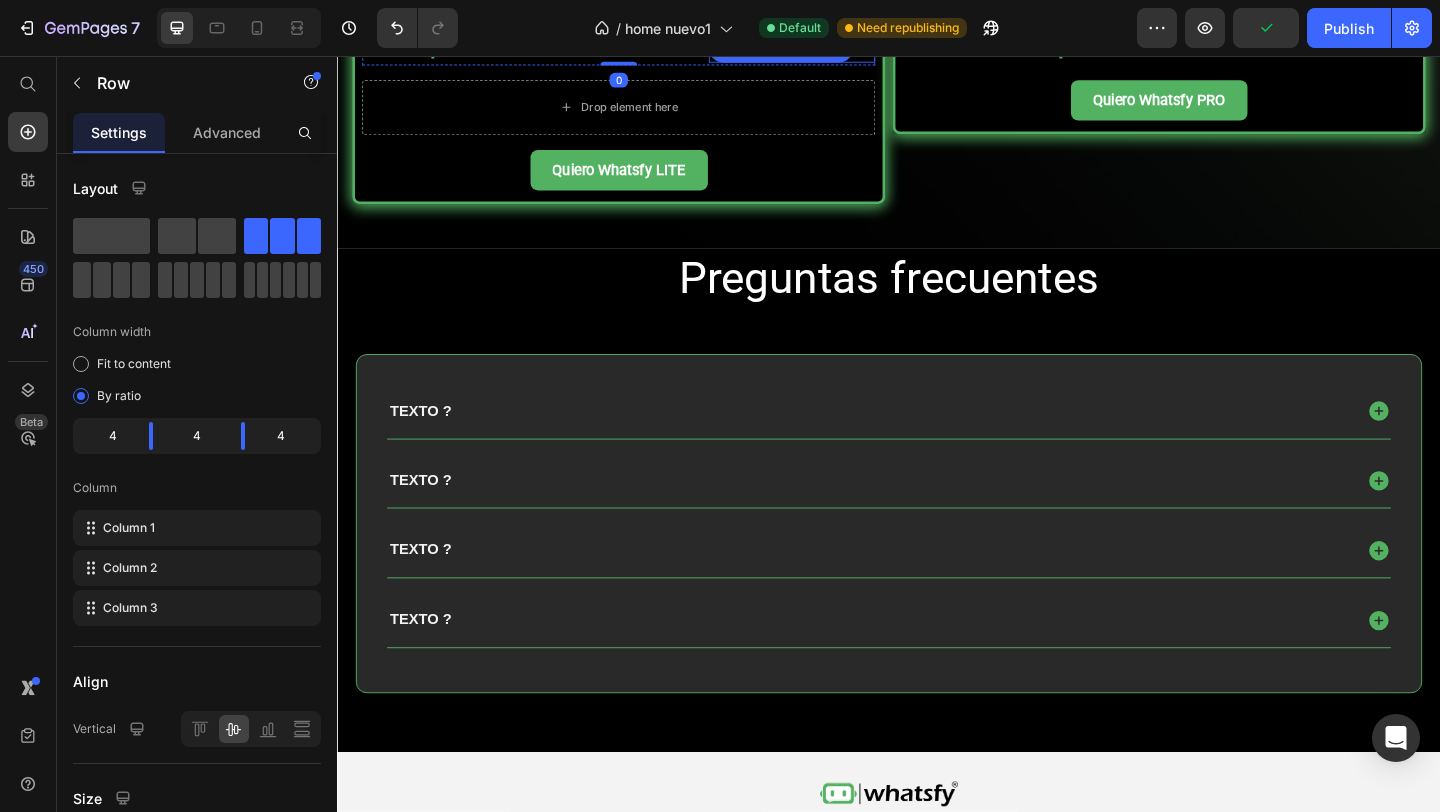 click on "Ahorra" at bounding box center (787, 43) 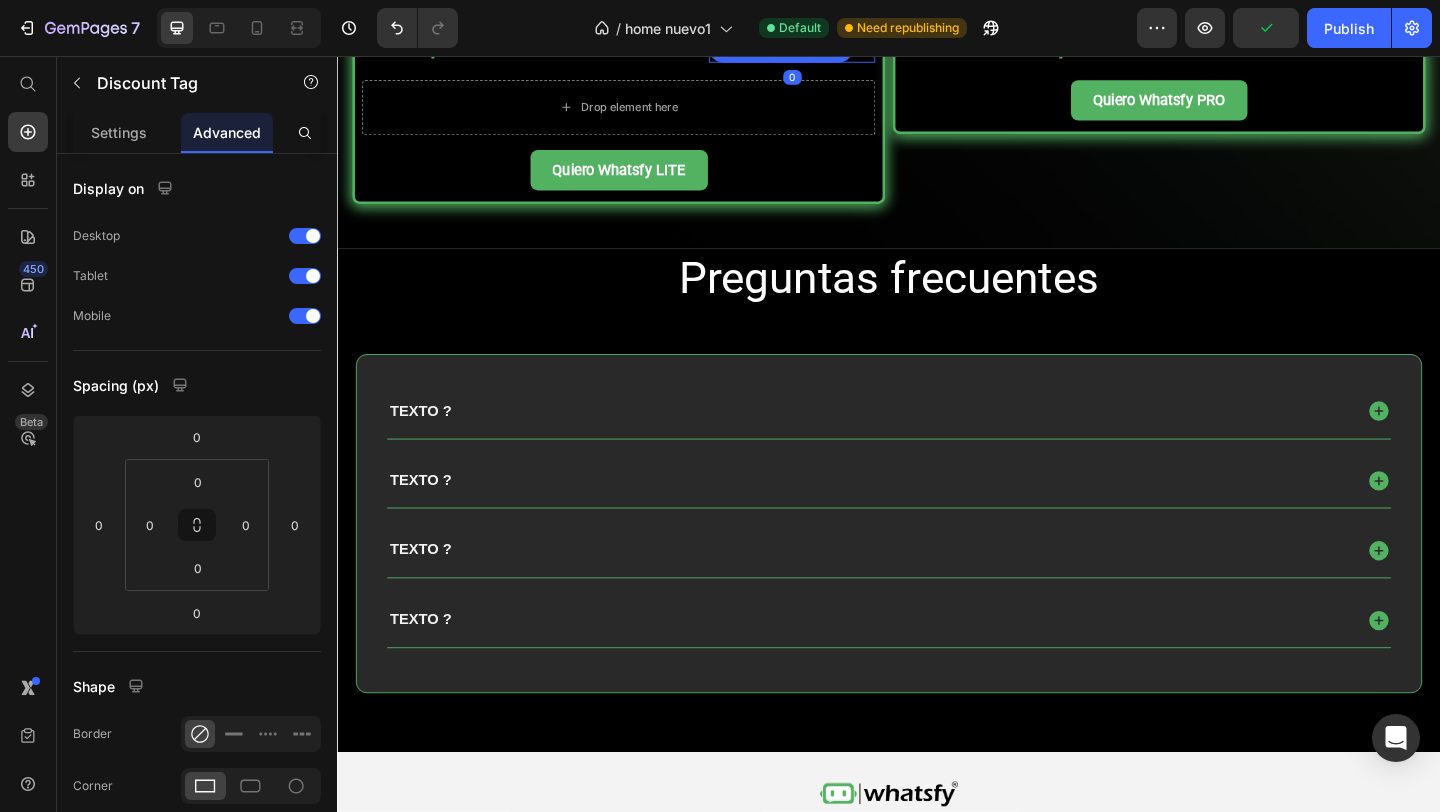 click 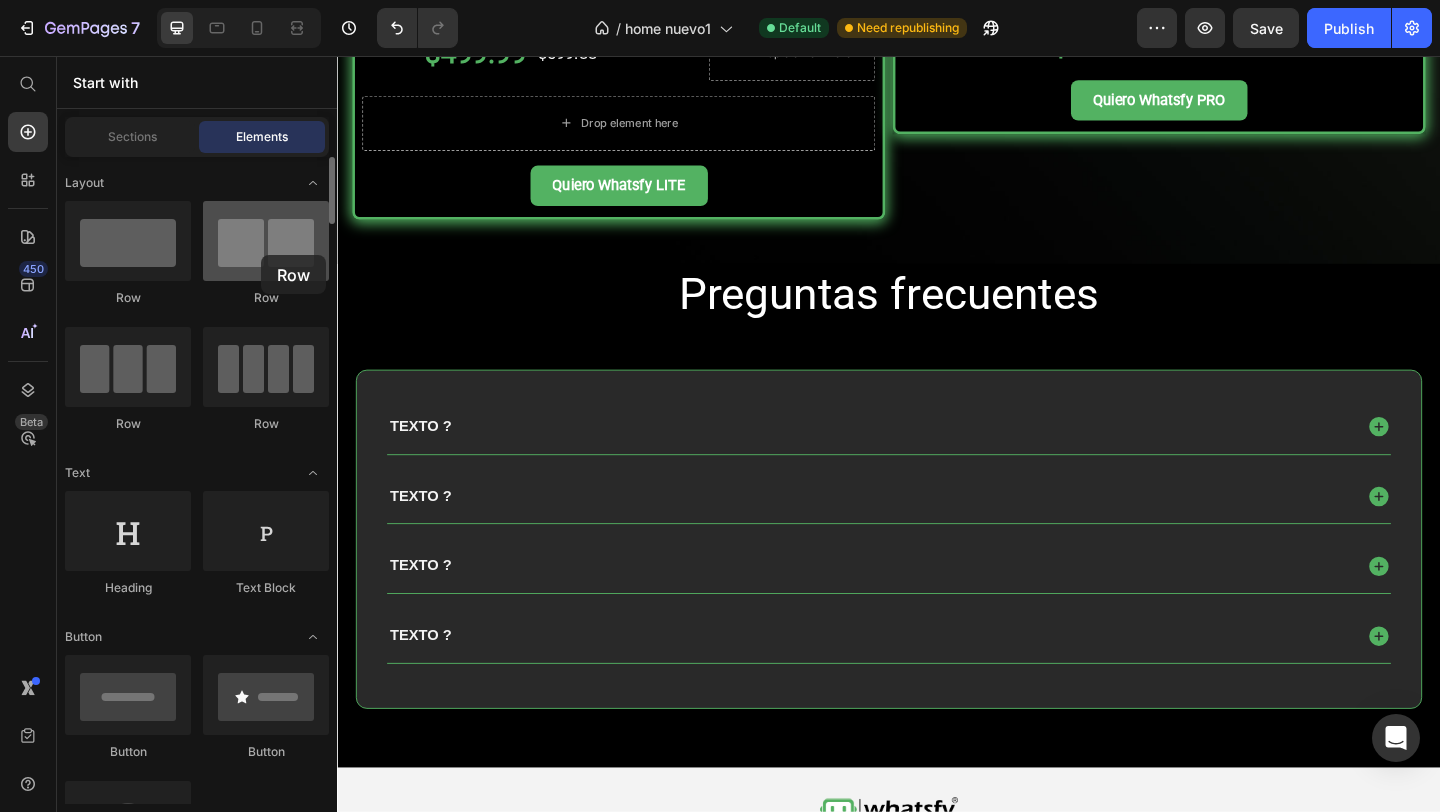 click at bounding box center [266, 241] 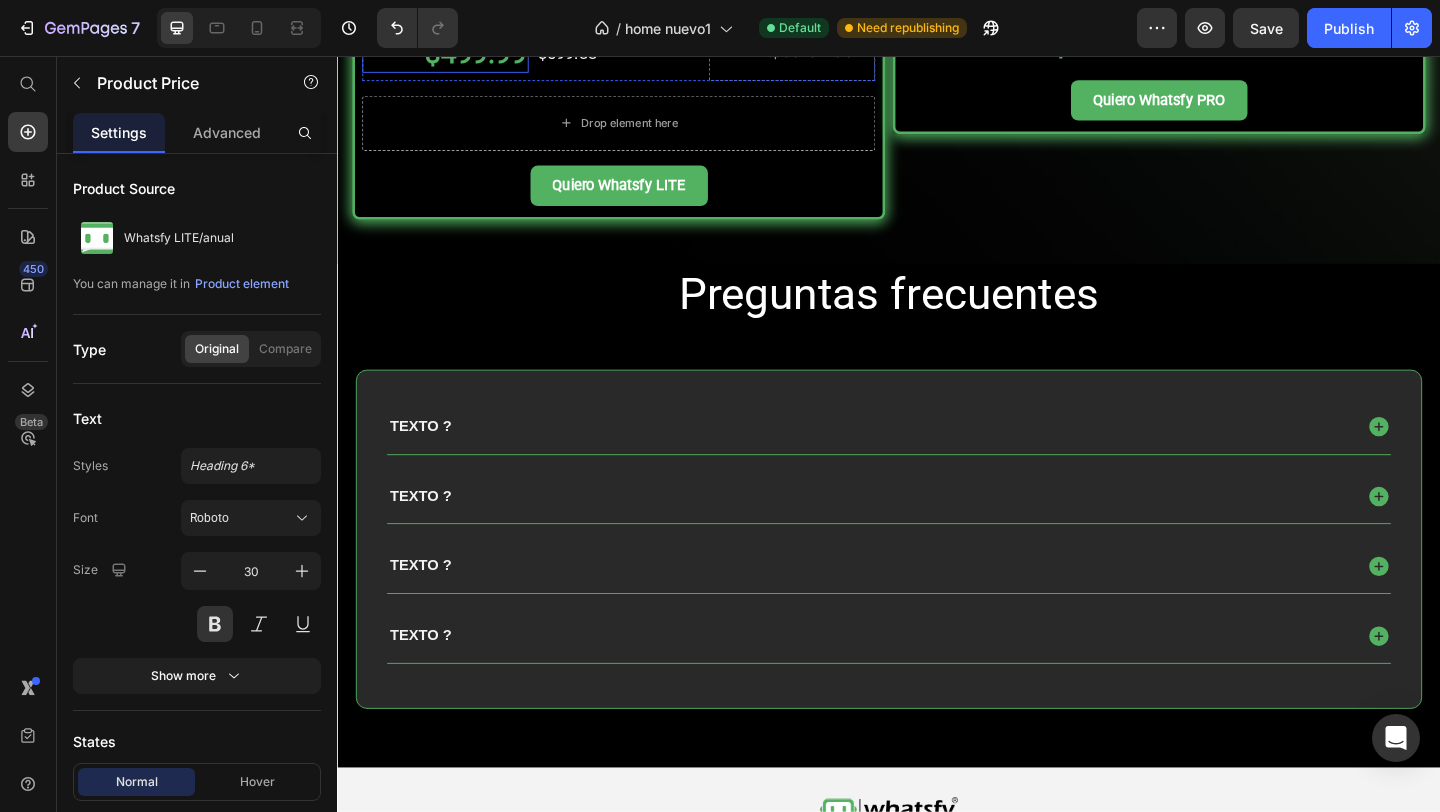 click on "$499.99" at bounding box center (454, 52) 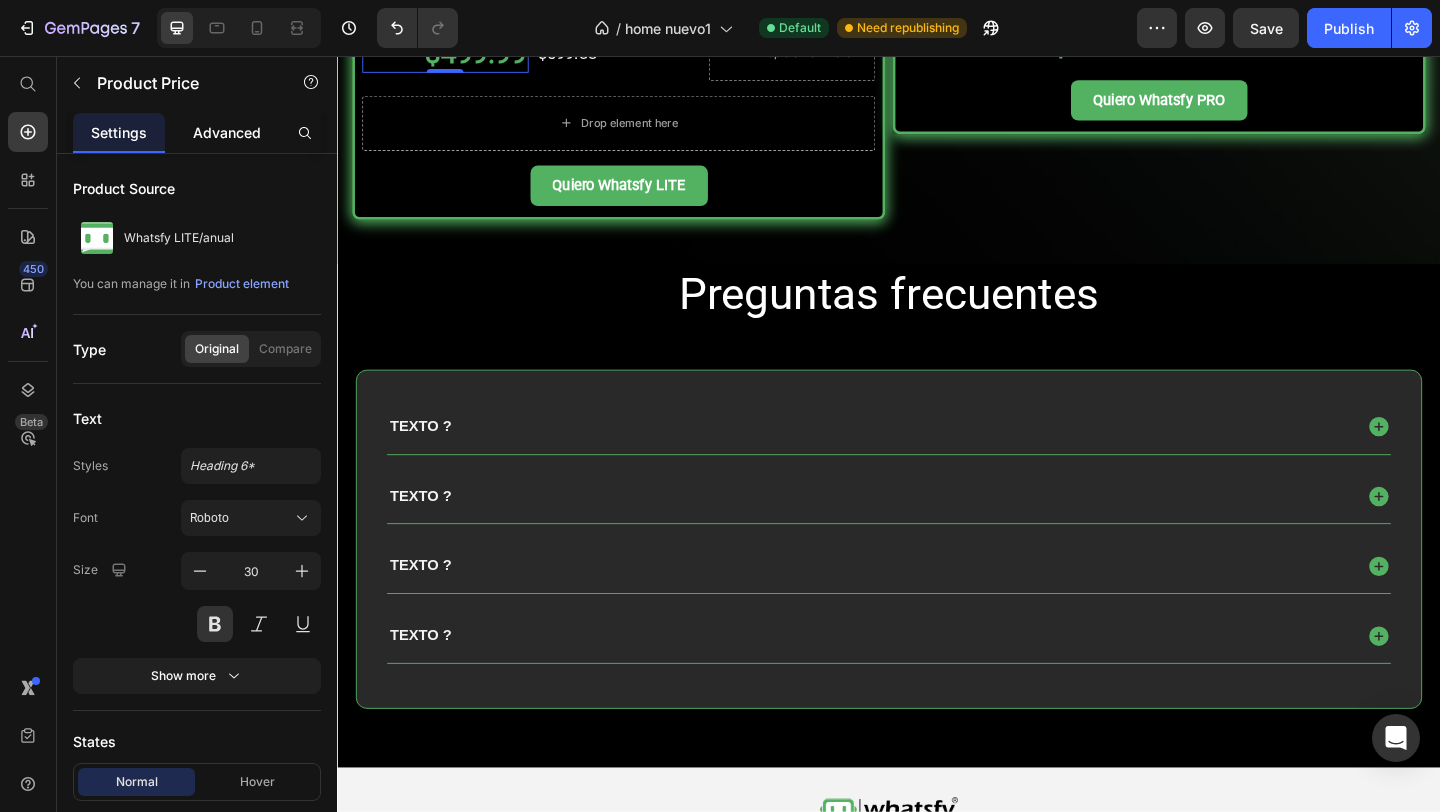 click on "Advanced" at bounding box center [227, 132] 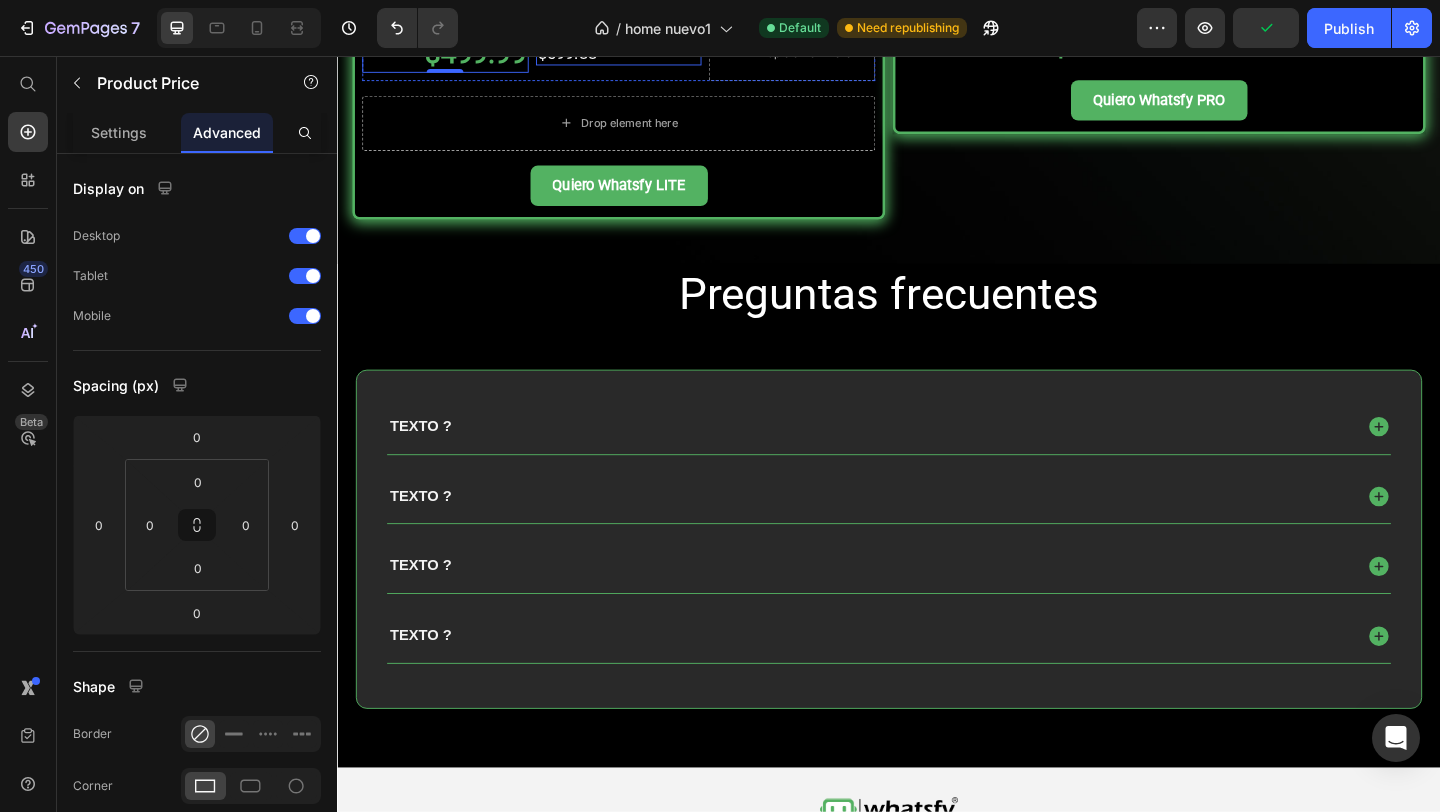 click on "$599.88" at bounding box center (643, 52) 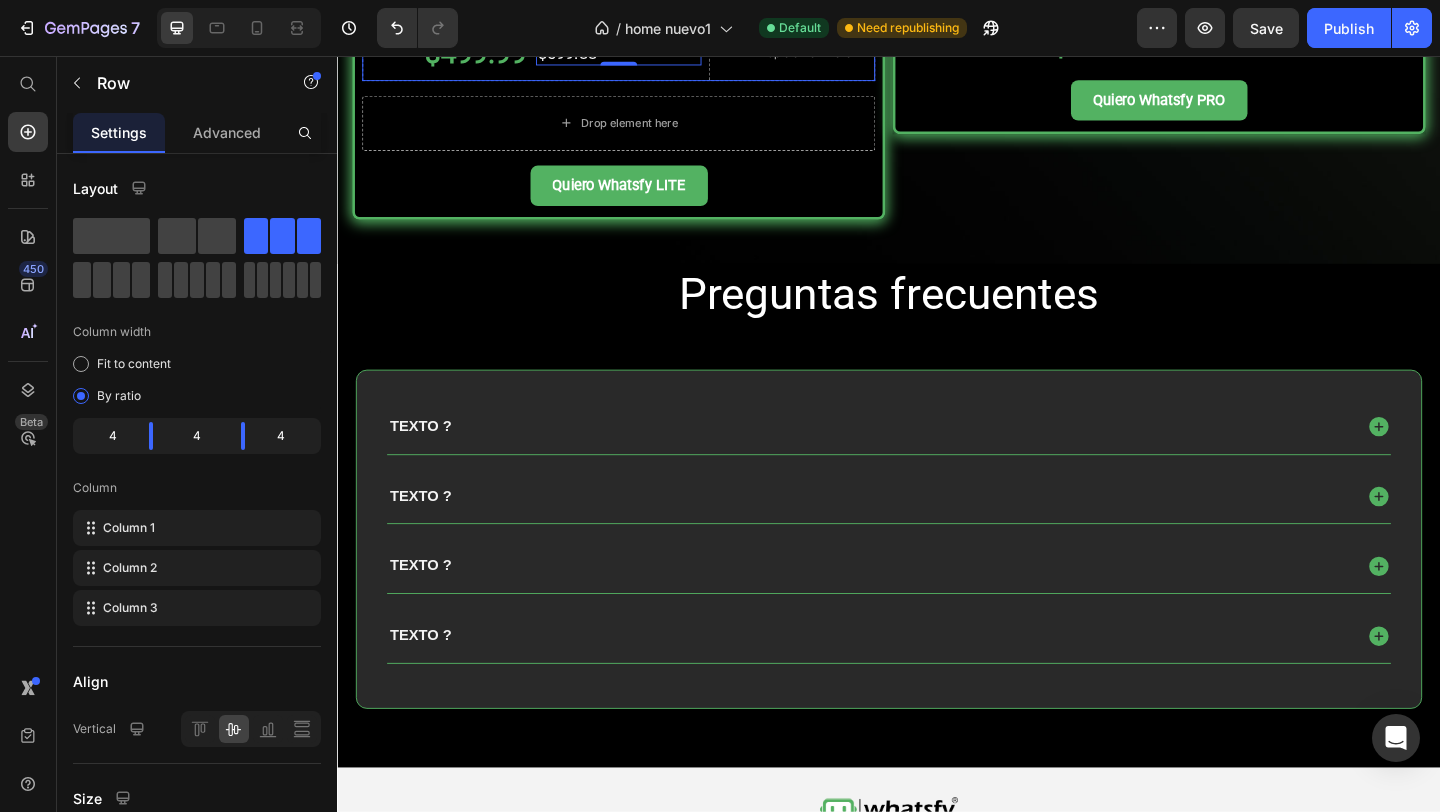 click on "$499.99 Product Price" at bounding box center [454, 53] 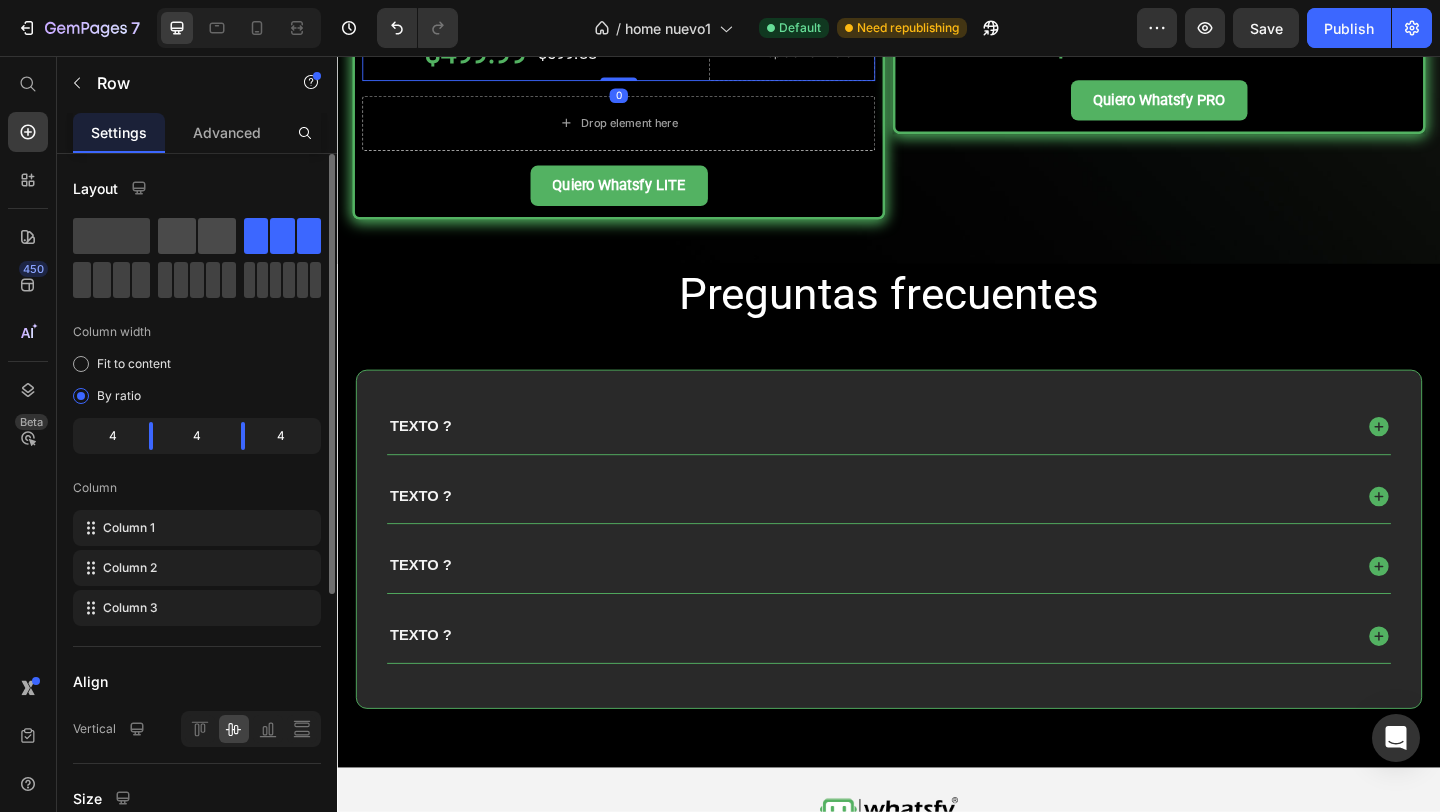click 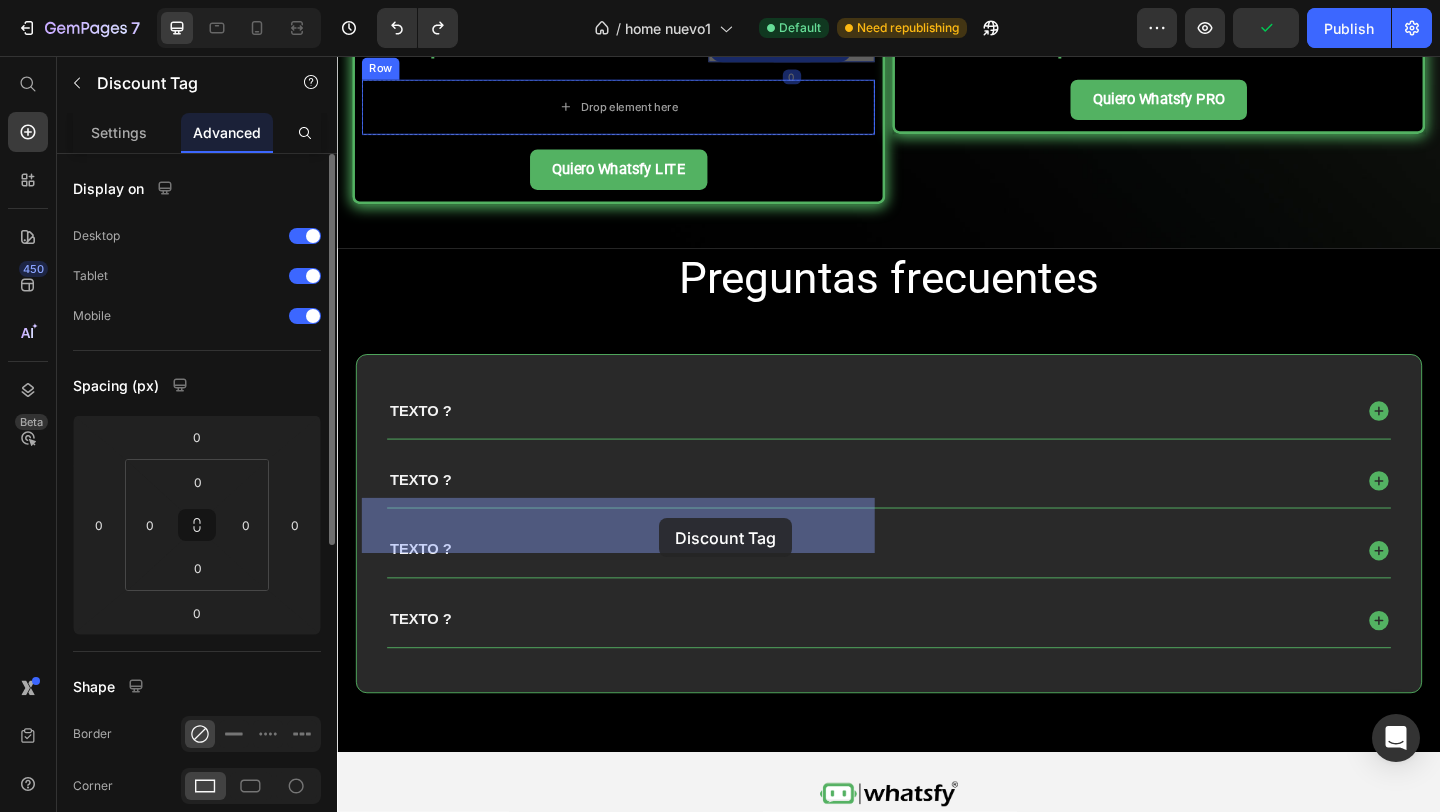 drag, startPoint x: 796, startPoint y: 489, endPoint x: 682, endPoint y: 559, distance: 133.77592 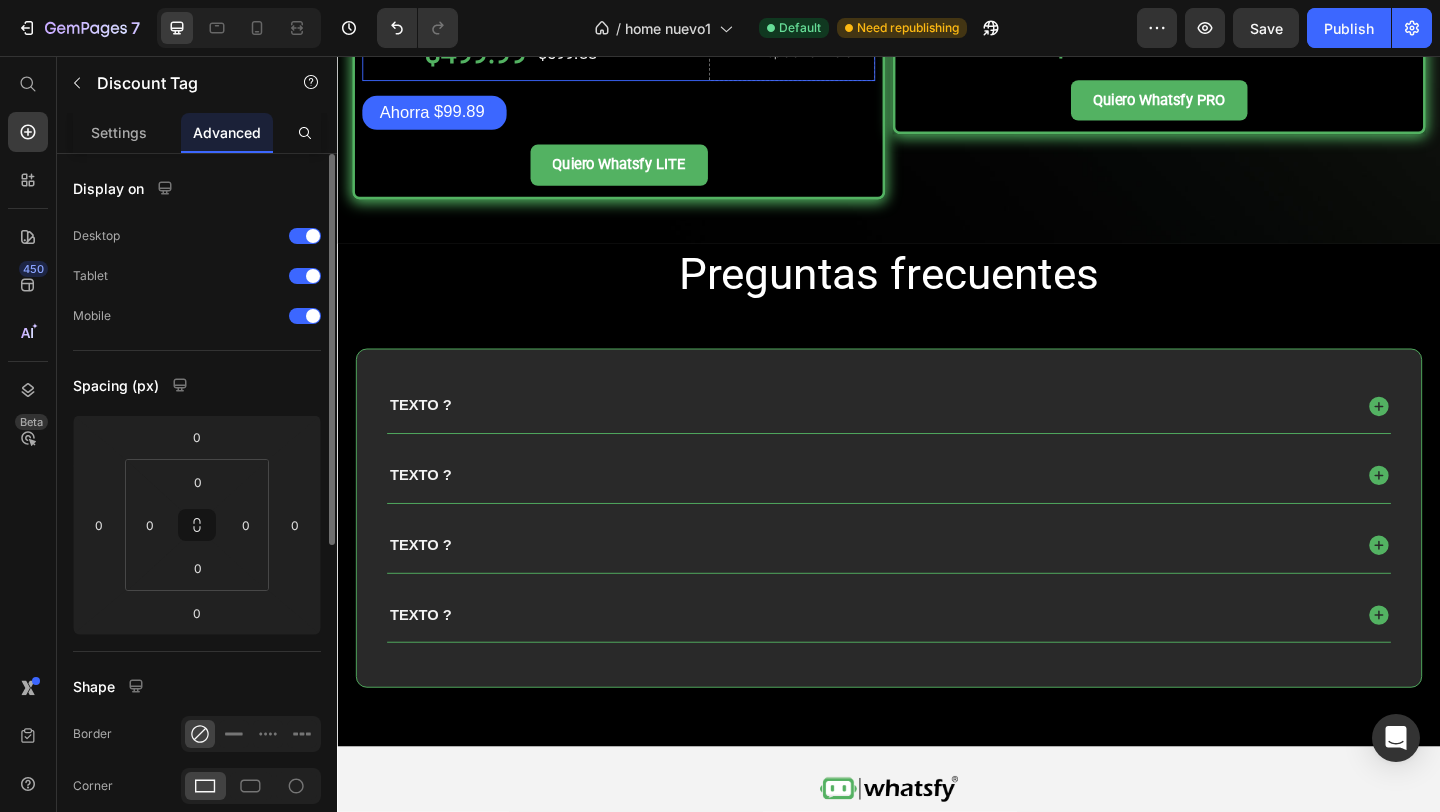 click on "$599.88 Product Price" at bounding box center (643, 53) 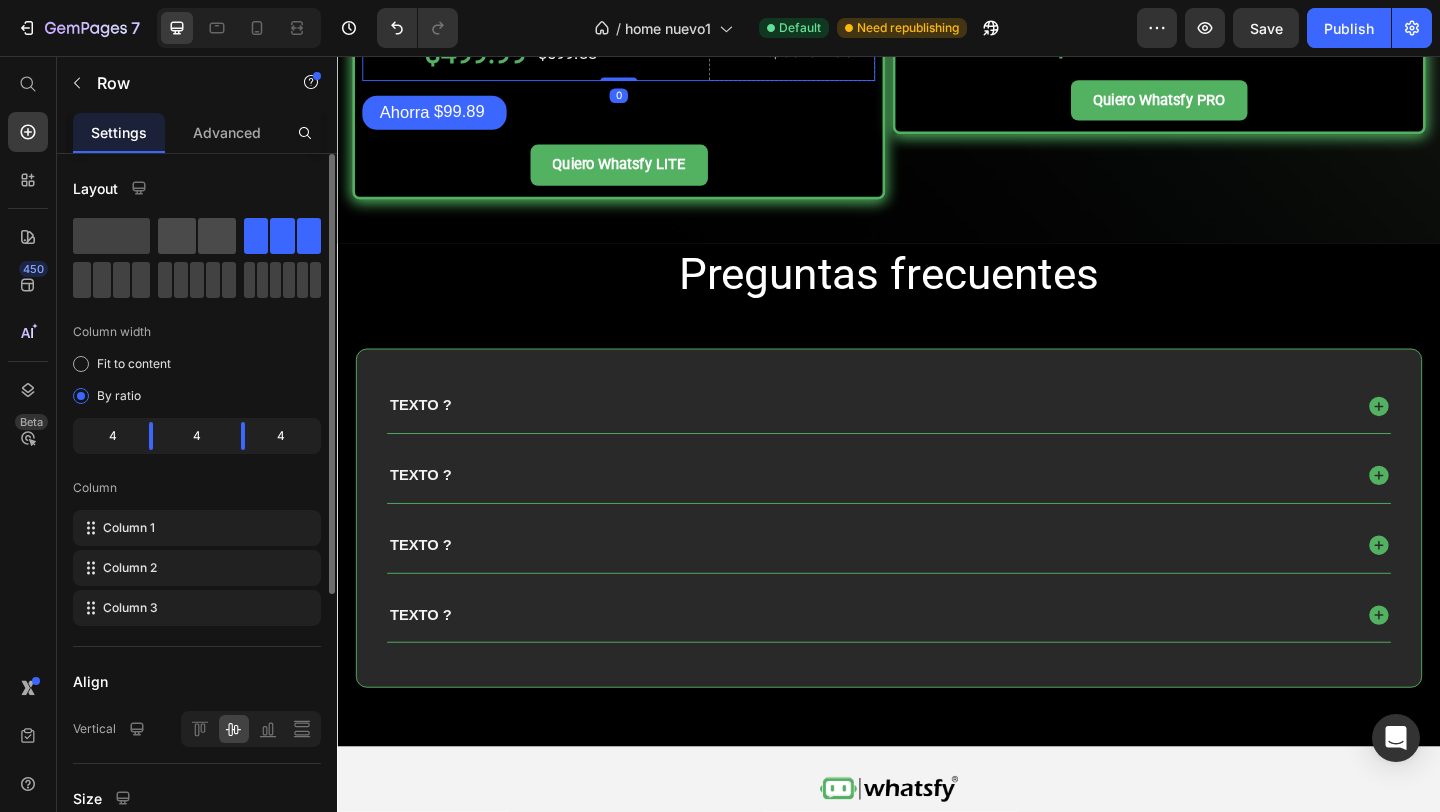 click 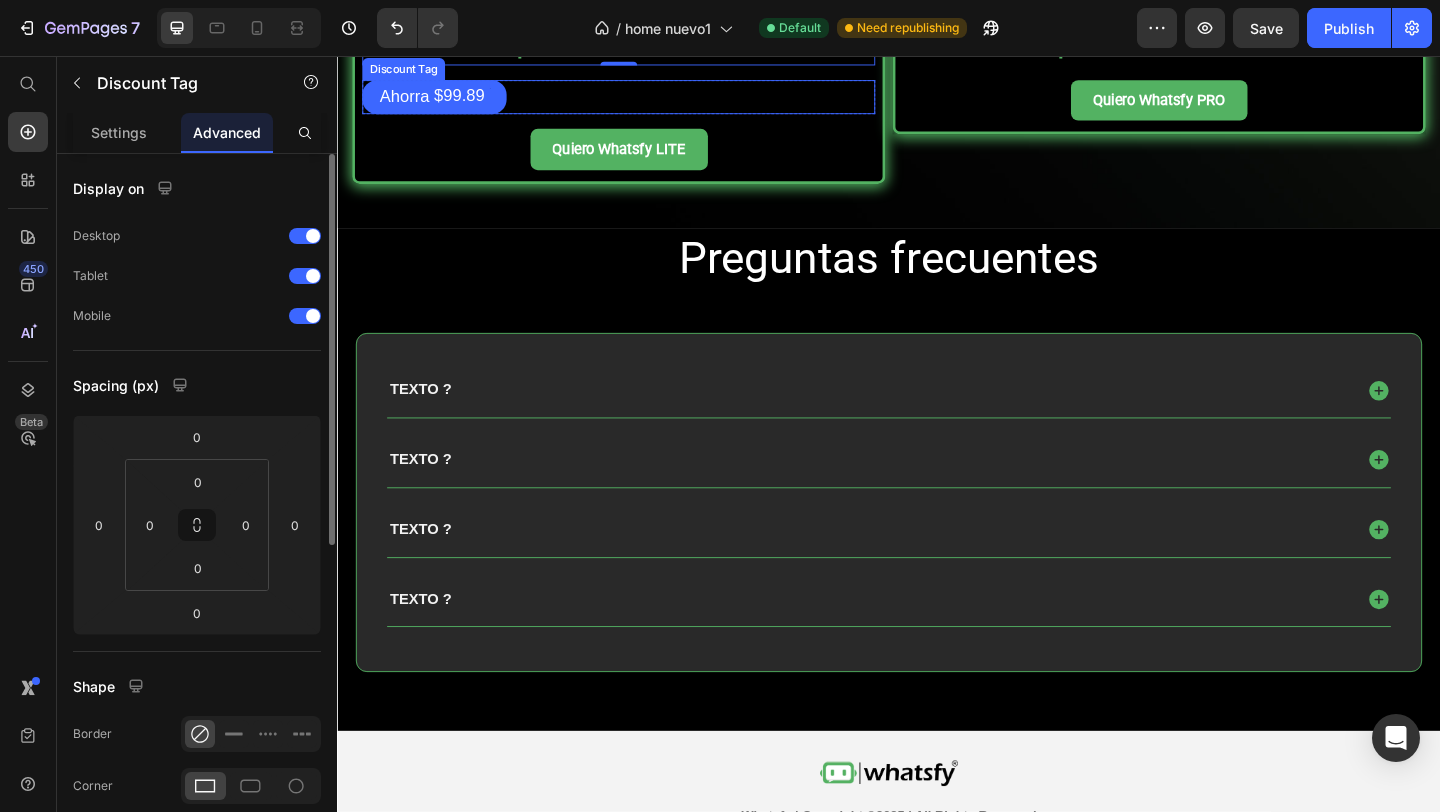 click on "Ahorra $99.89" at bounding box center [643, 100] 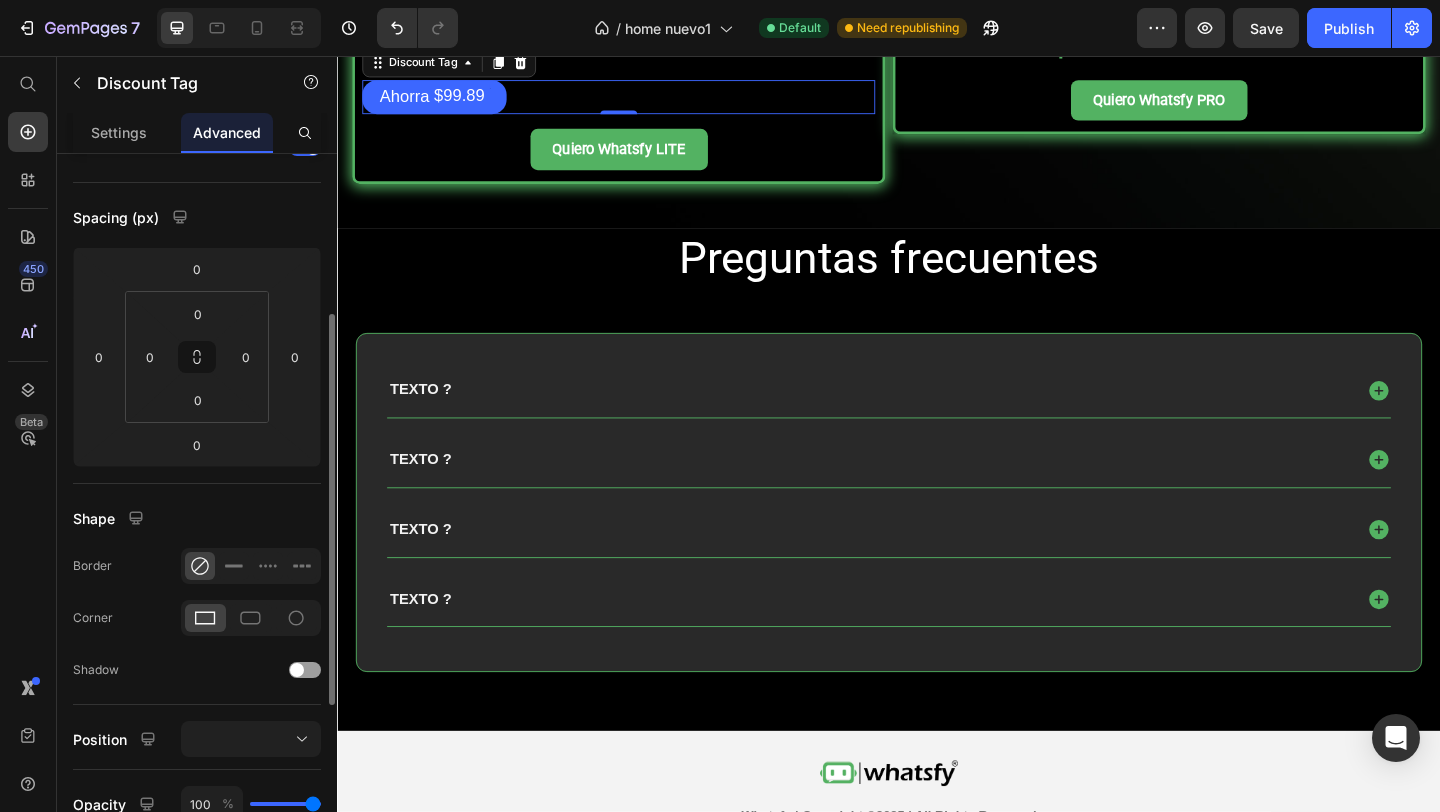 scroll, scrollTop: 0, scrollLeft: 0, axis: both 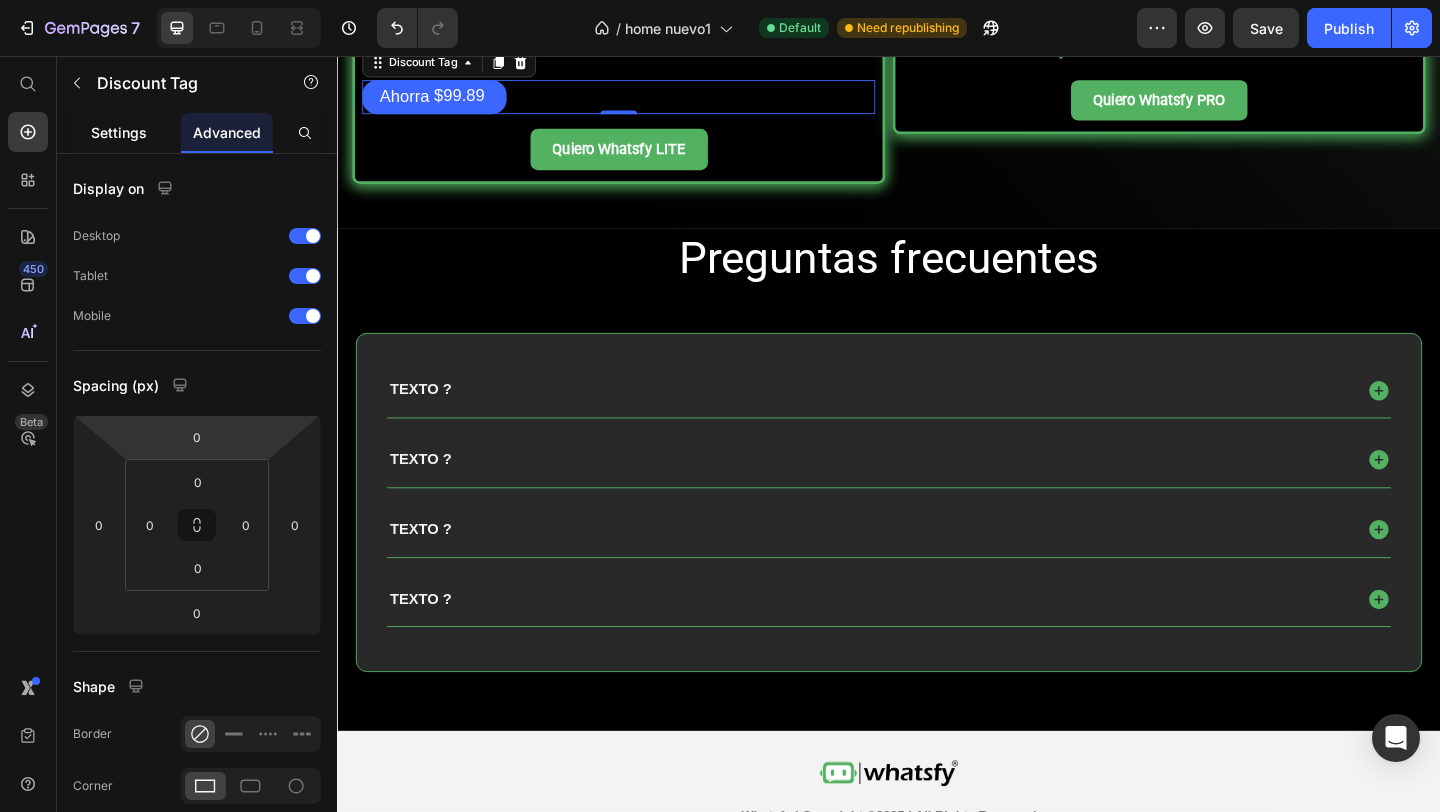 click on "Settings" at bounding box center (119, 132) 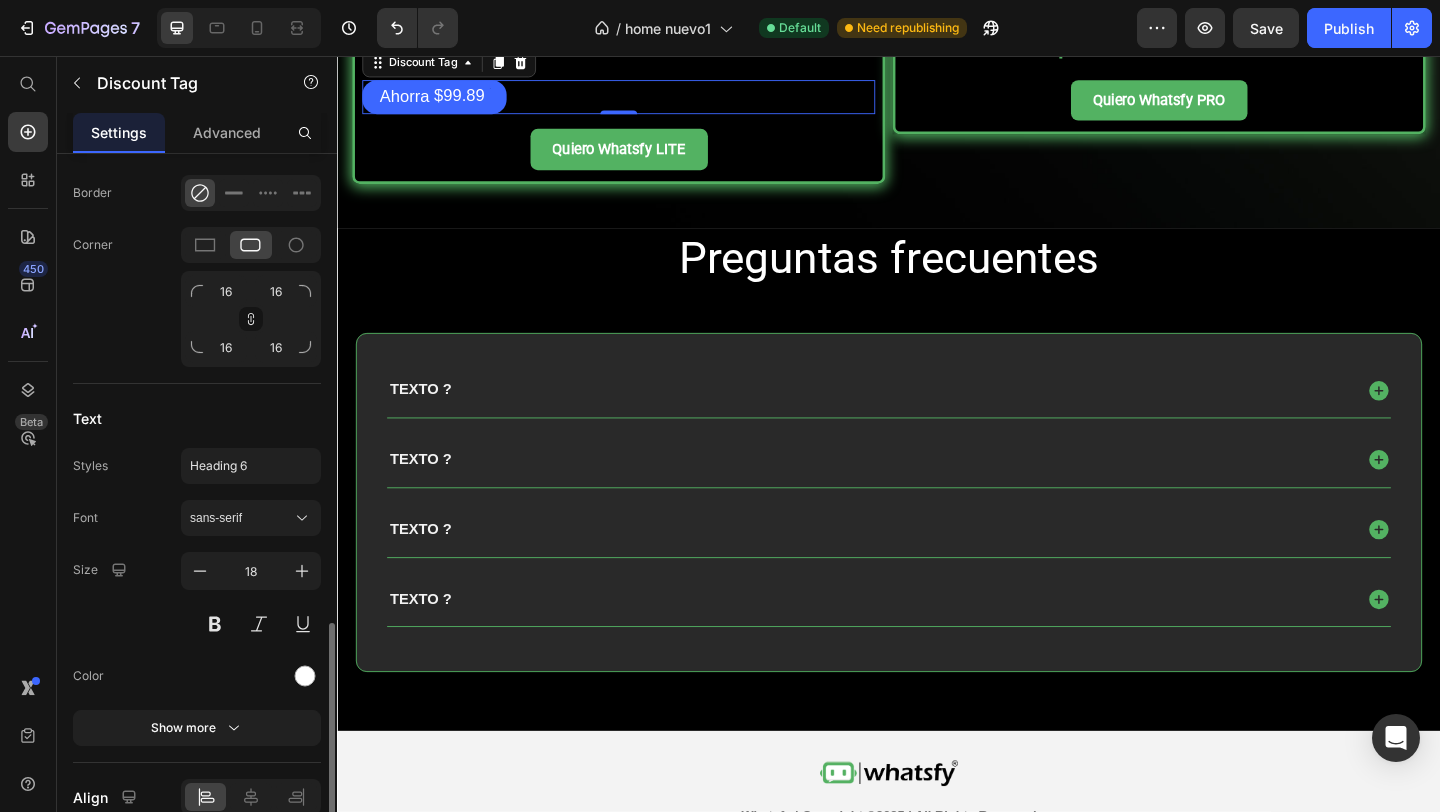 scroll, scrollTop: 802, scrollLeft: 0, axis: vertical 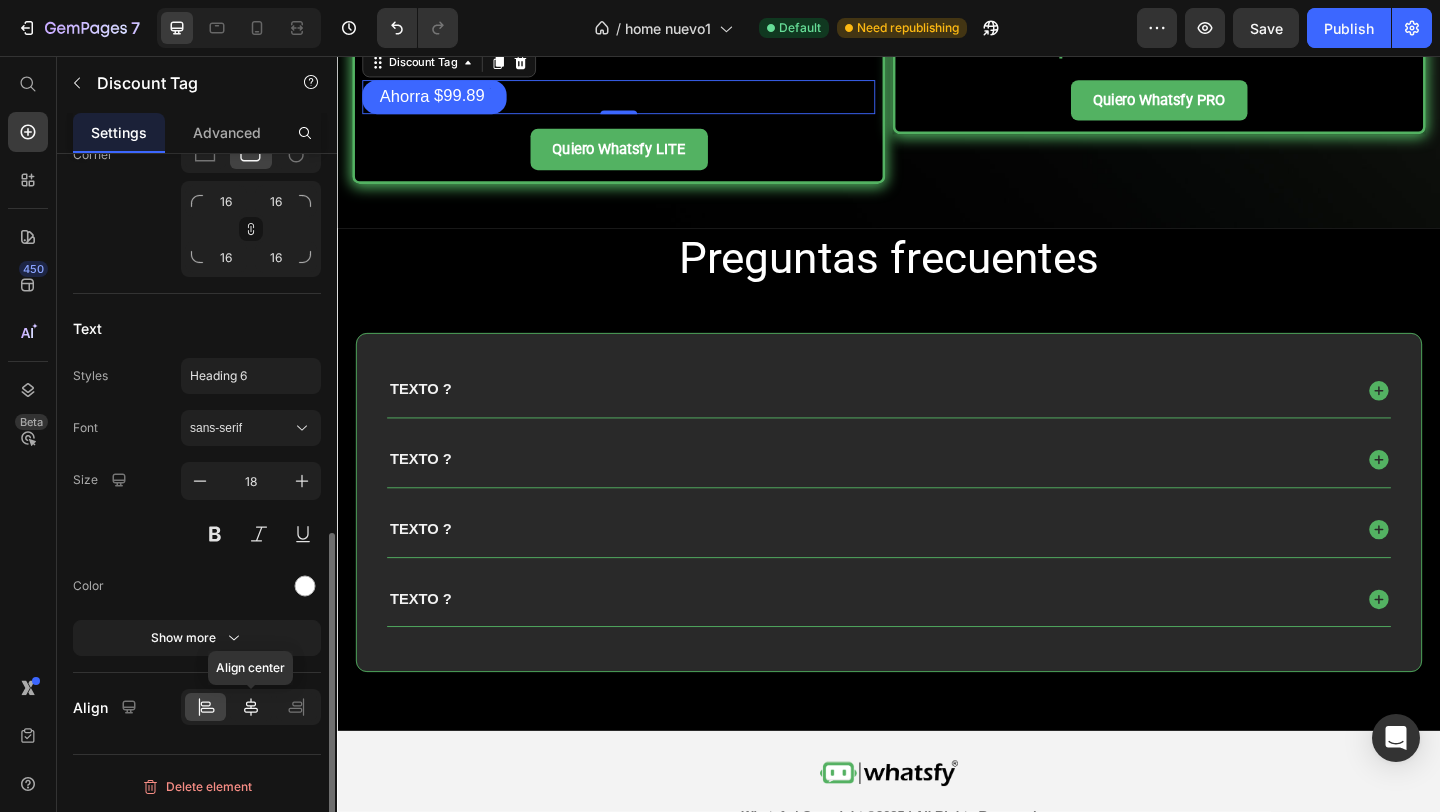 click 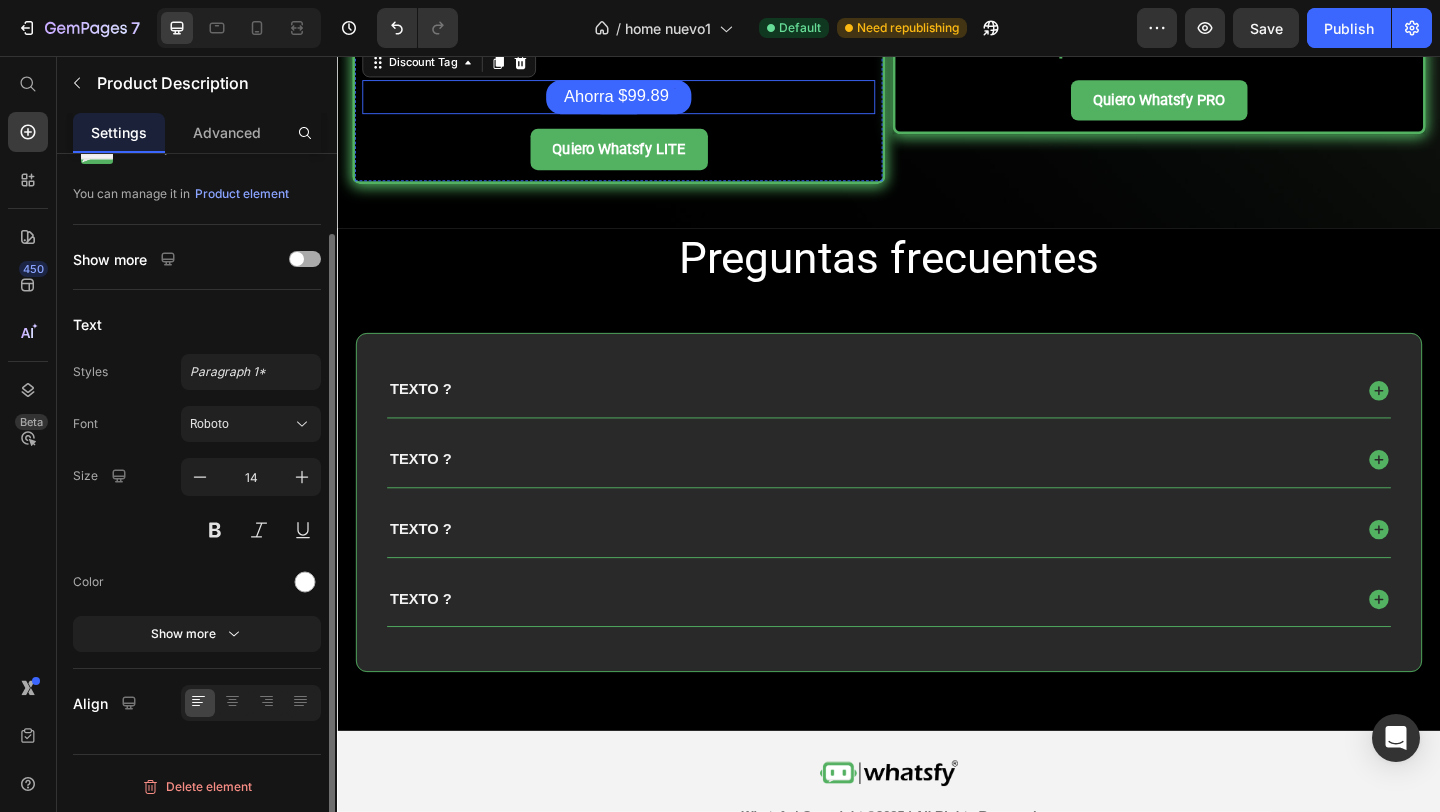 click on "Chat de soporte premium por WhatsApp" at bounding box center (663, -21) 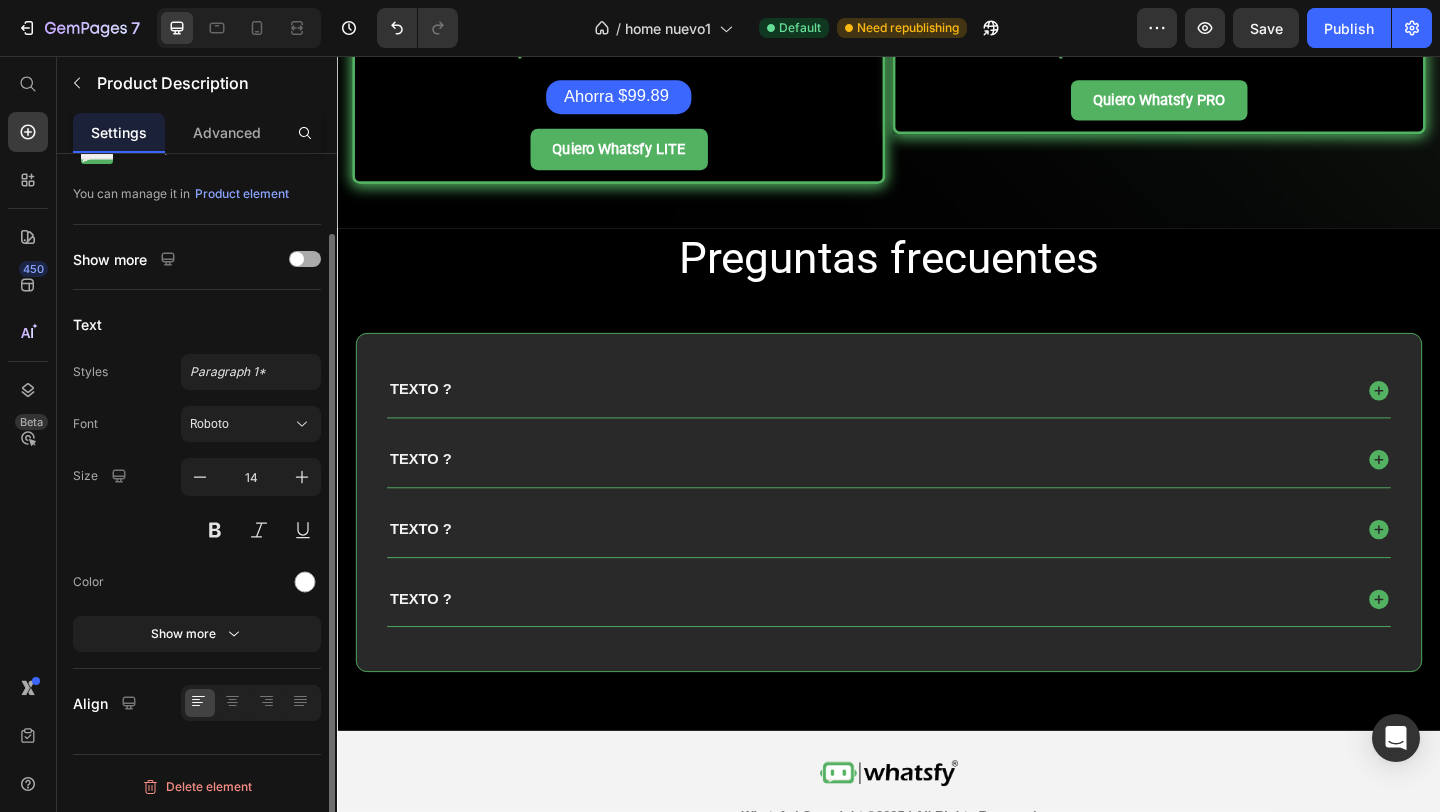 scroll, scrollTop: 0, scrollLeft: 0, axis: both 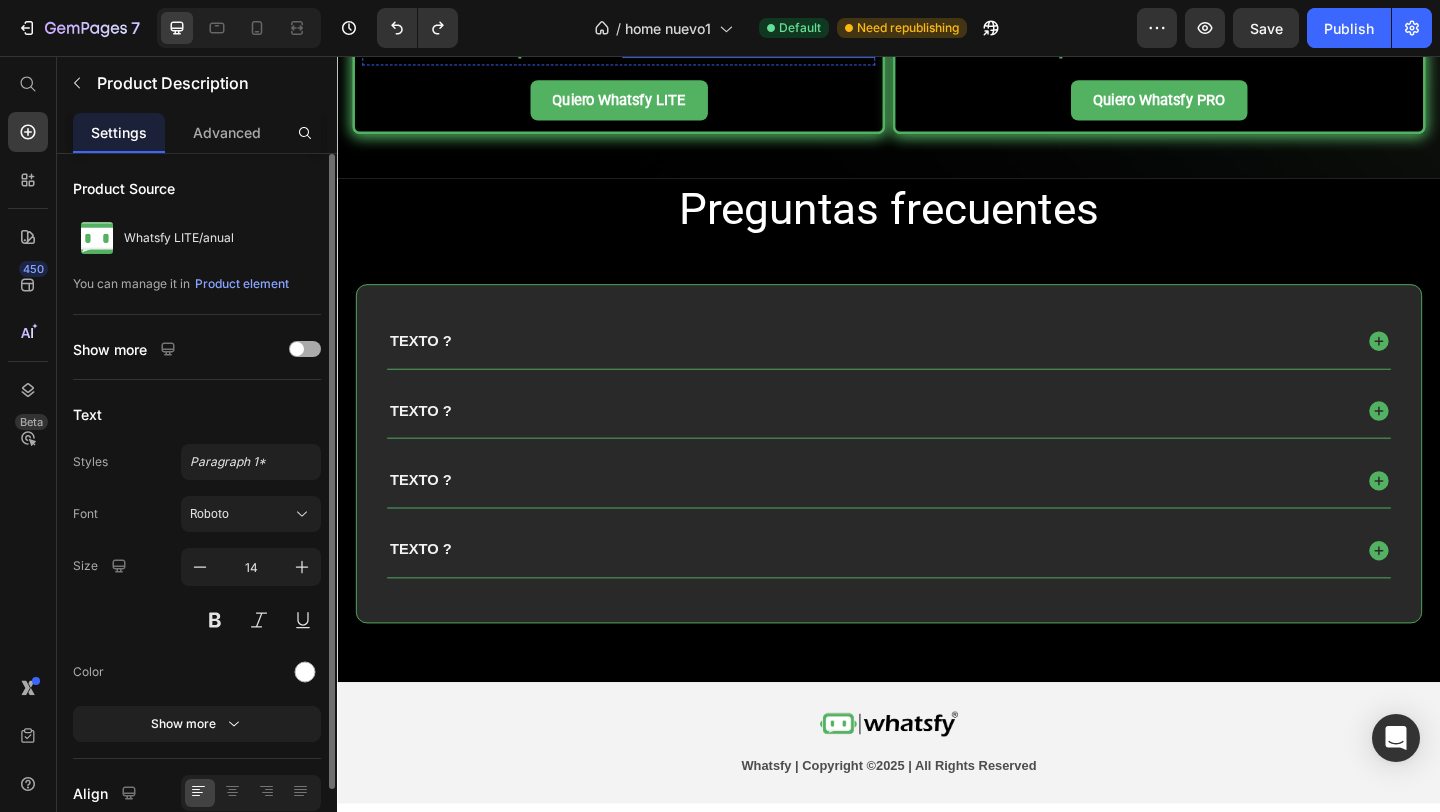 click on "$599.88 Product Price" at bounding box center [784, 44] 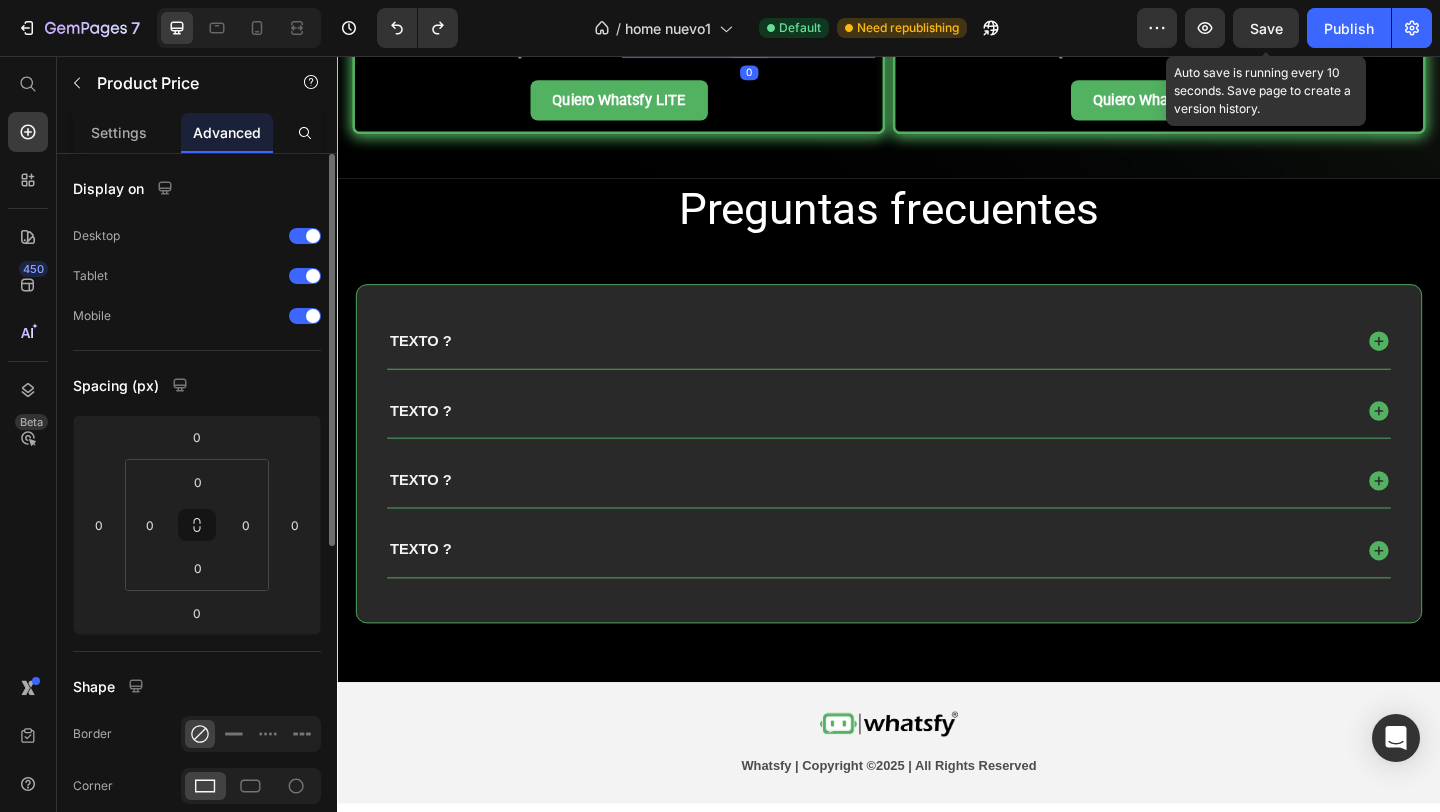 click on "Save" at bounding box center (1266, 28) 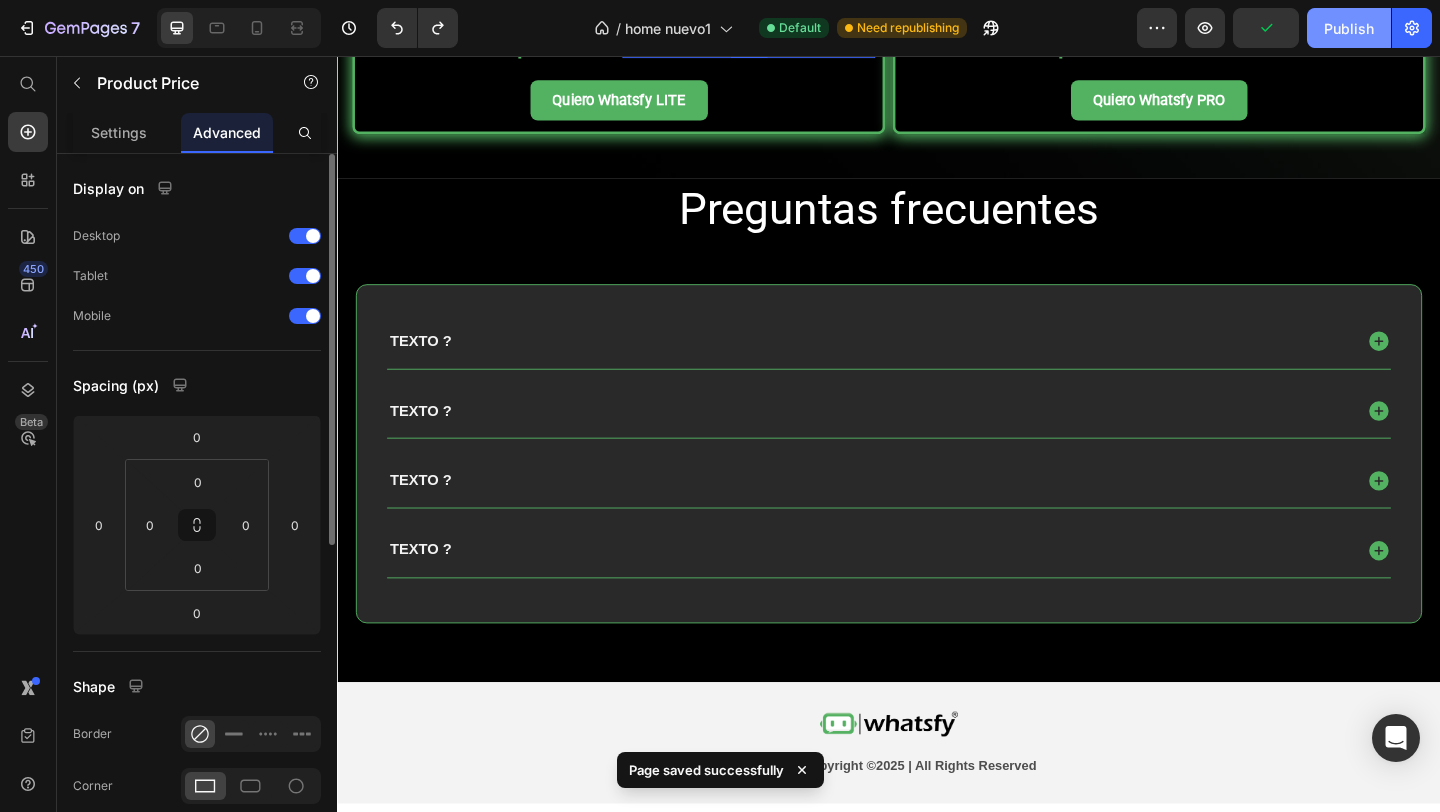 click on "Publish" at bounding box center [1349, 28] 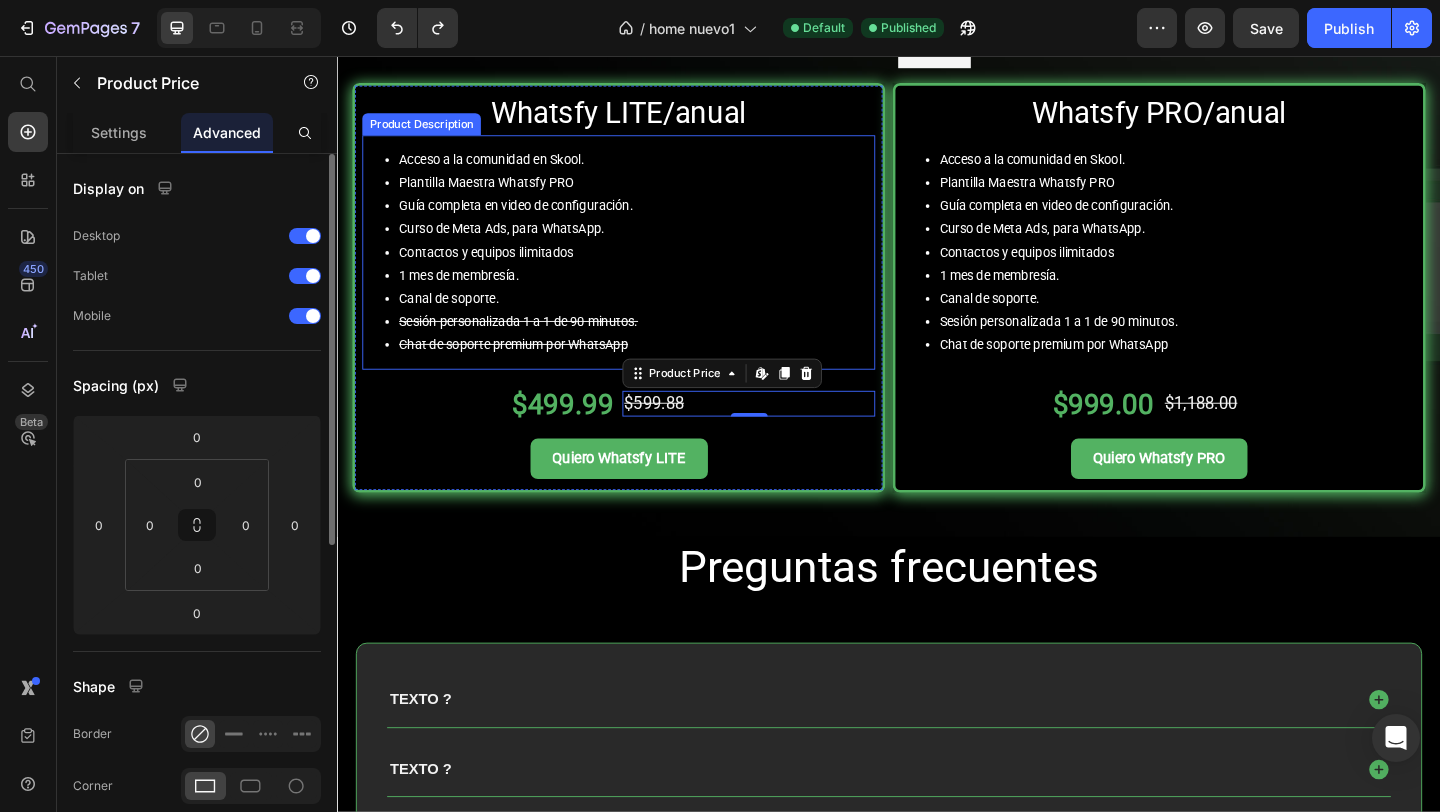 scroll, scrollTop: 2532, scrollLeft: 0, axis: vertical 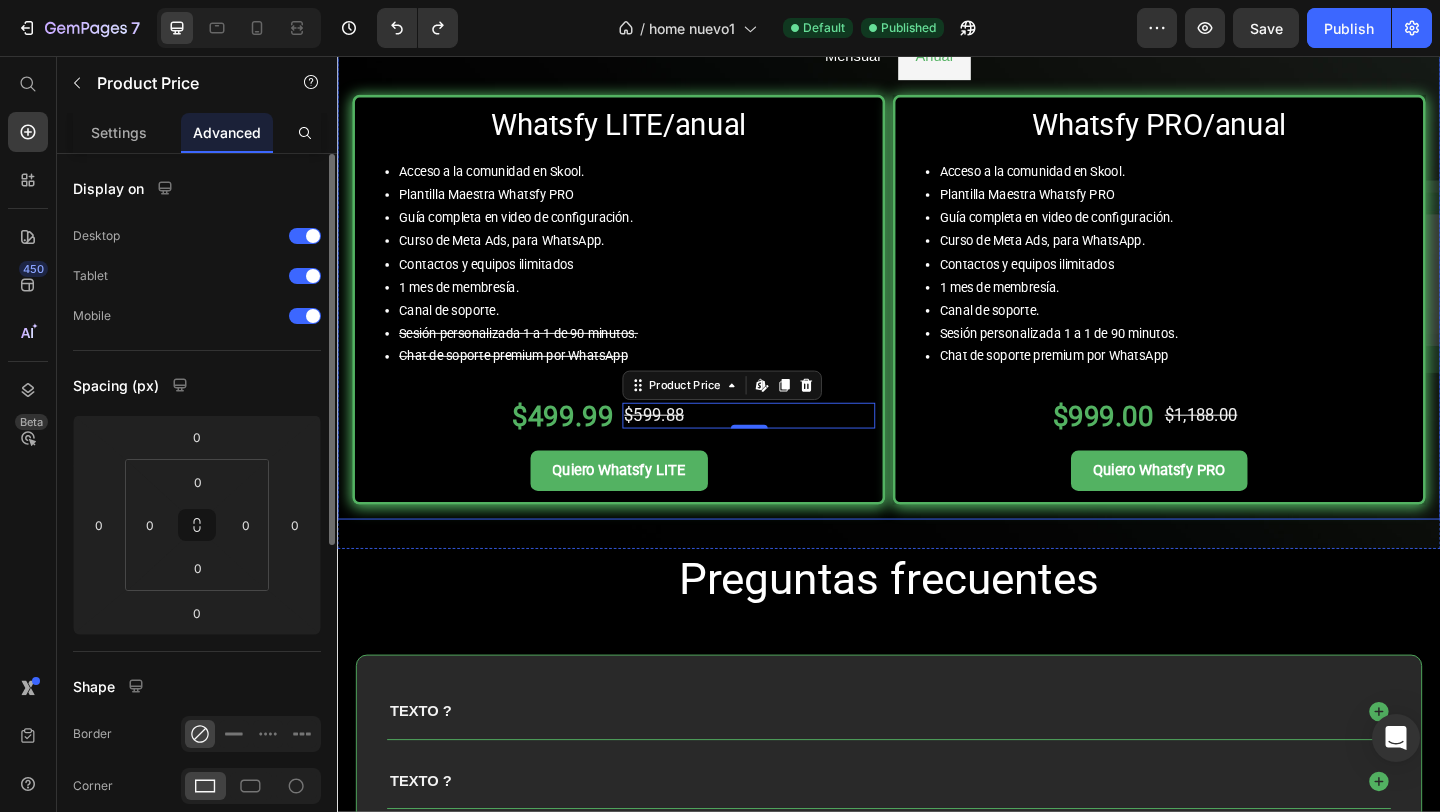 click on "Mensual" at bounding box center (897, 56) 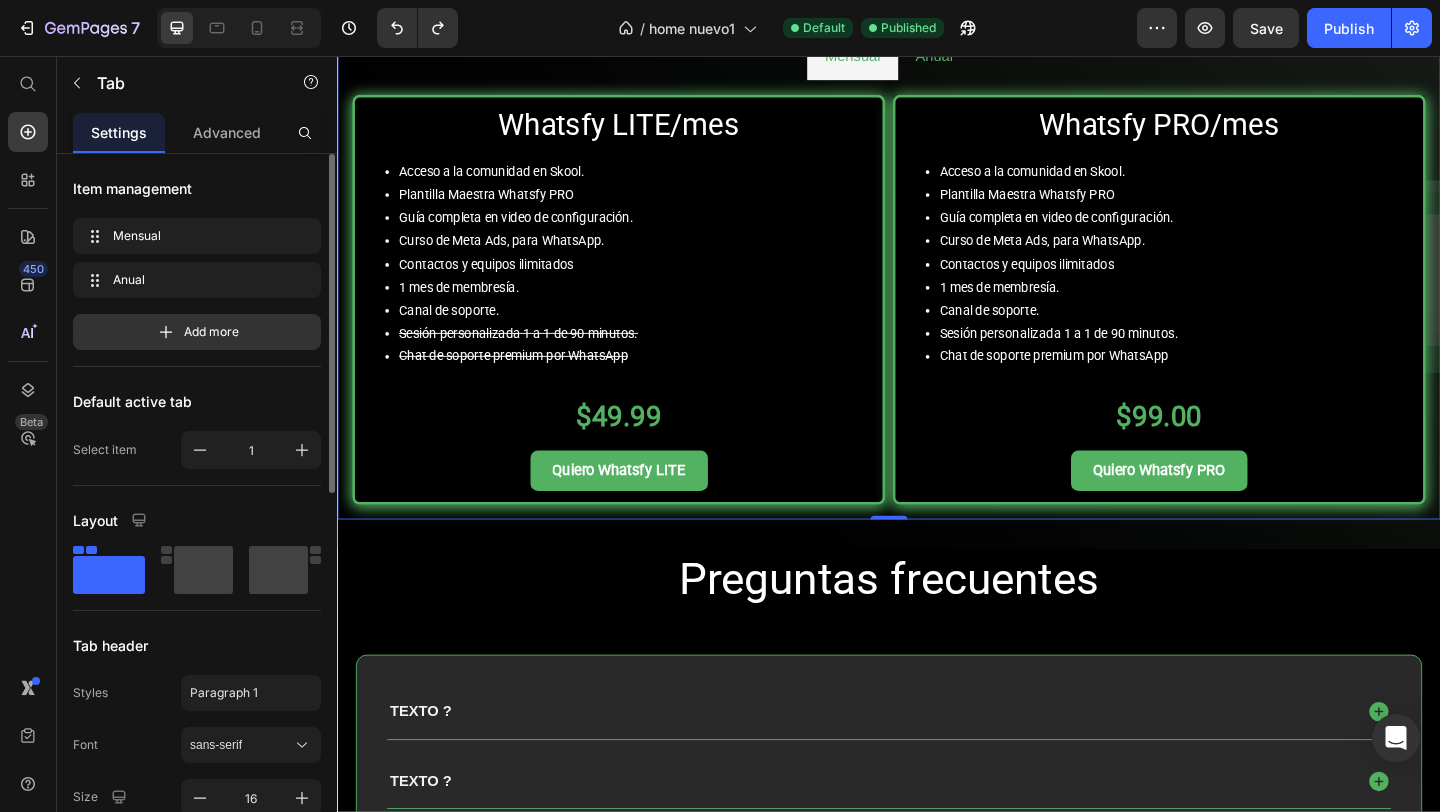 click on "Tab" at bounding box center (376, 12) 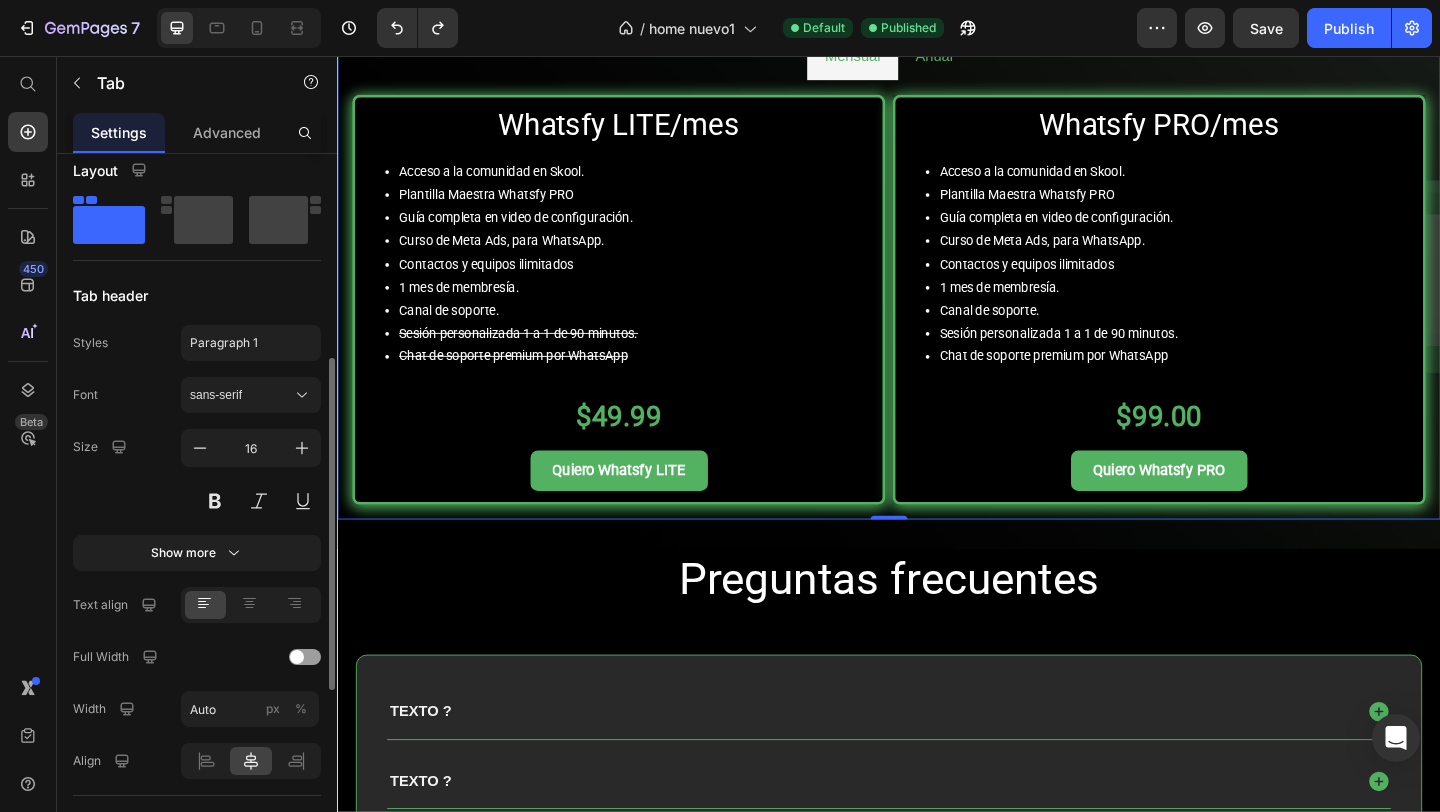 scroll, scrollTop: 379, scrollLeft: 0, axis: vertical 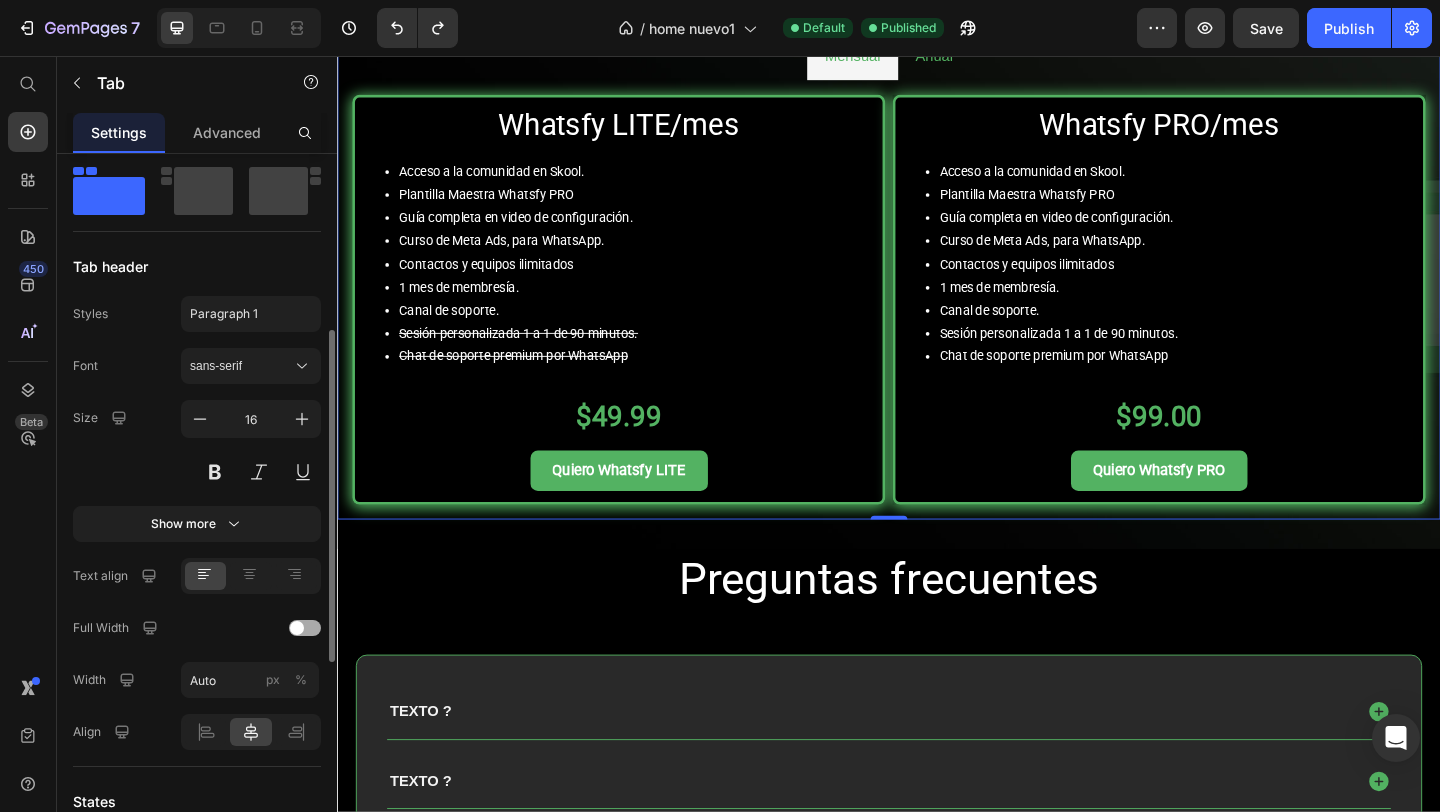 click at bounding box center [297, 628] 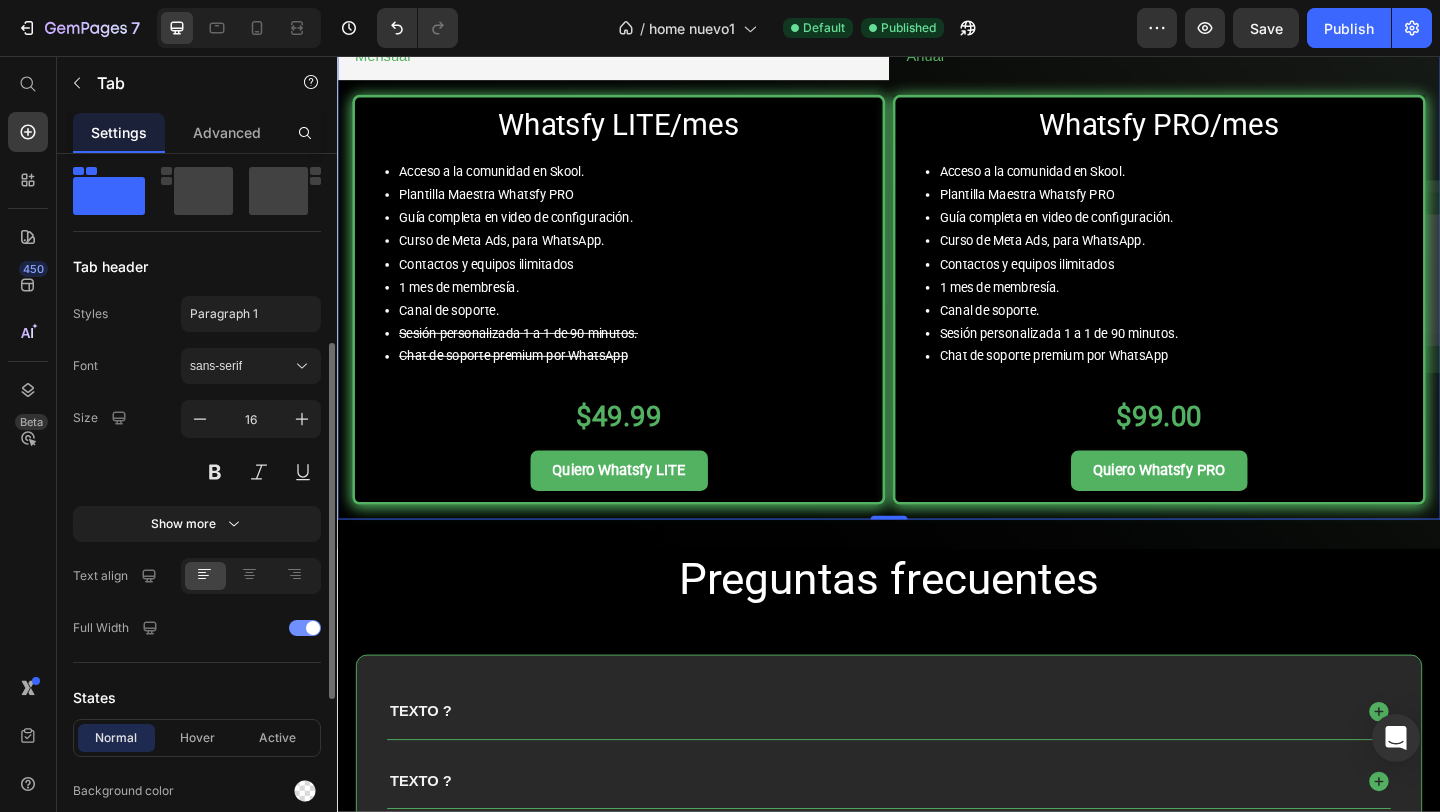 click at bounding box center [313, 628] 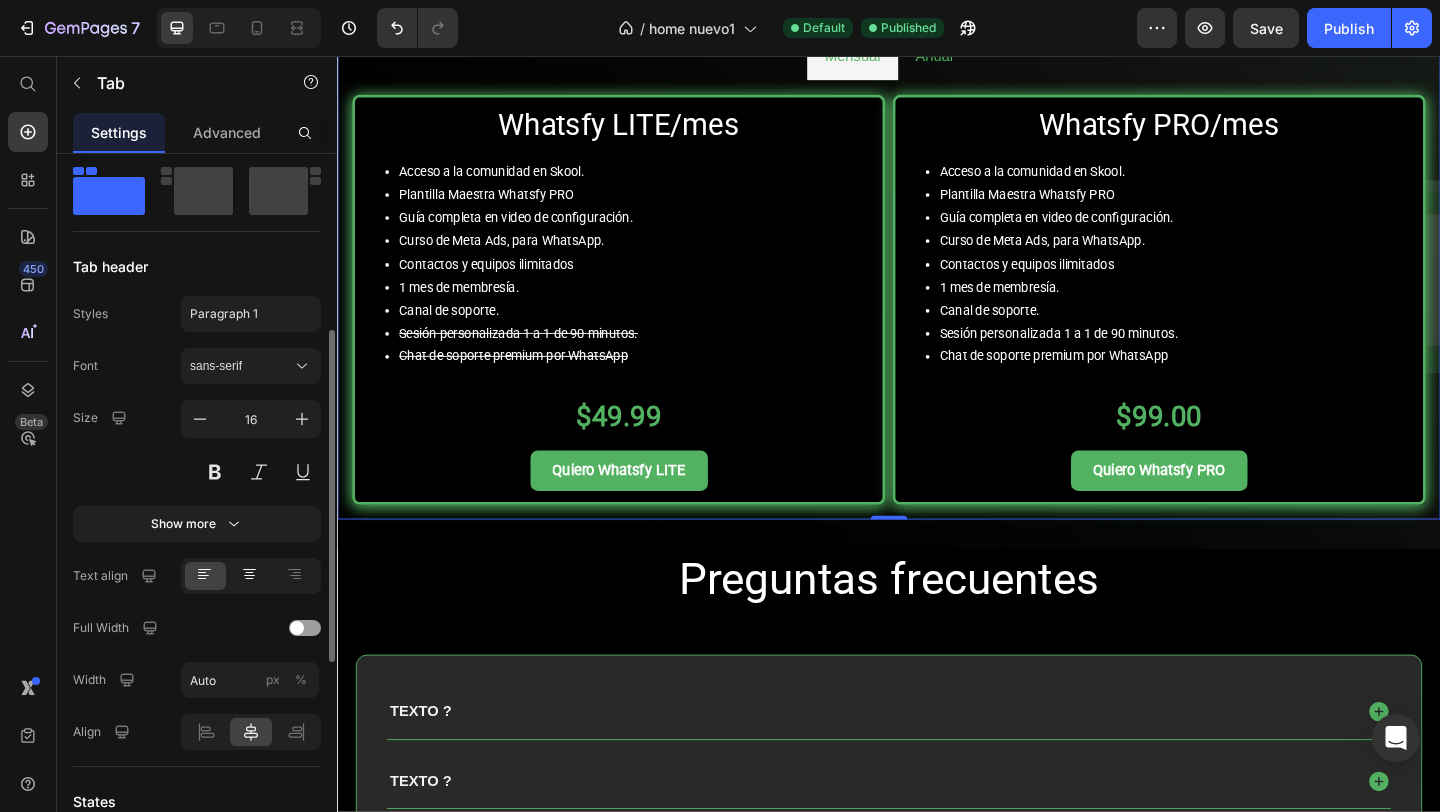 click 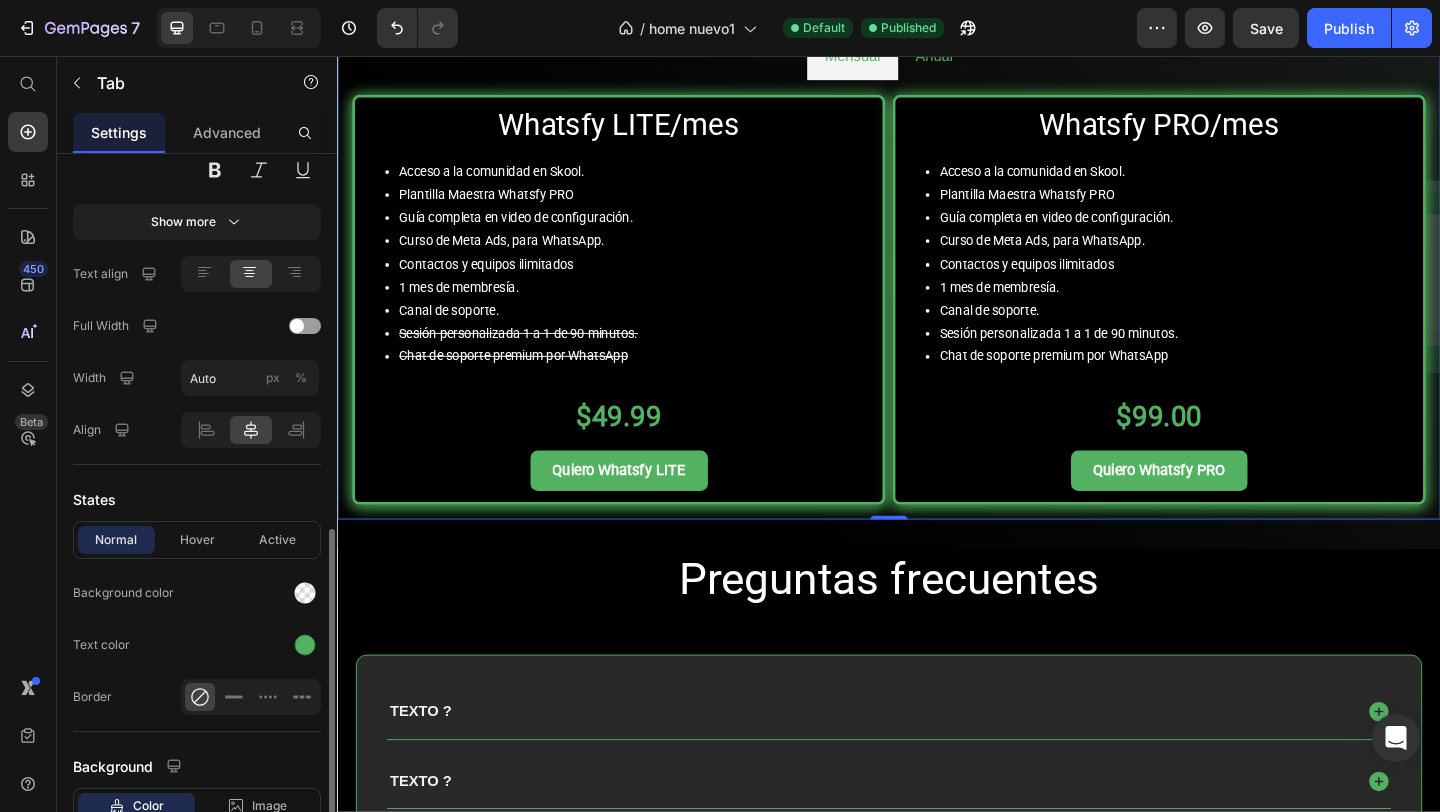 scroll, scrollTop: 822, scrollLeft: 0, axis: vertical 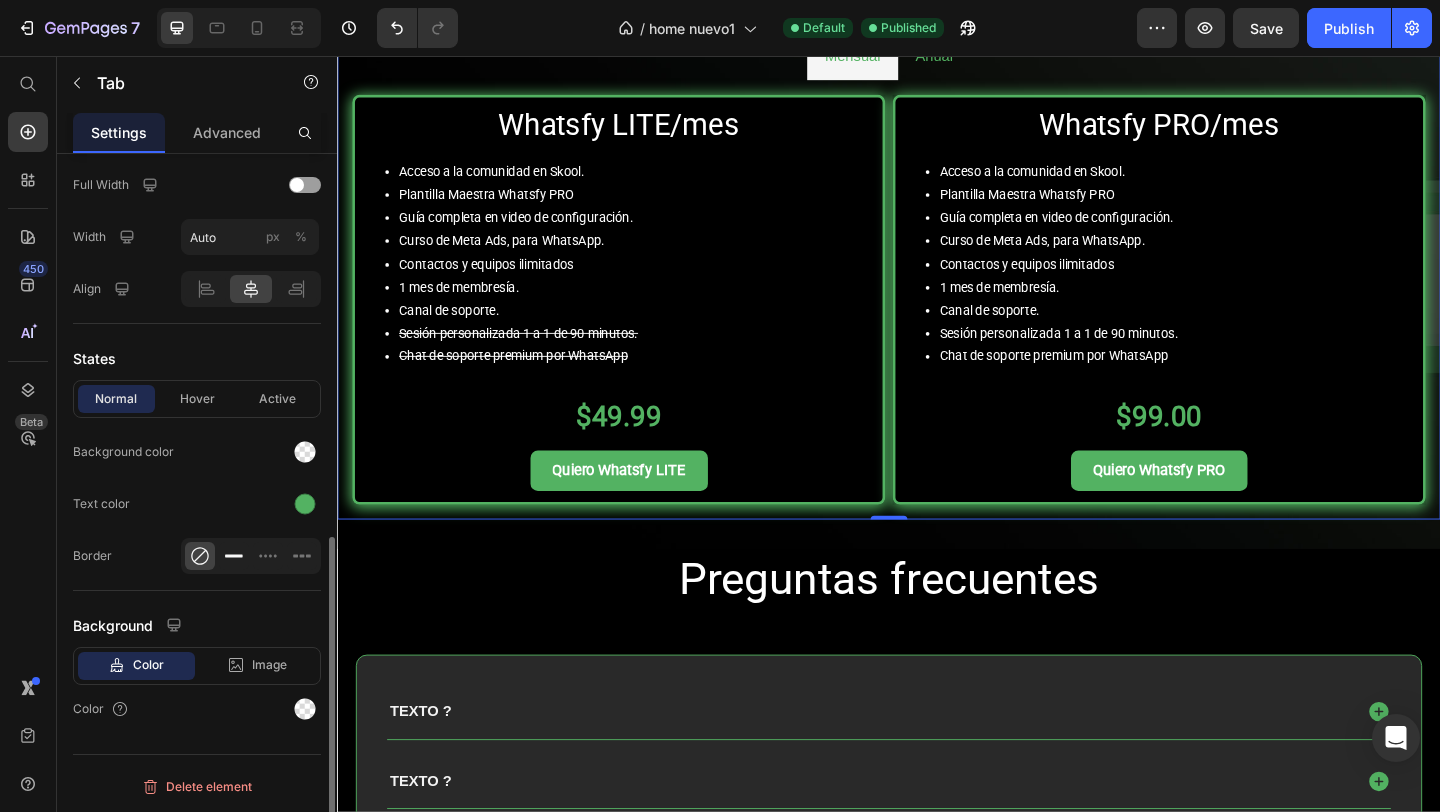 click 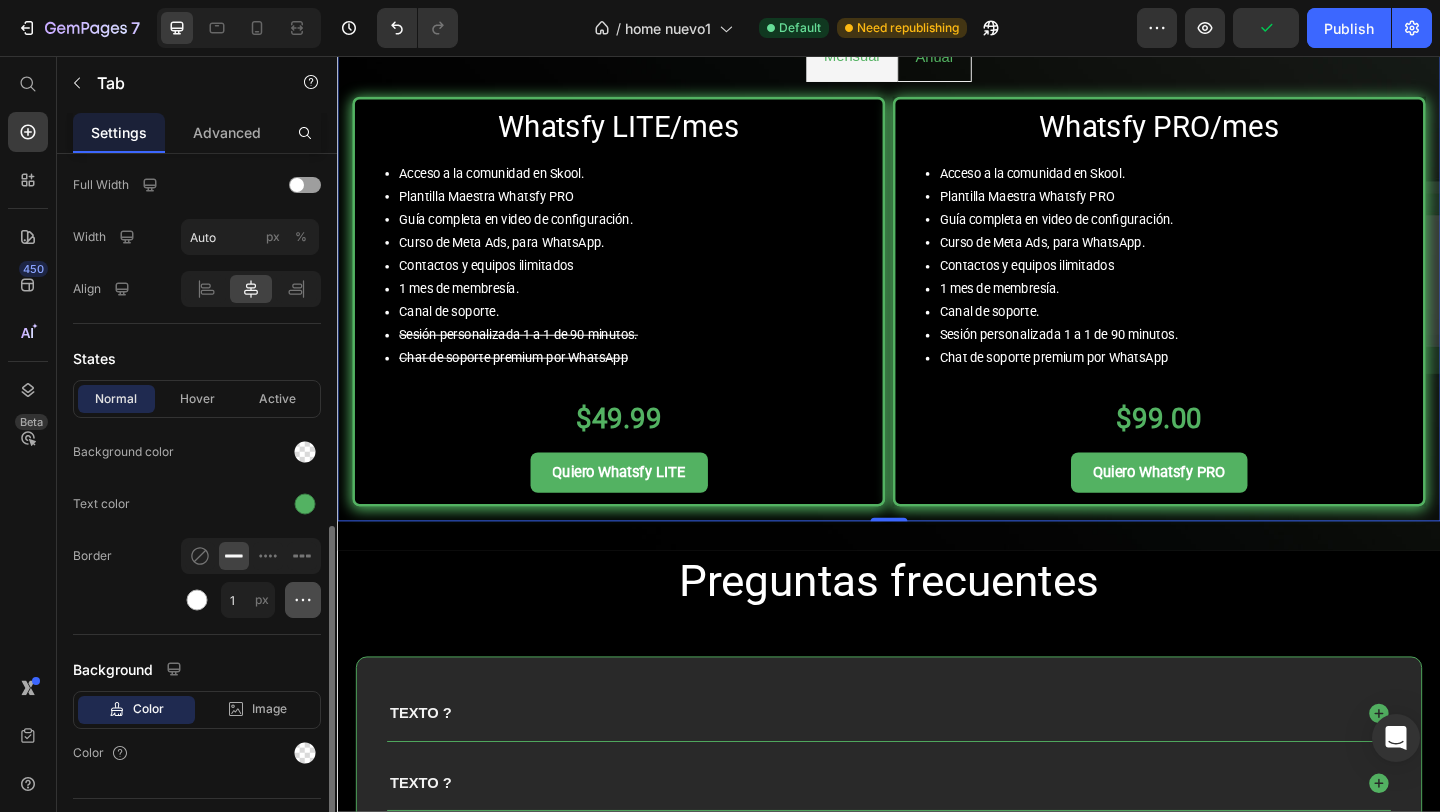 click 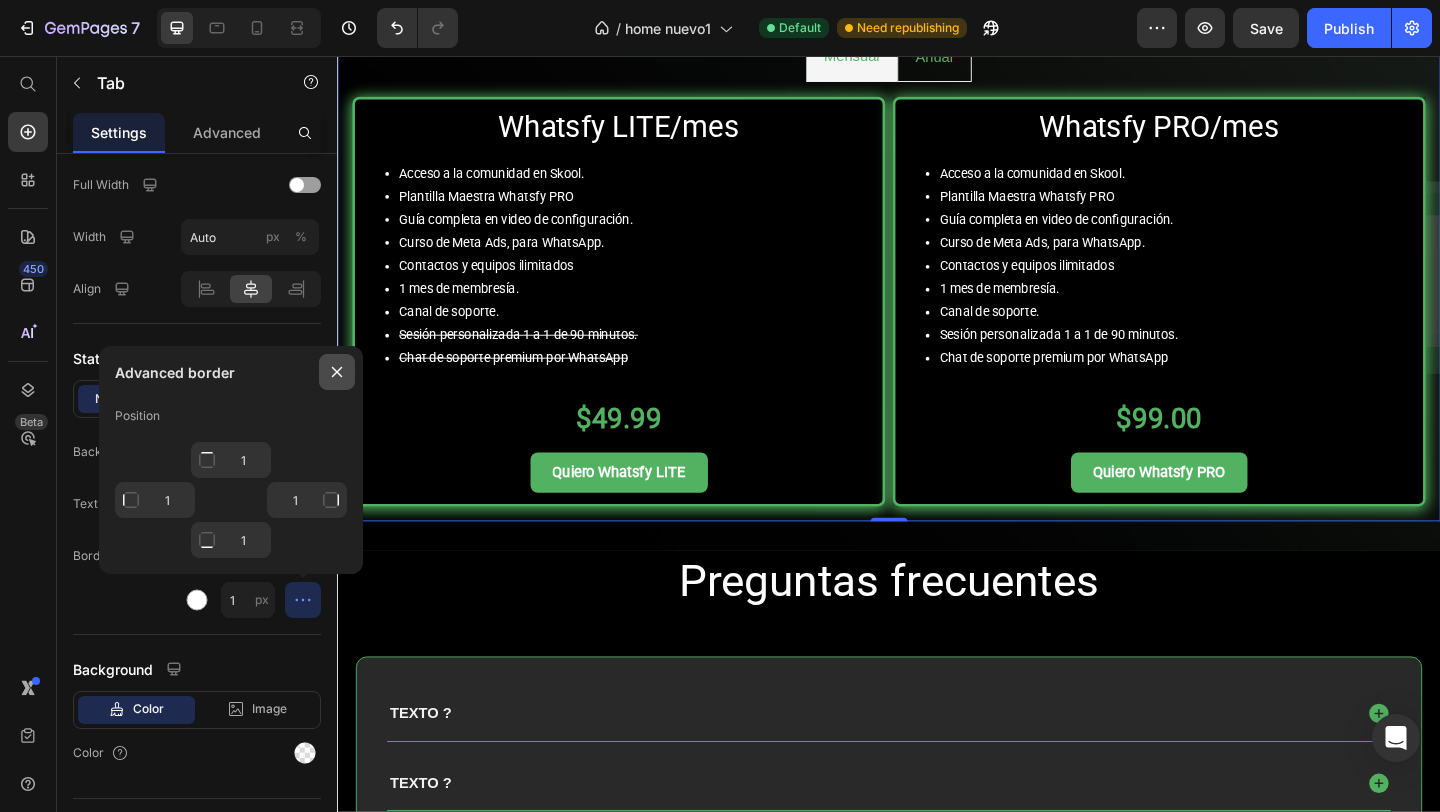 click 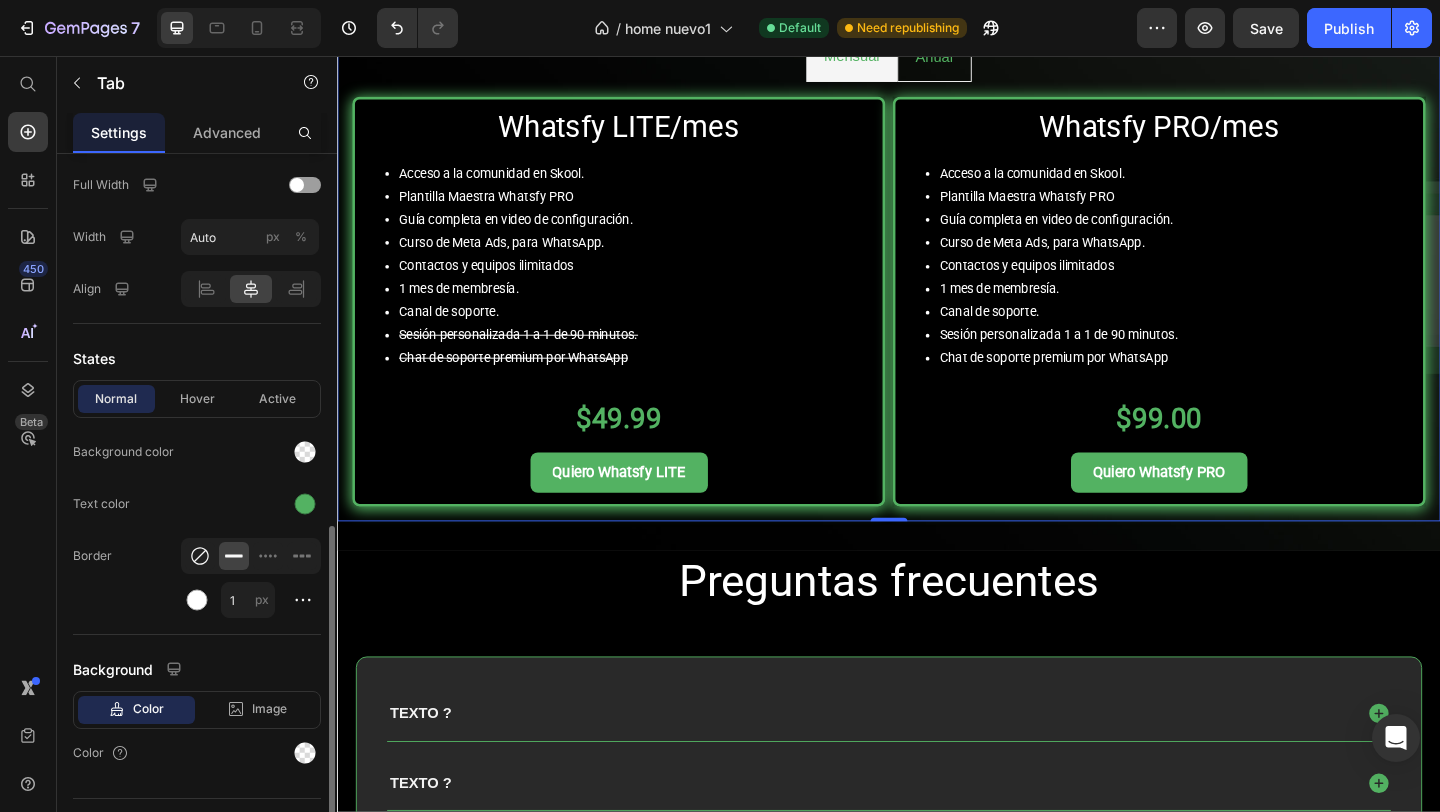 click 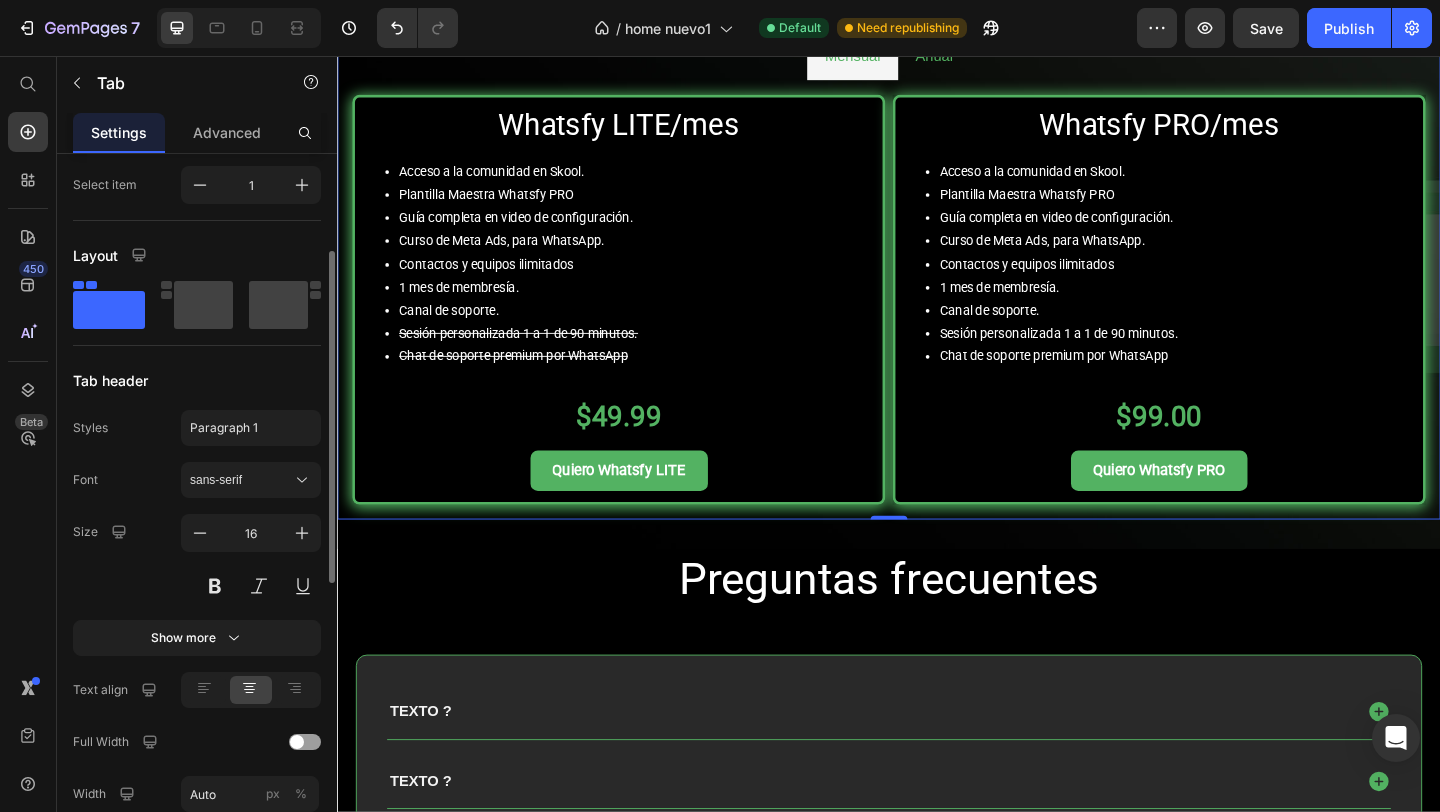 scroll, scrollTop: 247, scrollLeft: 0, axis: vertical 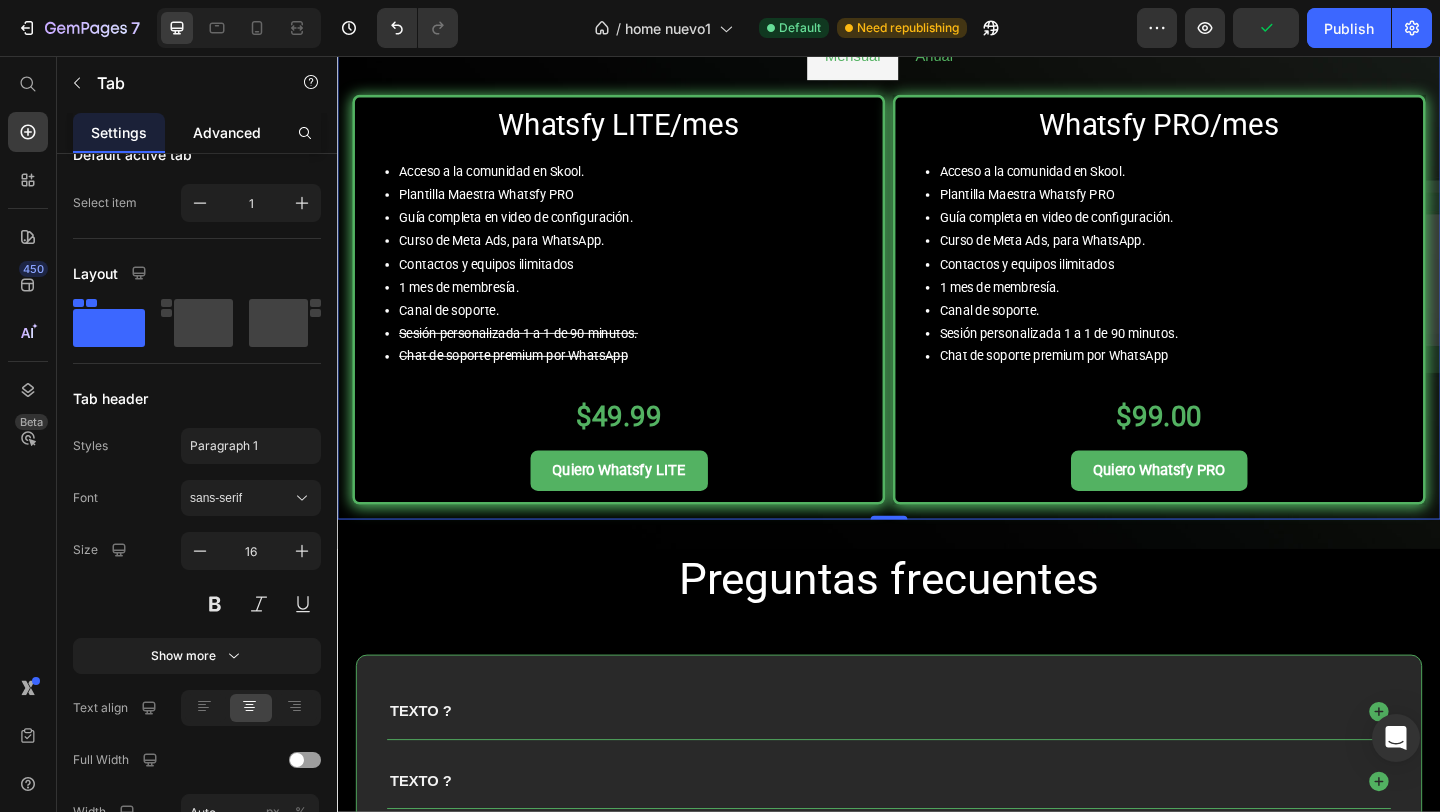 click on "Advanced" at bounding box center (227, 132) 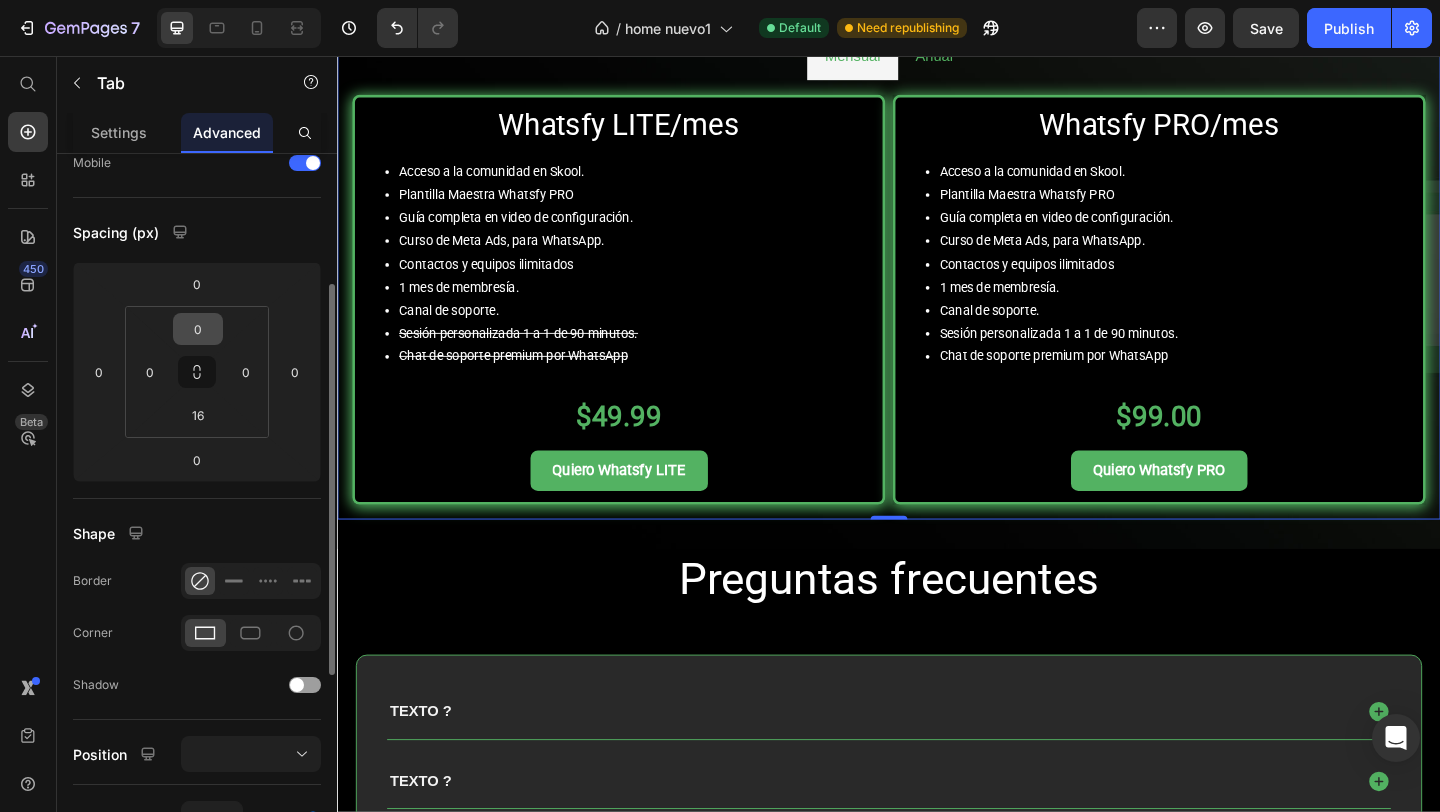 scroll, scrollTop: 302, scrollLeft: 0, axis: vertical 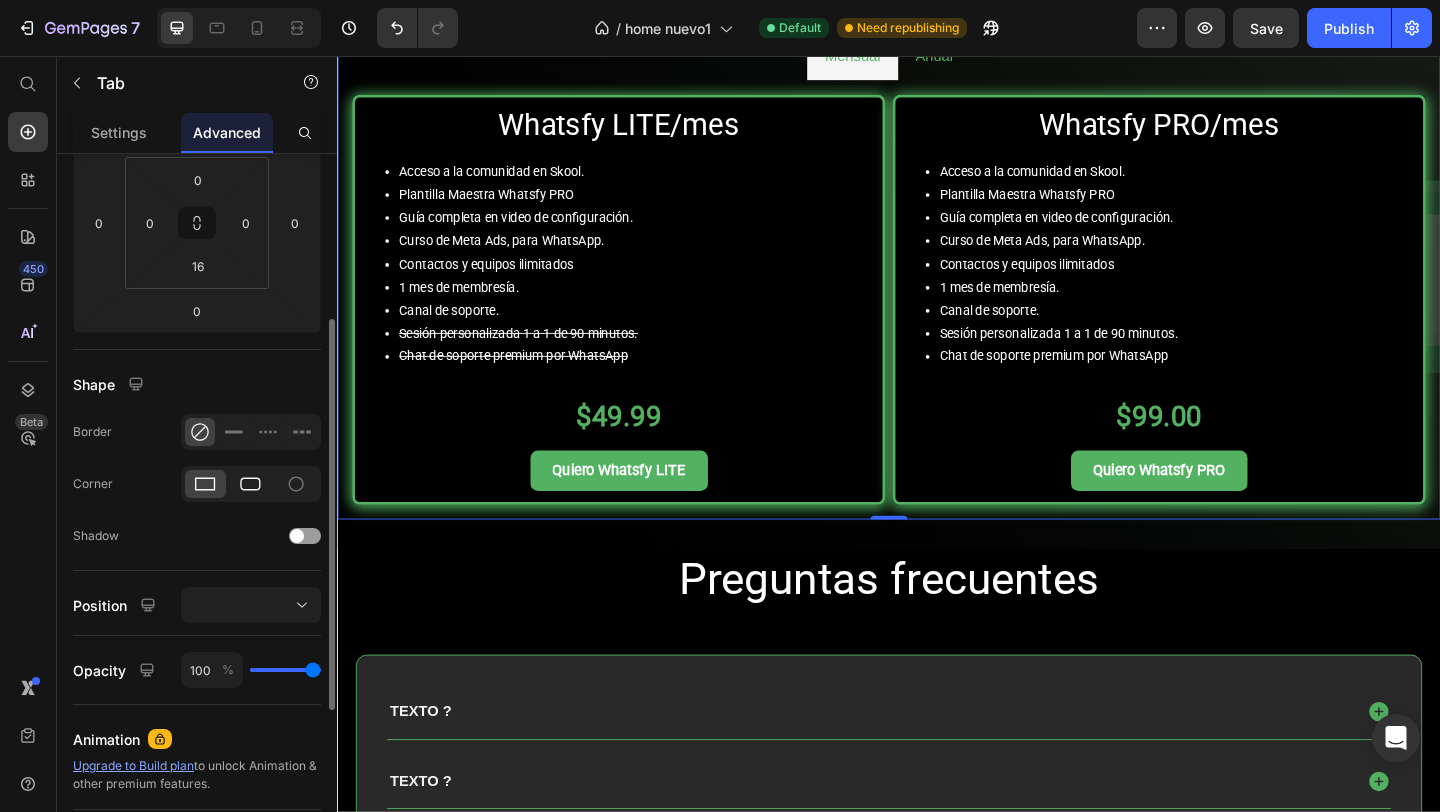 click 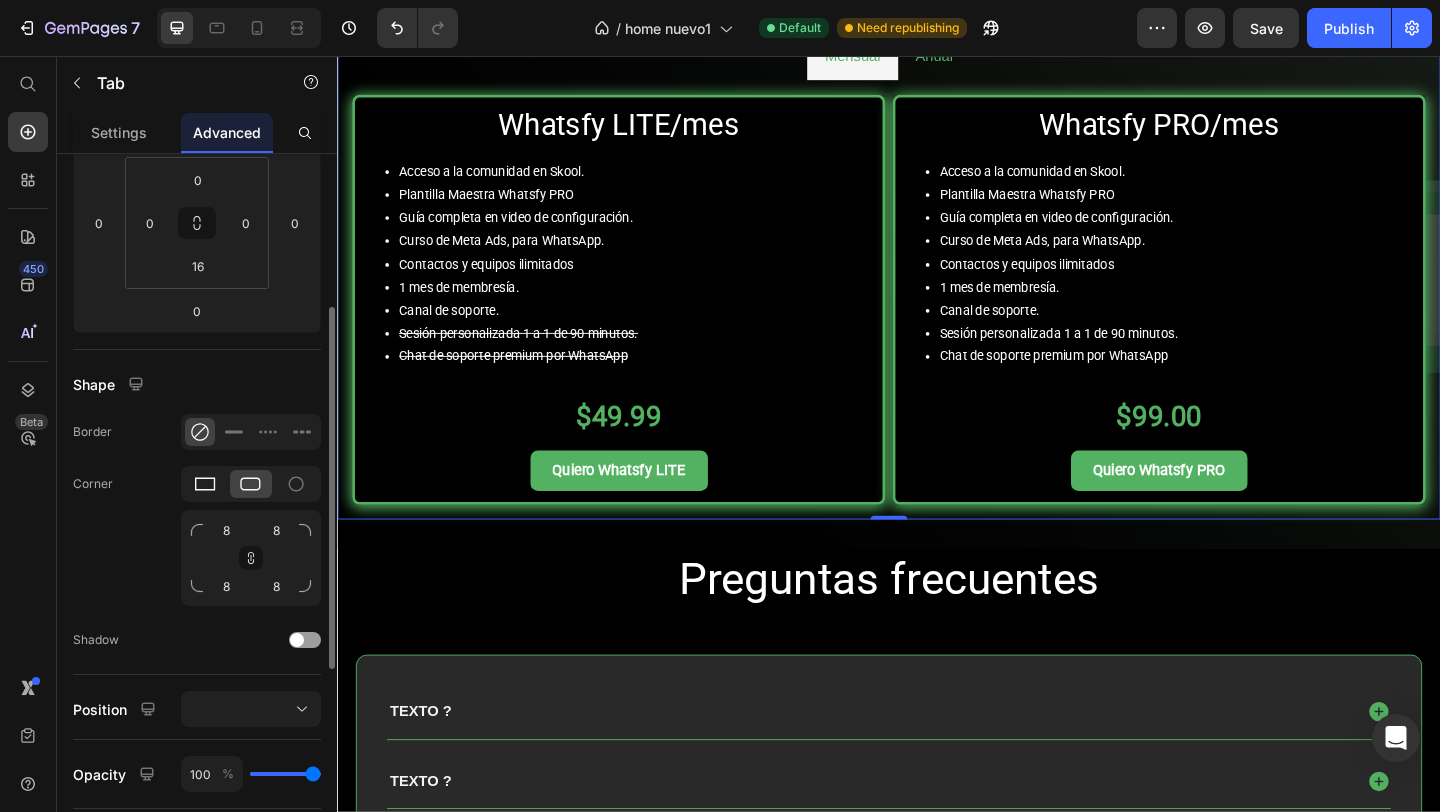 click 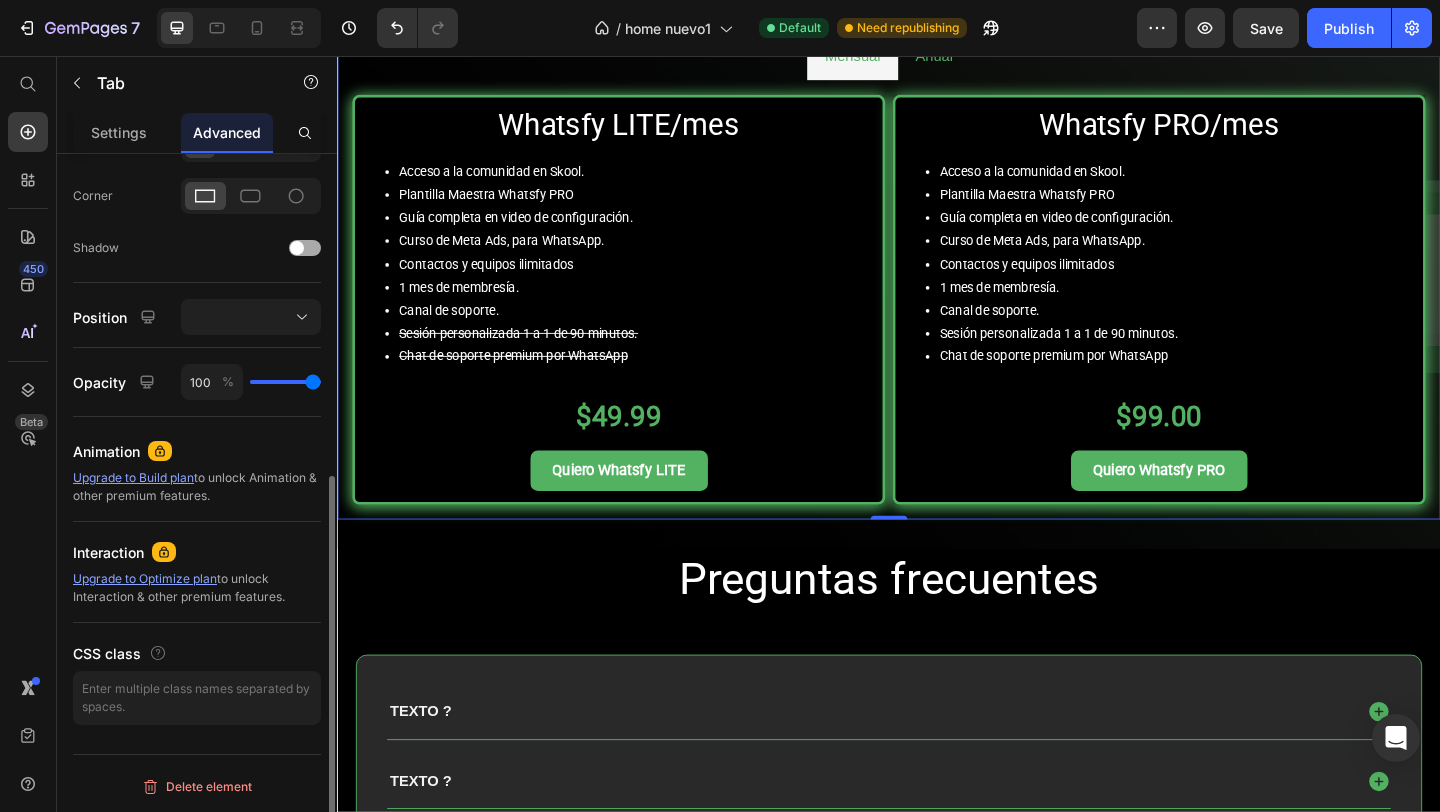 scroll, scrollTop: 0, scrollLeft: 0, axis: both 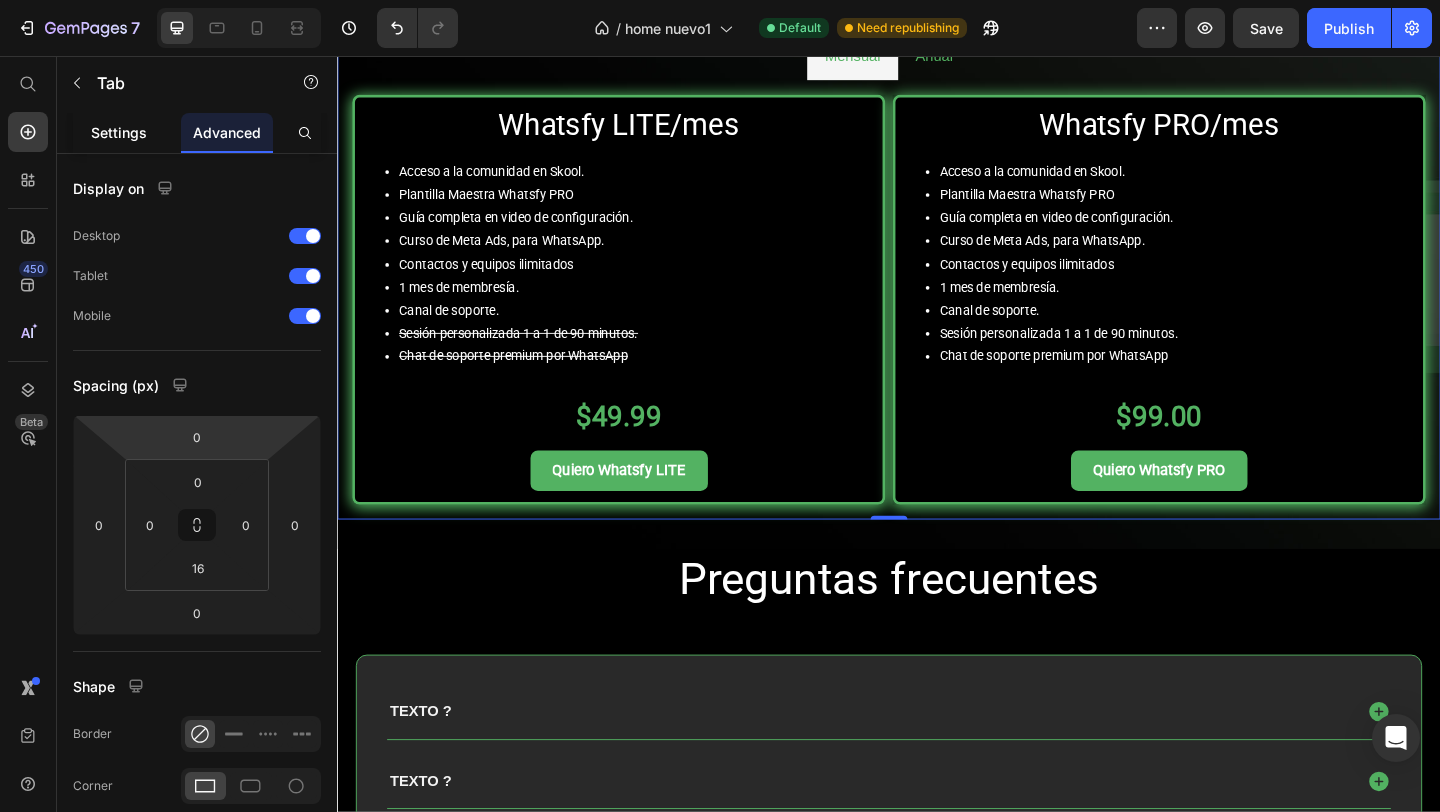 click on "Settings" at bounding box center [119, 132] 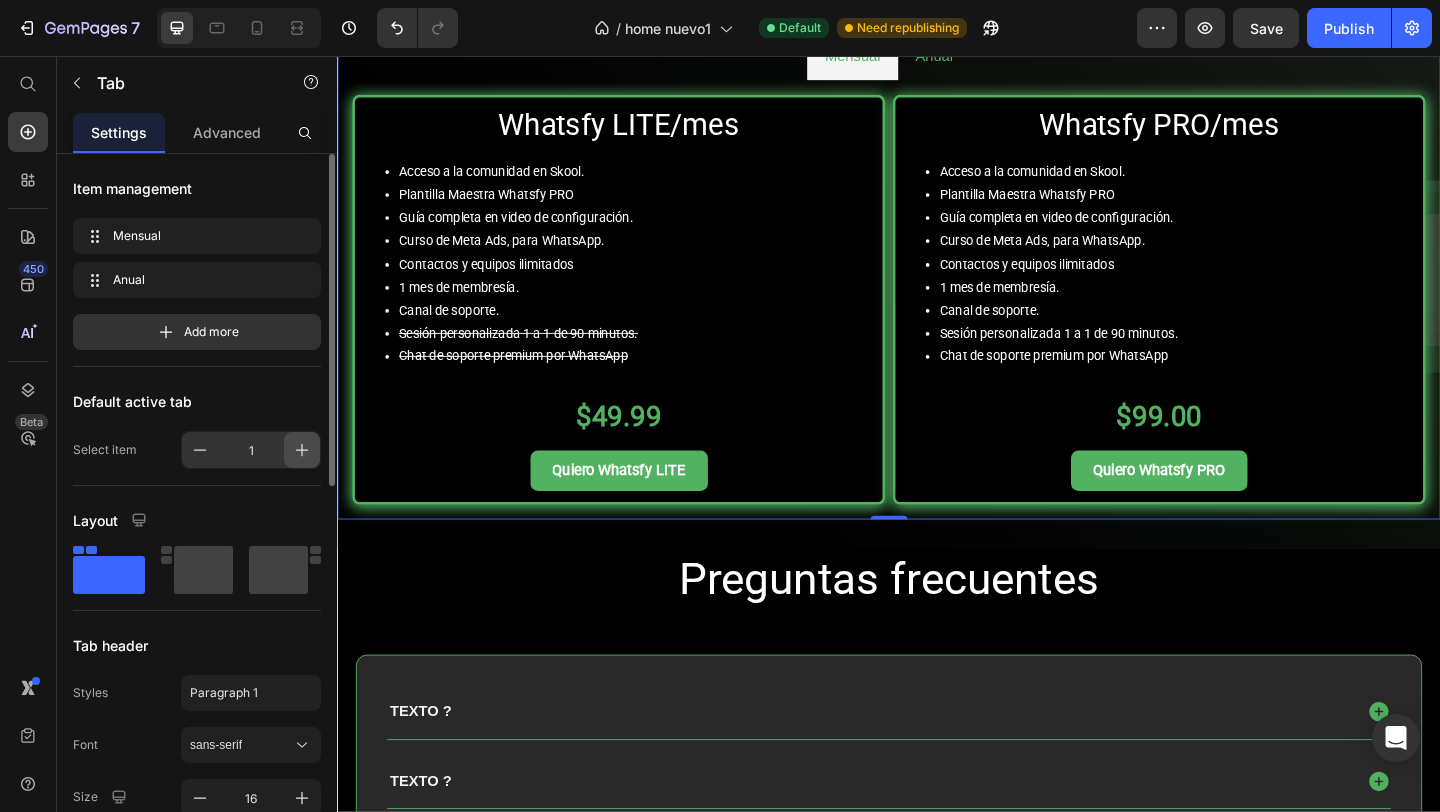 click 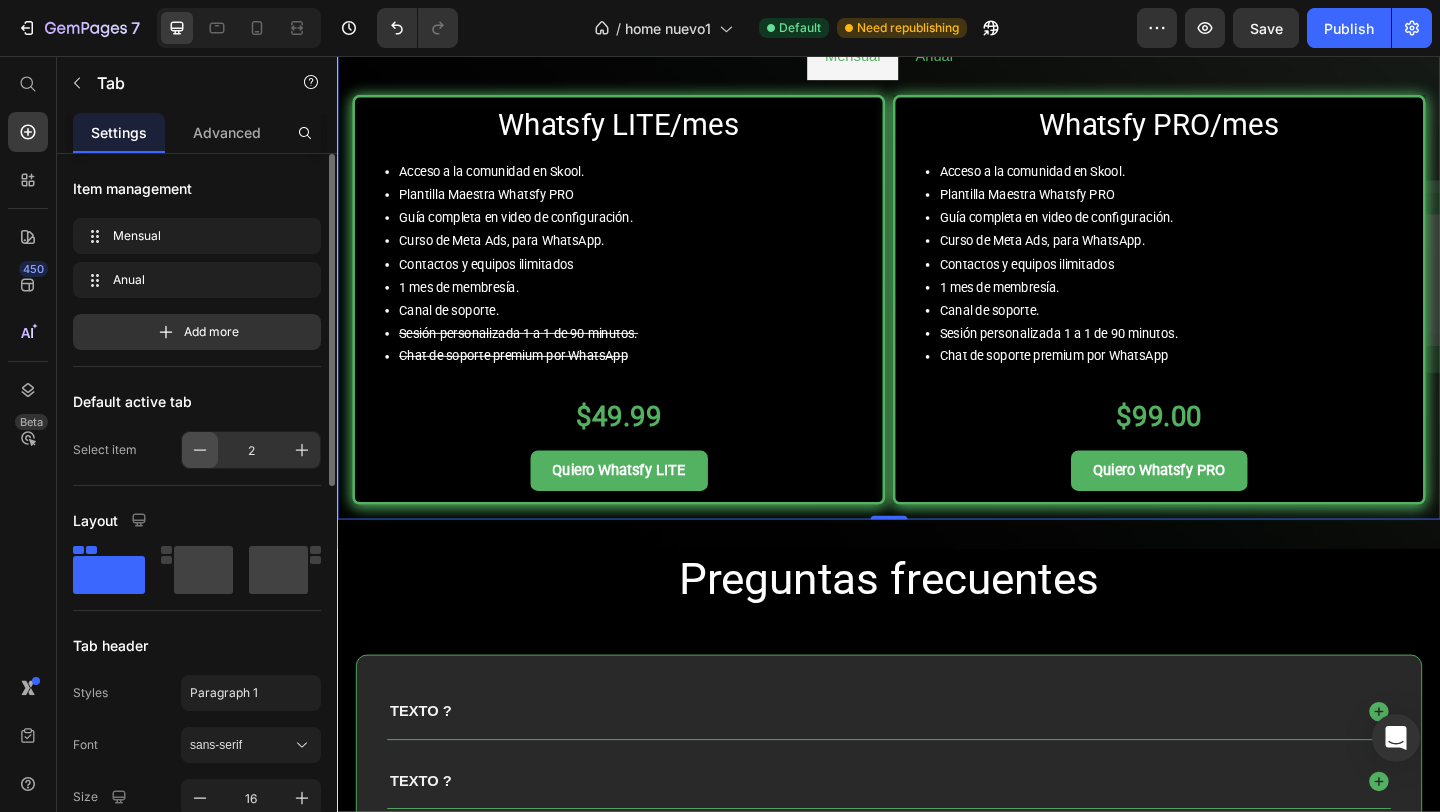 click 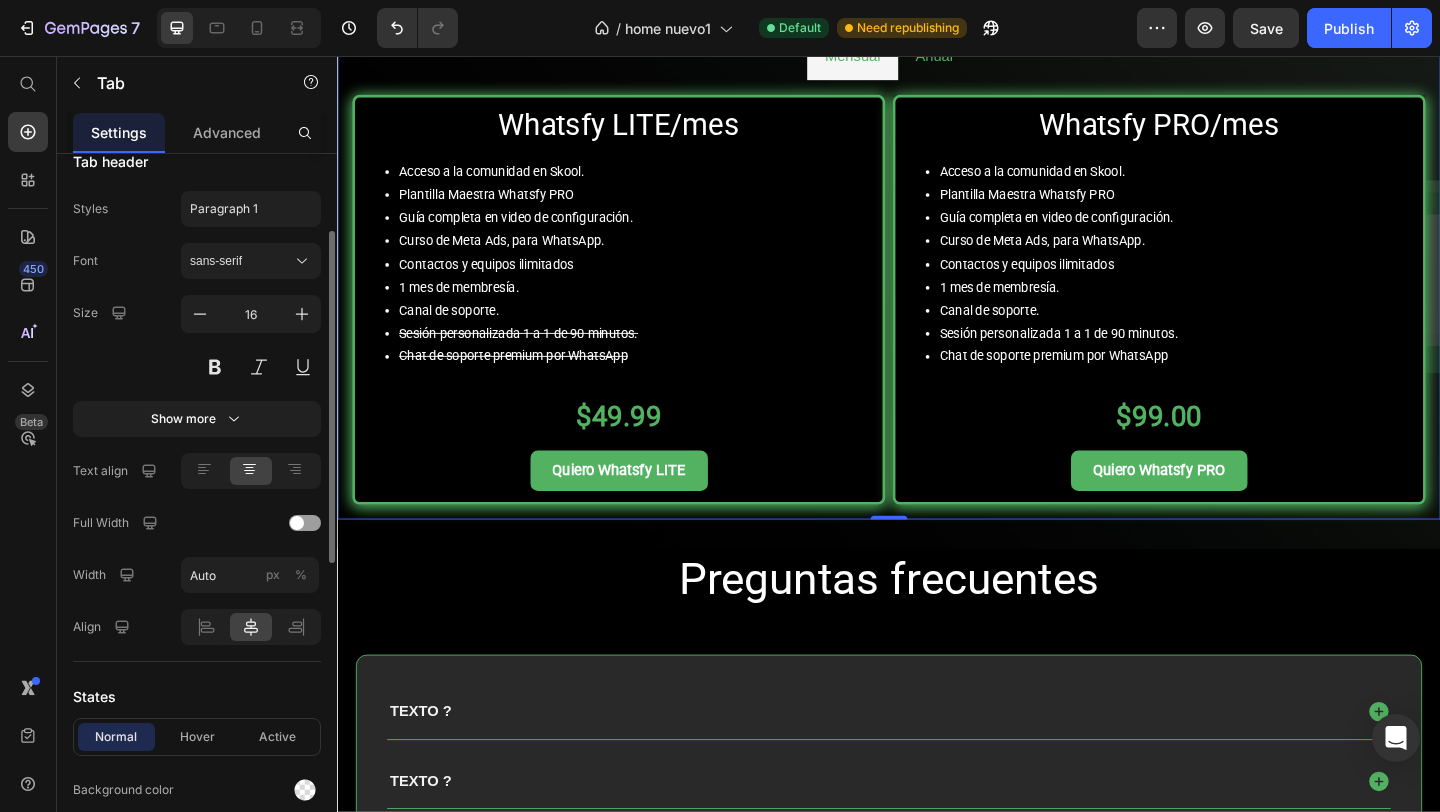 scroll, scrollTop: 0, scrollLeft: 0, axis: both 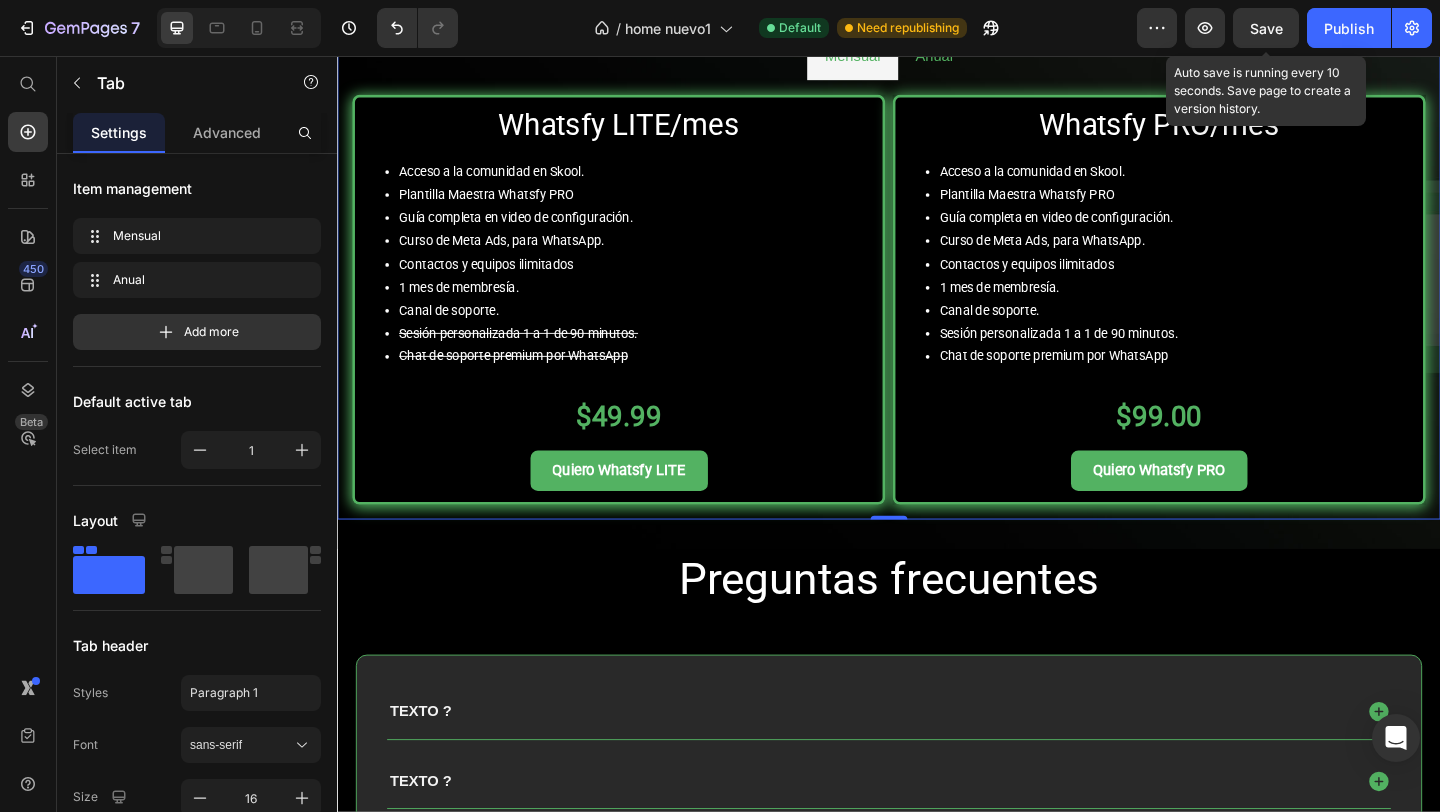 click on "Save" at bounding box center [1266, 28] 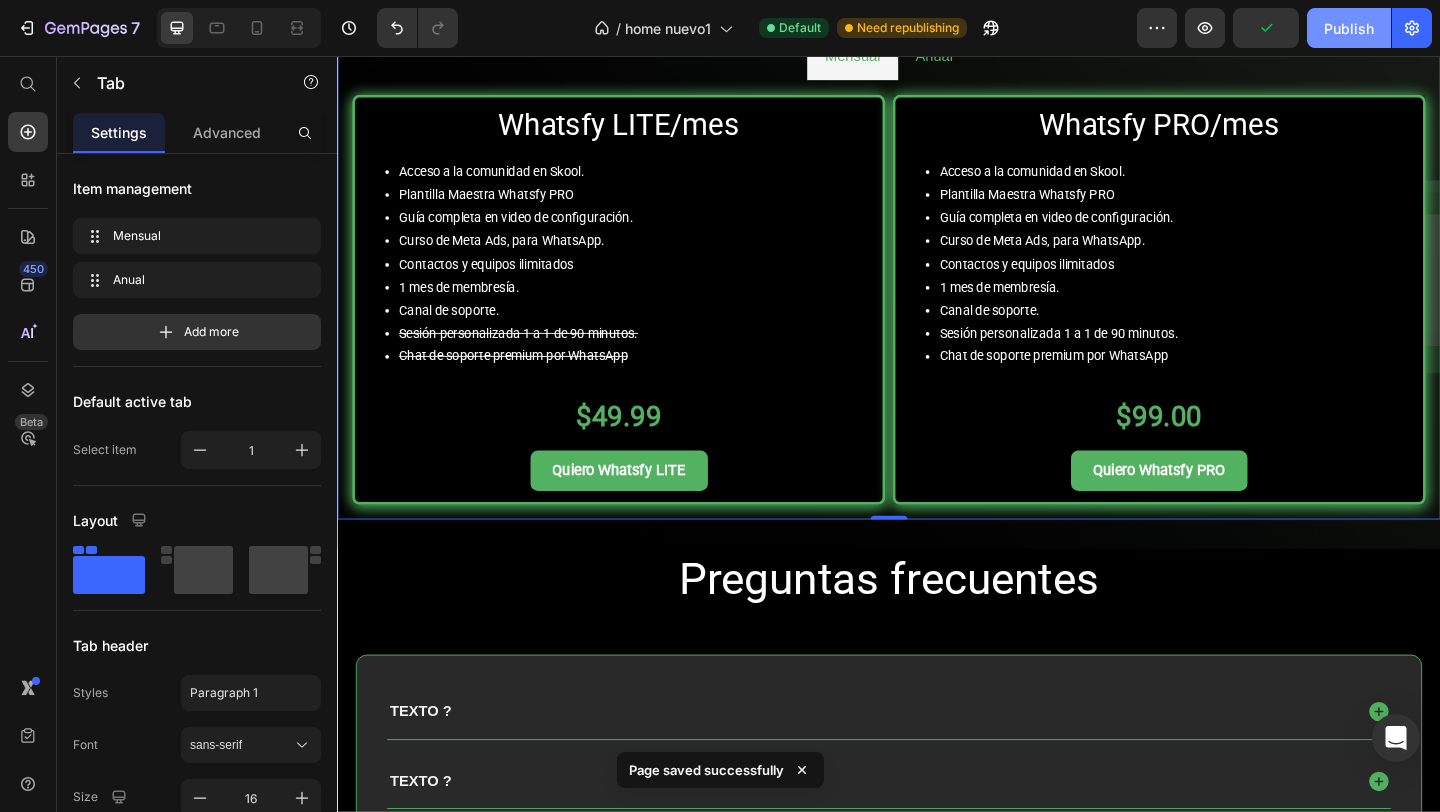 click on "Publish" at bounding box center (1349, 28) 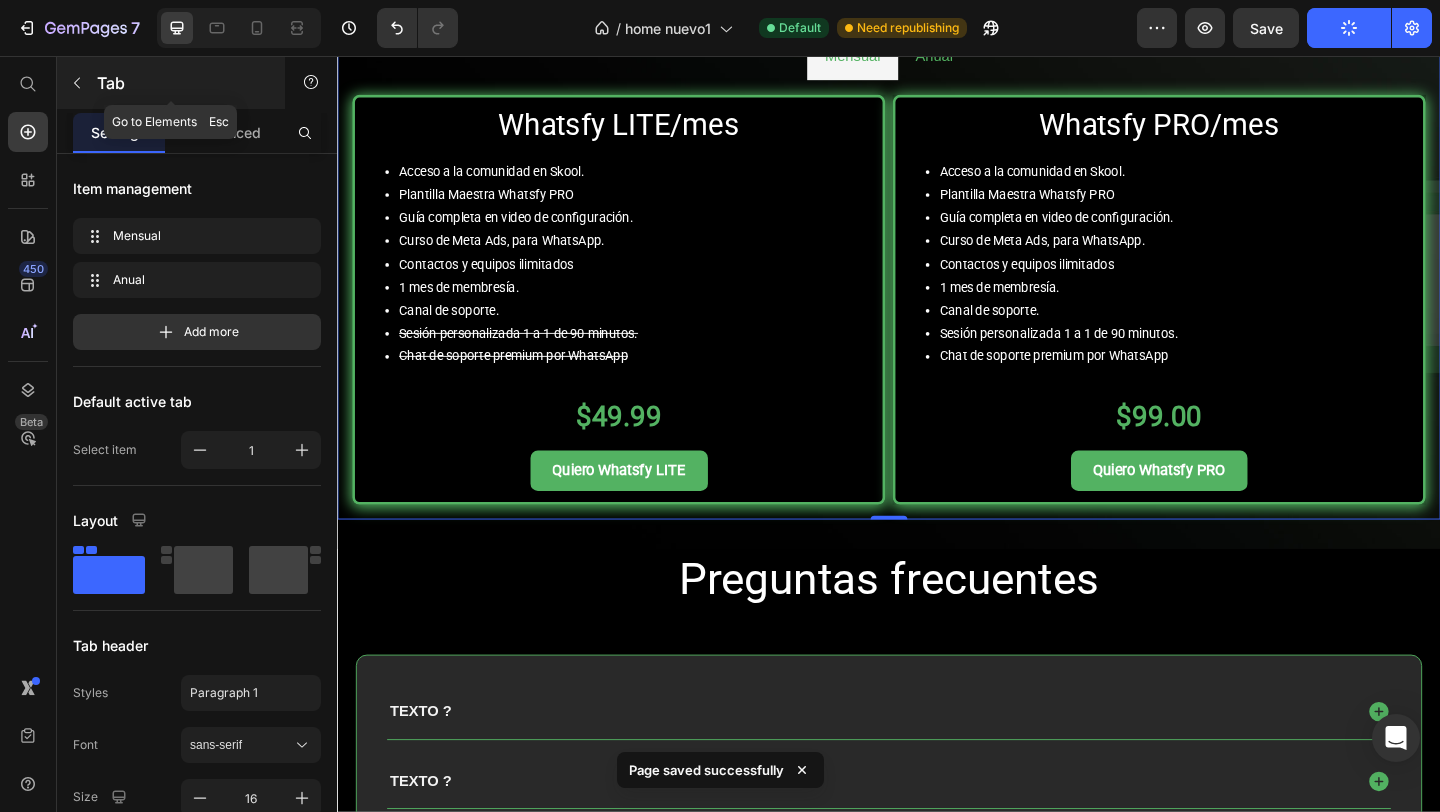 click 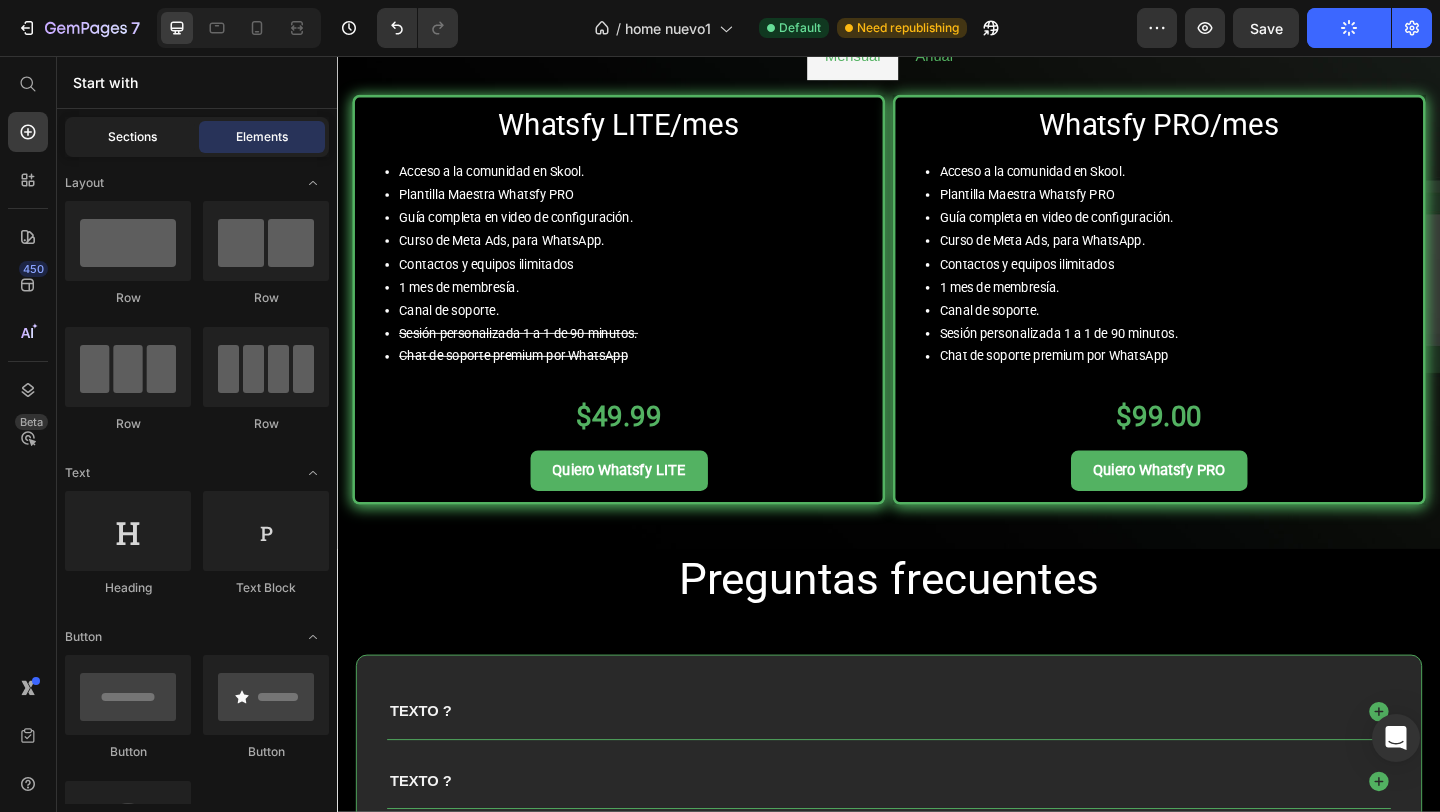 click on "Sections" at bounding box center [132, 137] 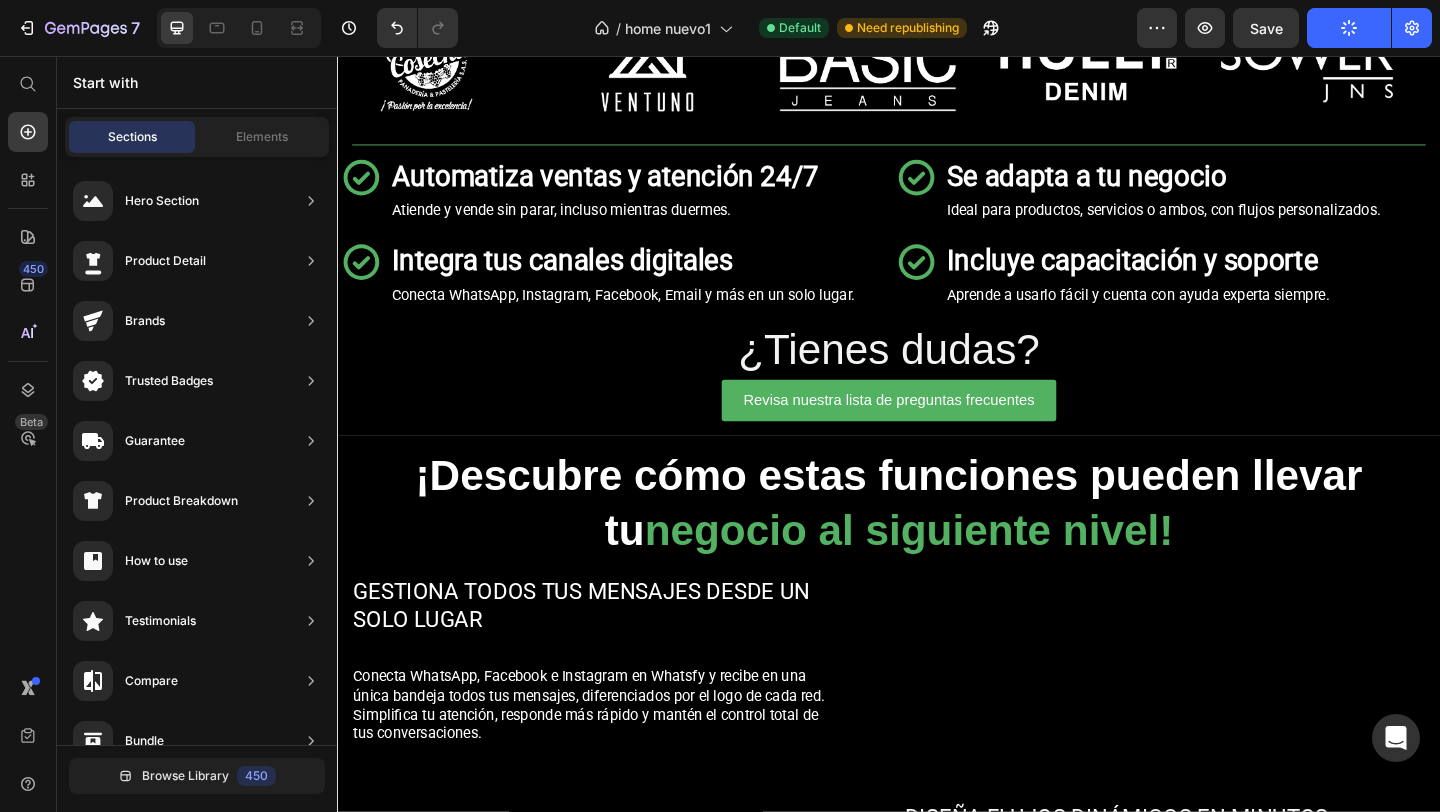 scroll, scrollTop: 0, scrollLeft: 0, axis: both 